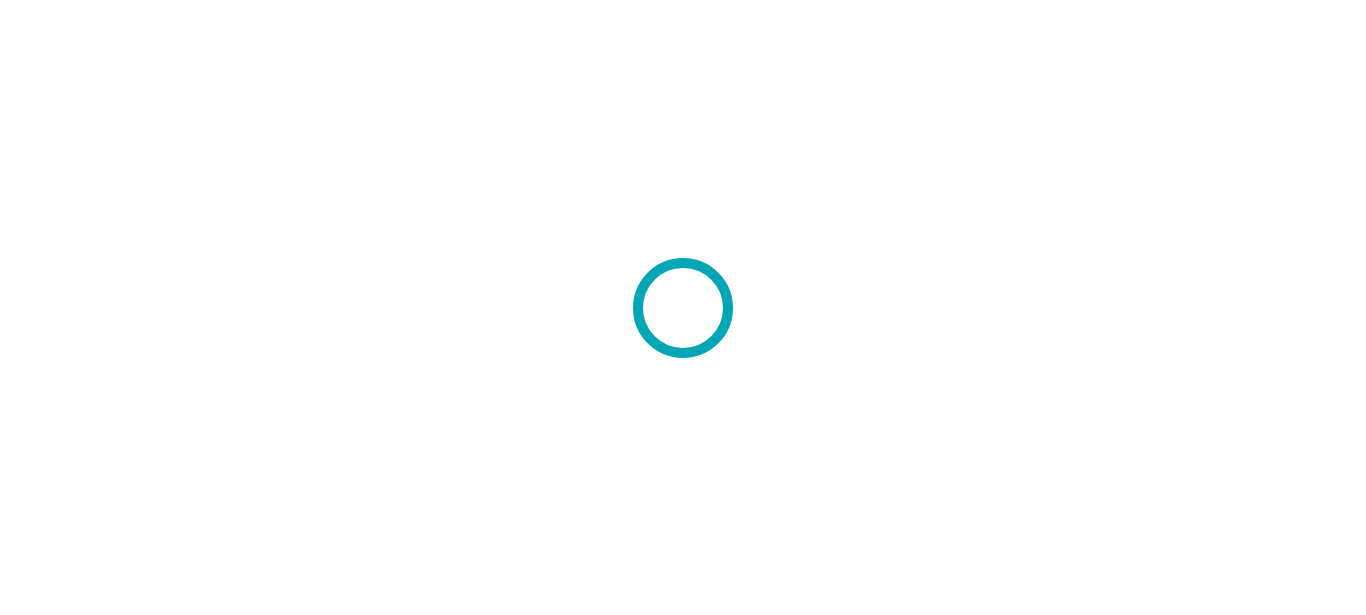 scroll, scrollTop: 0, scrollLeft: 0, axis: both 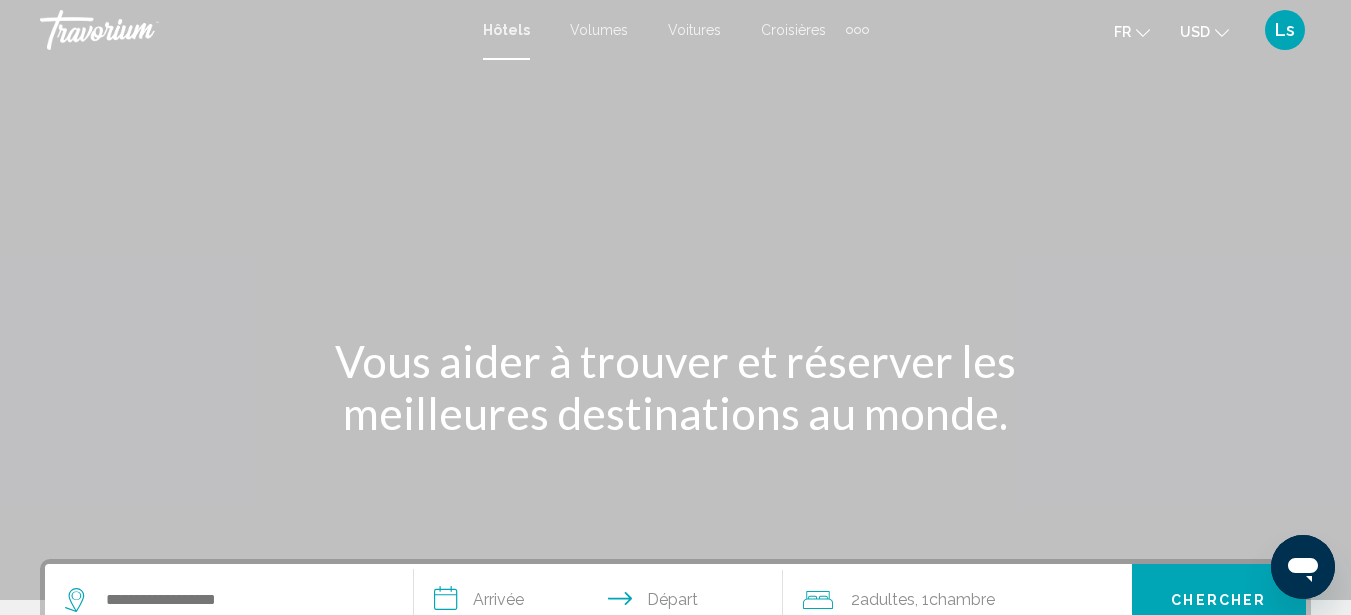 click at bounding box center [675, 300] 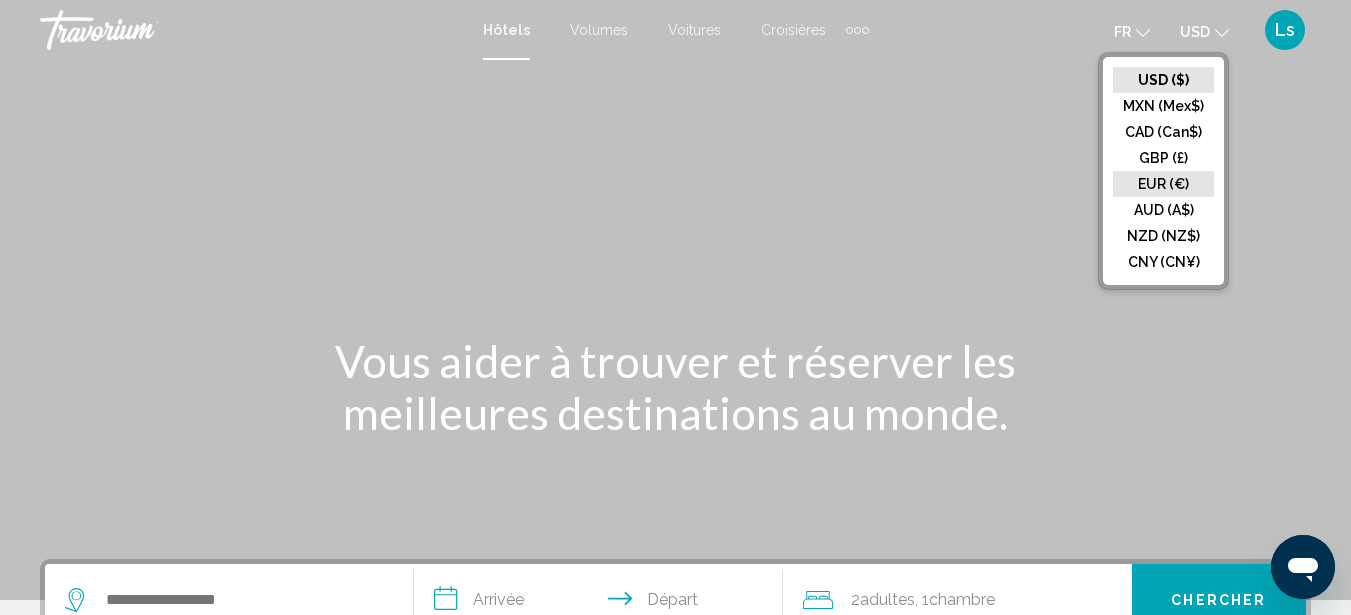 click on "EUR (€)" 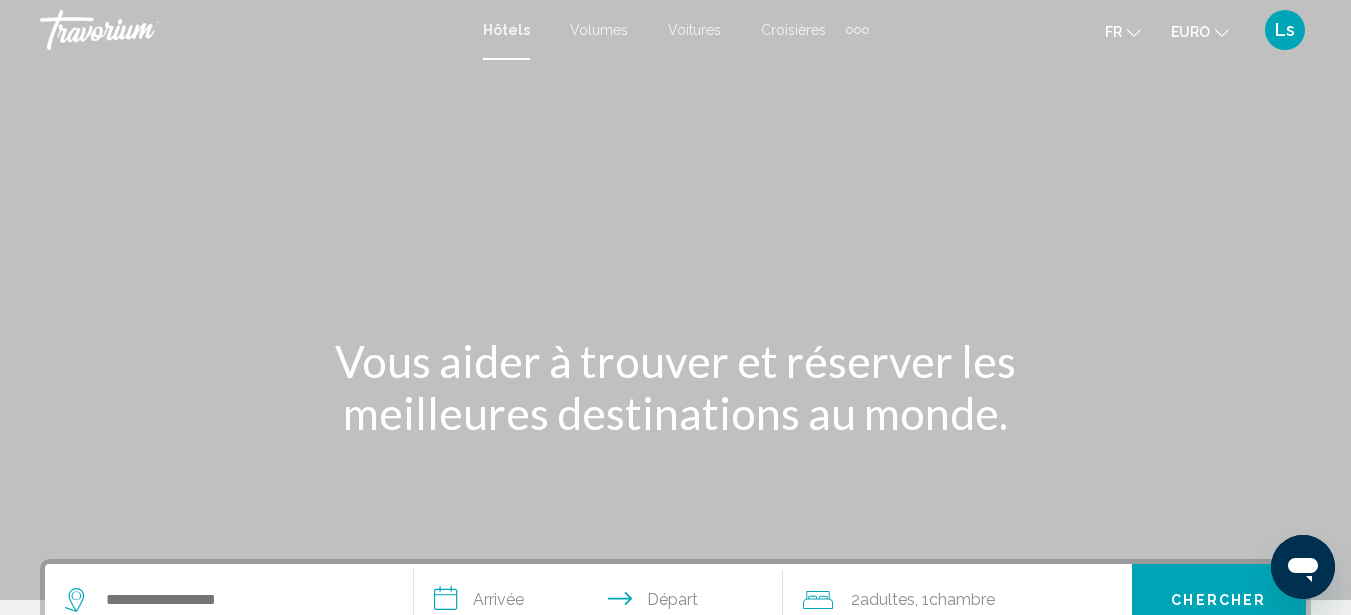 click on "Croisières" at bounding box center (793, 30) 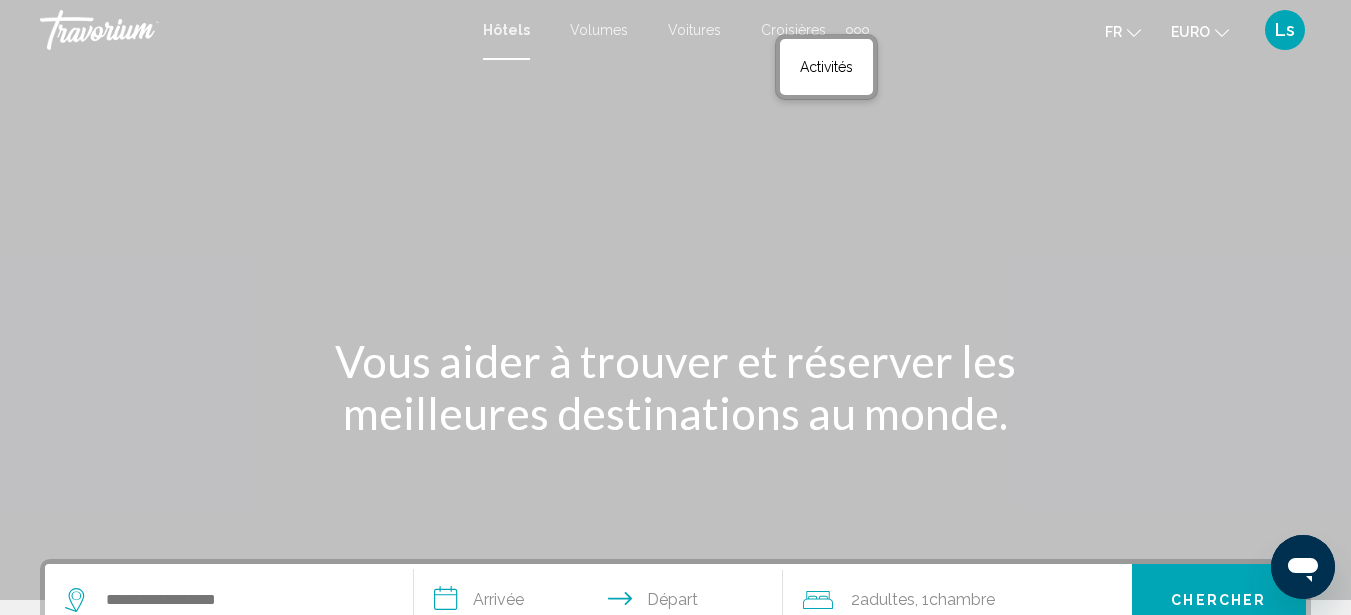 click on "Volumes" at bounding box center (599, 30) 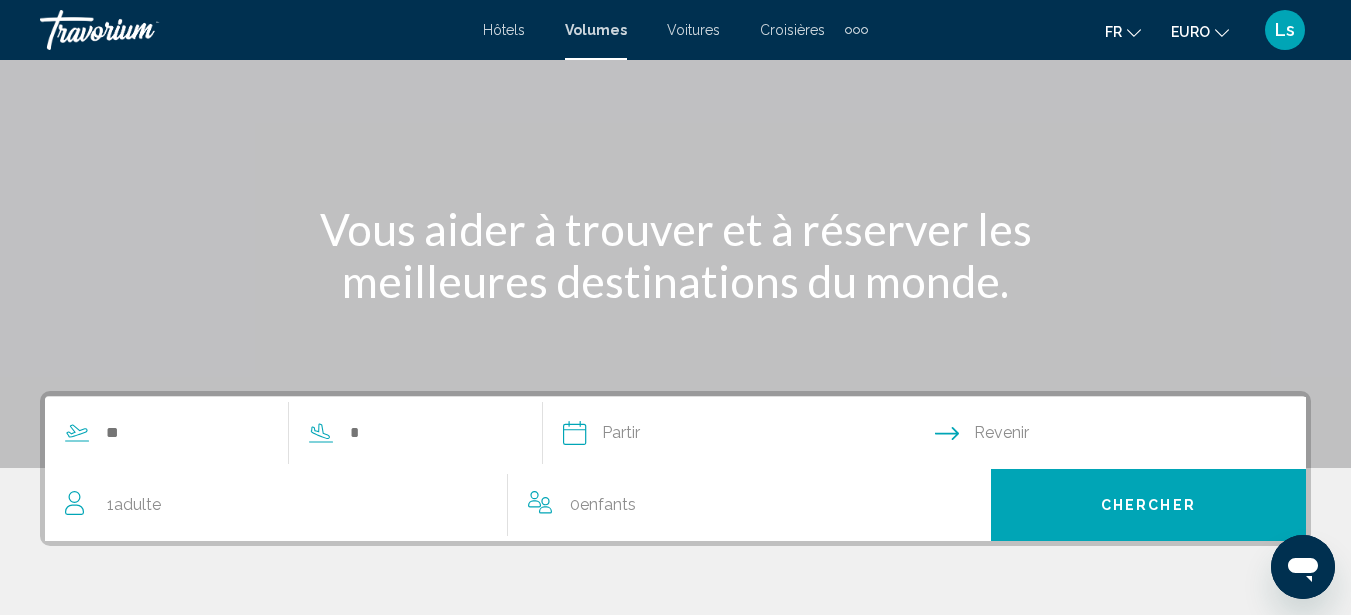 scroll, scrollTop: 140, scrollLeft: 0, axis: vertical 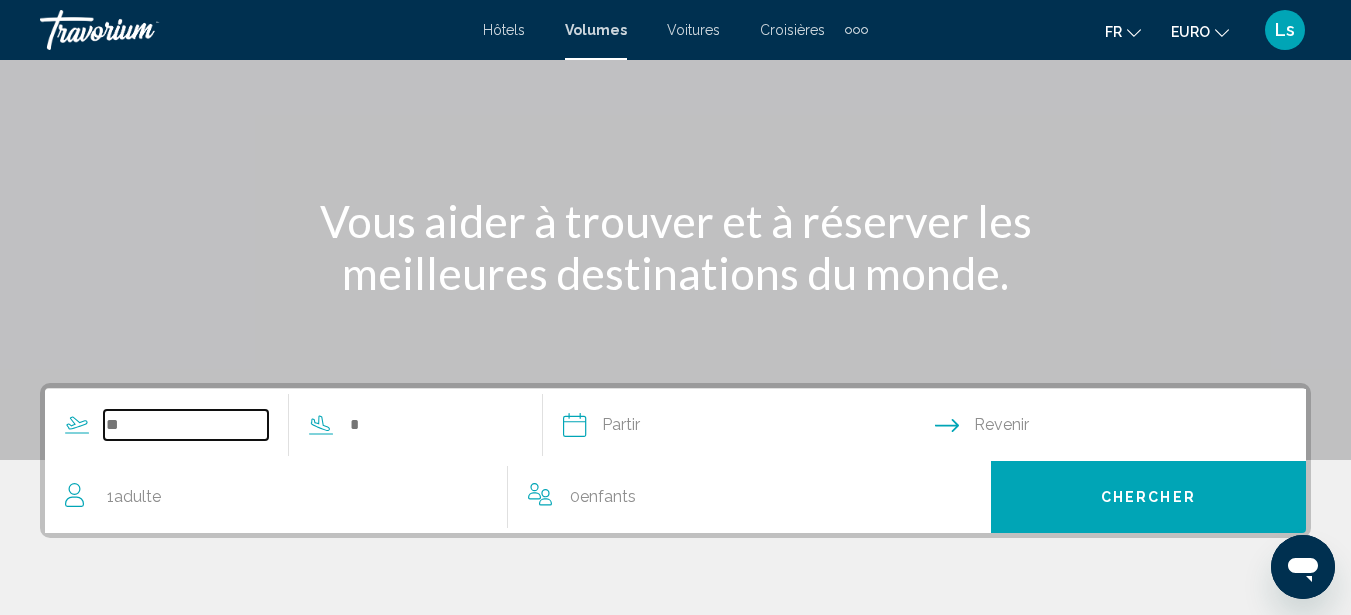 click at bounding box center [186, 425] 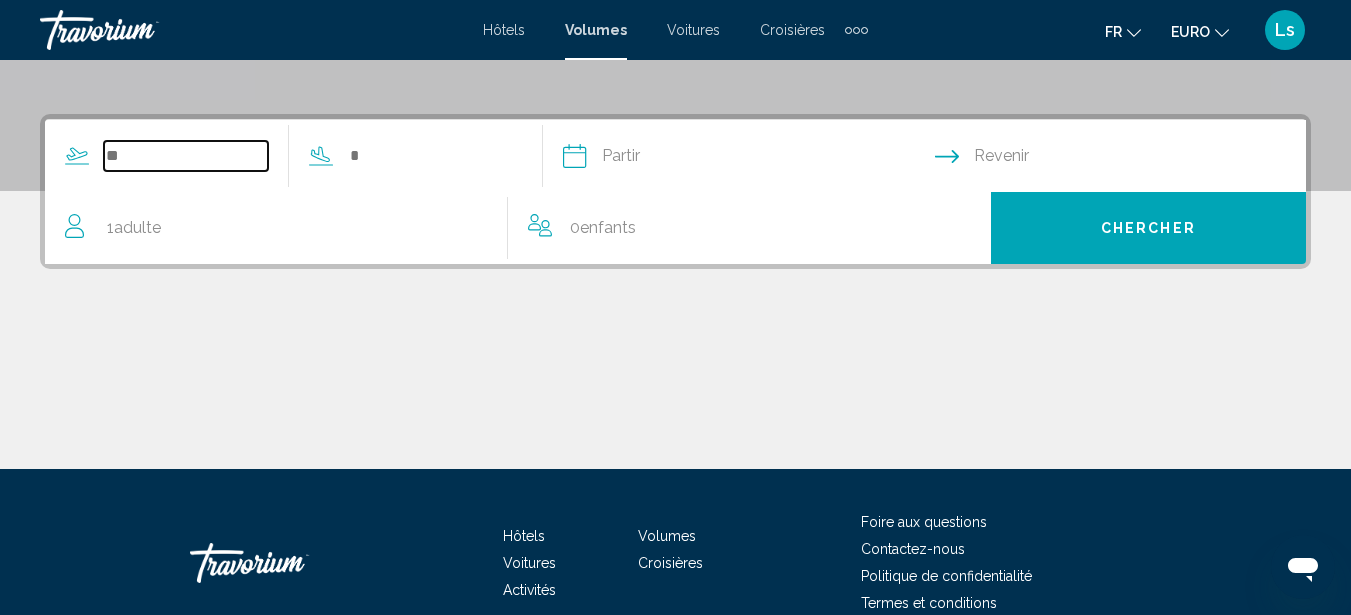 scroll, scrollTop: 458, scrollLeft: 0, axis: vertical 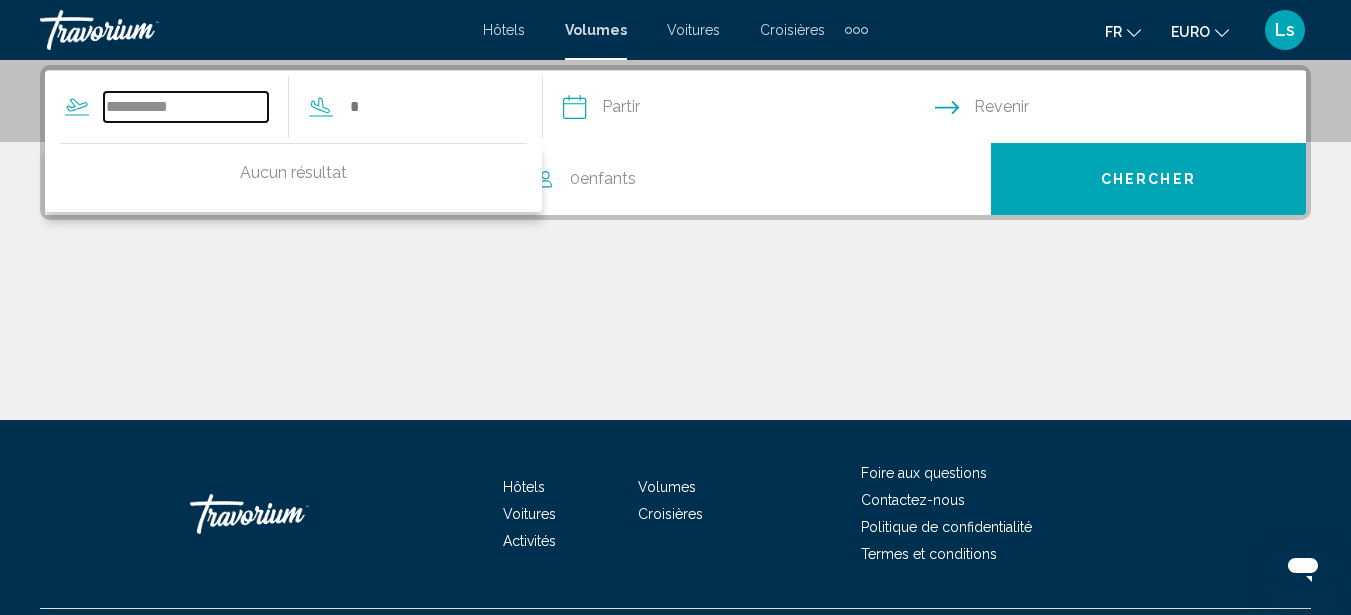 type on "**********" 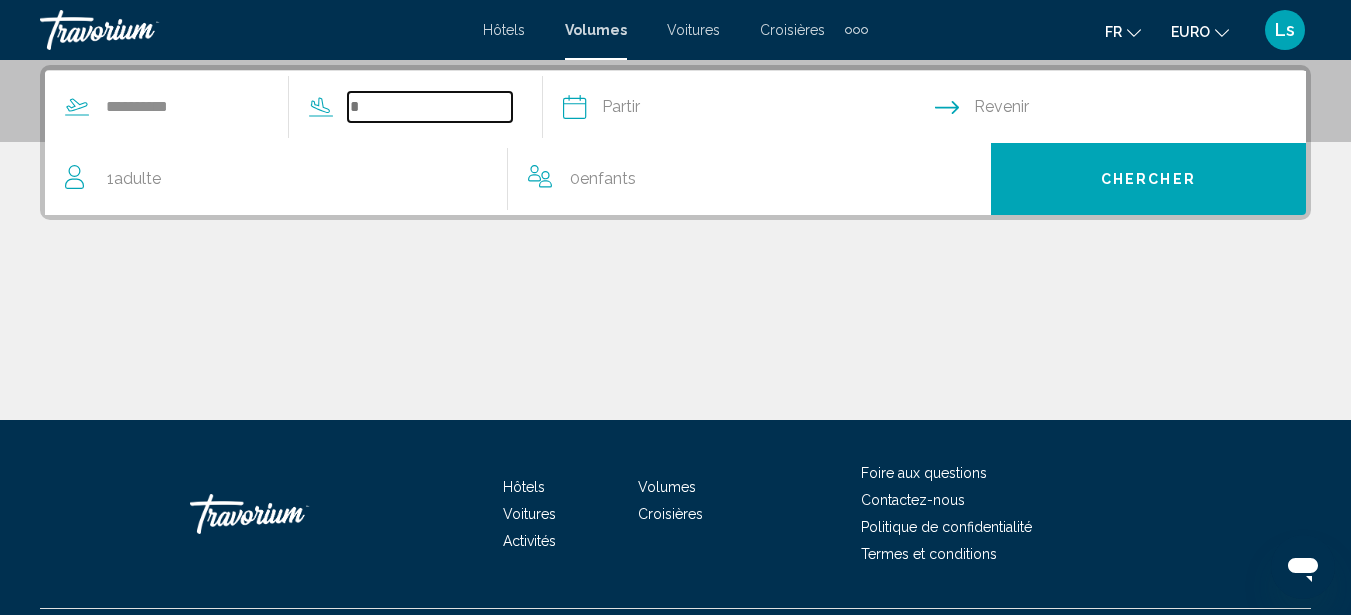 click at bounding box center [430, 107] 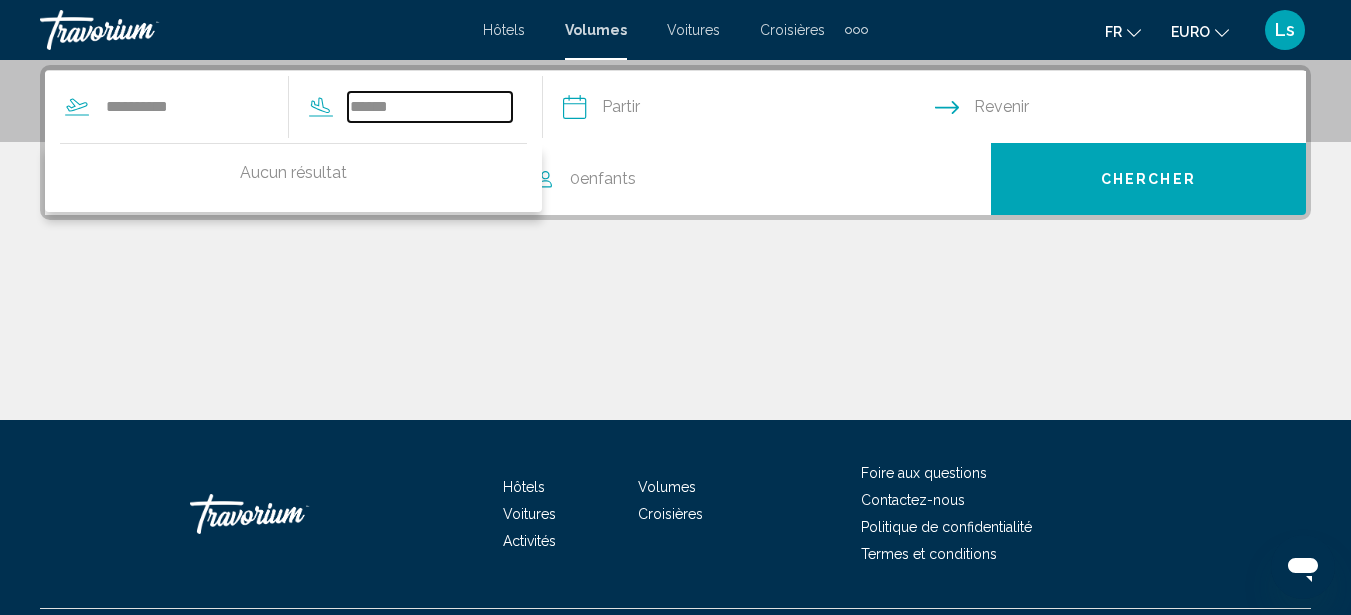 type on "******" 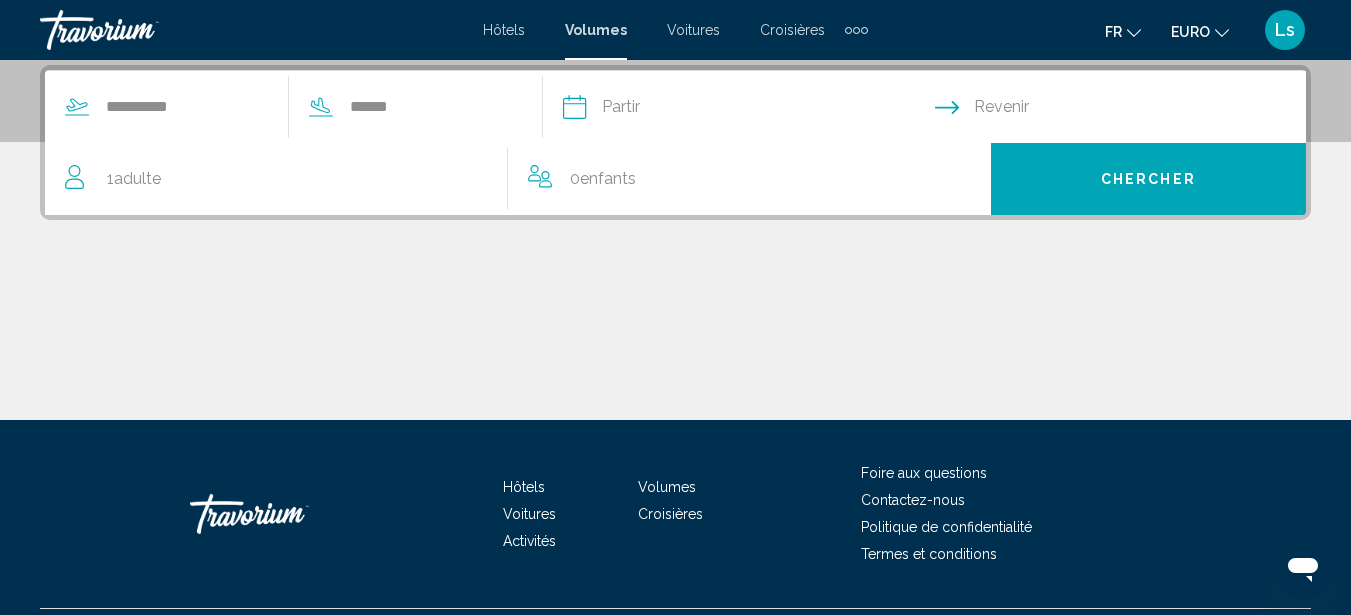 click at bounding box center (748, 110) 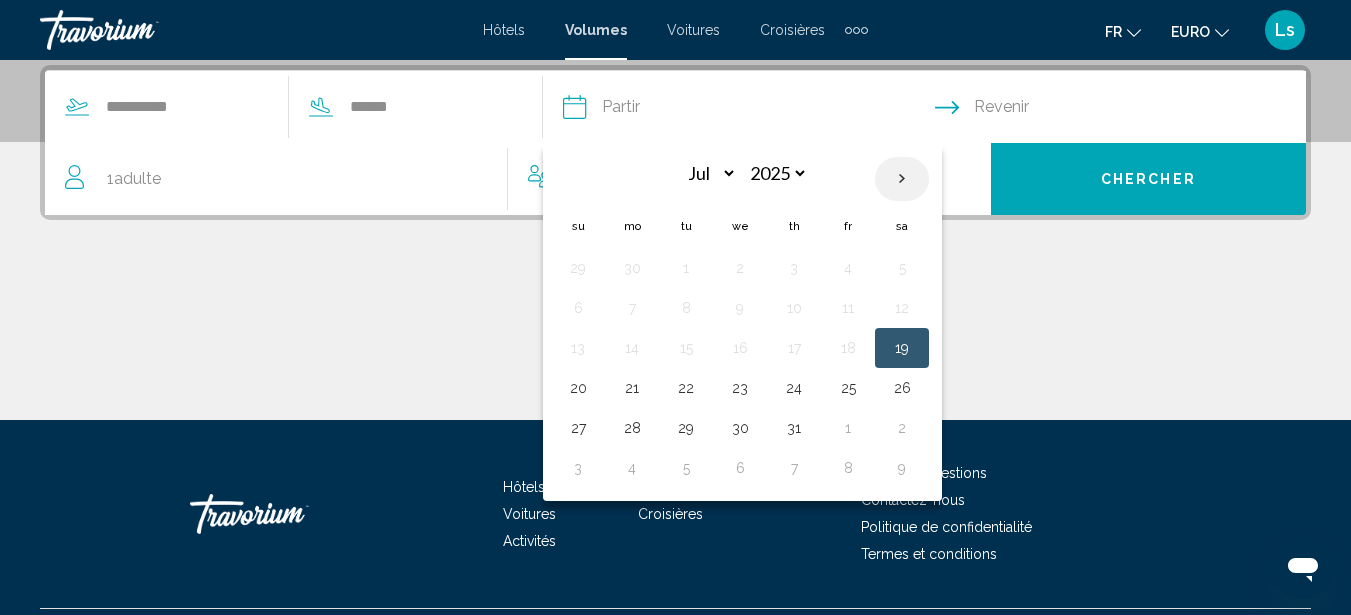 click at bounding box center (902, 179) 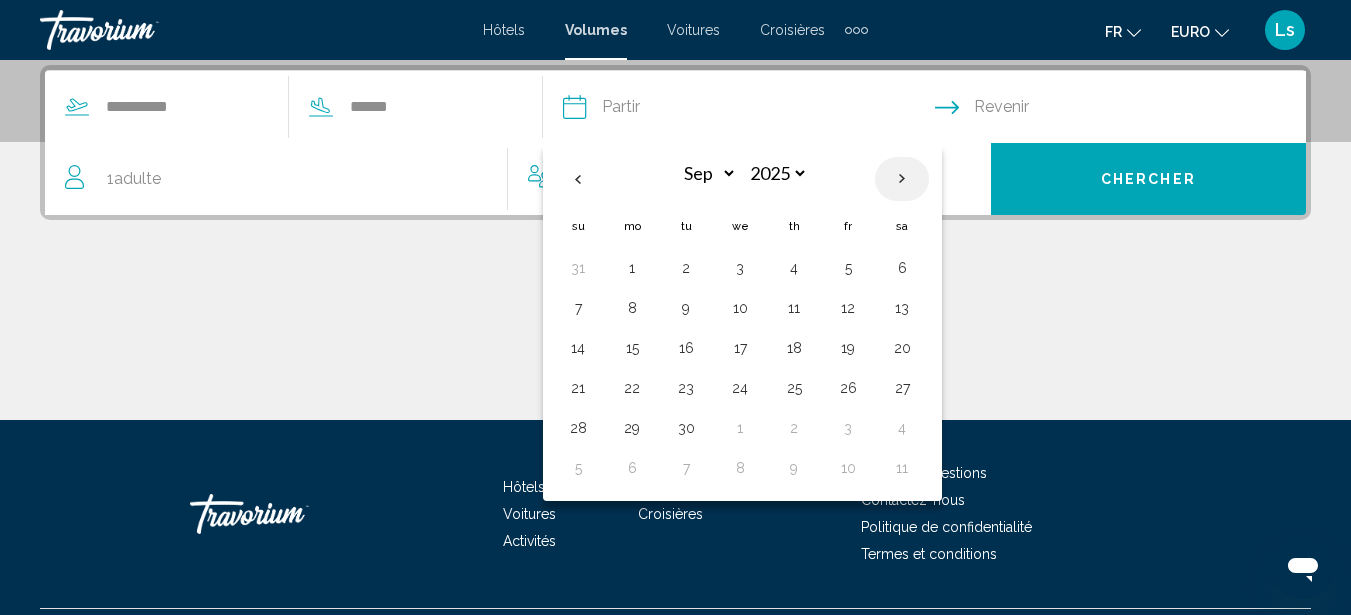 click at bounding box center [902, 179] 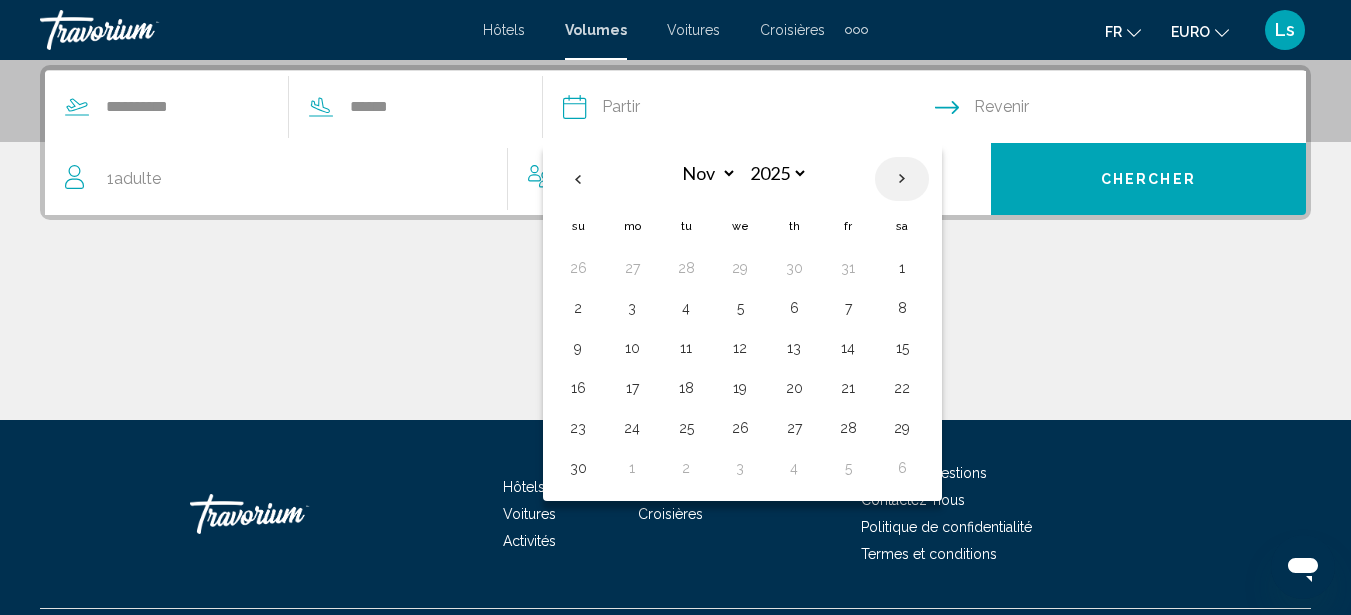 click at bounding box center (902, 179) 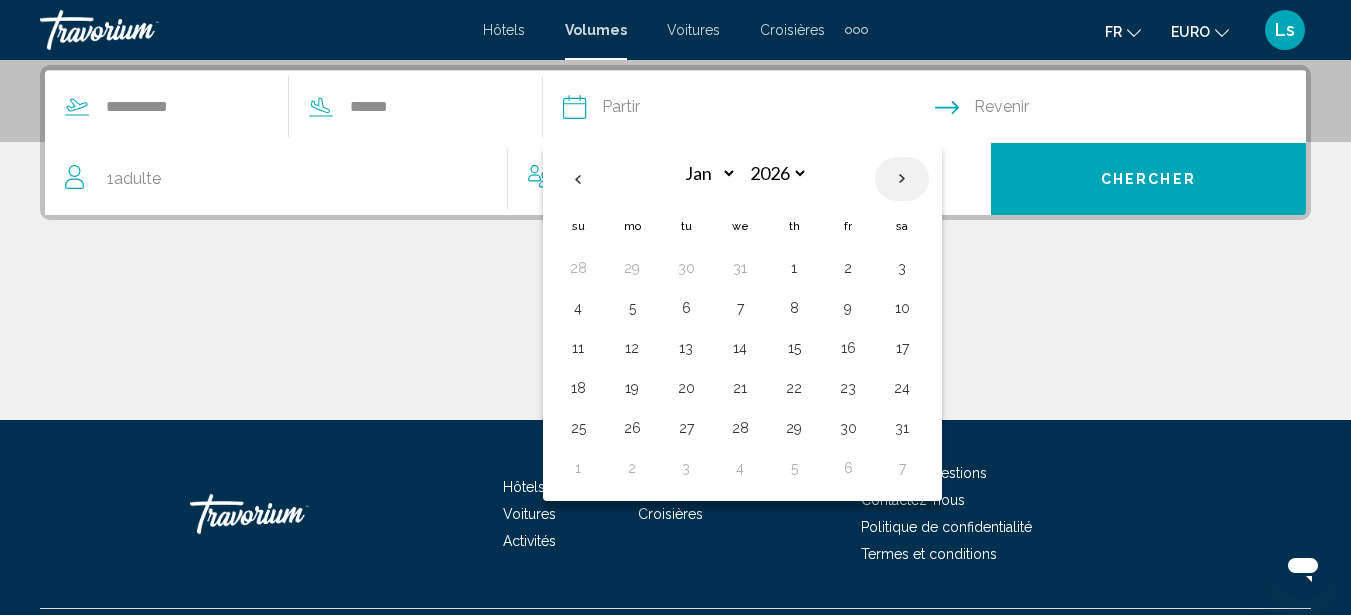click at bounding box center [902, 179] 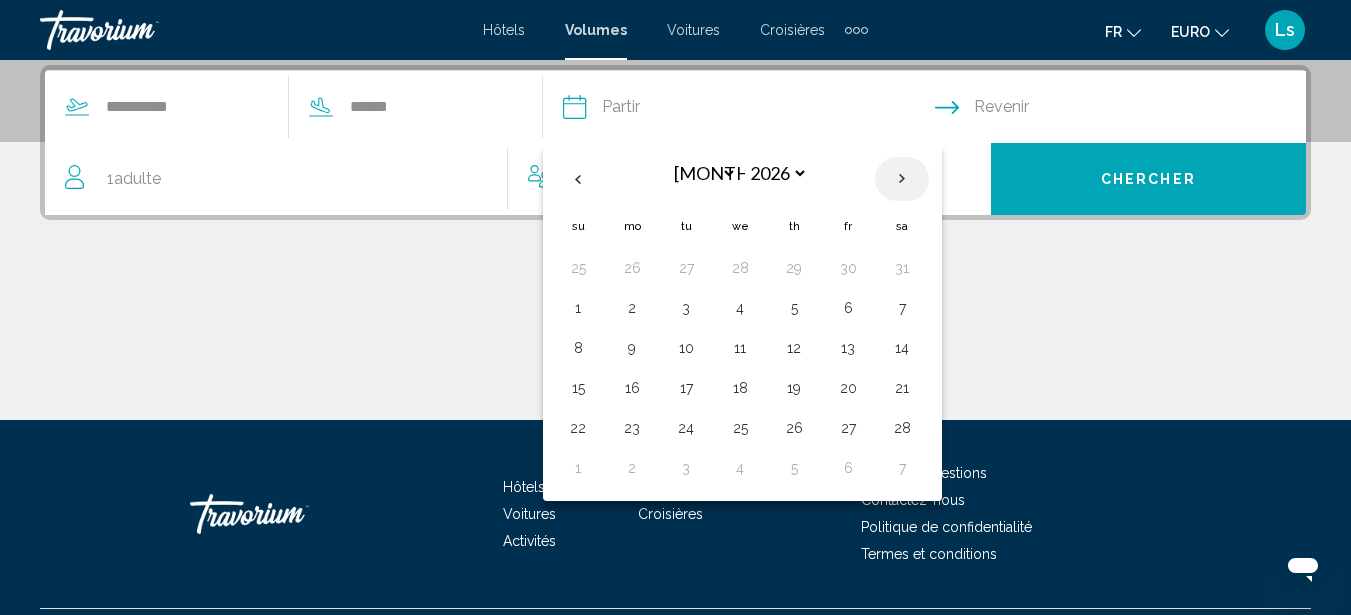 click at bounding box center [902, 179] 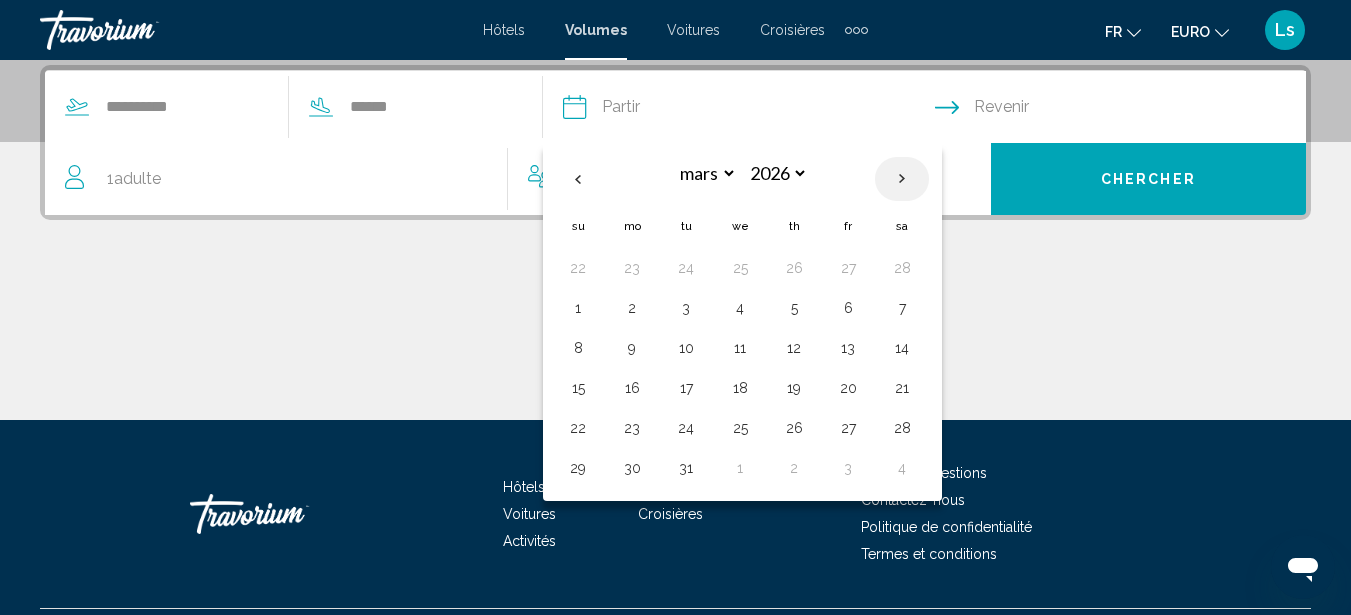 click at bounding box center [902, 179] 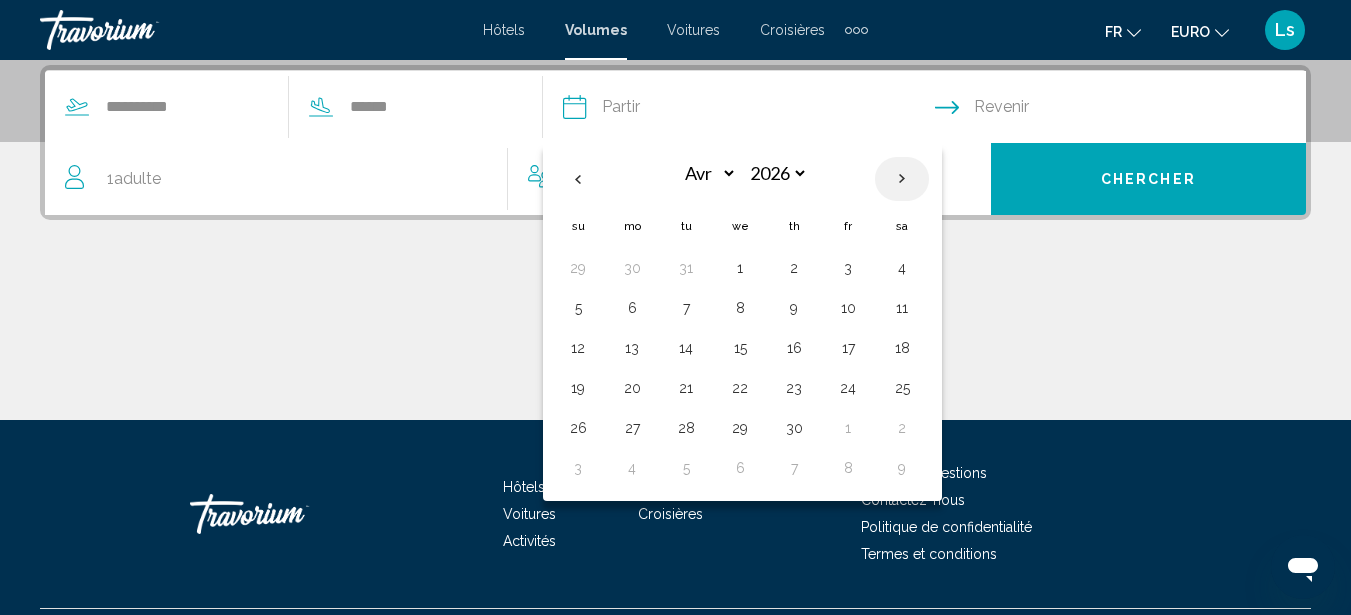 click at bounding box center (902, 179) 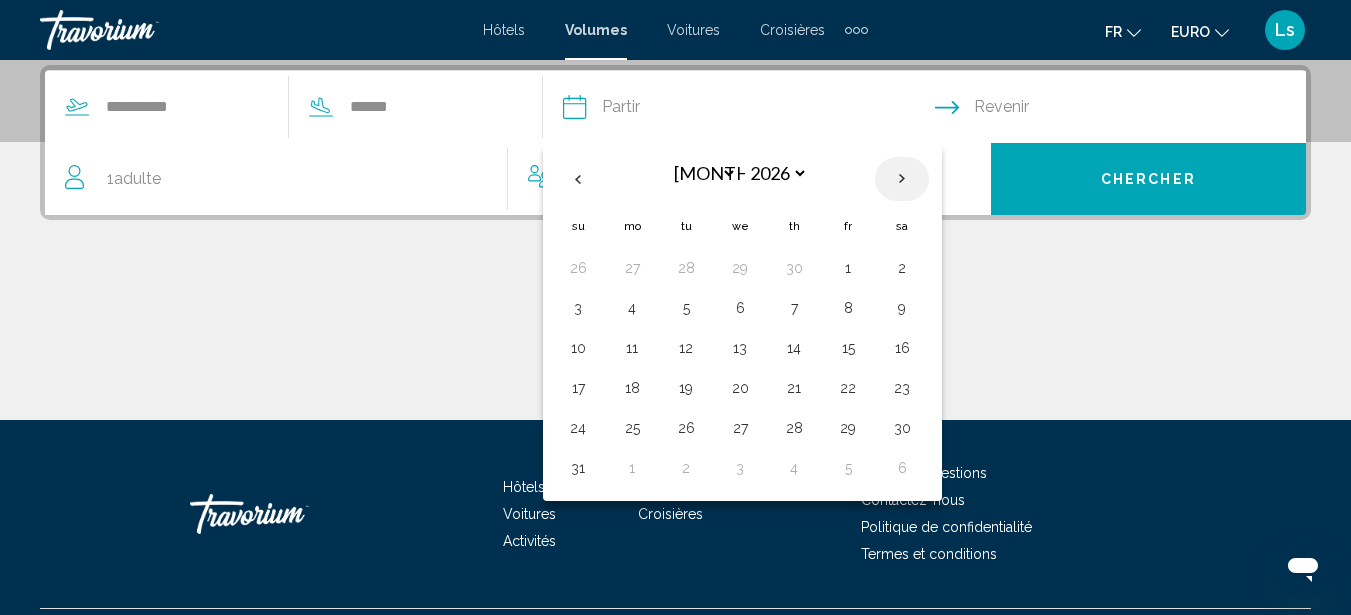 click at bounding box center (902, 179) 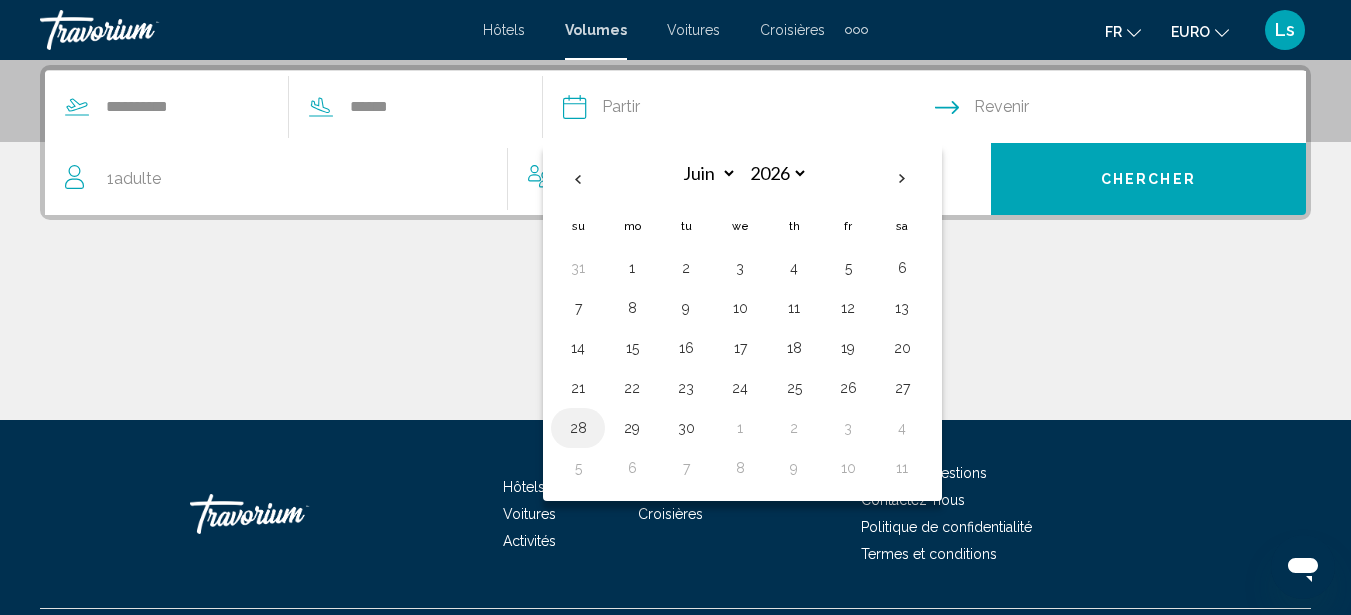 click on "28" at bounding box center (578, 428) 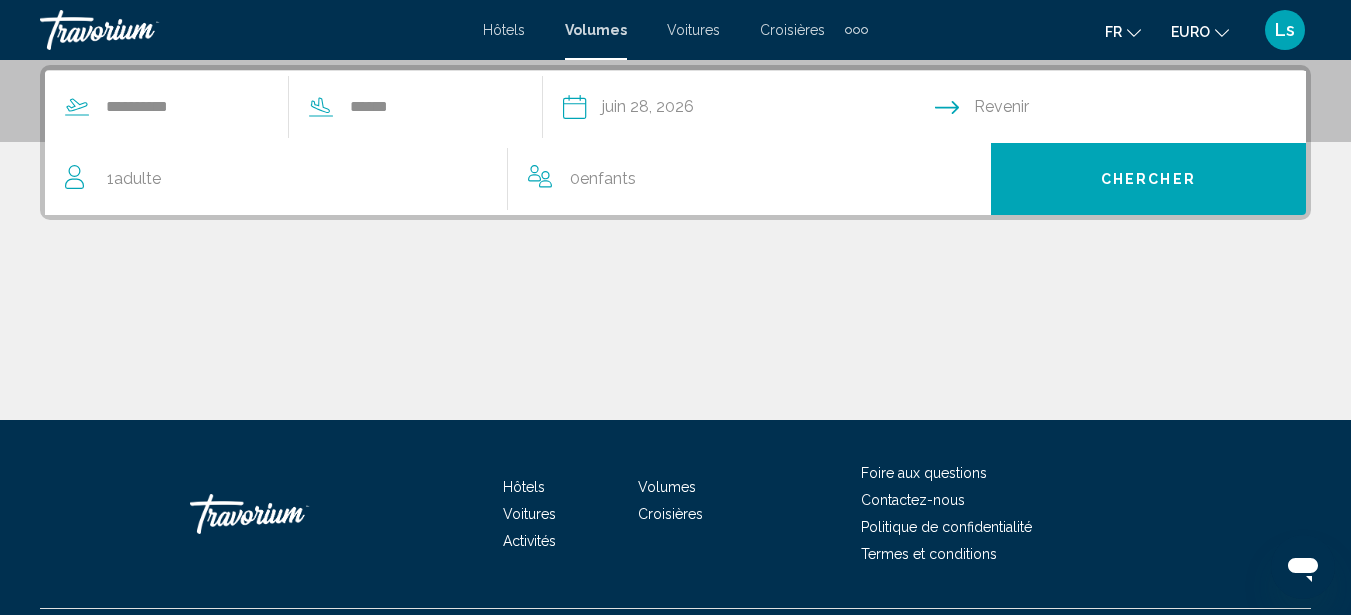 click at bounding box center [1125, 110] 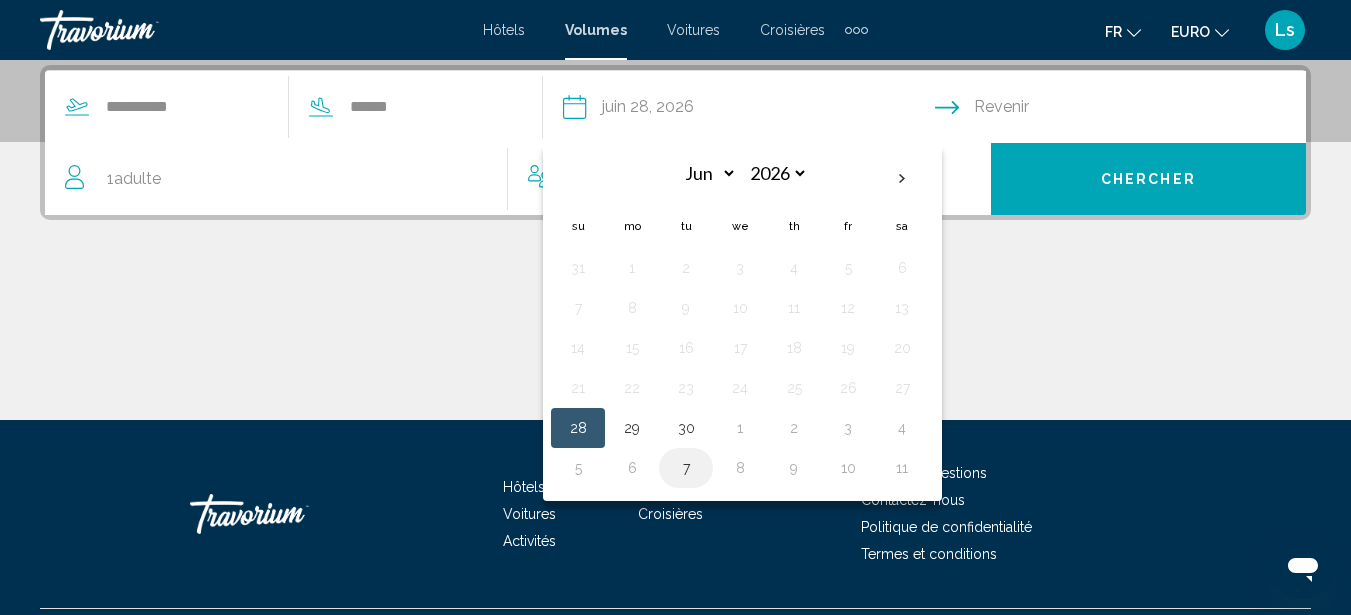 click on "7" at bounding box center (686, 468) 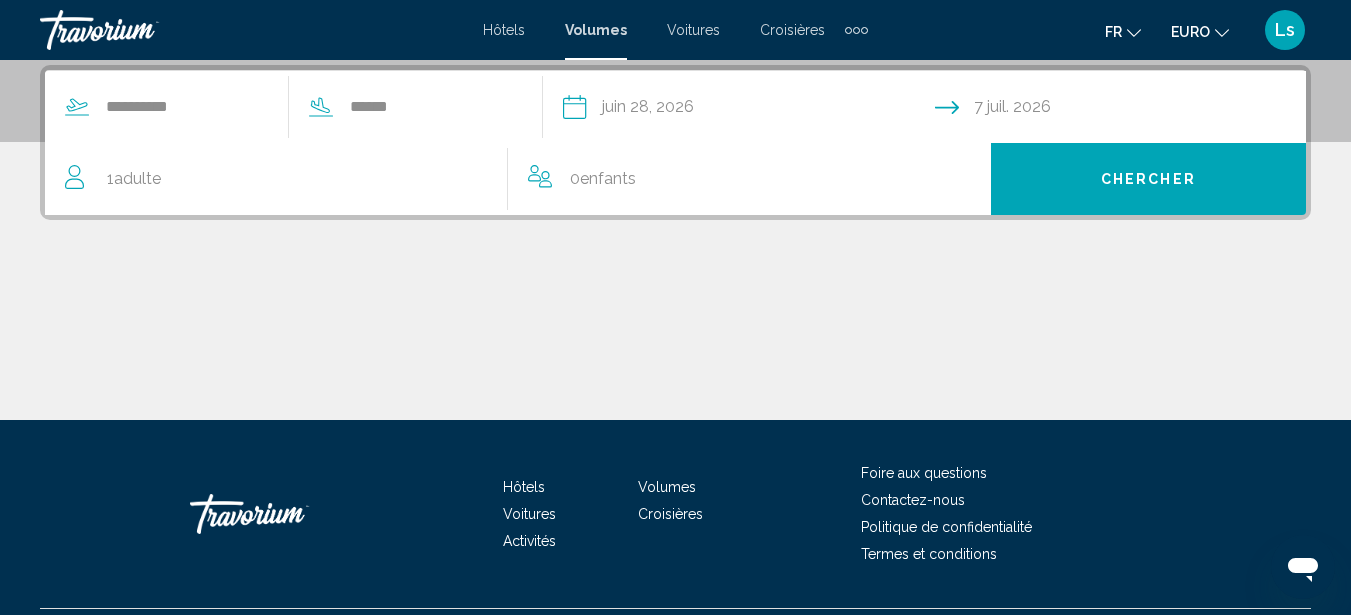 click on "1  Adulte Adultes" at bounding box center (286, 179) 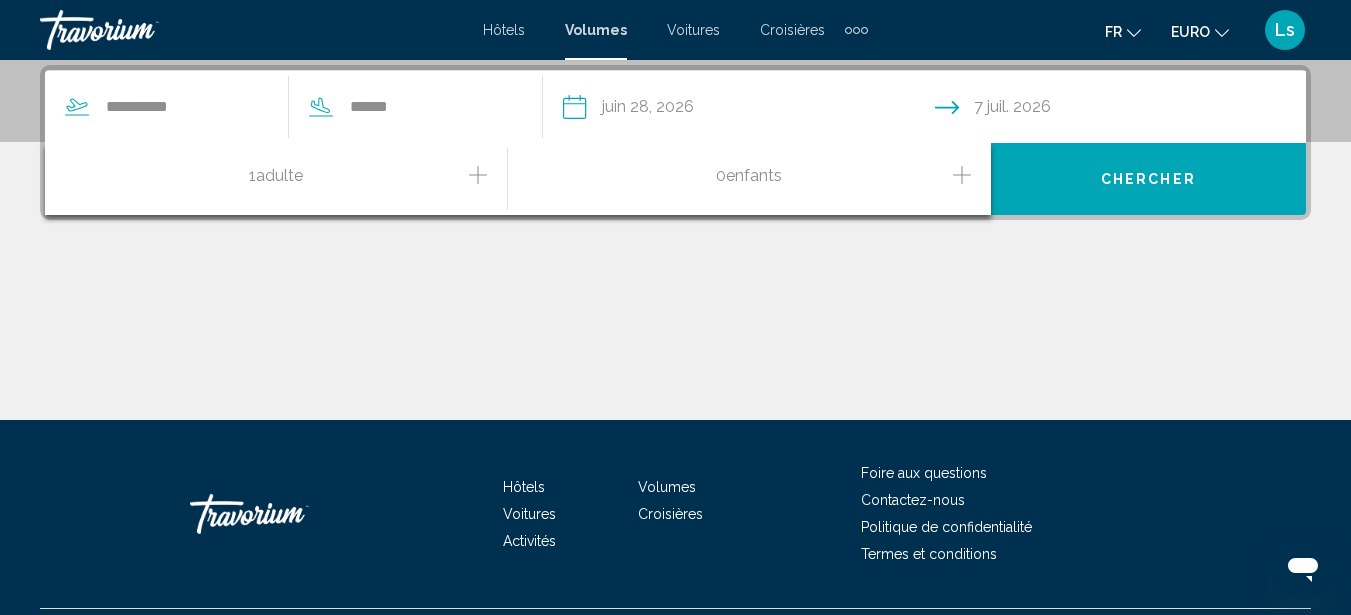 click 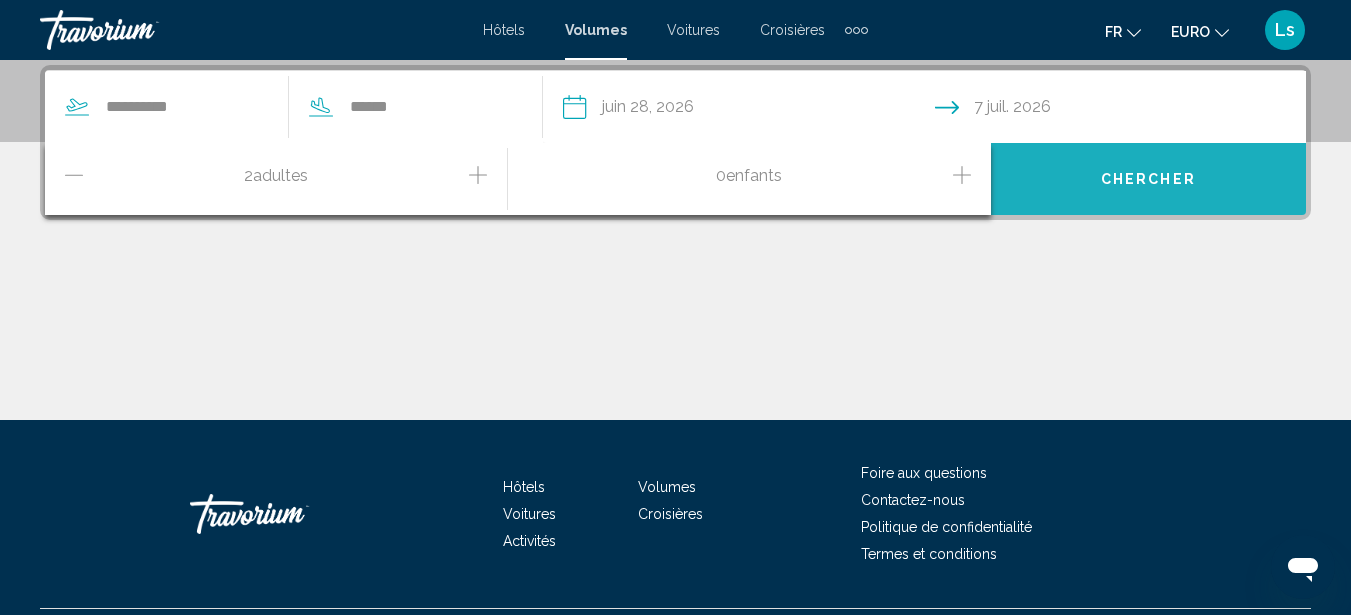 click on "Chercher" at bounding box center [1148, 179] 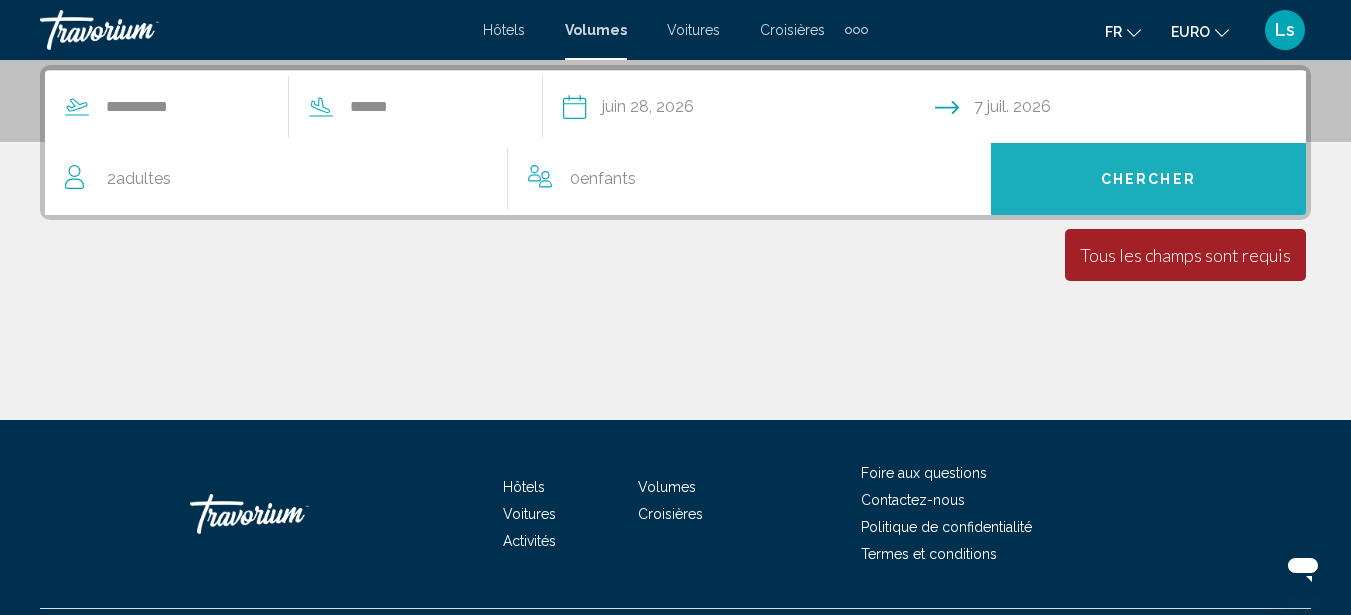click on "Chercher" at bounding box center [1148, 179] 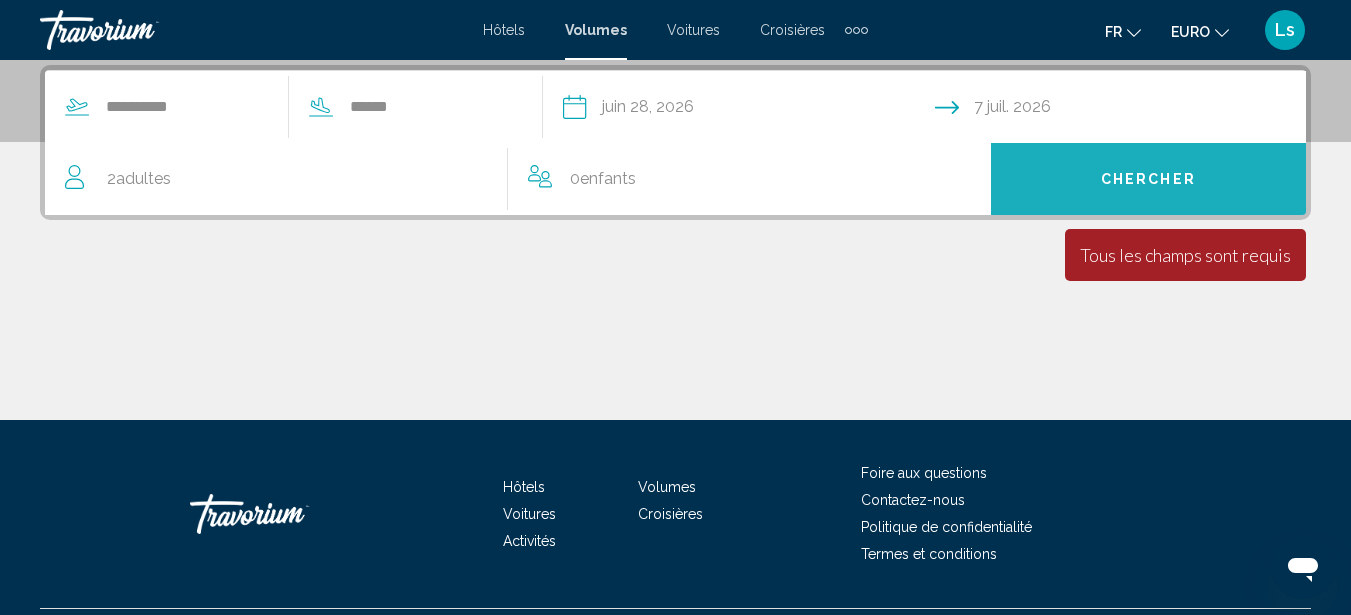 click on "Chercher" at bounding box center [1148, 179] 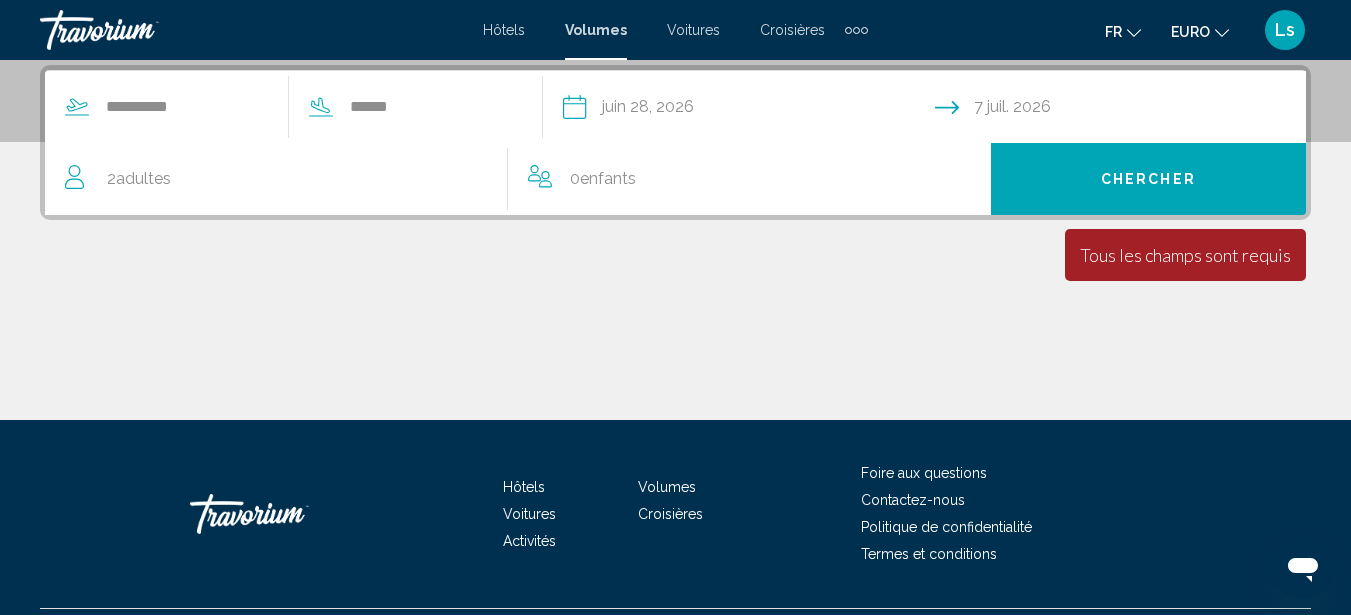 click 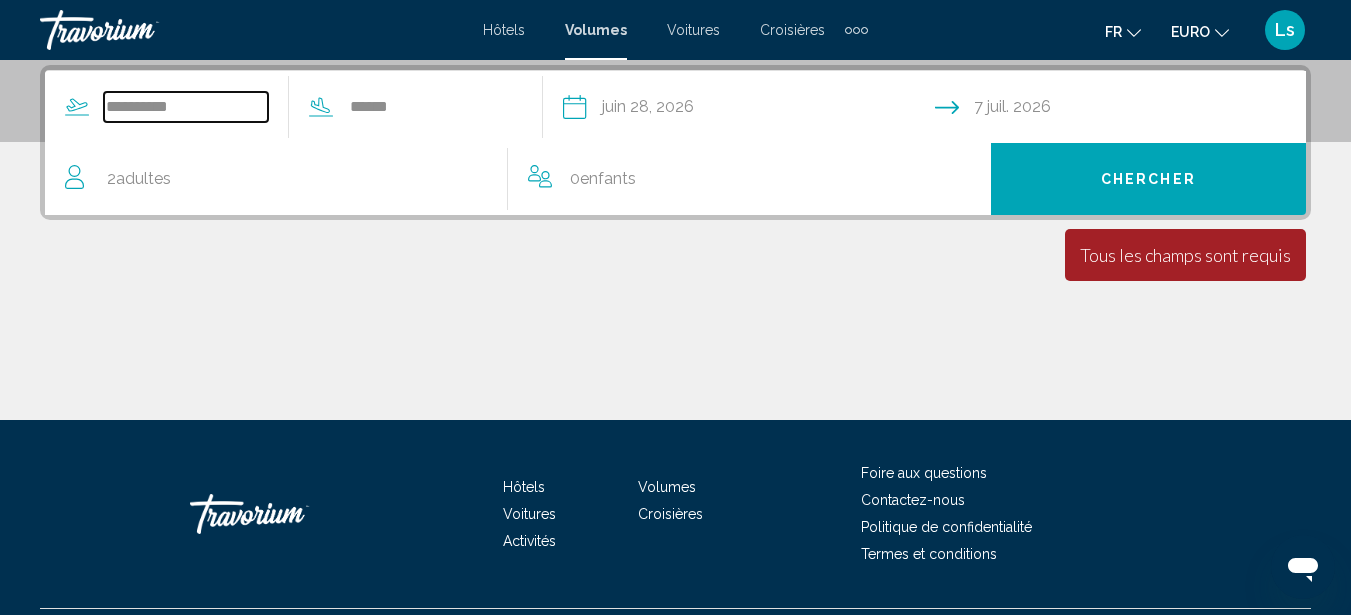 click on "**********" at bounding box center [186, 107] 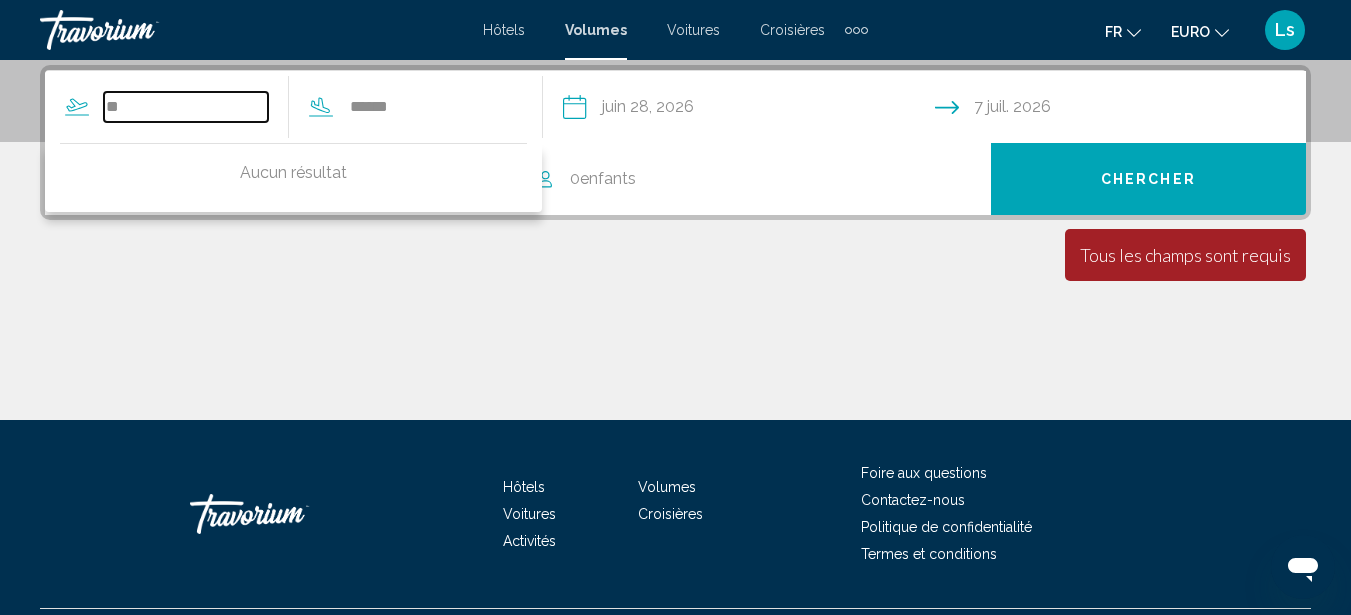 type on "*" 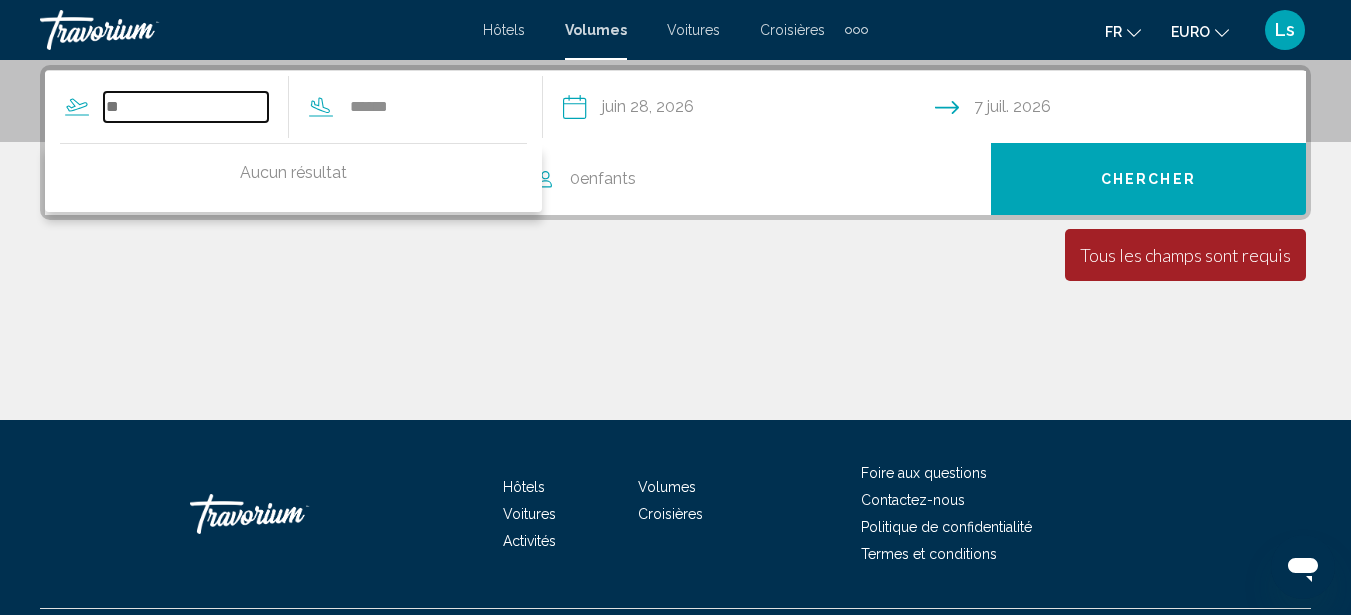 type 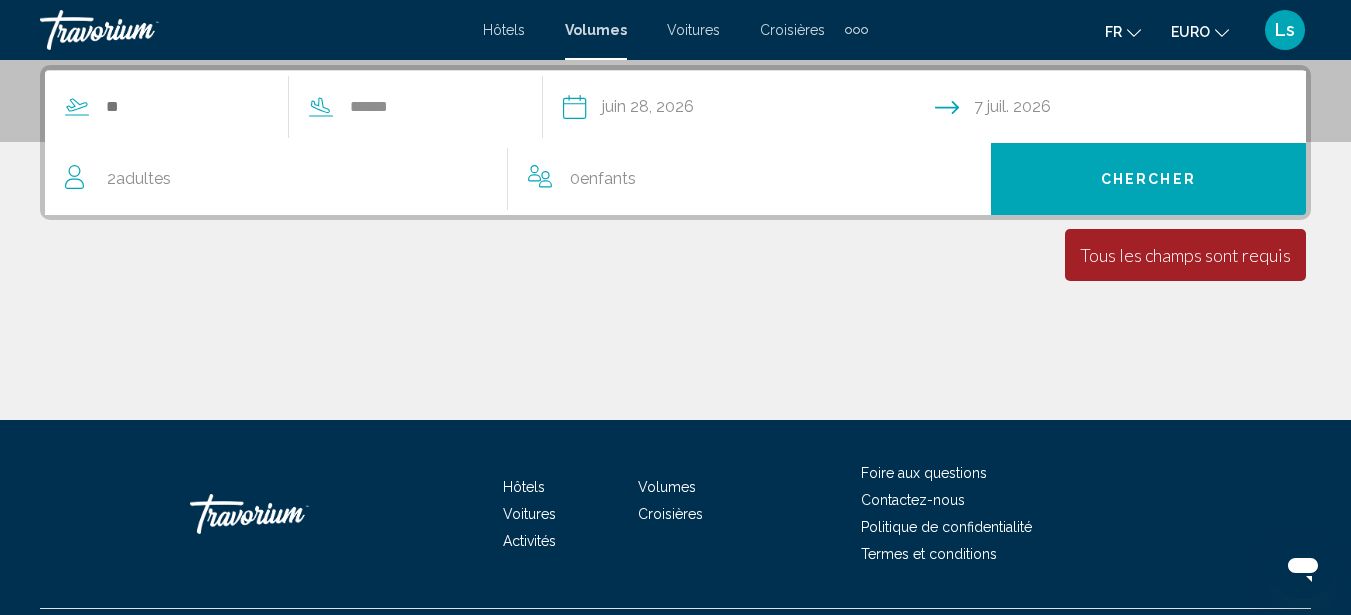 click on "Voitures" at bounding box center [693, 30] 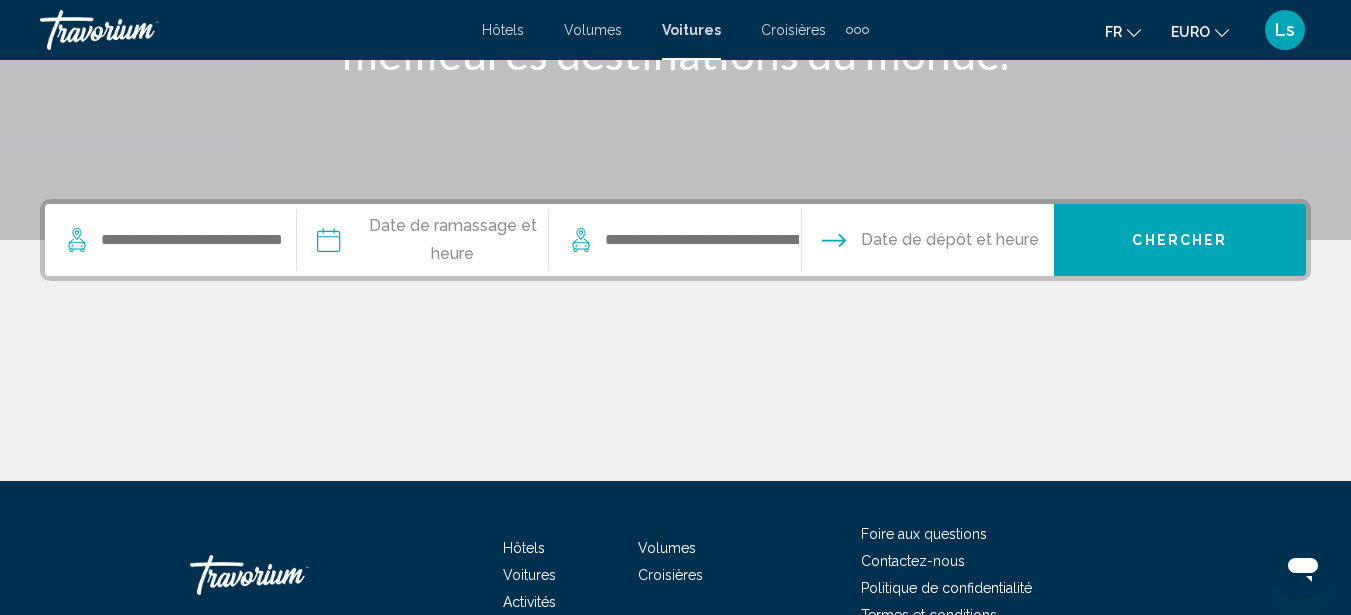 scroll, scrollTop: 191, scrollLeft: 0, axis: vertical 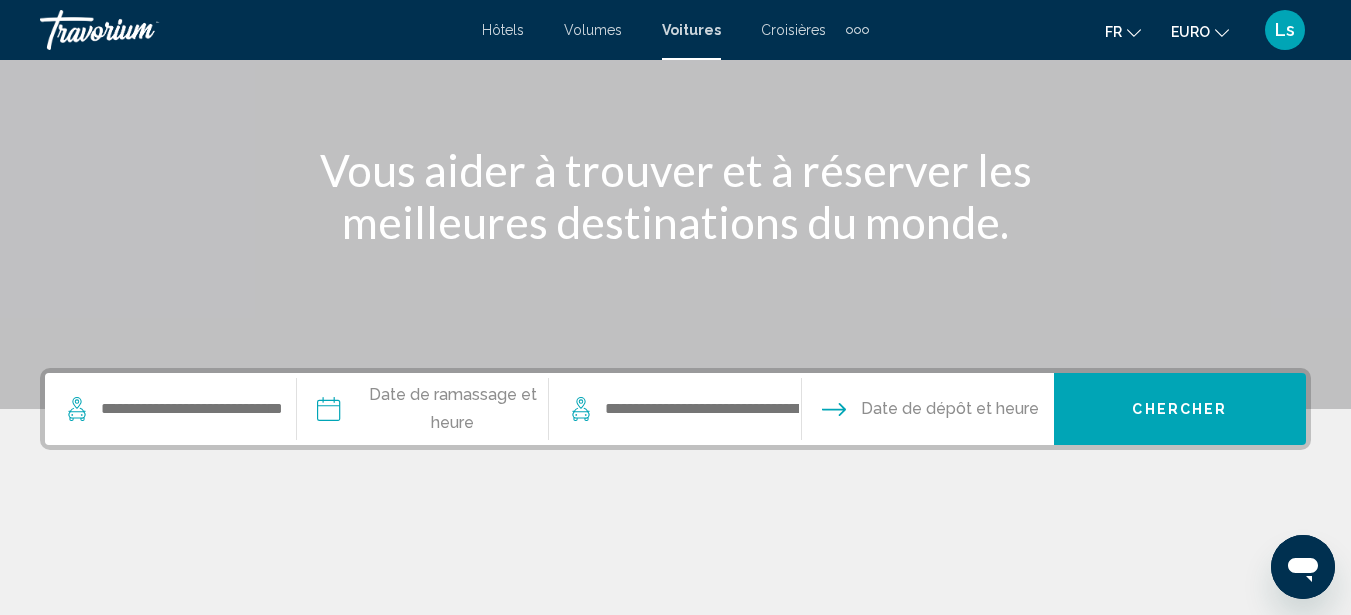 click on "Croisières" at bounding box center (793, 30) 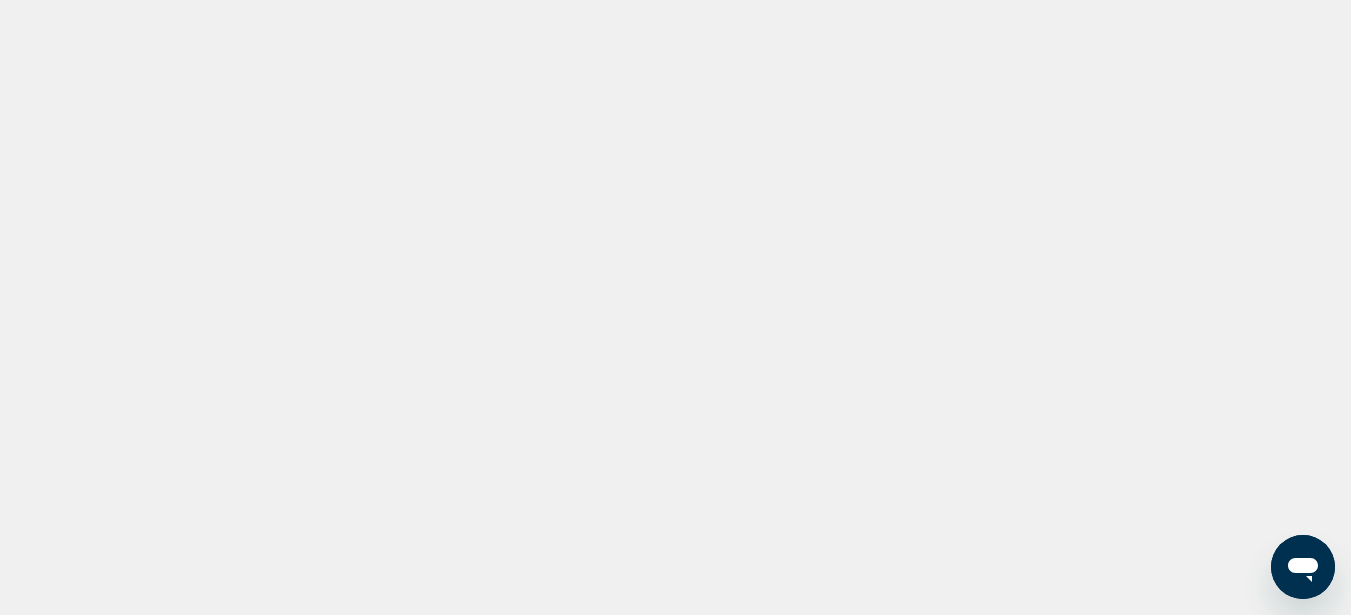 scroll, scrollTop: 0, scrollLeft: 0, axis: both 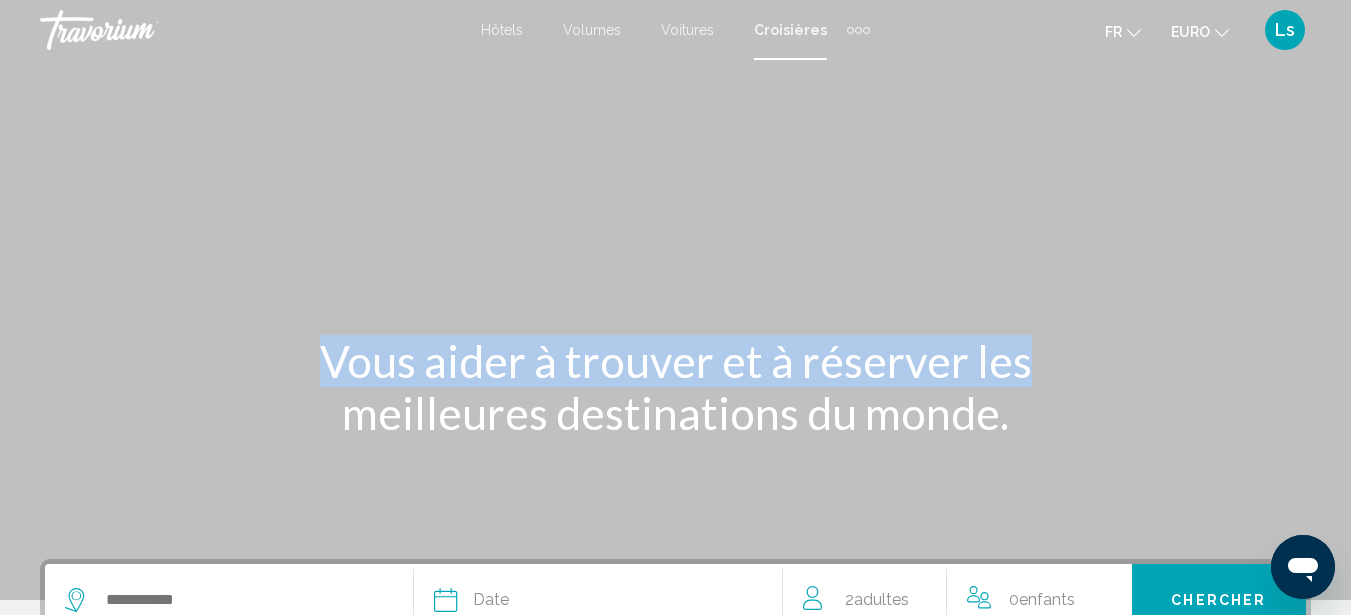 drag, startPoint x: 1350, startPoint y: 71, endPoint x: 1365, endPoint y: 131, distance: 61.846584 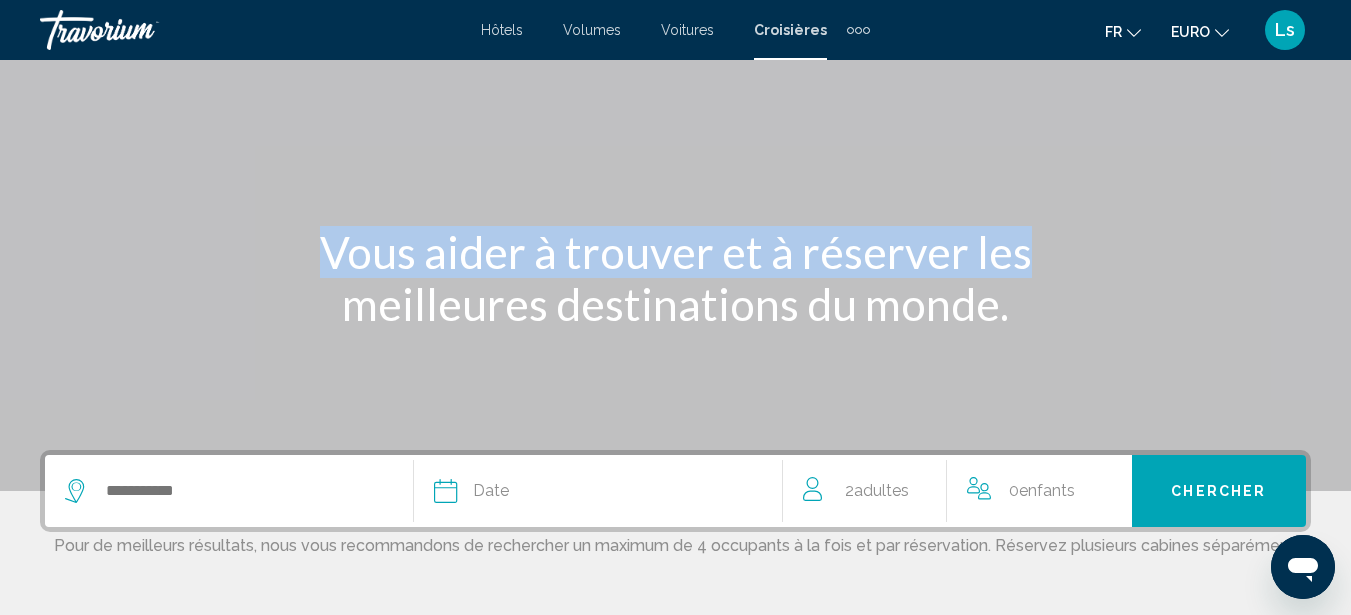 scroll, scrollTop: 0, scrollLeft: 0, axis: both 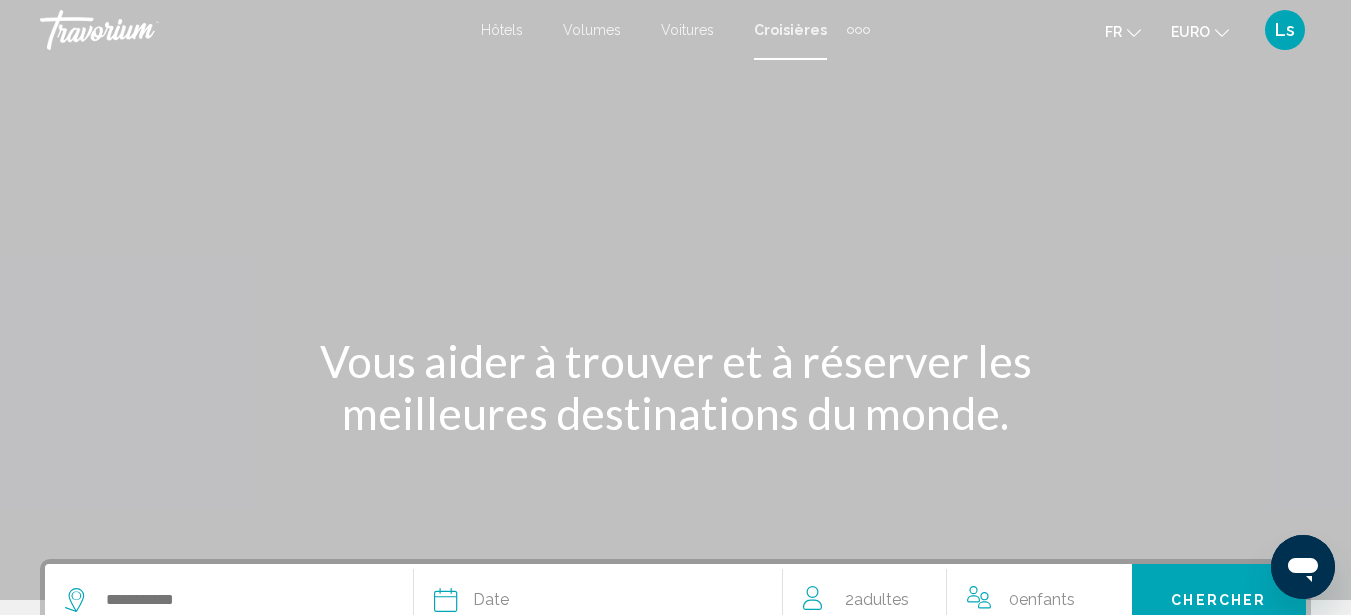 click on "Hôtels Volumes Voitures Croisières Activités Hôtels Vols Voitures Croisières Activités" at bounding box center [675, 30] 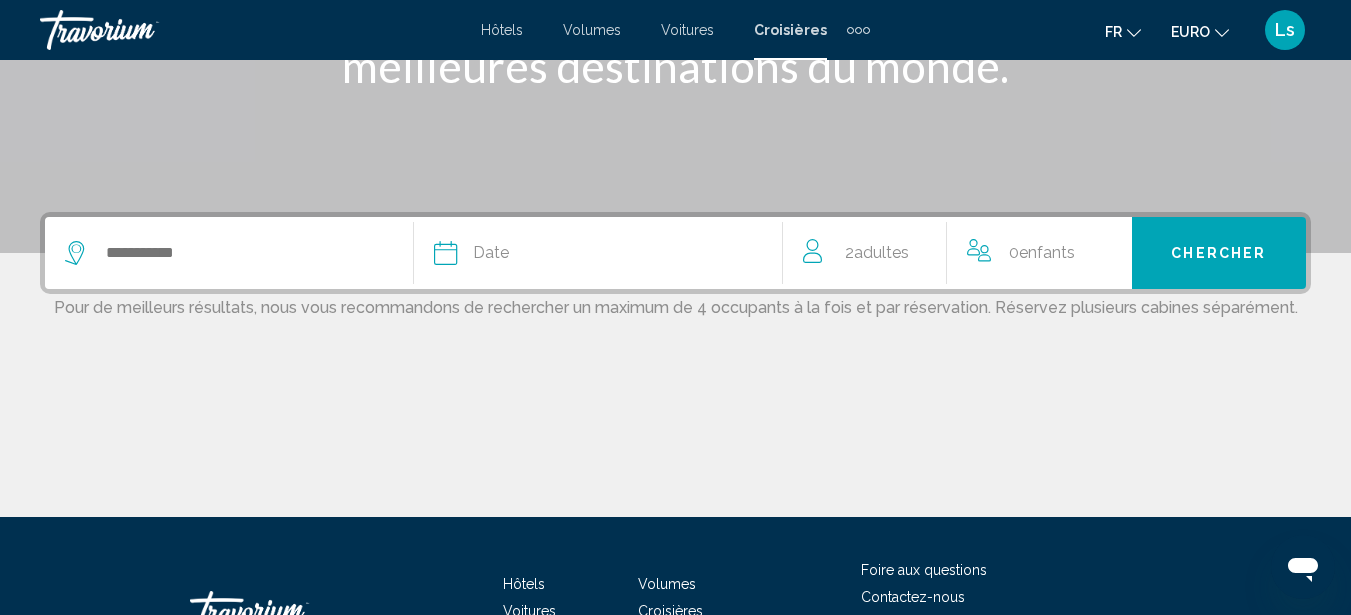 scroll, scrollTop: 429, scrollLeft: 0, axis: vertical 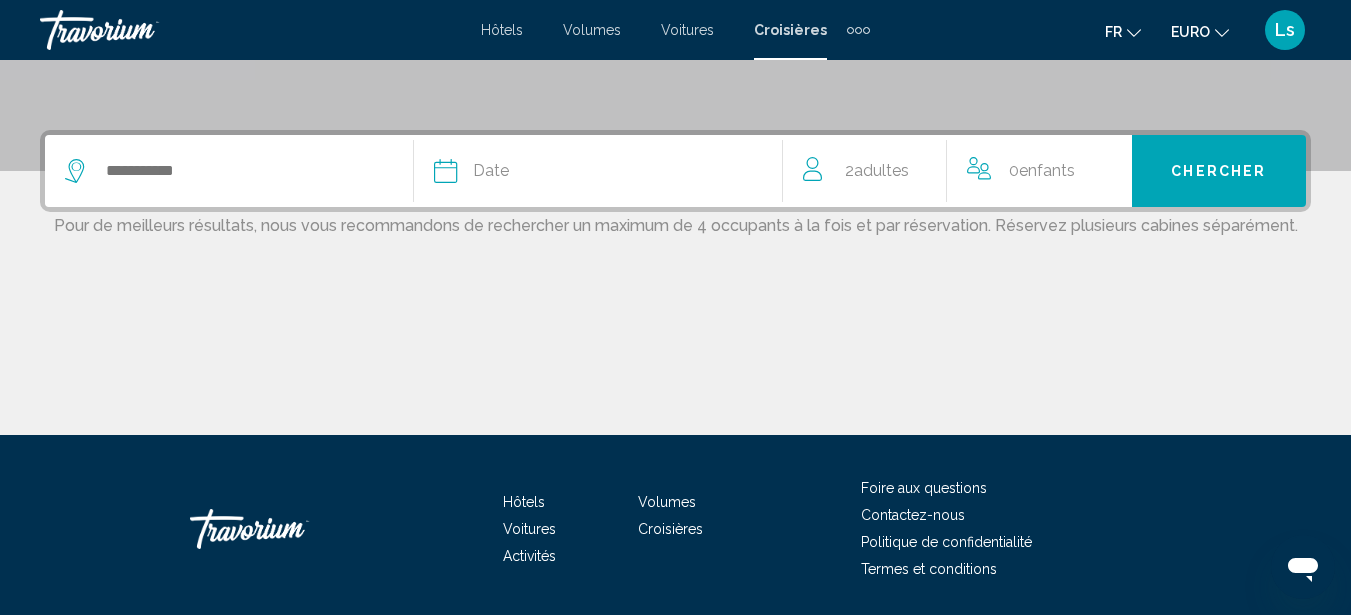 click on "Foire aux questions" at bounding box center (924, 488) 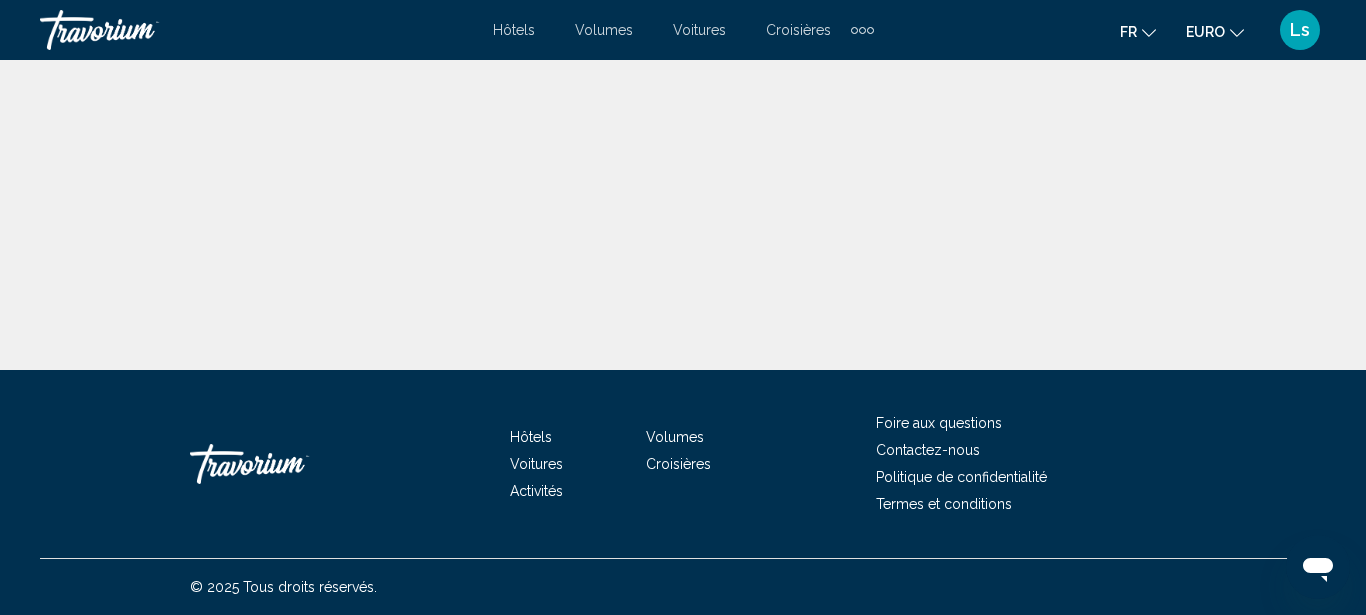 click on "Foire aux questions" at bounding box center (939, 423) 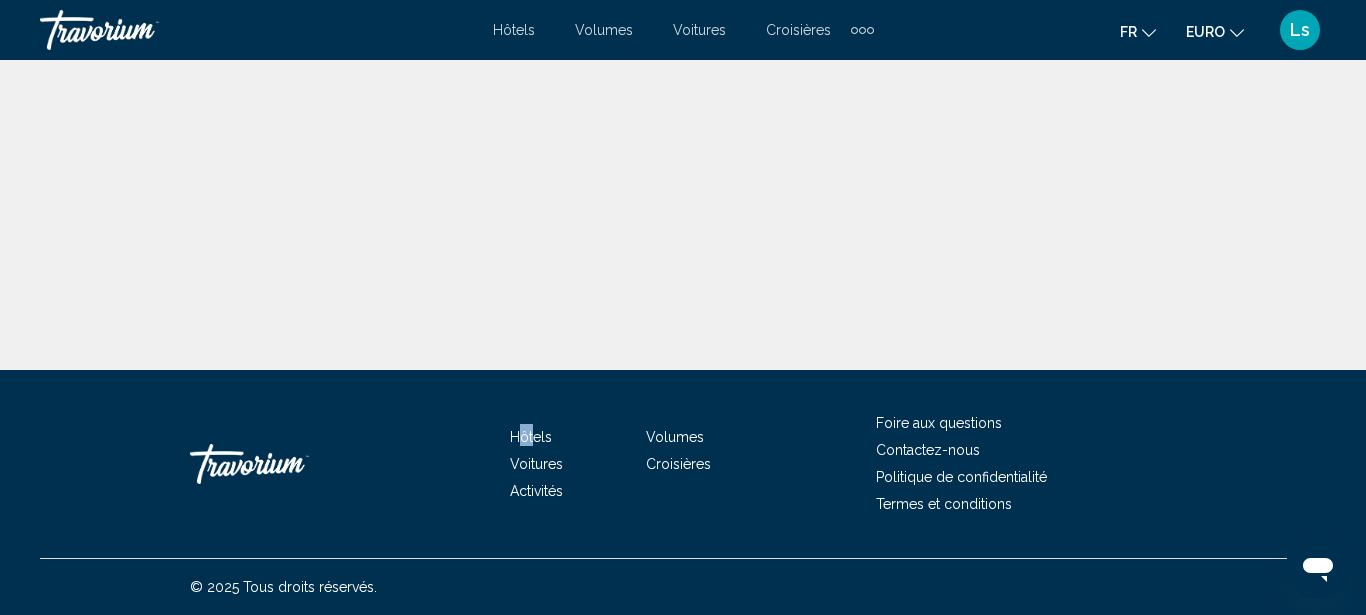 drag, startPoint x: 524, startPoint y: 425, endPoint x: 532, endPoint y: 437, distance: 14.422205 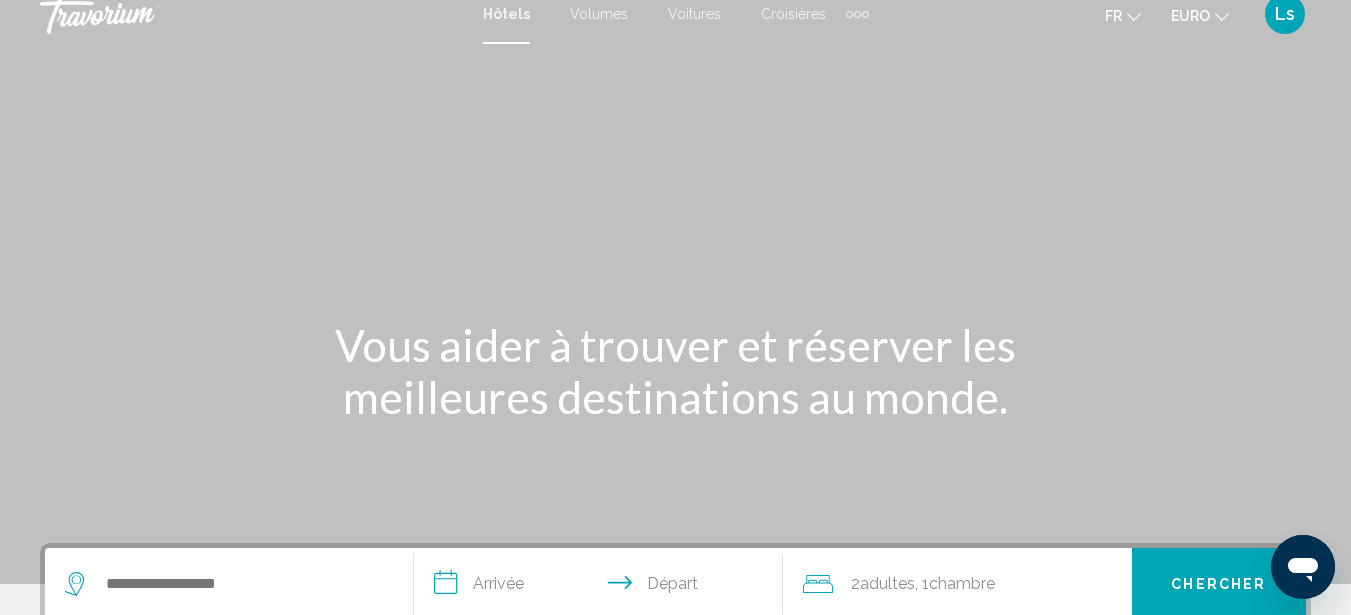 scroll, scrollTop: 0, scrollLeft: 0, axis: both 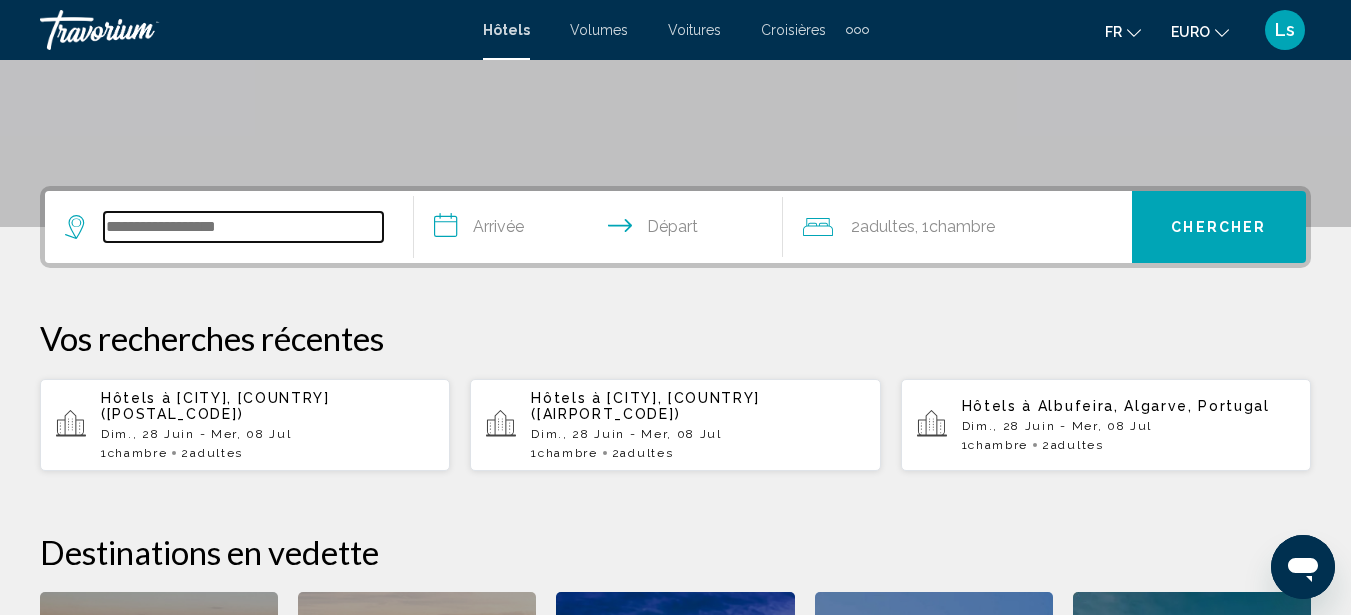 click at bounding box center (243, 227) 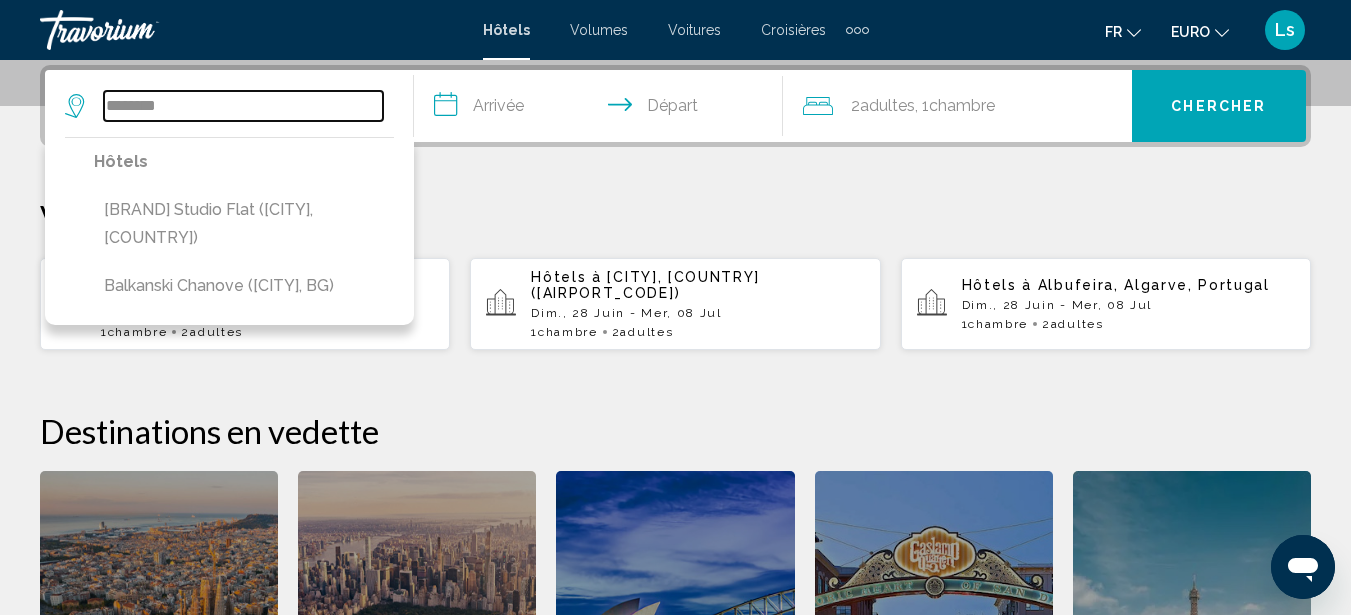 type on "*******" 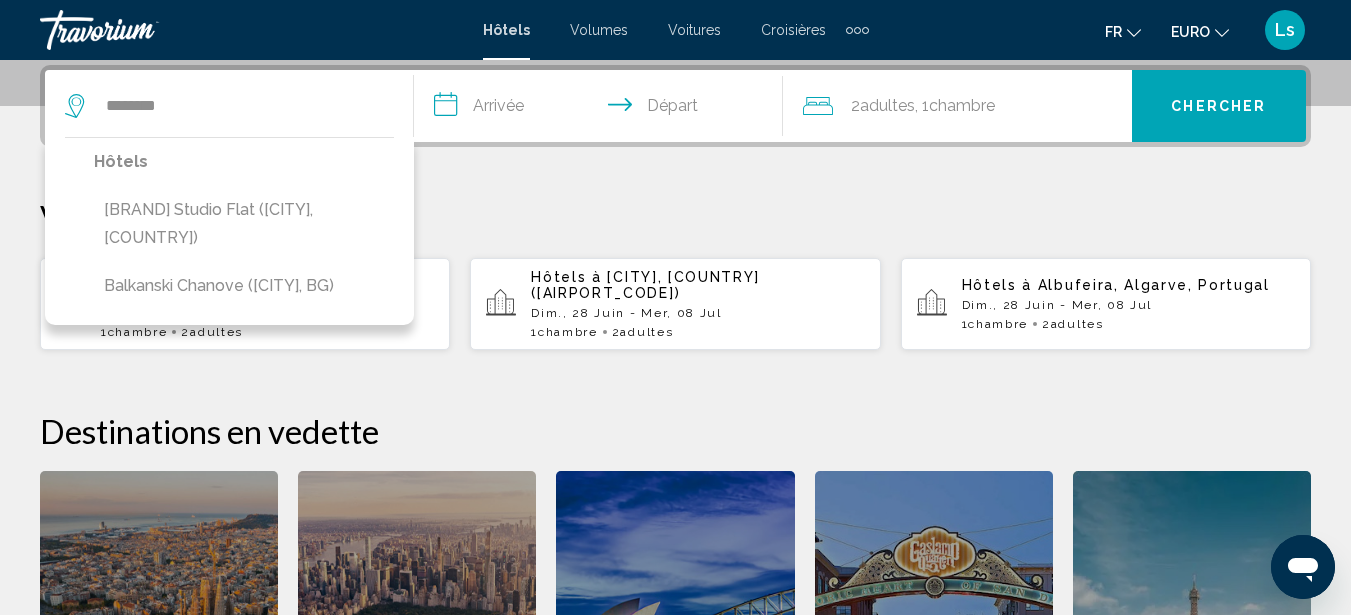 click on "**********" at bounding box center [675, 428] 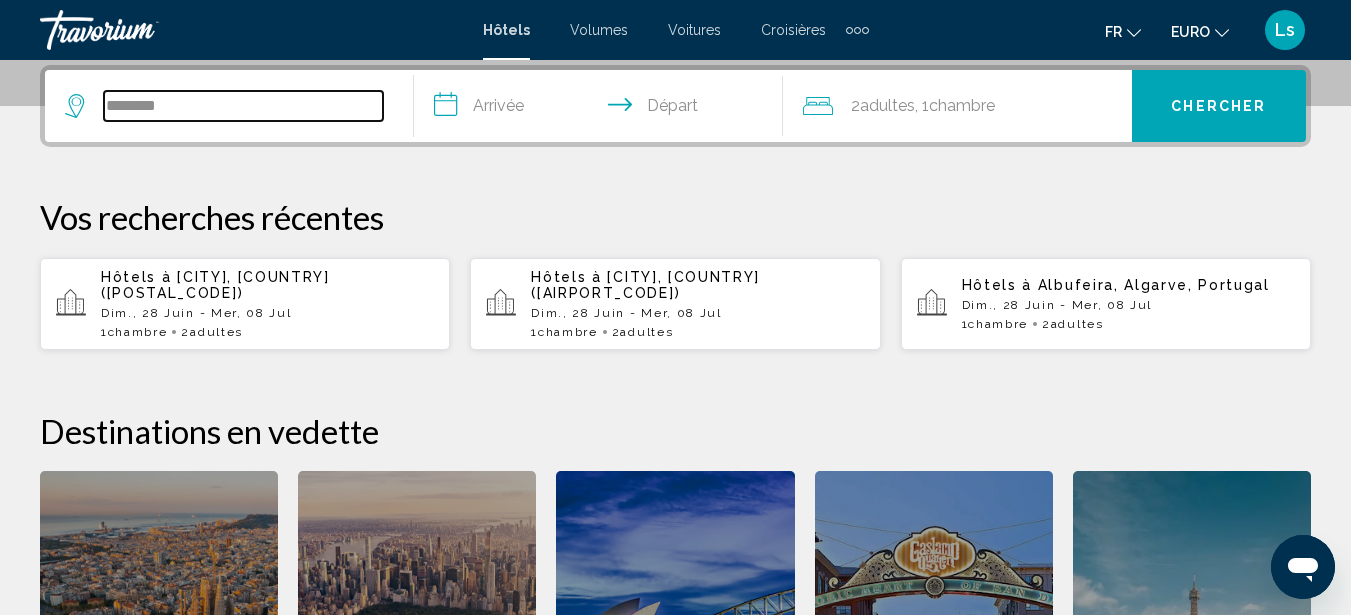 drag, startPoint x: 190, startPoint y: 119, endPoint x: 0, endPoint y: 107, distance: 190.37857 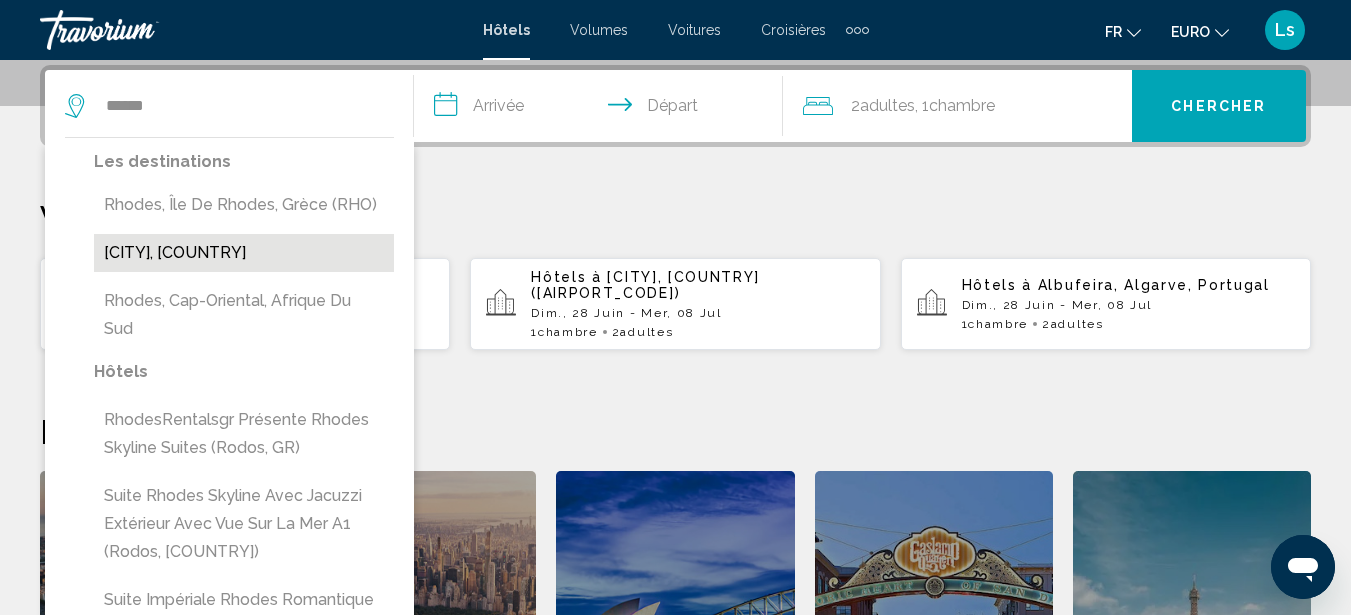 click on "[CITY], [COUNTRY]" at bounding box center (244, 253) 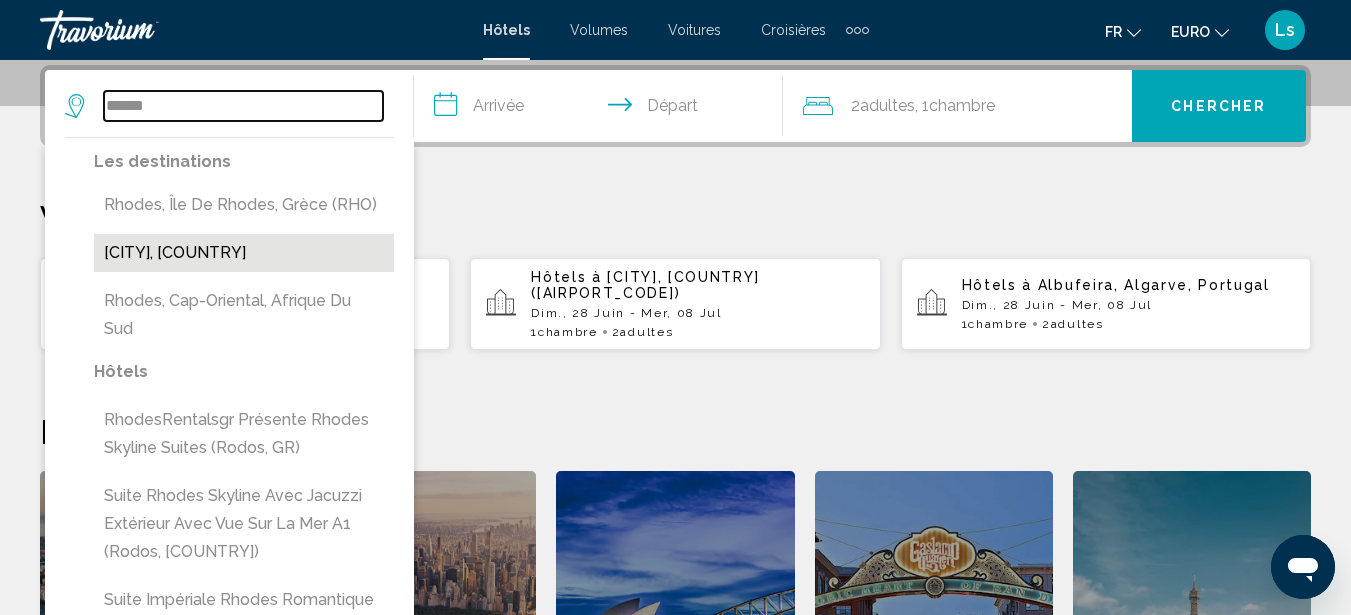 type on "**********" 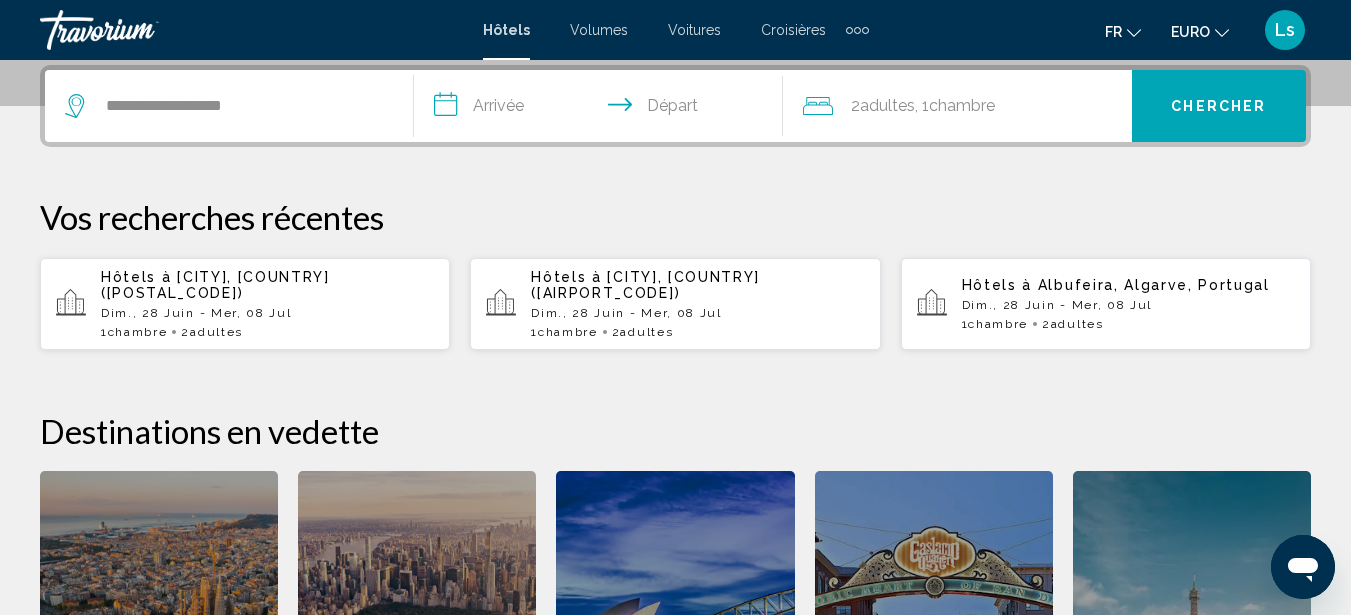 click on "**********" at bounding box center [602, 109] 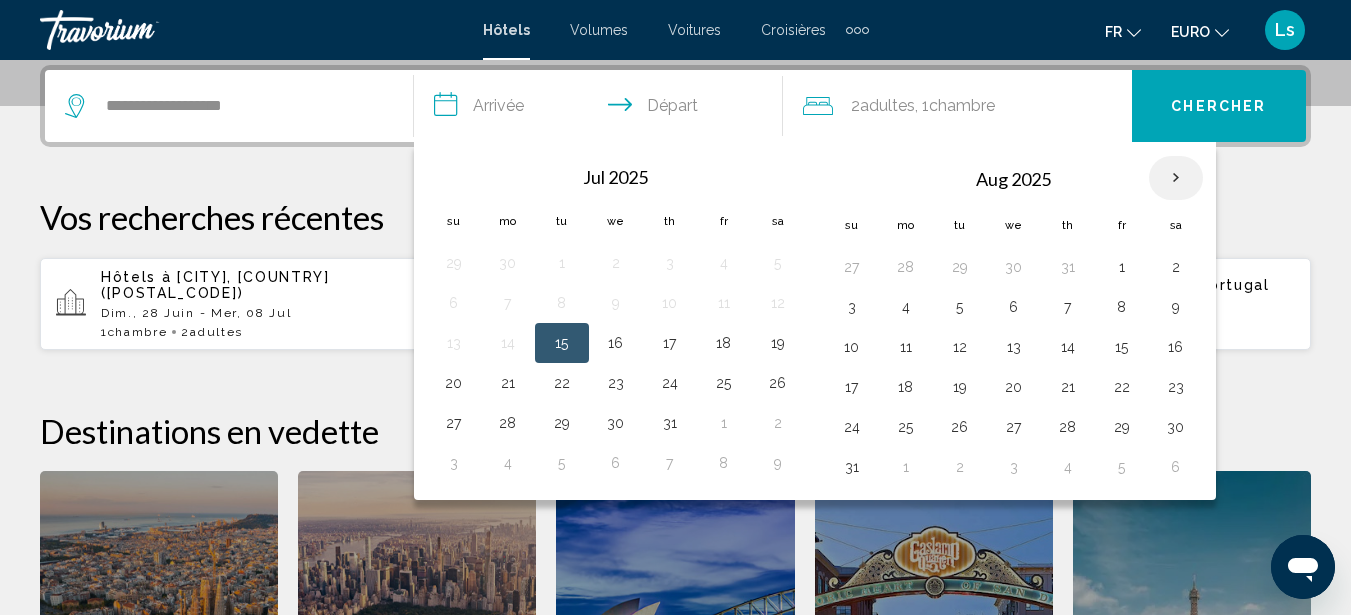 click at bounding box center (1176, 178) 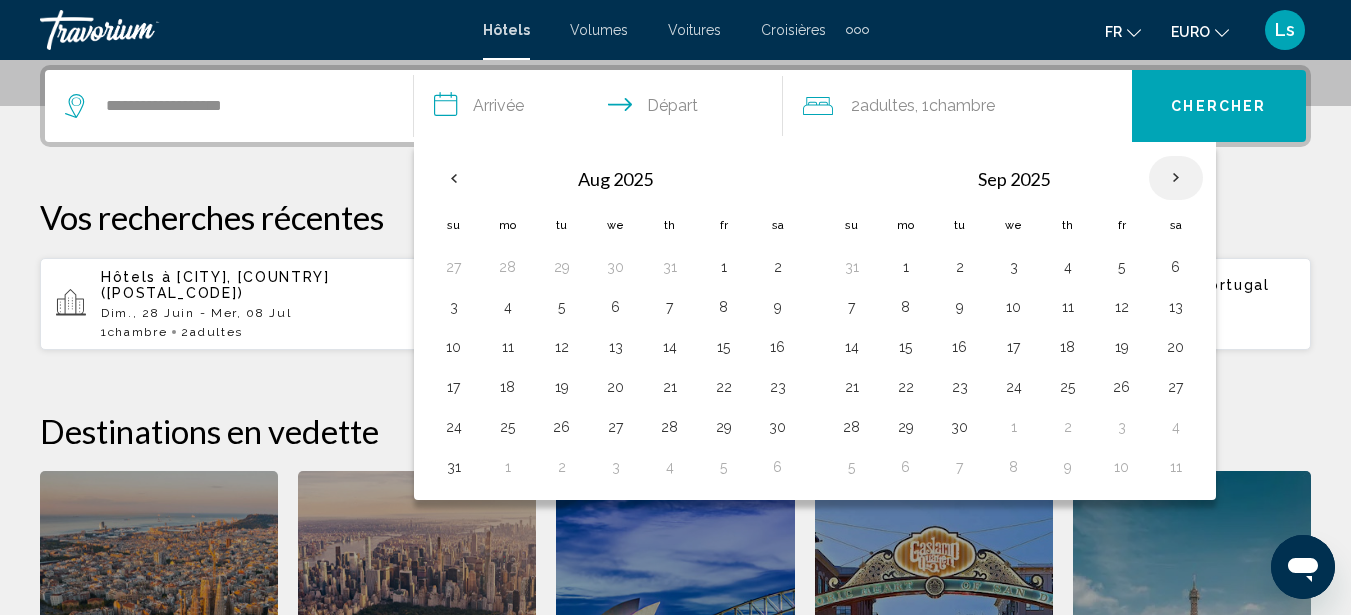 click at bounding box center (1176, 178) 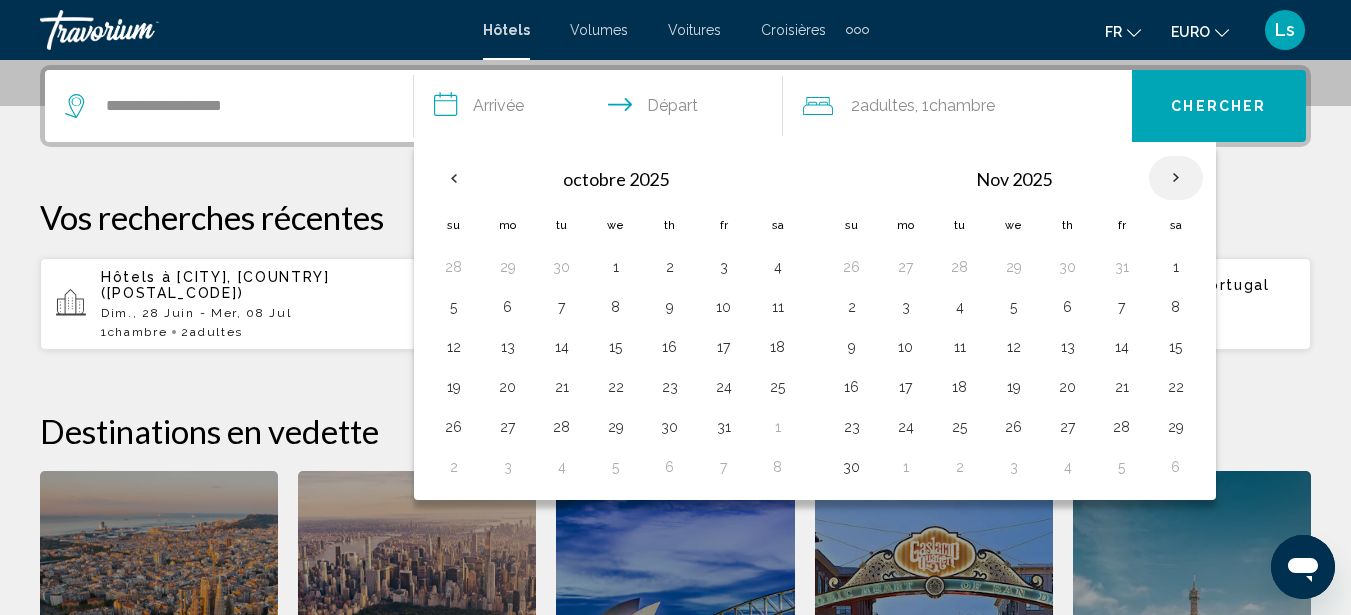 click at bounding box center (1176, 178) 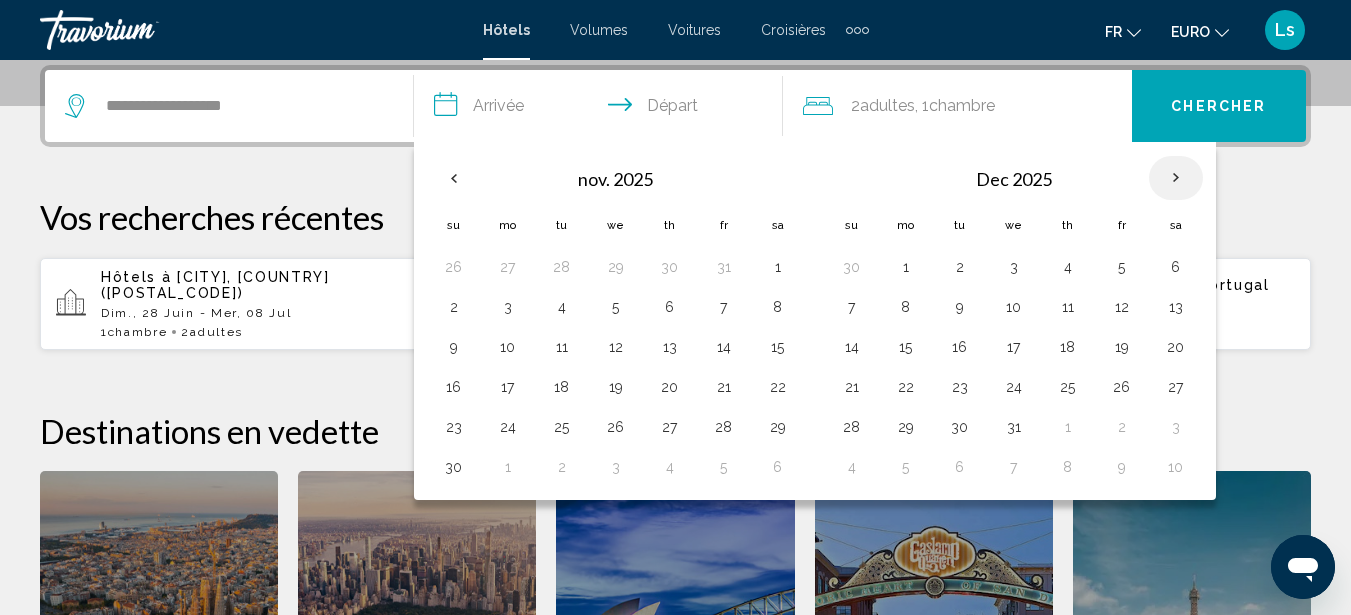 click at bounding box center [1176, 178] 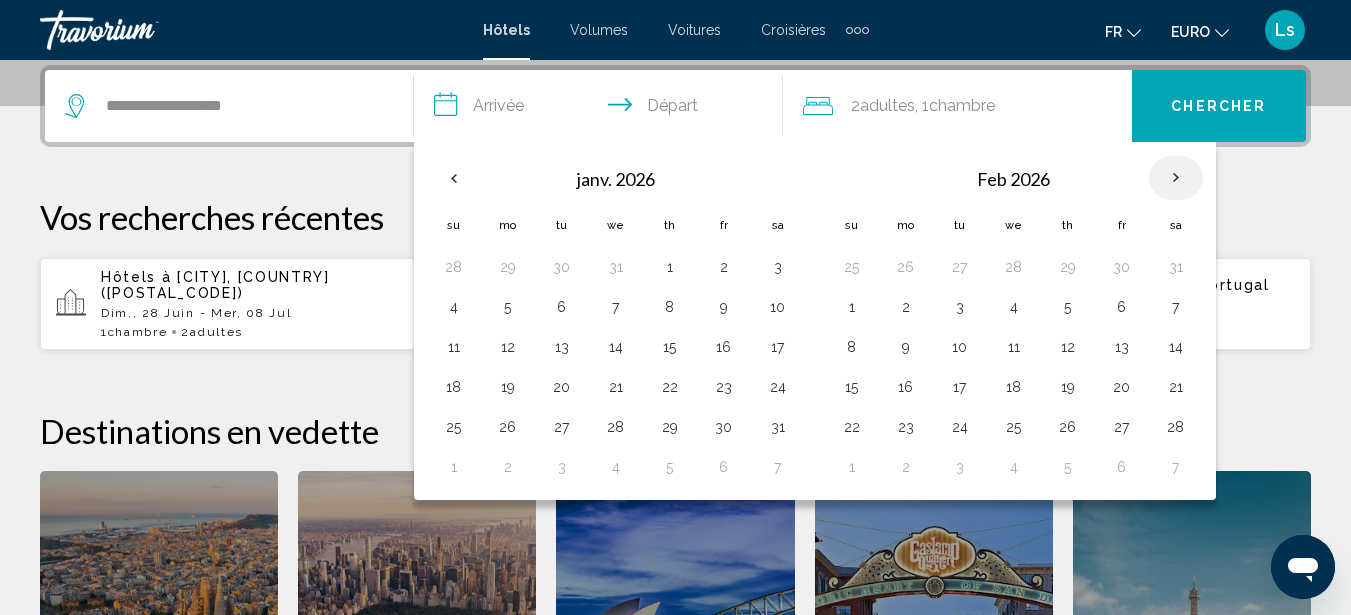 click at bounding box center (1176, 178) 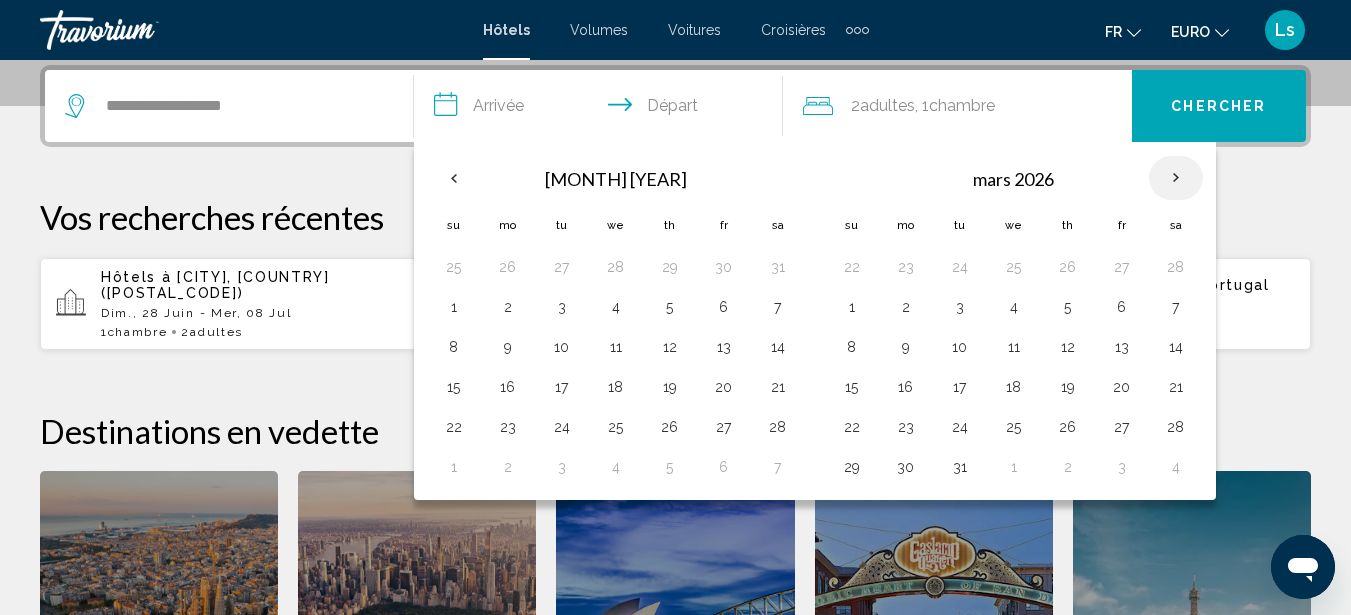 click at bounding box center [1176, 178] 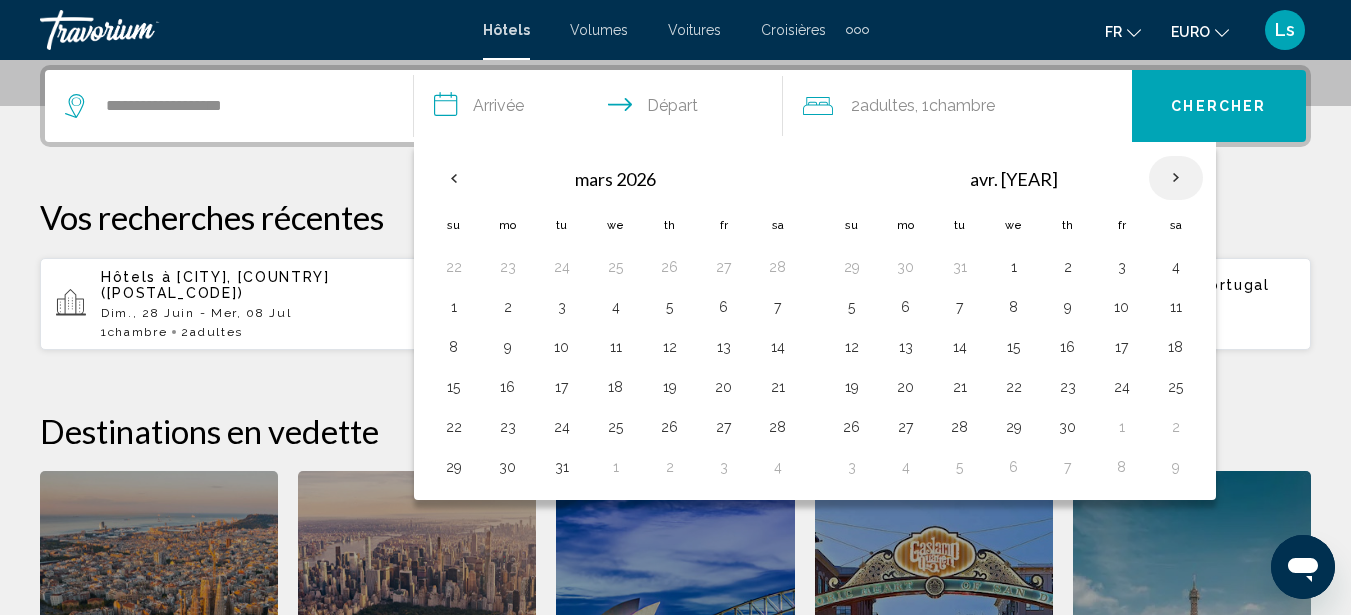 click at bounding box center (1176, 178) 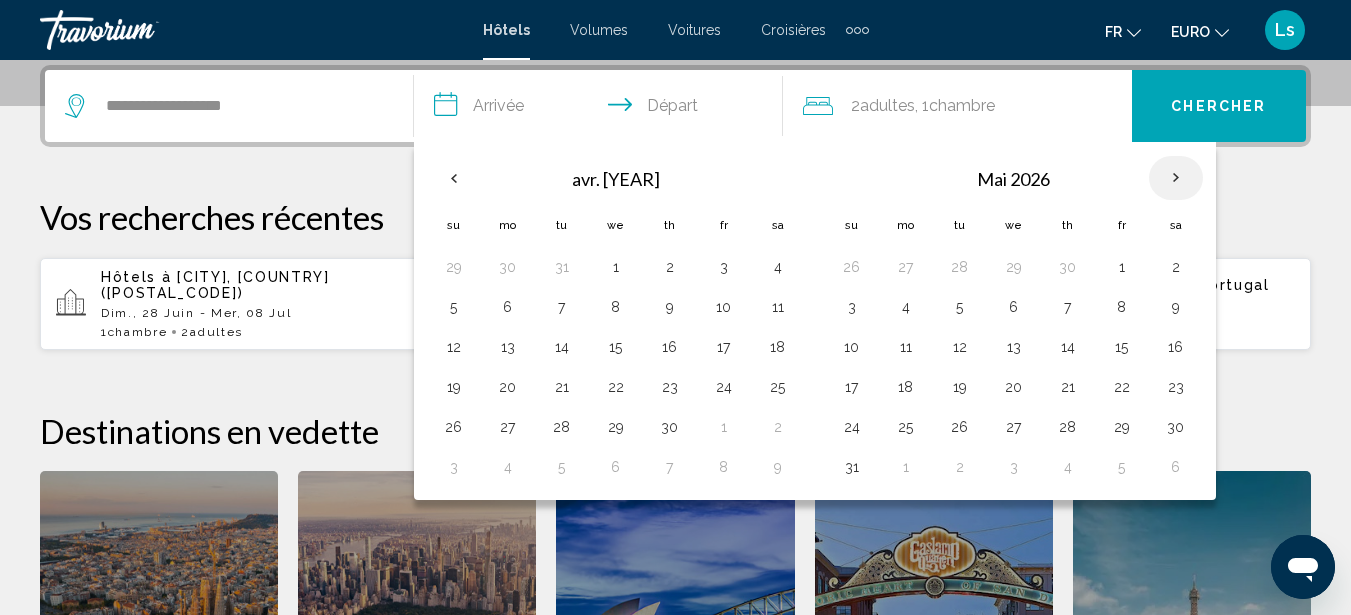 click at bounding box center (1176, 178) 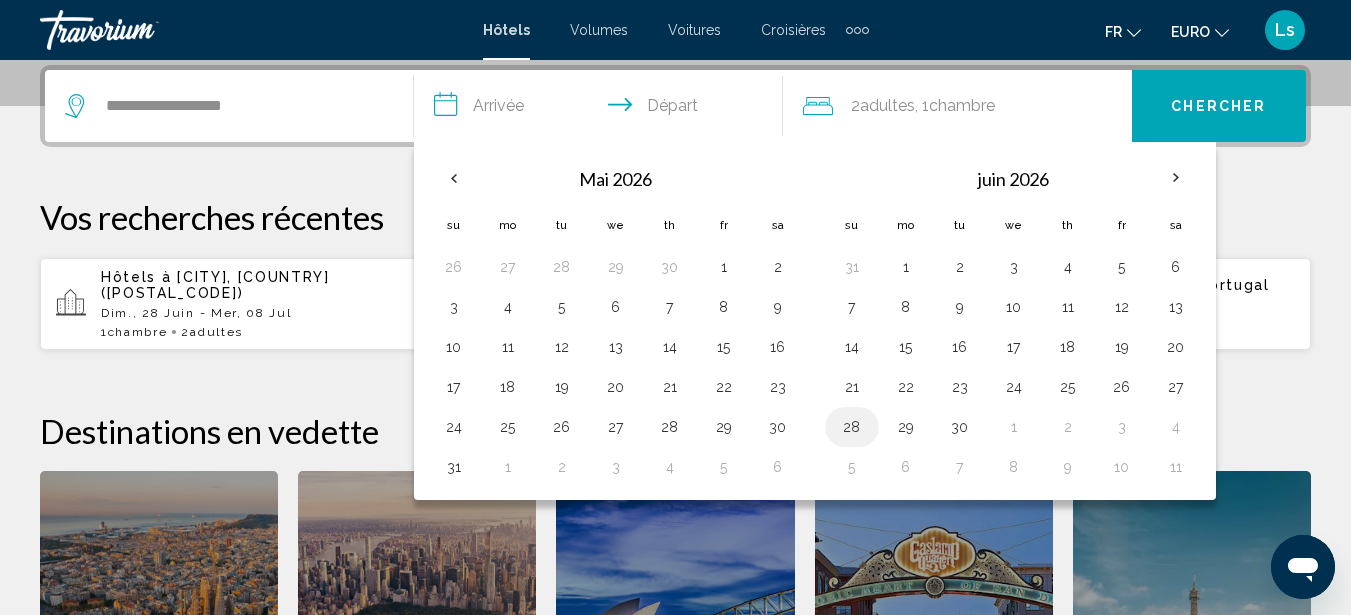 click on "28" at bounding box center (852, 427) 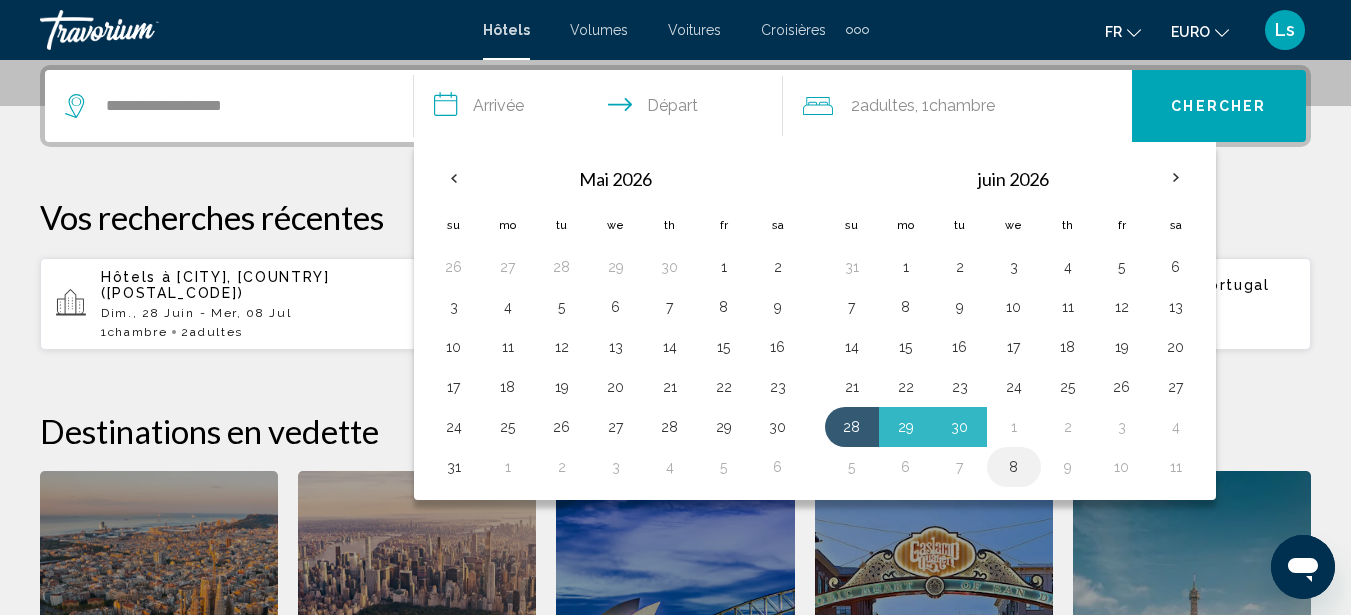 click on "8" at bounding box center (1014, 467) 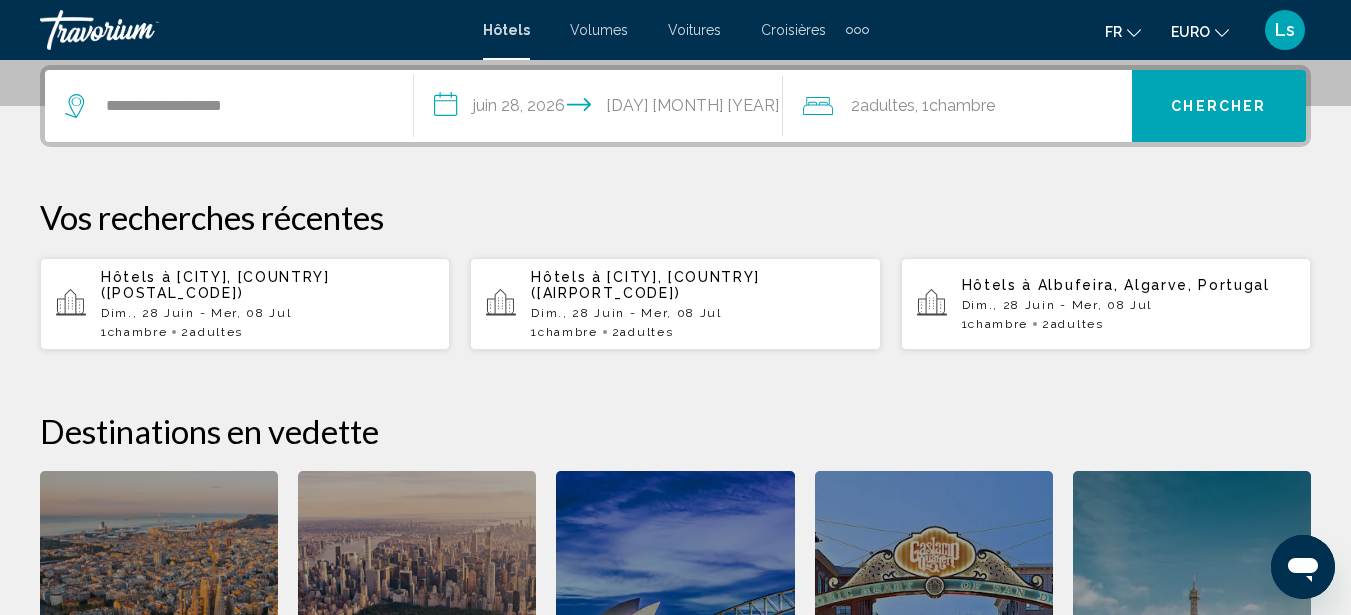 click on "Chercher" at bounding box center [1218, 107] 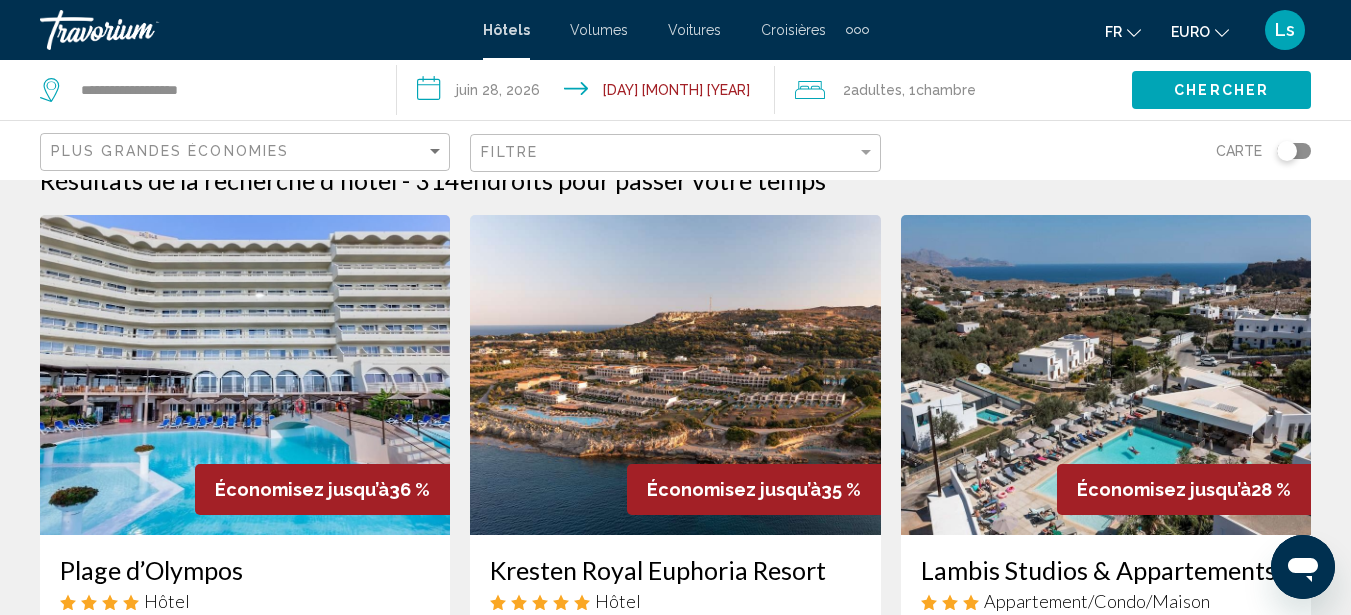 scroll, scrollTop: 40, scrollLeft: 0, axis: vertical 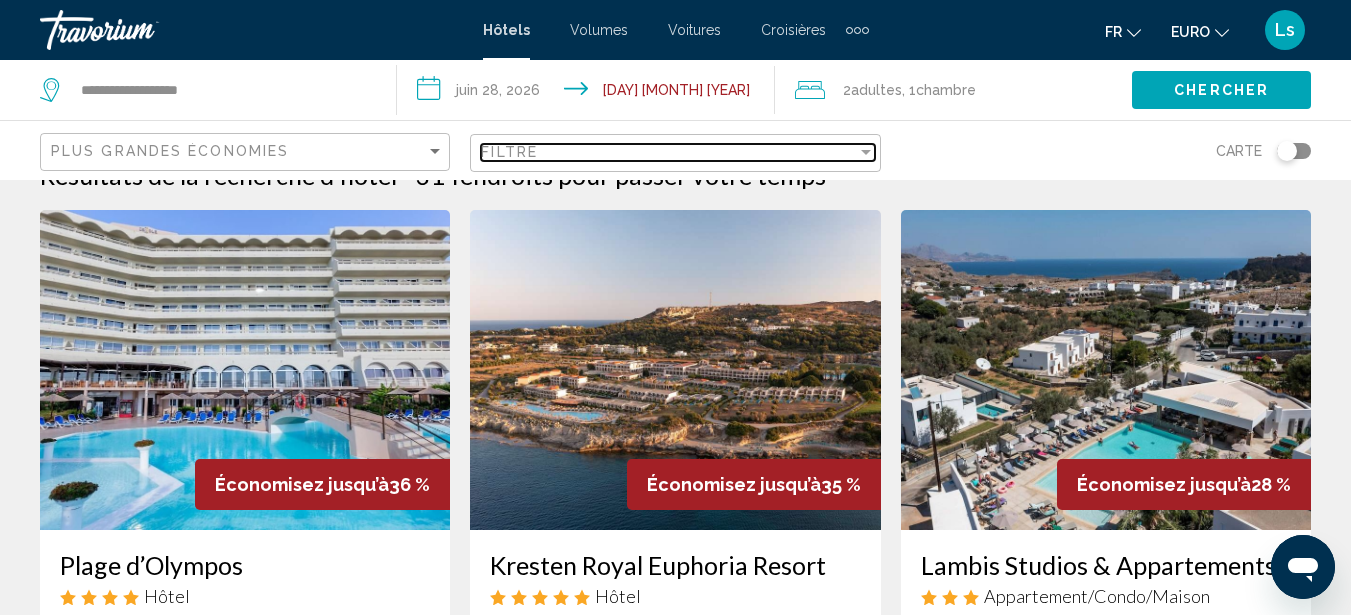 click on "Filtre" at bounding box center (668, 152) 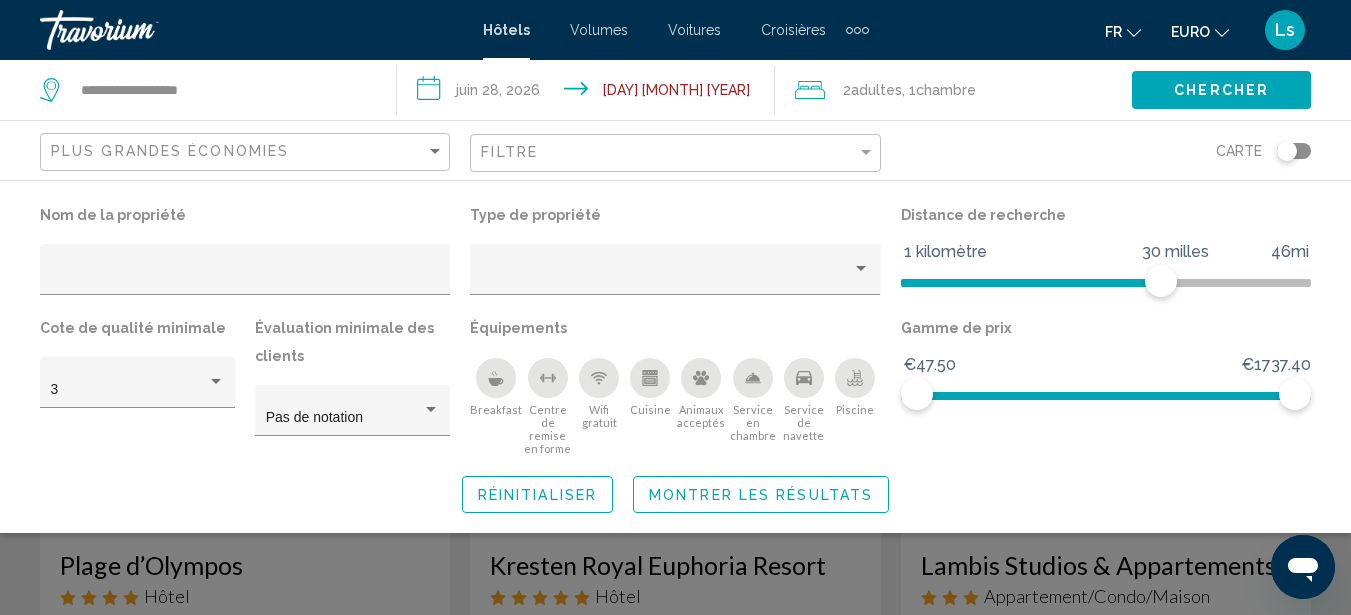 click 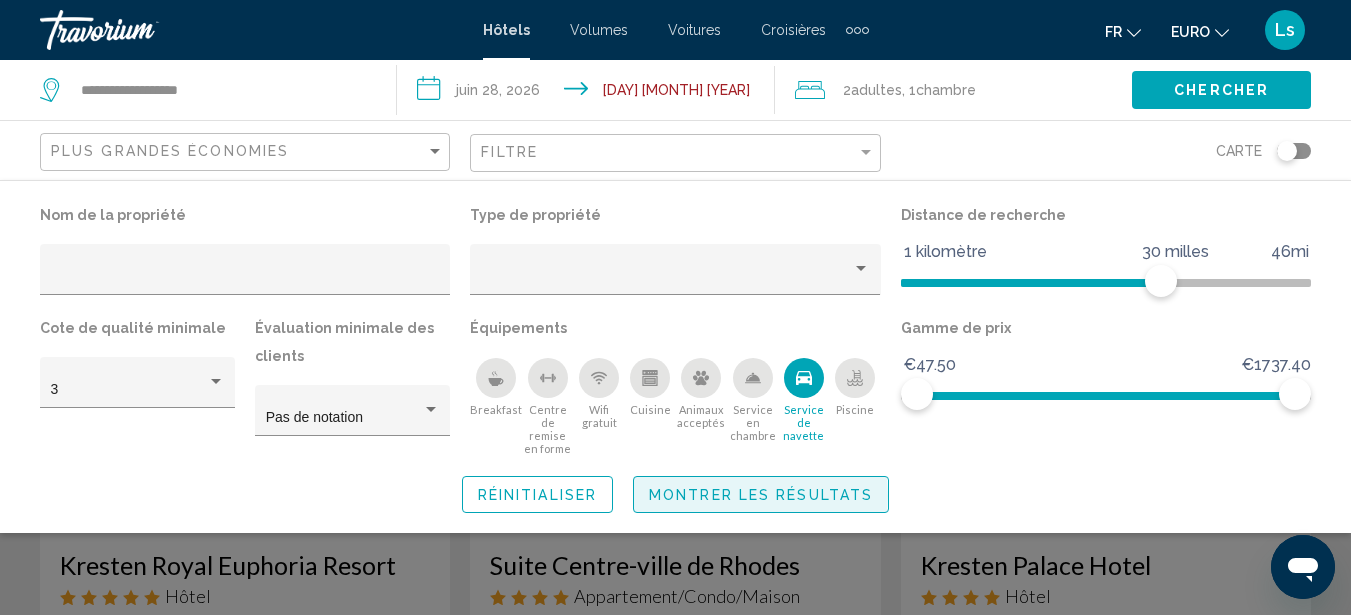 click on "Montrer les résultats" 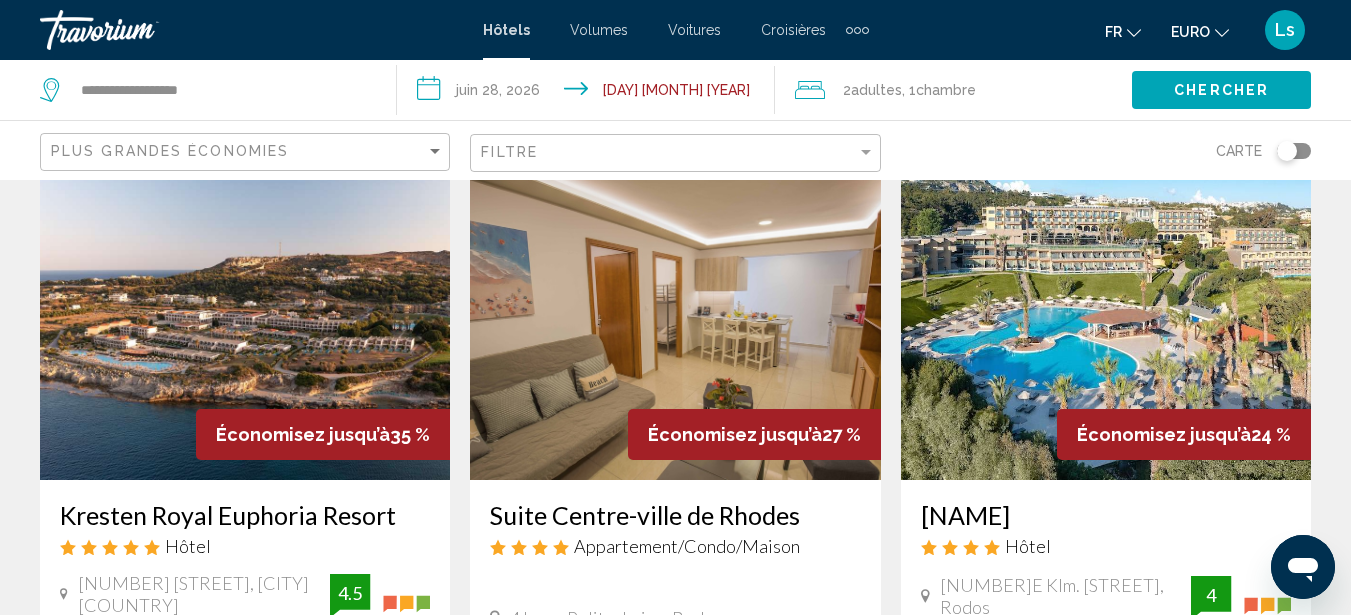 scroll, scrollTop: 130, scrollLeft: 0, axis: vertical 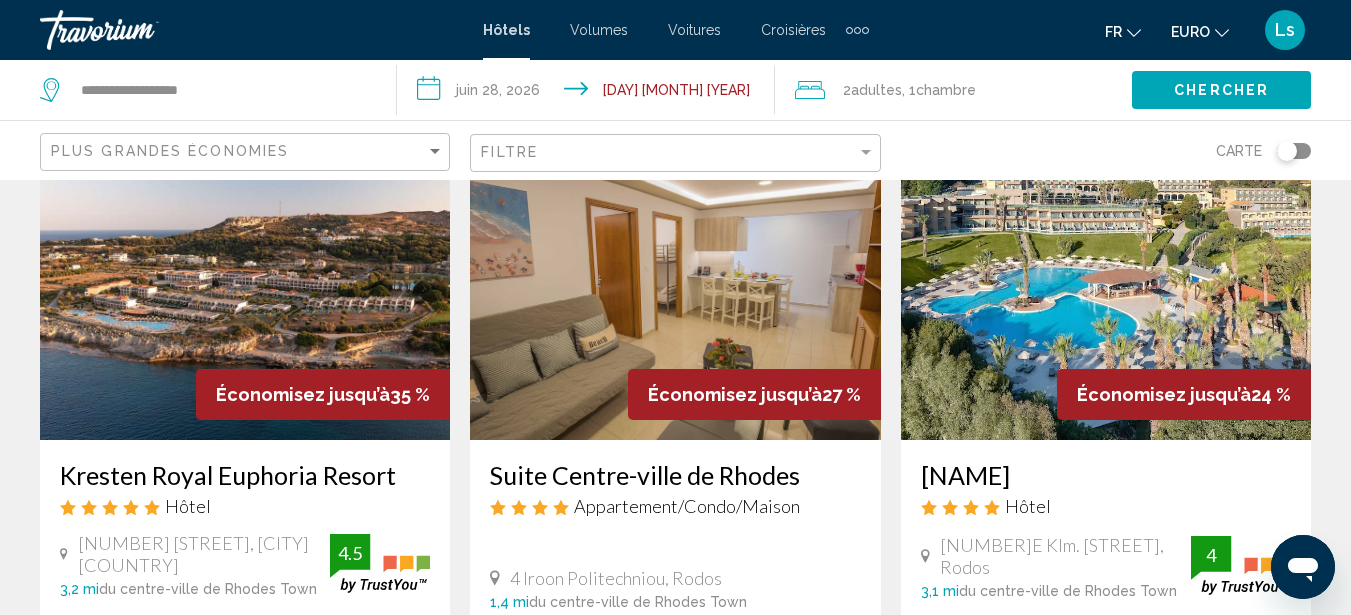 click at bounding box center (245, 280) 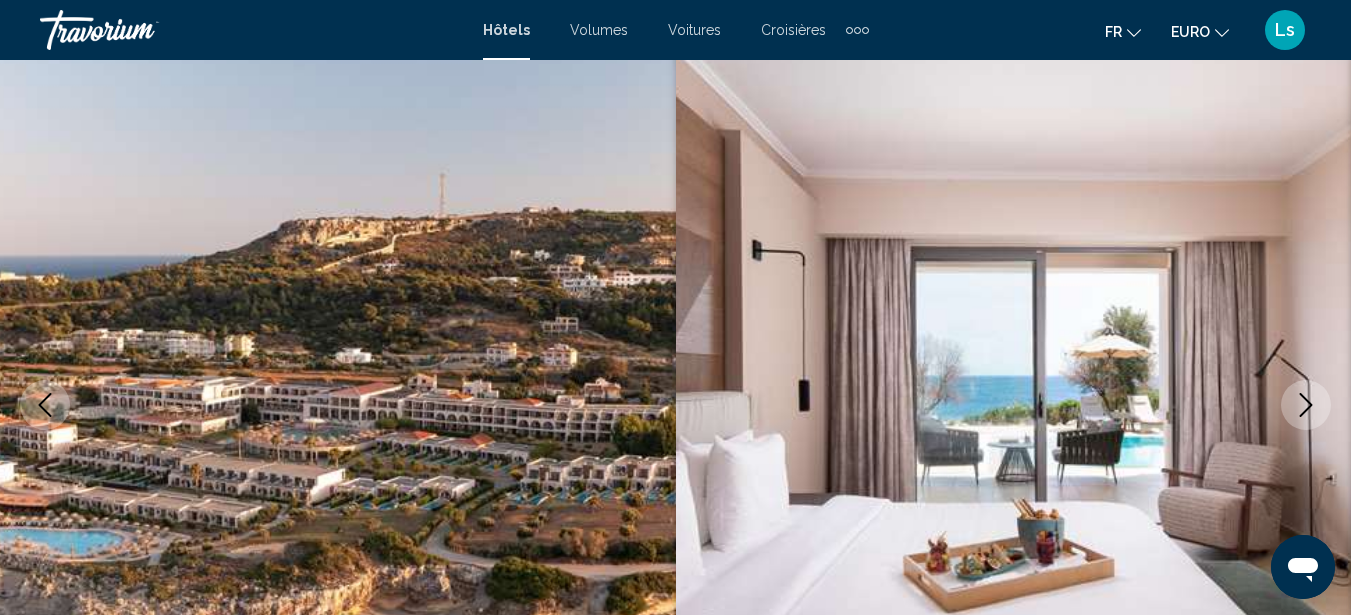 scroll, scrollTop: 227, scrollLeft: 0, axis: vertical 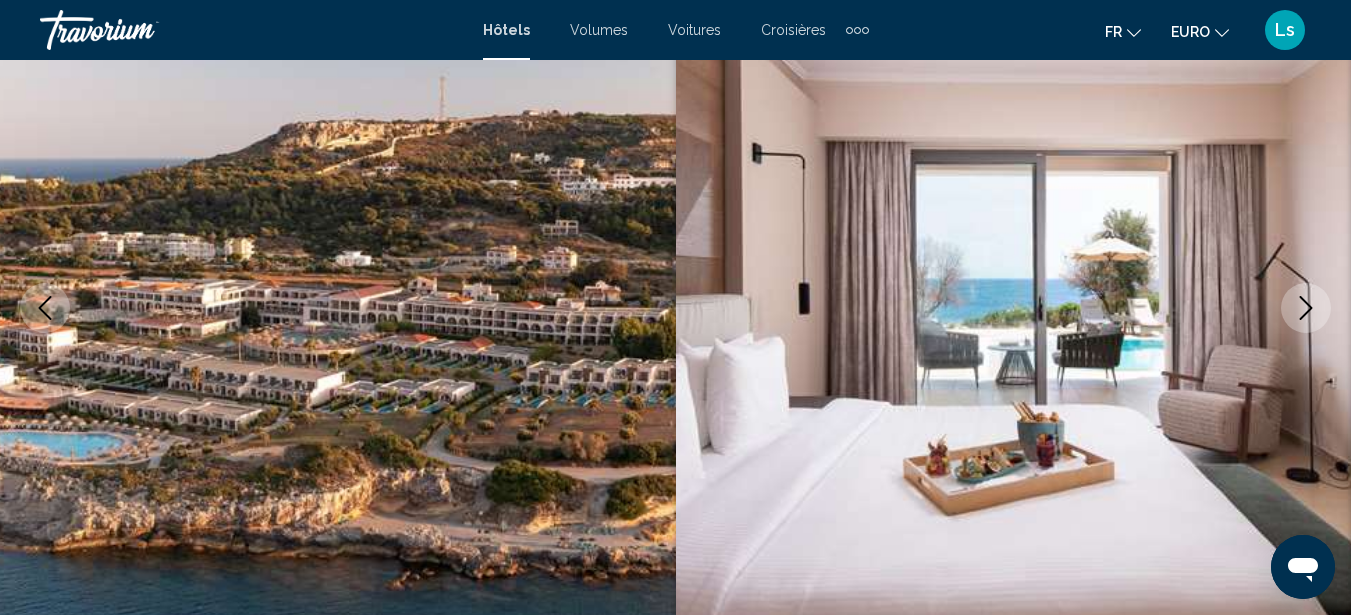 type 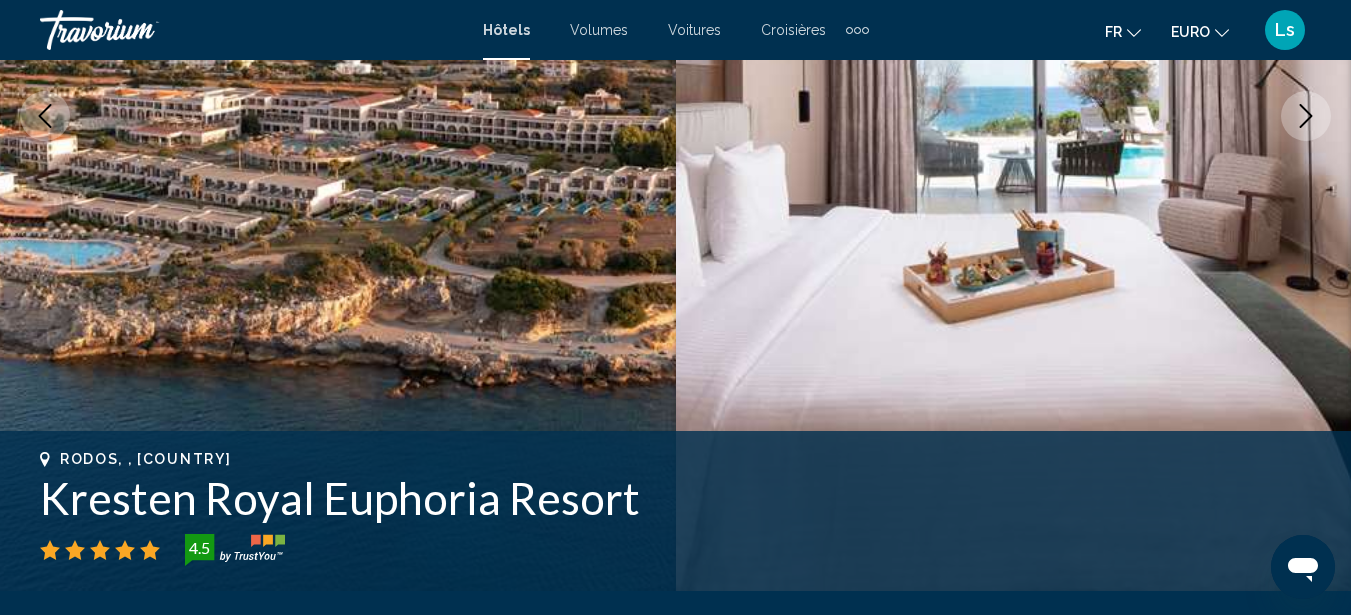scroll, scrollTop: 427, scrollLeft: 0, axis: vertical 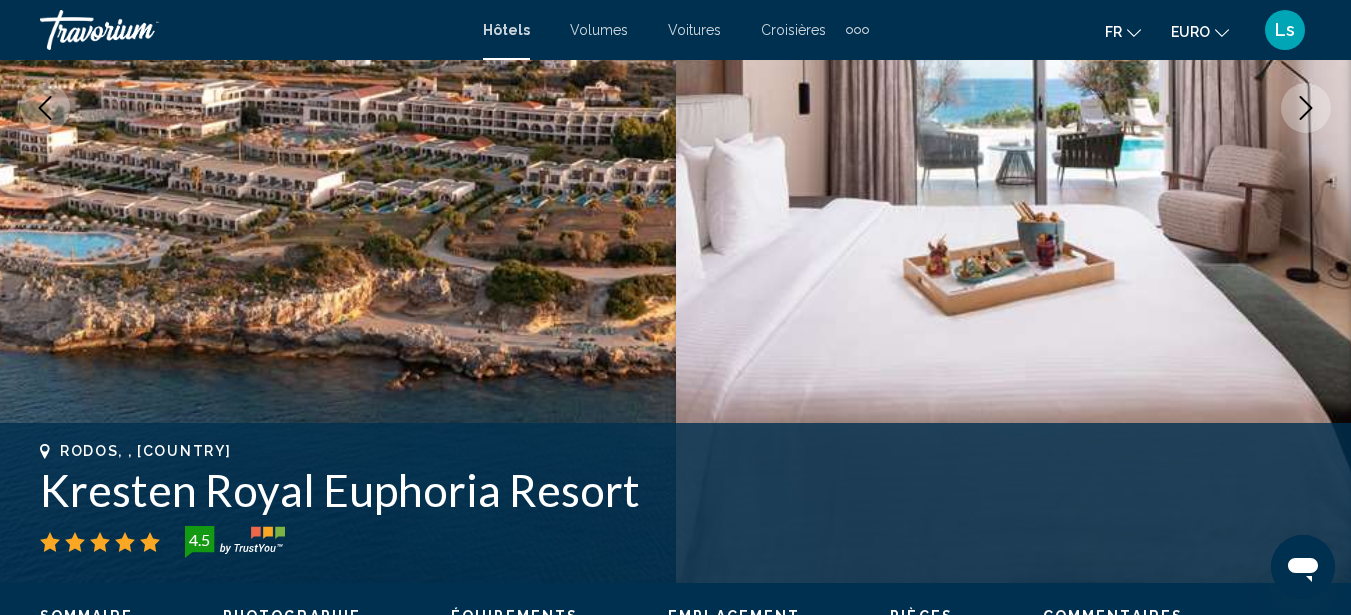 click at bounding box center (338, 108) 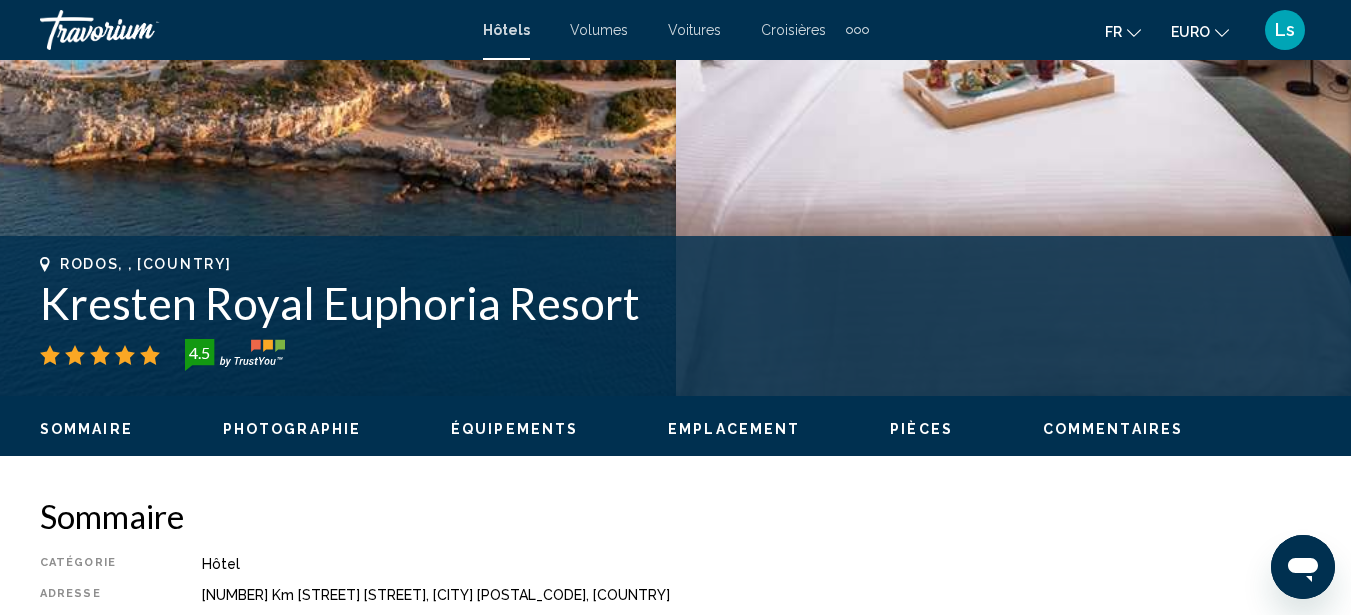 scroll, scrollTop: 787, scrollLeft: 0, axis: vertical 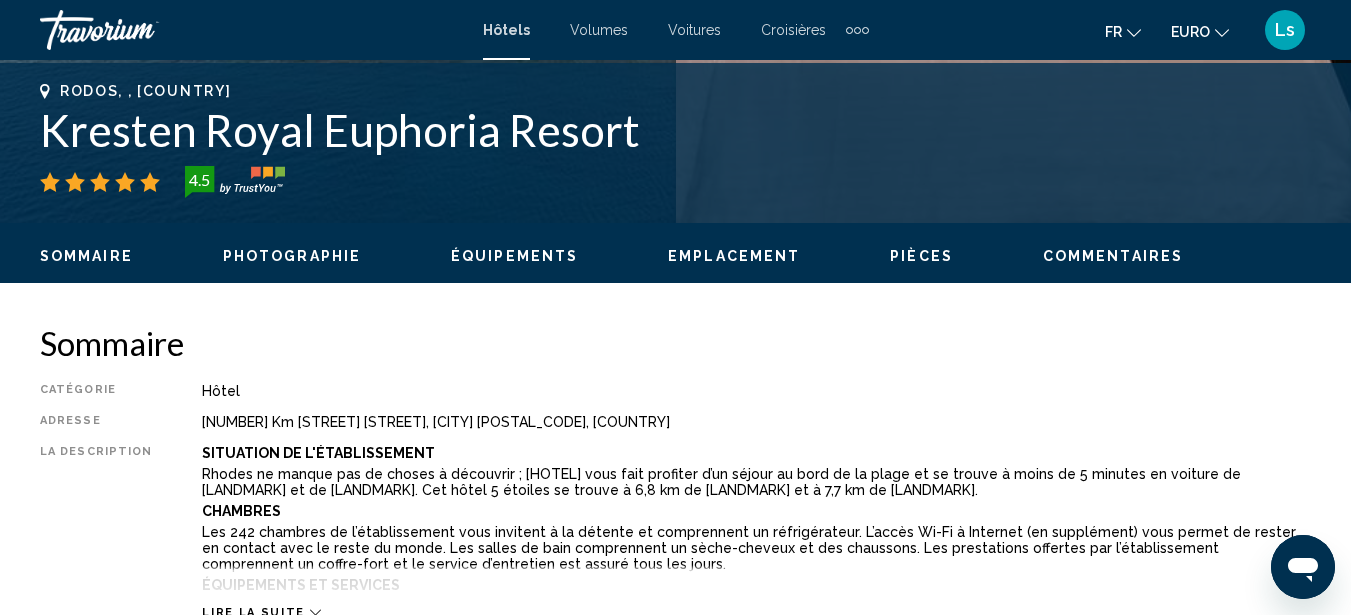 click on "Photographie" at bounding box center (292, 256) 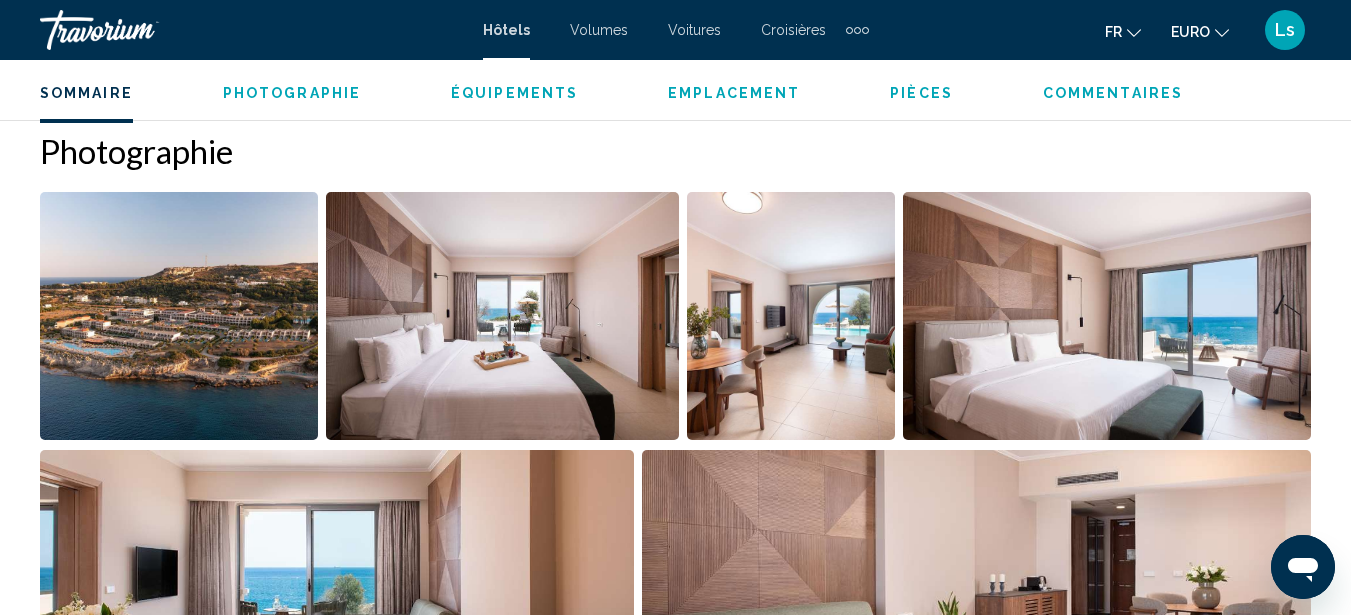 scroll, scrollTop: 1327, scrollLeft: 0, axis: vertical 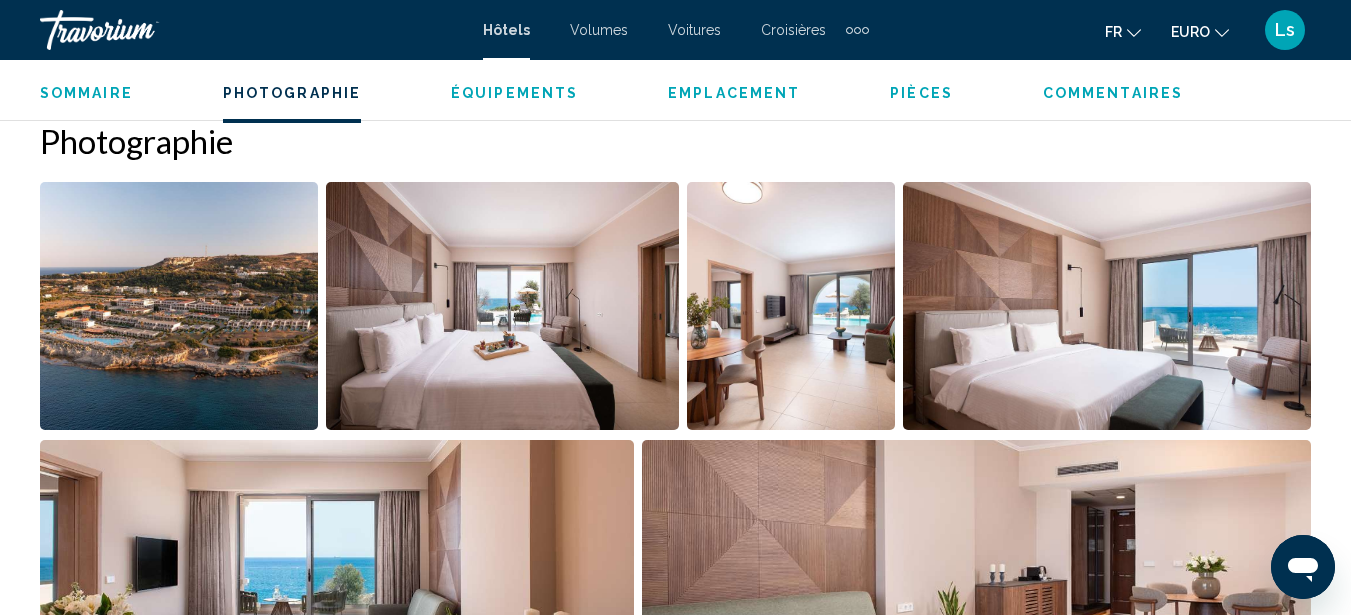 click at bounding box center [179, 306] 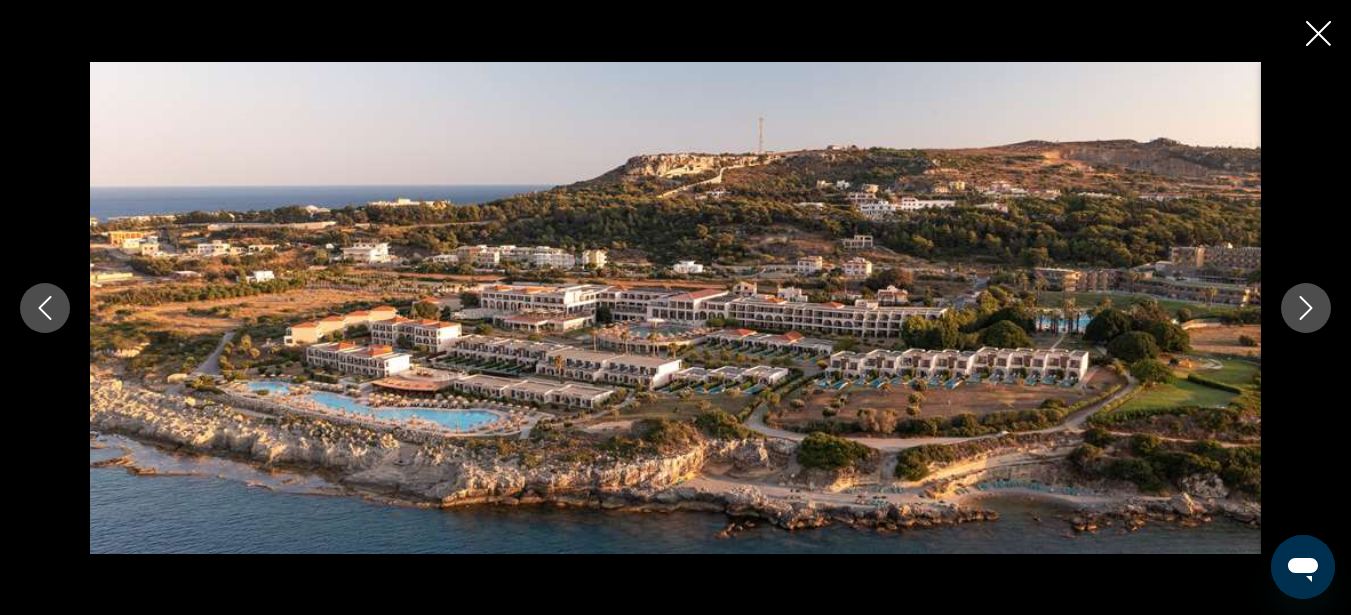 click 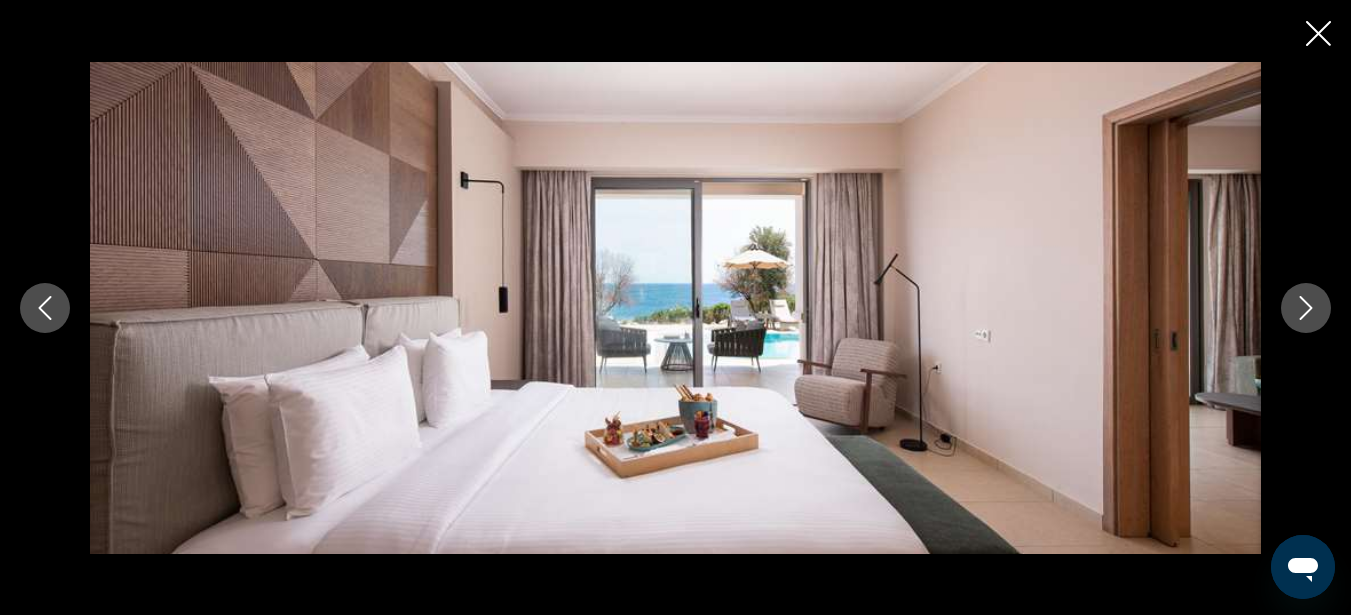 click 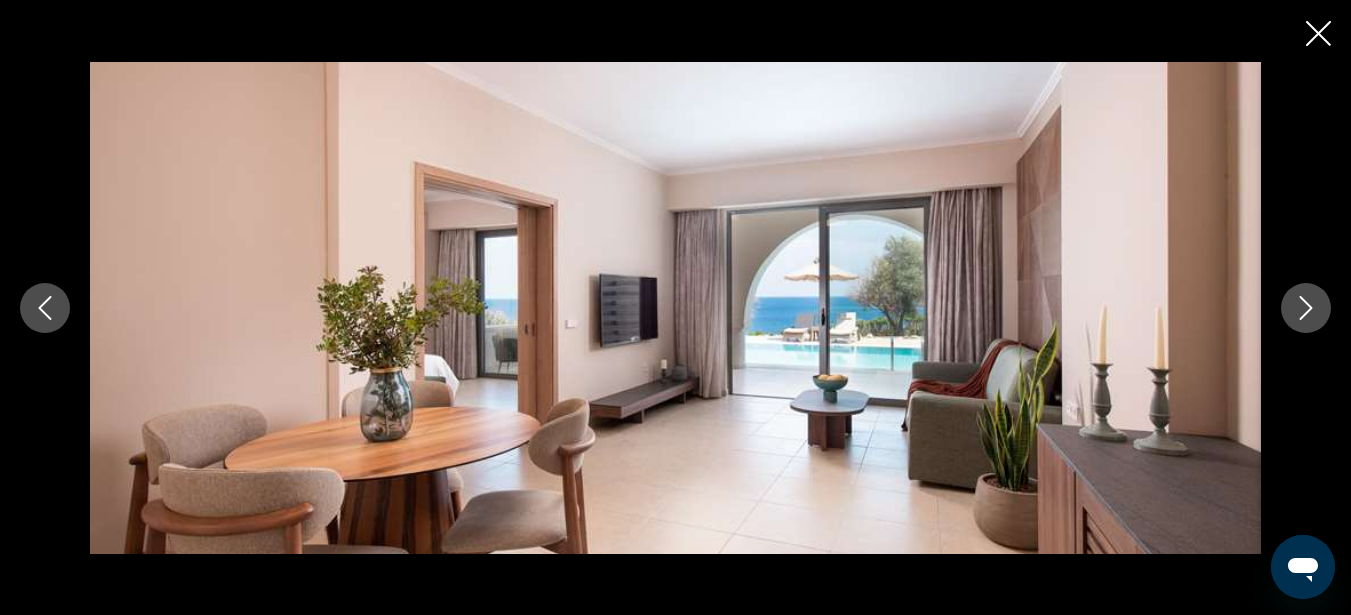 click 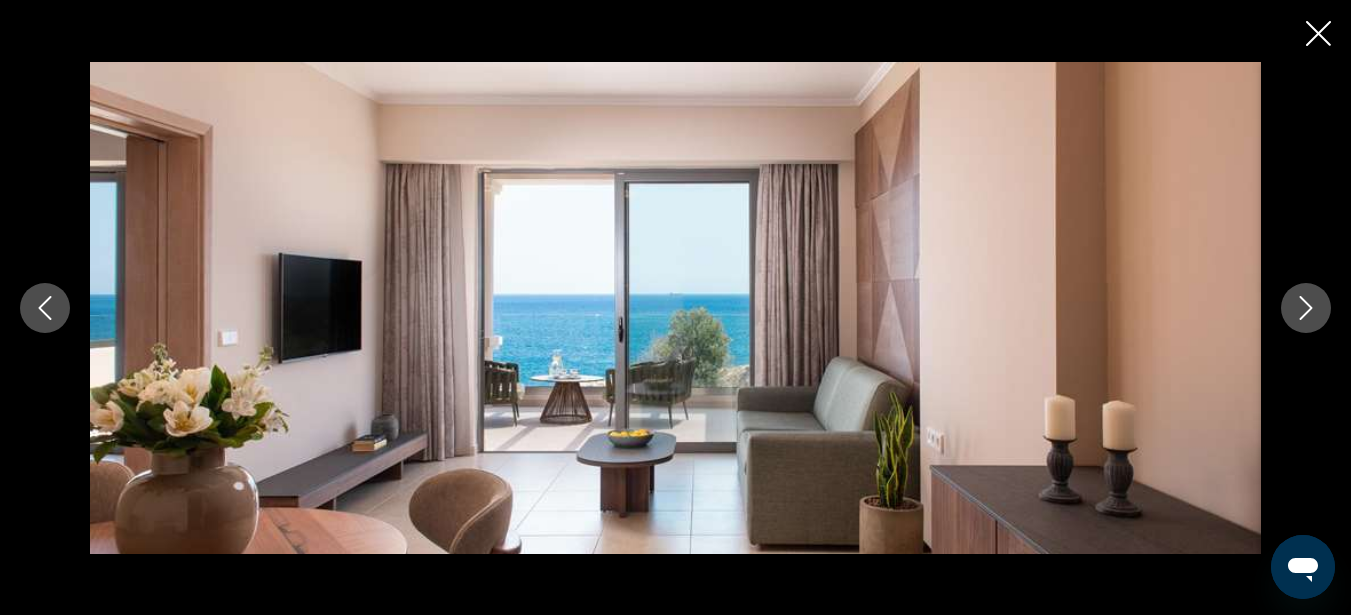 click 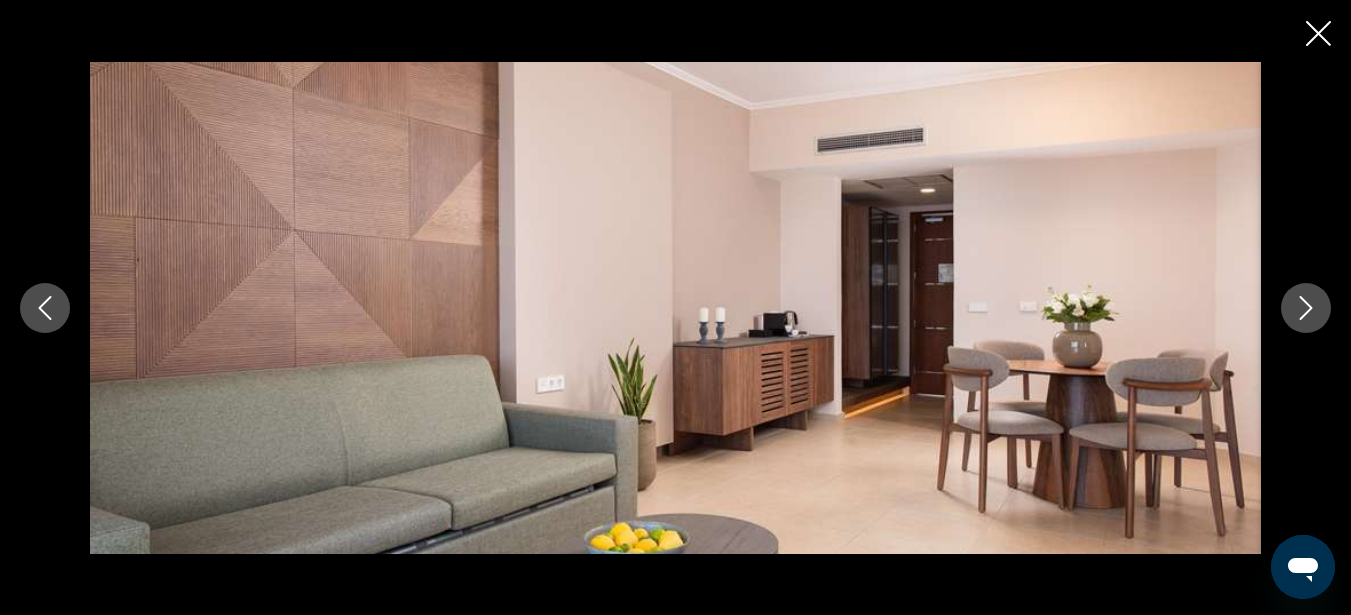 click 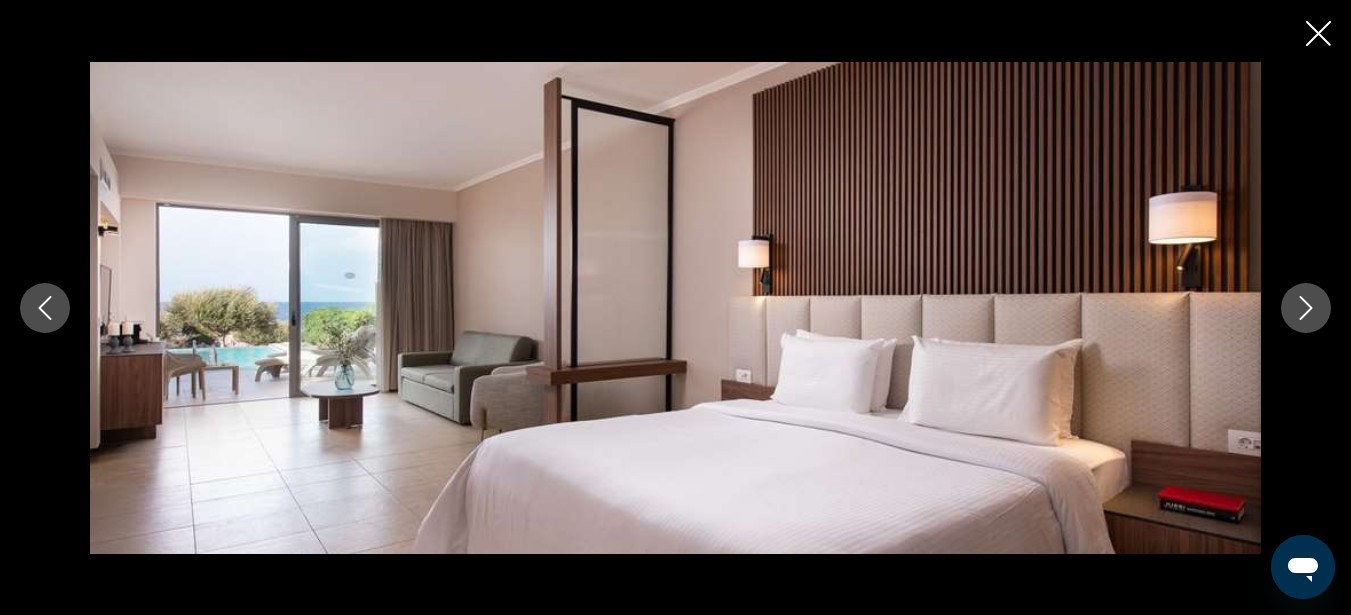 click 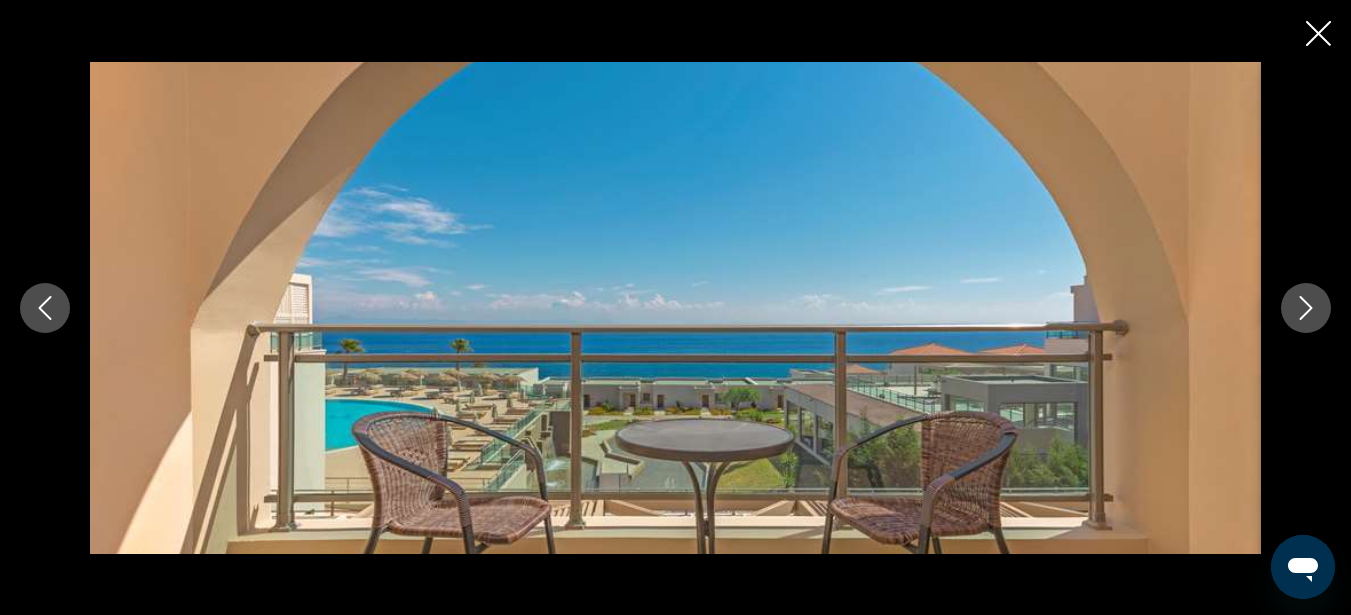 click 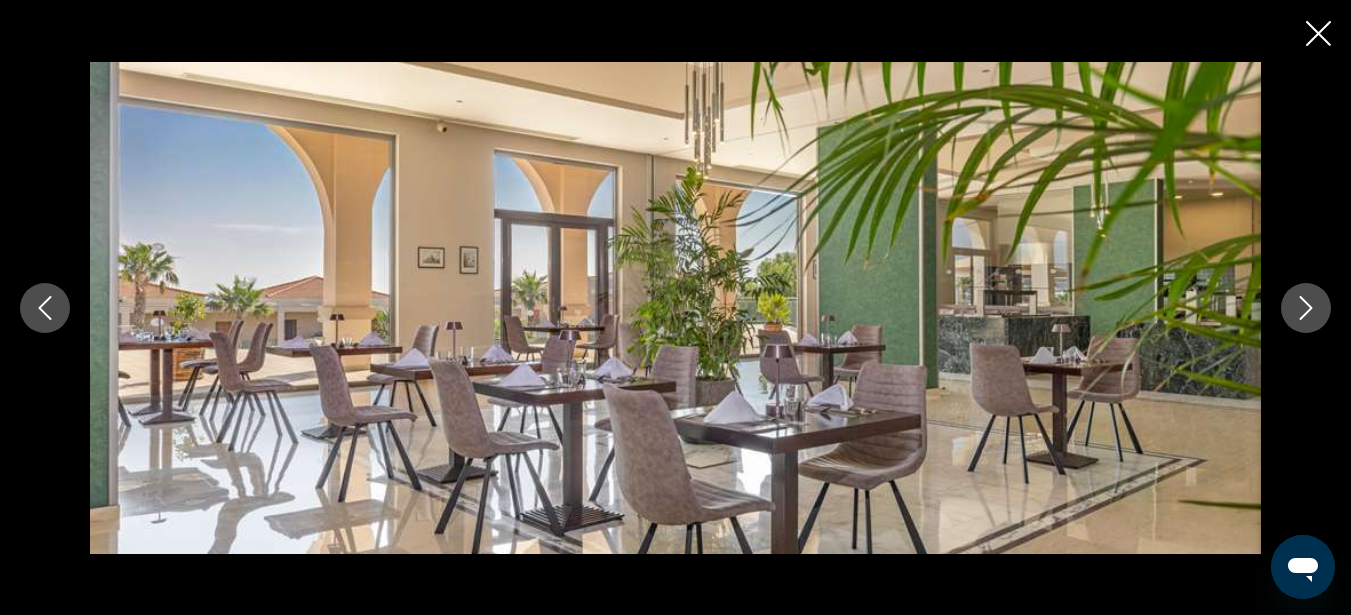 click 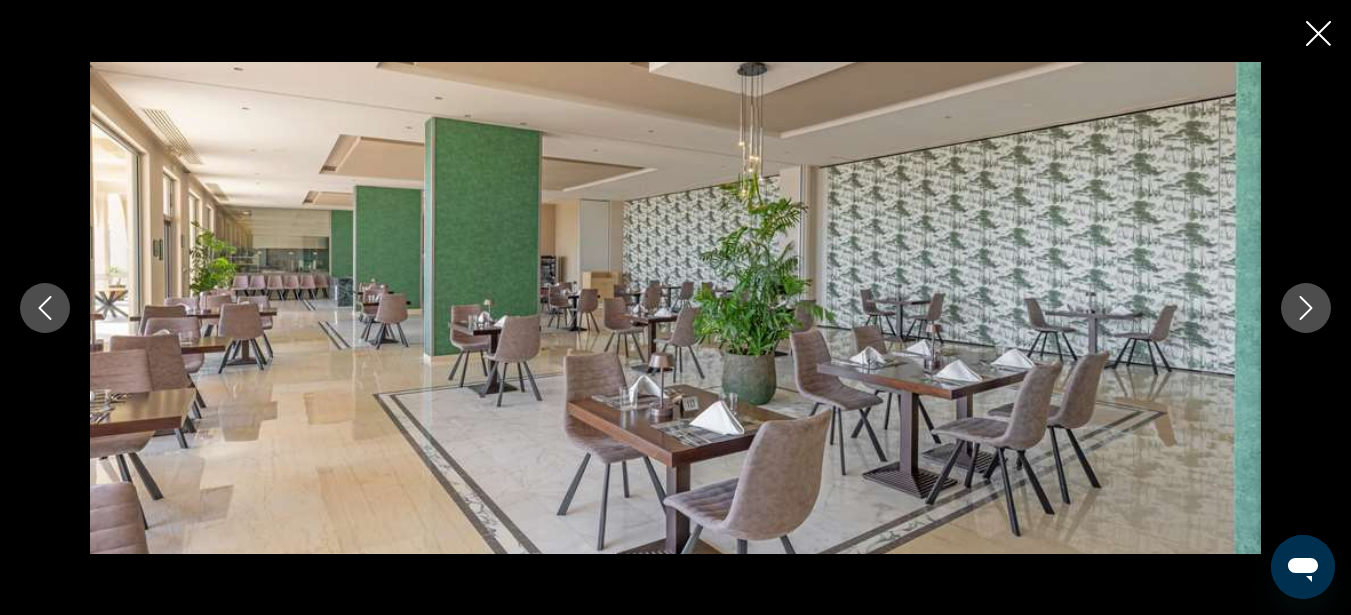 click 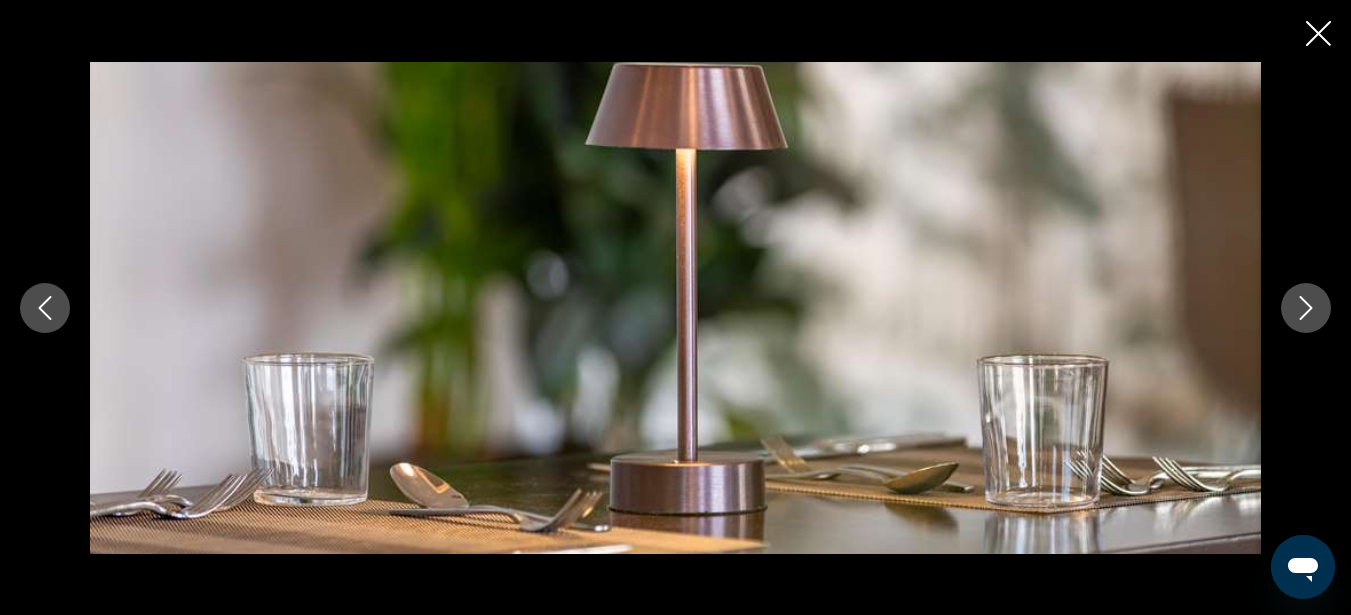 click 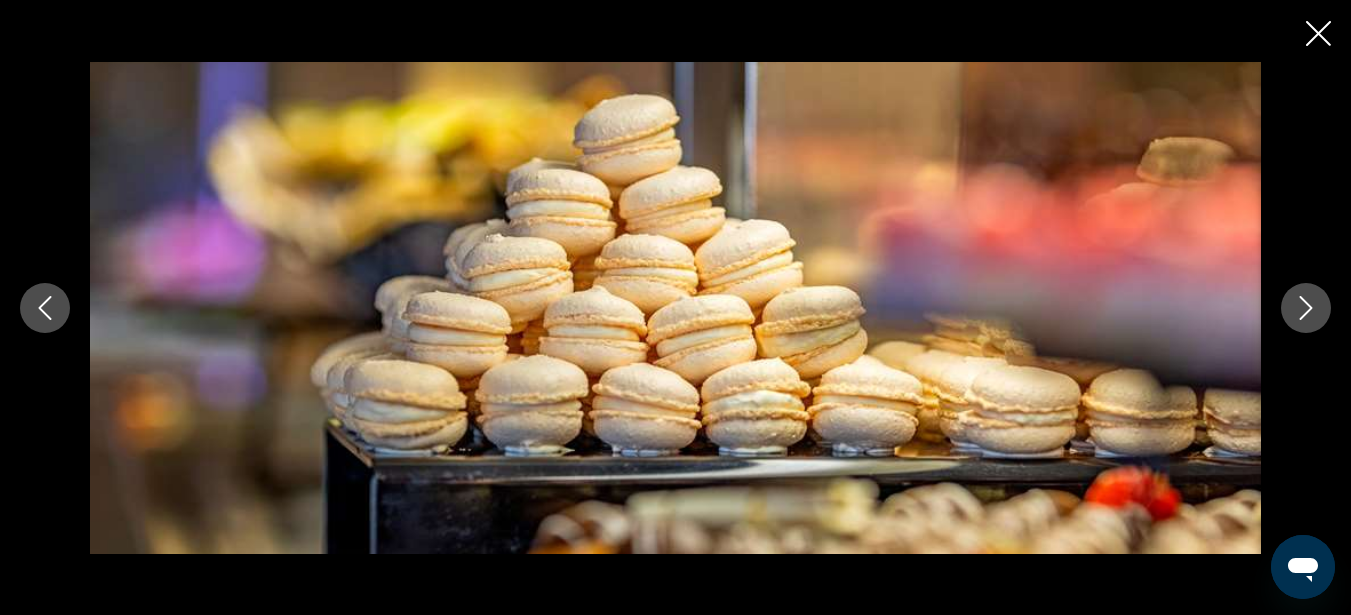 click 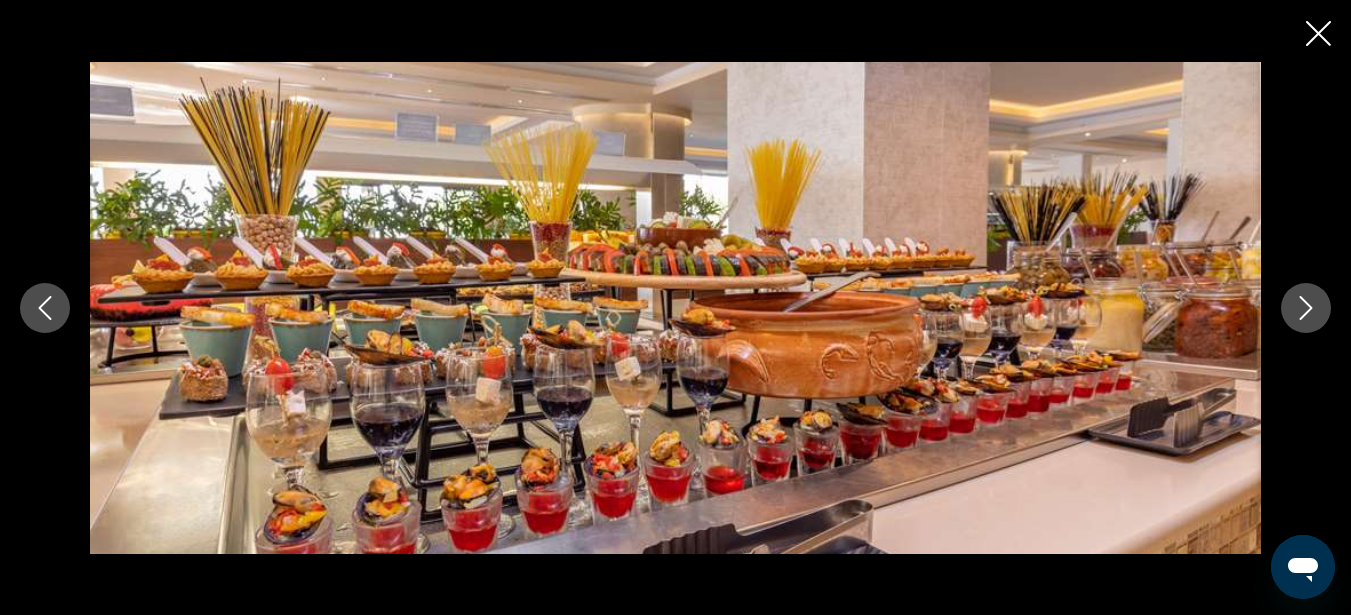 click 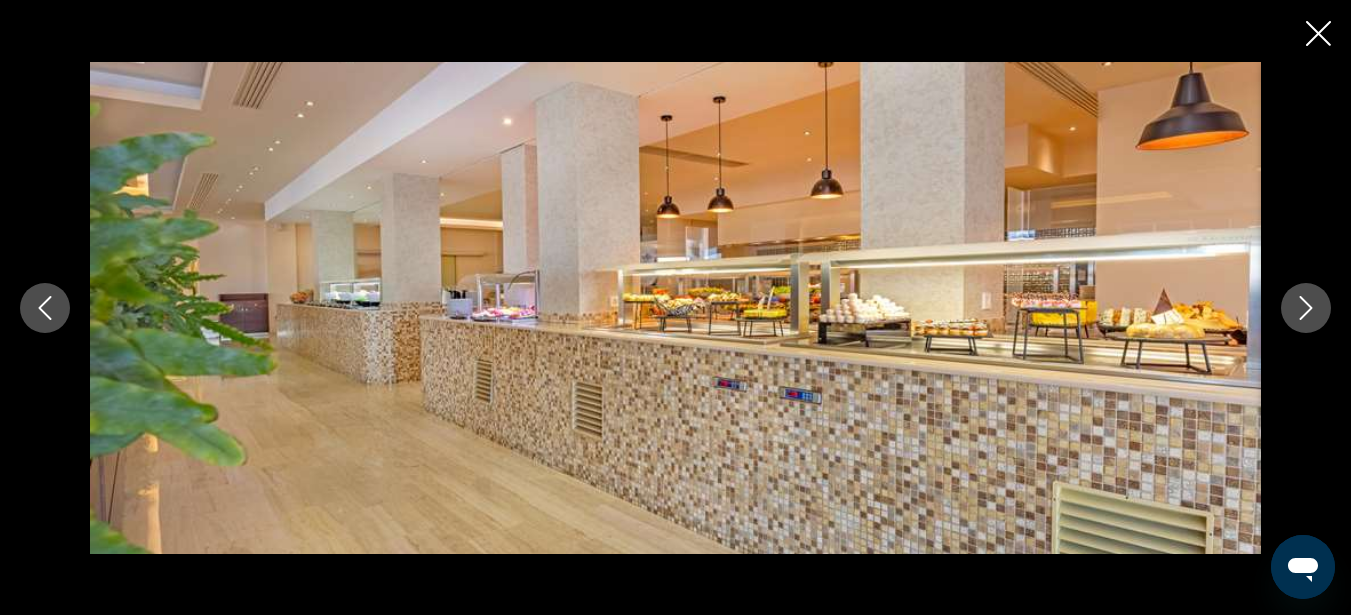 click 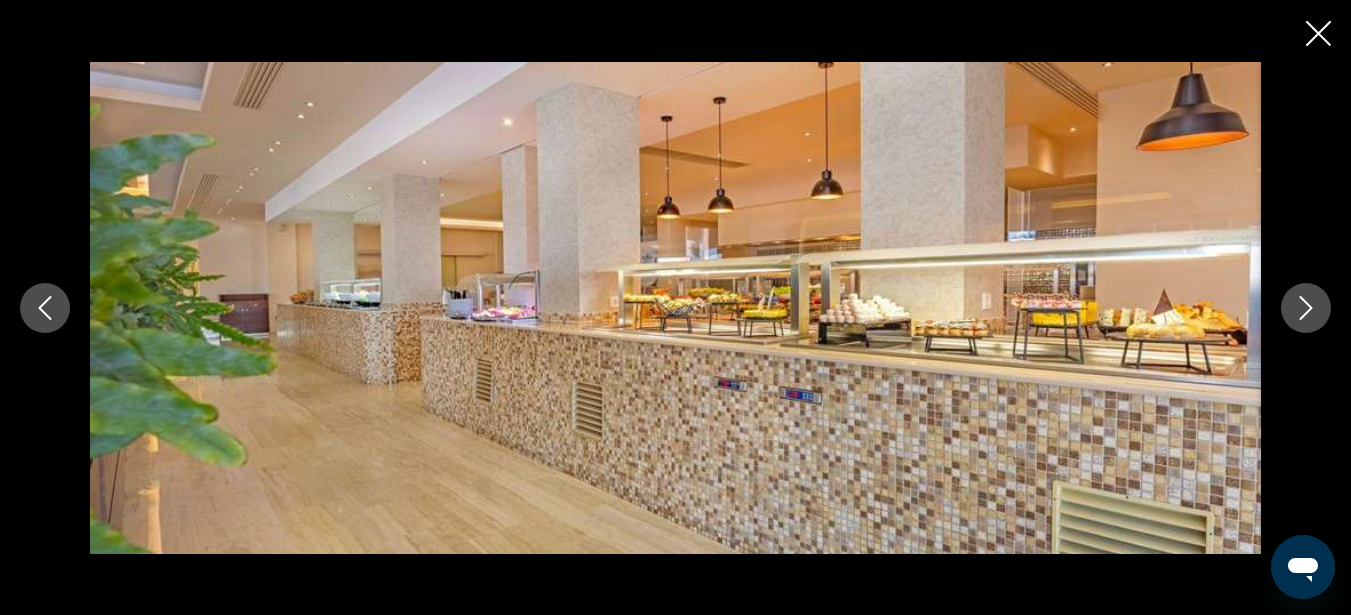 click 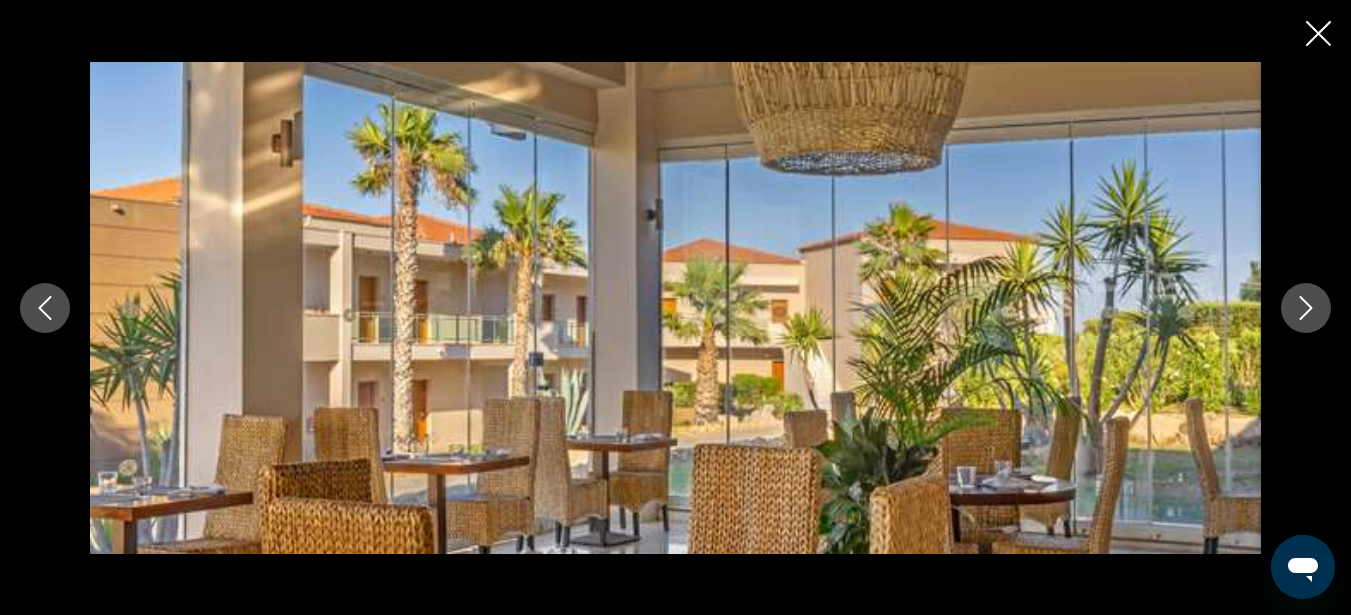click 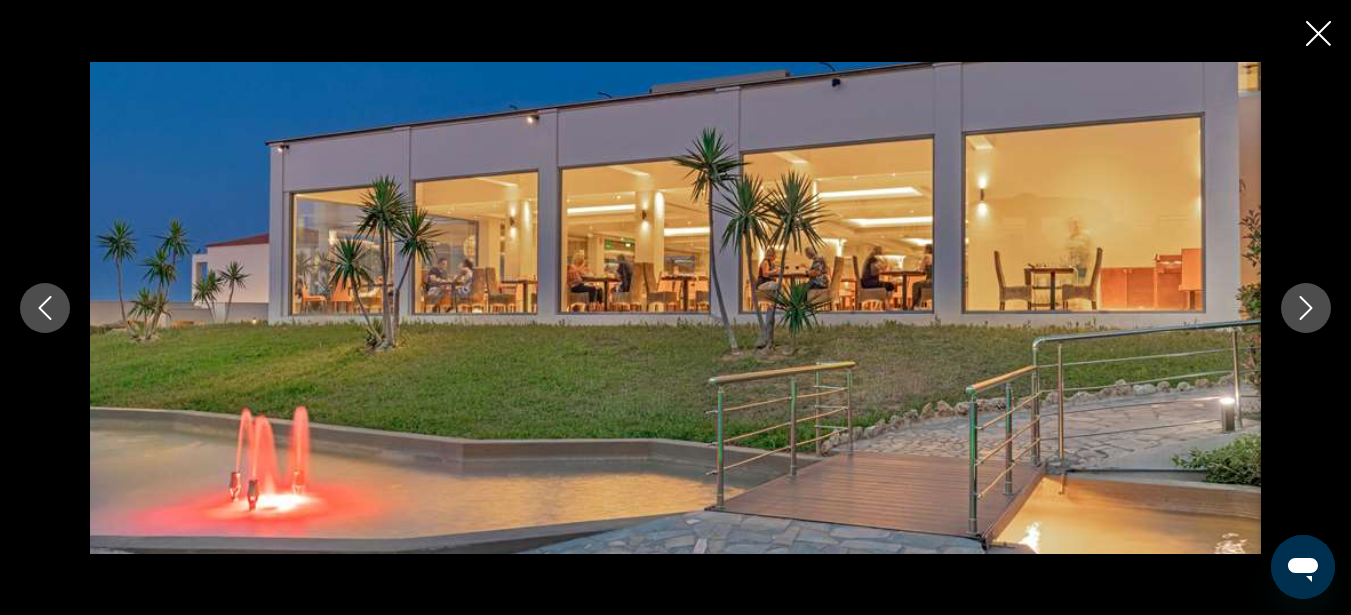click 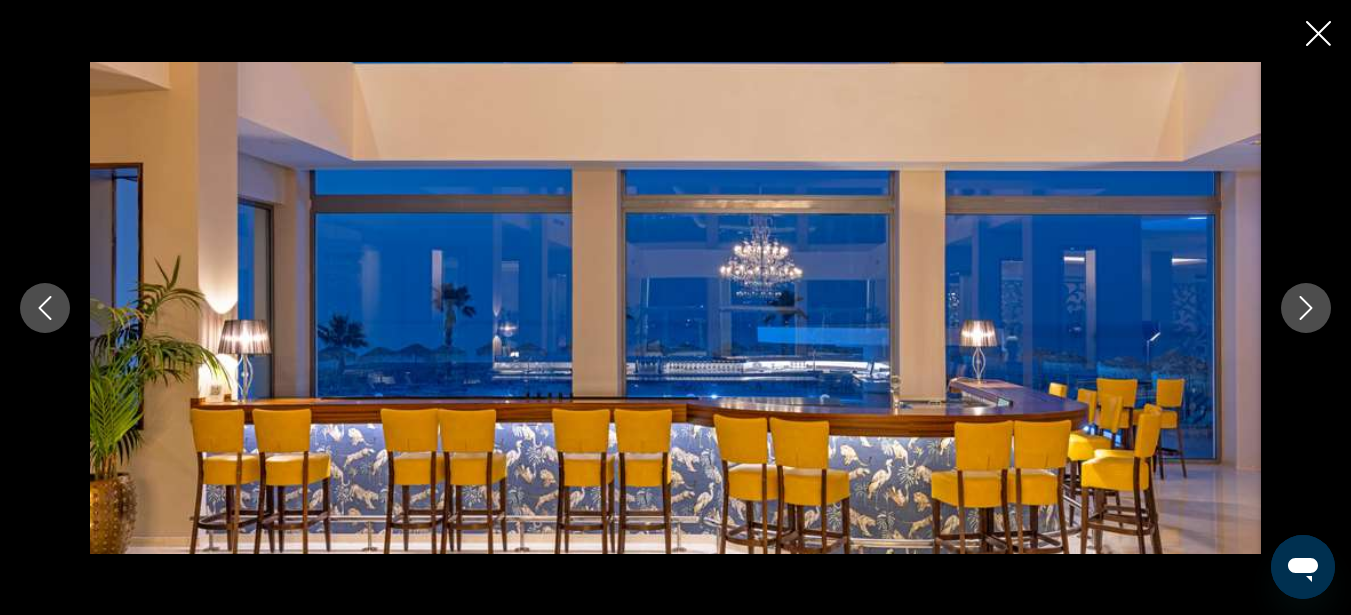 click 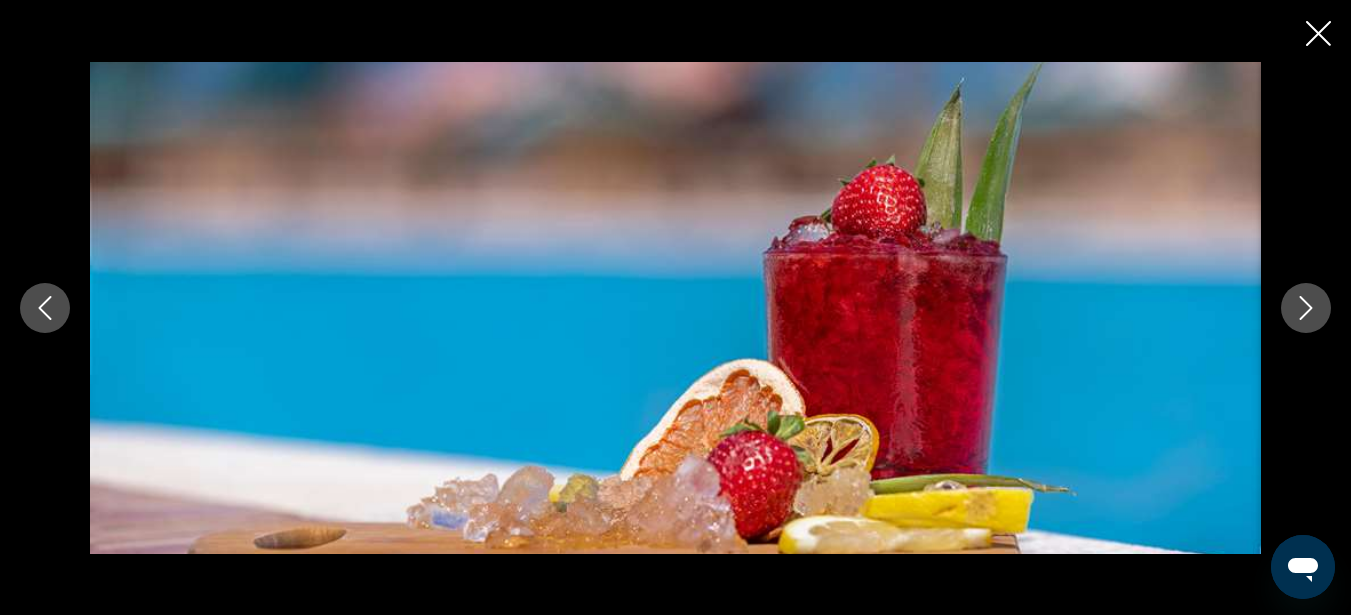 click 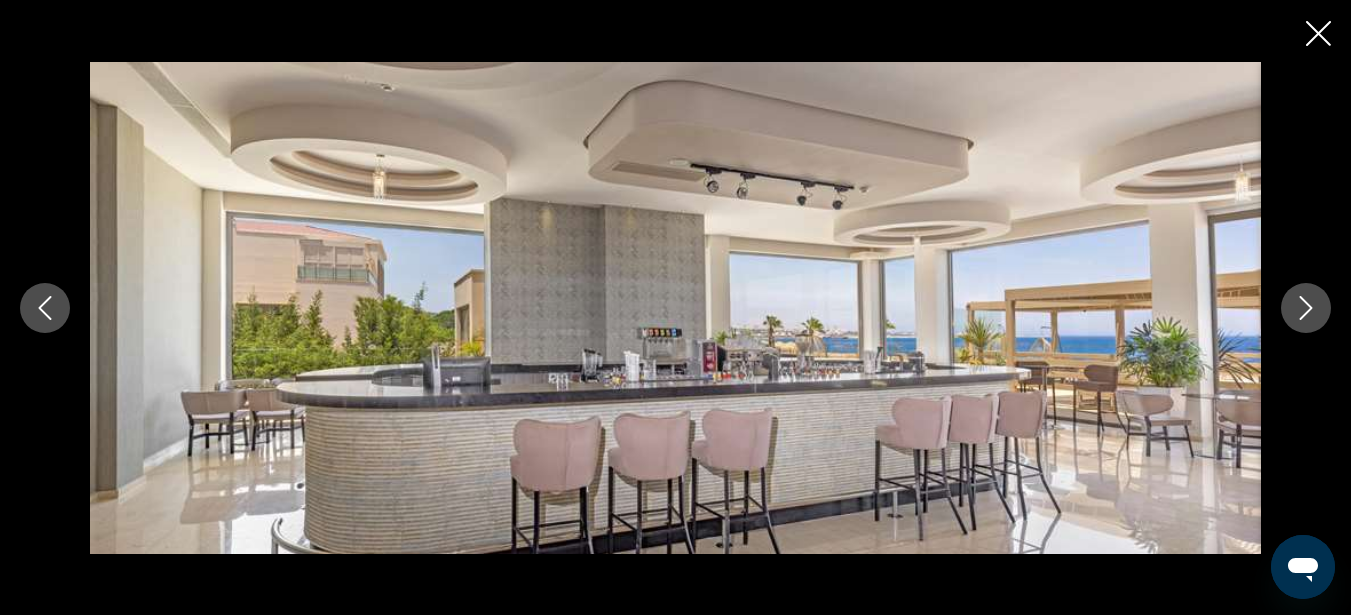 click 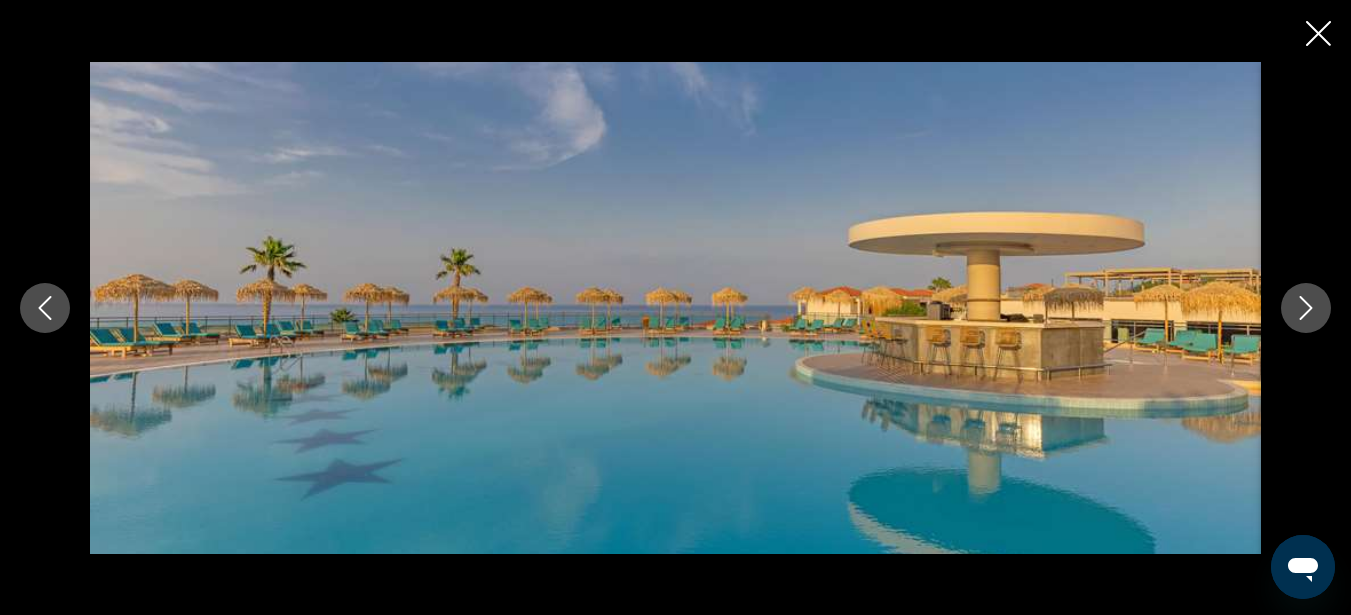 click 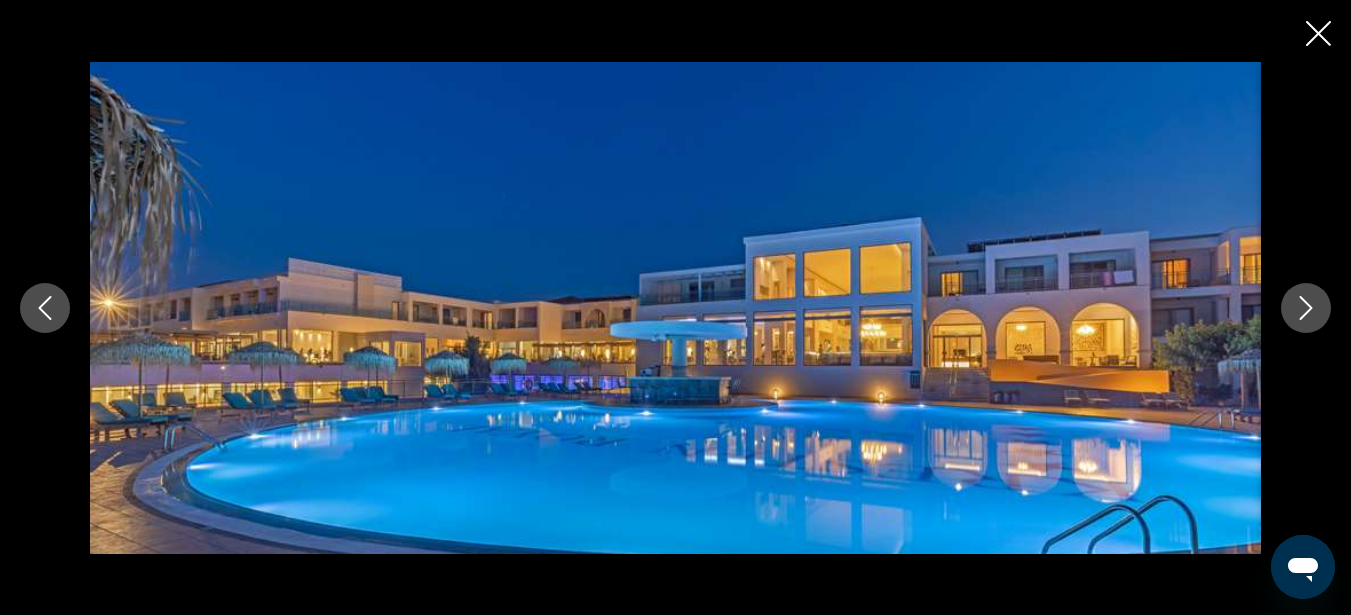 click 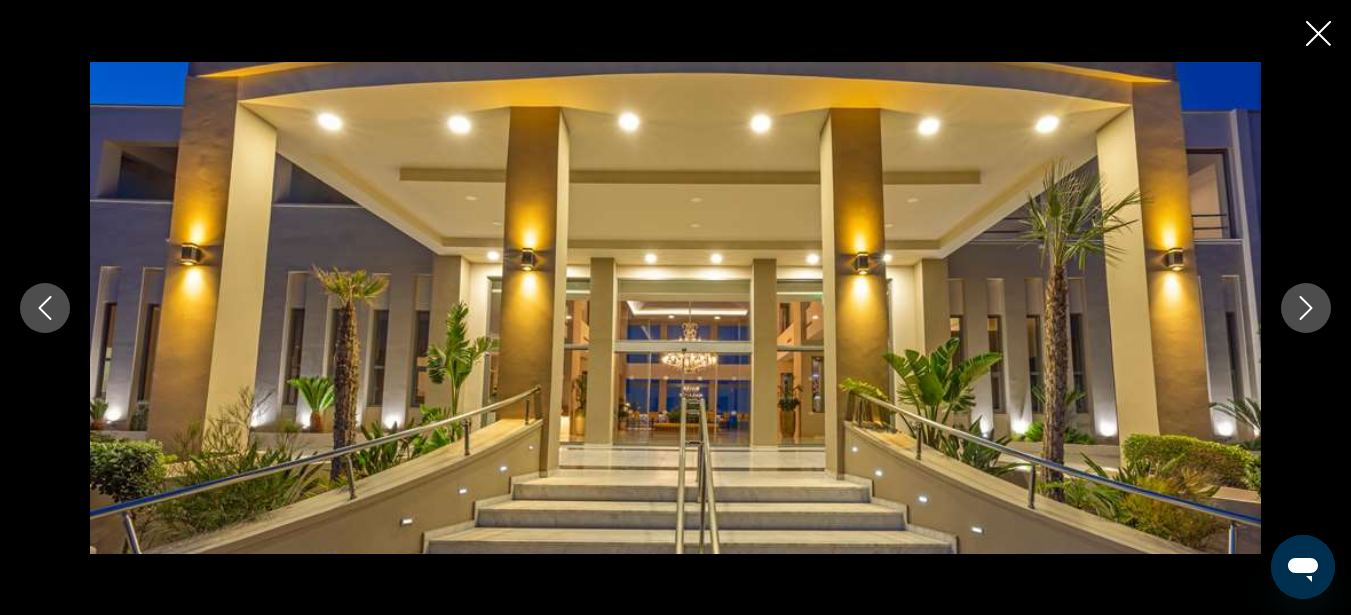 click 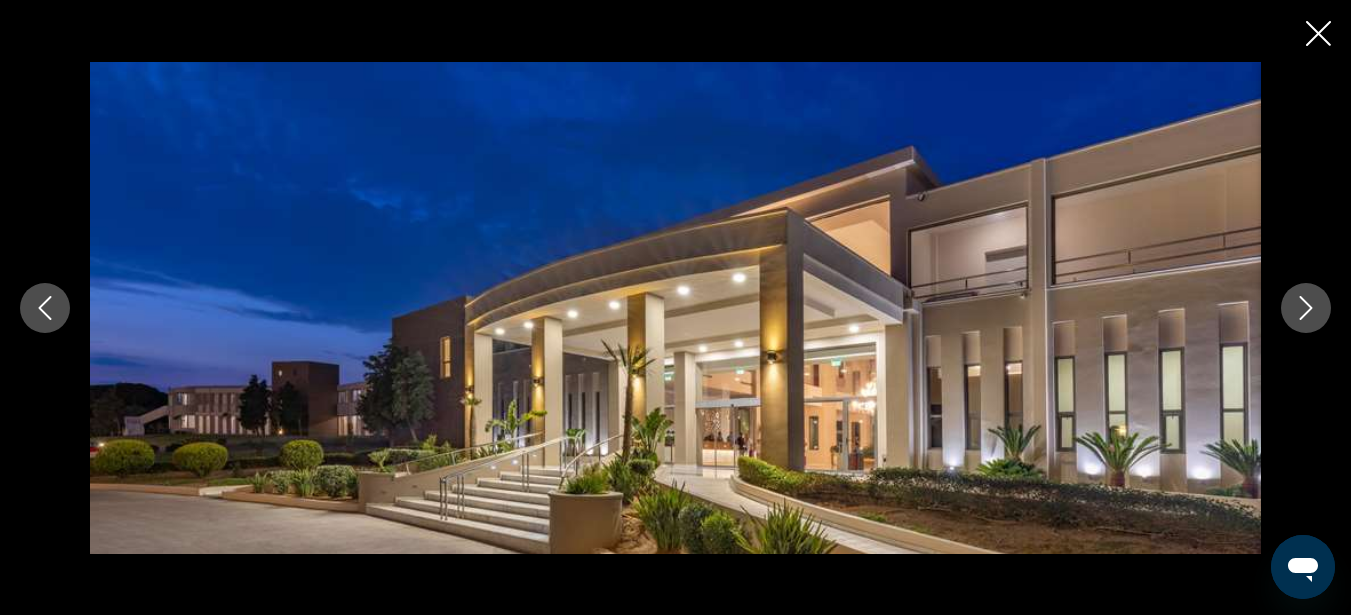 click 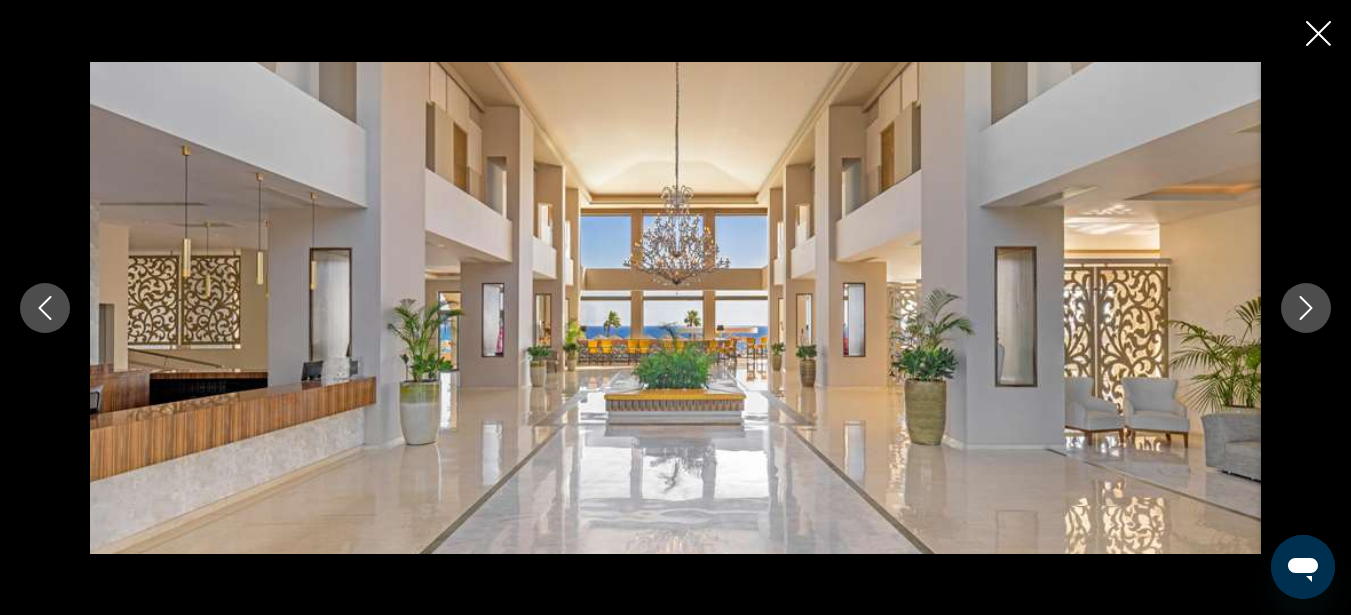 click 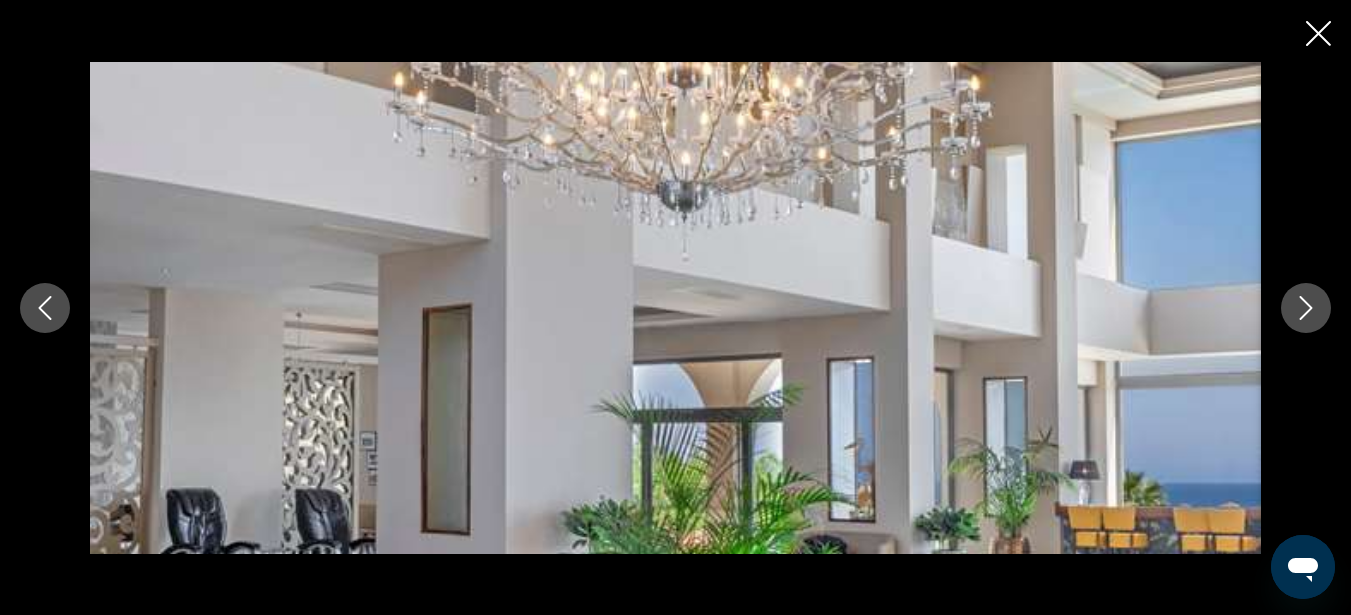 click 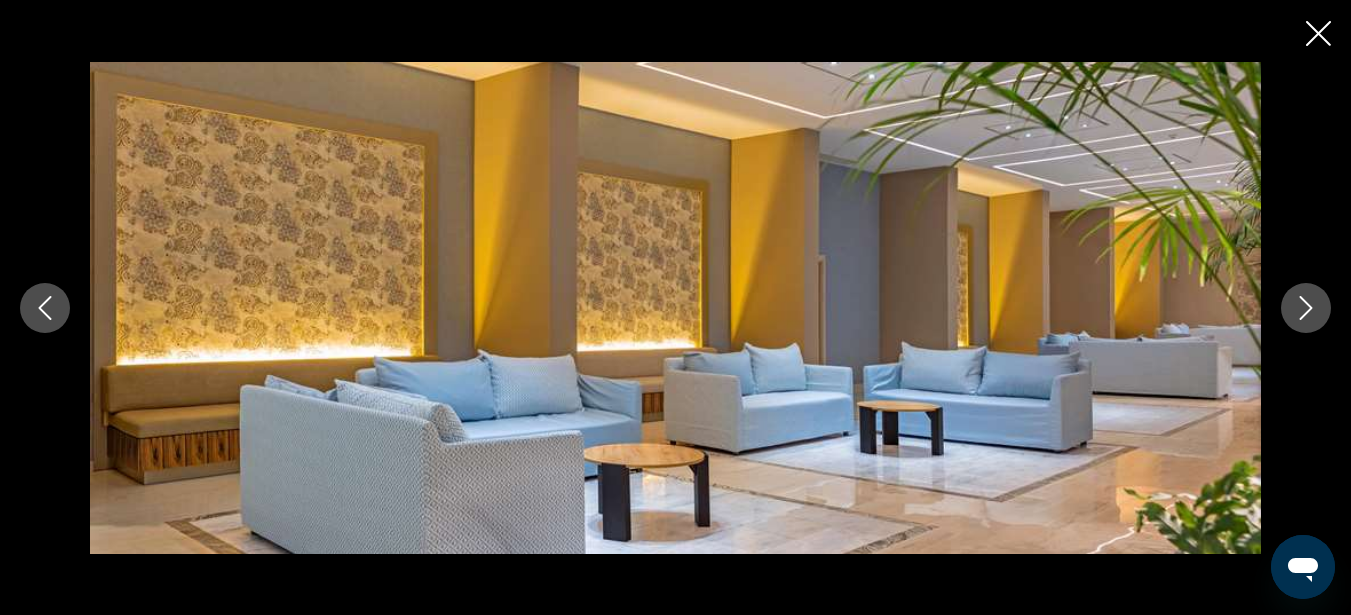 click 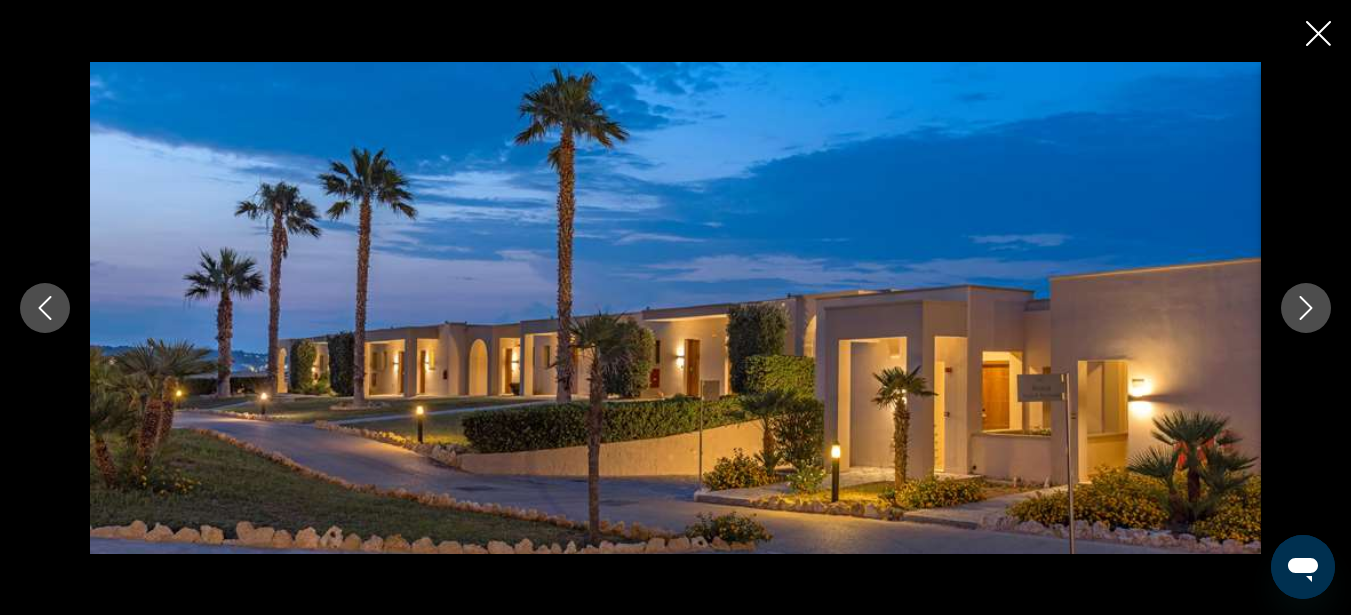 click 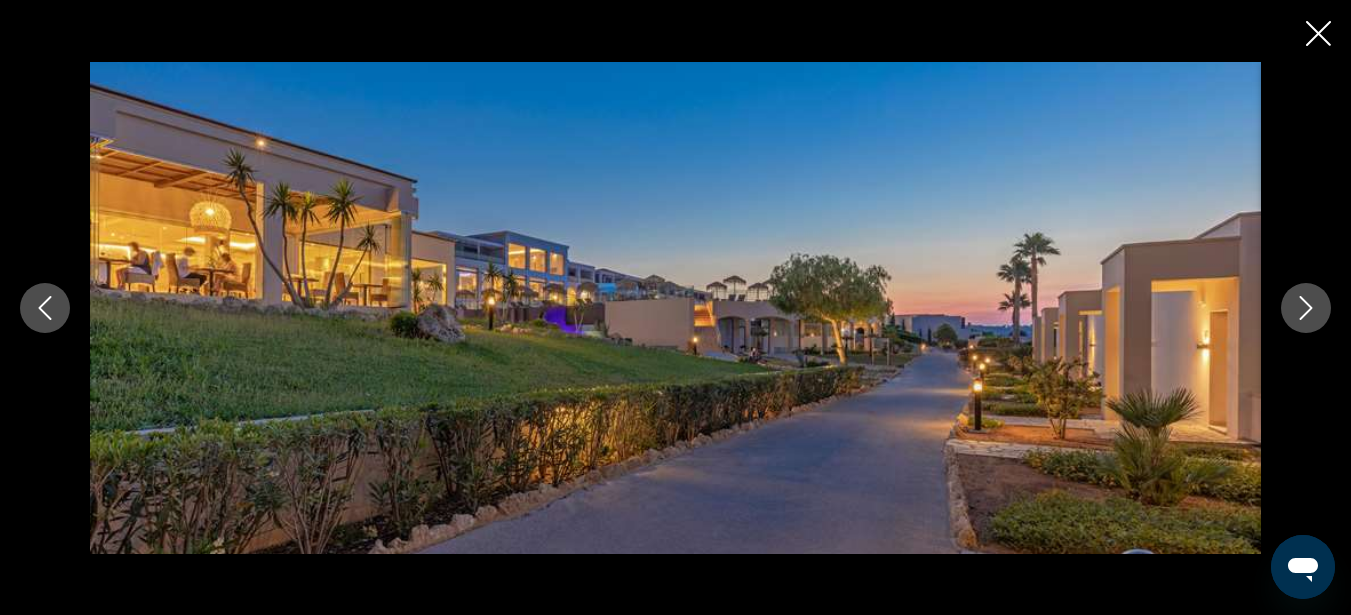 click 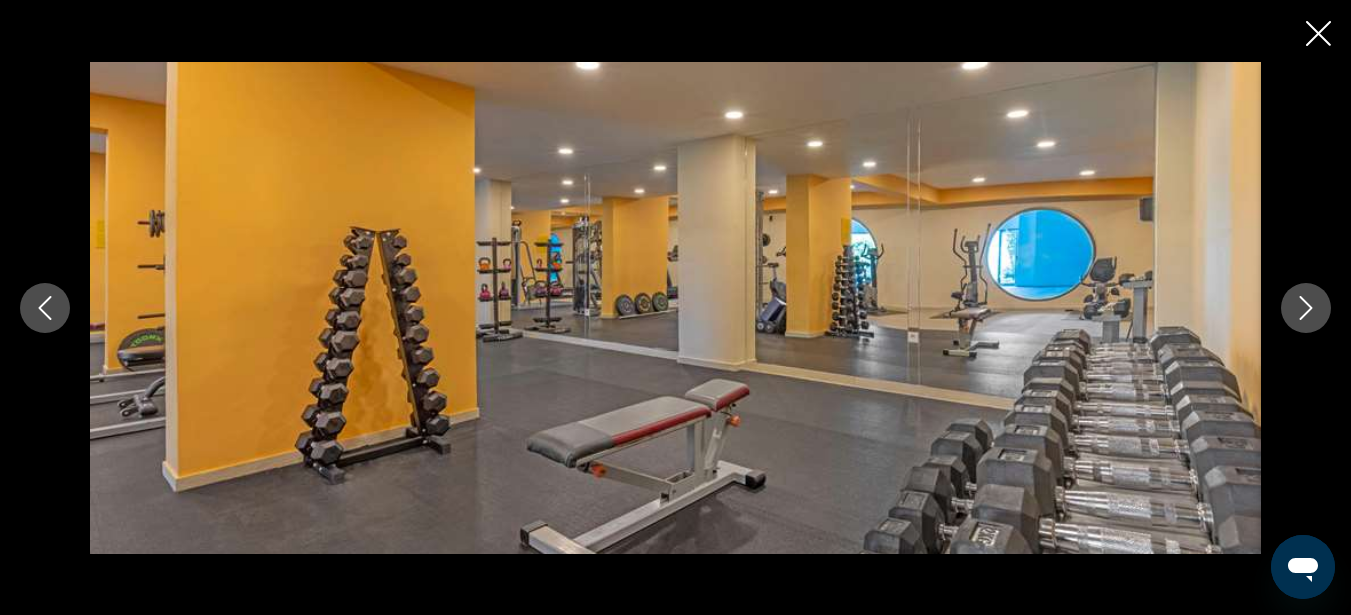 click 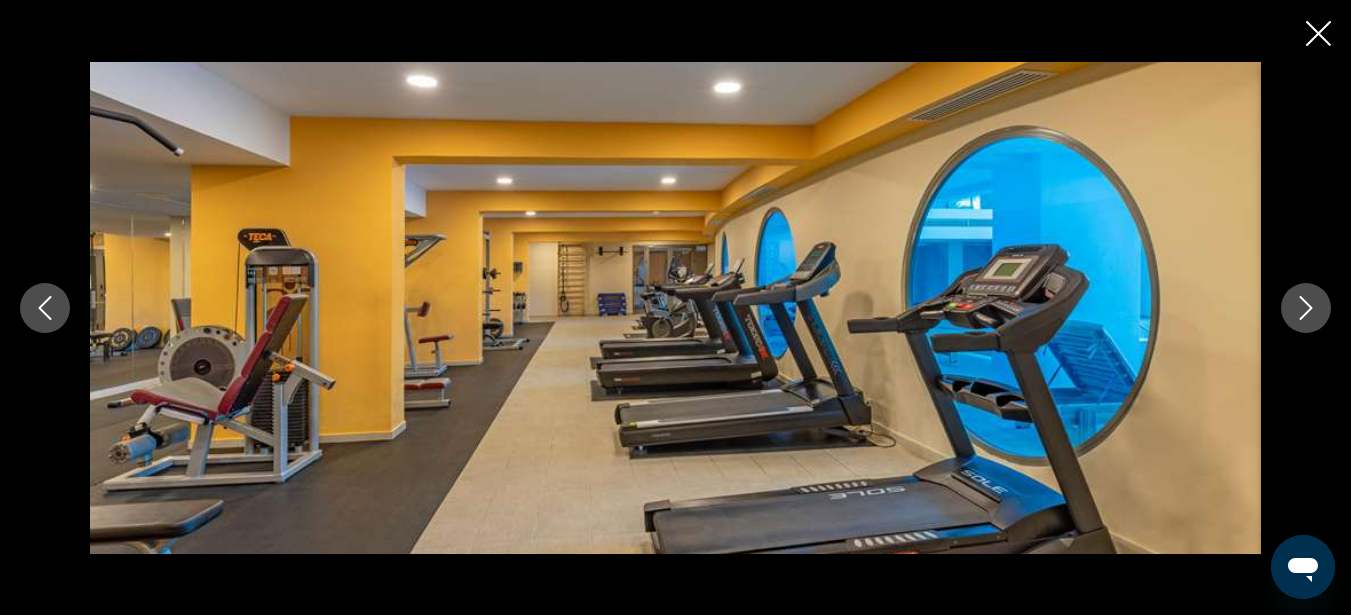 click 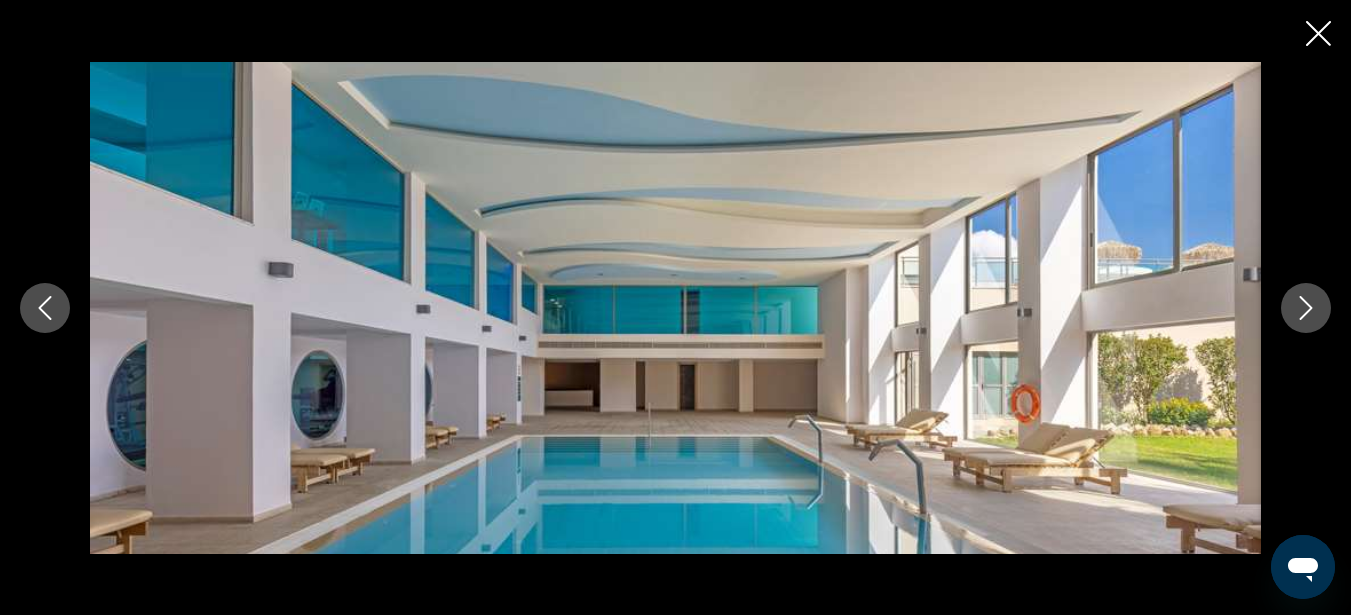 click 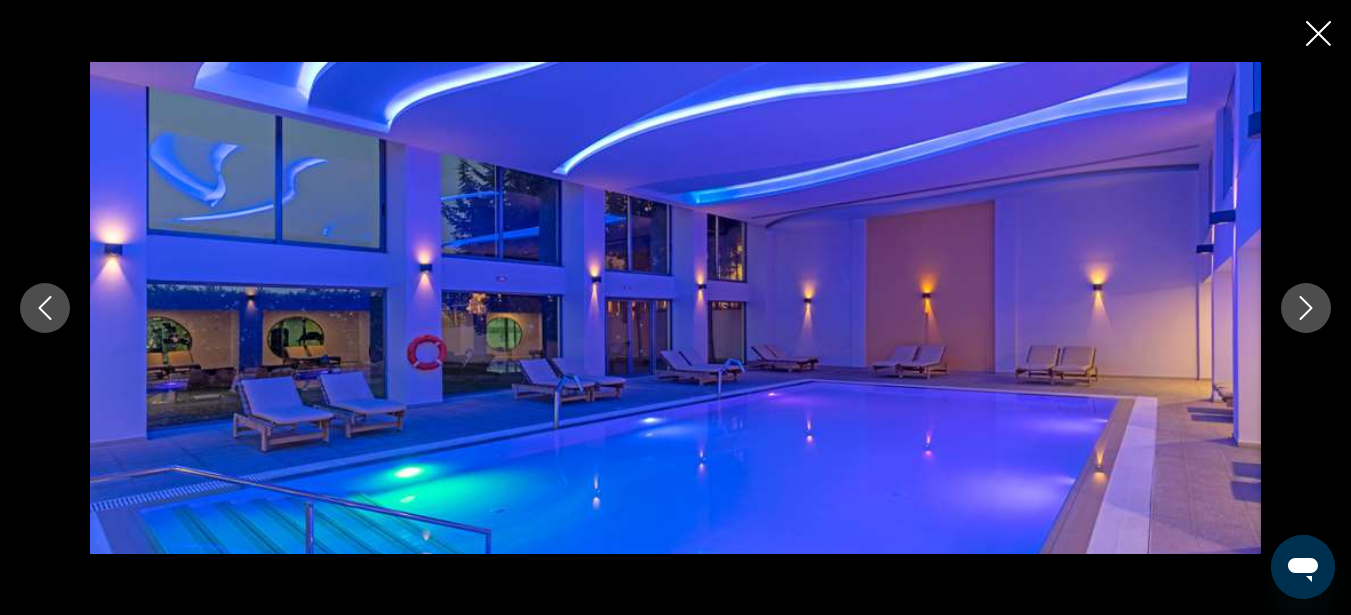click 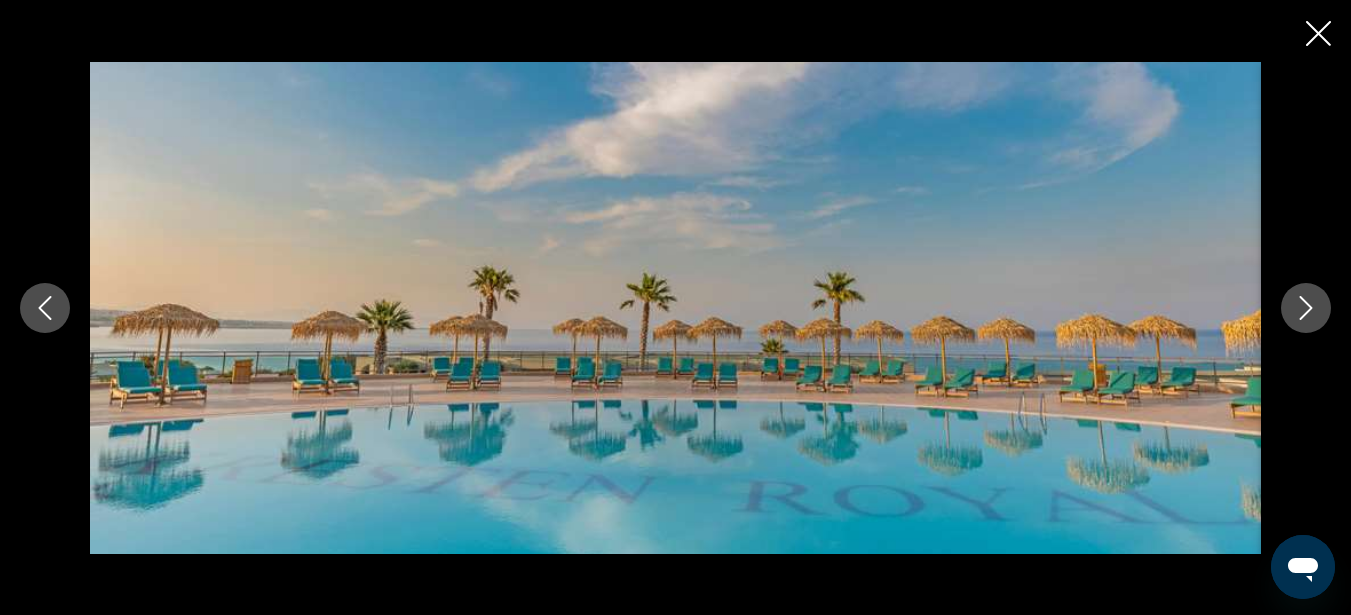 click 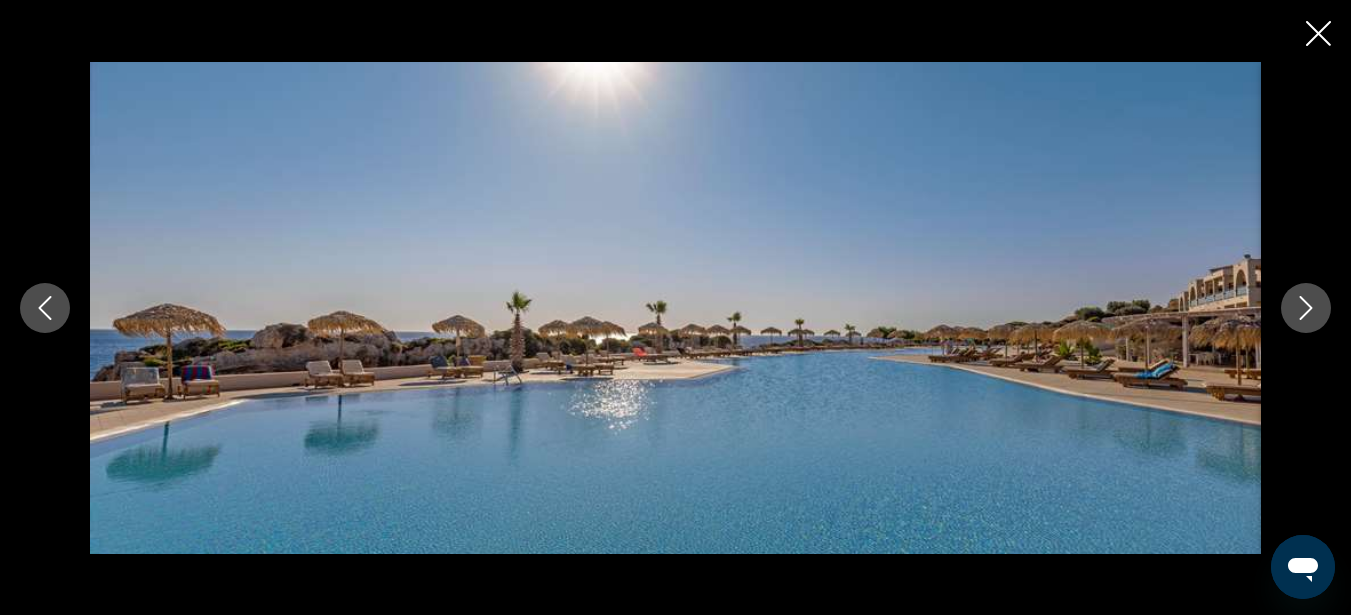 click 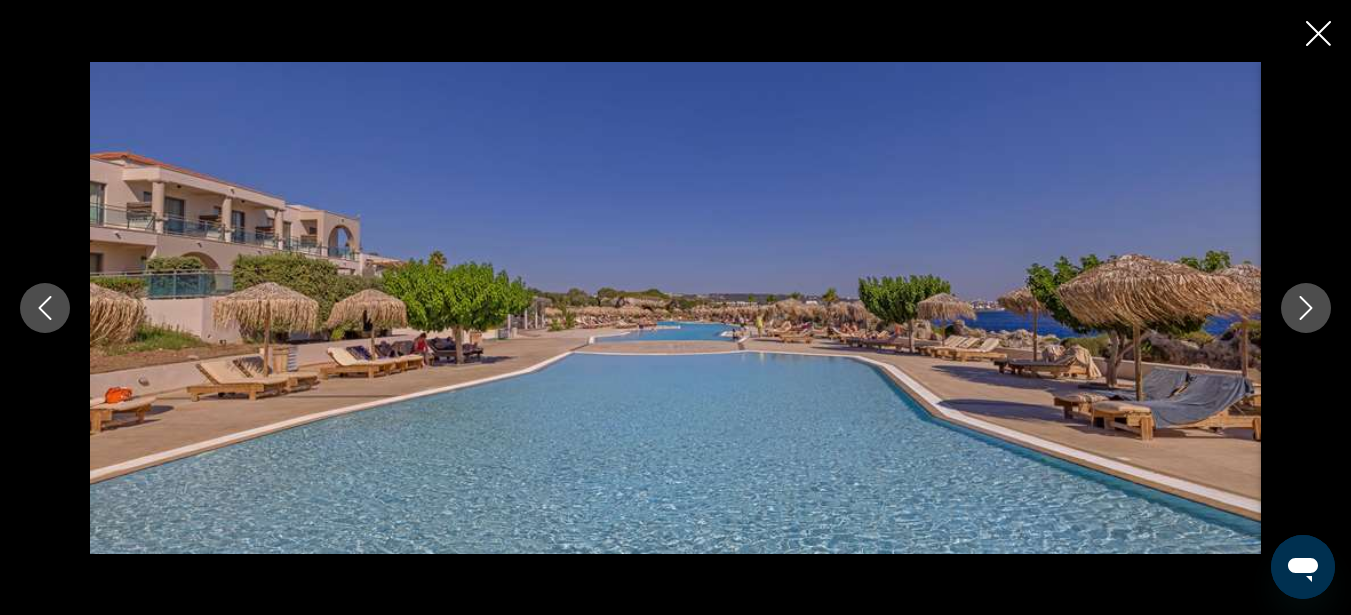 click 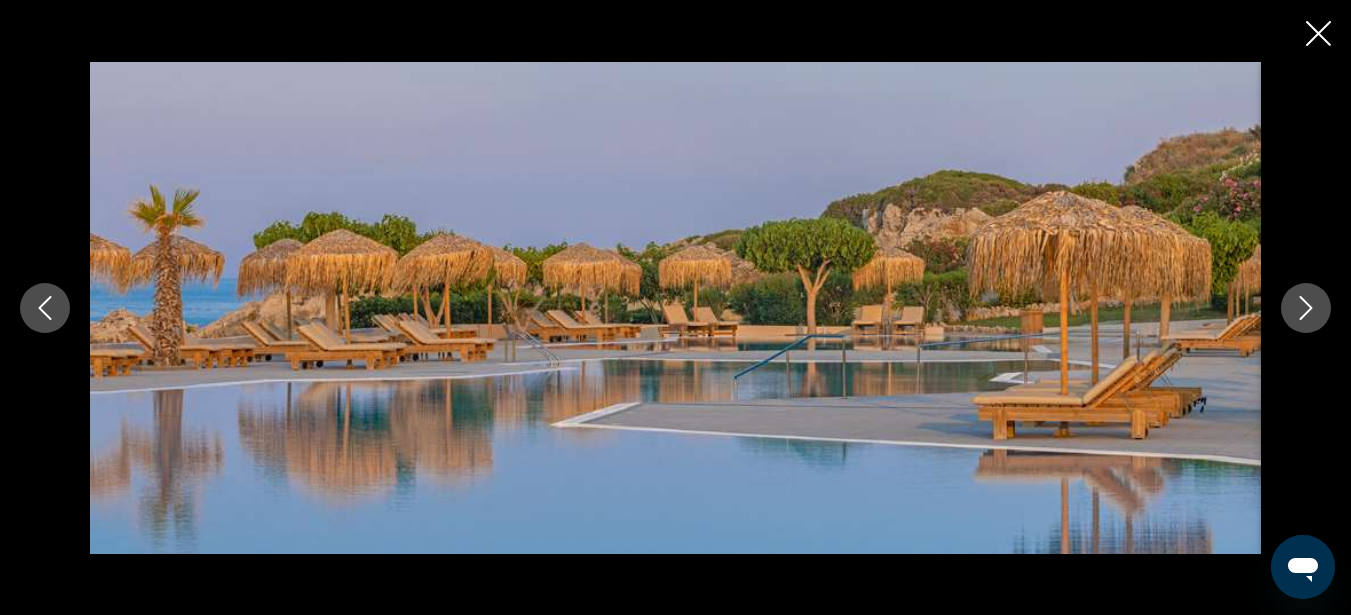click 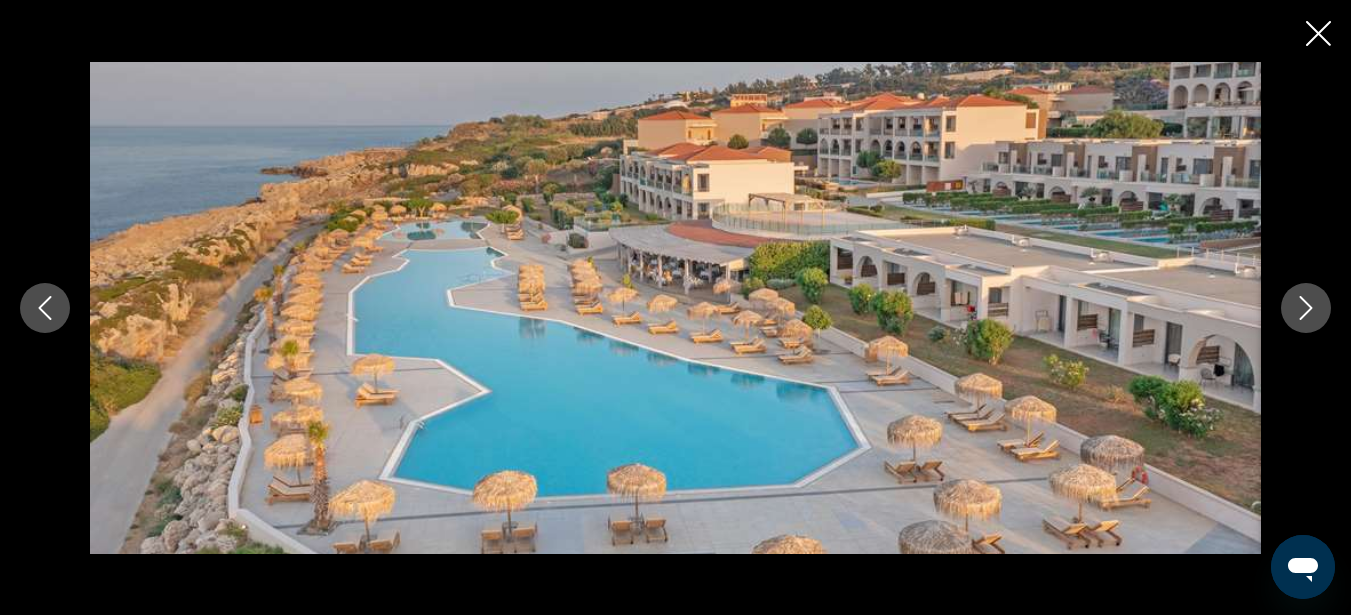 click 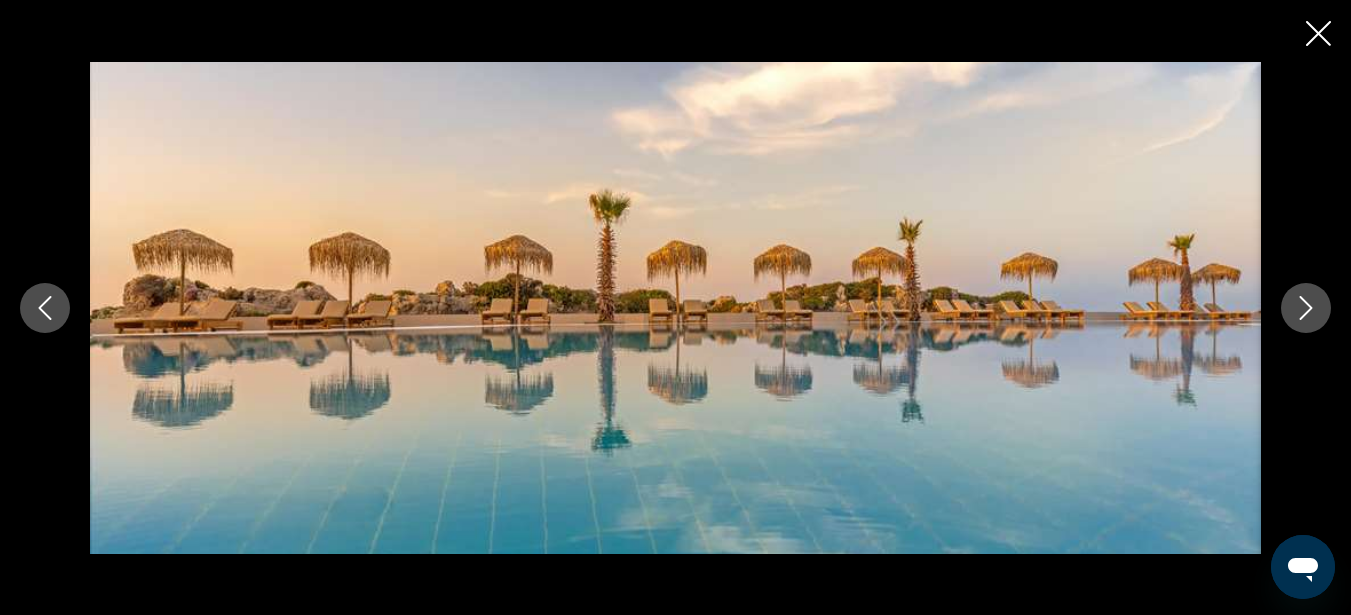 click 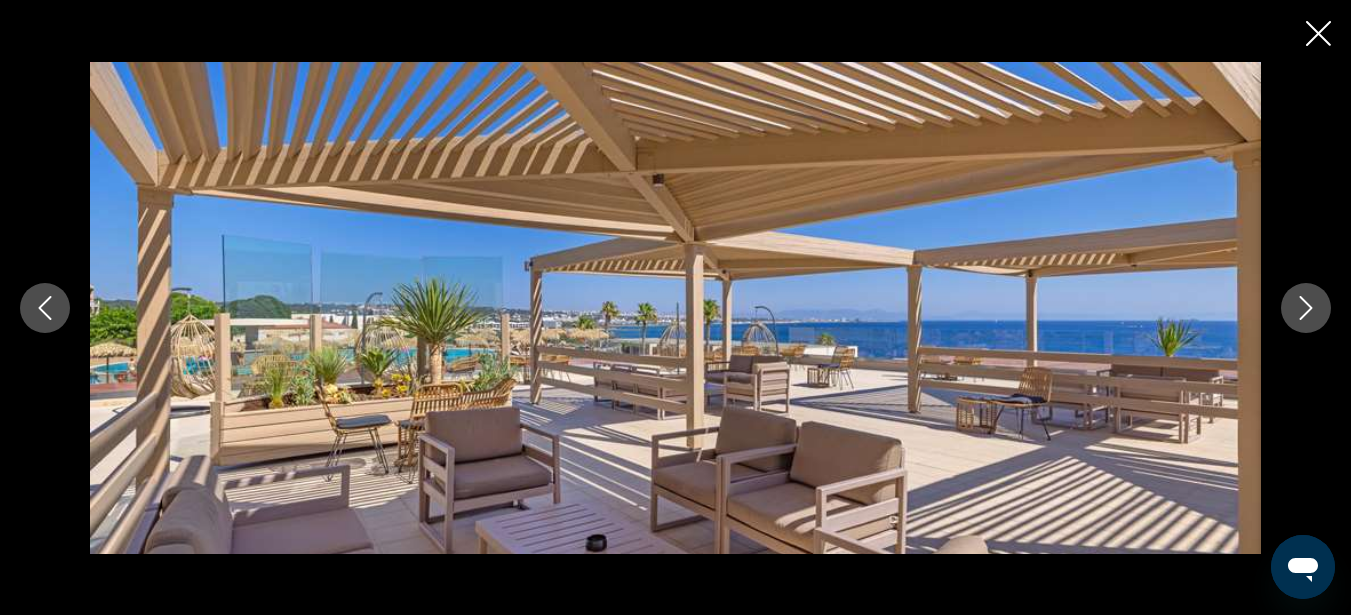 click 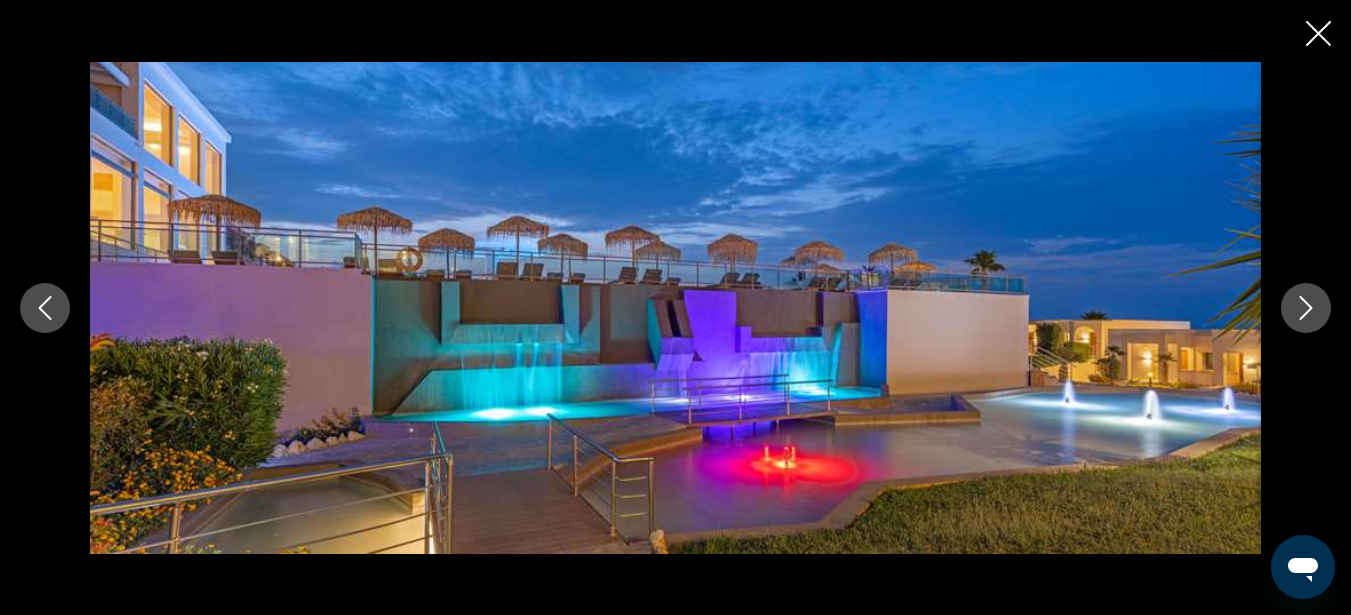 click 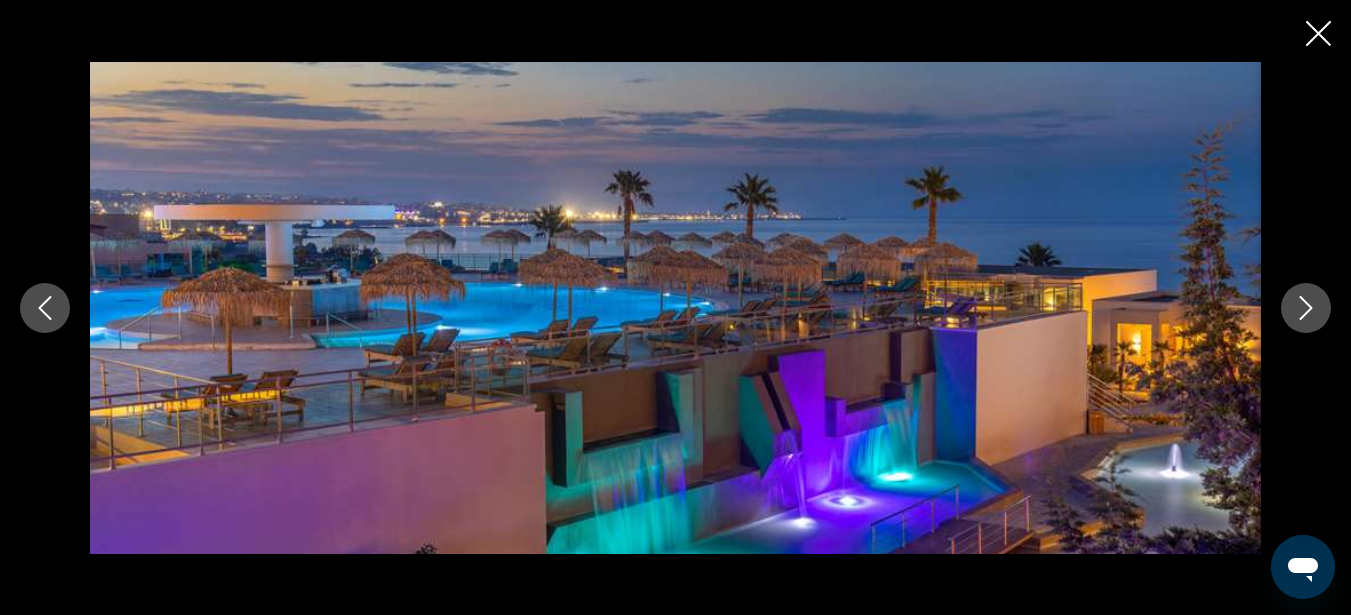 click 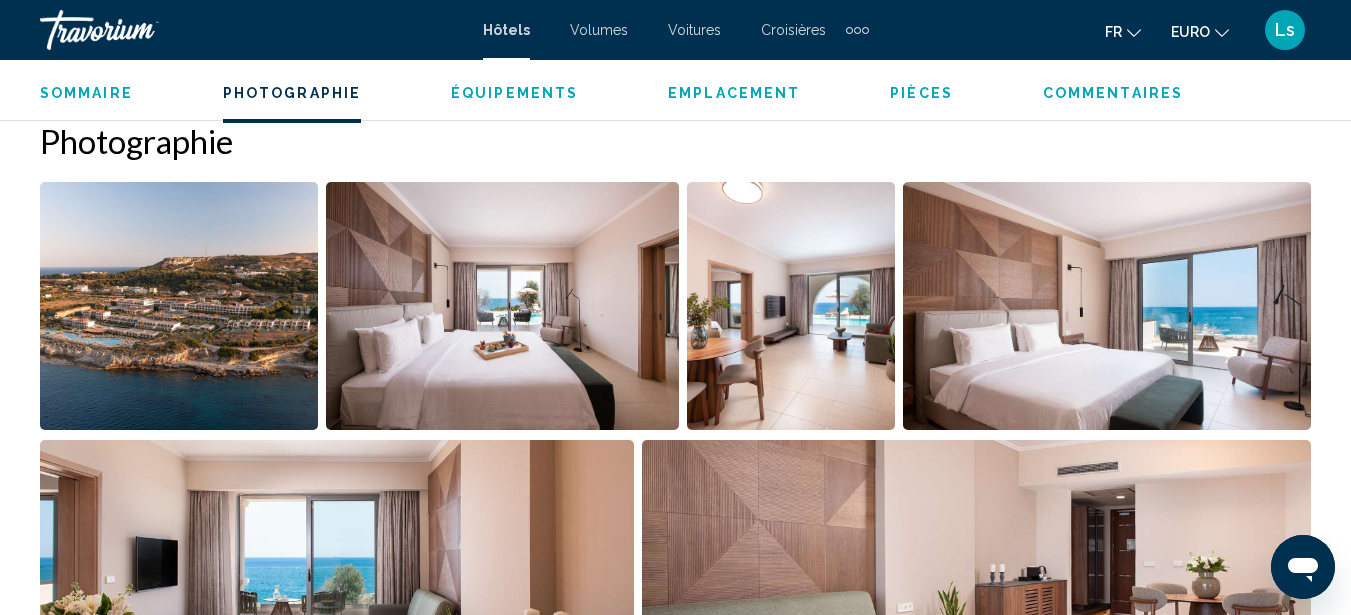 click on "Équipements" at bounding box center (514, 93) 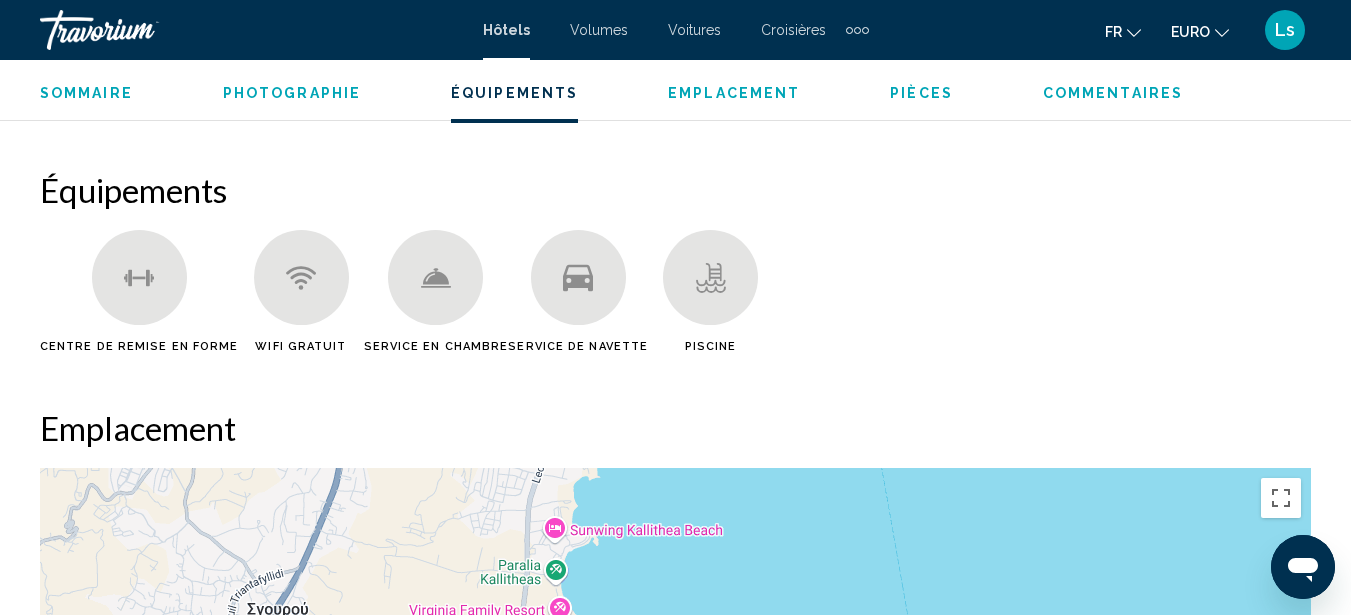 scroll, scrollTop: 1944, scrollLeft: 0, axis: vertical 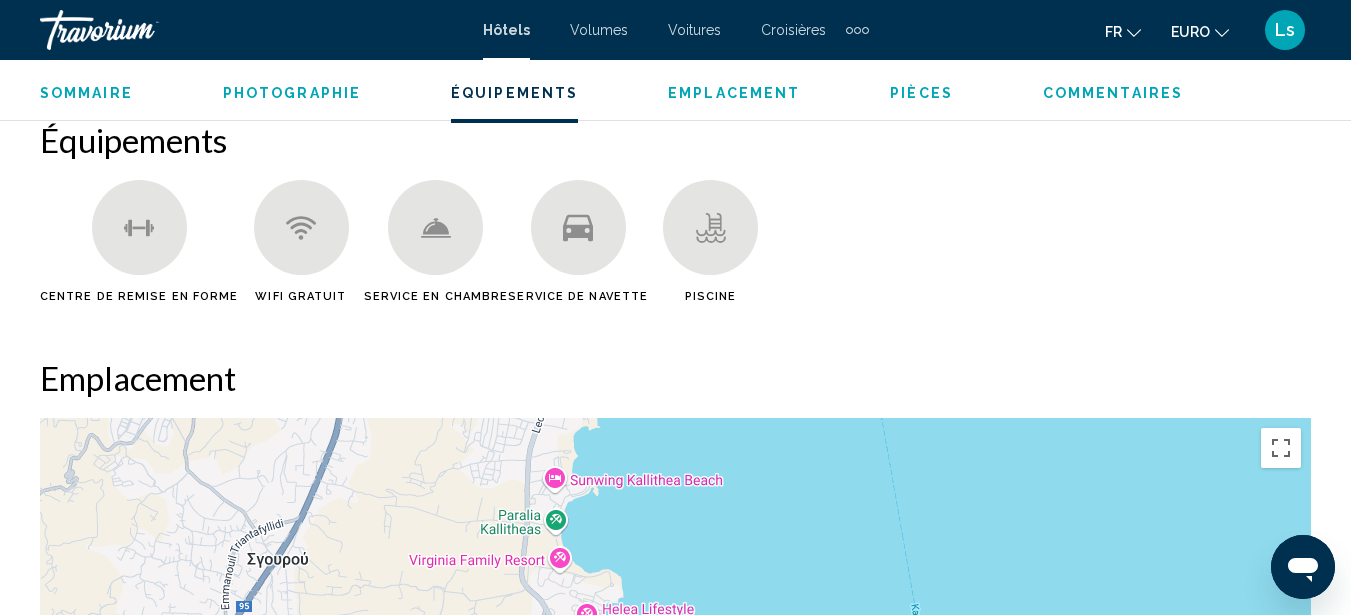 click on "Sommaire" at bounding box center (86, 93) 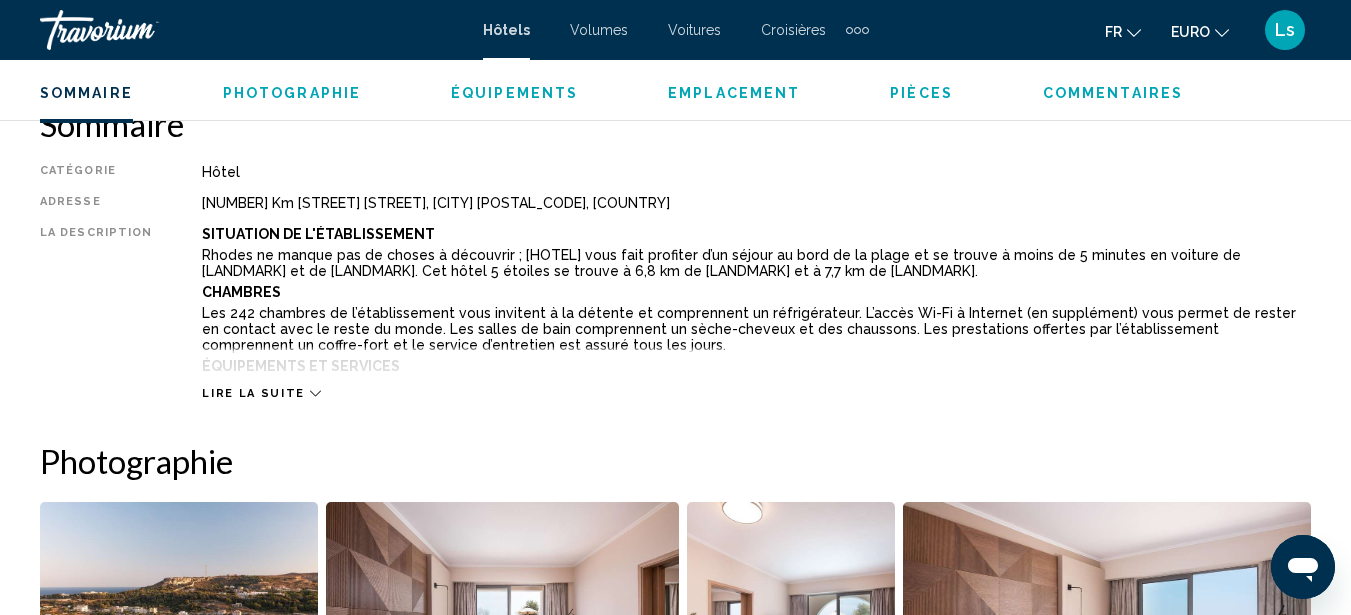 scroll, scrollTop: 991, scrollLeft: 0, axis: vertical 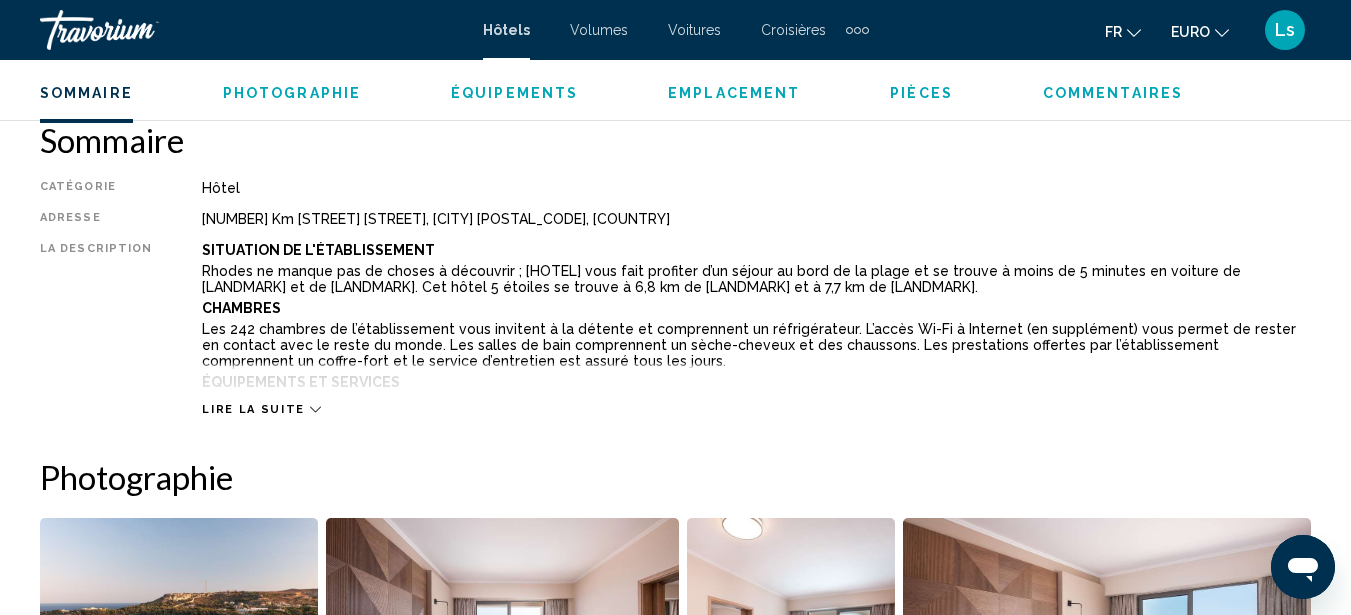 click on "Lire la suite" at bounding box center [253, 409] 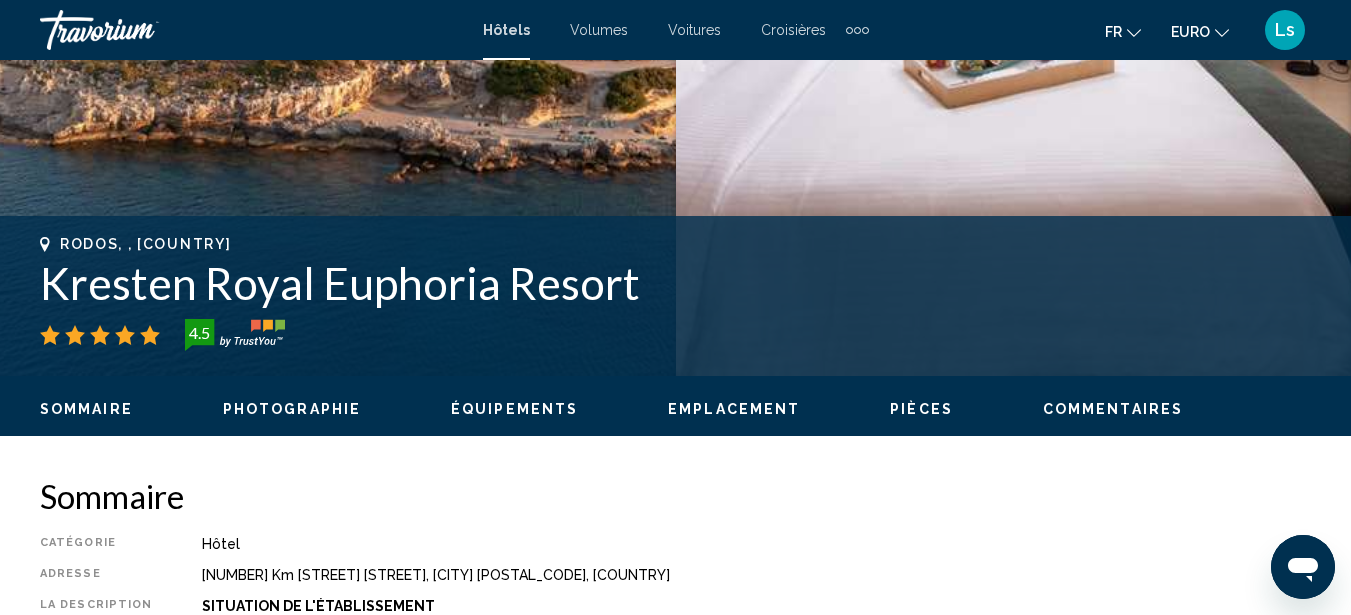 scroll, scrollTop: 711, scrollLeft: 0, axis: vertical 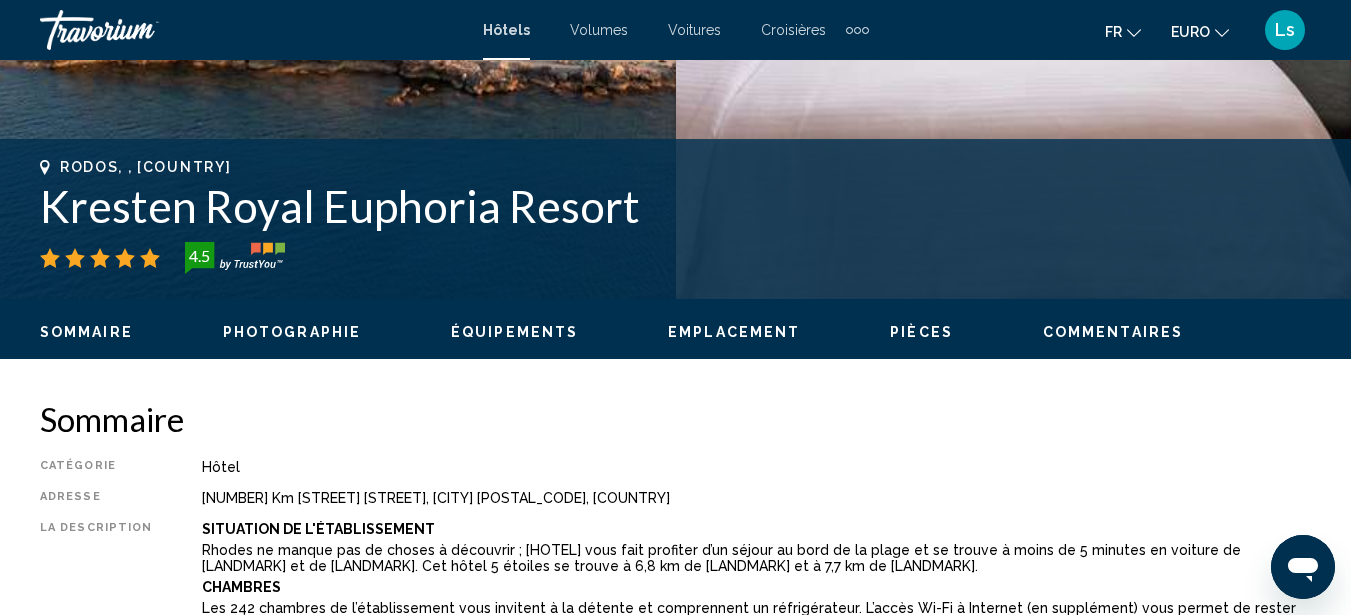 click on "Sommaire" at bounding box center (675, 419) 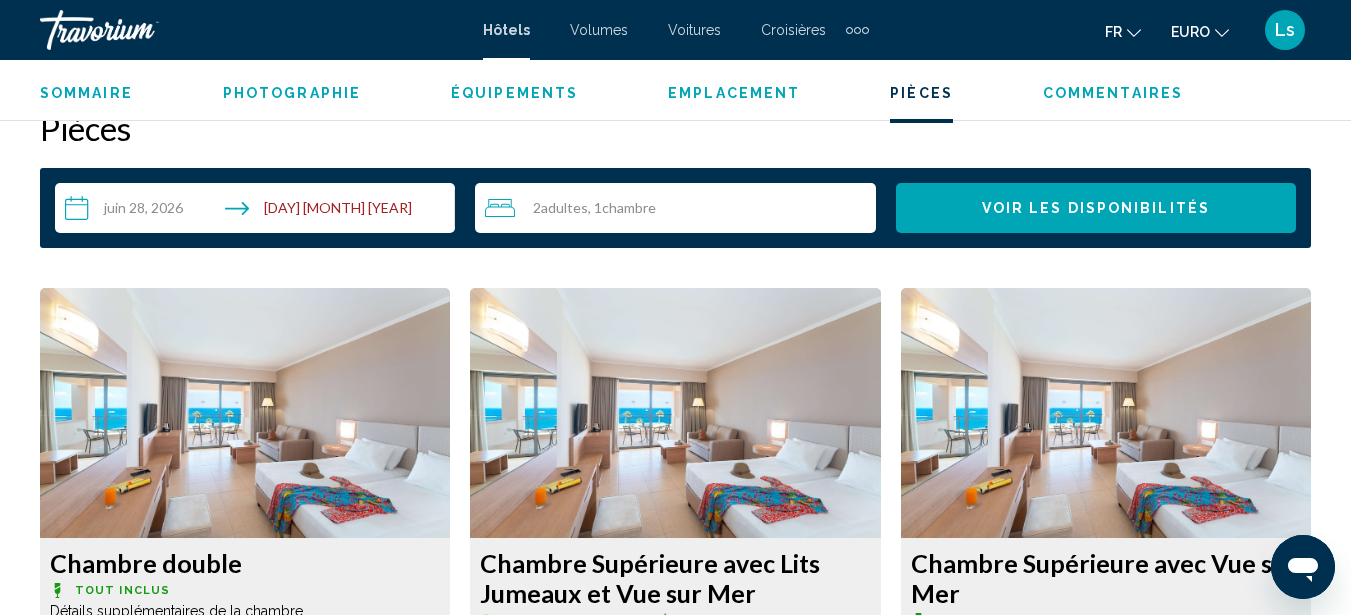 scroll, scrollTop: 3122, scrollLeft: 0, axis: vertical 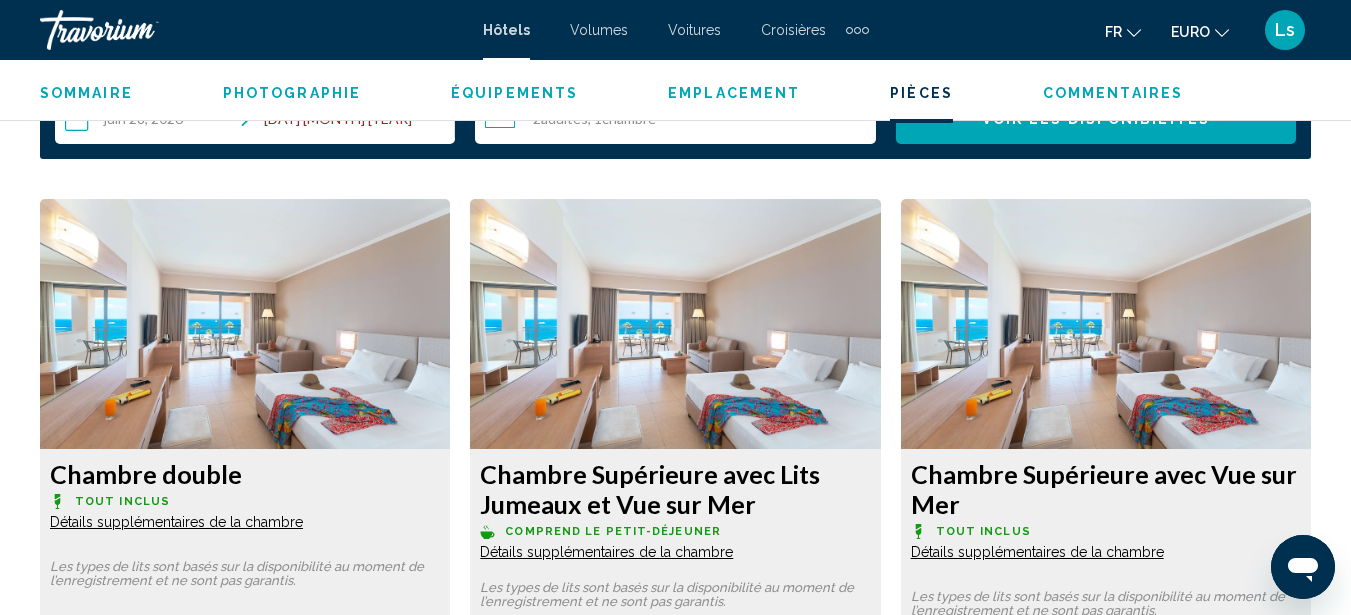 click on "Commentaires" at bounding box center [1113, 93] 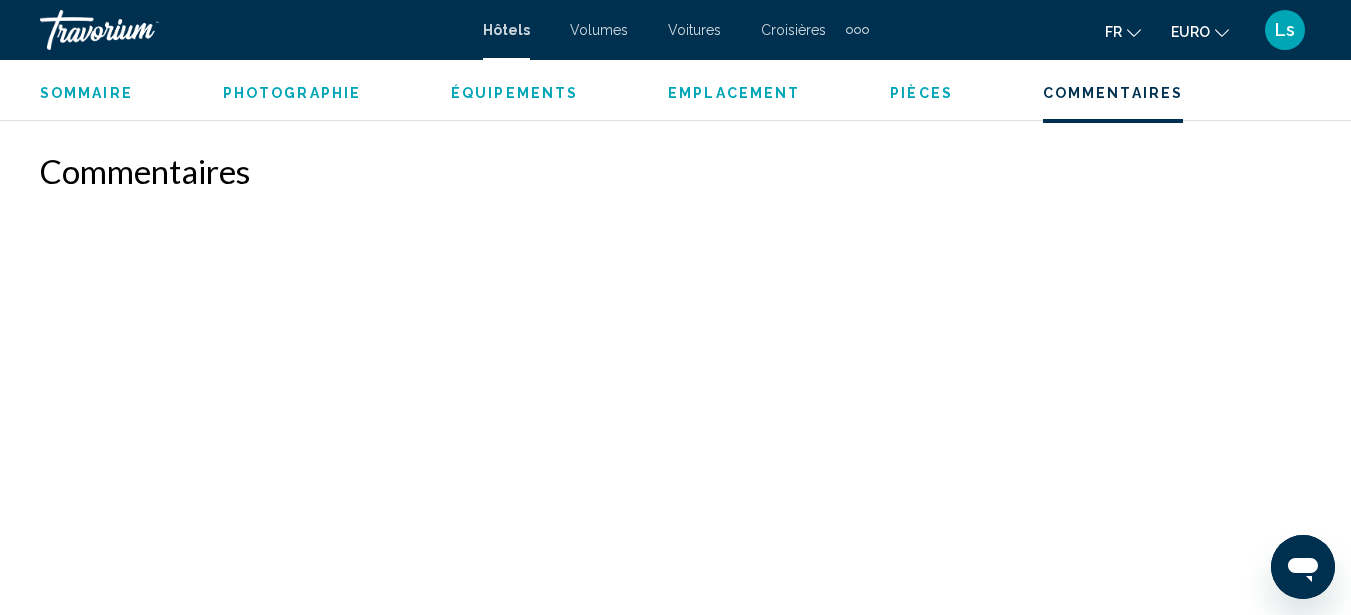 scroll, scrollTop: 6922, scrollLeft: 0, axis: vertical 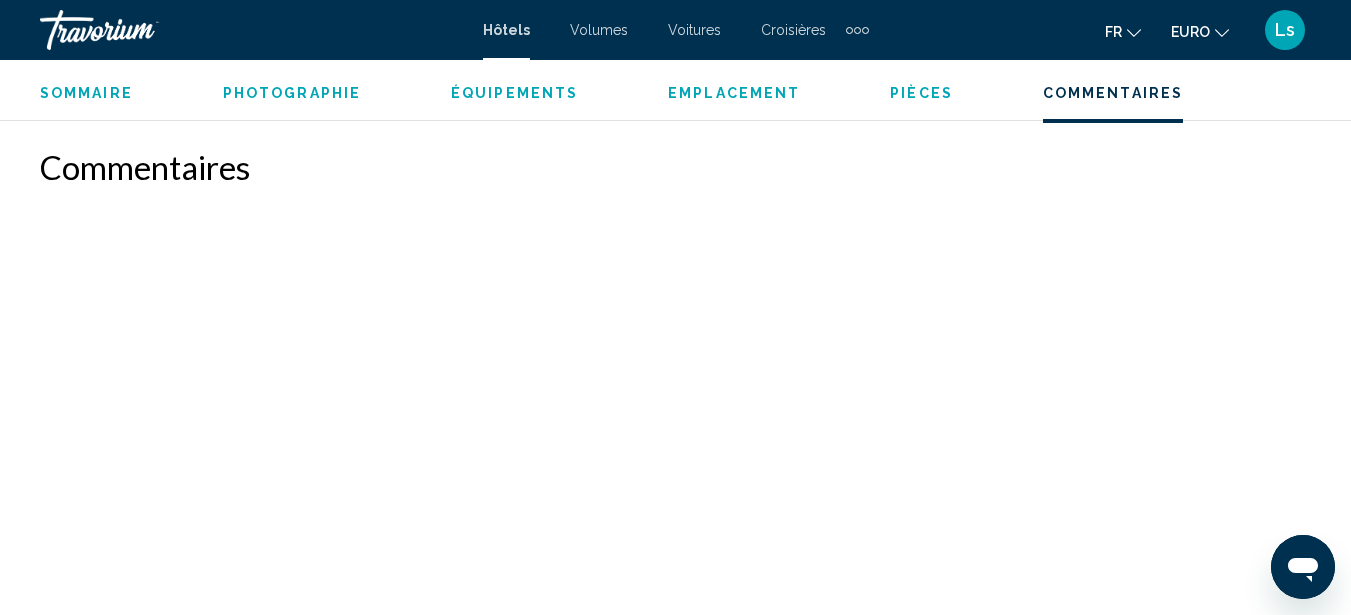 click on "Sommaire" at bounding box center [86, 93] 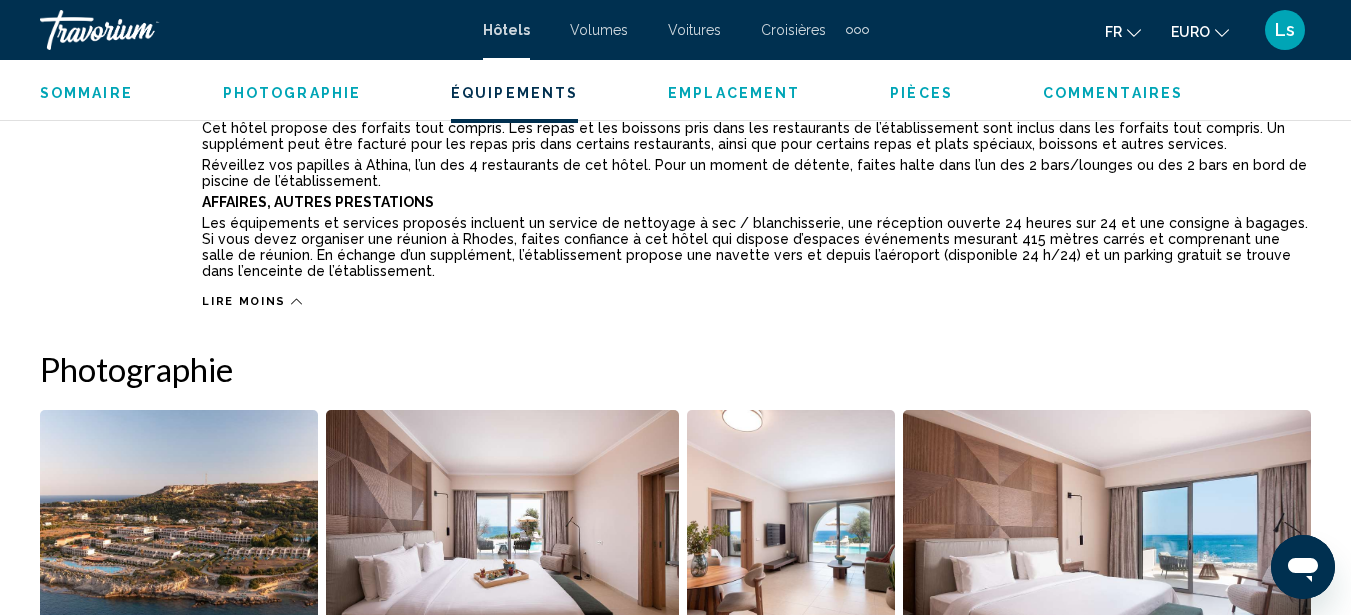 scroll, scrollTop: 991, scrollLeft: 0, axis: vertical 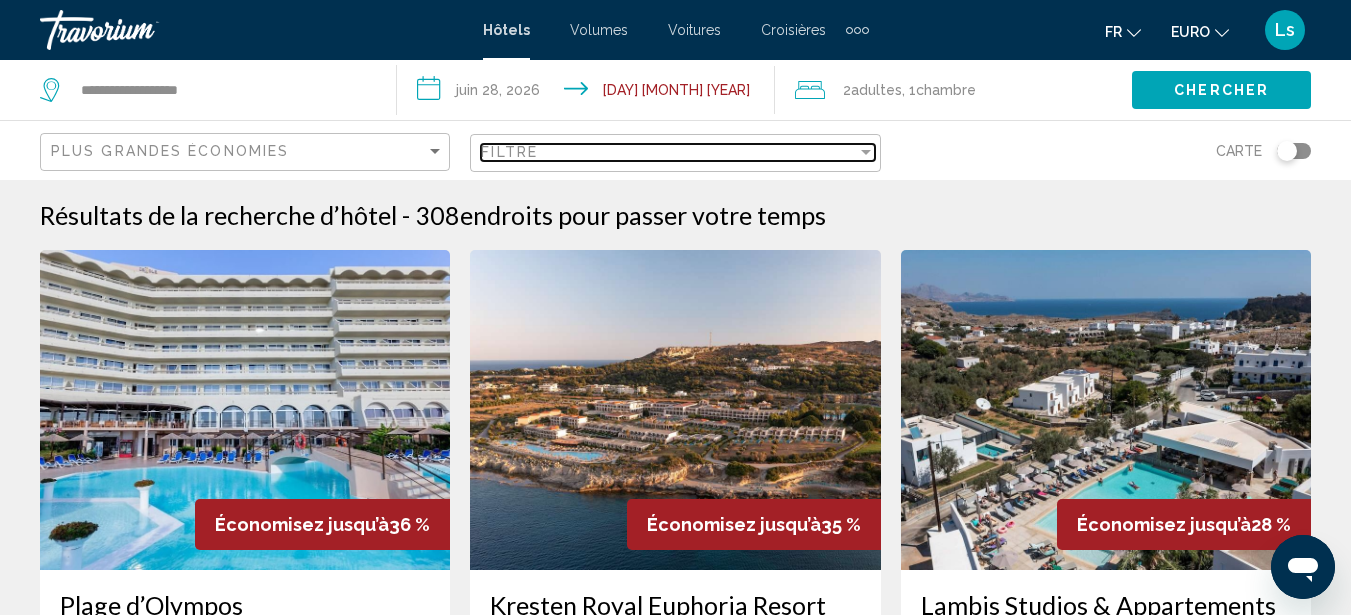 click on "Filtre" at bounding box center [668, 152] 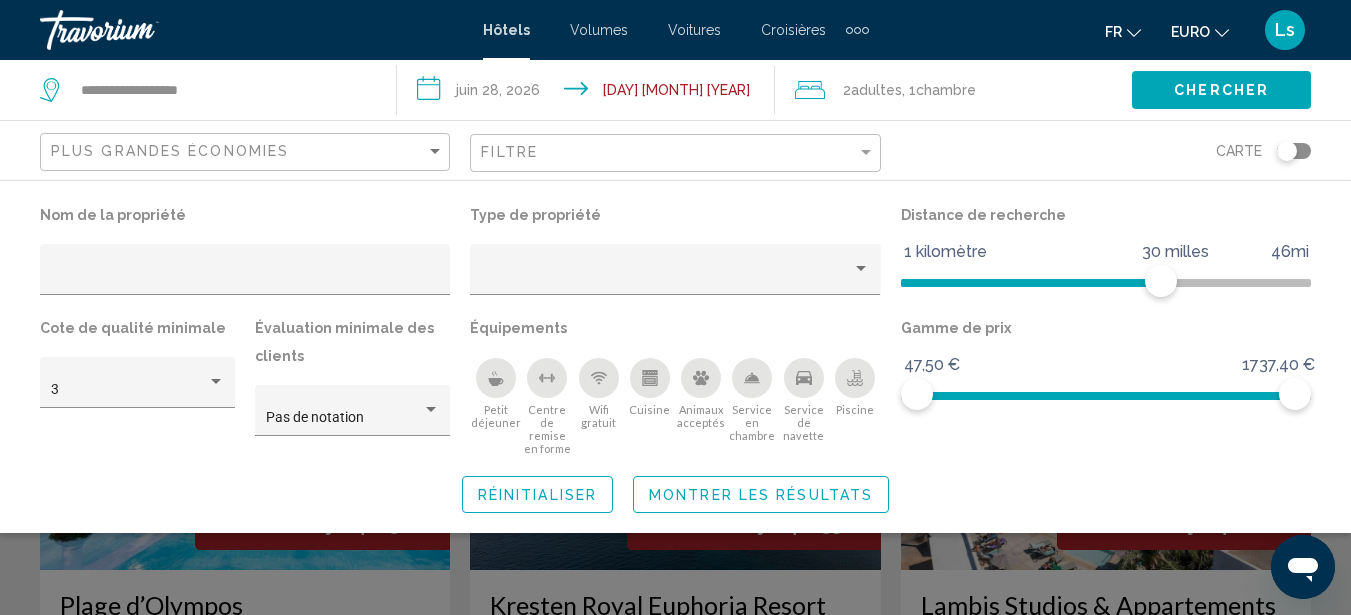 click 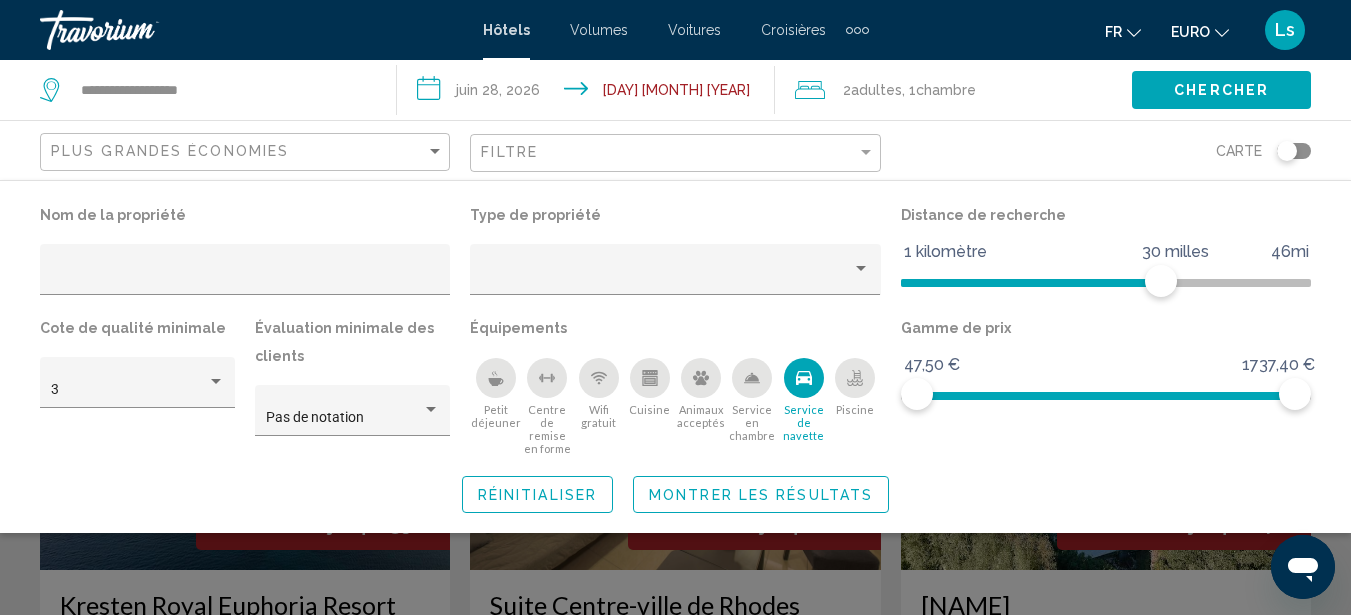 click on "Montrer les résultats" 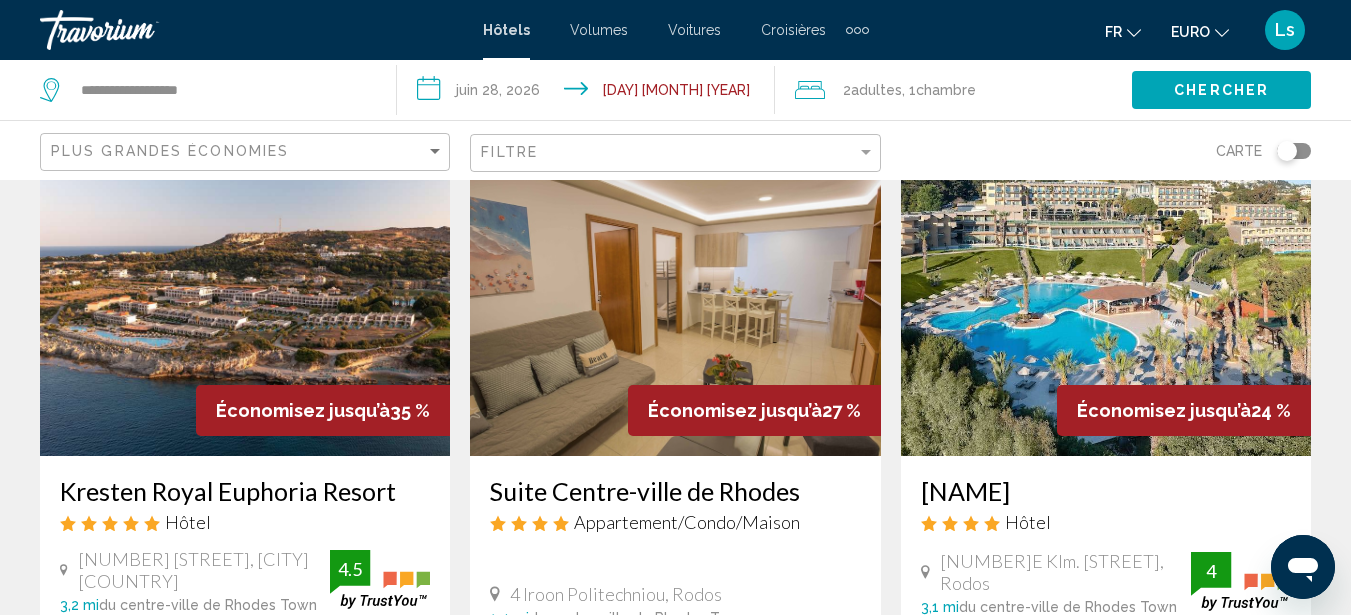 scroll, scrollTop: 133, scrollLeft: 0, axis: vertical 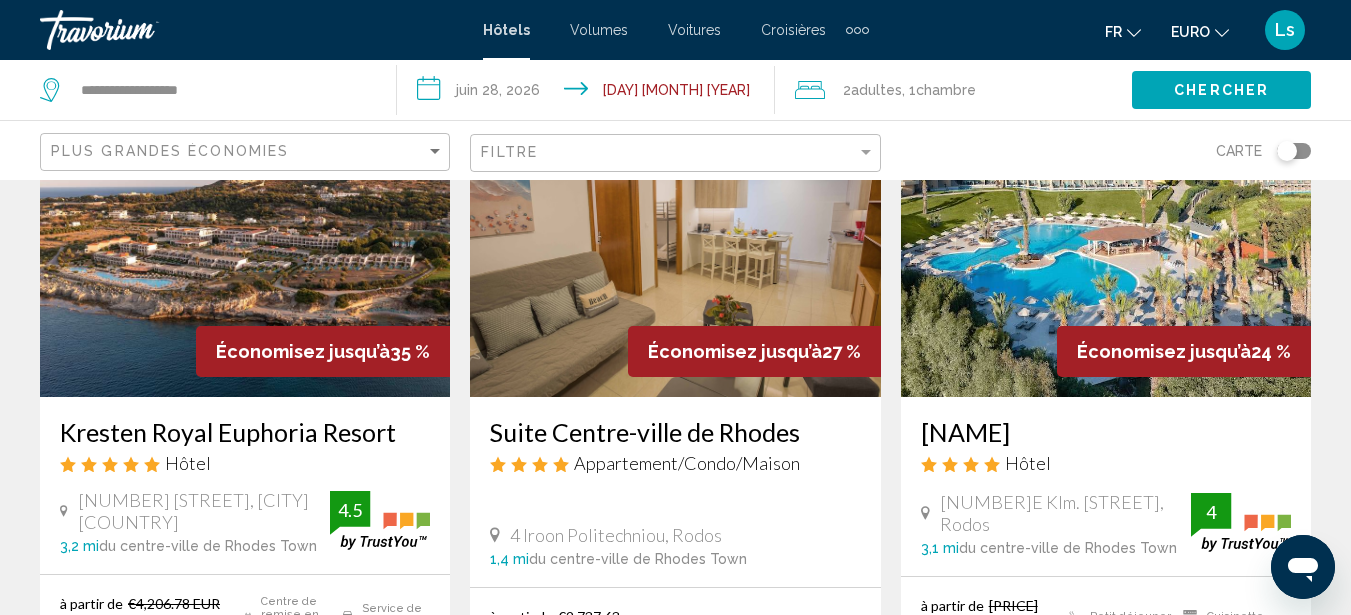 click at bounding box center [1106, 237] 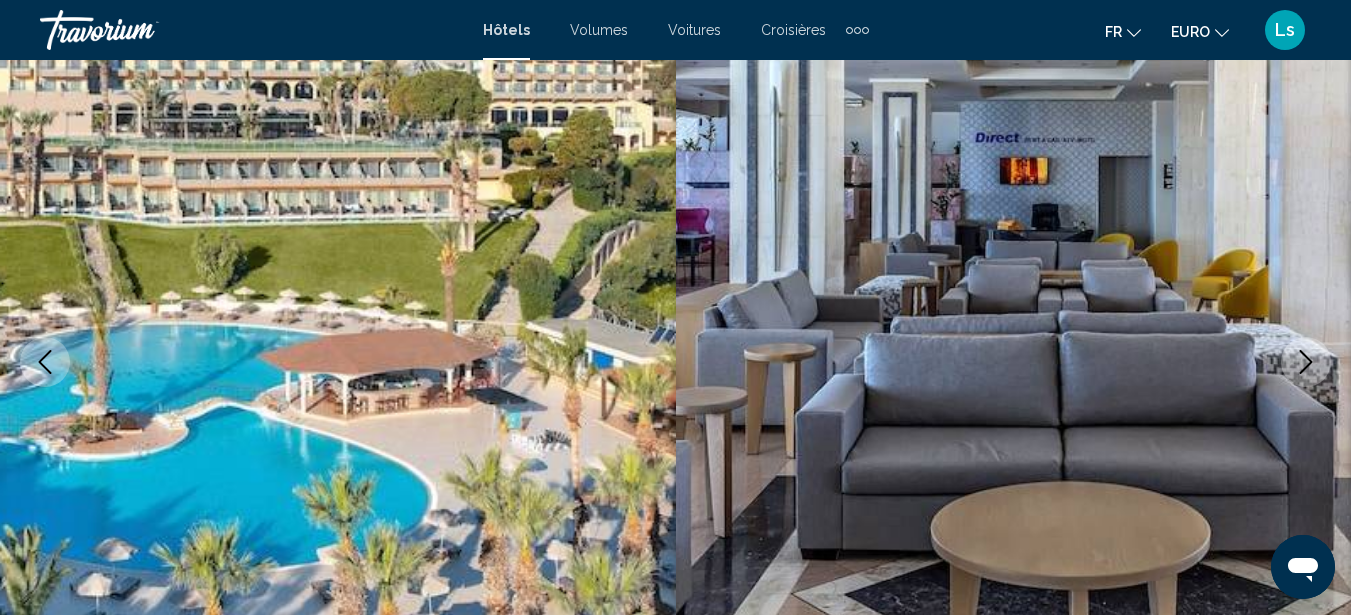 scroll, scrollTop: 227, scrollLeft: 0, axis: vertical 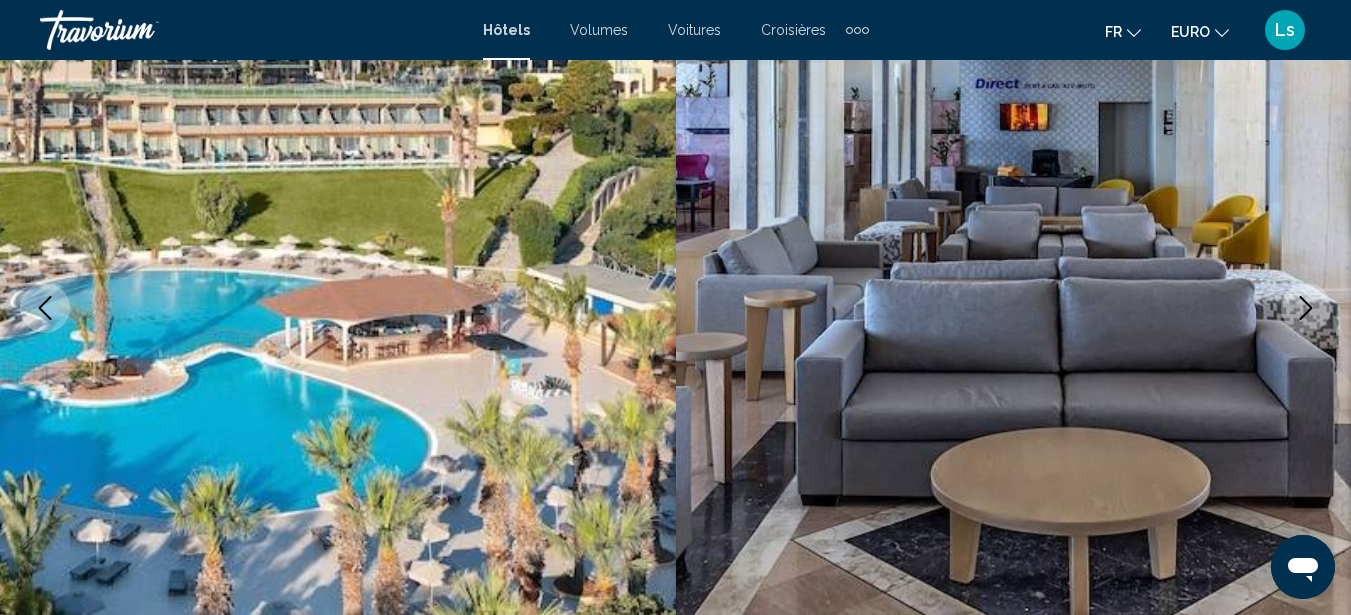 type 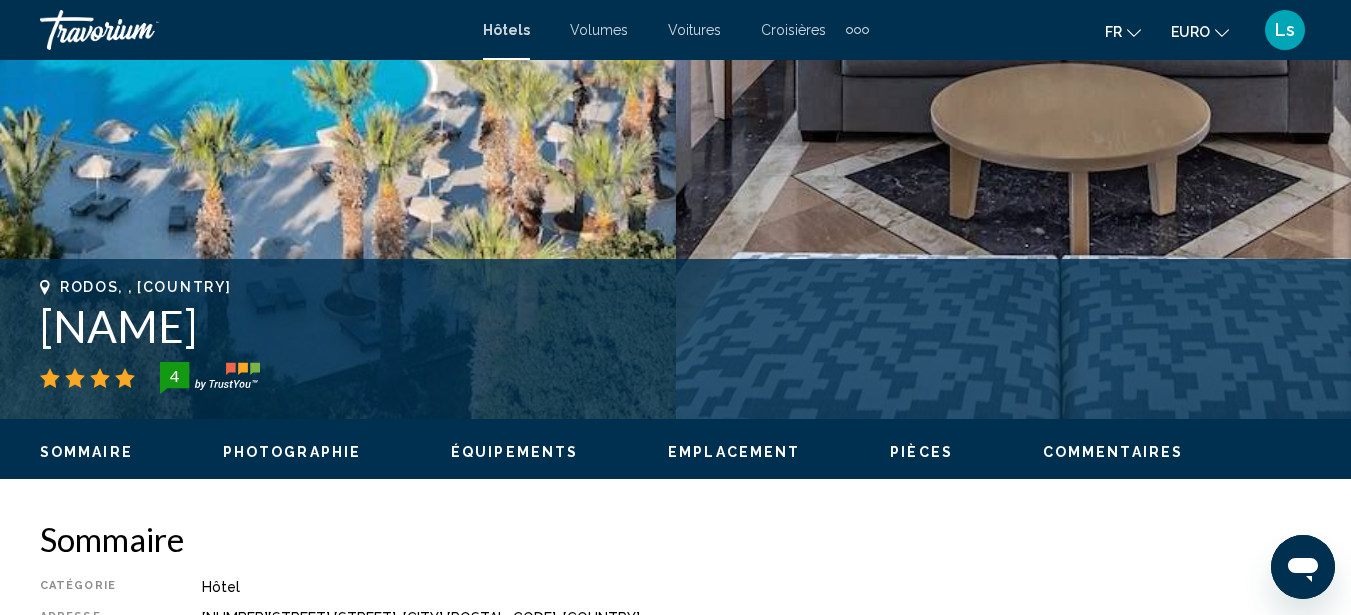 scroll, scrollTop: 627, scrollLeft: 0, axis: vertical 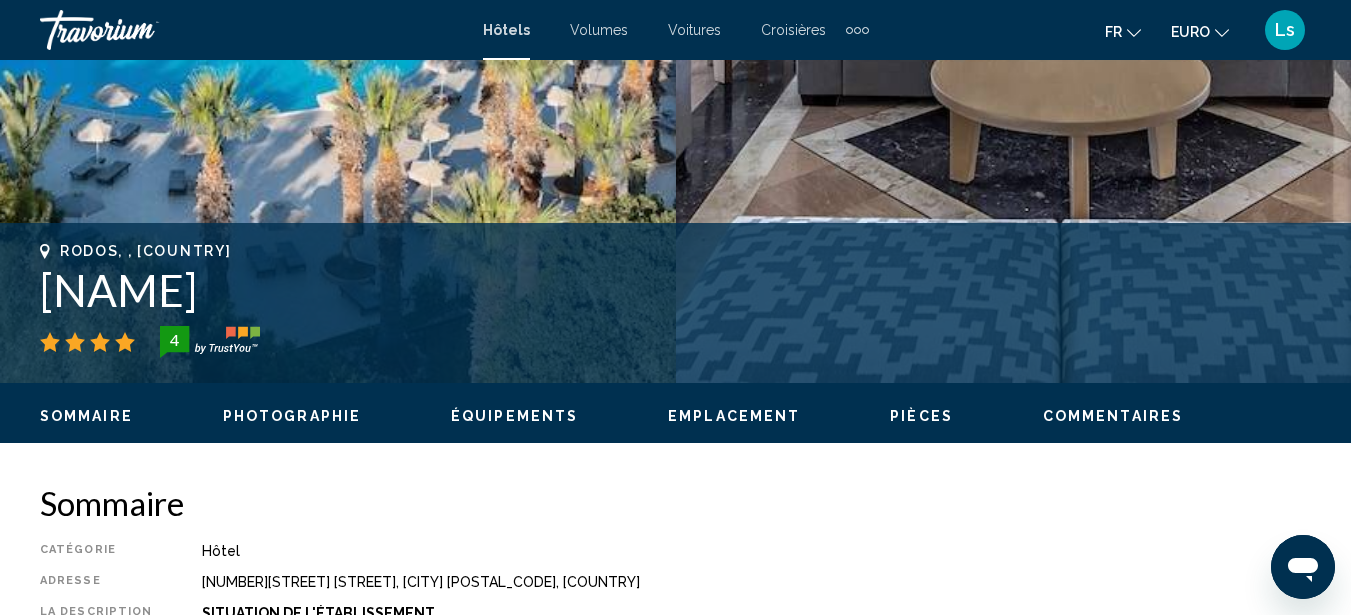 click on "Photographie" at bounding box center [292, 416] 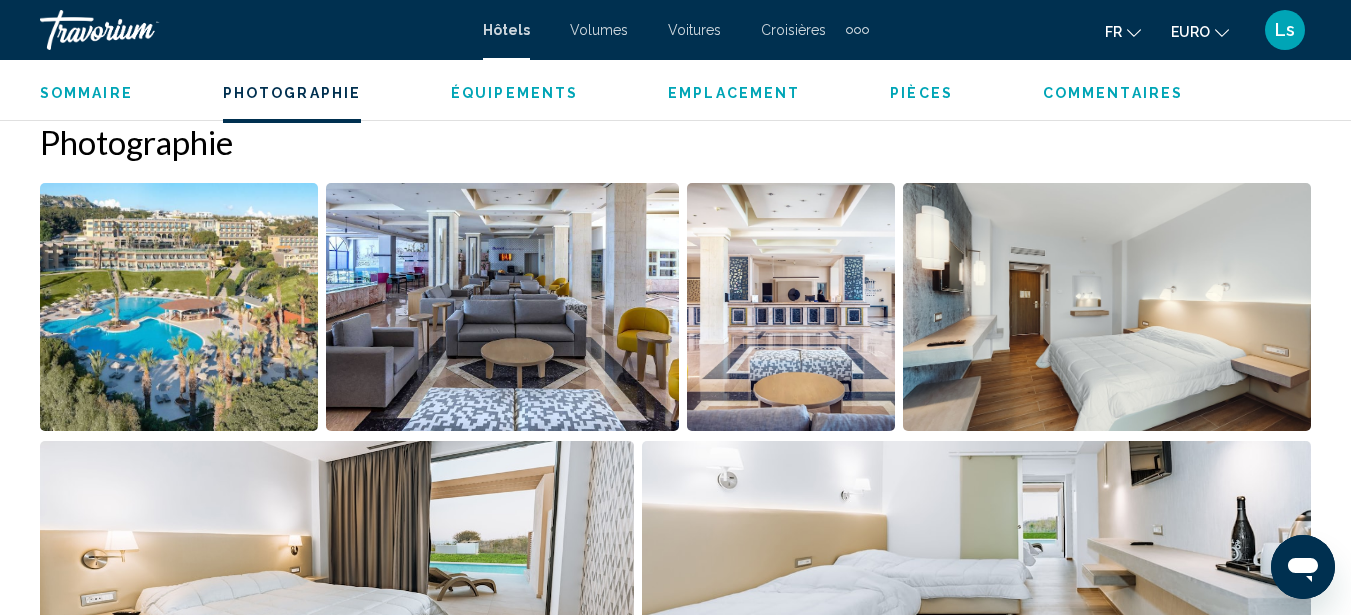 scroll, scrollTop: 1327, scrollLeft: 0, axis: vertical 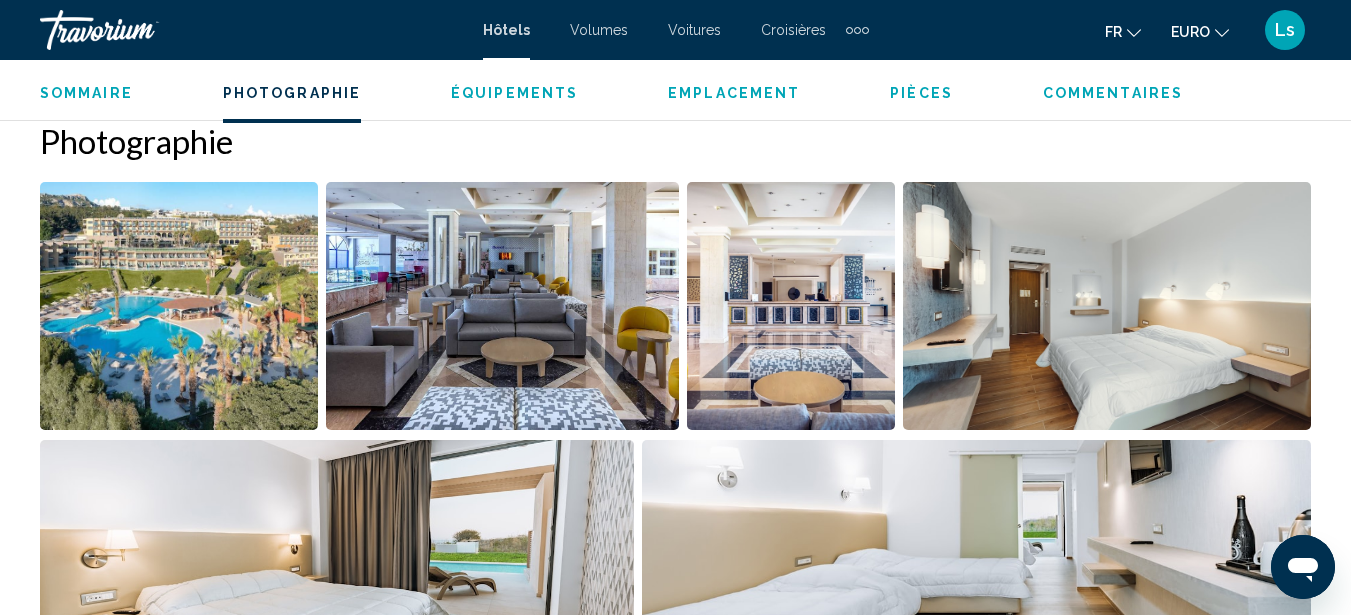 click at bounding box center (179, 306) 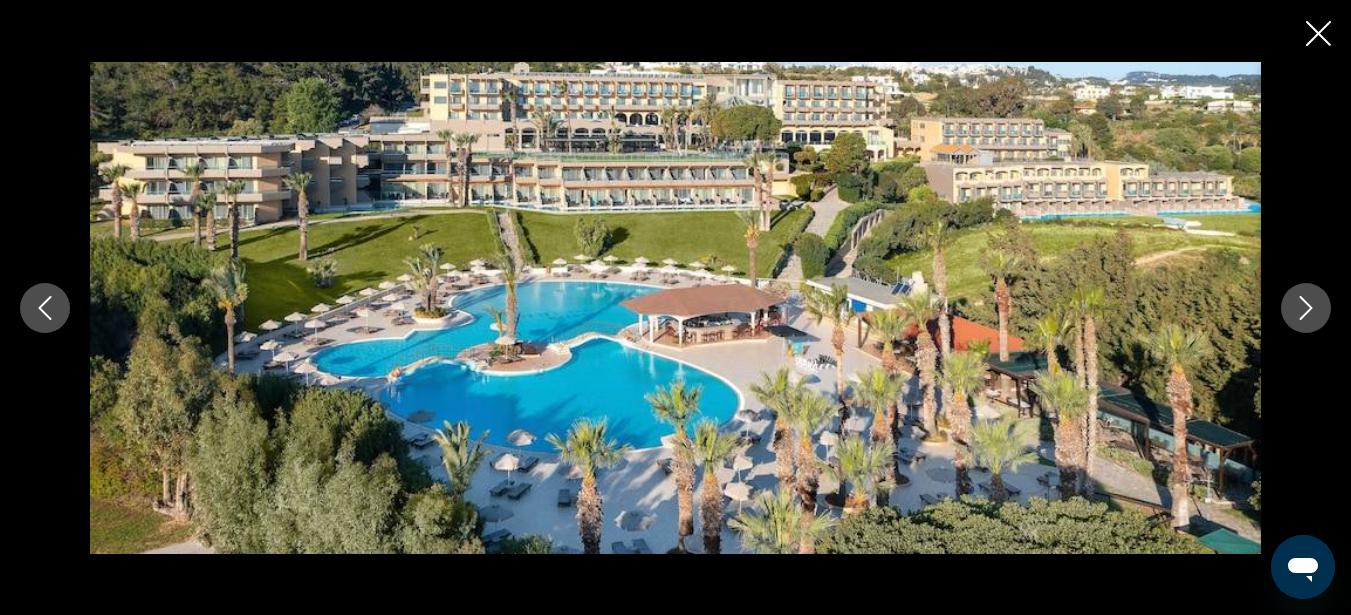 click 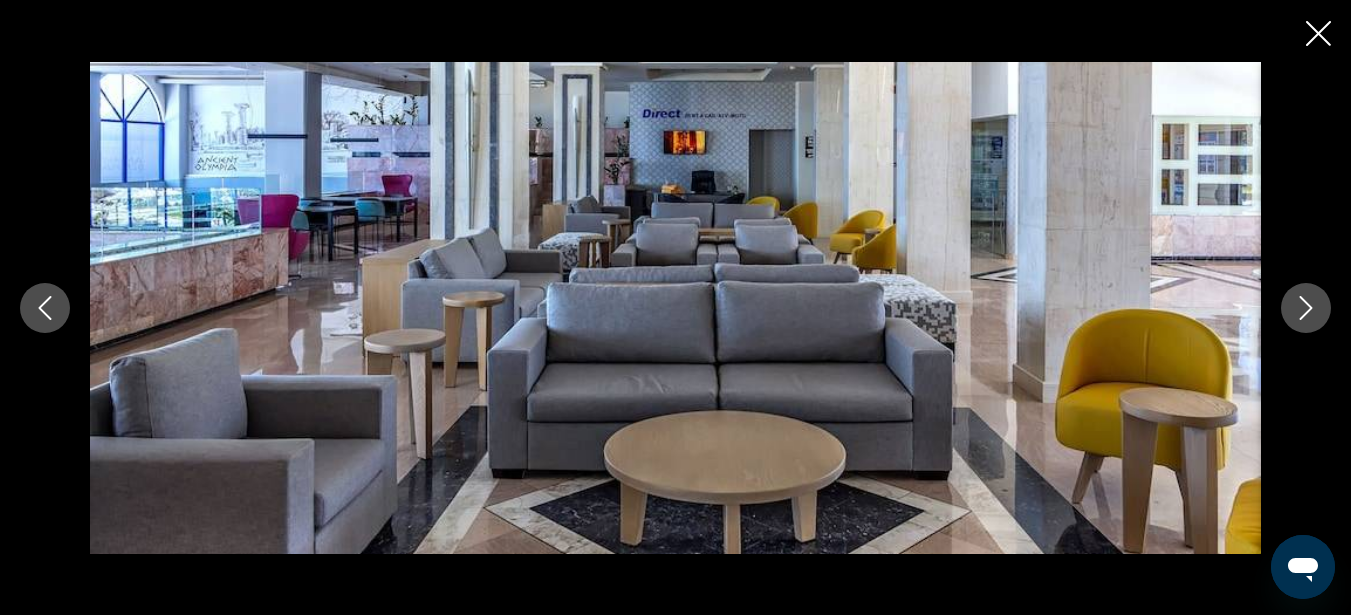 click 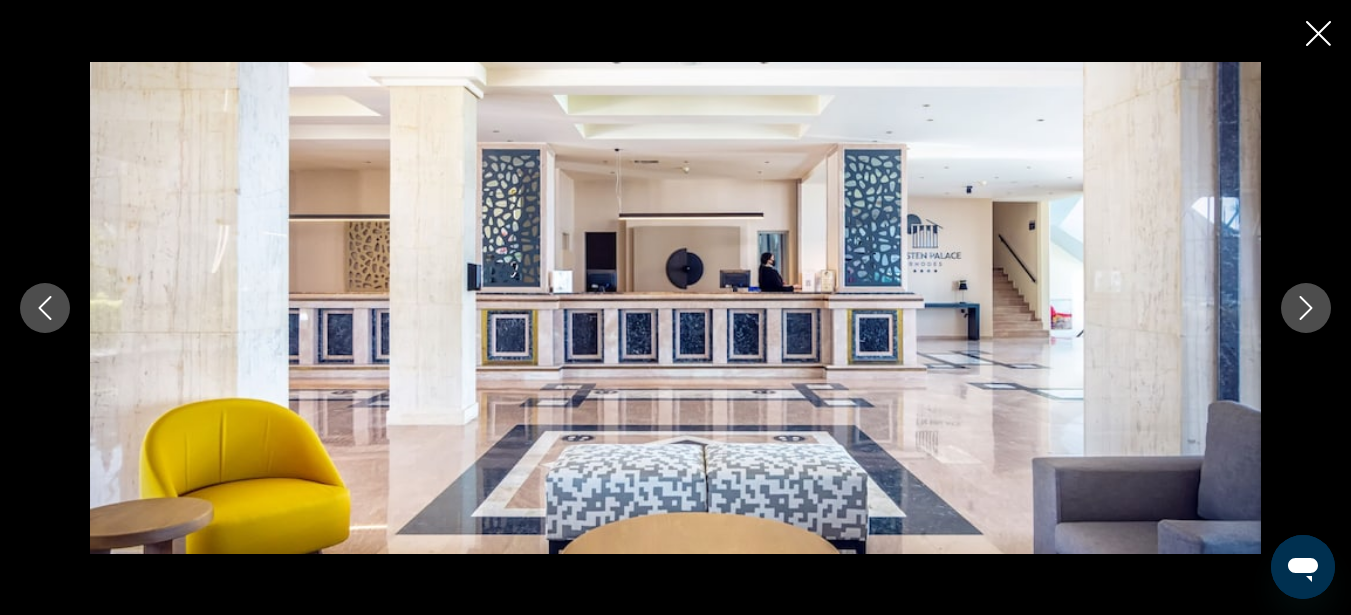 click 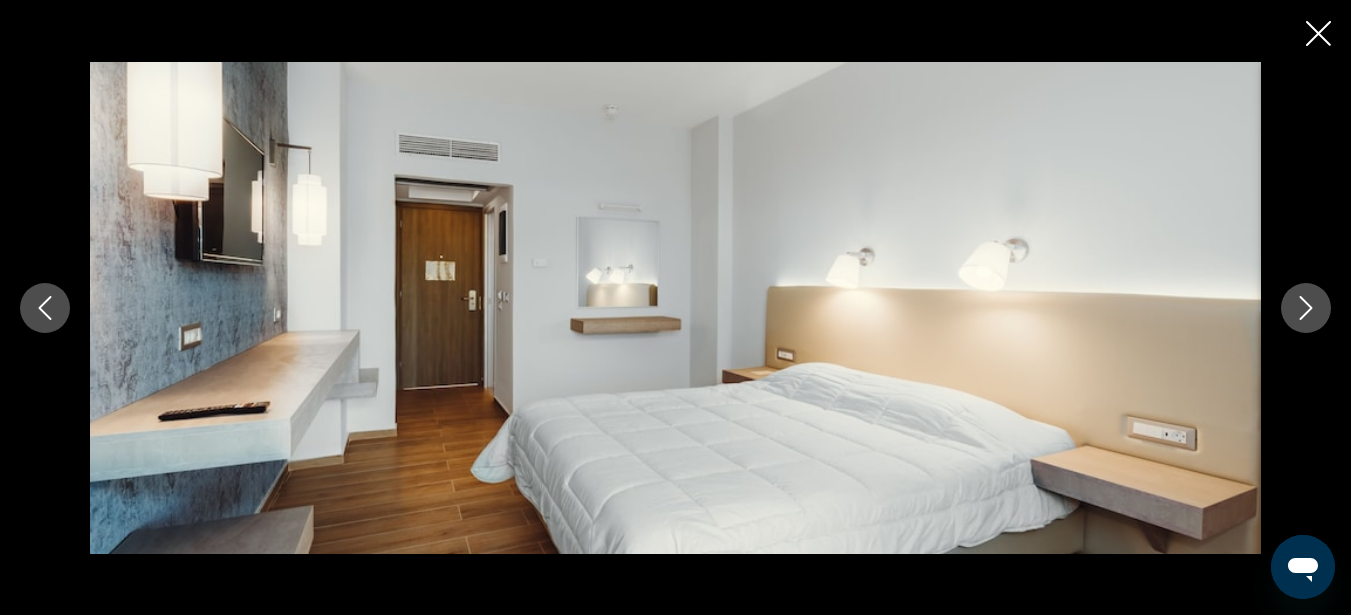 click 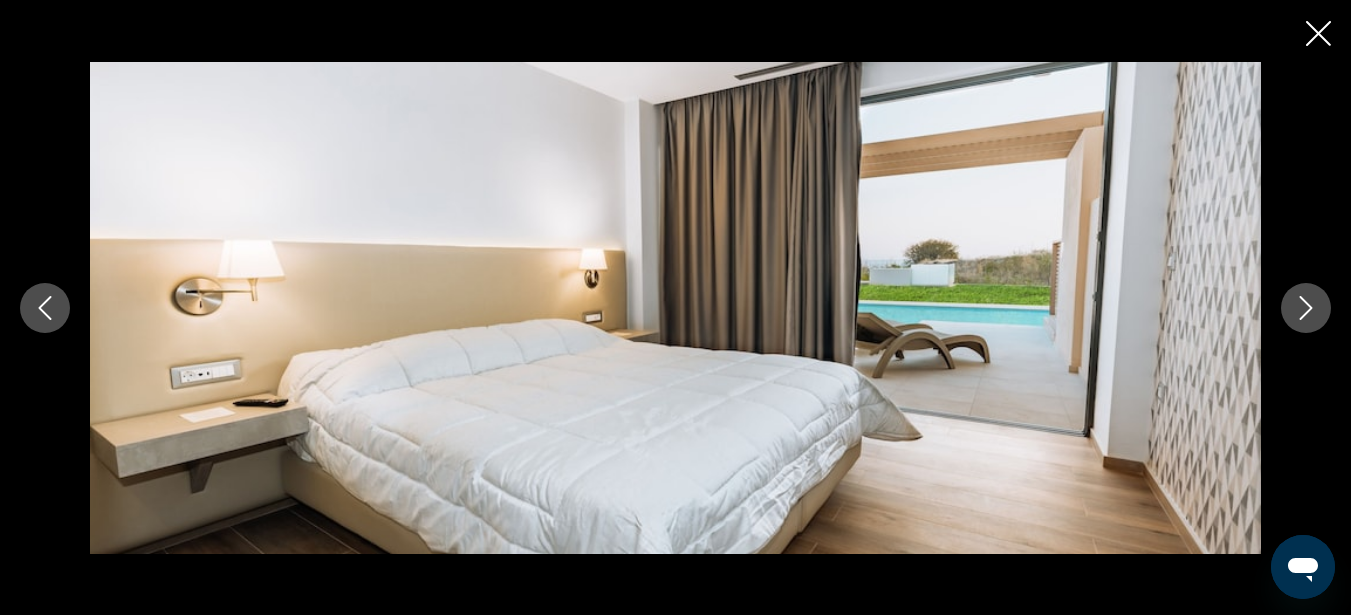 click 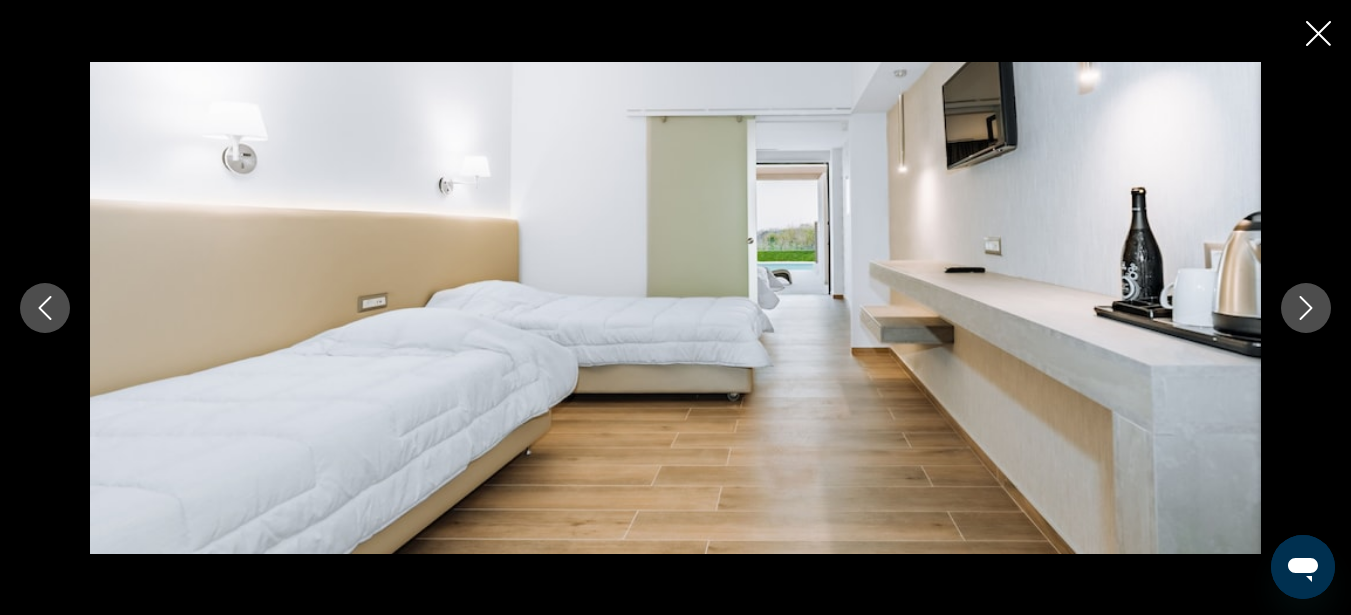 click 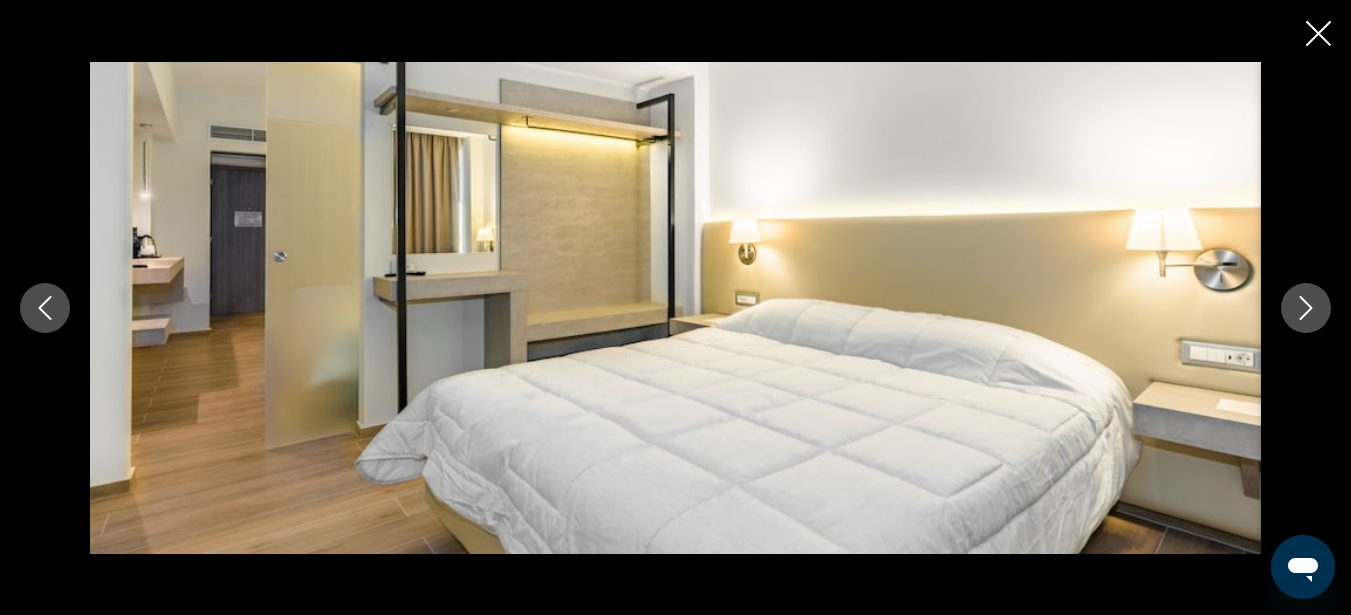 click 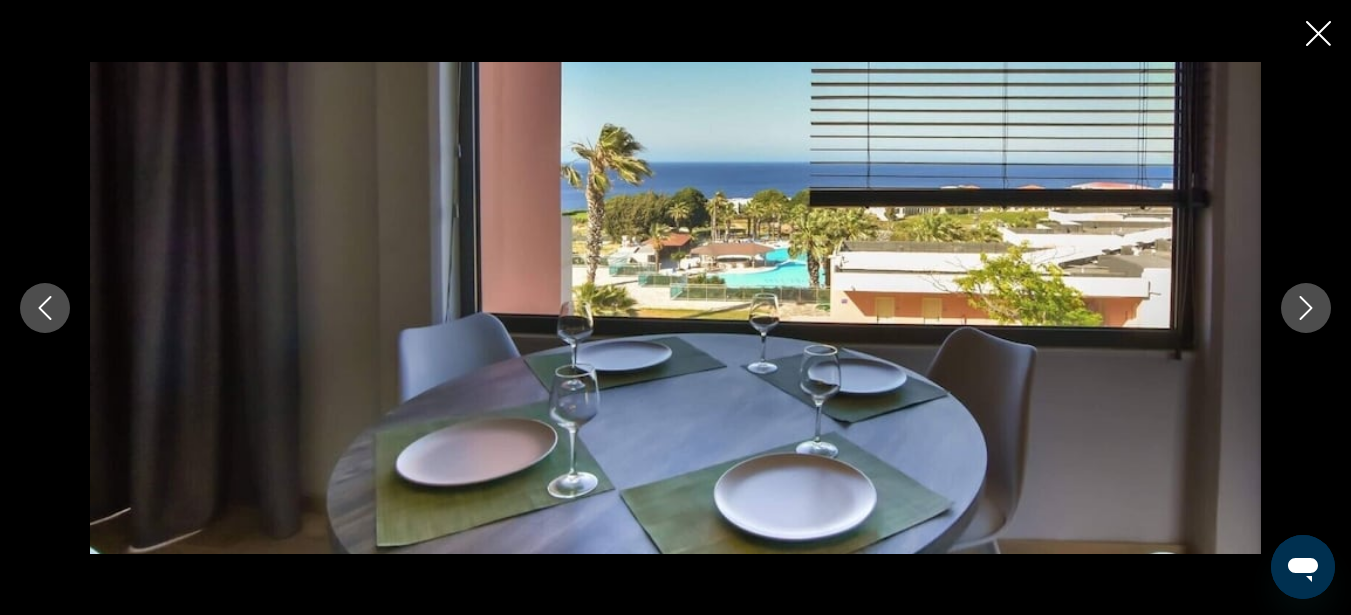 click 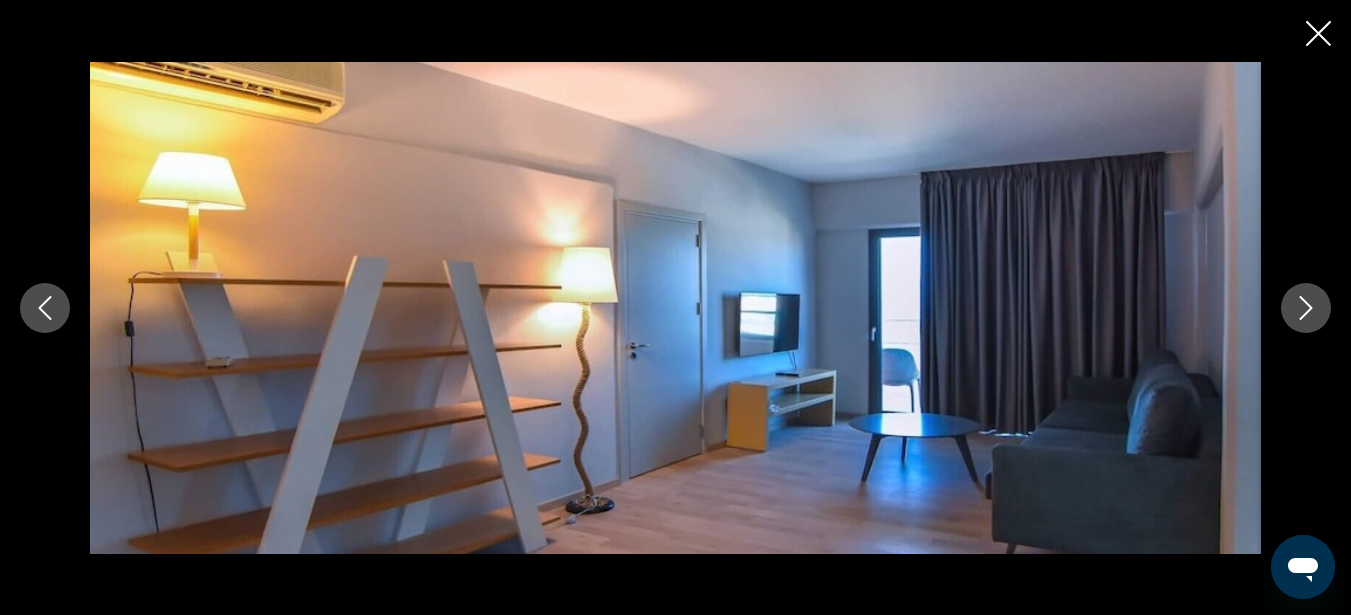 click 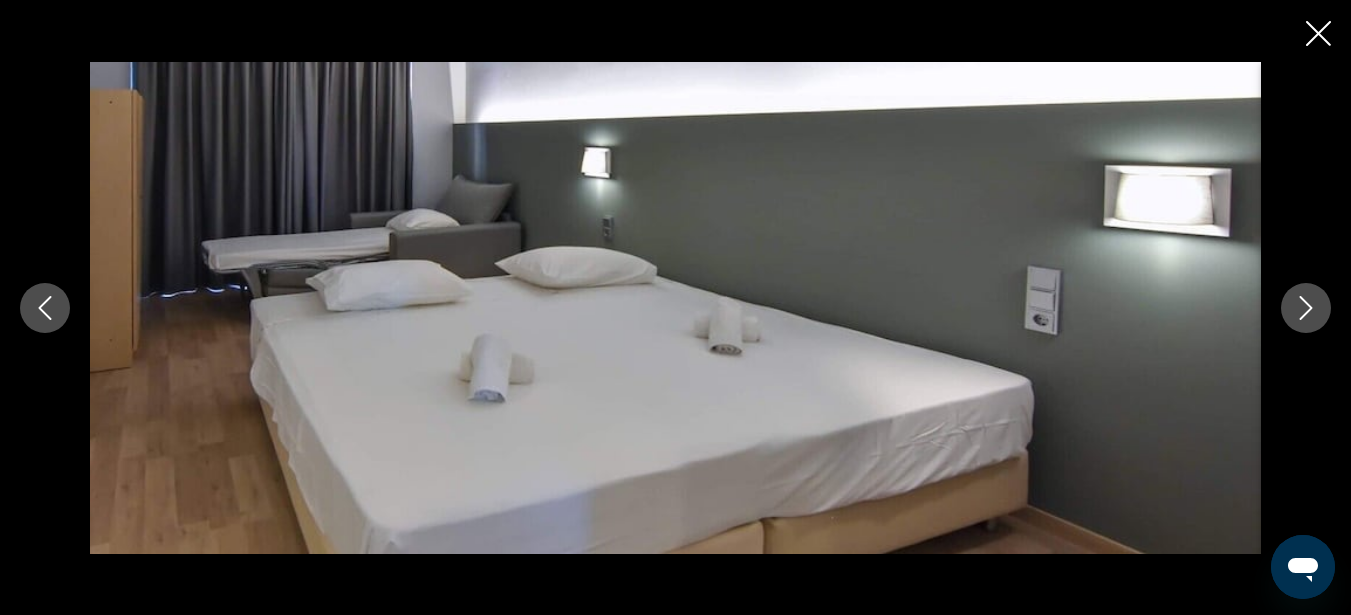 click 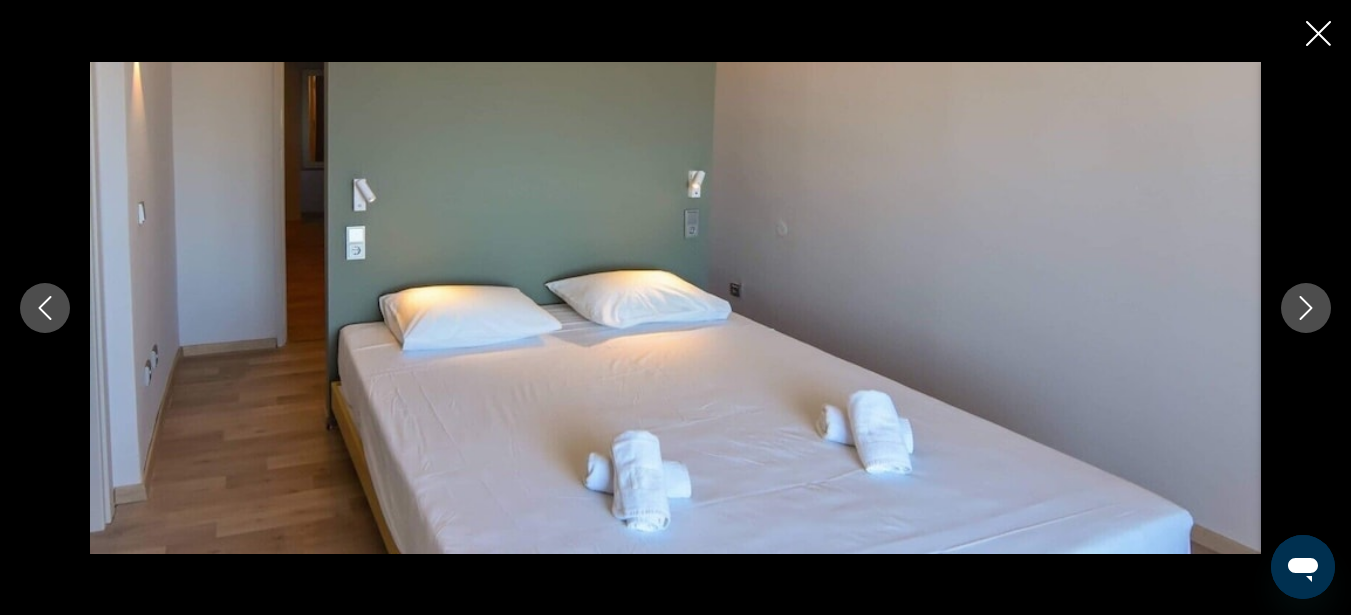 click 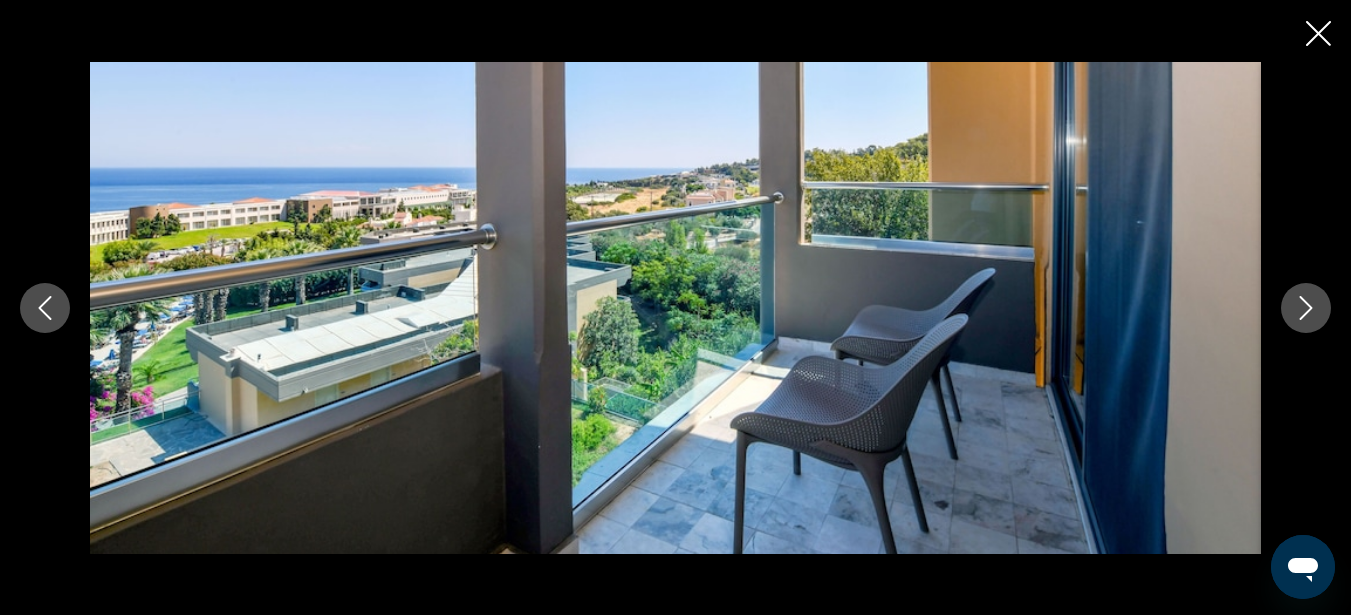 click 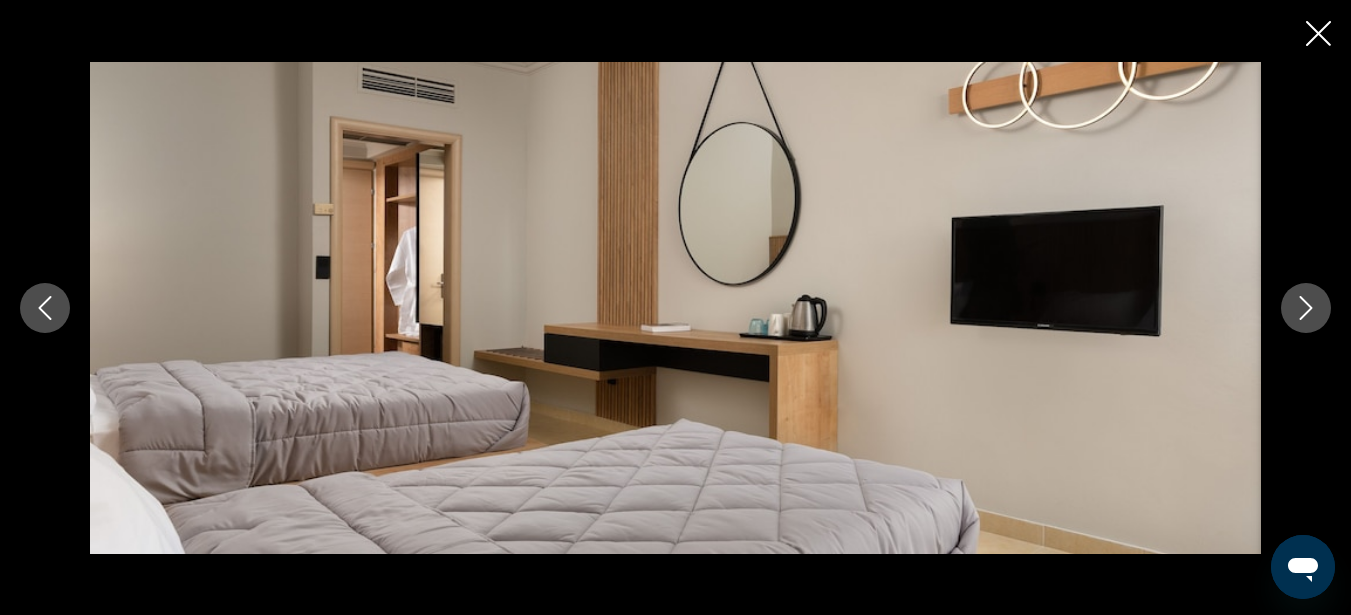 click 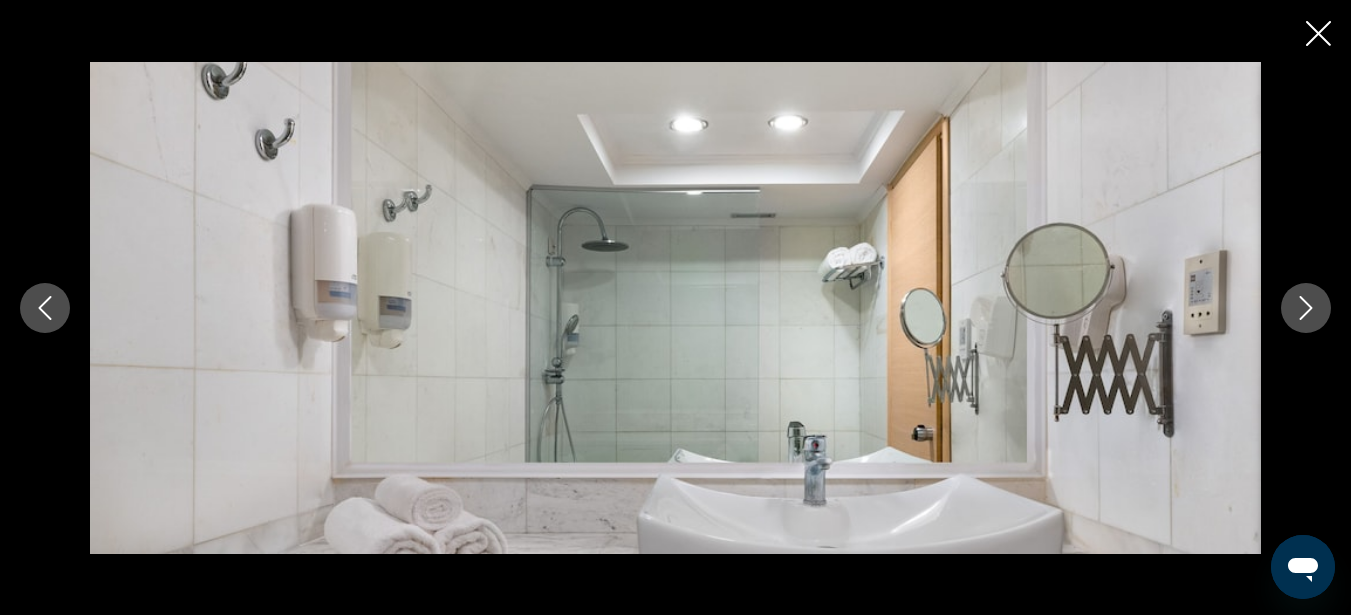 click 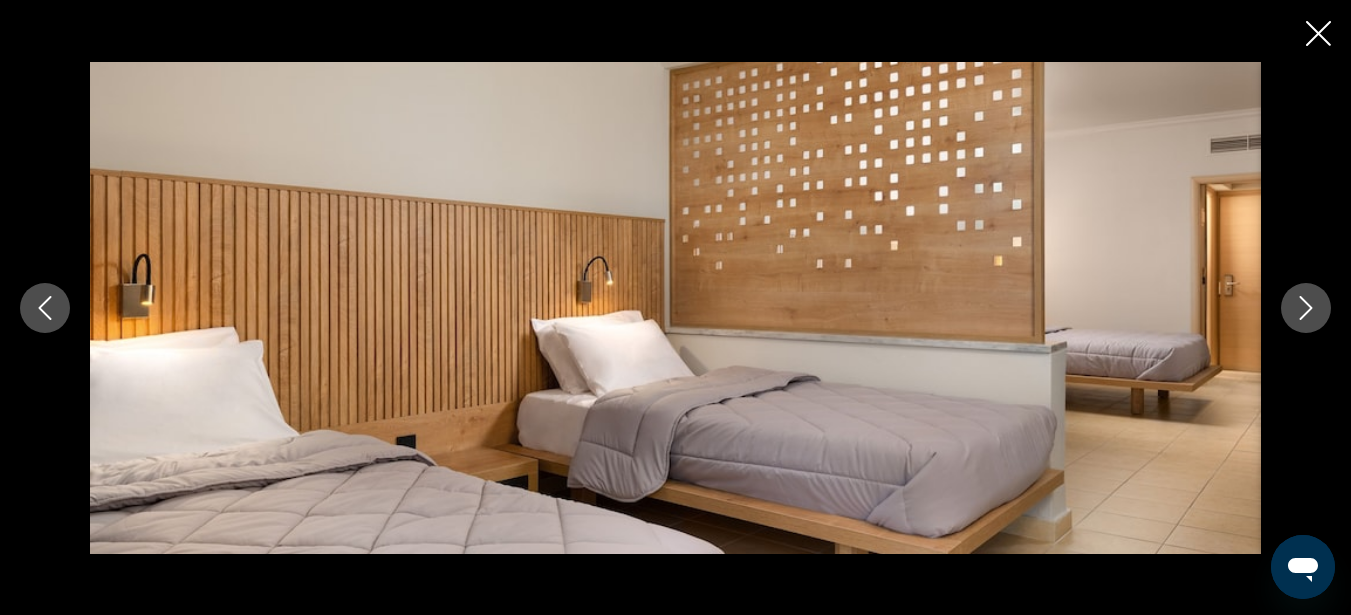 click 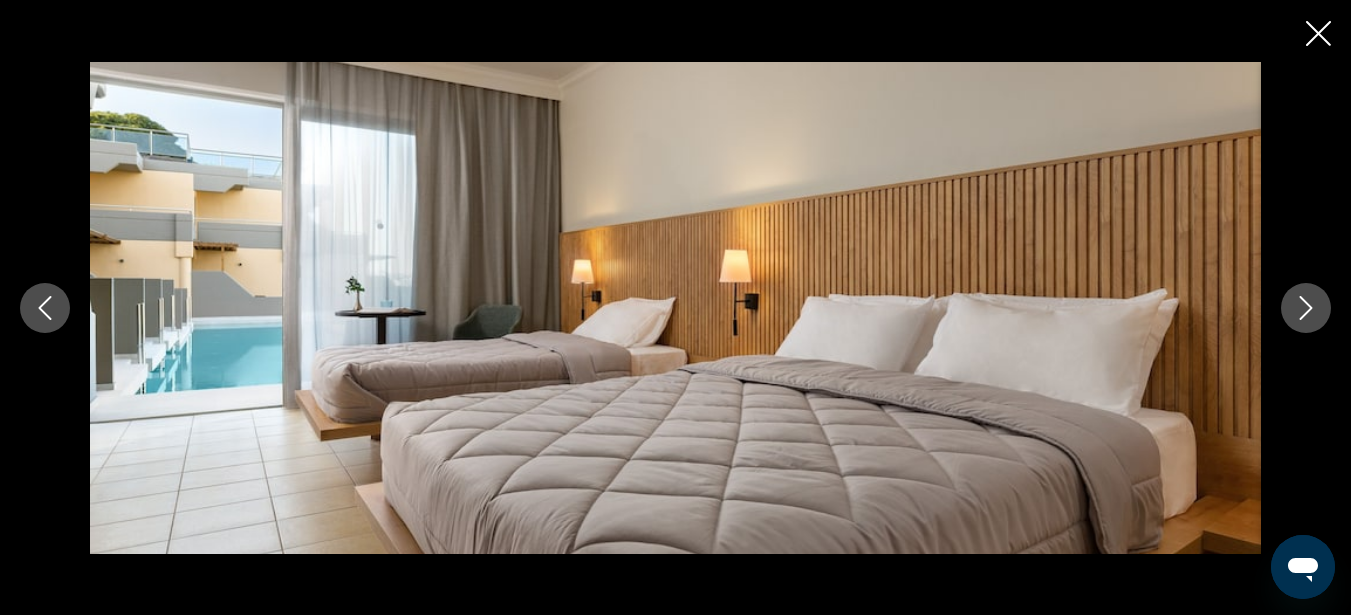 click 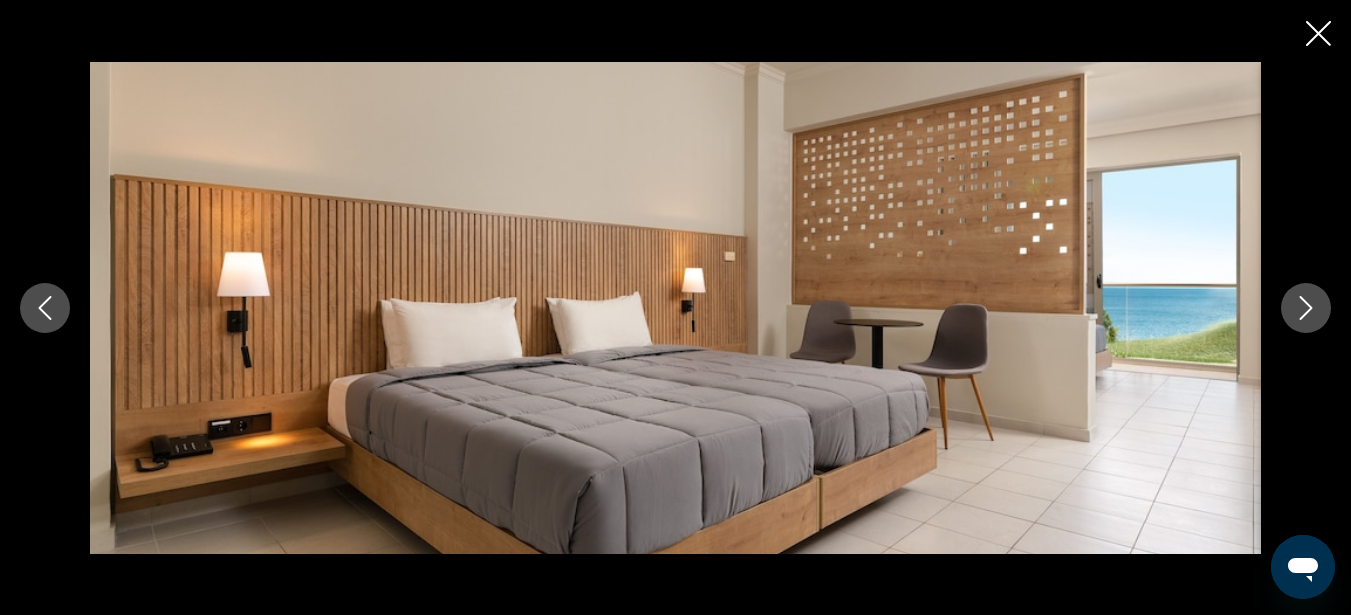 click 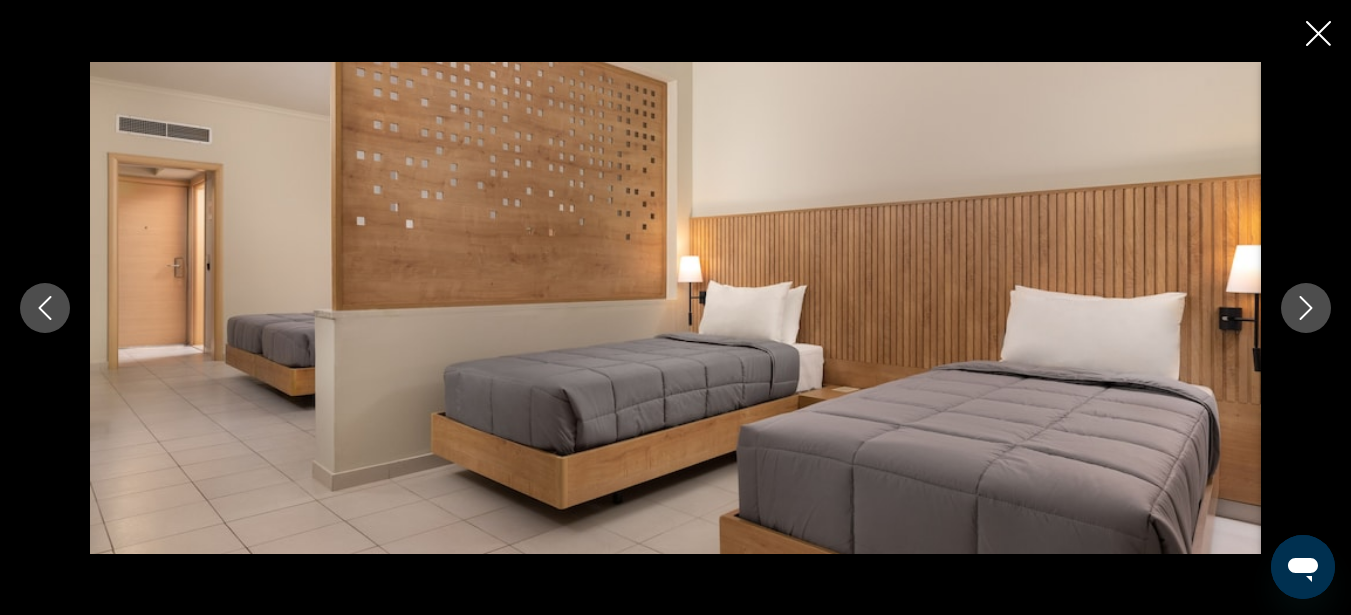 click 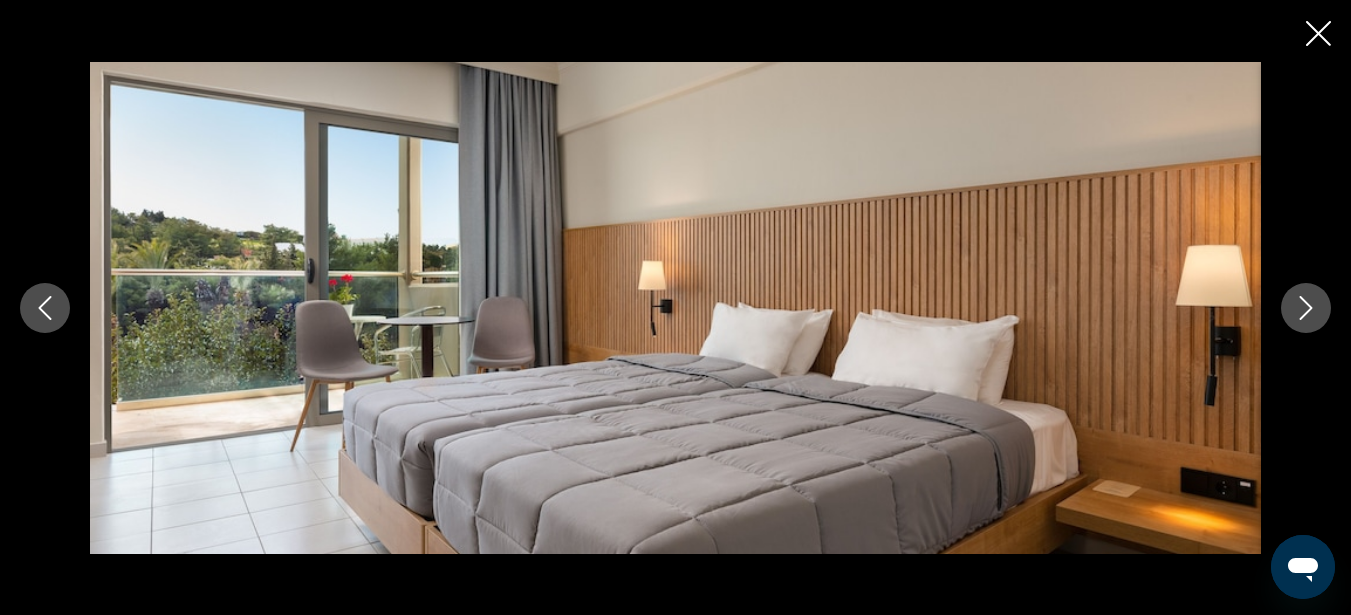 click 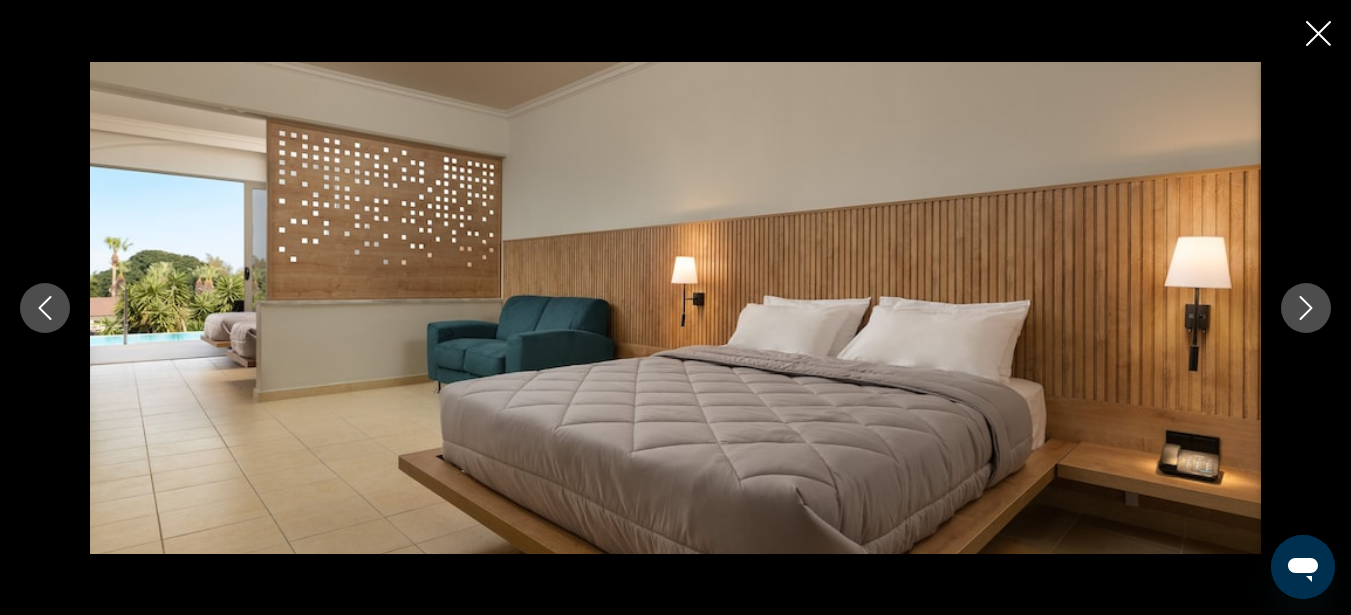 click 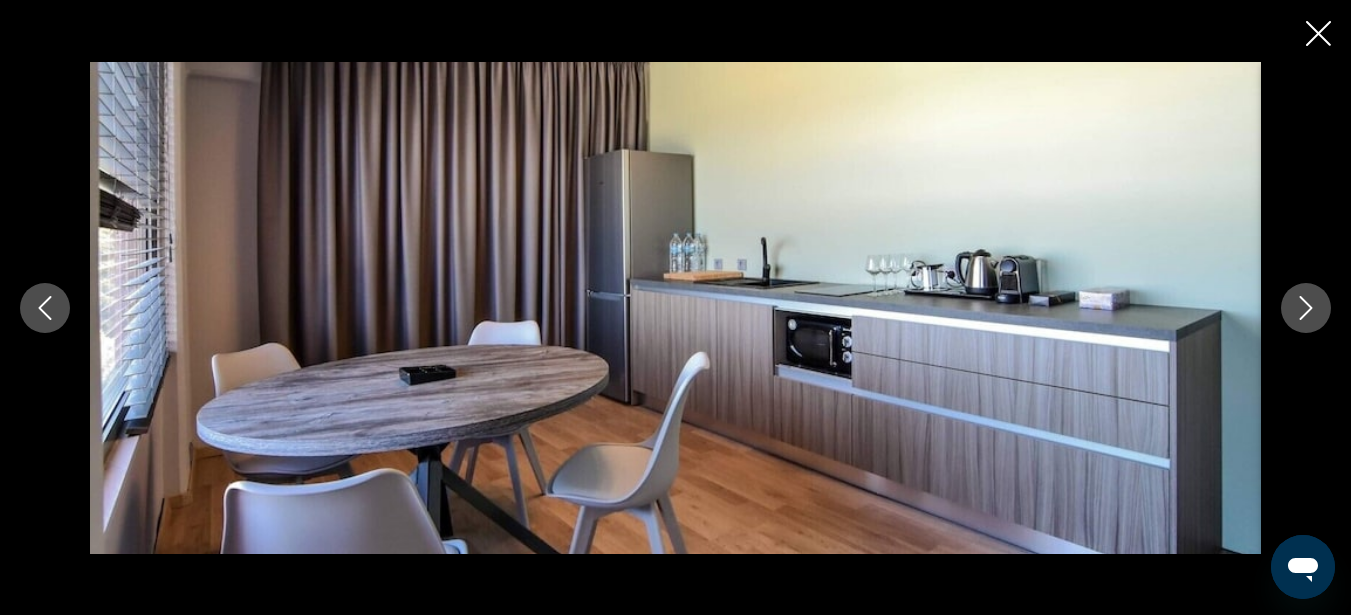 click 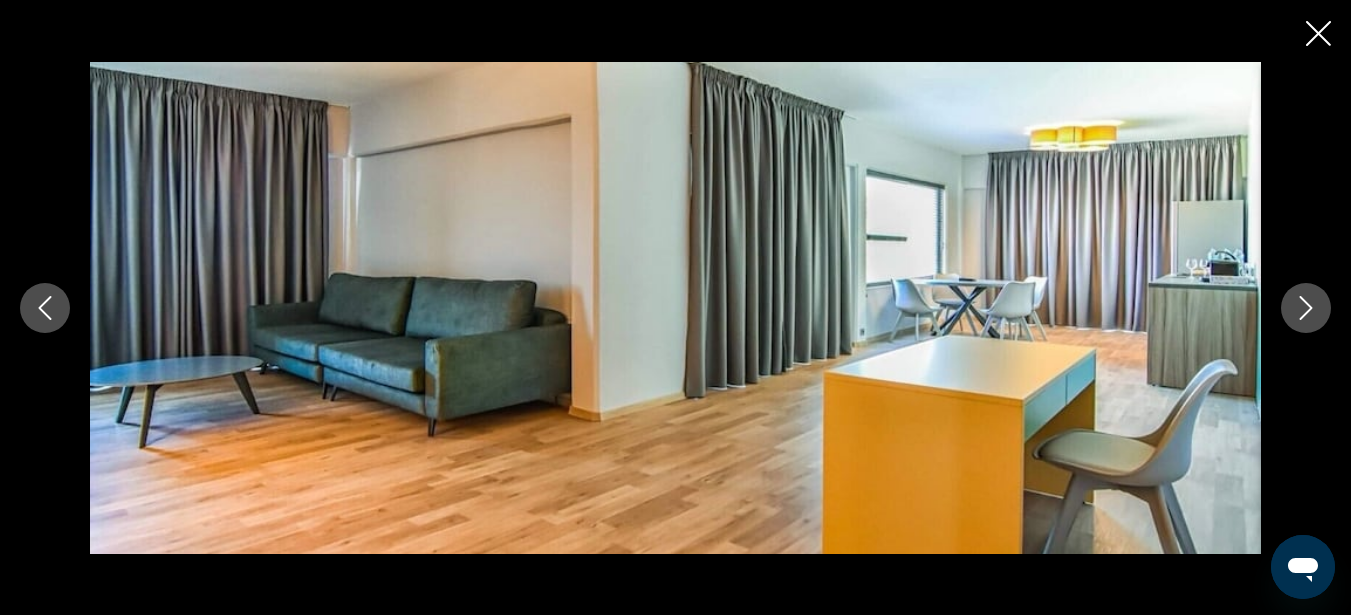 click 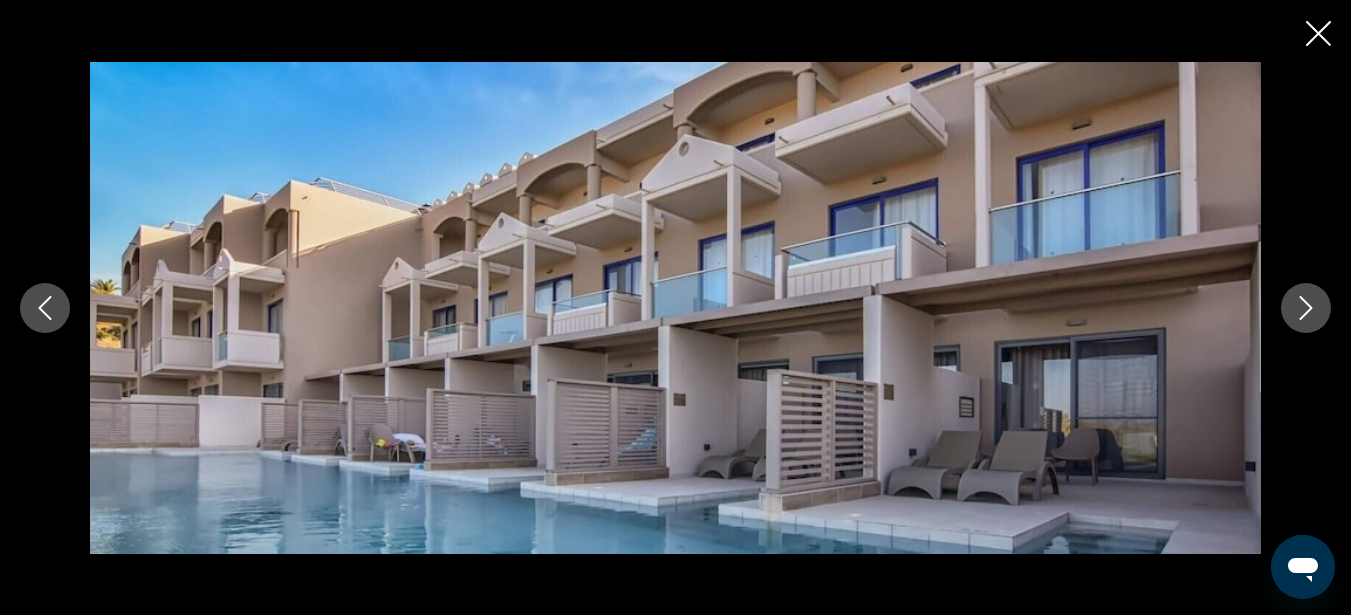 click 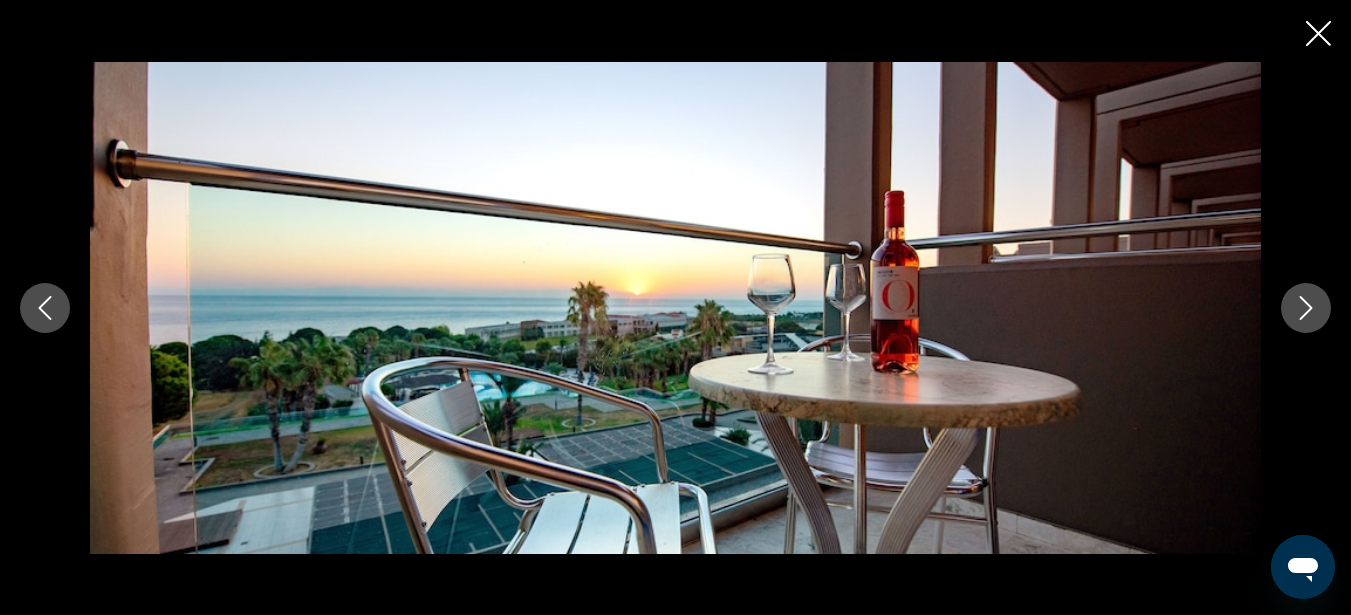click 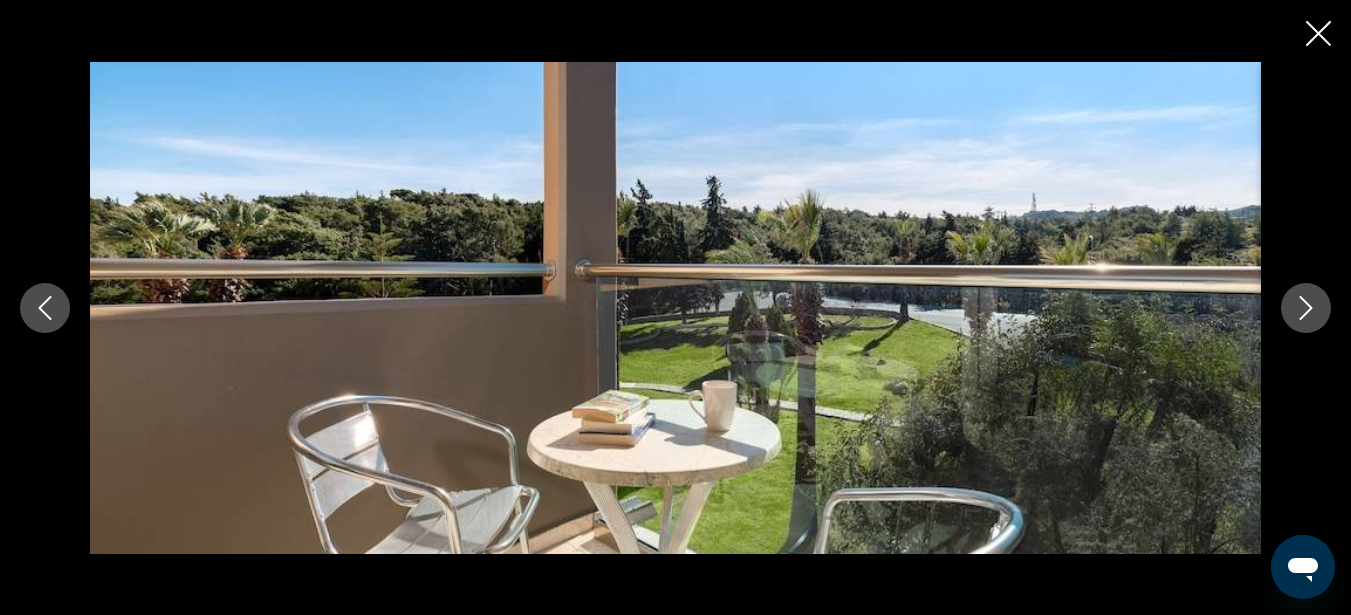 click 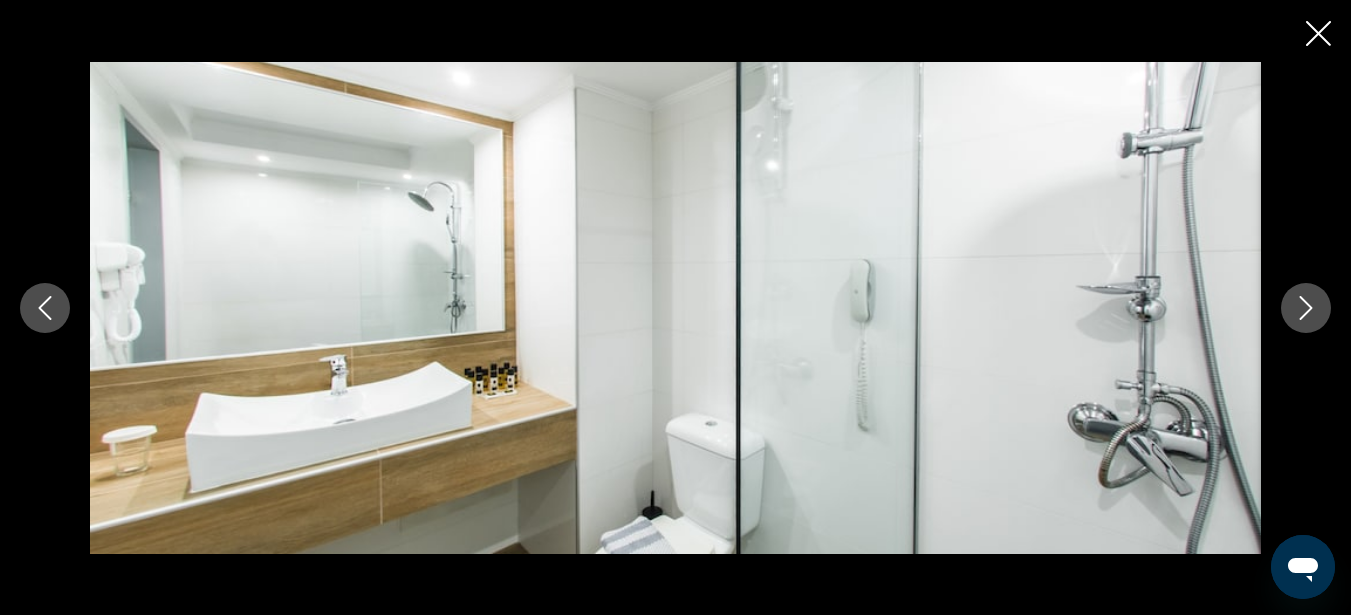 click 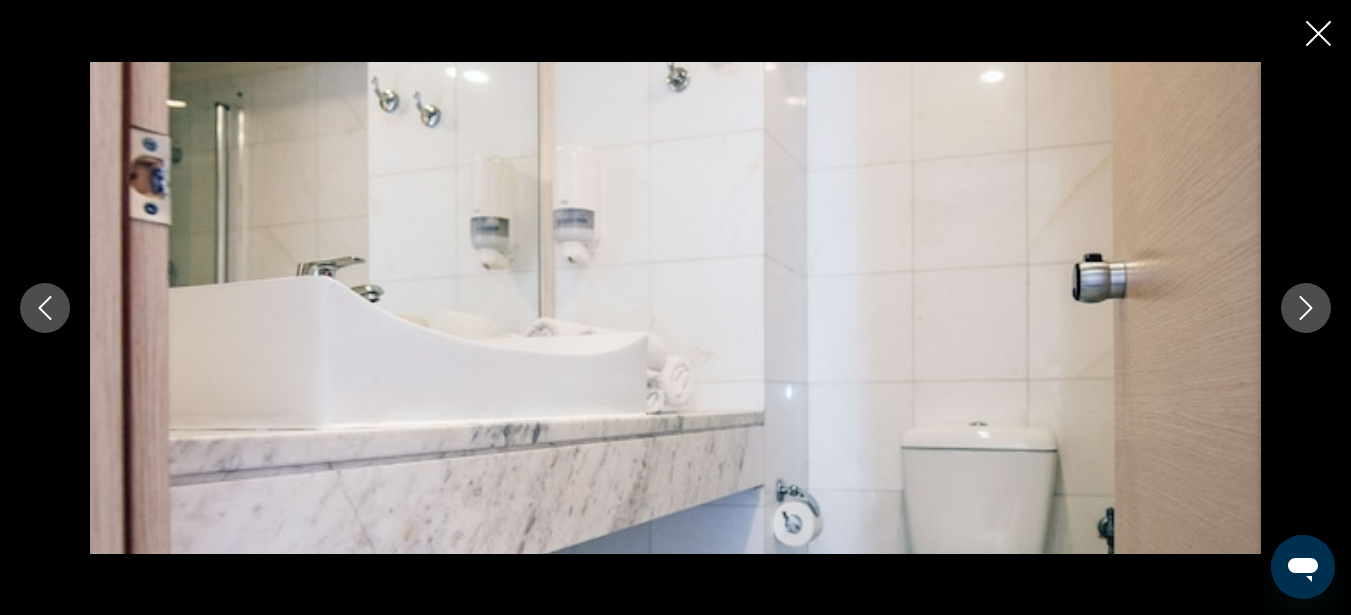 click 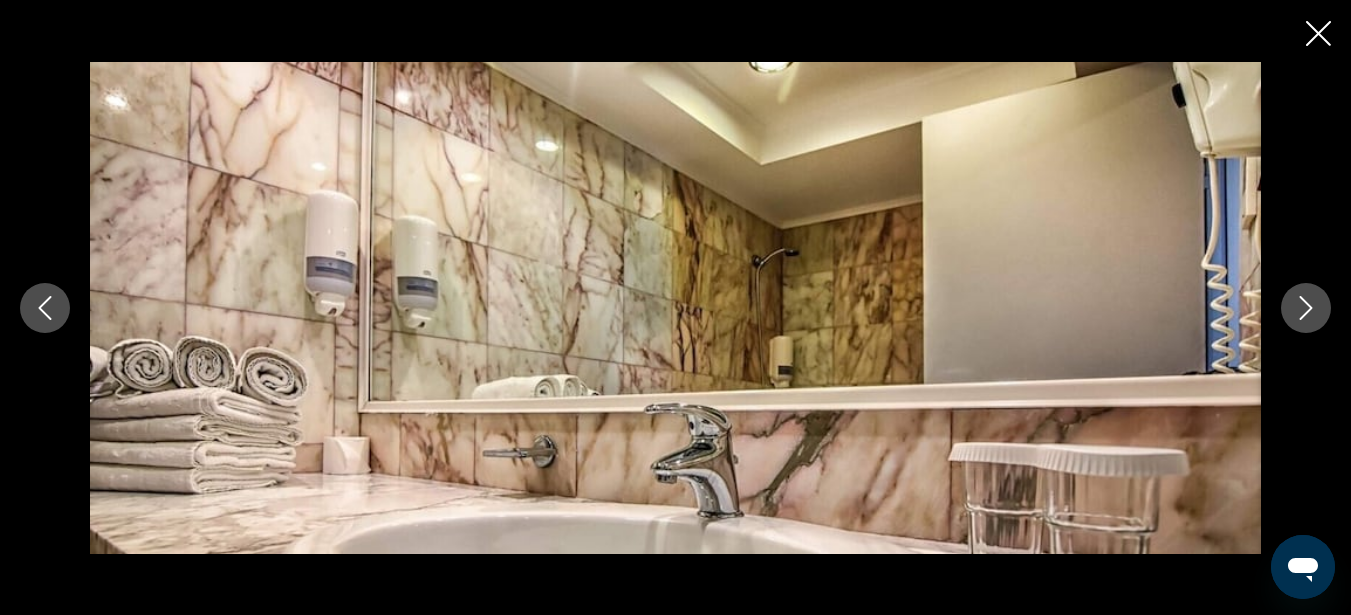 click 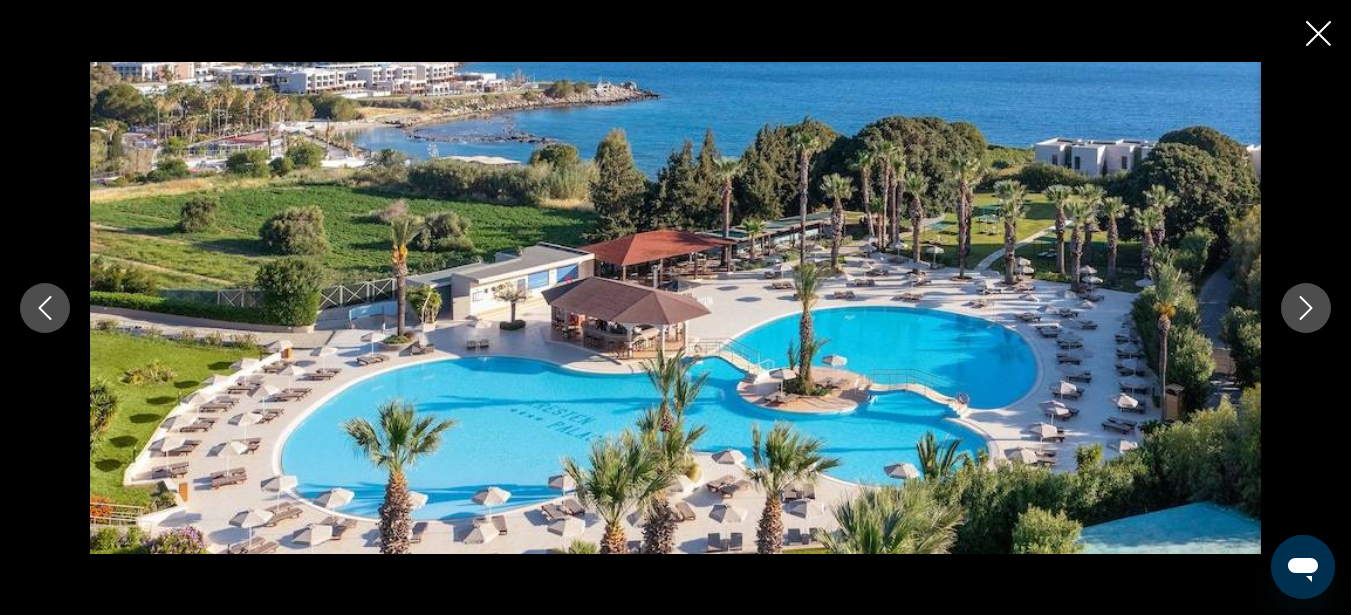 click 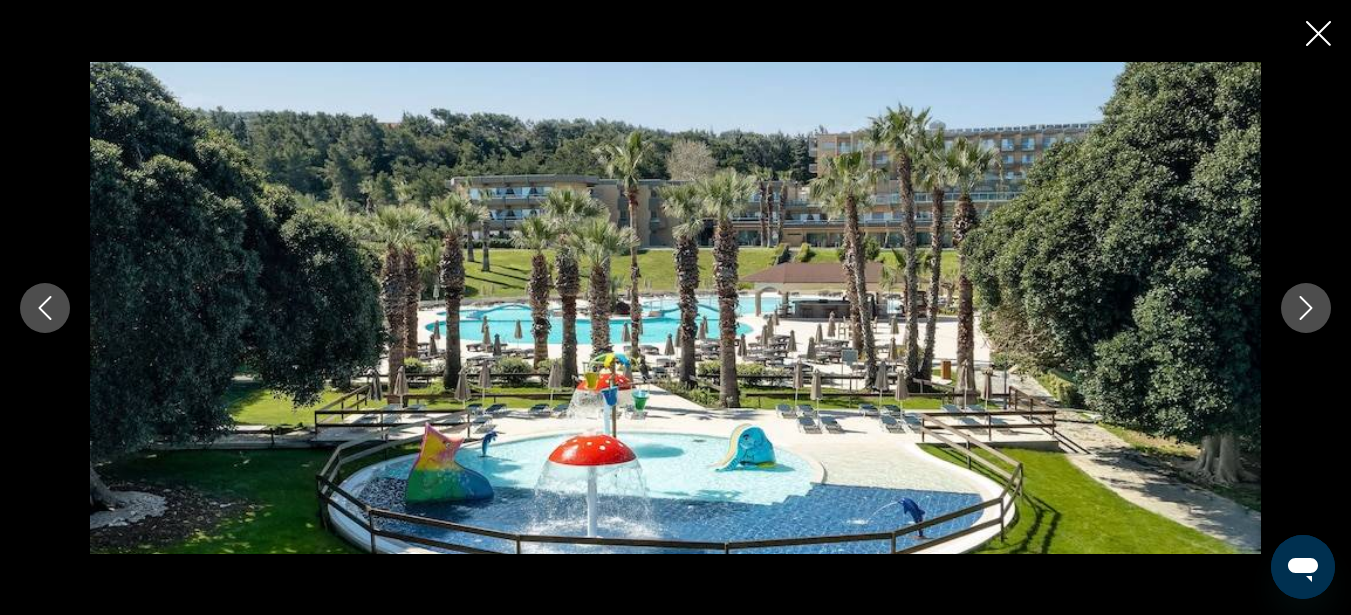 click 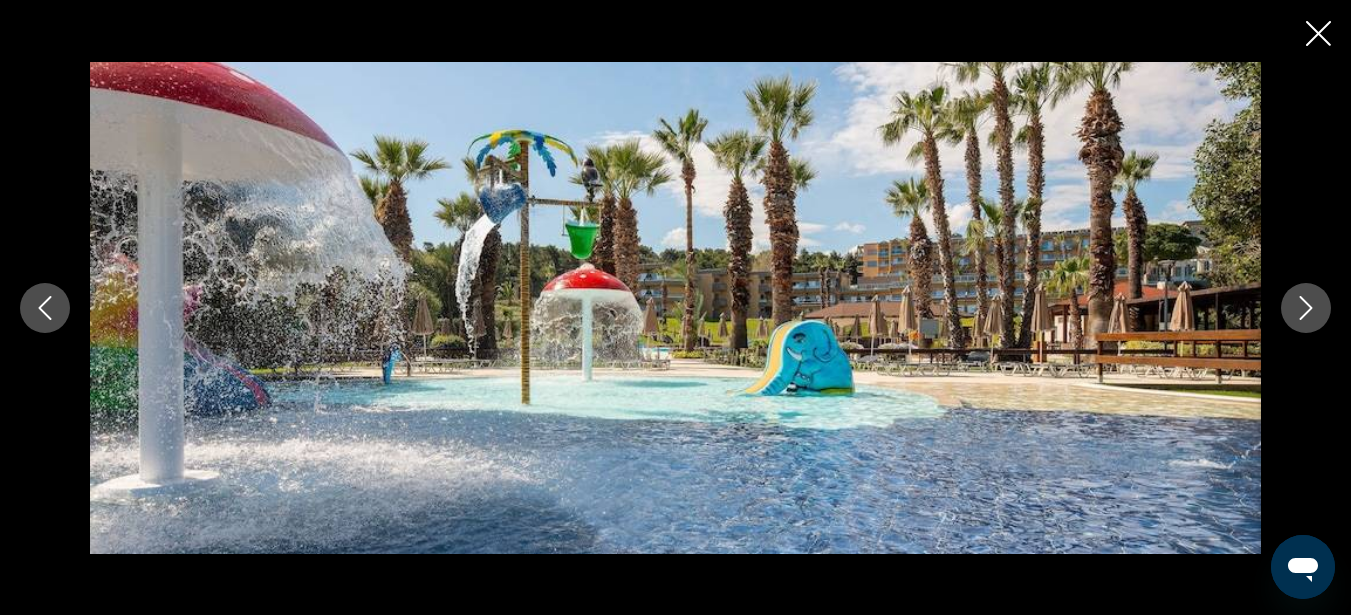 click 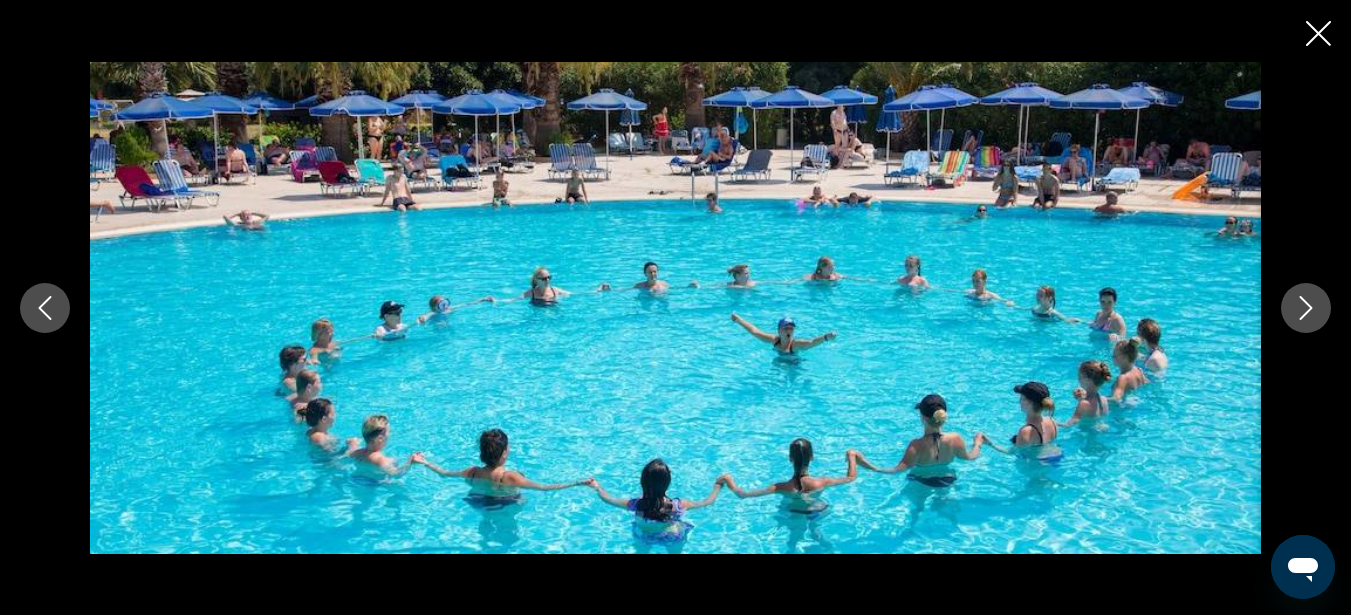 click 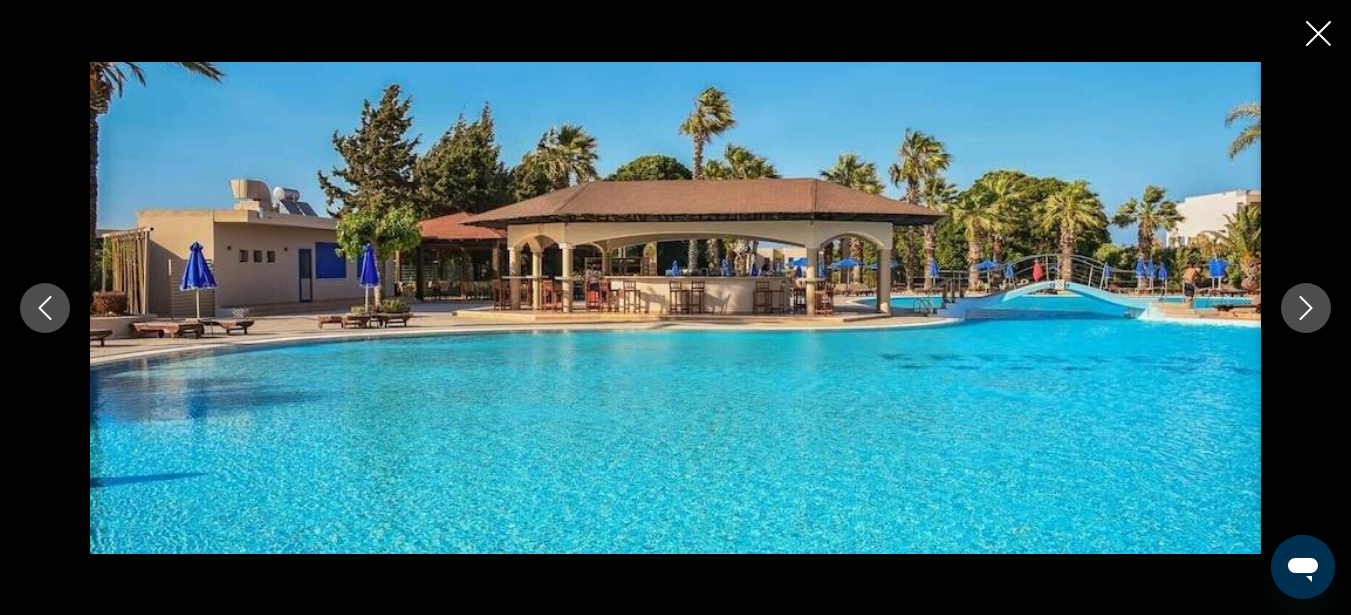 click 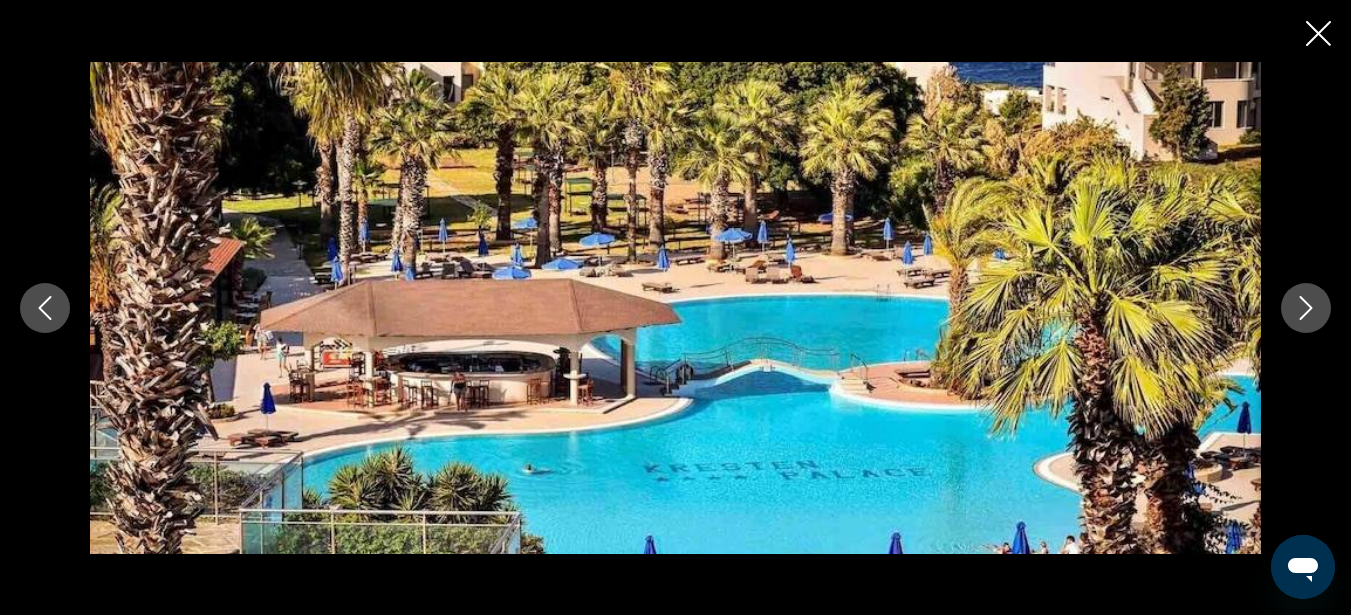 click 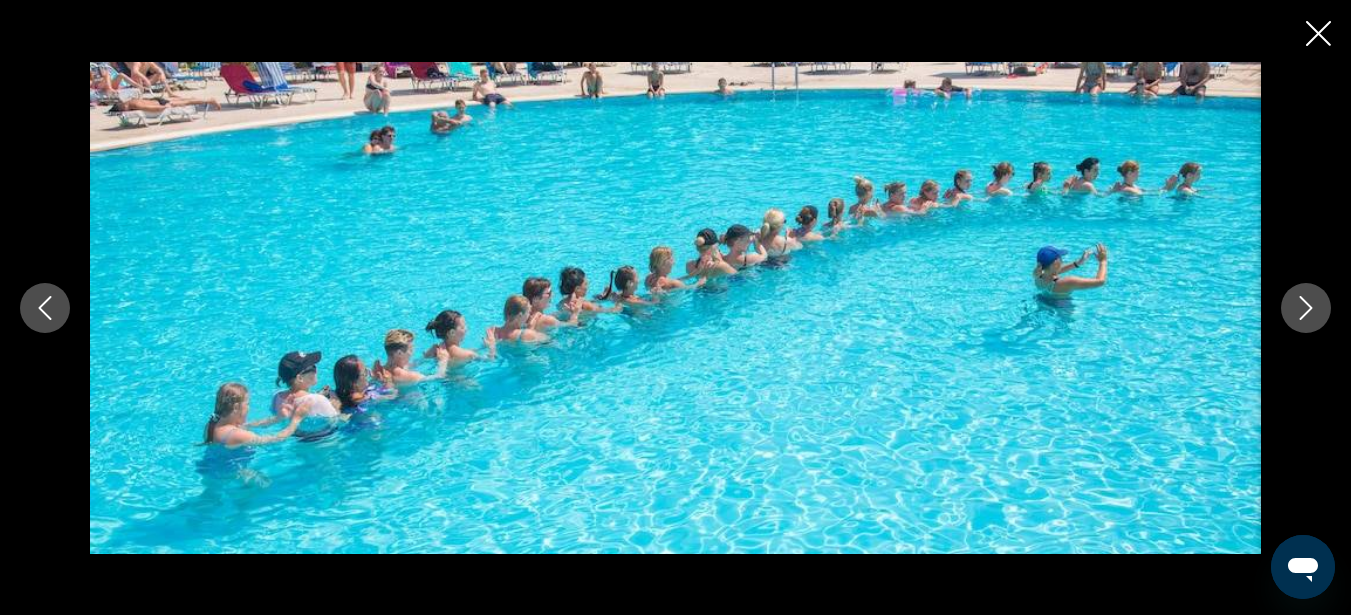 click 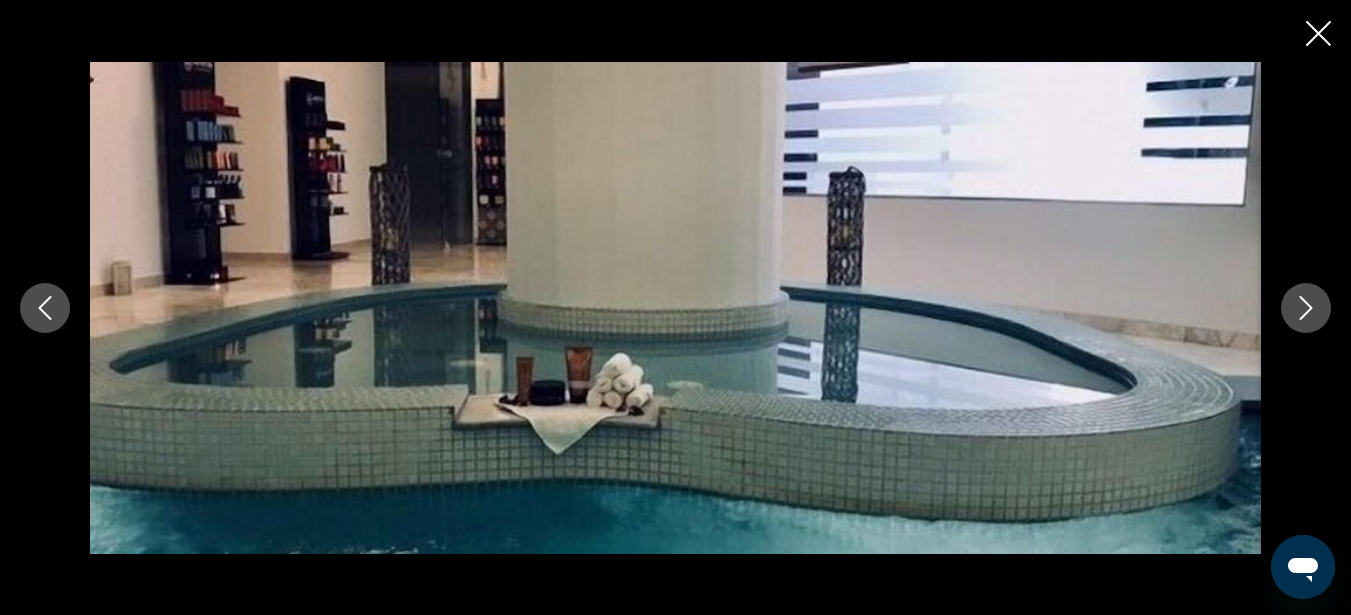 click 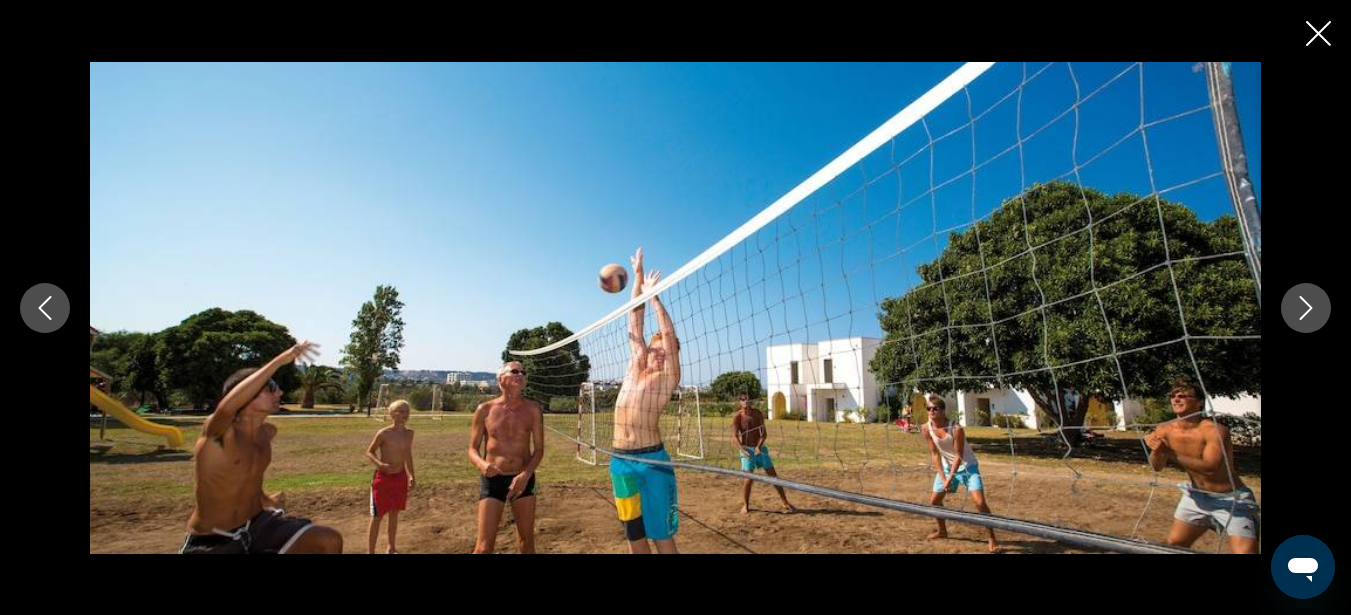 click 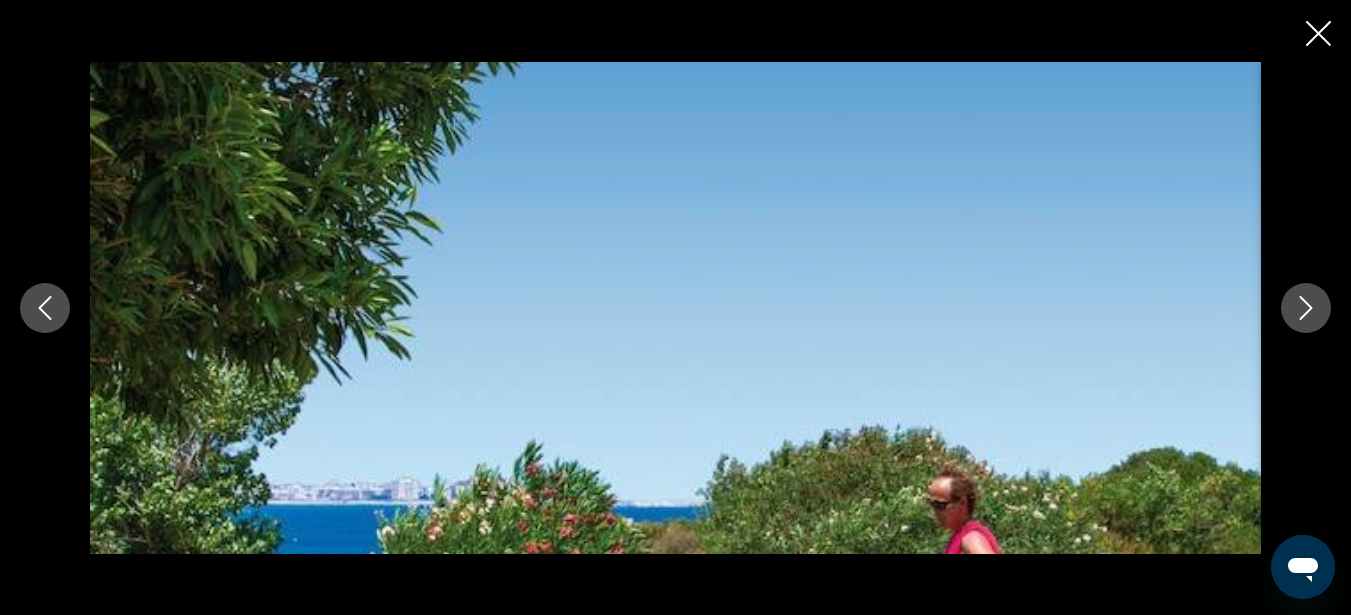 click 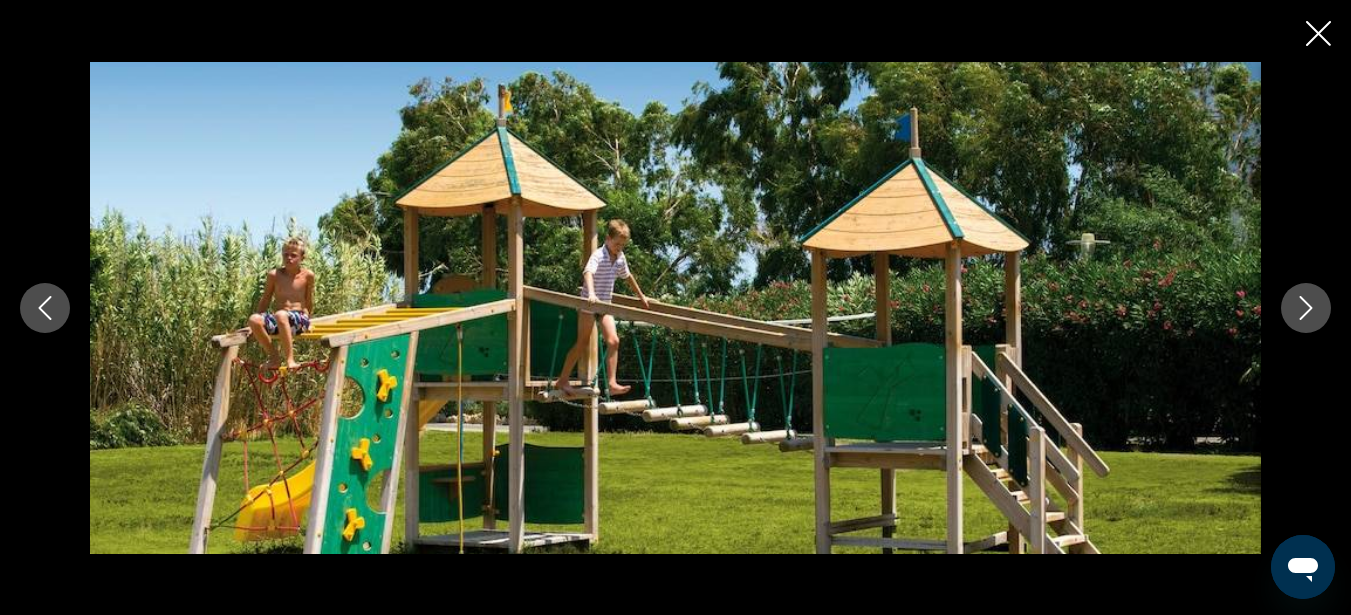 click 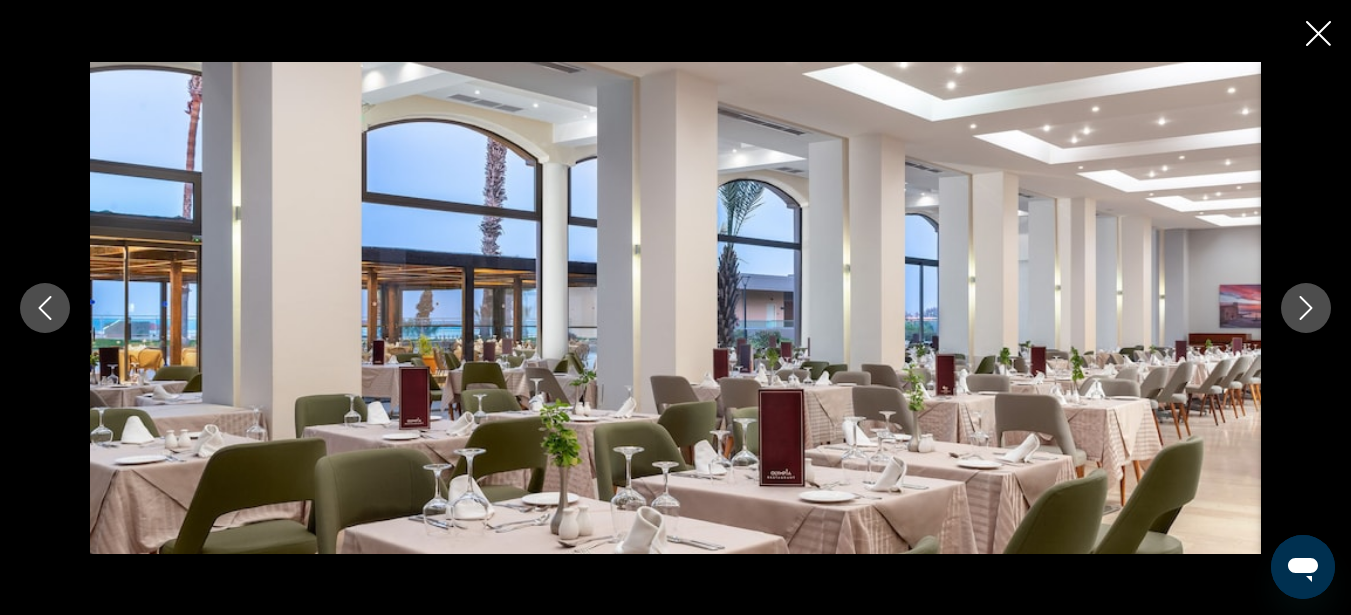 click at bounding box center [675, 307] 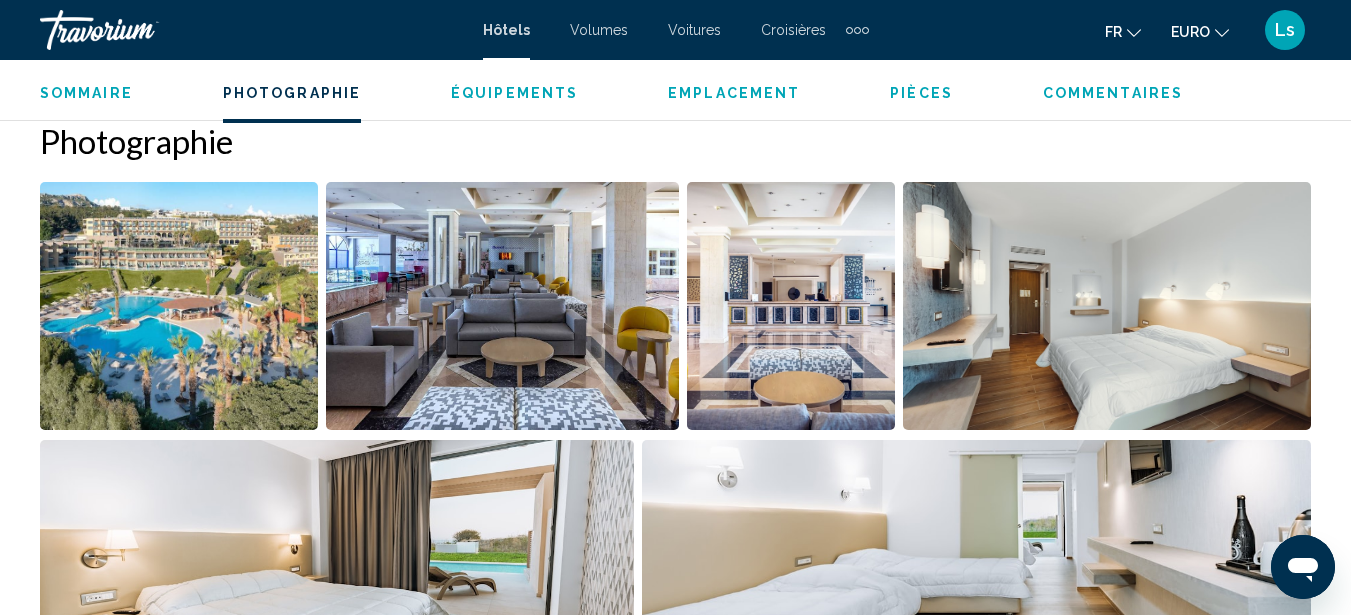 click on "Équipements" at bounding box center [514, 93] 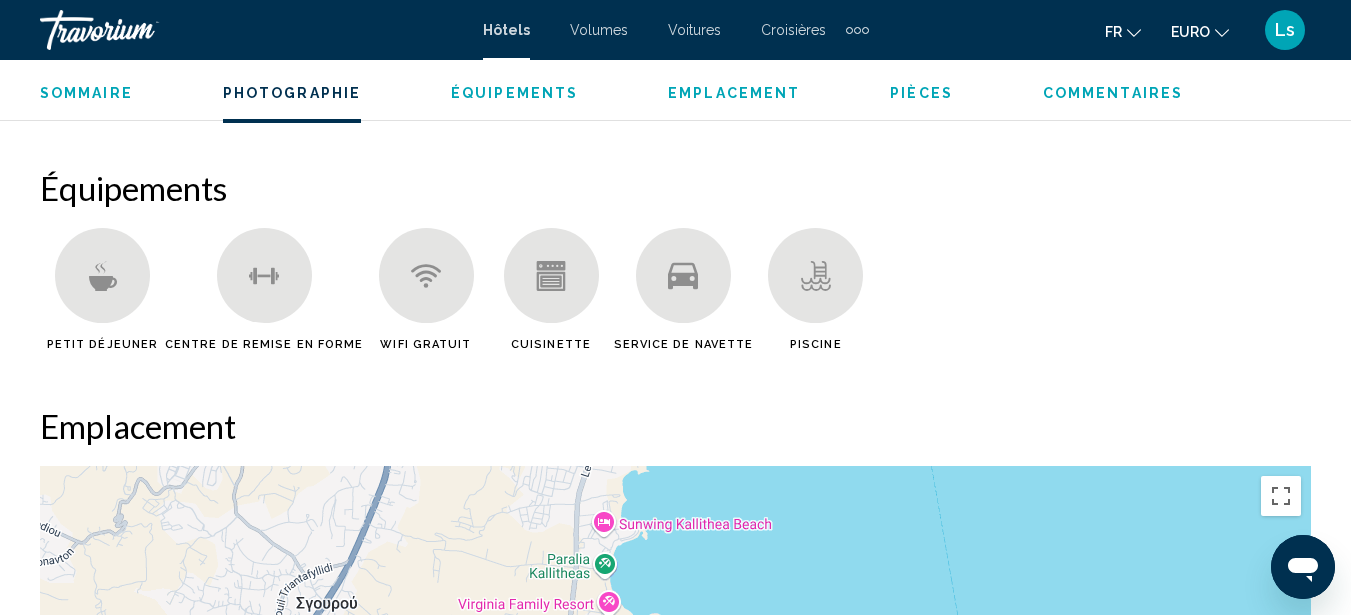 scroll, scrollTop: 1944, scrollLeft: 0, axis: vertical 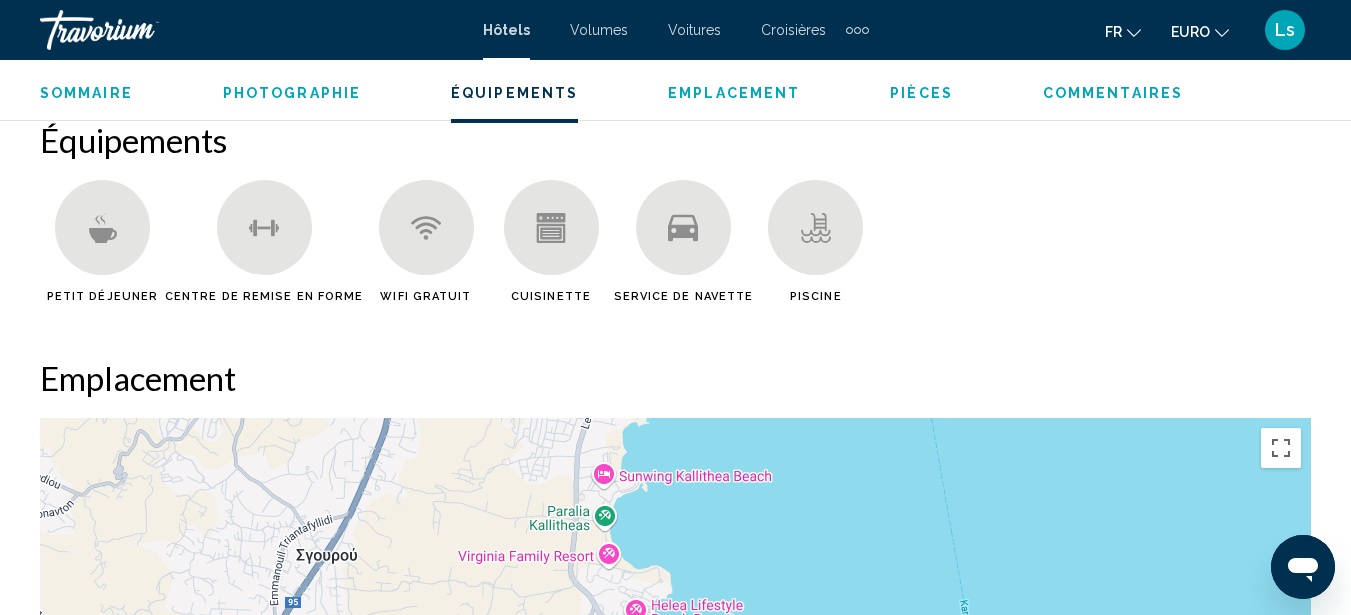 click on "Sommaire" at bounding box center (86, 93) 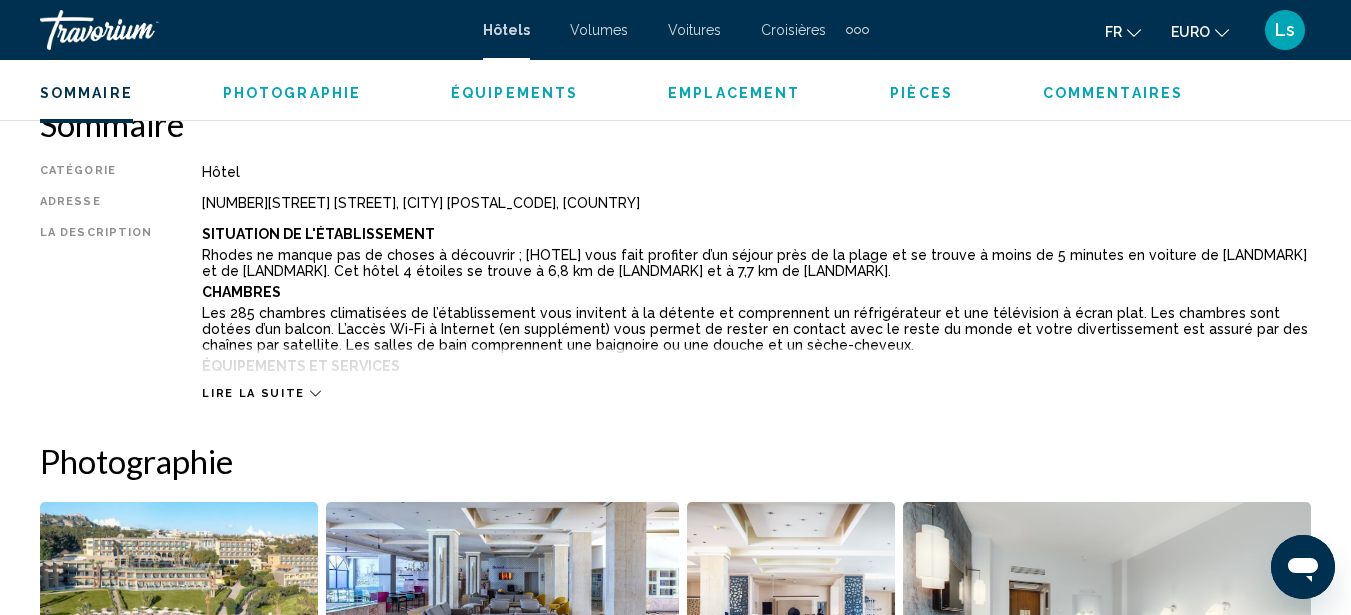 scroll, scrollTop: 991, scrollLeft: 0, axis: vertical 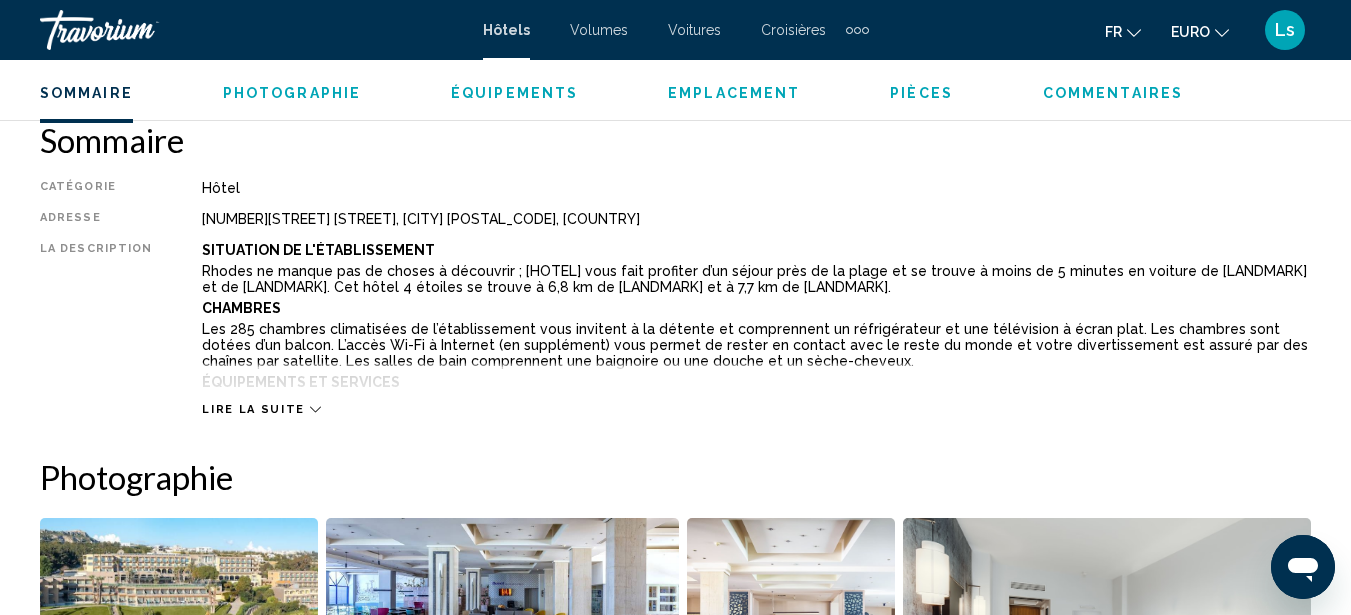 click on "Lire la suite" at bounding box center (253, 409) 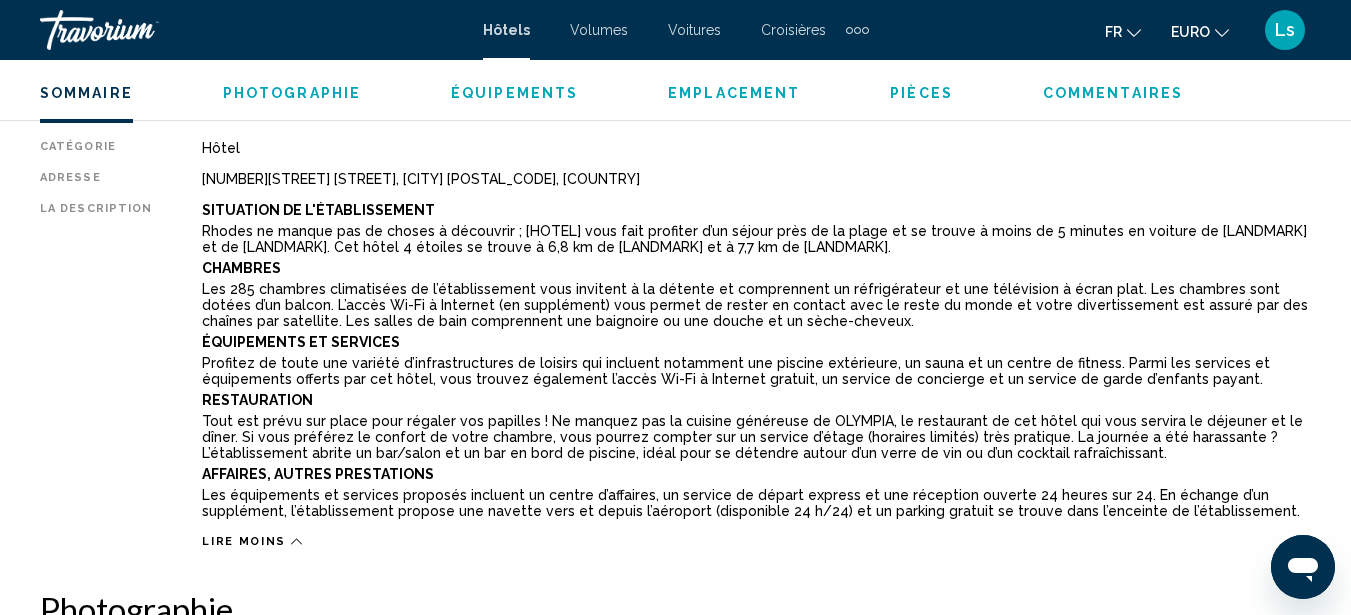 scroll, scrollTop: 1071, scrollLeft: 0, axis: vertical 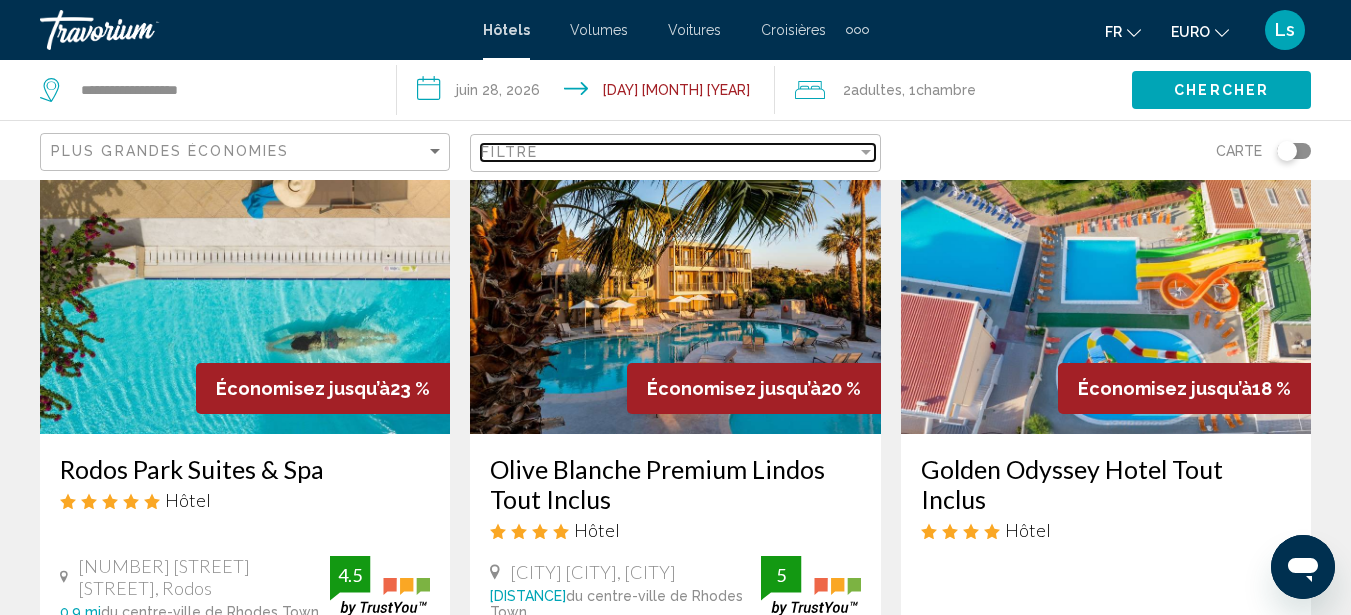 click on "Filtre" at bounding box center [668, 152] 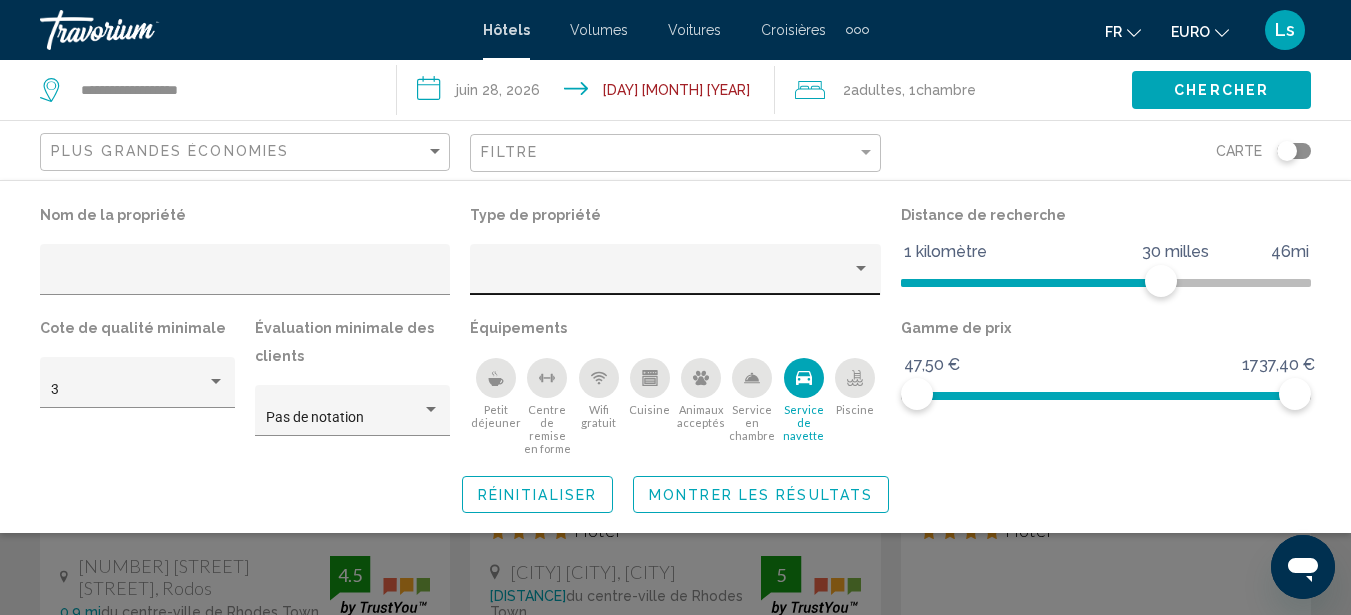 click 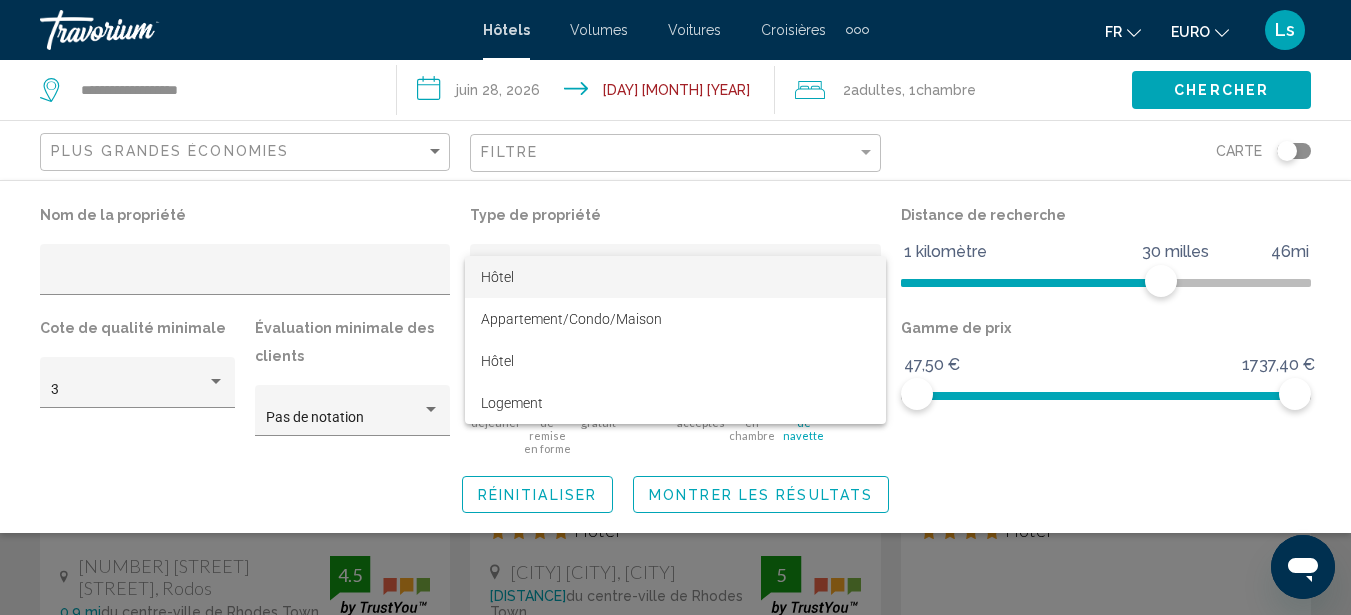click on "Hôtel" at bounding box center [675, 277] 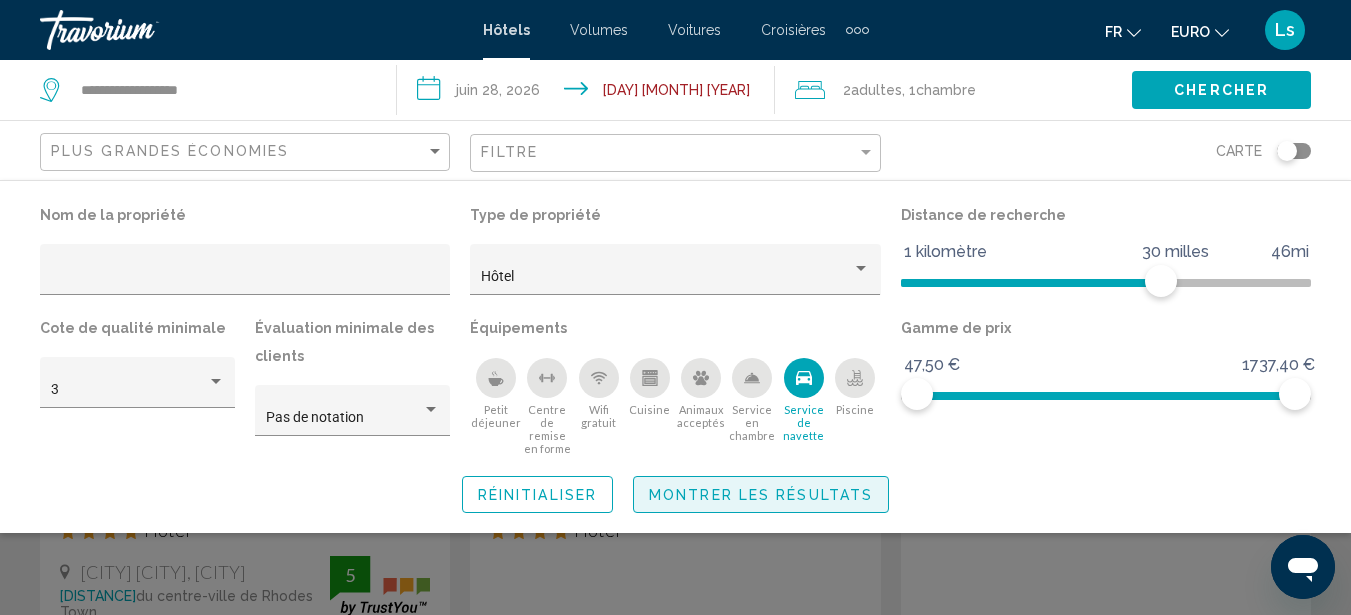 click on "Montrer les résultats" 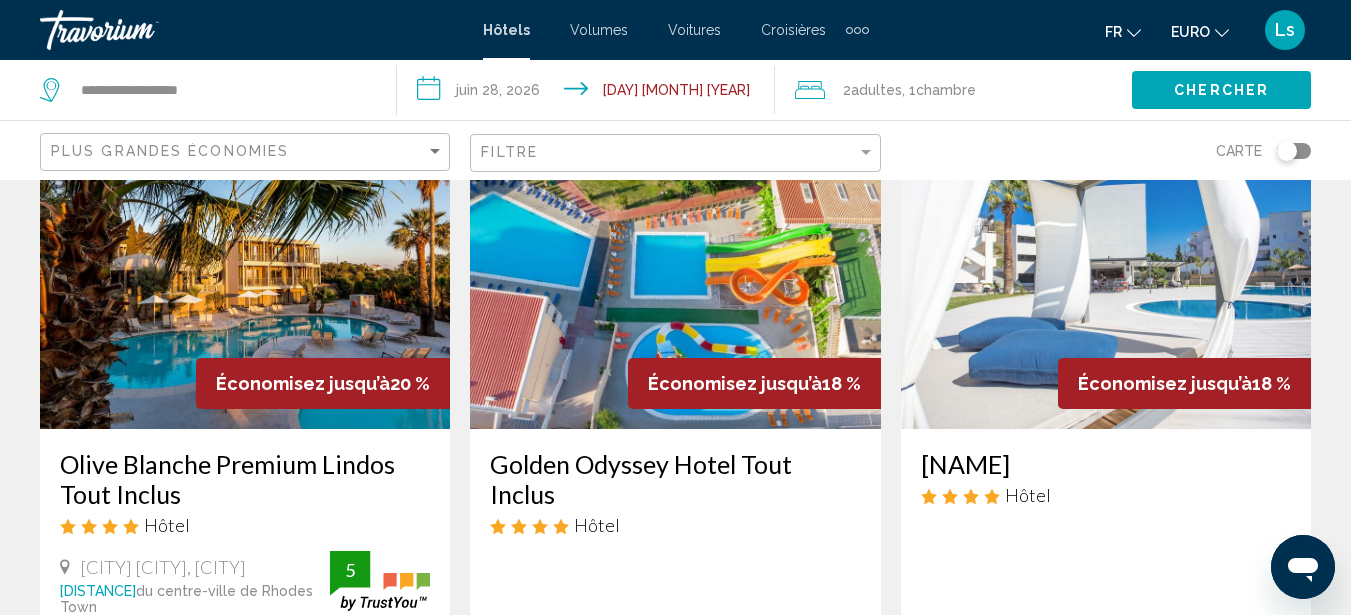 scroll, scrollTop: 960, scrollLeft: 0, axis: vertical 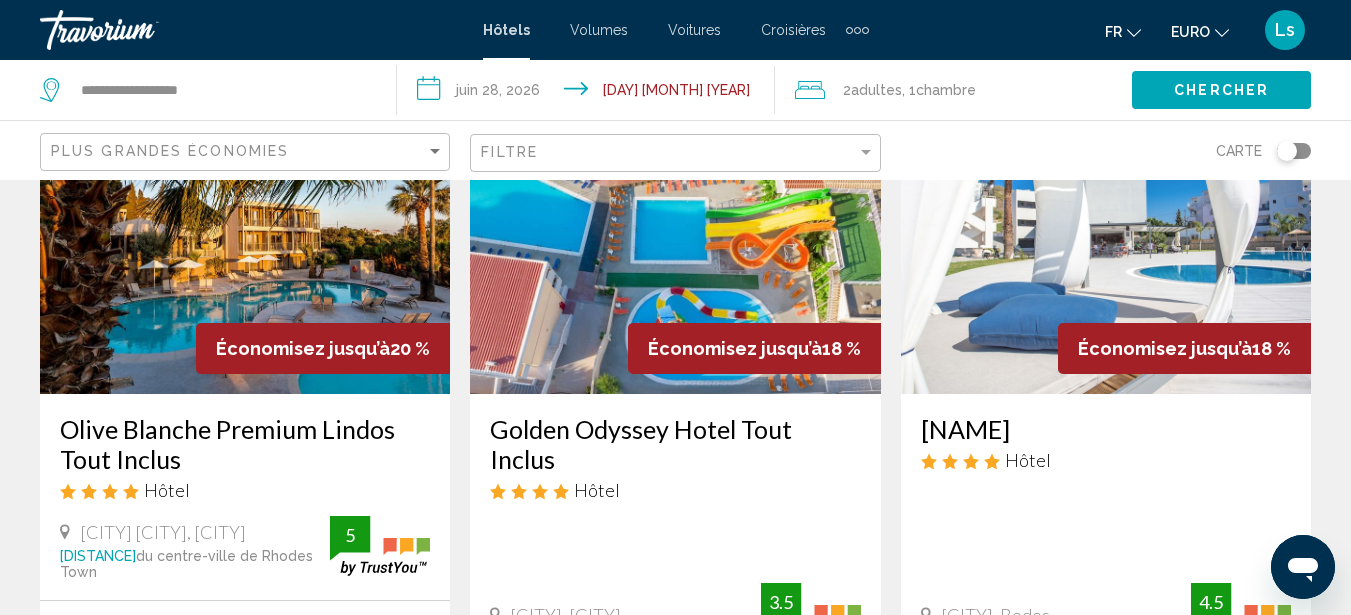 click at bounding box center [1106, 234] 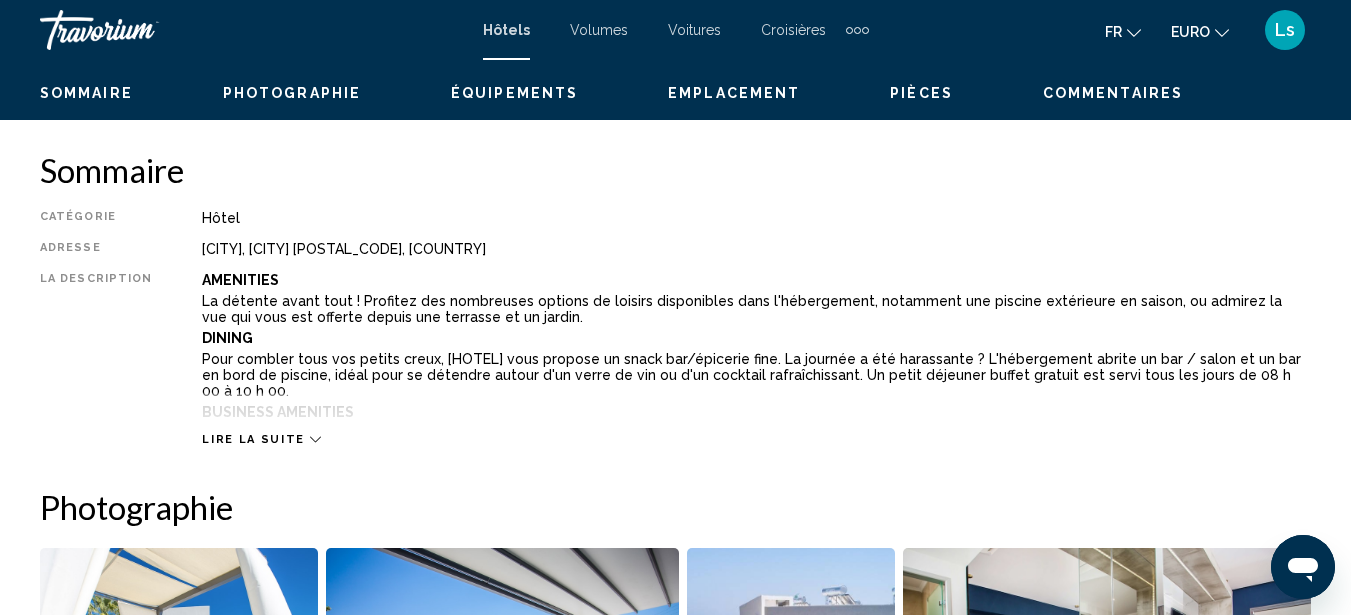 scroll, scrollTop: 227, scrollLeft: 0, axis: vertical 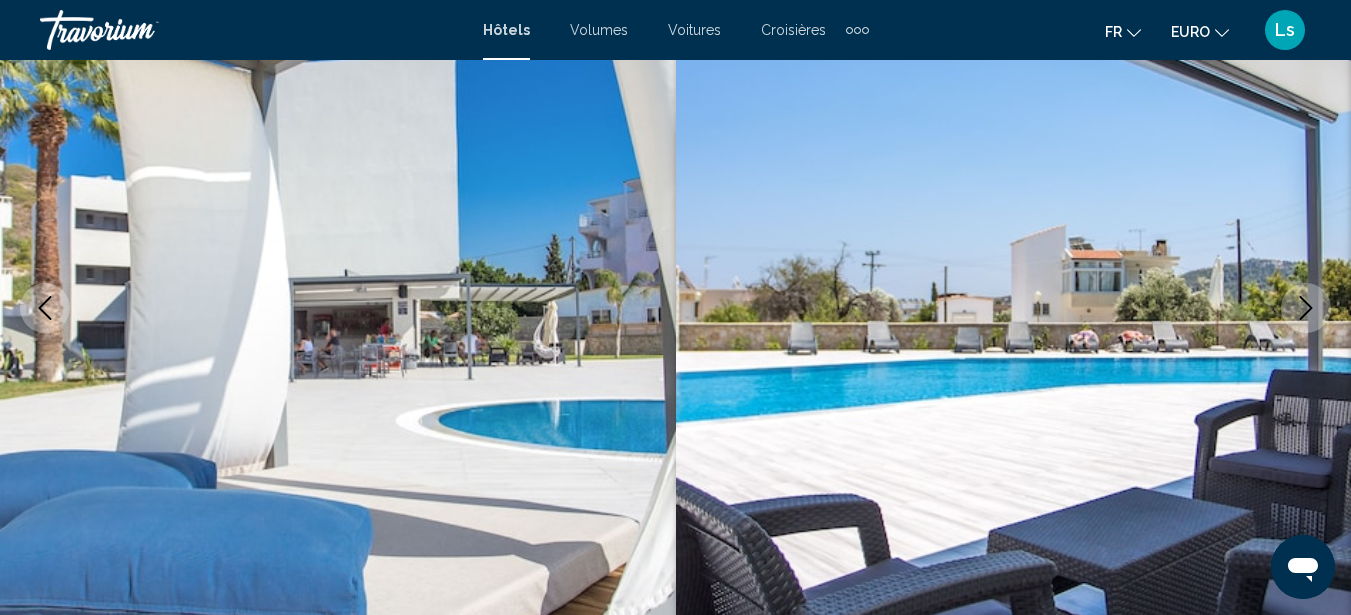 type 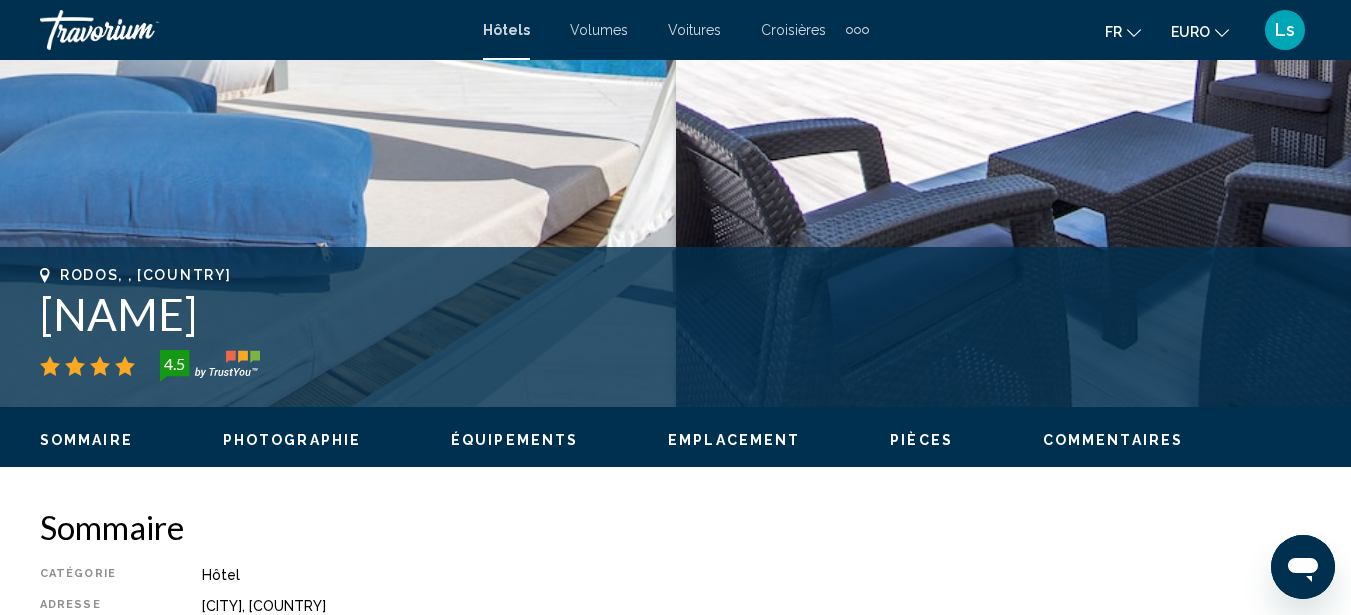 scroll, scrollTop: 667, scrollLeft: 0, axis: vertical 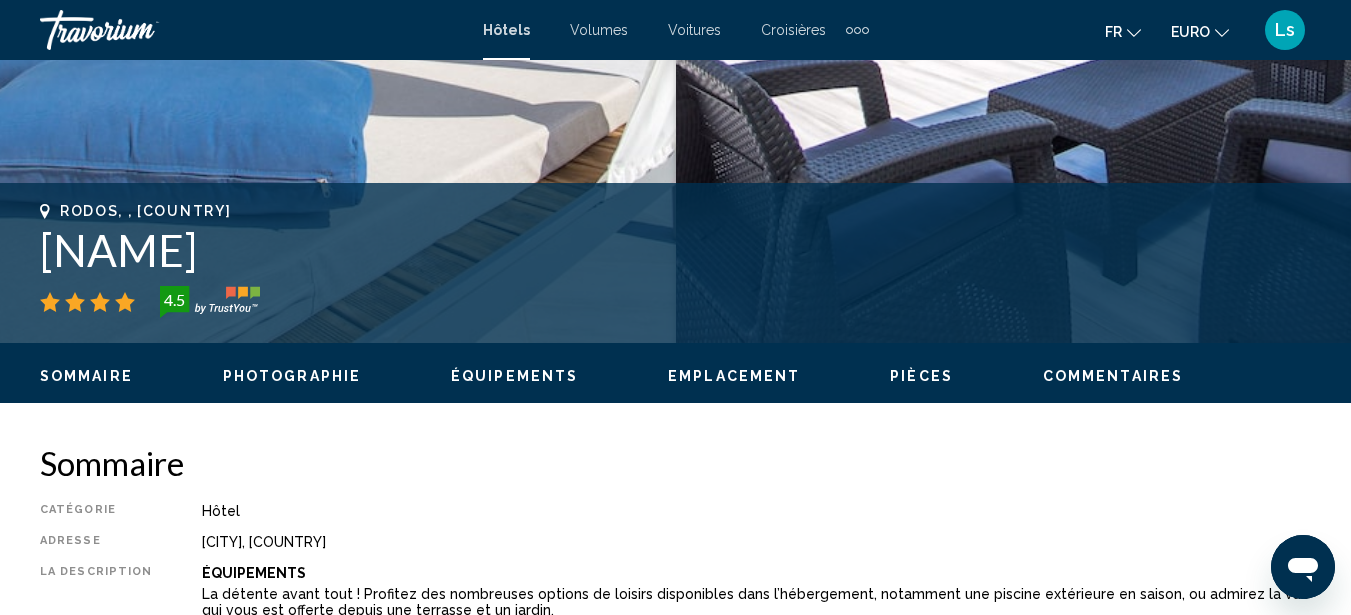 click on "Photographie" at bounding box center [292, 376] 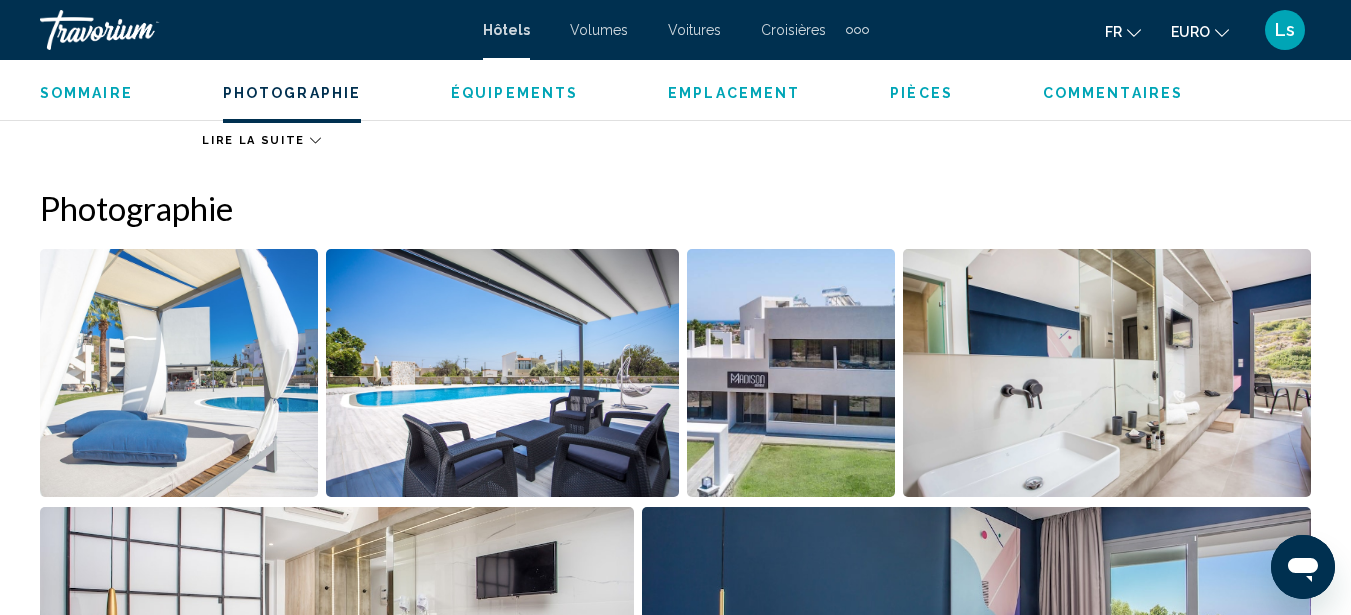 scroll, scrollTop: 1327, scrollLeft: 0, axis: vertical 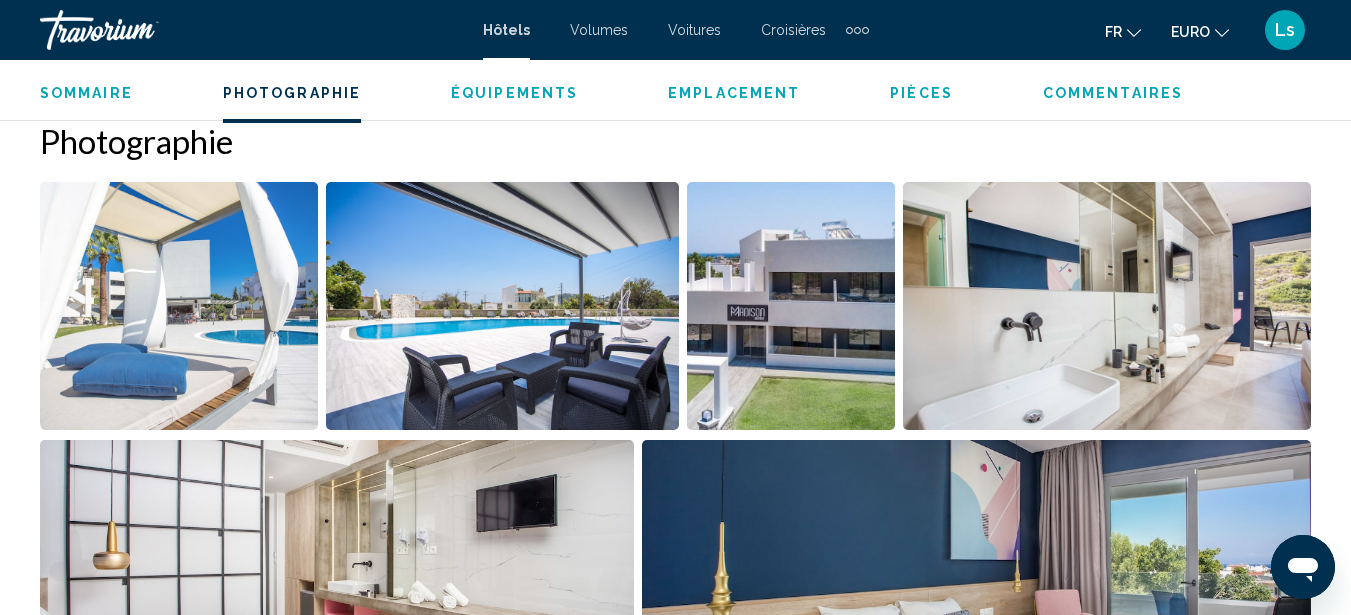 click at bounding box center (179, 306) 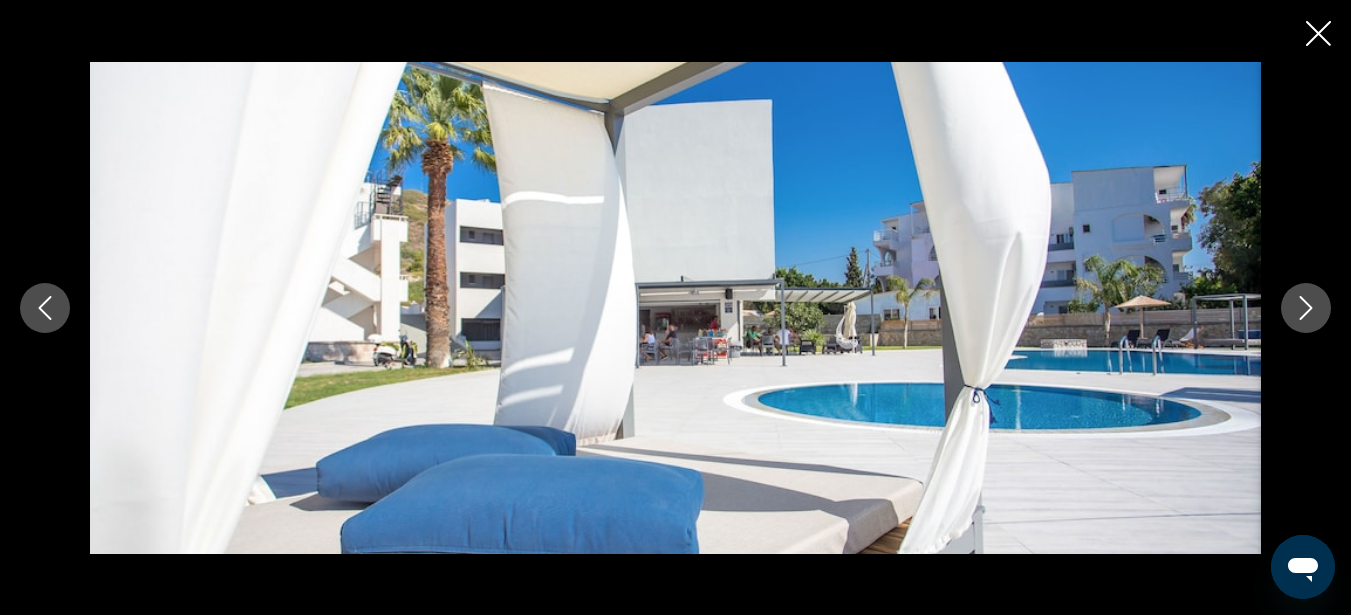 click 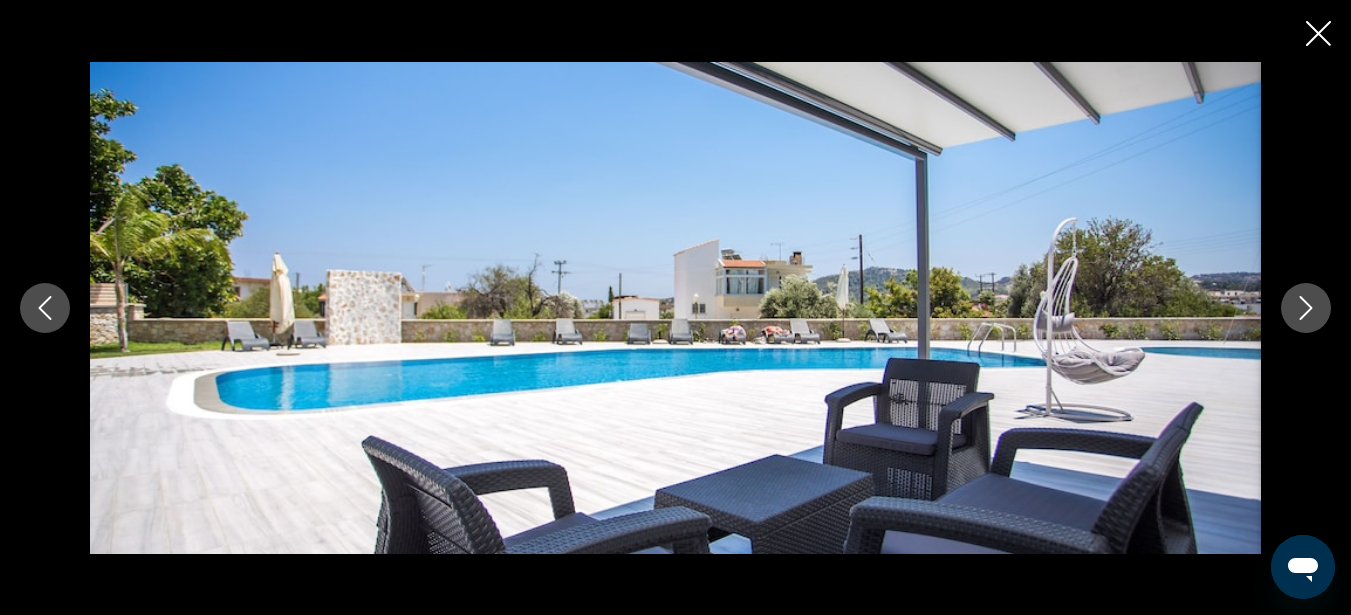click 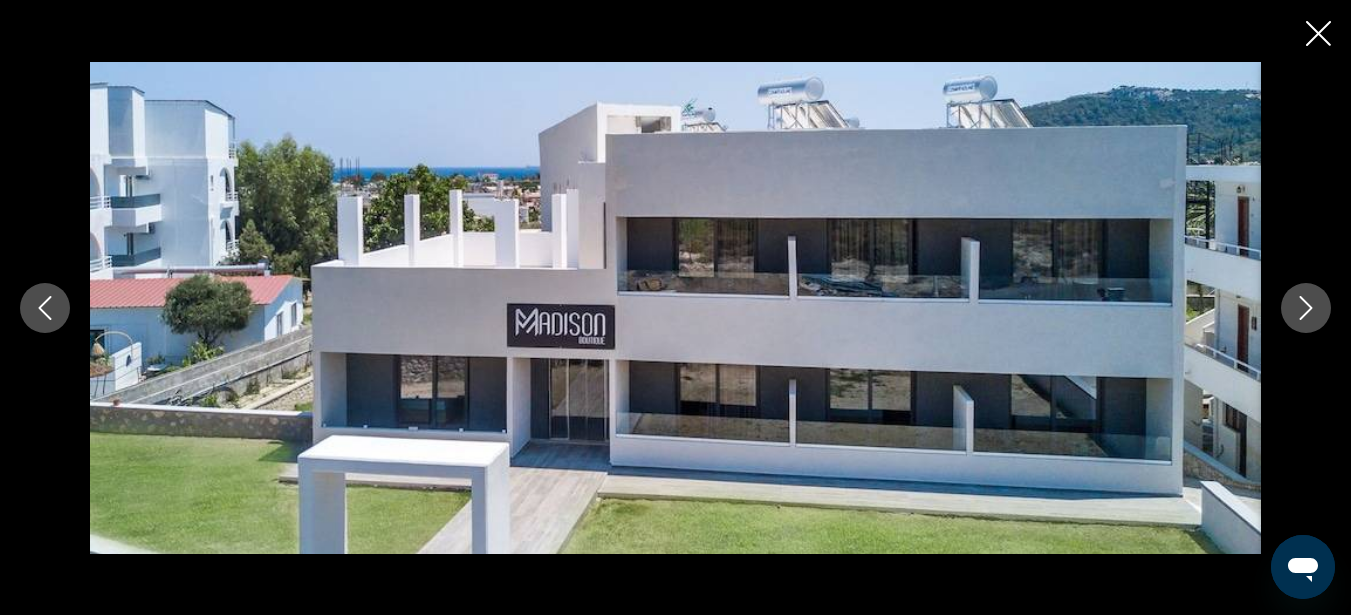 click 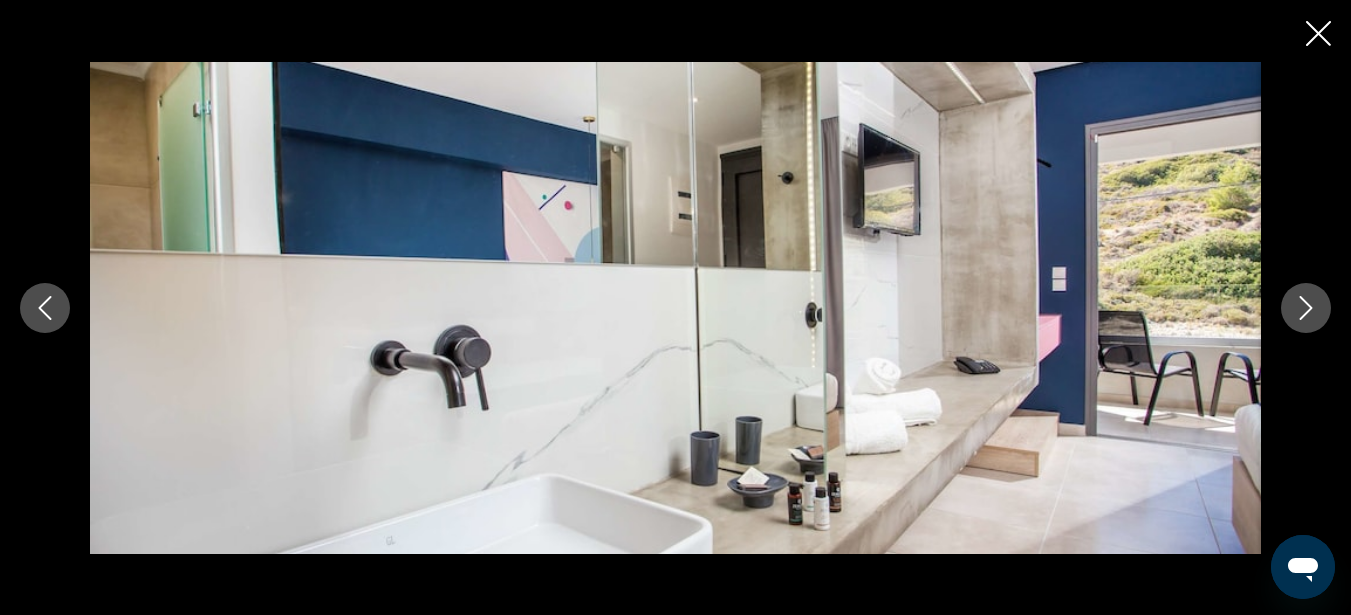 click 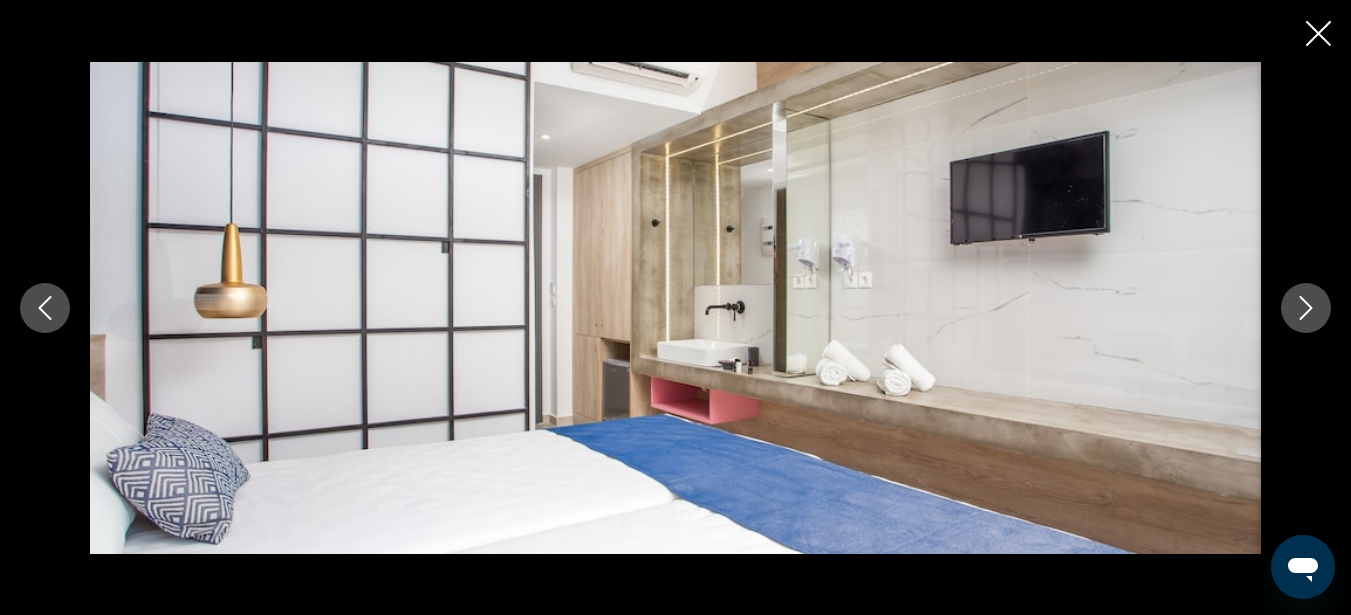 click 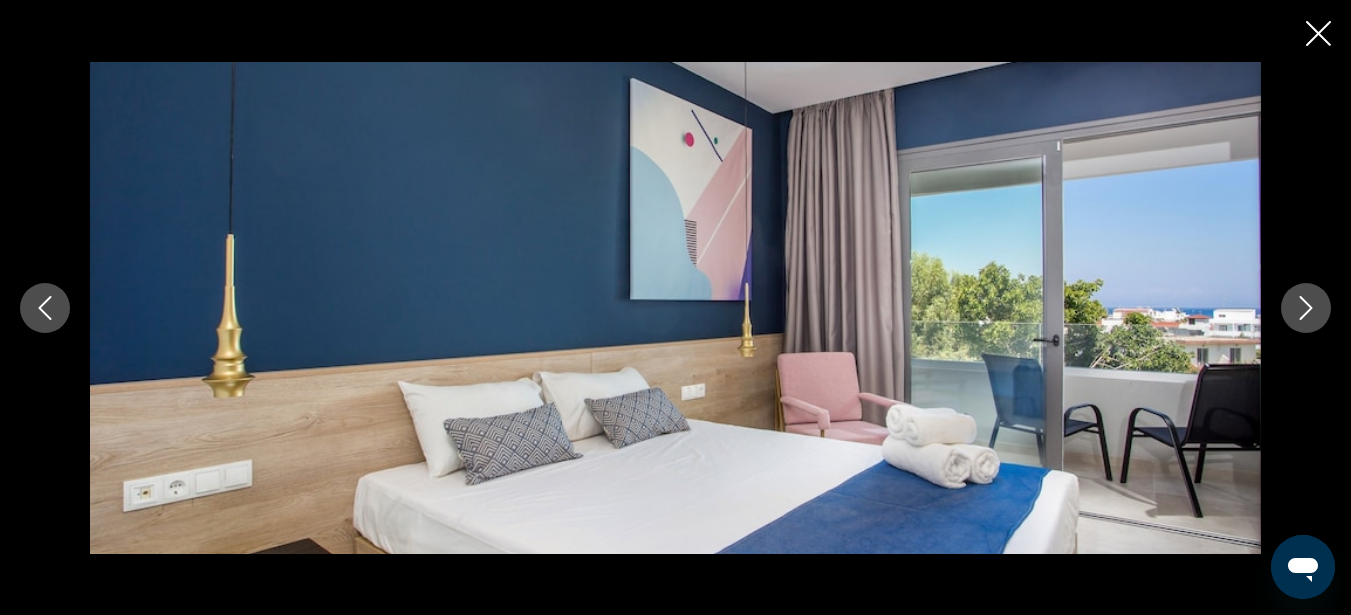 click 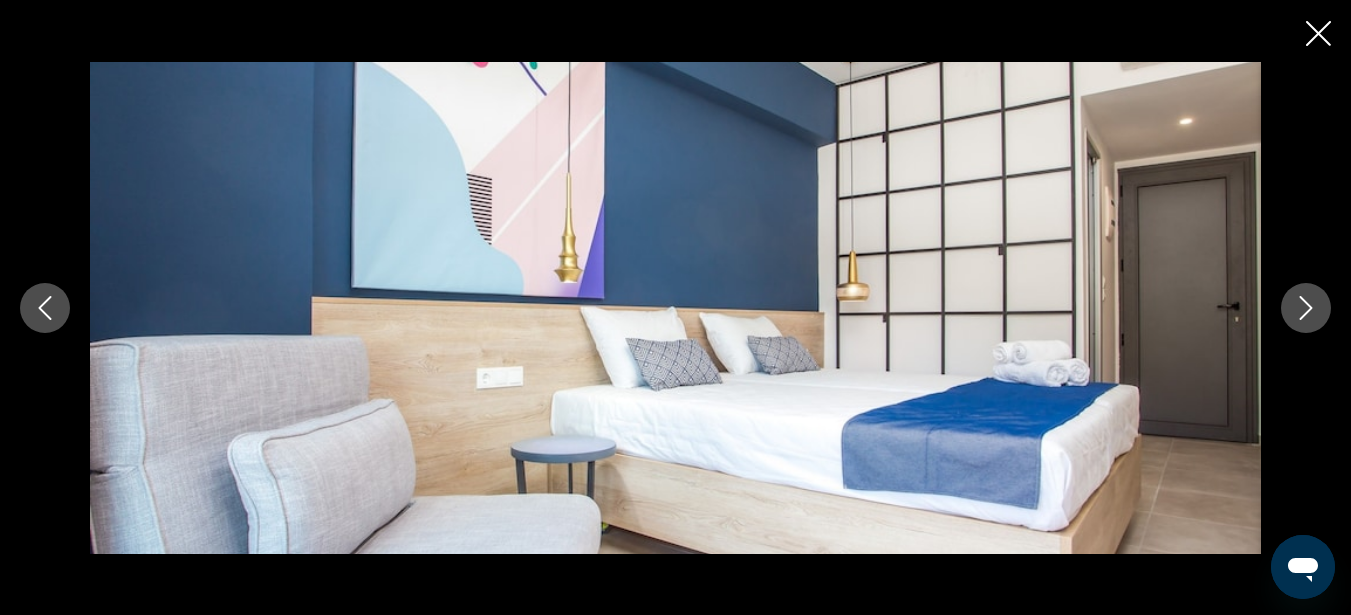 click 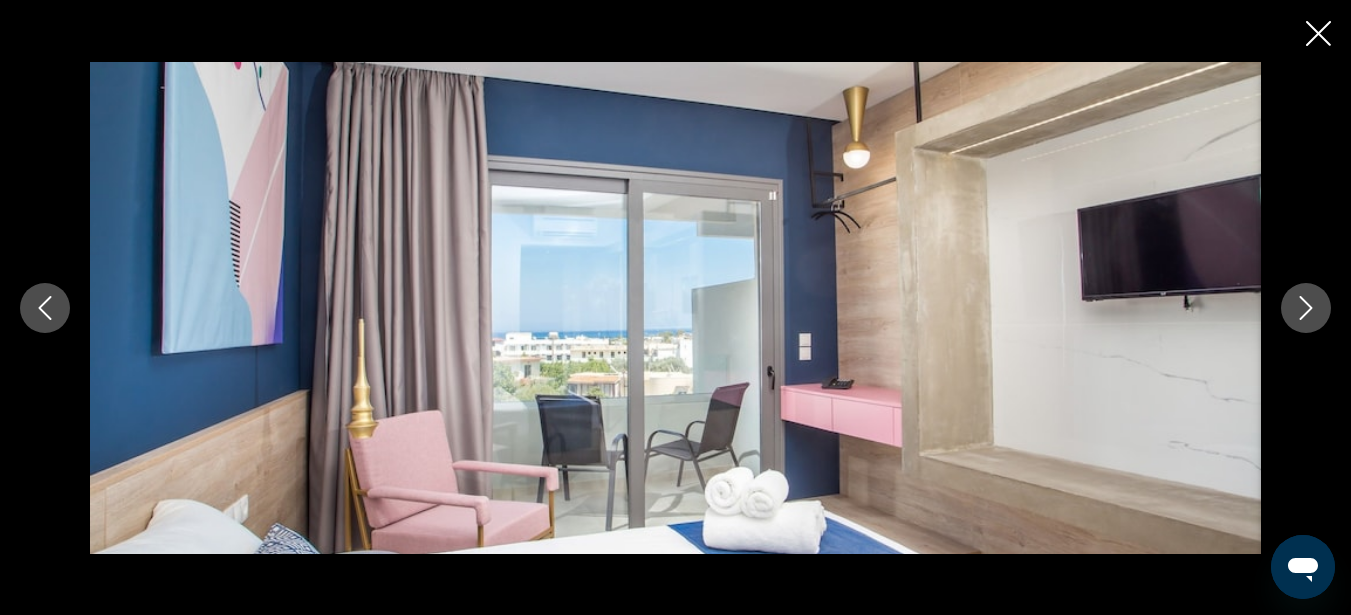 click 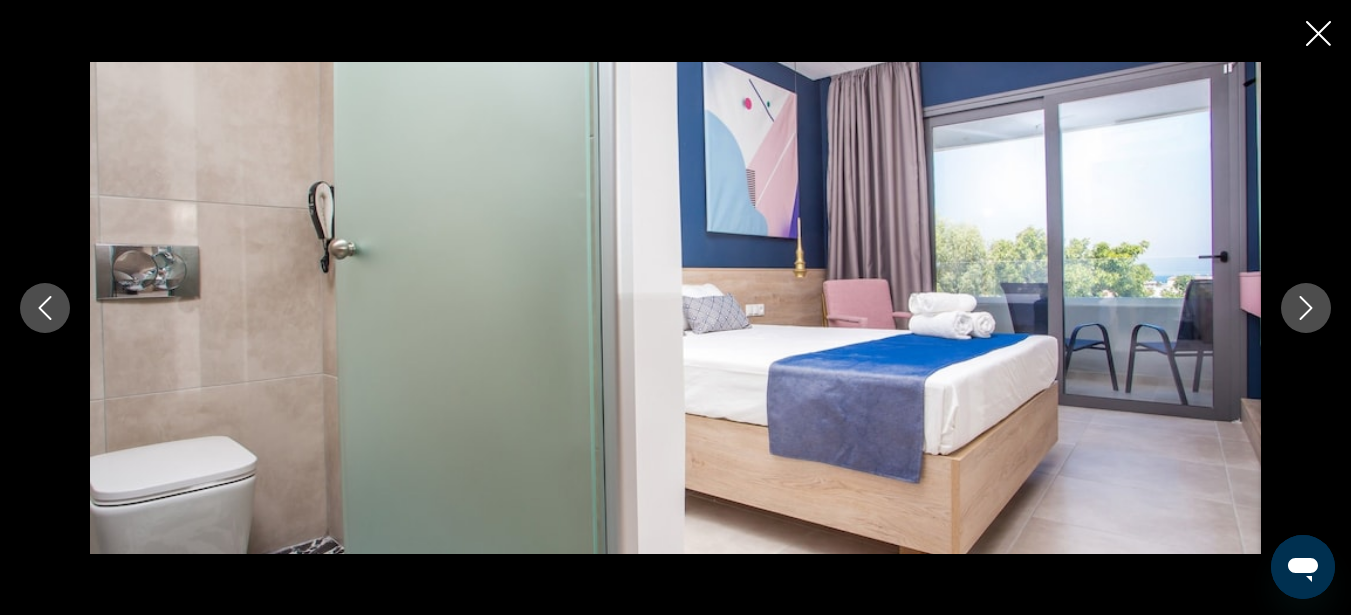 click 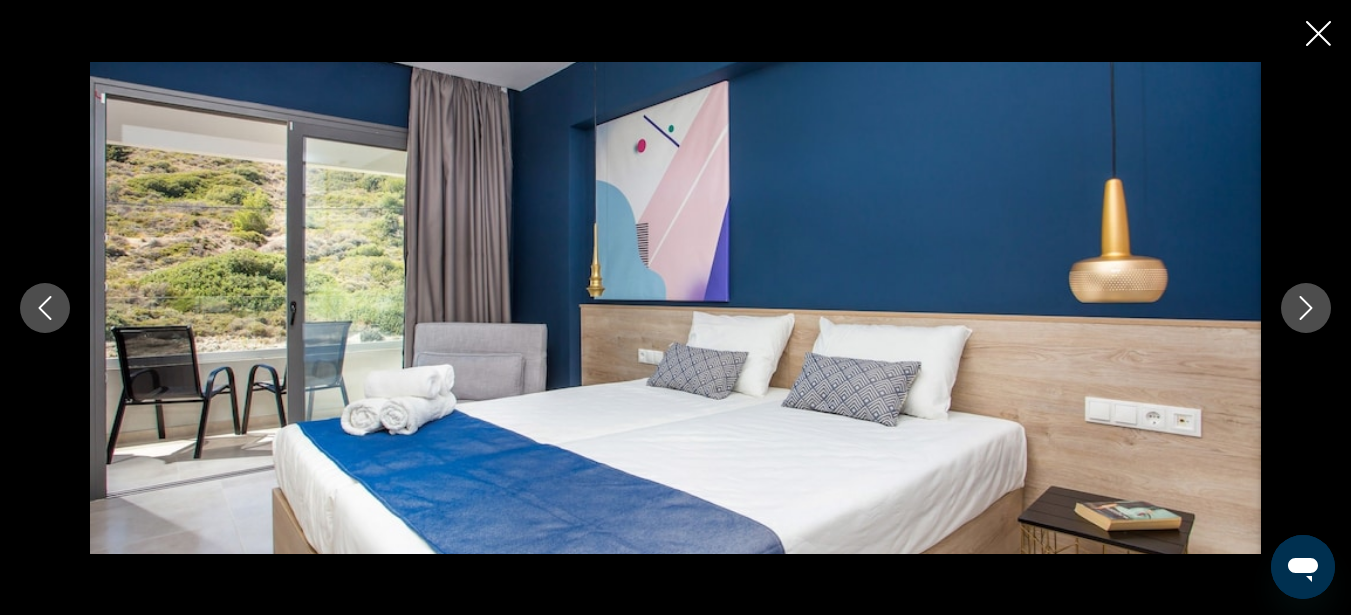 click 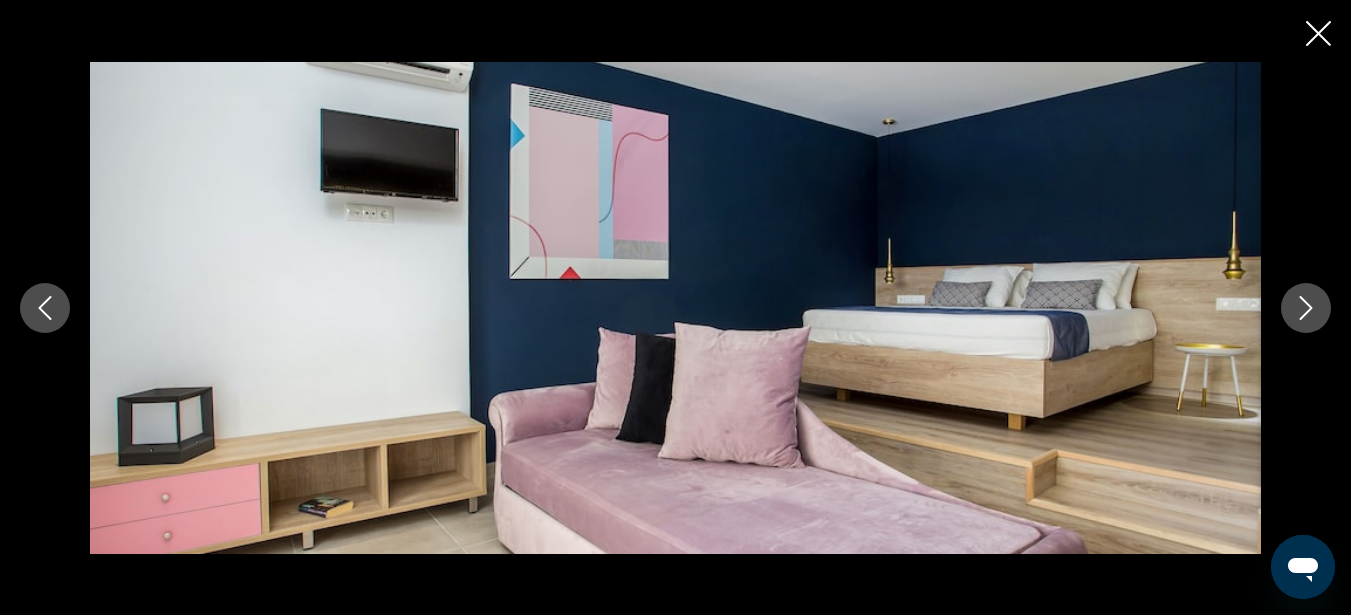 click 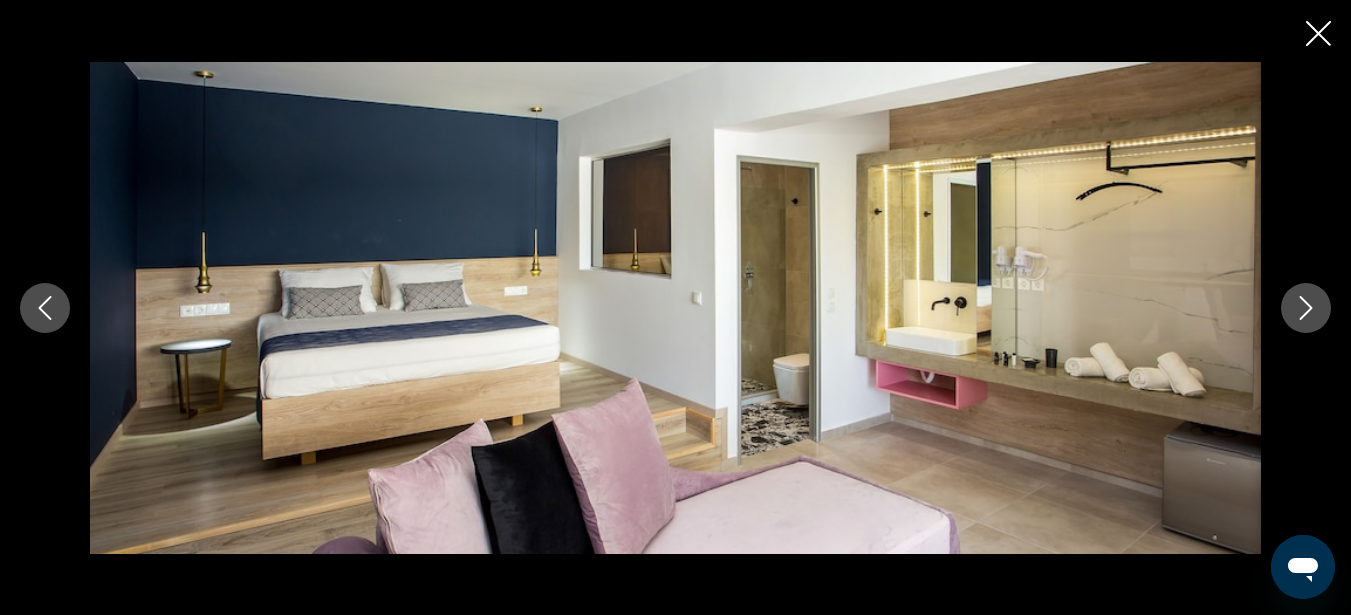 click at bounding box center (675, 307) 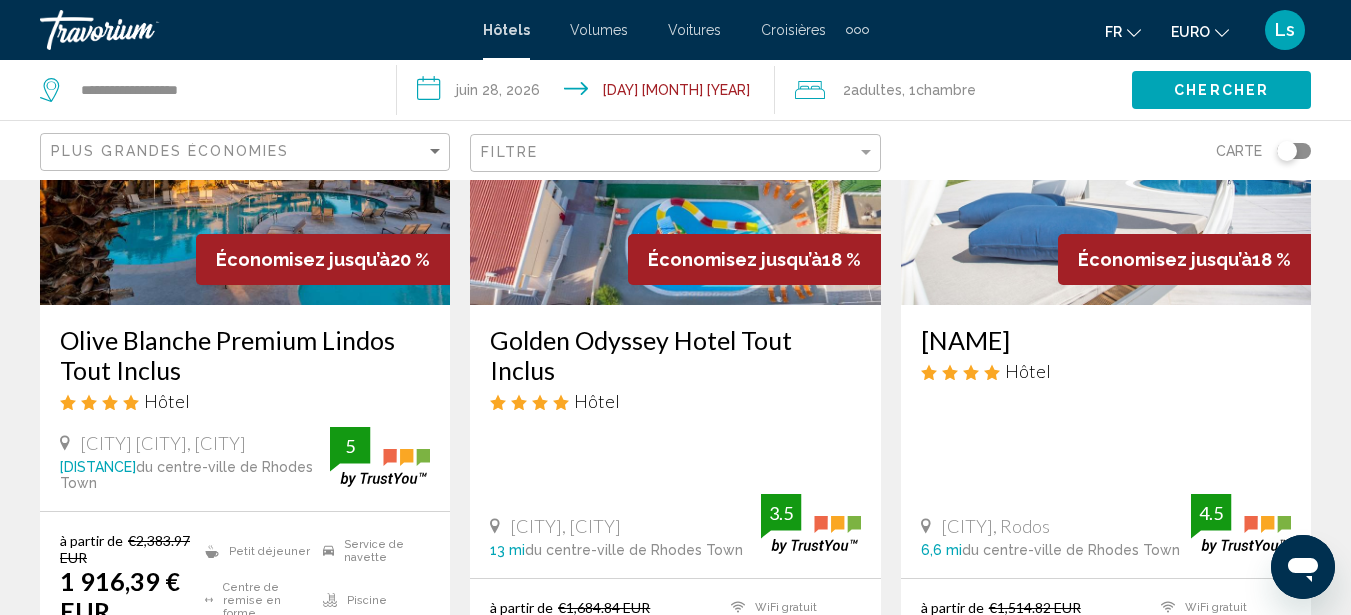 scroll, scrollTop: 1080, scrollLeft: 0, axis: vertical 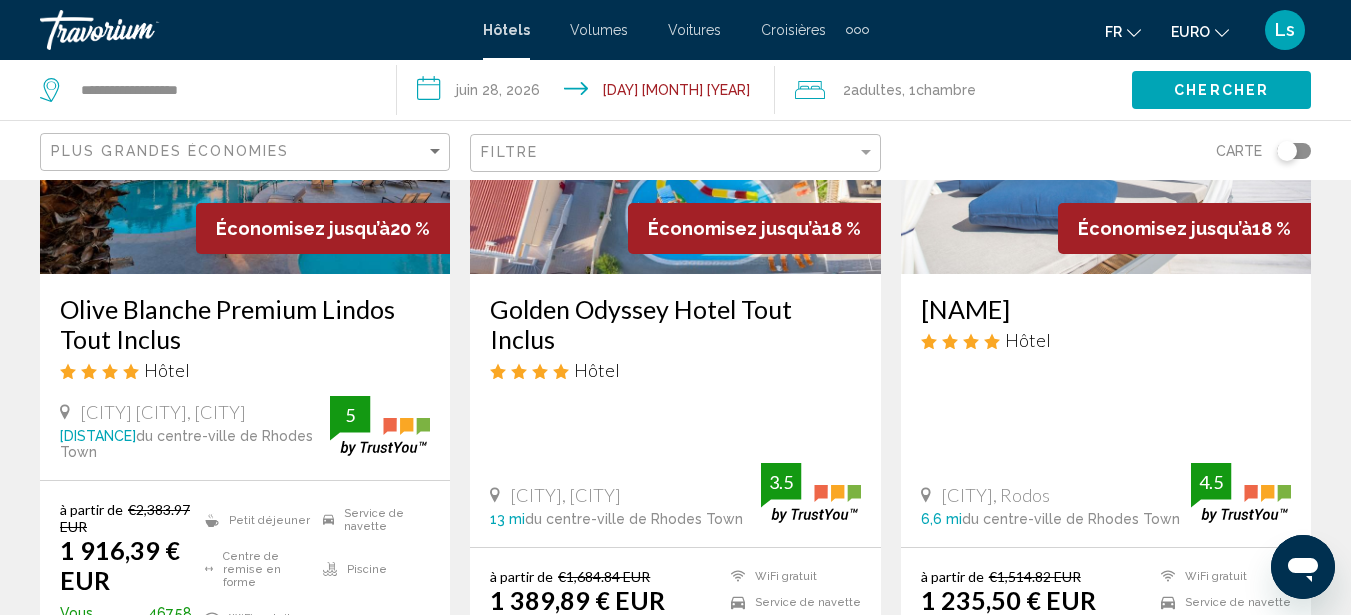 click at bounding box center (245, 114) 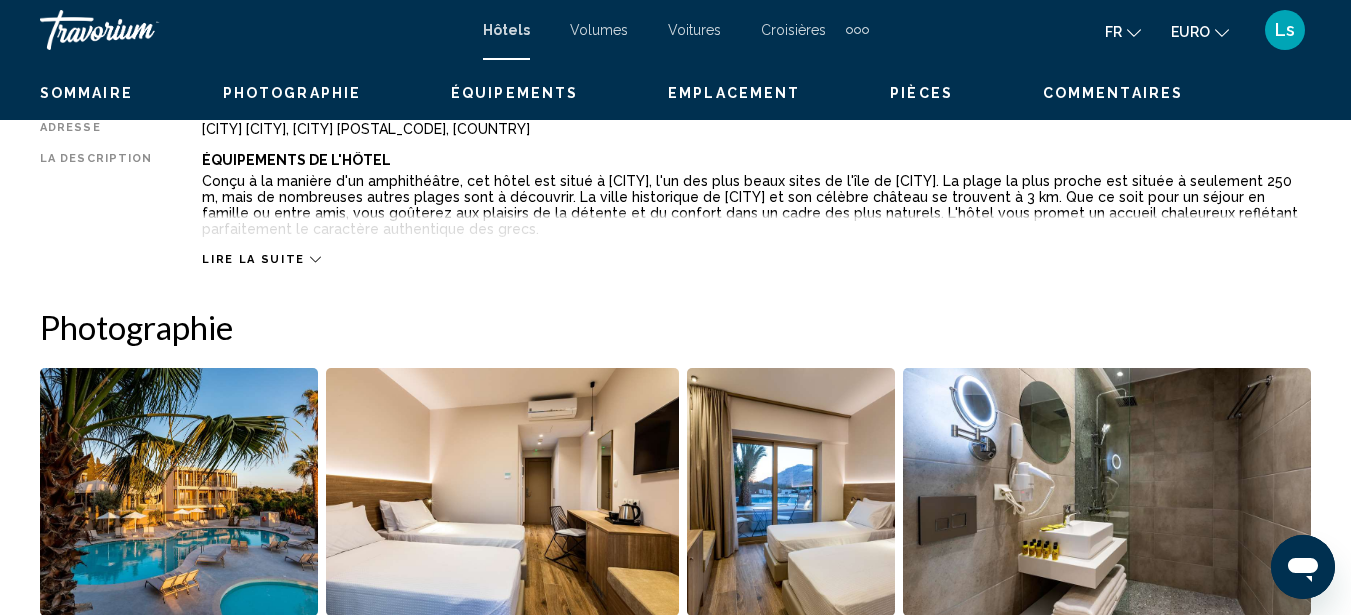 scroll, scrollTop: 227, scrollLeft: 0, axis: vertical 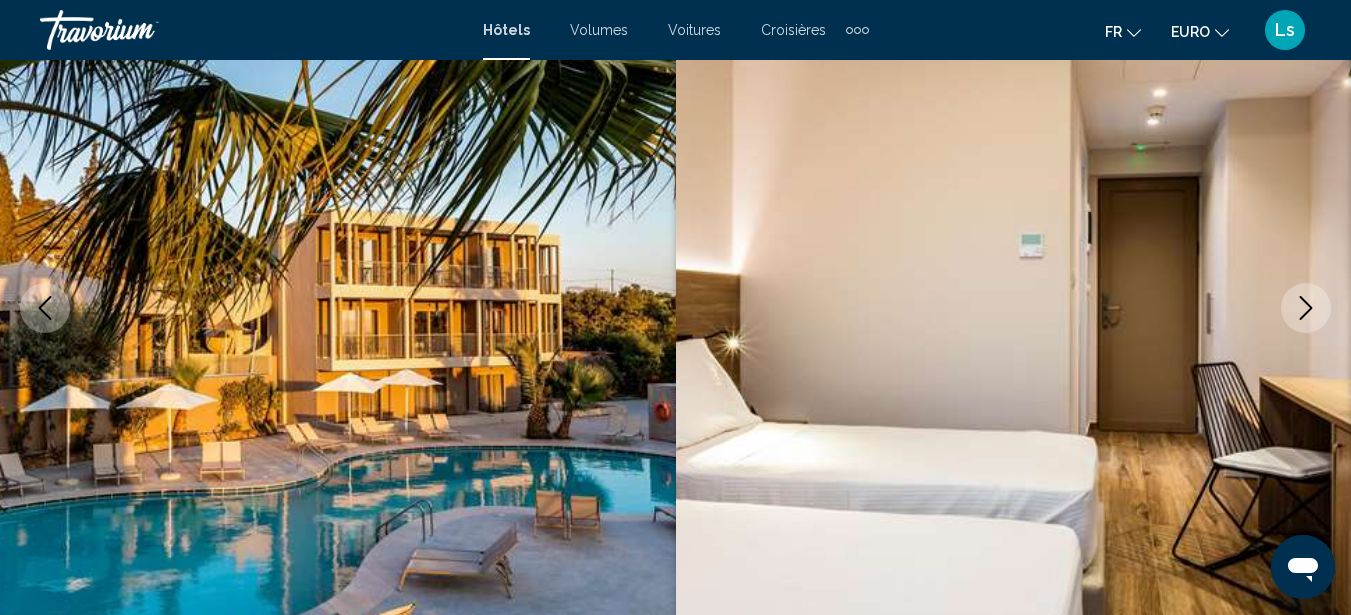 type 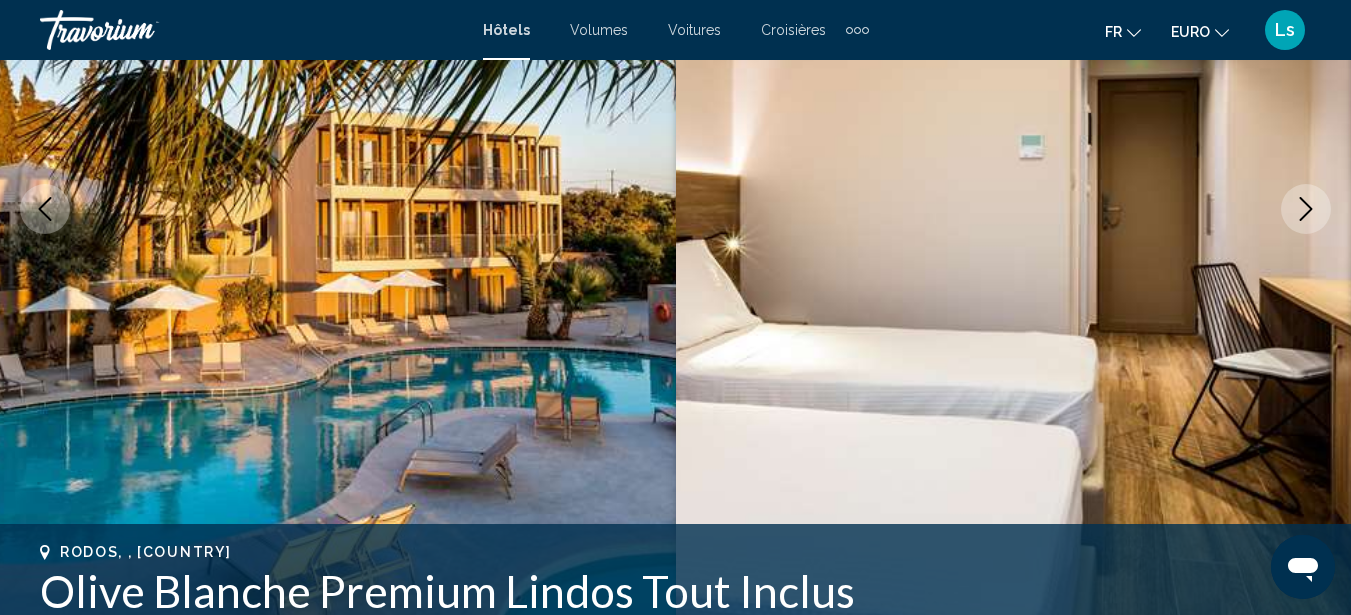 scroll, scrollTop: 547, scrollLeft: 0, axis: vertical 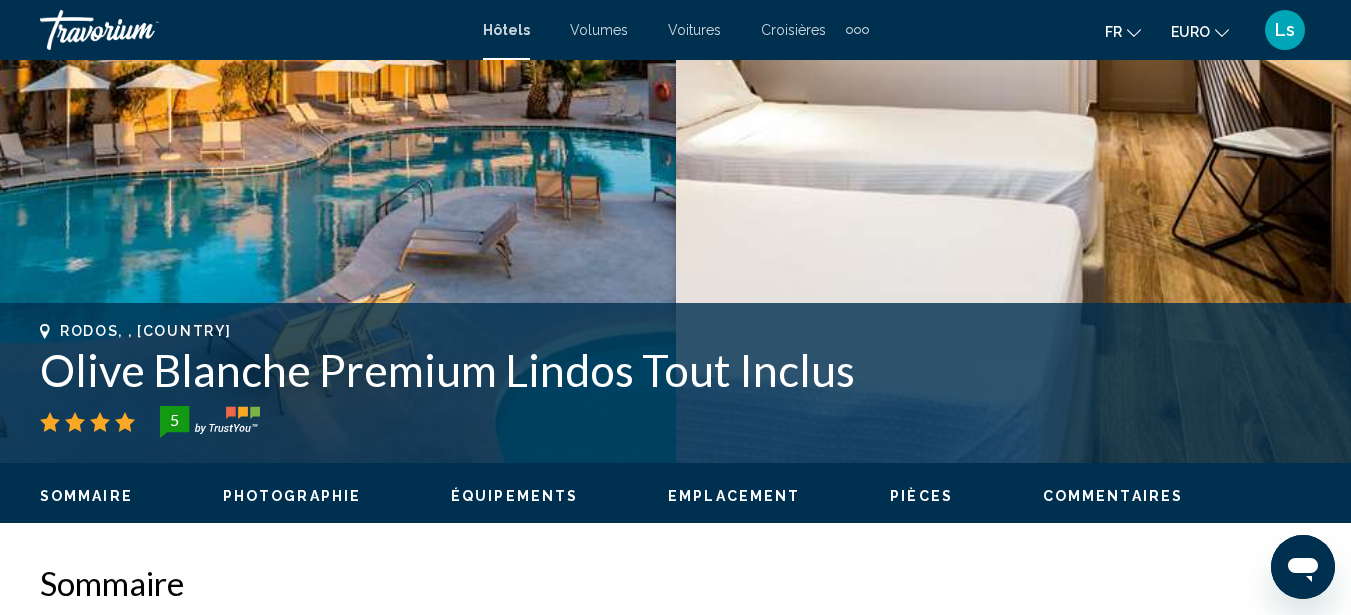 click on "Photographie" at bounding box center (292, 496) 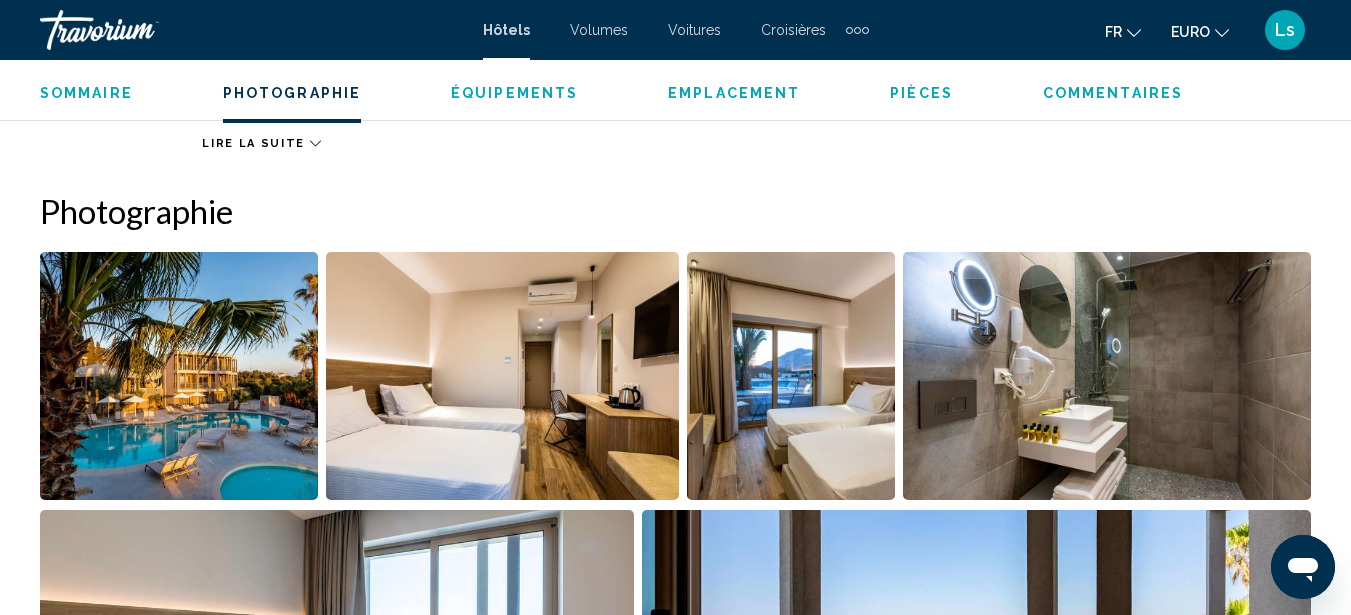 scroll, scrollTop: 1267, scrollLeft: 0, axis: vertical 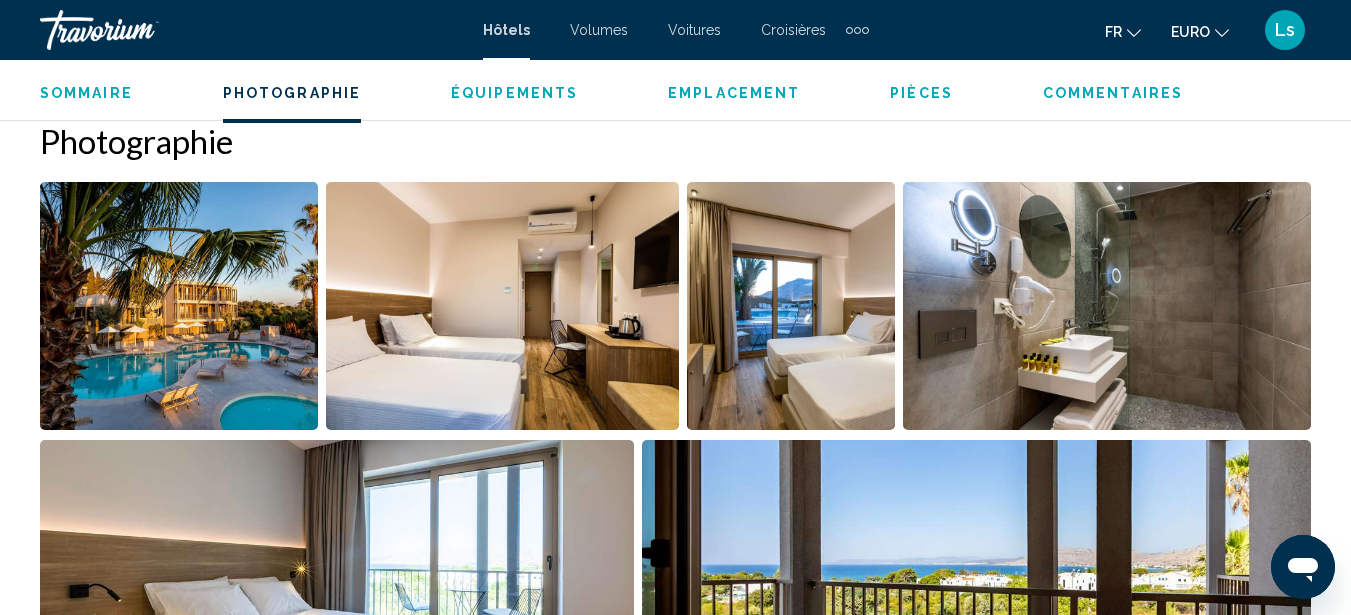 click at bounding box center [179, 306] 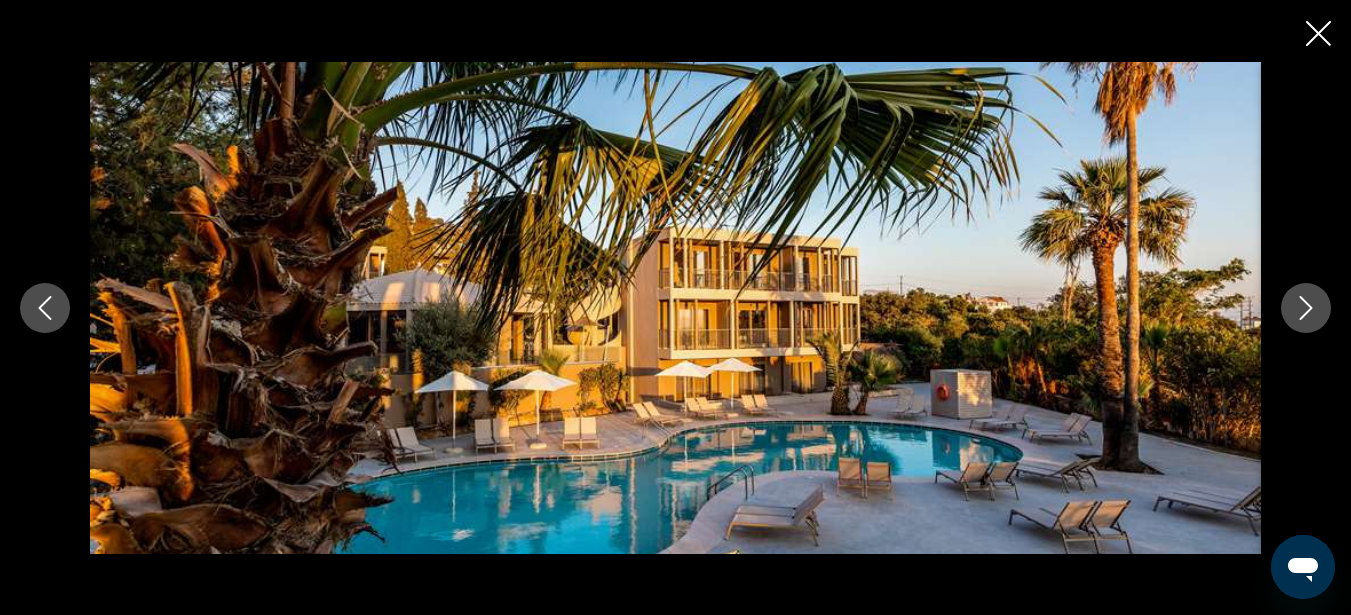 click 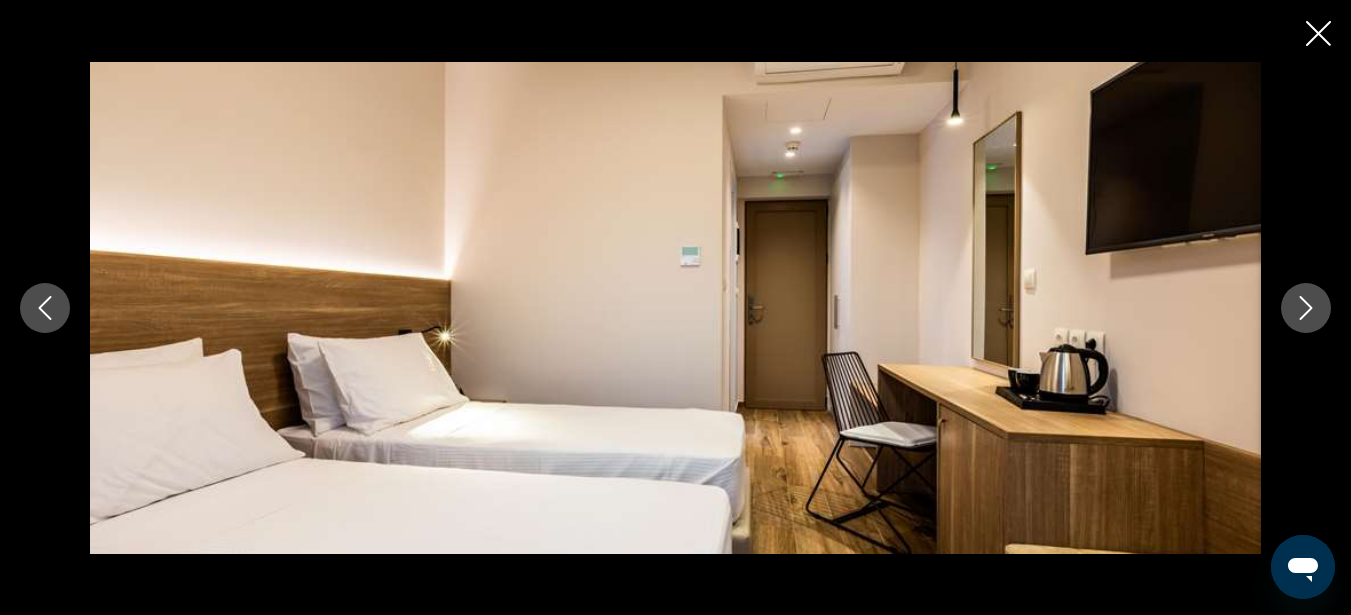 click 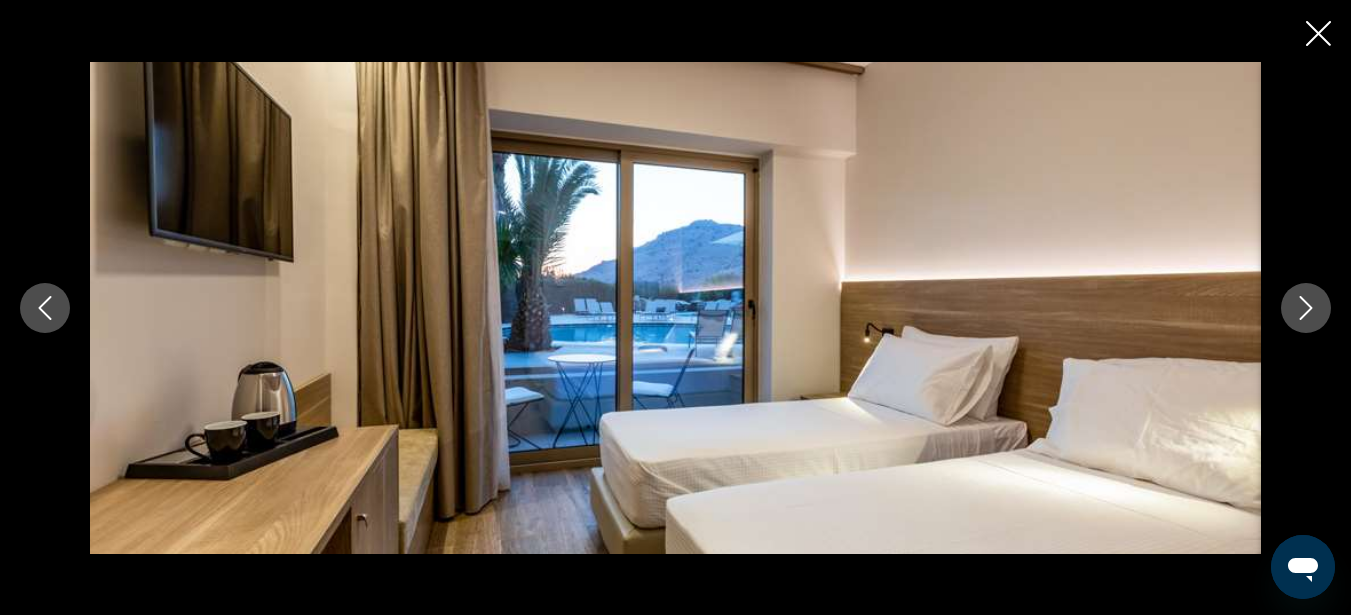 click 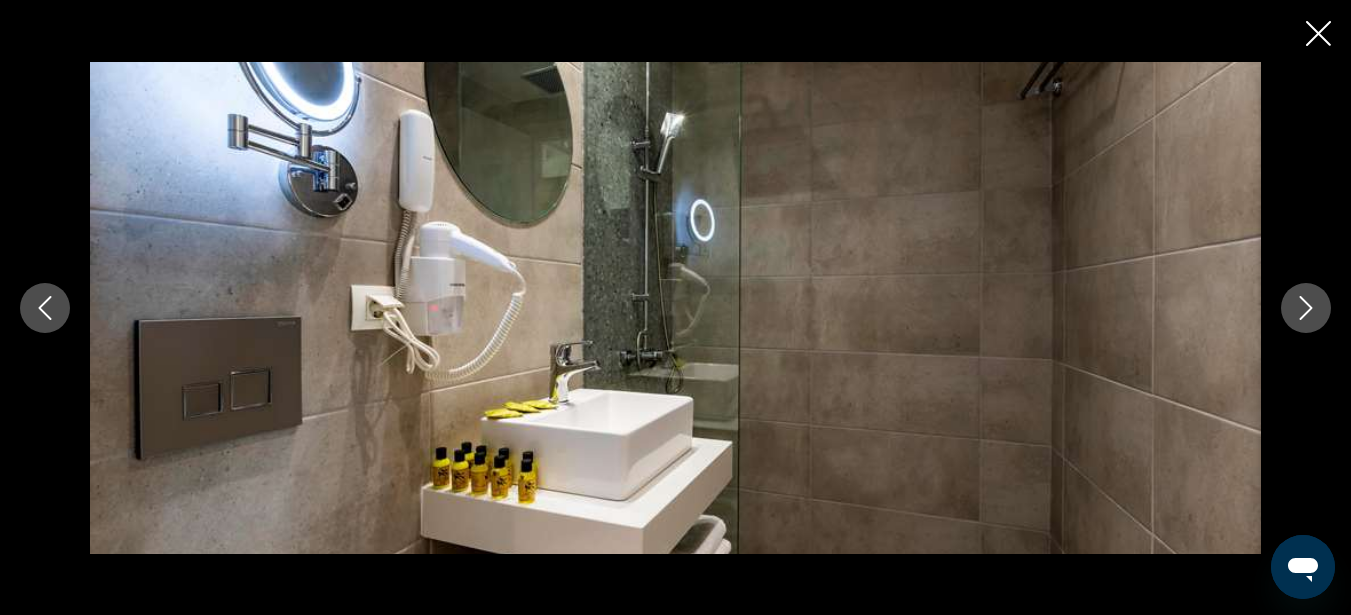 click 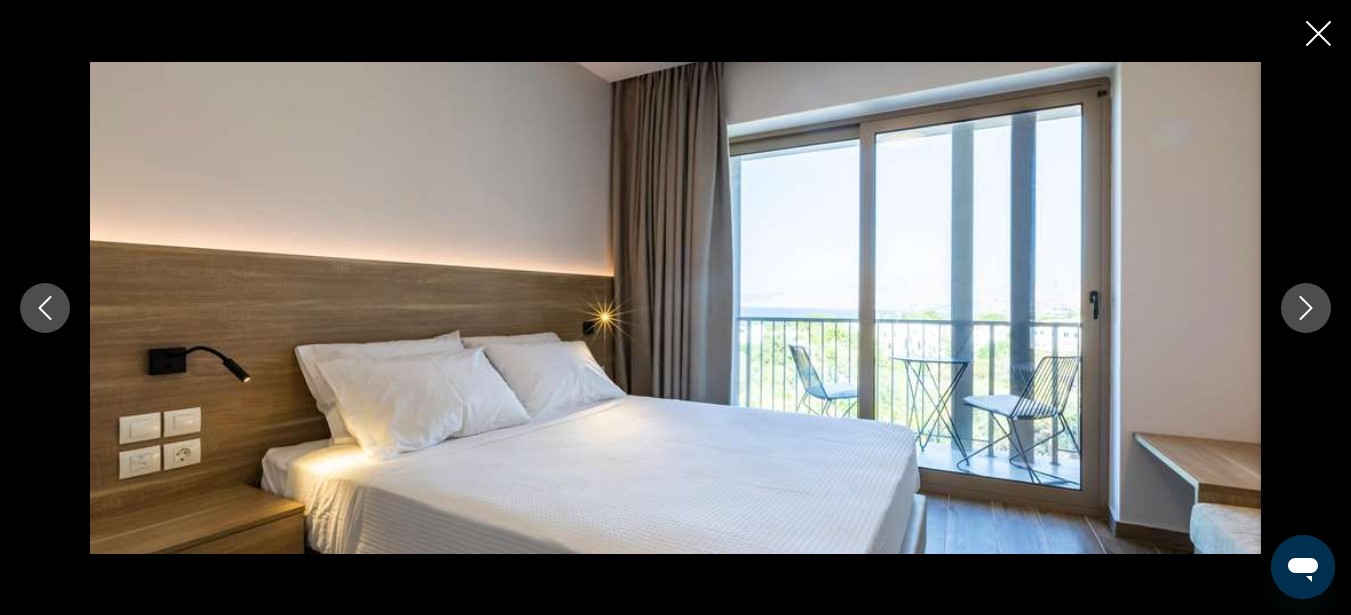 click 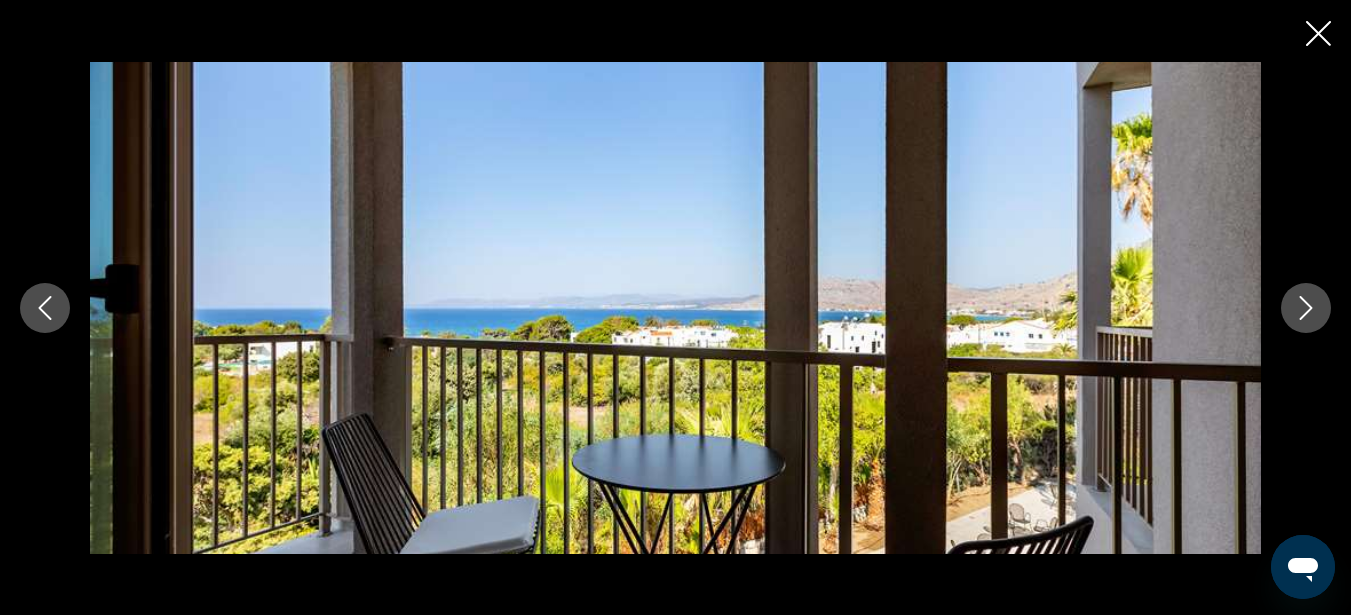 click 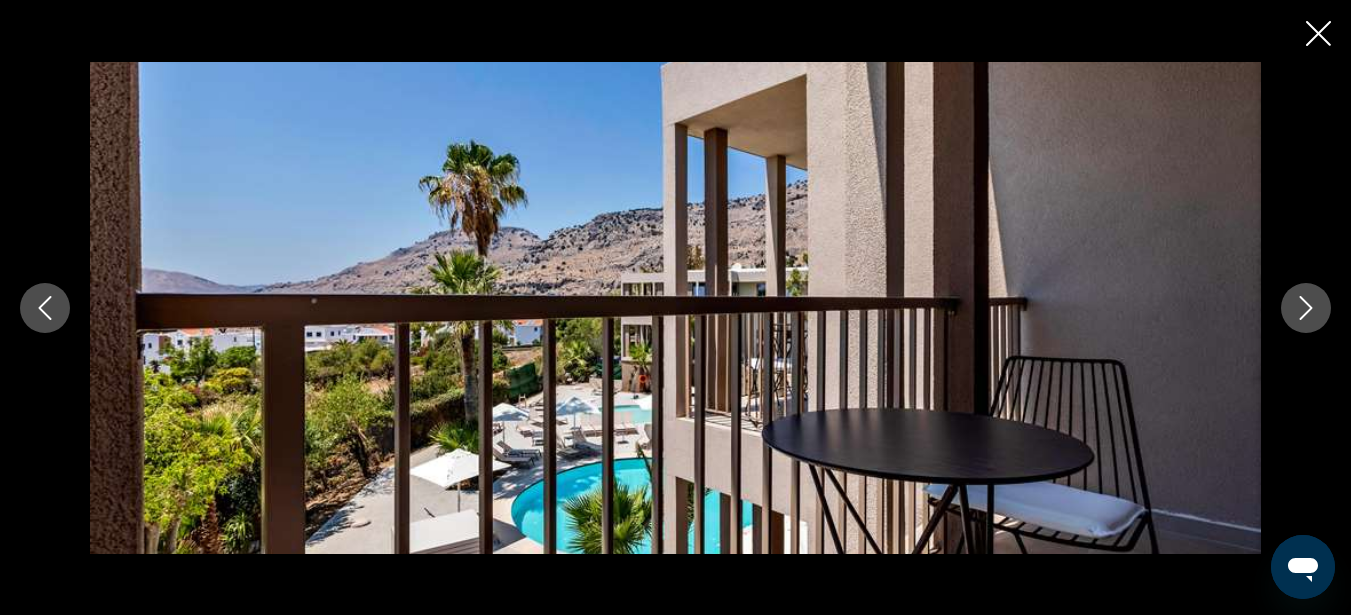 click 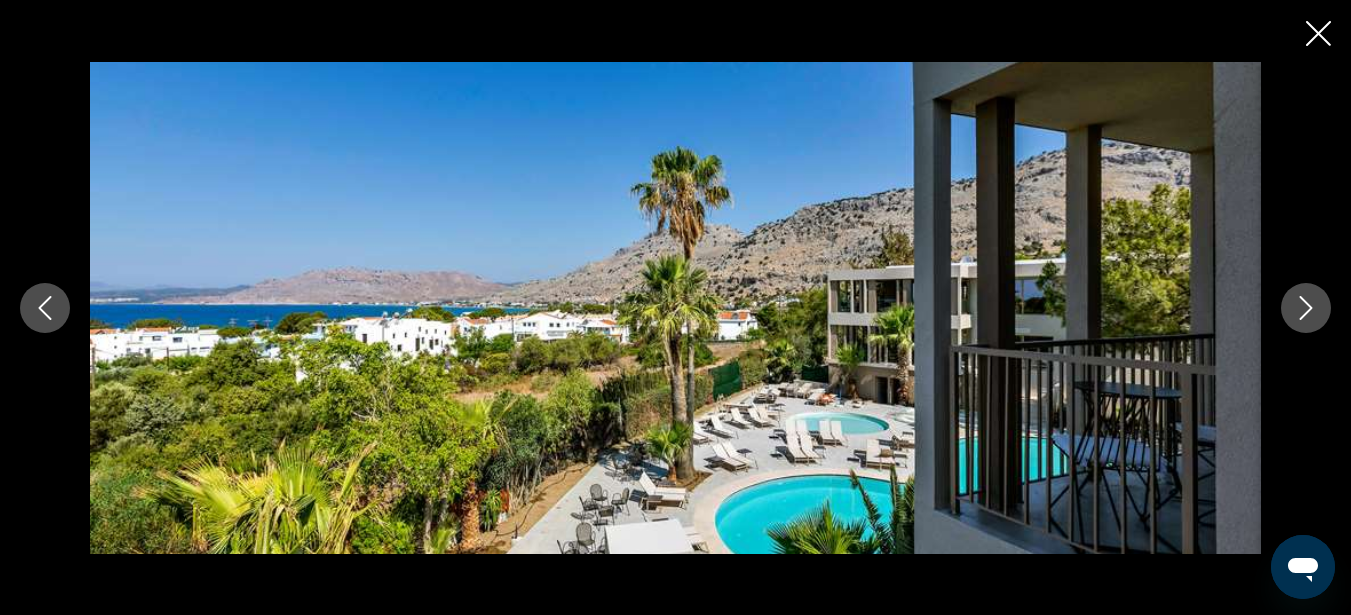 click 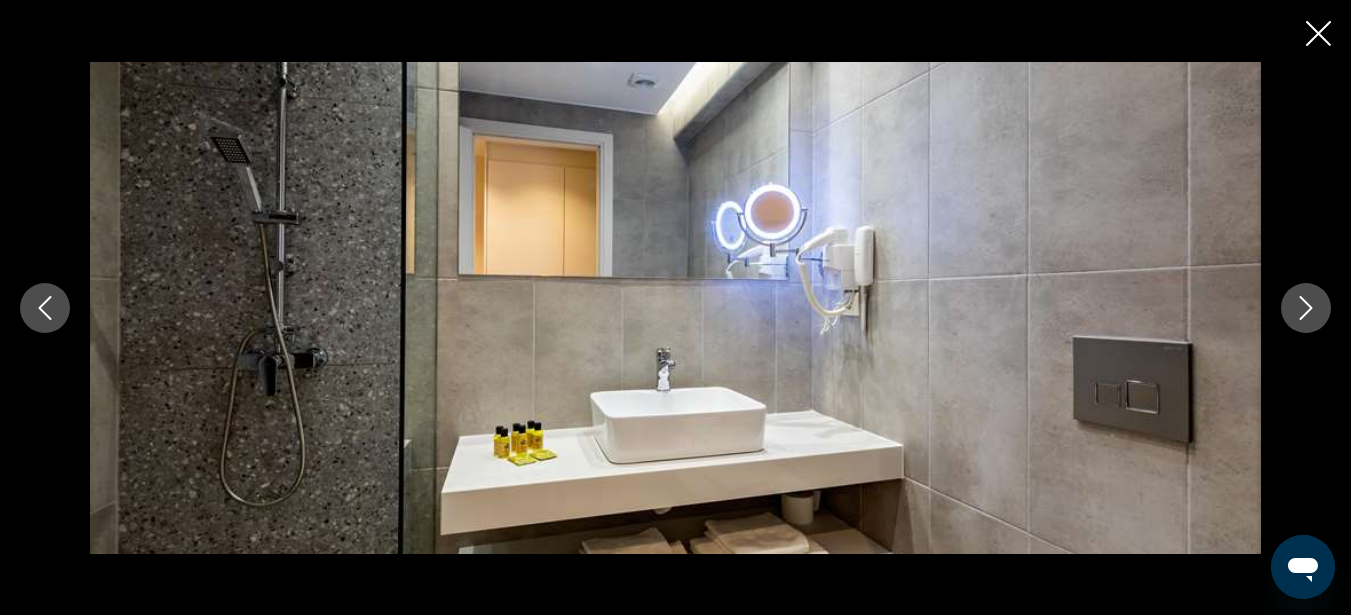 click 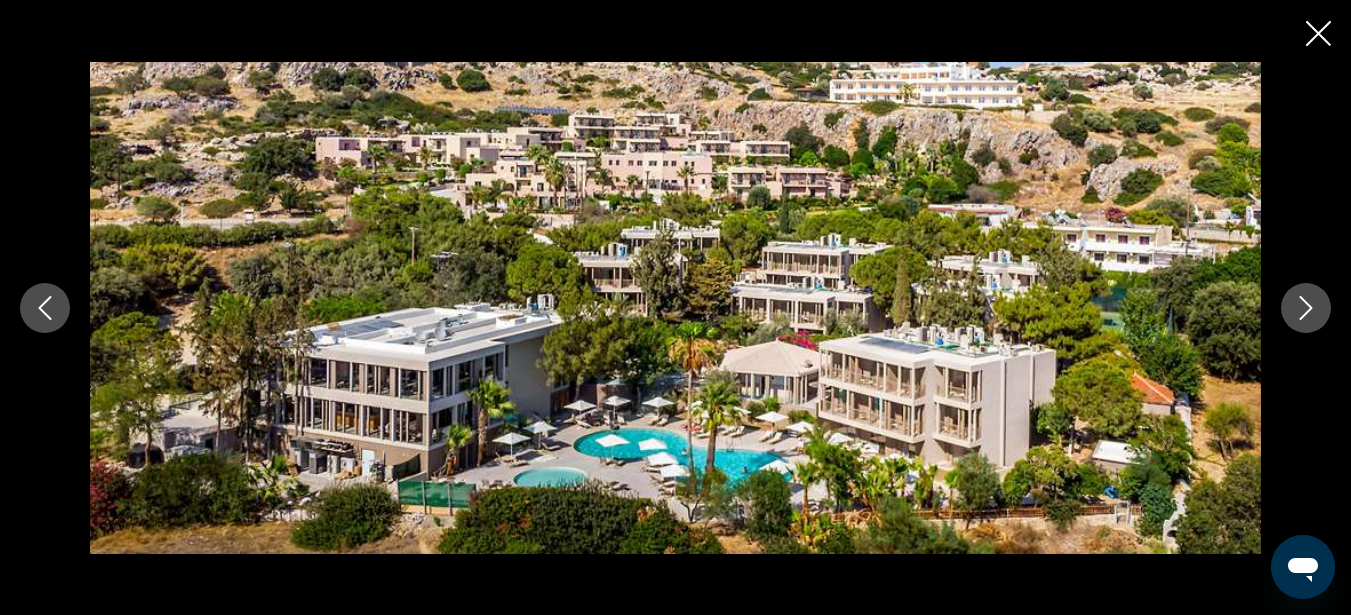 click 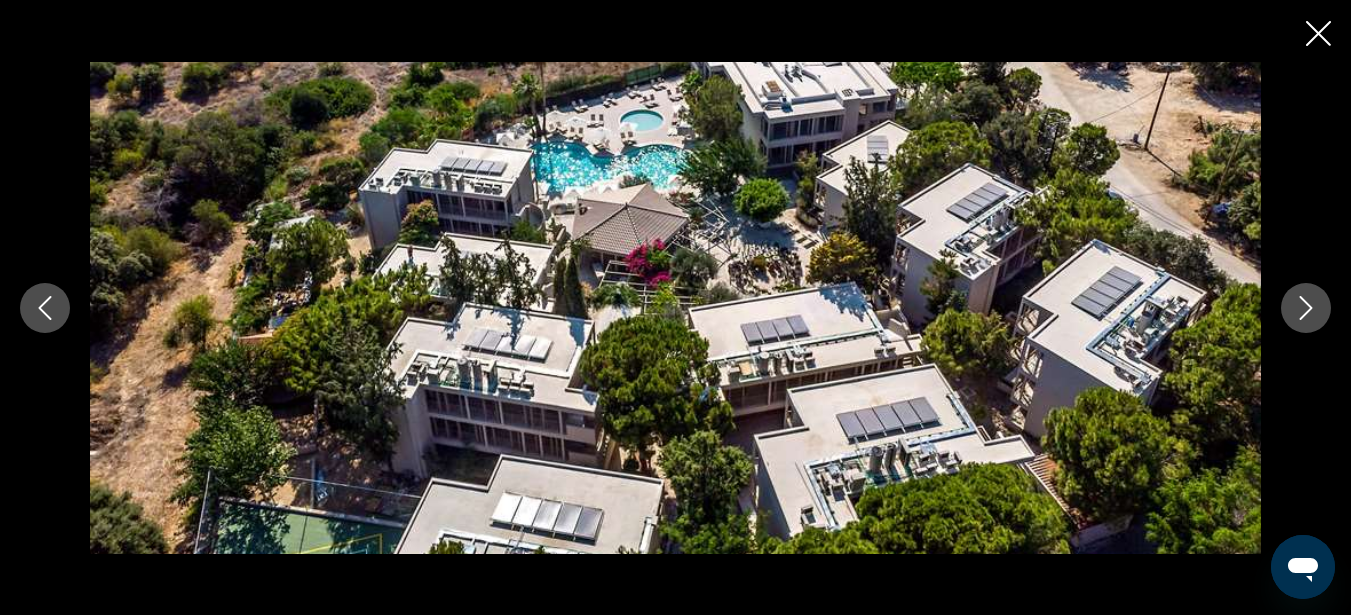click 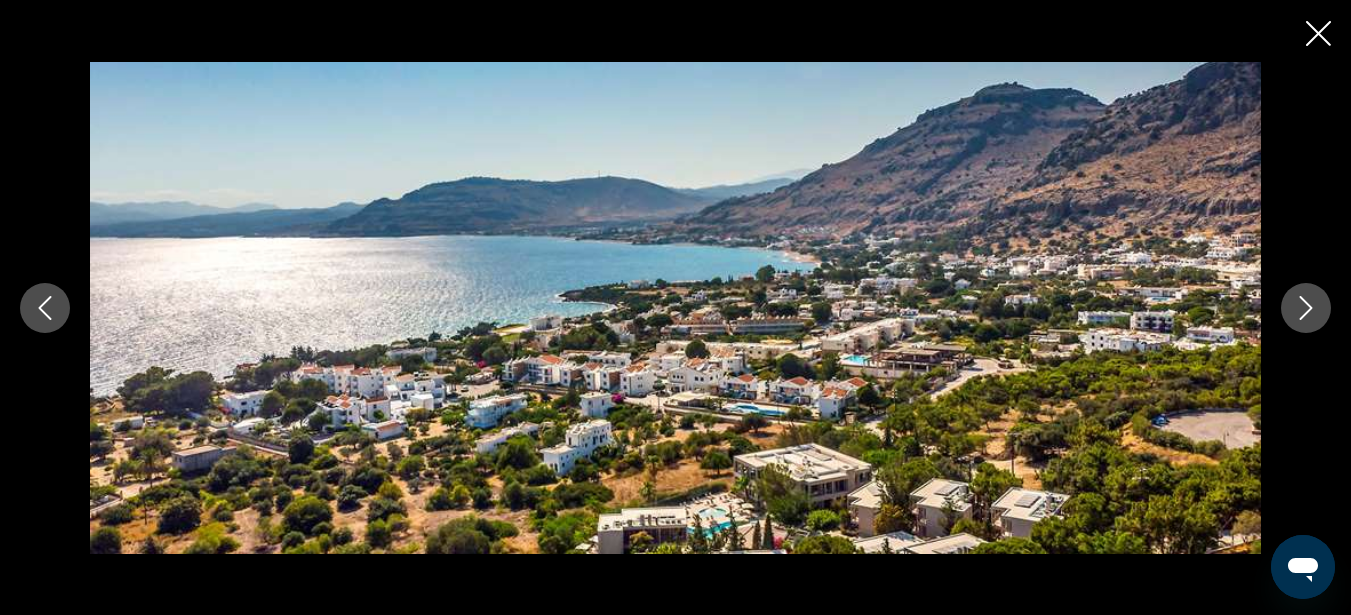 click 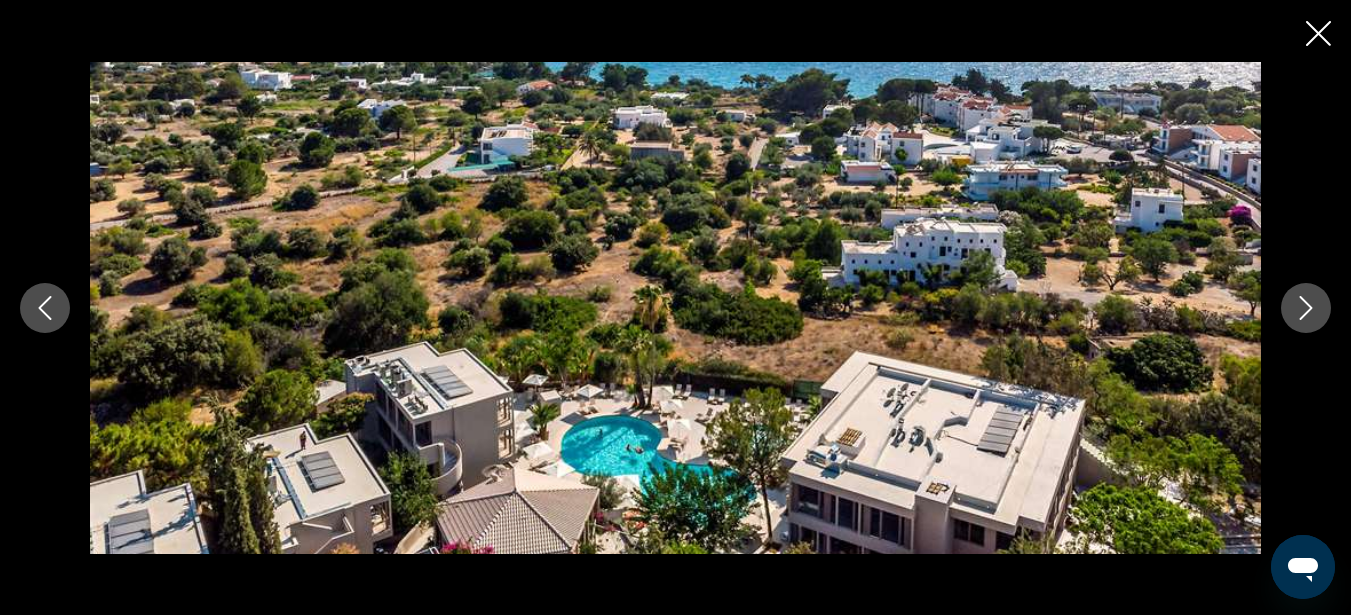 click 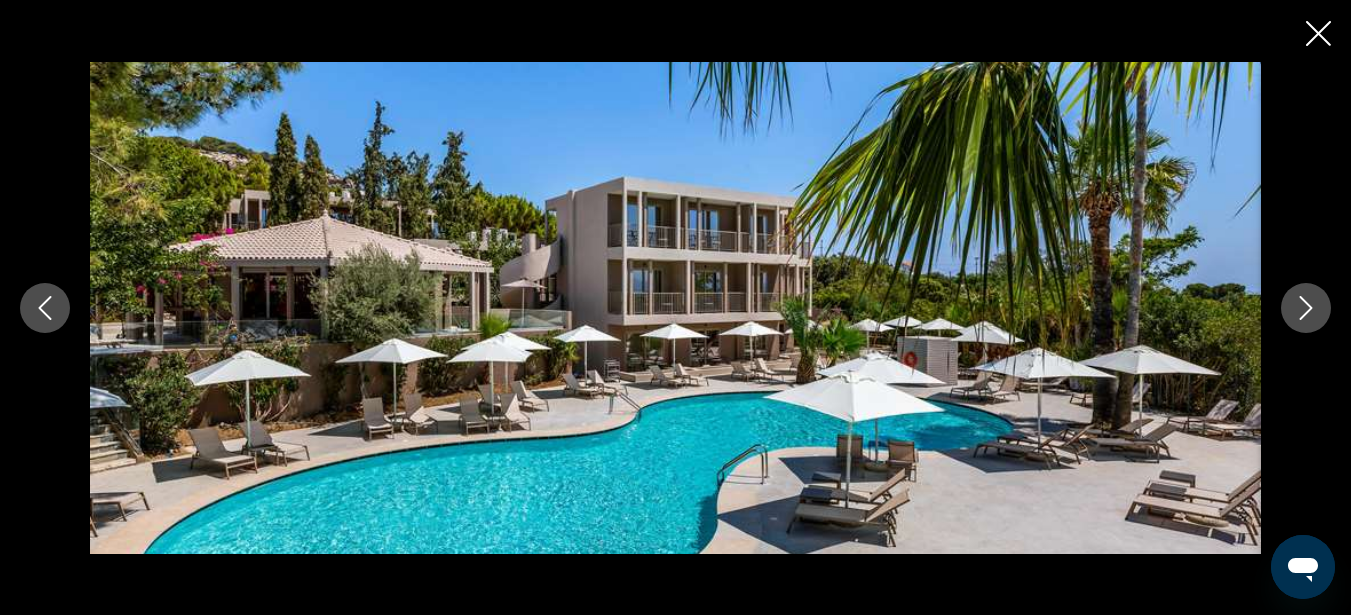 click 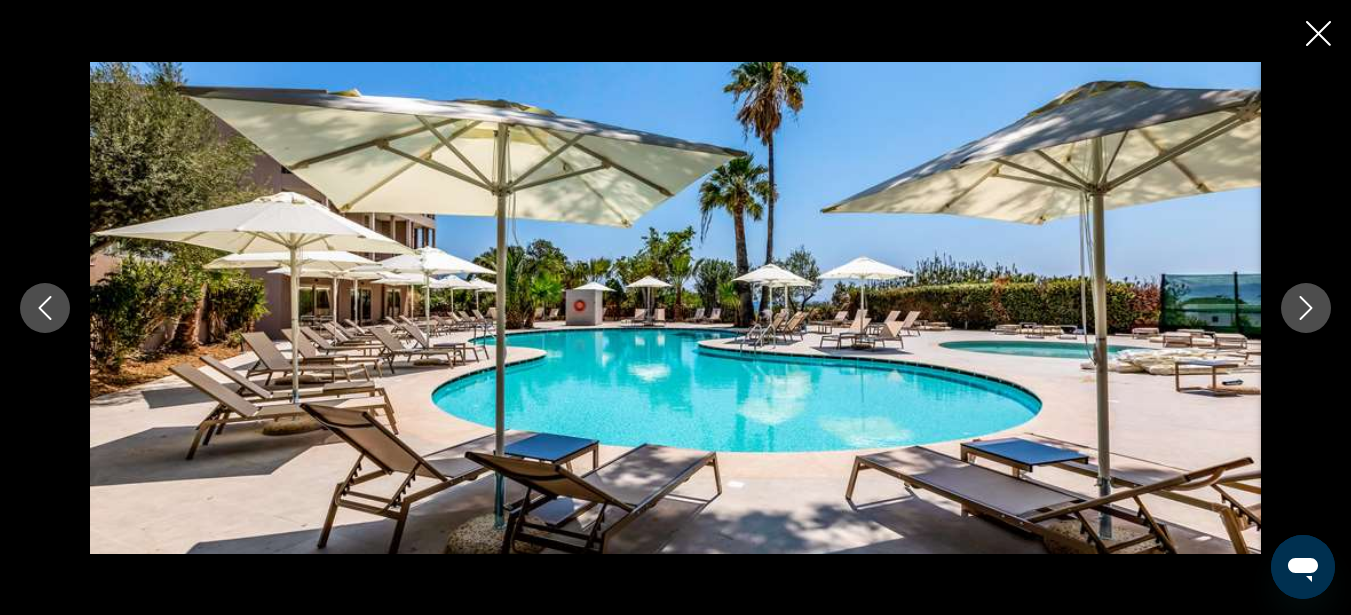 click 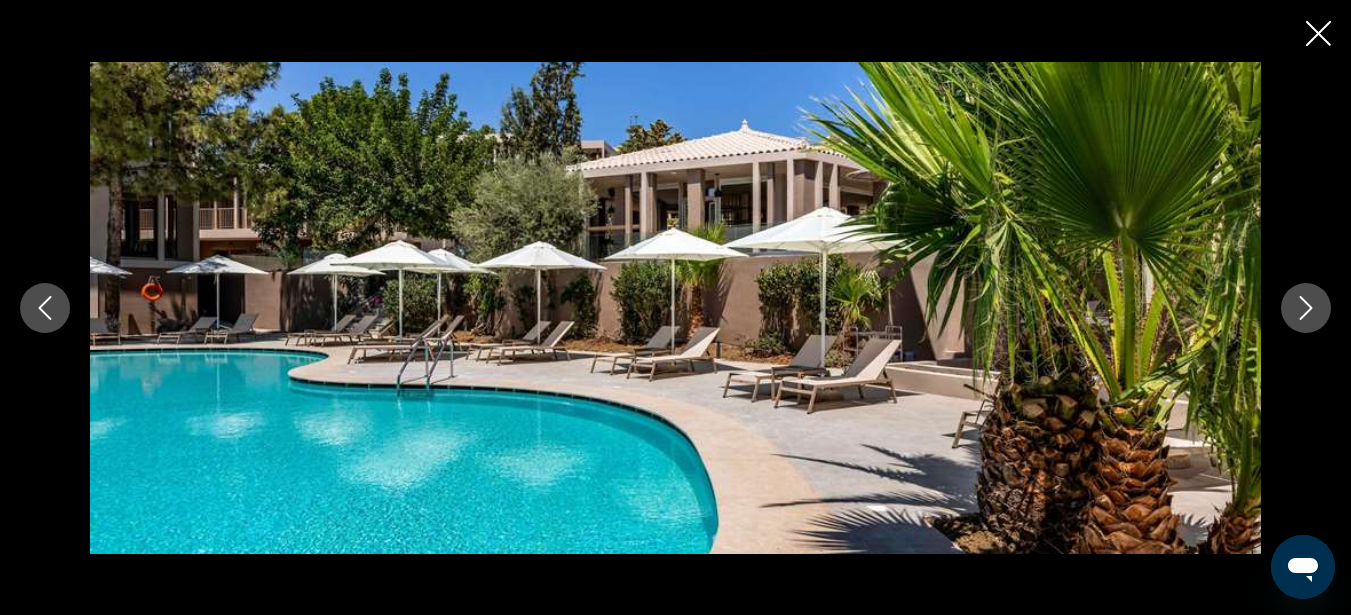click 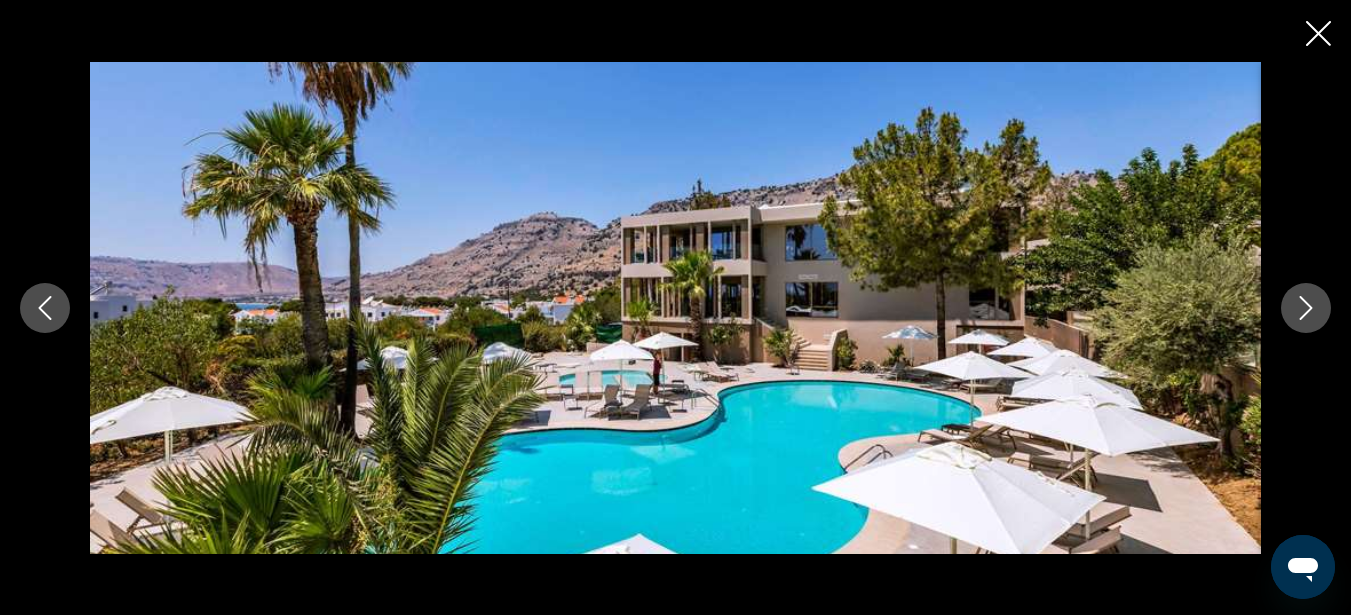 click 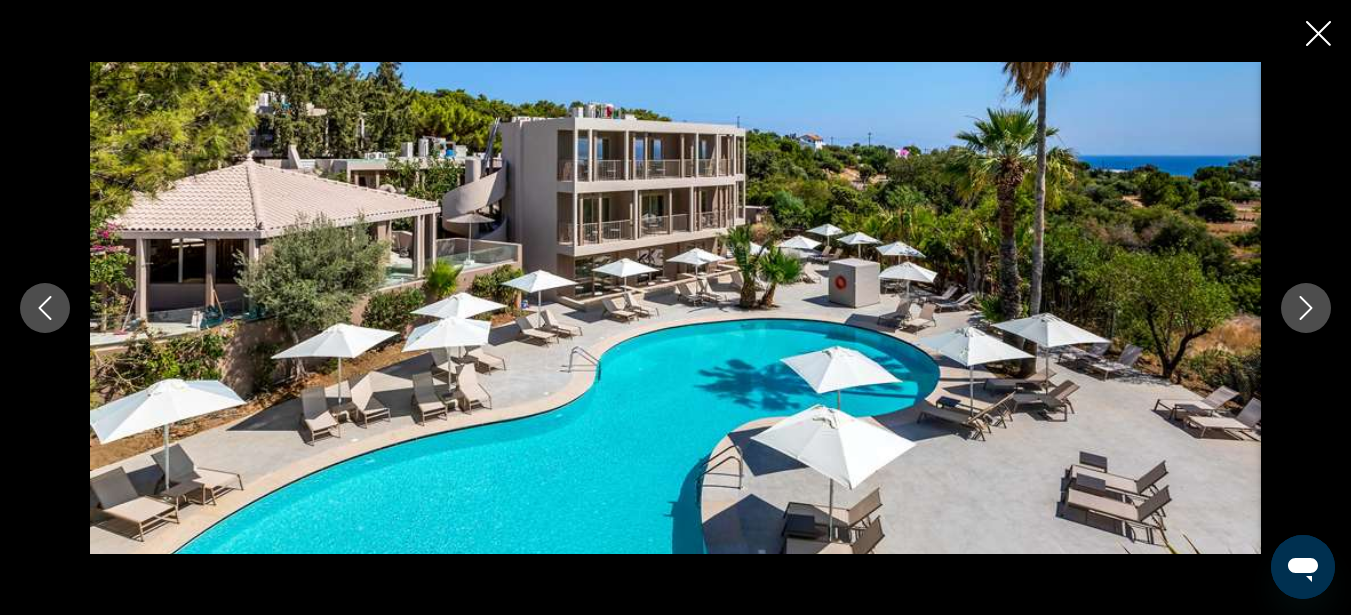 click 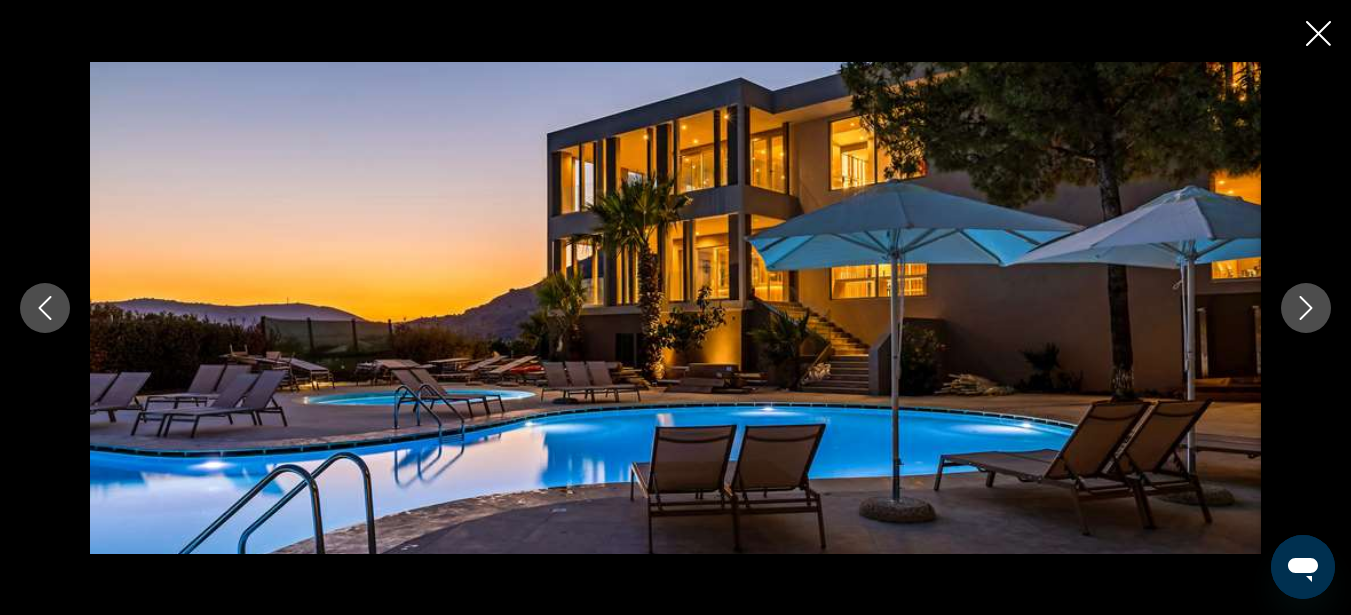 click 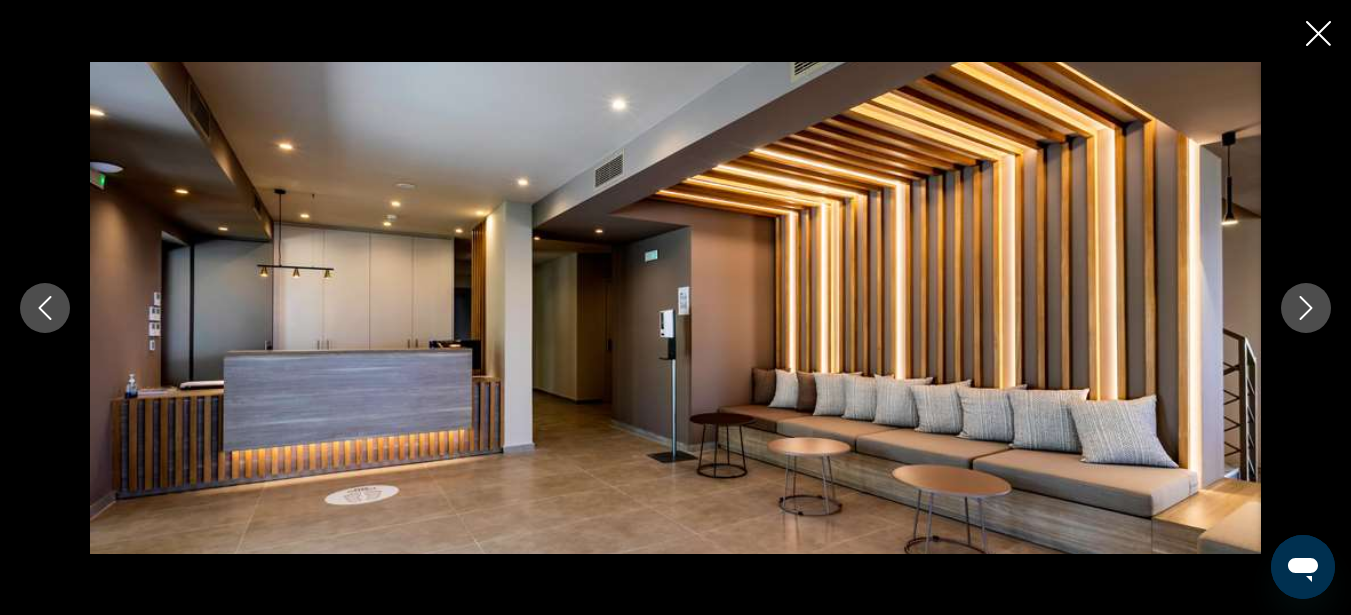 click 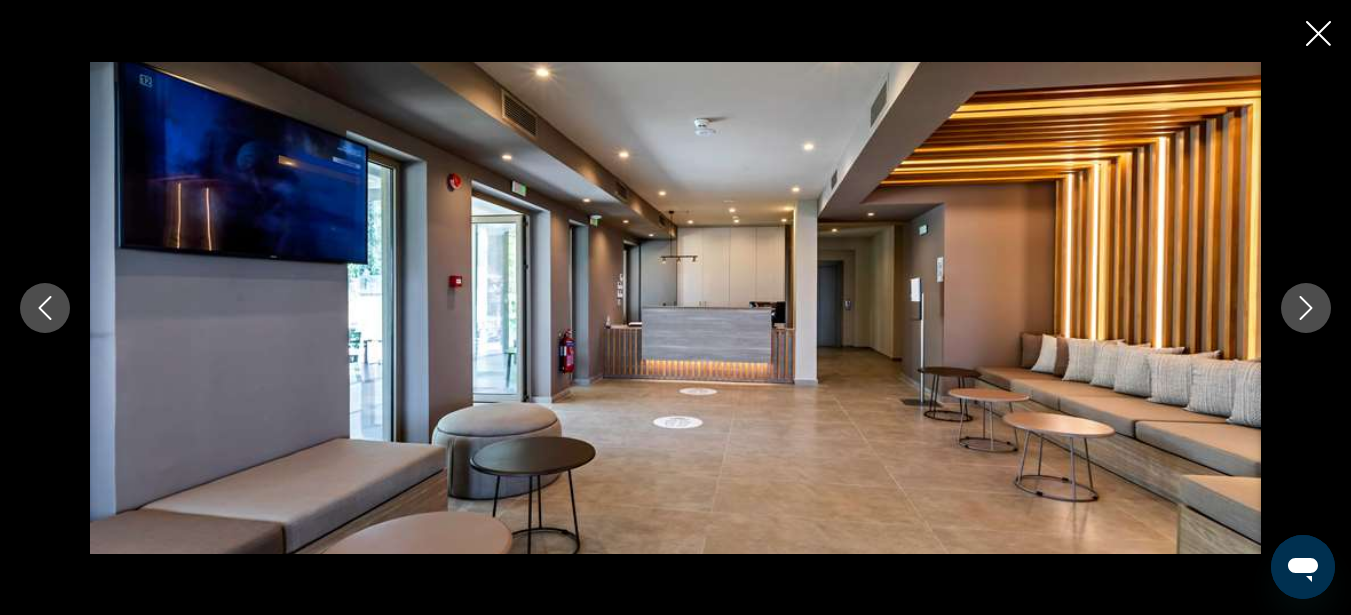 click 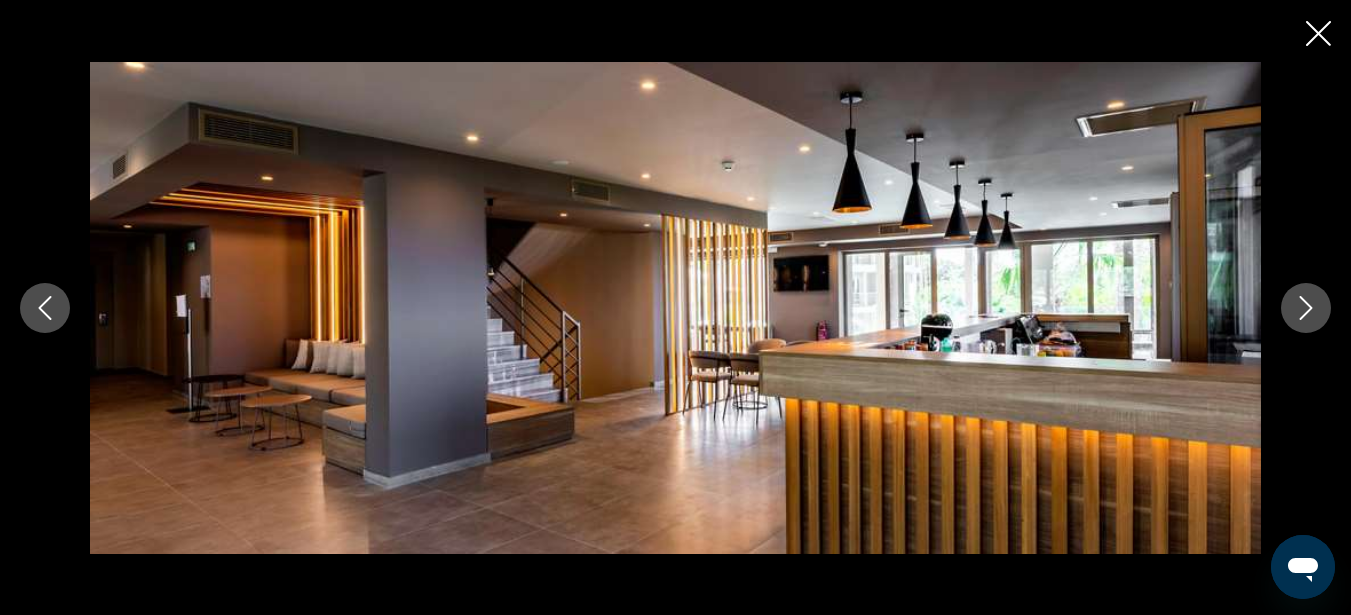 click 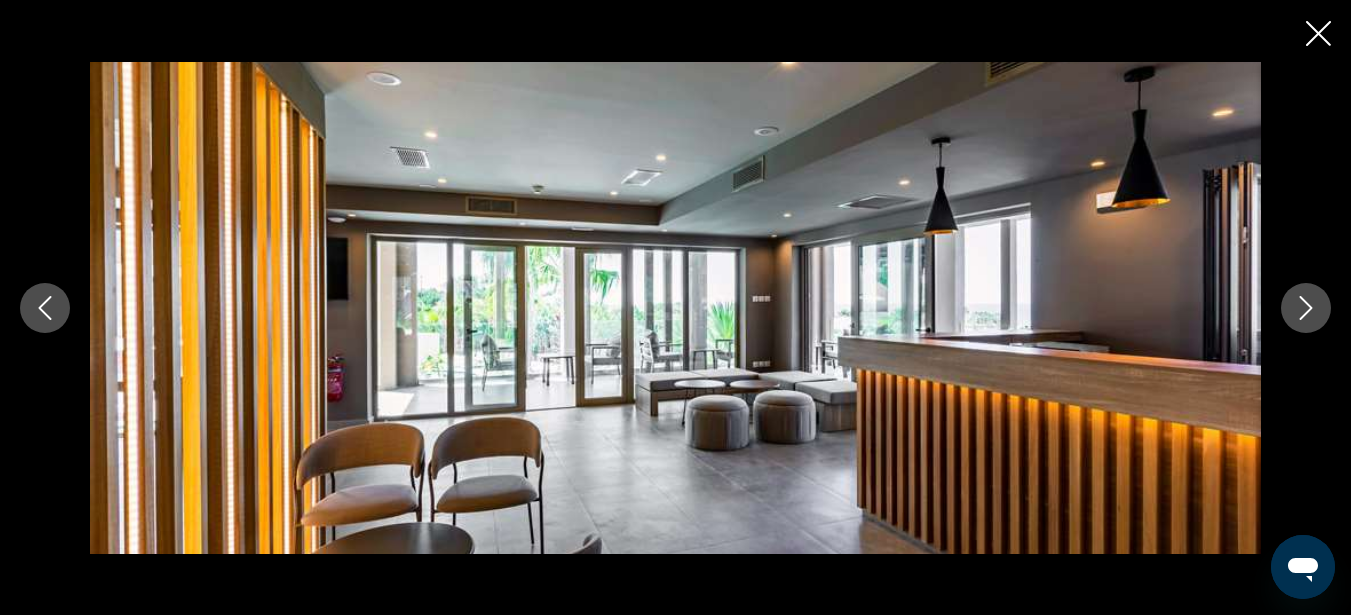 click 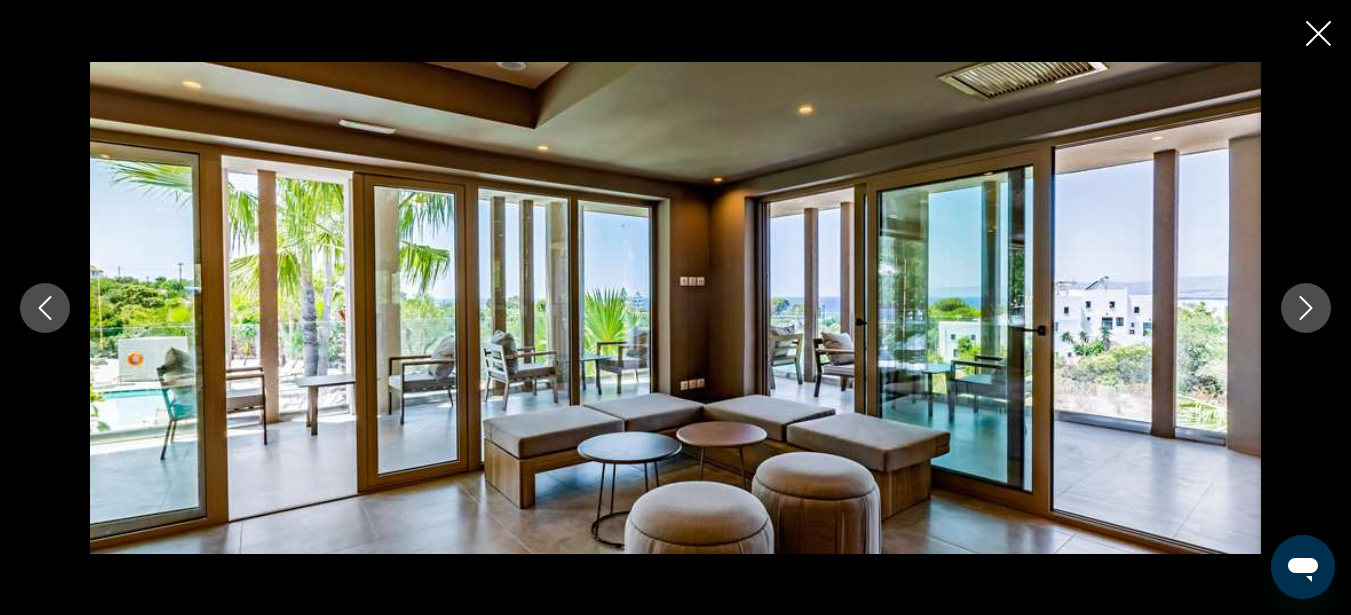 click 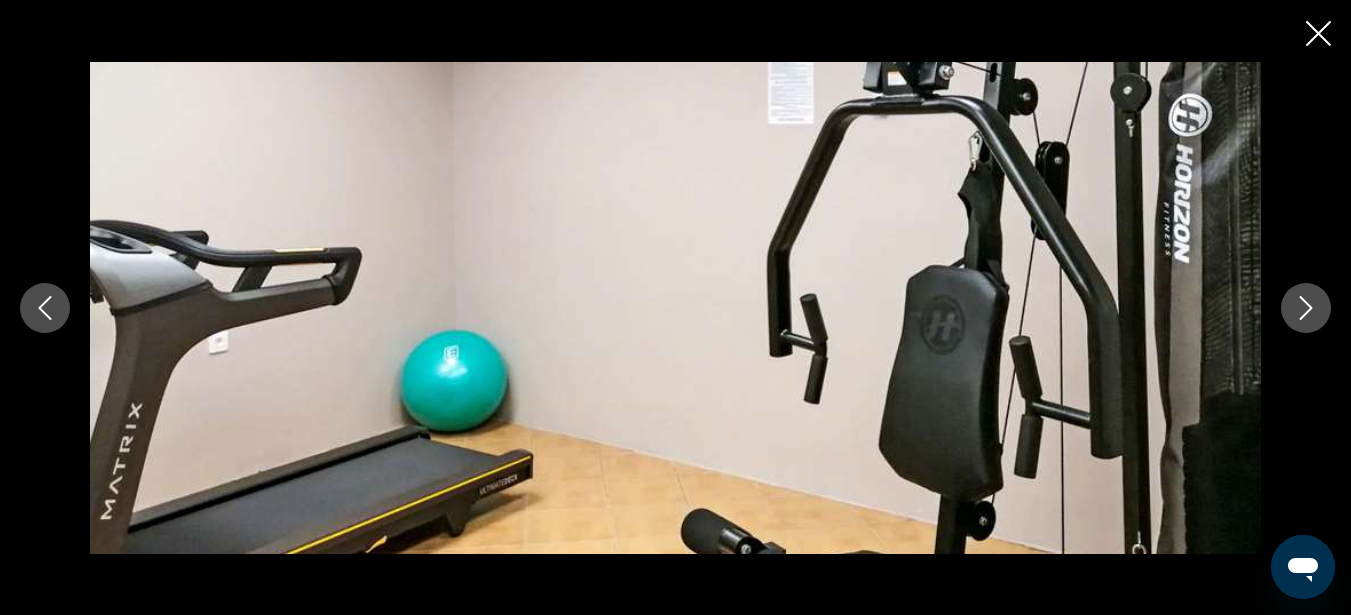 click 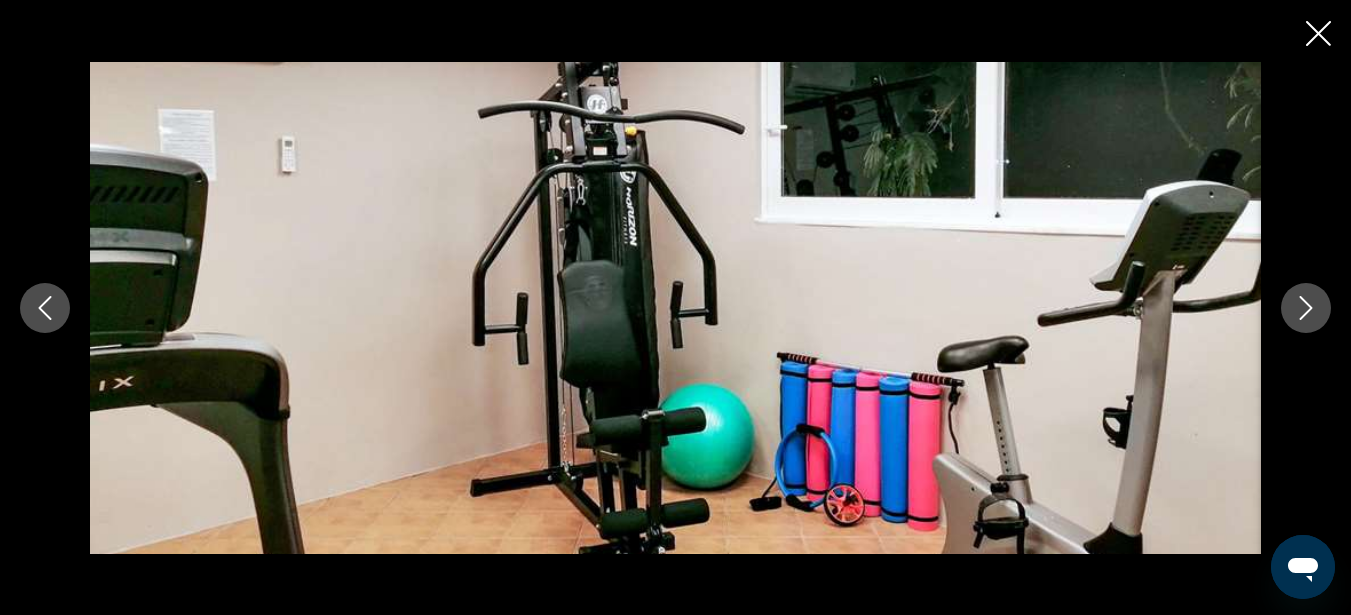 click 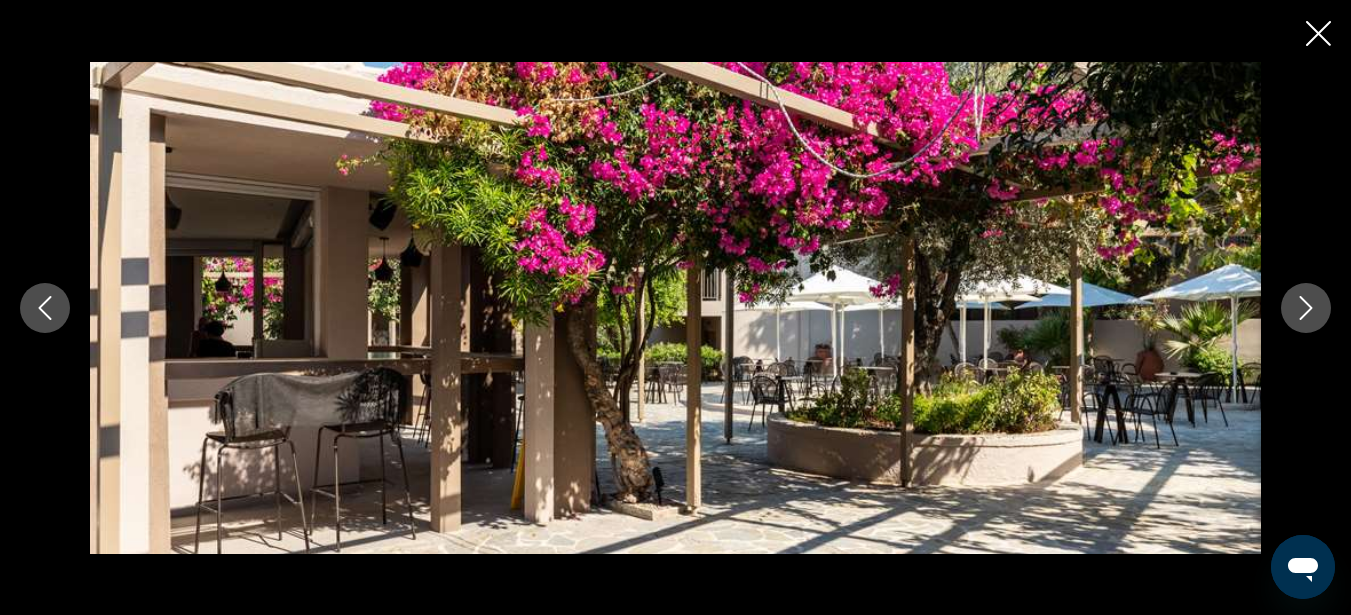 click 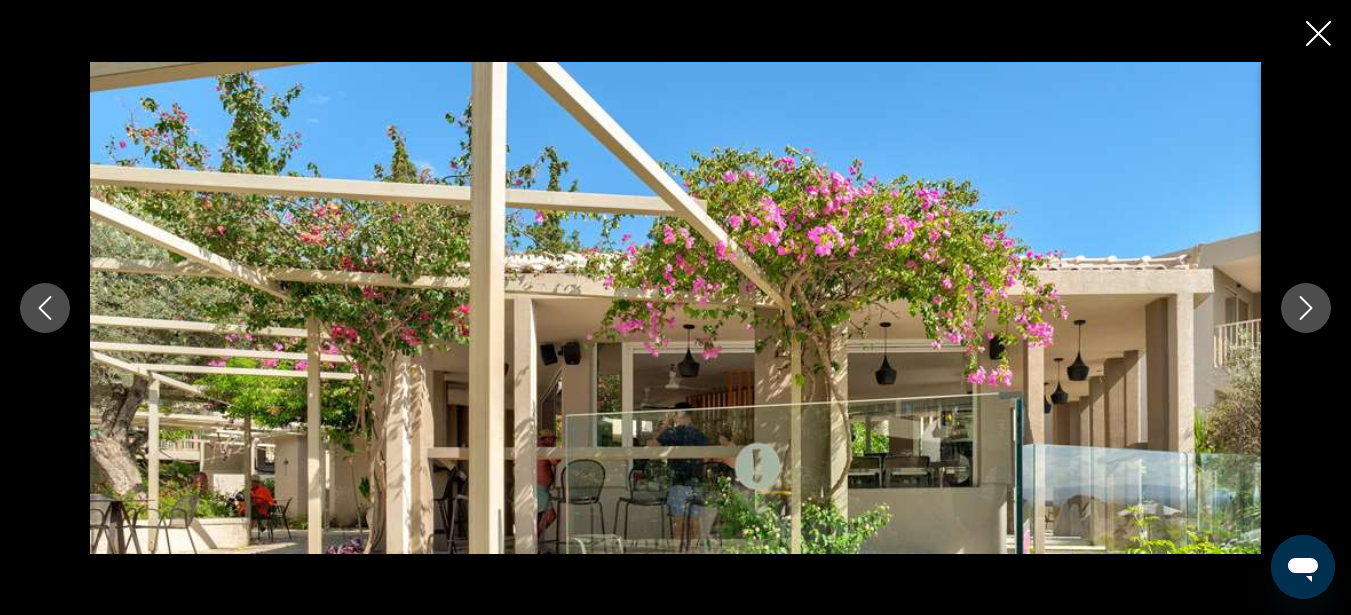 click 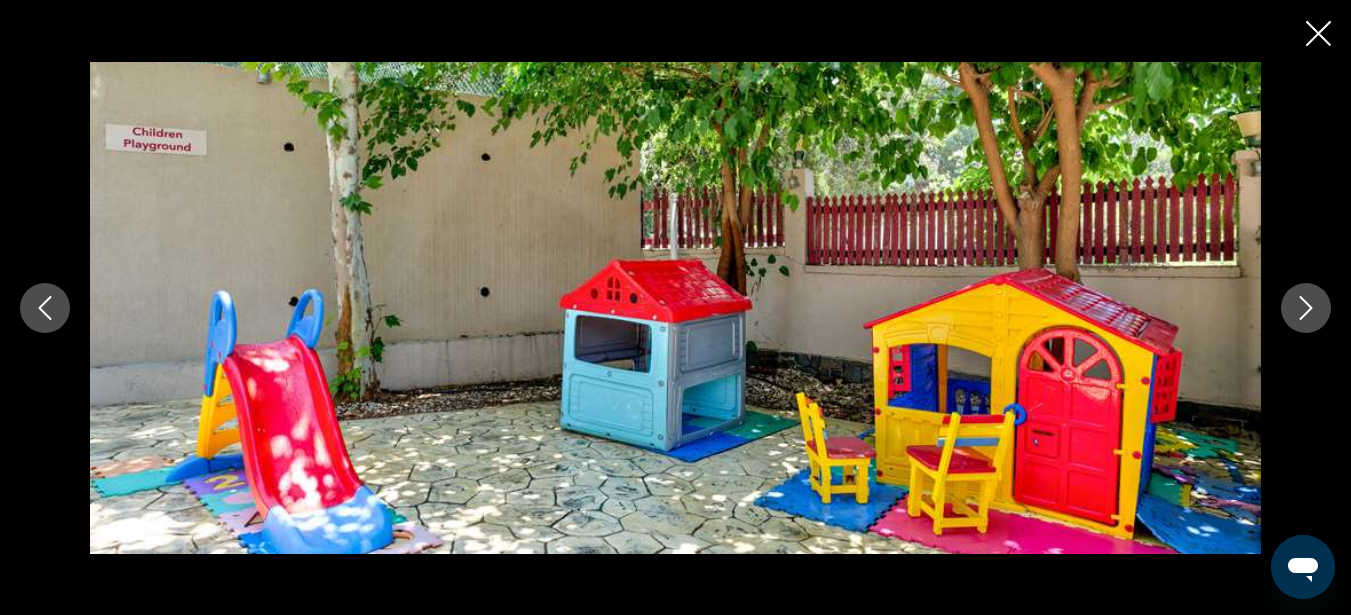 click 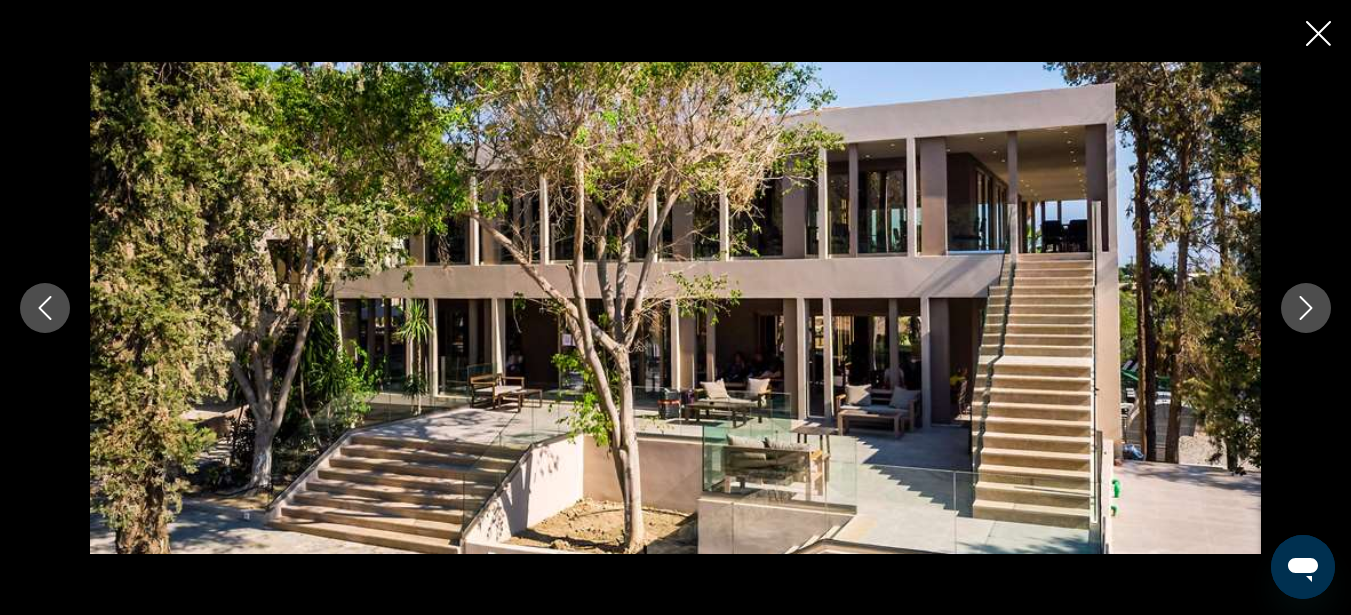 click 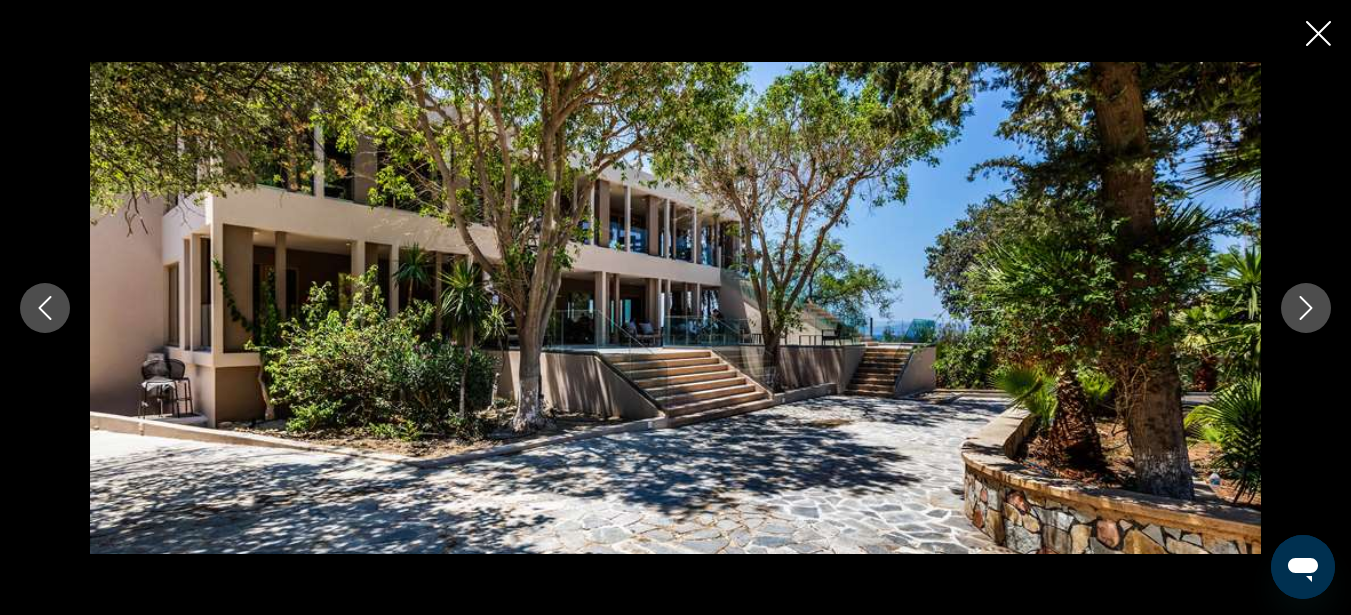 click 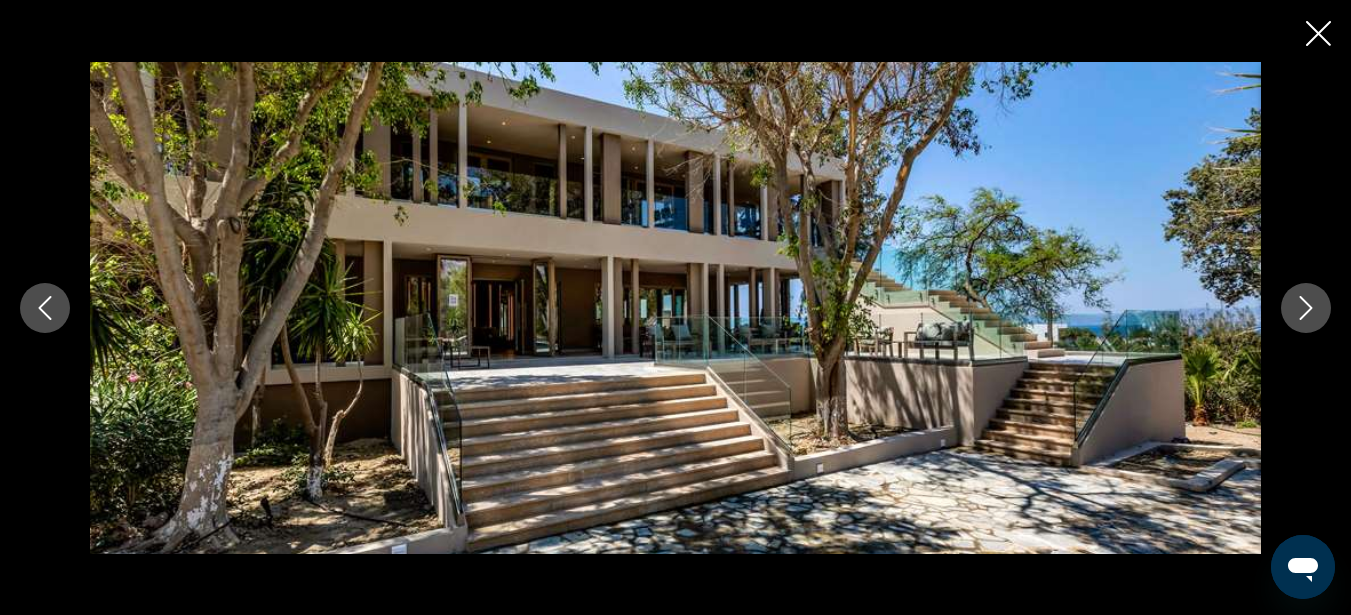 click 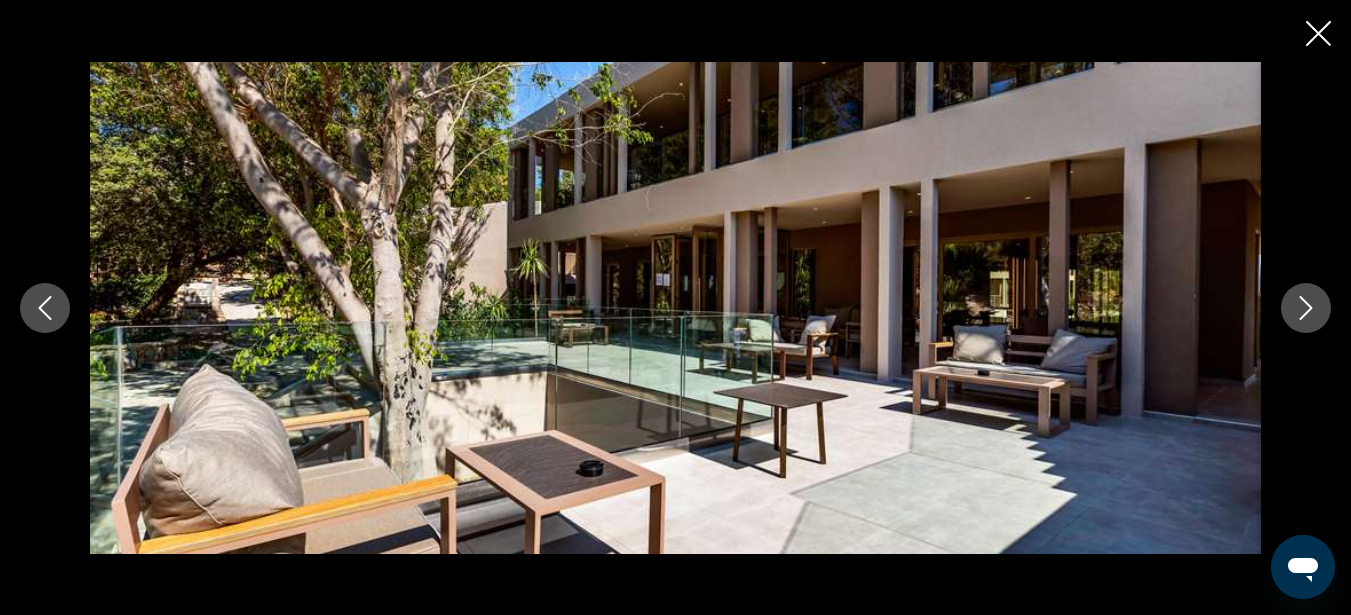 click 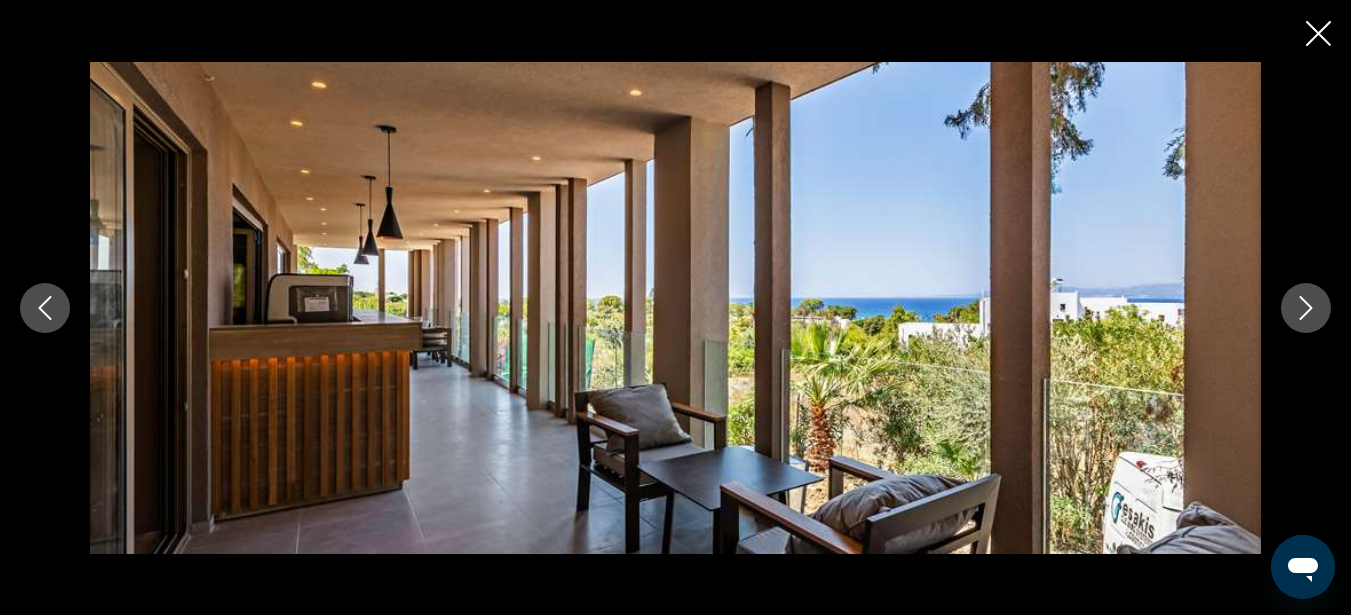 click 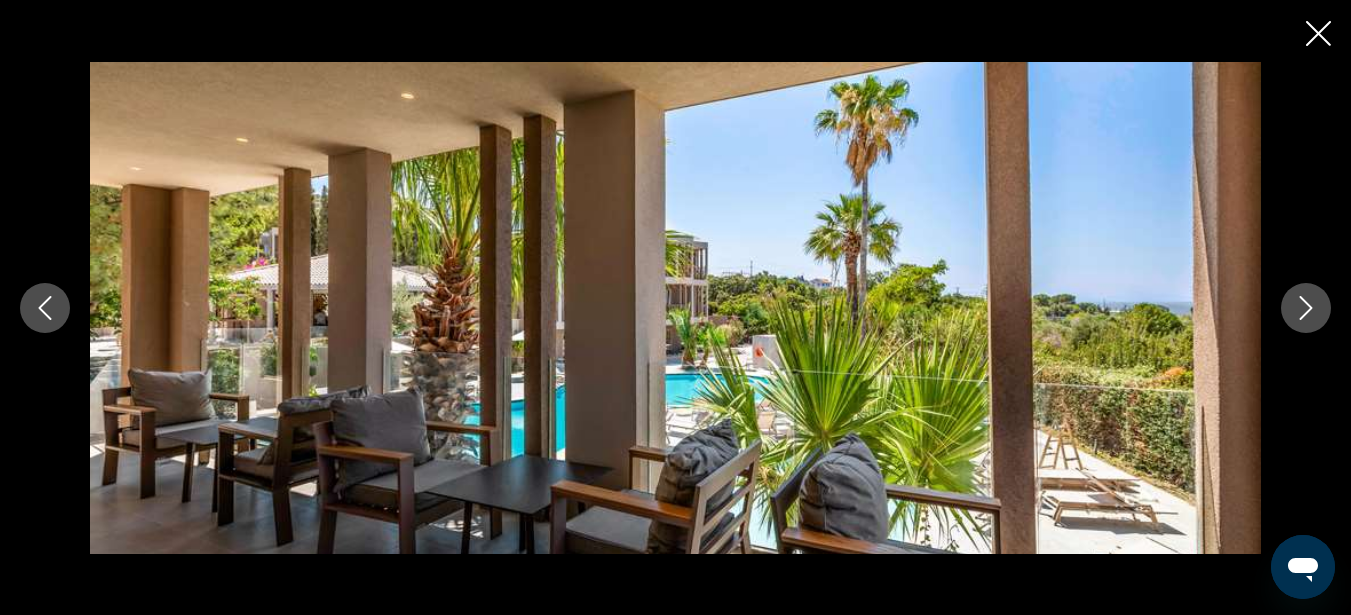 click 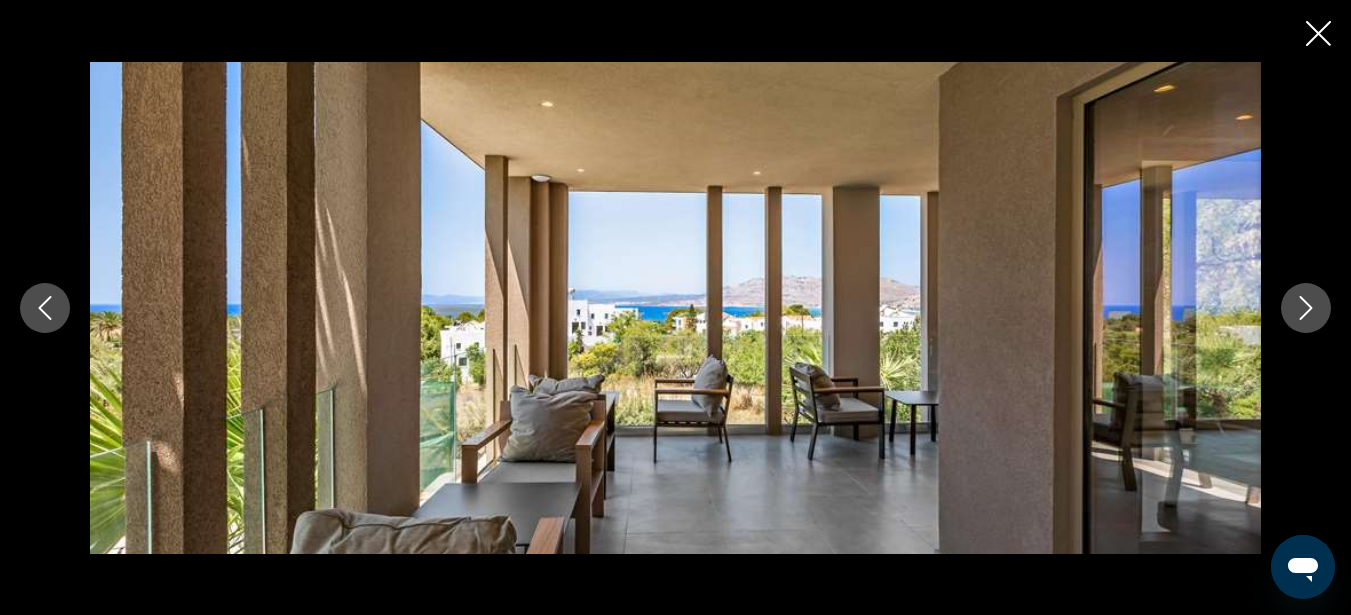 click 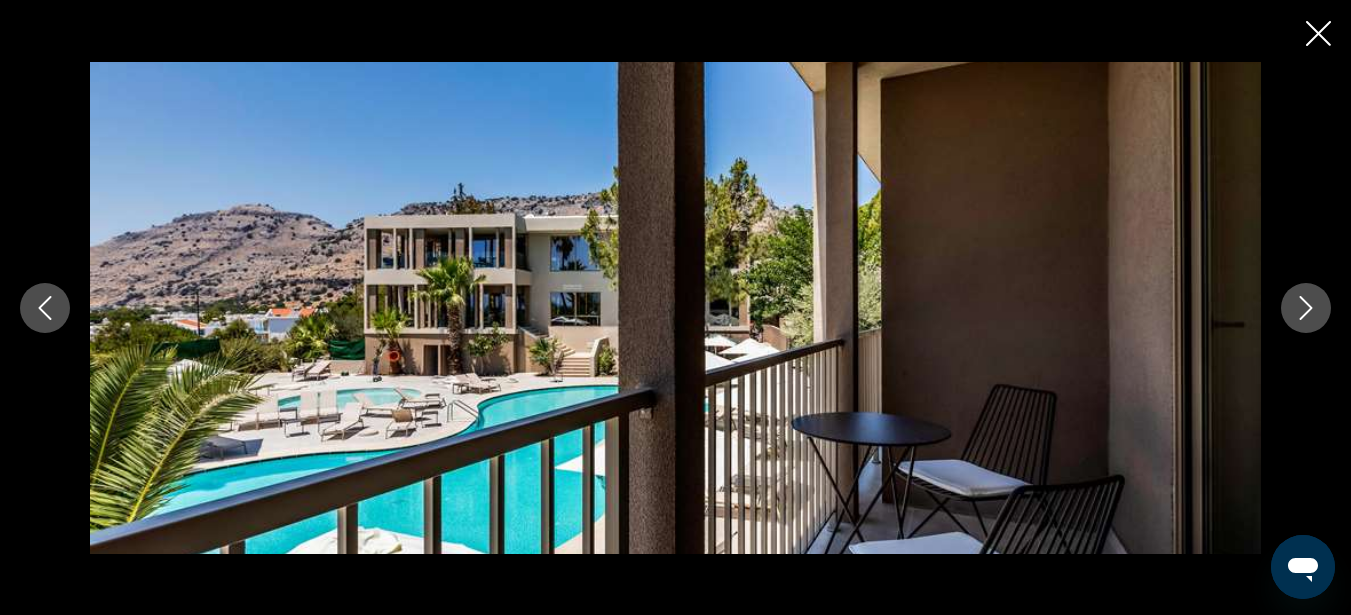 click 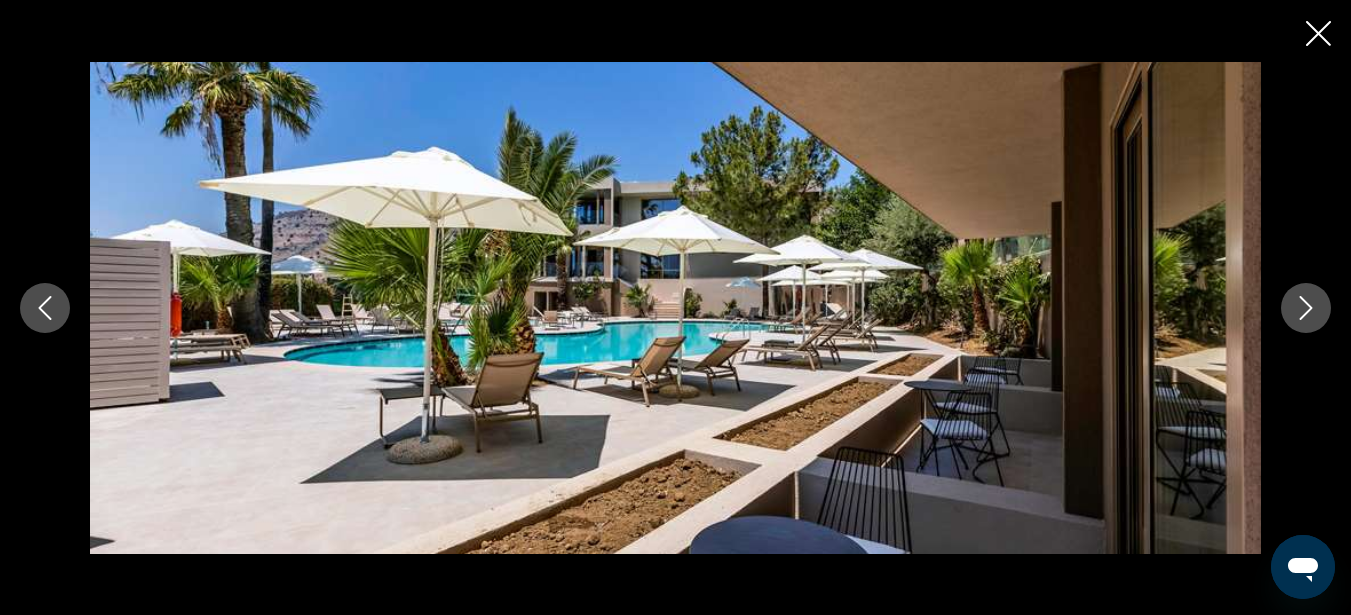 click 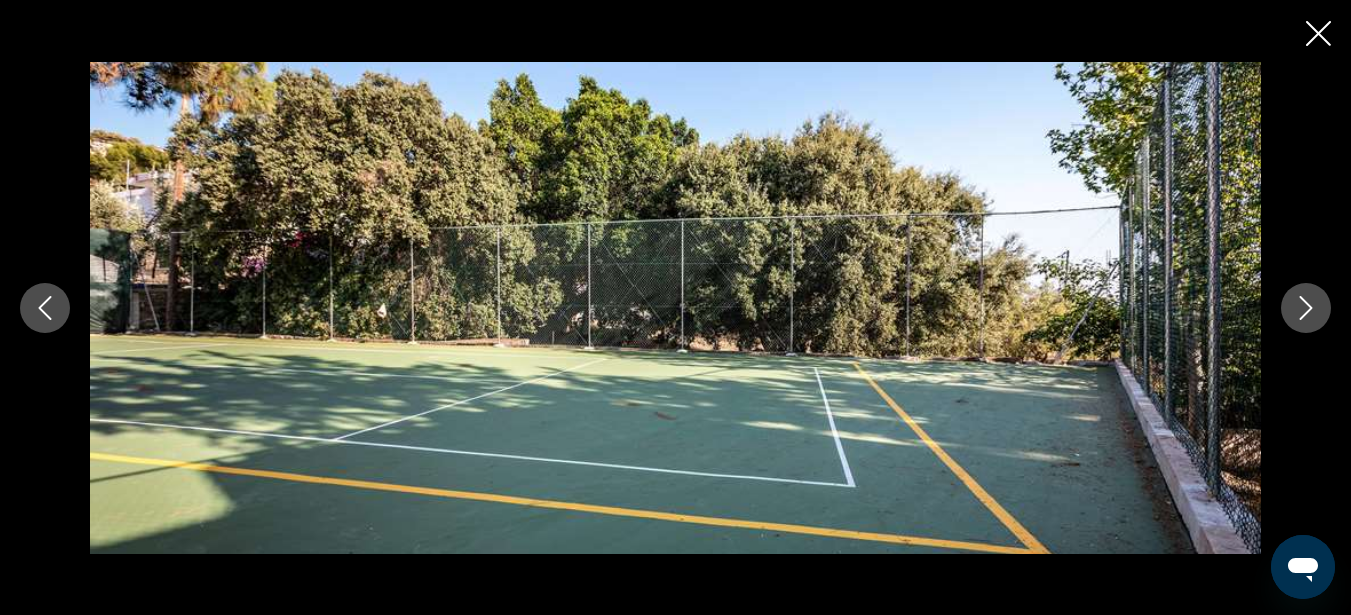 click 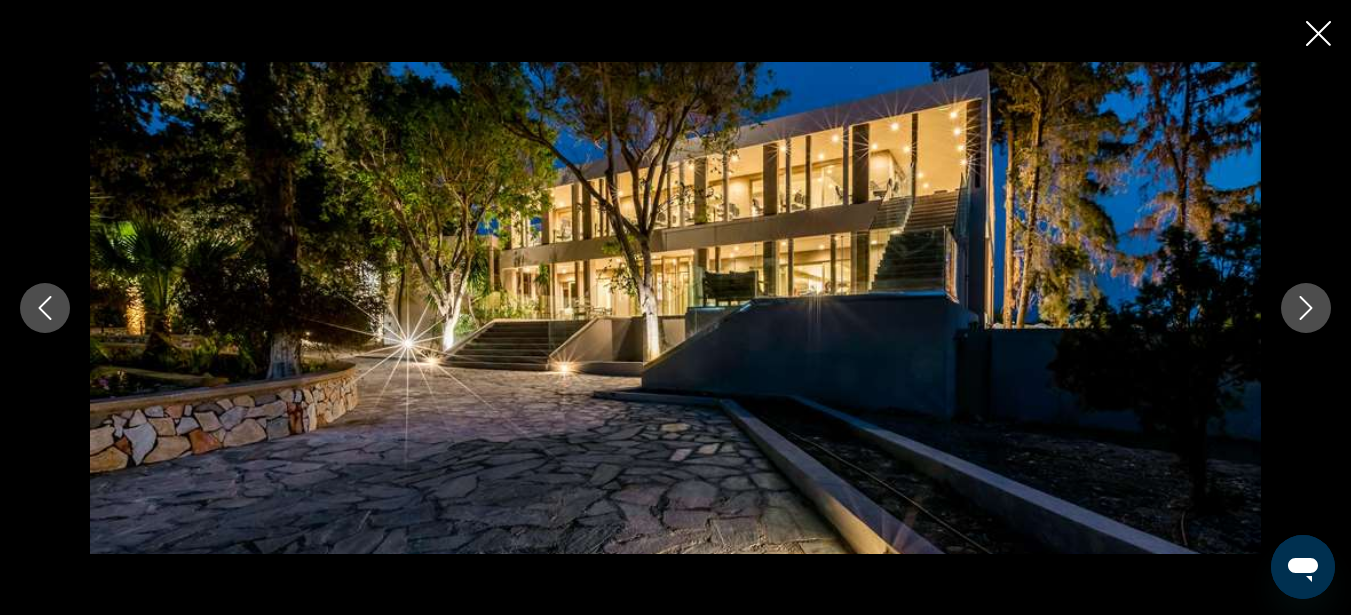 click 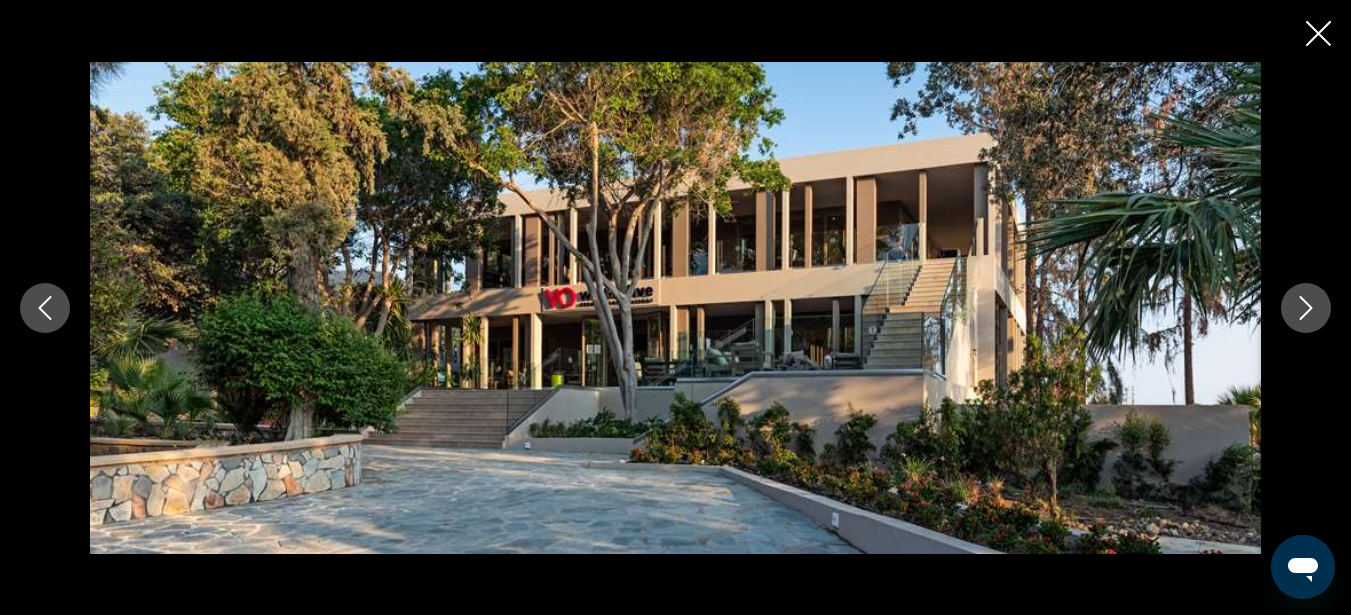 click 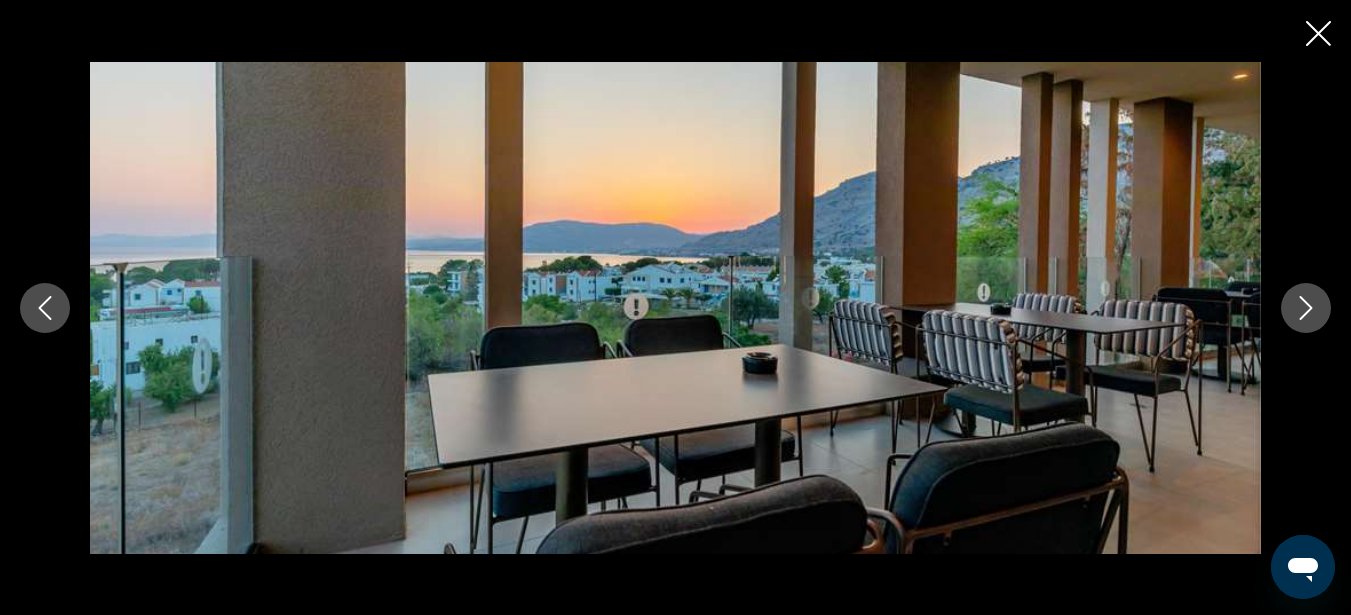 click 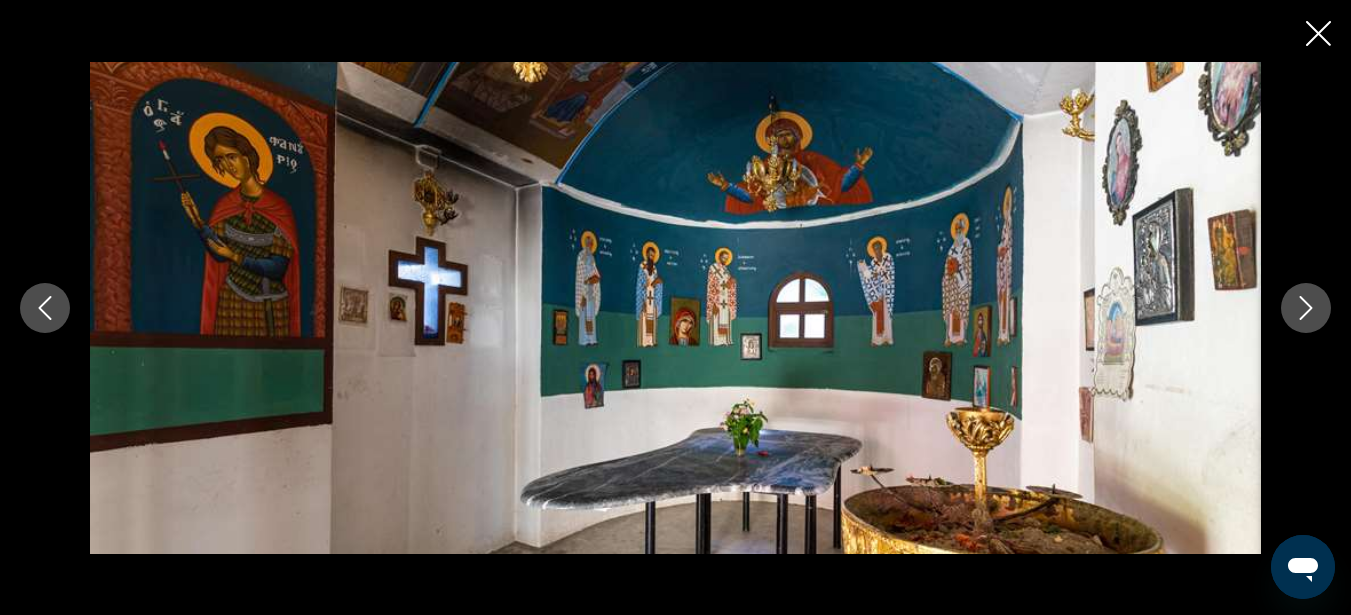 click 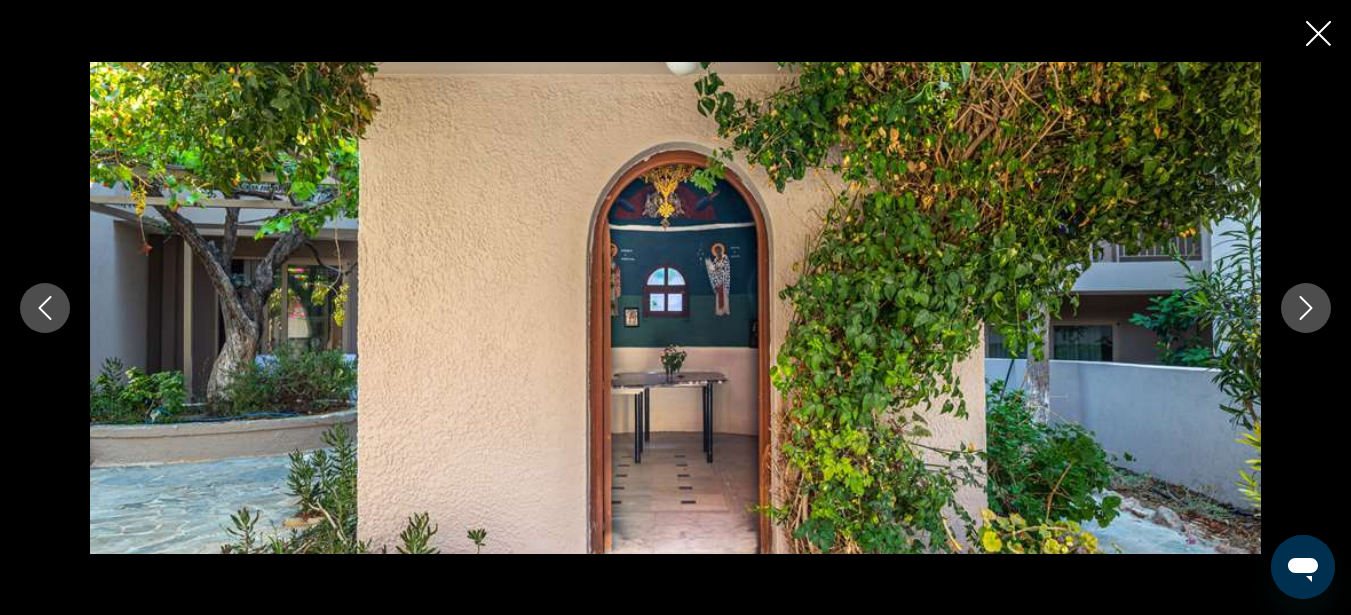 click 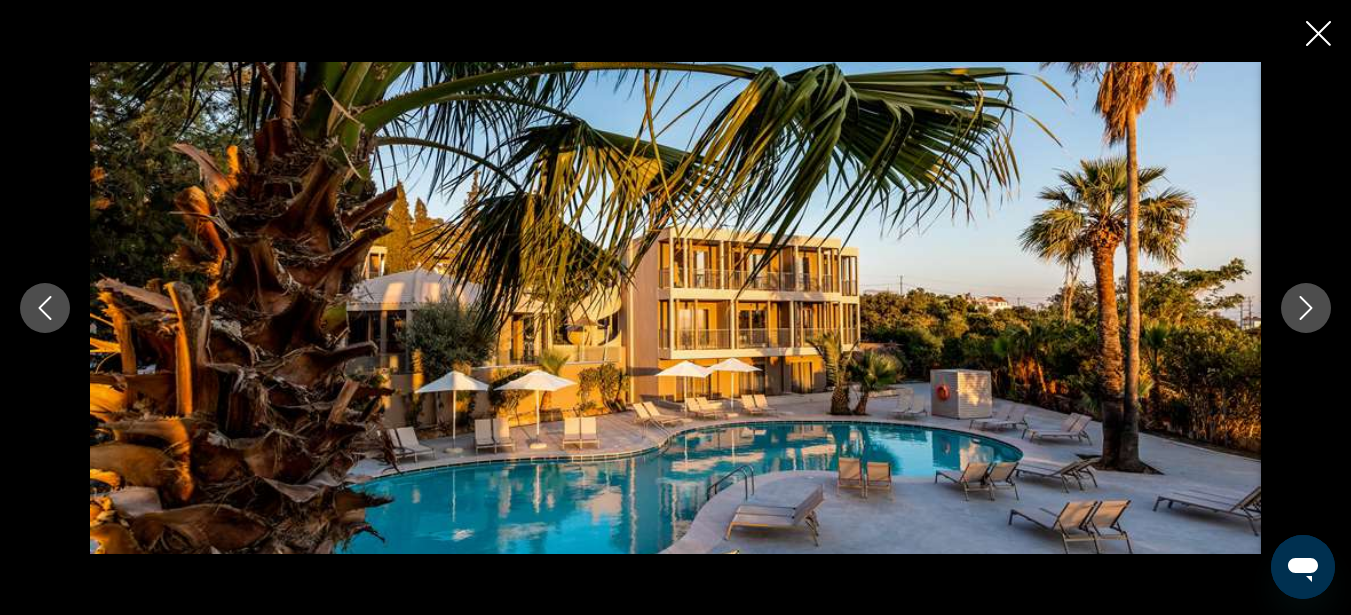 click 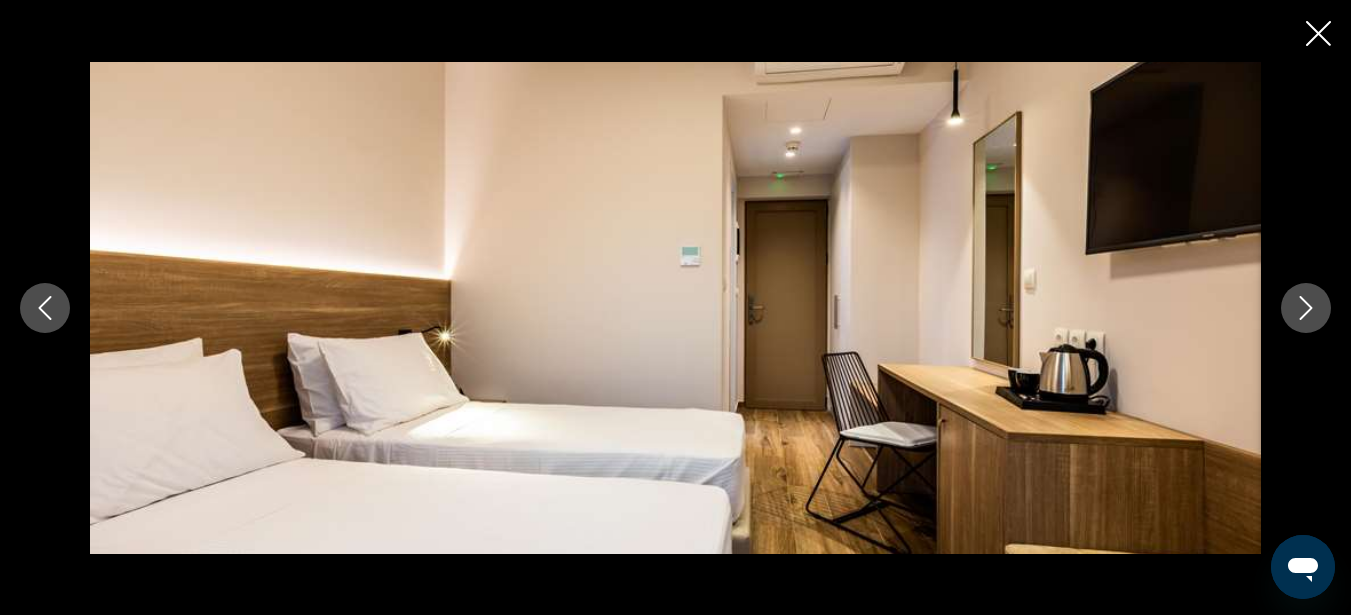 click 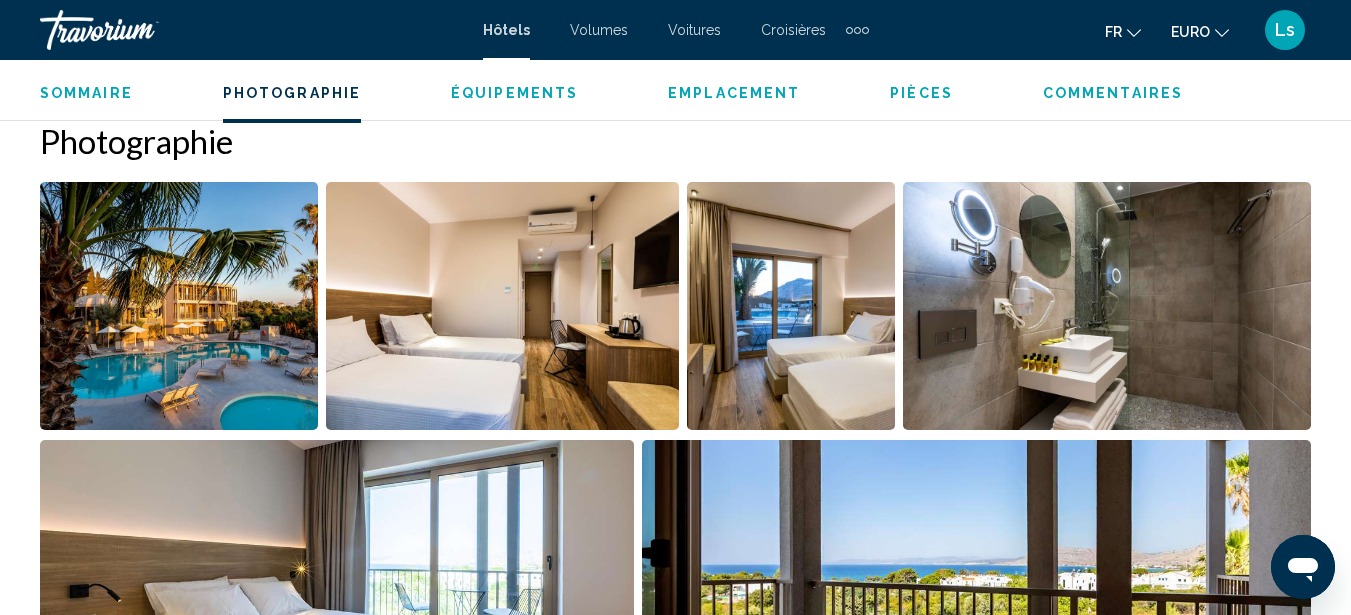 click on "Équipements" at bounding box center [514, 93] 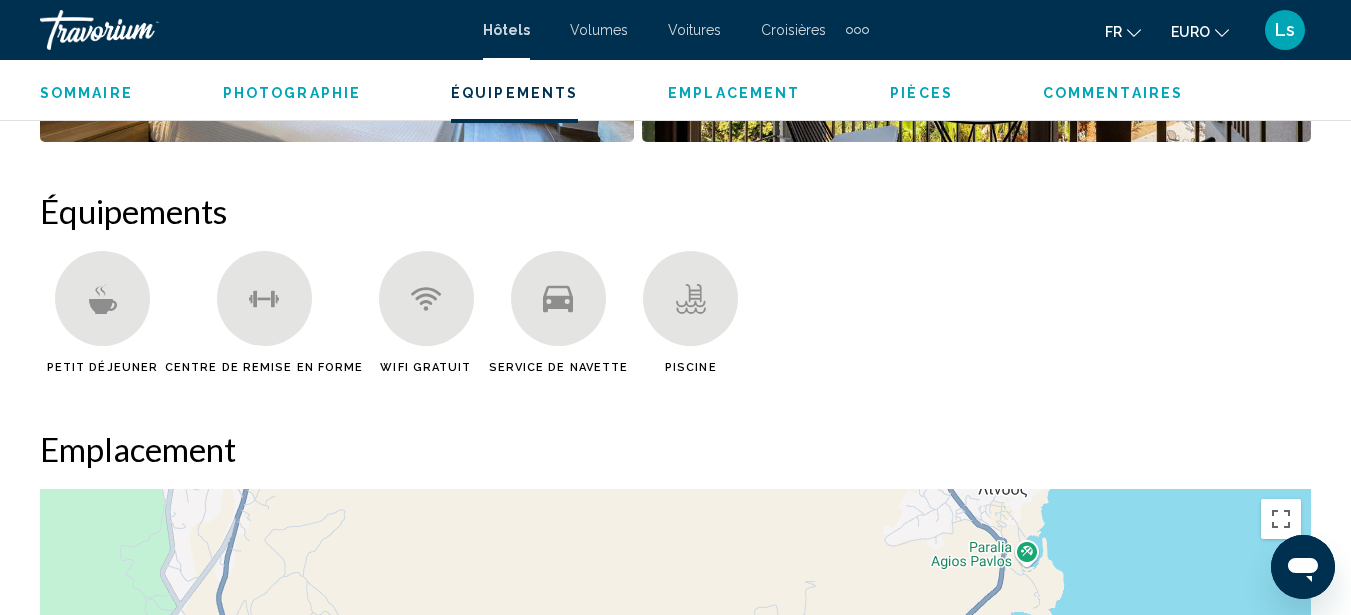scroll, scrollTop: 1884, scrollLeft: 0, axis: vertical 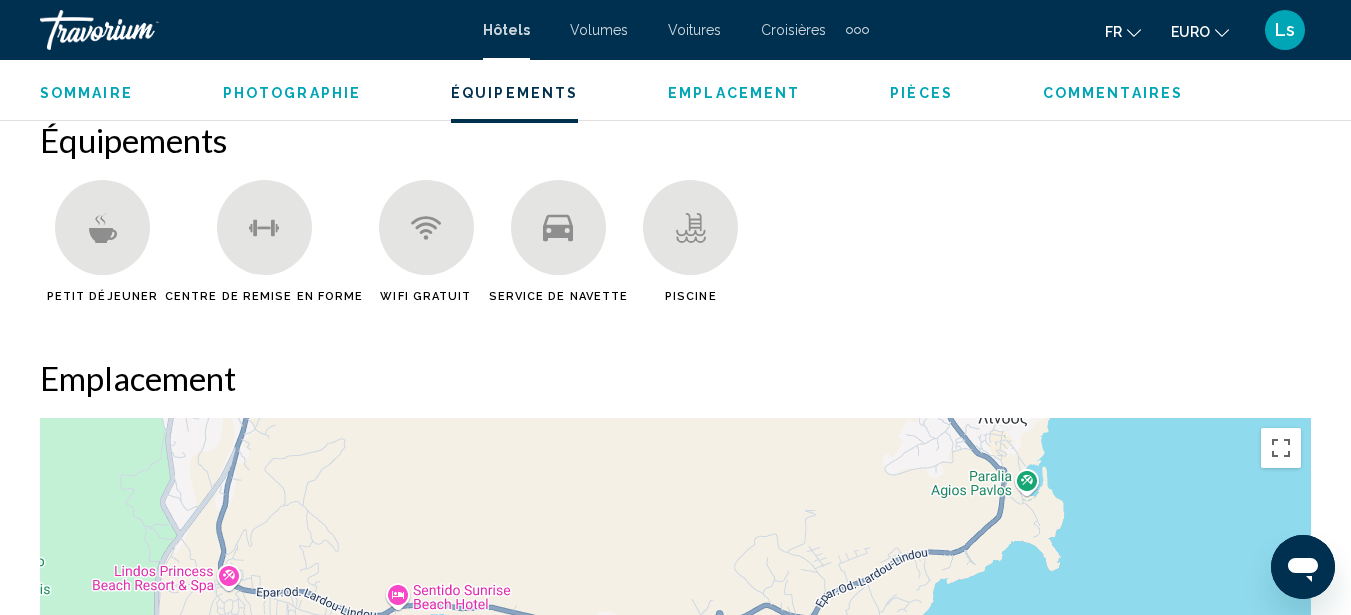 click on "Sommaire" at bounding box center [86, 93] 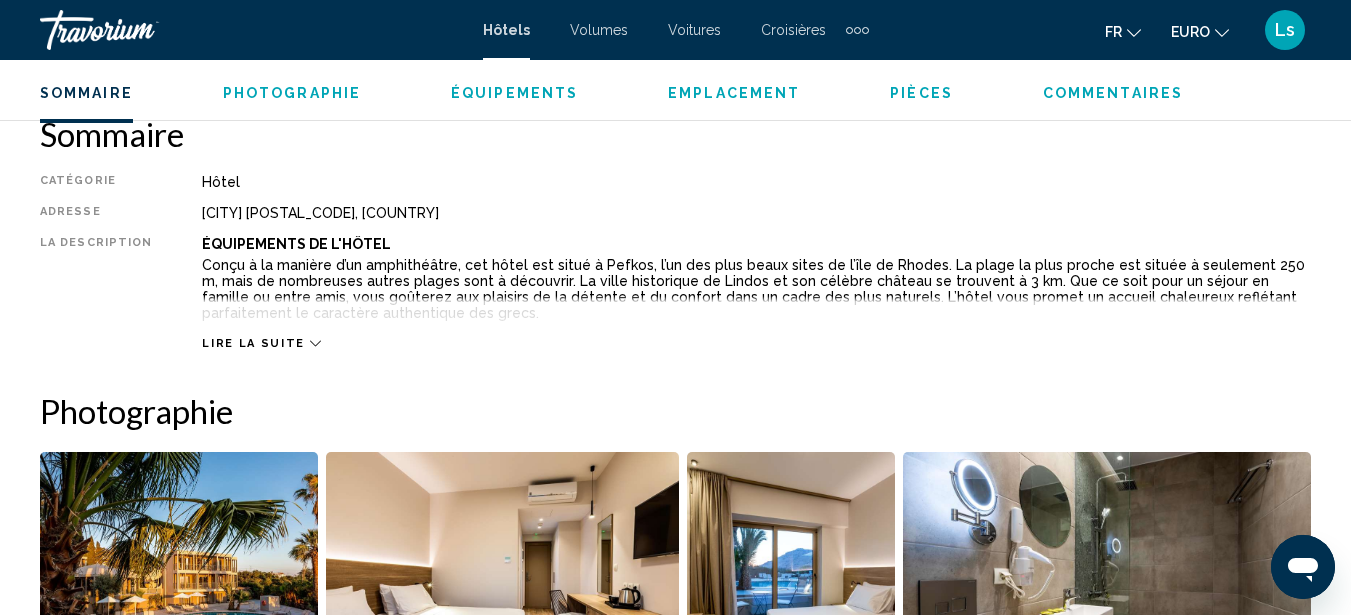 scroll, scrollTop: 991, scrollLeft: 0, axis: vertical 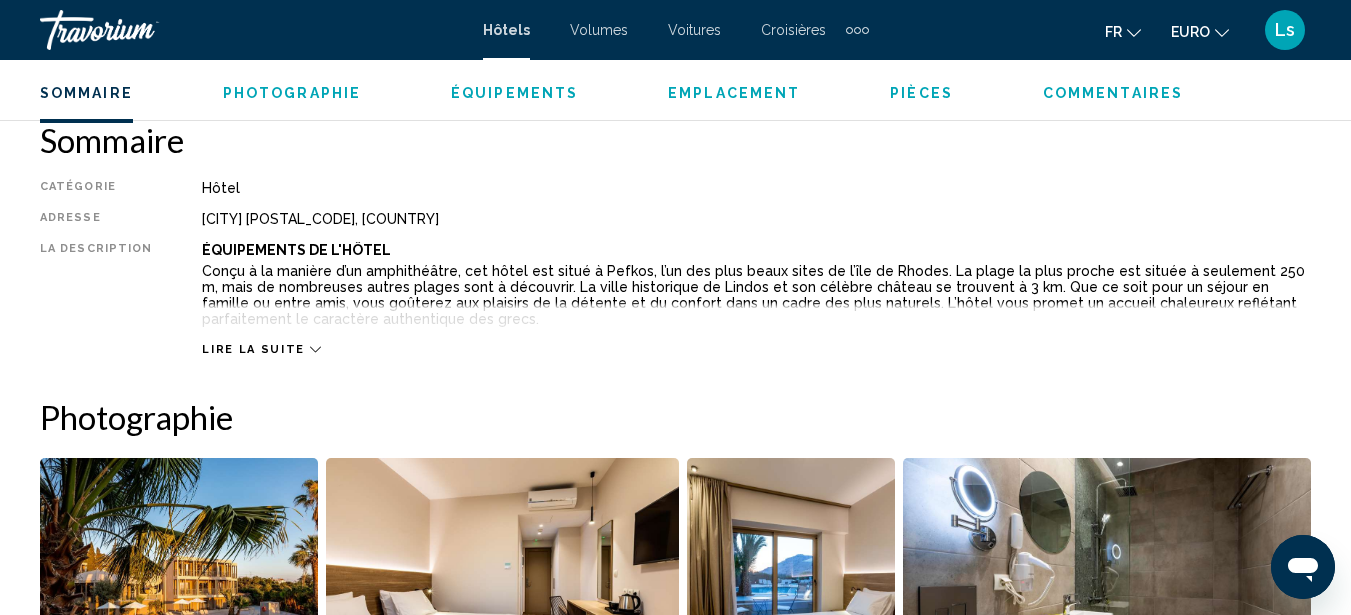 click on "Lire la suite" at bounding box center [756, 329] 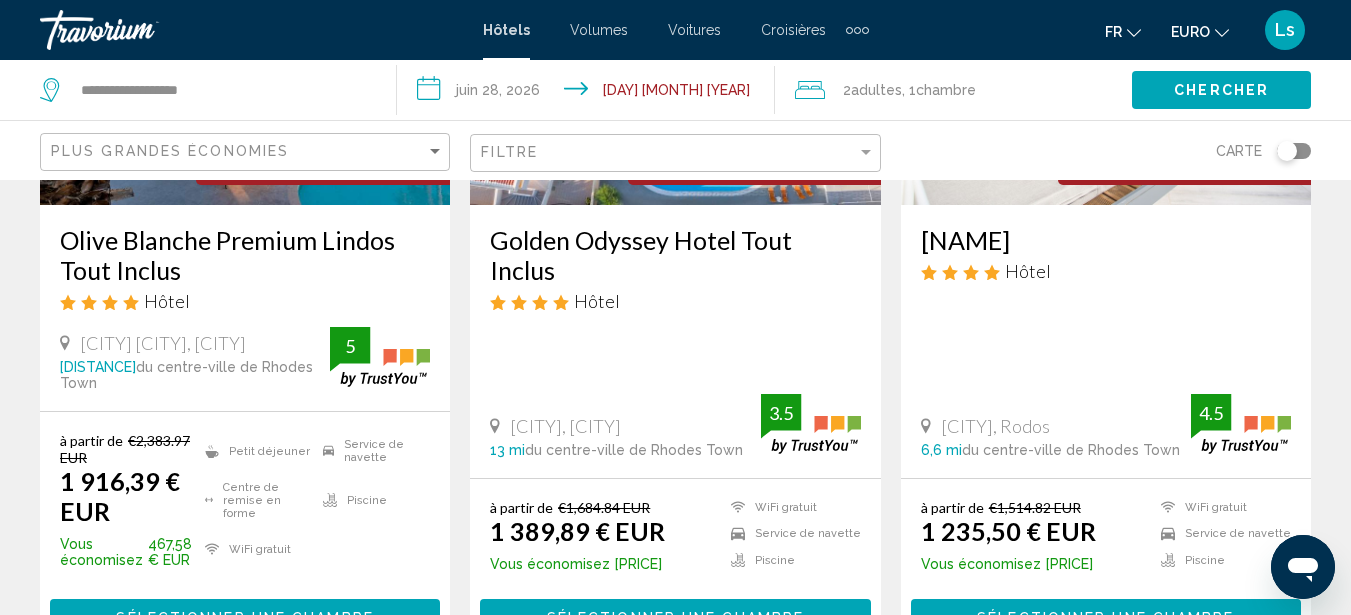 scroll, scrollTop: 1151, scrollLeft: 0, axis: vertical 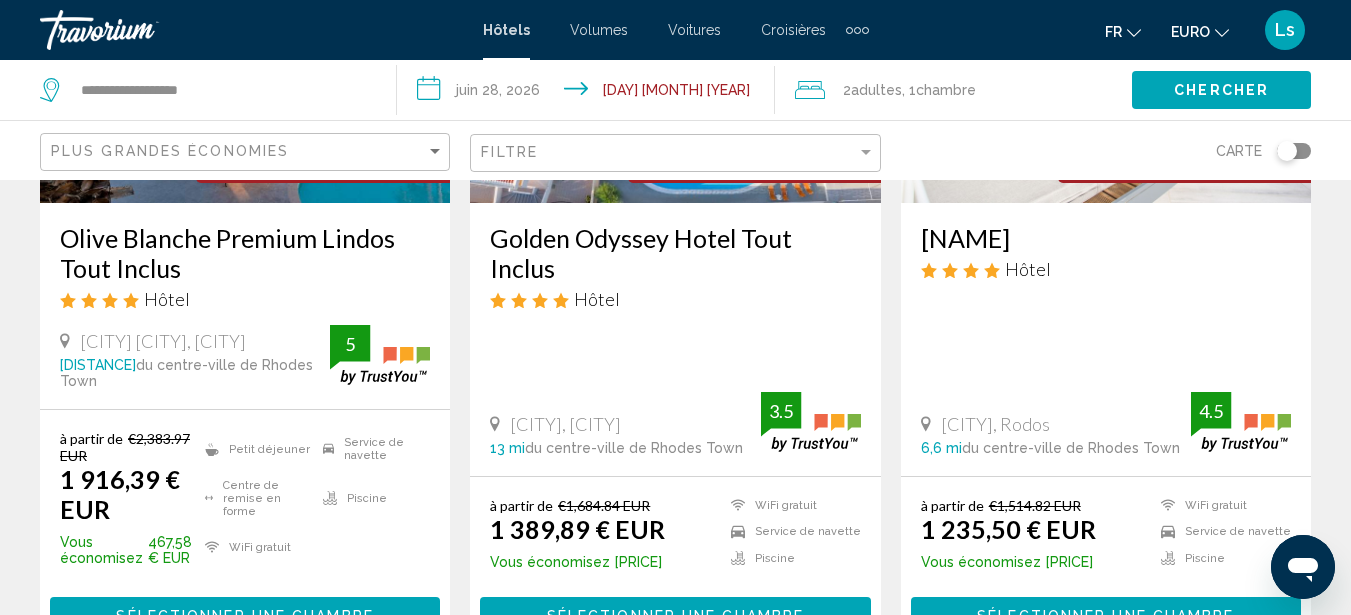 click at bounding box center (245, 43) 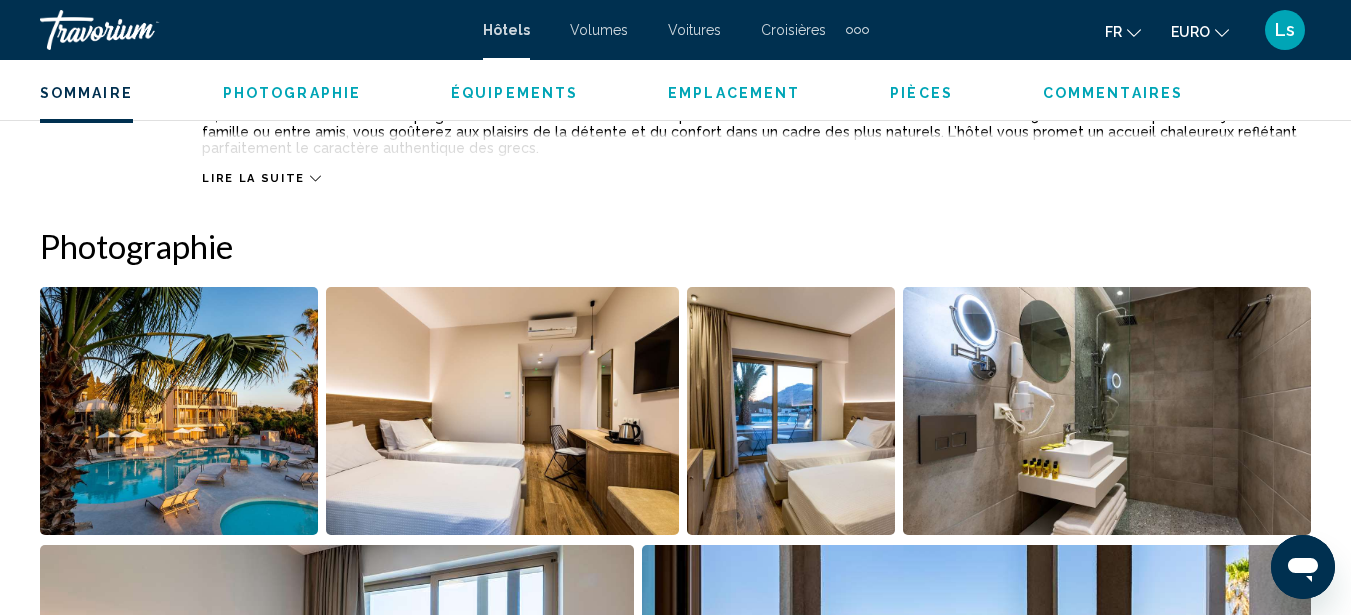 scroll, scrollTop: 1138, scrollLeft: 0, axis: vertical 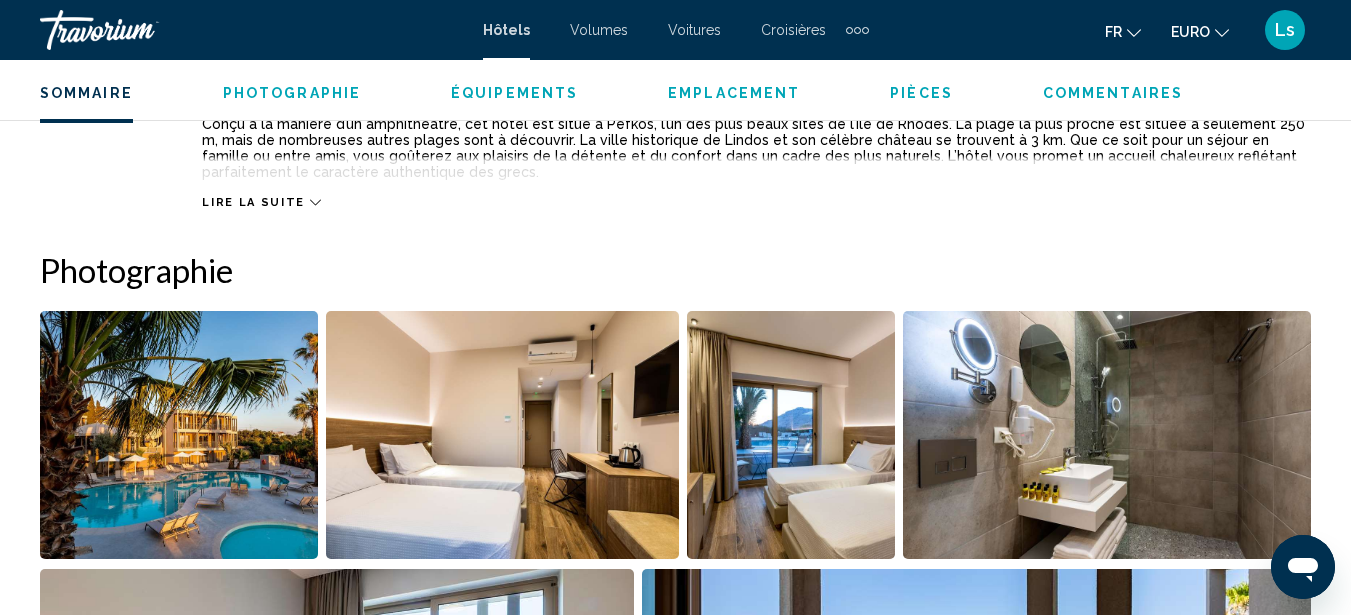 click on "Équipements" at bounding box center (514, 93) 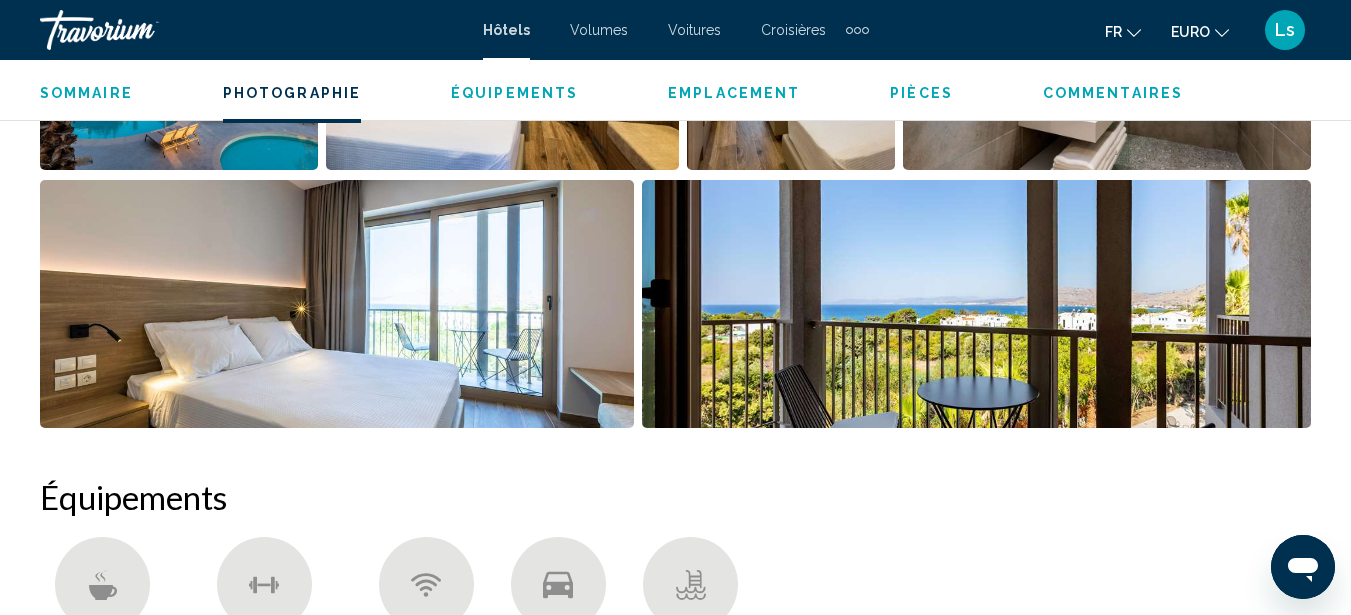 scroll, scrollTop: 1884, scrollLeft: 0, axis: vertical 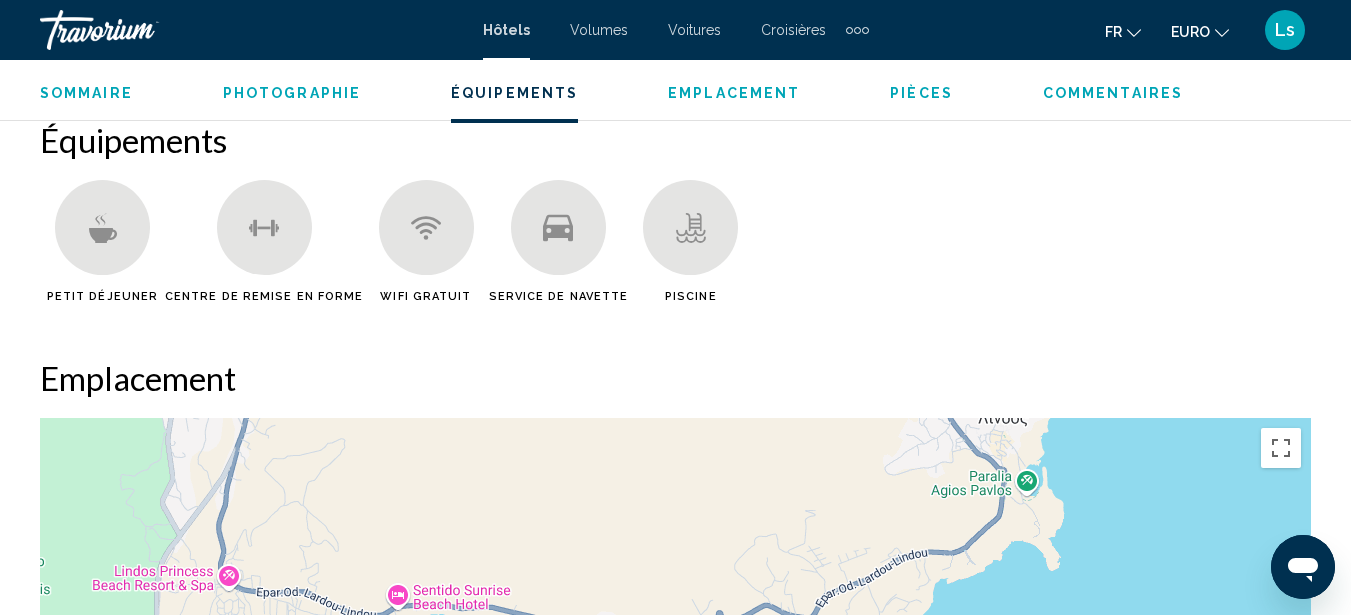 click on "Sommaire" at bounding box center (86, 93) 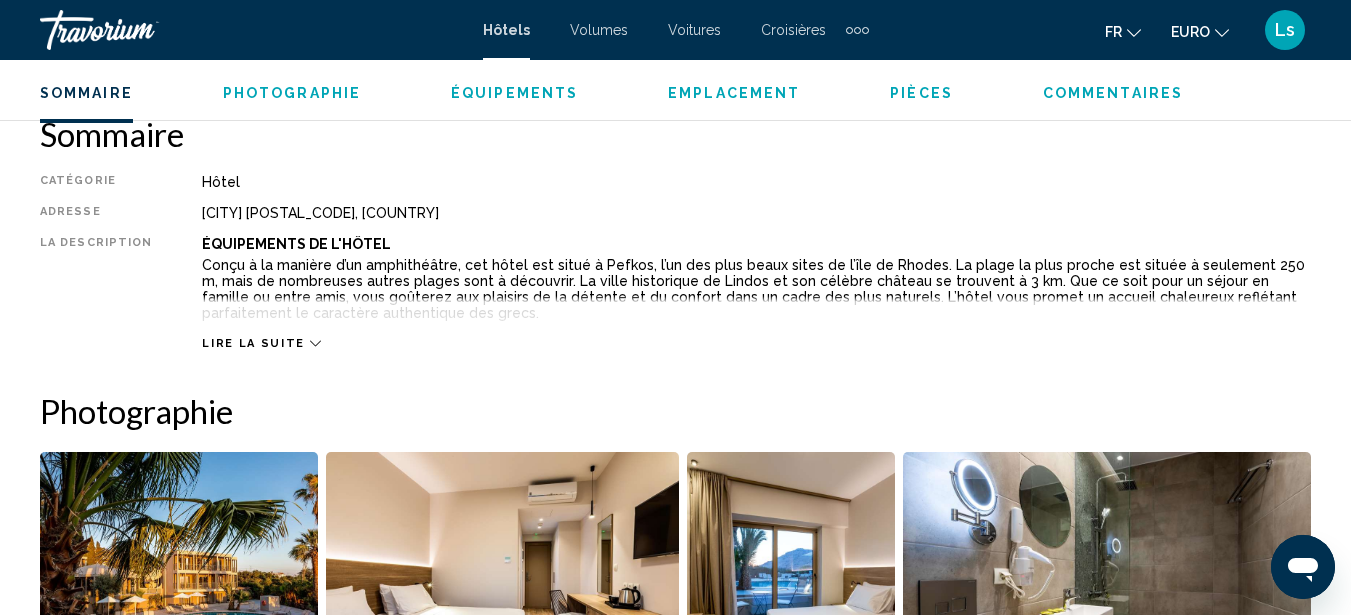 scroll, scrollTop: 991, scrollLeft: 0, axis: vertical 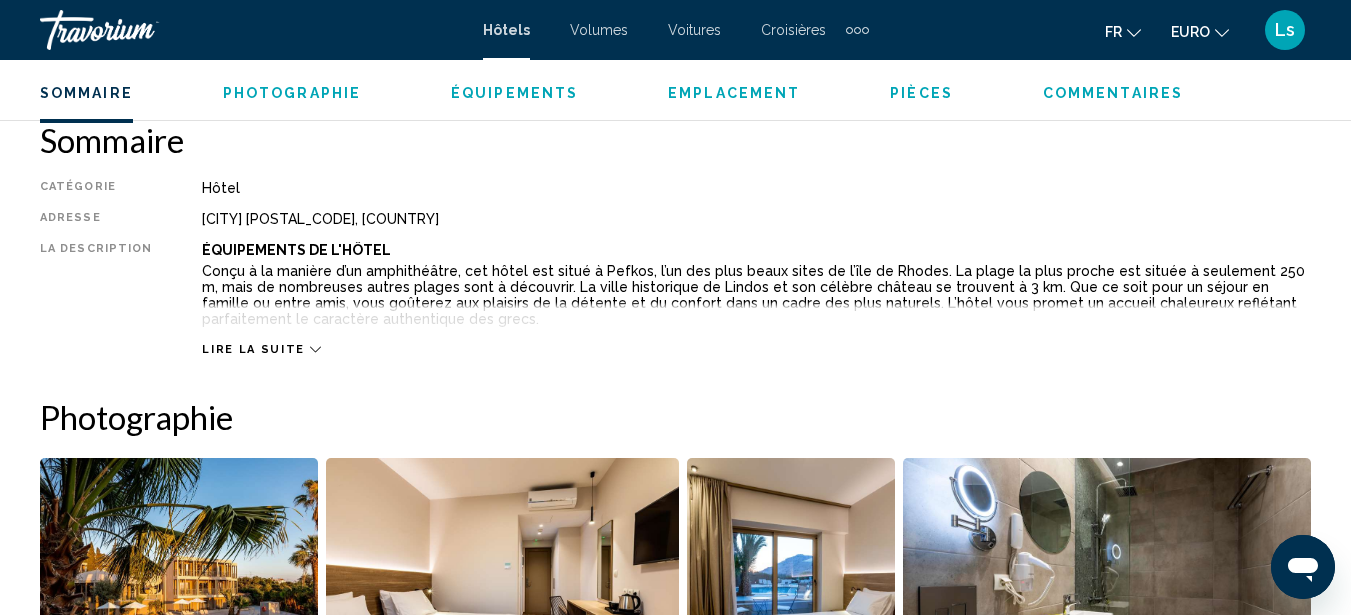 click on "Lire la suite" at bounding box center [253, 349] 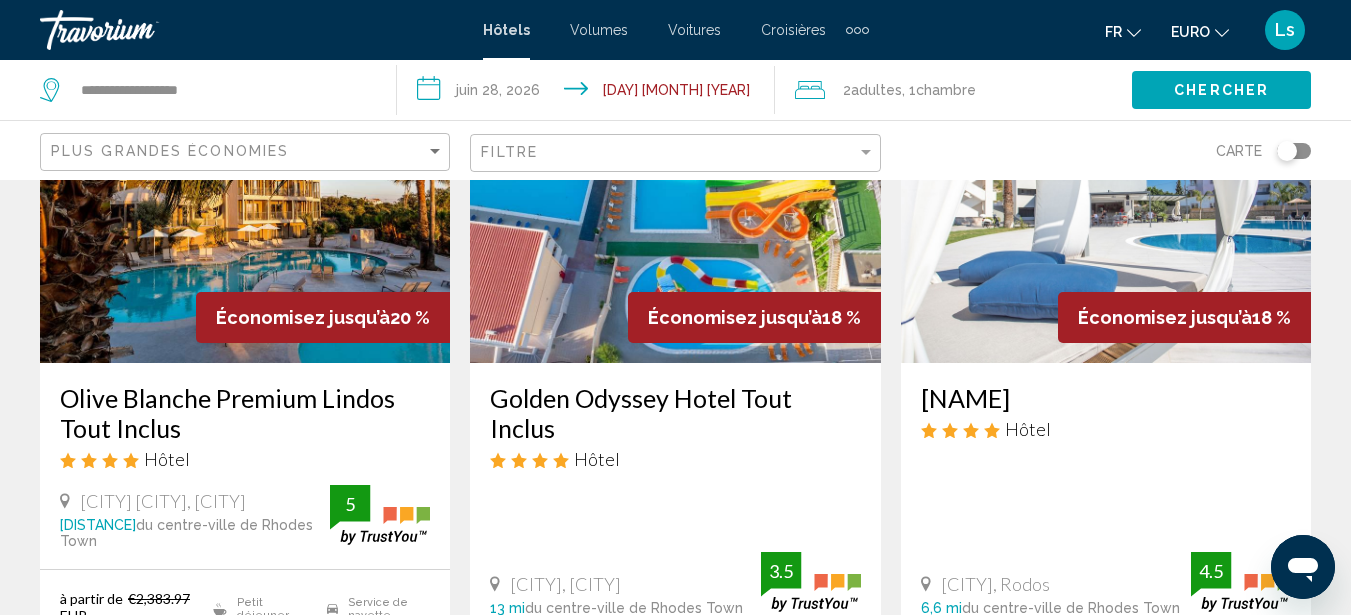 scroll, scrollTop: 0, scrollLeft: 0, axis: both 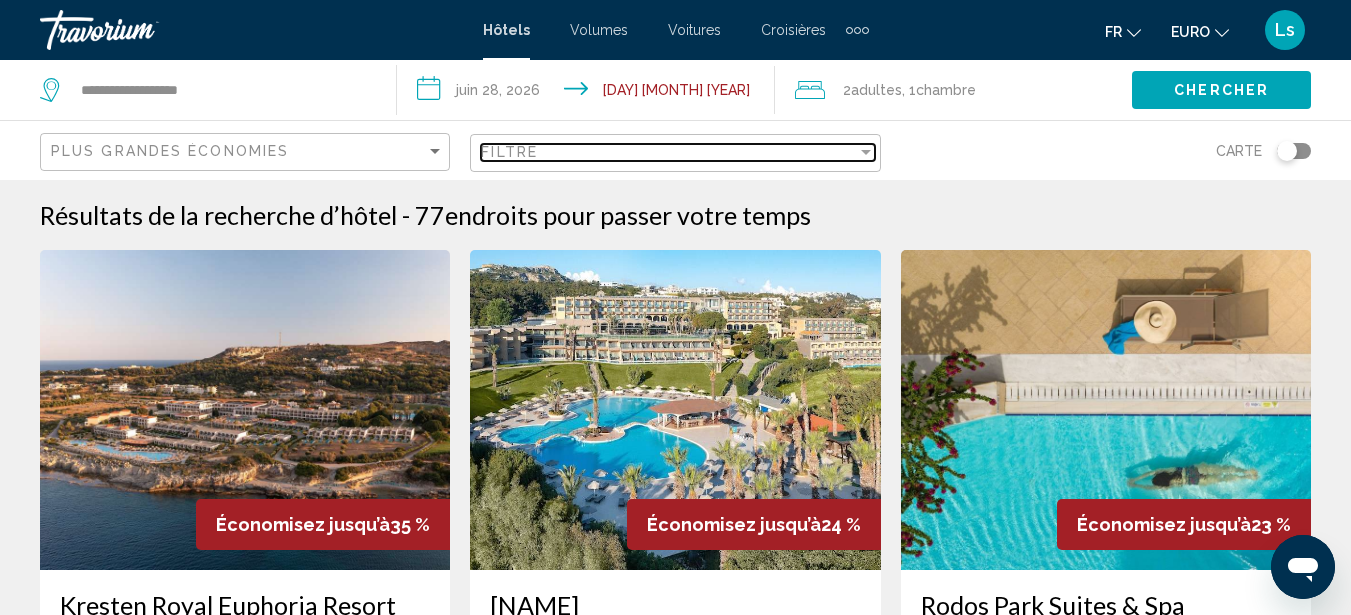 click on "Filtre" at bounding box center (668, 152) 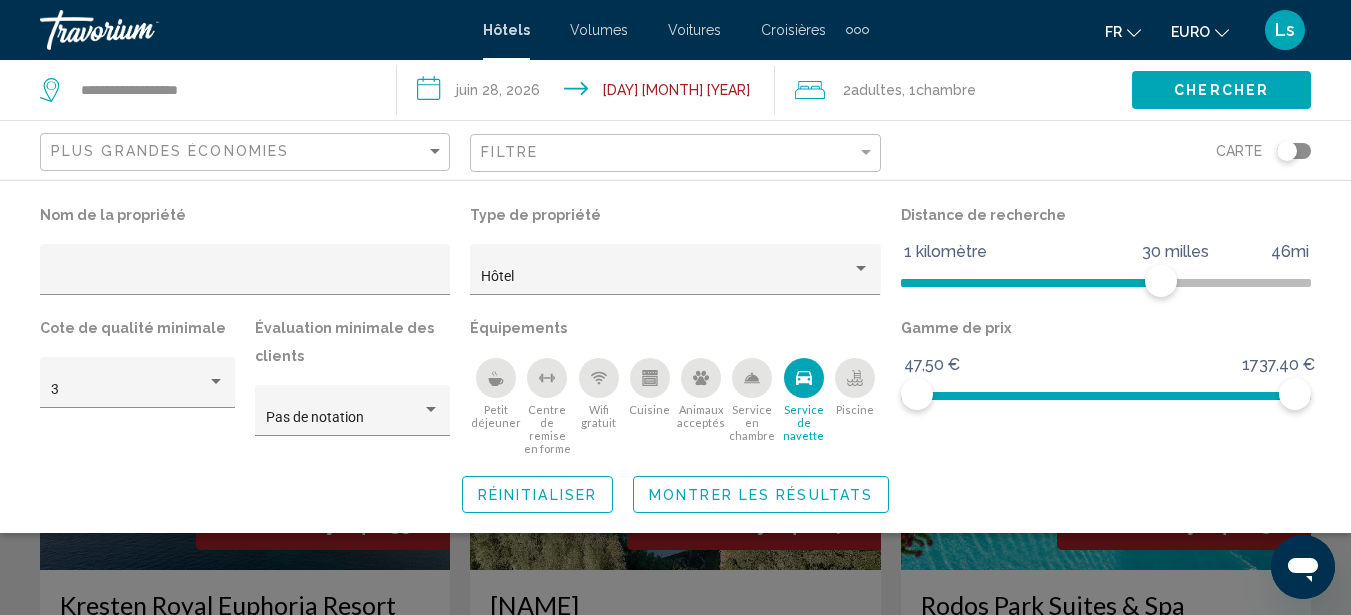 click 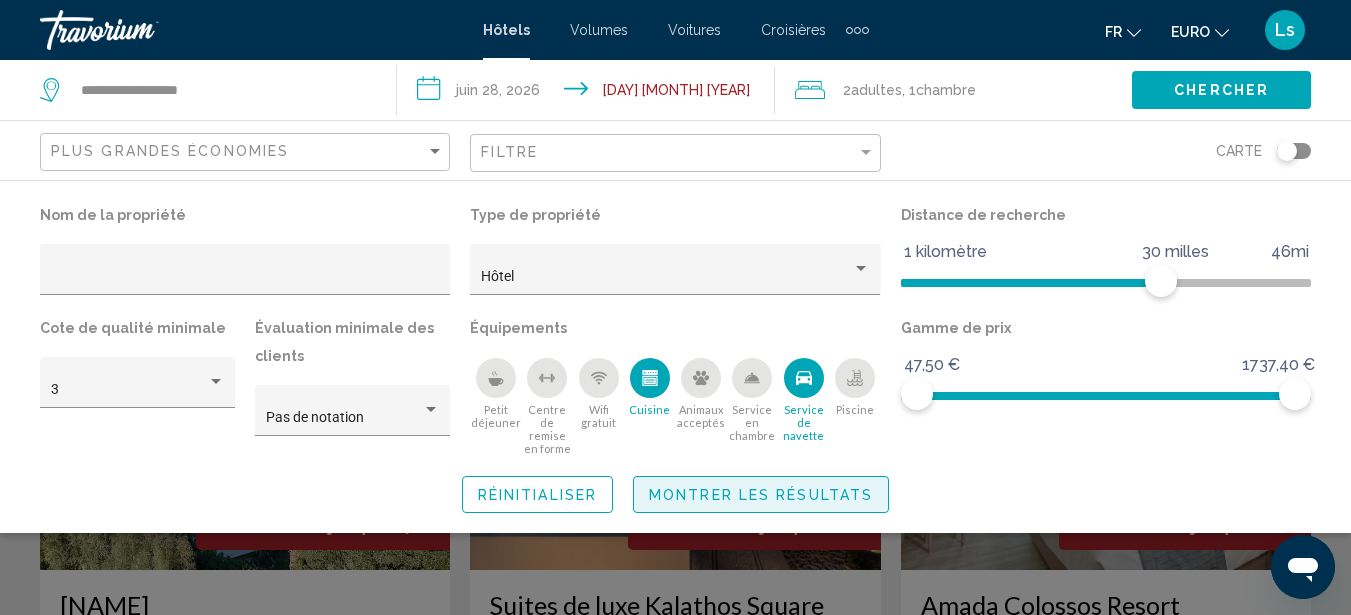 click on "Montrer les résultats" 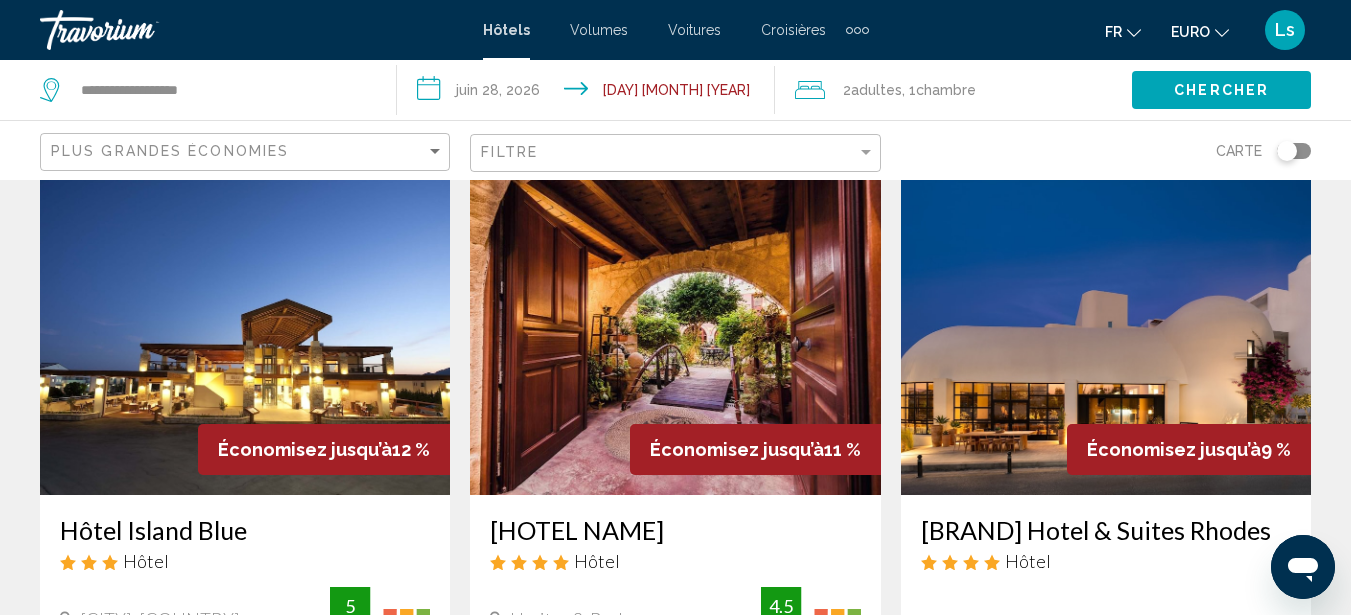 scroll, scrollTop: 844, scrollLeft: 0, axis: vertical 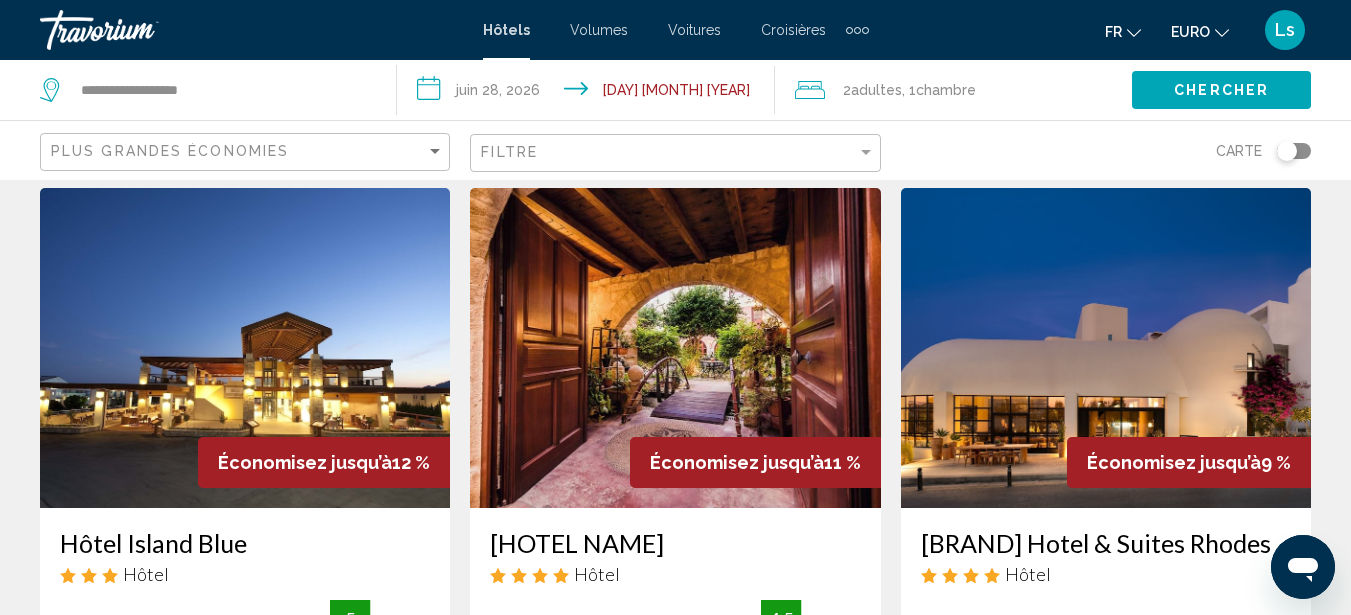 click at bounding box center [675, 348] 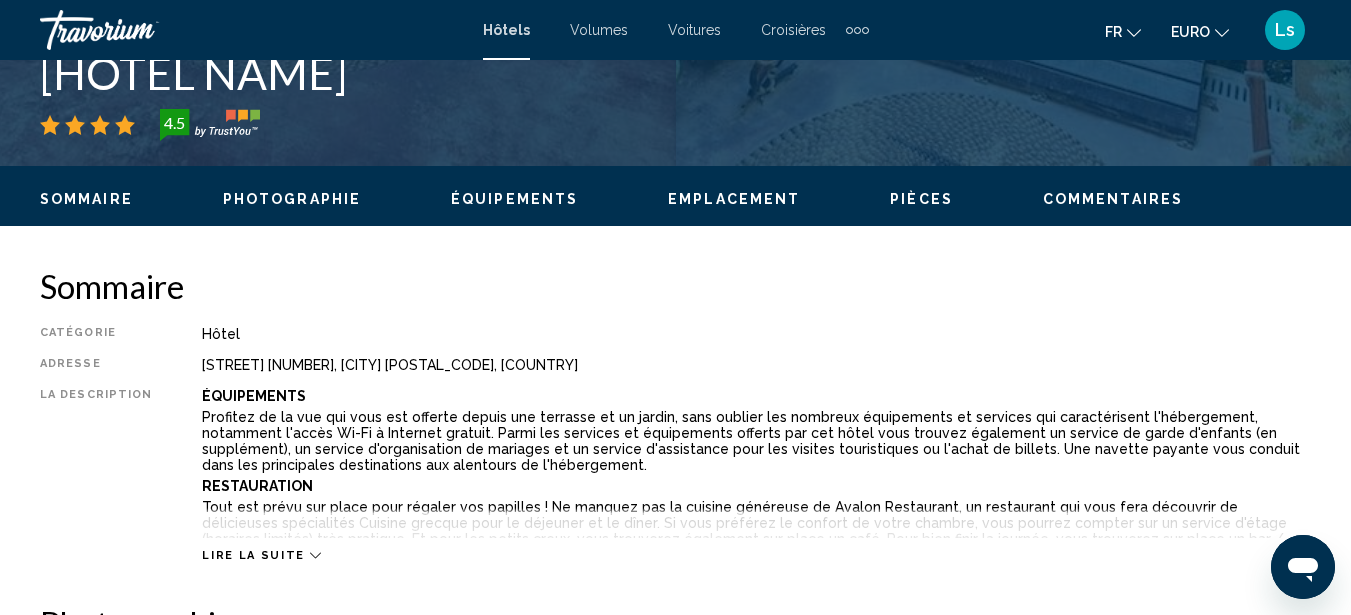 scroll, scrollTop: 227, scrollLeft: 0, axis: vertical 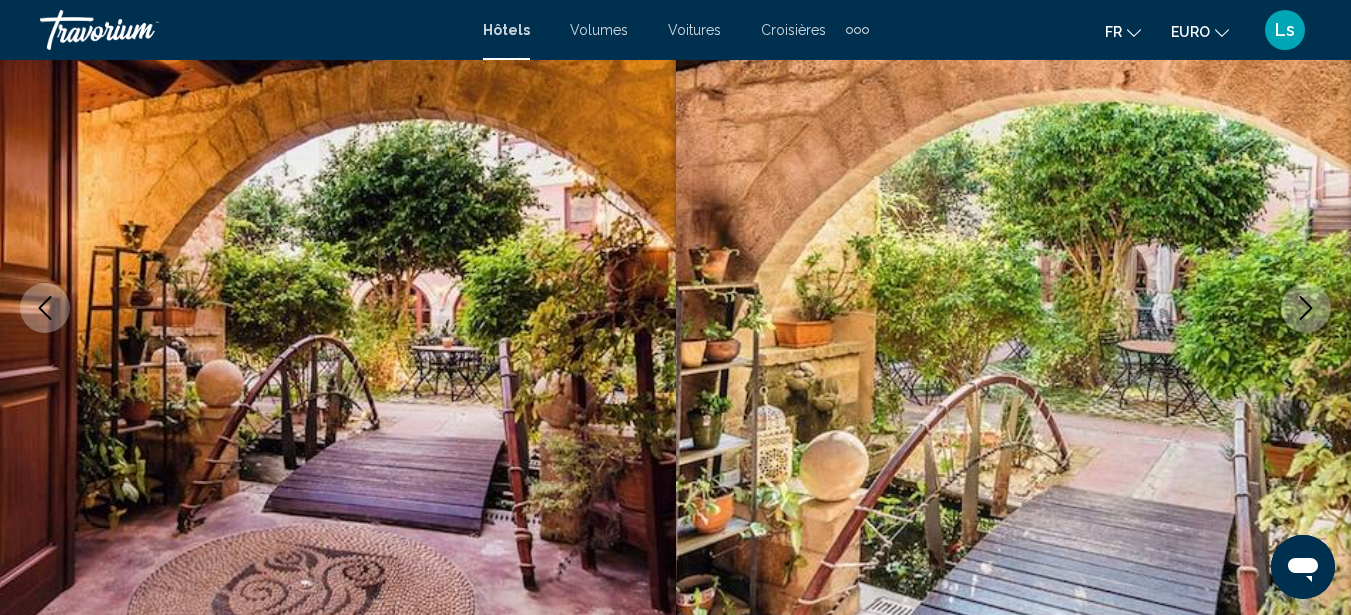 click at bounding box center (1014, 308) 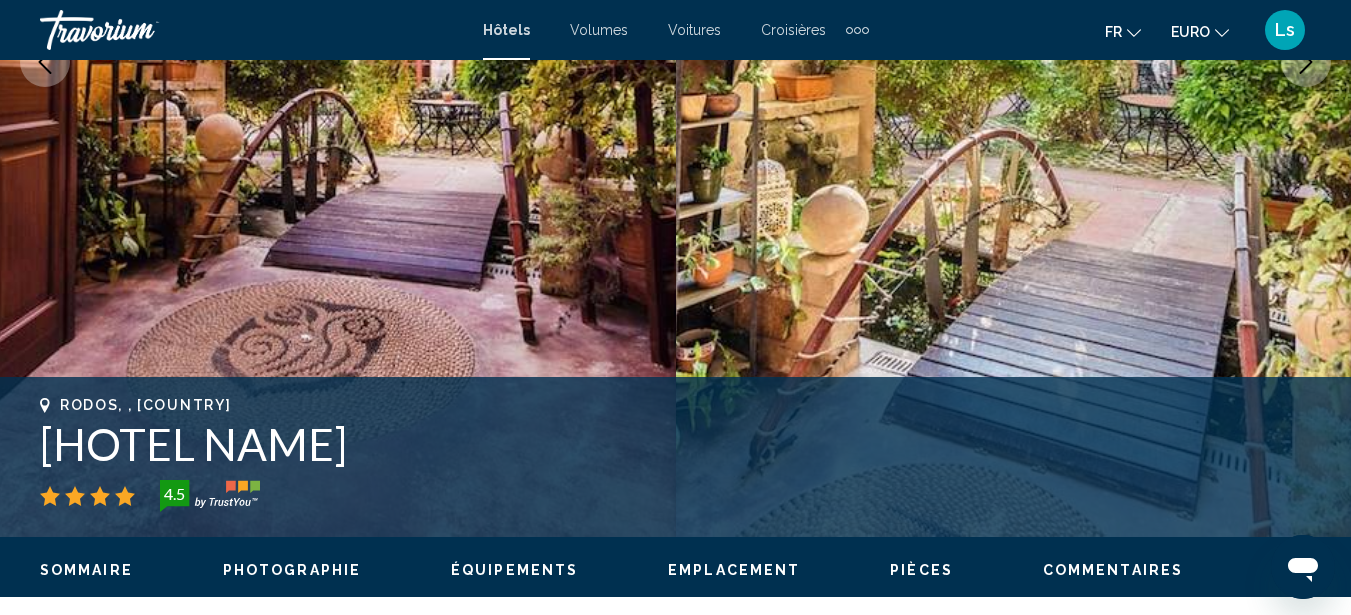 scroll, scrollTop: 623, scrollLeft: 0, axis: vertical 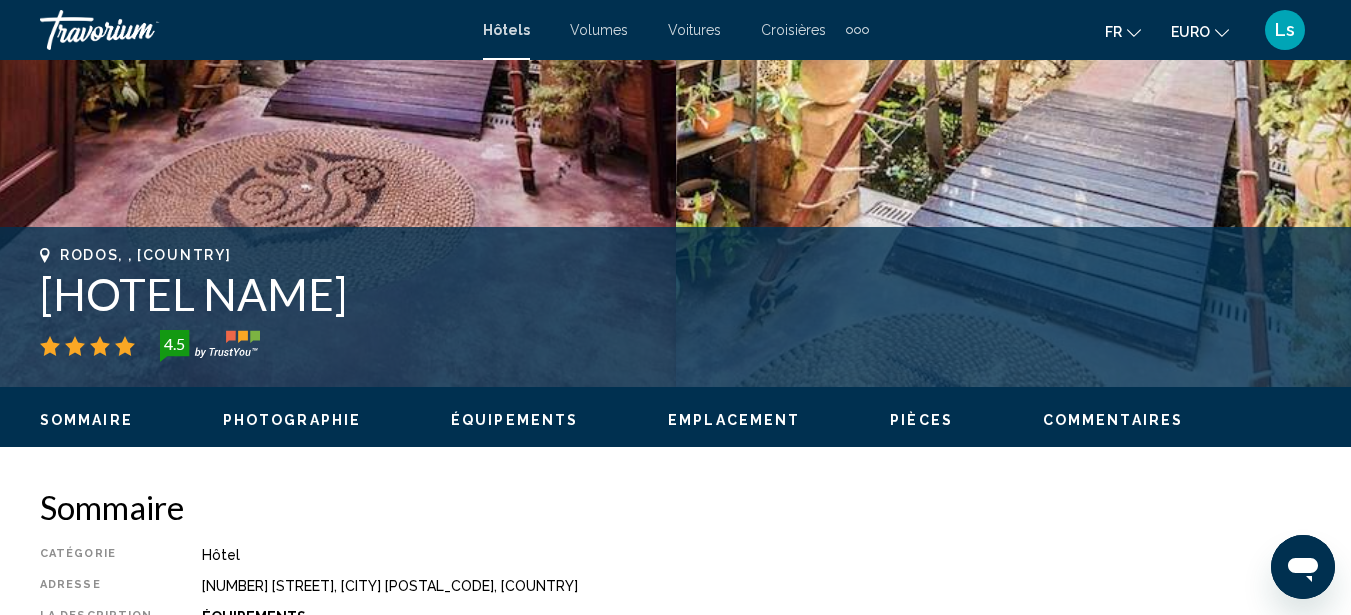 click on "Photographie" at bounding box center (292, 420) 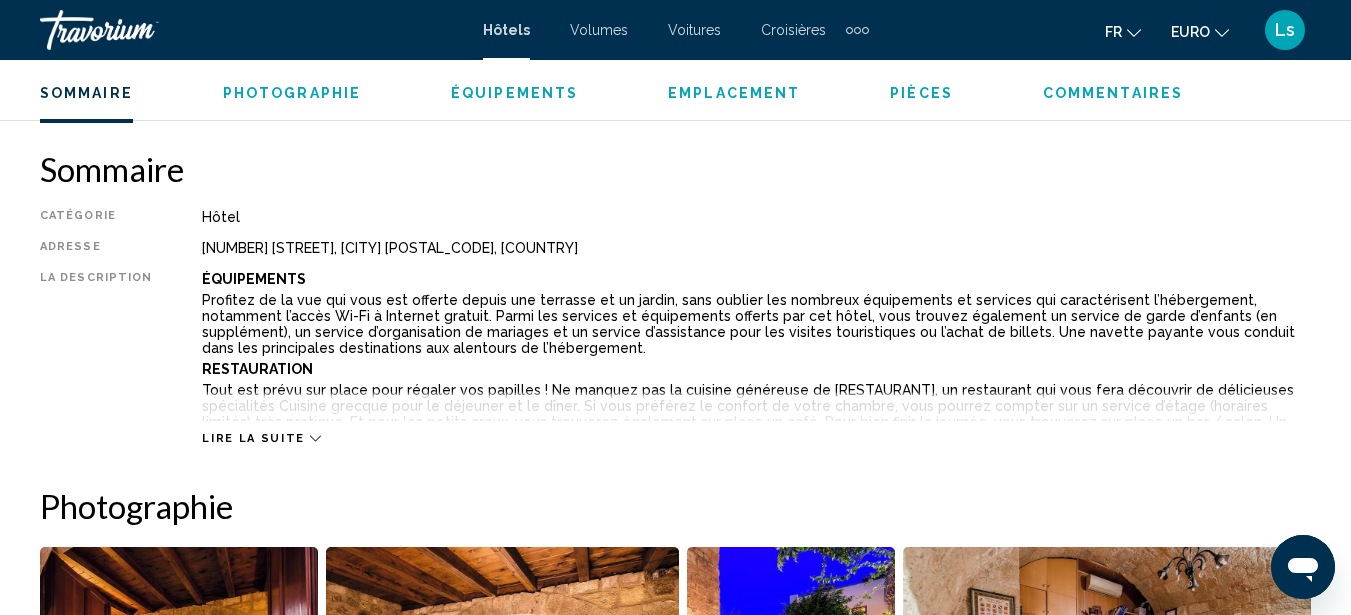 scroll, scrollTop: 1327, scrollLeft: 0, axis: vertical 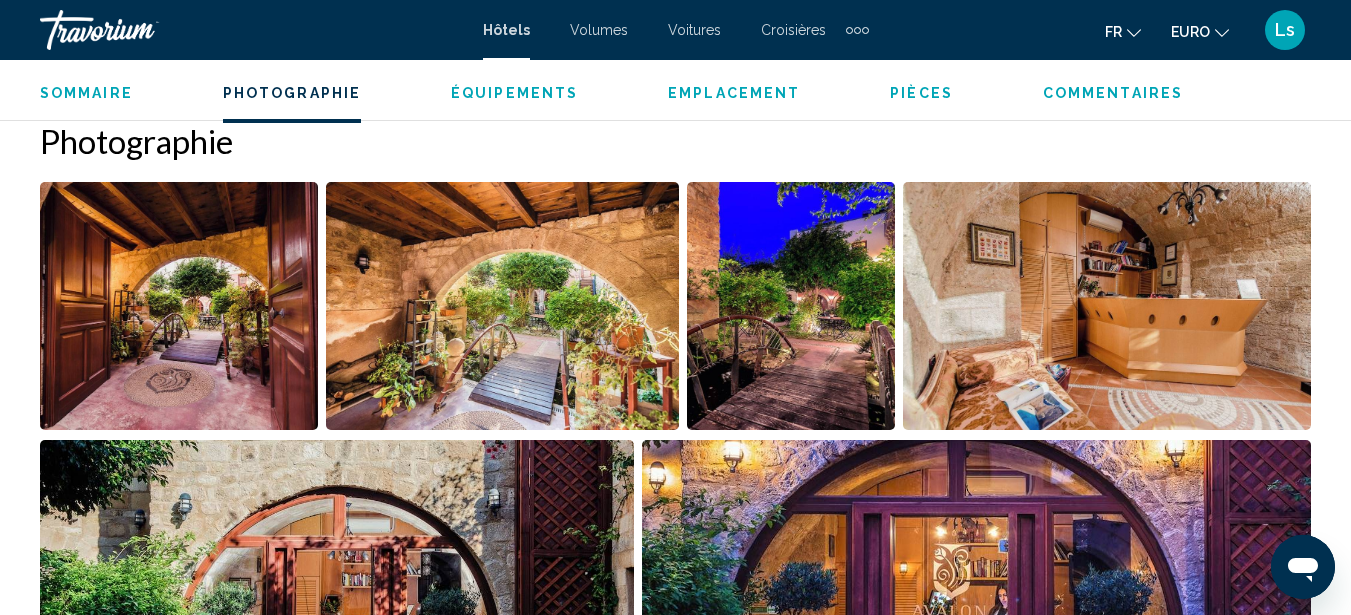 click at bounding box center [179, 306] 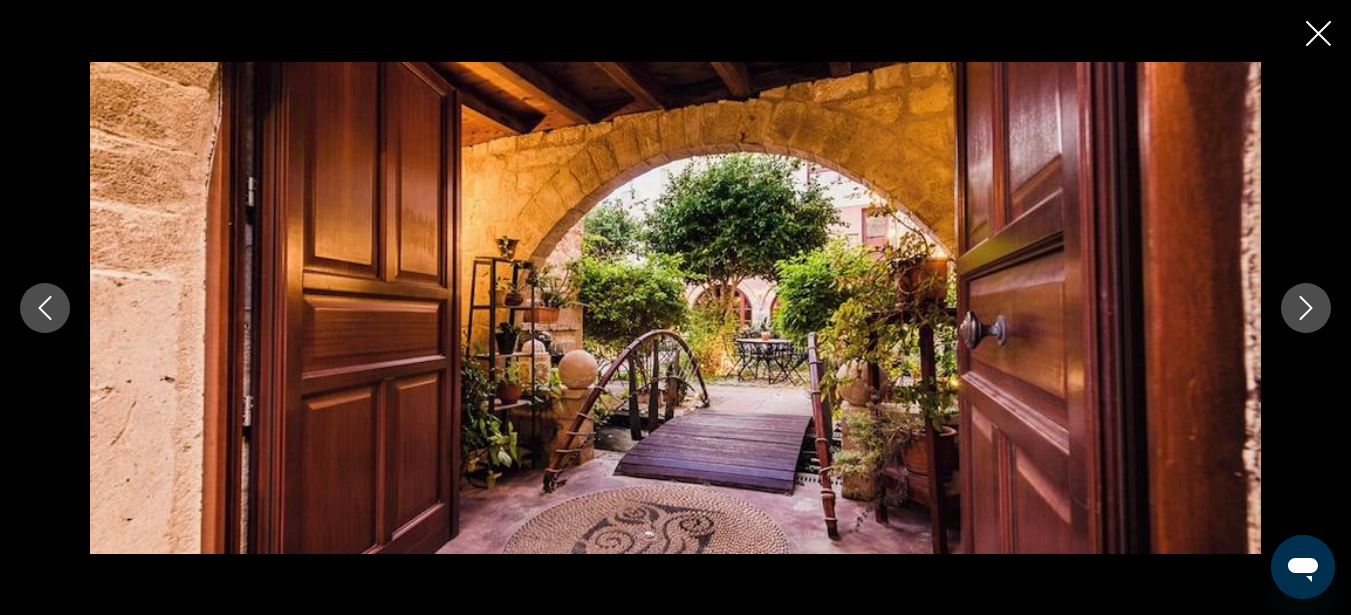click 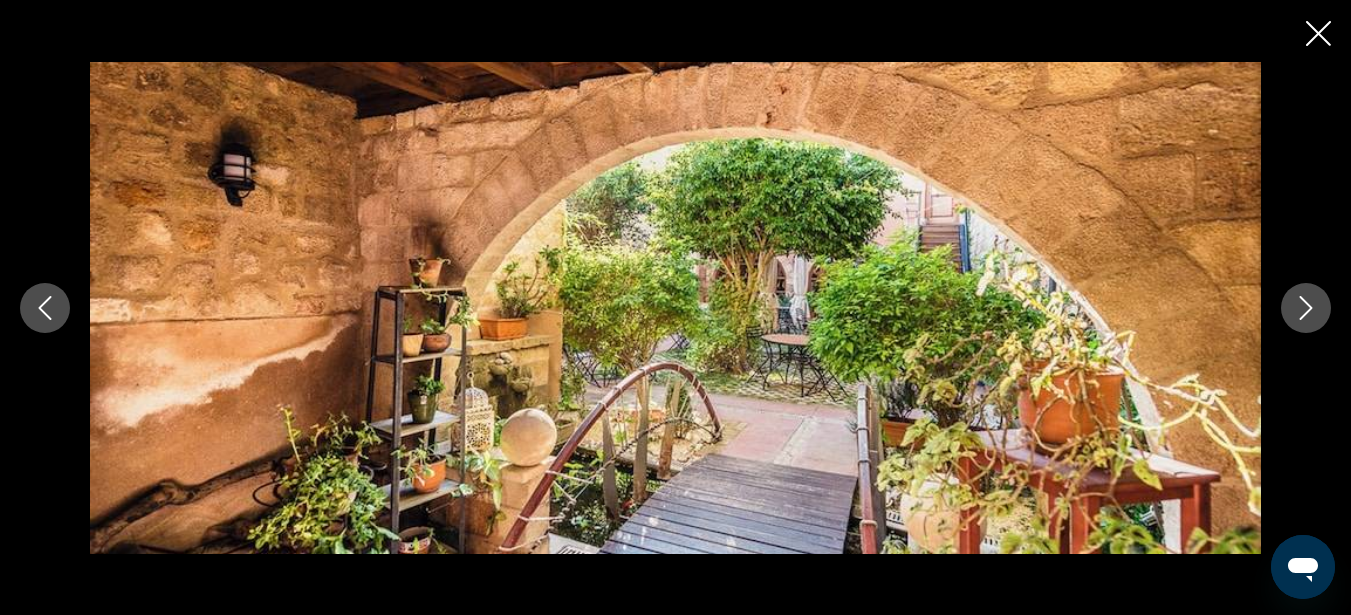 click 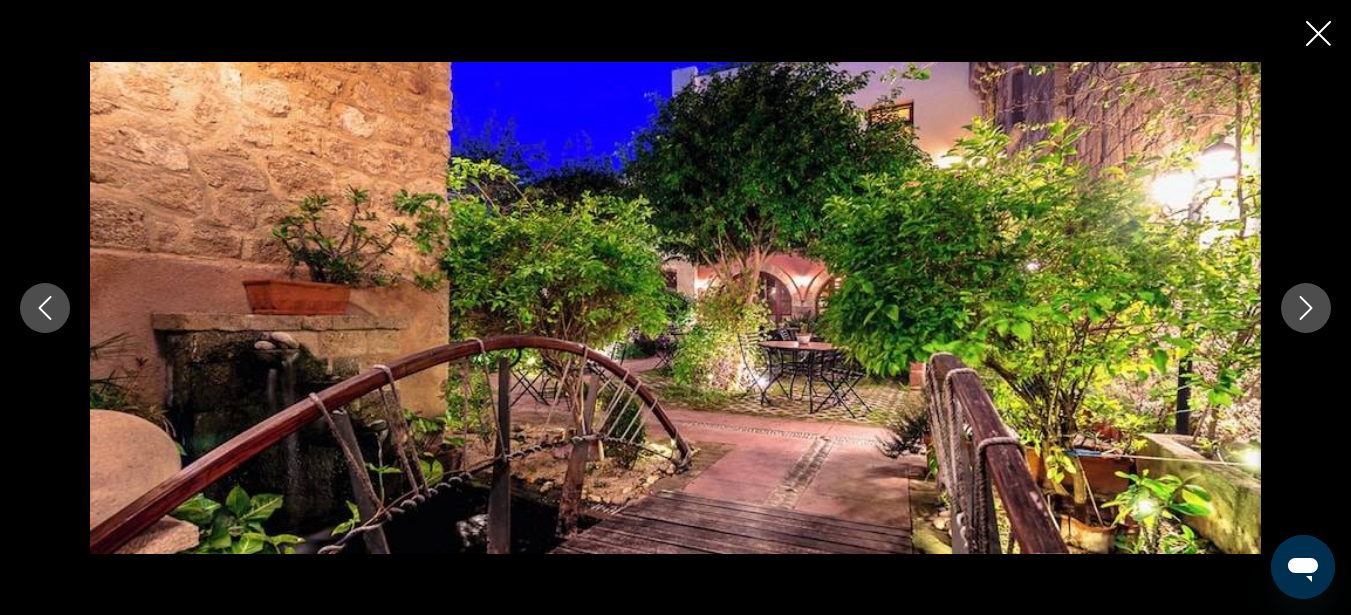 click 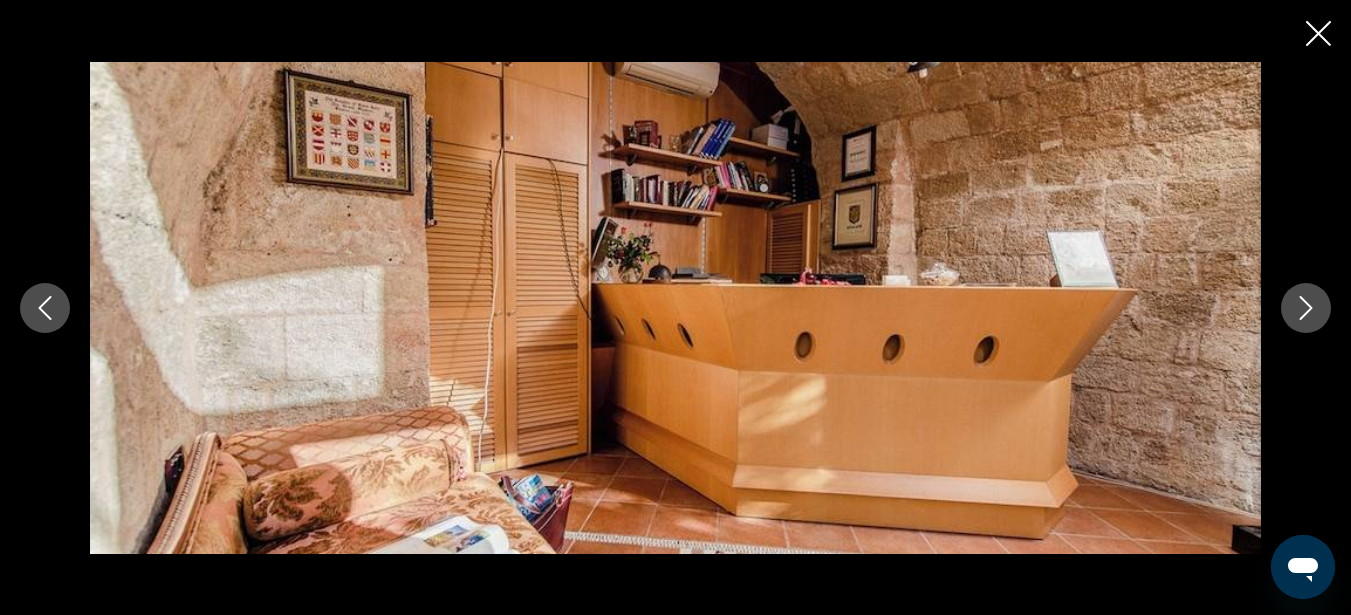 click 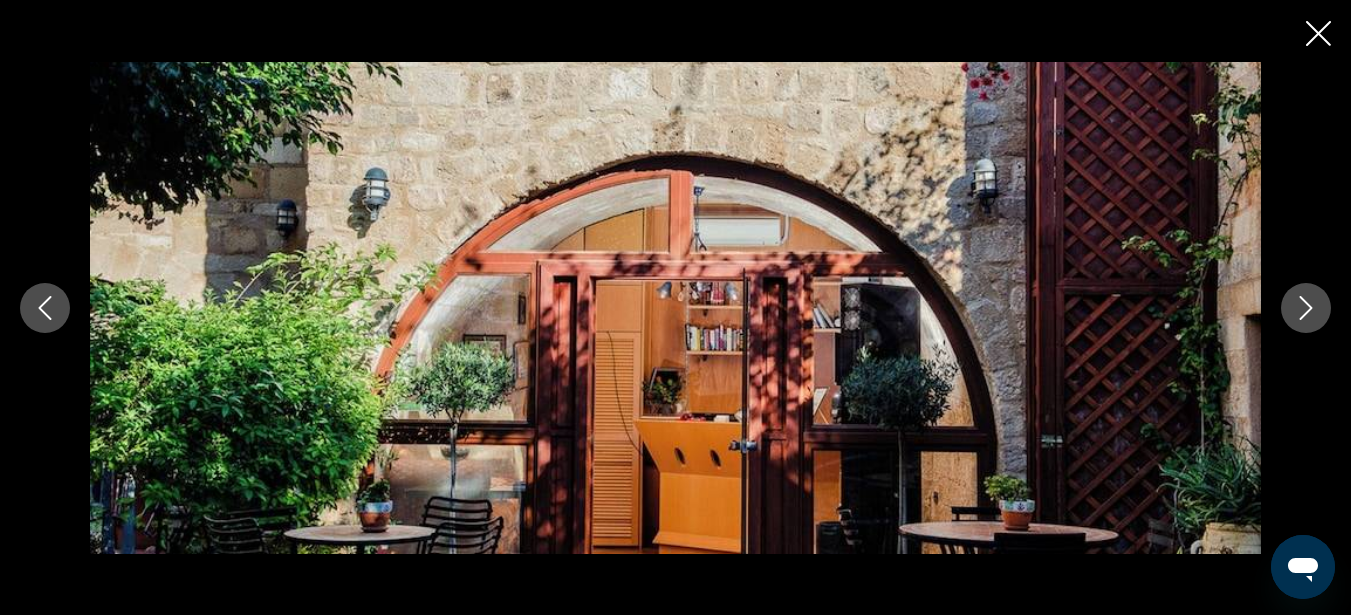click 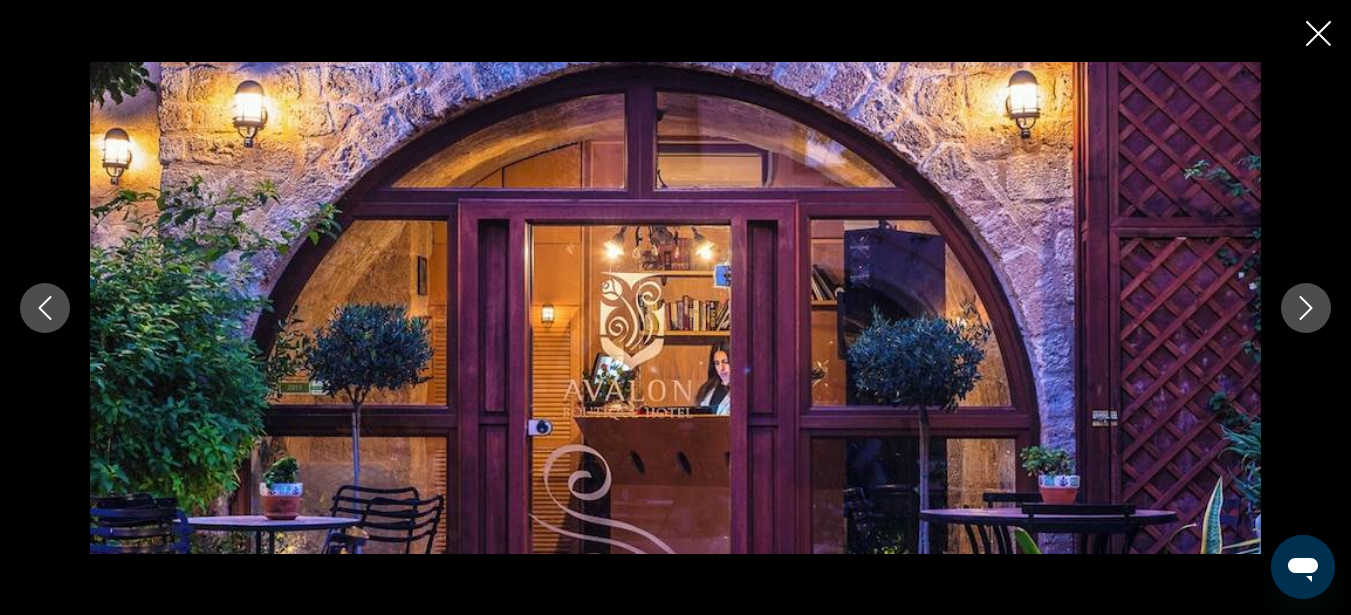 click 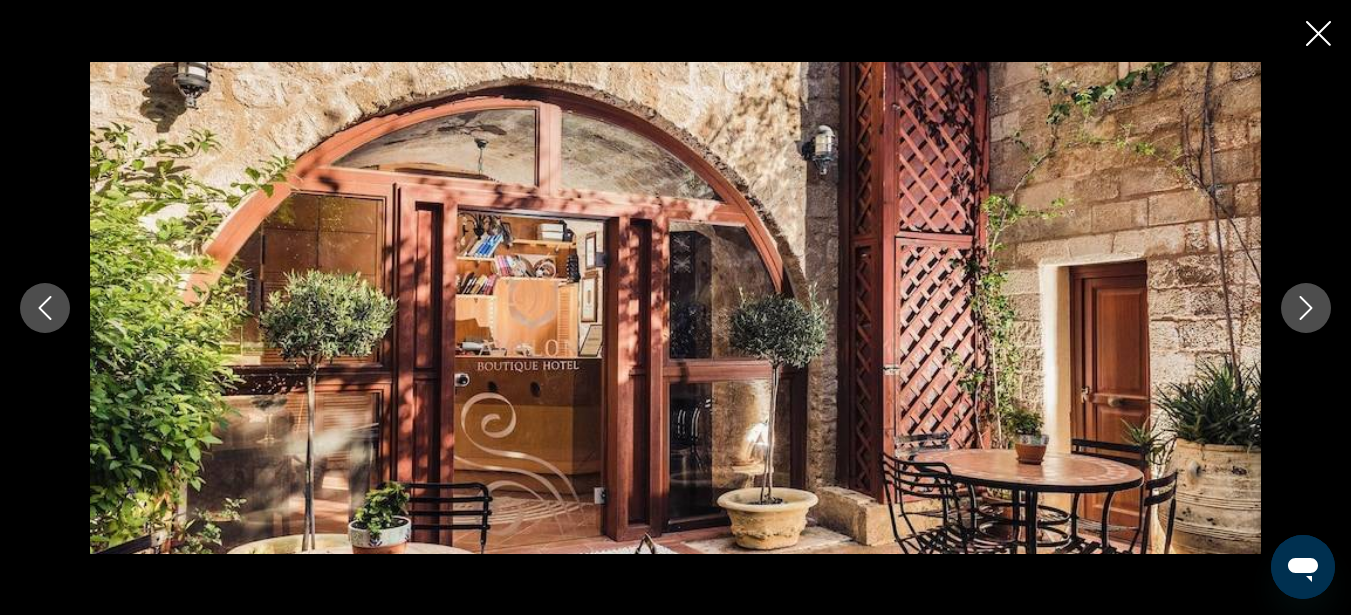 click 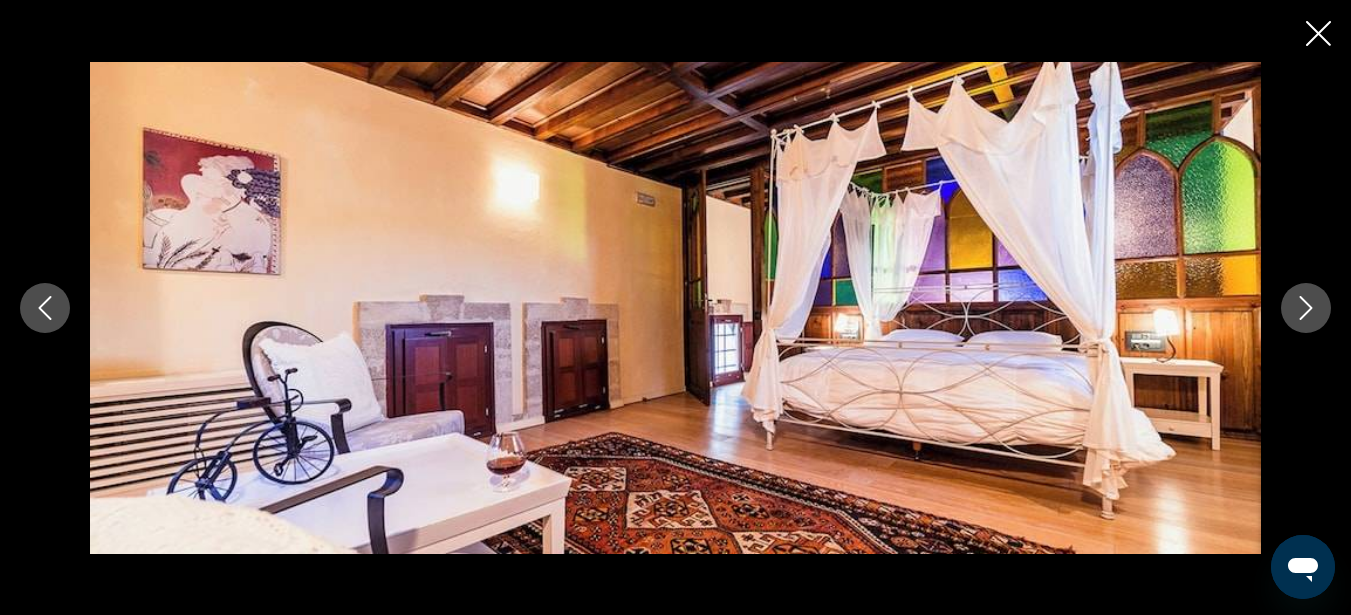 click 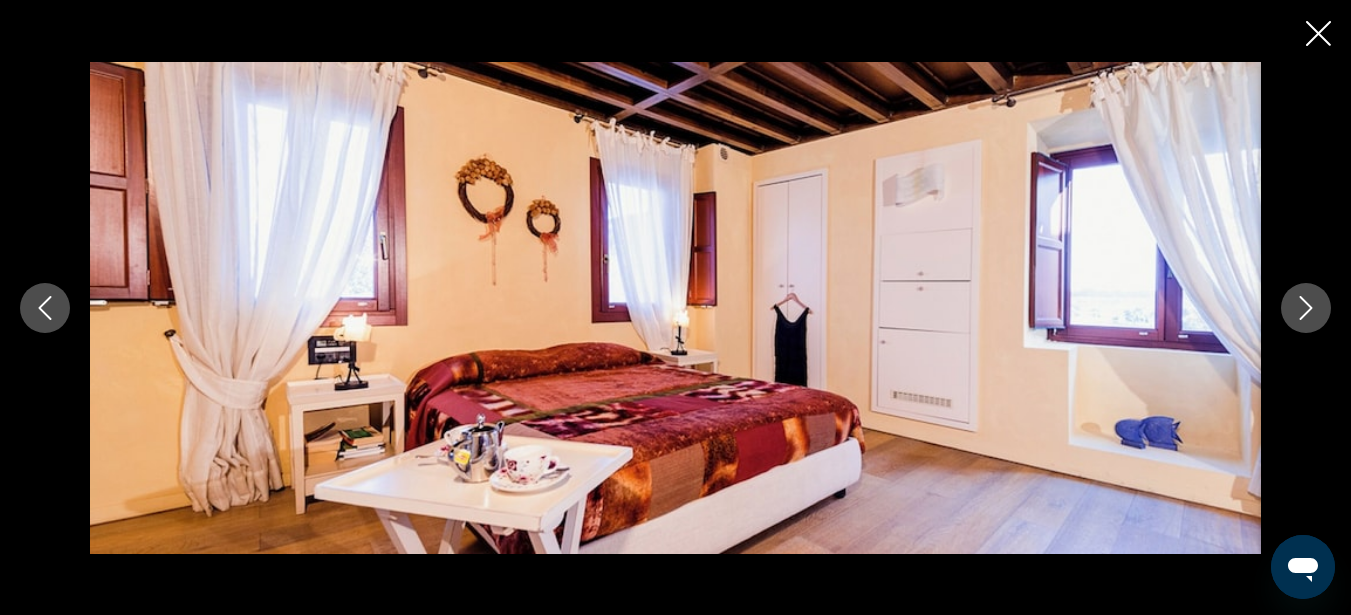 click 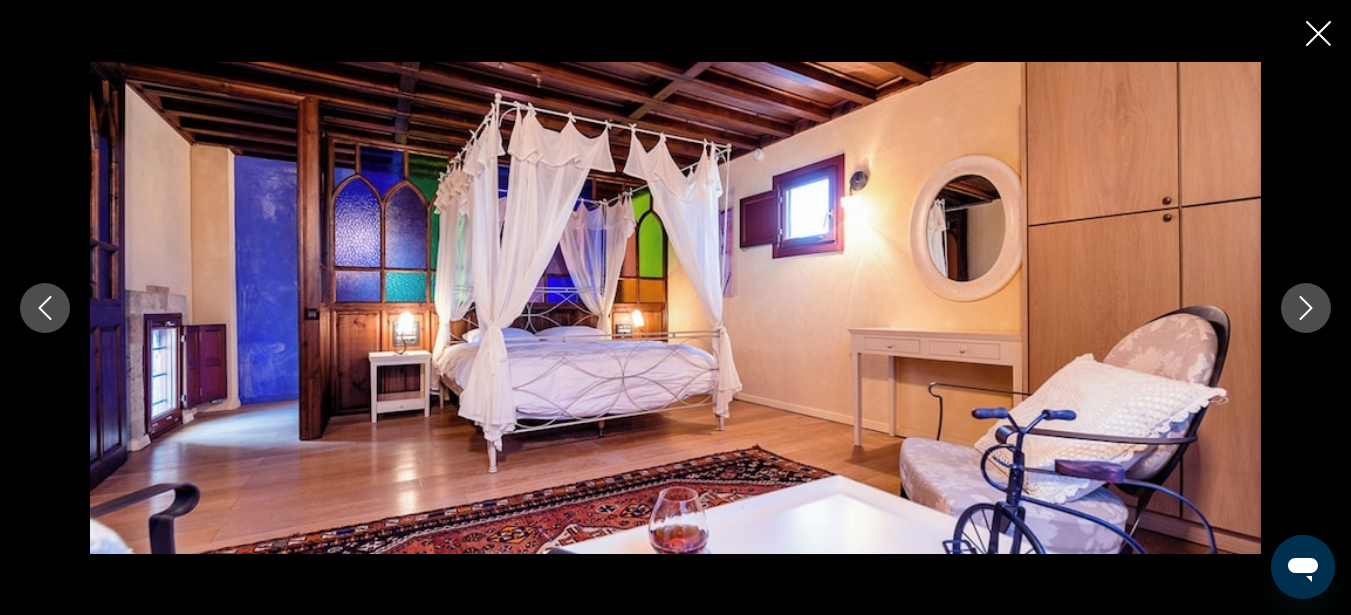 click 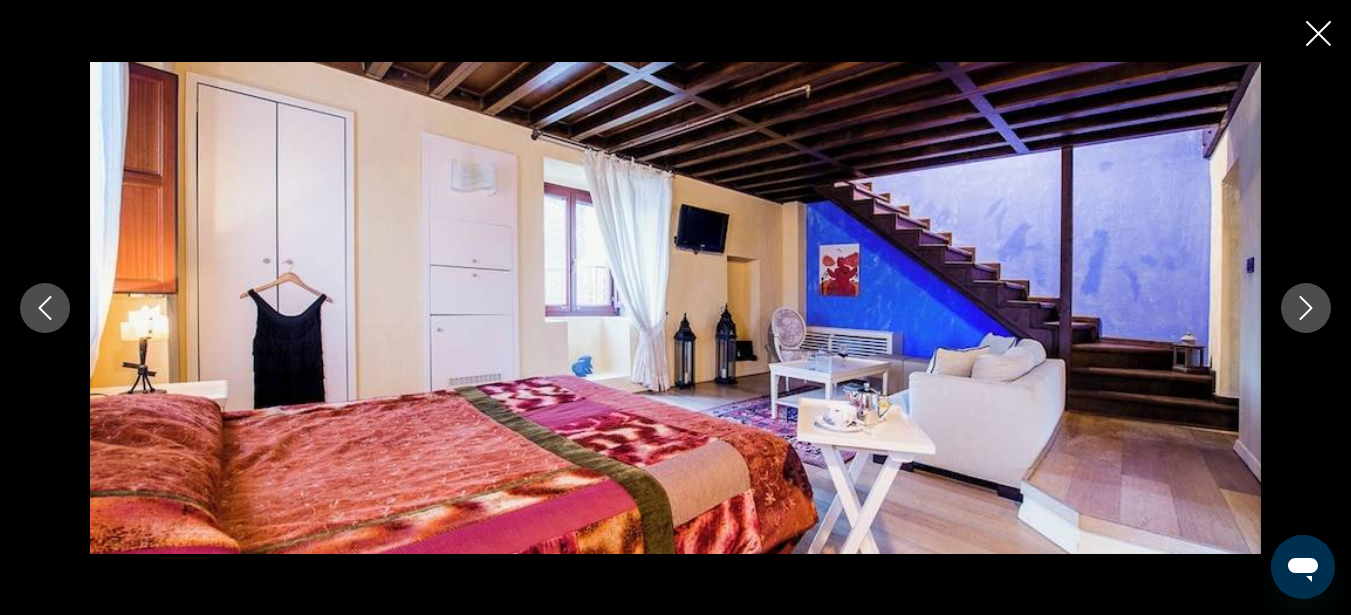 click 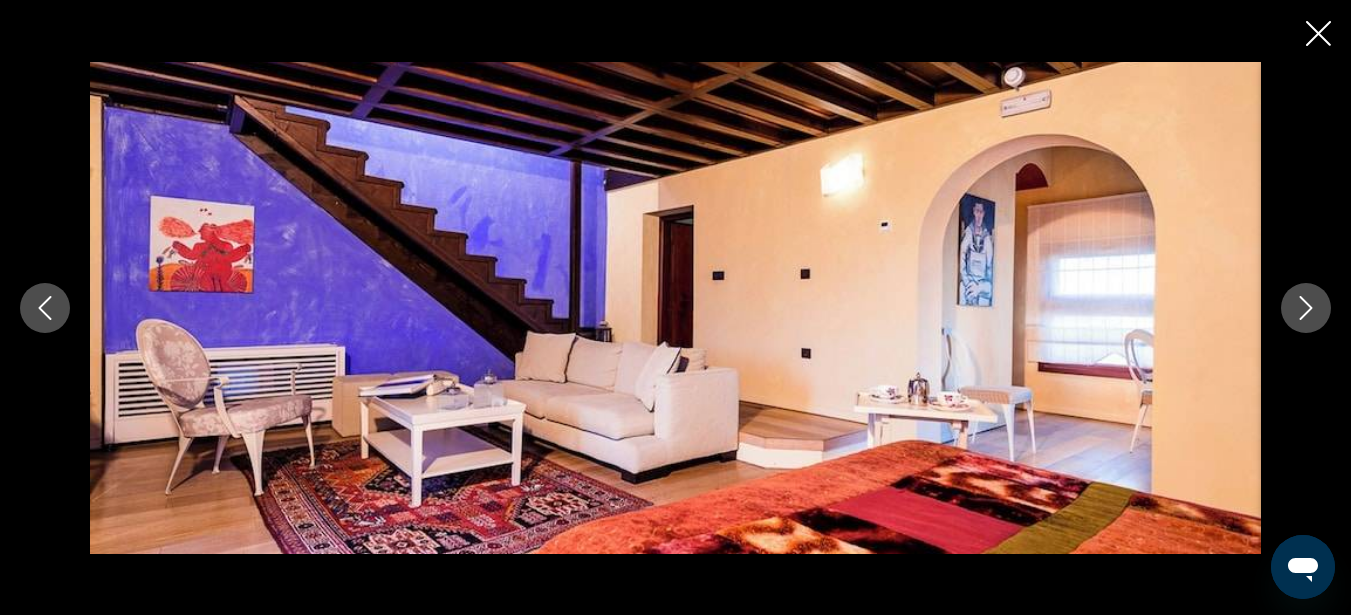 click 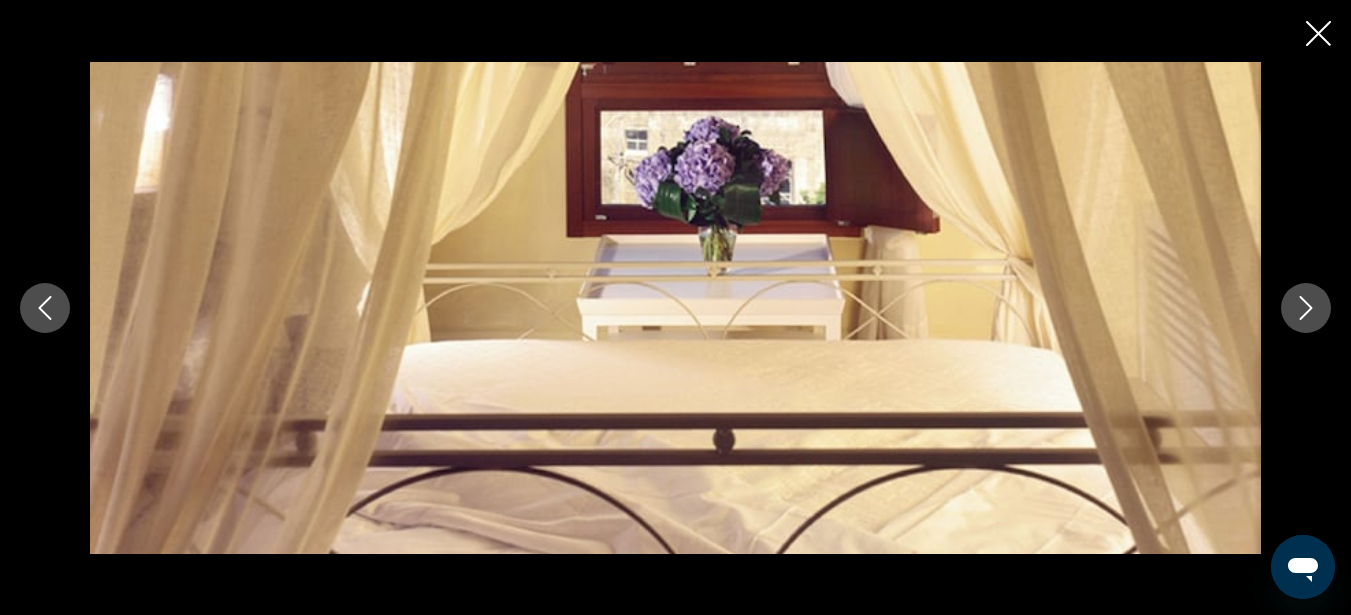 click 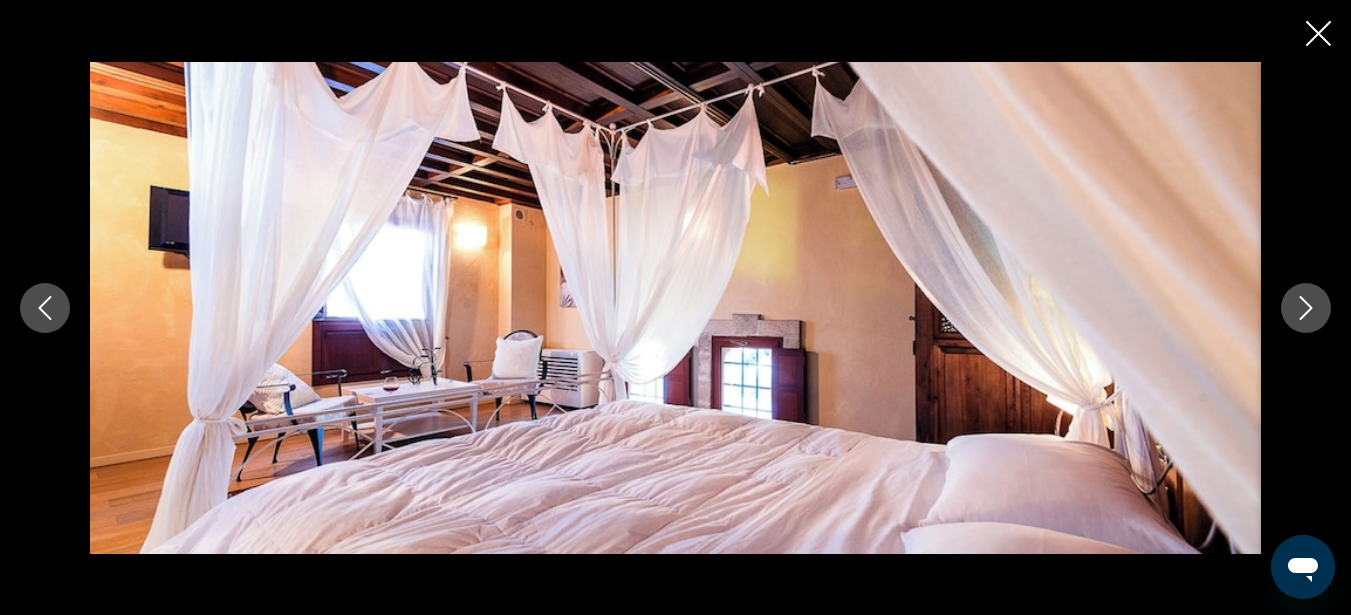 click 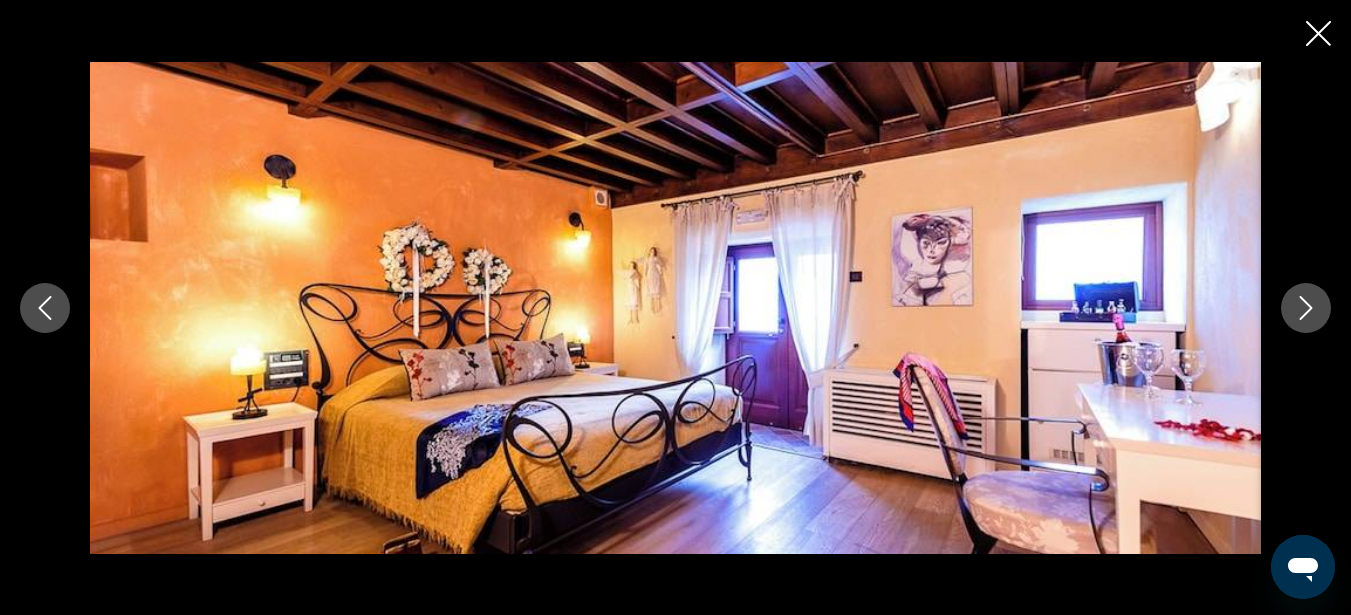 click 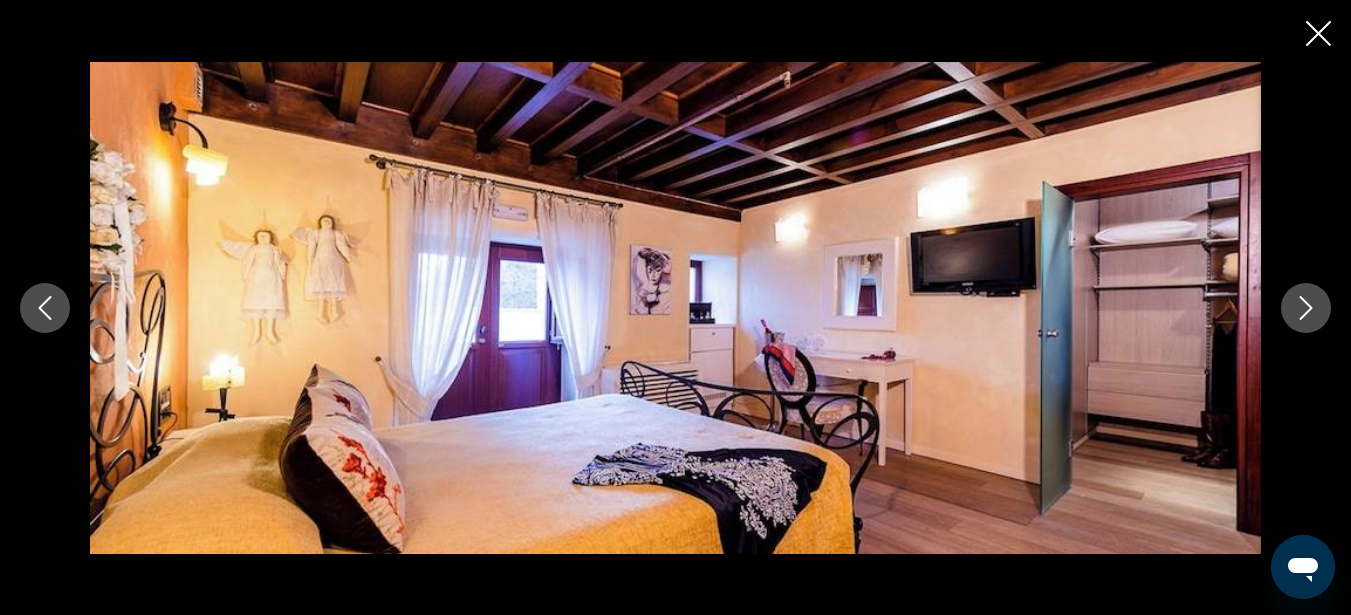 click 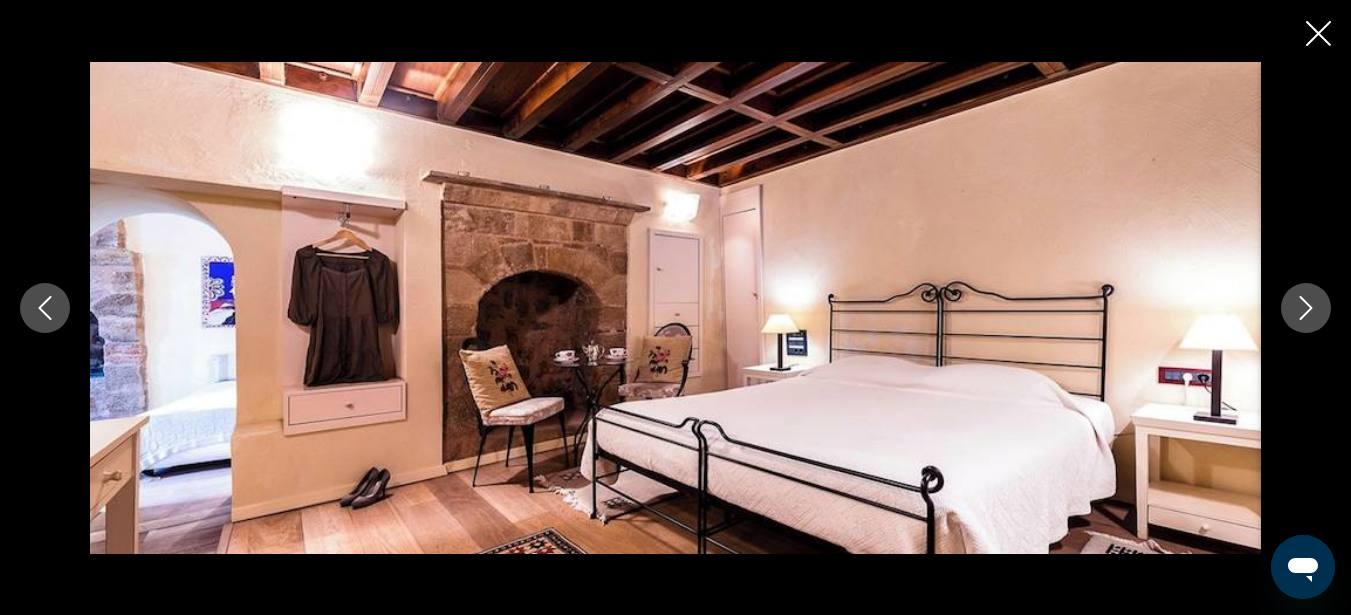click 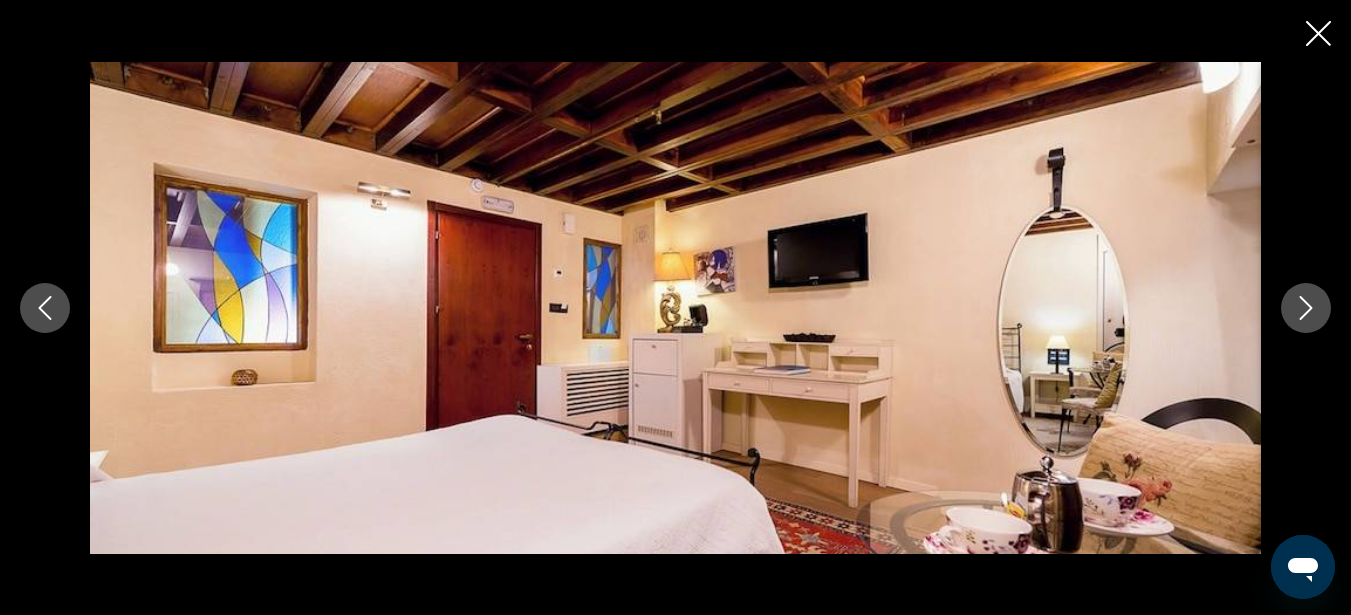 click 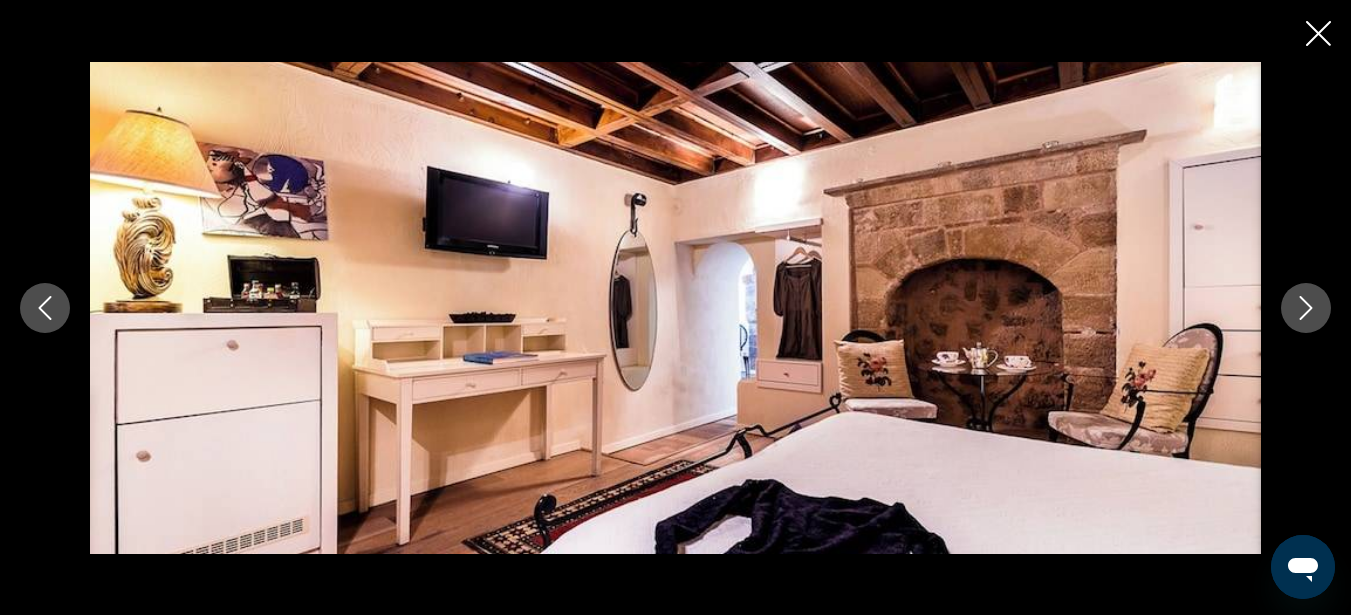 click 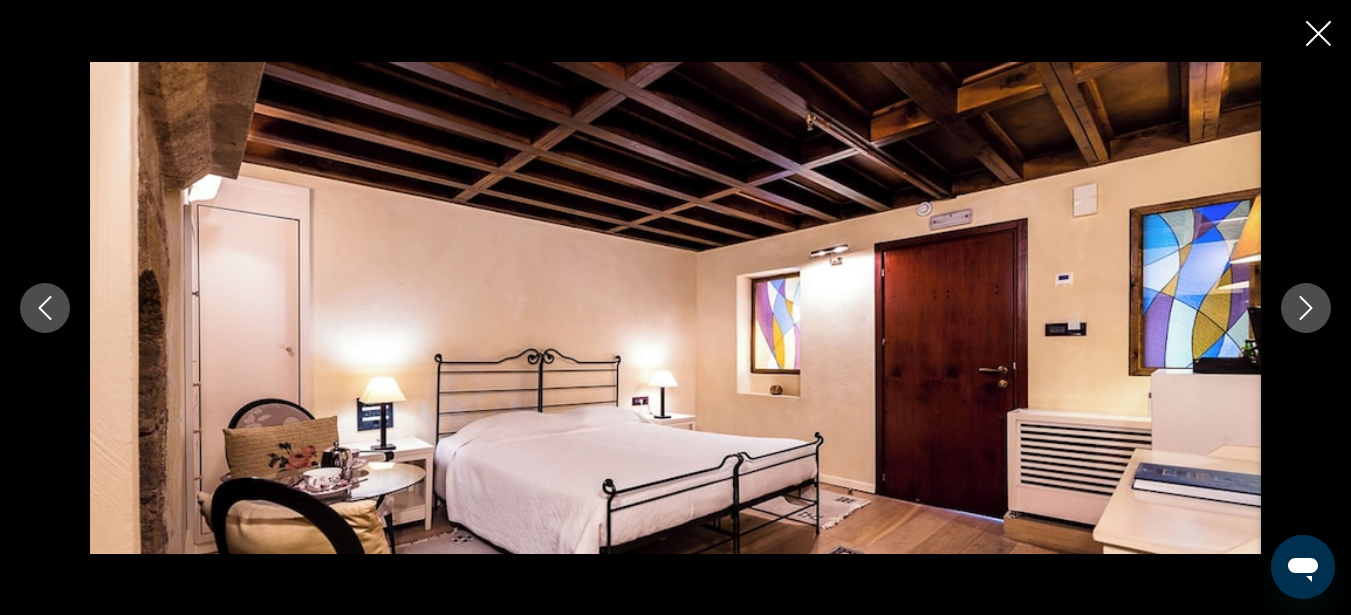 click 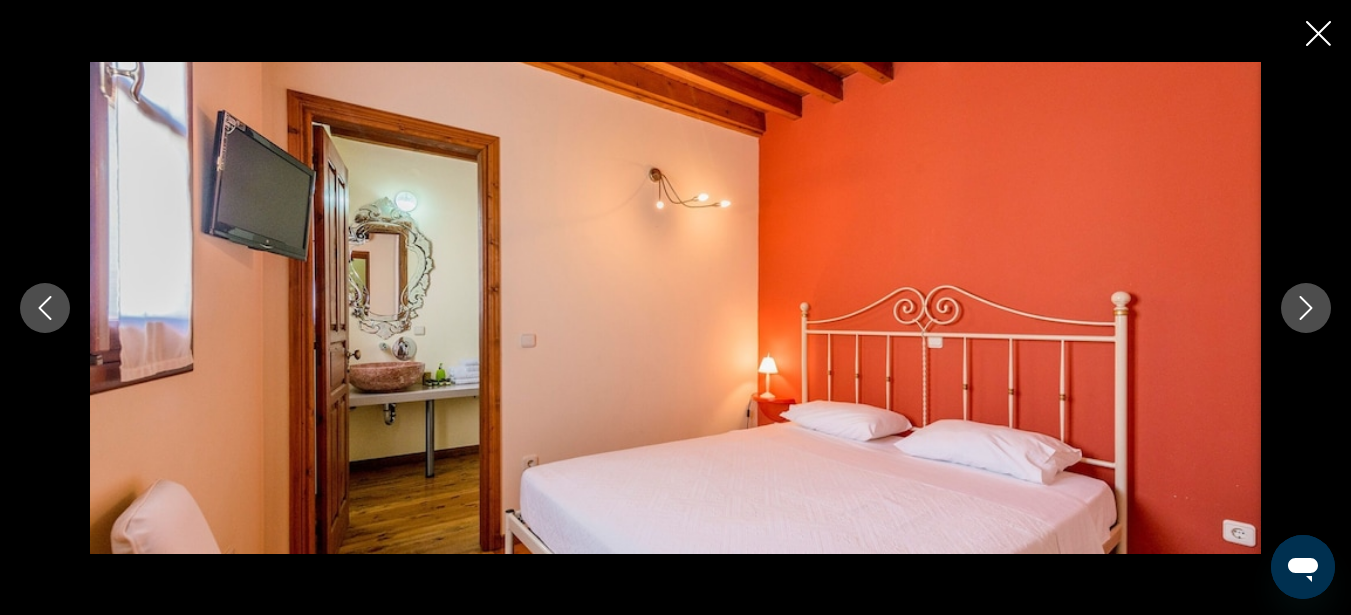 click 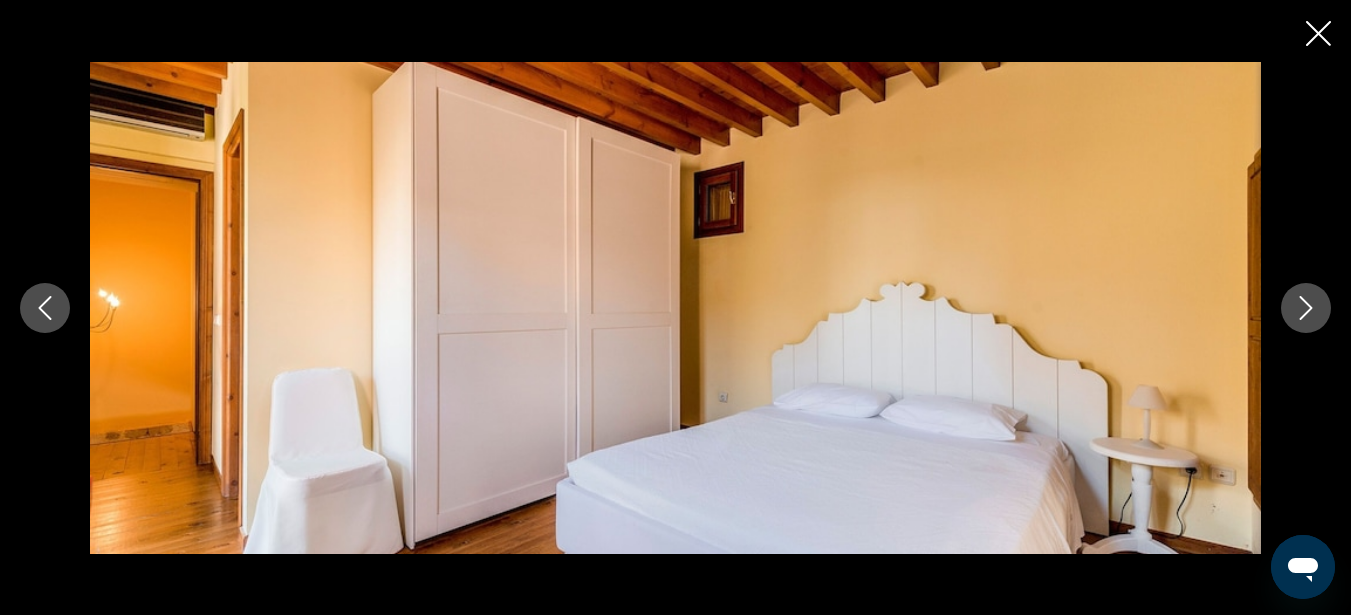 click 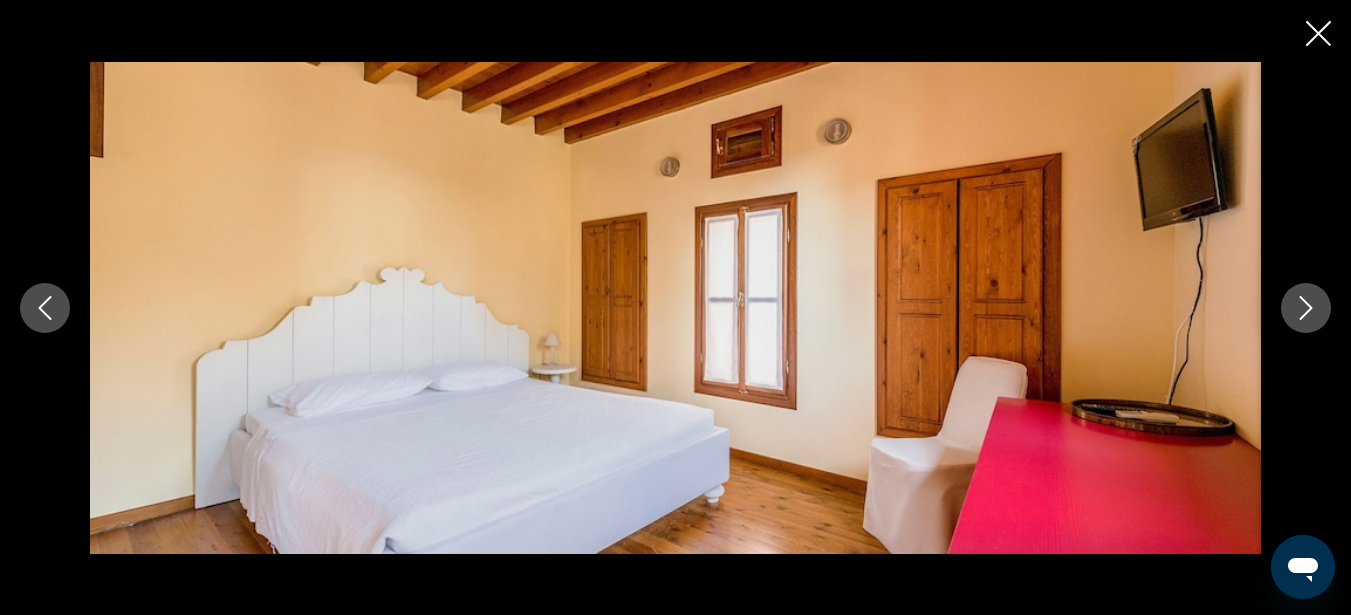 click 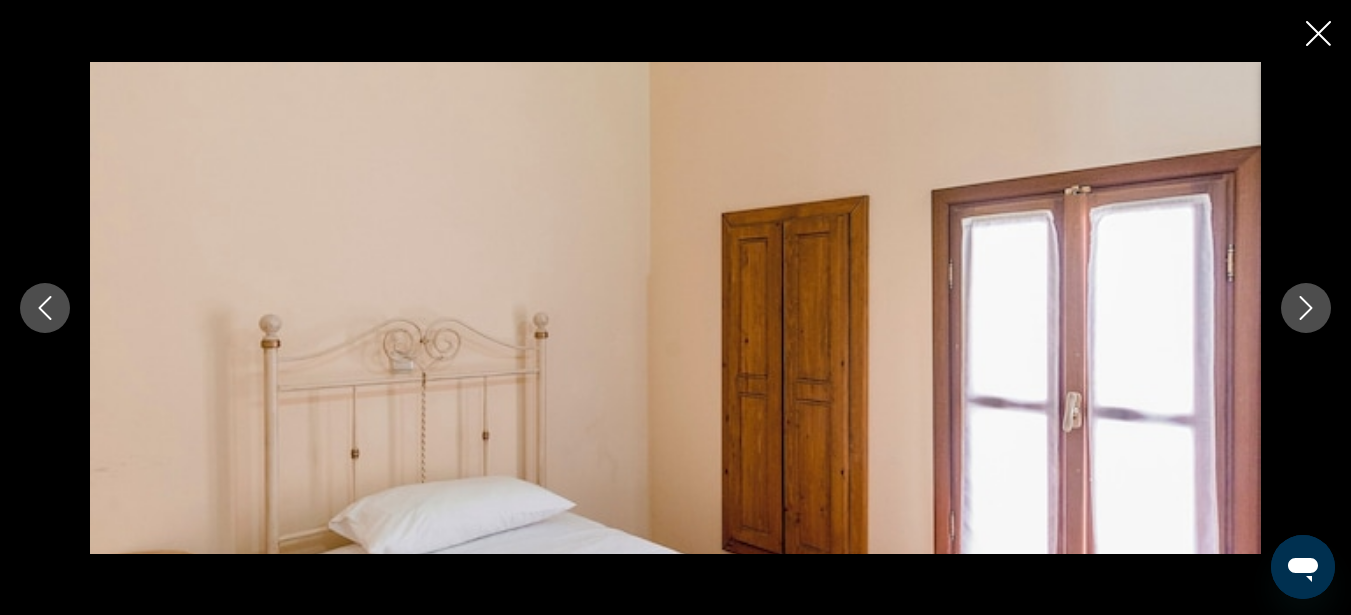 click 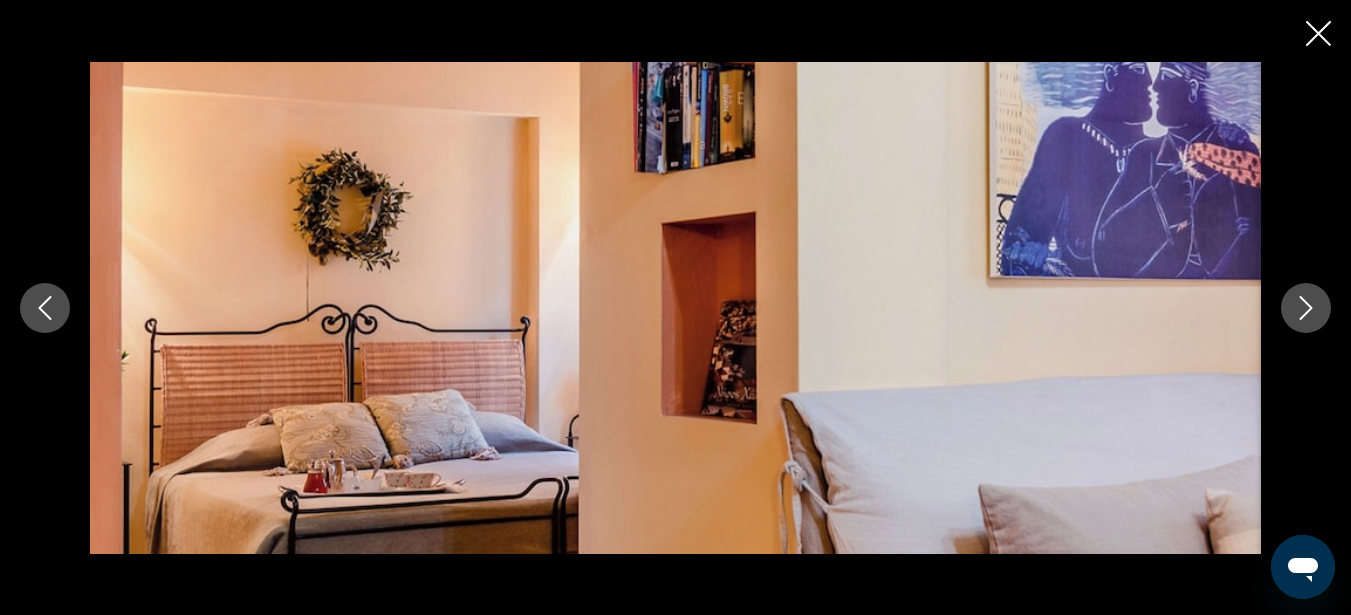 click 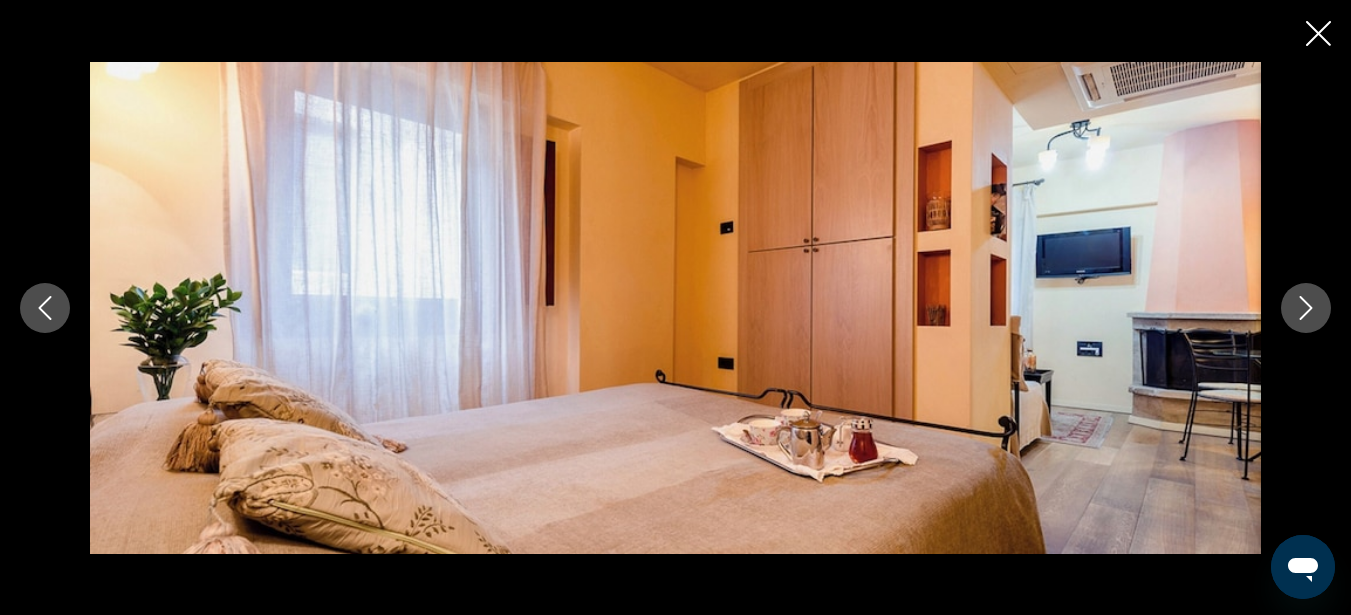click 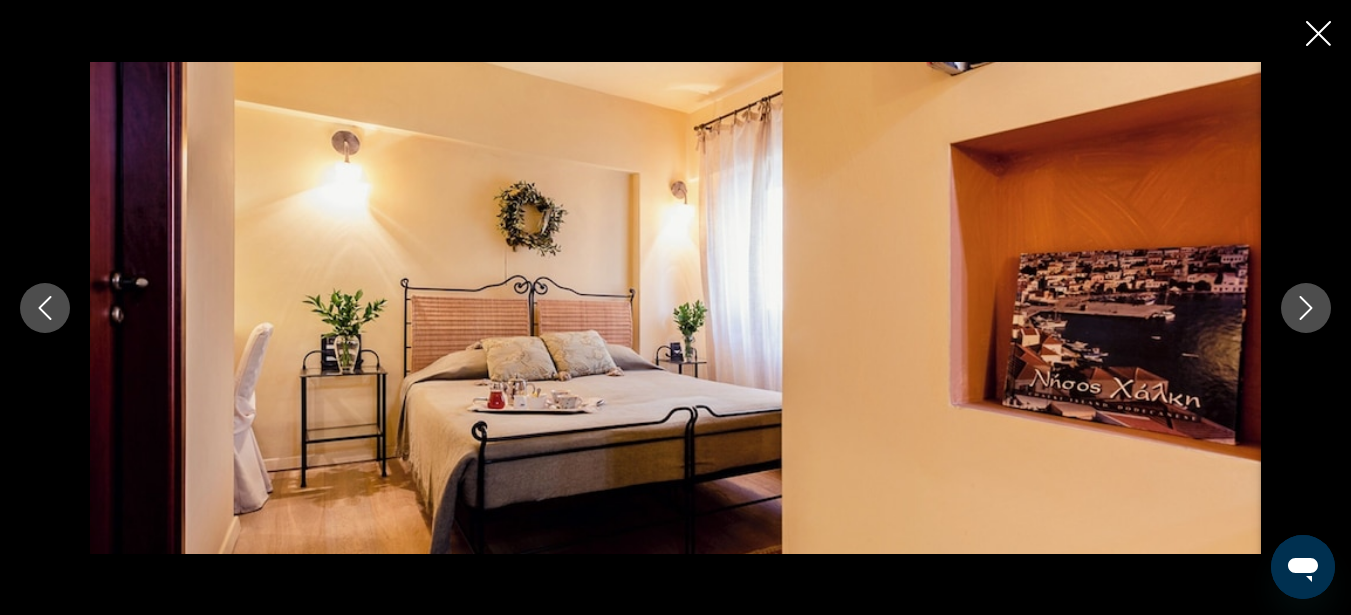 click 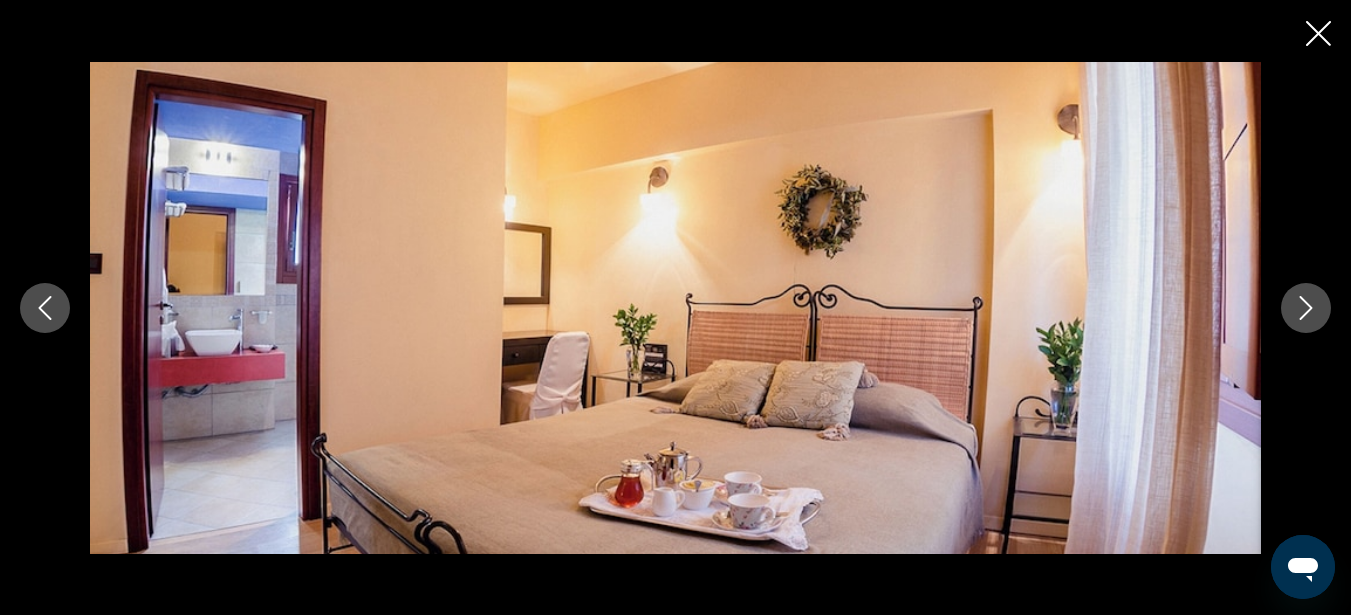 click 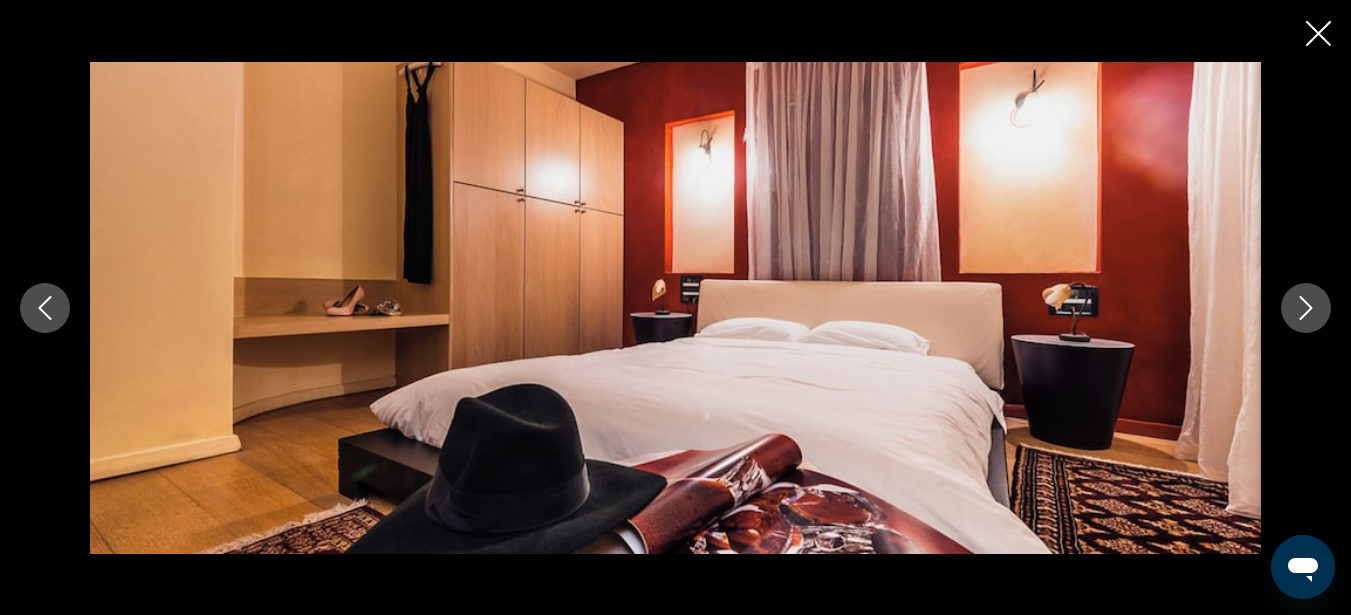 click 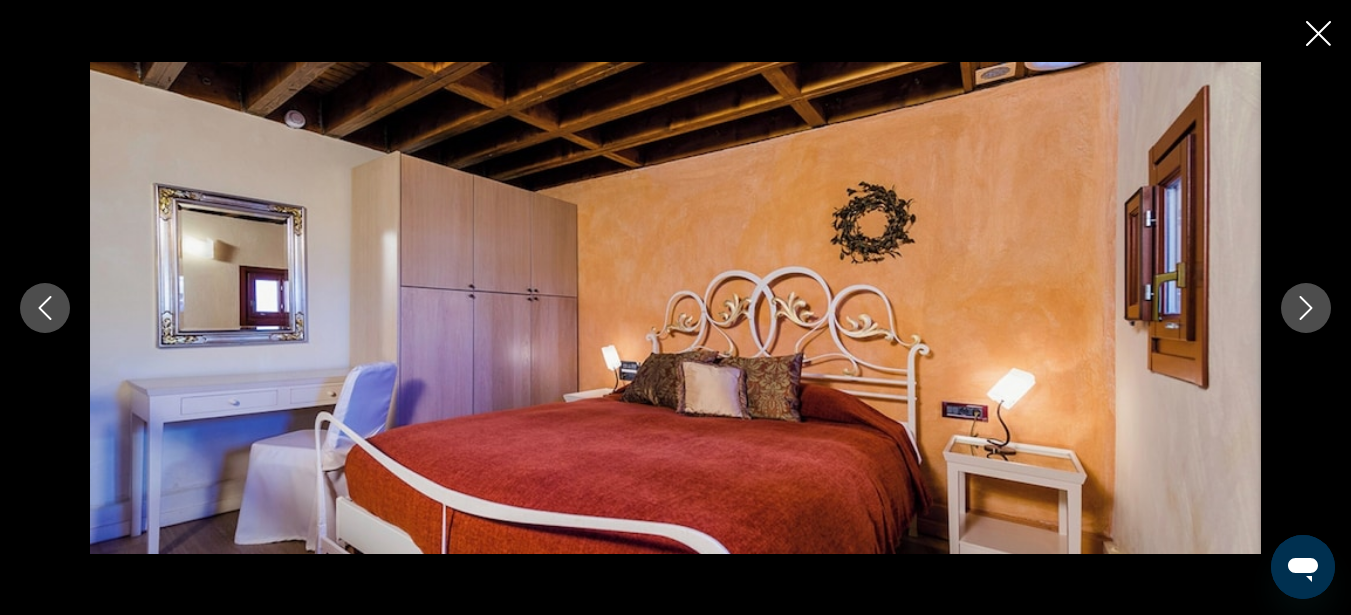 click 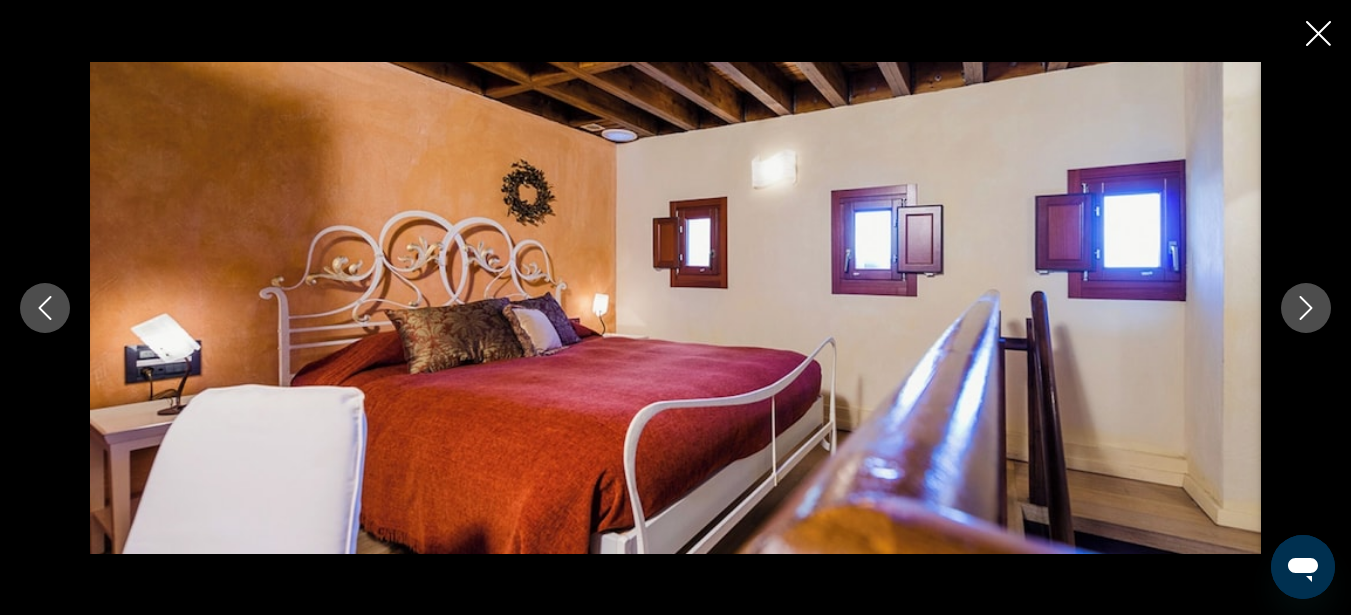 click 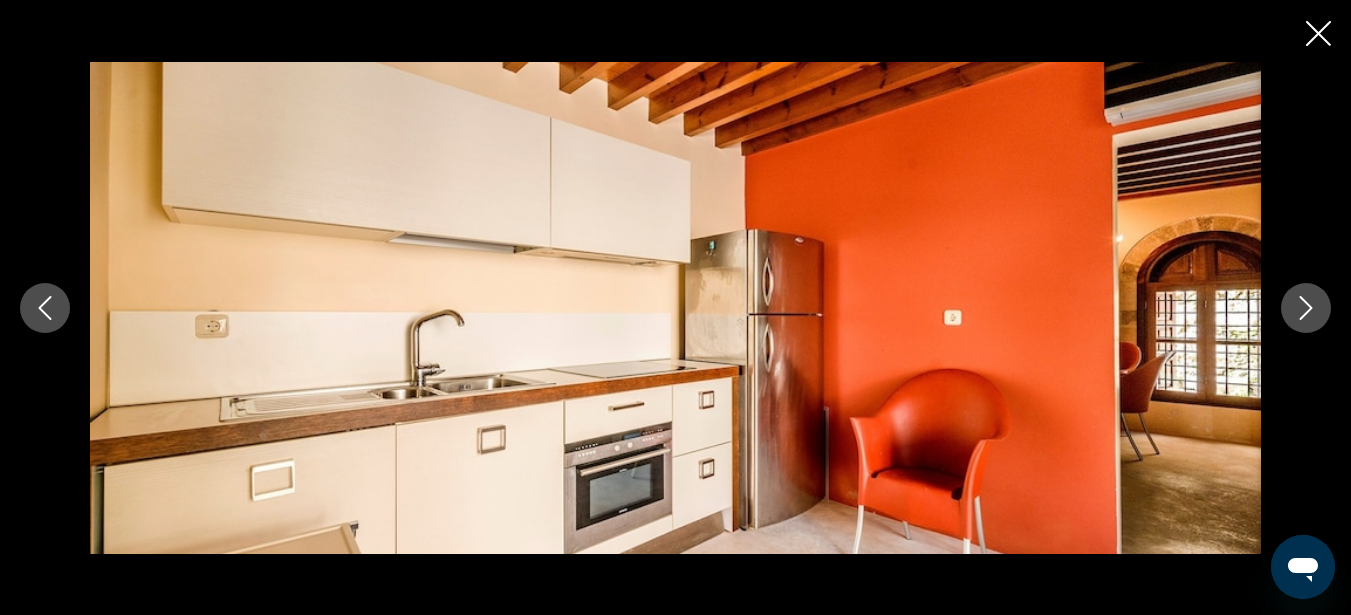 click 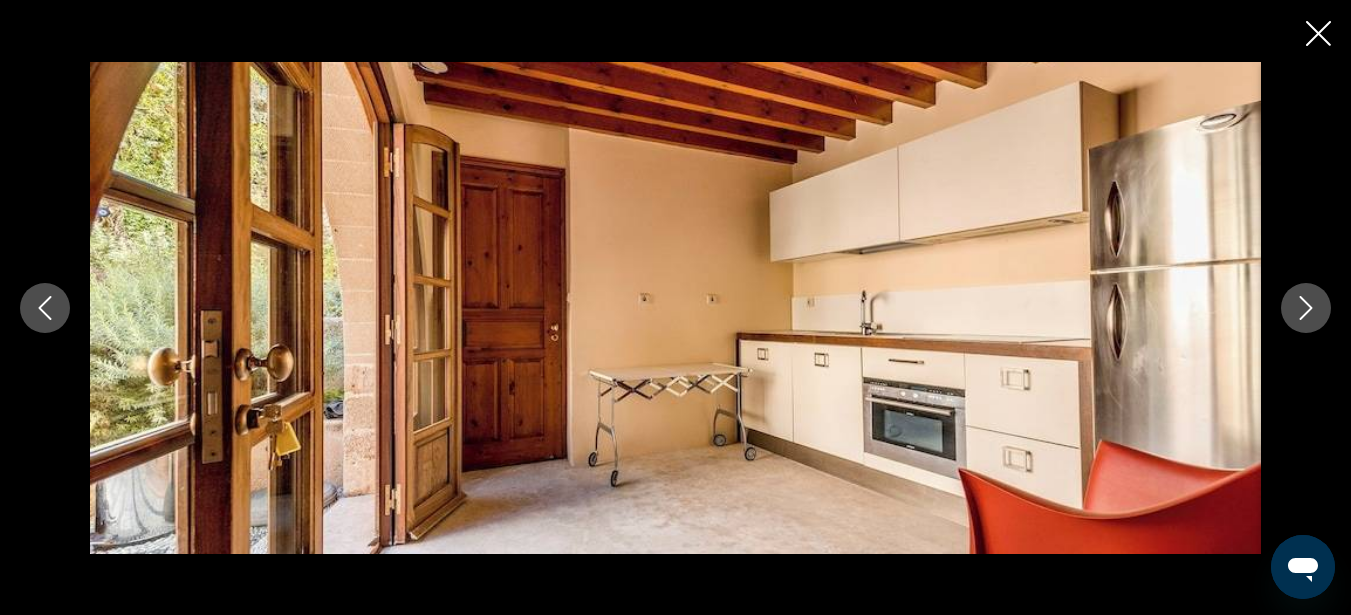 click 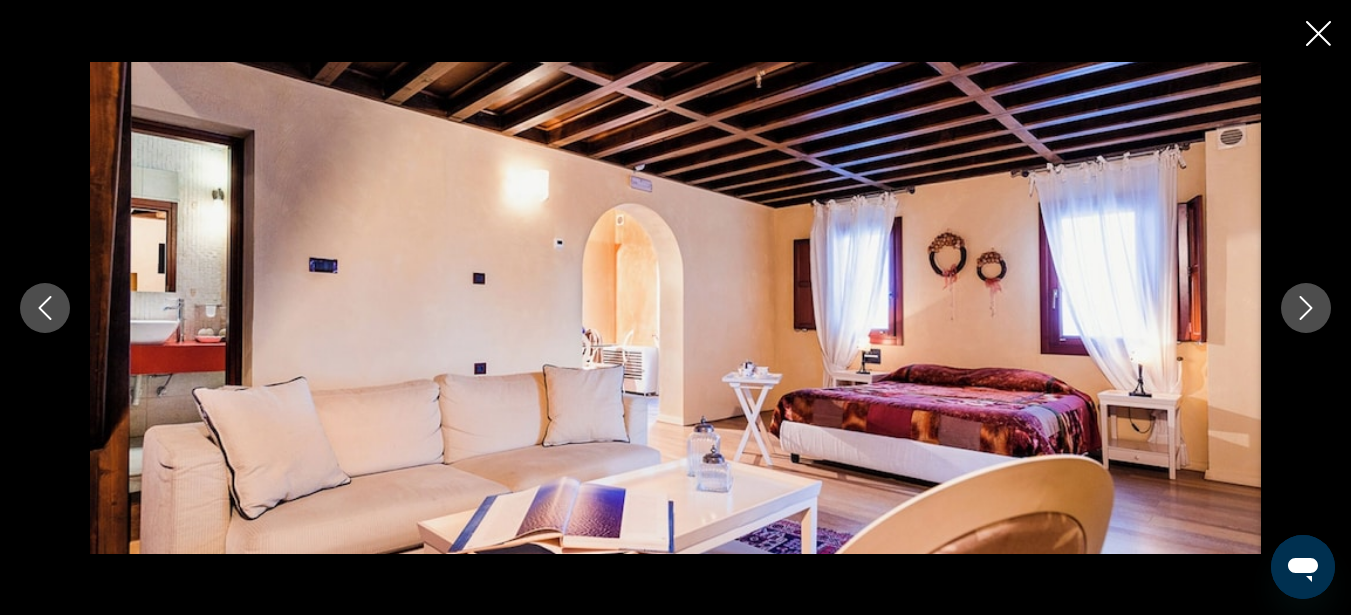 click 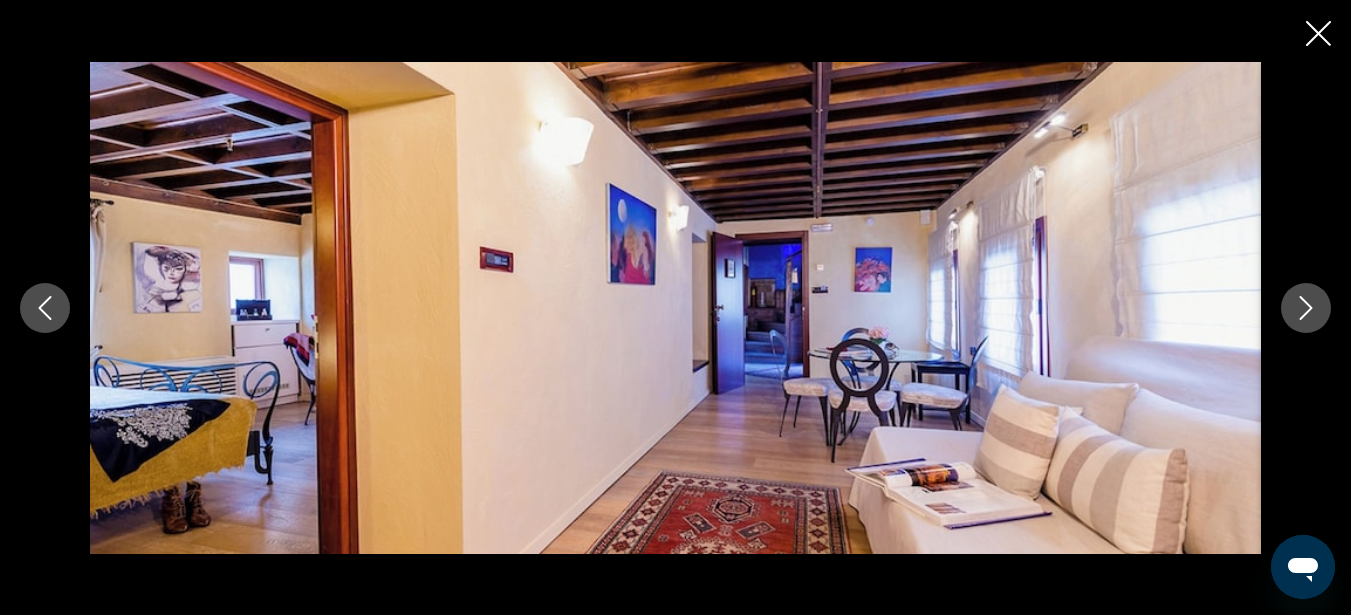 click 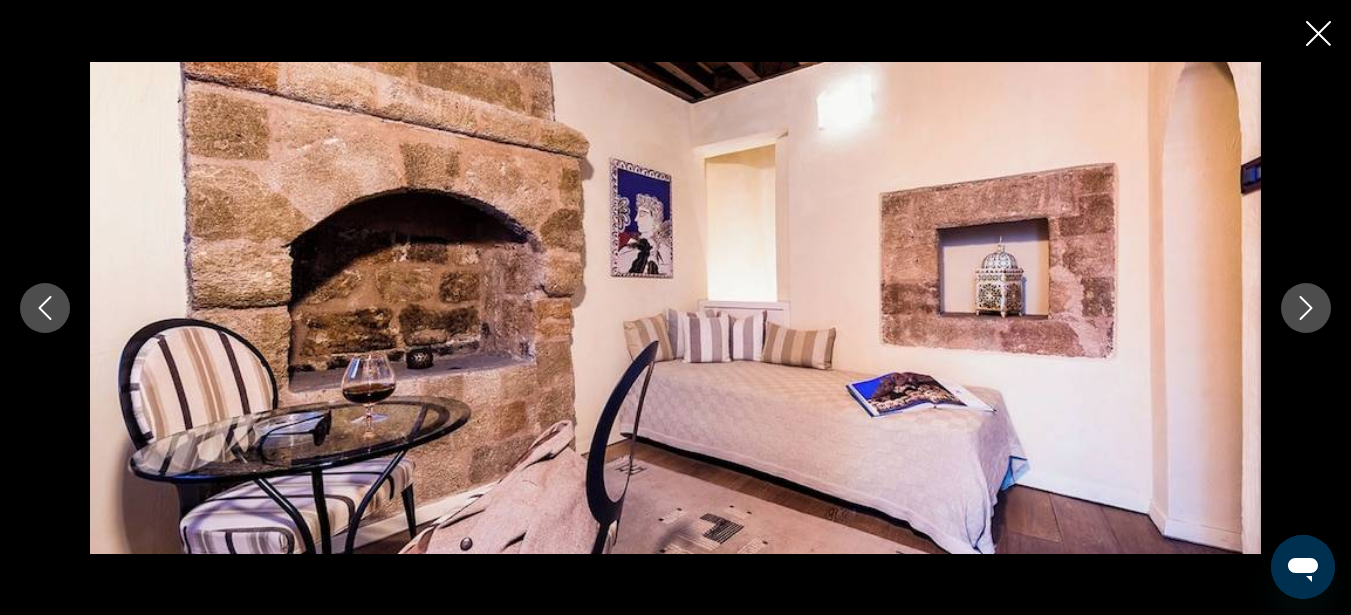 click 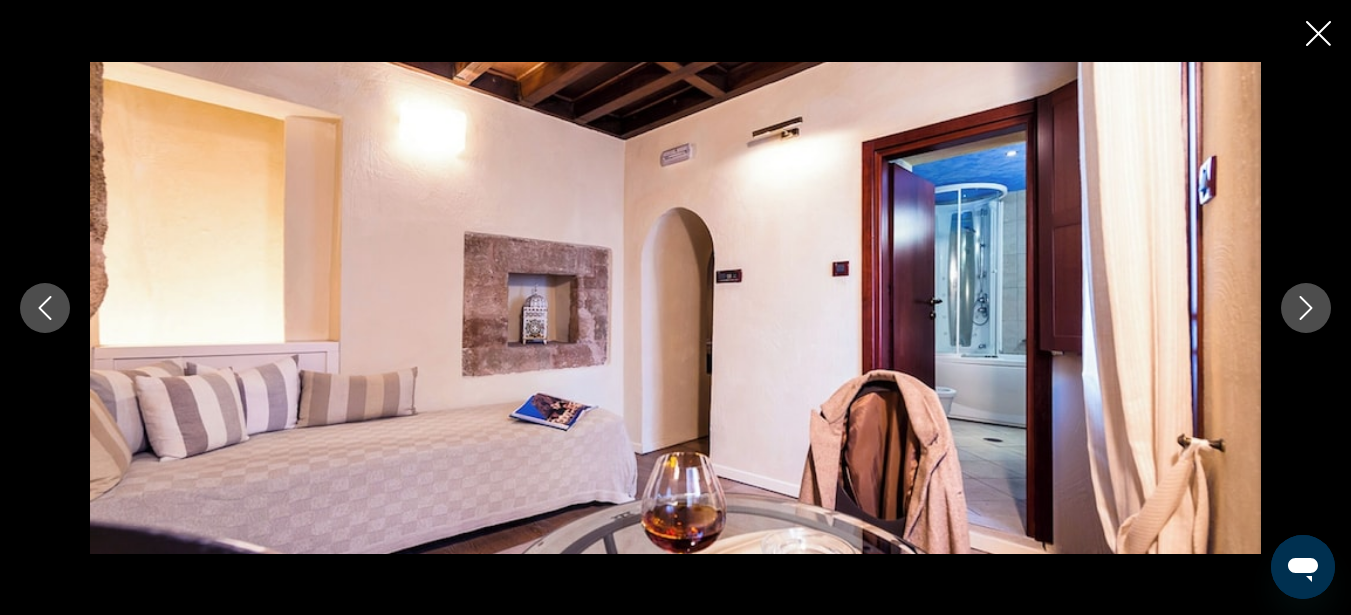 click 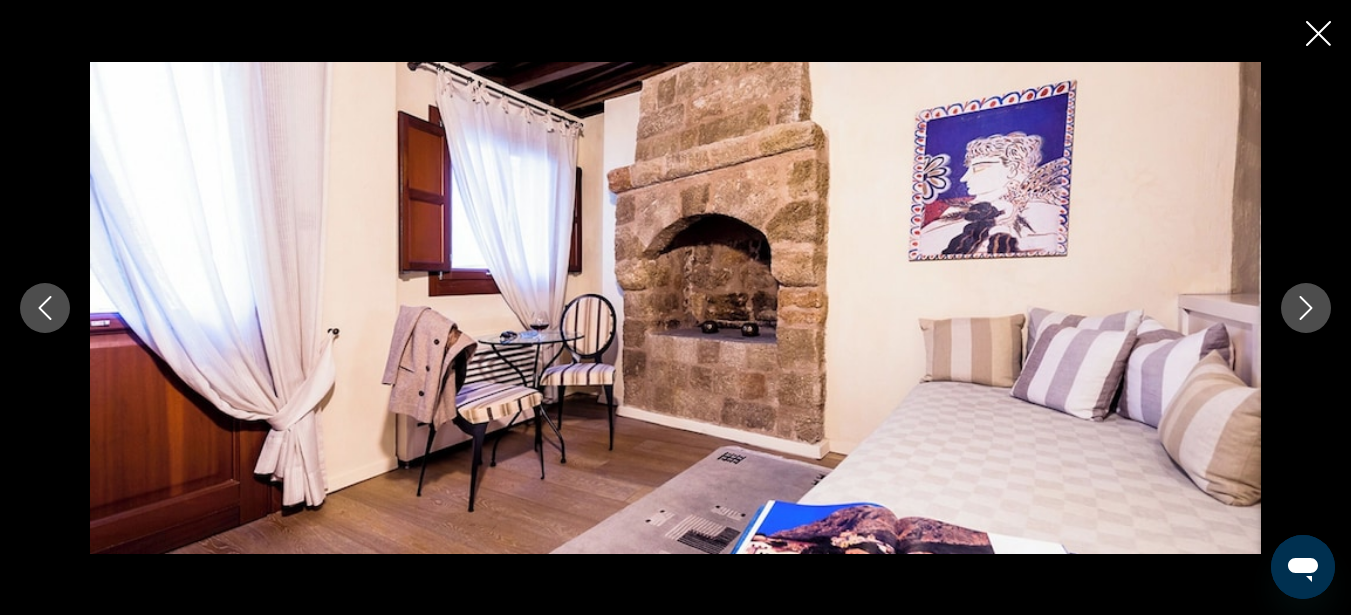 click 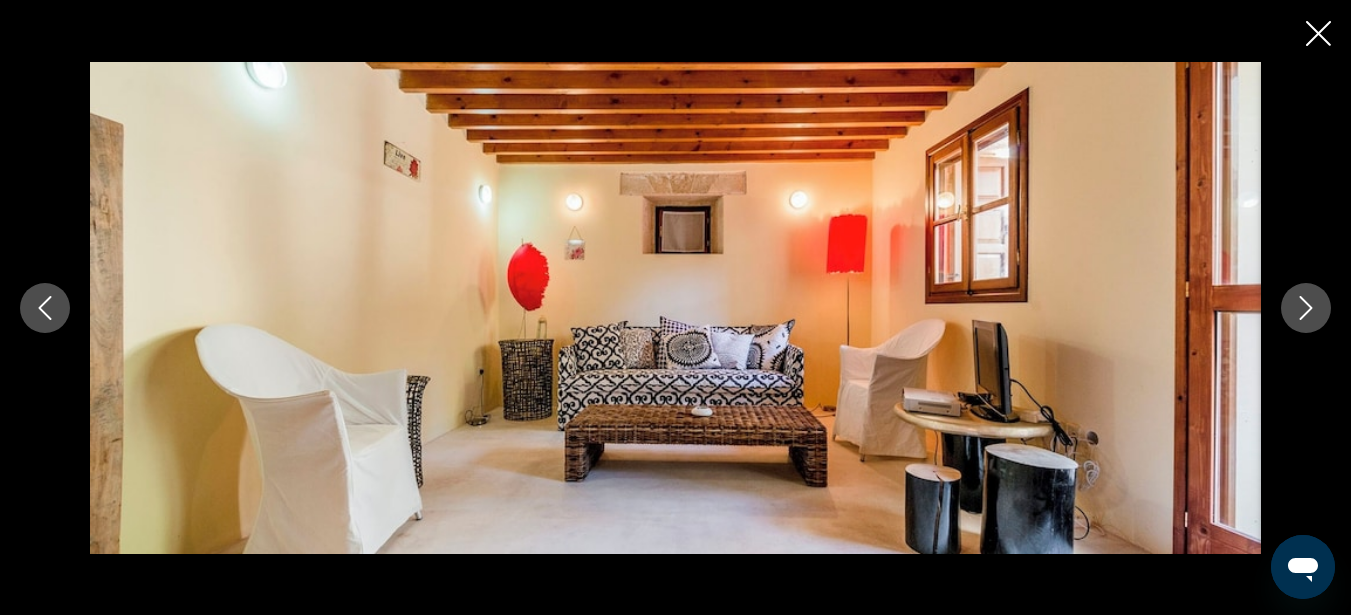 click 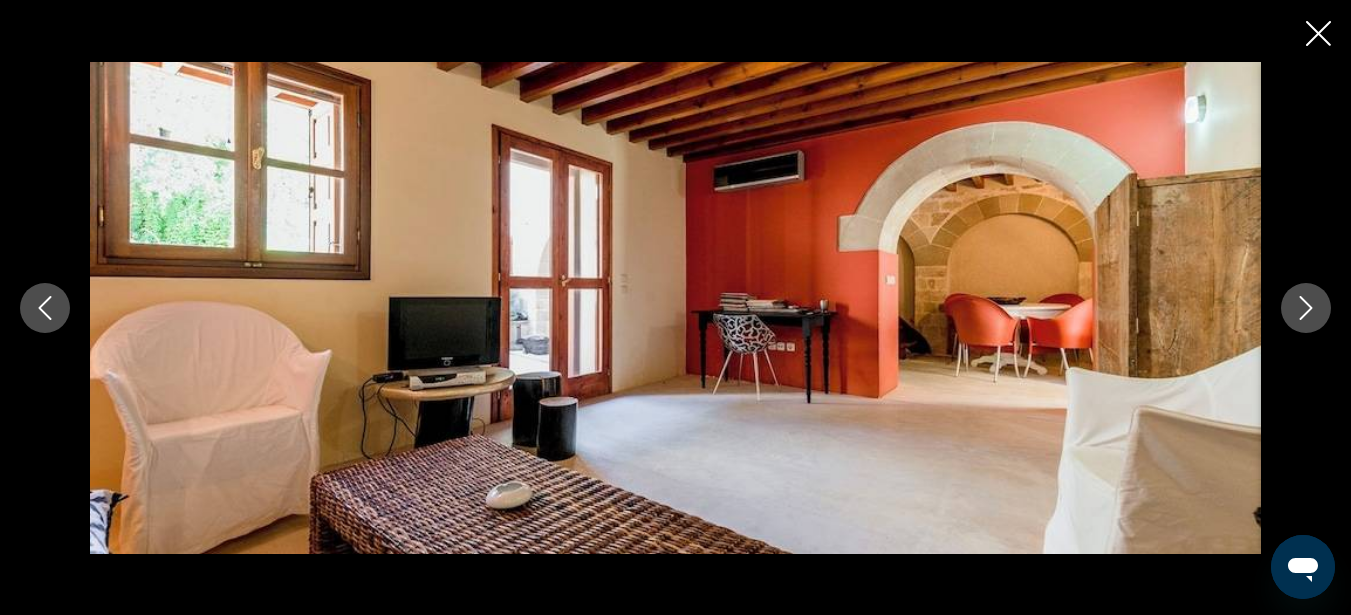 click 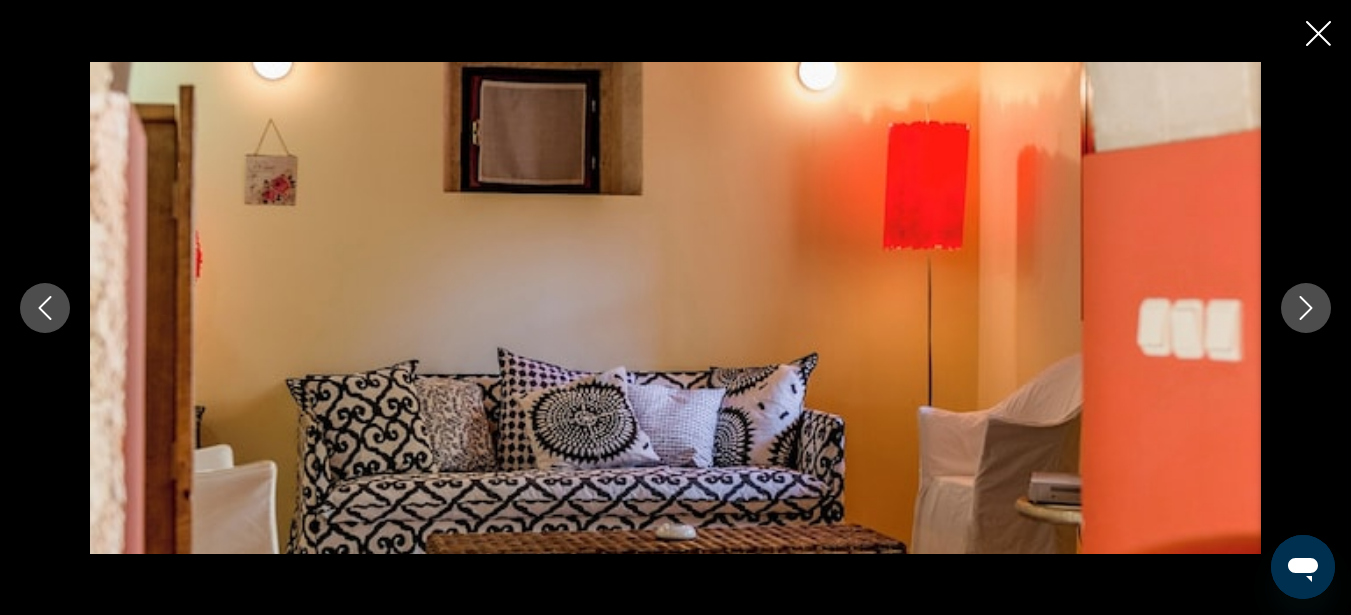 click 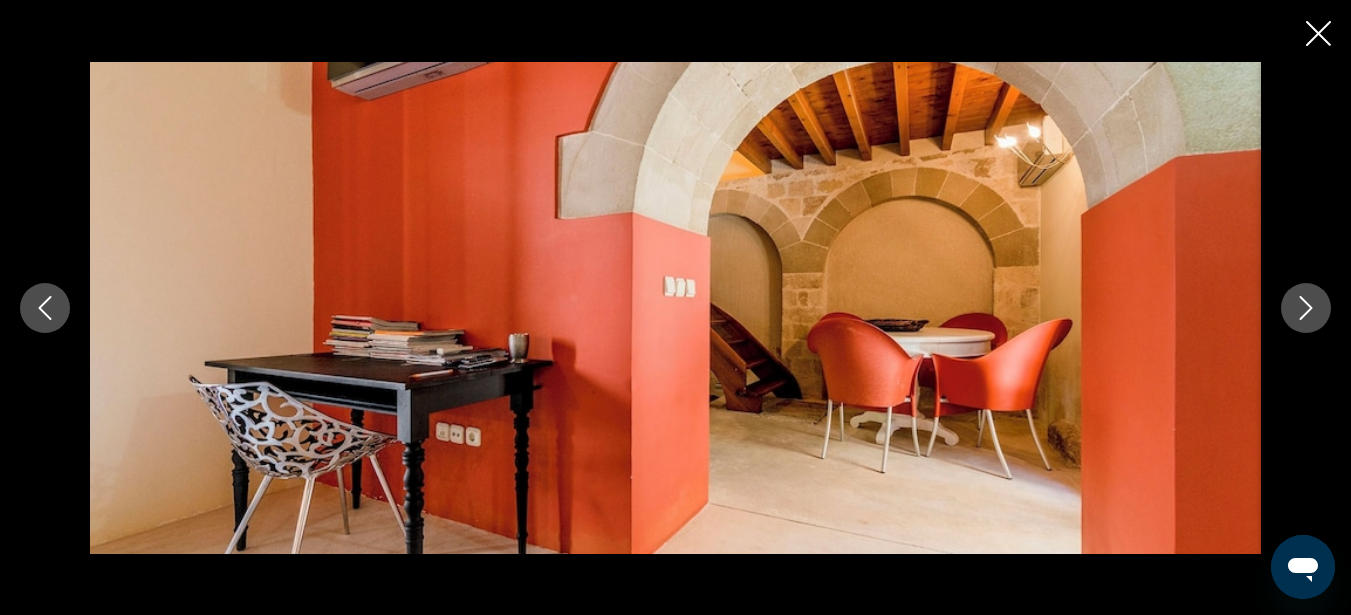 click 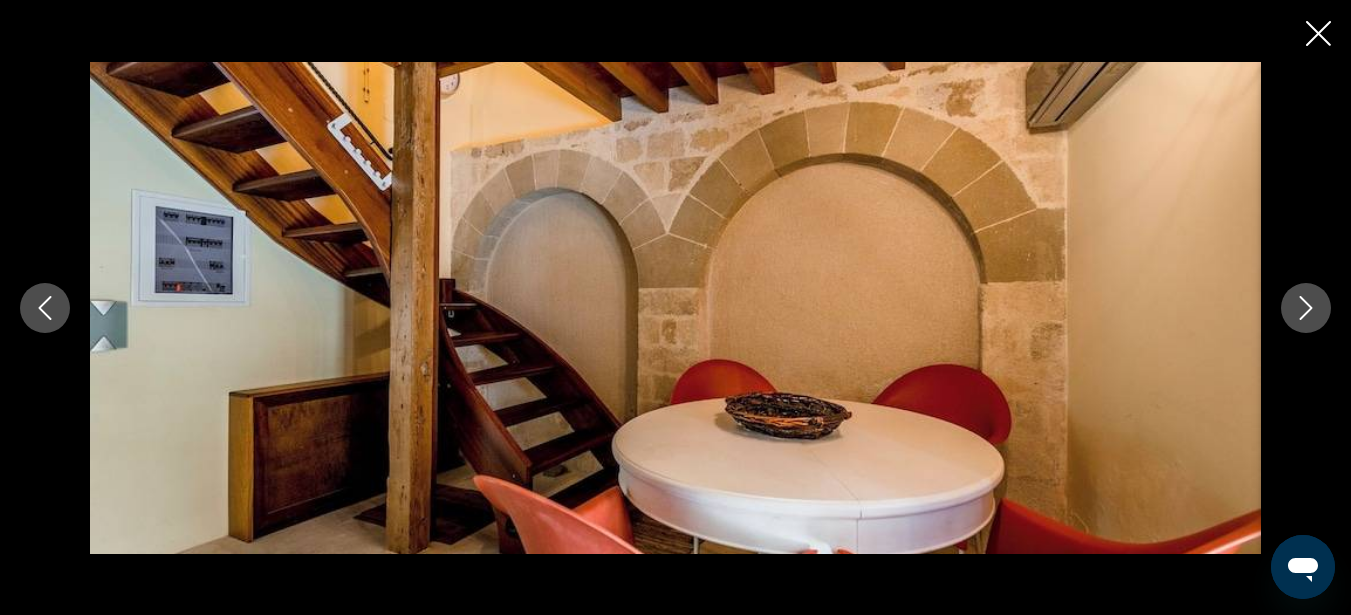 click 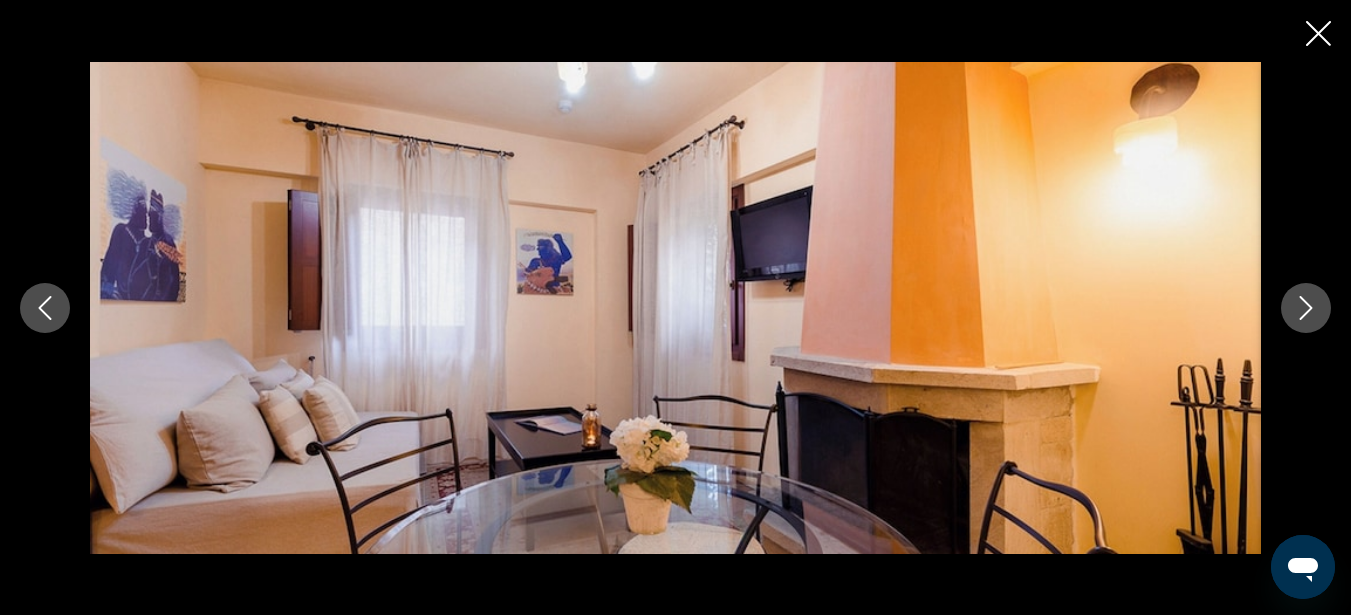 click 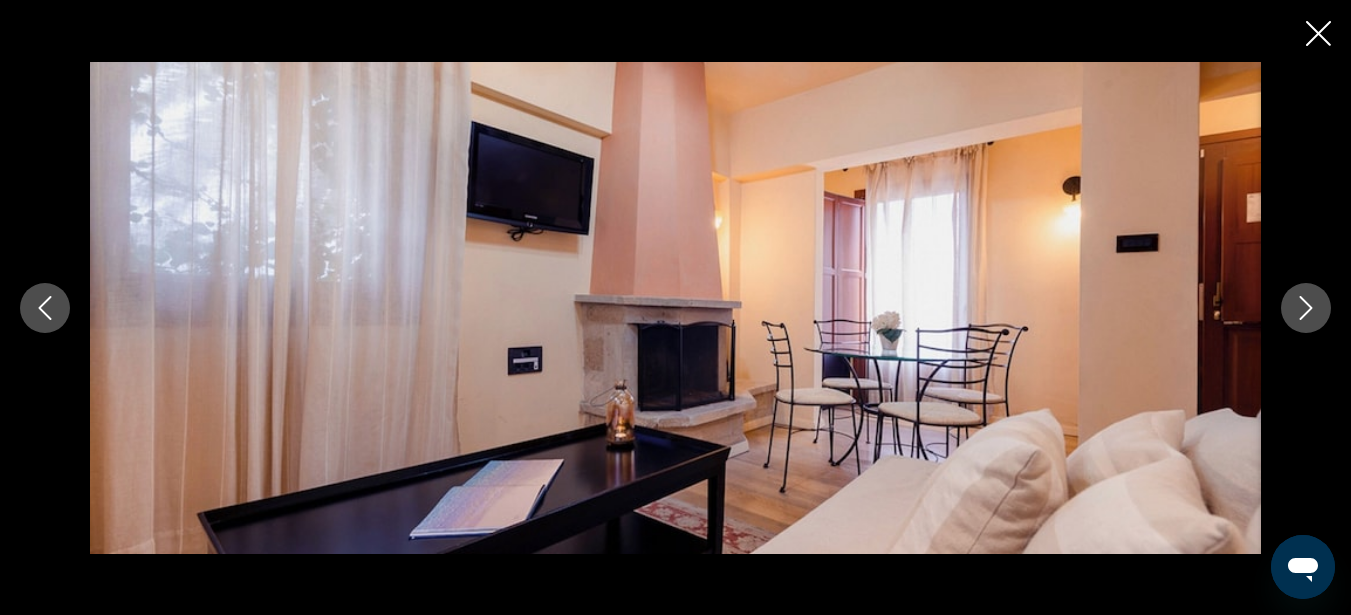 click 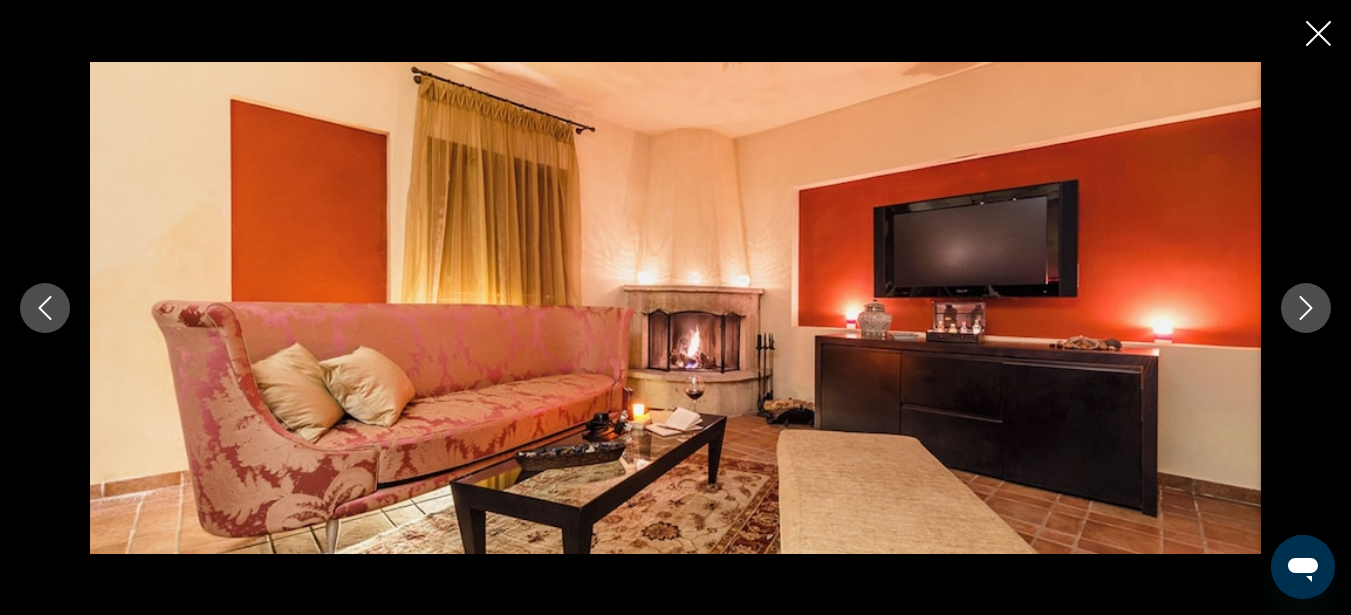 click 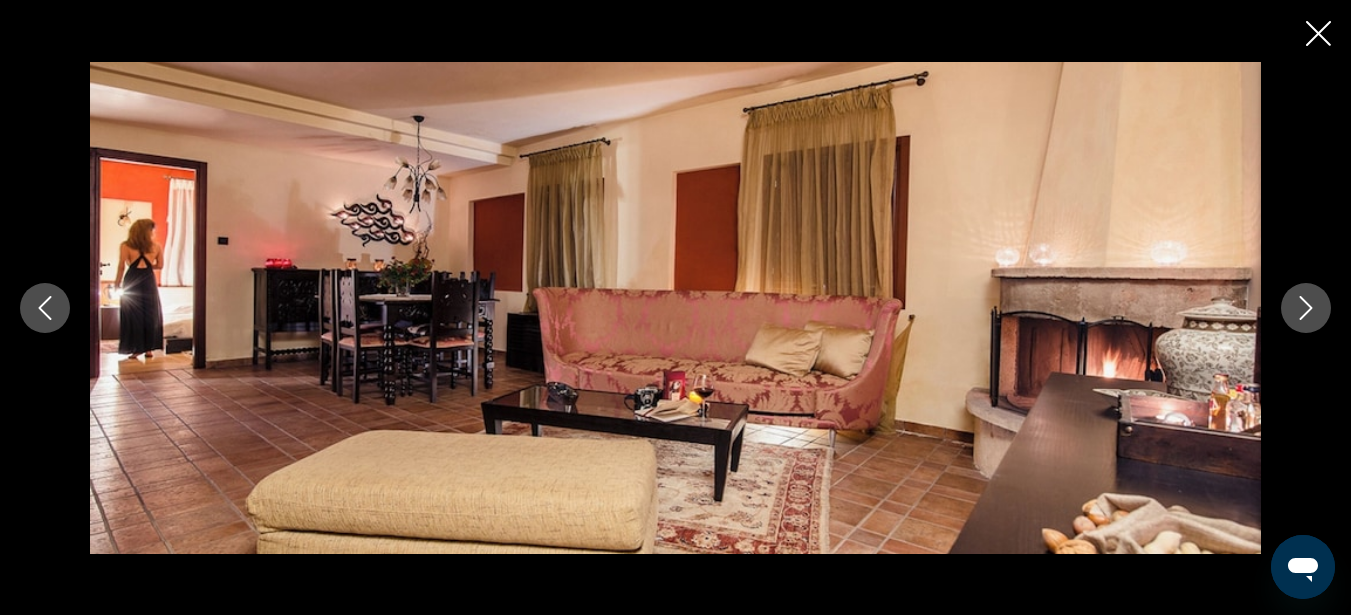 click 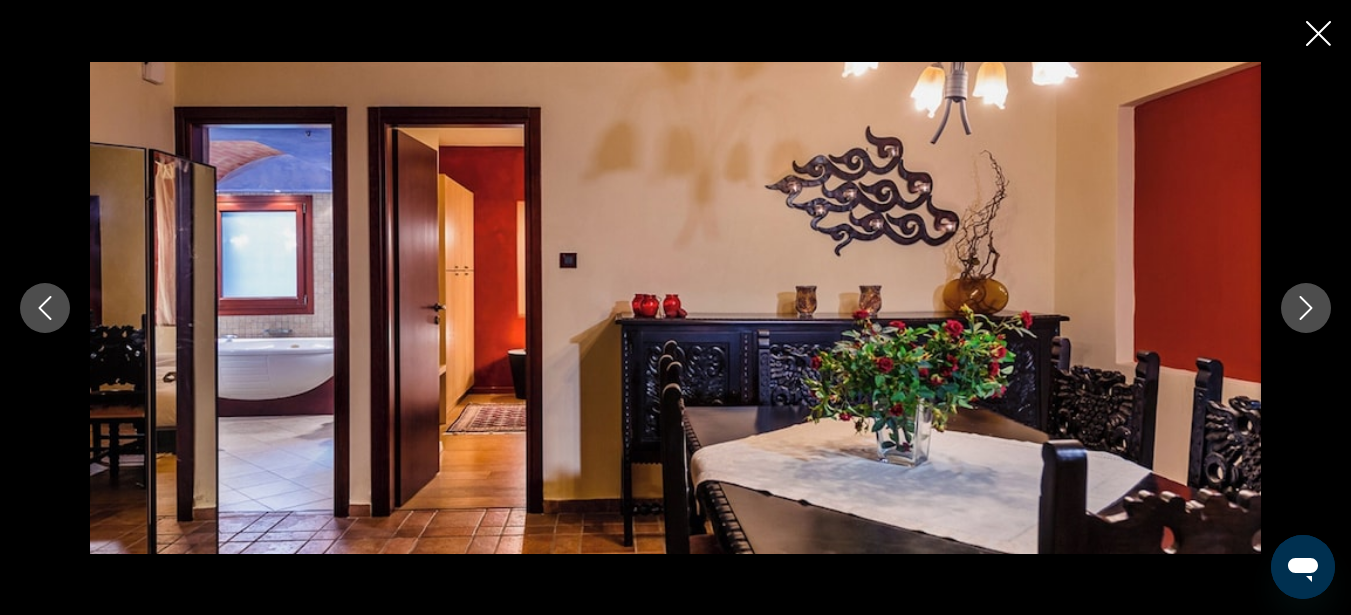 click 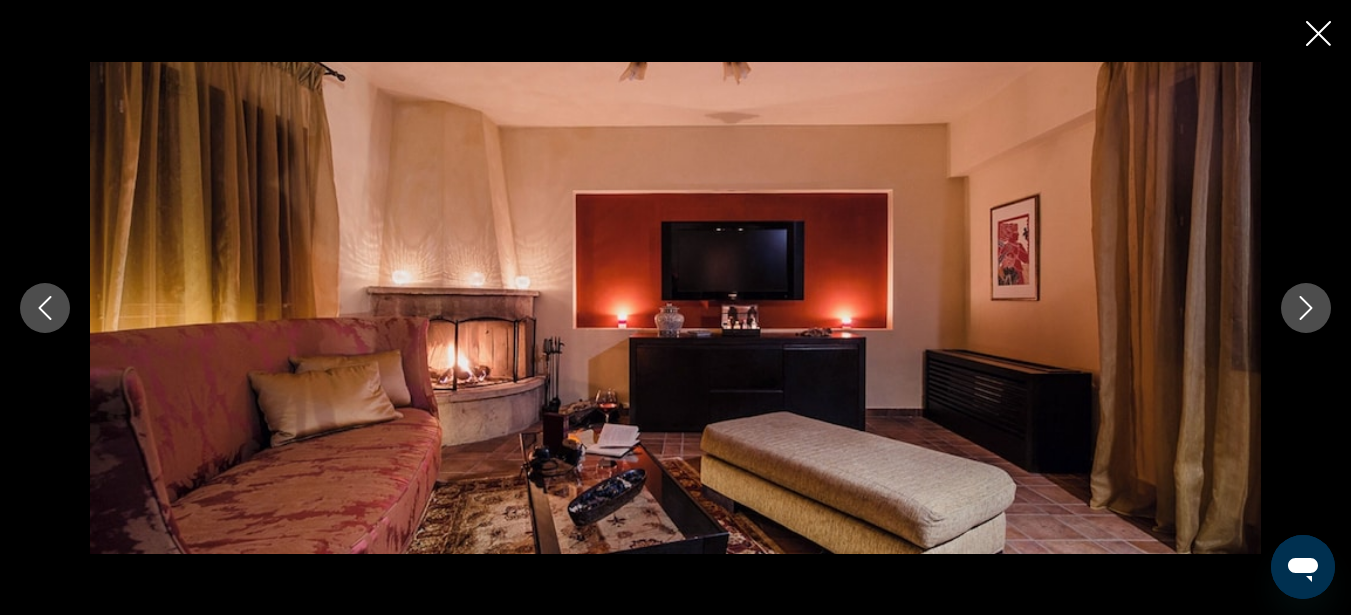 click 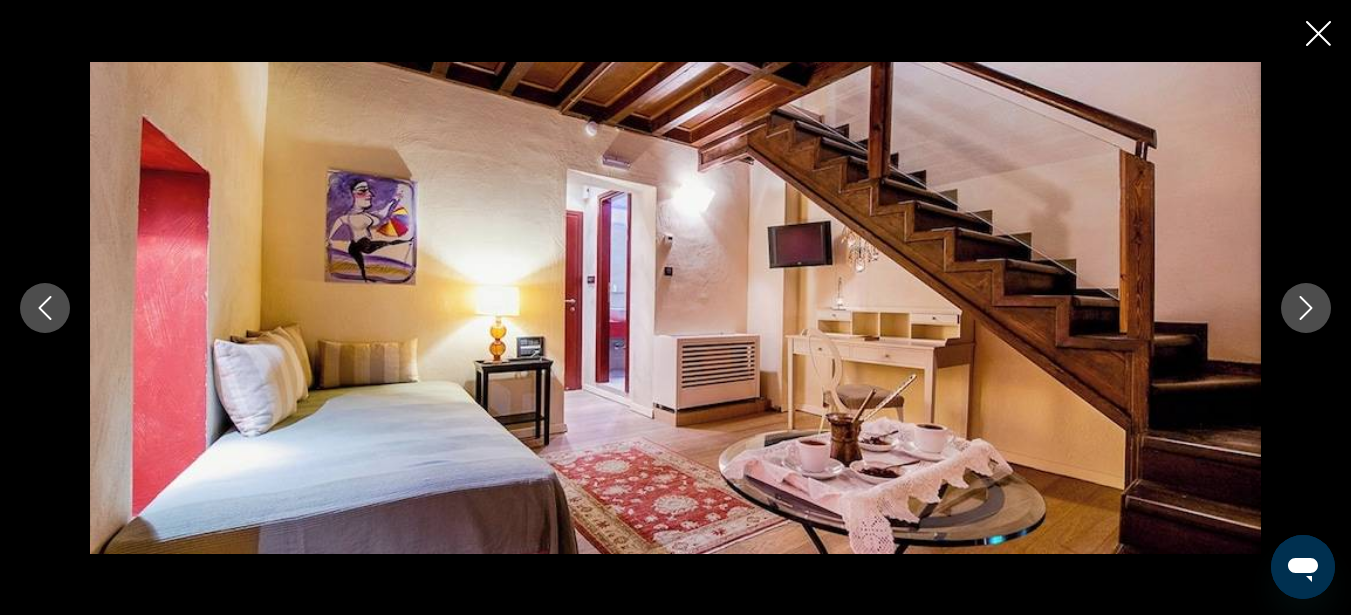 click 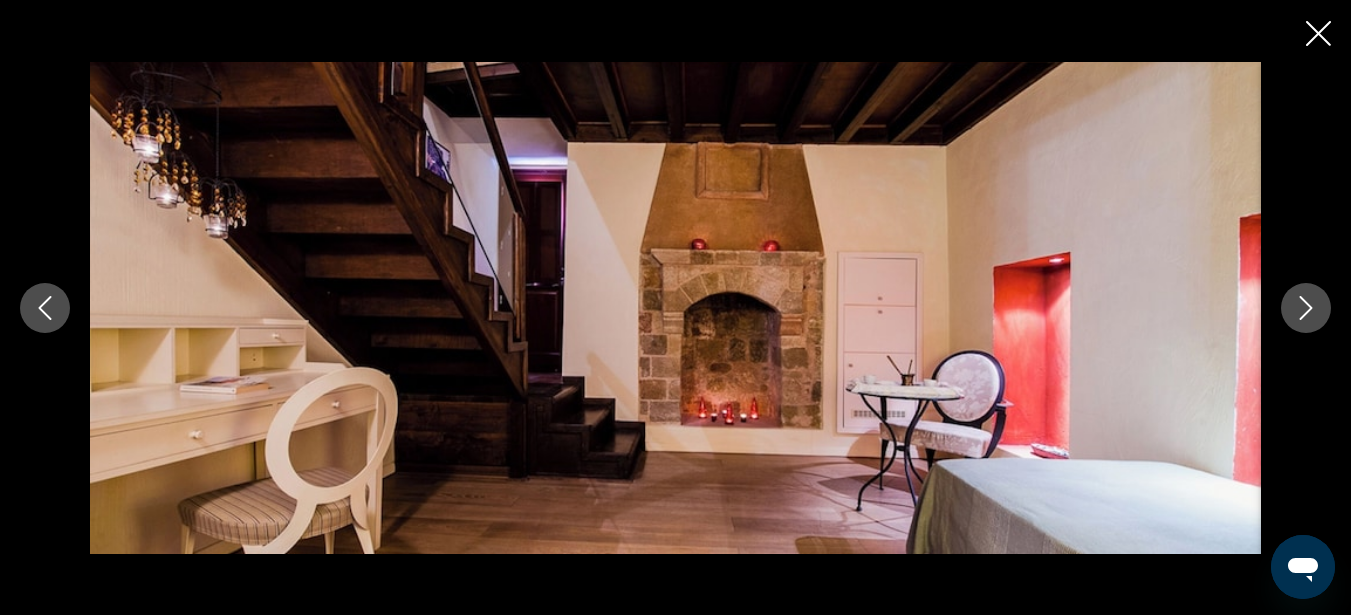 click 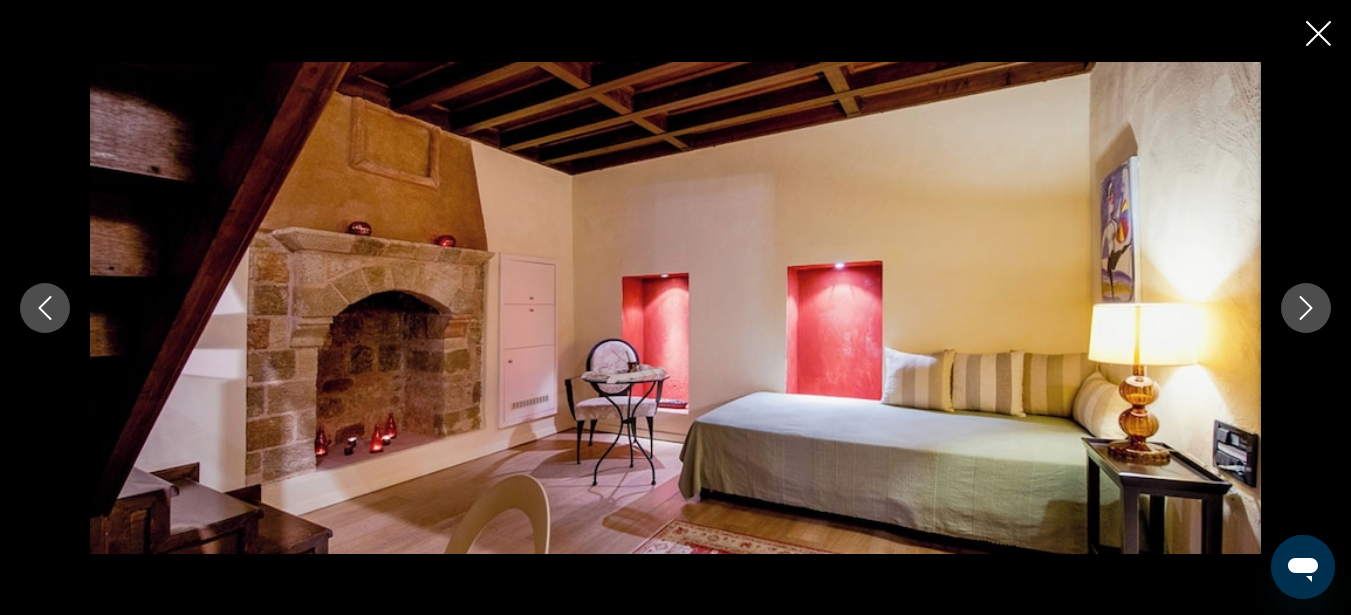 click 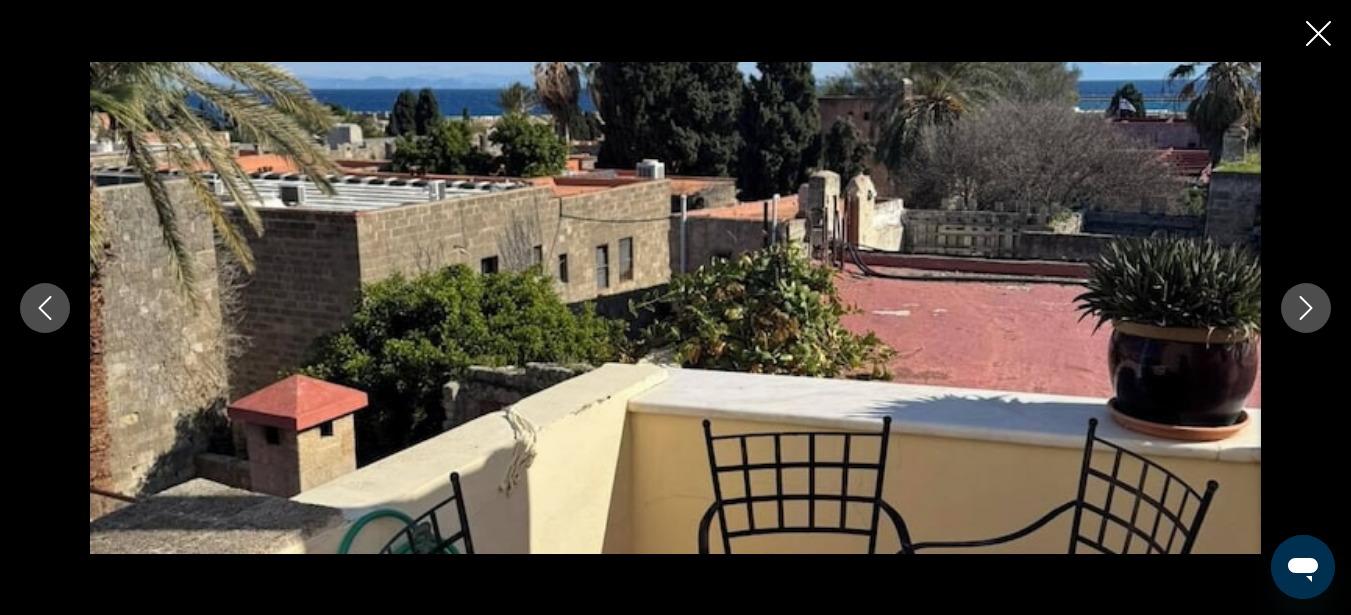 click 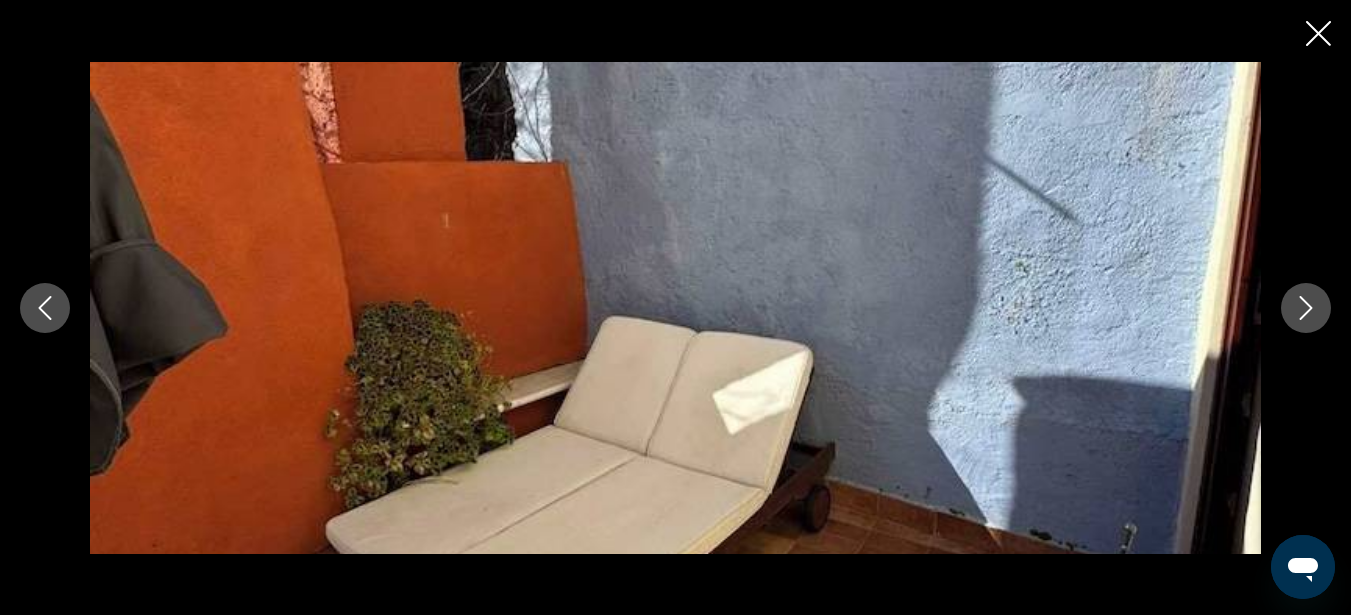 click 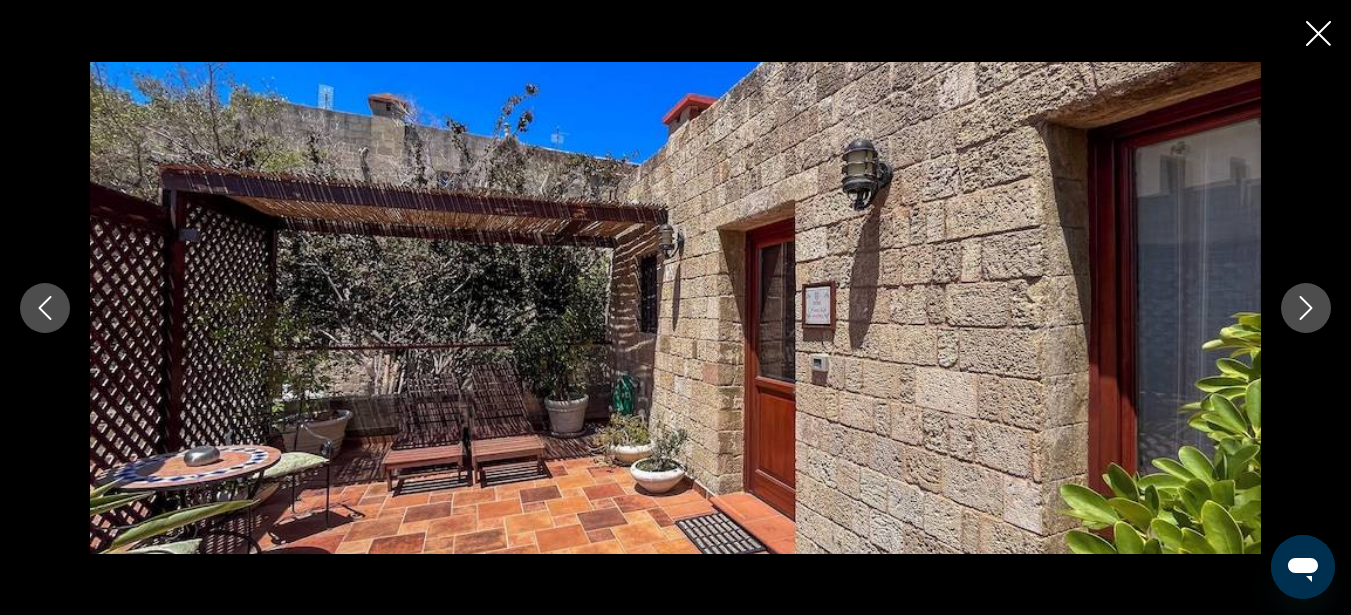 click 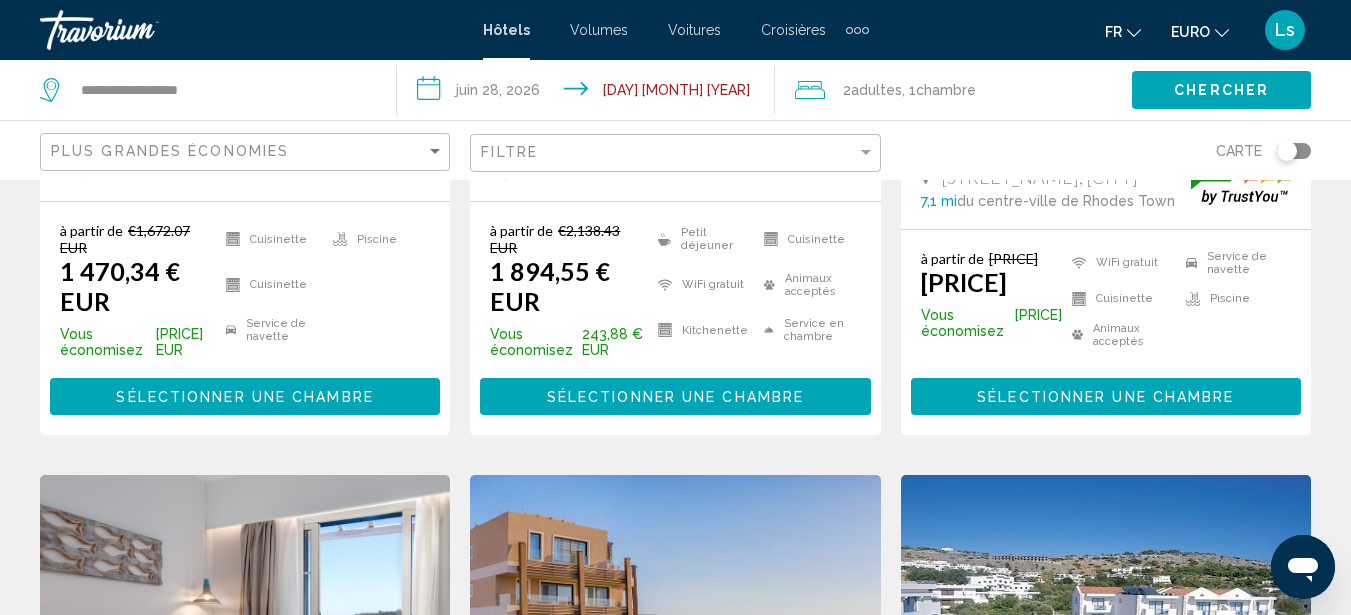 scroll, scrollTop: 0, scrollLeft: 0, axis: both 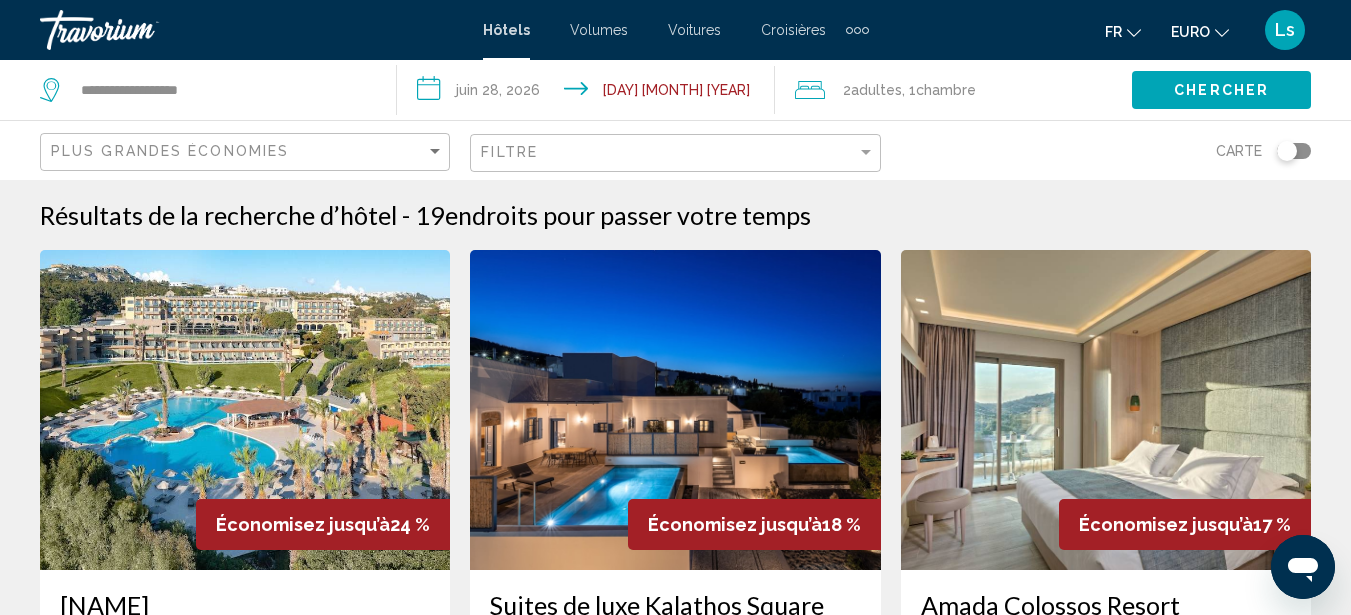 click at bounding box center (675, 410) 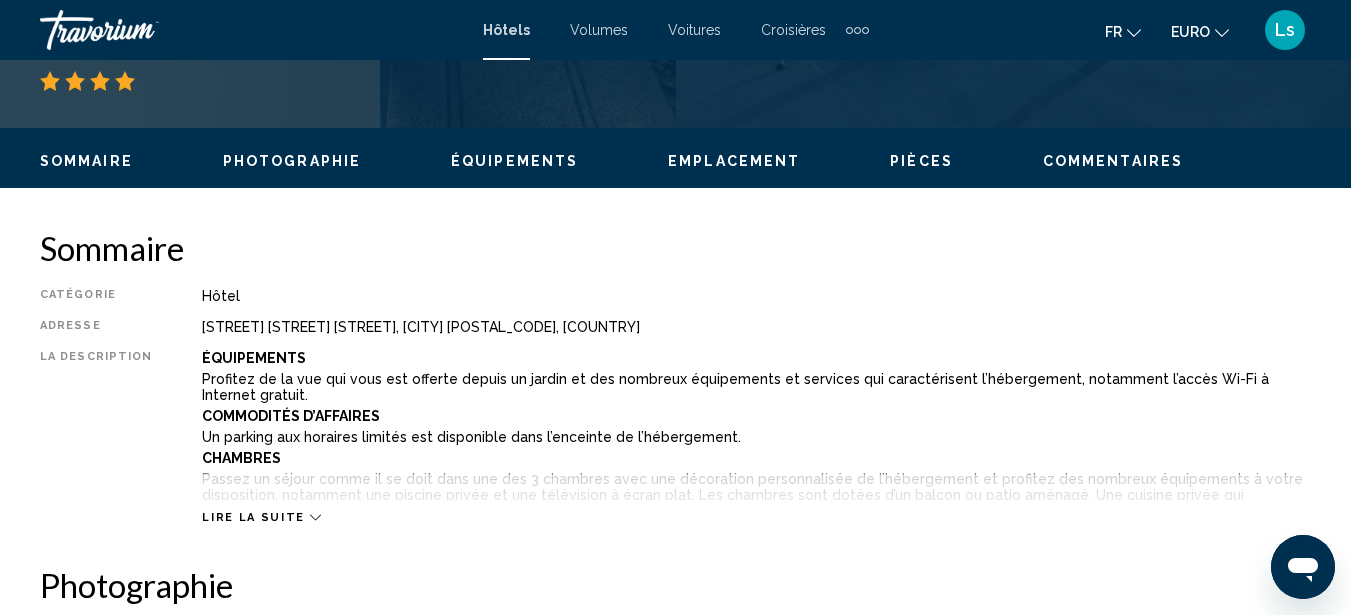 scroll, scrollTop: 888, scrollLeft: 0, axis: vertical 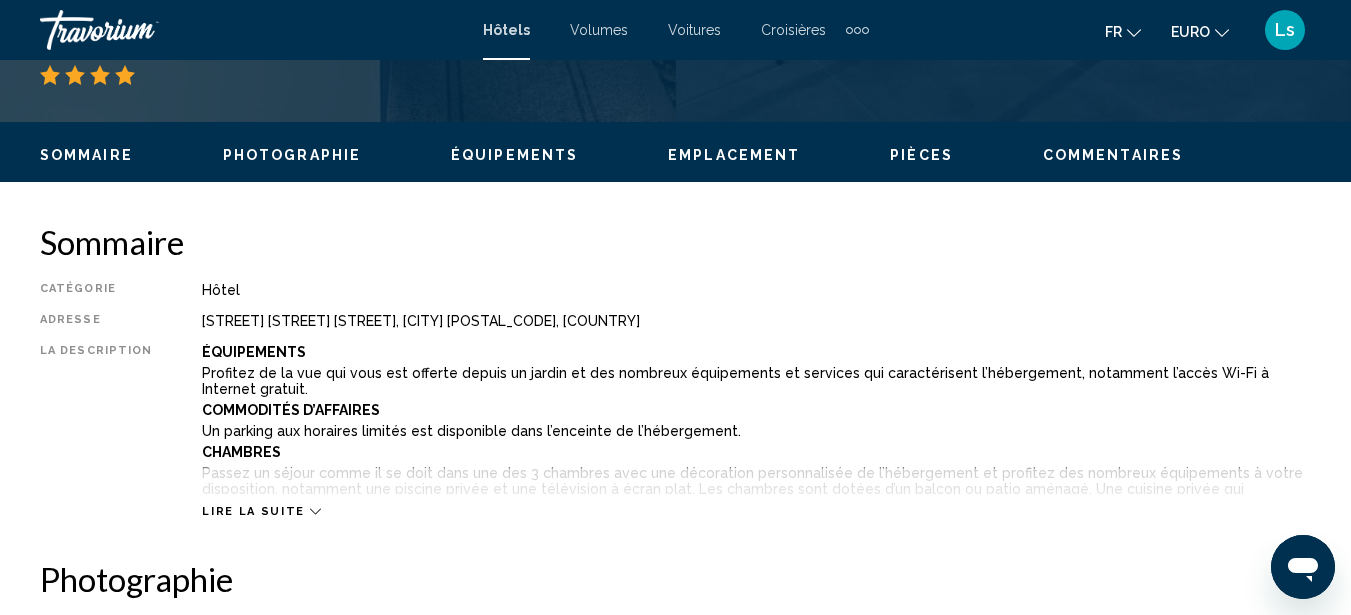 click on "Photographie" at bounding box center (292, 155) 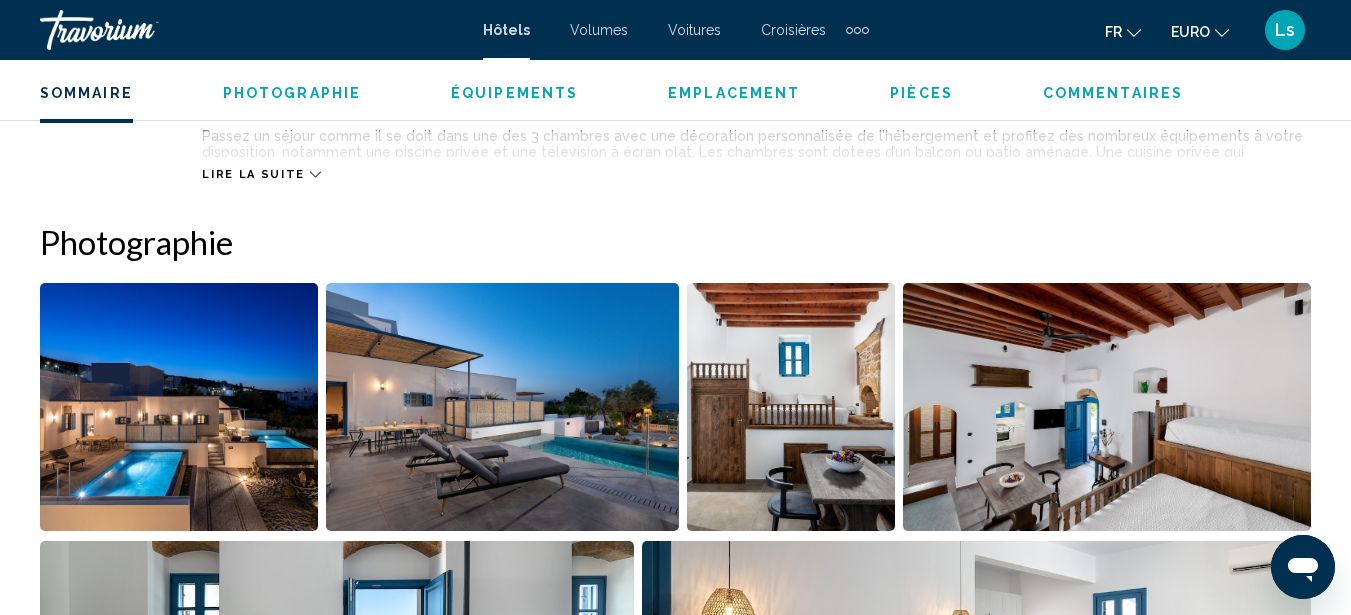 scroll, scrollTop: 1327, scrollLeft: 0, axis: vertical 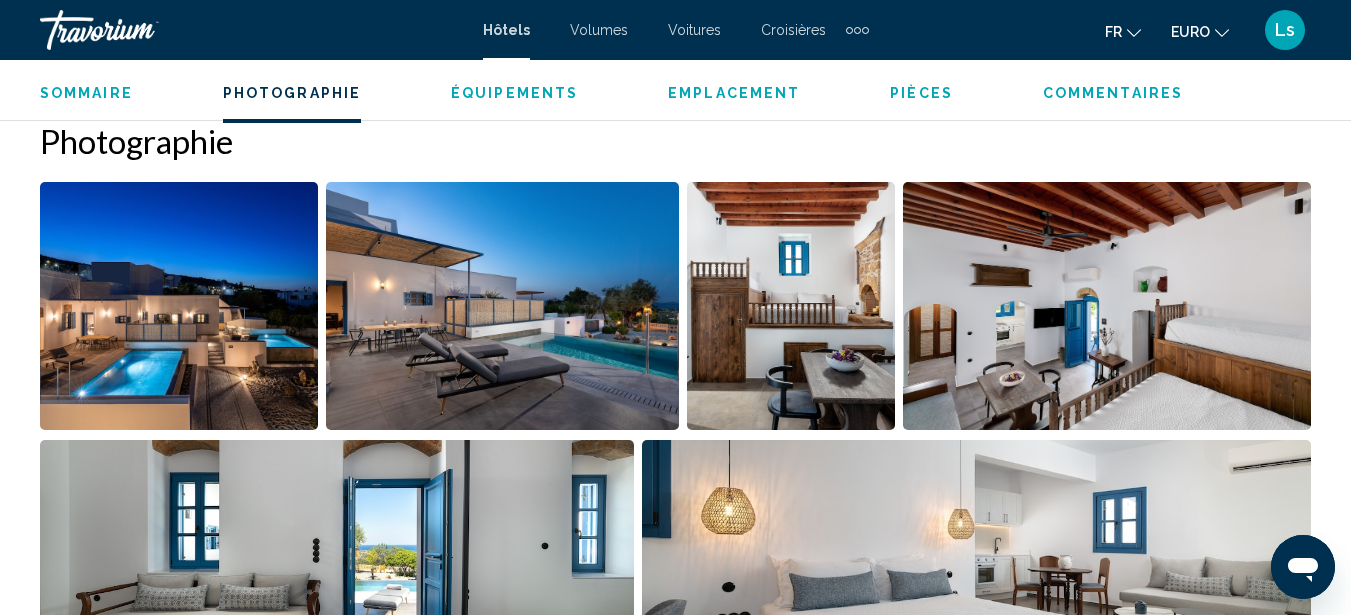 click at bounding box center [179, 306] 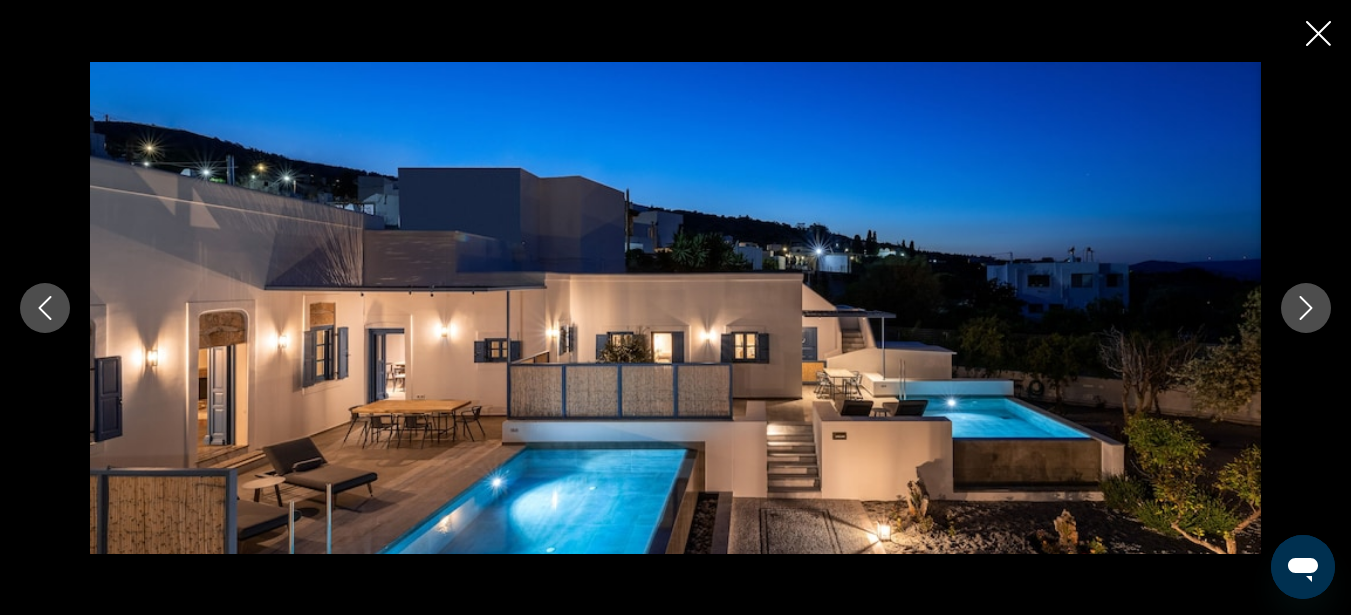 click 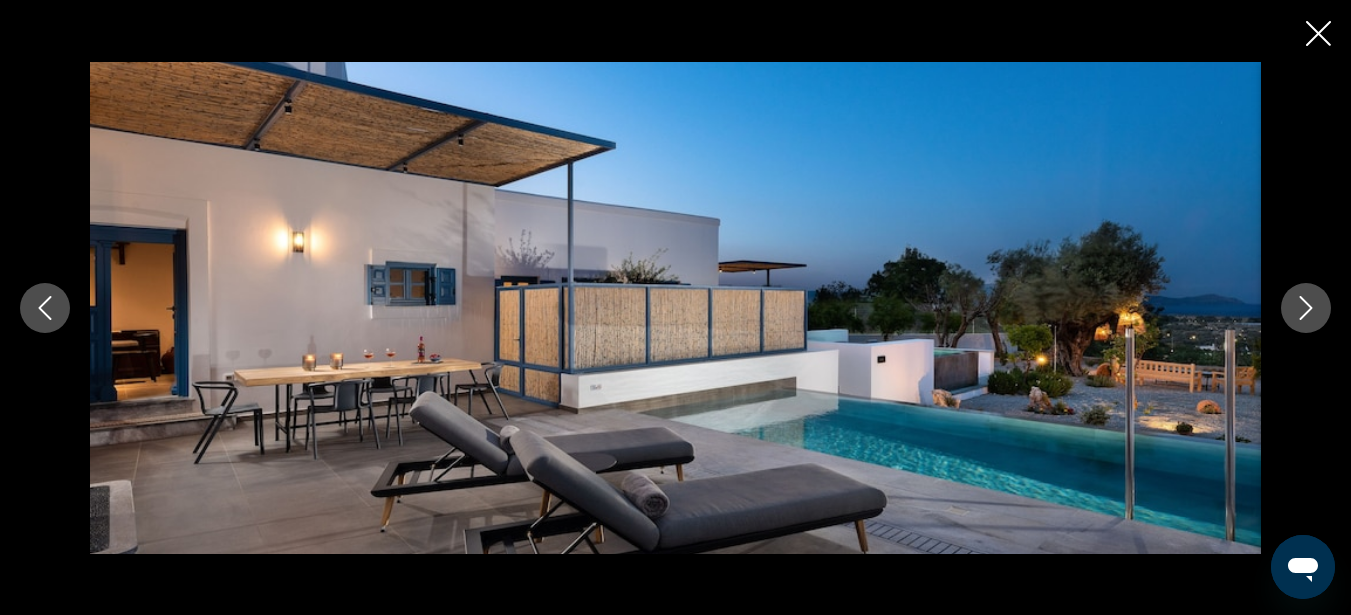 click 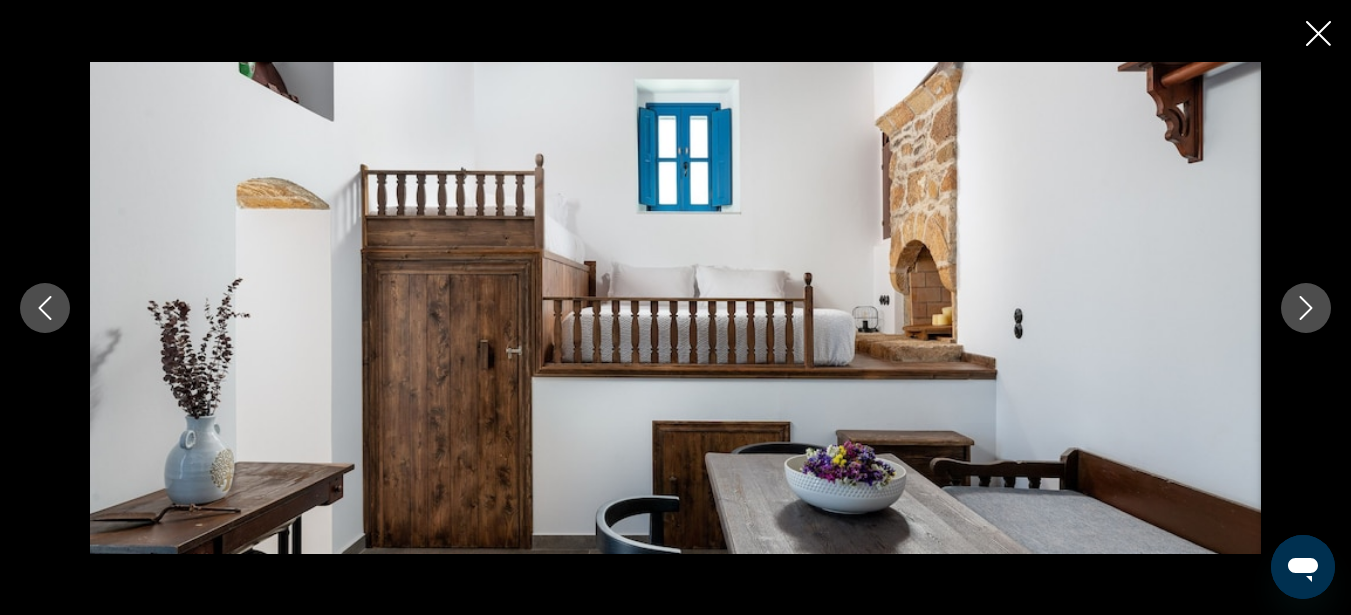 click 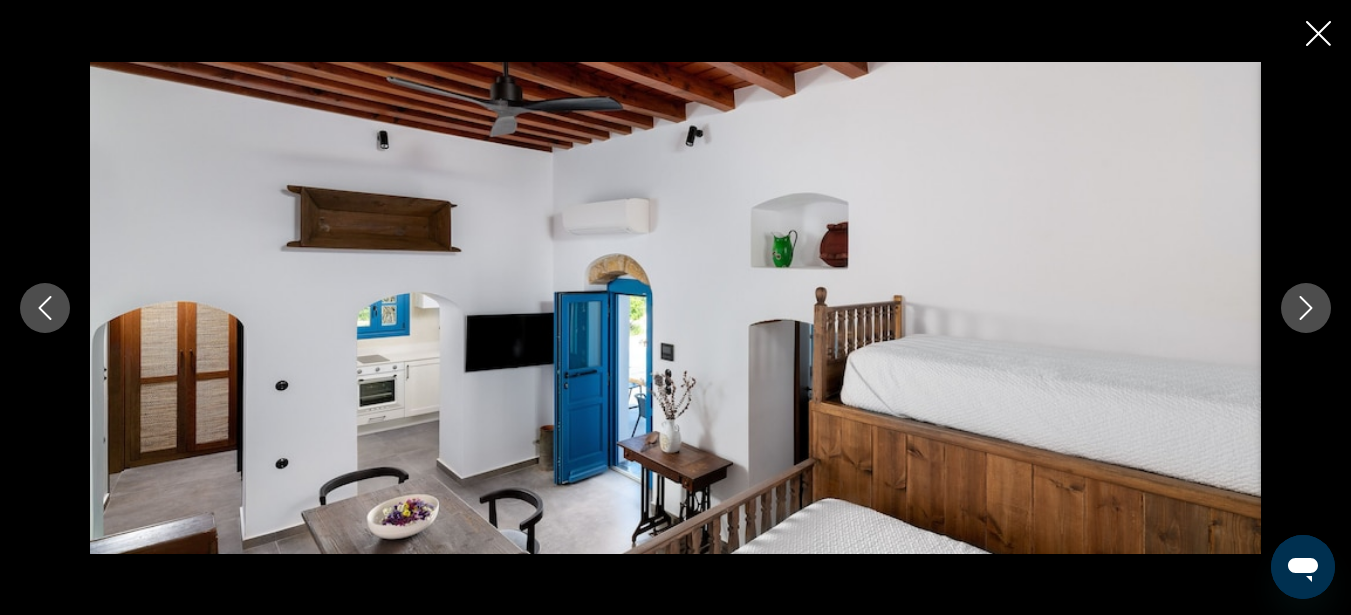 click 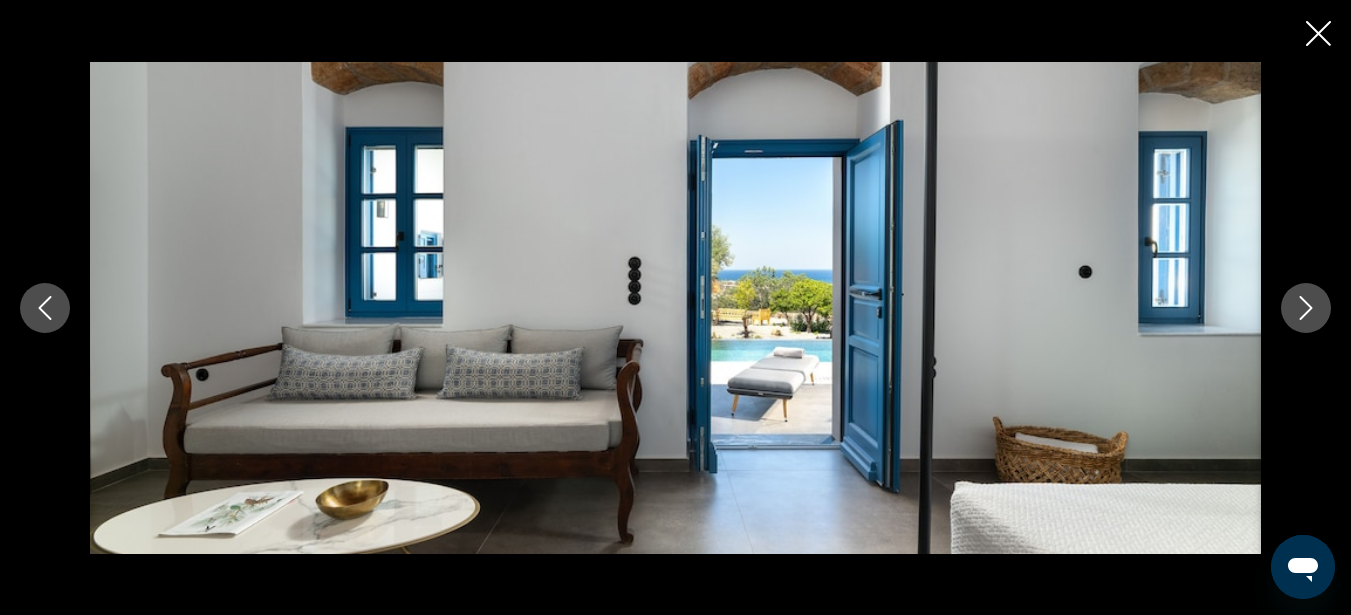 click 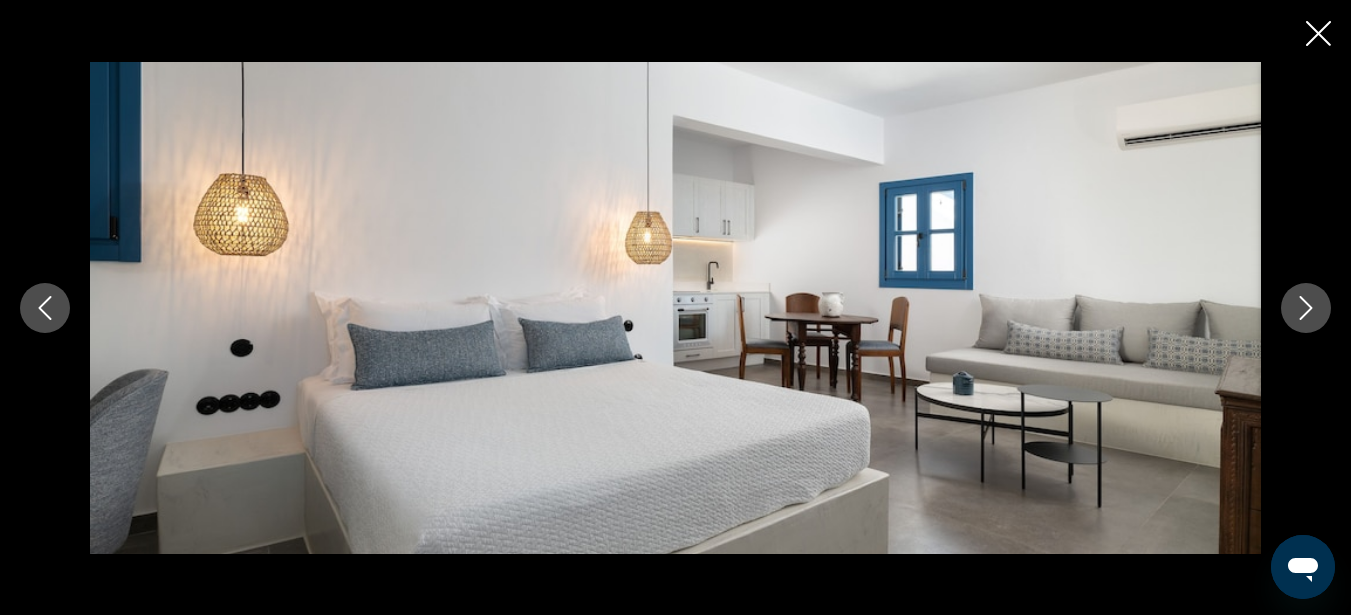 click 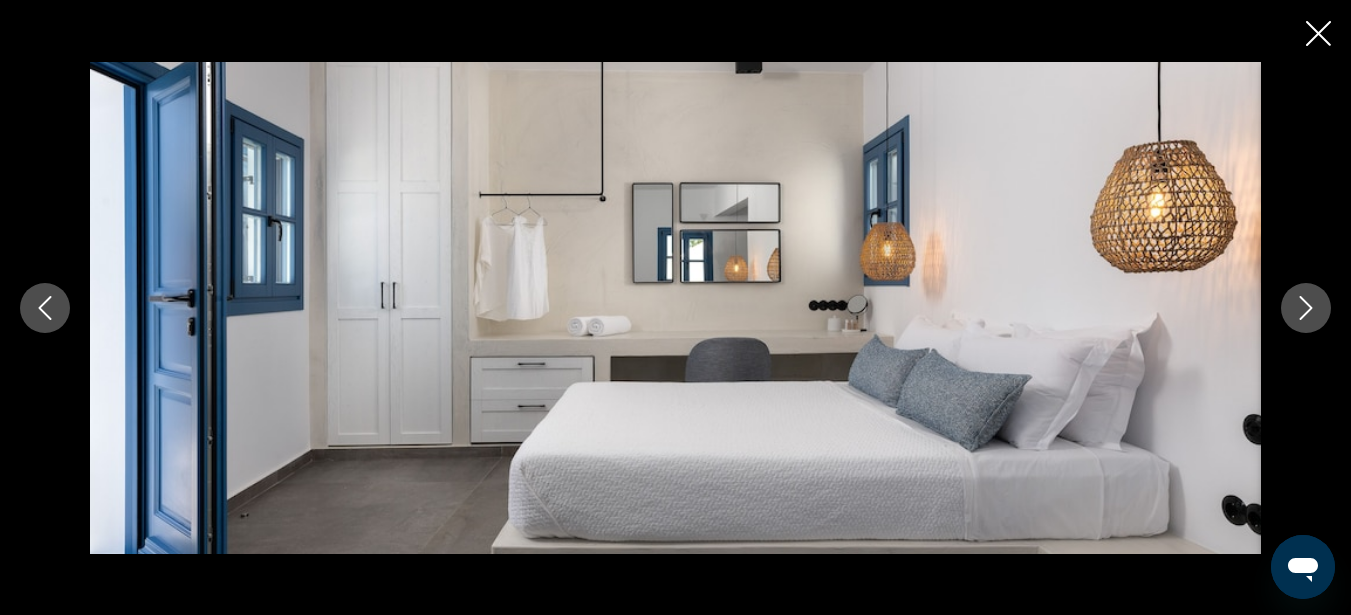 click 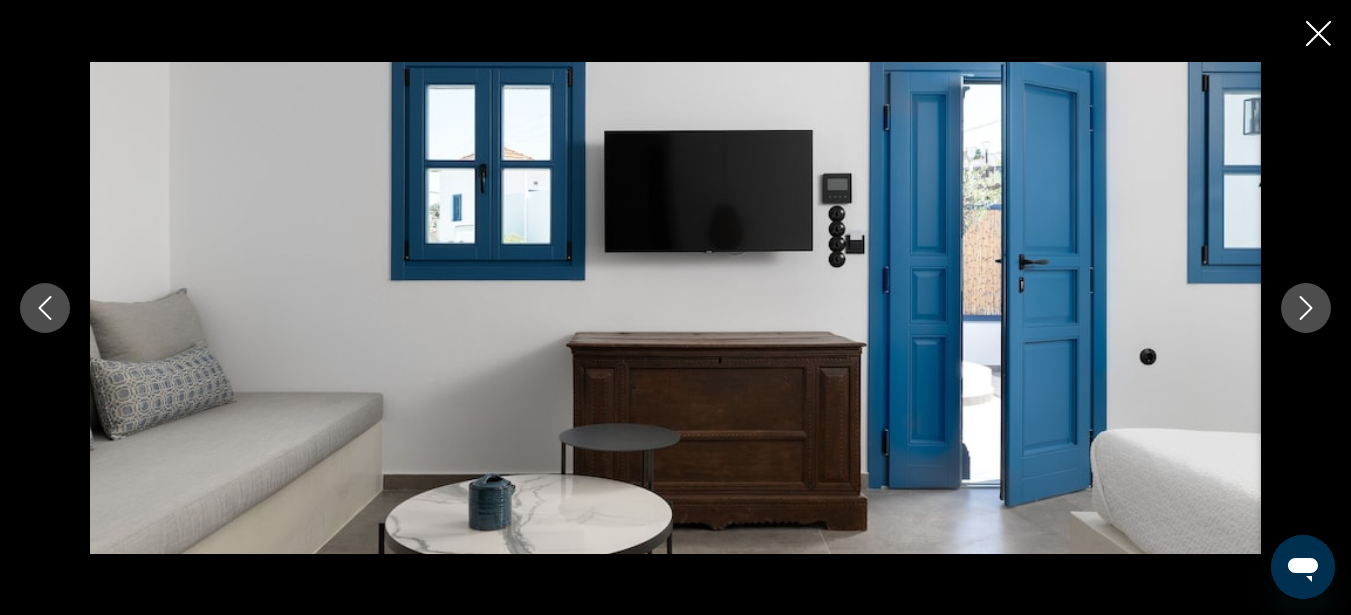 click 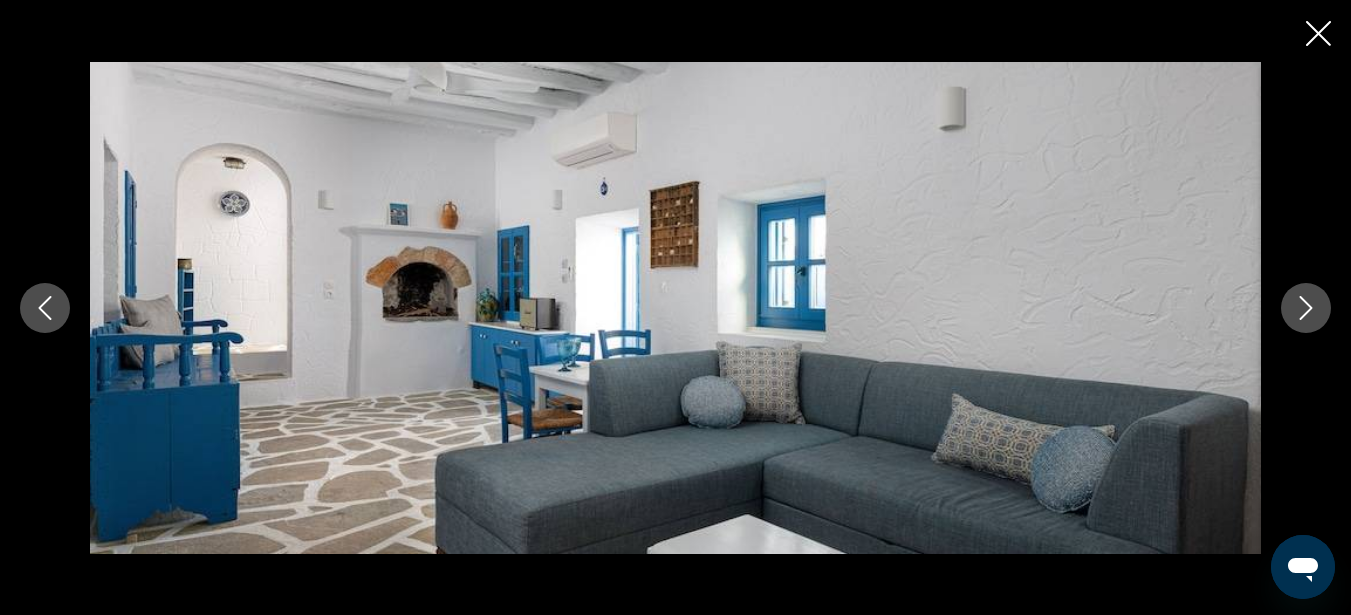 click 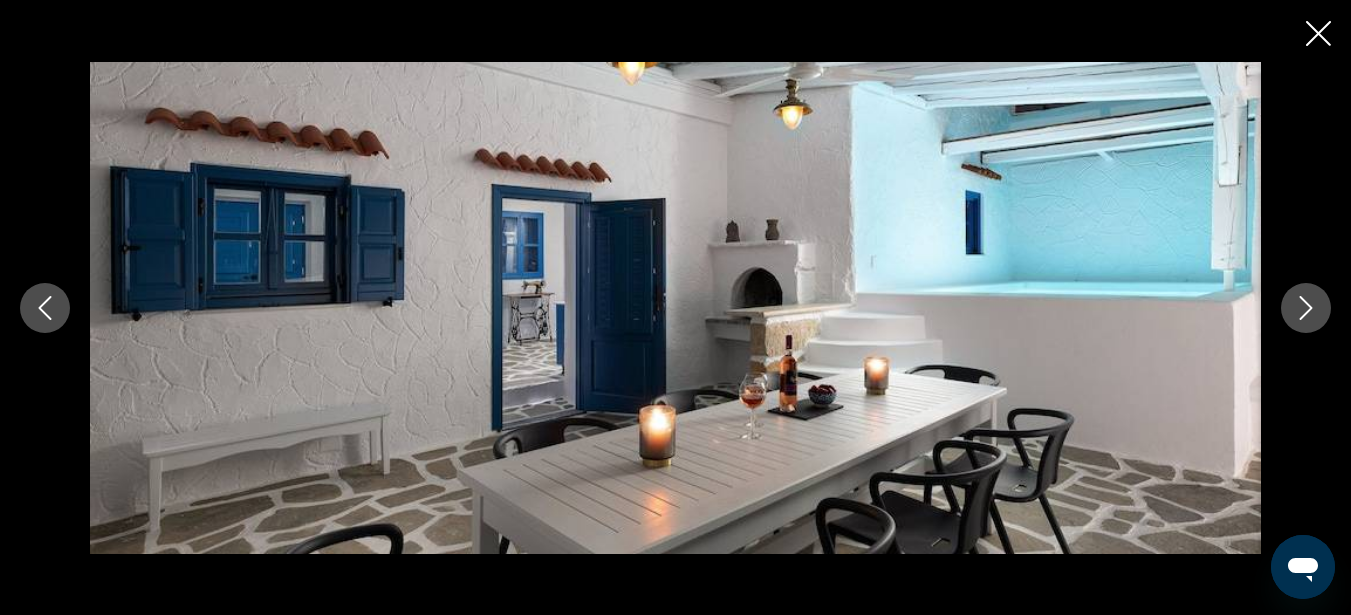 click 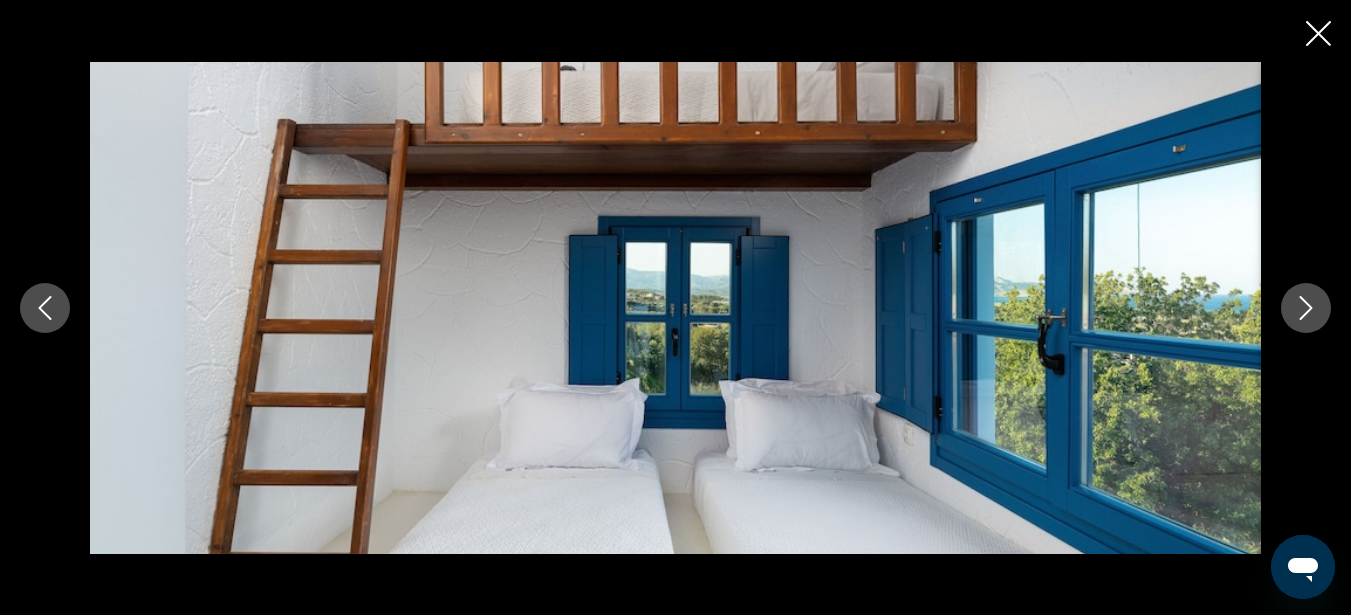 click 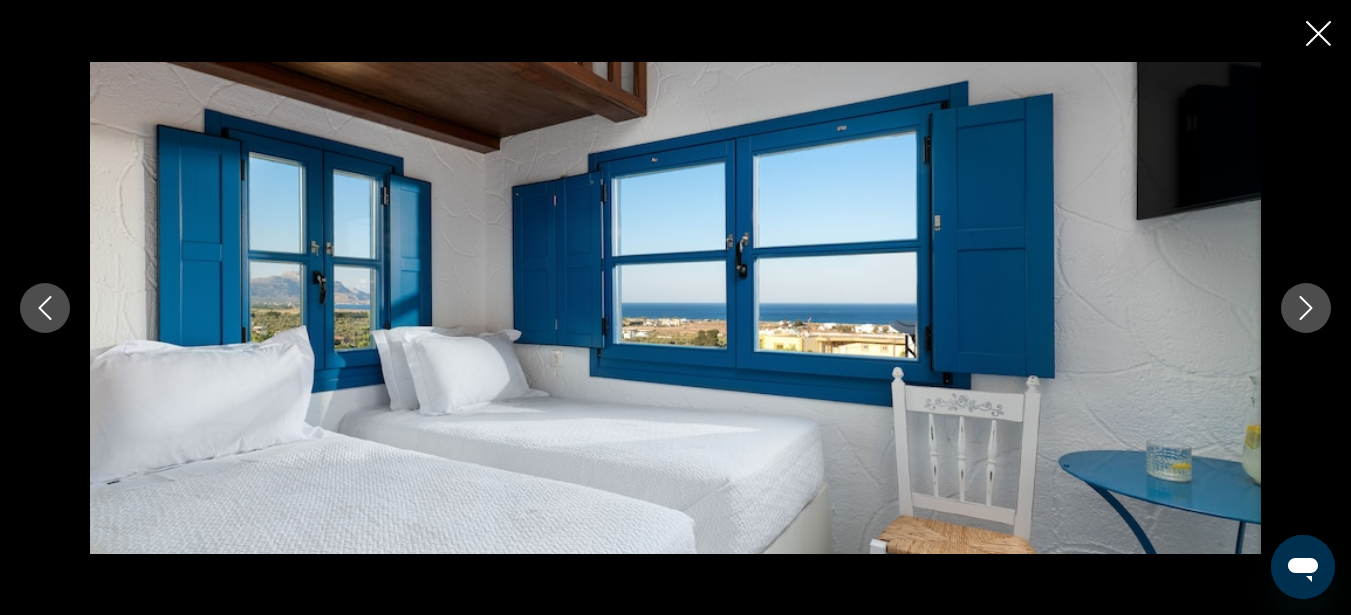 click 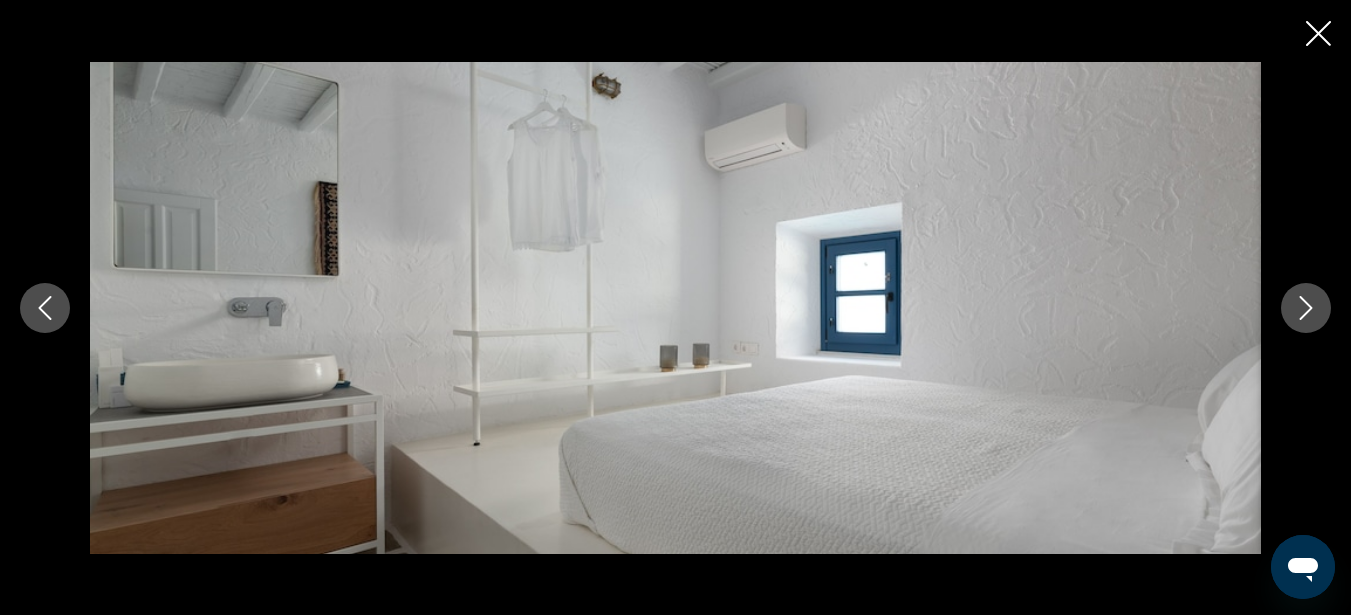 click 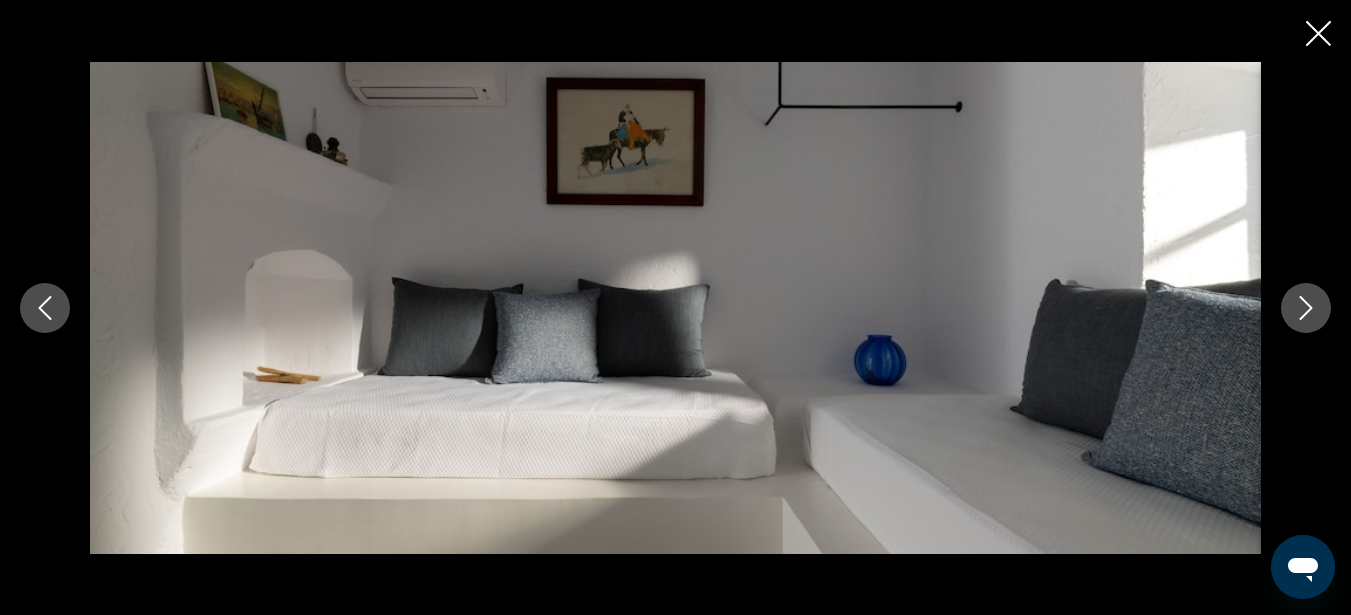 click 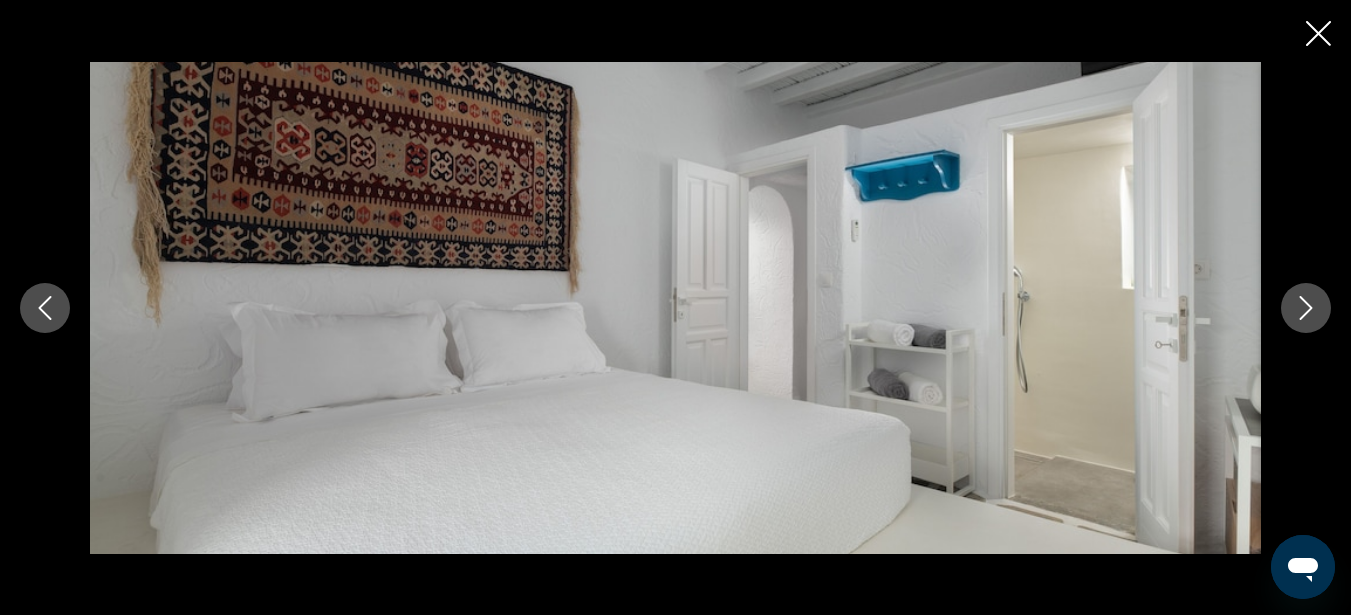 click 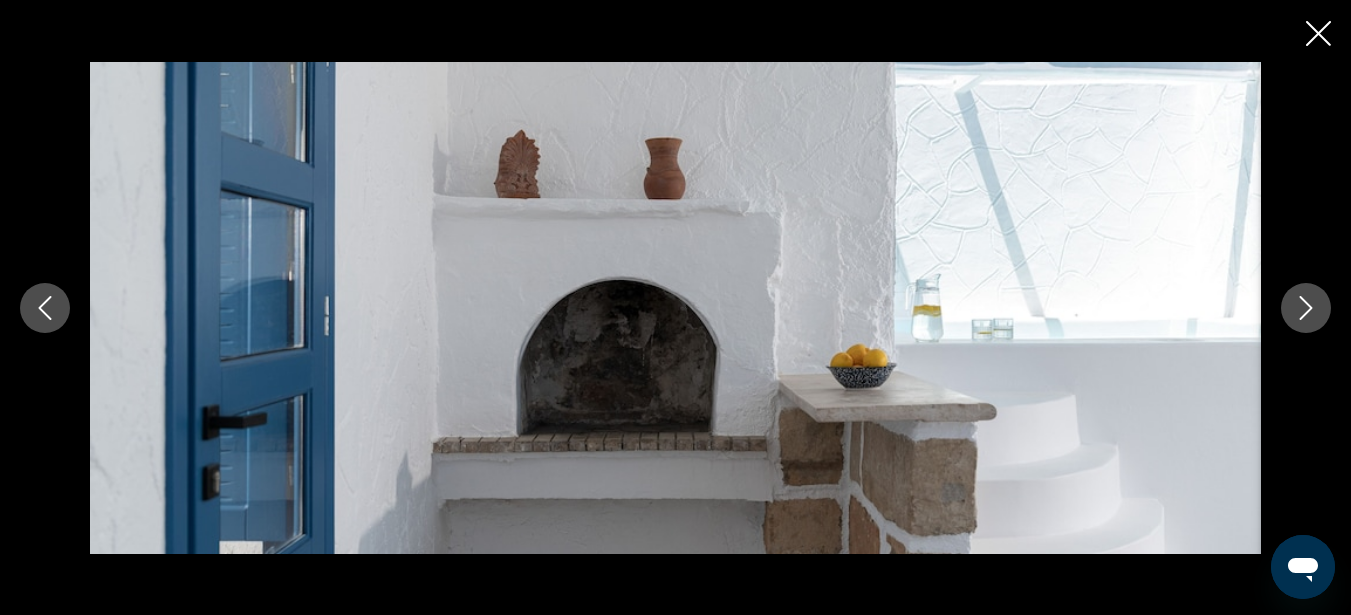 click 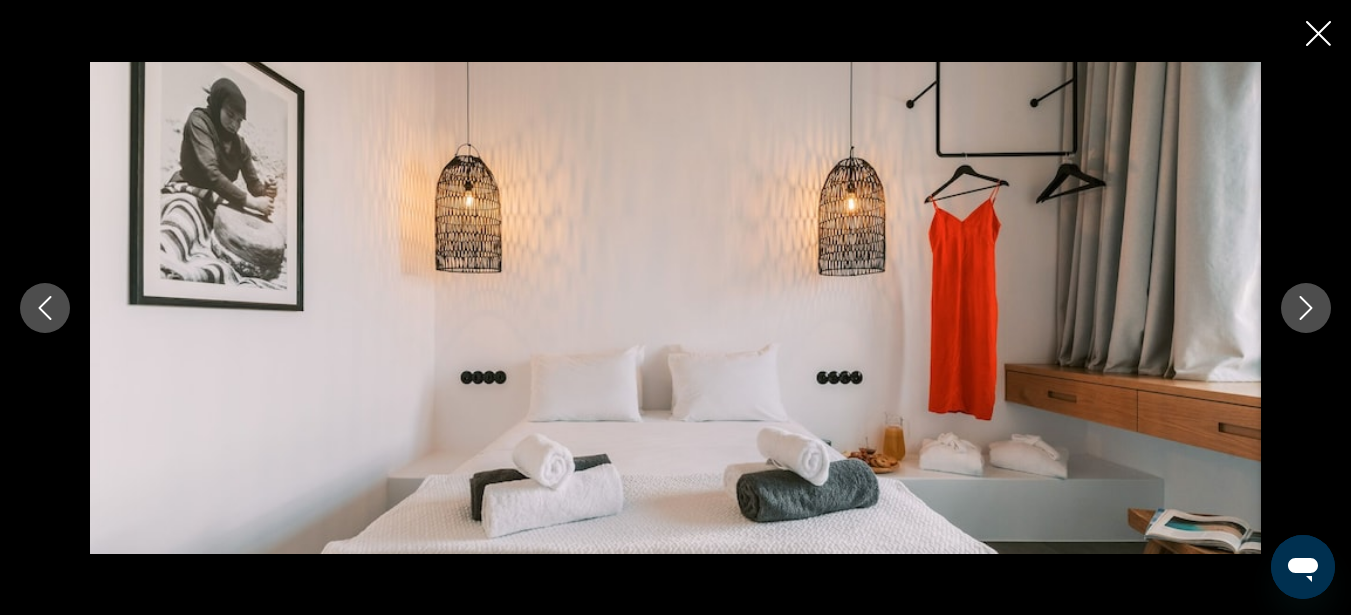 click 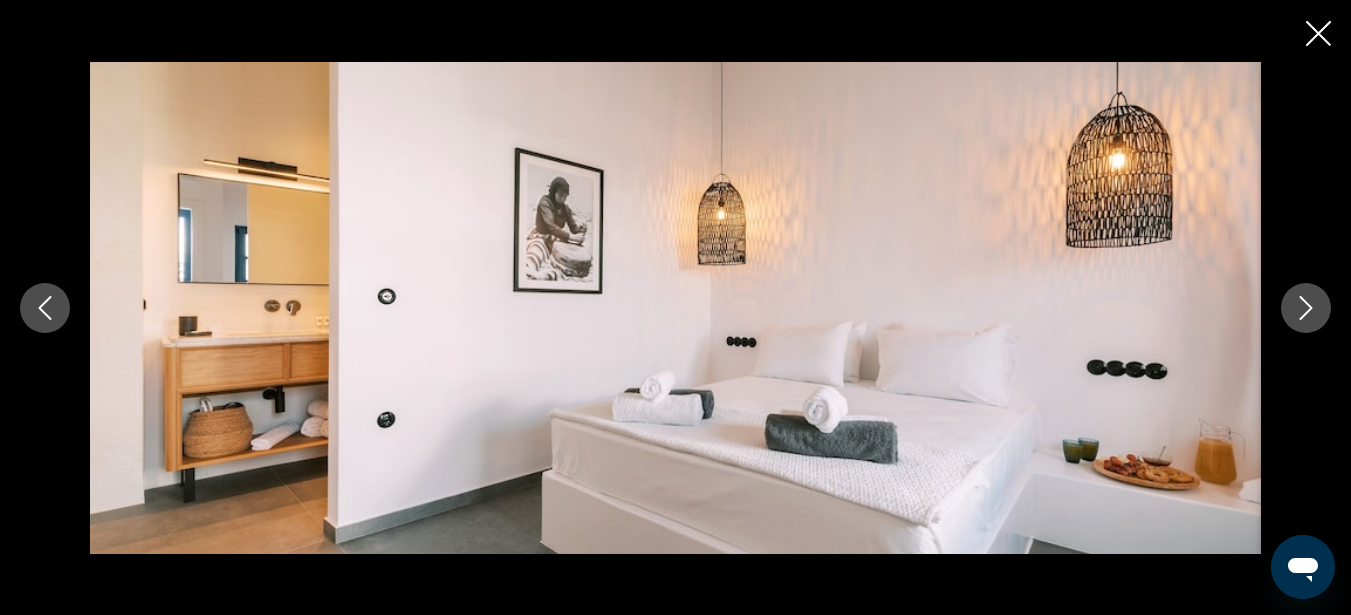 click 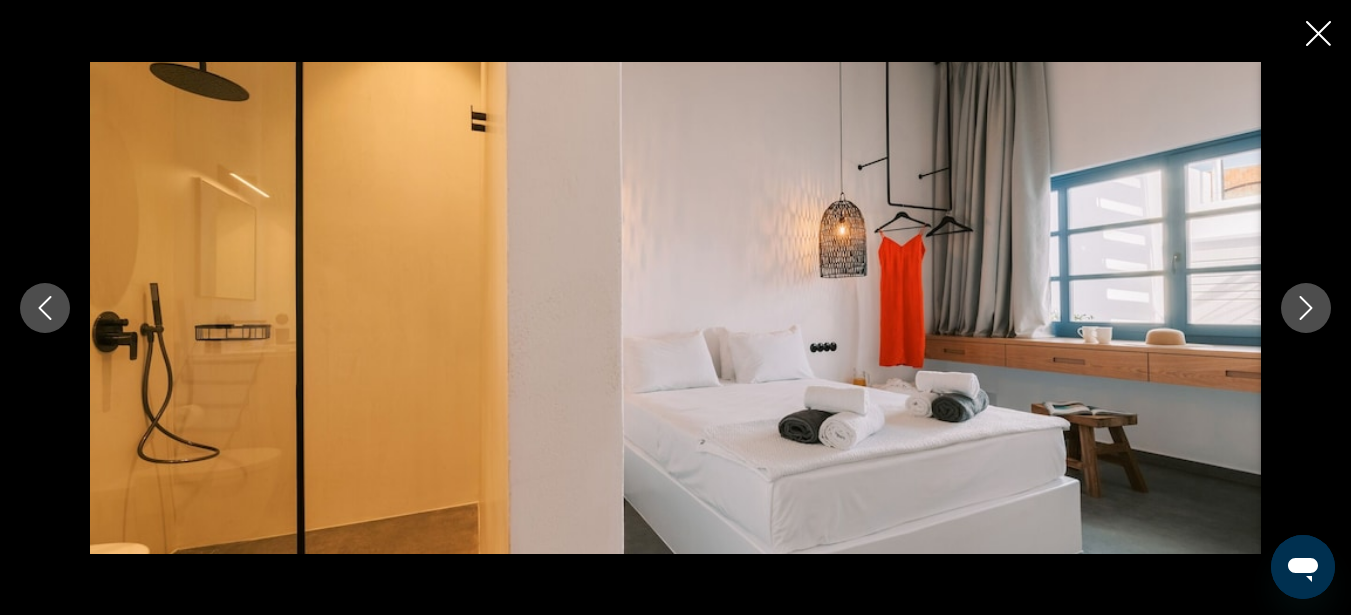 click 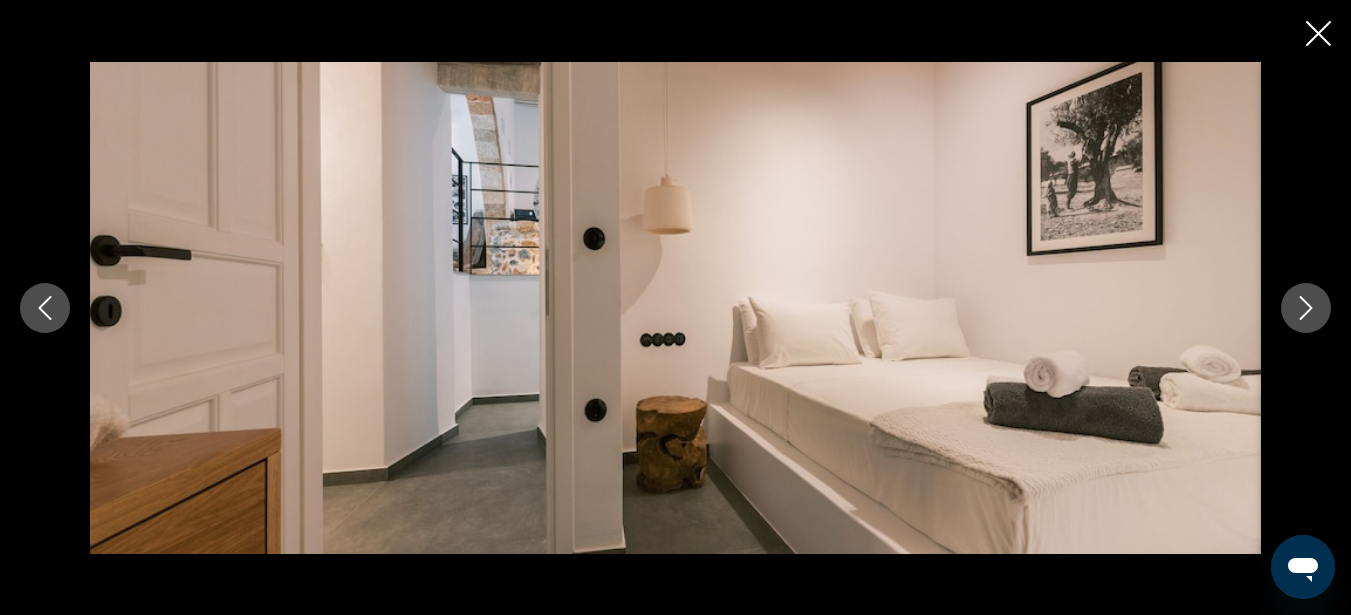click 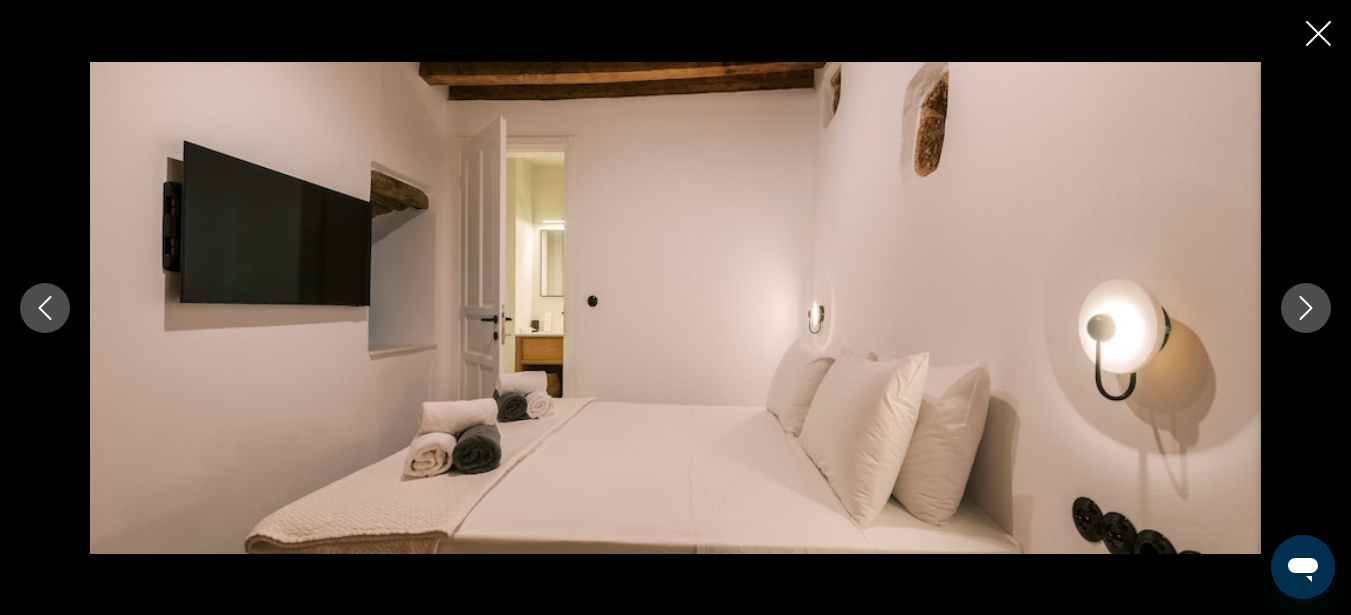 click 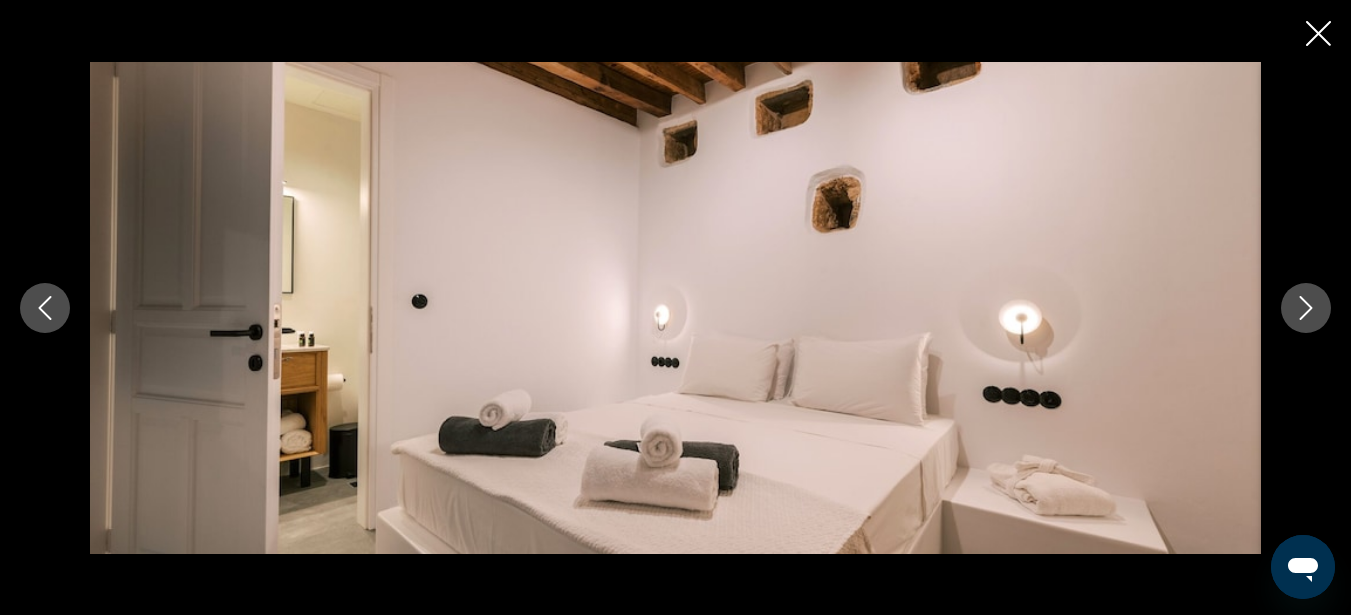 click 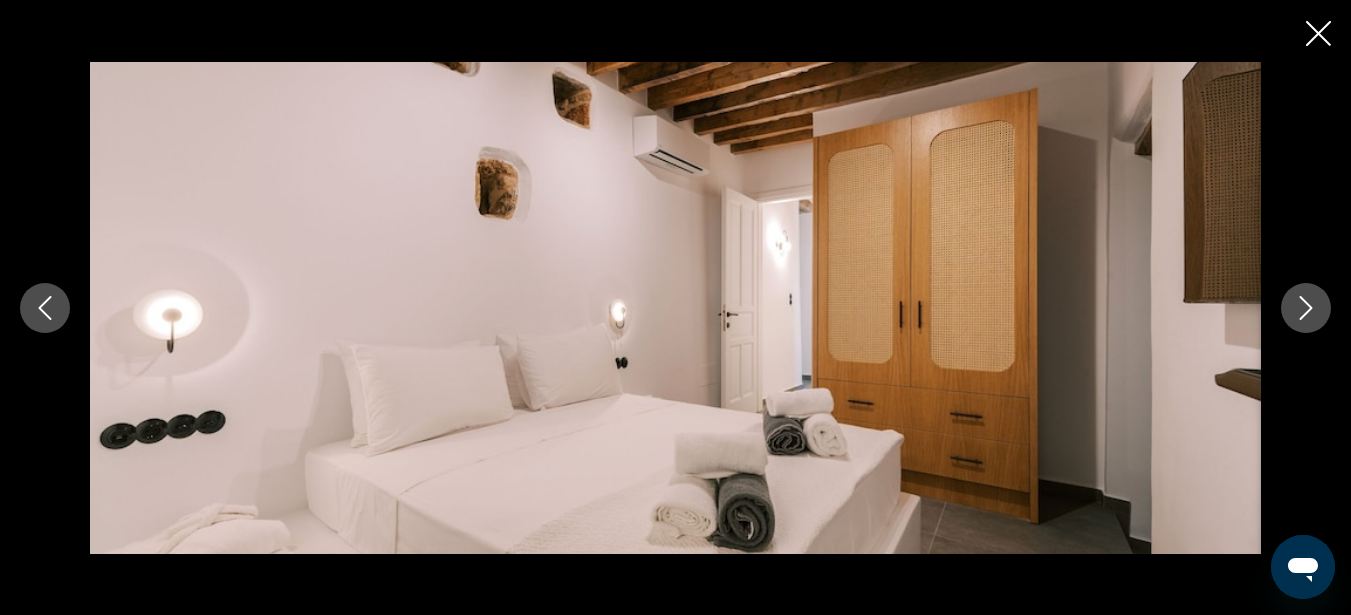 click 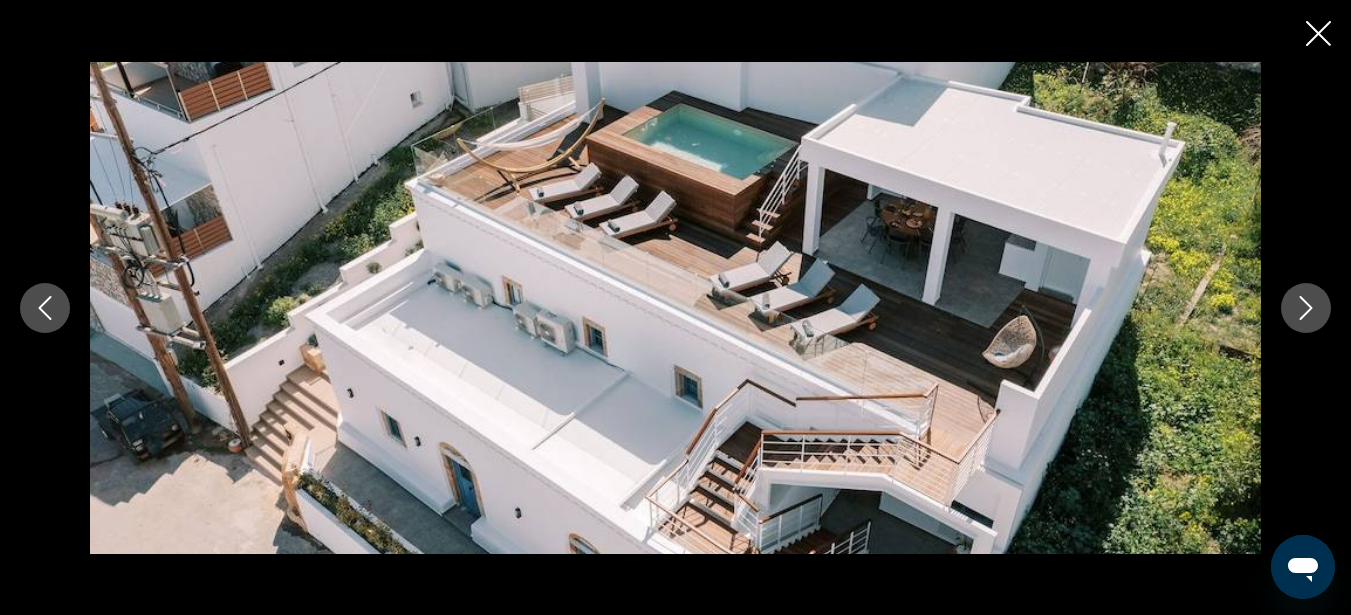 click 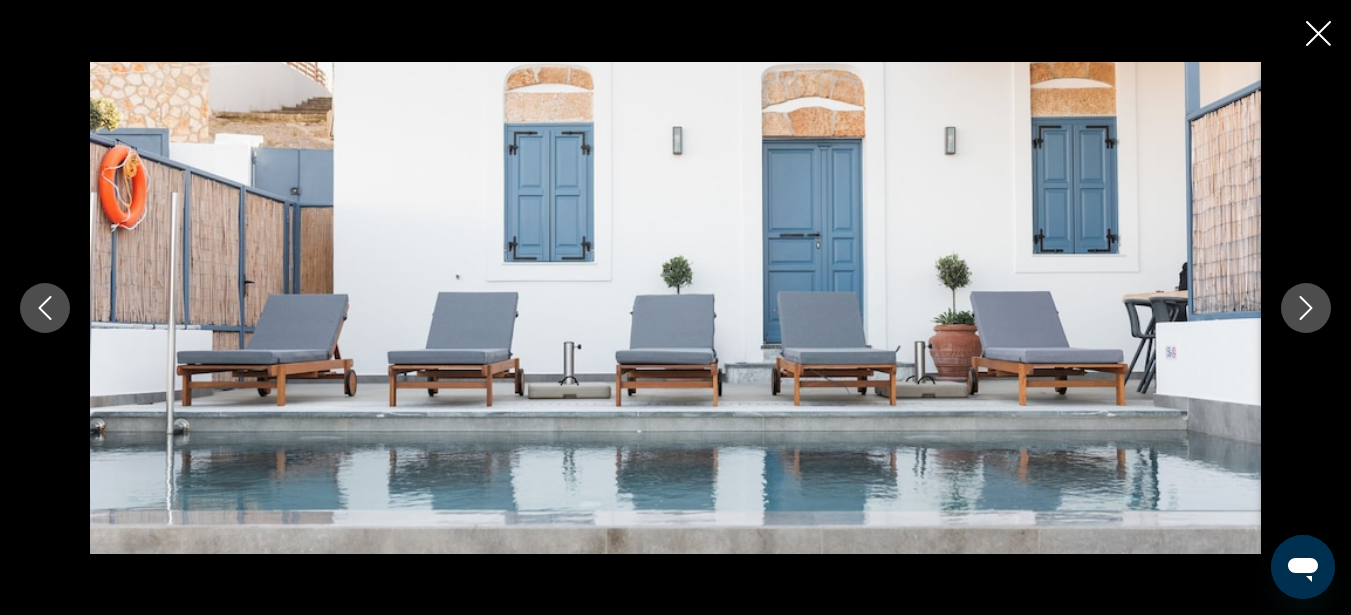 click 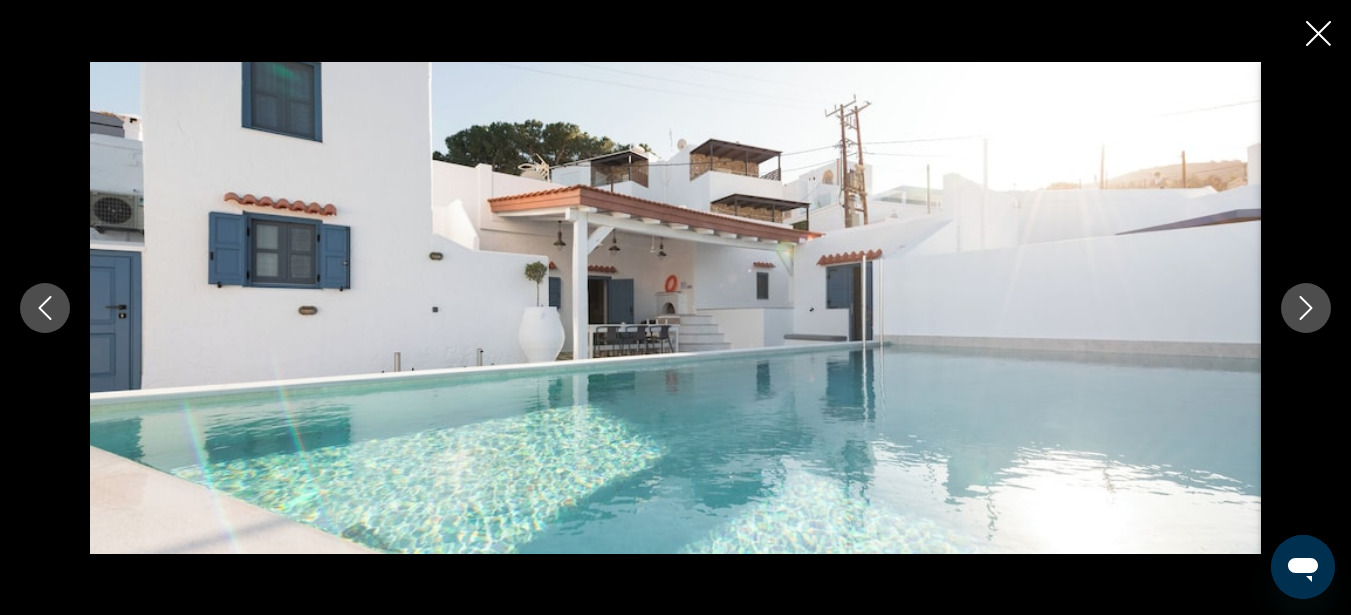 click 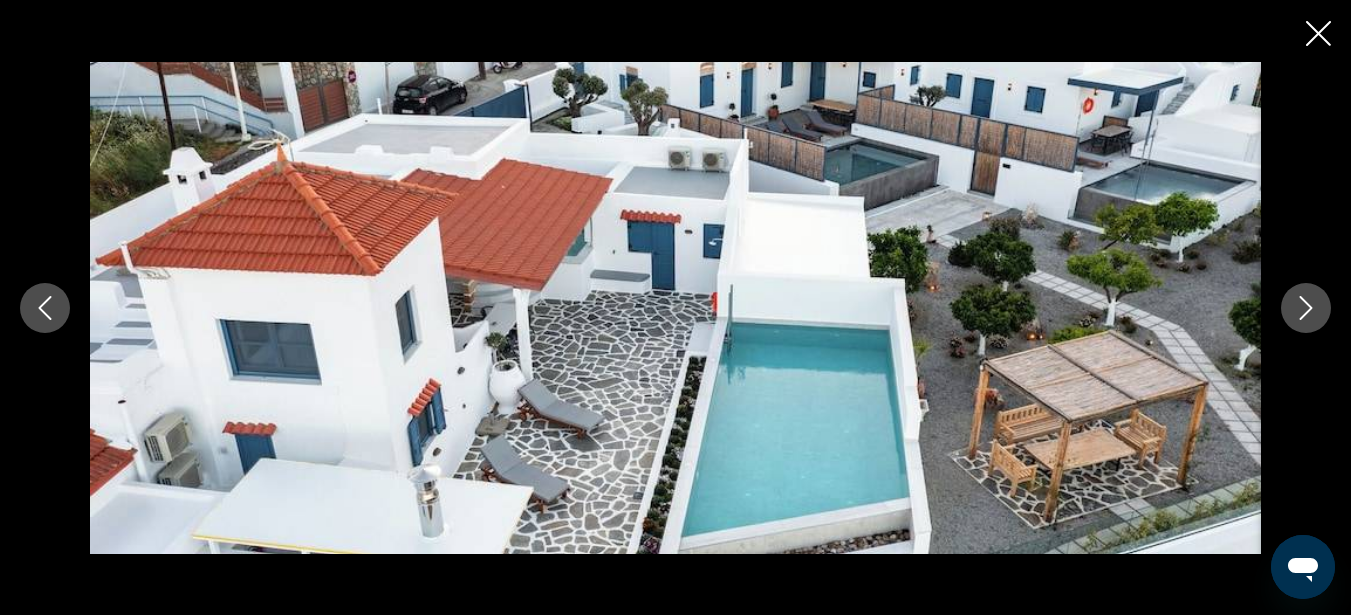click 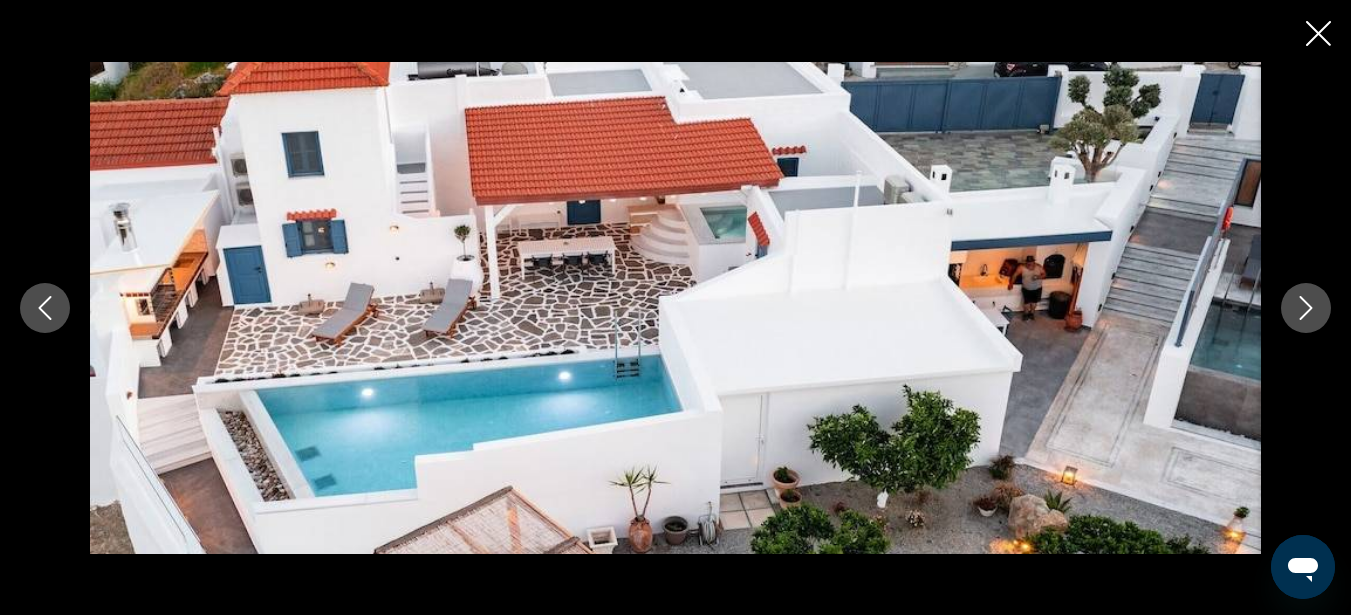 click 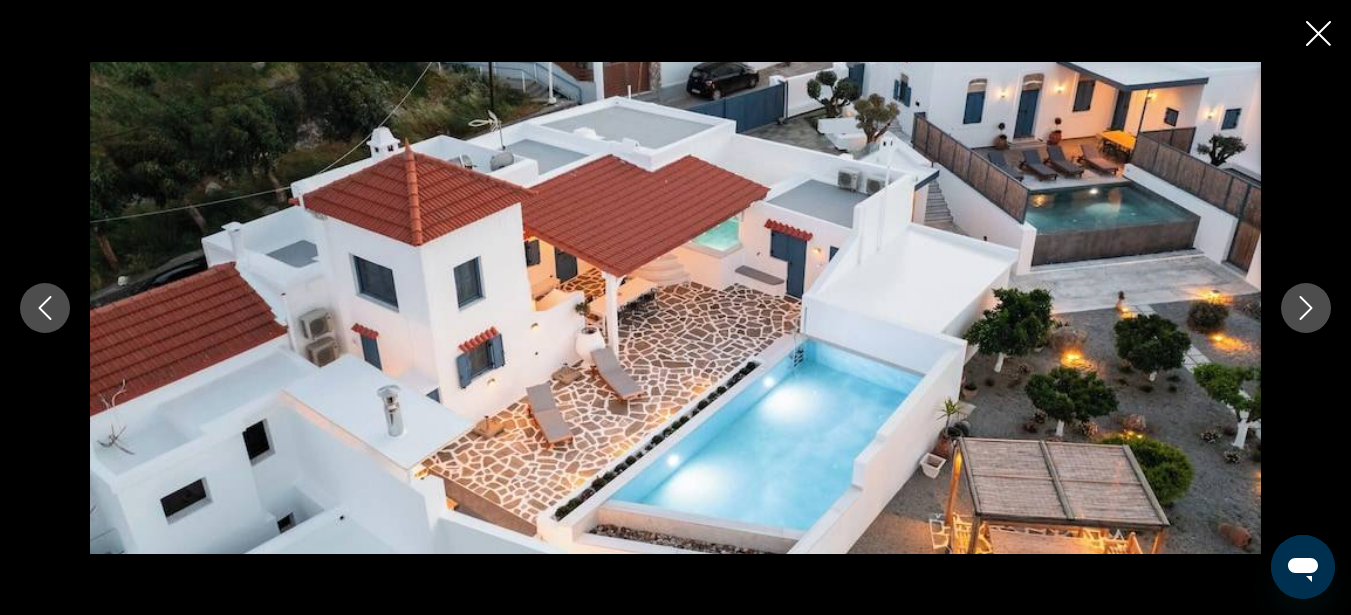 click 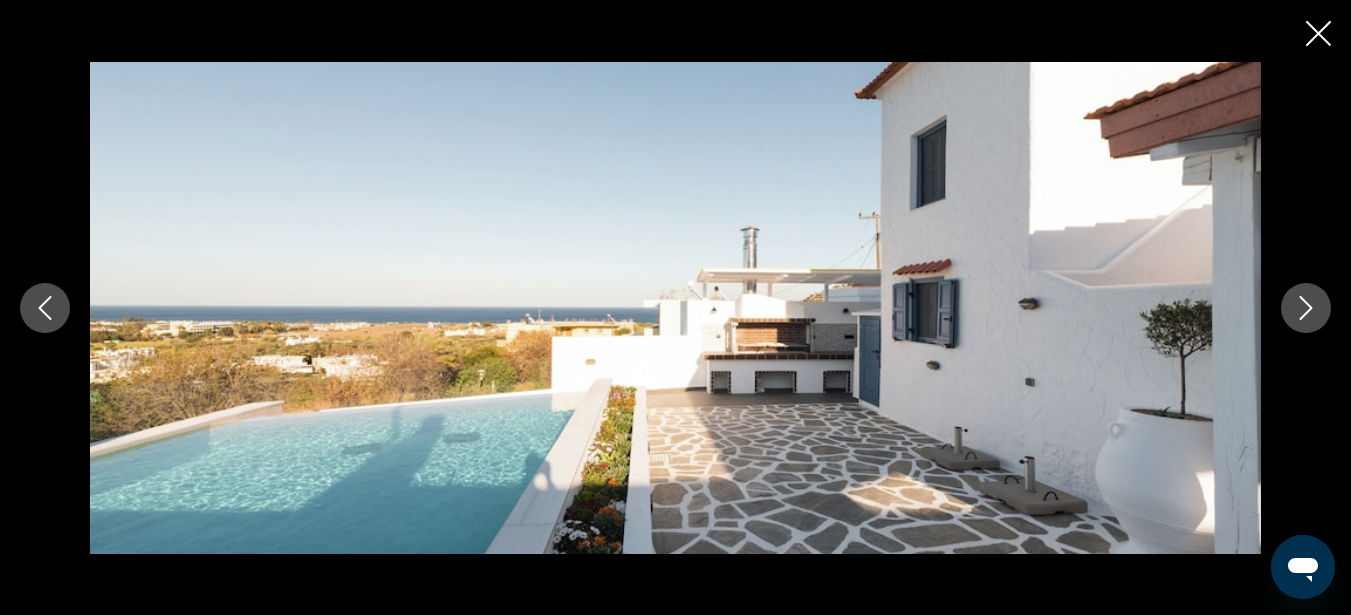 click 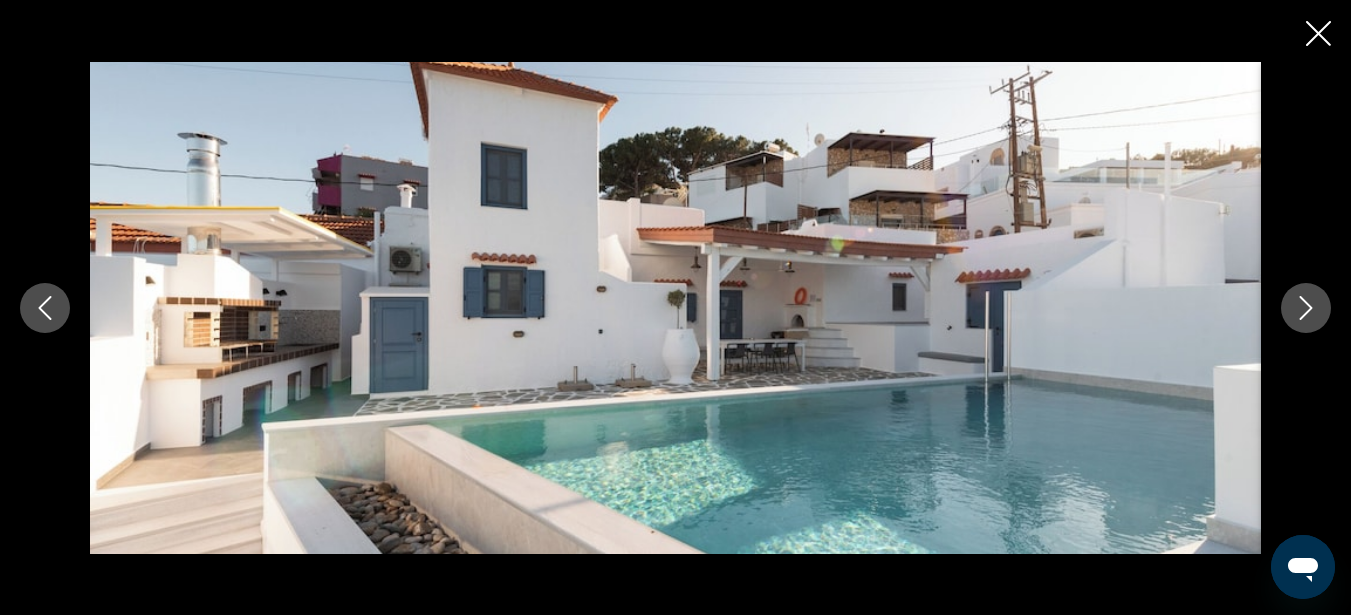 click 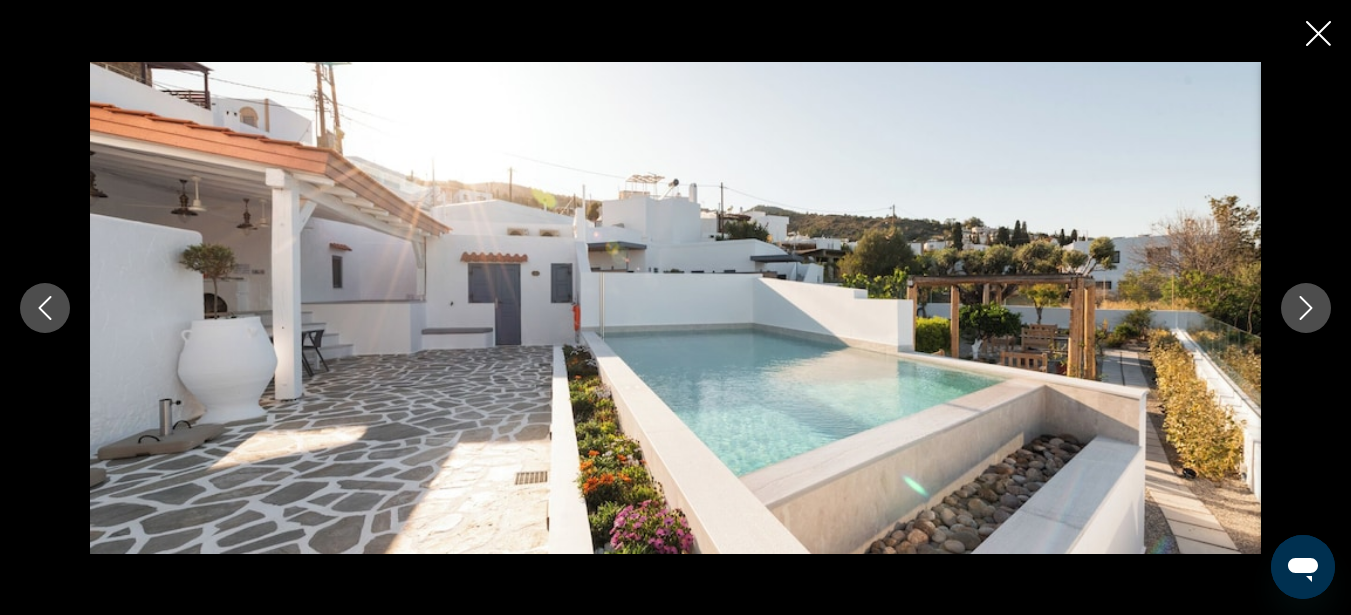 click 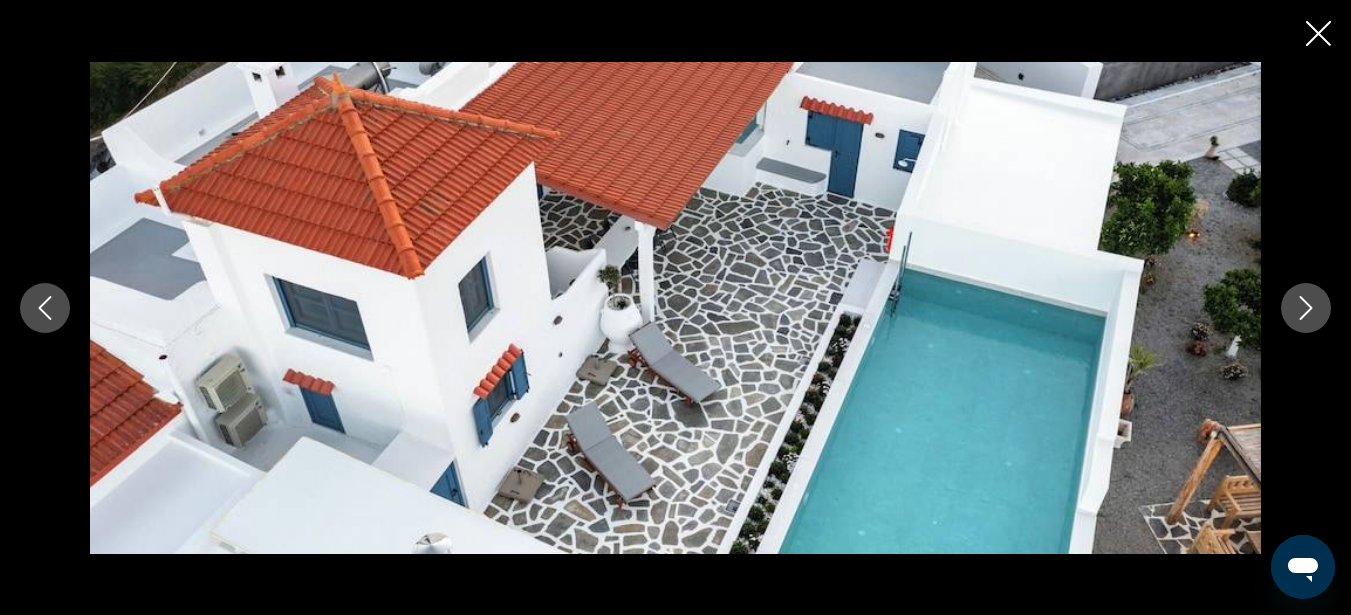 click 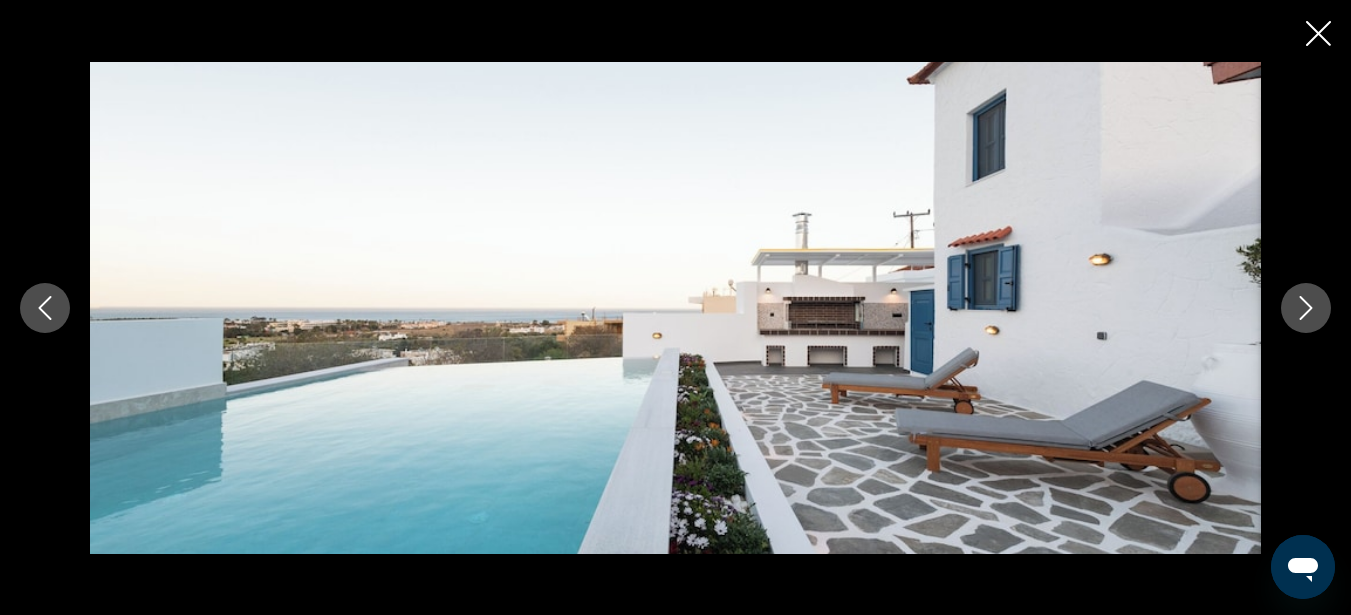 click 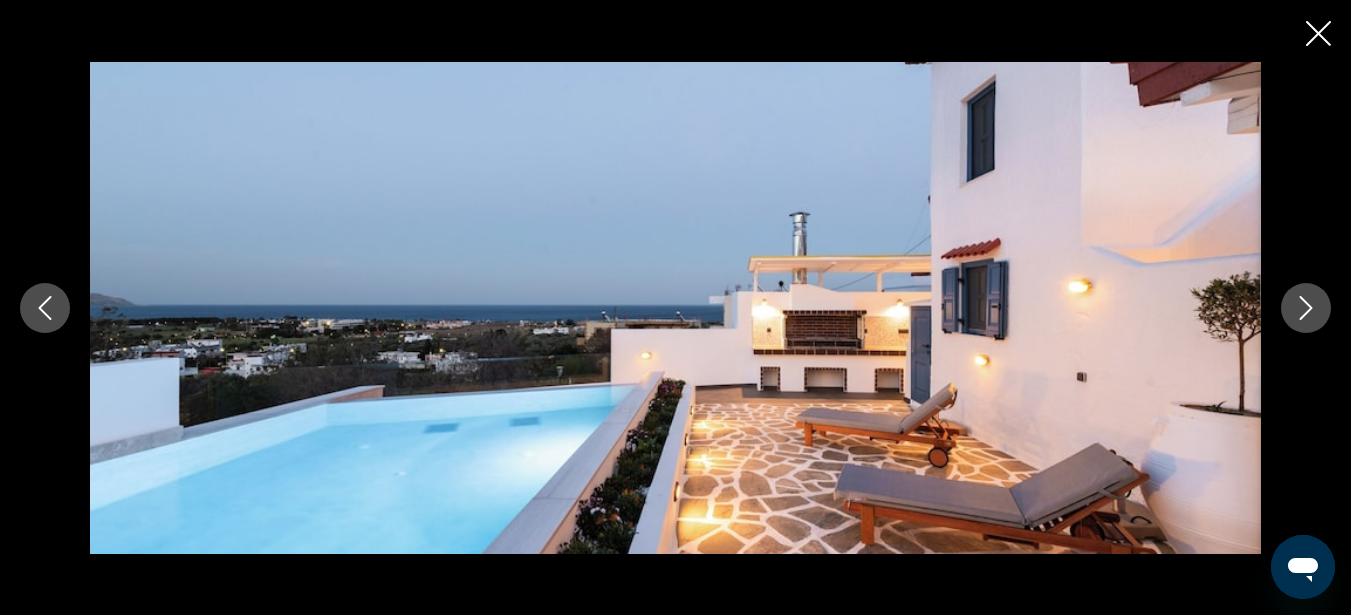 click 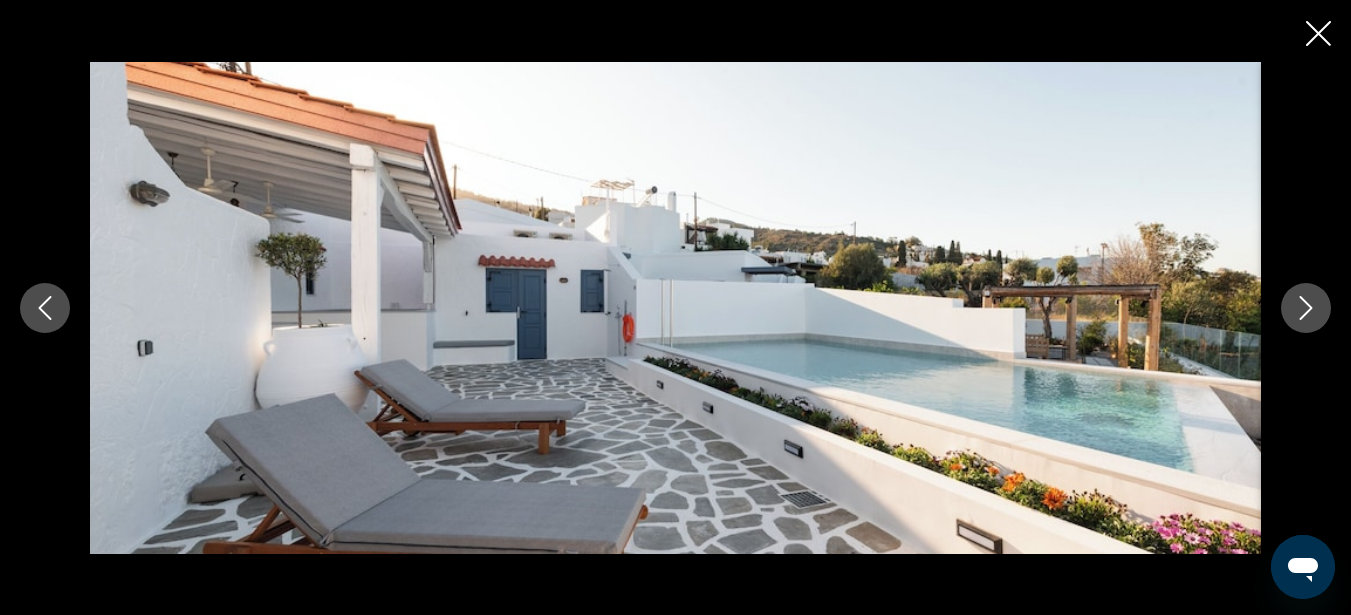 click 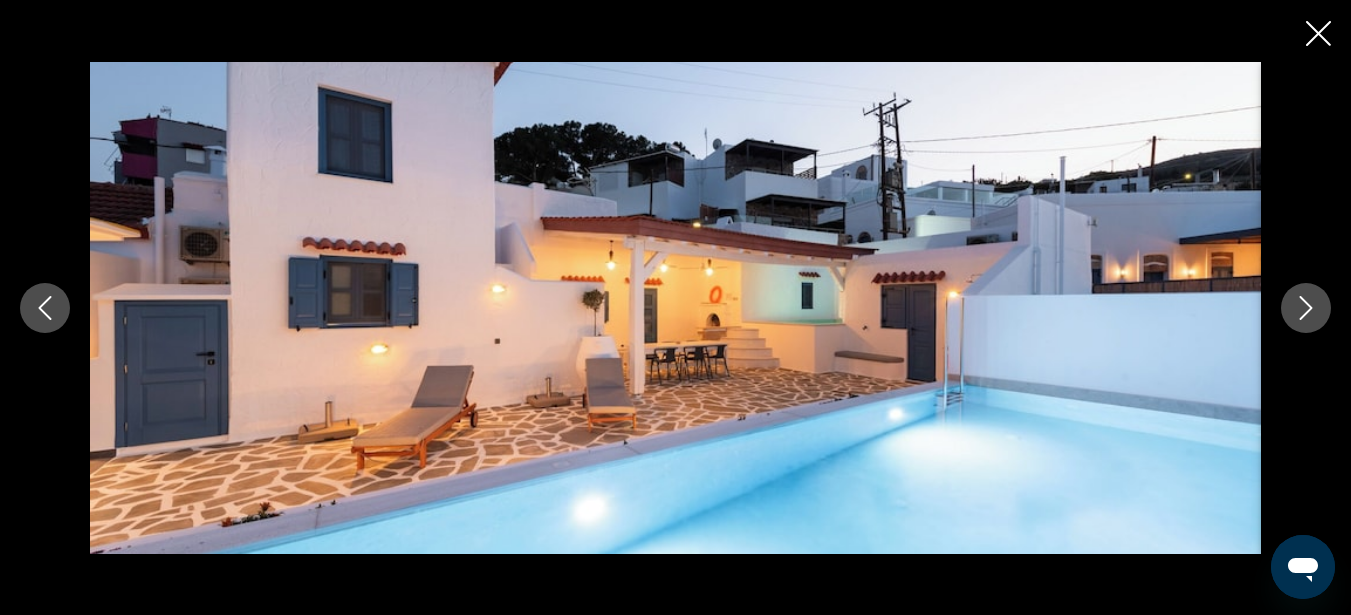 click 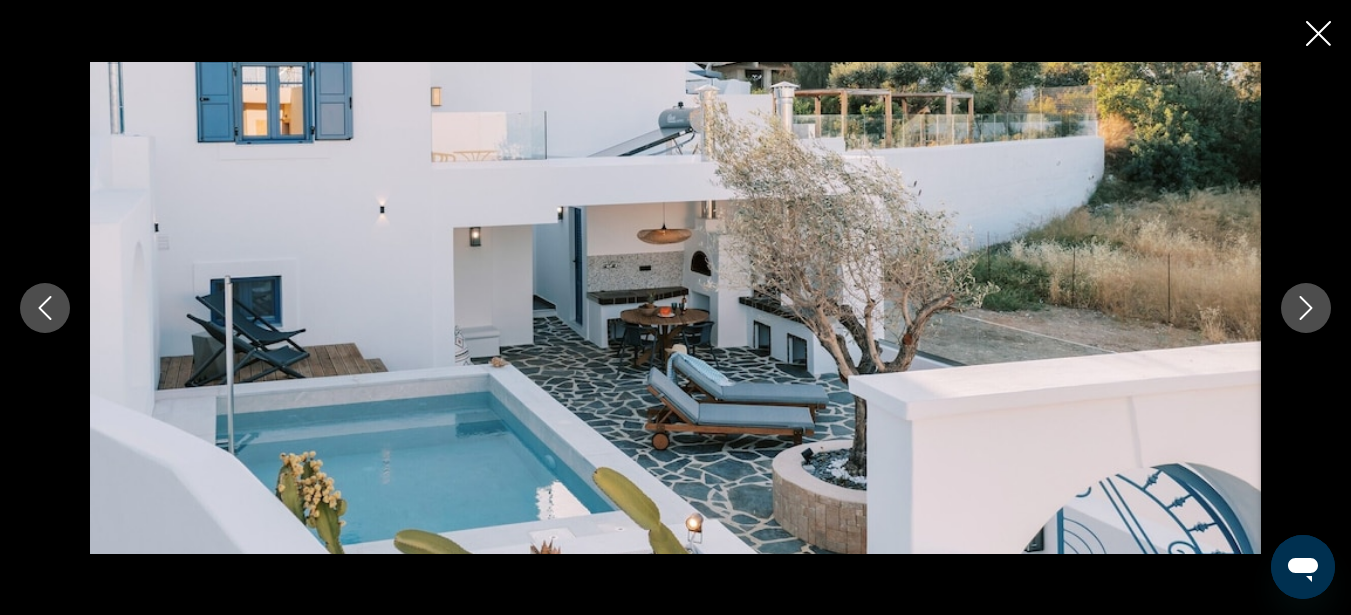 click 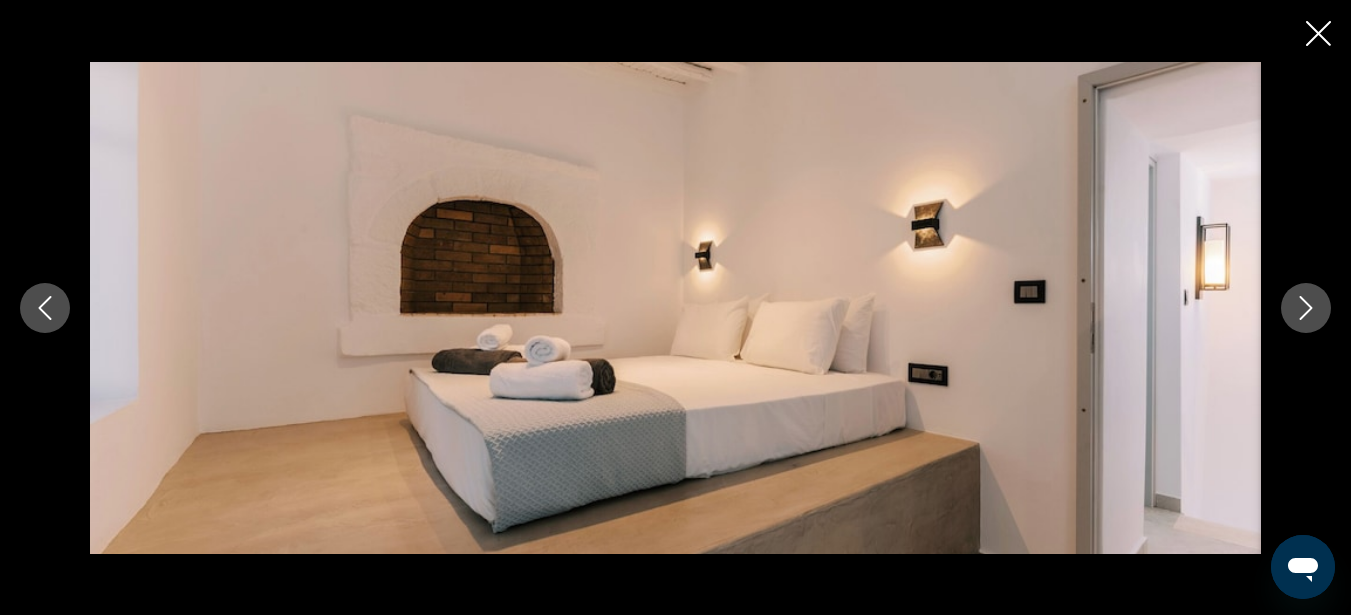 click 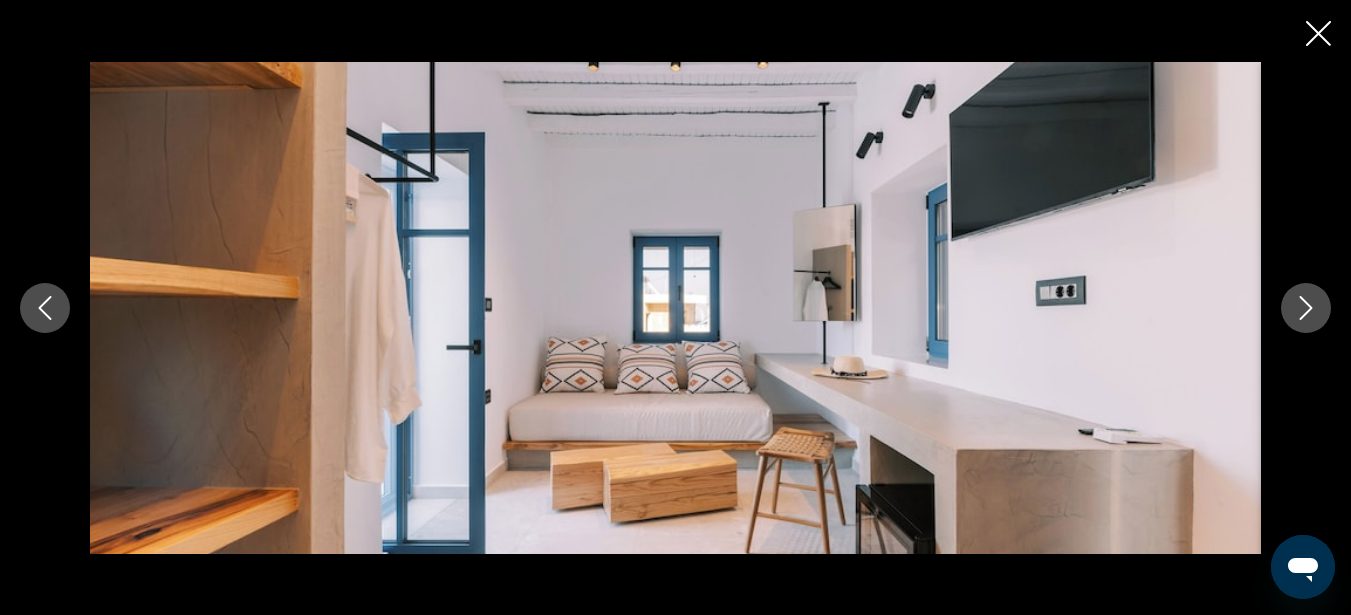 click 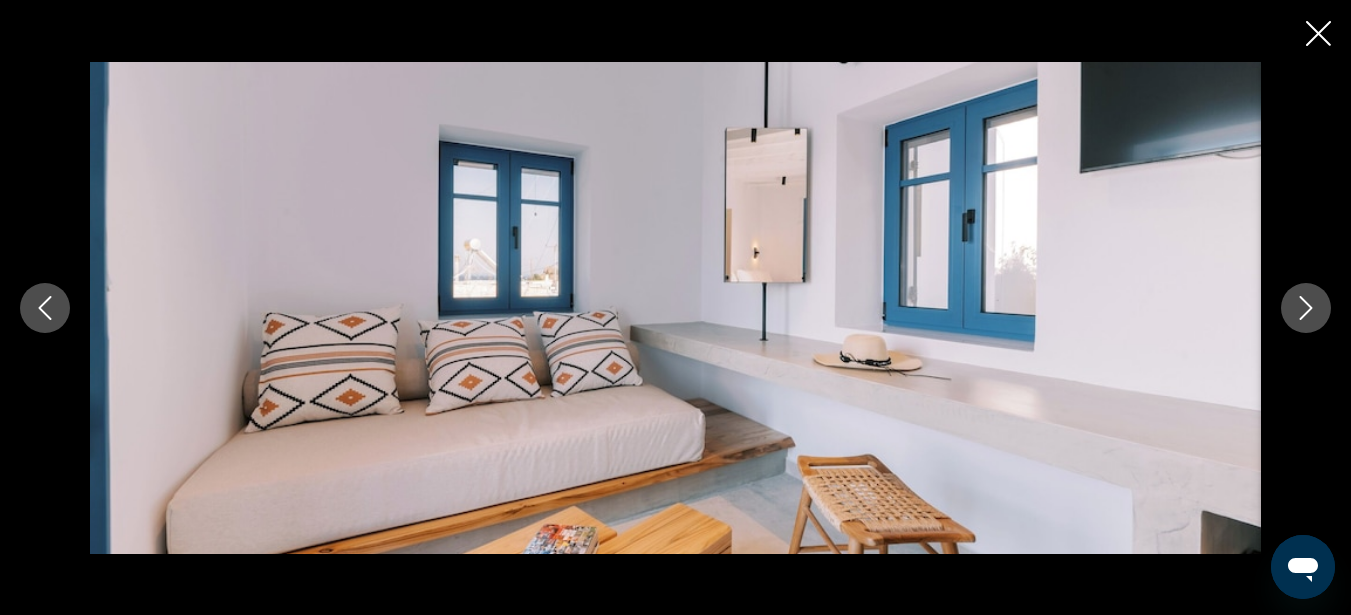 click 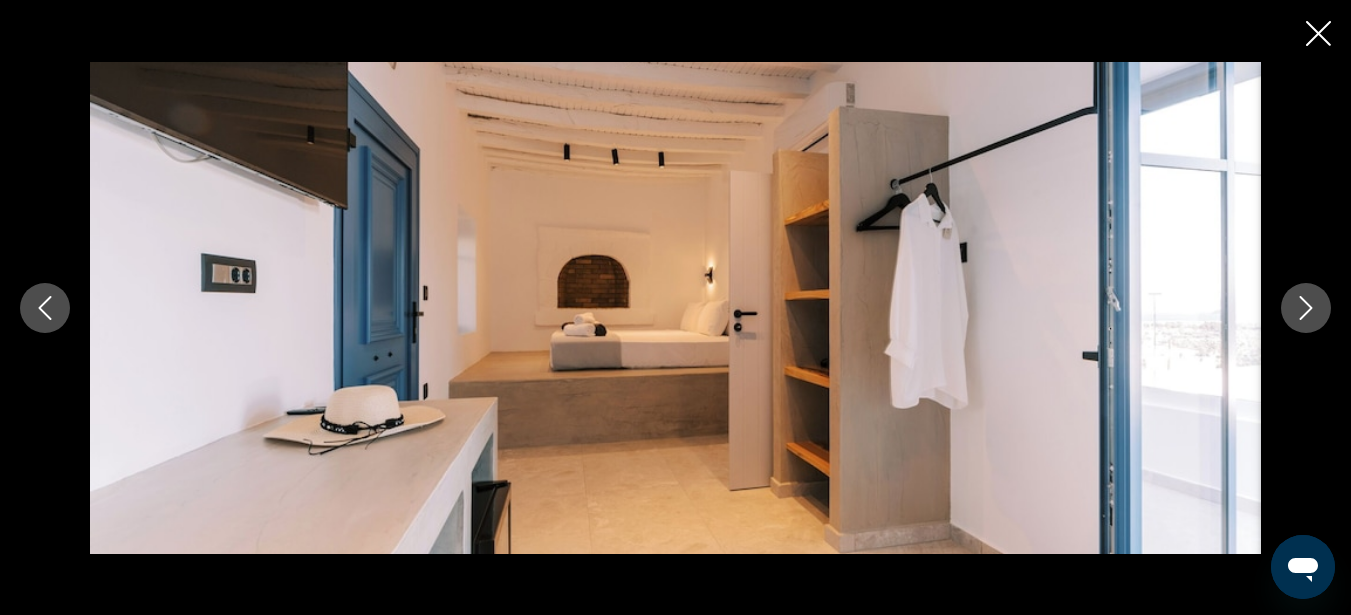 click 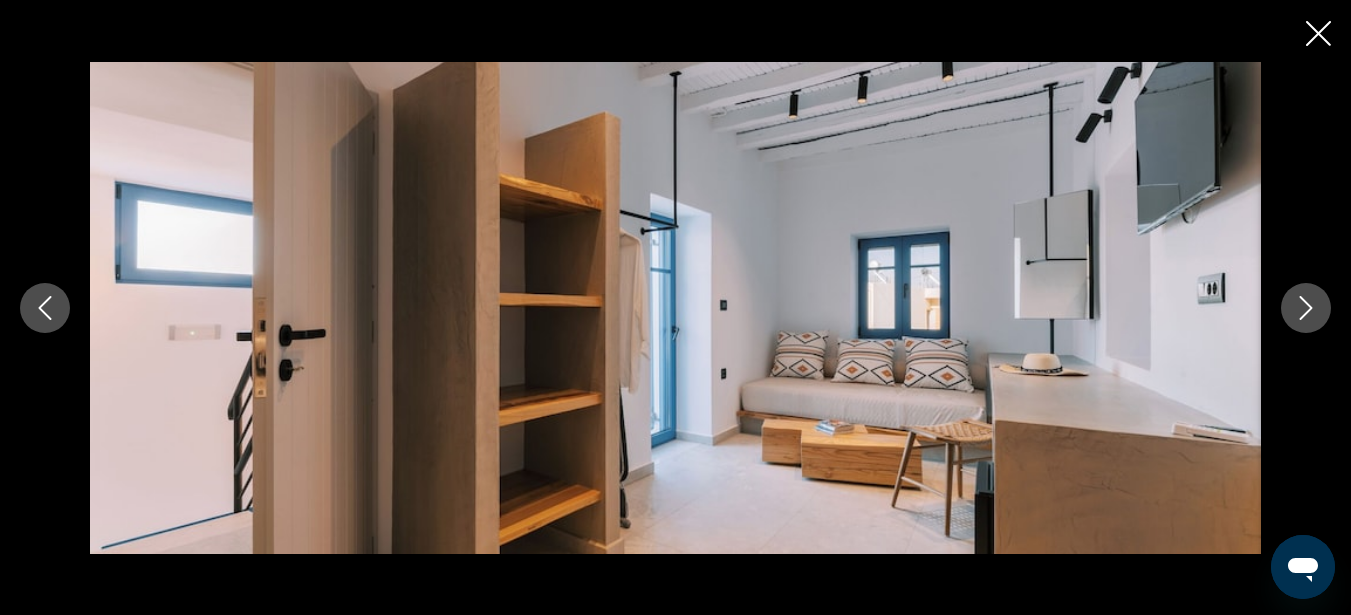 click 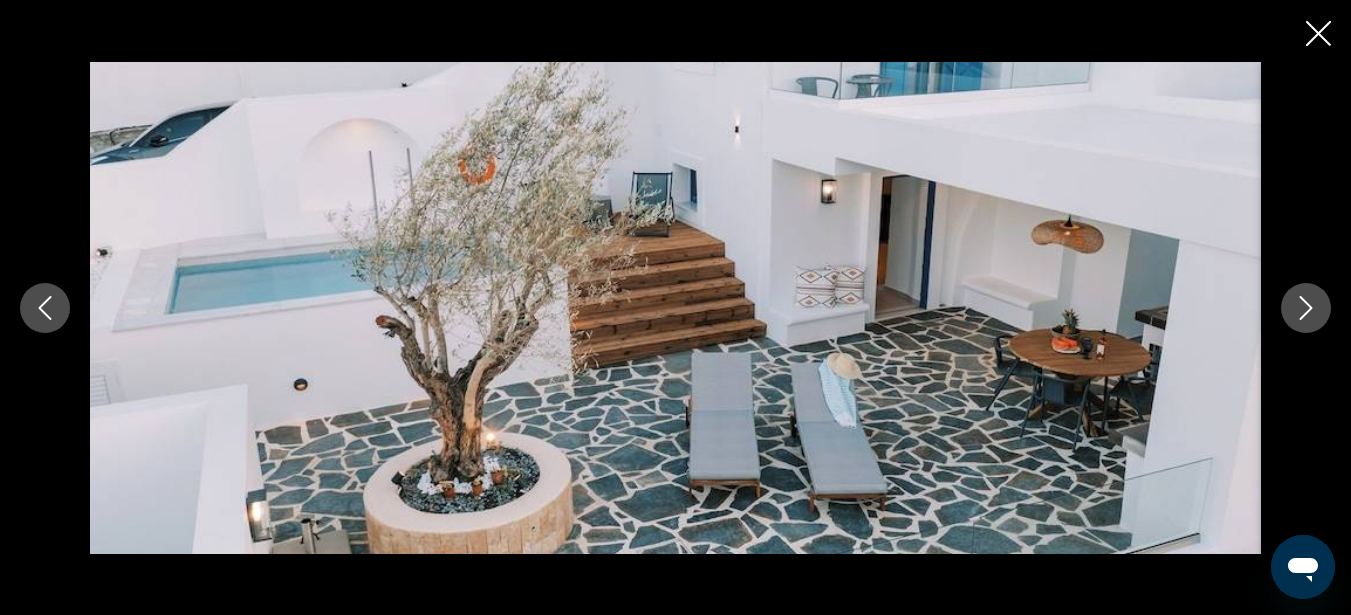 click 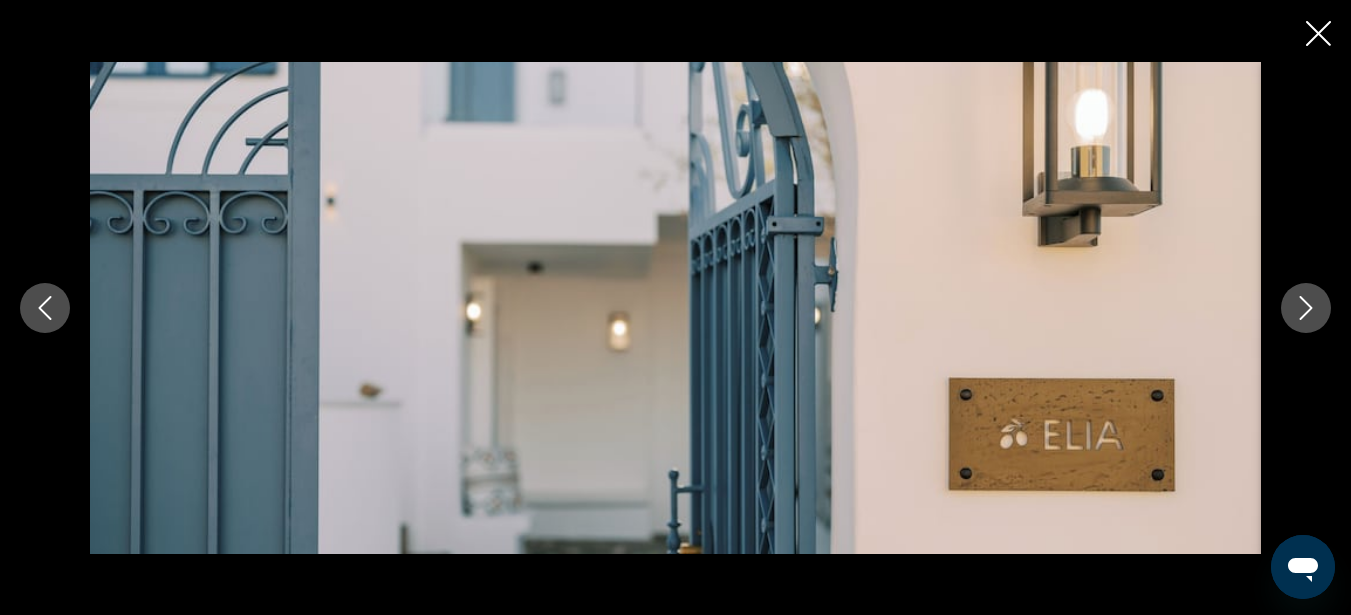click 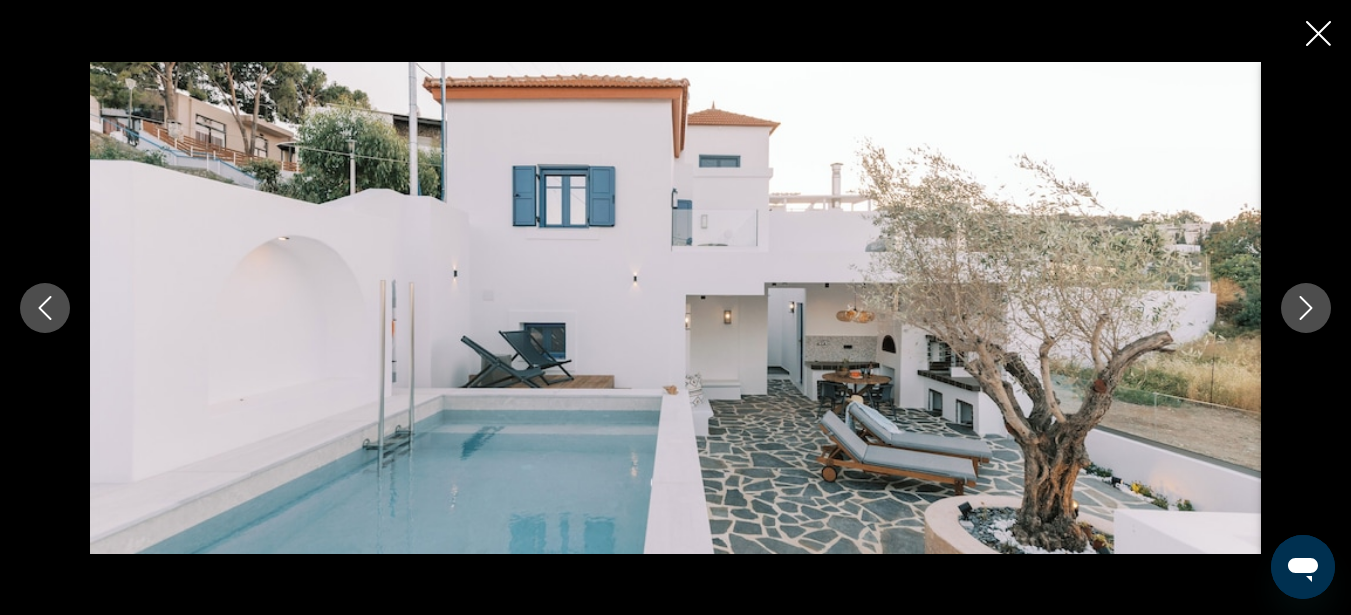 click 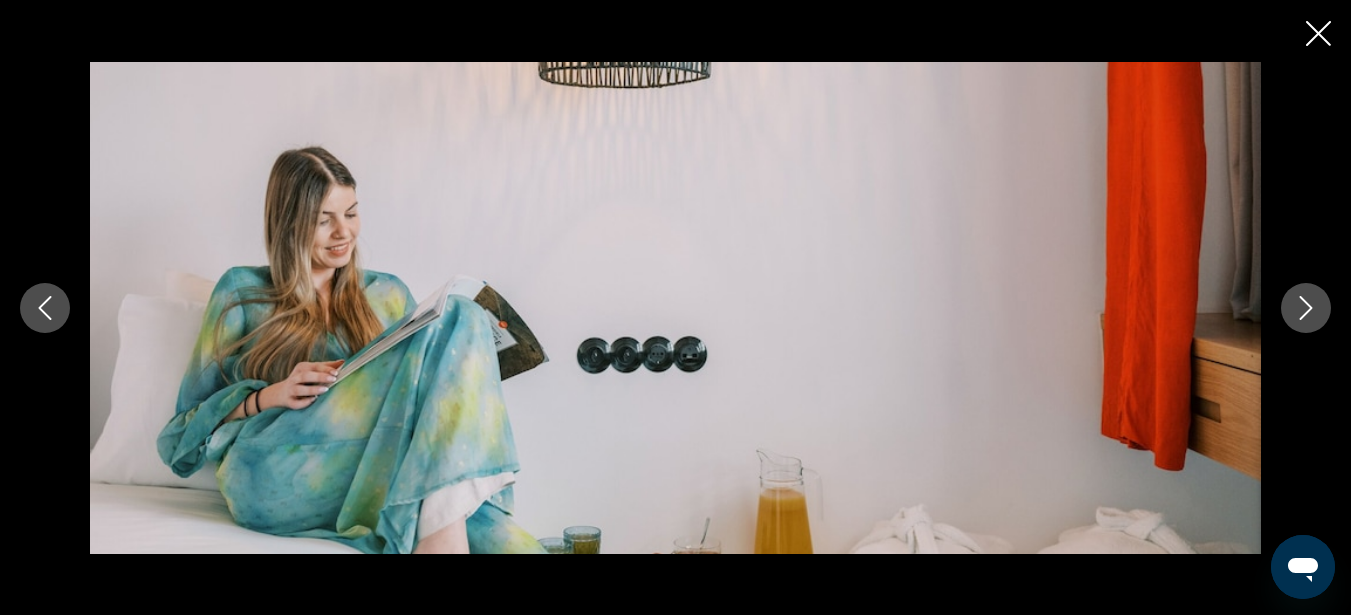click 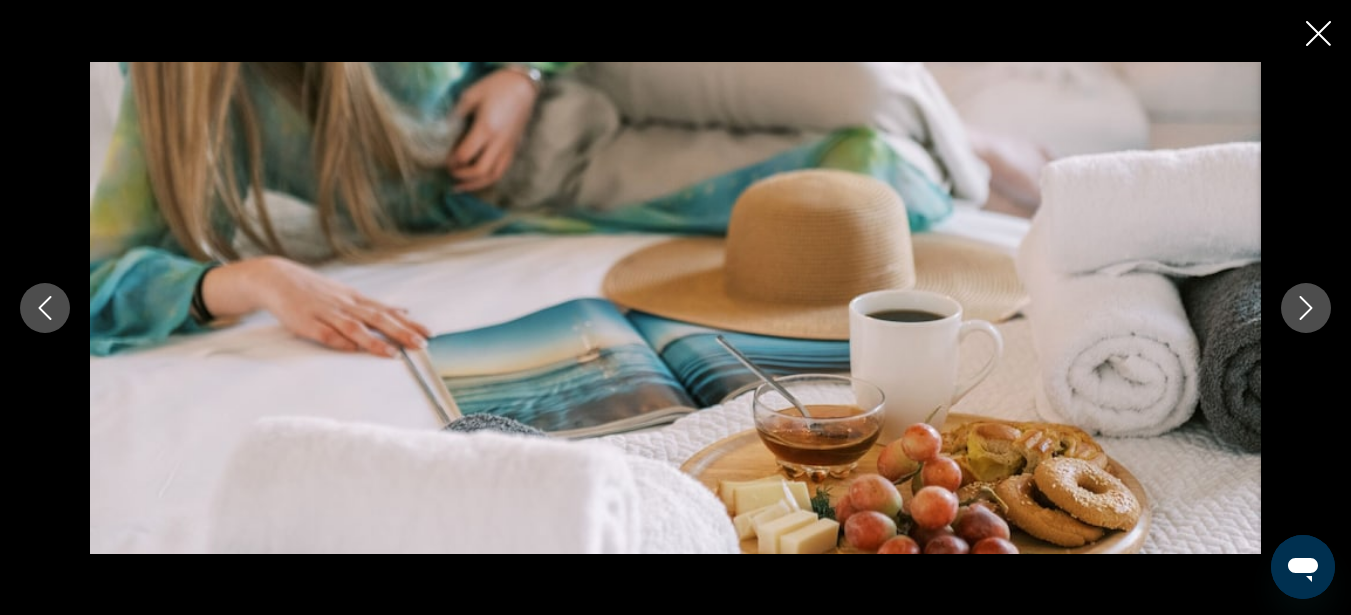 click 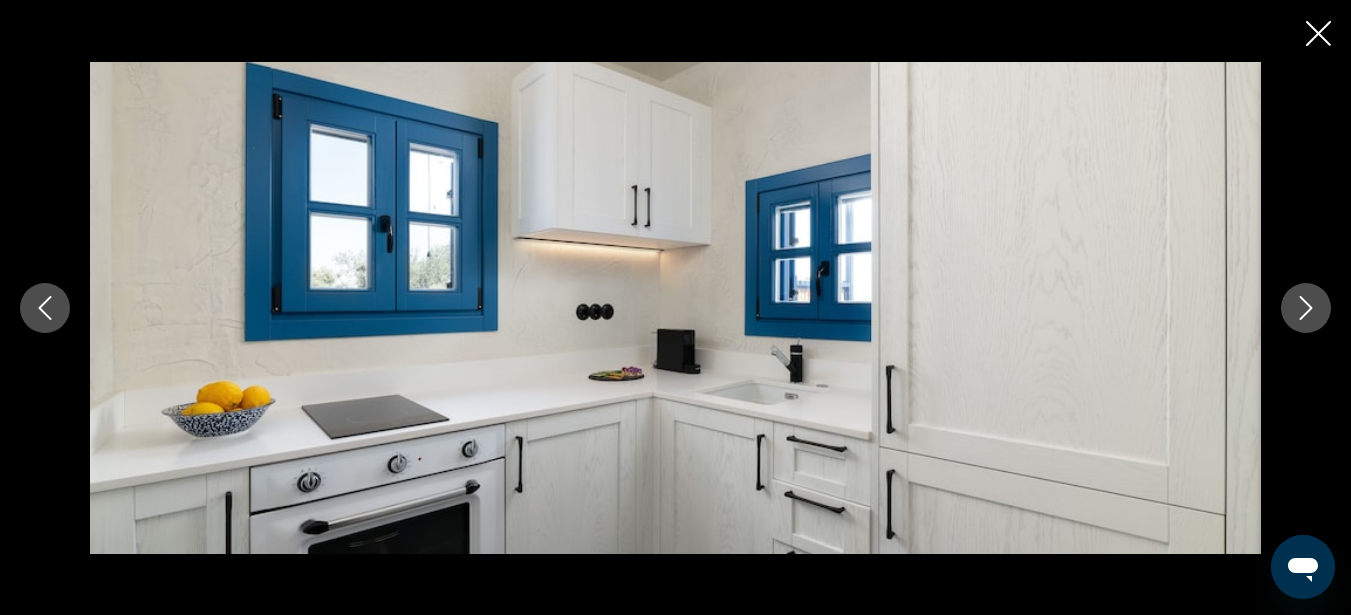 click 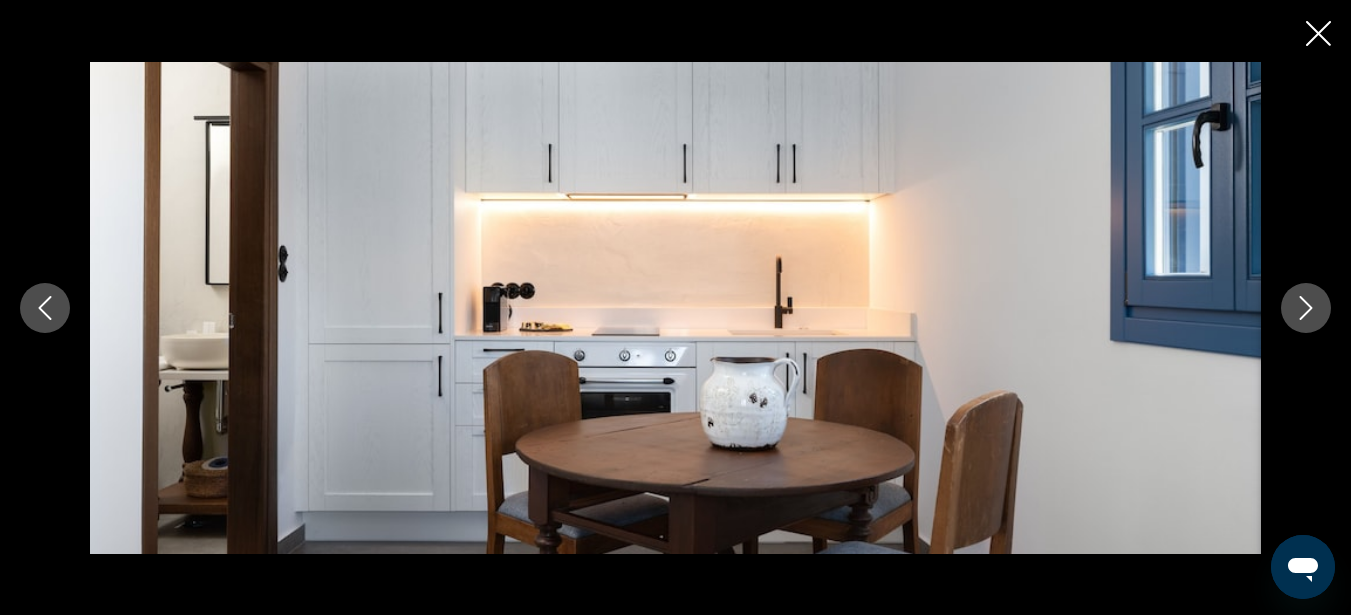 click 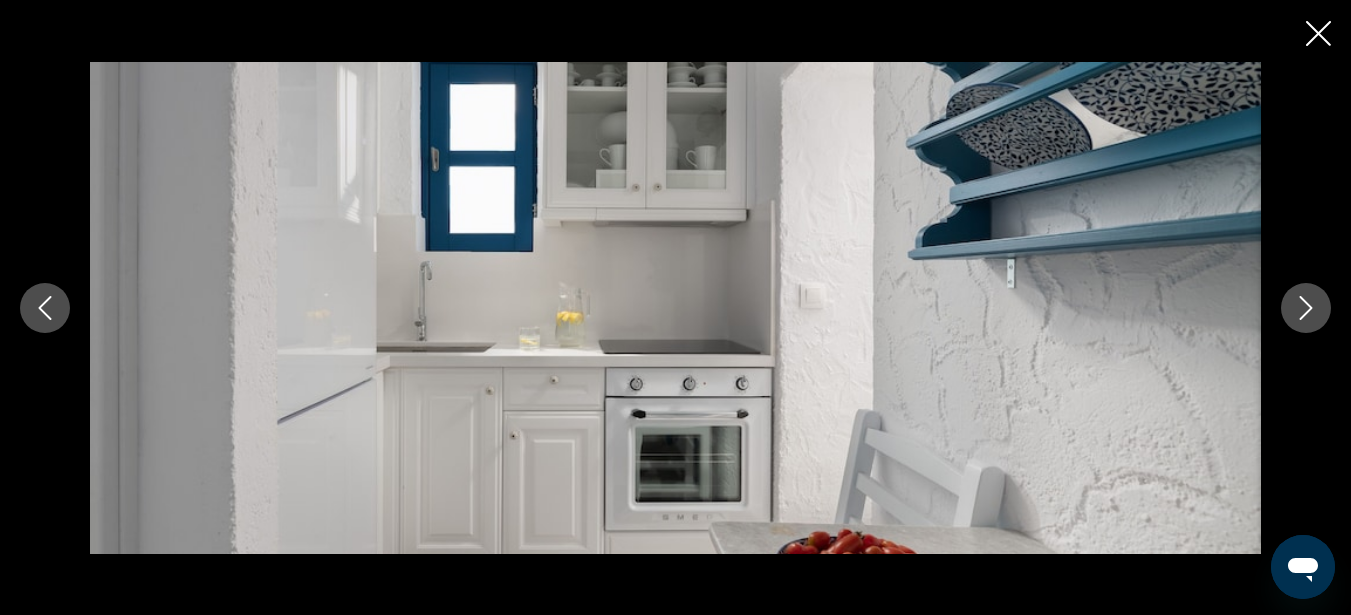 click 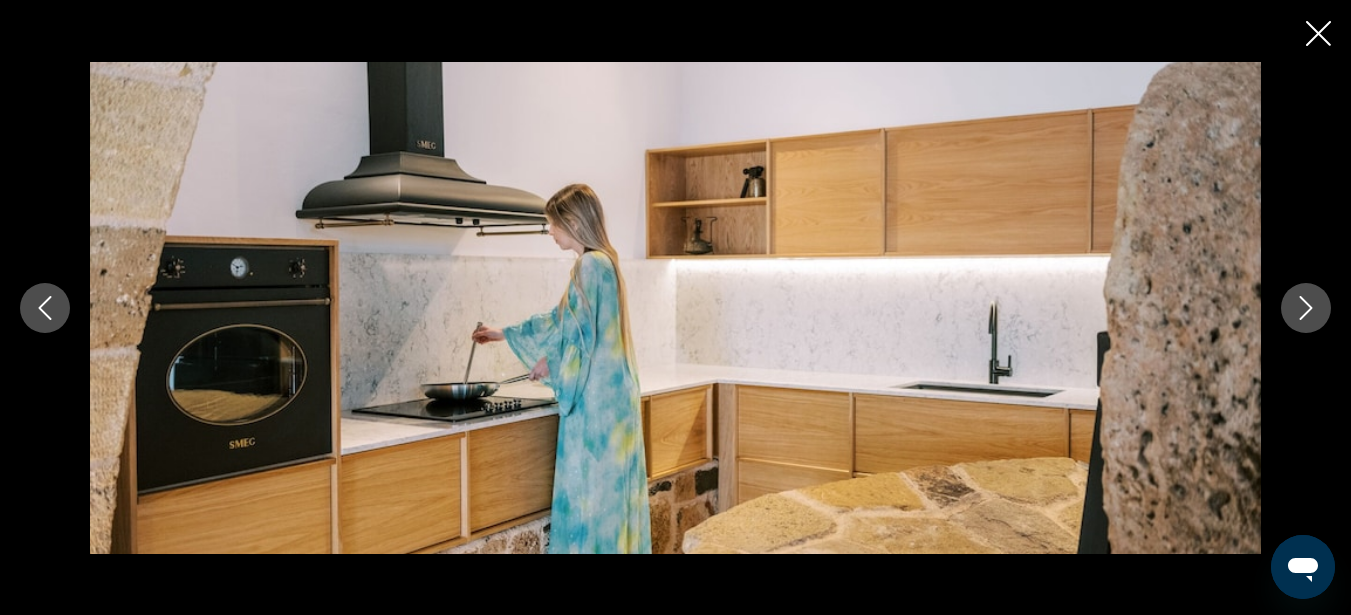 click 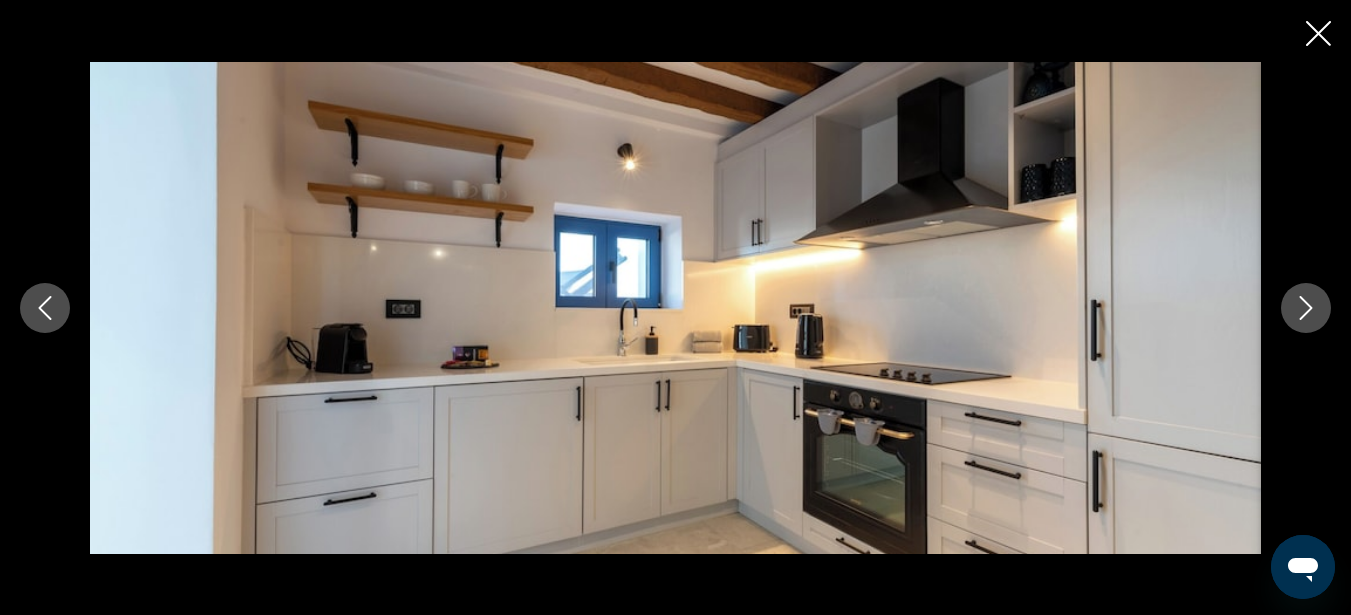 click 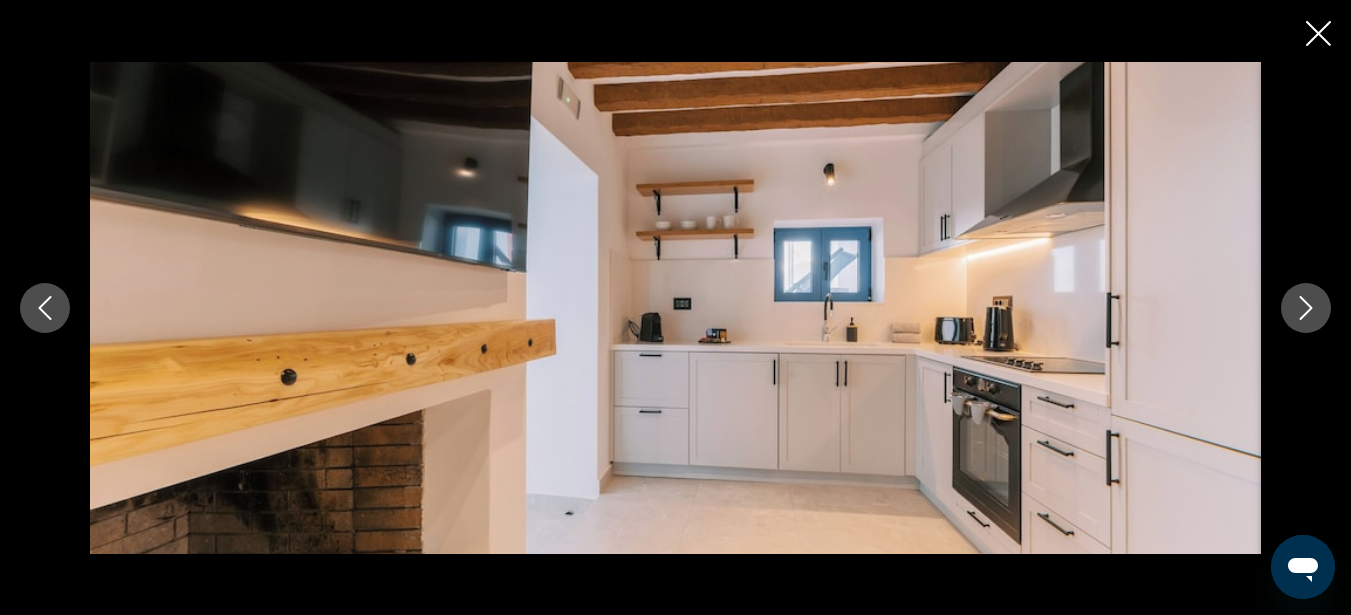 click 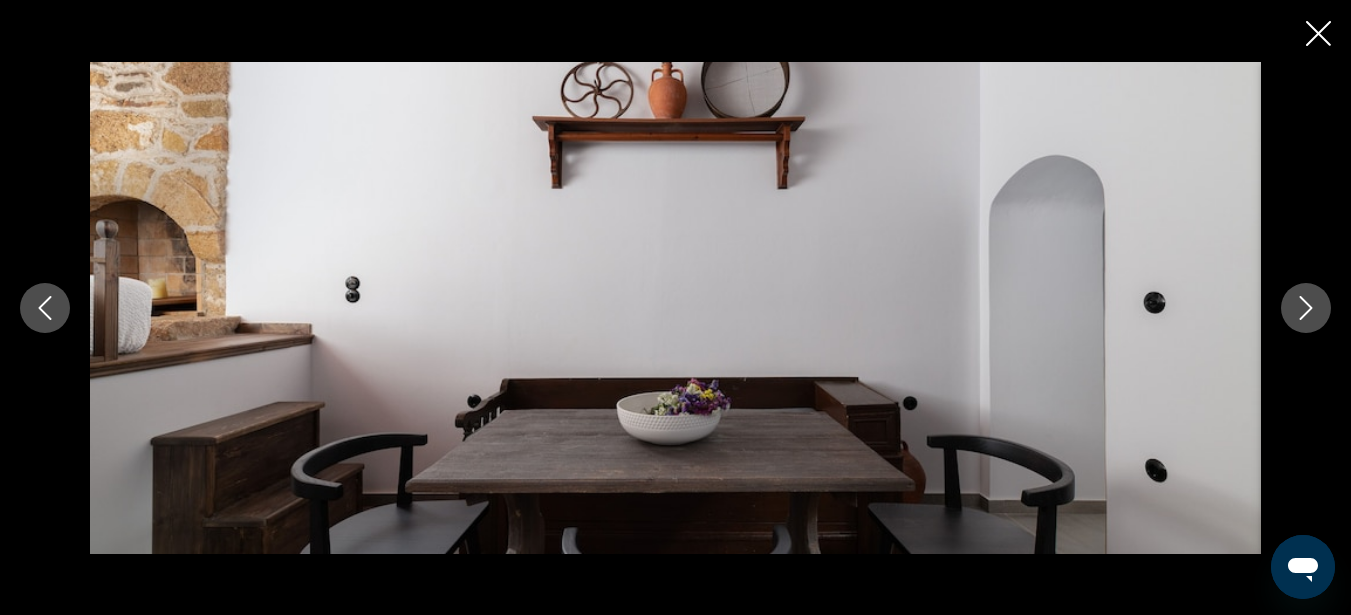 click 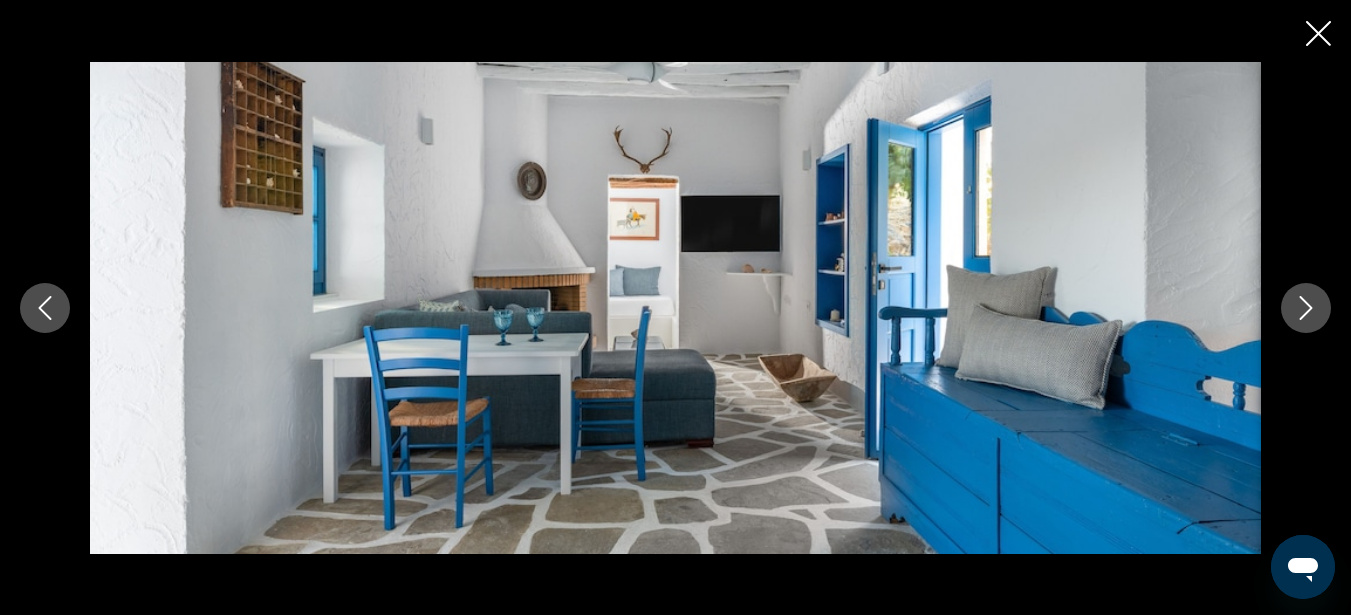 click 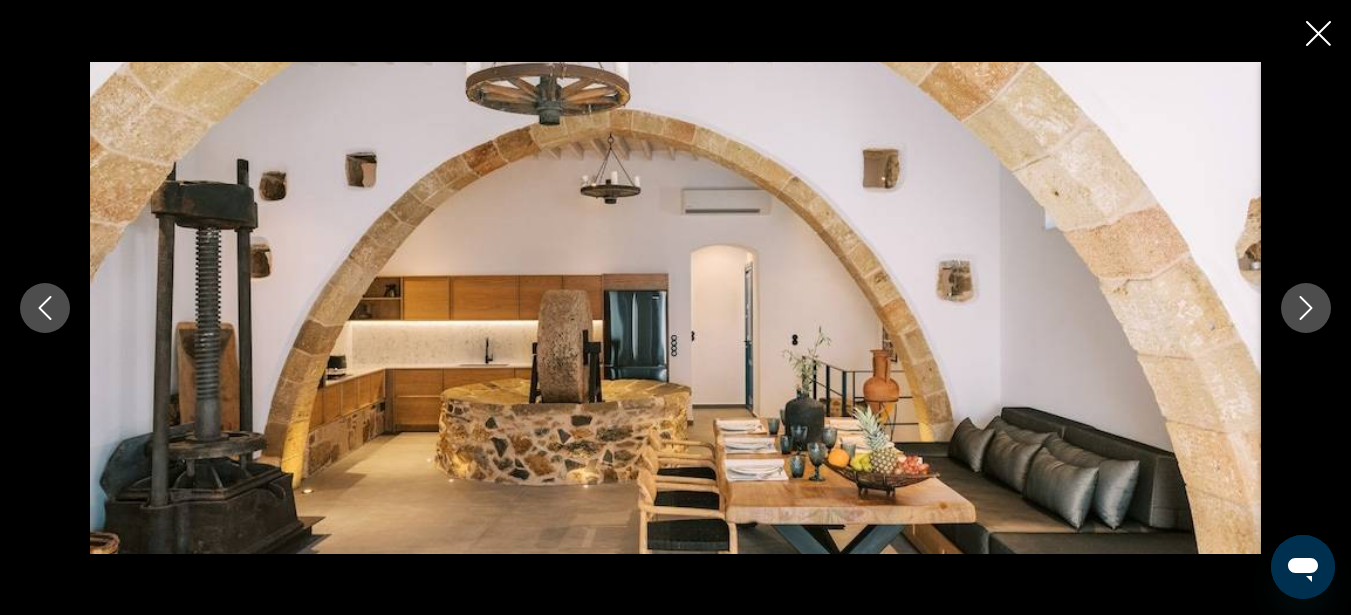 click 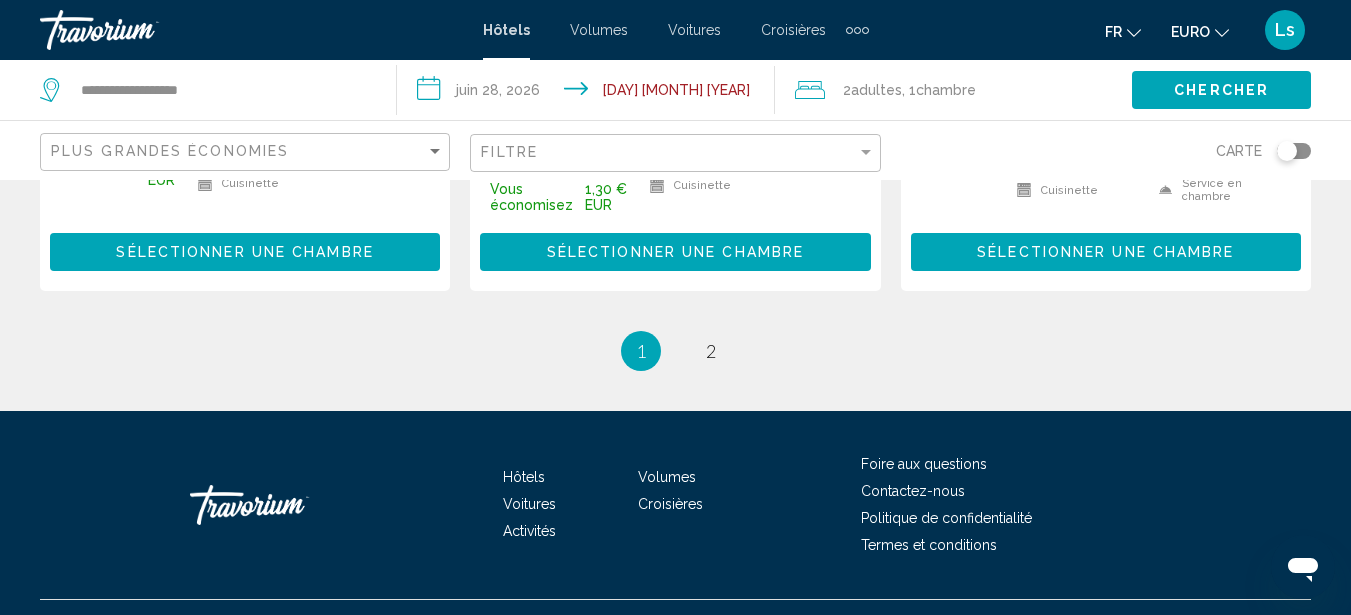 scroll, scrollTop: 3097, scrollLeft: 0, axis: vertical 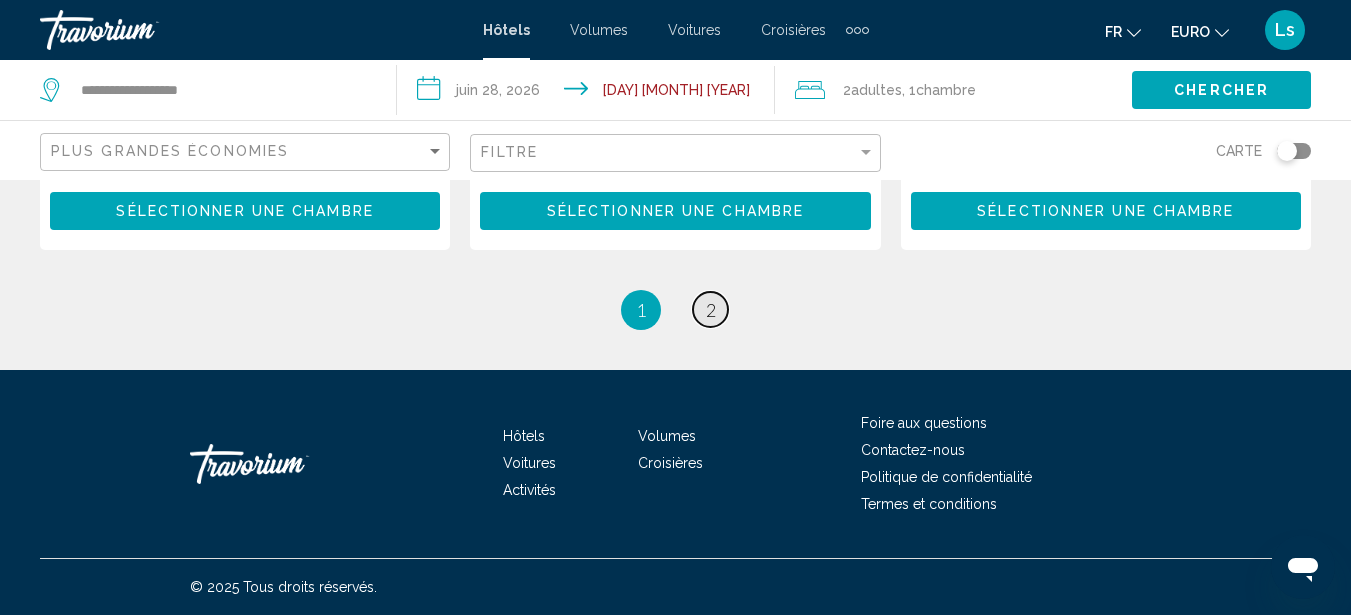 click on "2" at bounding box center (711, 310) 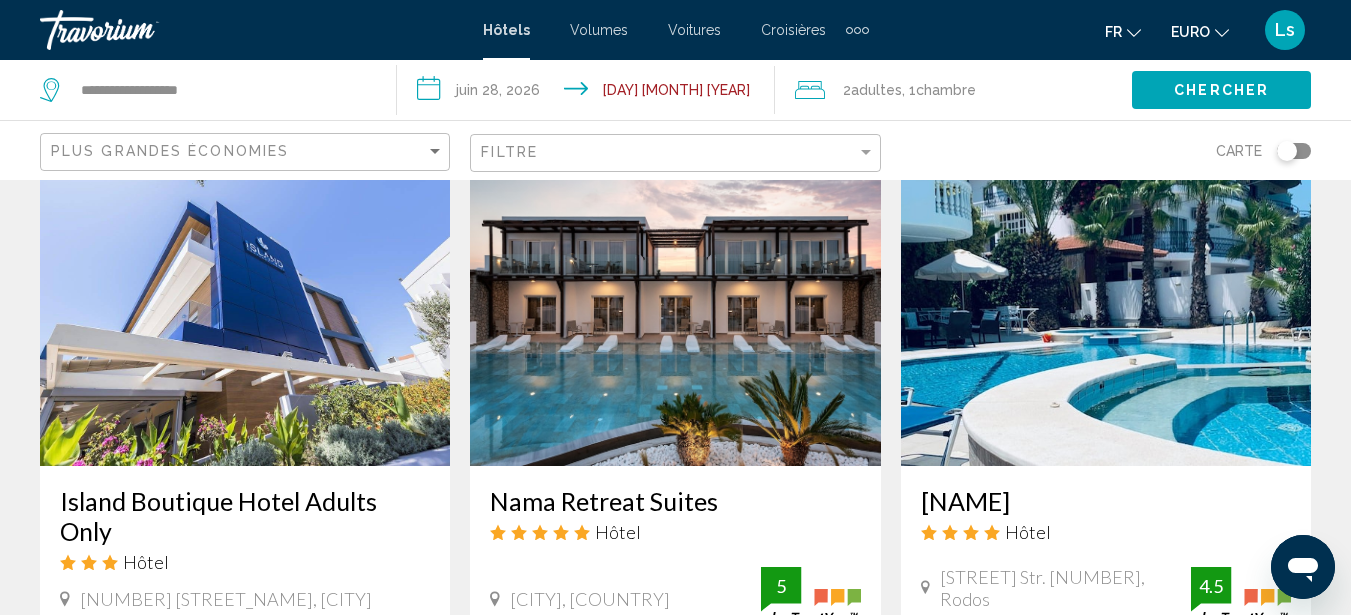 scroll, scrollTop: 880, scrollLeft: 0, axis: vertical 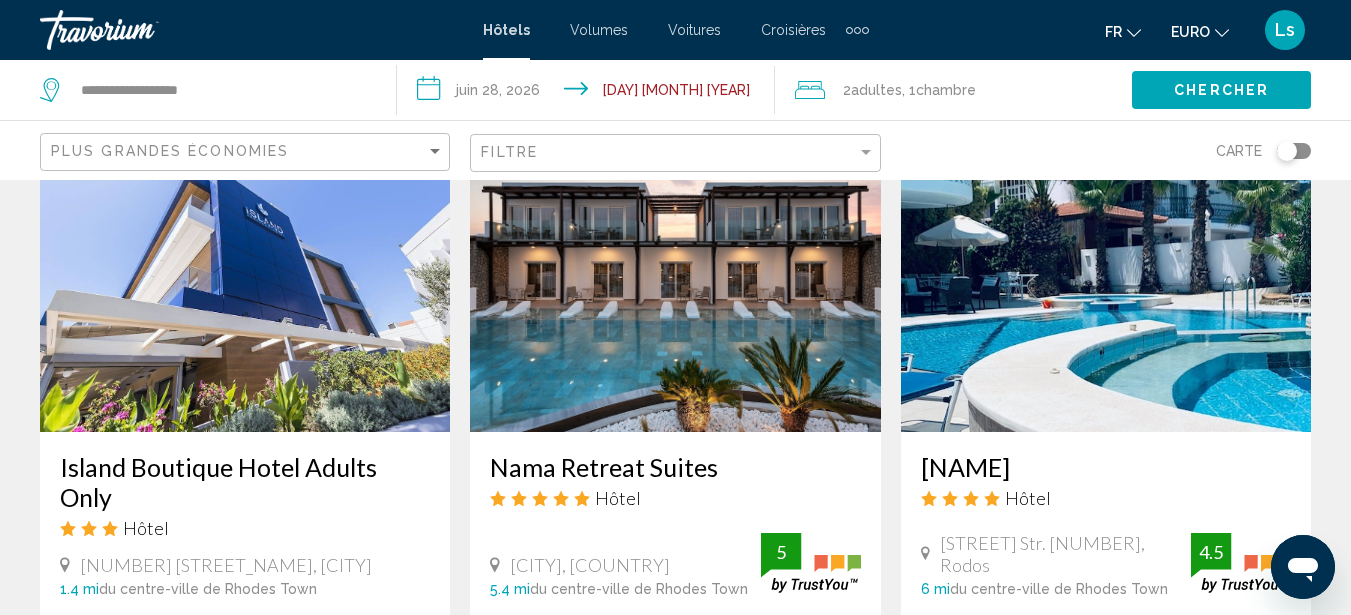 click at bounding box center [675, 272] 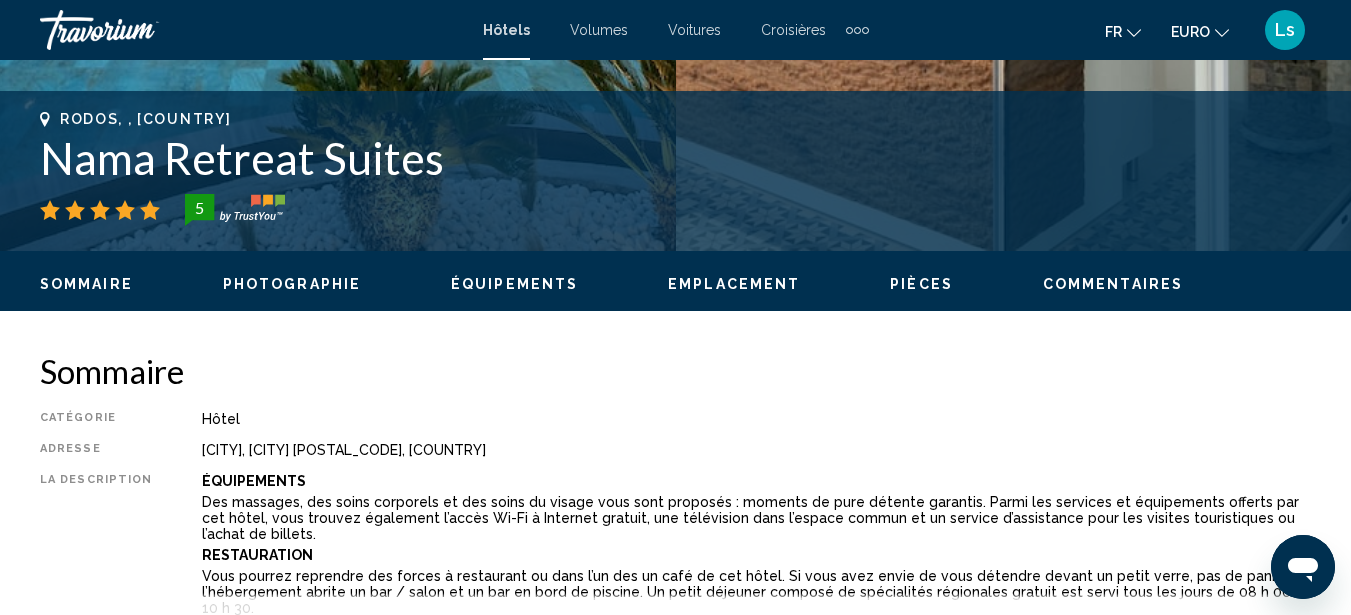 scroll, scrollTop: 780, scrollLeft: 0, axis: vertical 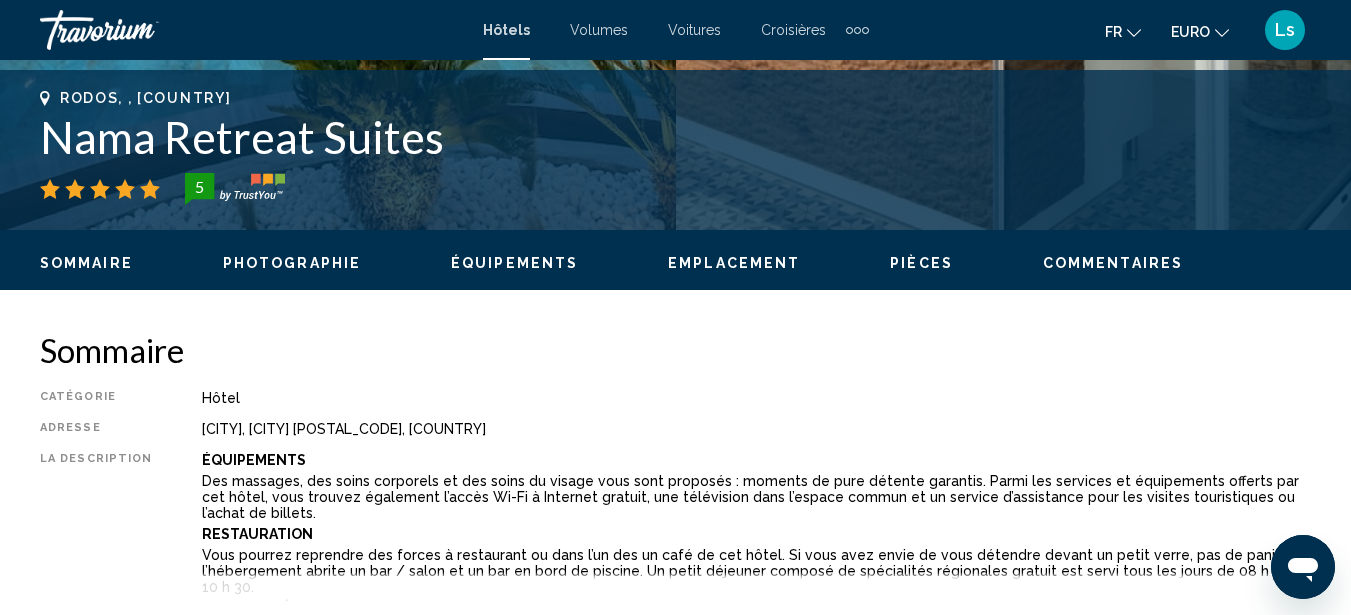 click on "Lire la suite" at bounding box center (756, 599) 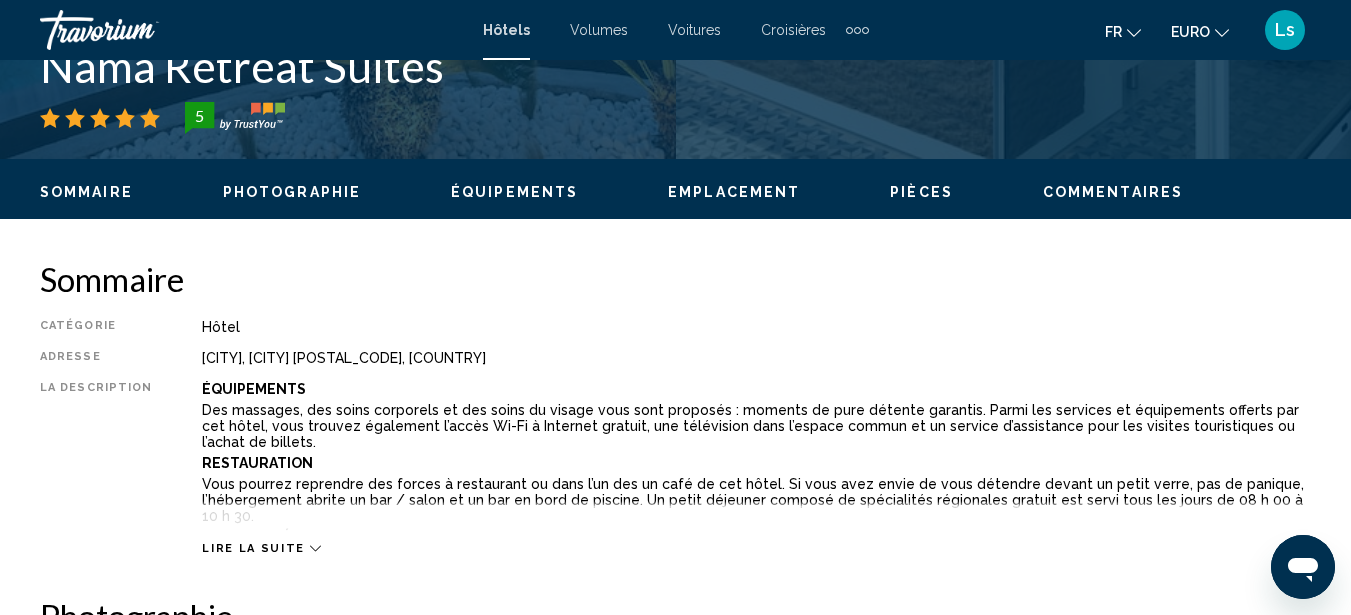 scroll, scrollTop: 957, scrollLeft: 0, axis: vertical 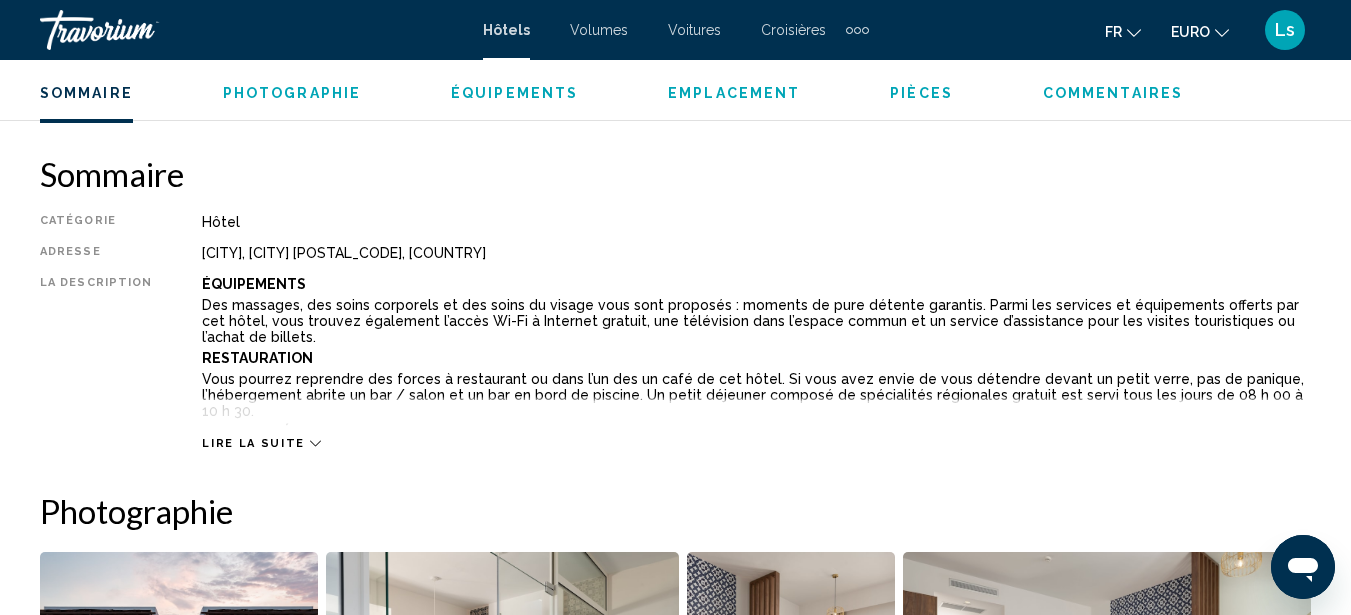 click on "Lire la suite" at bounding box center [253, 443] 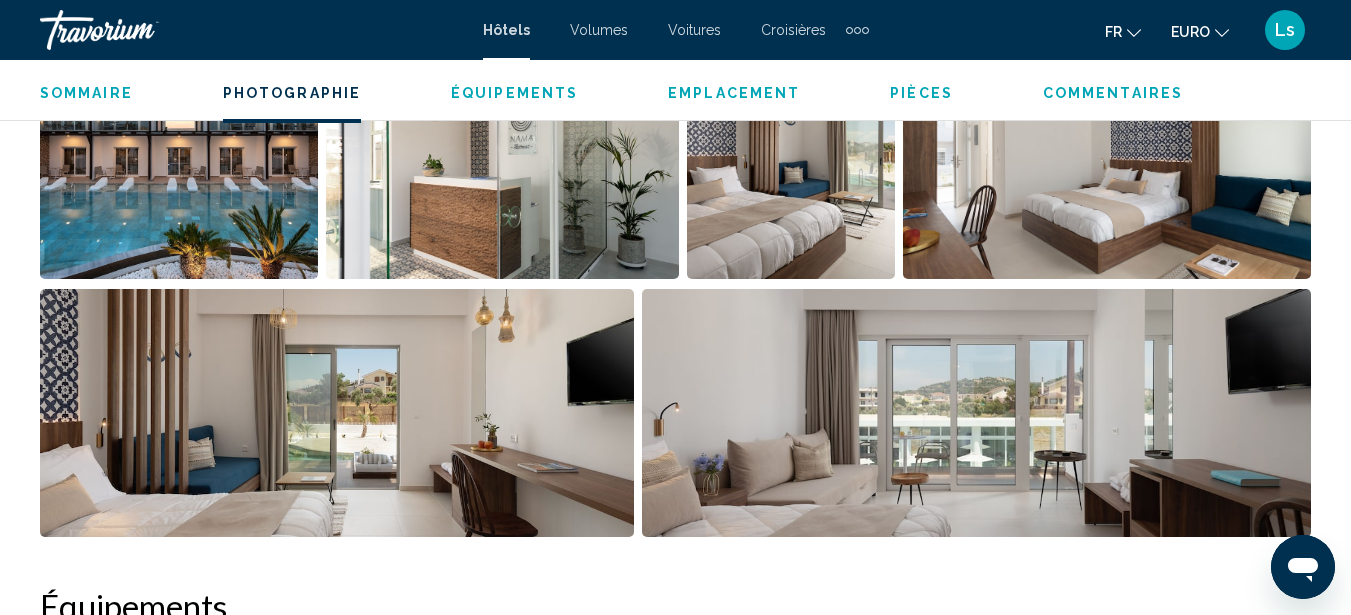 scroll, scrollTop: 1863, scrollLeft: 0, axis: vertical 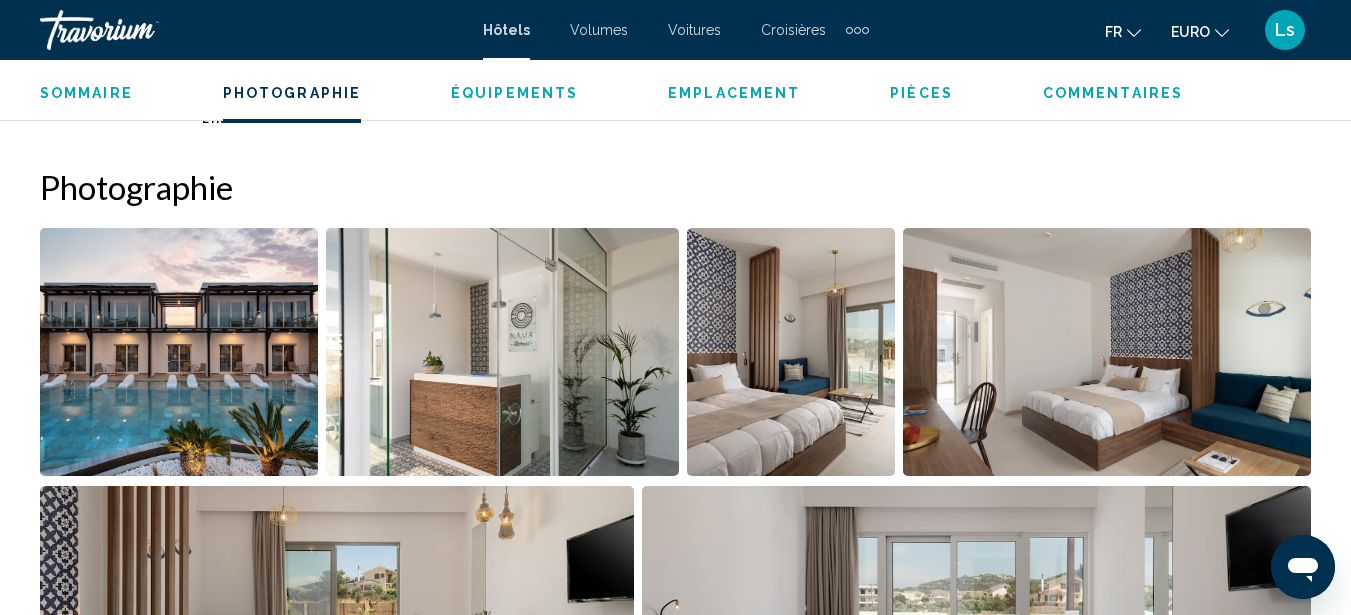 click at bounding box center [179, 352] 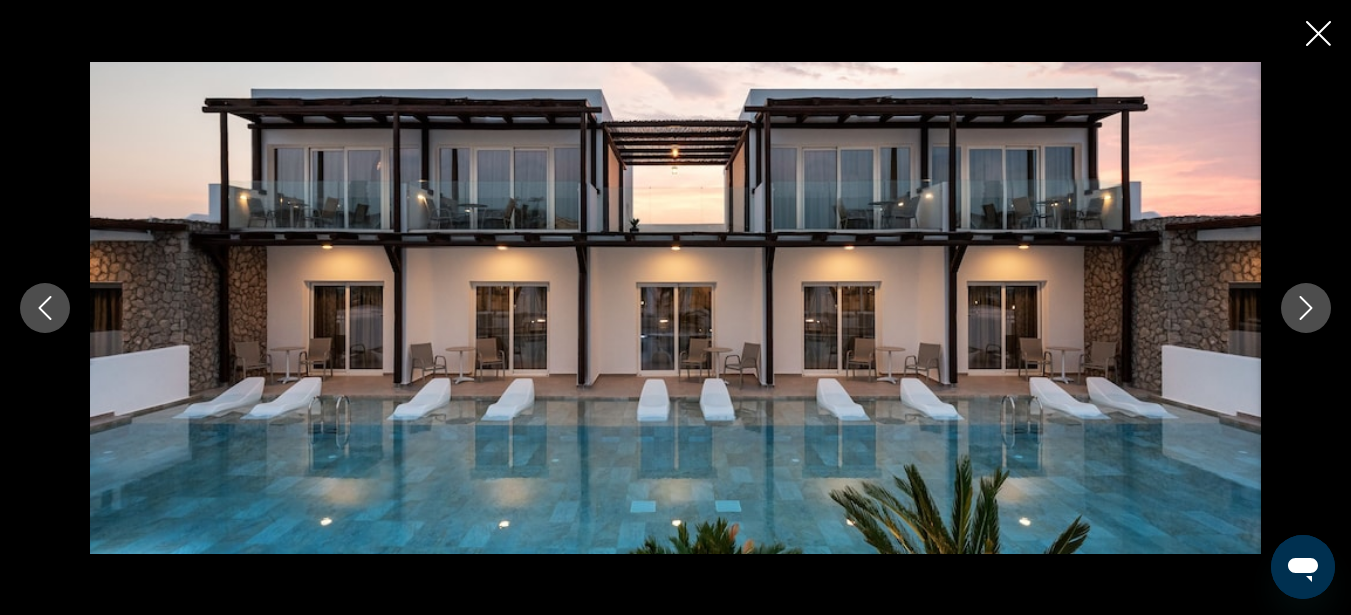 click at bounding box center (1306, 308) 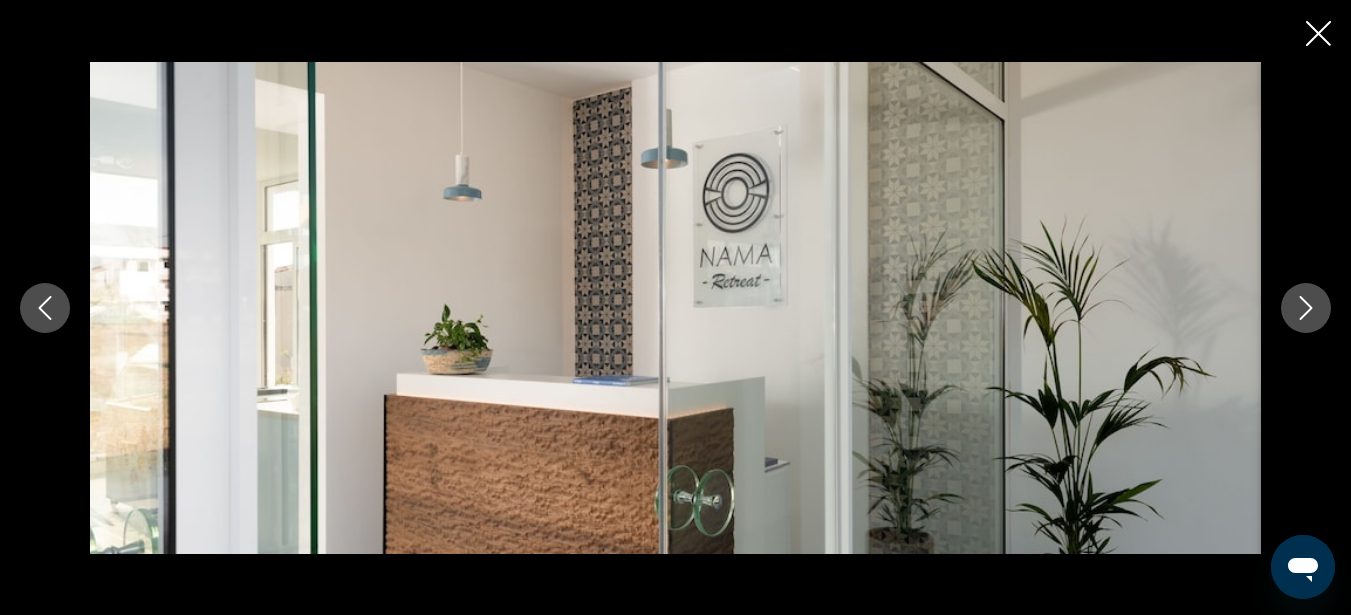 click at bounding box center [1306, 308] 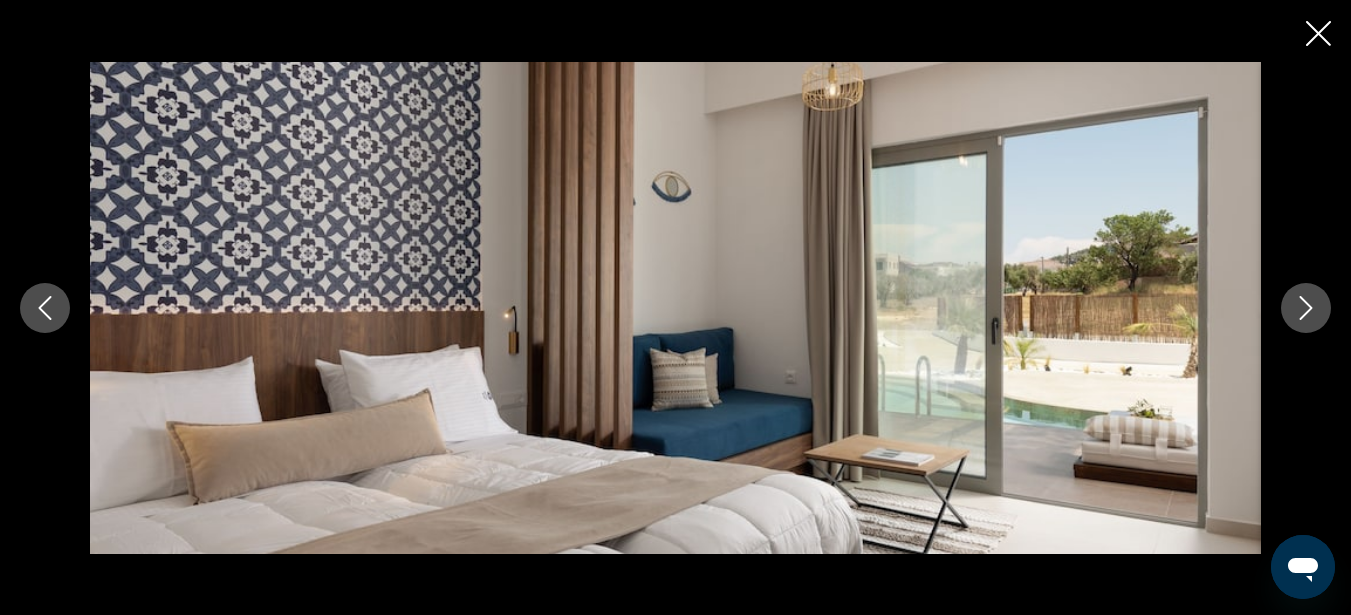 click at bounding box center (1306, 308) 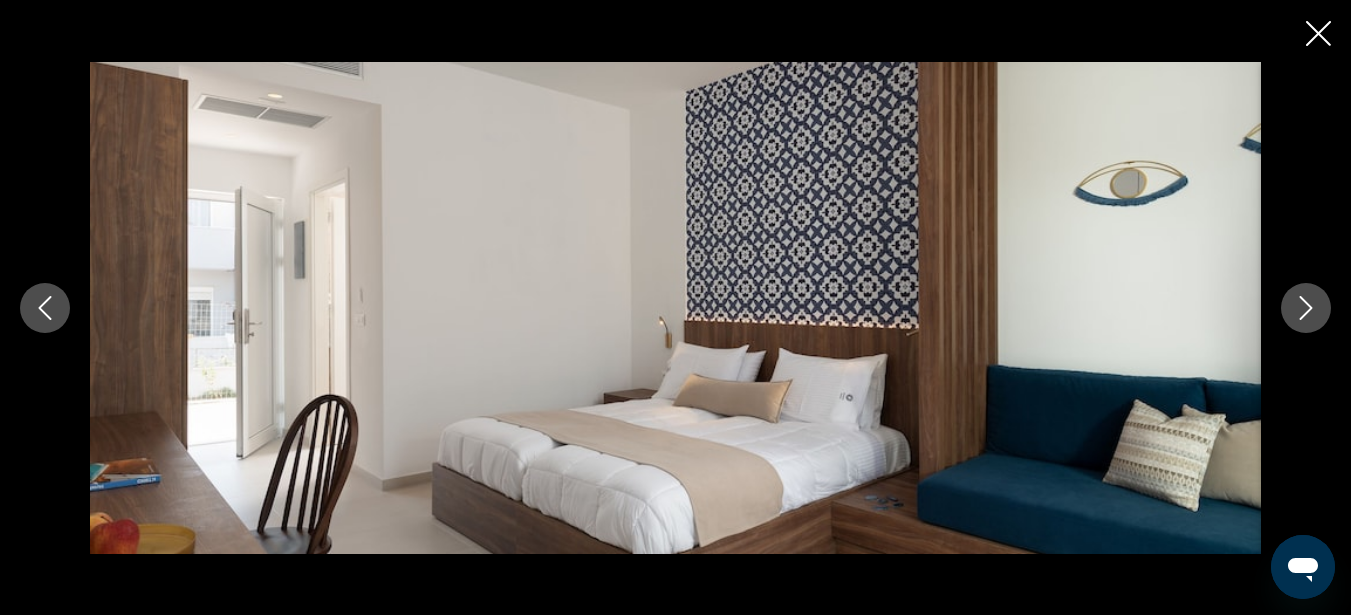 click at bounding box center [1306, 308] 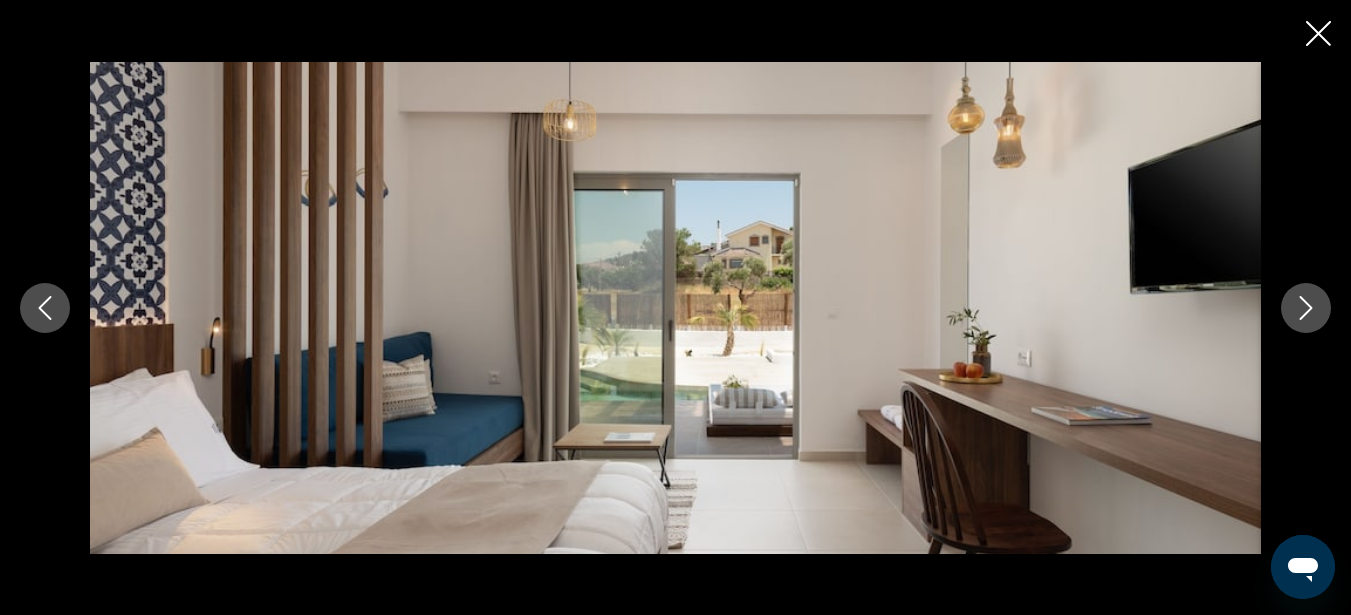 click at bounding box center (1306, 308) 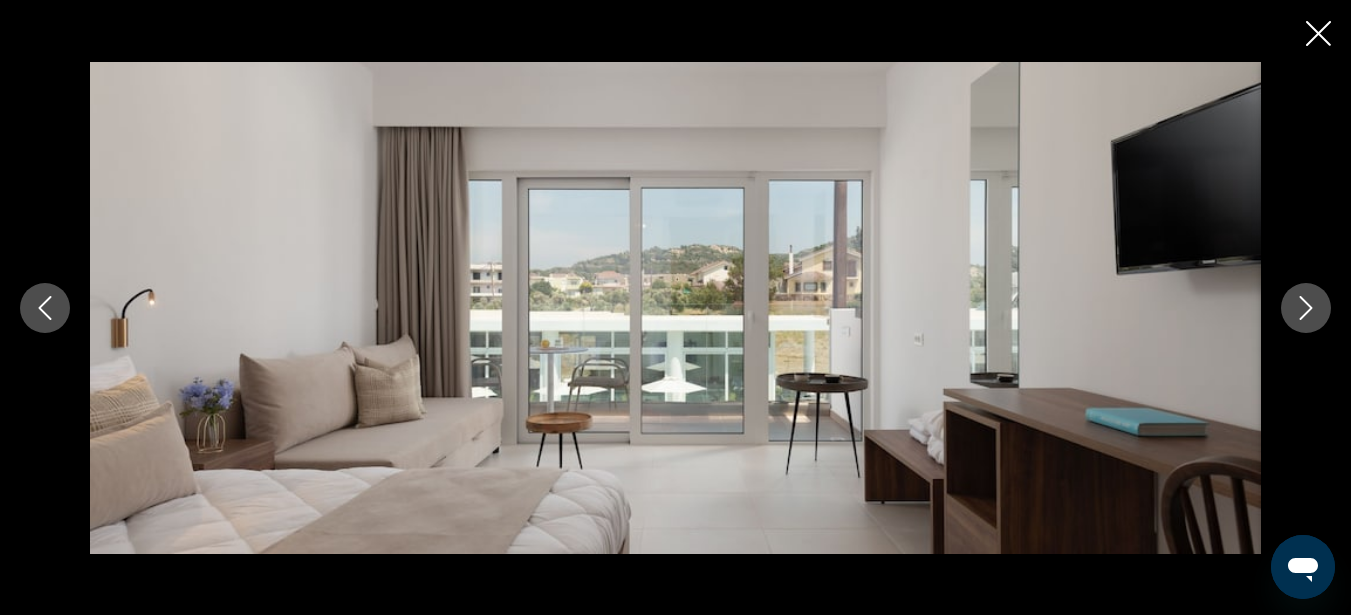 click at bounding box center (1306, 308) 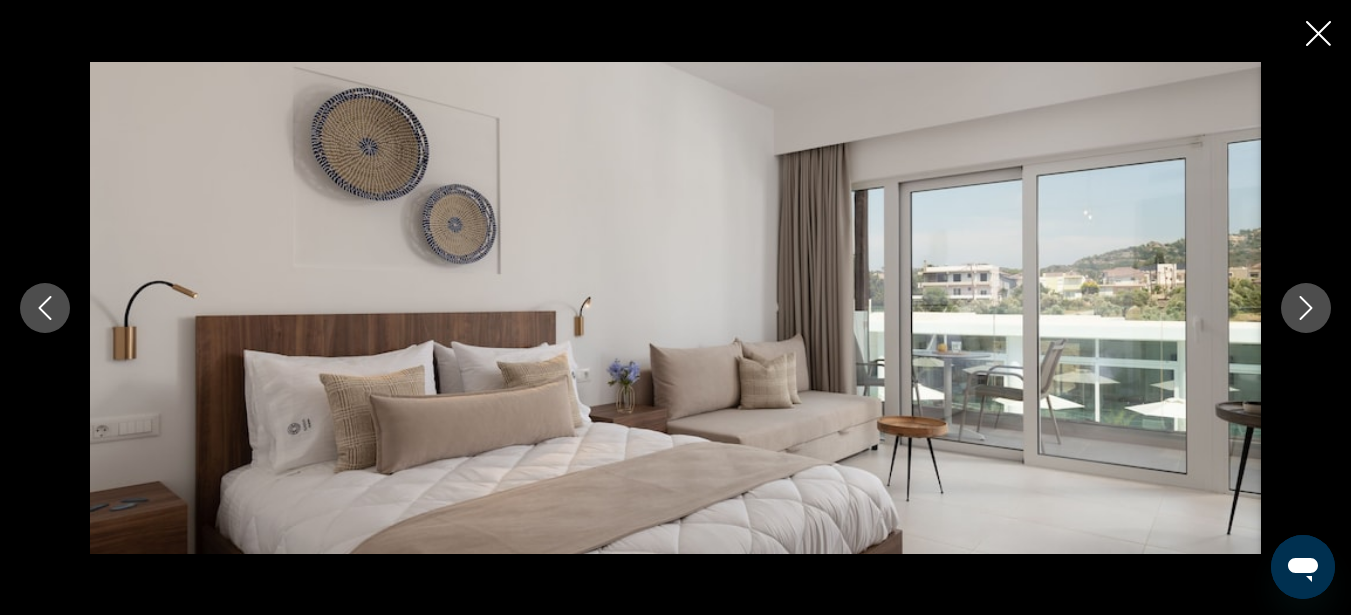 click at bounding box center (1306, 308) 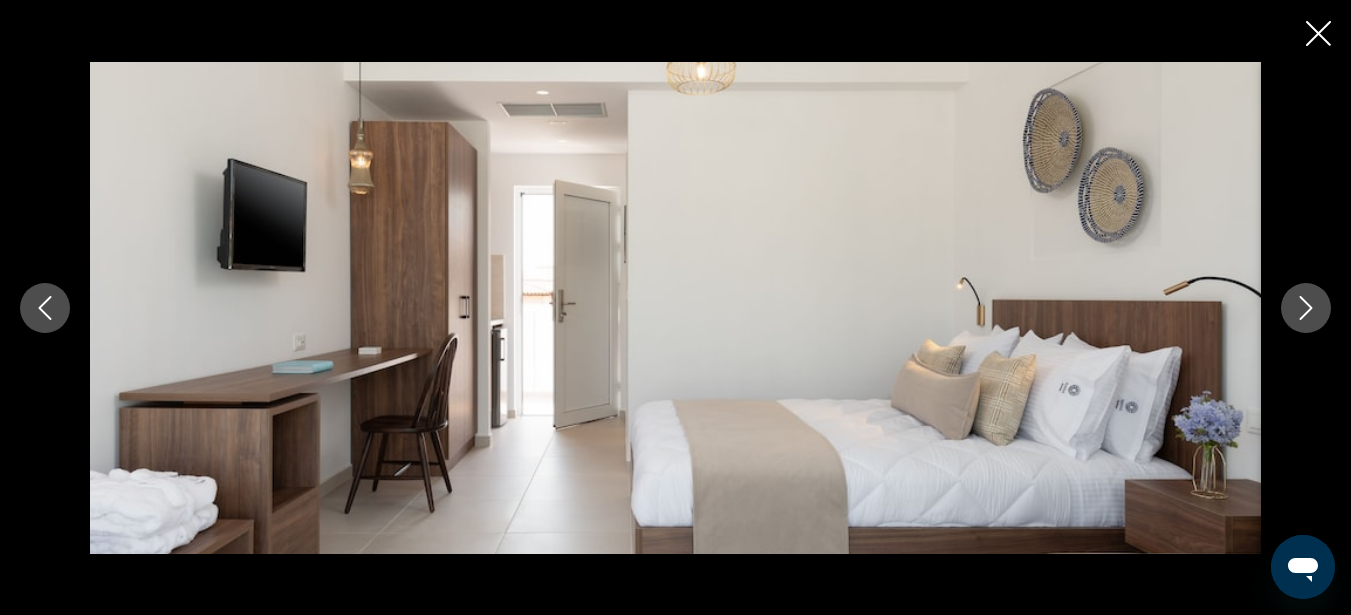 click at bounding box center (1306, 308) 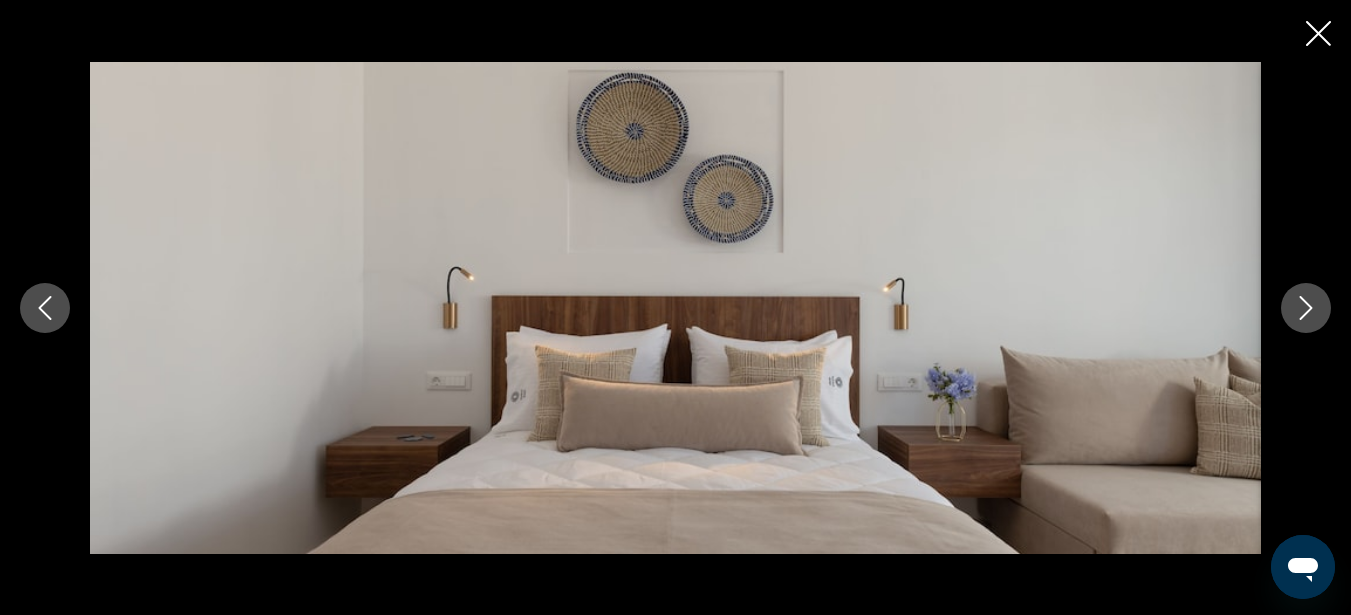 click at bounding box center (1306, 308) 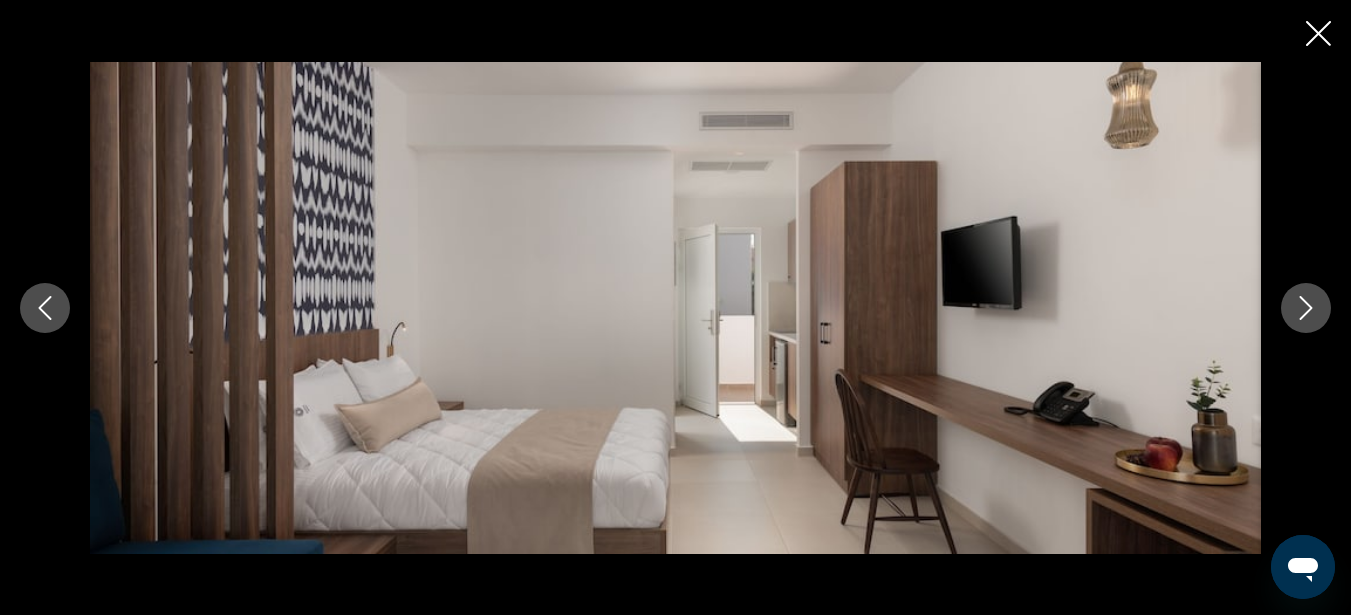 click at bounding box center (1306, 308) 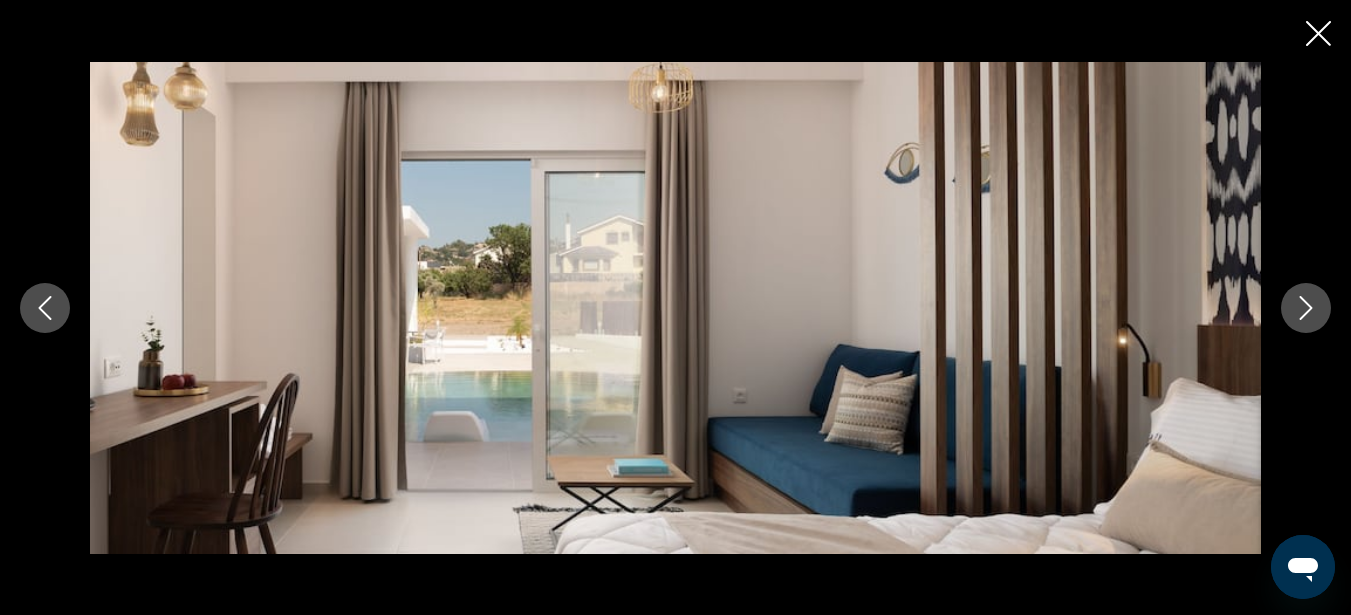 click at bounding box center (1306, 308) 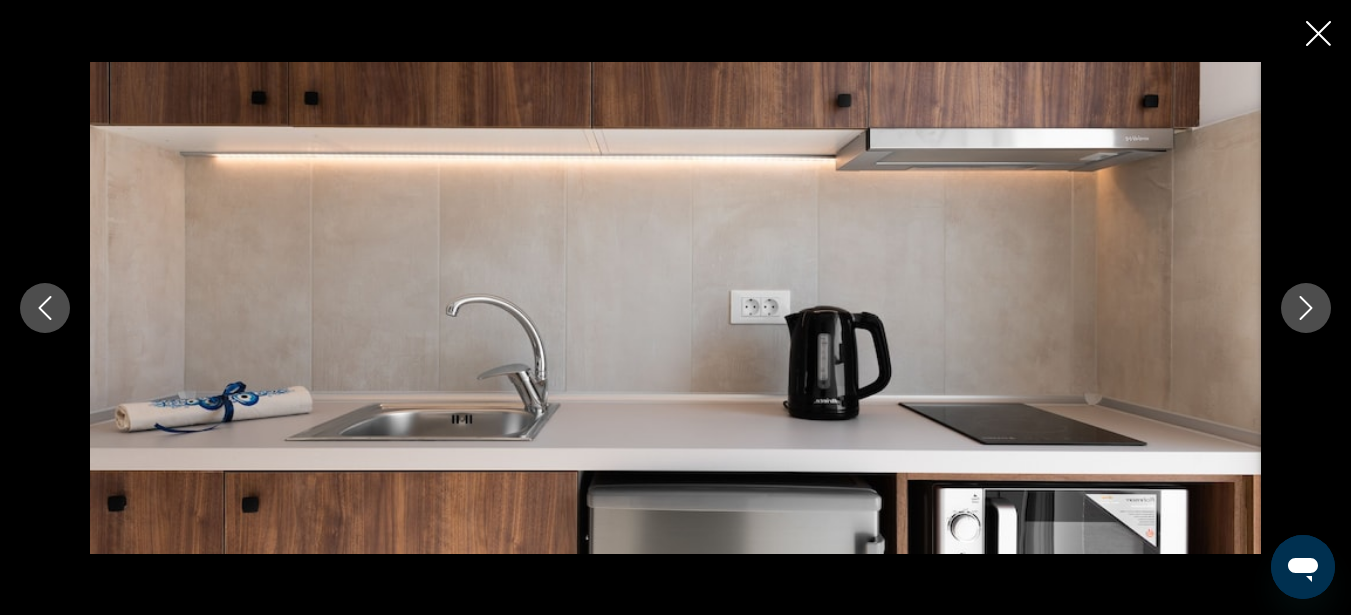 click at bounding box center (1306, 308) 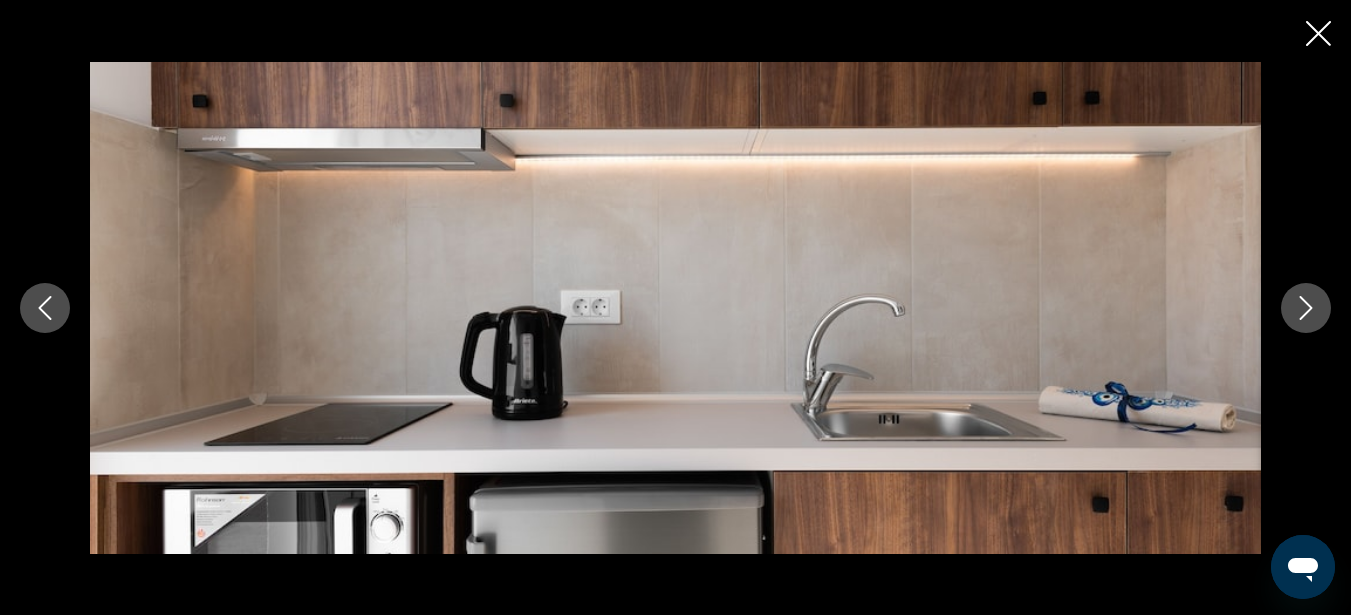click at bounding box center [1306, 308] 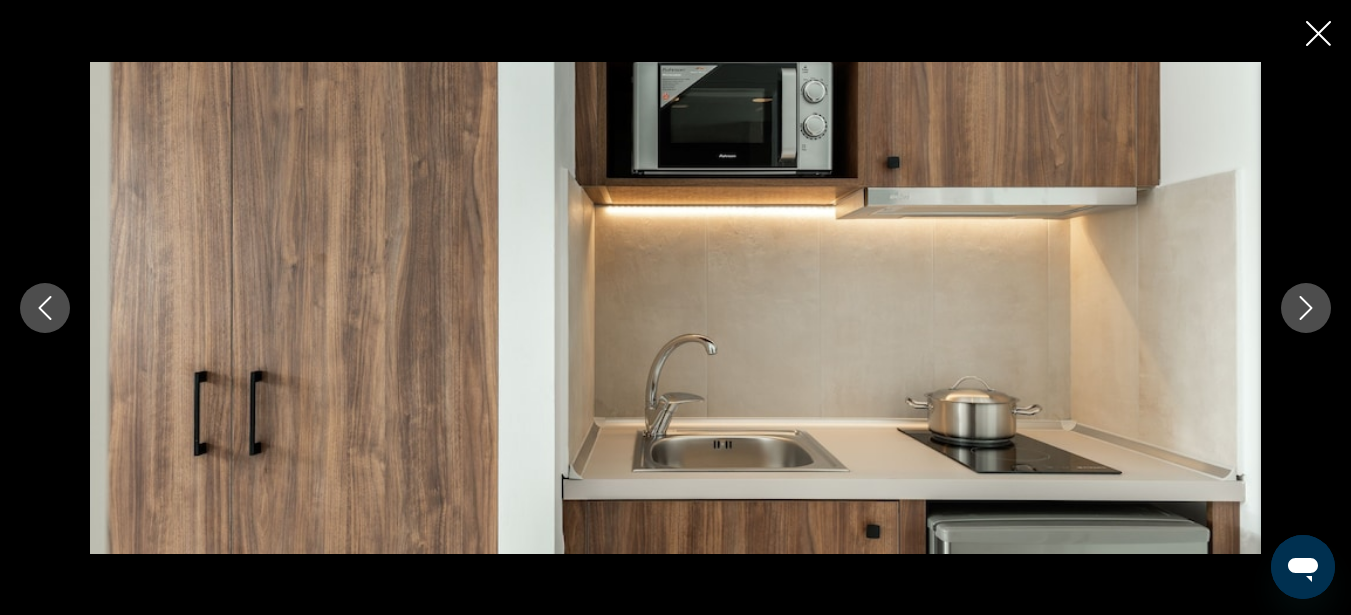 click at bounding box center [1306, 308] 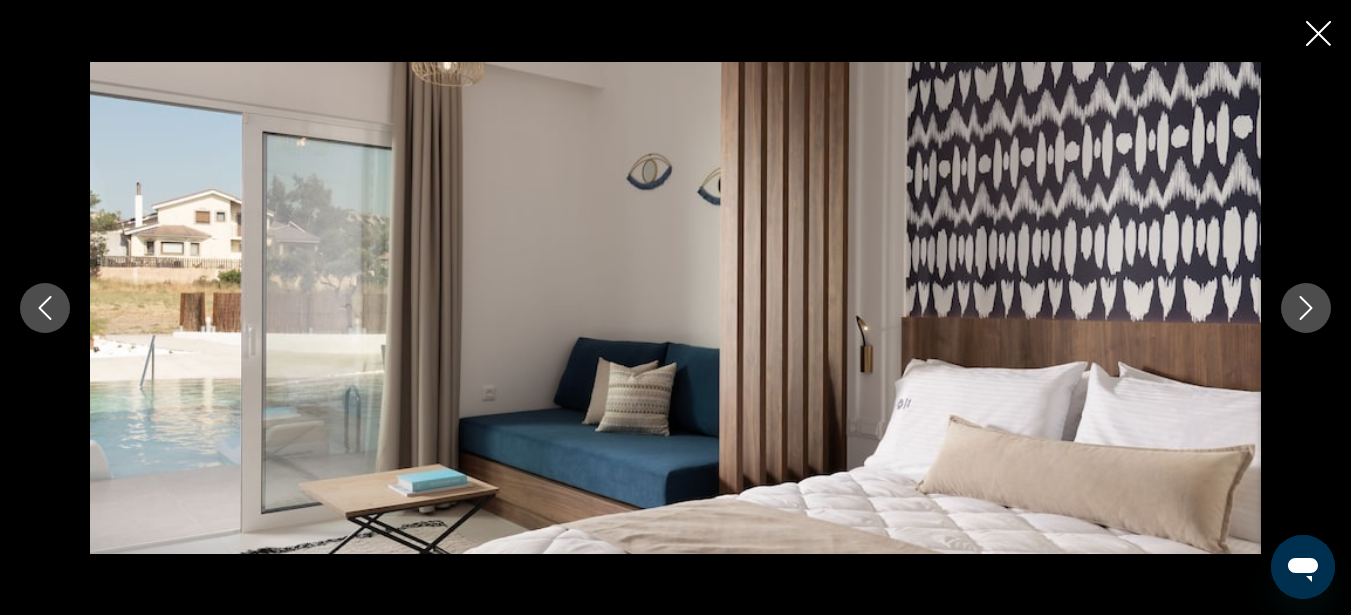click at bounding box center (1306, 308) 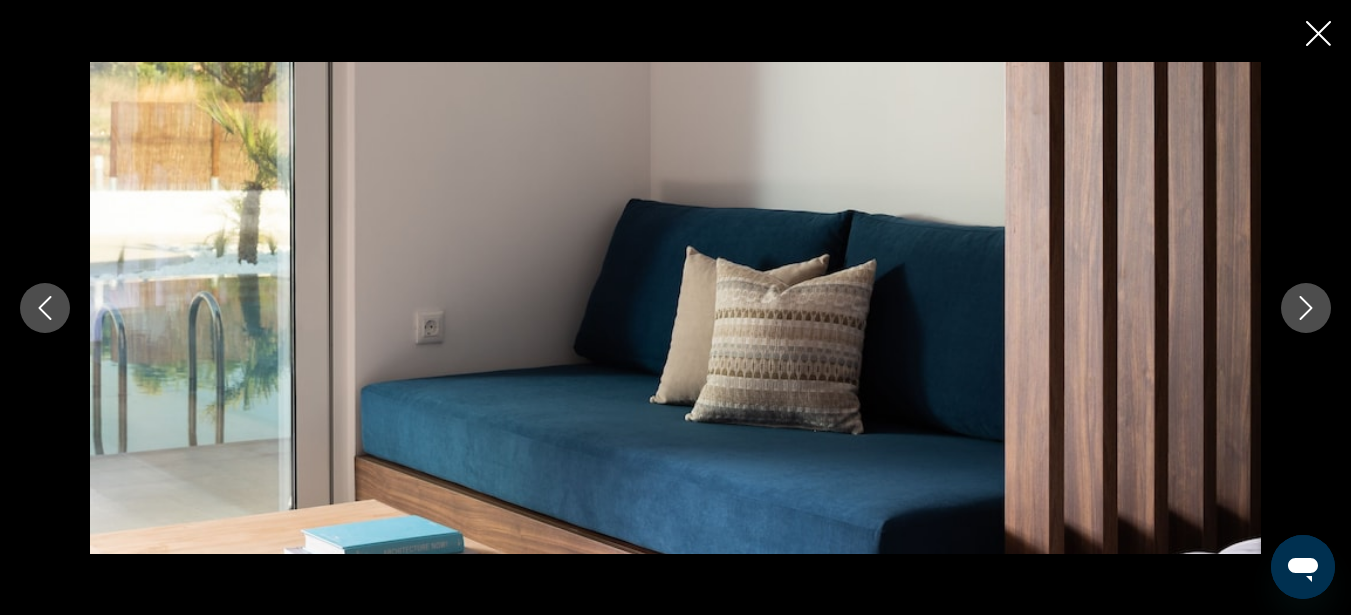 click at bounding box center [1306, 308] 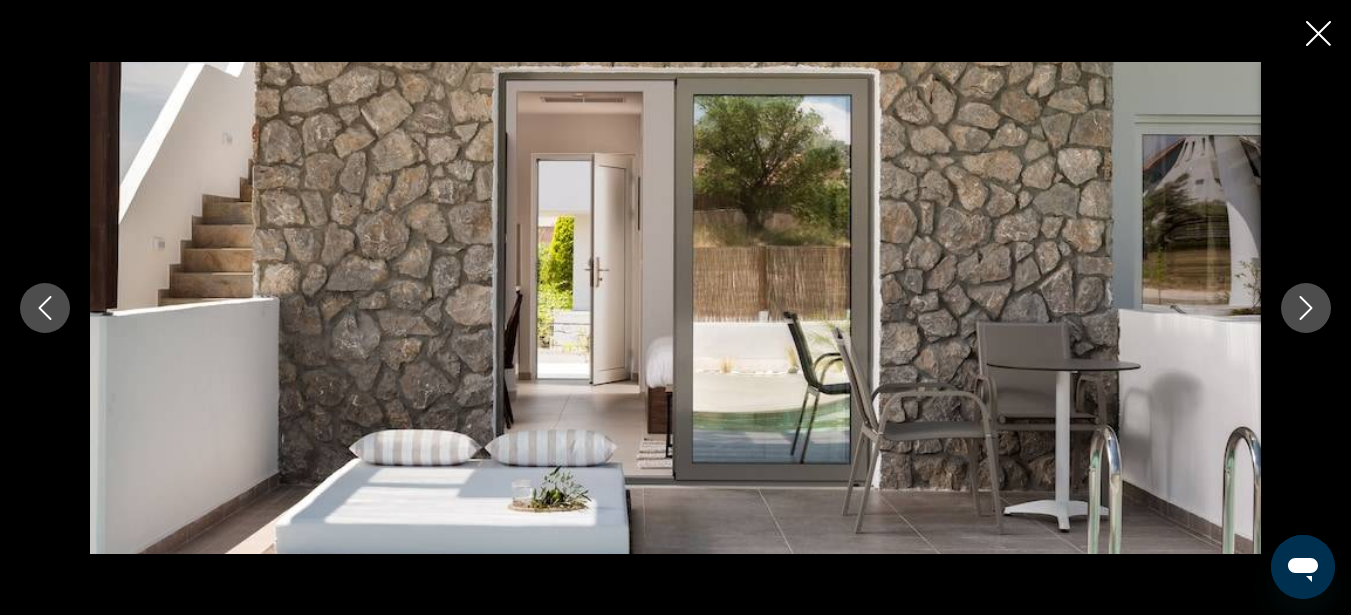 click at bounding box center (1306, 308) 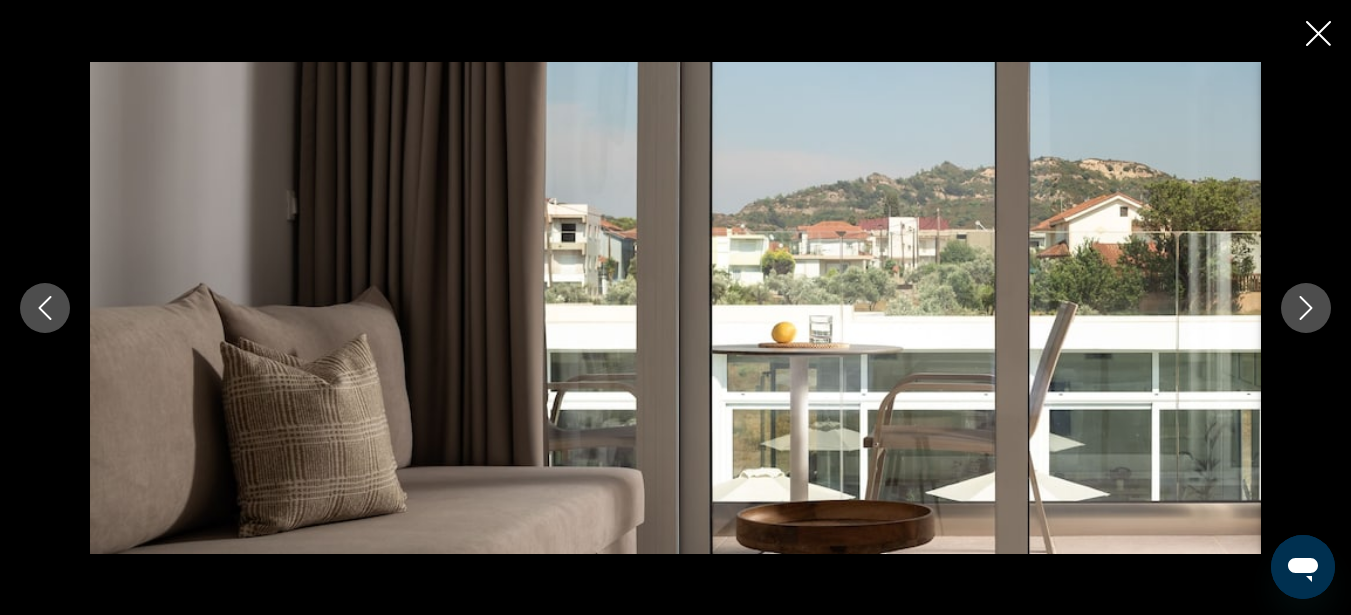 click at bounding box center [1306, 308] 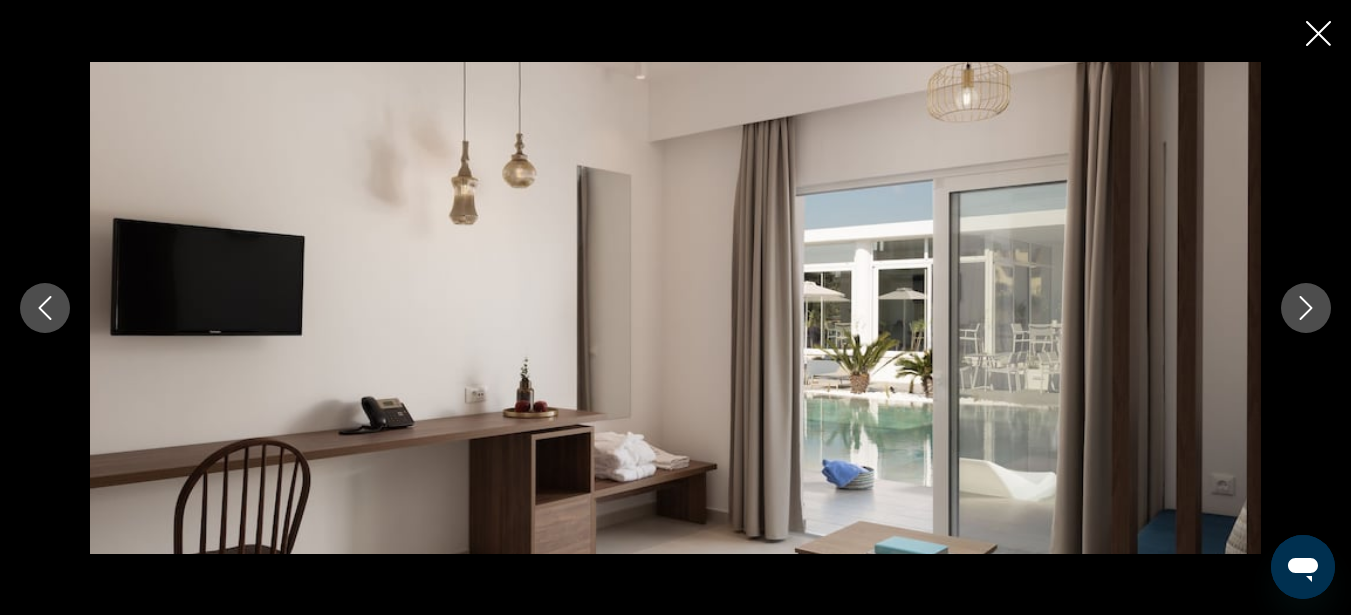 click at bounding box center (1306, 308) 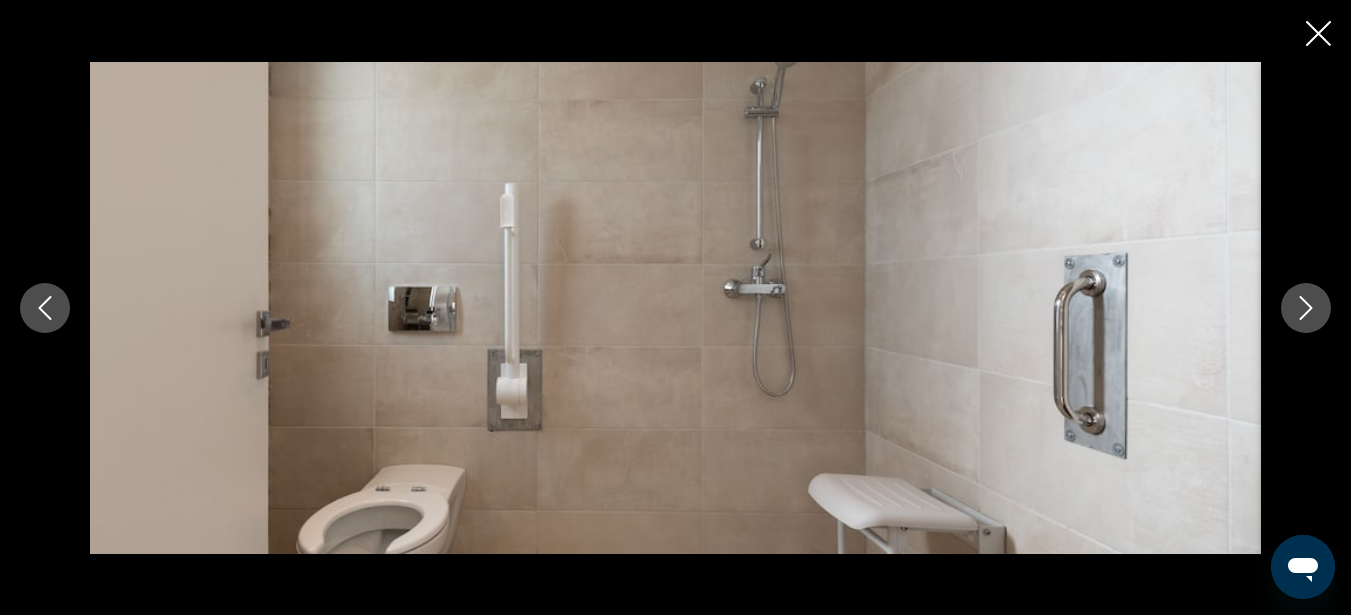 click at bounding box center [1306, 308] 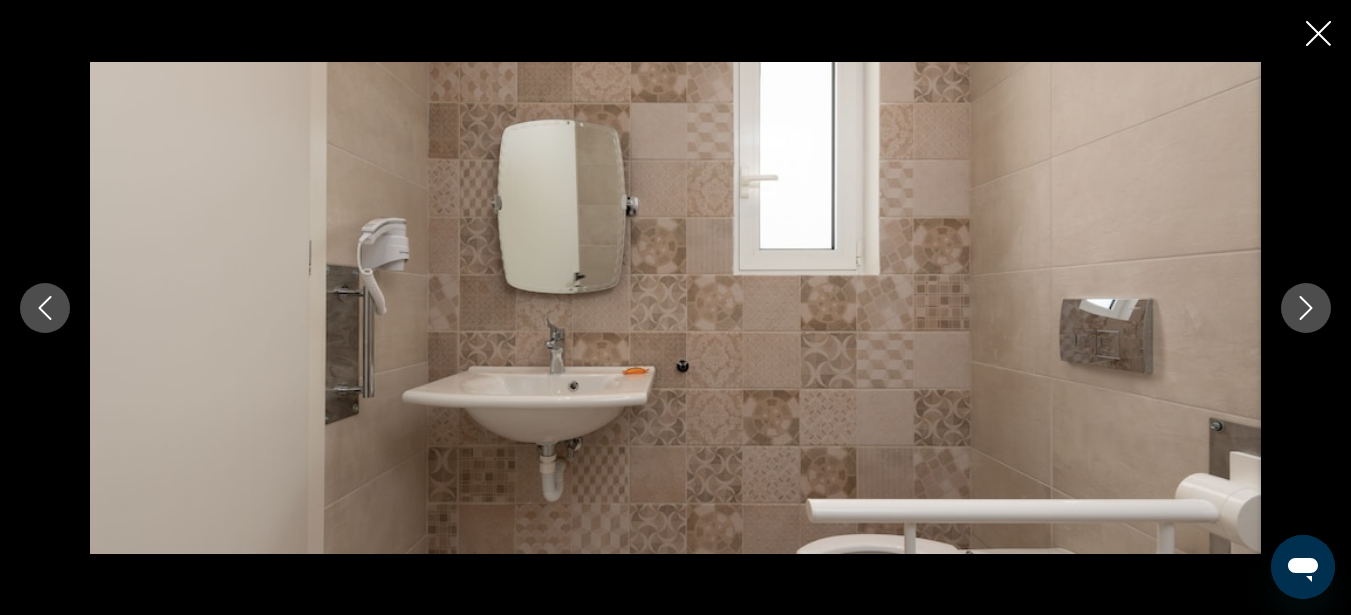click at bounding box center (1306, 308) 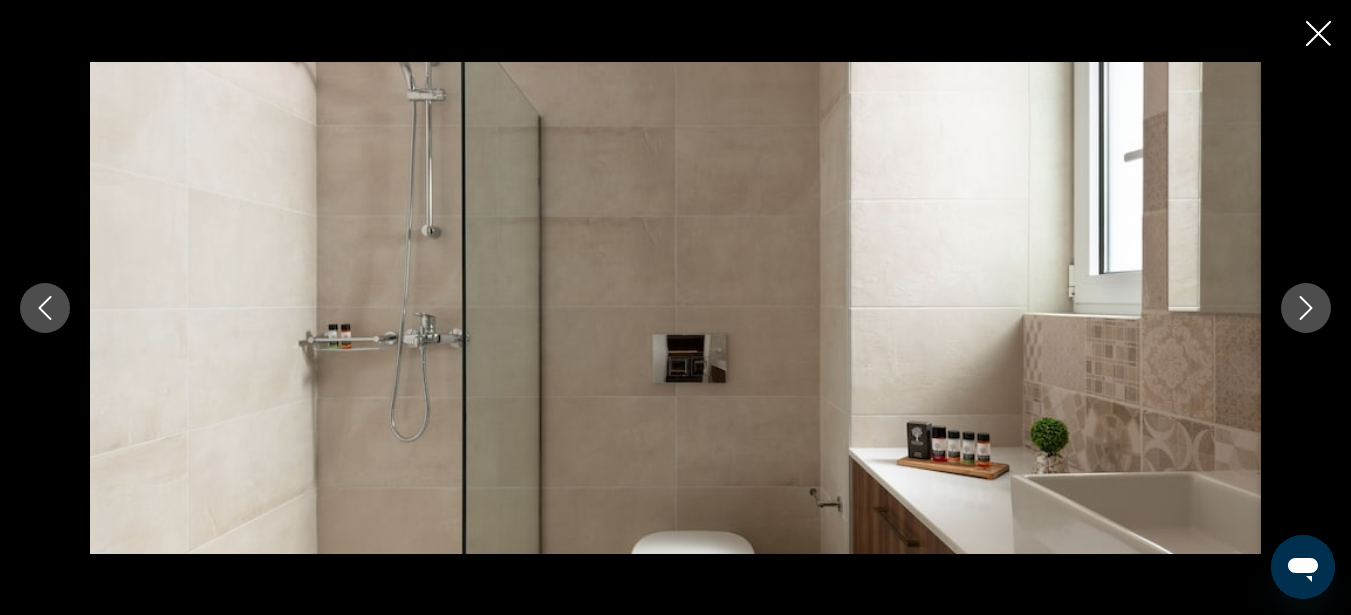 click at bounding box center [1306, 308] 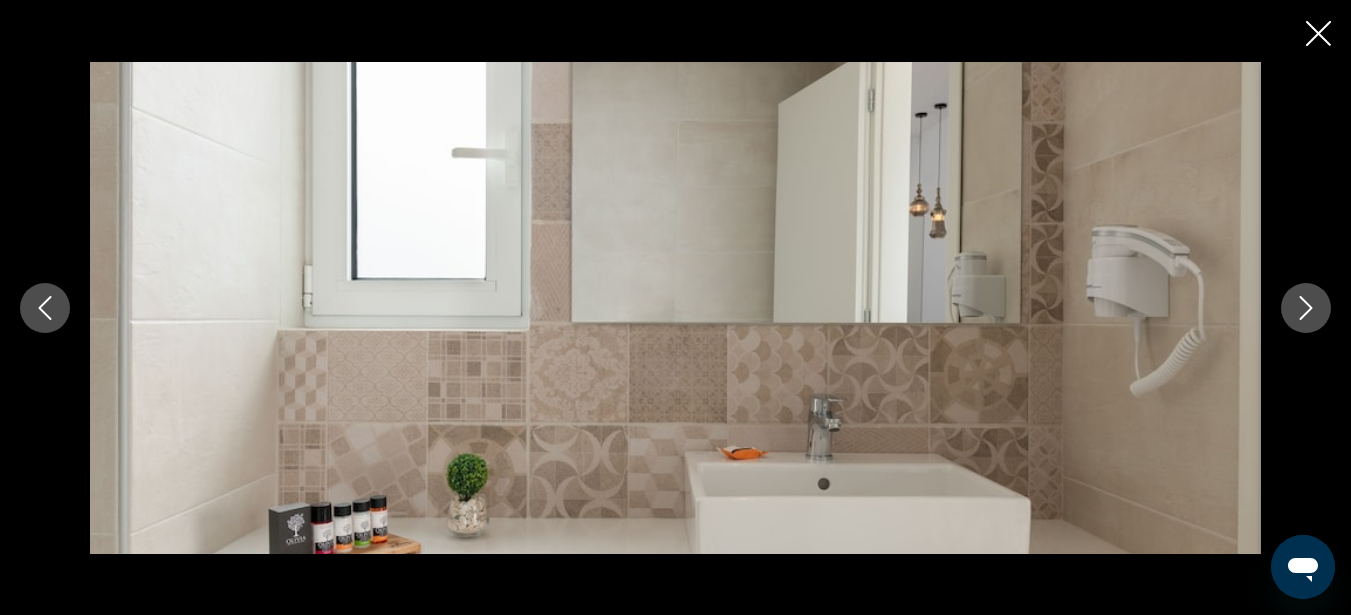 click at bounding box center [1306, 308] 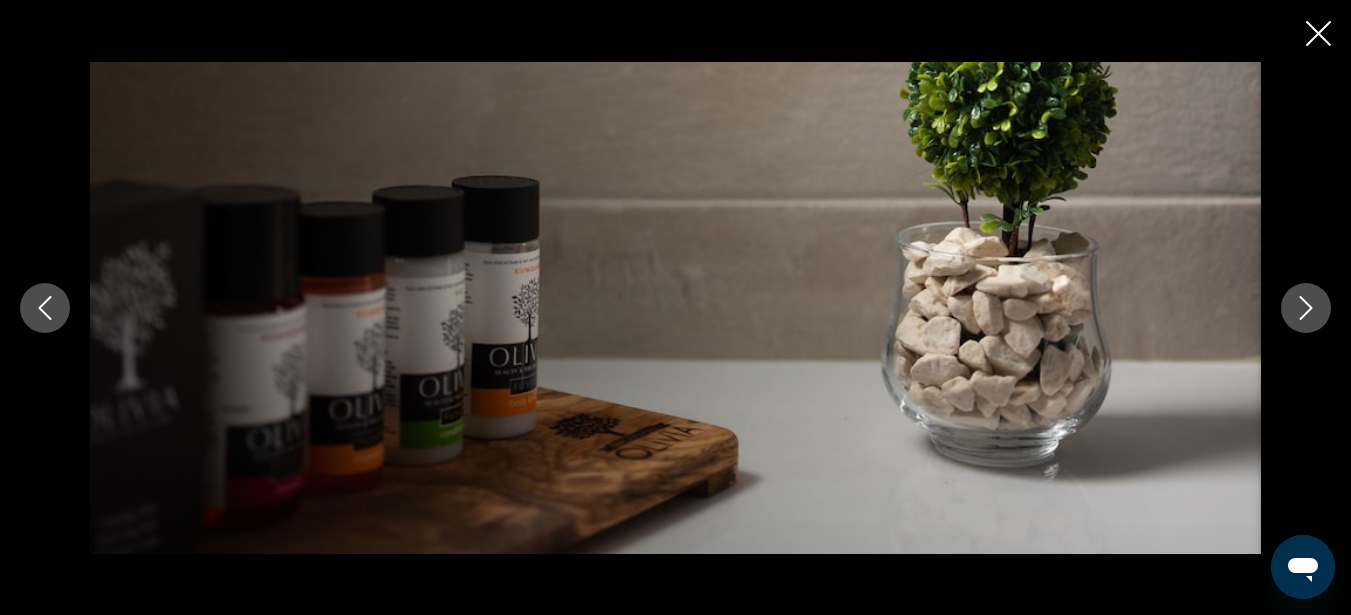 click at bounding box center (1306, 308) 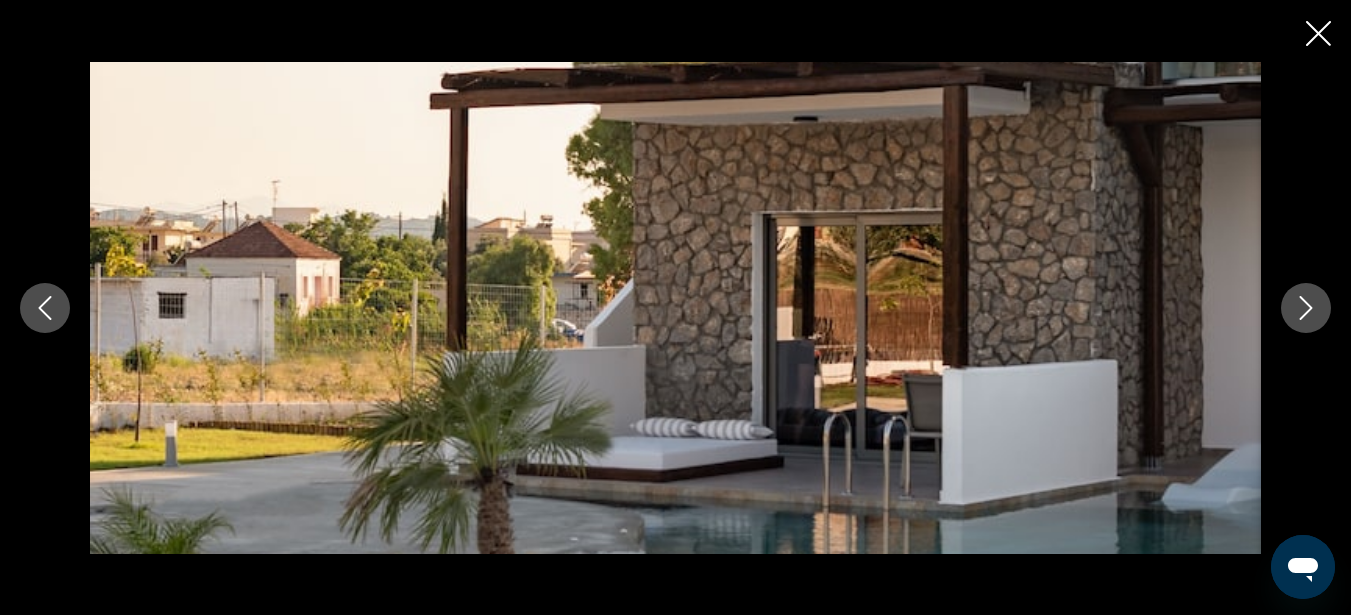 click at bounding box center [1306, 308] 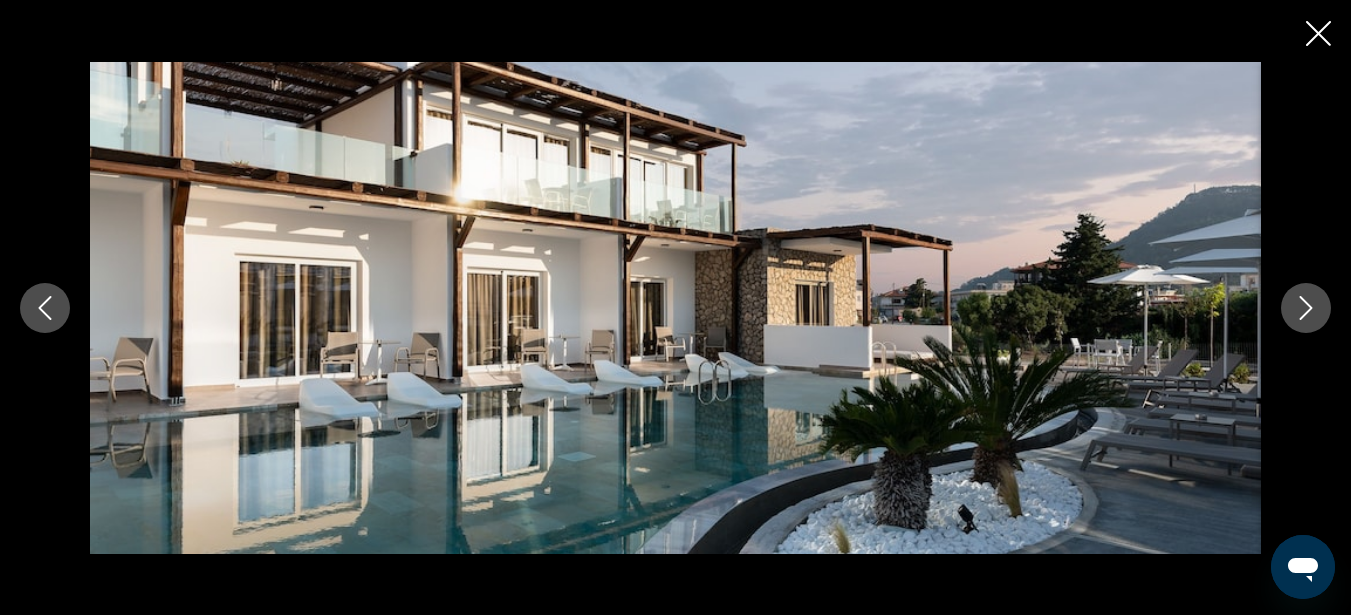 click at bounding box center [1306, 308] 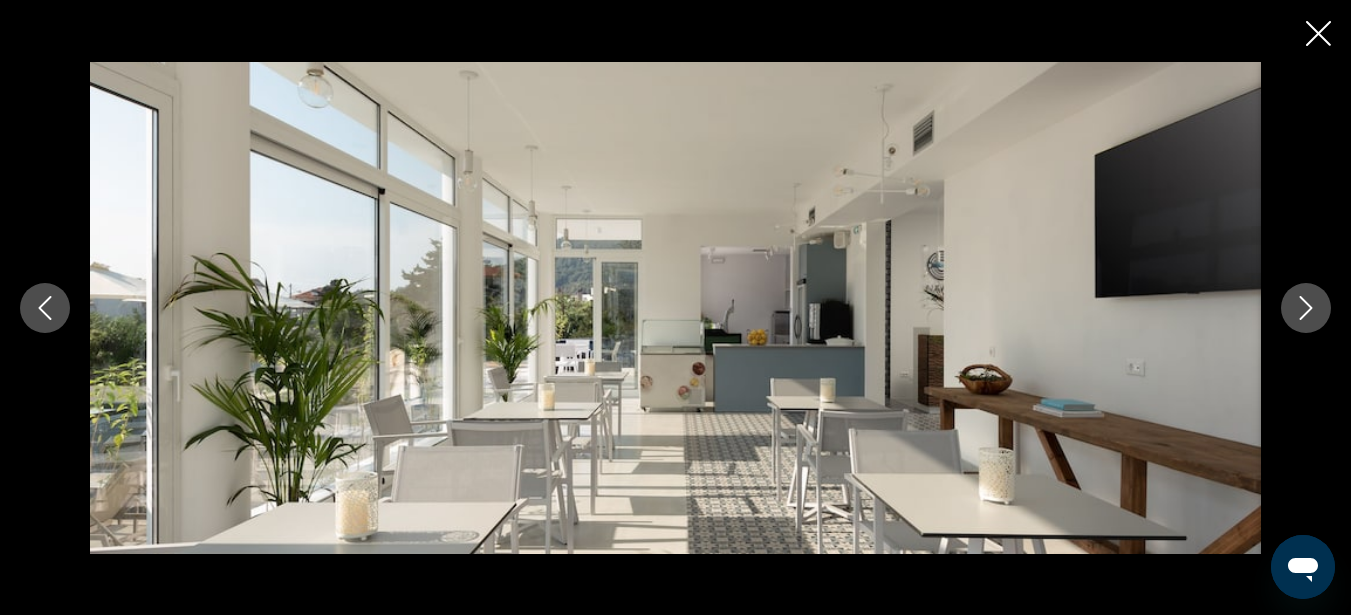 click at bounding box center (1306, 308) 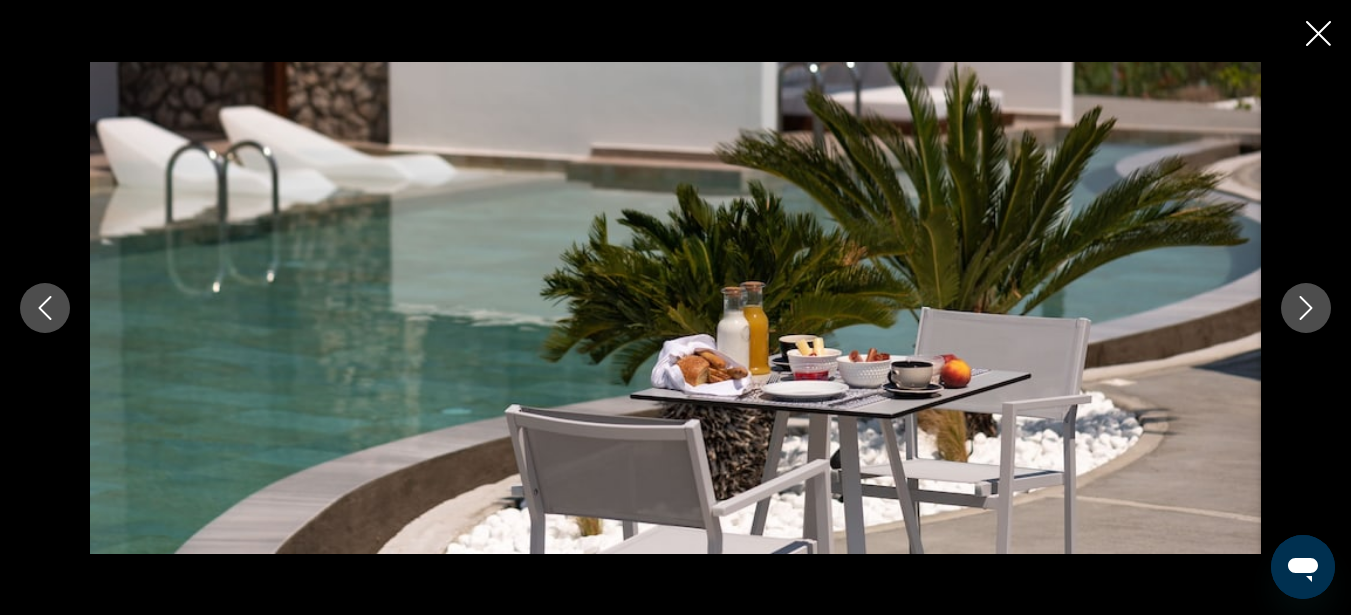 click at bounding box center [1306, 308] 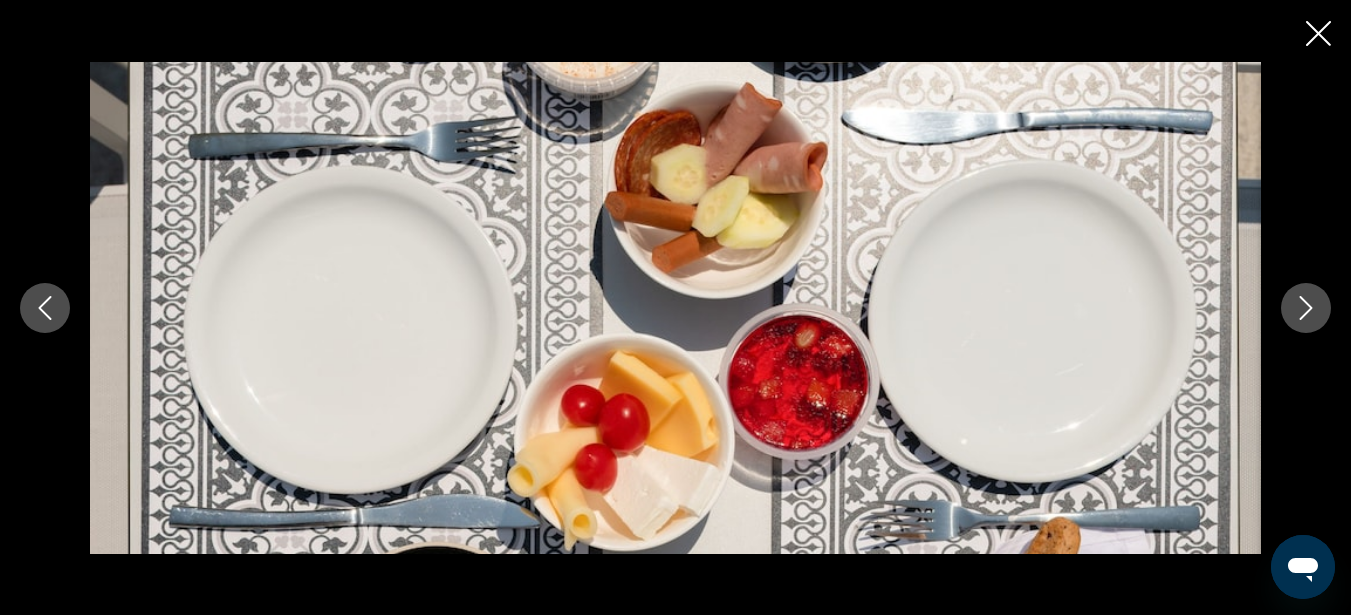click at bounding box center (1306, 308) 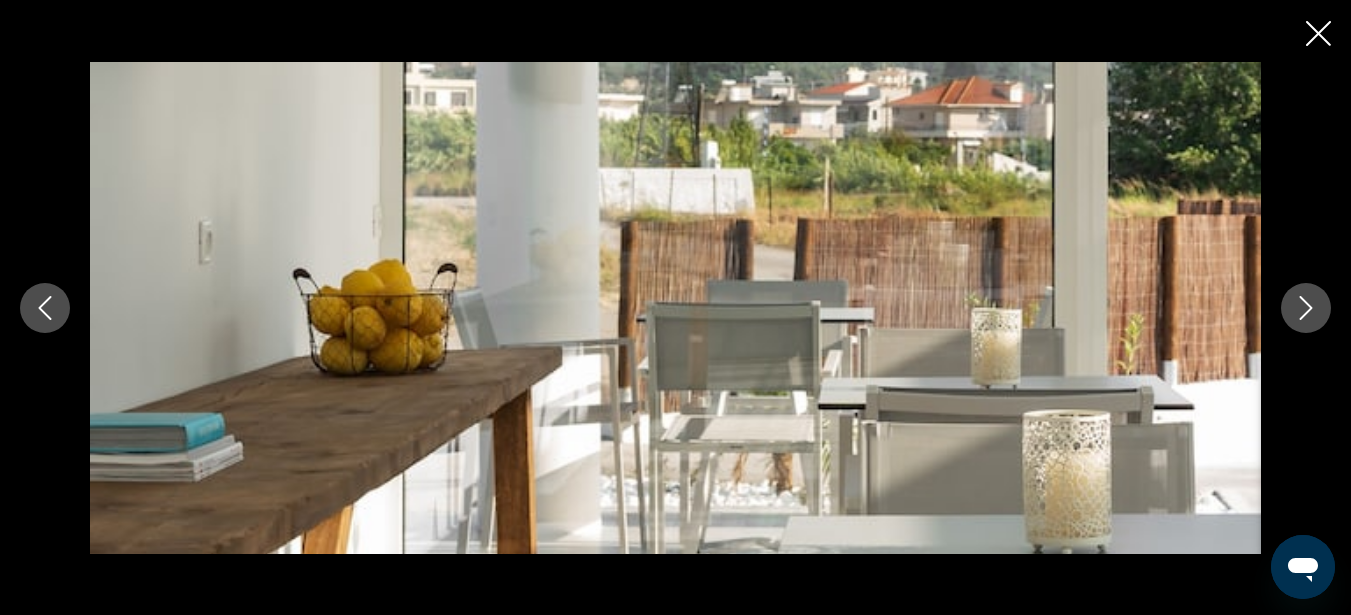 click at bounding box center [1306, 308] 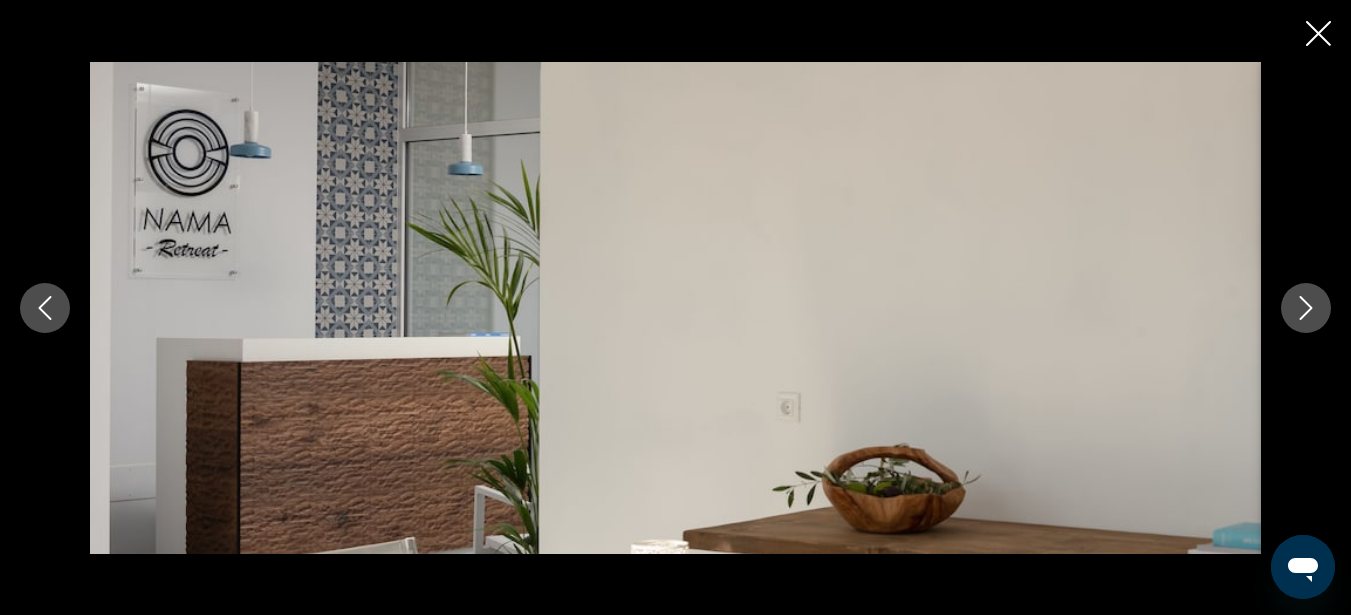click at bounding box center [1306, 308] 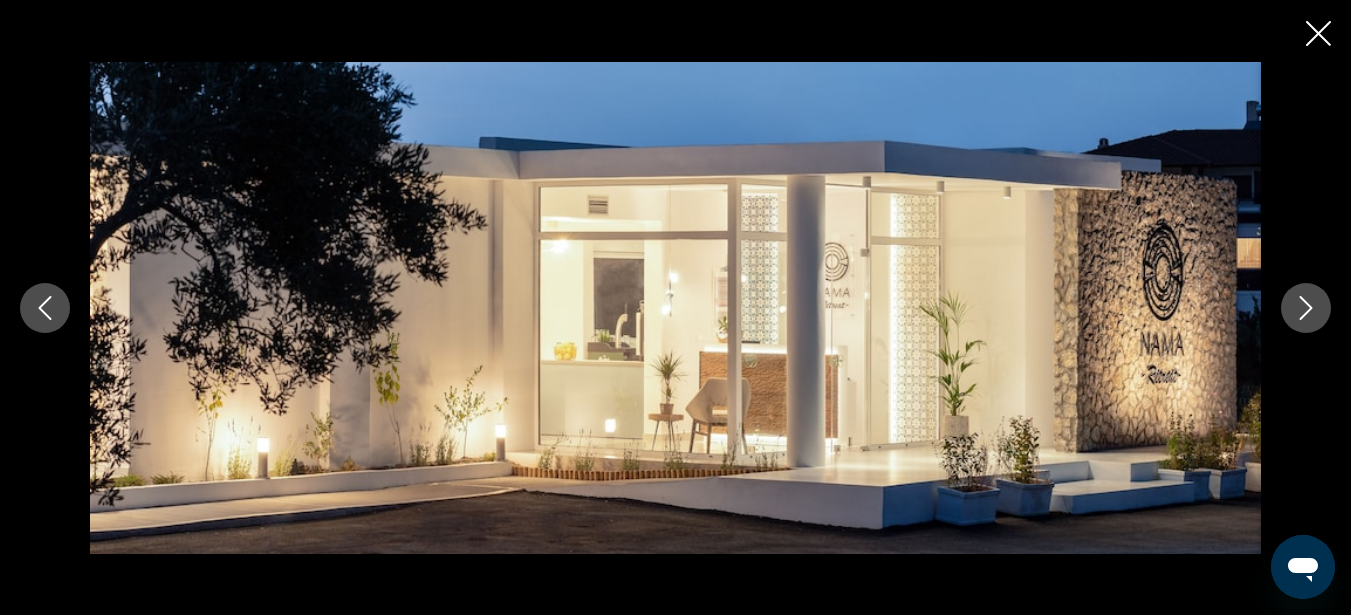 click at bounding box center (1306, 308) 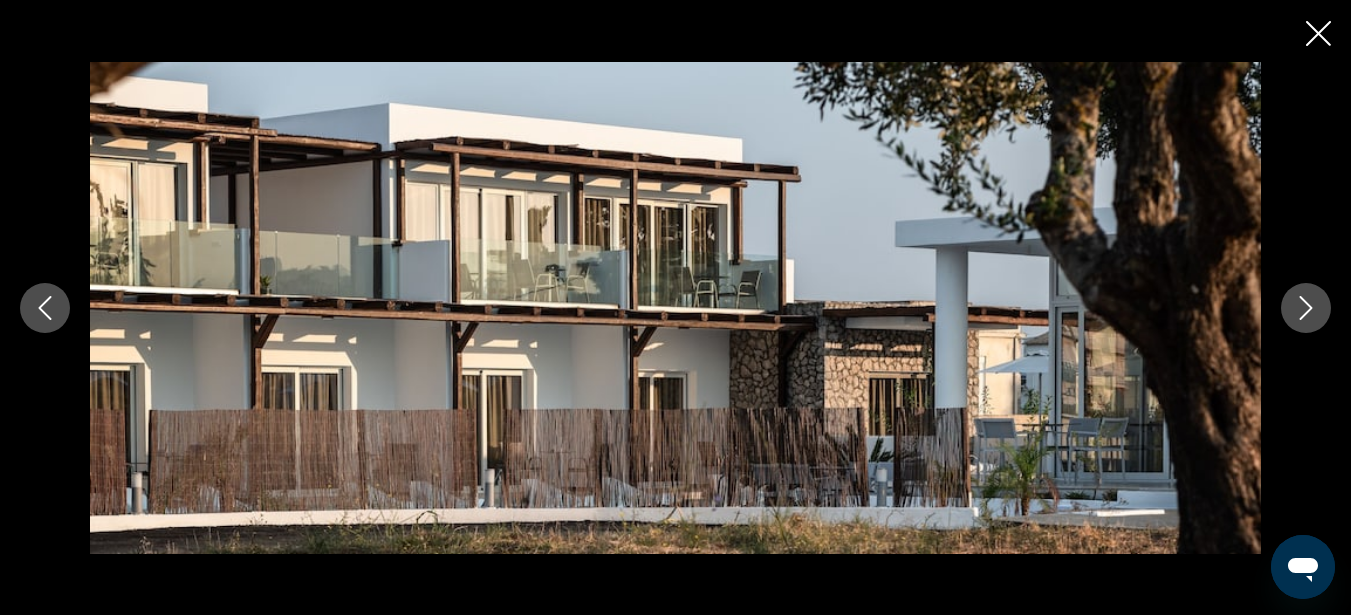 click at bounding box center (1306, 308) 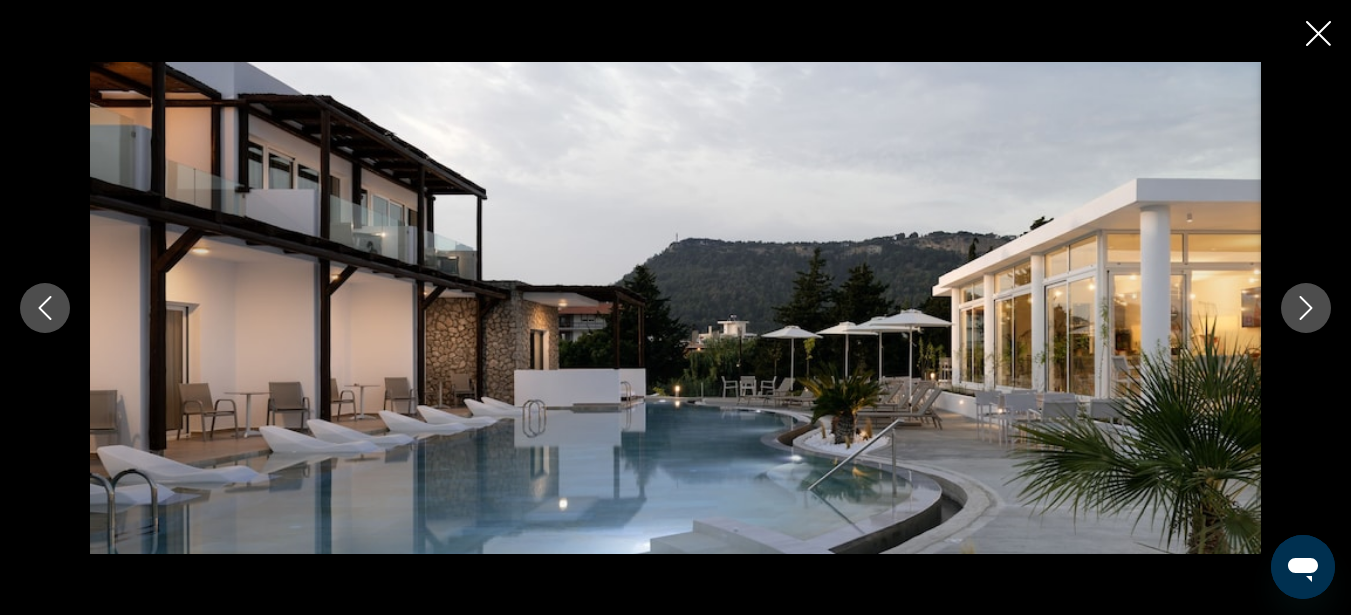 click at bounding box center (1306, 308) 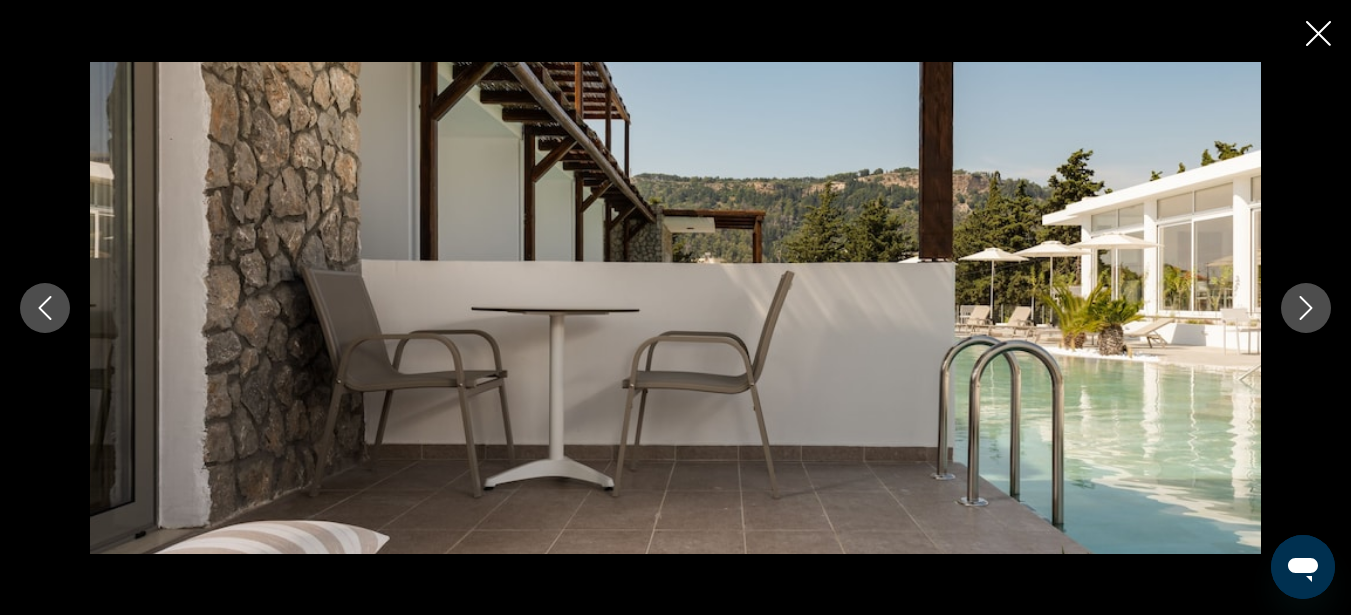 click at bounding box center (1306, 308) 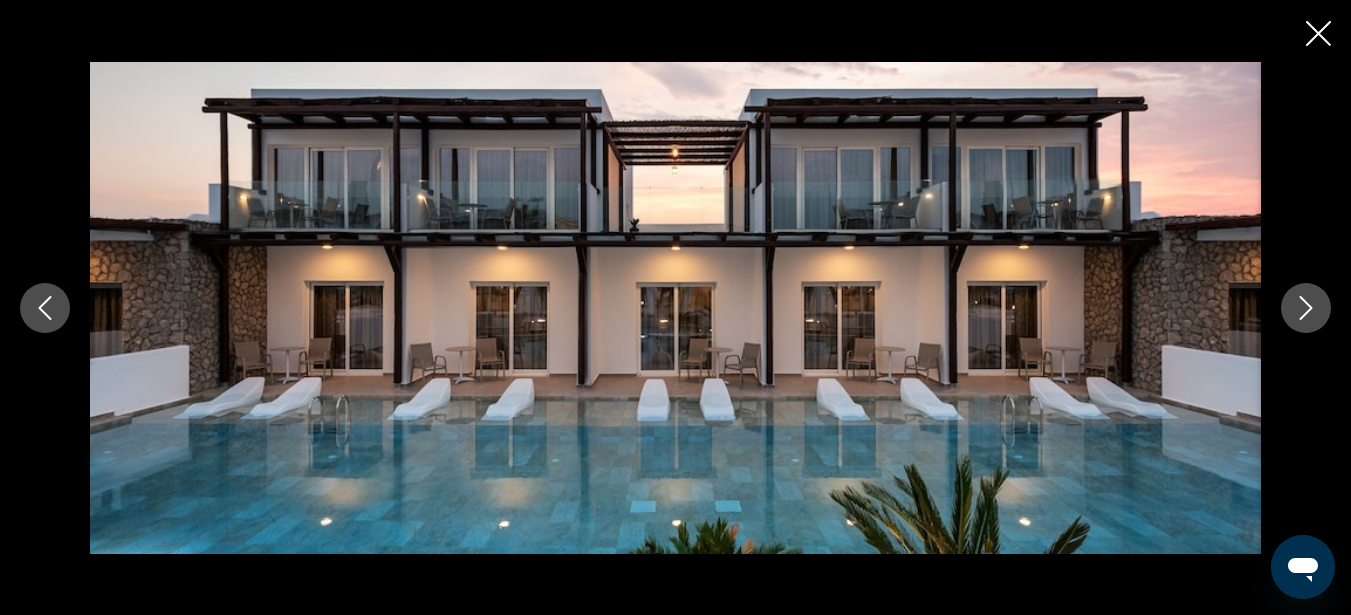 click at bounding box center [1306, 308] 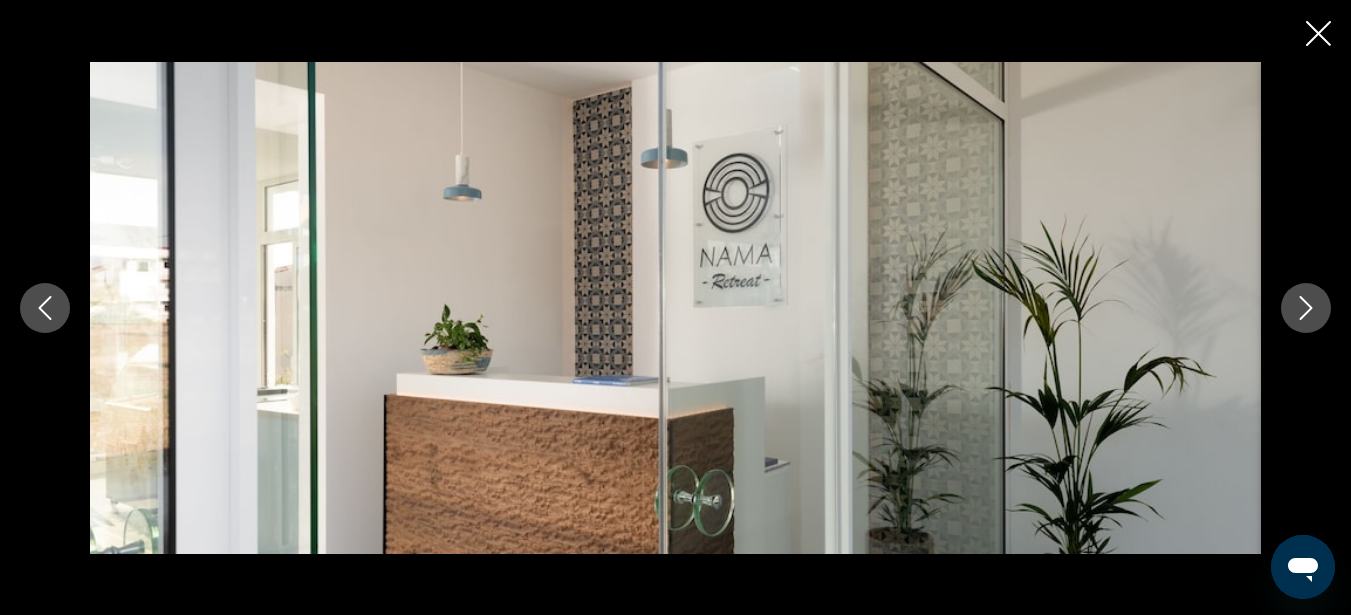 click 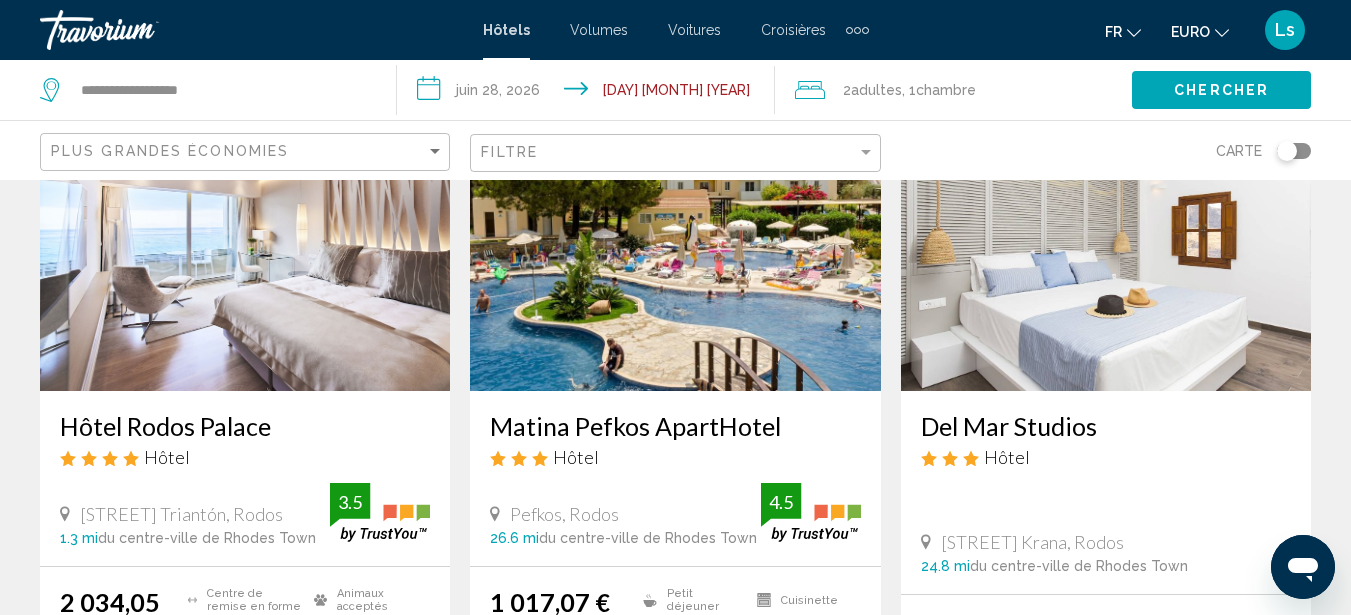 scroll, scrollTop: 0, scrollLeft: 0, axis: both 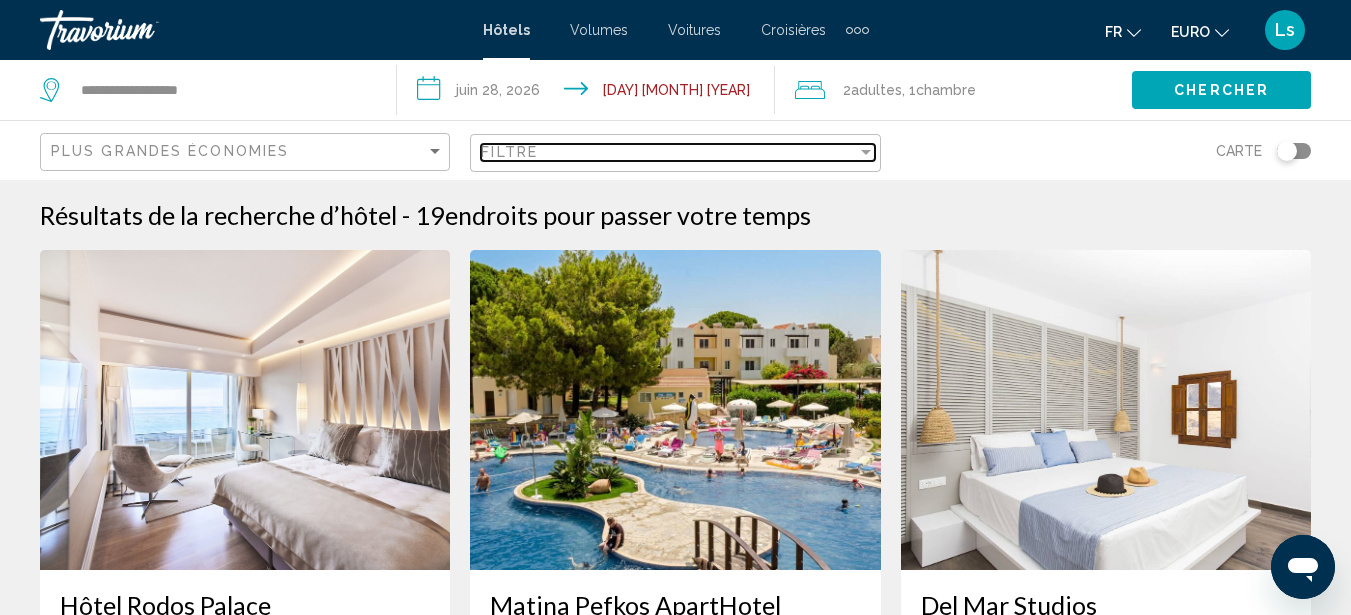 click on "Filtre" at bounding box center (668, 152) 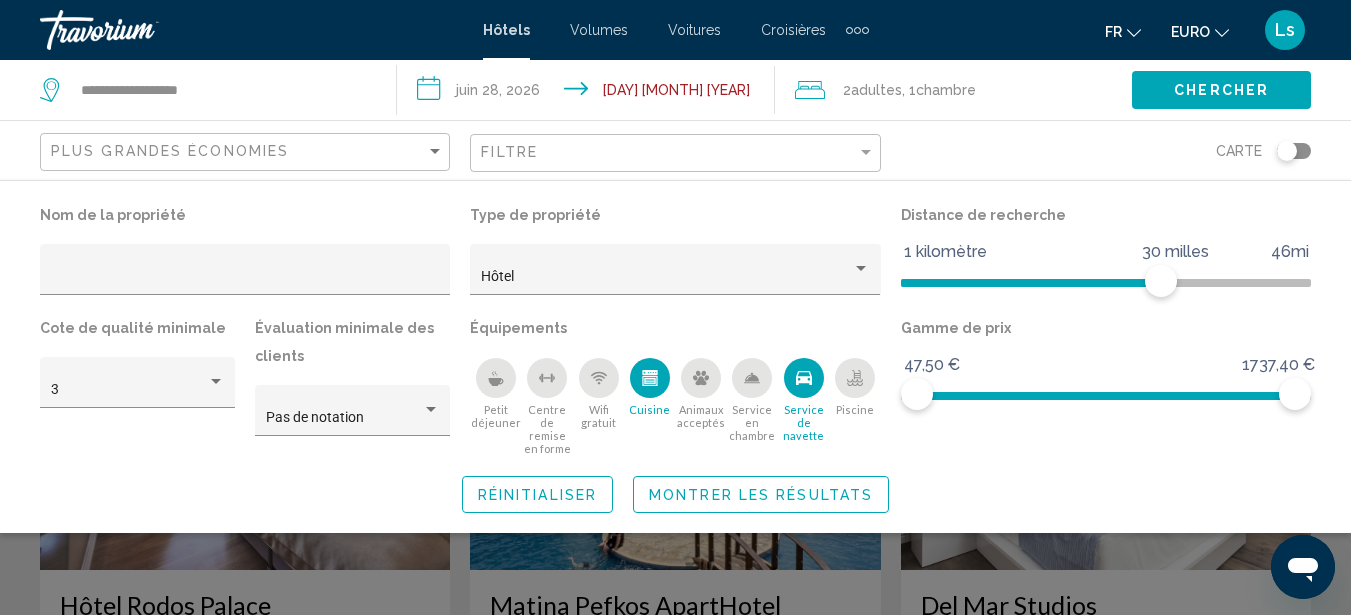 click 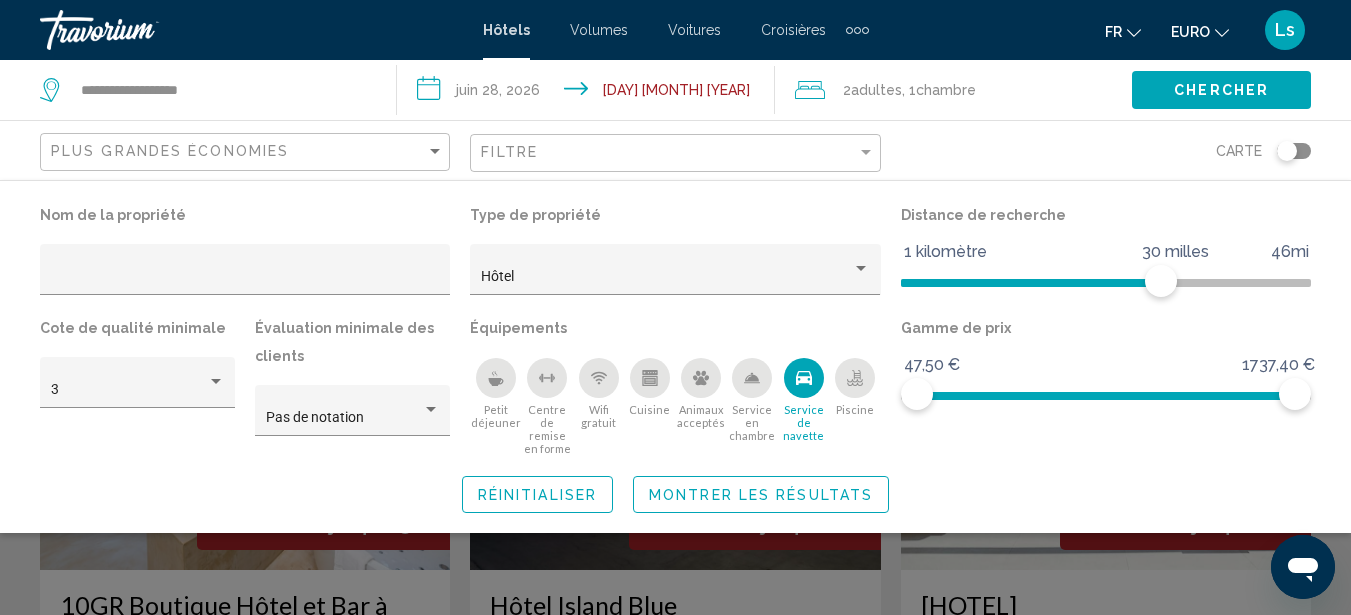 click 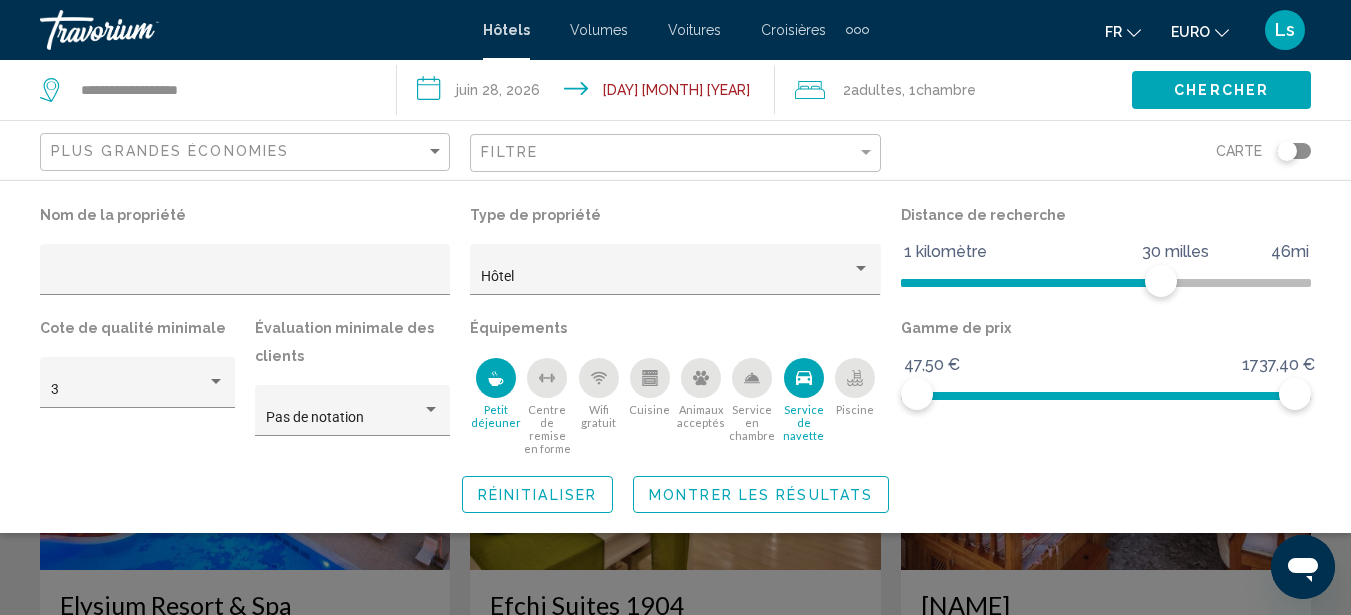 click 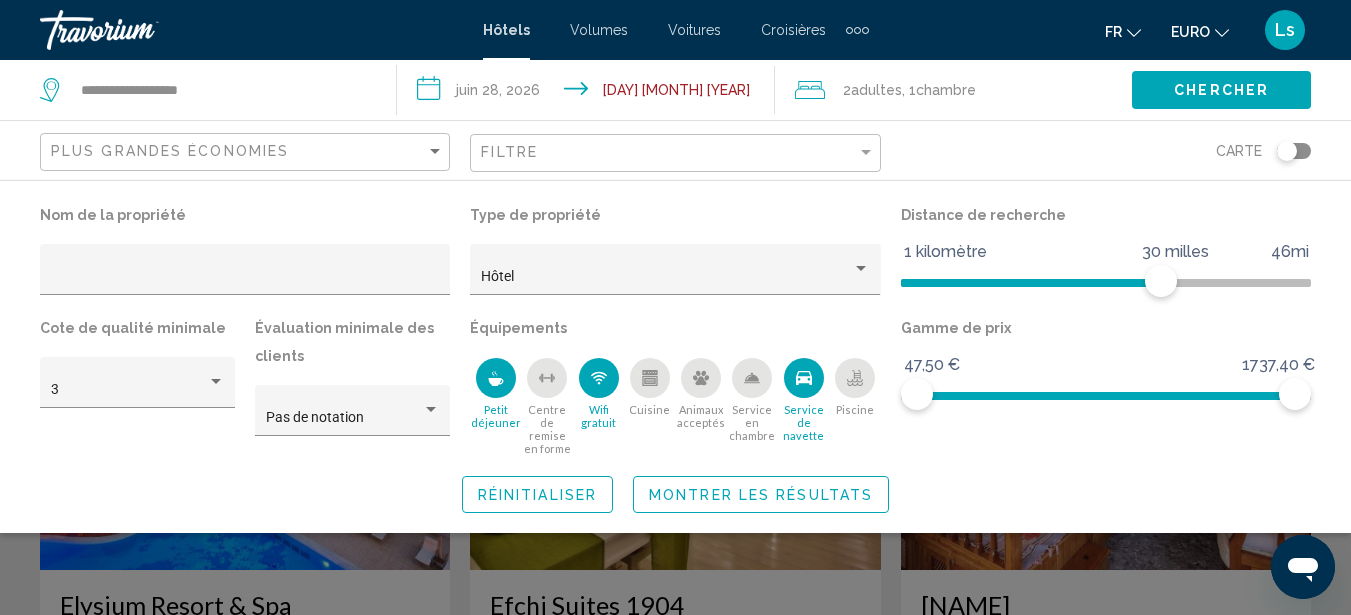 click on "Équipements
Petit déjeuner
Centre de remise en forme
Wifi gratuit
Cuisine
Animaux acceptés
Service en chambre
Service de navette
Piscine" 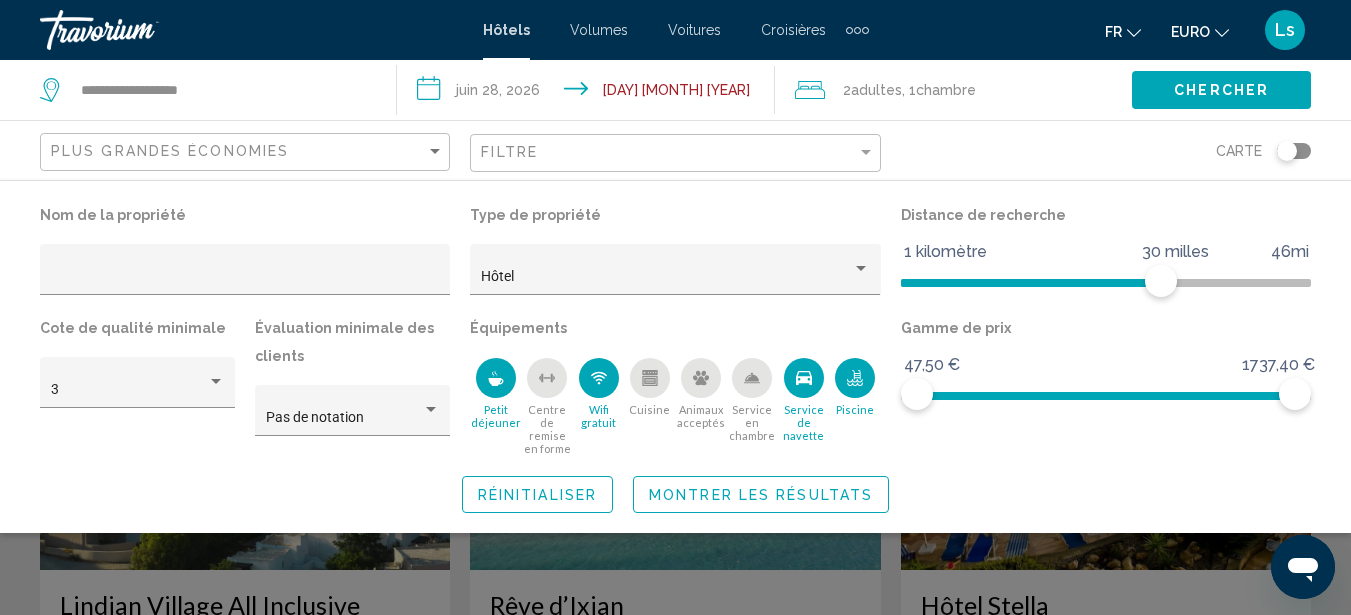 click 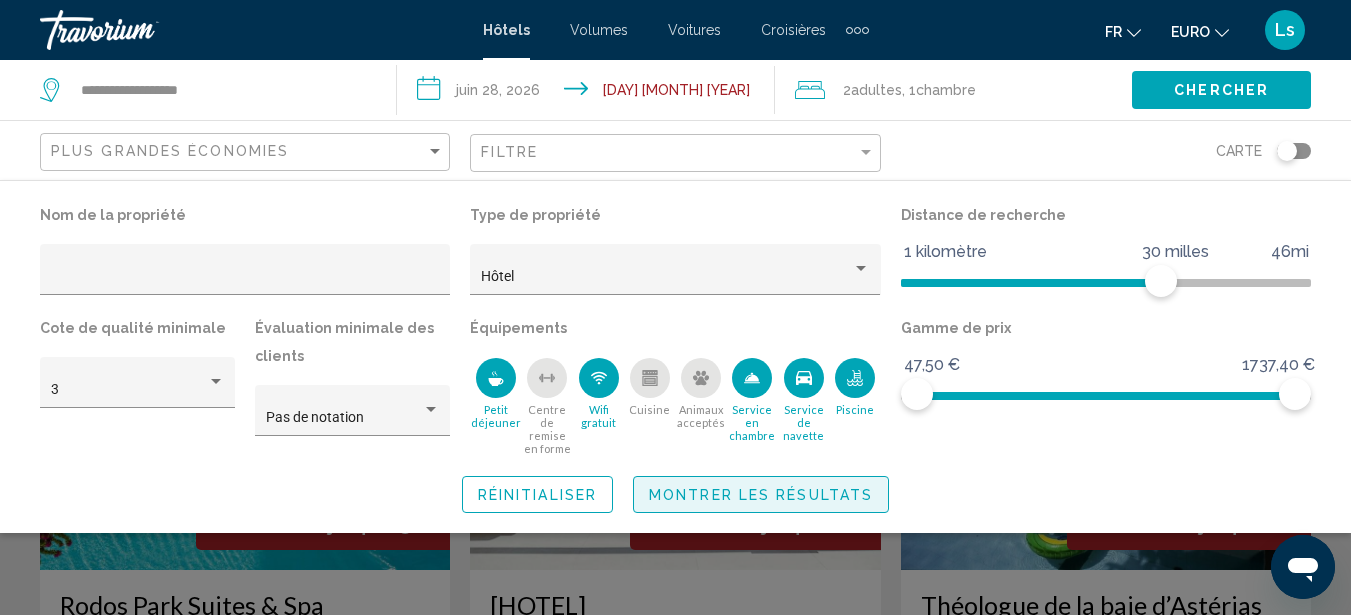 click on "Montrer les résultats" 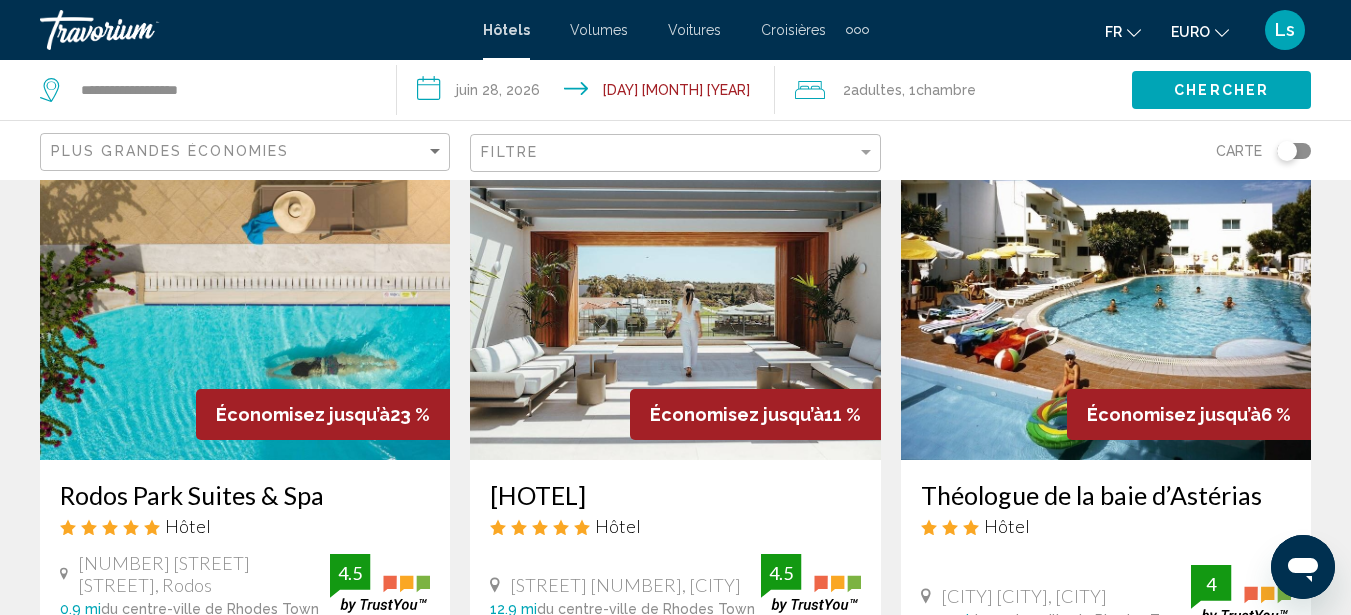 scroll, scrollTop: 105, scrollLeft: 0, axis: vertical 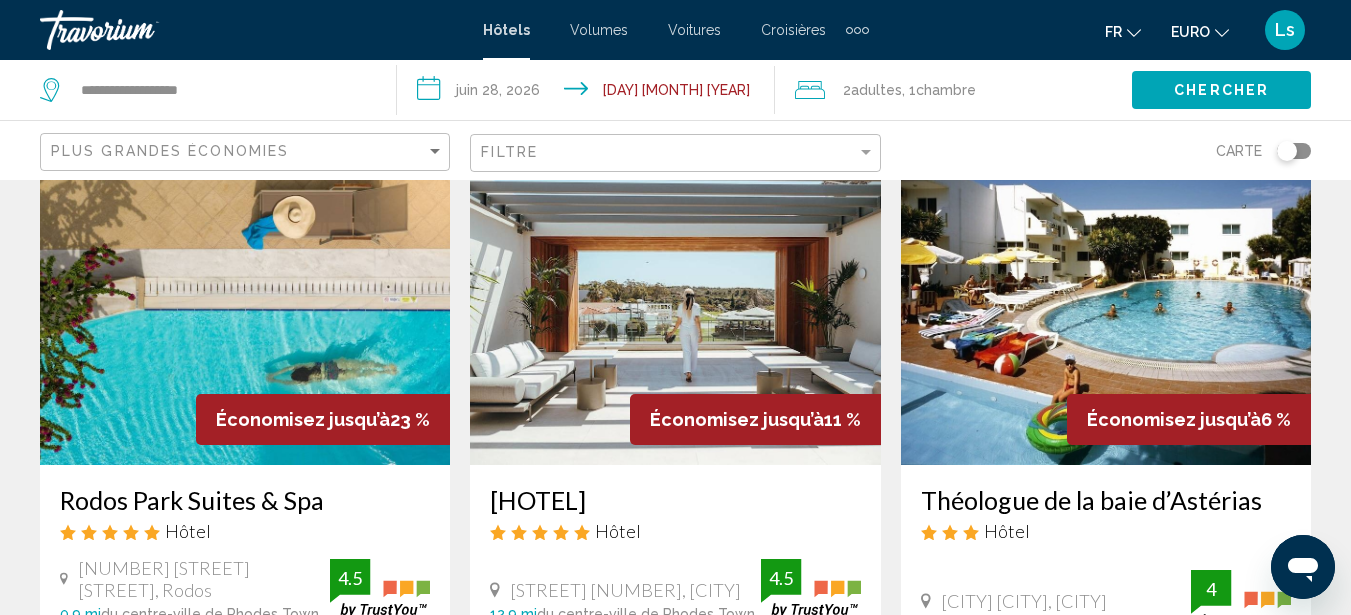 click at bounding box center (675, 305) 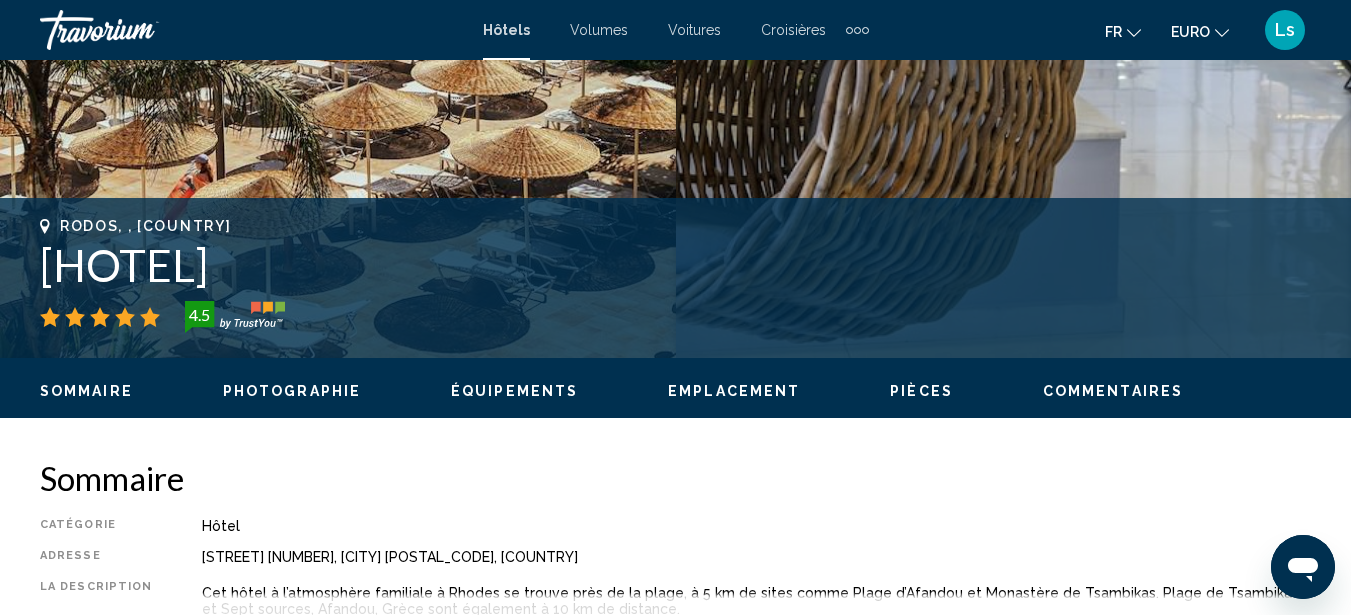 scroll, scrollTop: 672, scrollLeft: 0, axis: vertical 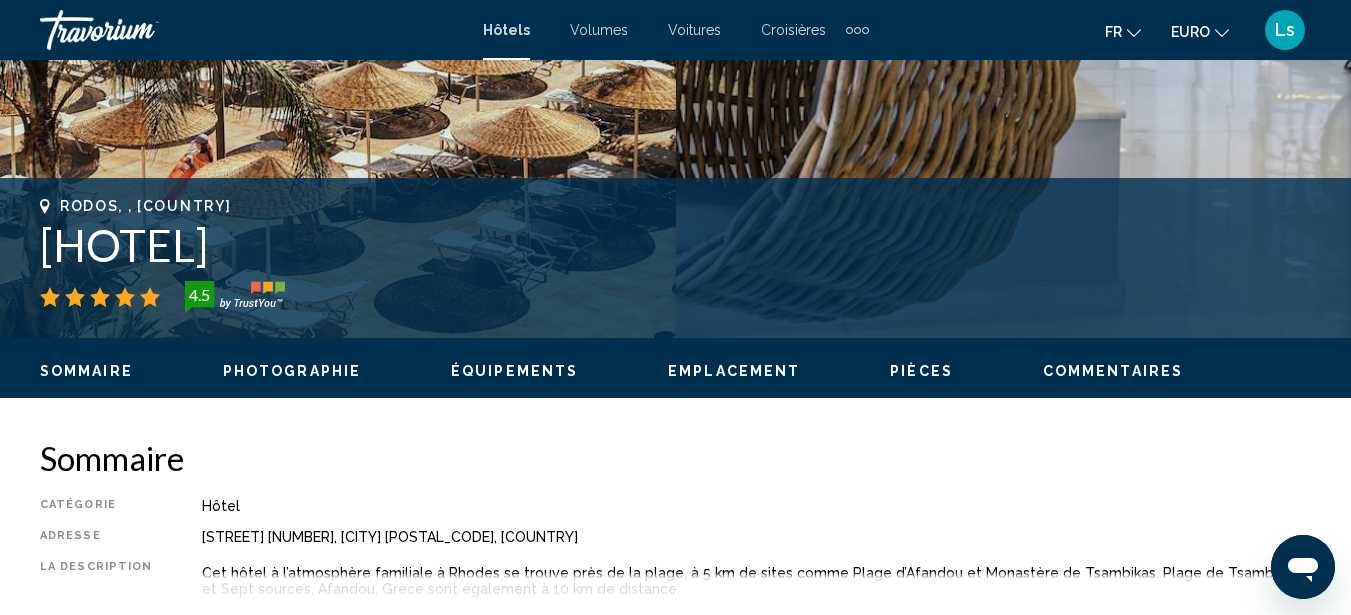 type 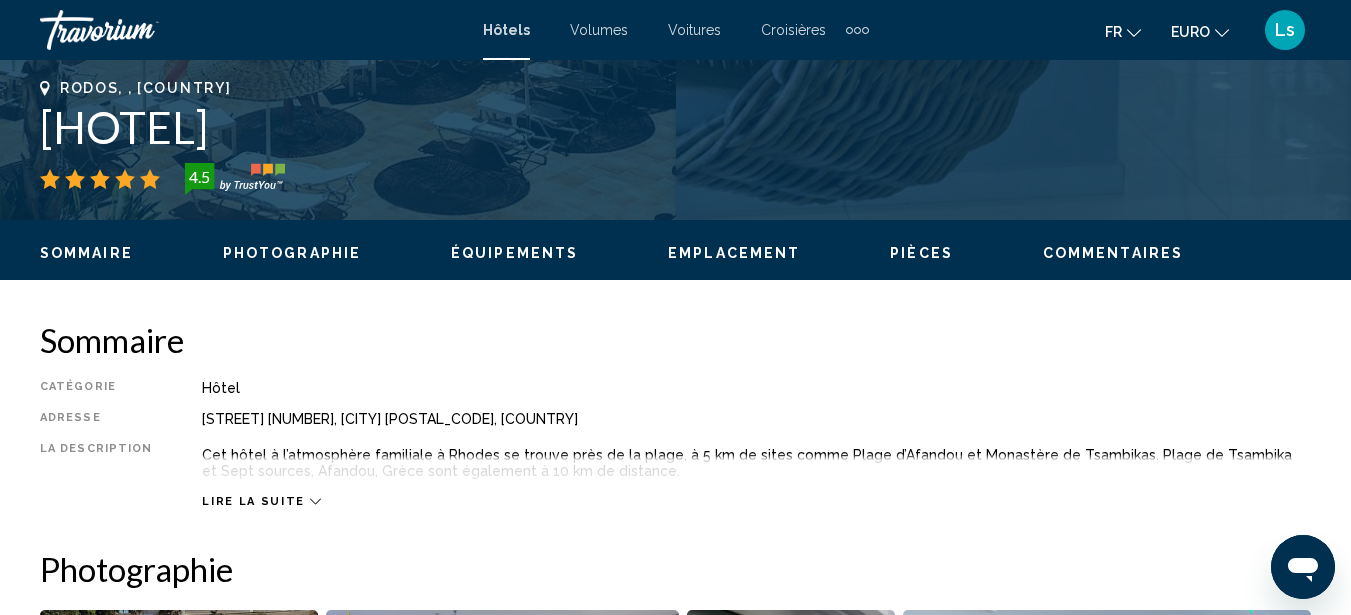 scroll, scrollTop: 792, scrollLeft: 0, axis: vertical 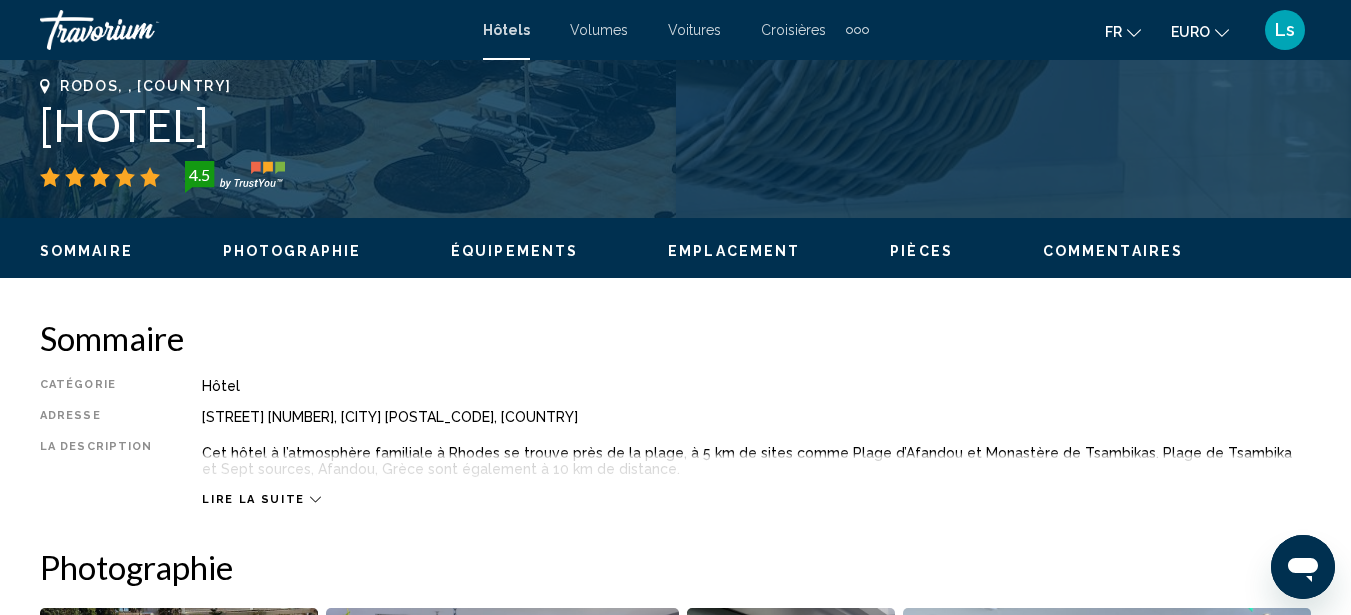 click on "Lire la suite" at bounding box center [253, 499] 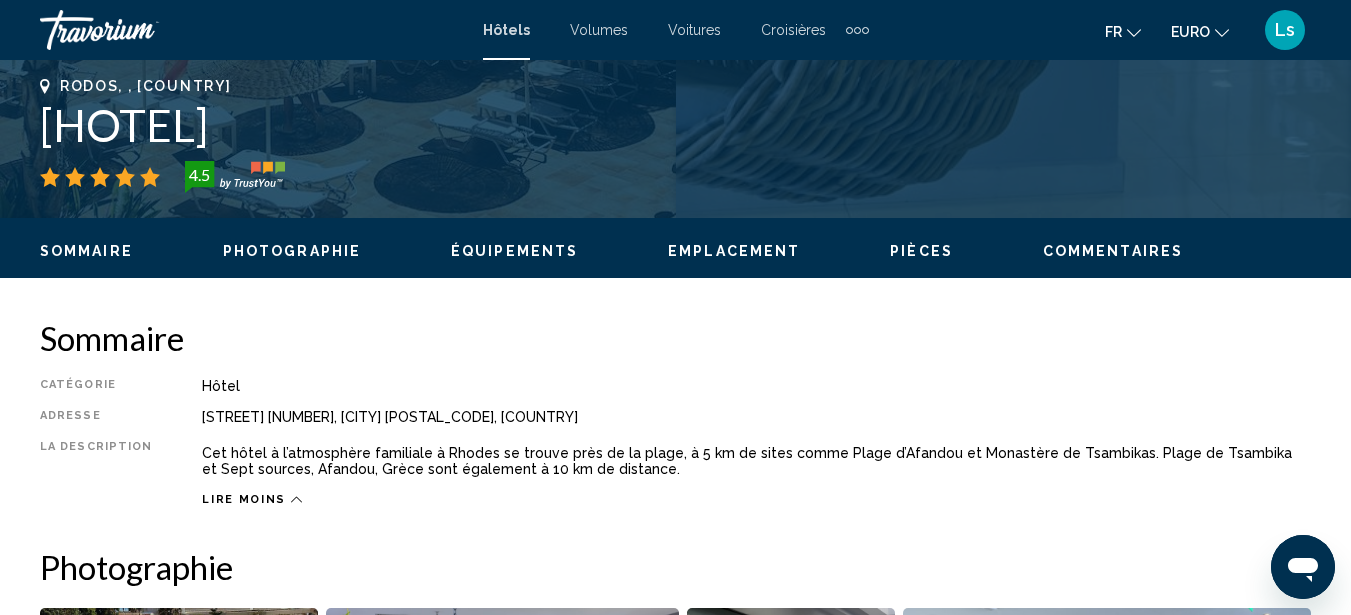 click on "Sommaire
Photographie
Équipements
Emplacement
Pièces
Commentaires
Voir les disponibilités" 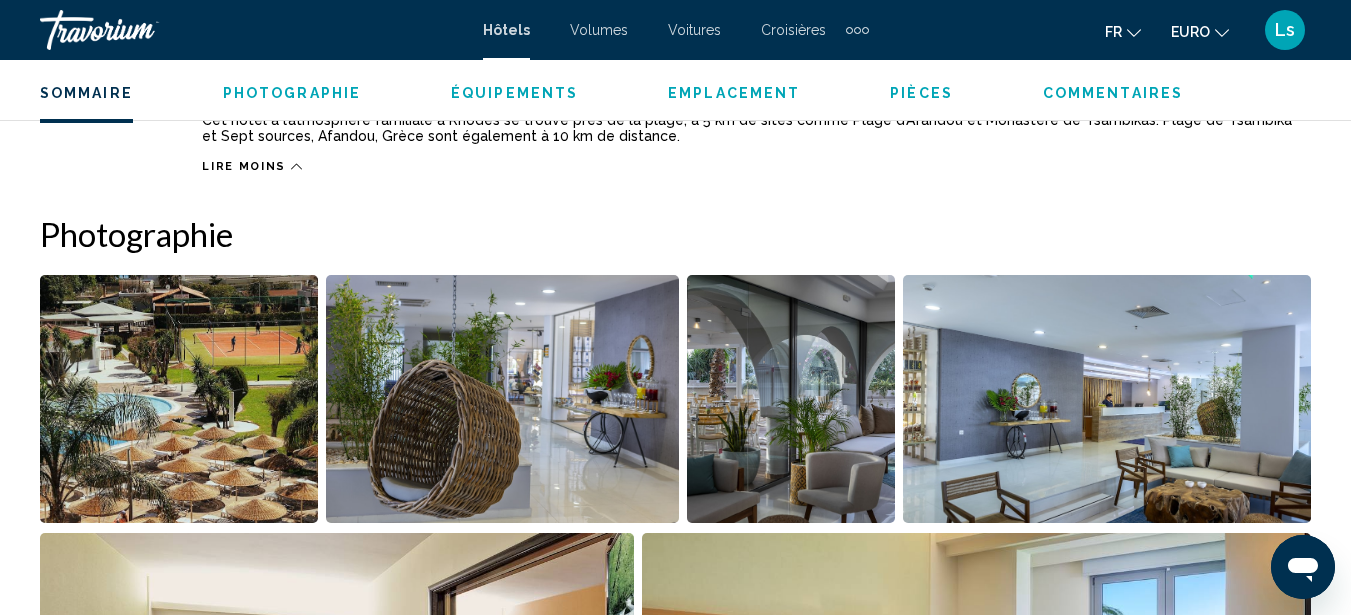 scroll, scrollTop: 1219, scrollLeft: 0, axis: vertical 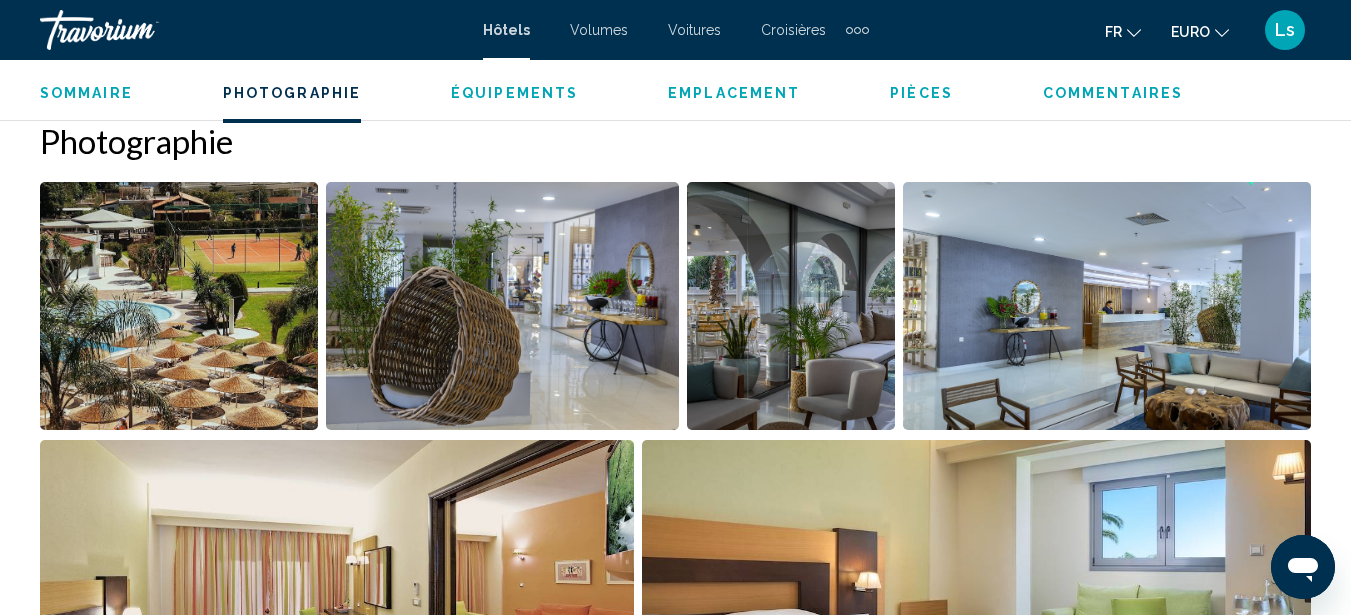 click at bounding box center (179, 306) 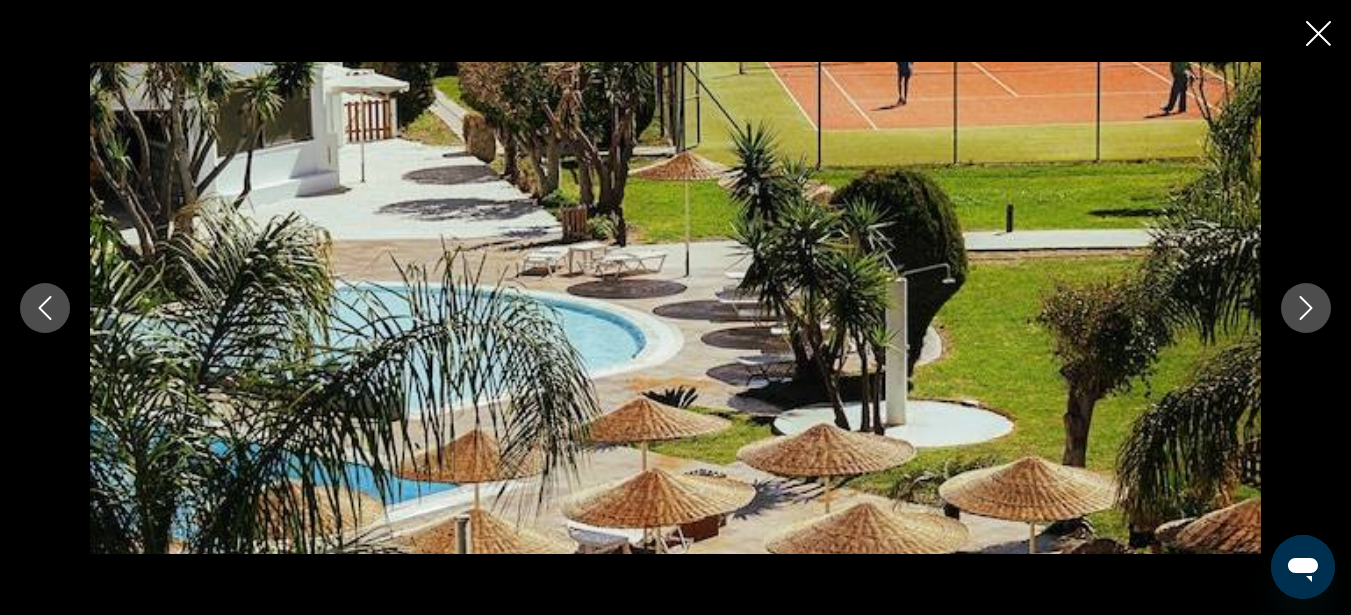 click 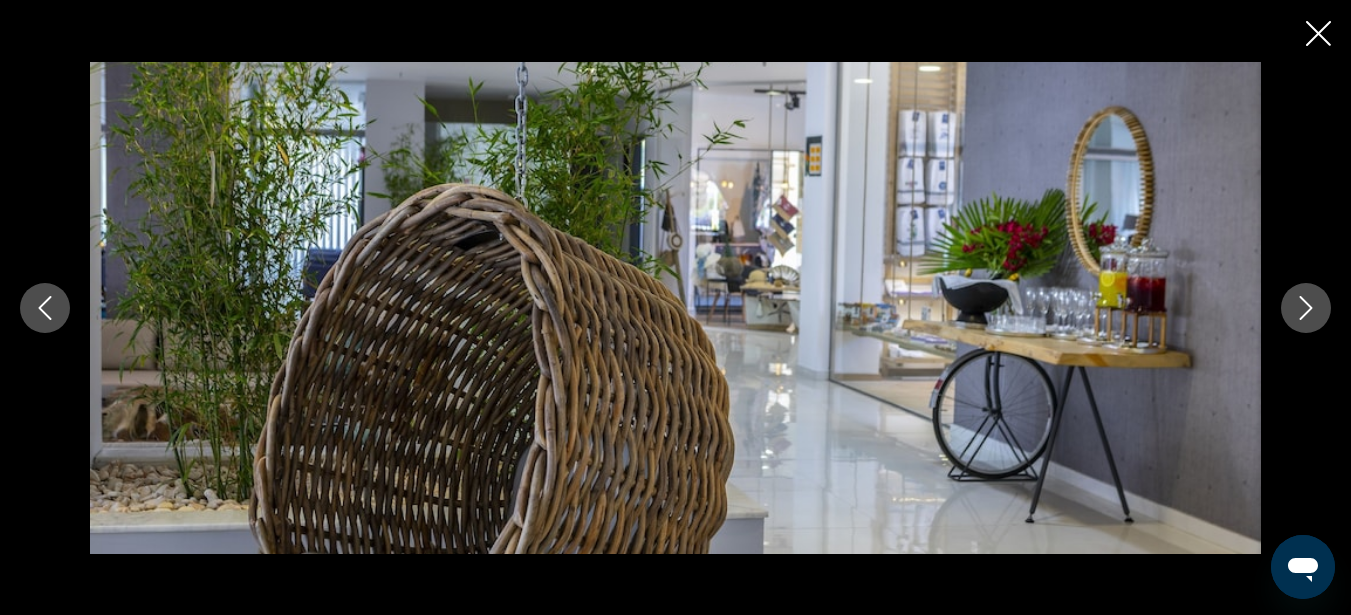 click 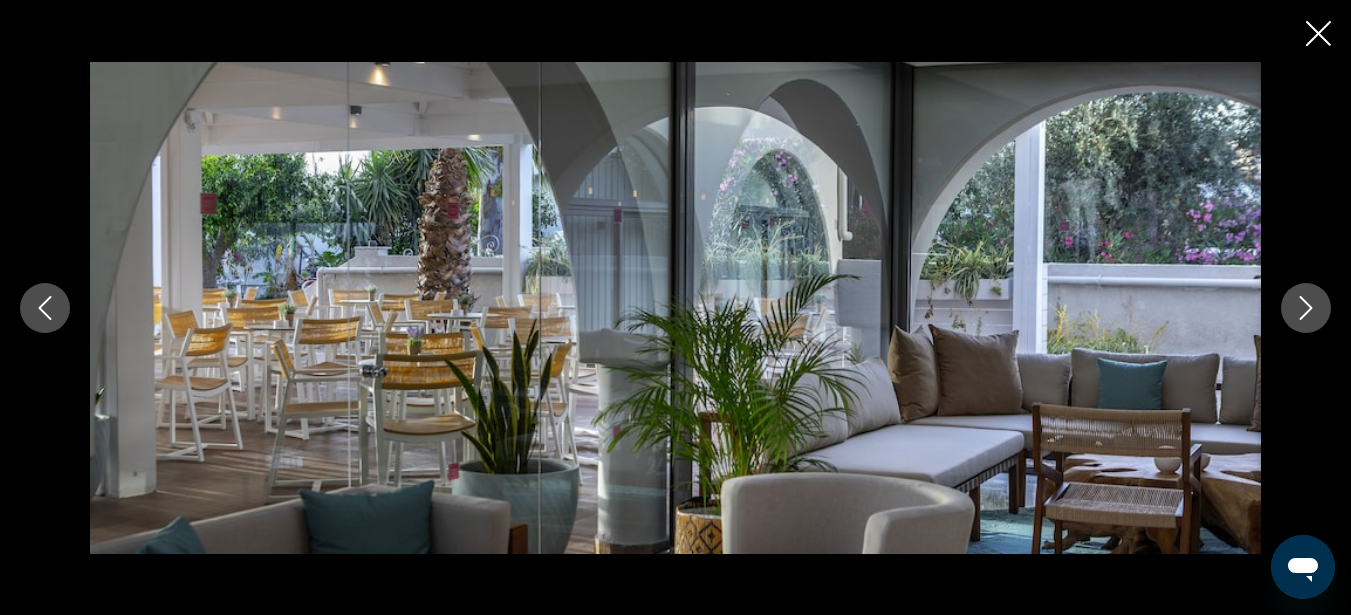 click 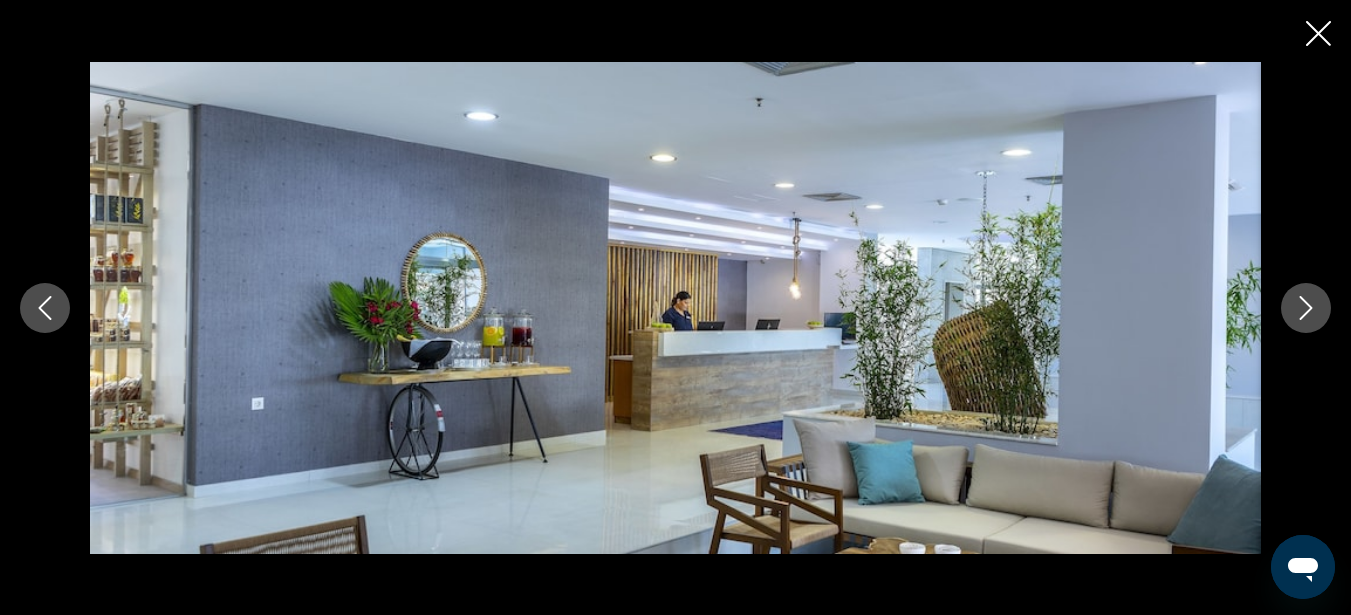 click 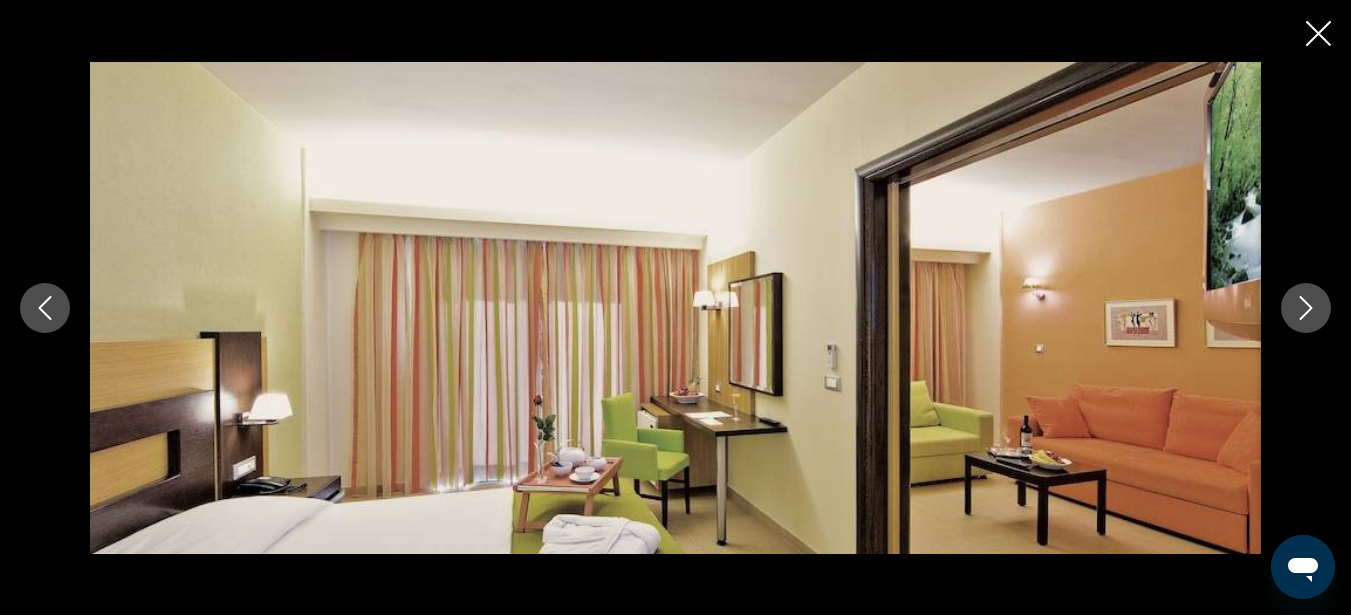 click 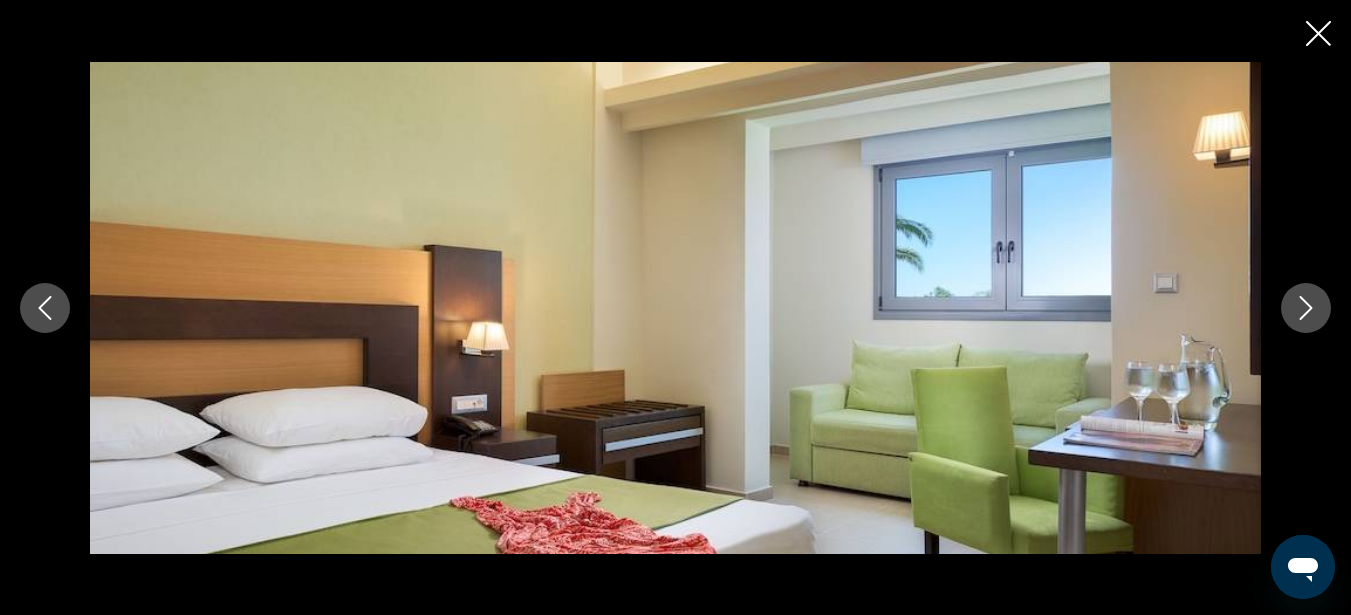 click 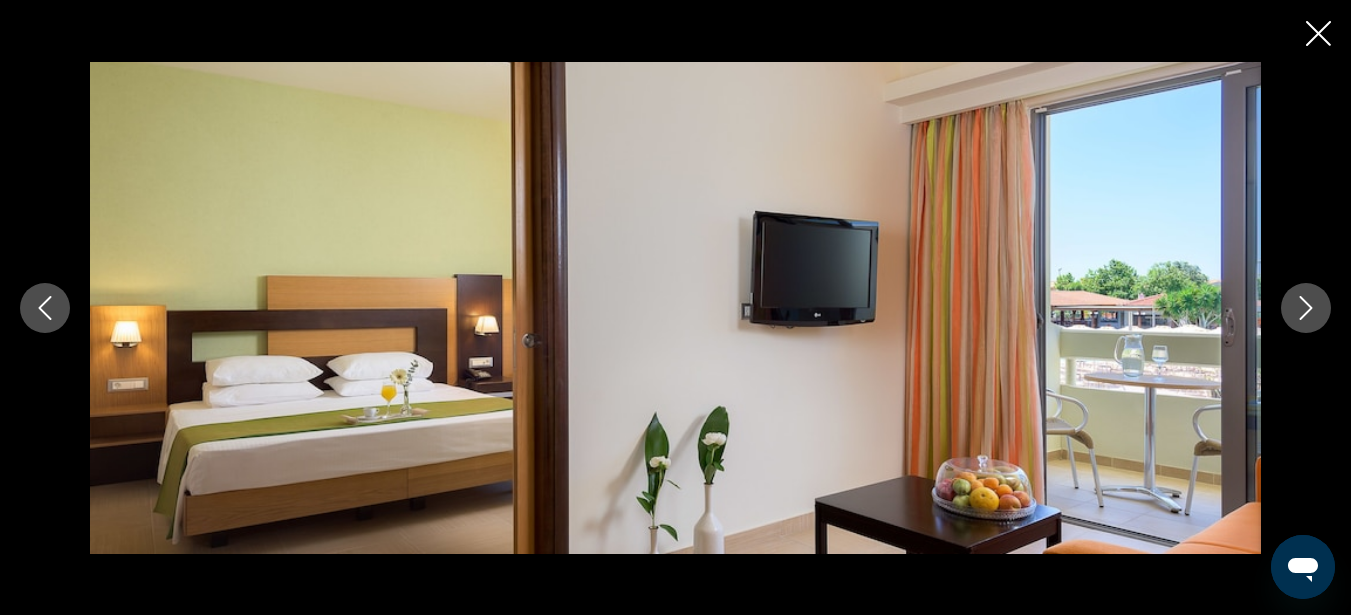 click 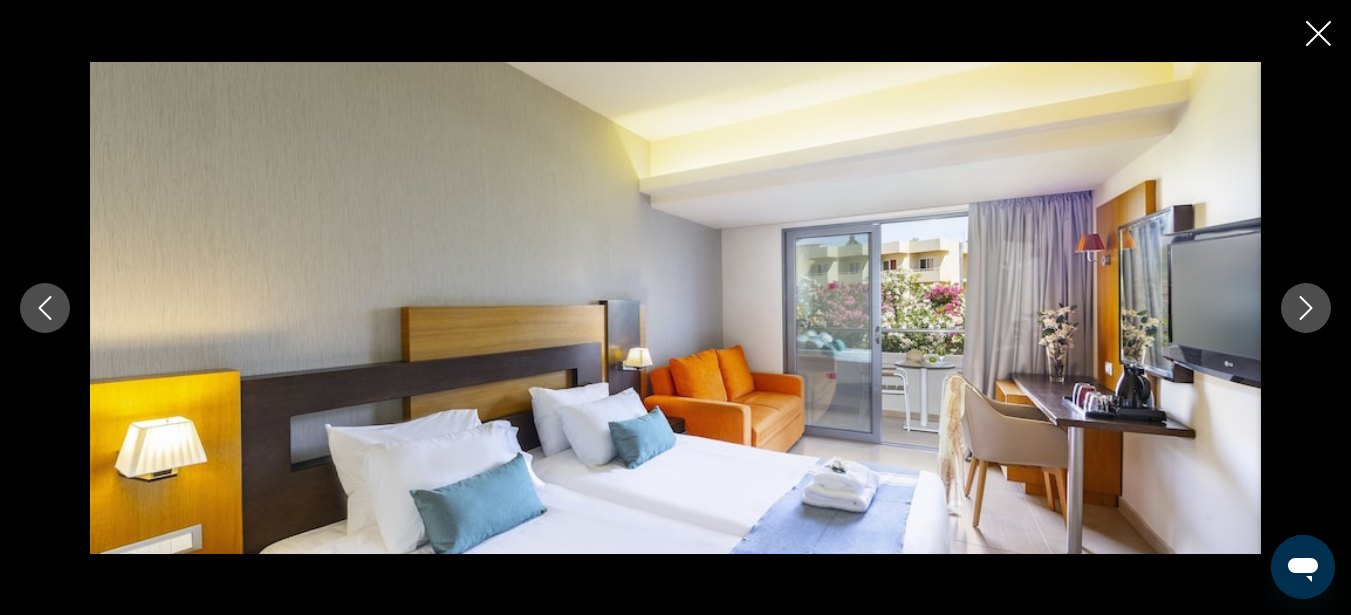 click 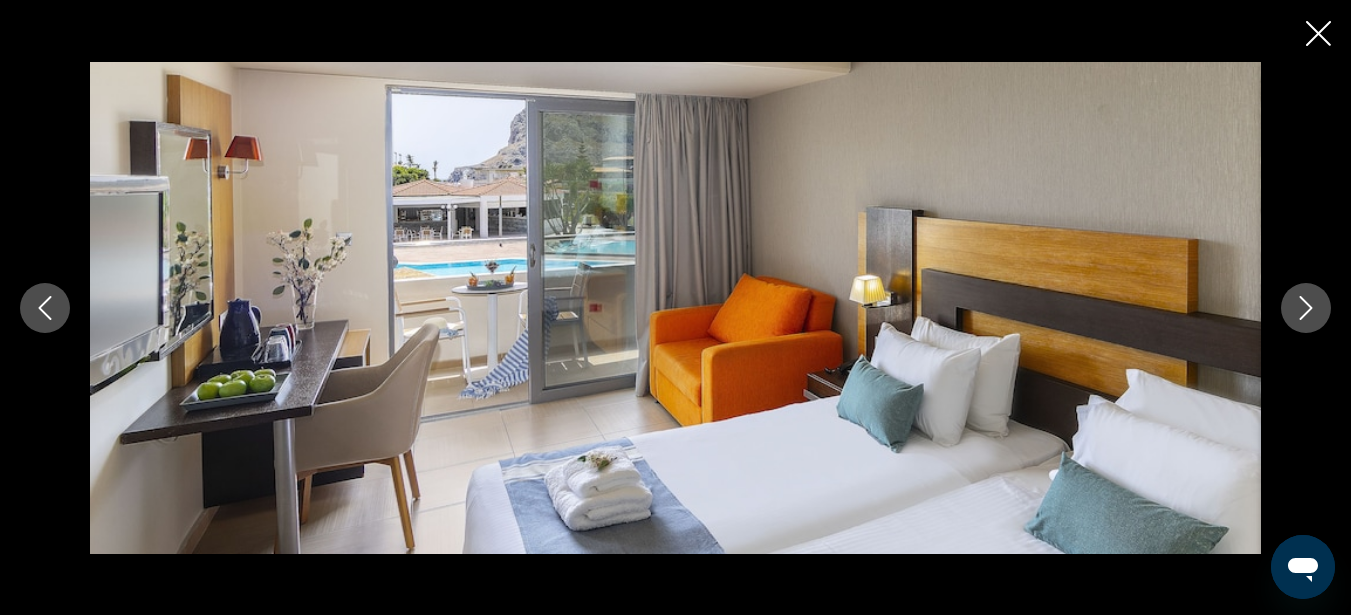 click 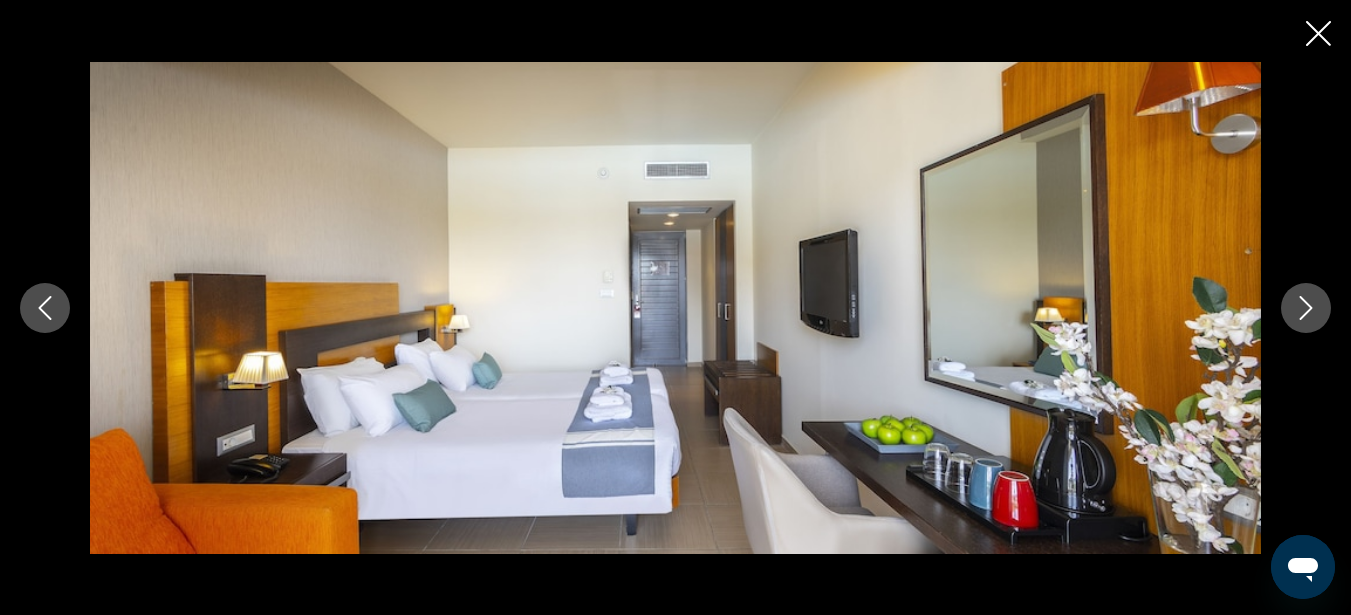 click 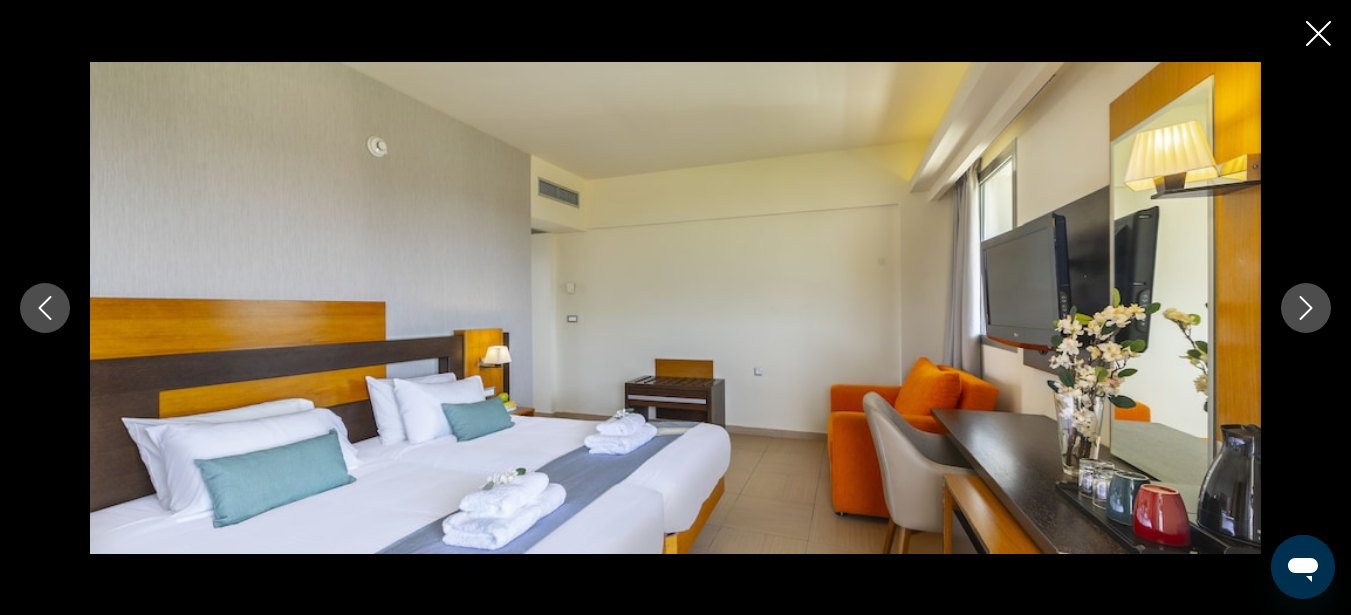 click 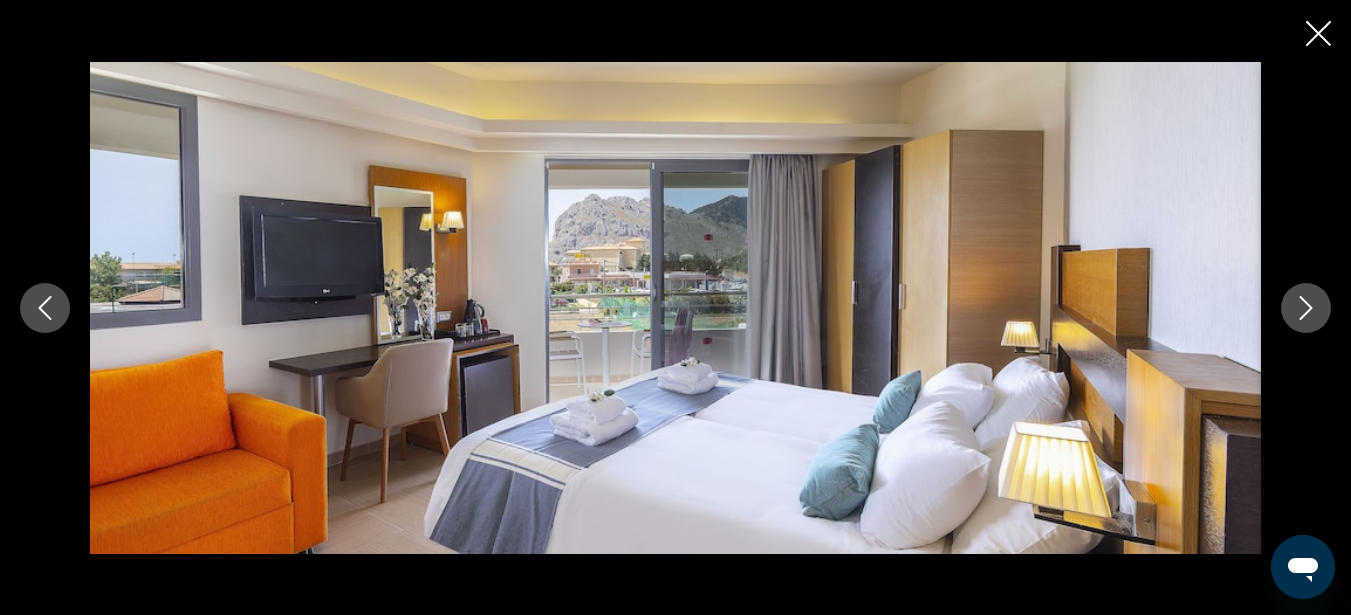 click 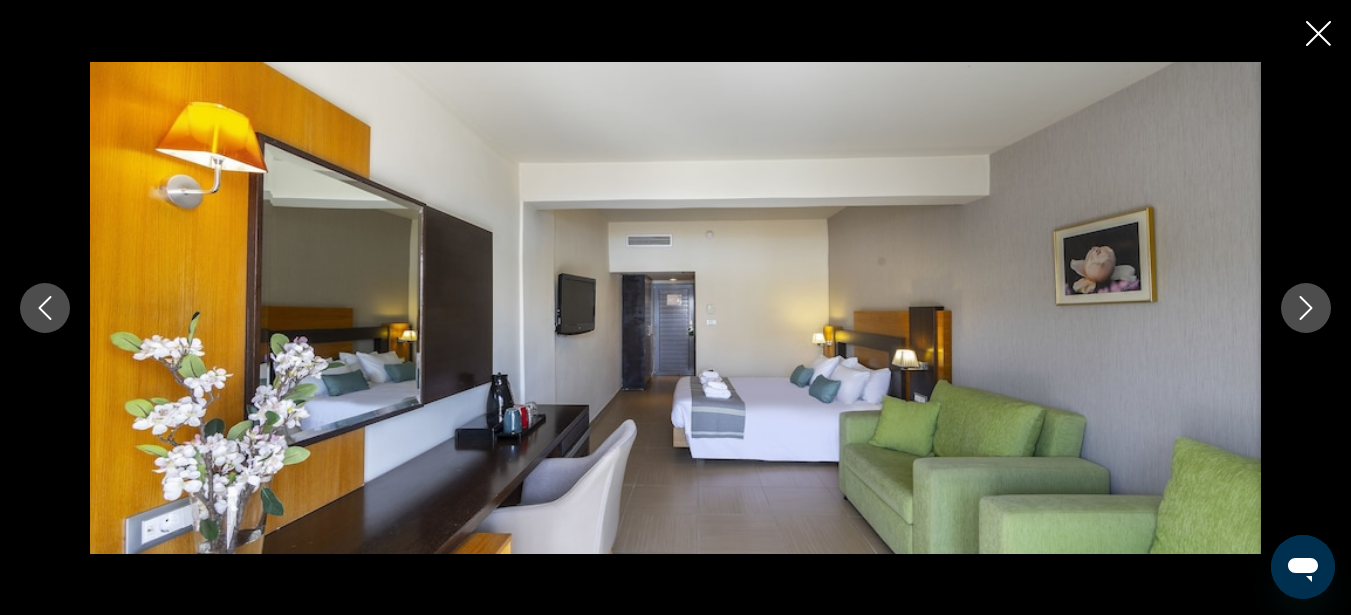 click 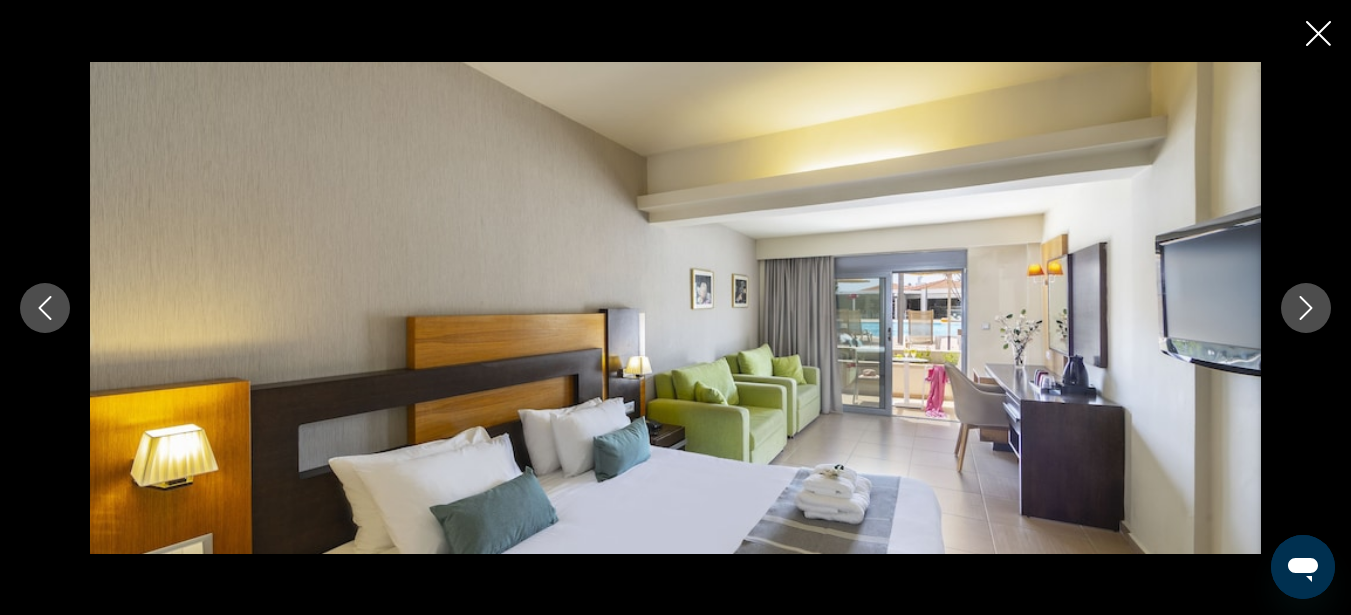 click 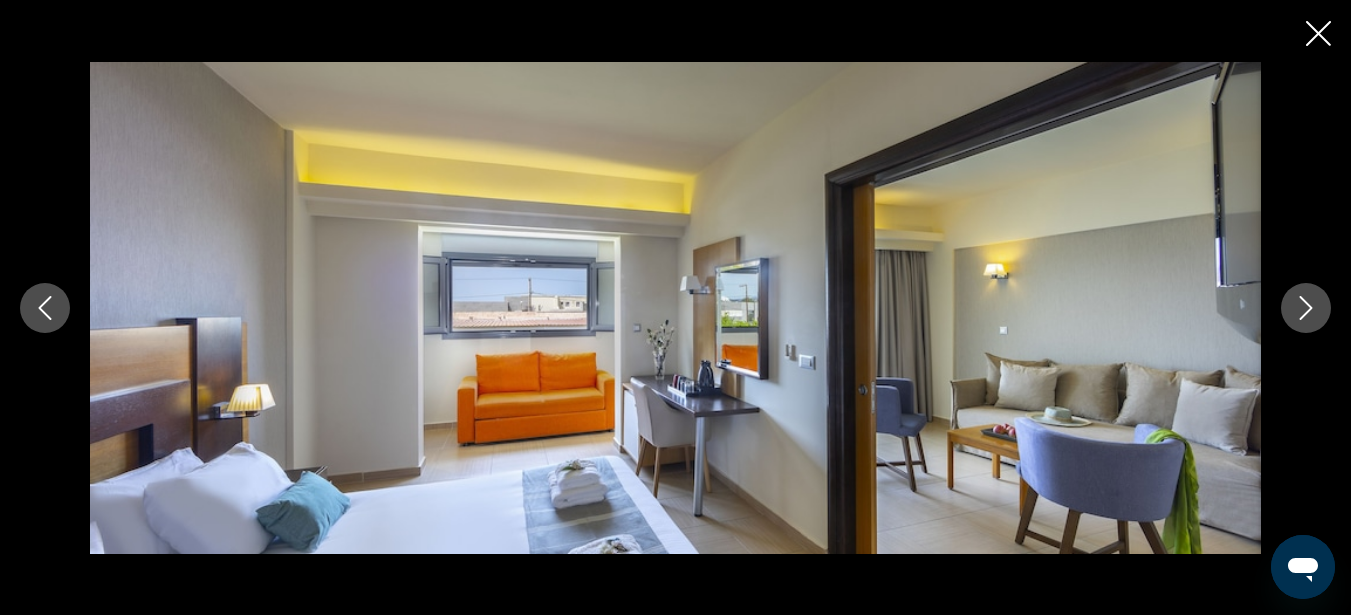 click 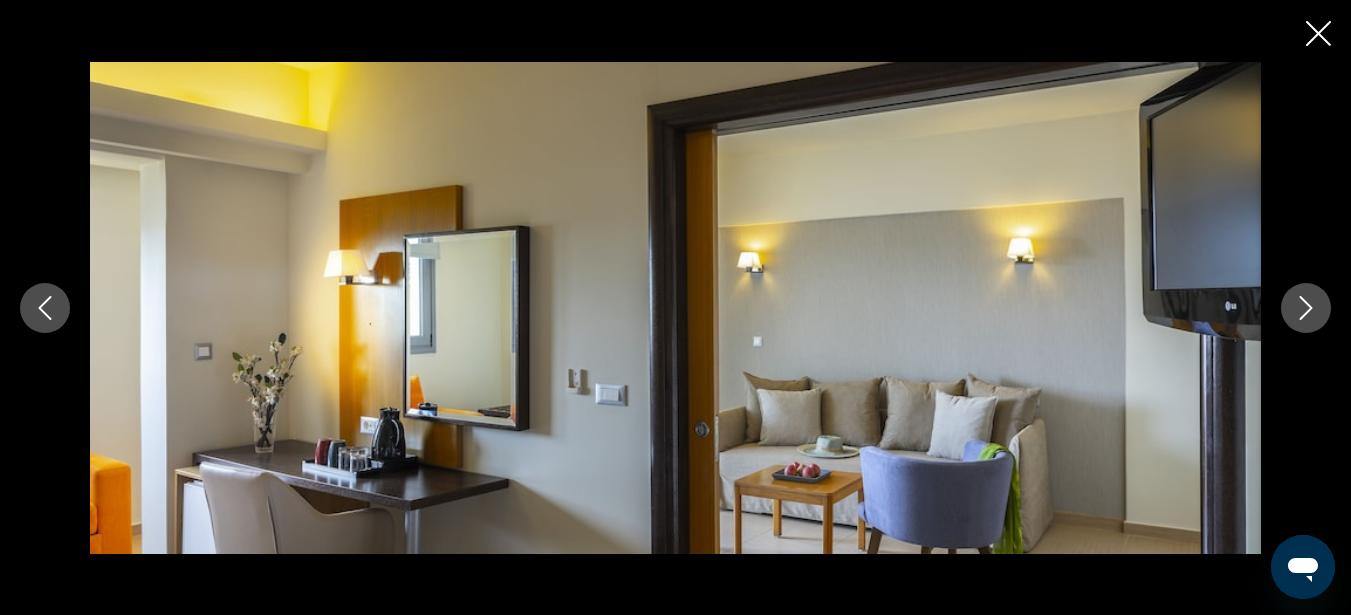 click 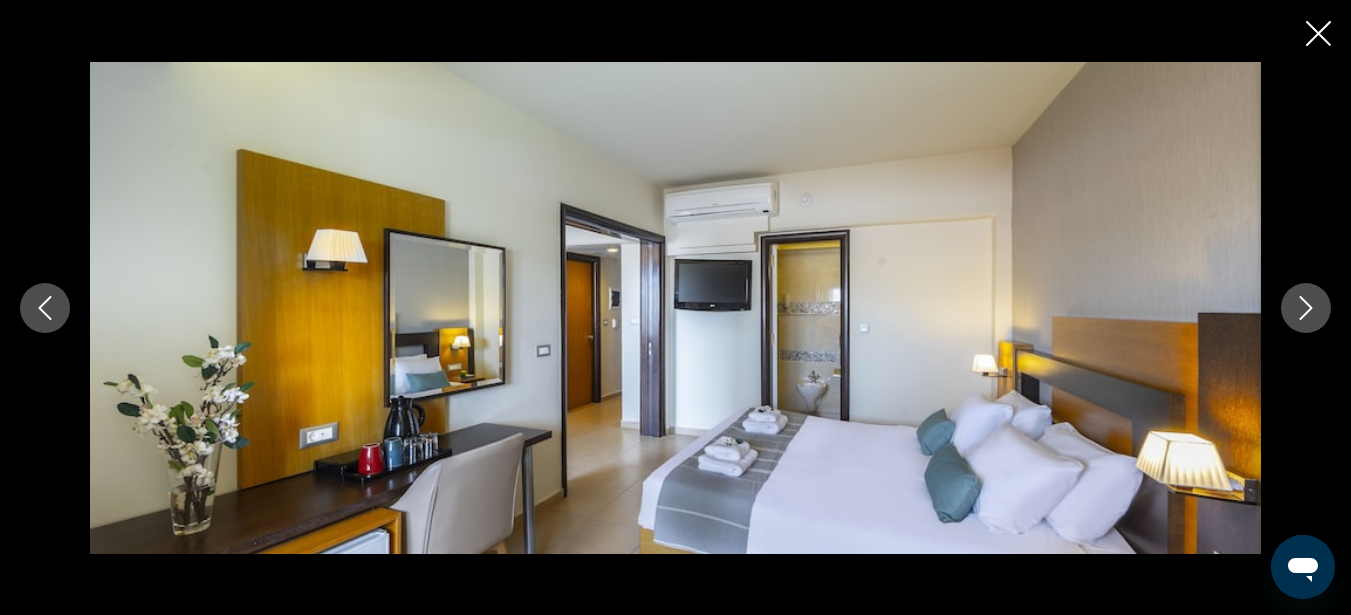 click 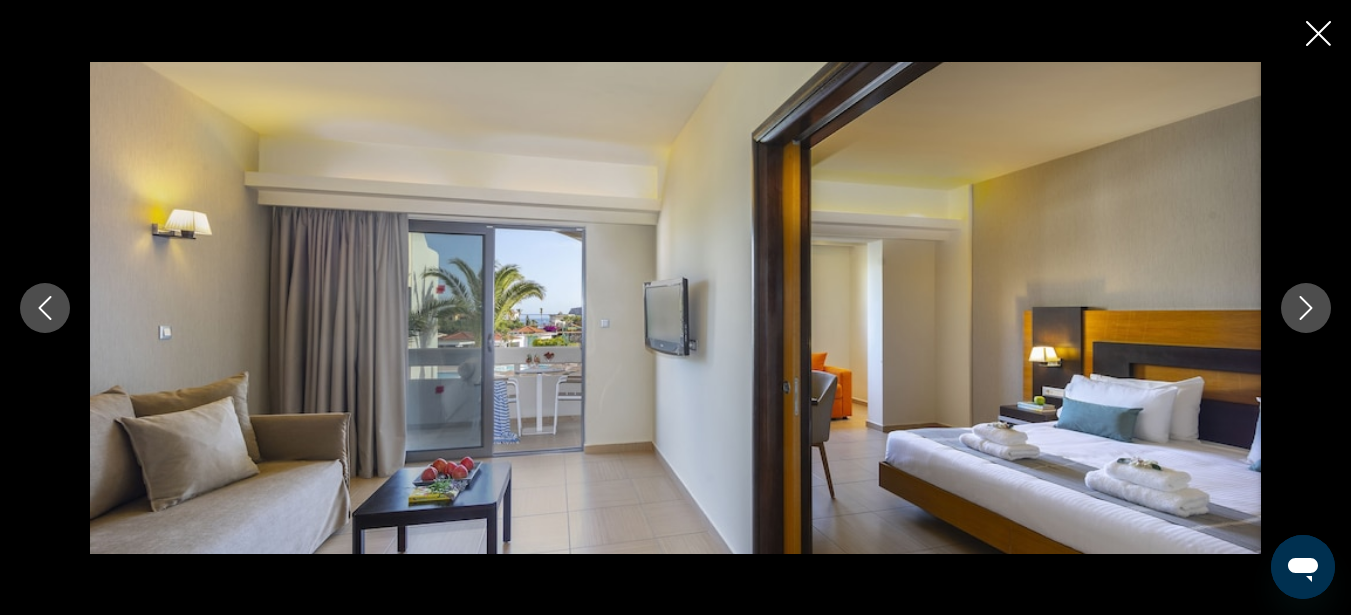 click 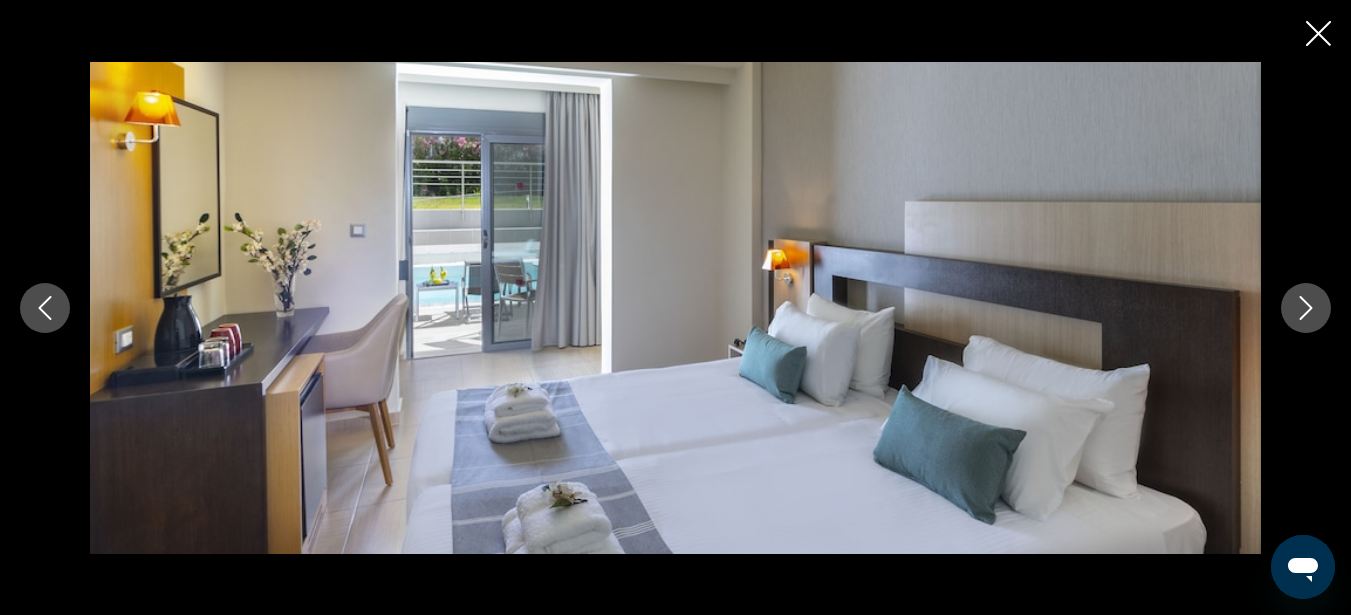 click 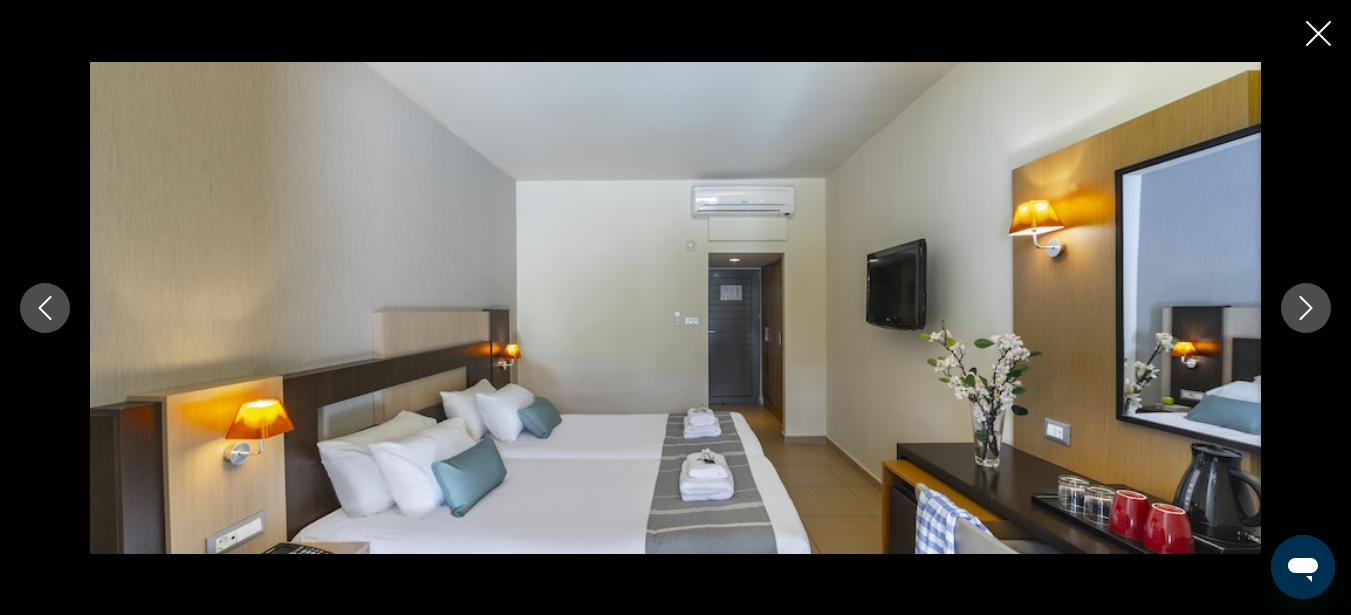 click 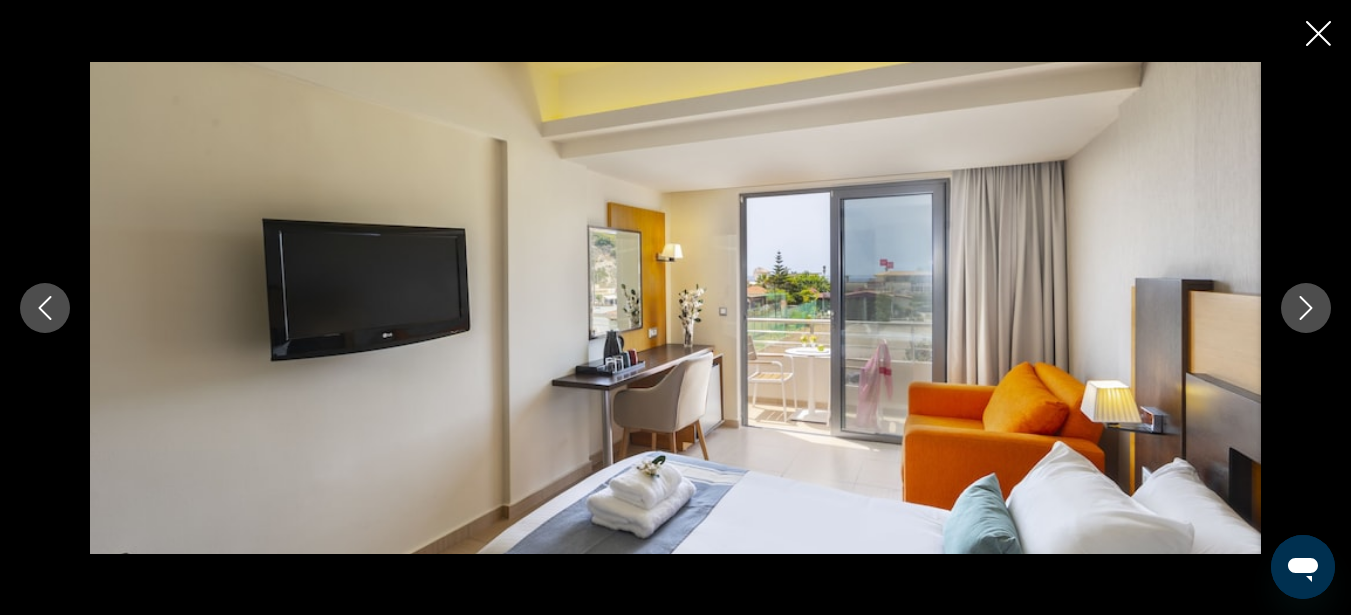 click 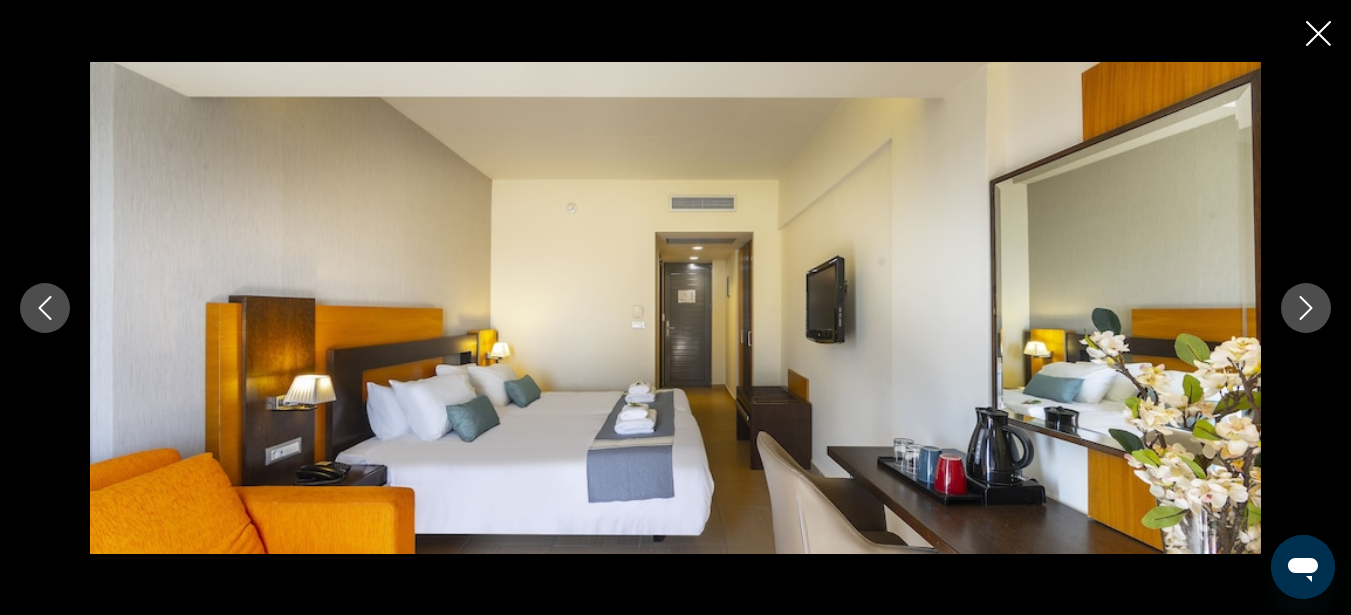 click 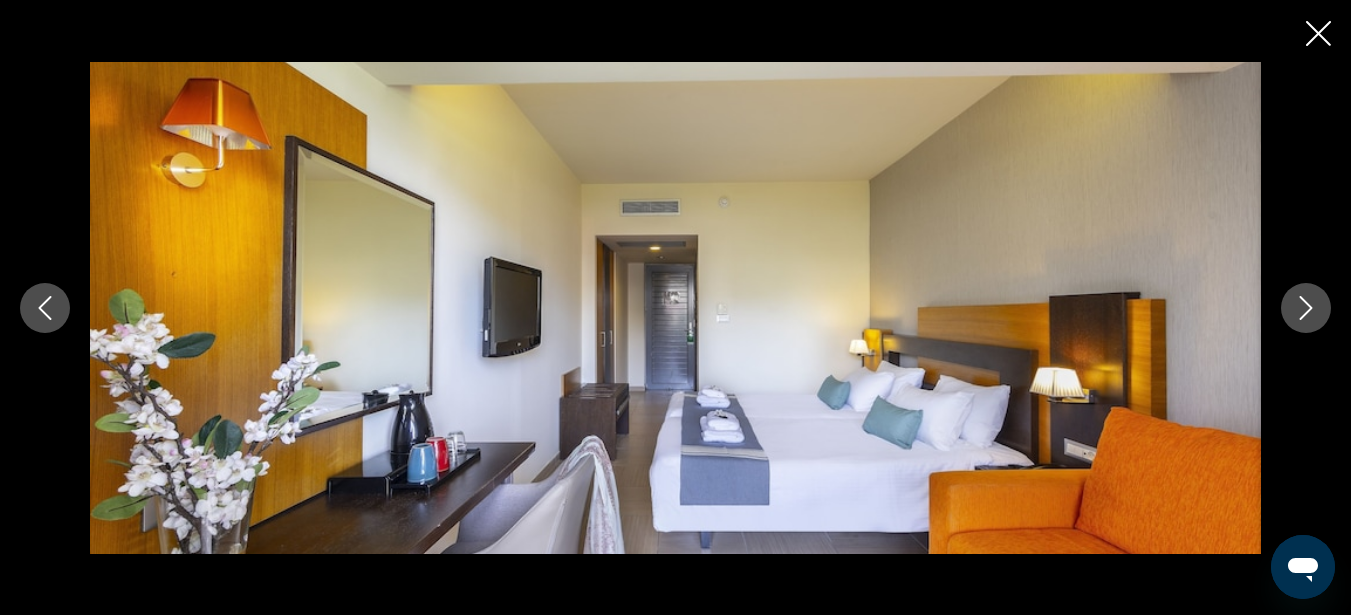 click 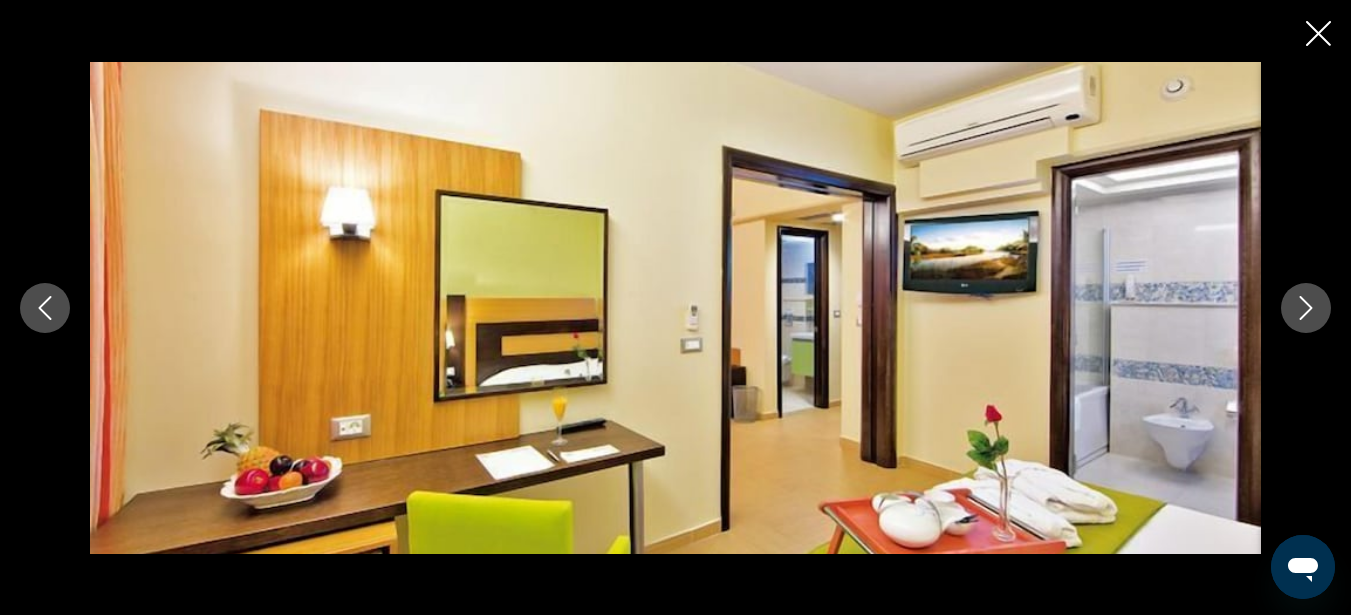 click 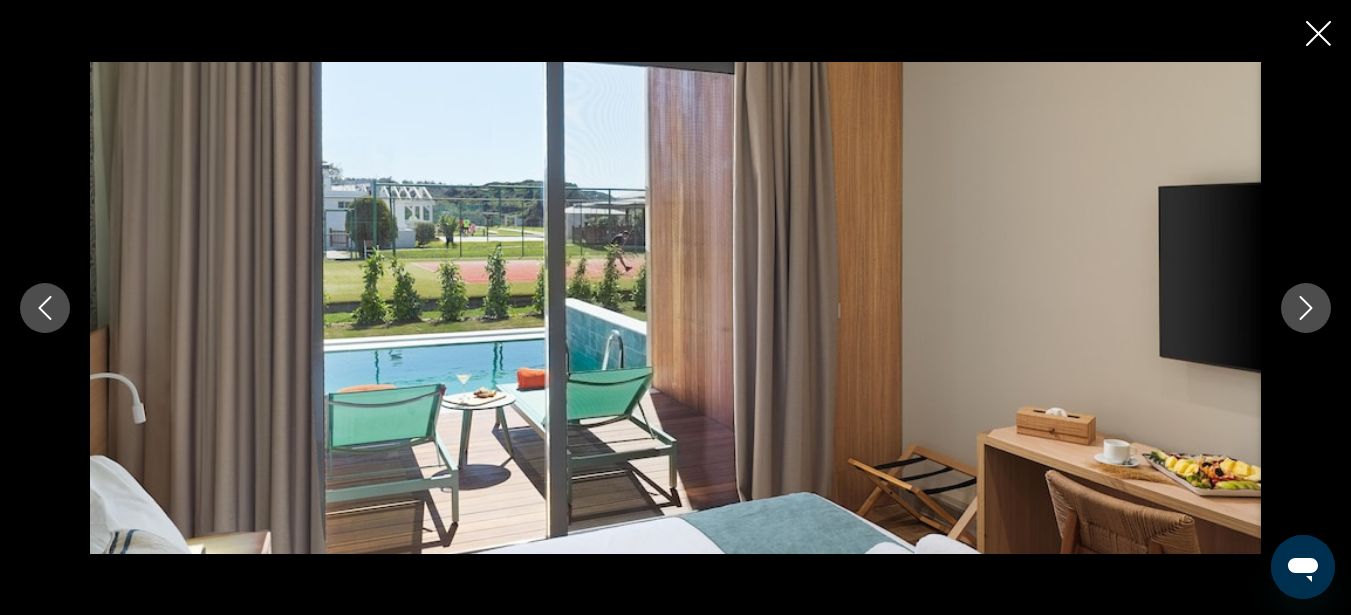 click 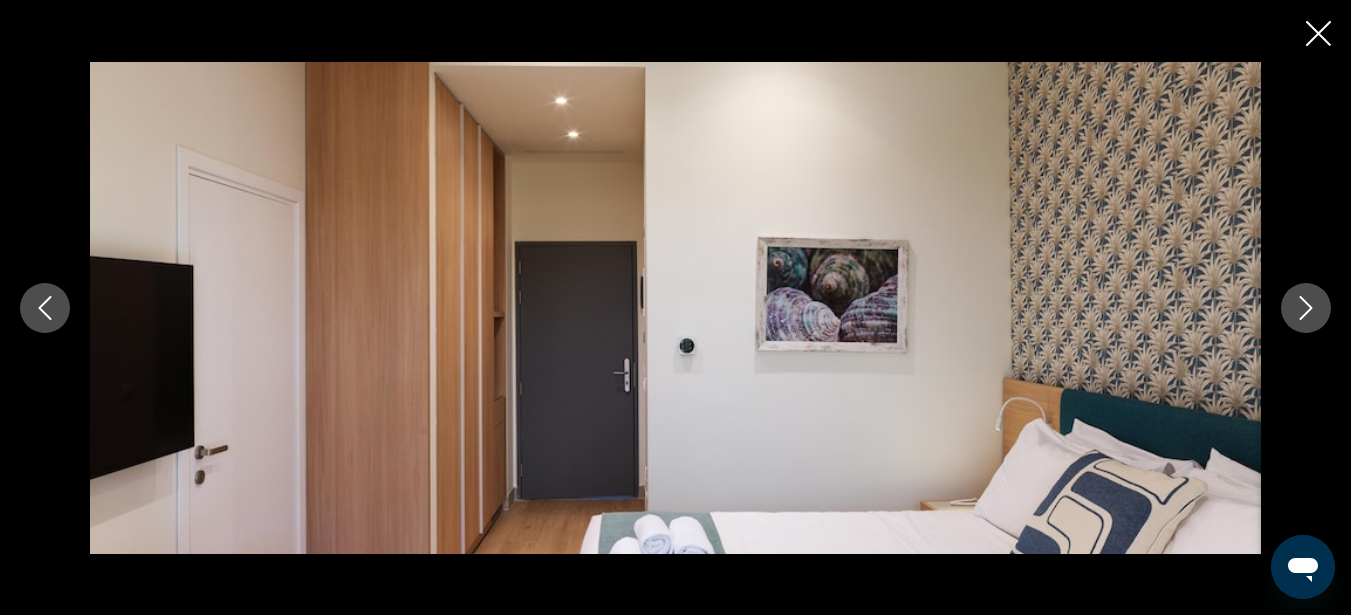 click 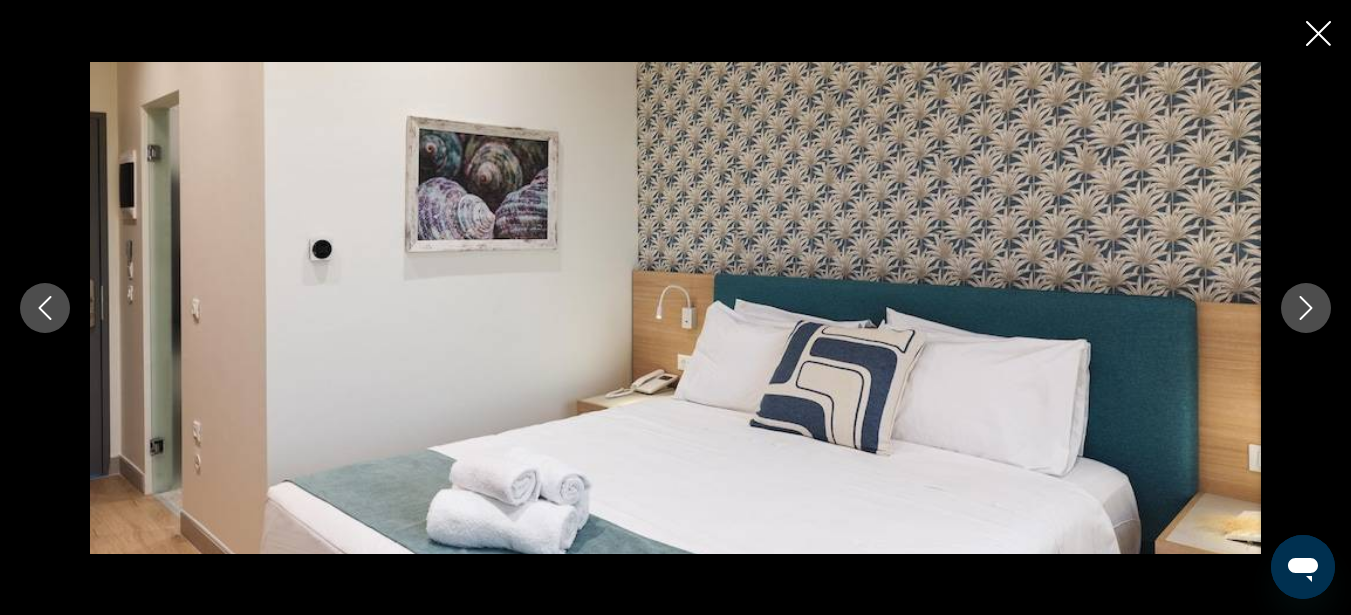 click 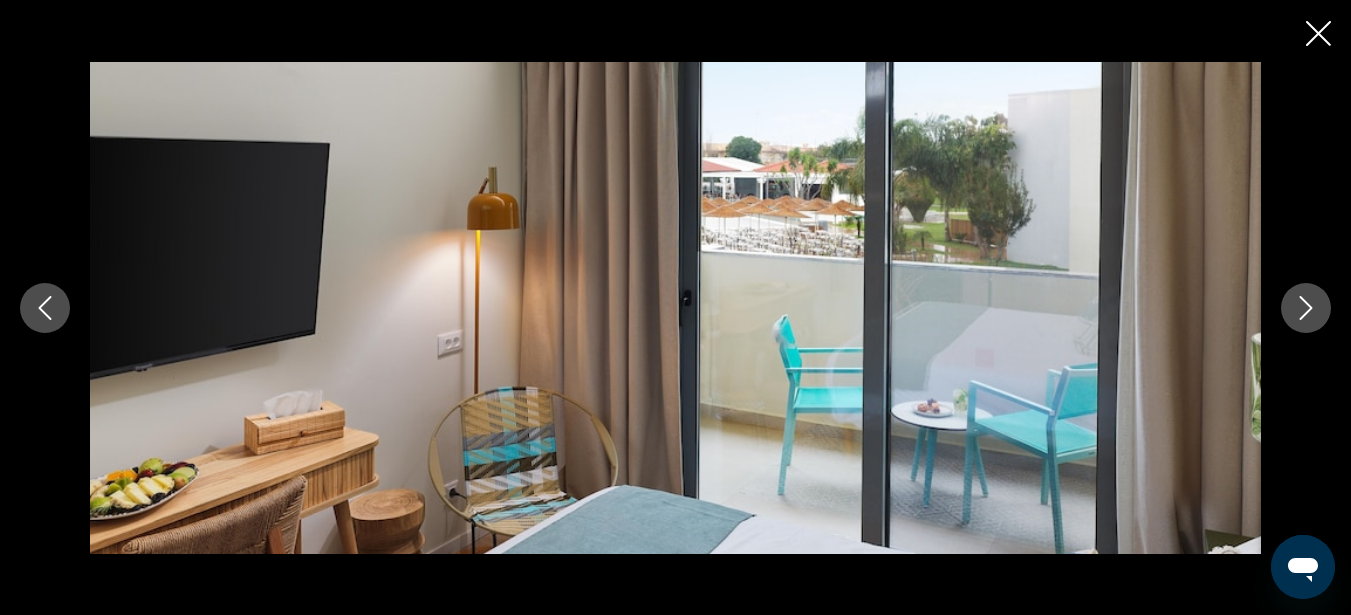 click 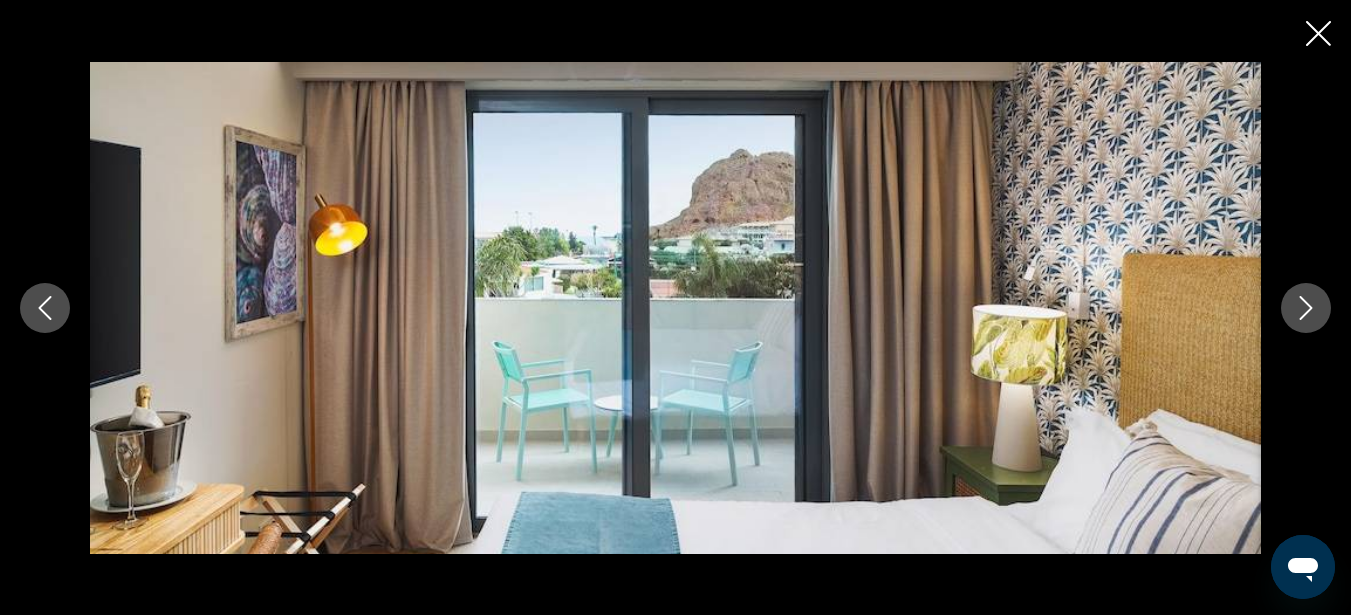 click 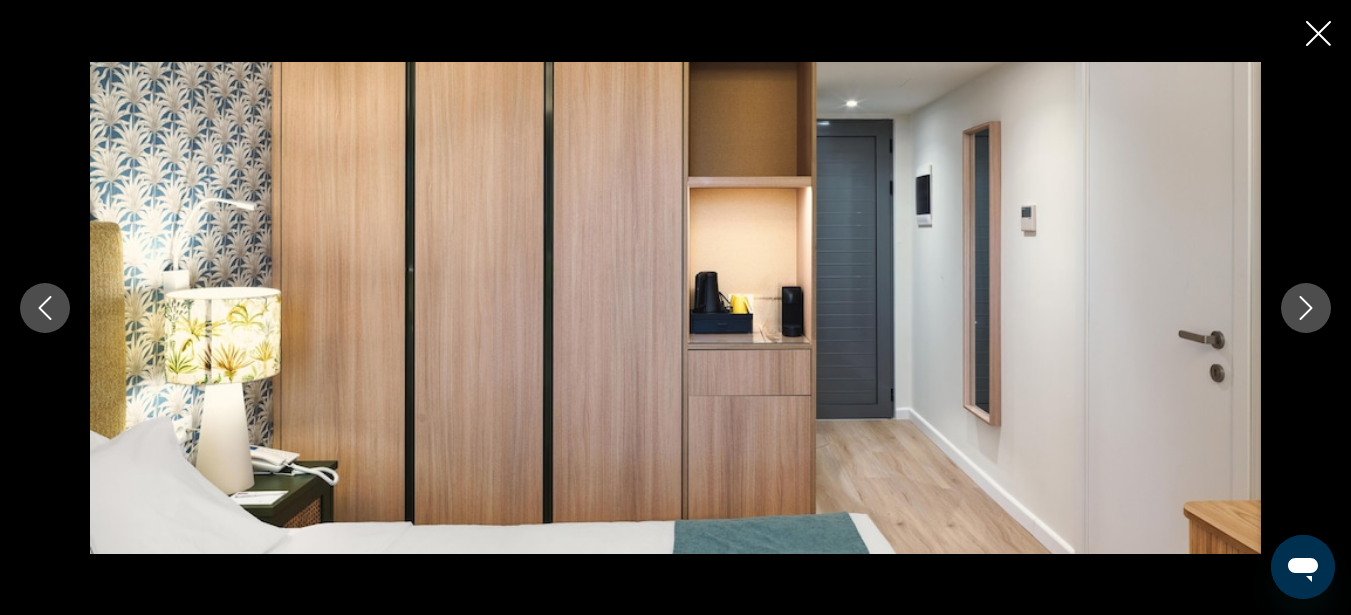 click 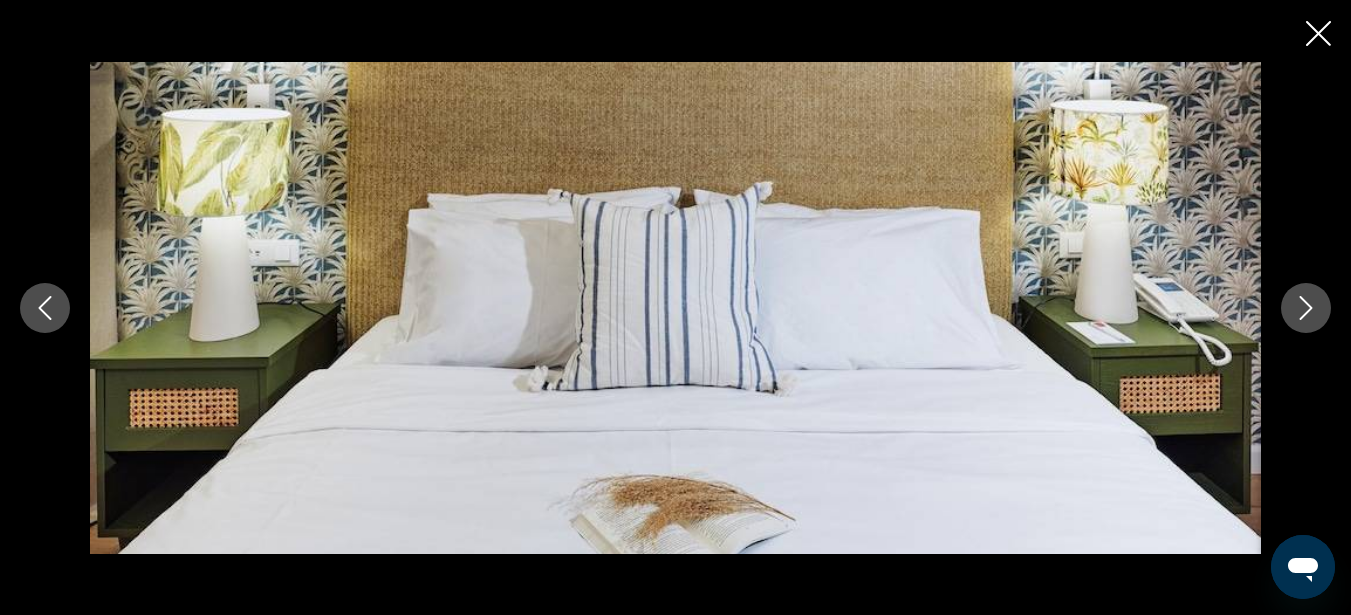 click 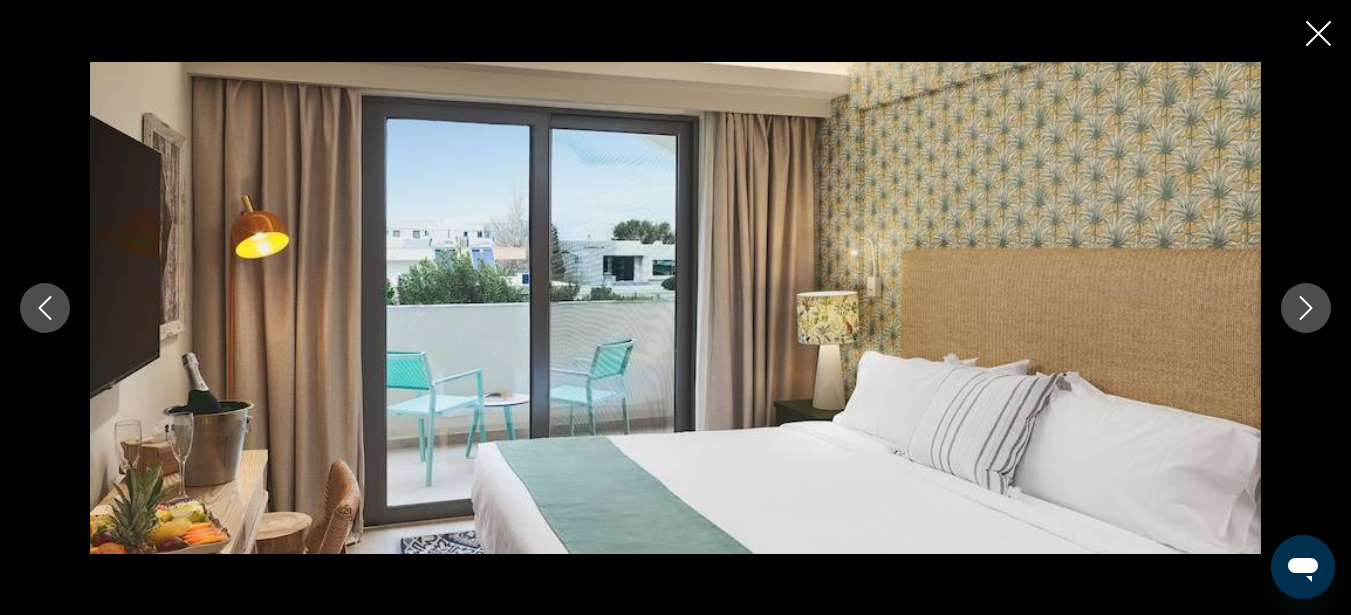click 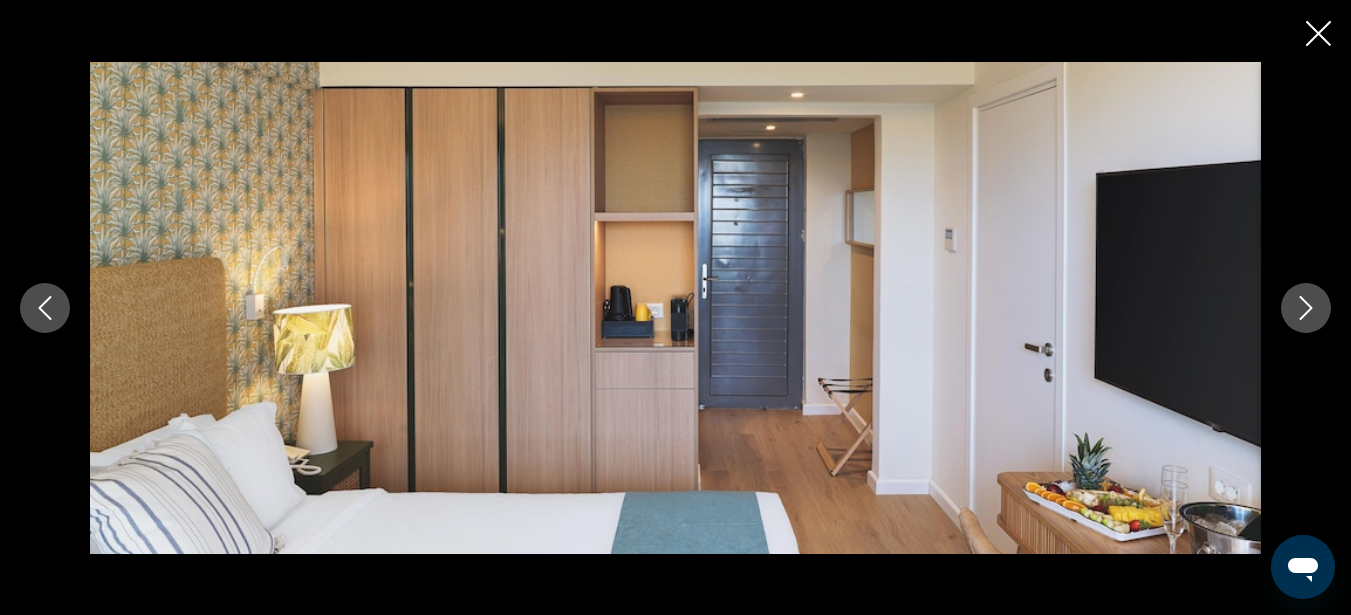 click 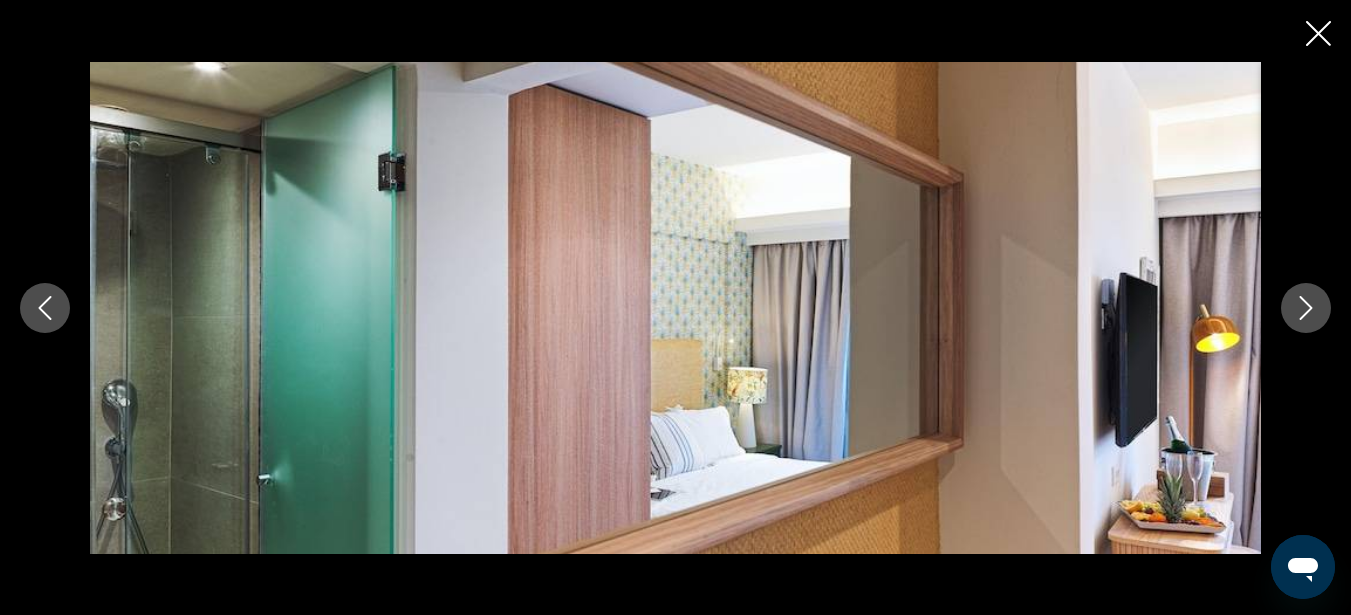 click 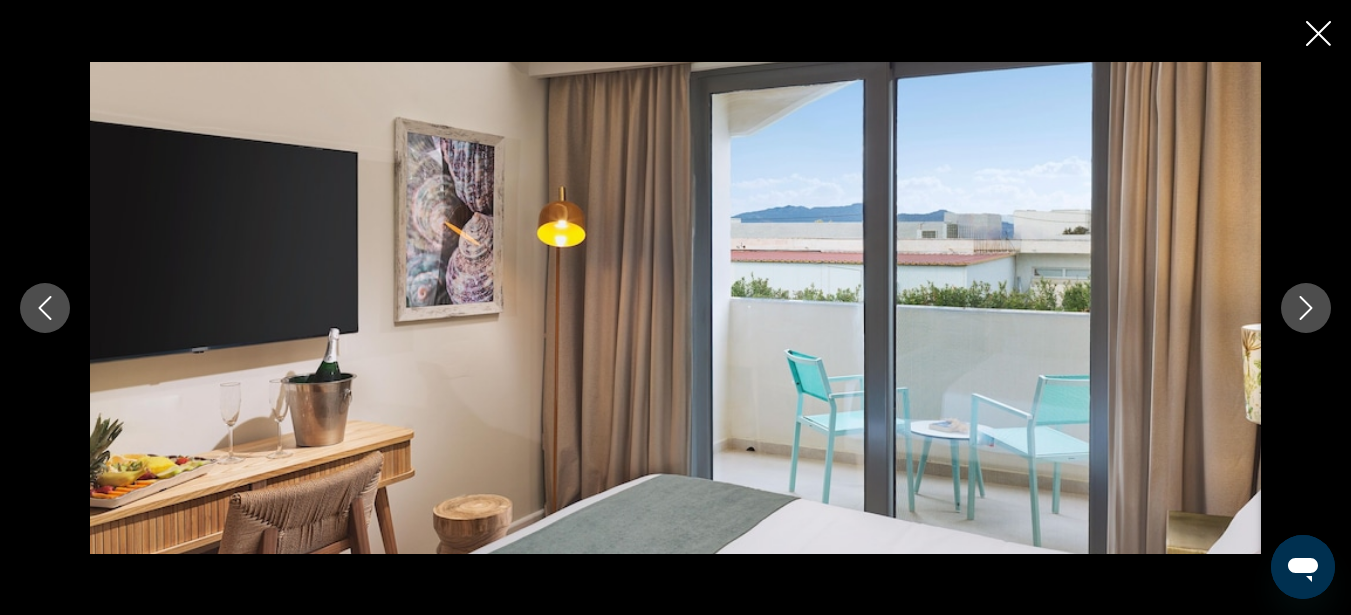 click 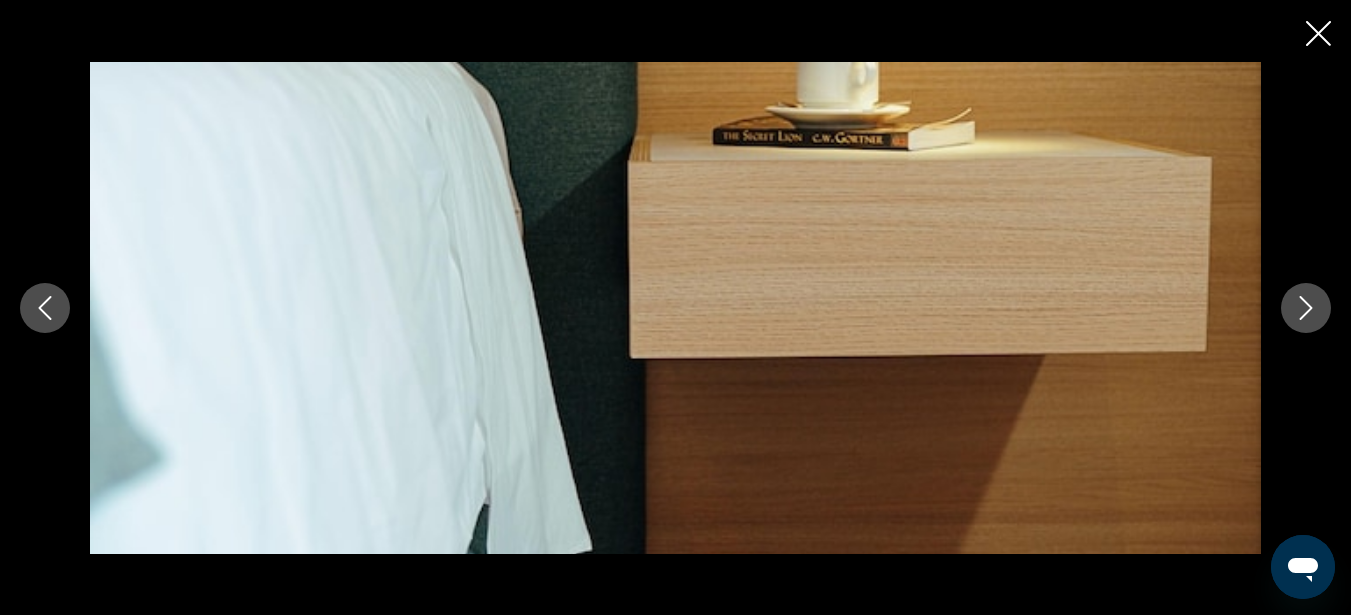 click 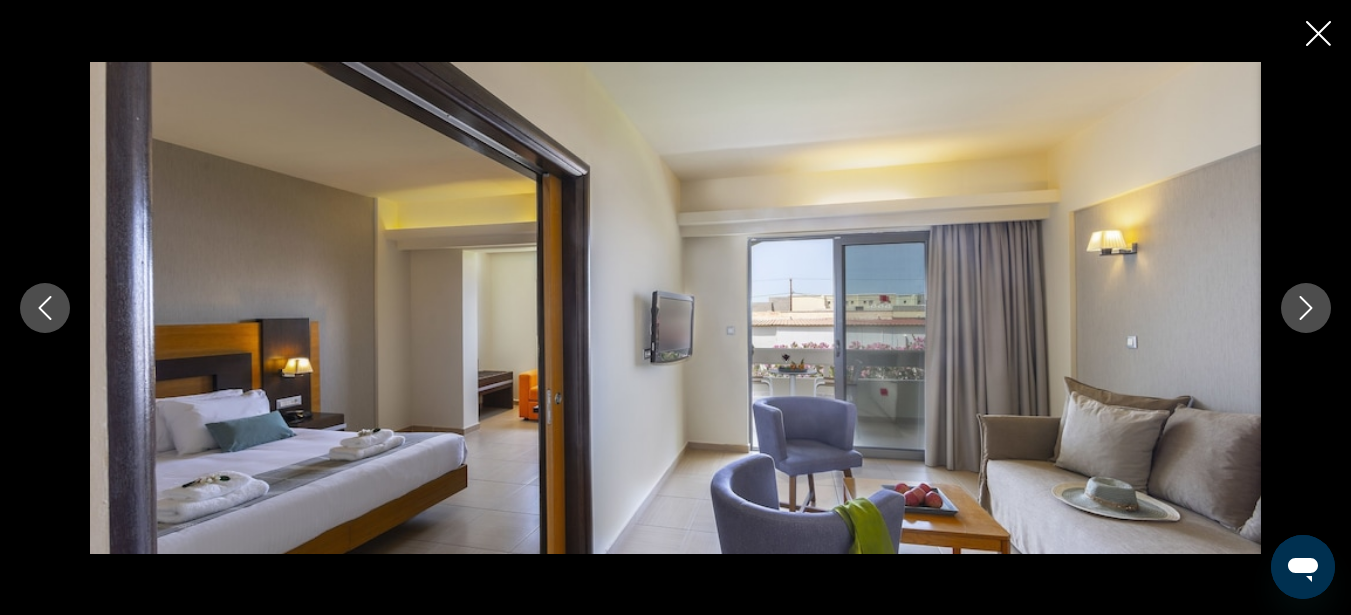 click 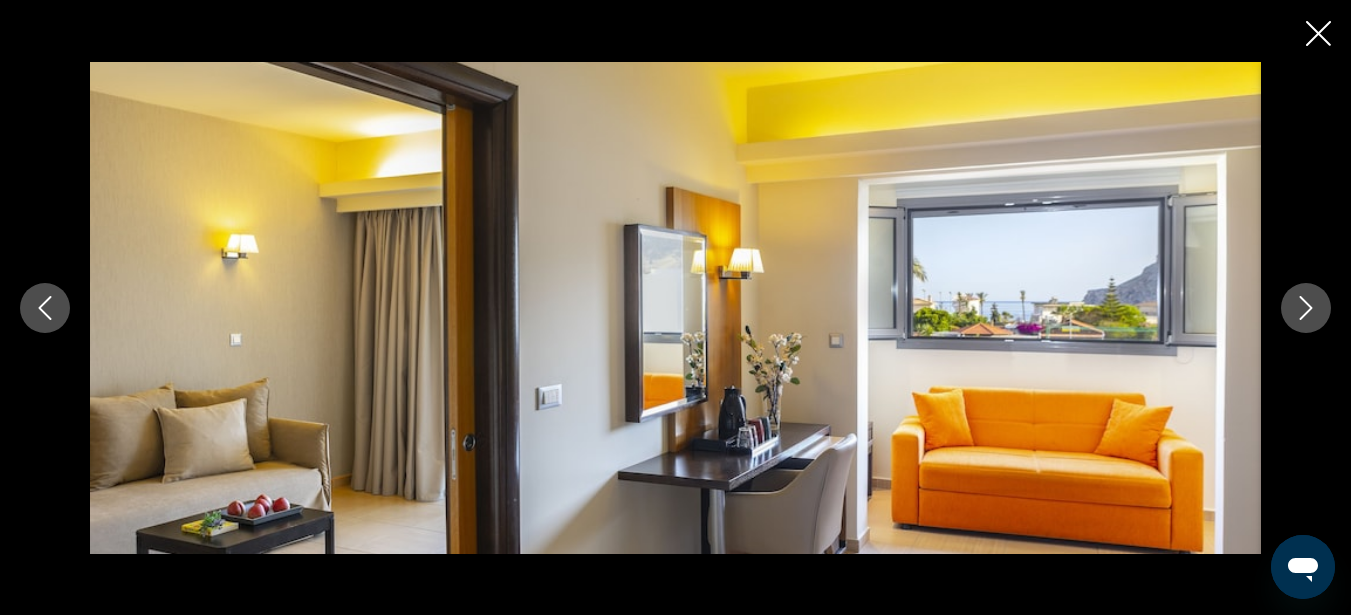 click 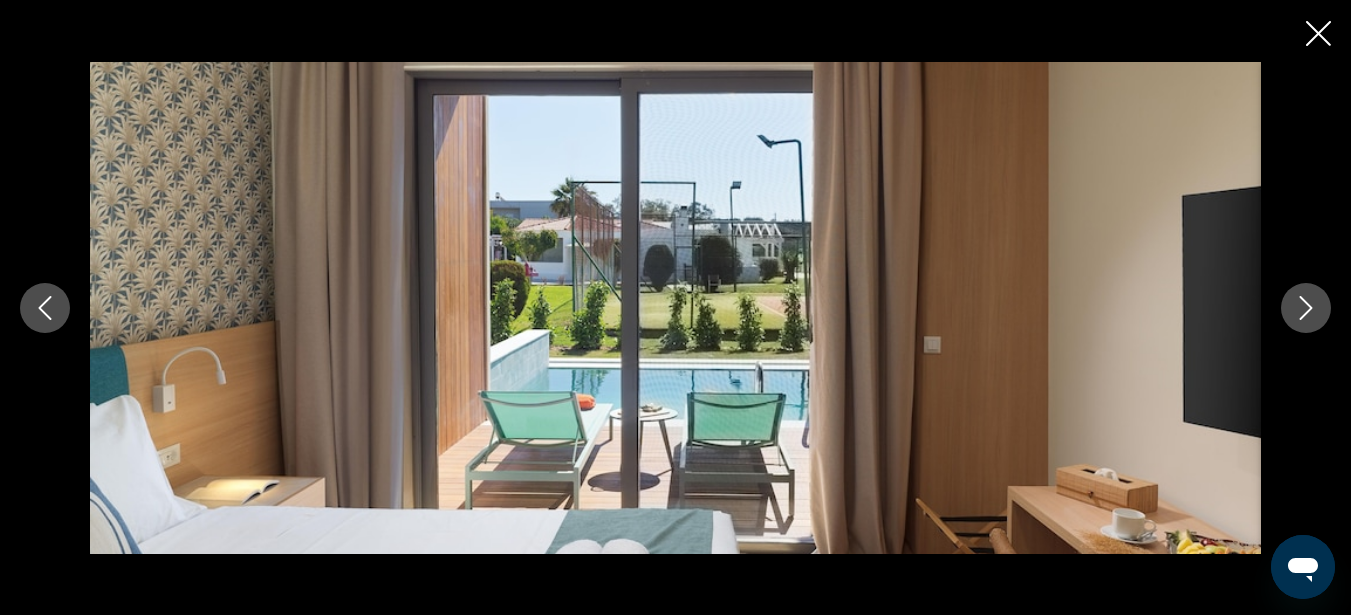 click 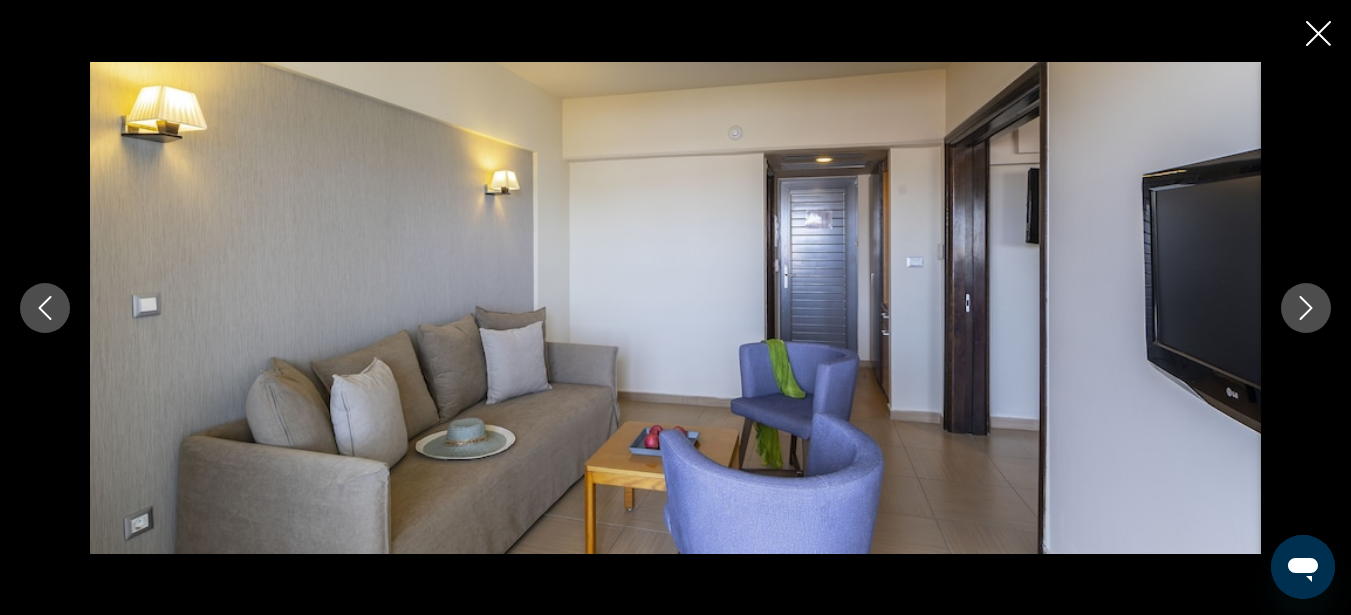 click 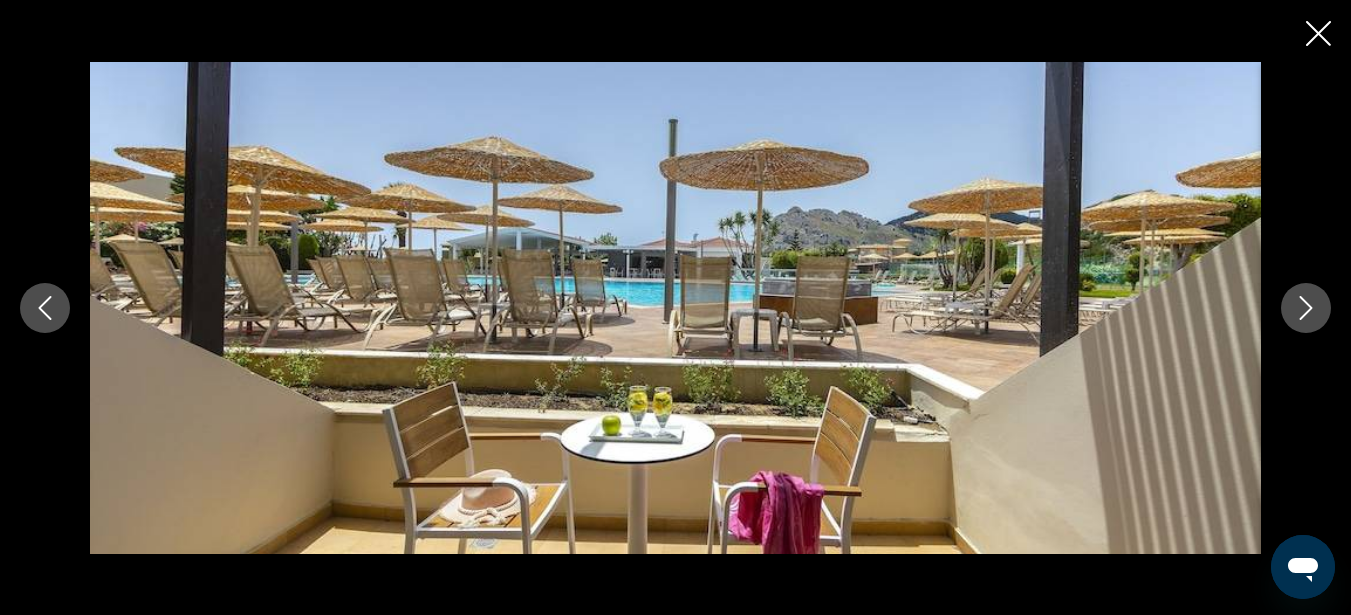 click 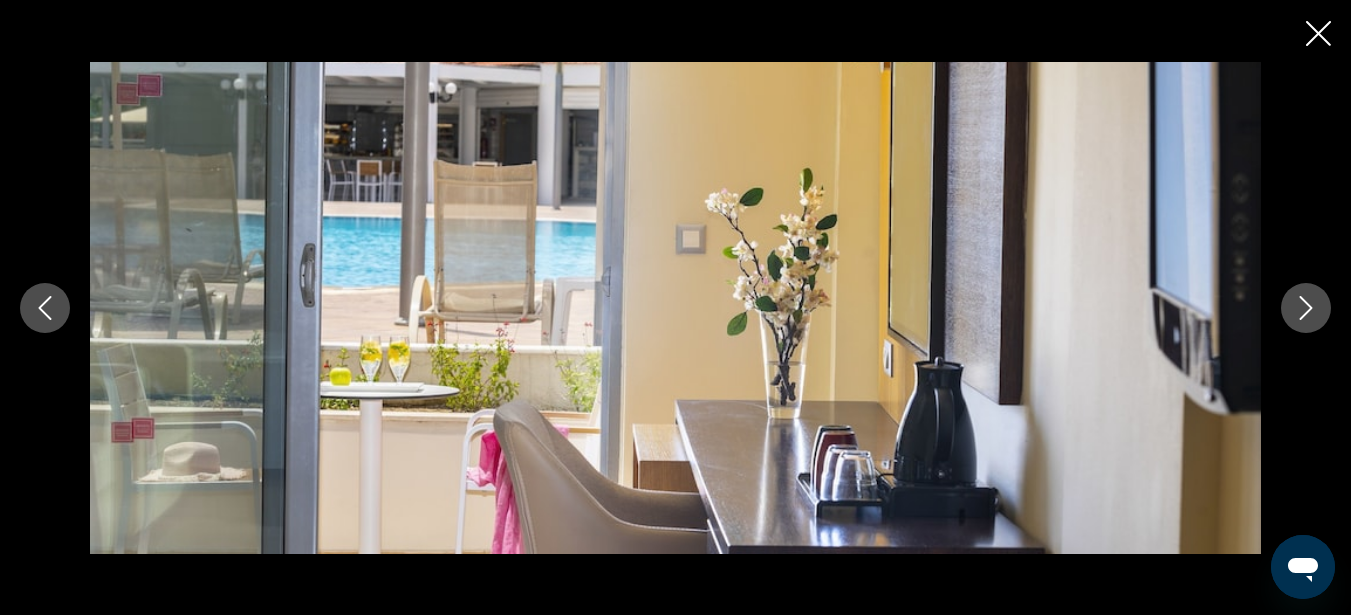 click 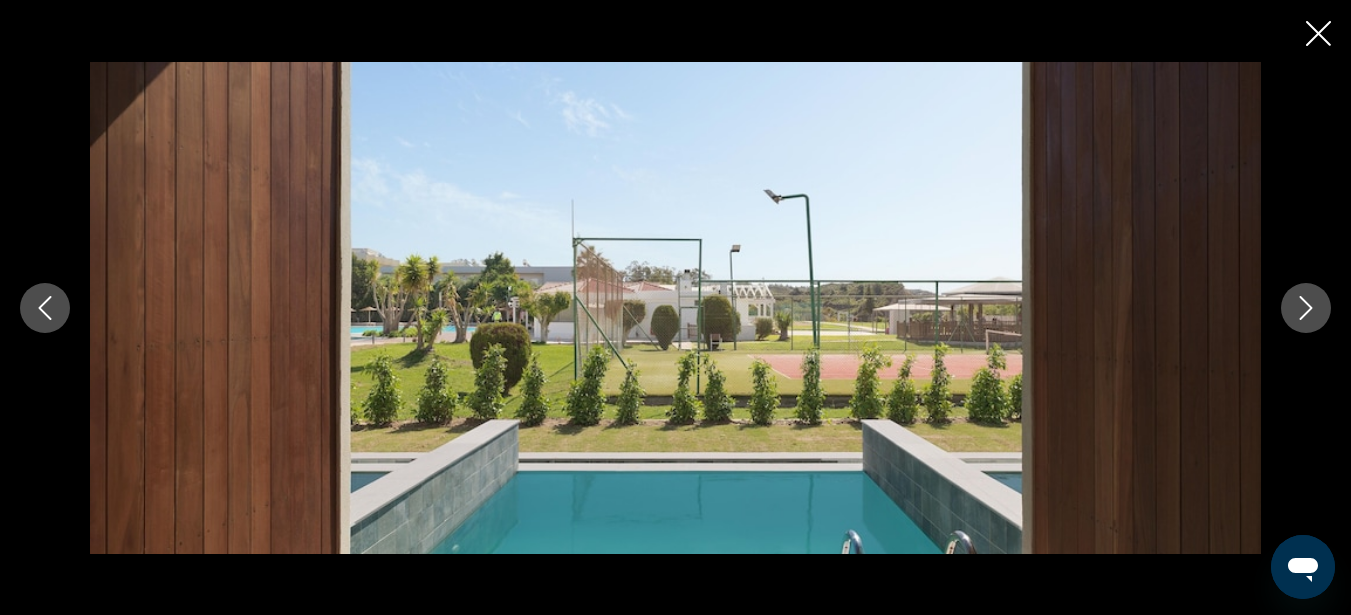 click 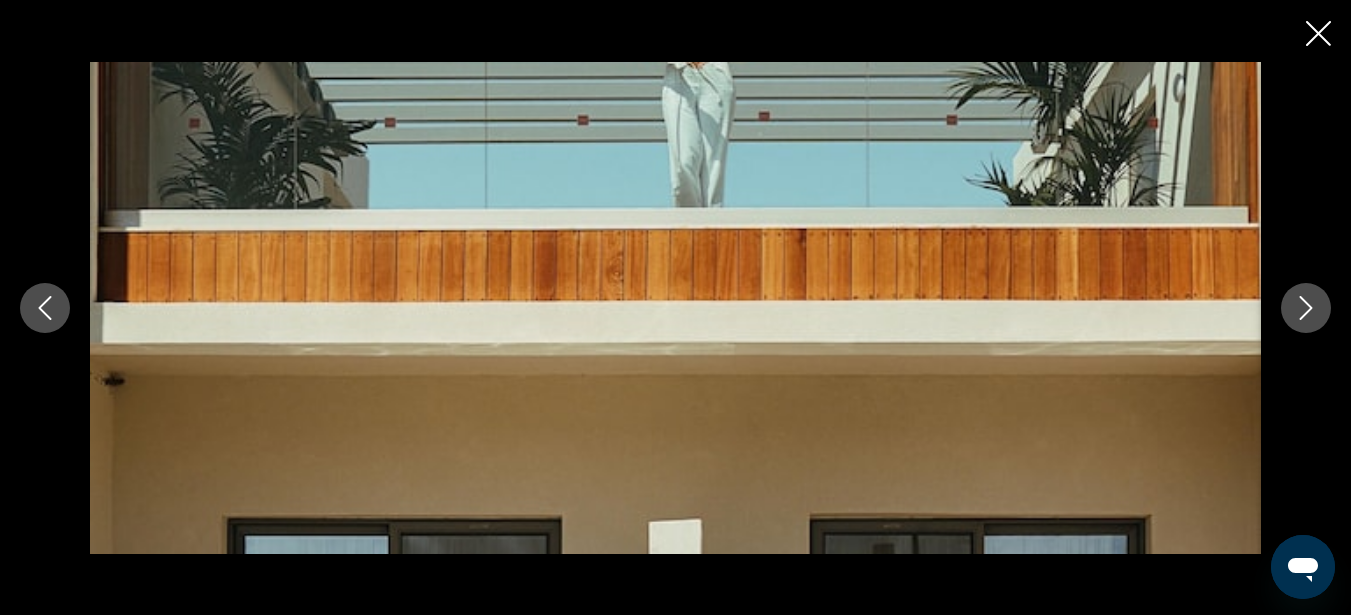 click 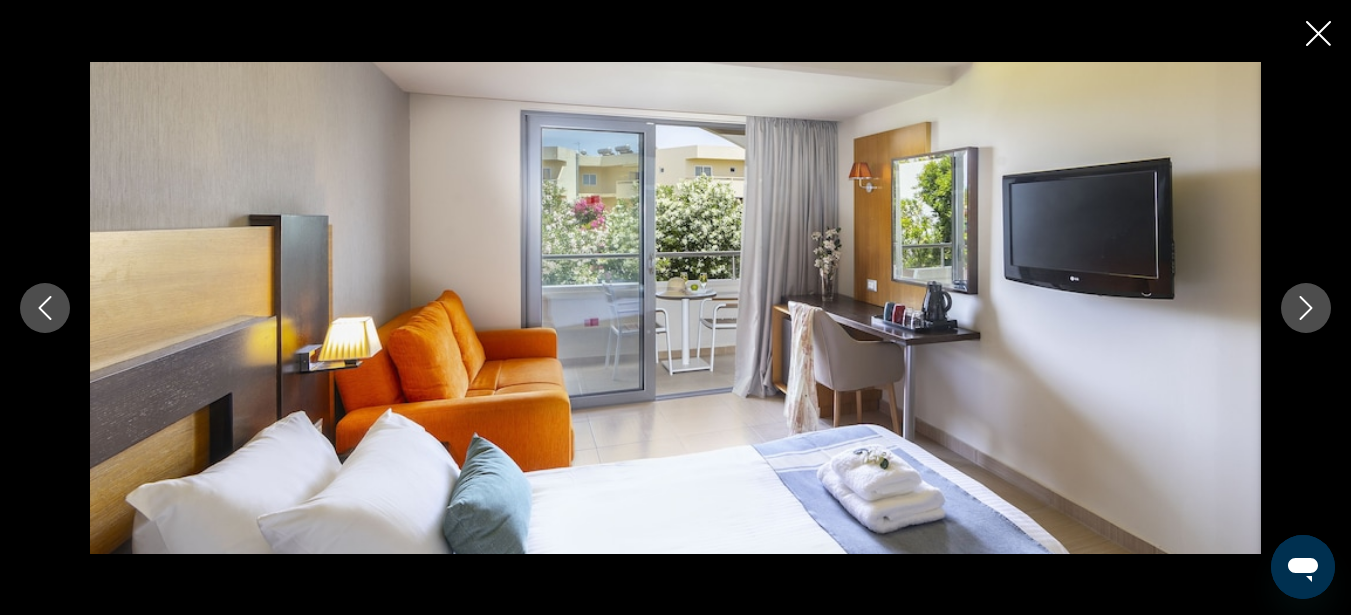 click 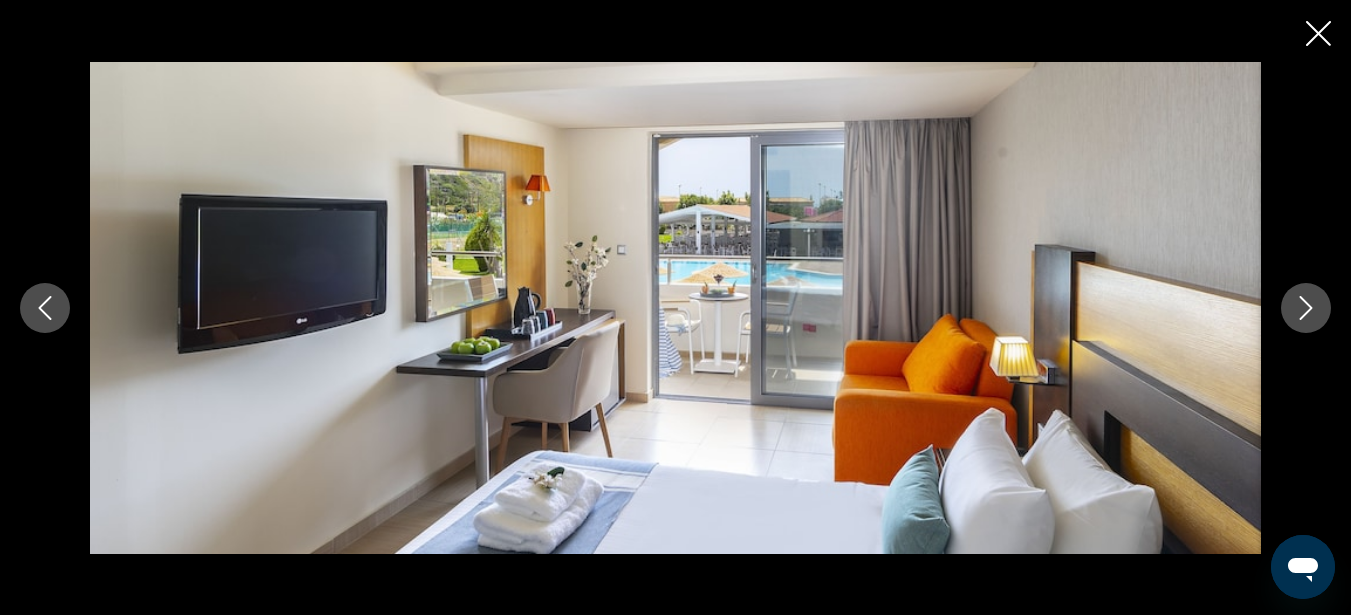 click 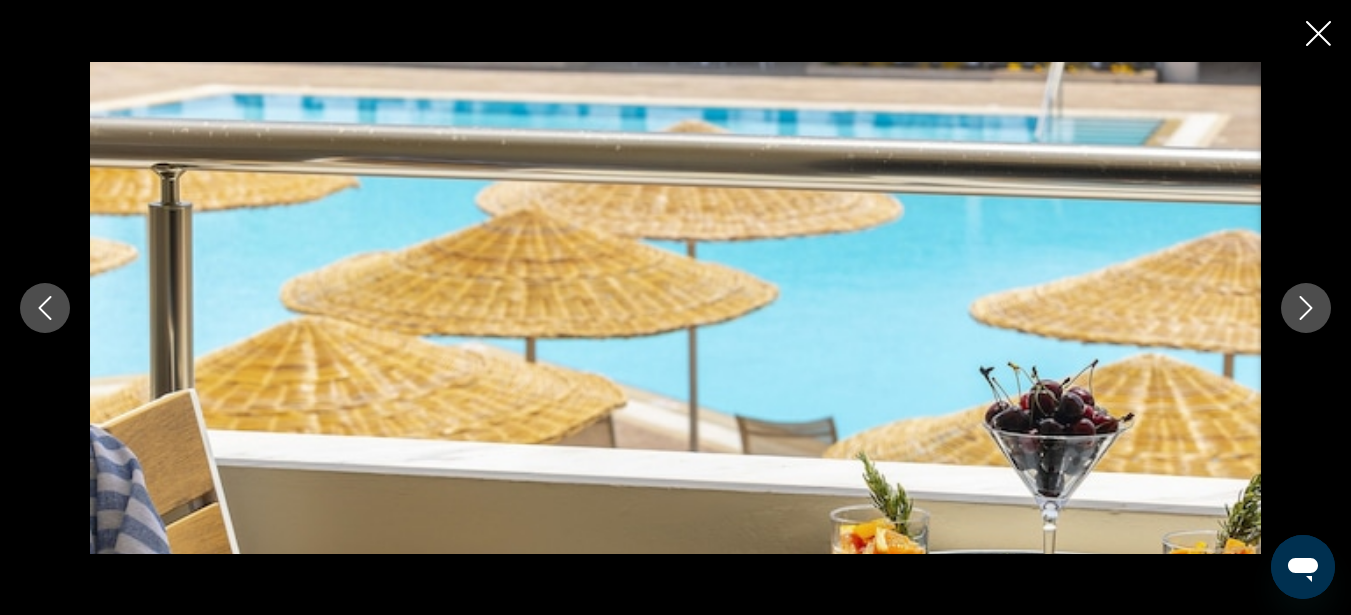 click 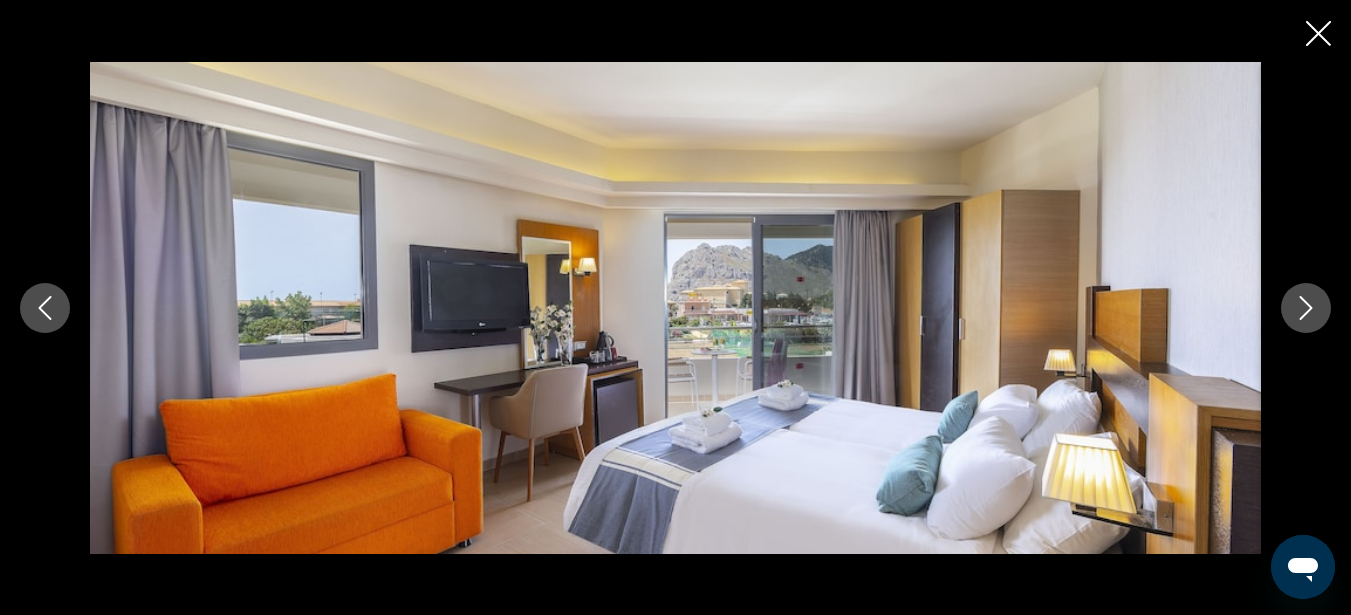 click 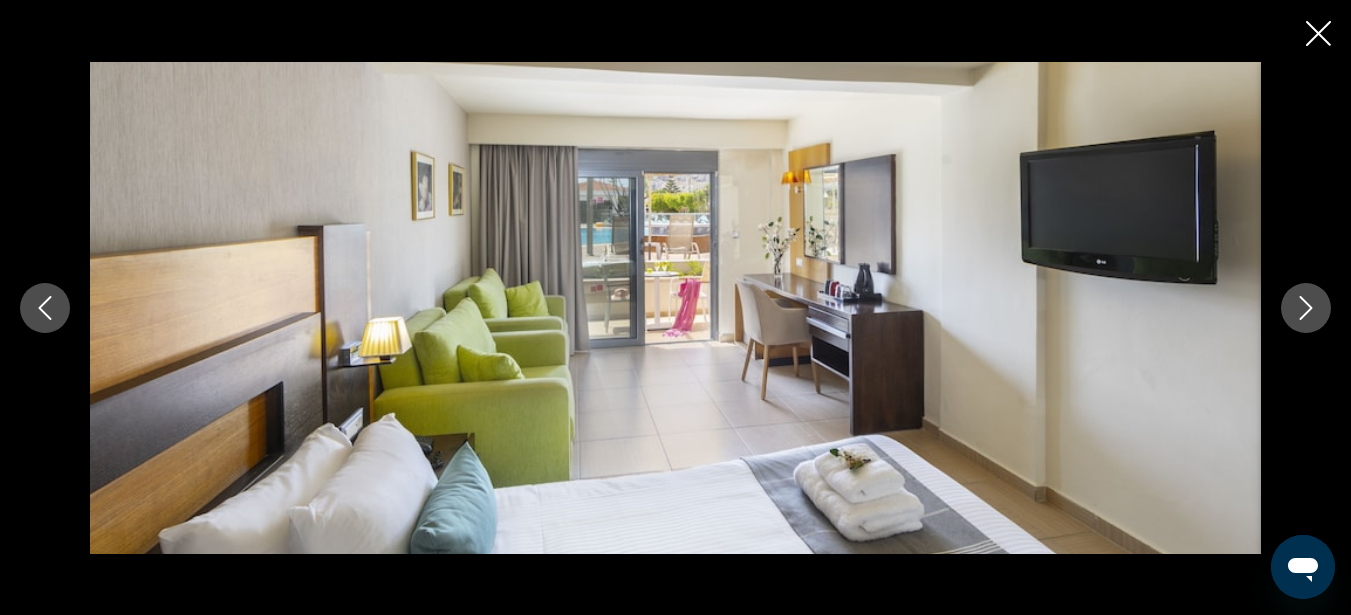 click 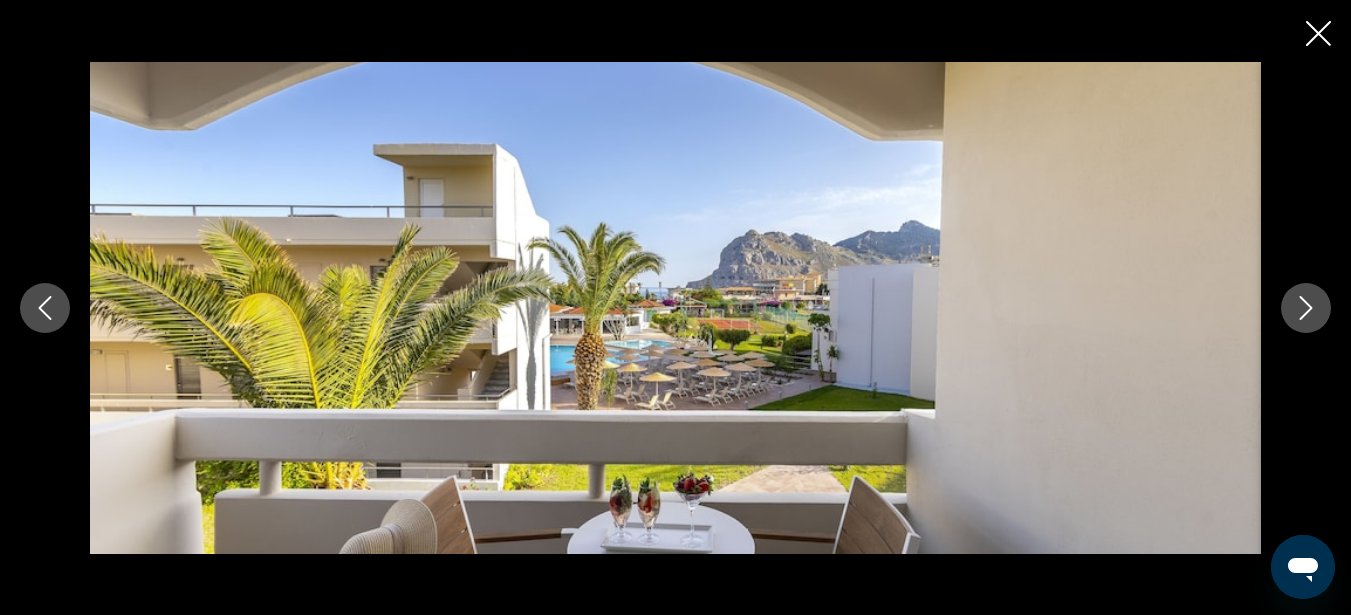 click 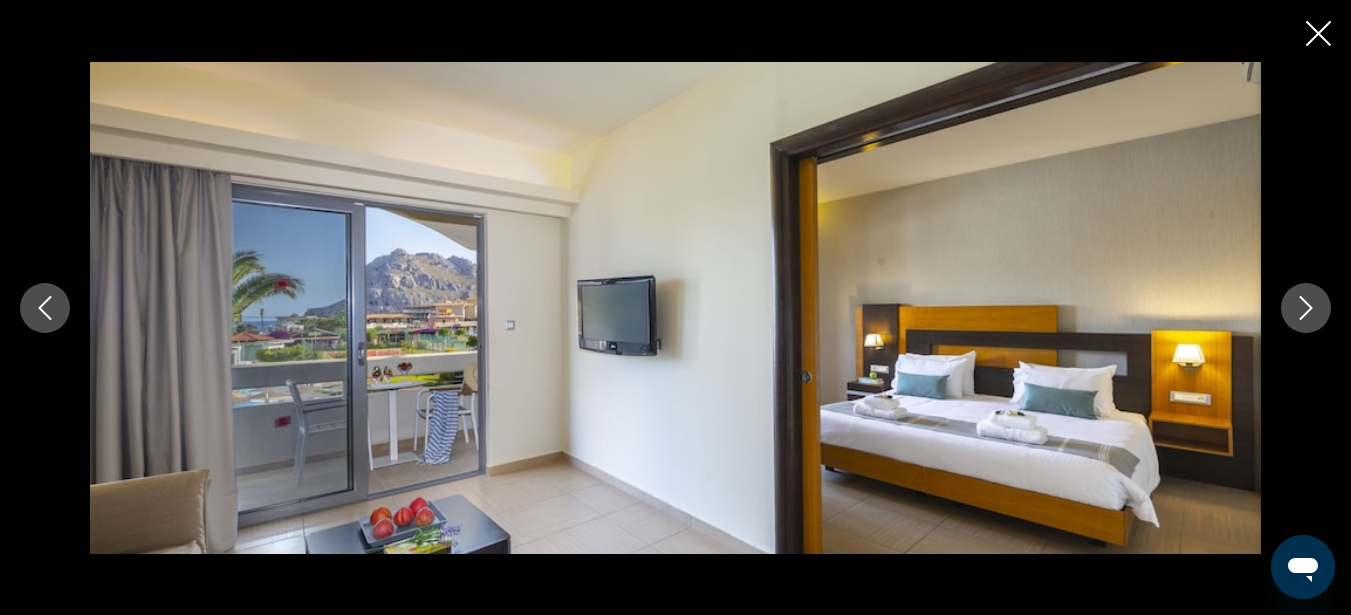 click 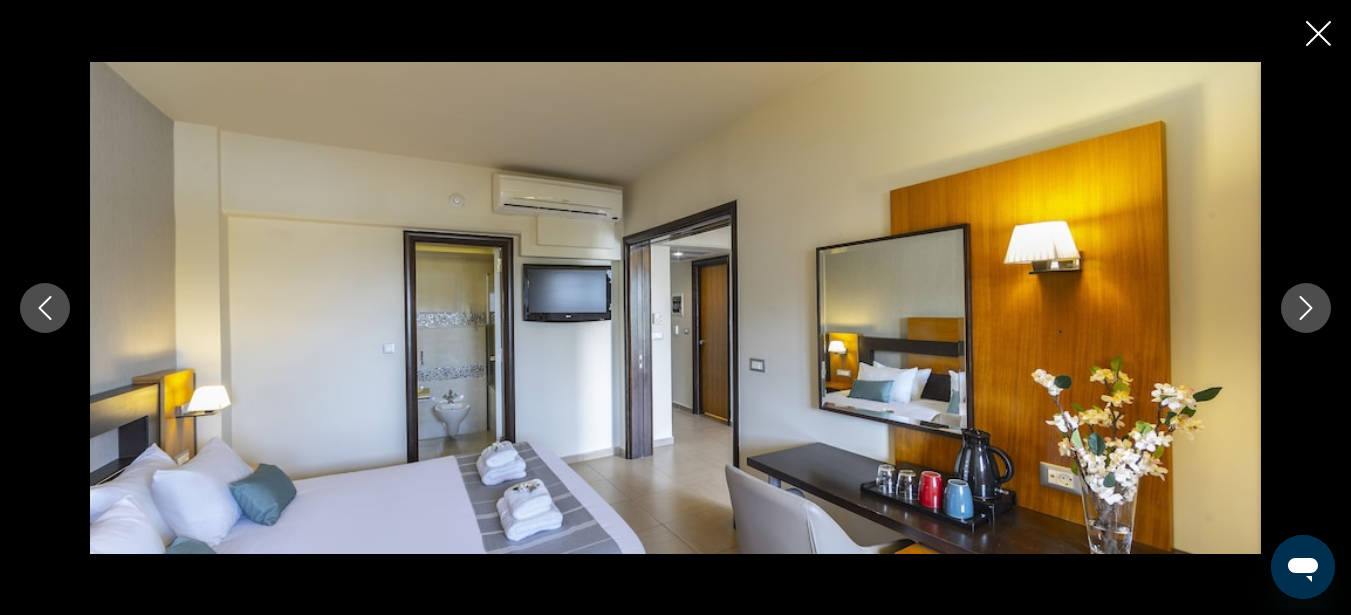 click 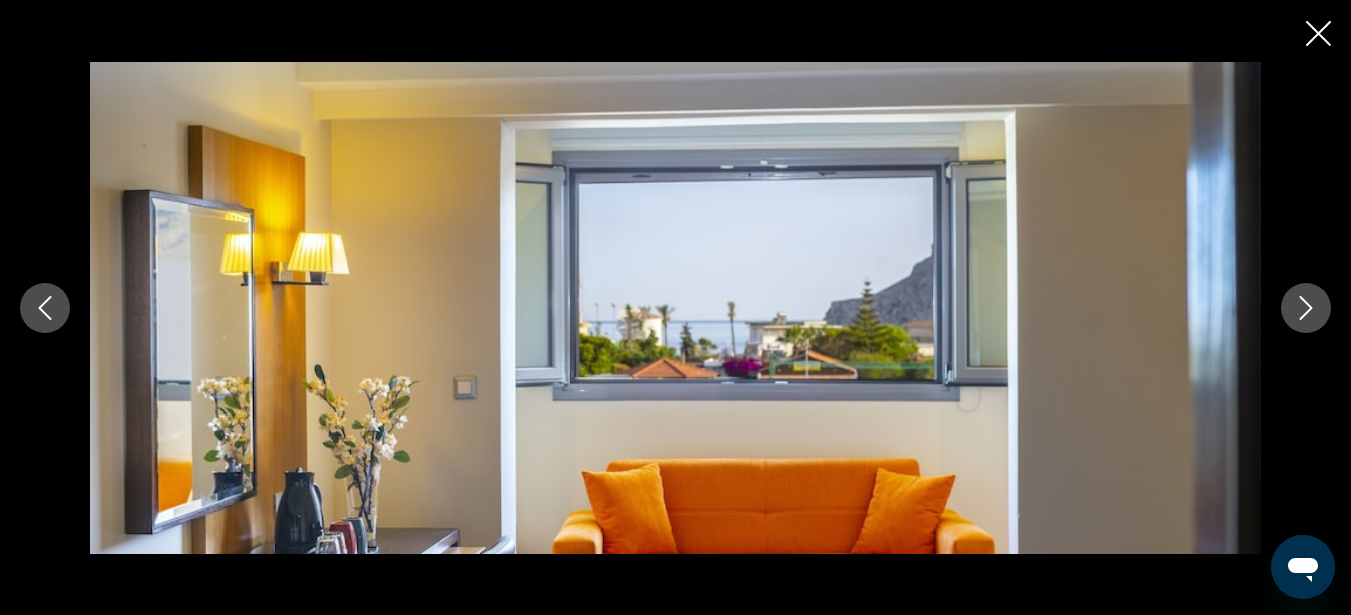 click 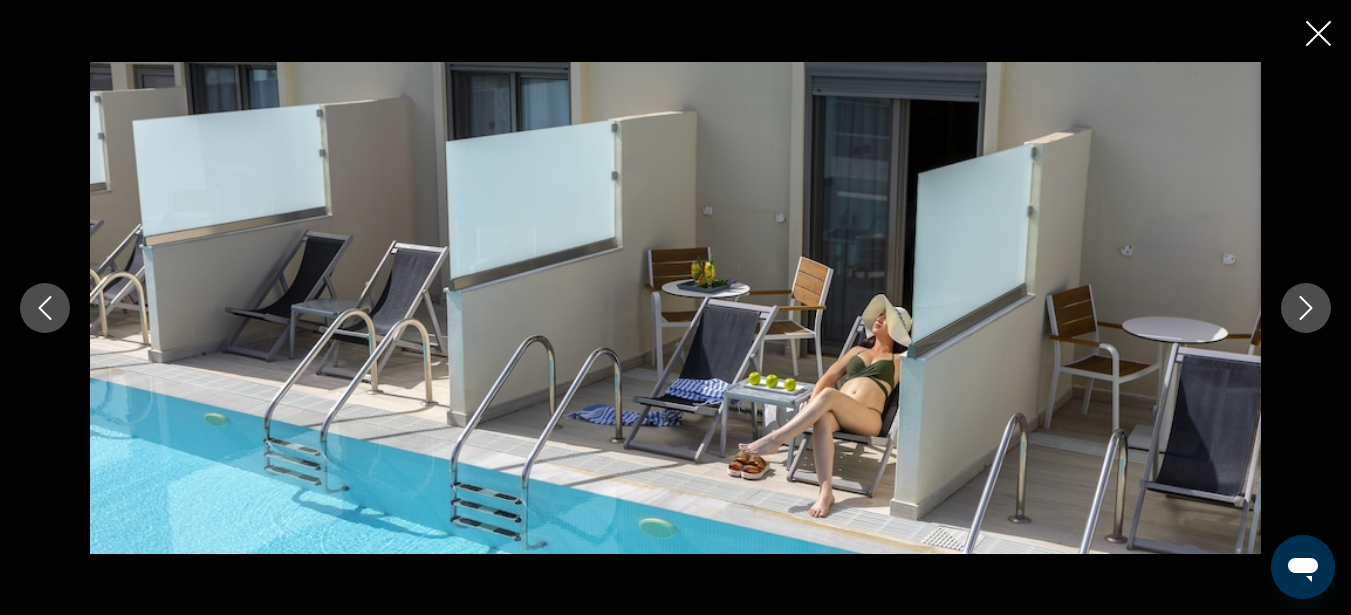 click 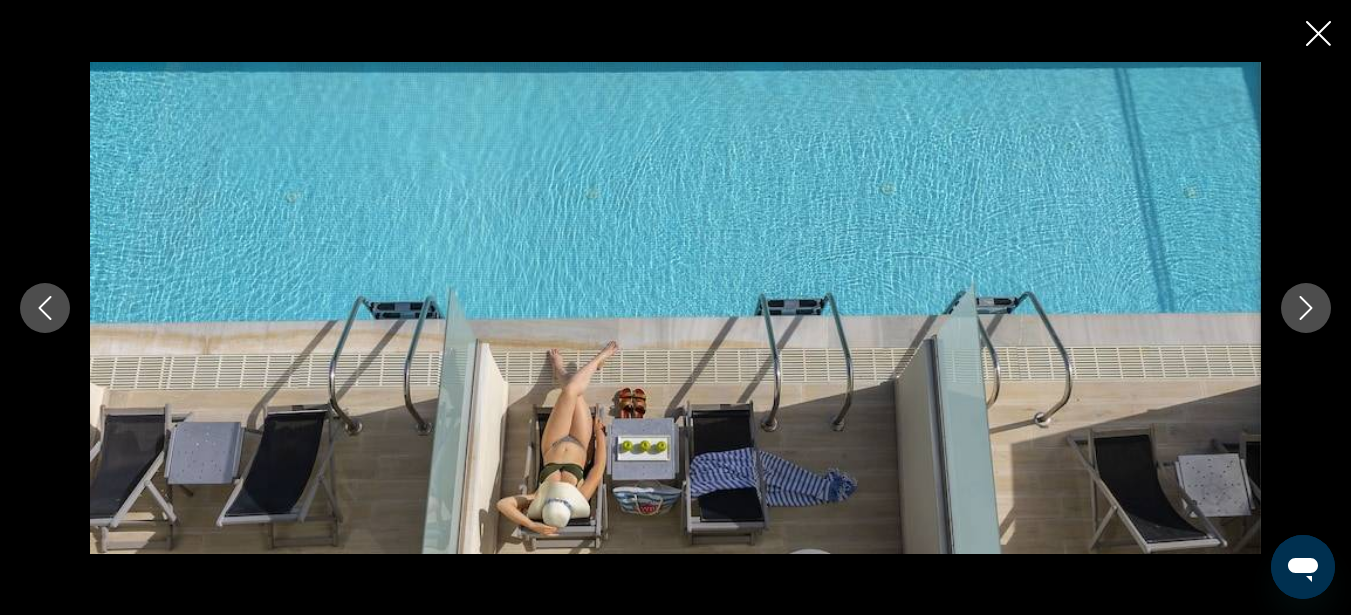 click 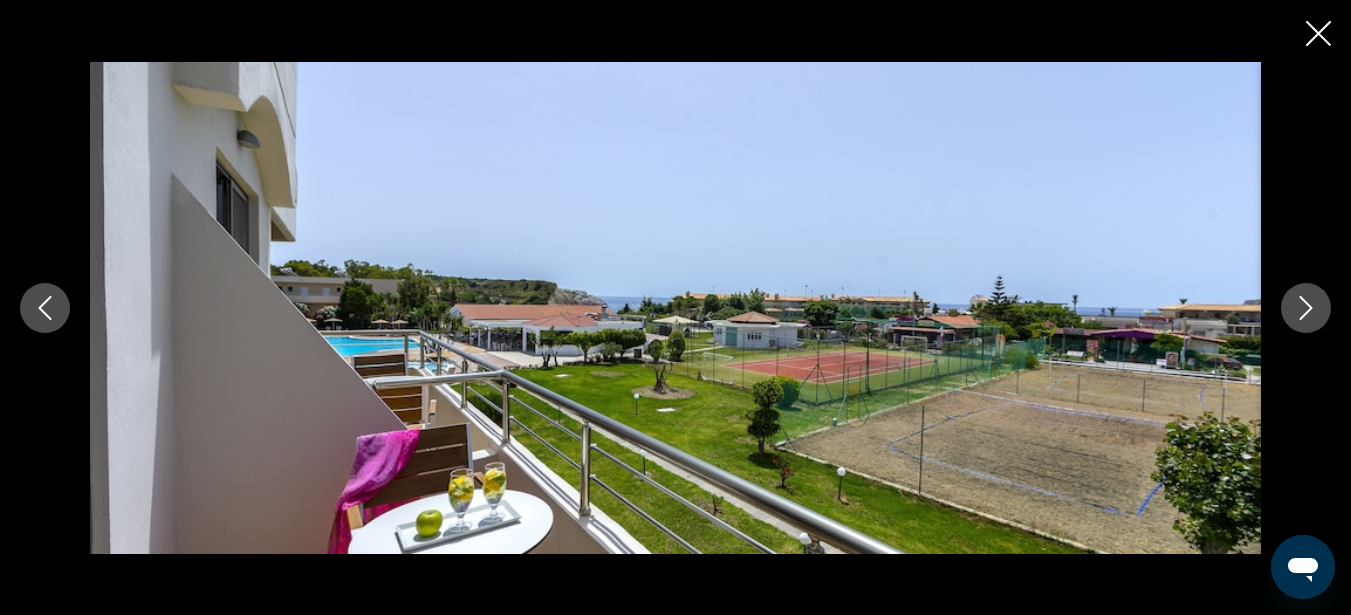 click 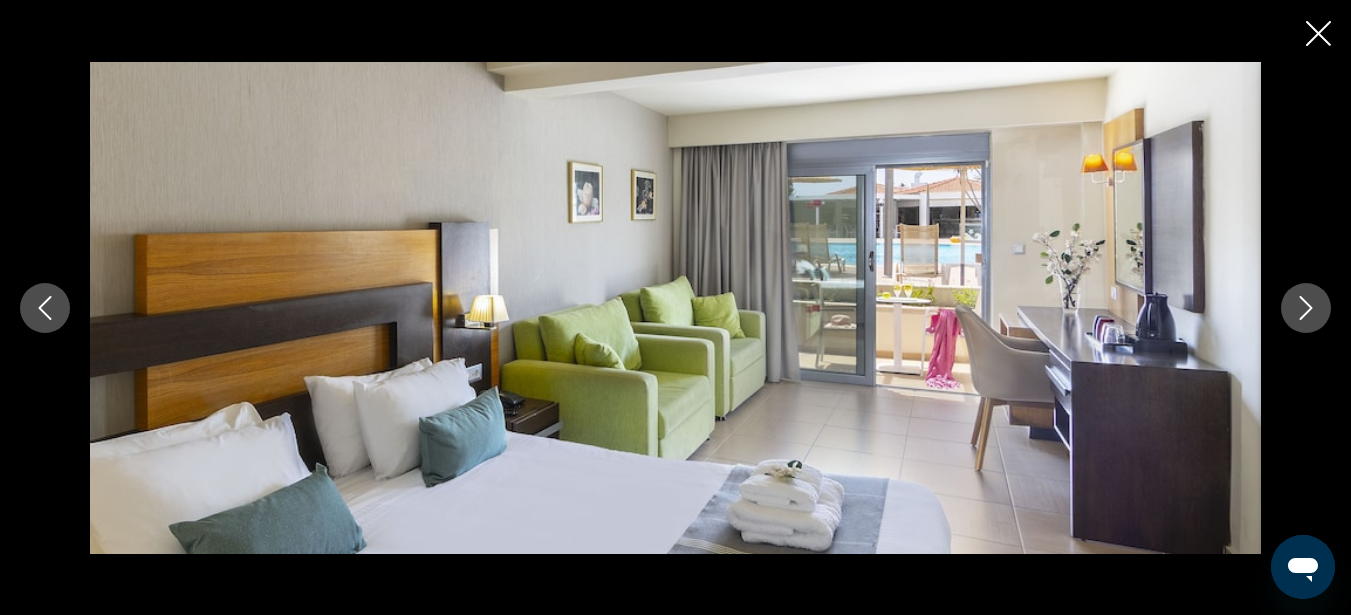 click 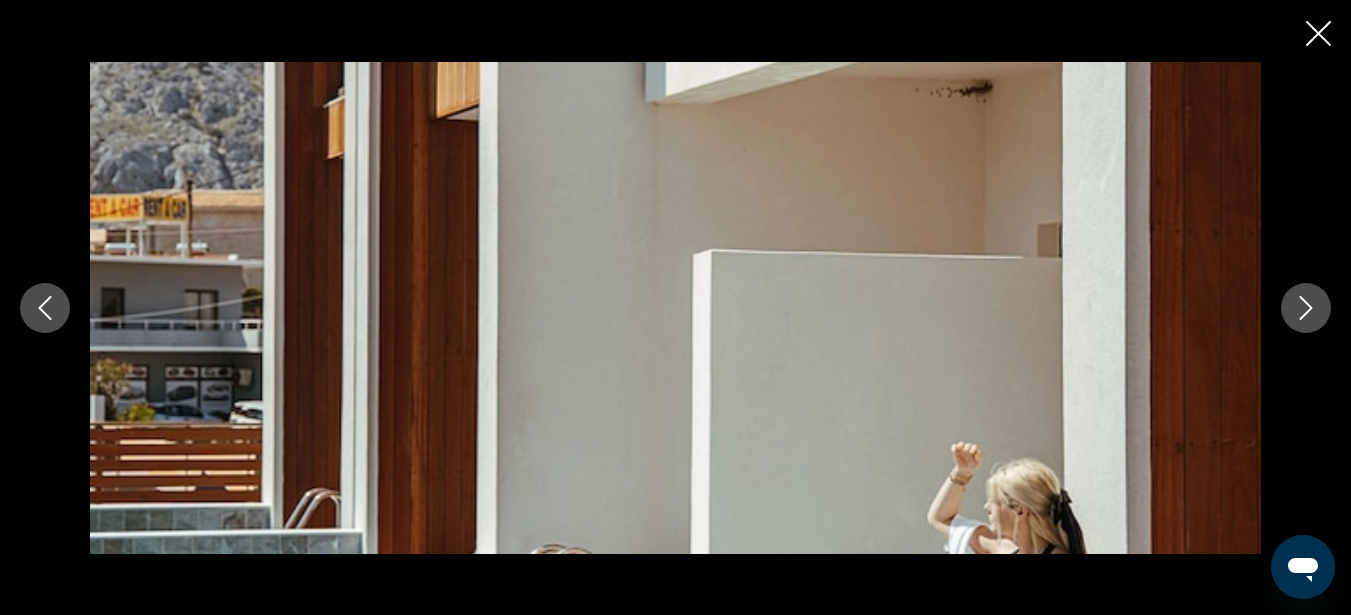 click 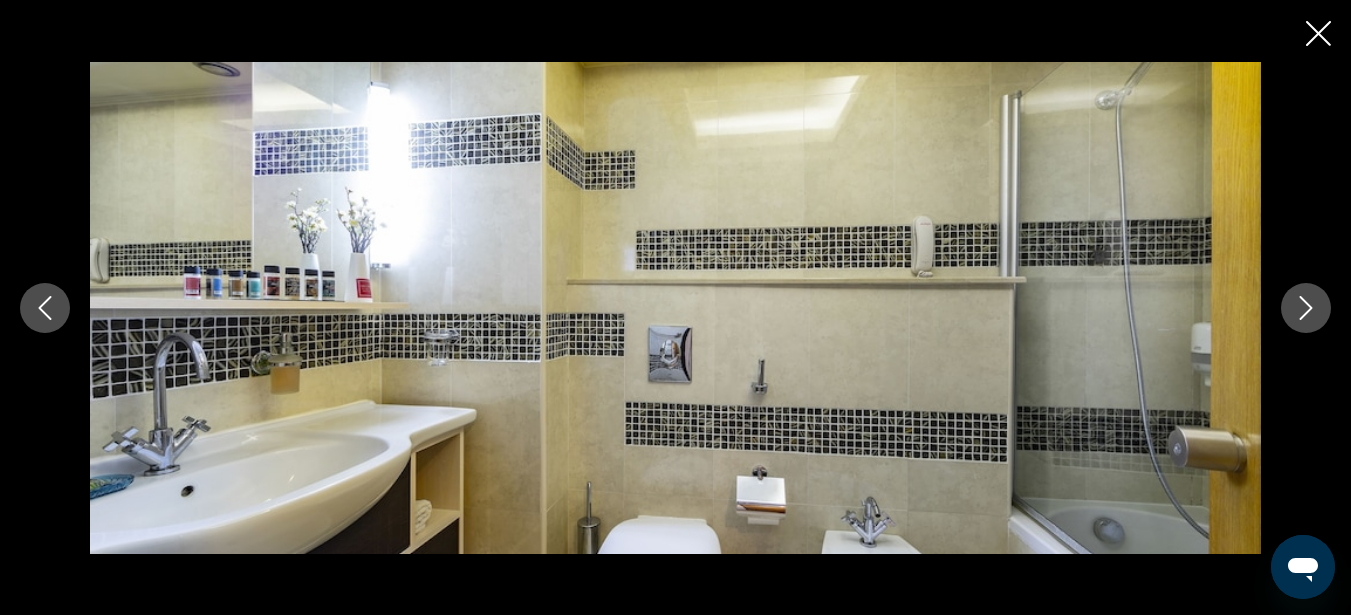 click 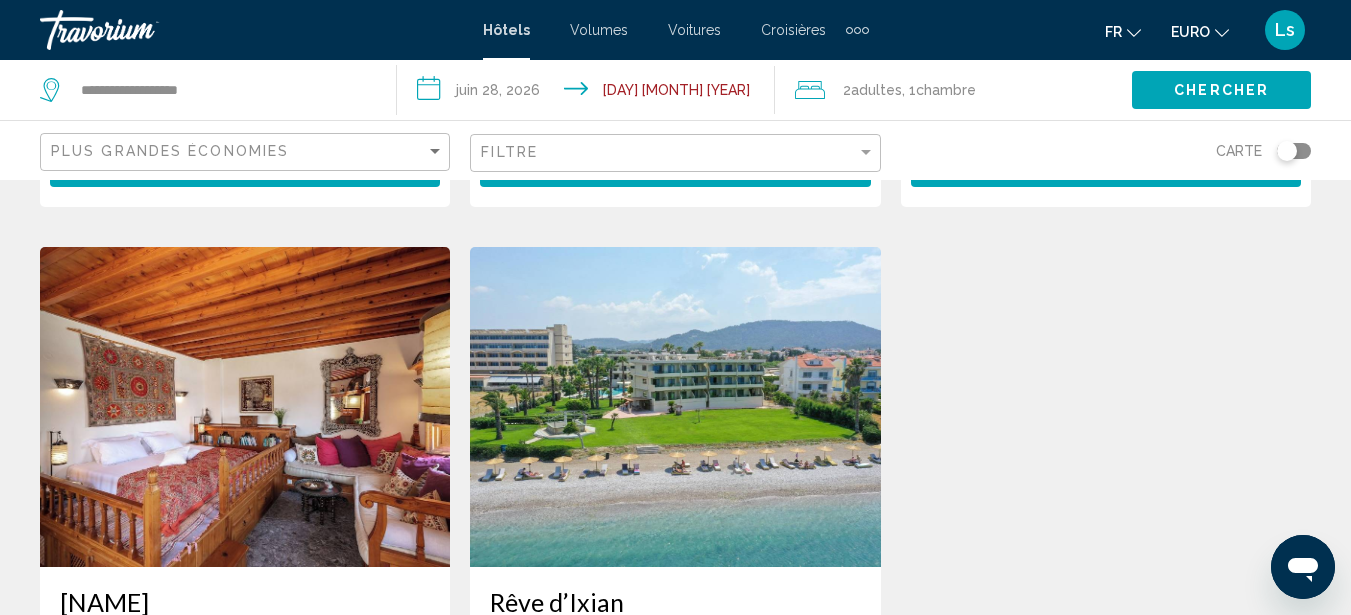 scroll, scrollTop: 1547, scrollLeft: 0, axis: vertical 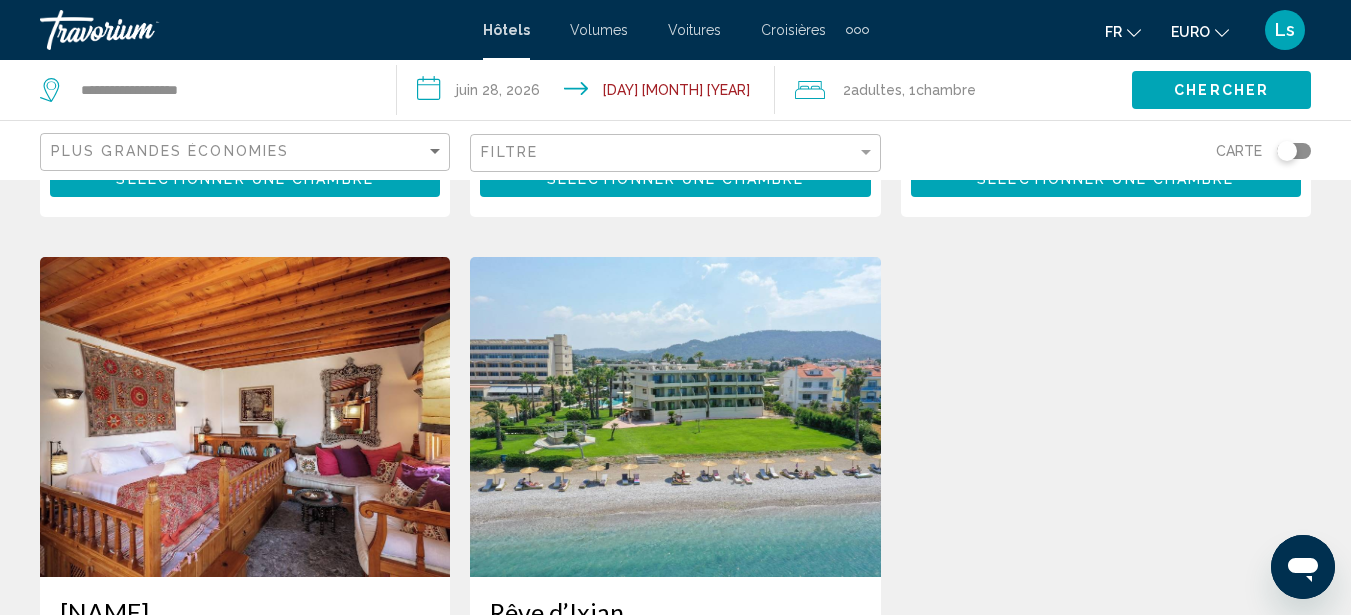 click at bounding box center [675, 417] 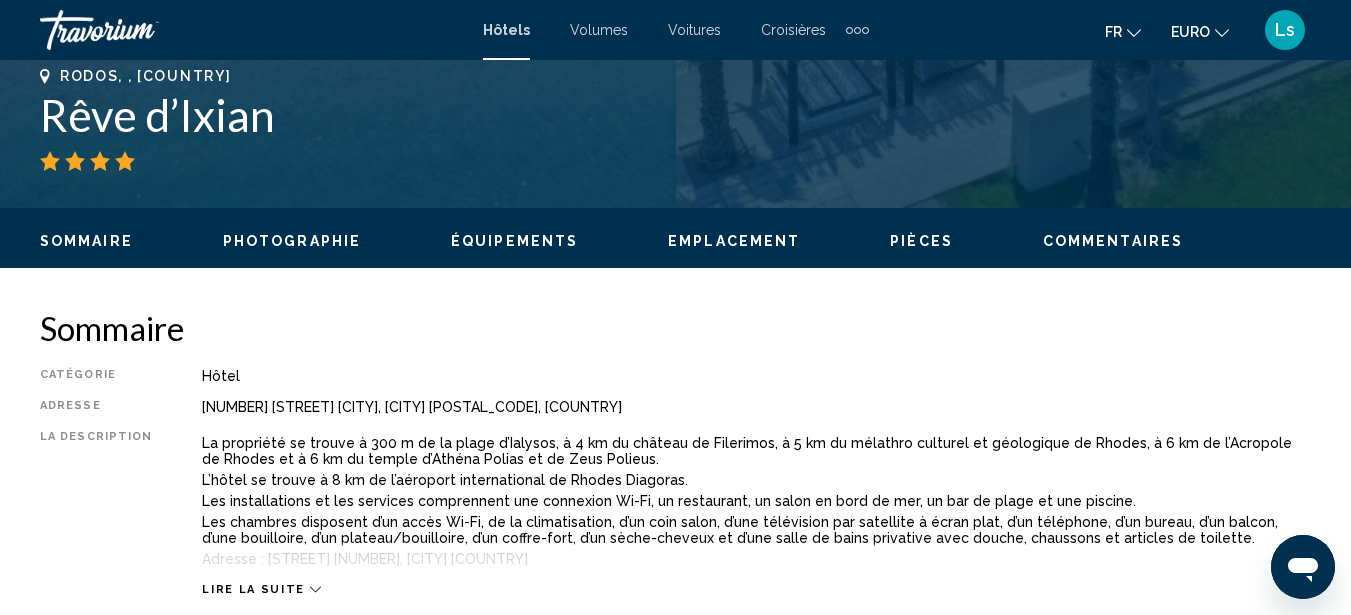 scroll, scrollTop: 795, scrollLeft: 0, axis: vertical 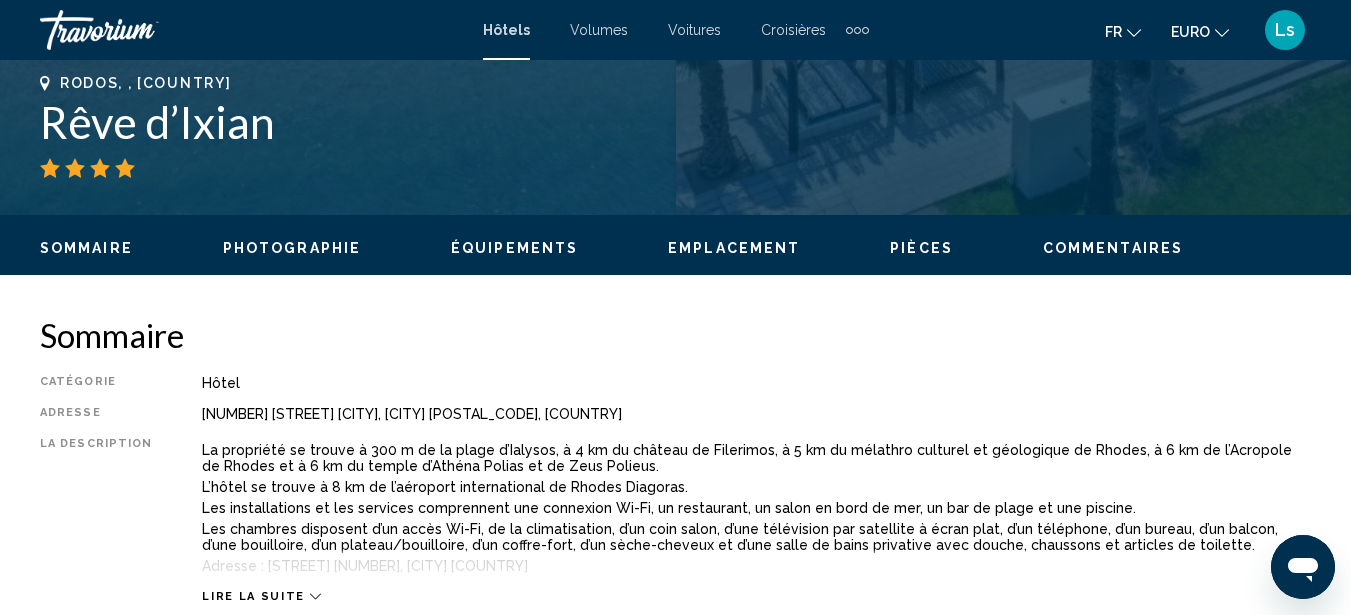 click on "Photographie" at bounding box center [292, 248] 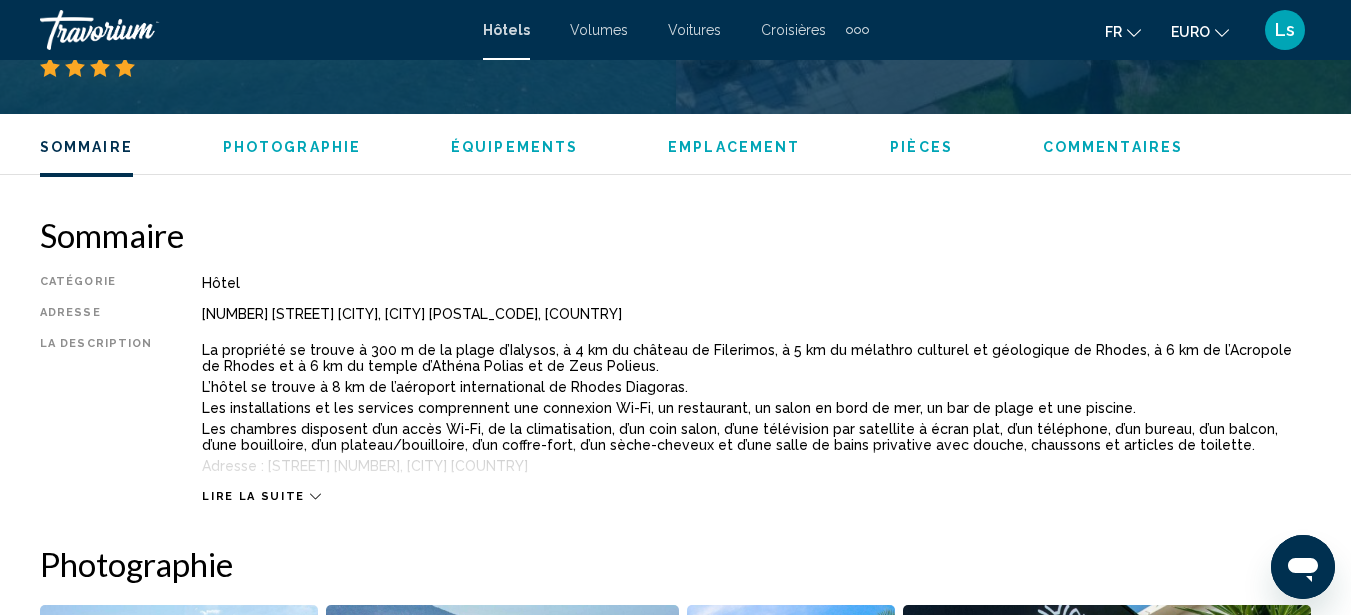 scroll, scrollTop: 1319, scrollLeft: 0, axis: vertical 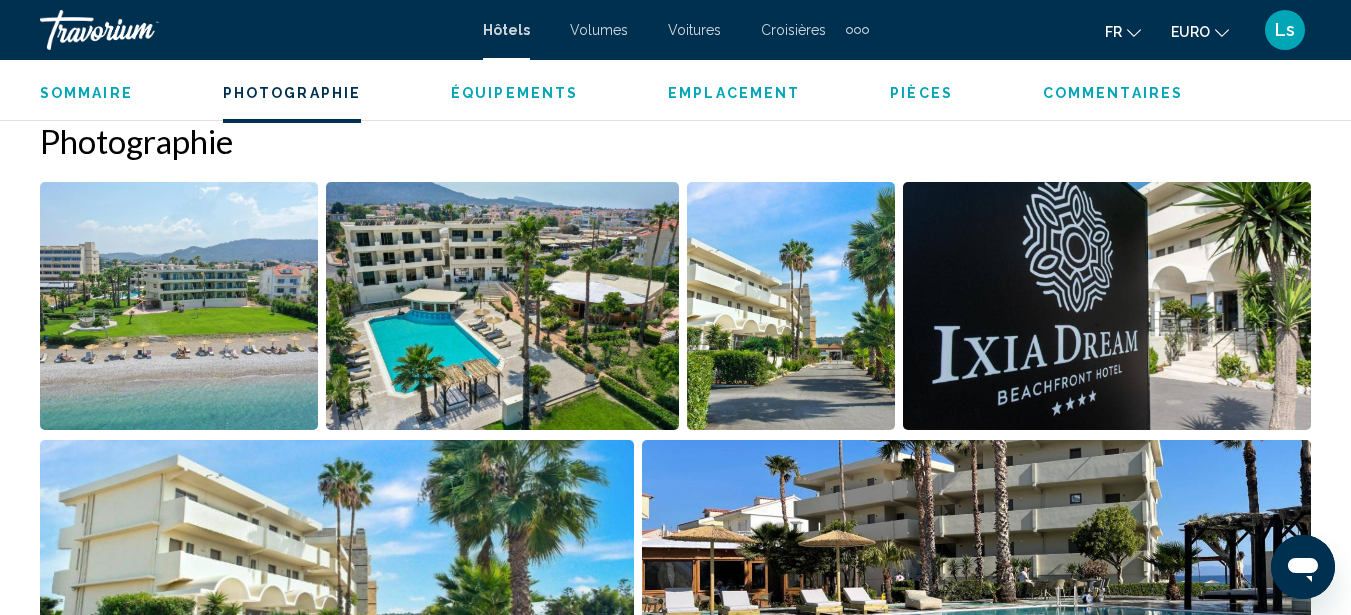 click at bounding box center [179, 306] 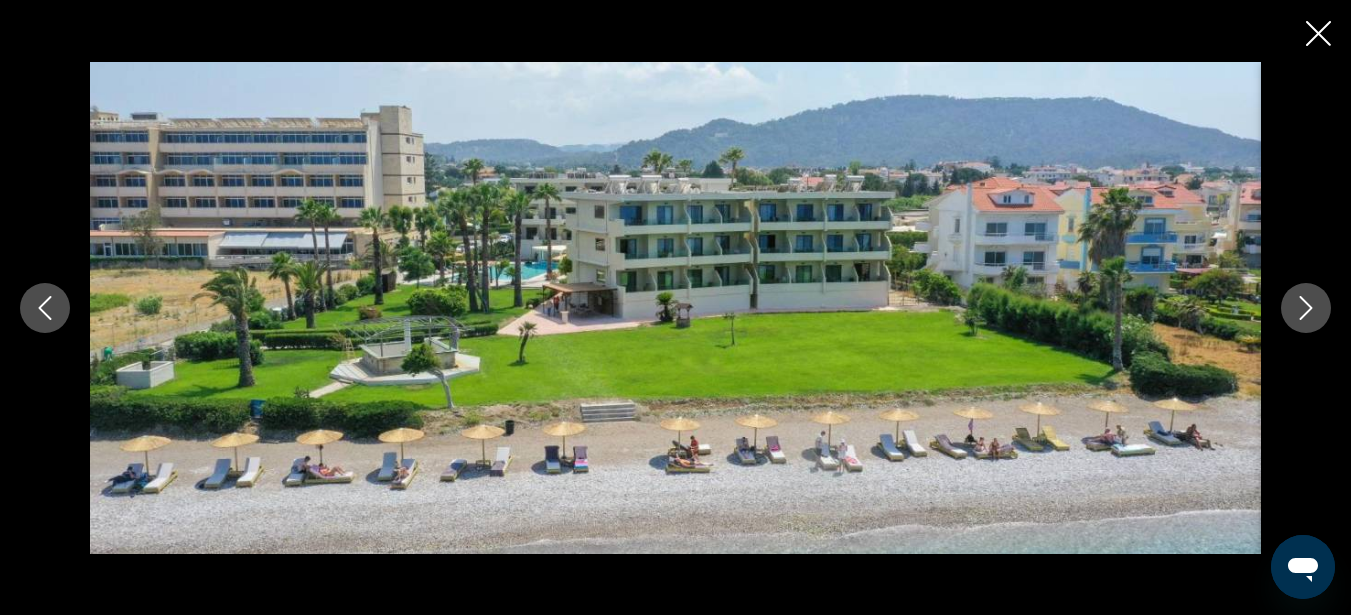 click 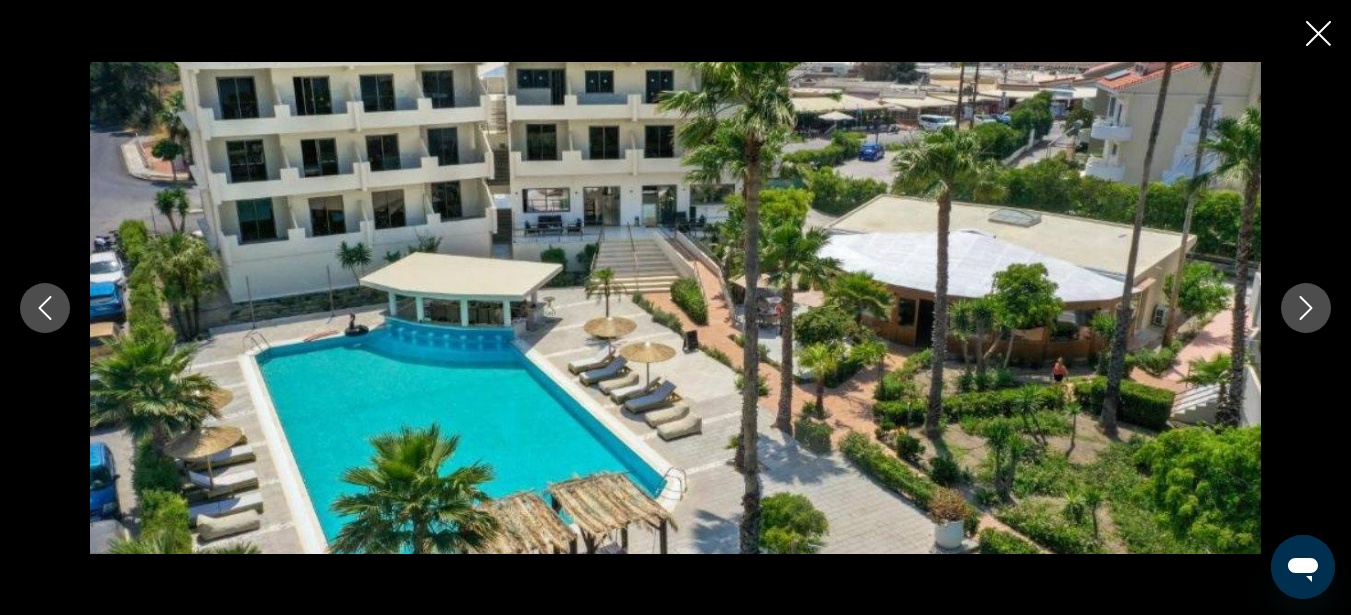 click 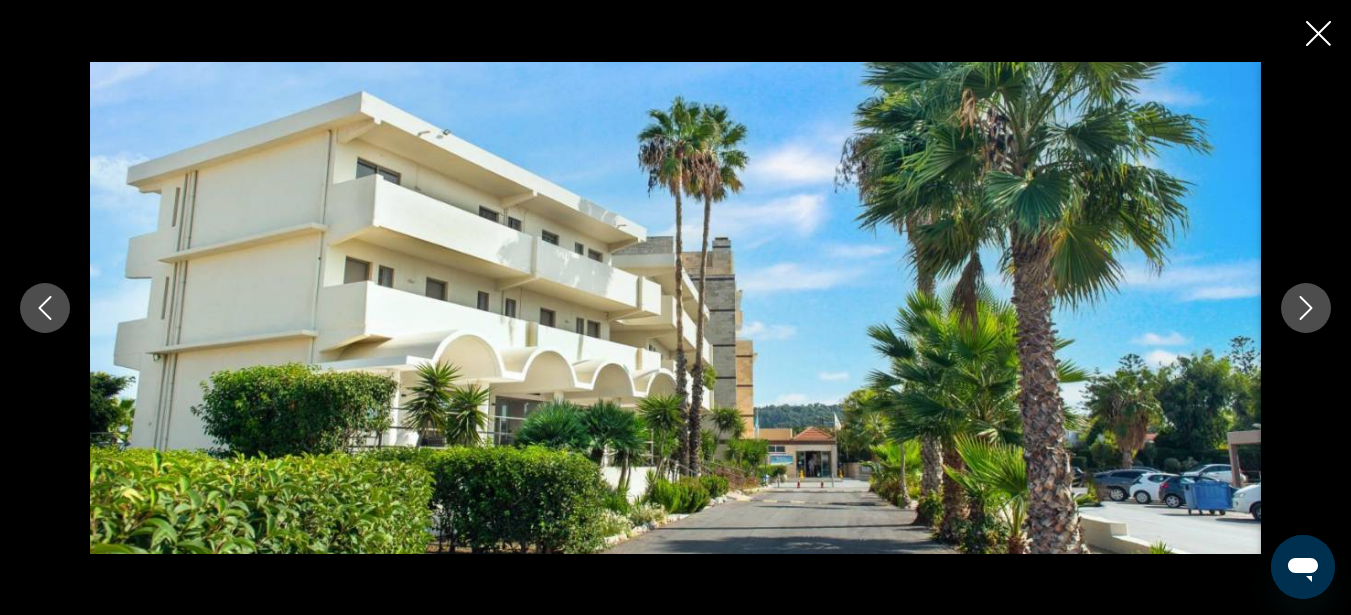 click 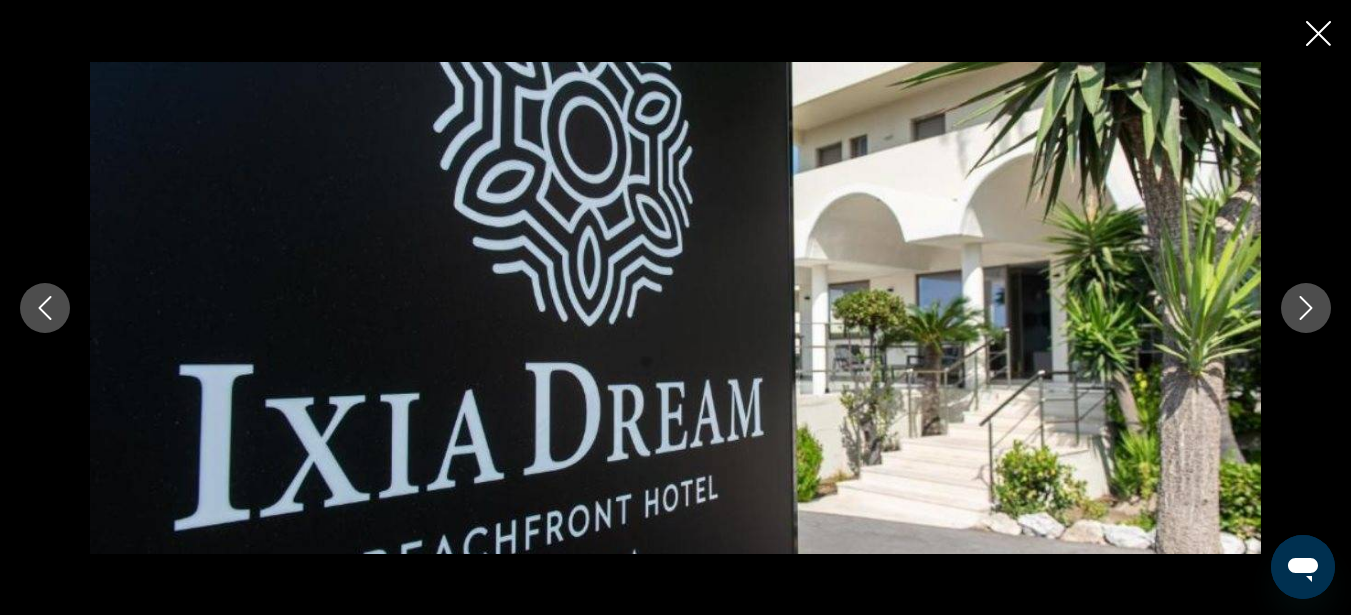 click 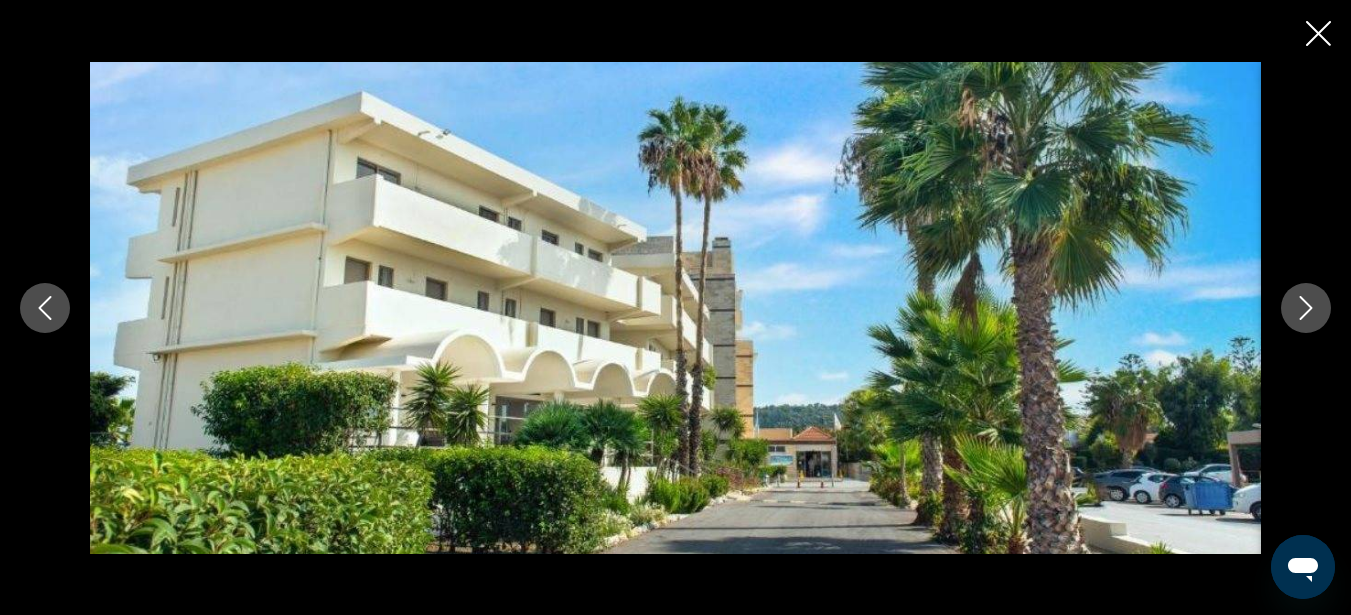click 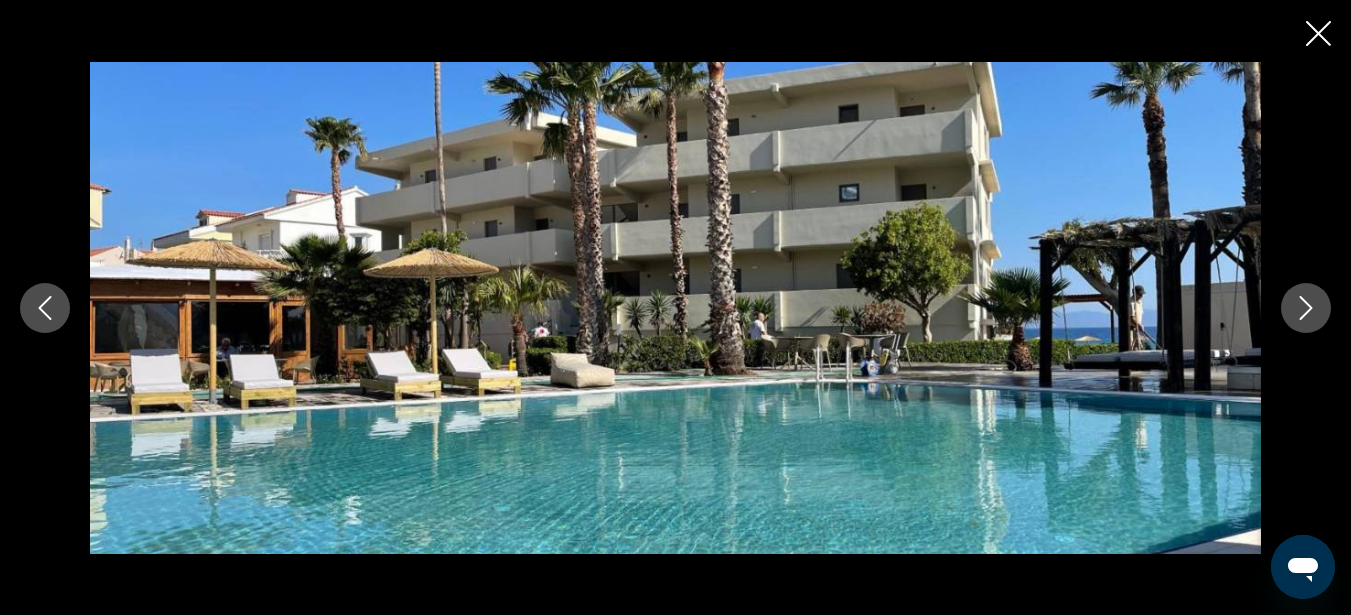 click 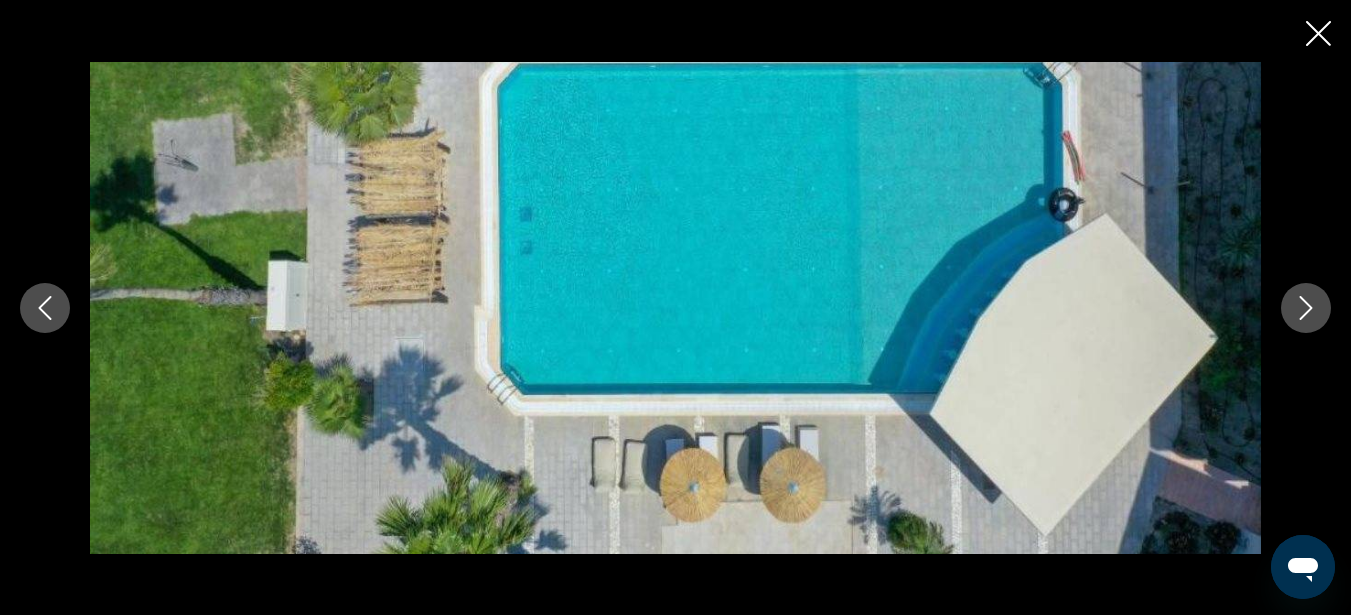 click 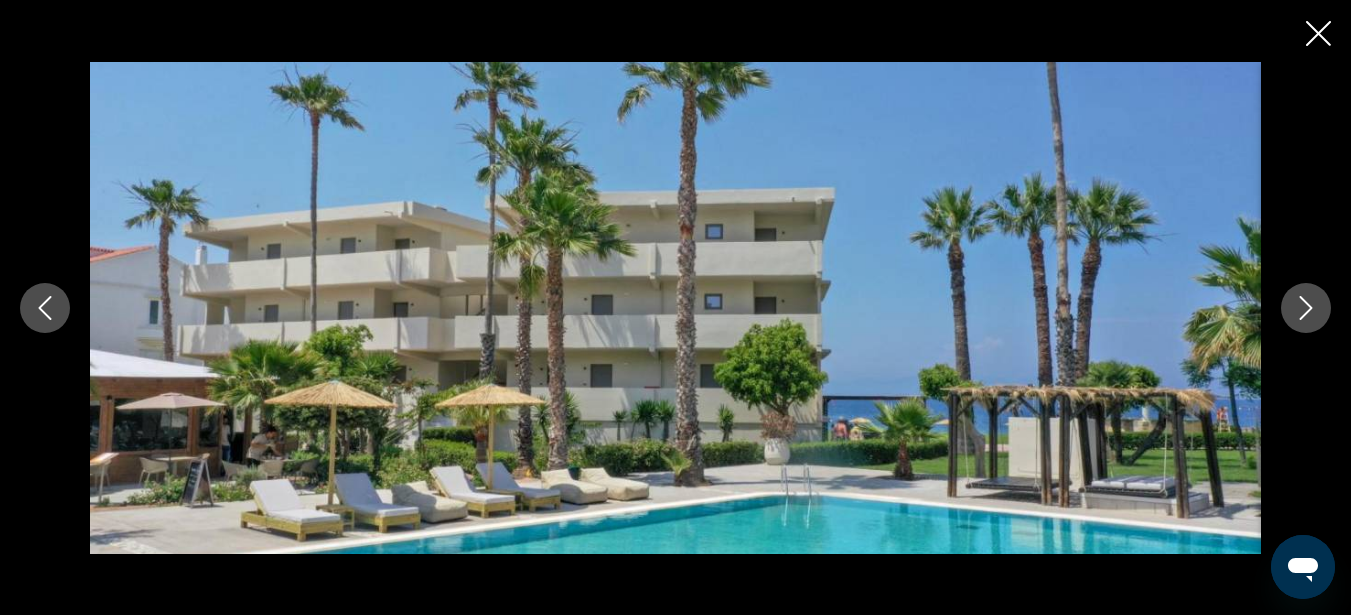 click 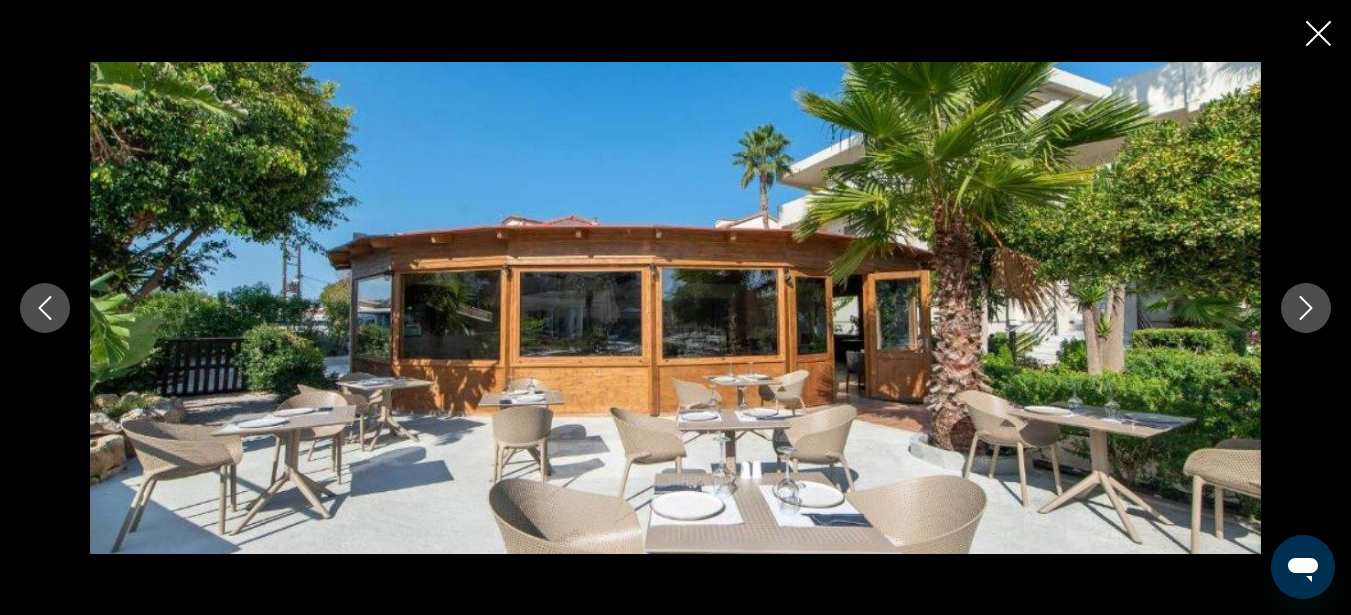 click 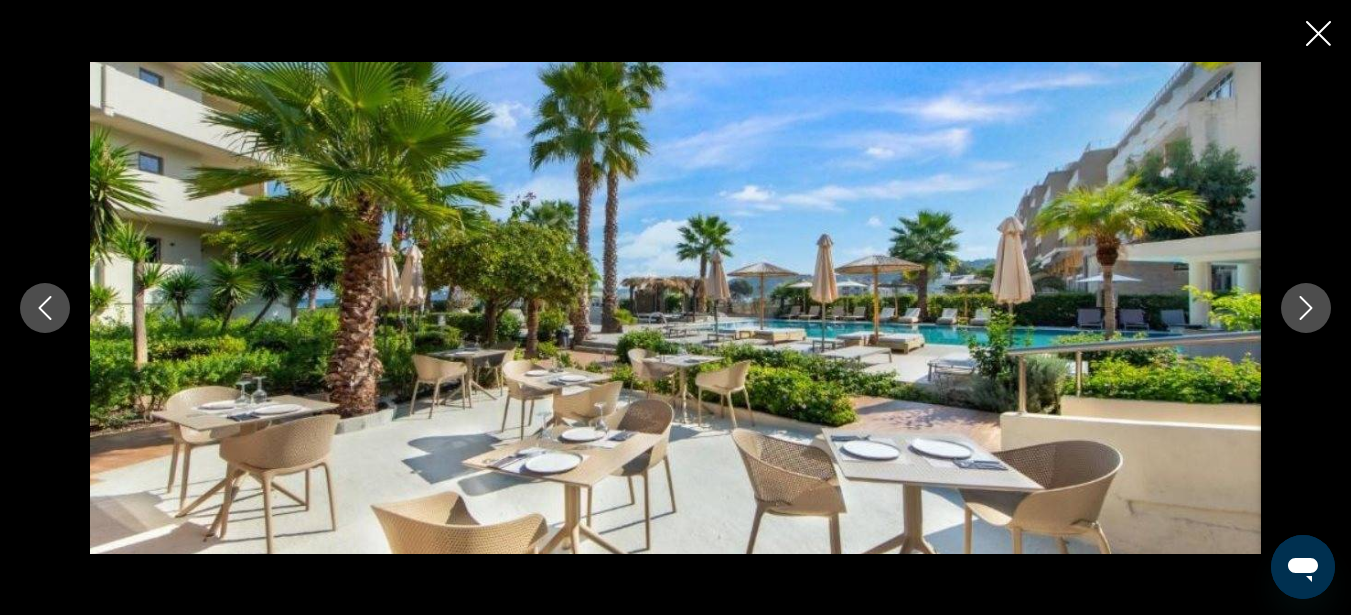 click 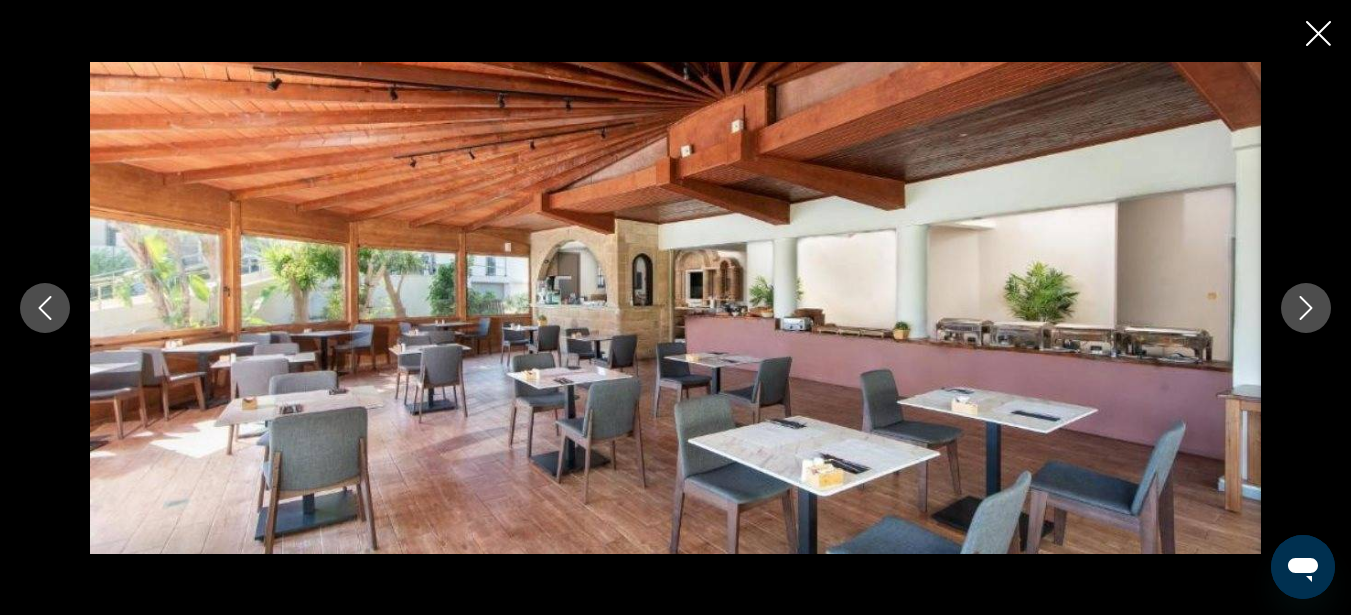 click 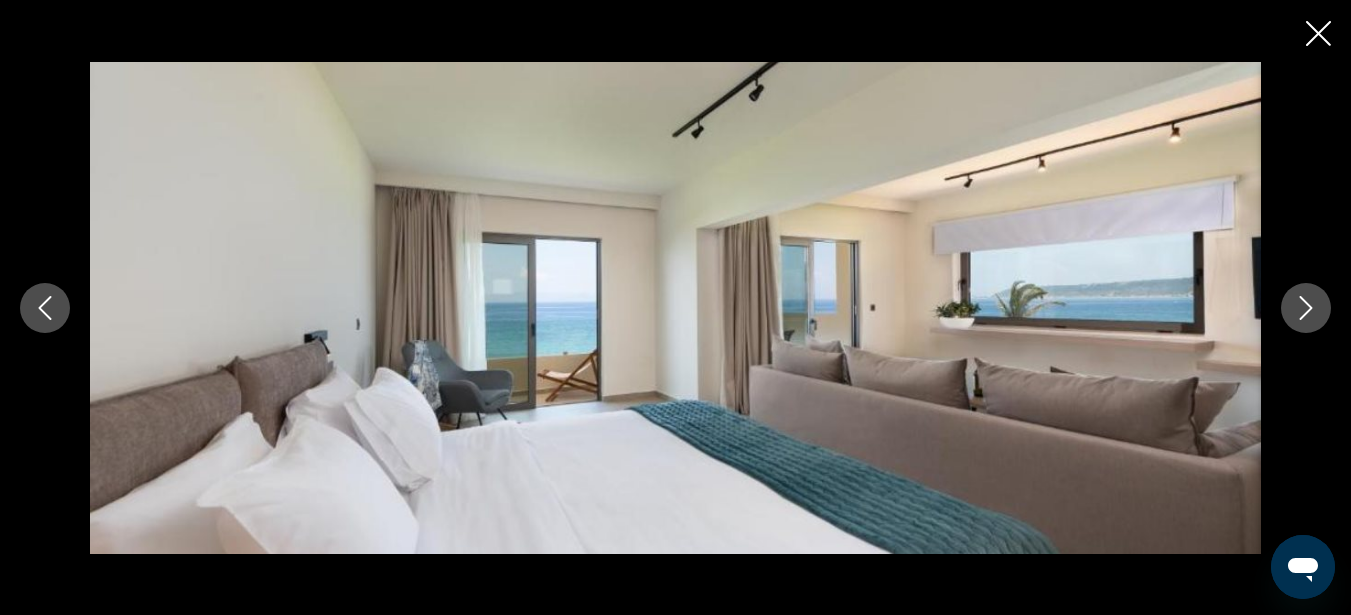 click 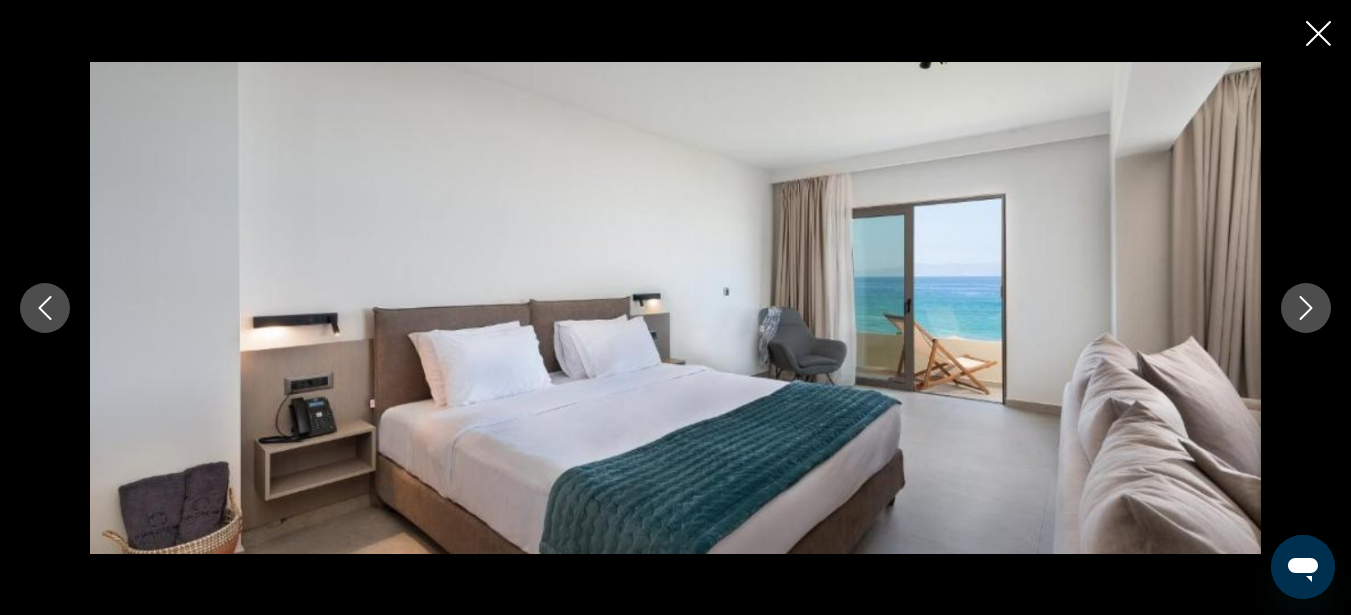 click 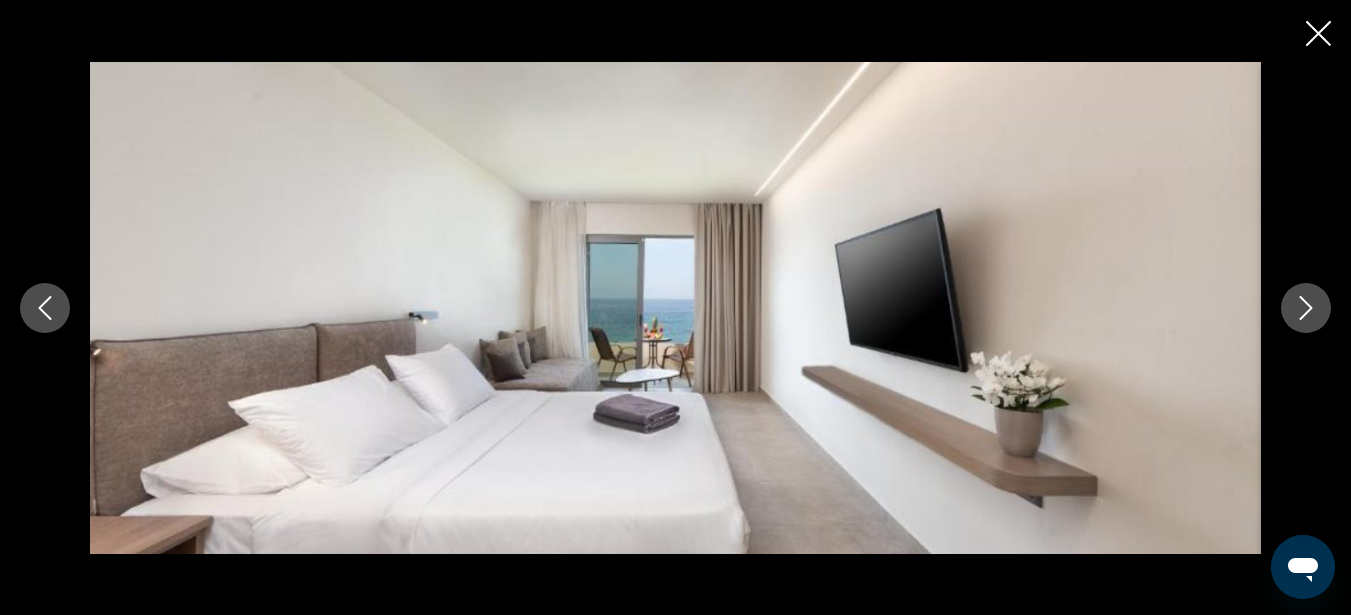 click 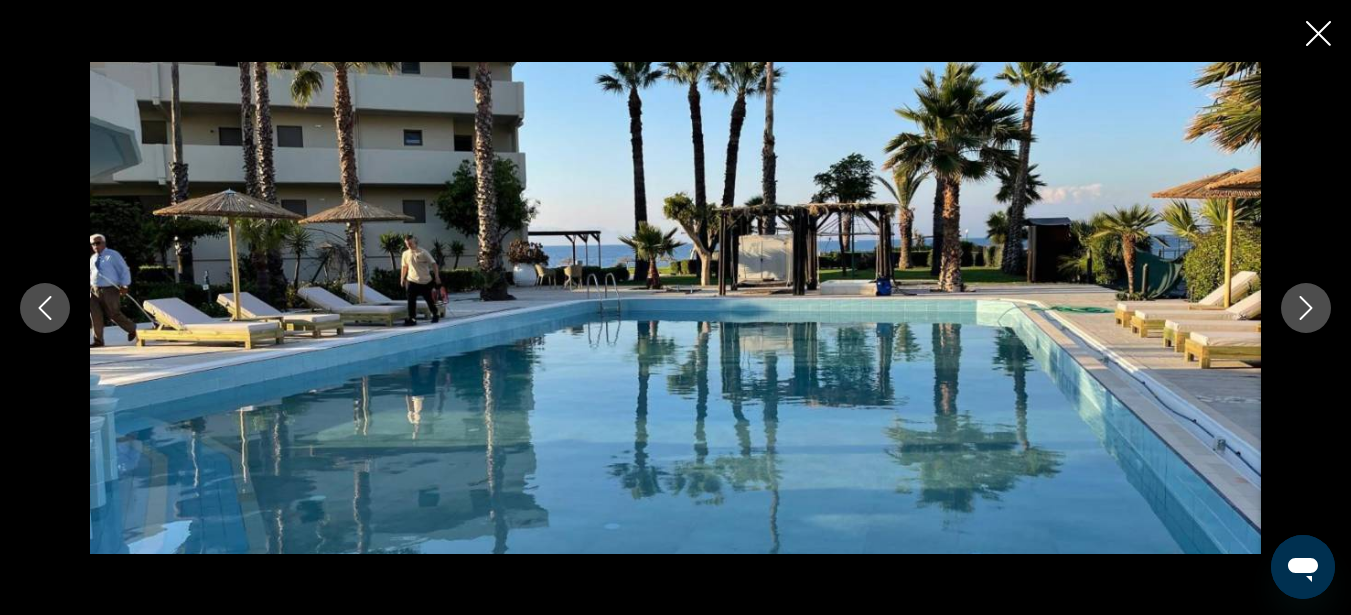 click 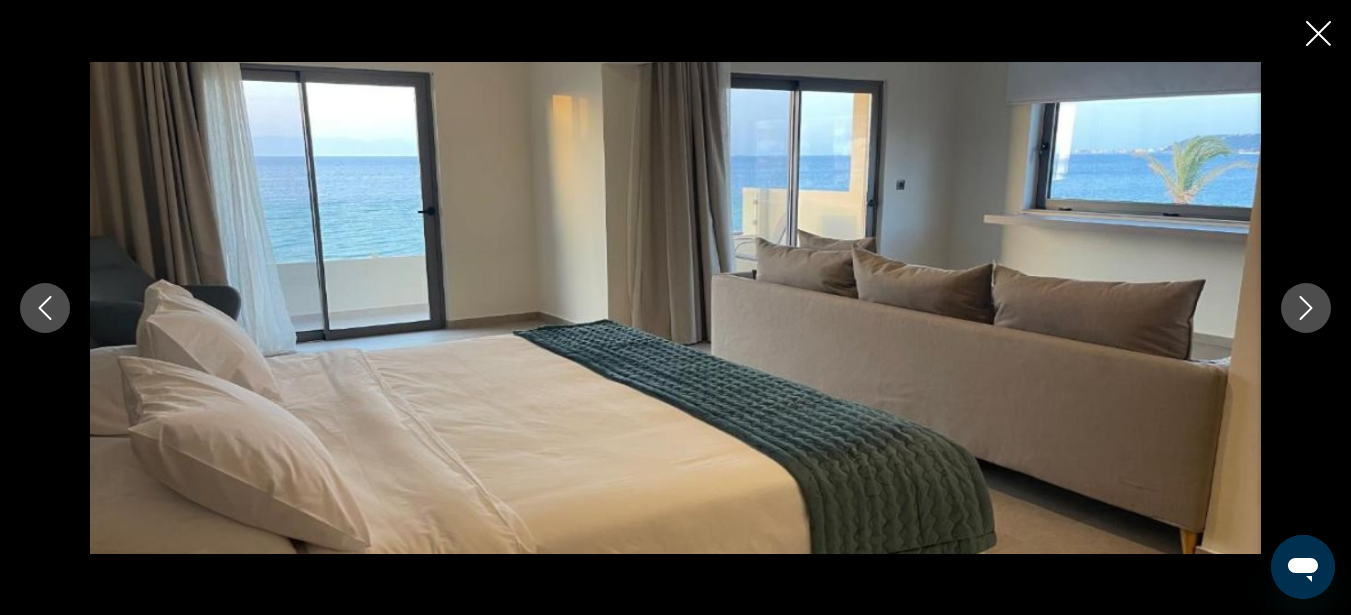 click 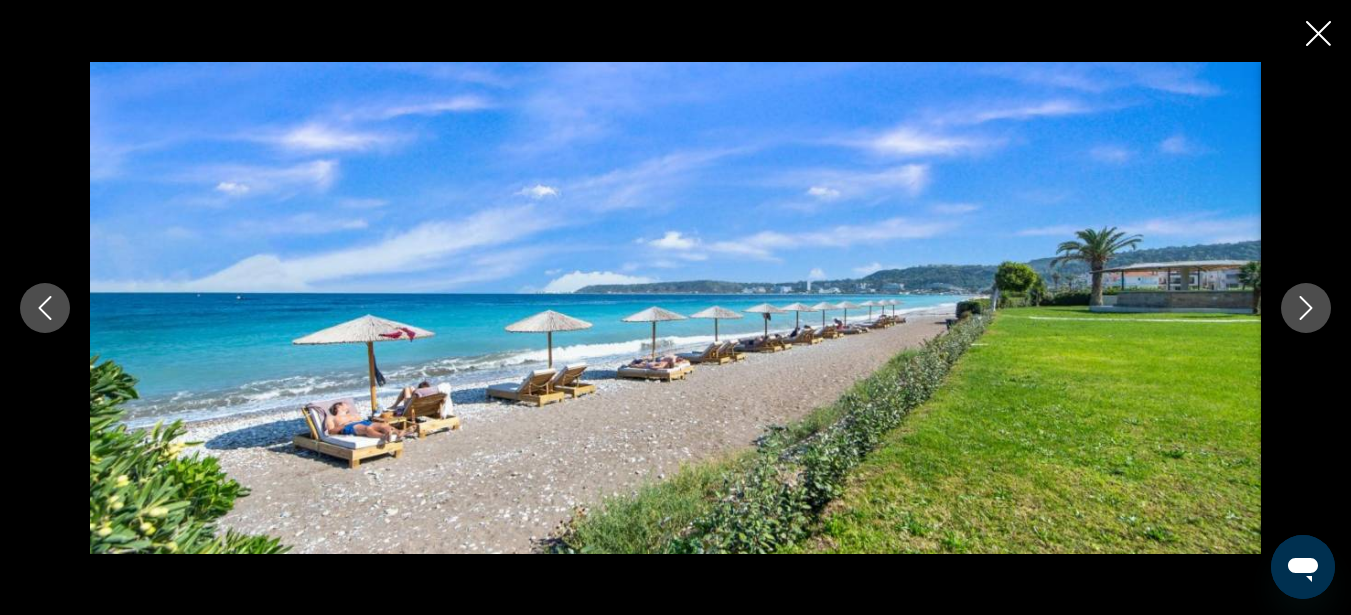 click 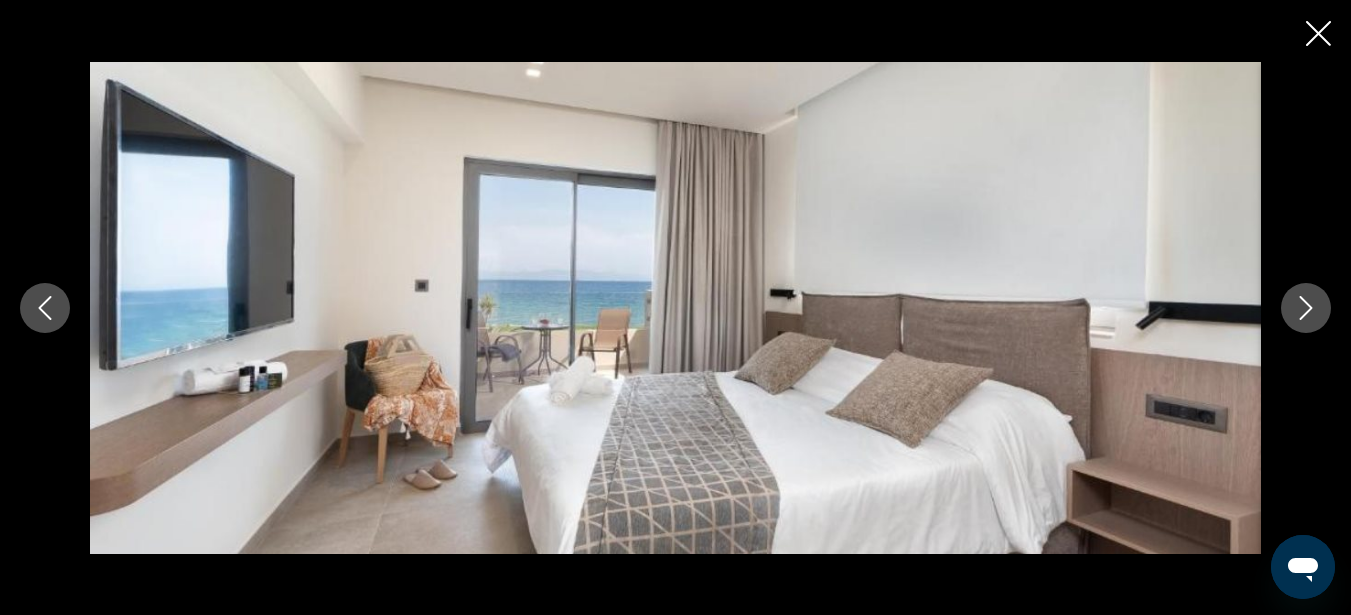 click 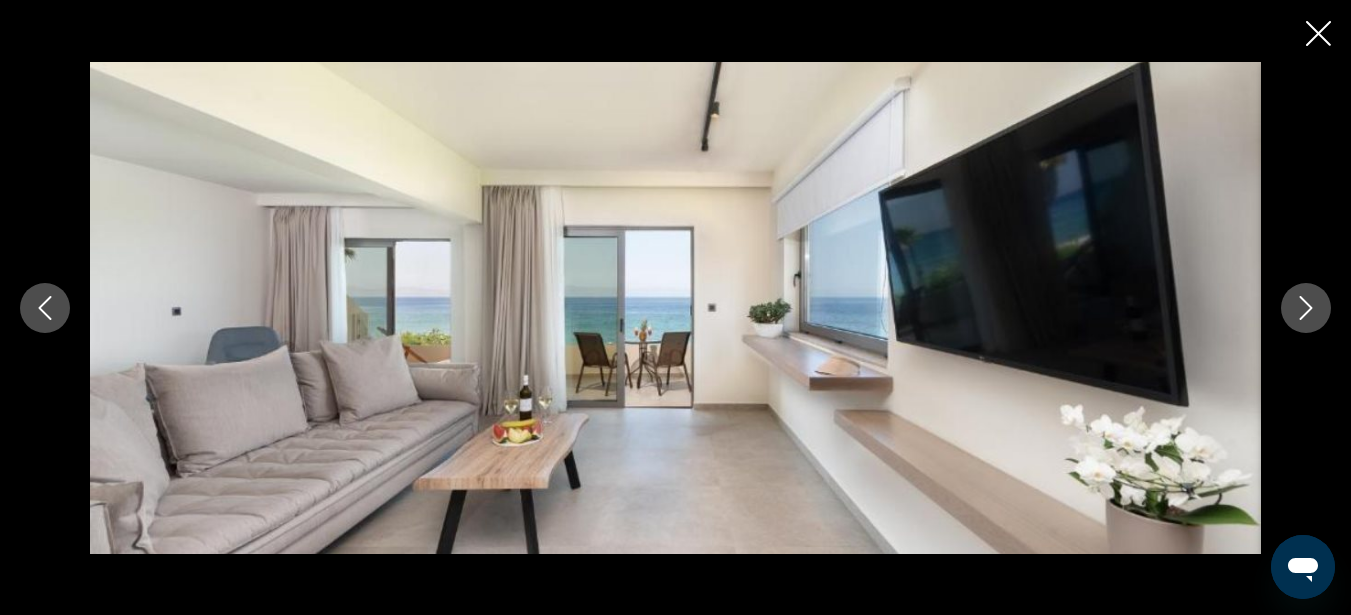 click 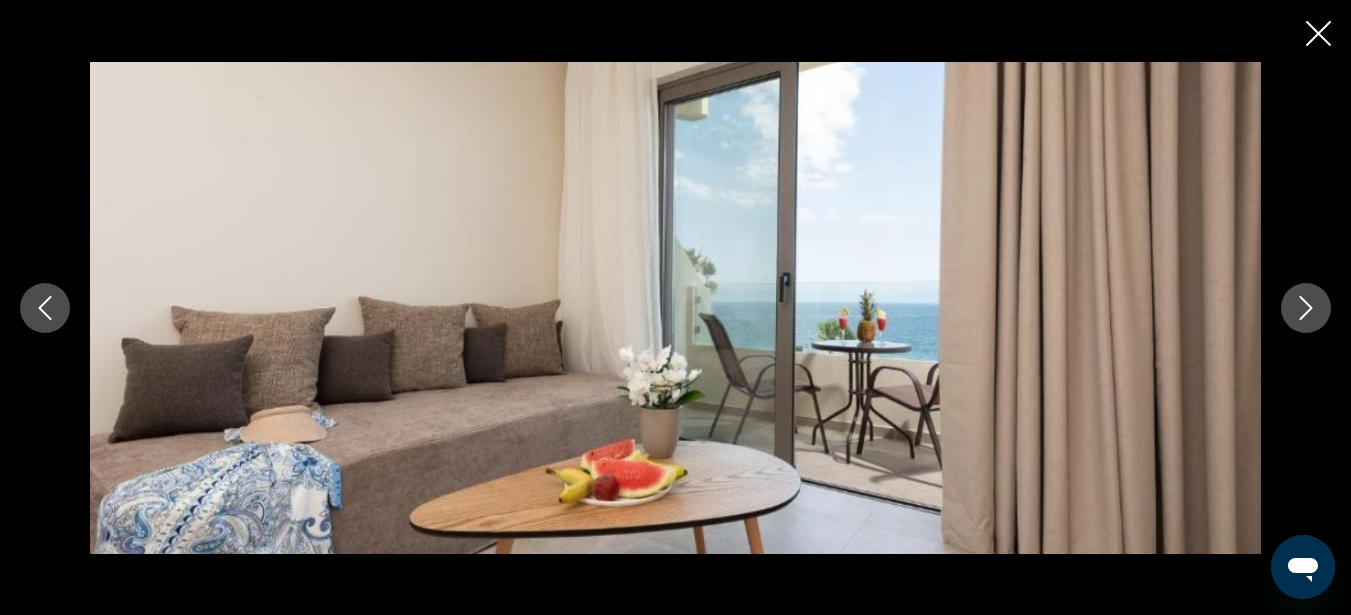 click 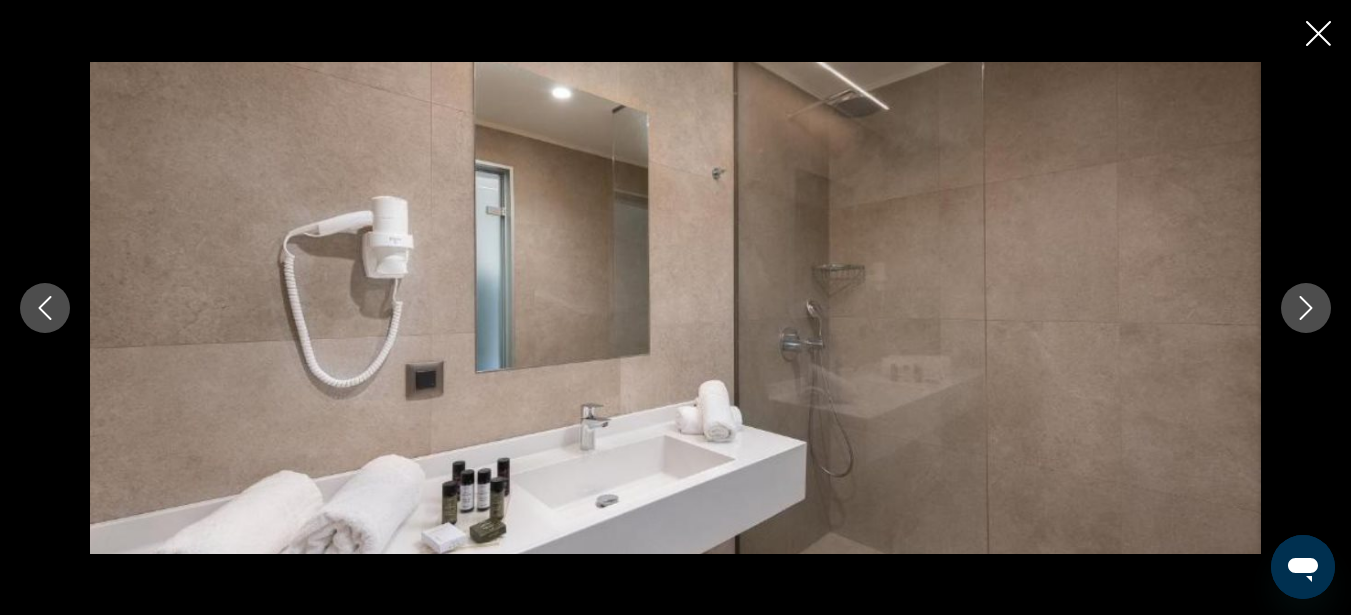 click 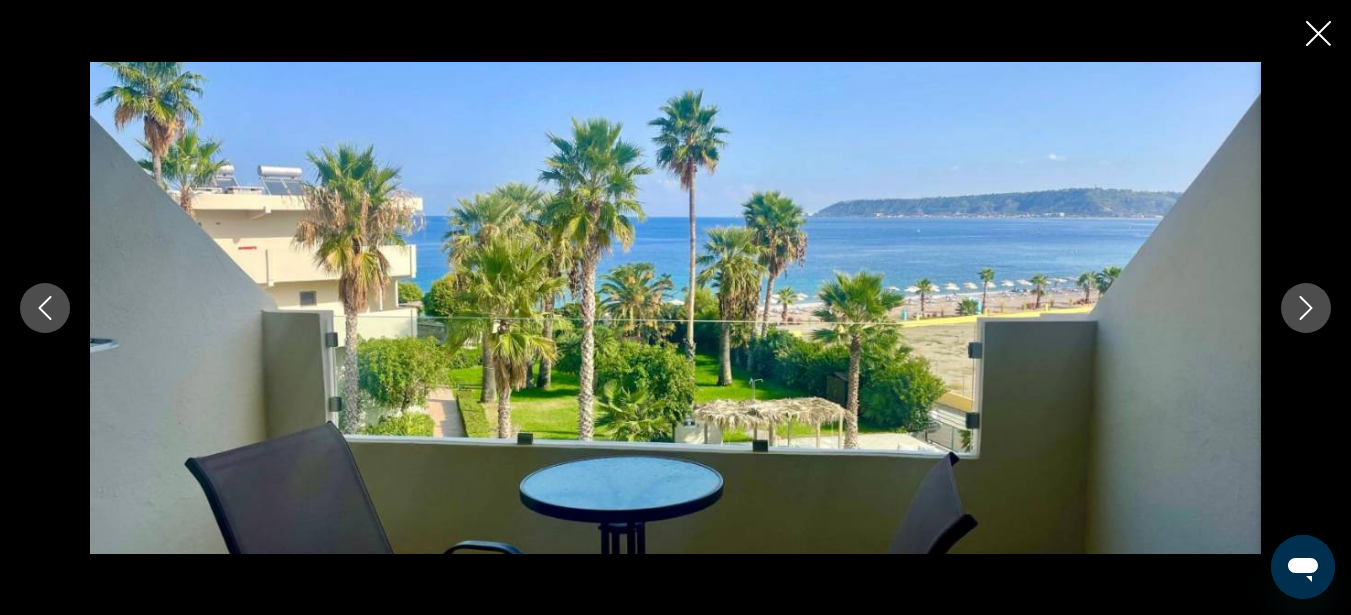 click 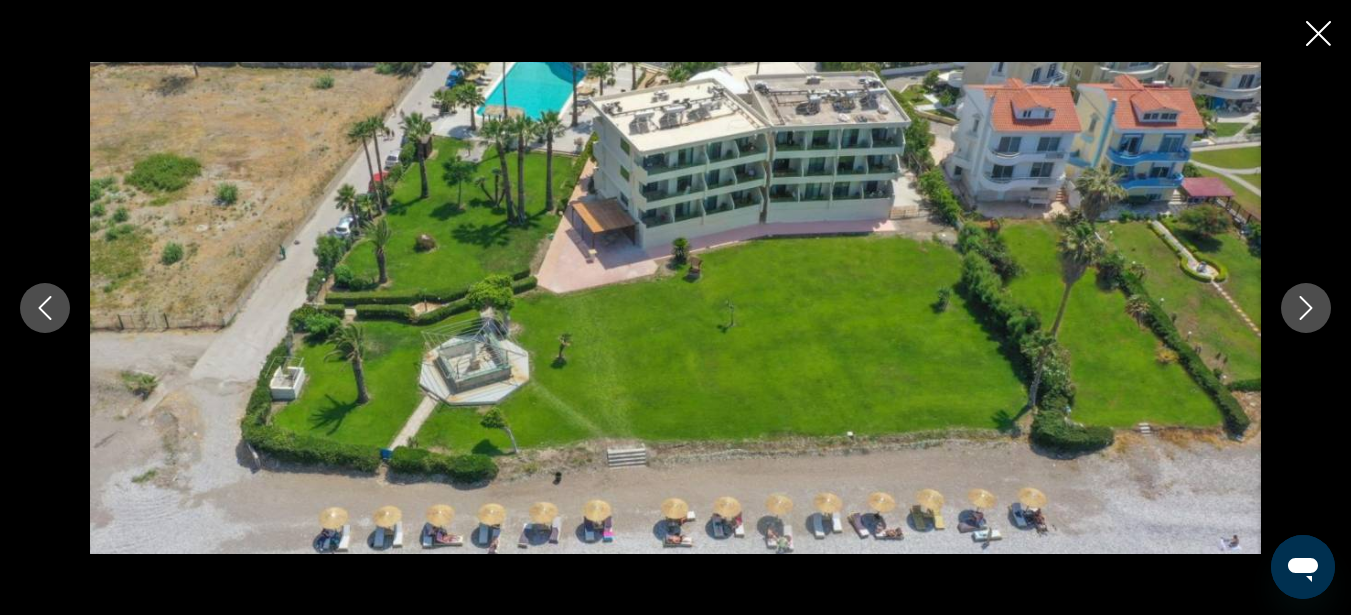 click 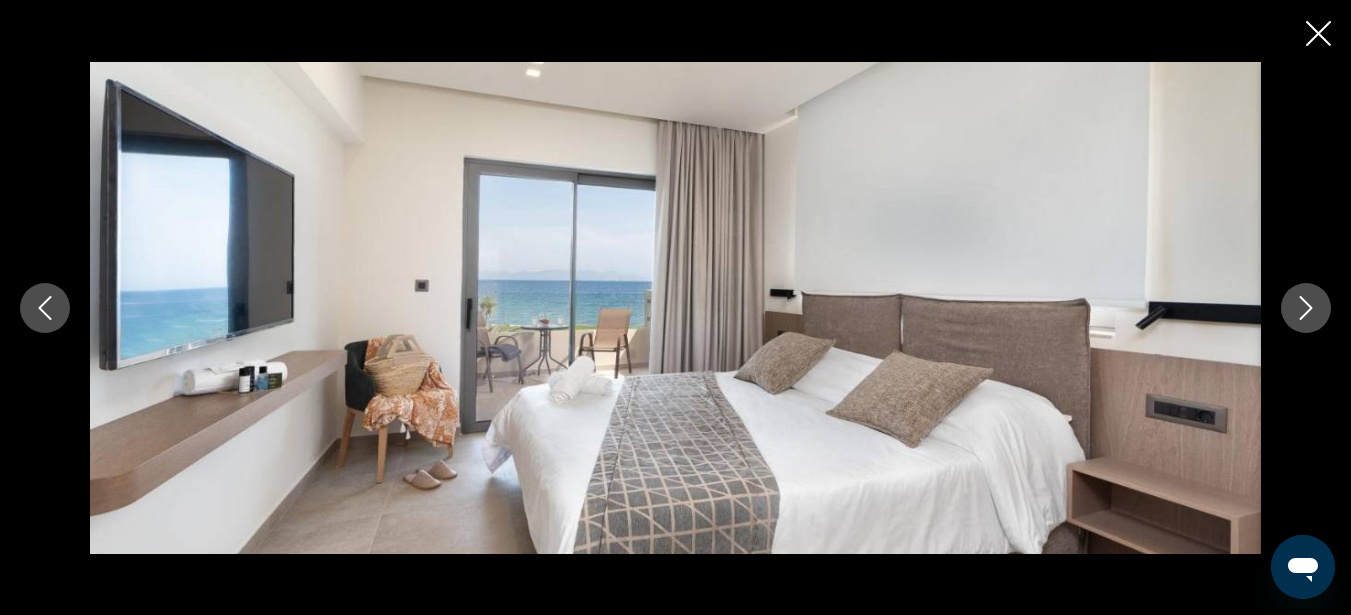 click 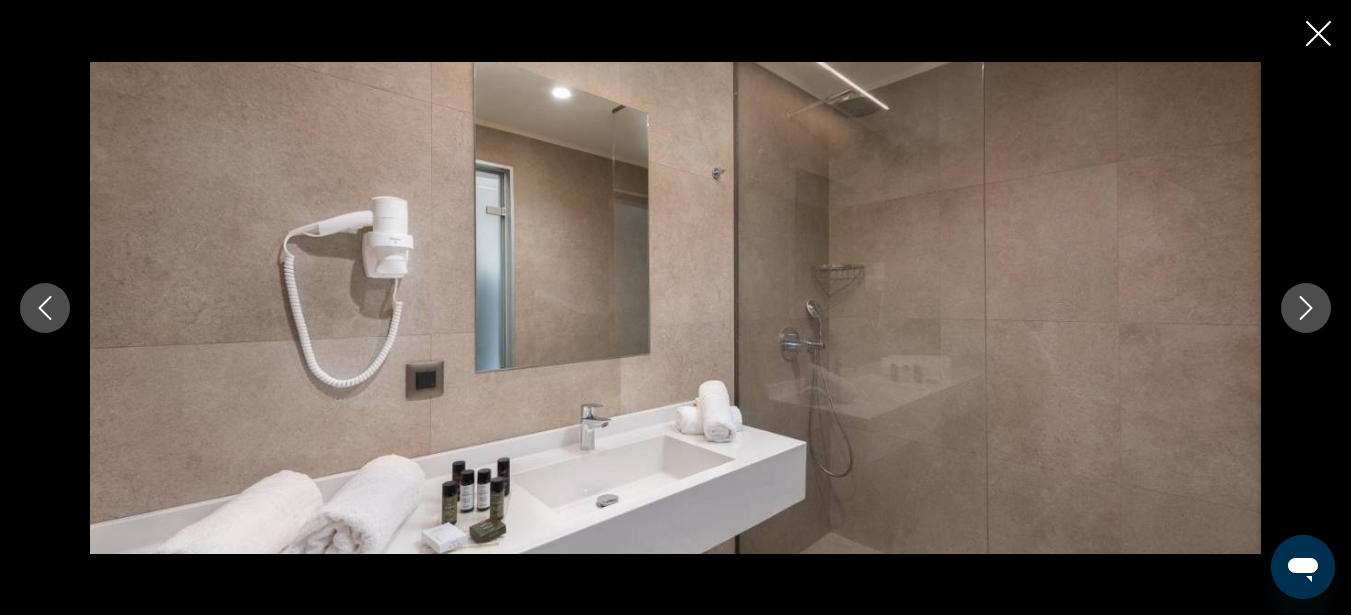 click 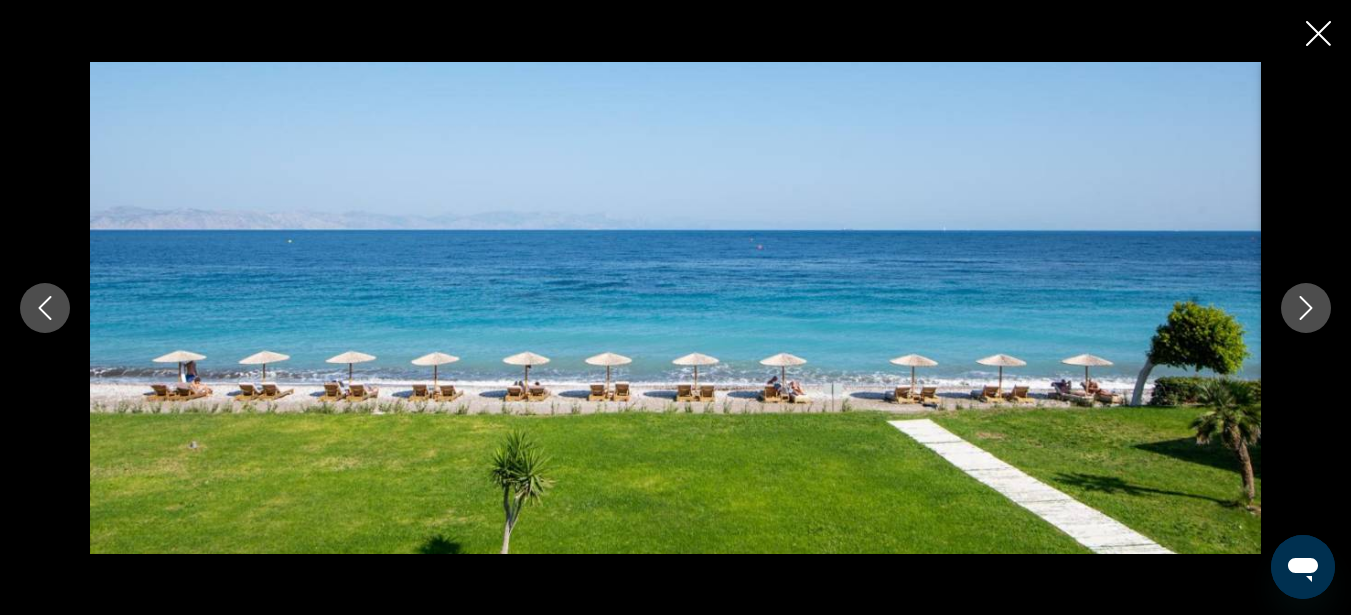 click 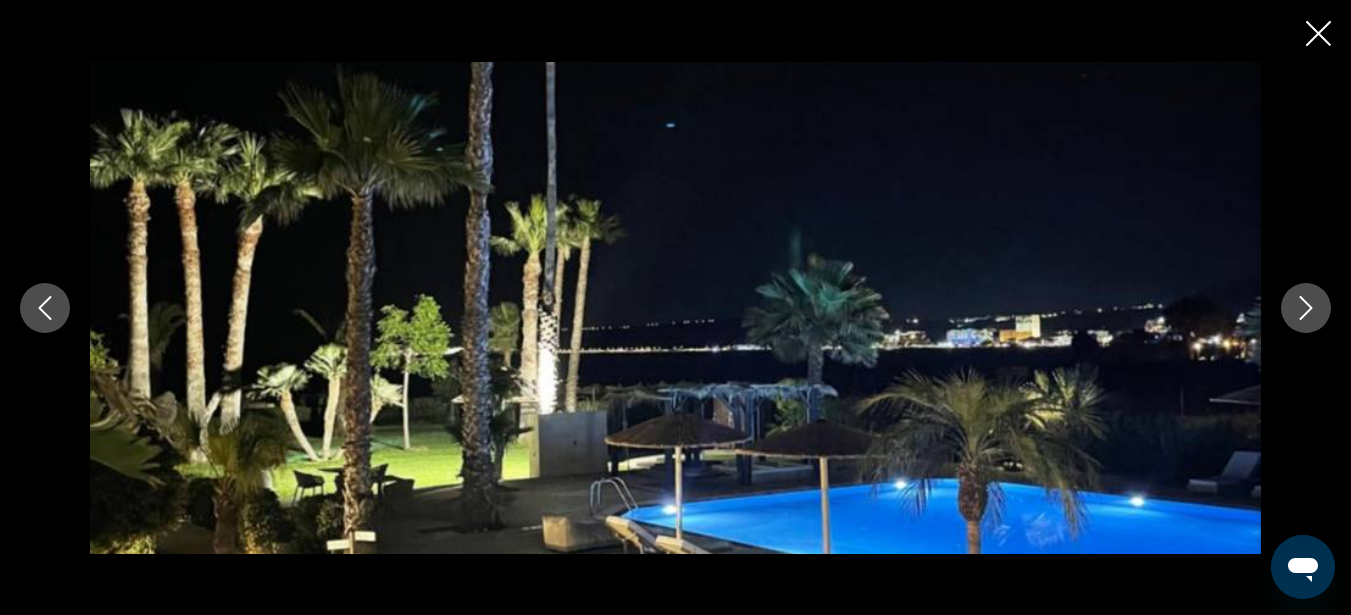 click 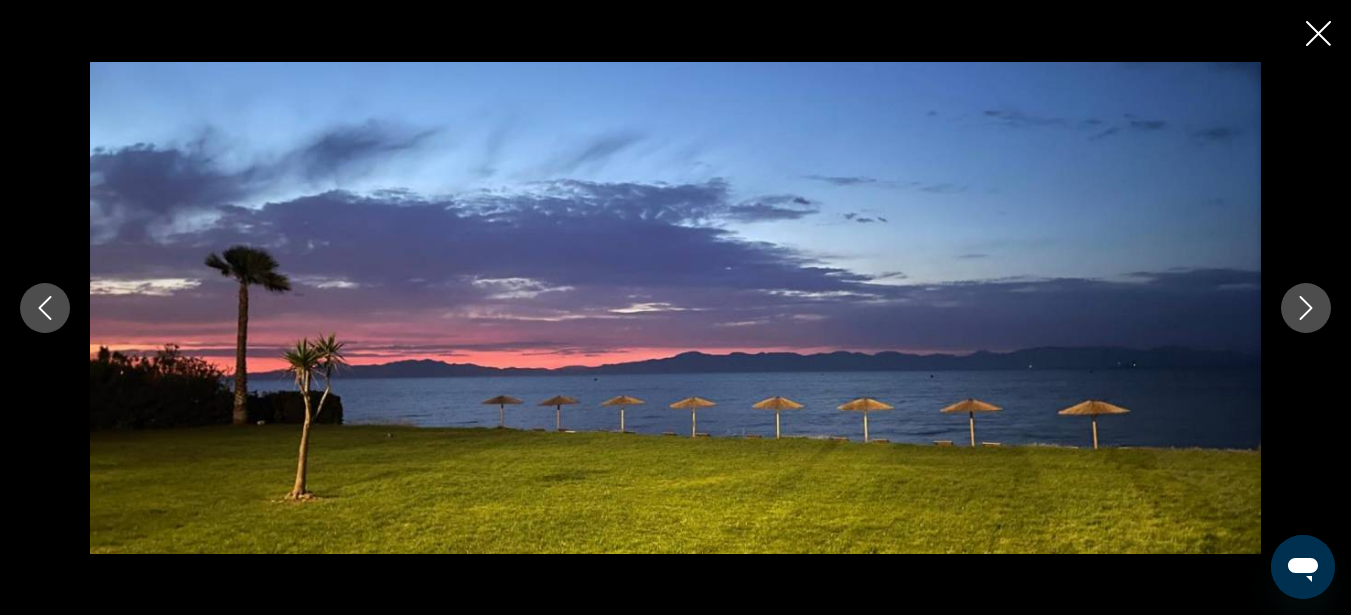 click 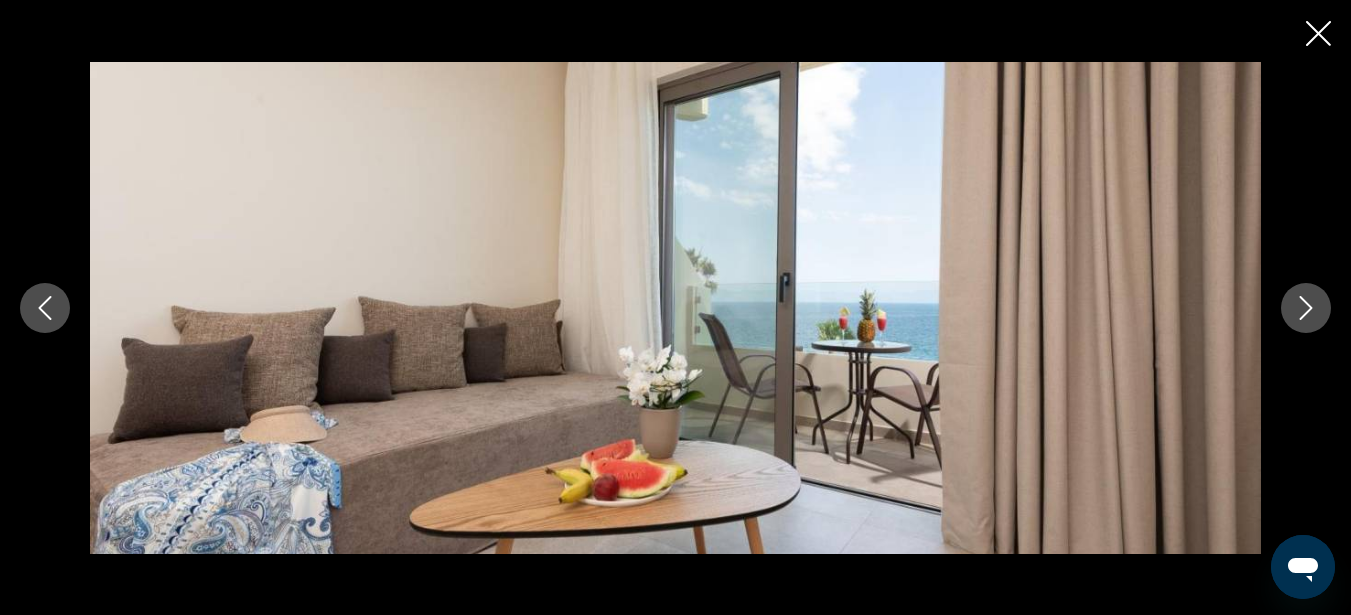 click 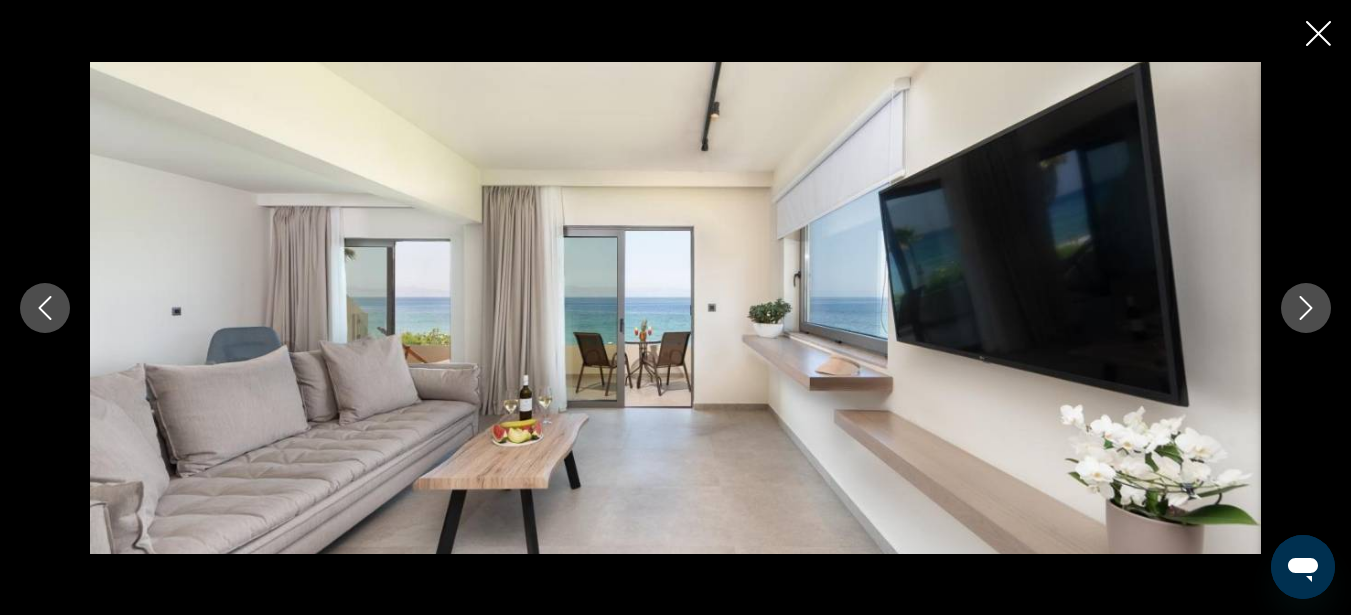 click 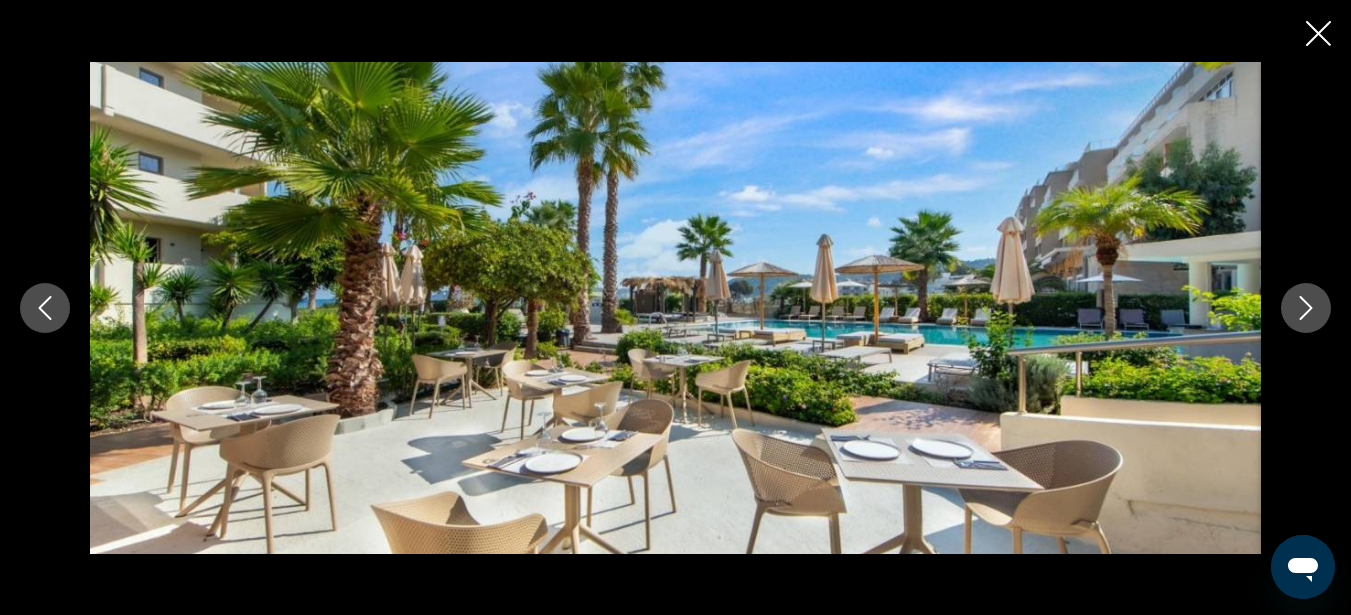 click 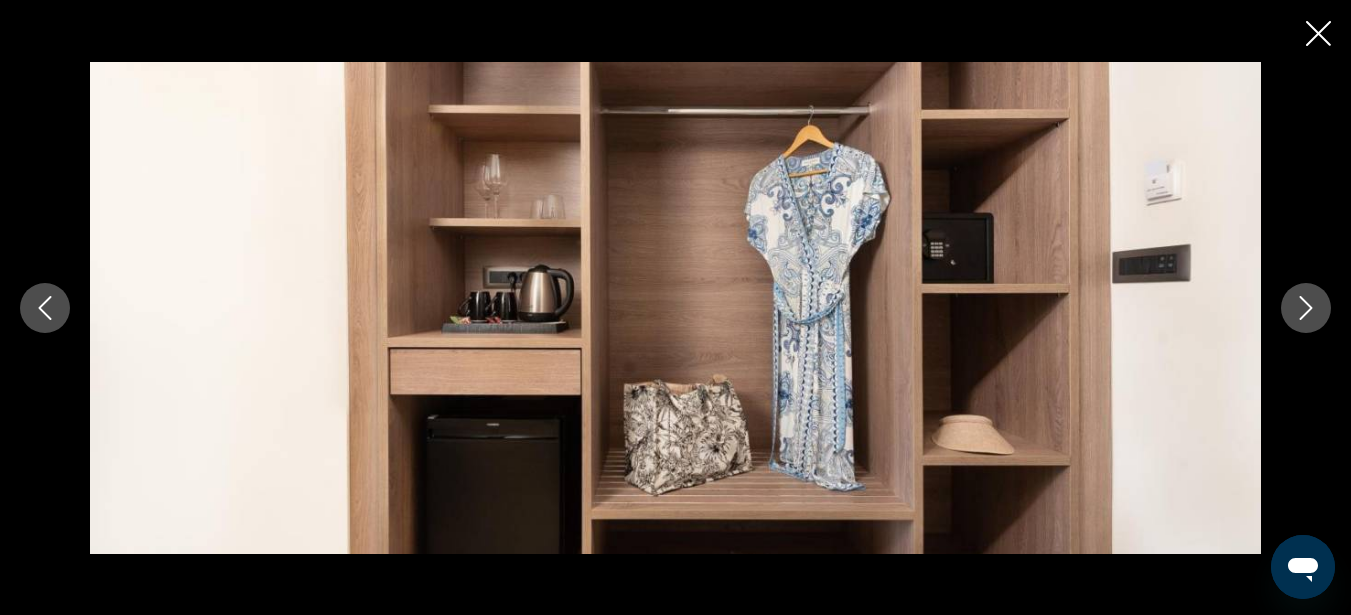 click 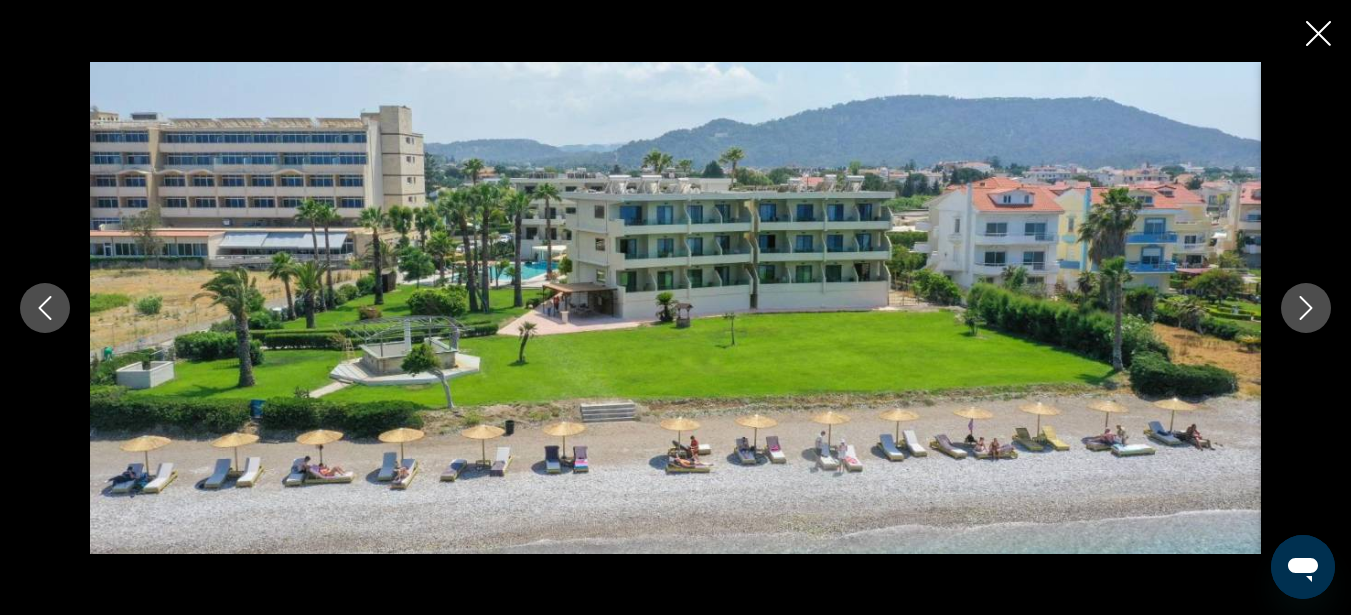 click 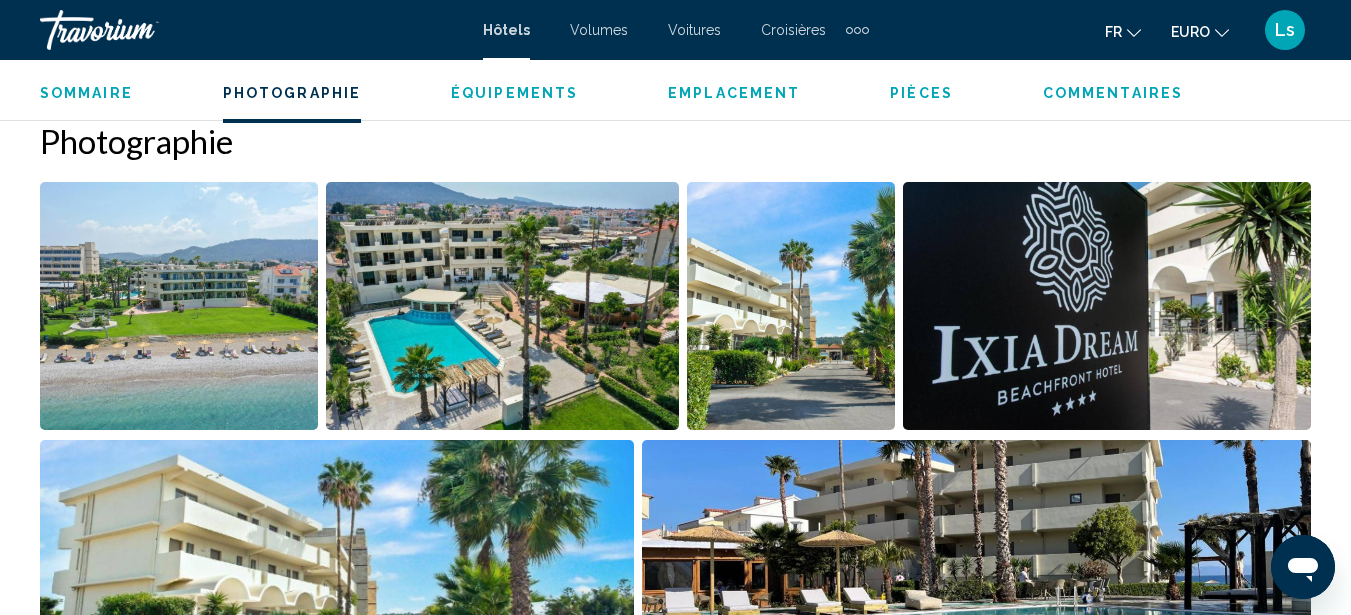 click on "Sommaire" at bounding box center [86, 93] 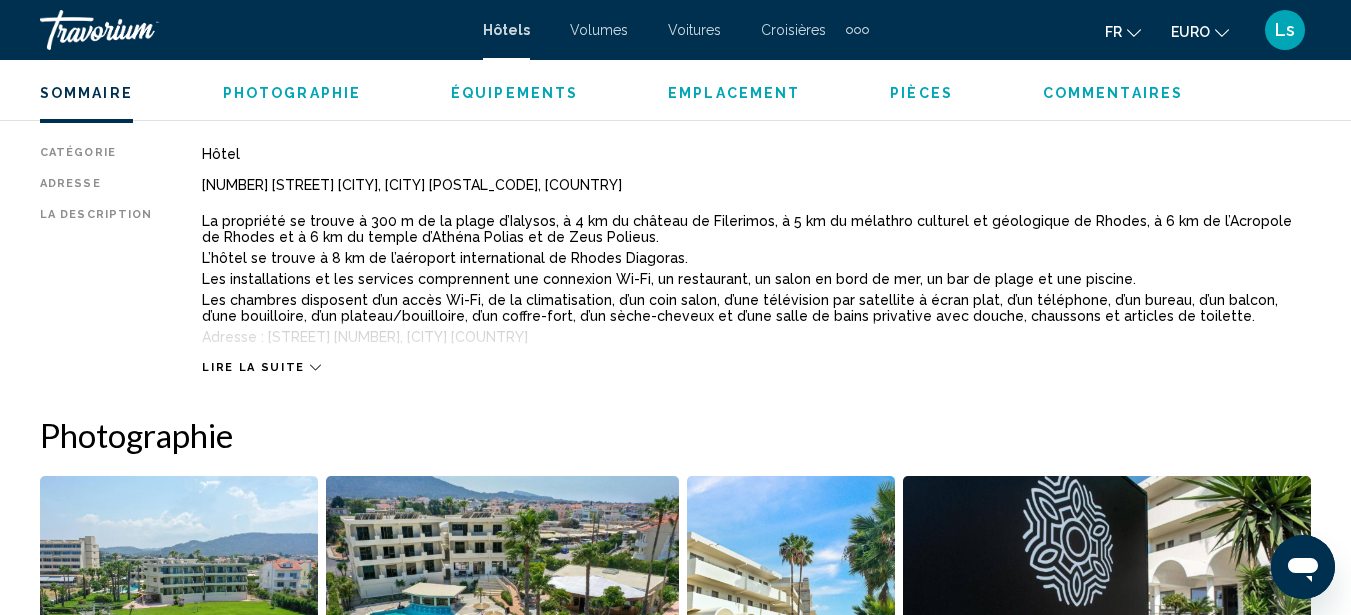 scroll, scrollTop: 991, scrollLeft: 0, axis: vertical 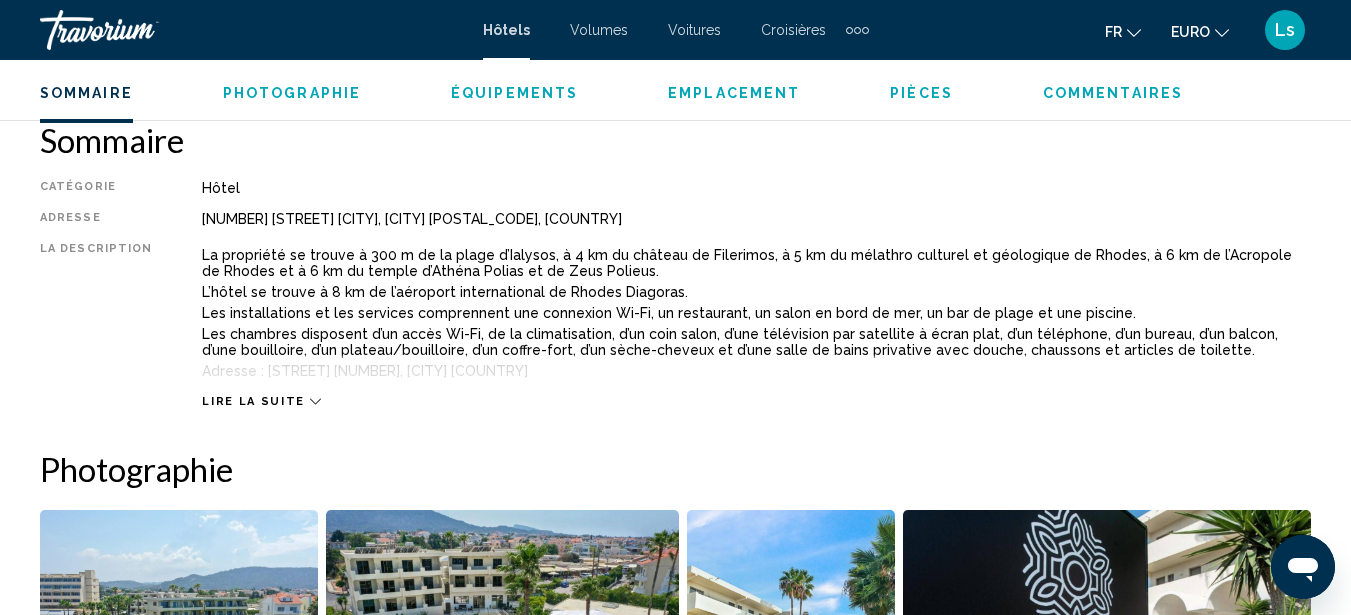 click on "Lire la suite" at bounding box center [253, 401] 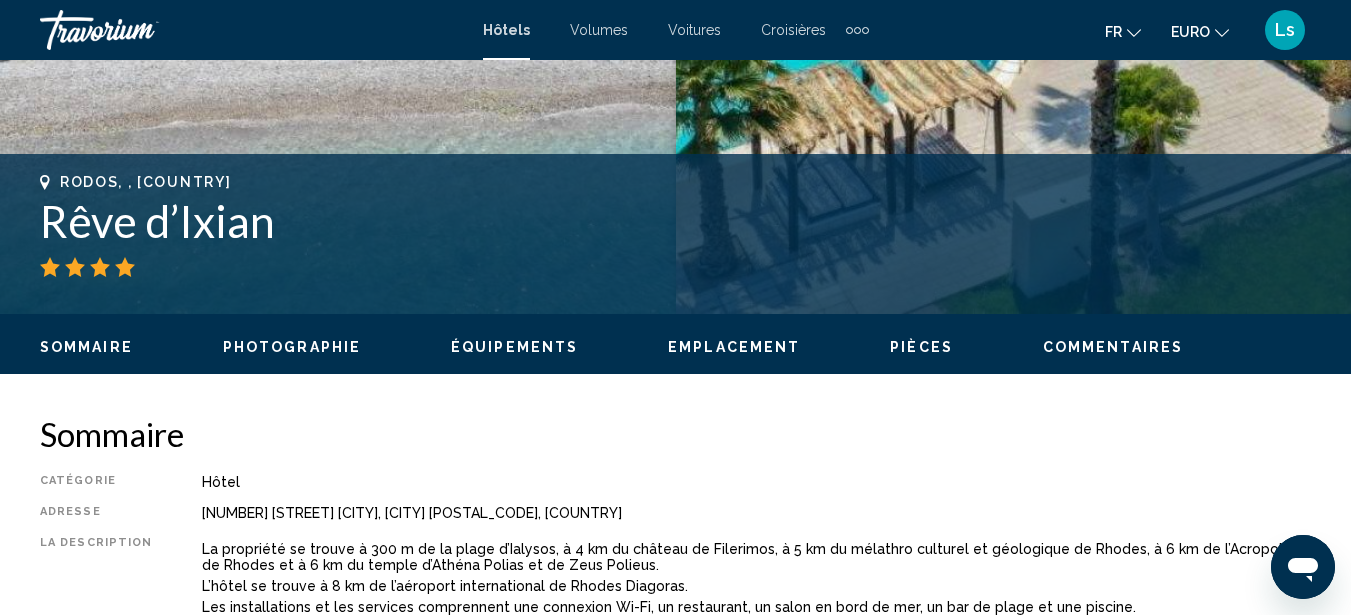 scroll, scrollTop: 671, scrollLeft: 0, axis: vertical 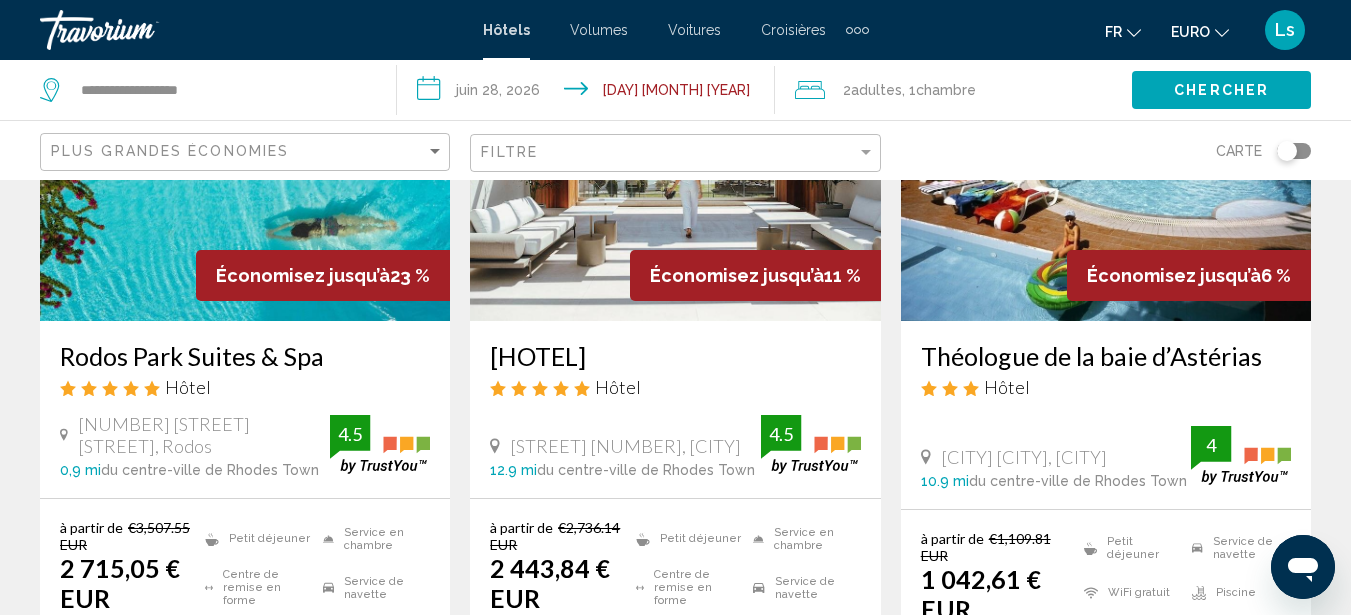 click at bounding box center (1106, 161) 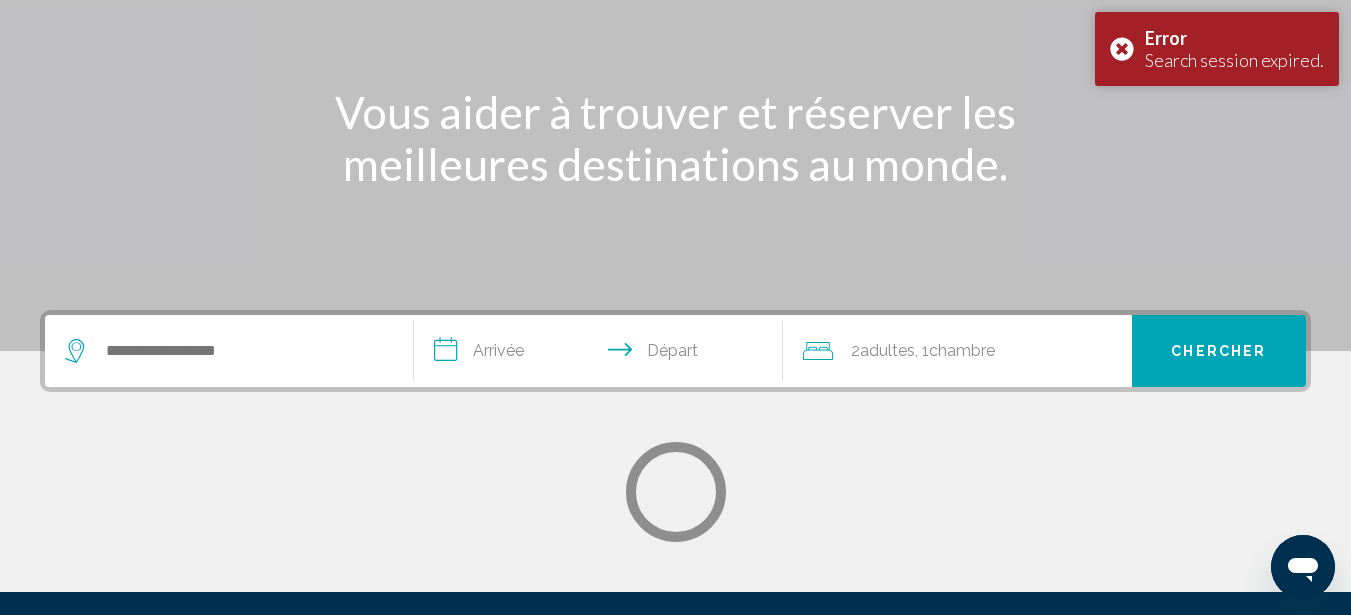 scroll, scrollTop: 0, scrollLeft: 0, axis: both 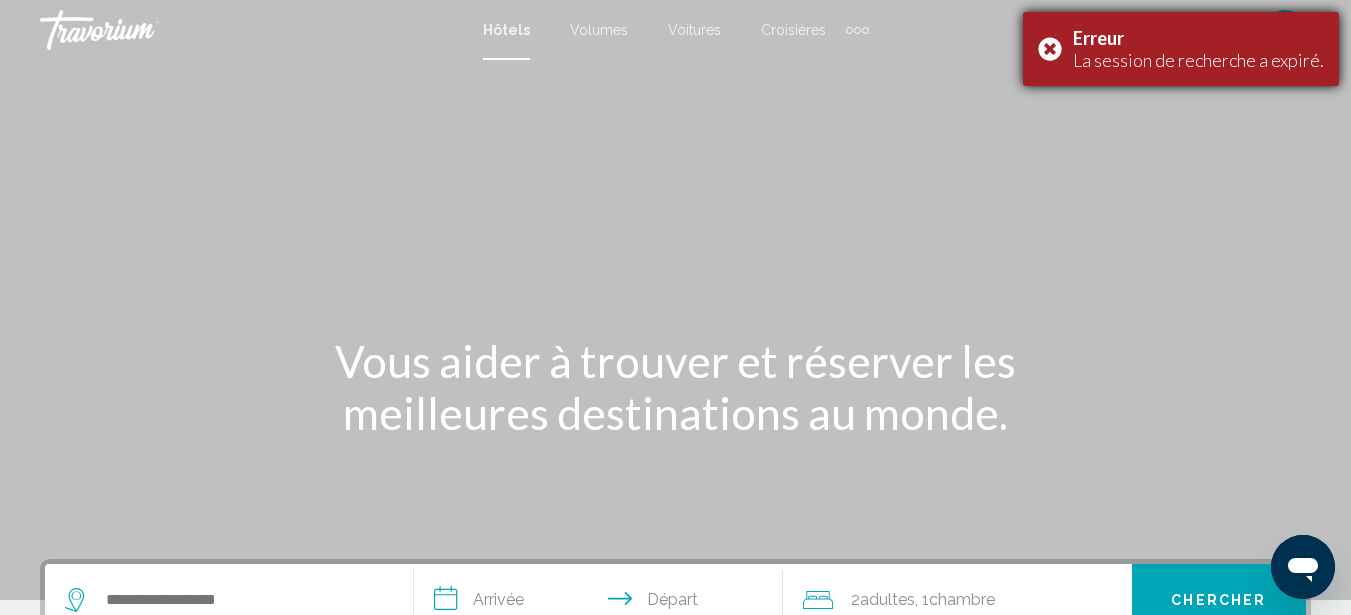 click on "Erreur   La session de recherche a expiré." at bounding box center (1181, 49) 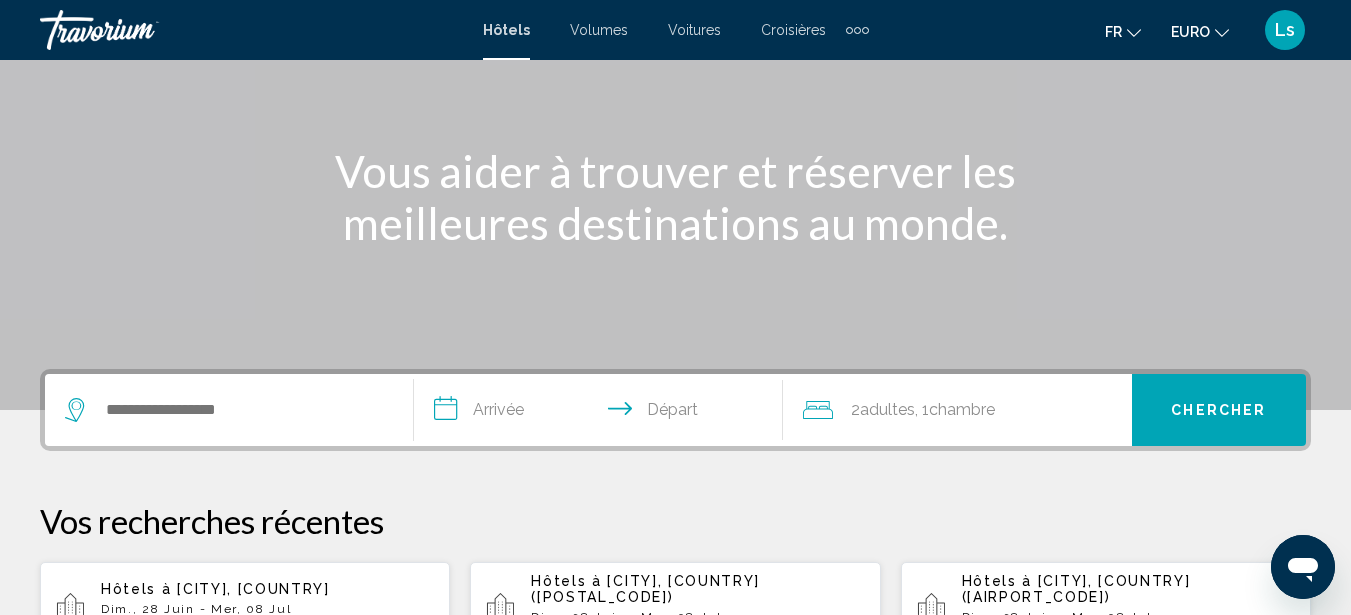 scroll, scrollTop: 214, scrollLeft: 0, axis: vertical 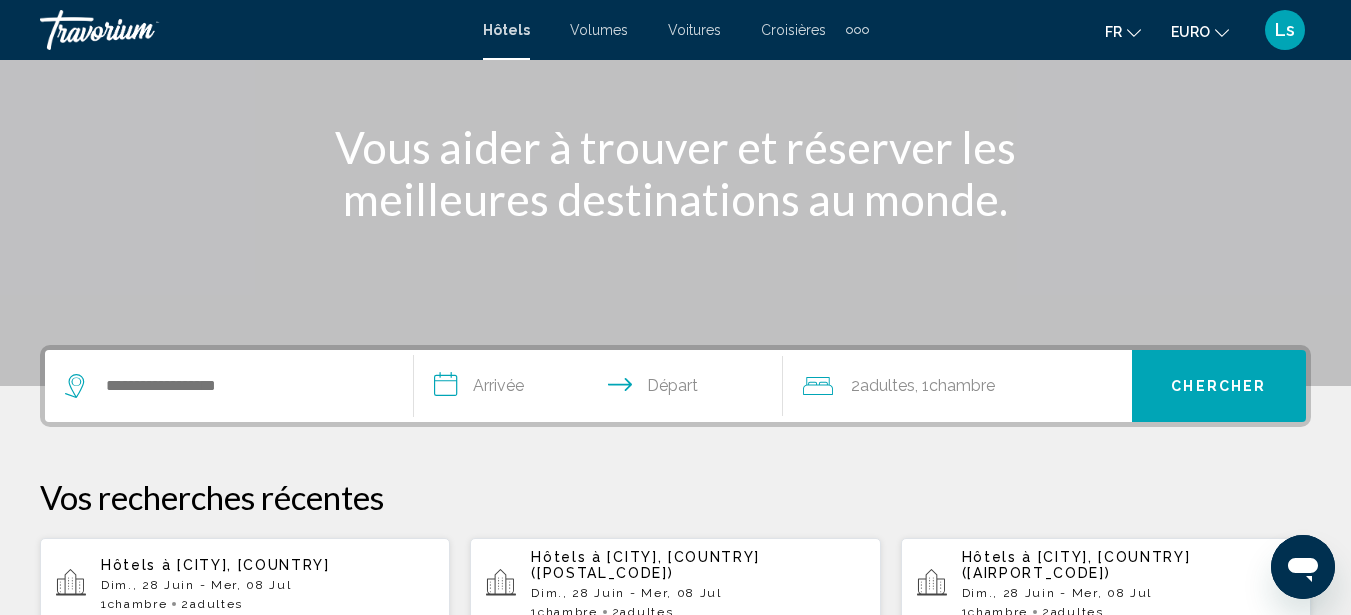 click on "[CITY], [COUNTRY]" at bounding box center (253, 565) 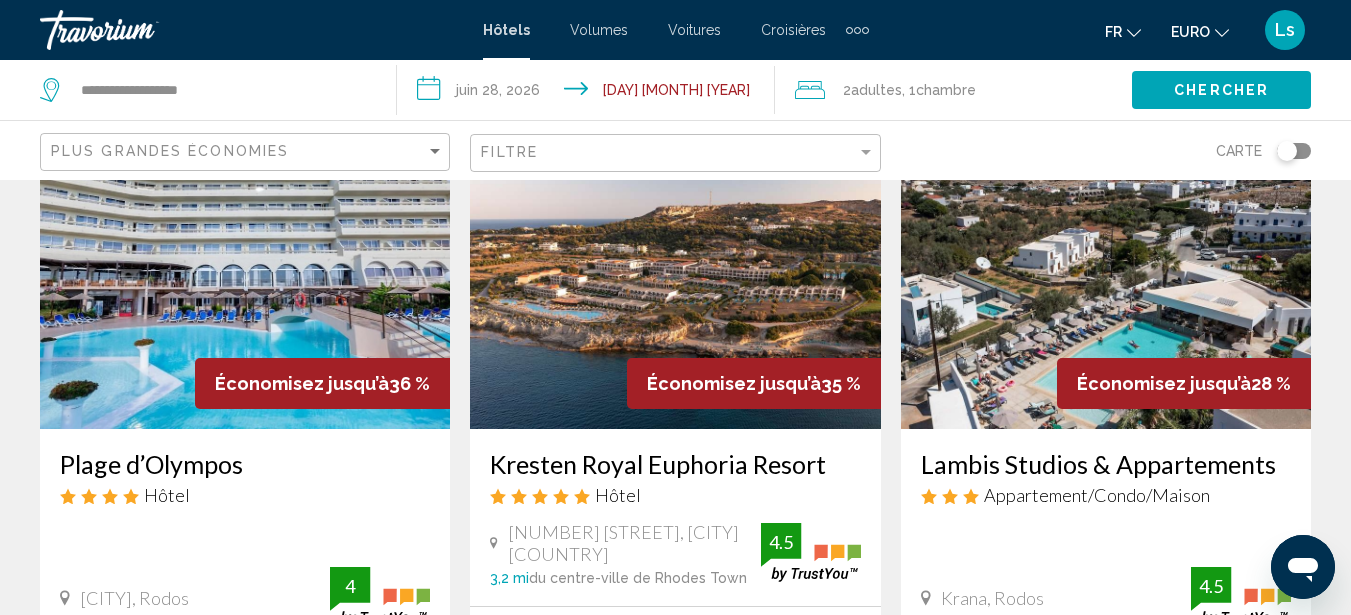 scroll, scrollTop: 120, scrollLeft: 0, axis: vertical 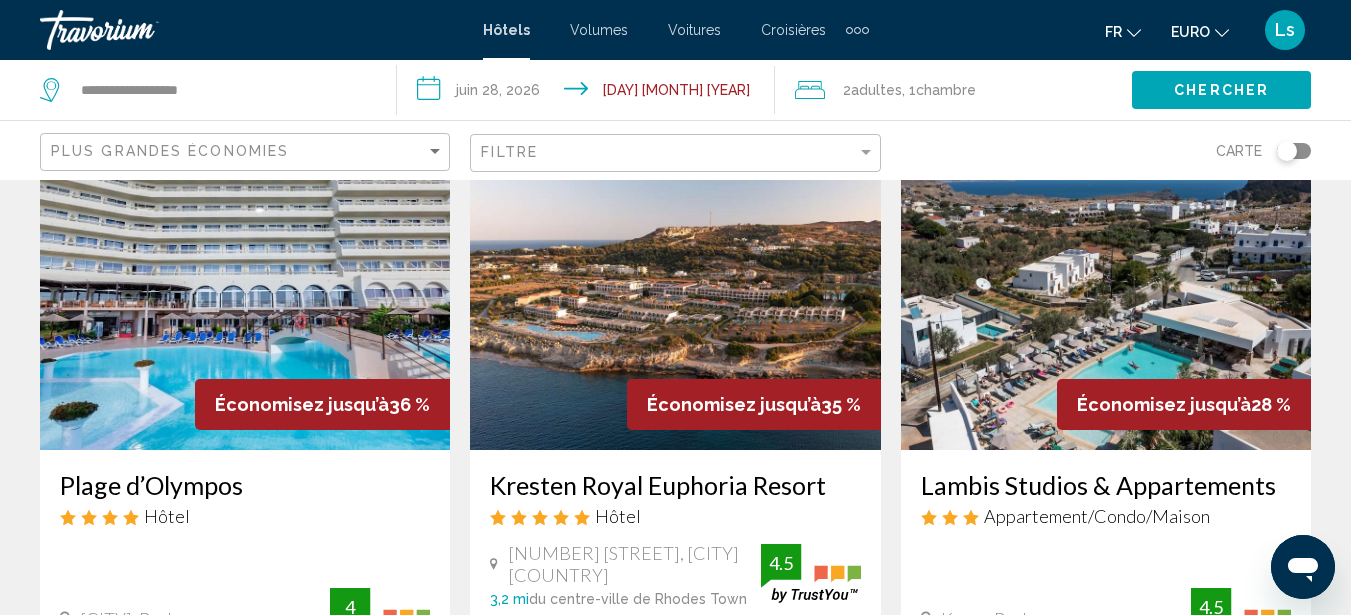 click on "**********" 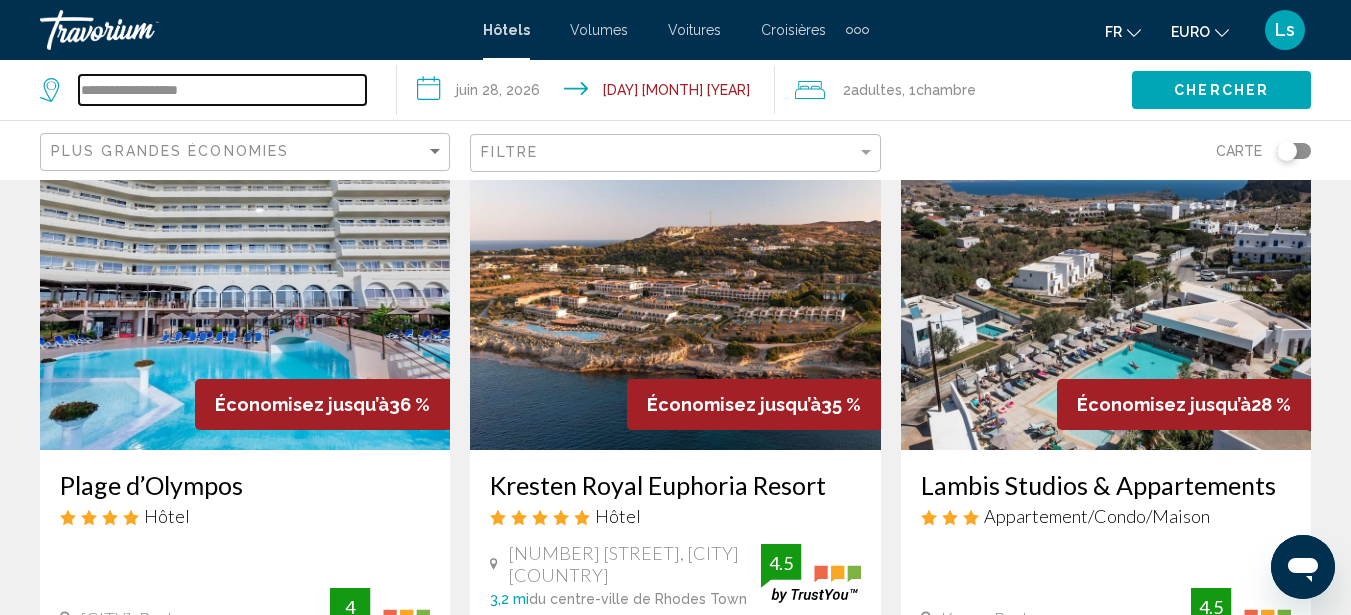 drag, startPoint x: 288, startPoint y: 67, endPoint x: 285, endPoint y: 83, distance: 16.27882 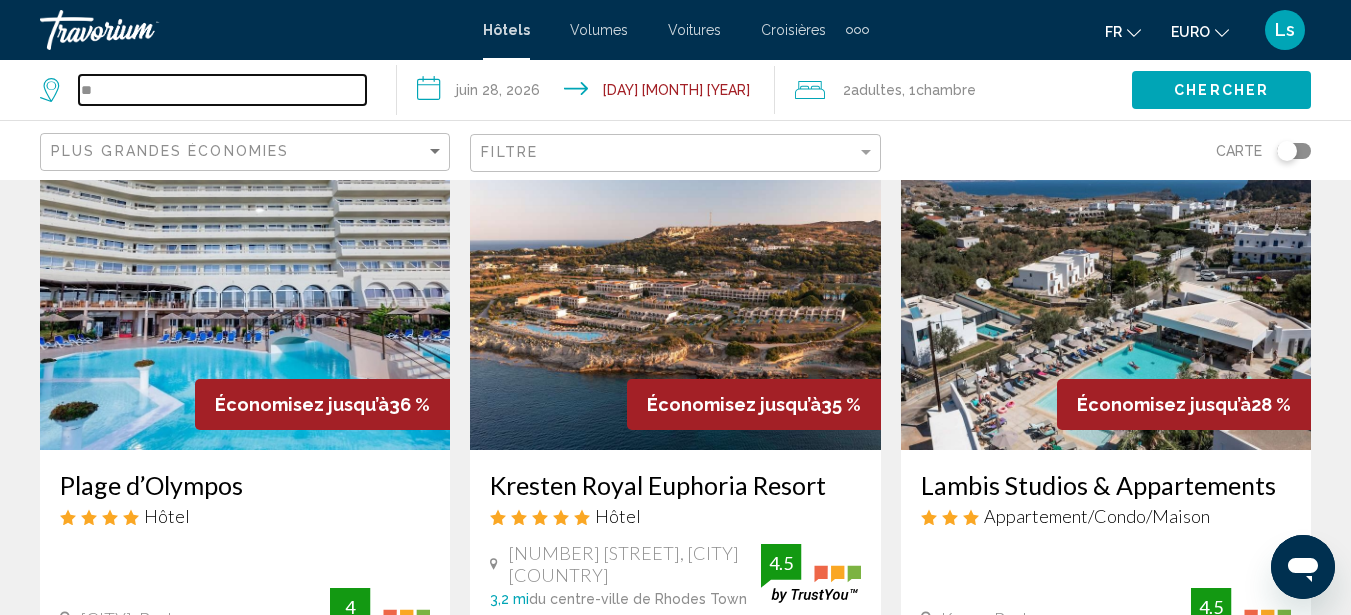type on "*" 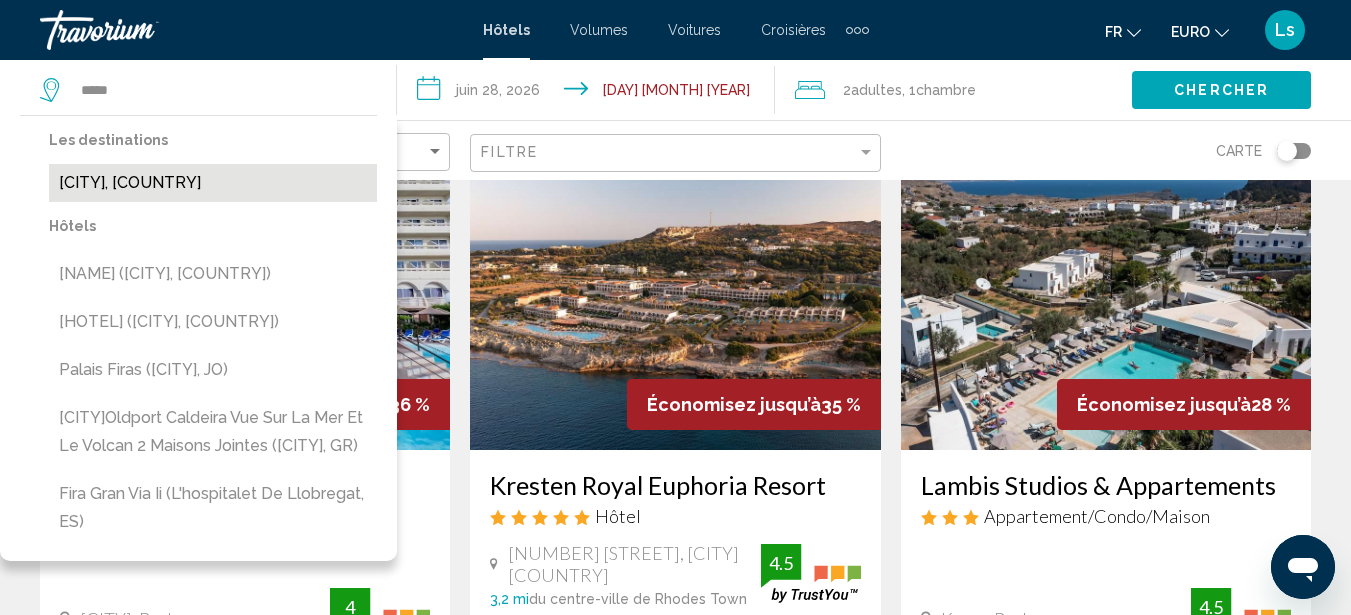 click on "[CITY], [COUNTRY]" at bounding box center (213, 183) 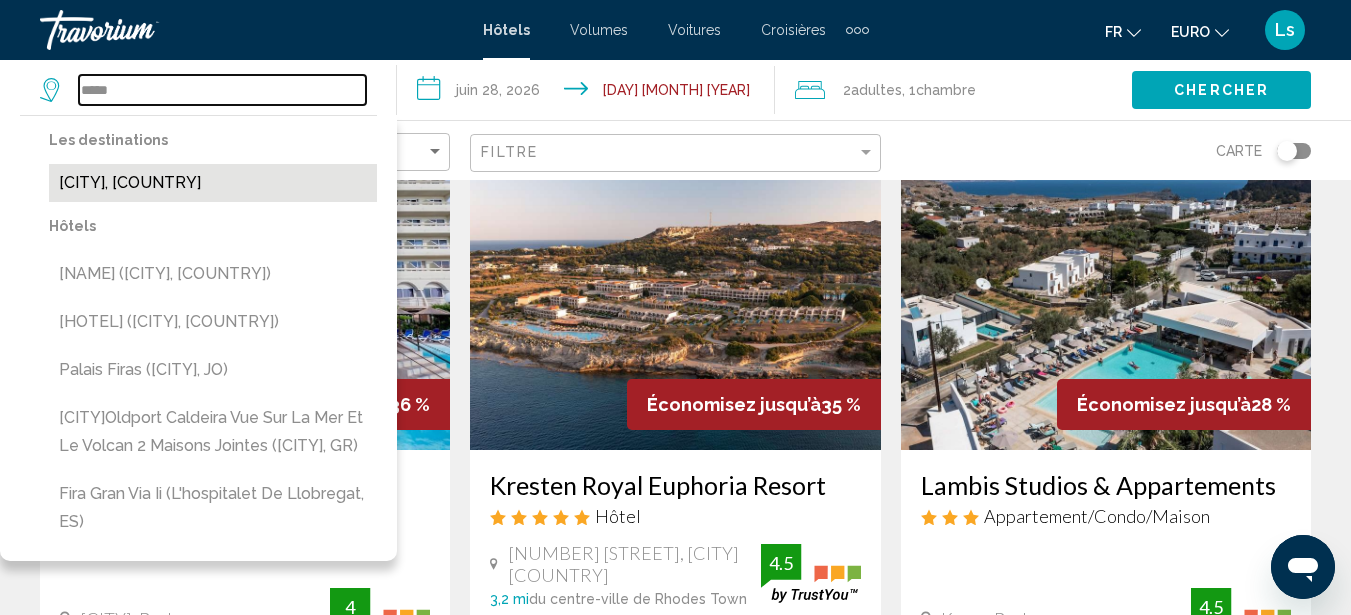 type on "**********" 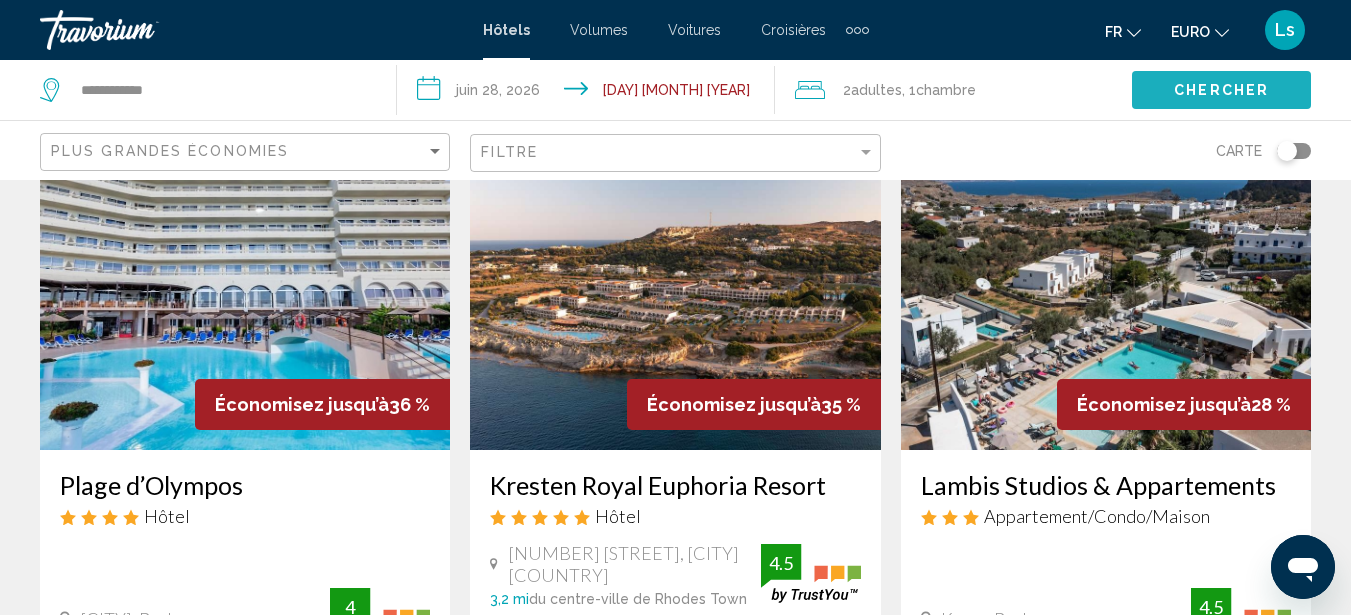 click on "Chercher" 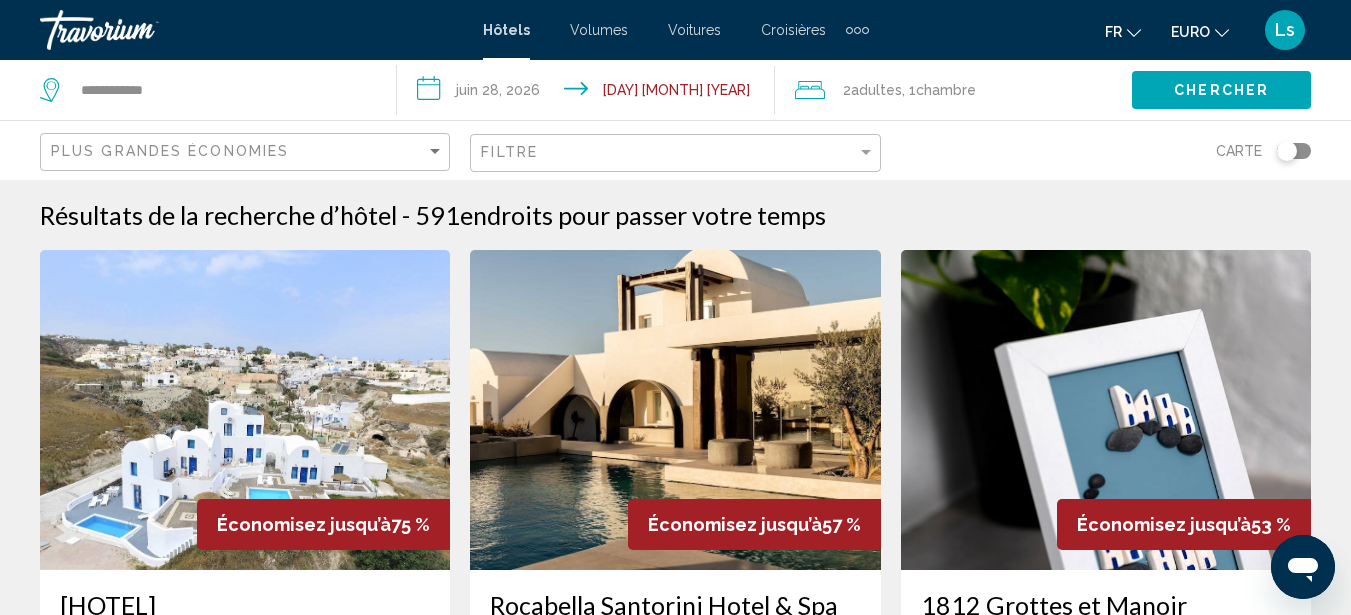 type 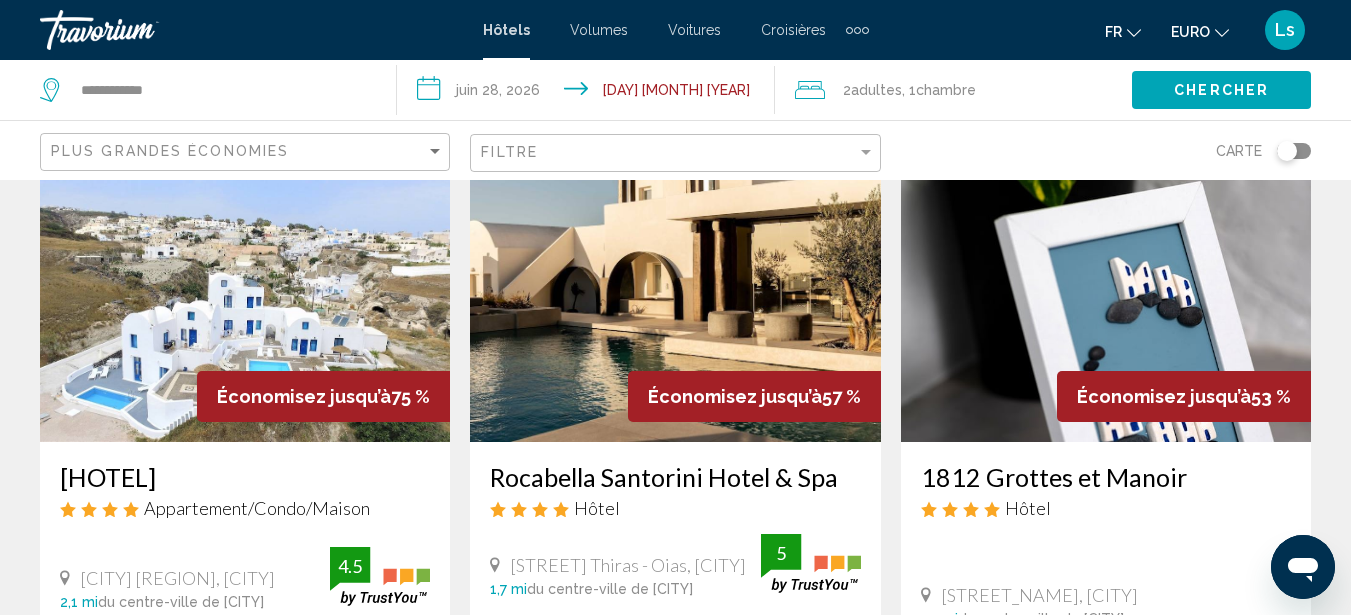 scroll, scrollTop: 0, scrollLeft: 0, axis: both 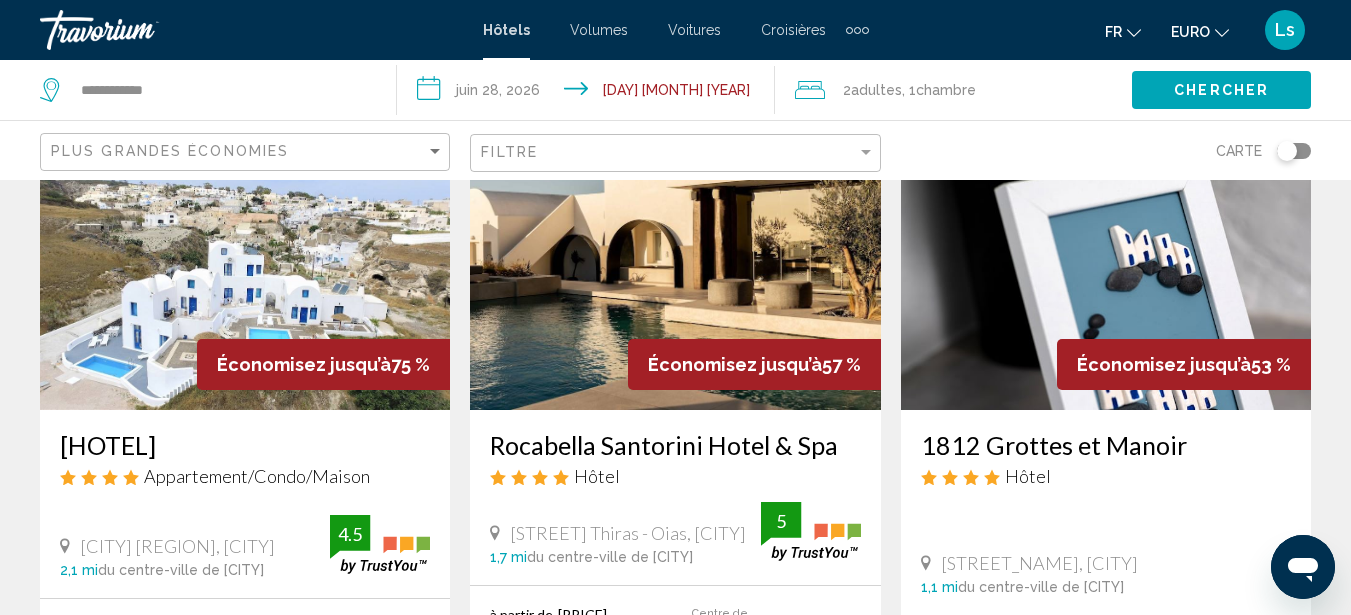 click on "Filtre" 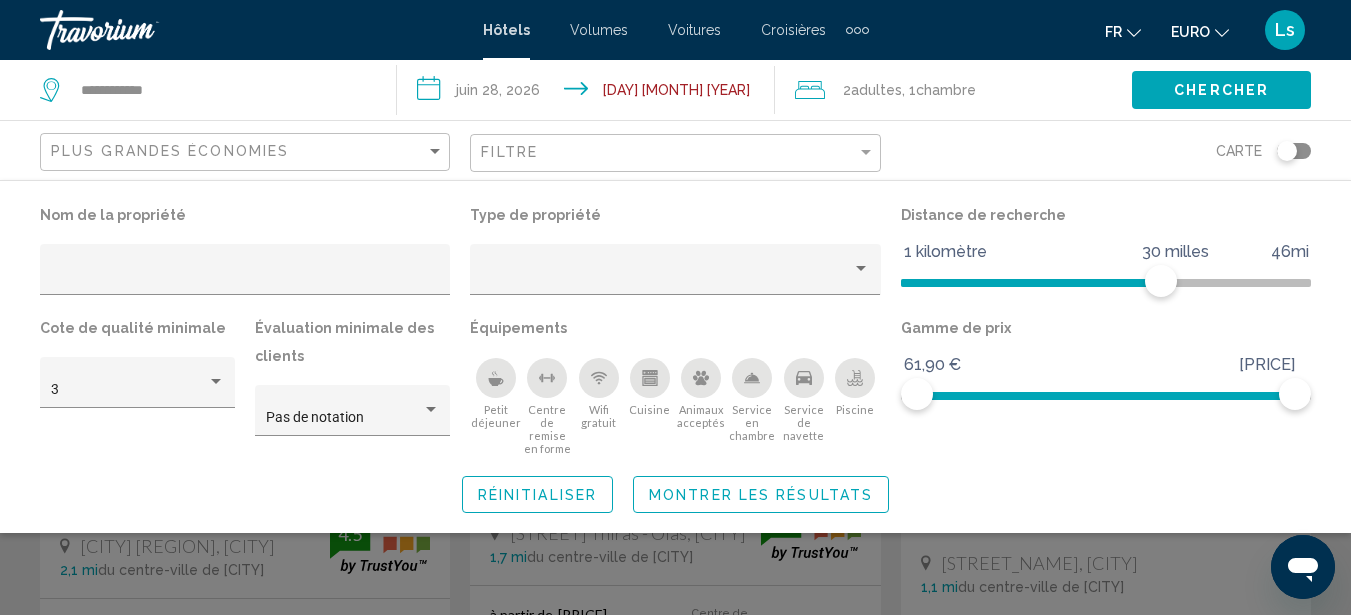 click 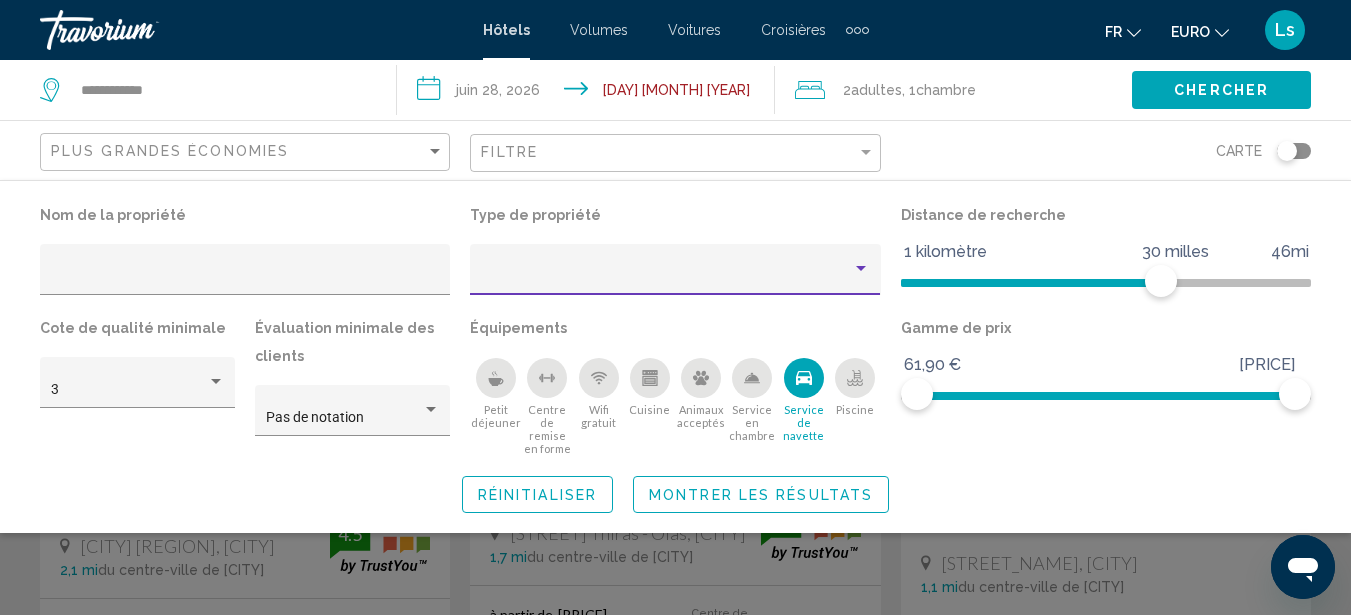 click at bounding box center (666, 277) 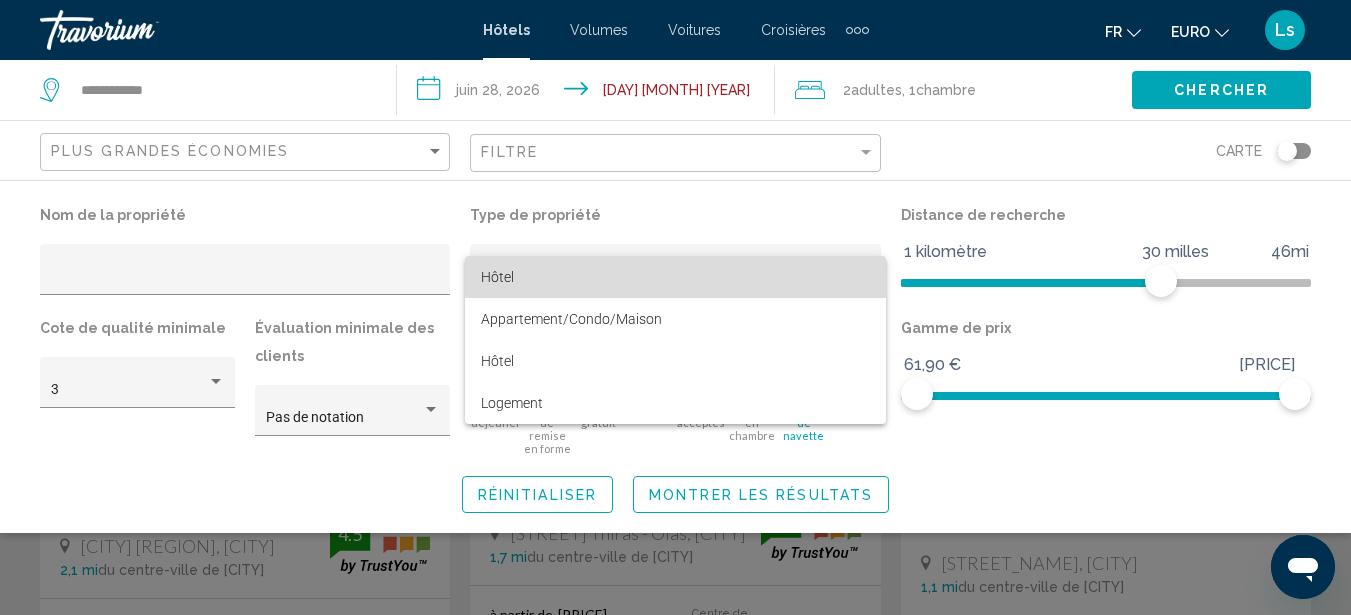 click on "Hôtel" at bounding box center [675, 277] 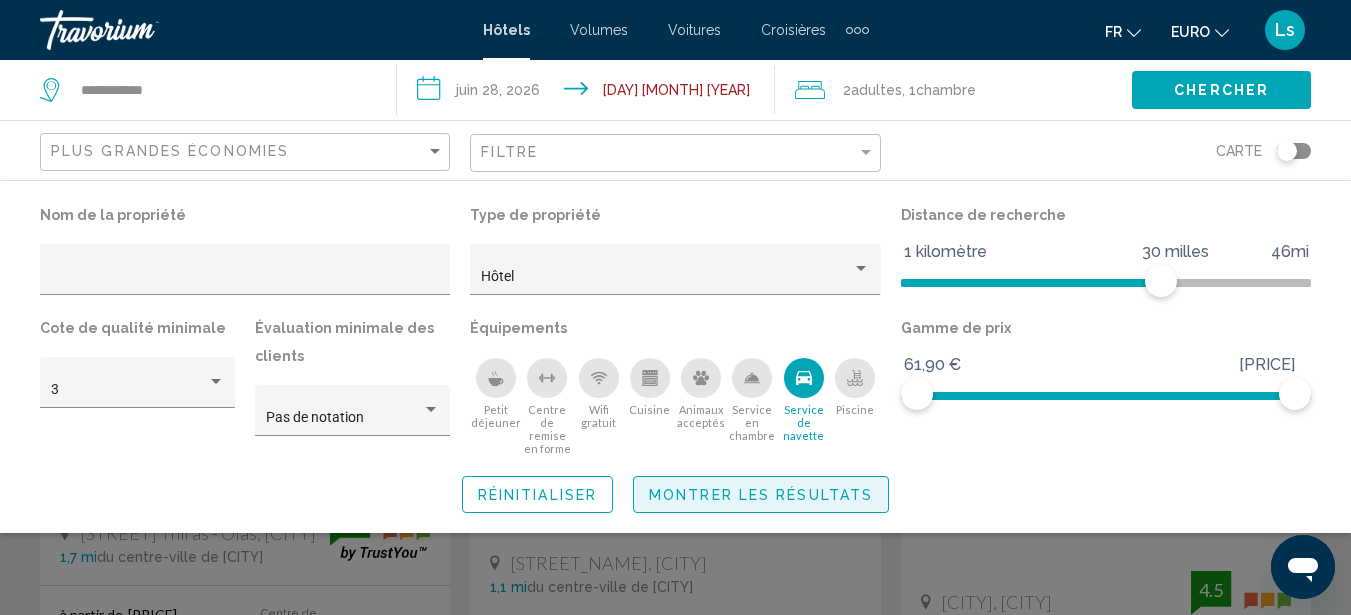 click on "Montrer les résultats" 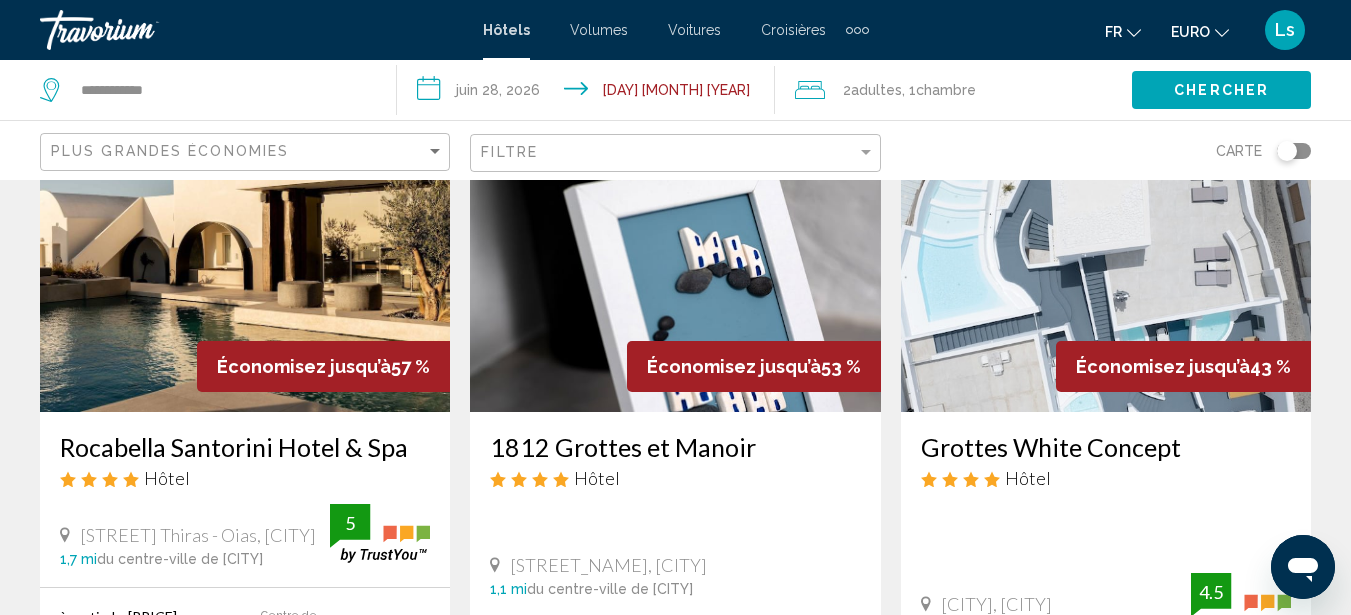 scroll, scrollTop: 160, scrollLeft: 0, axis: vertical 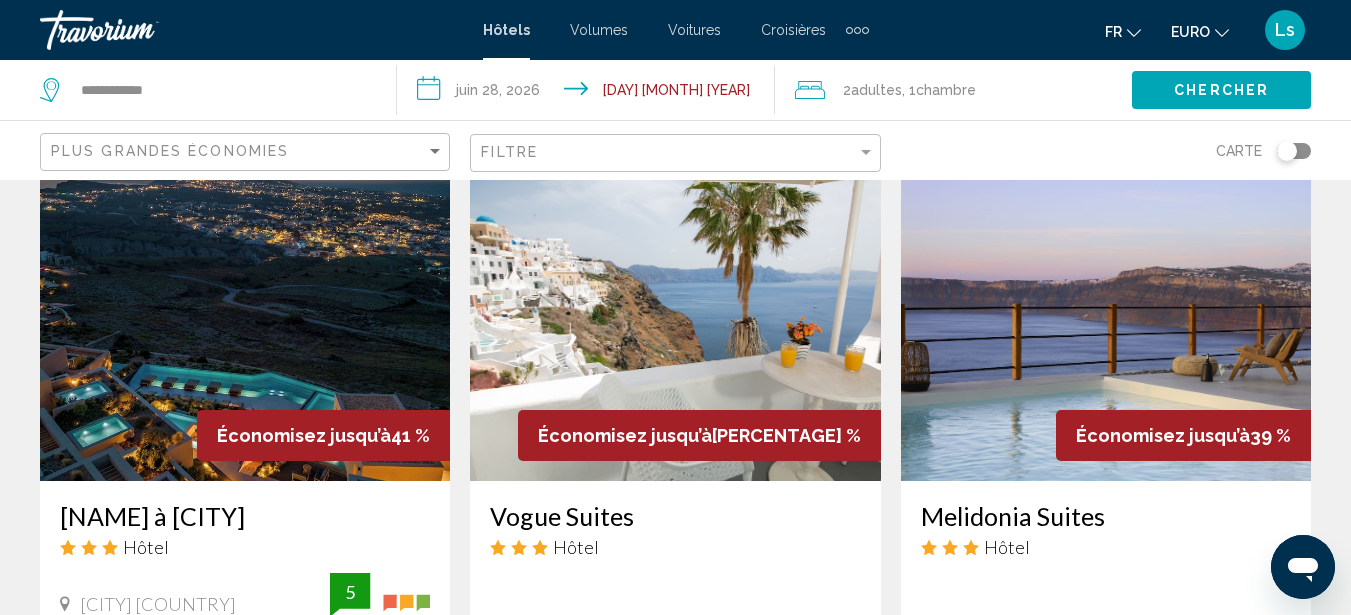 click at bounding box center [675, 321] 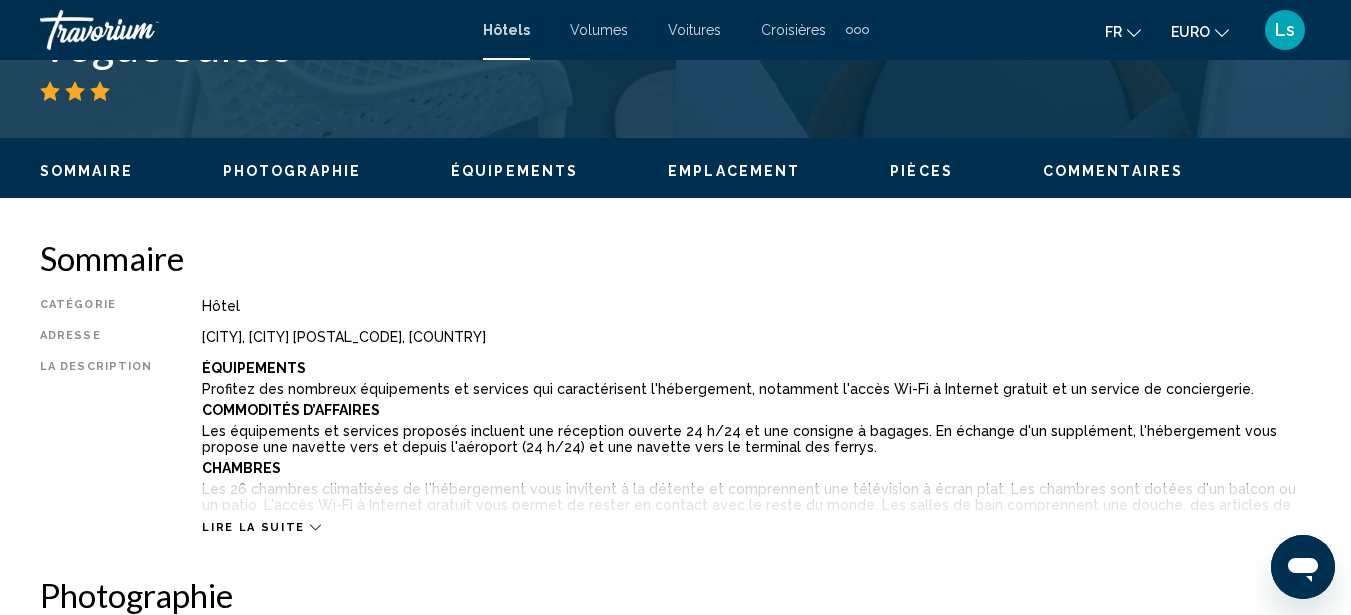 scroll, scrollTop: 227, scrollLeft: 0, axis: vertical 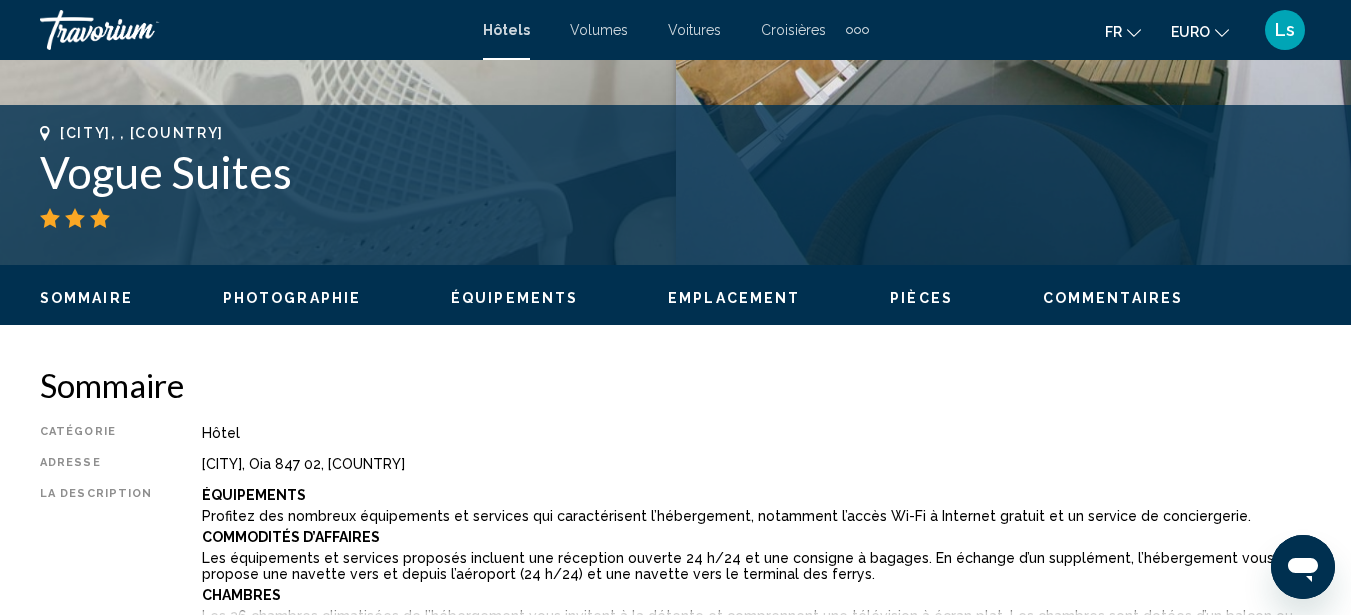 click on "Photographie" at bounding box center (292, 298) 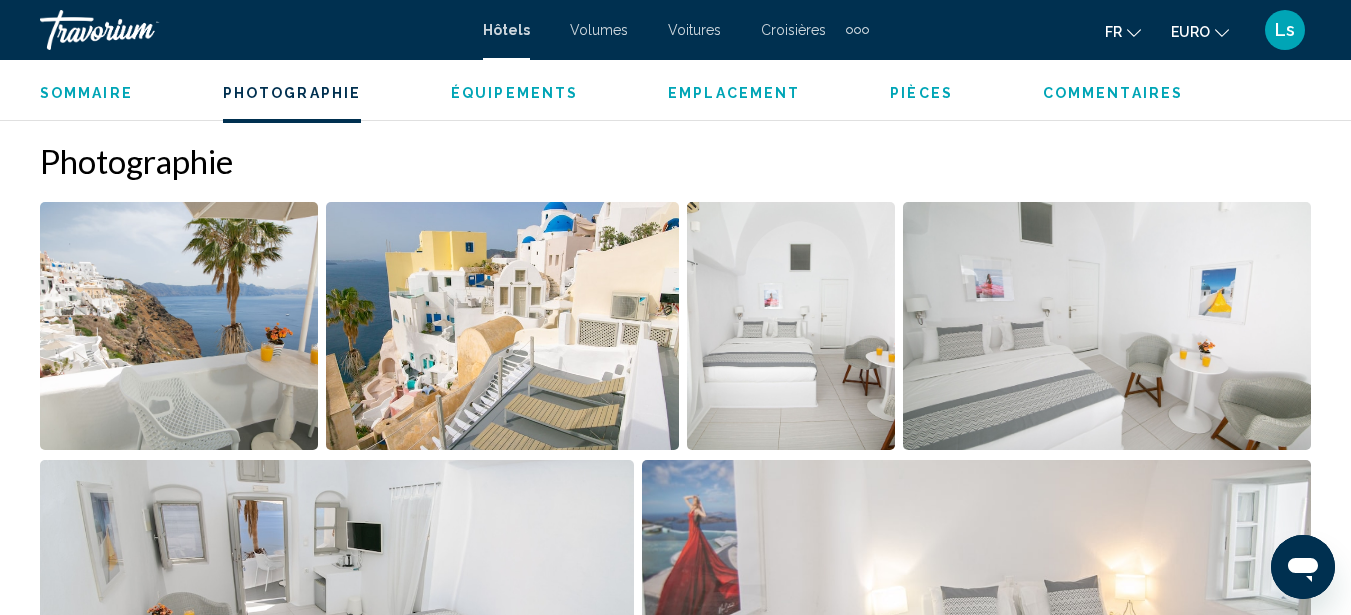 scroll, scrollTop: 1327, scrollLeft: 0, axis: vertical 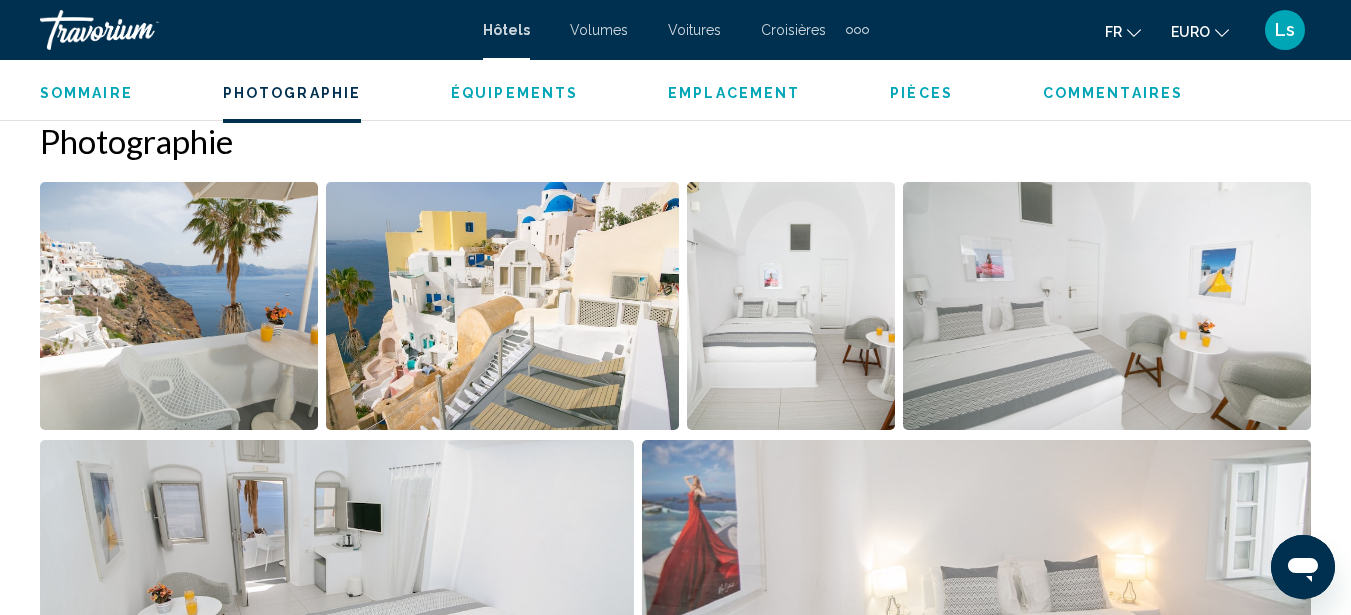 click at bounding box center [179, 306] 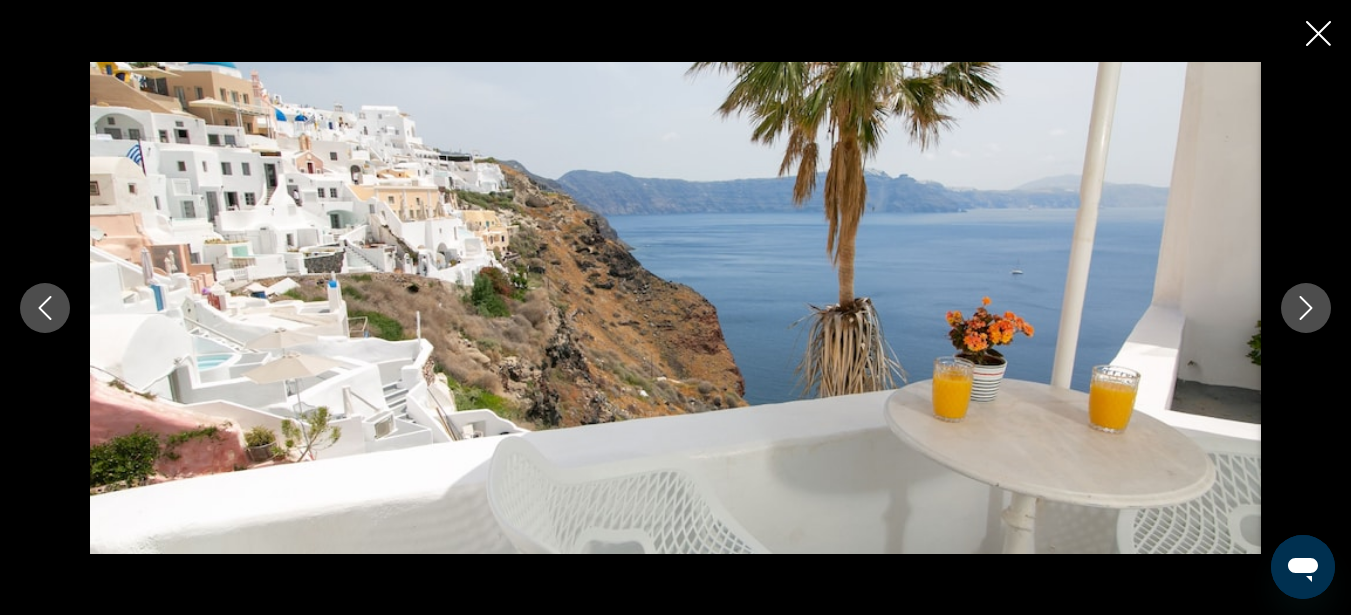 click 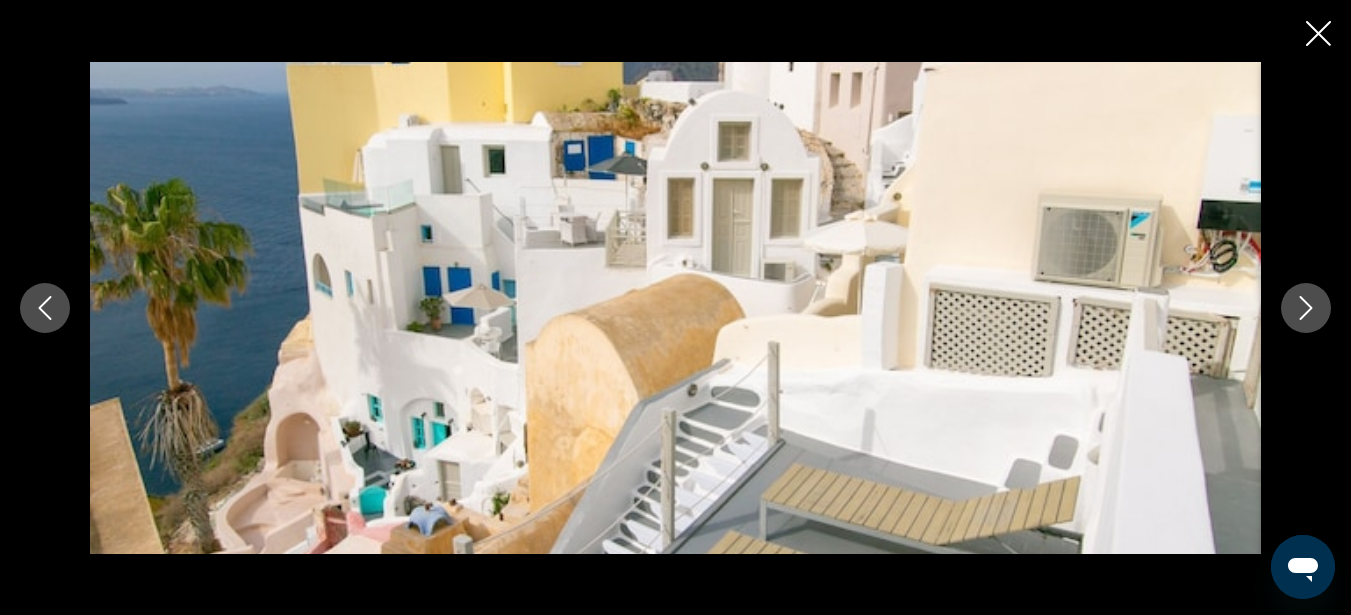 click 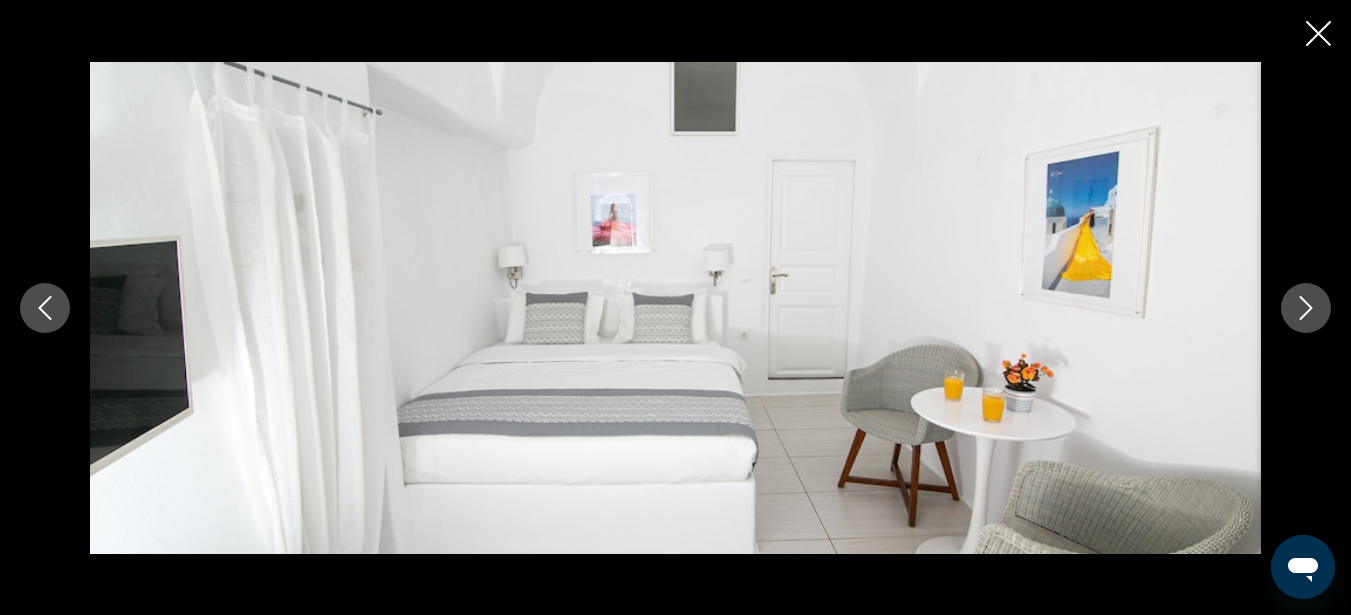 click 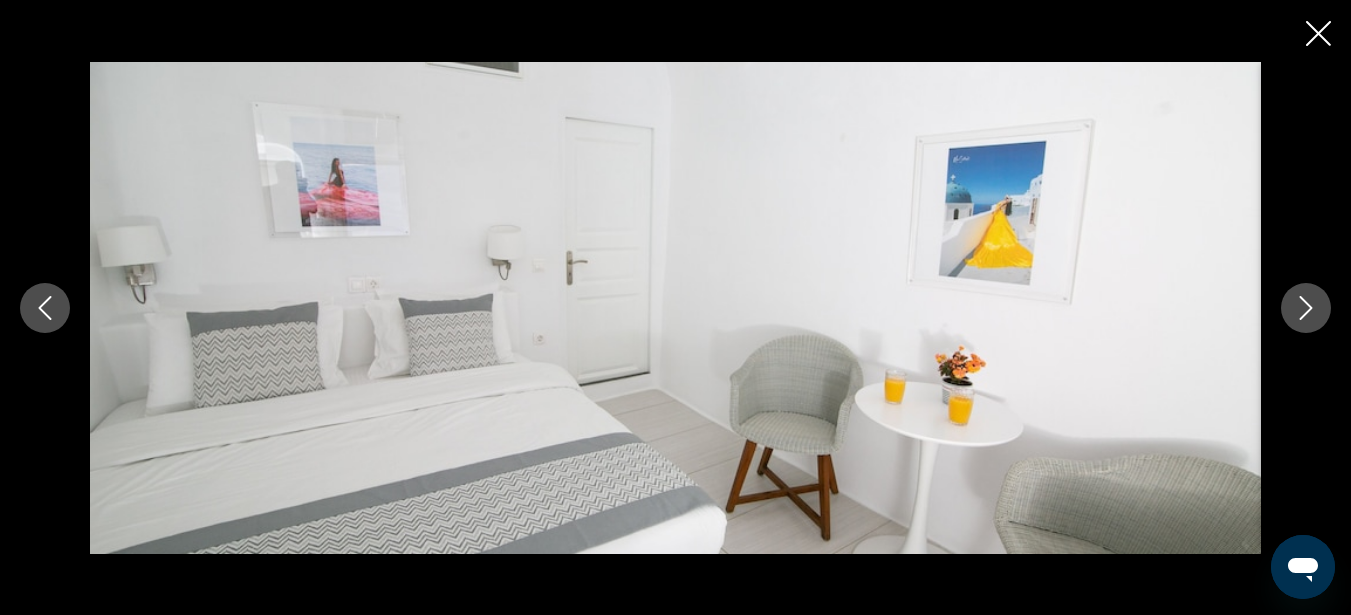 click 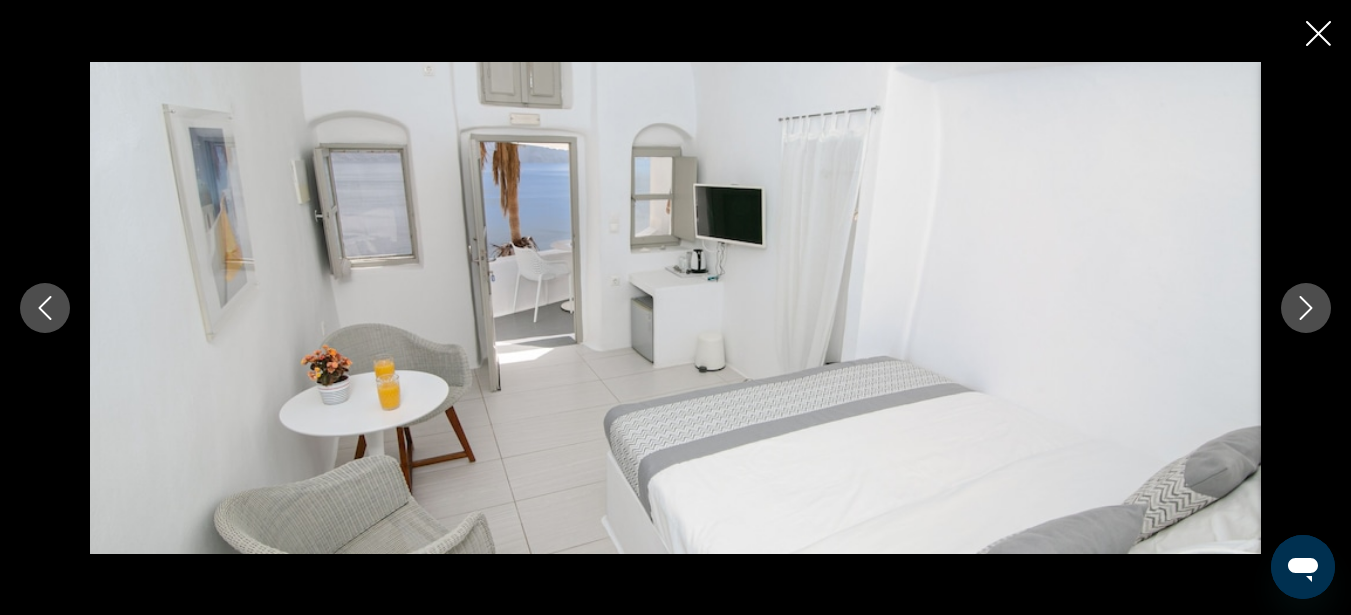 click 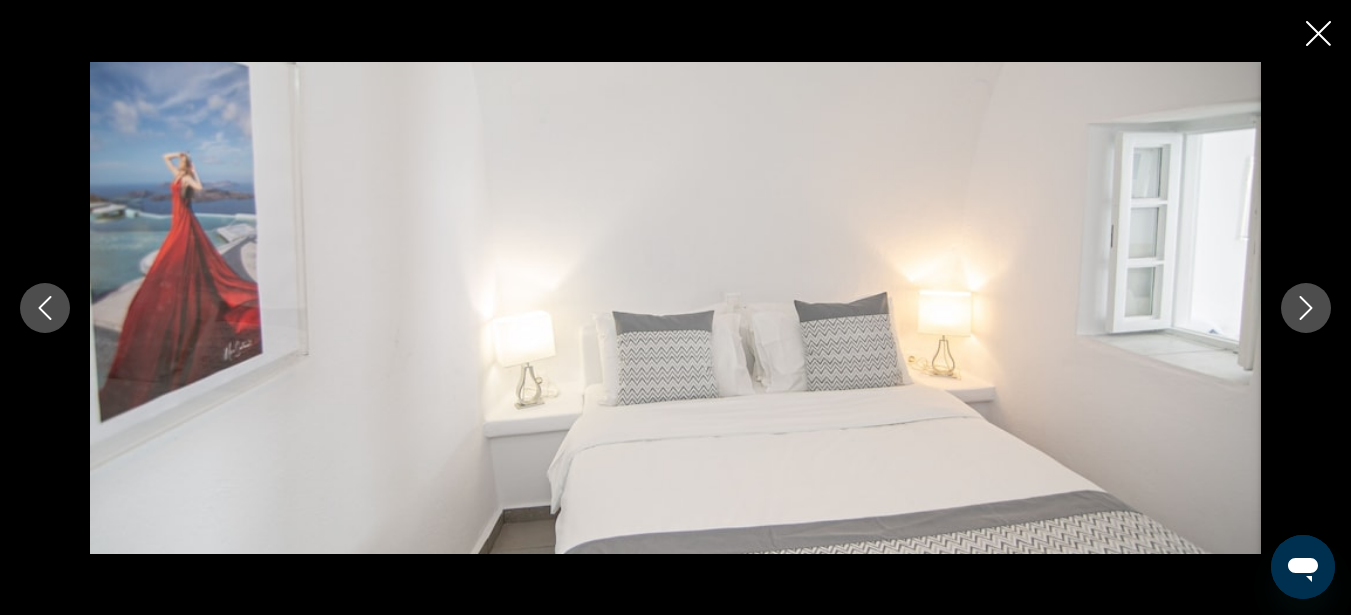 click 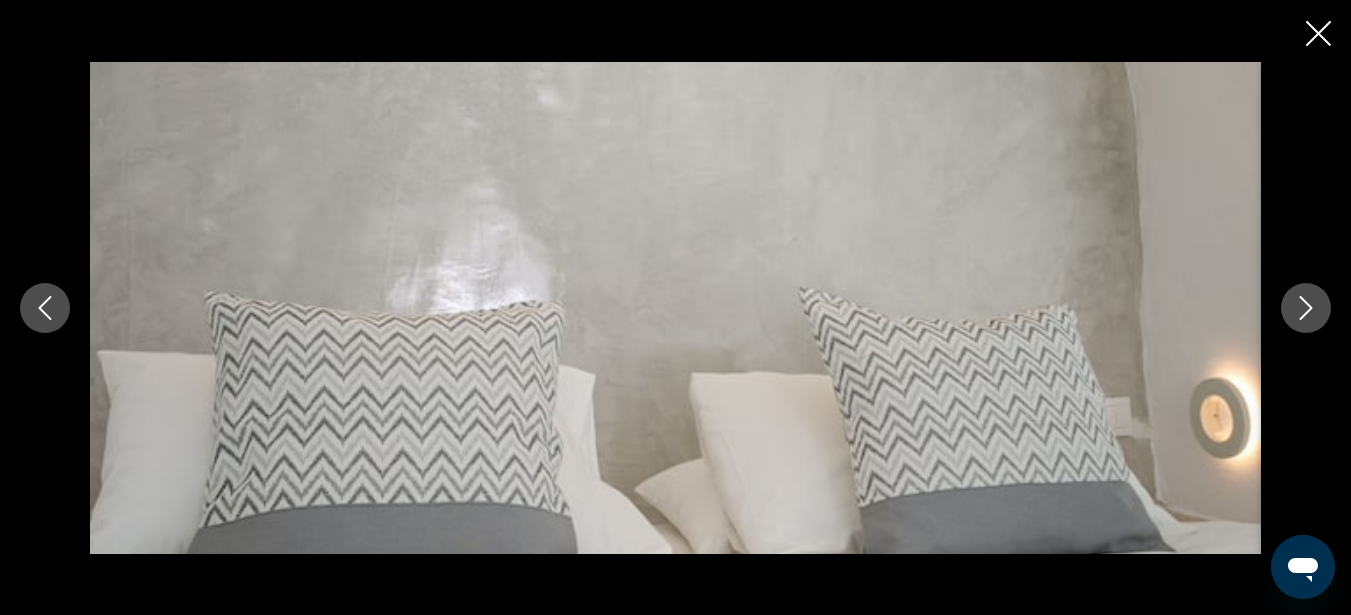 click 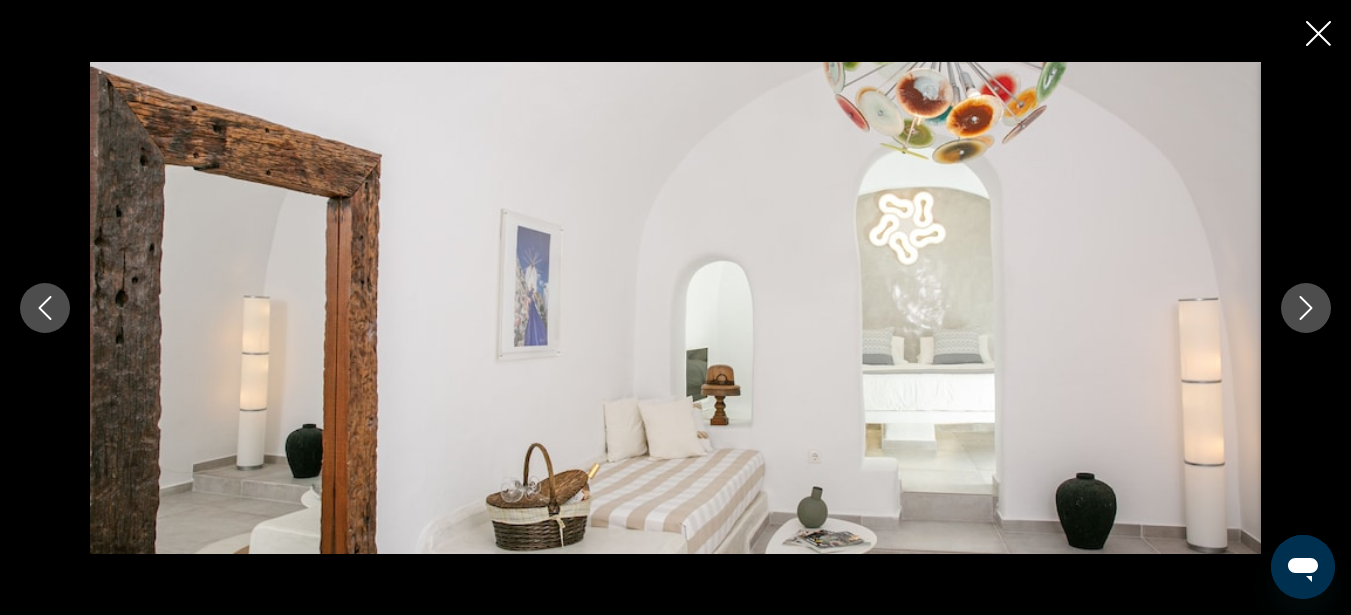 click 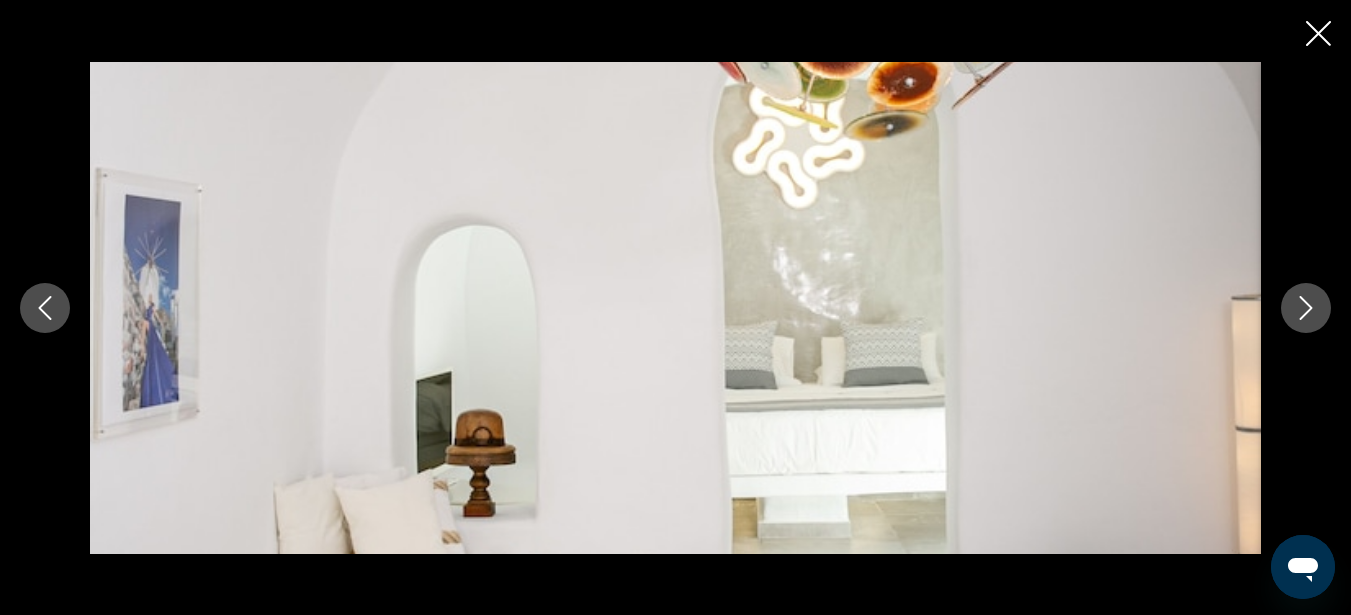 click 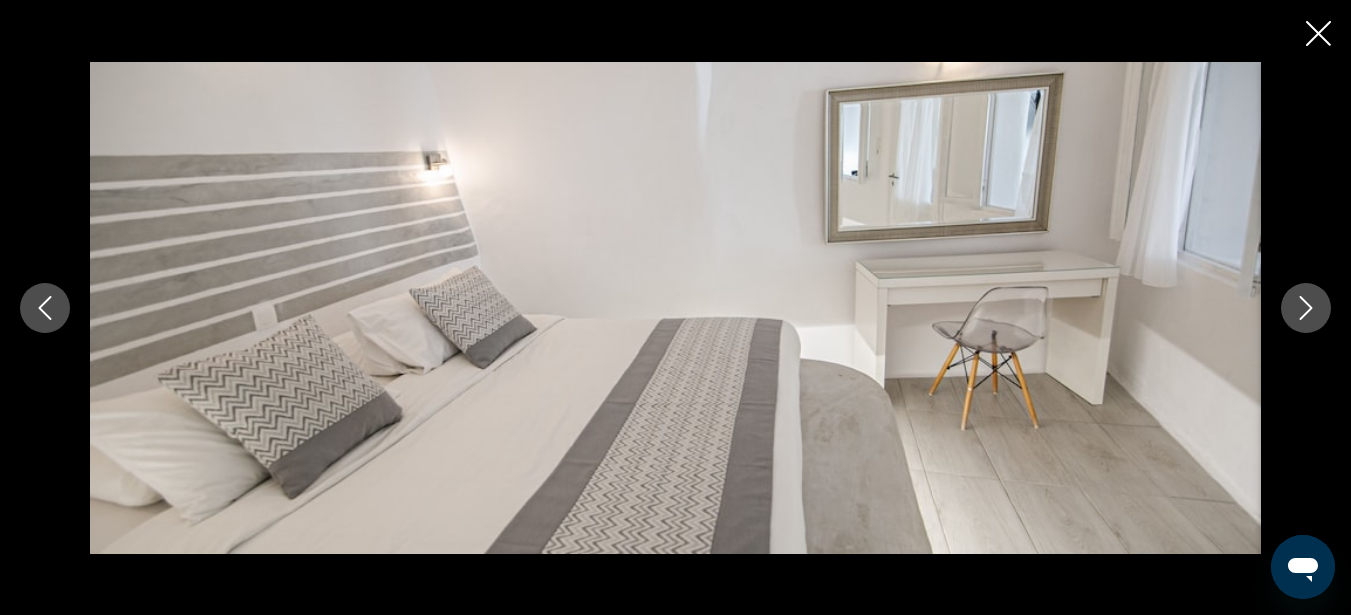 click 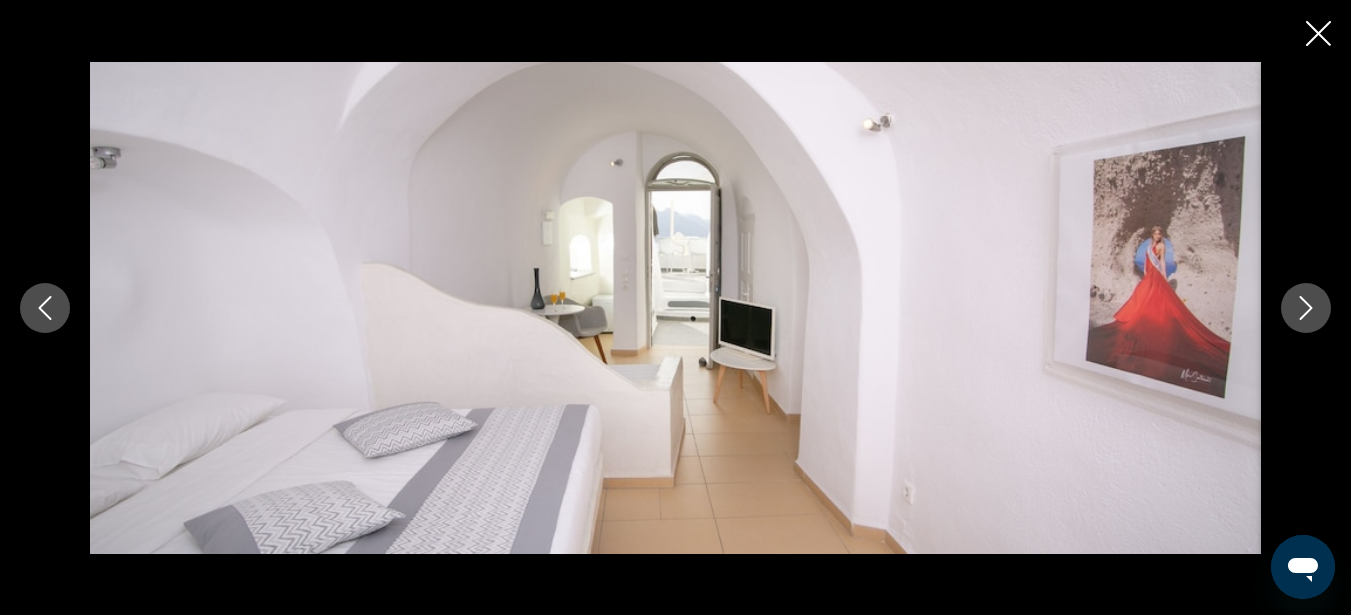 click 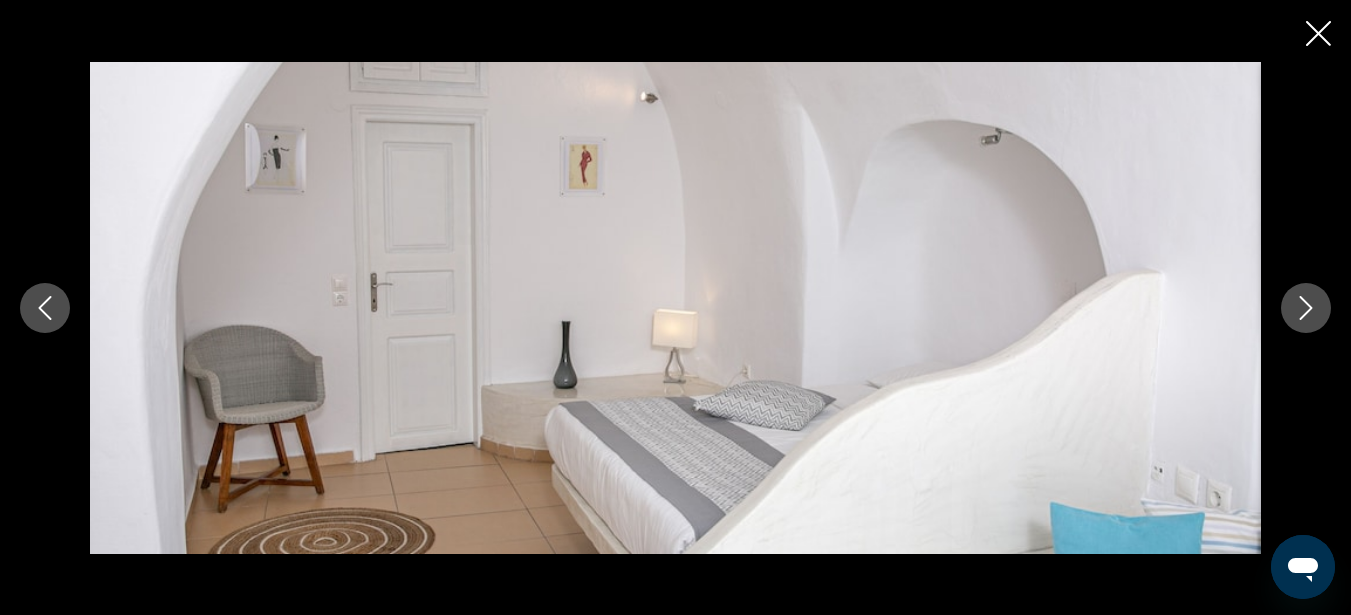 click 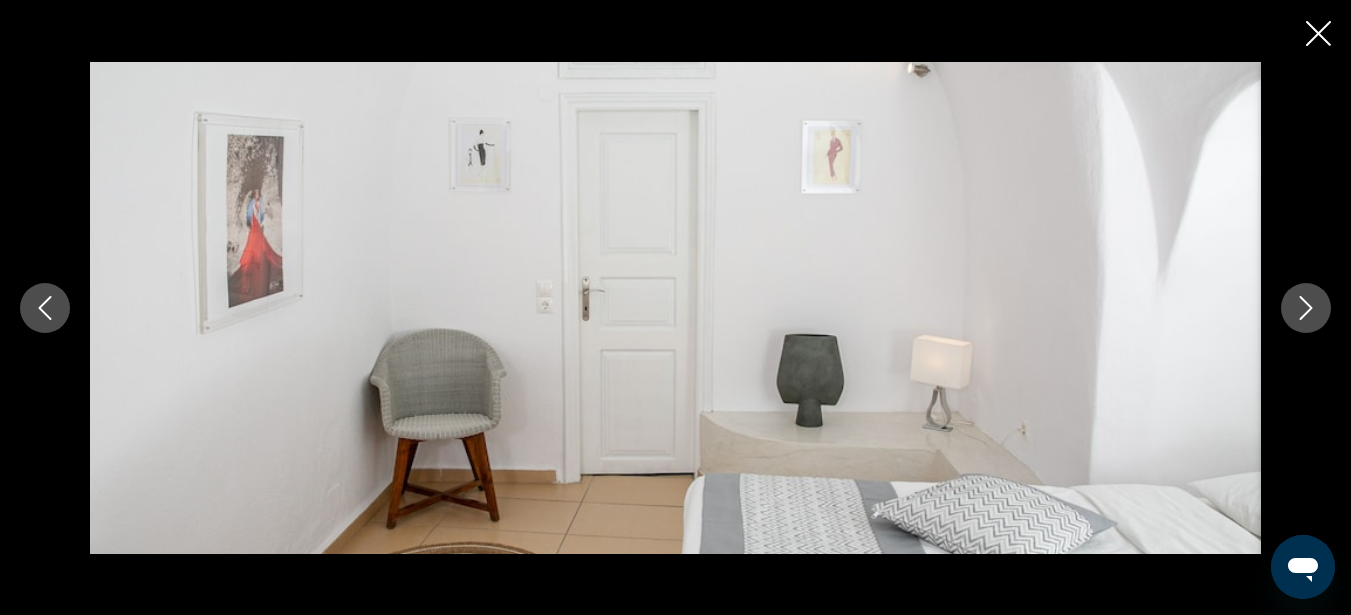 click 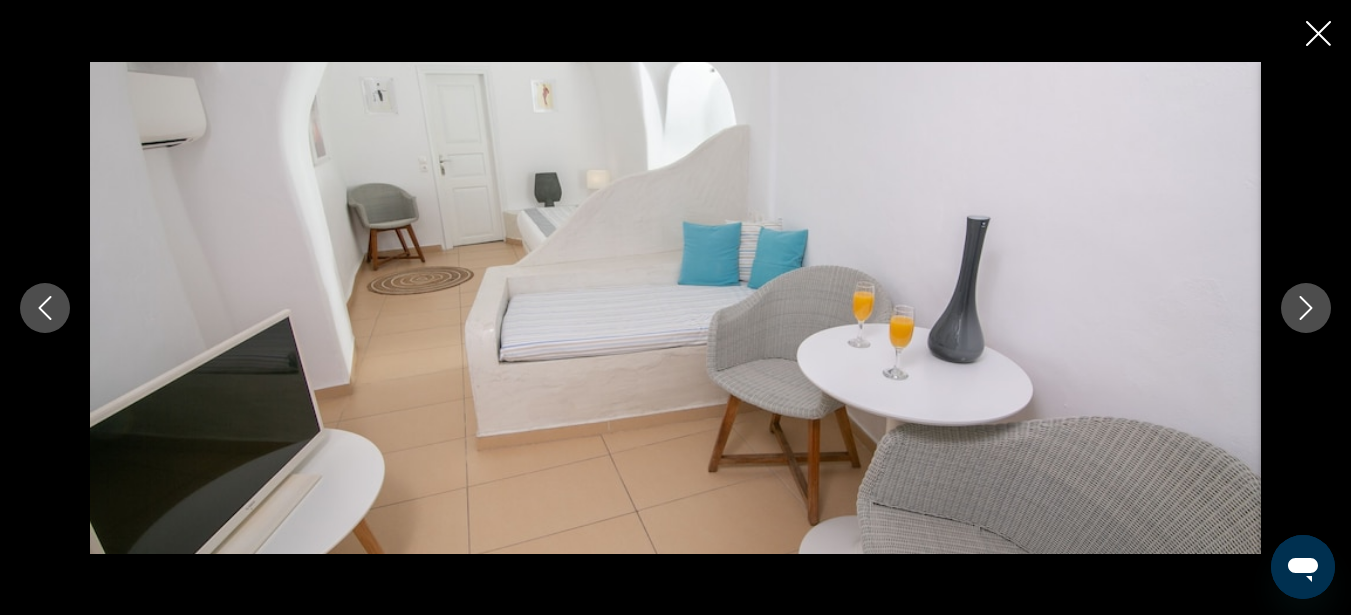 click 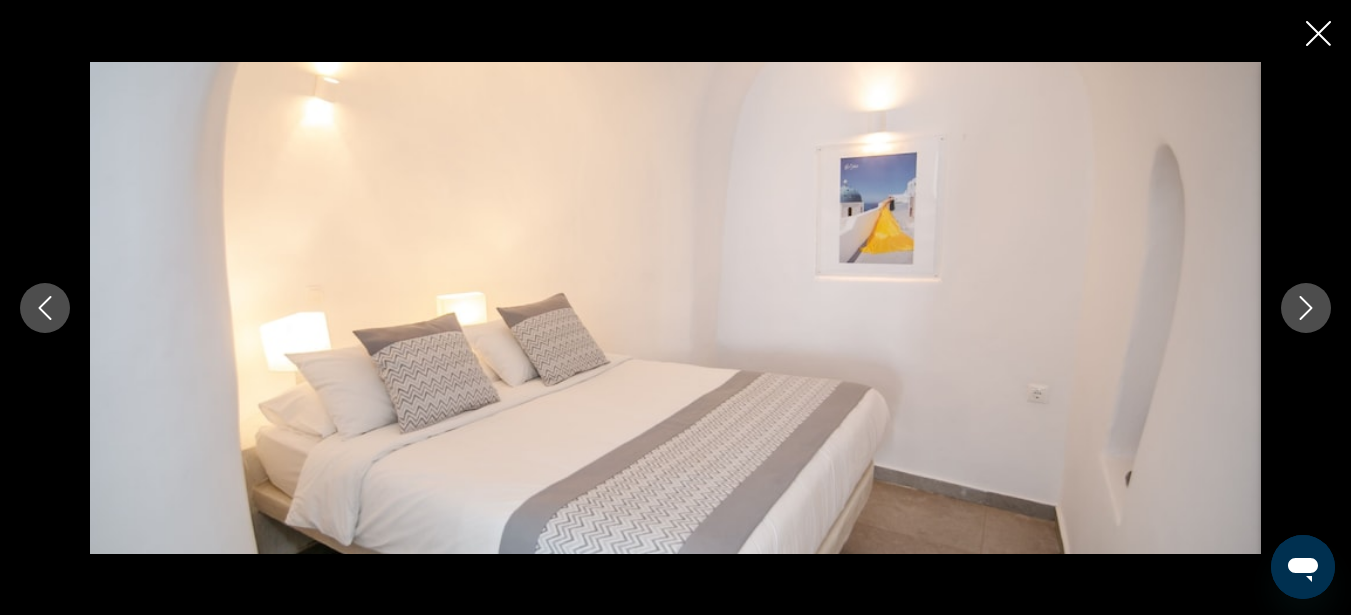 click 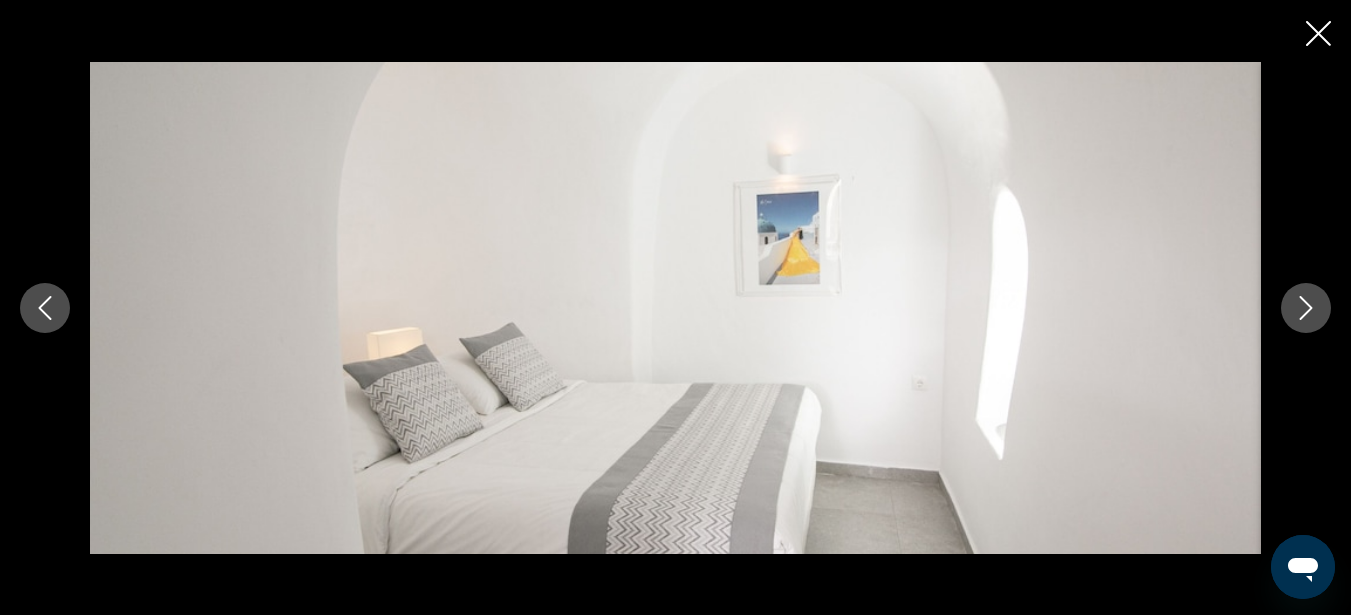 click 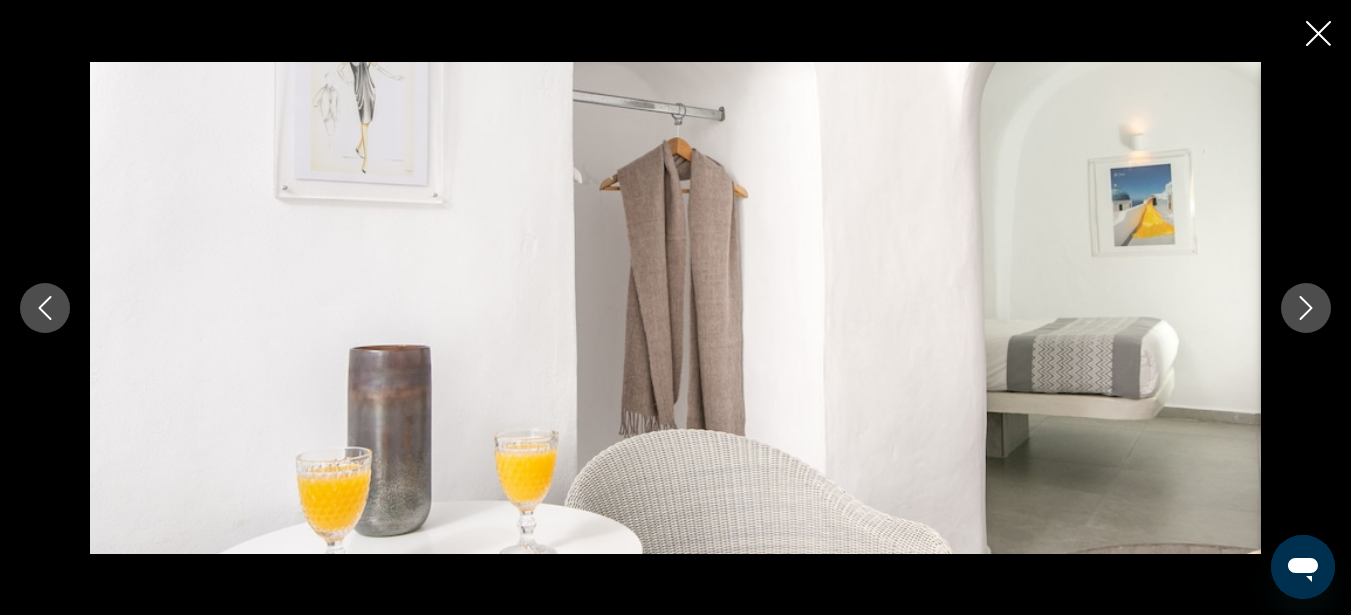 click 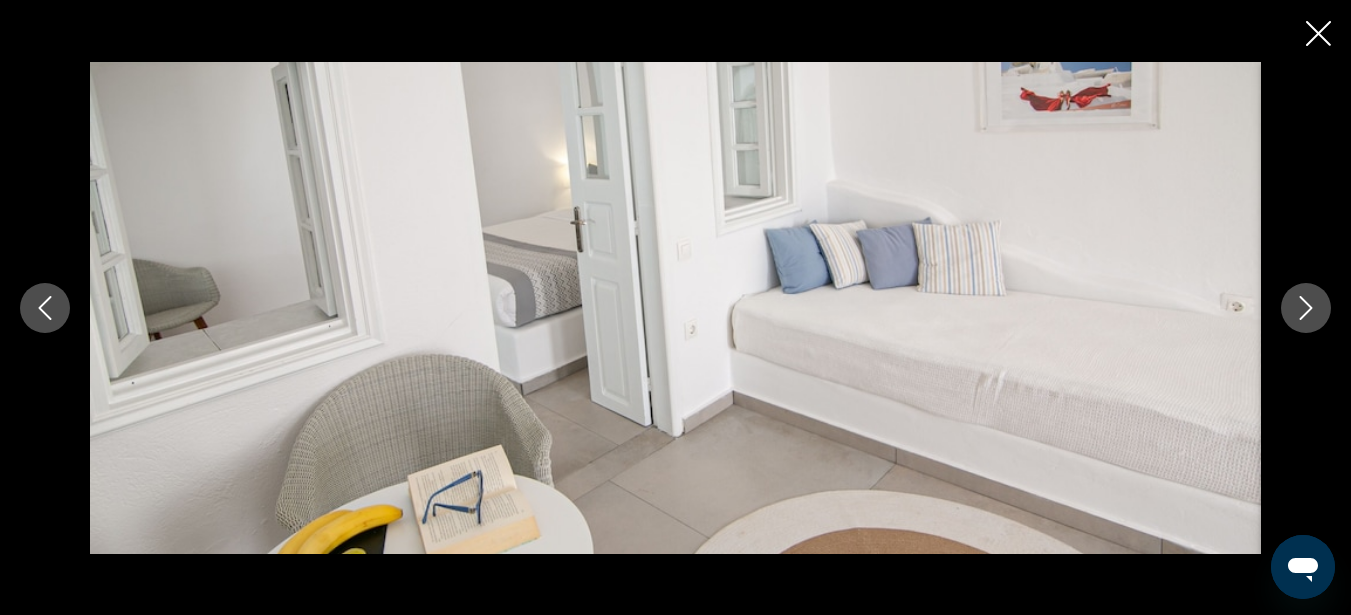 click 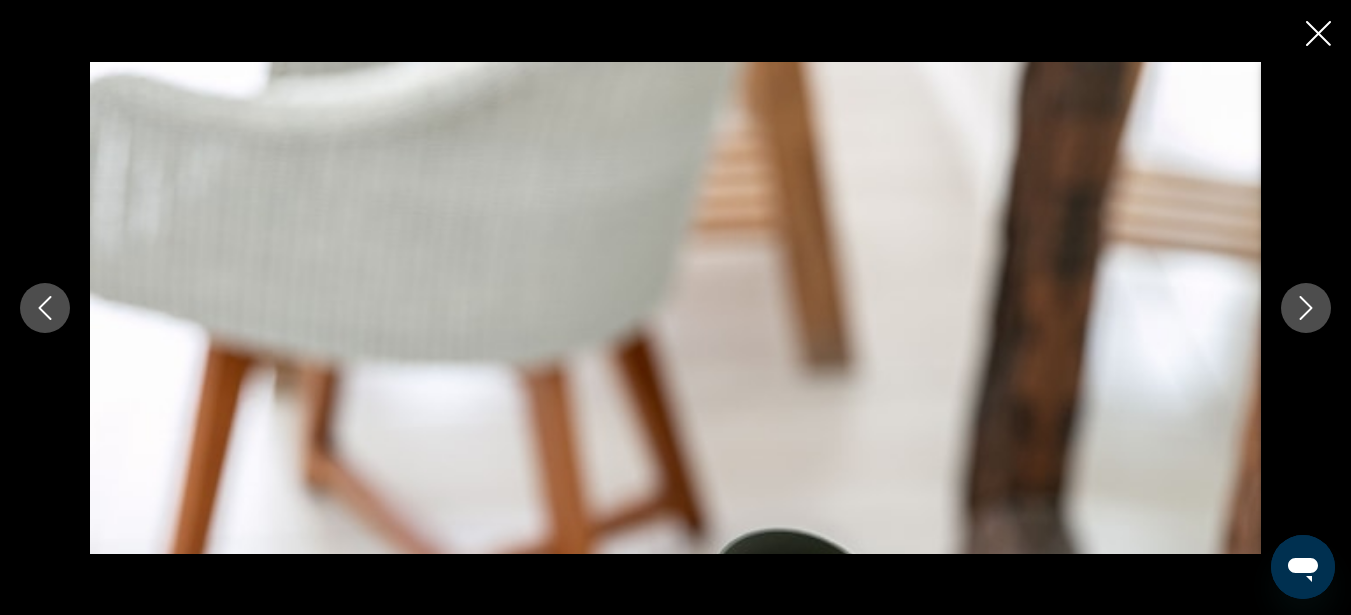 click 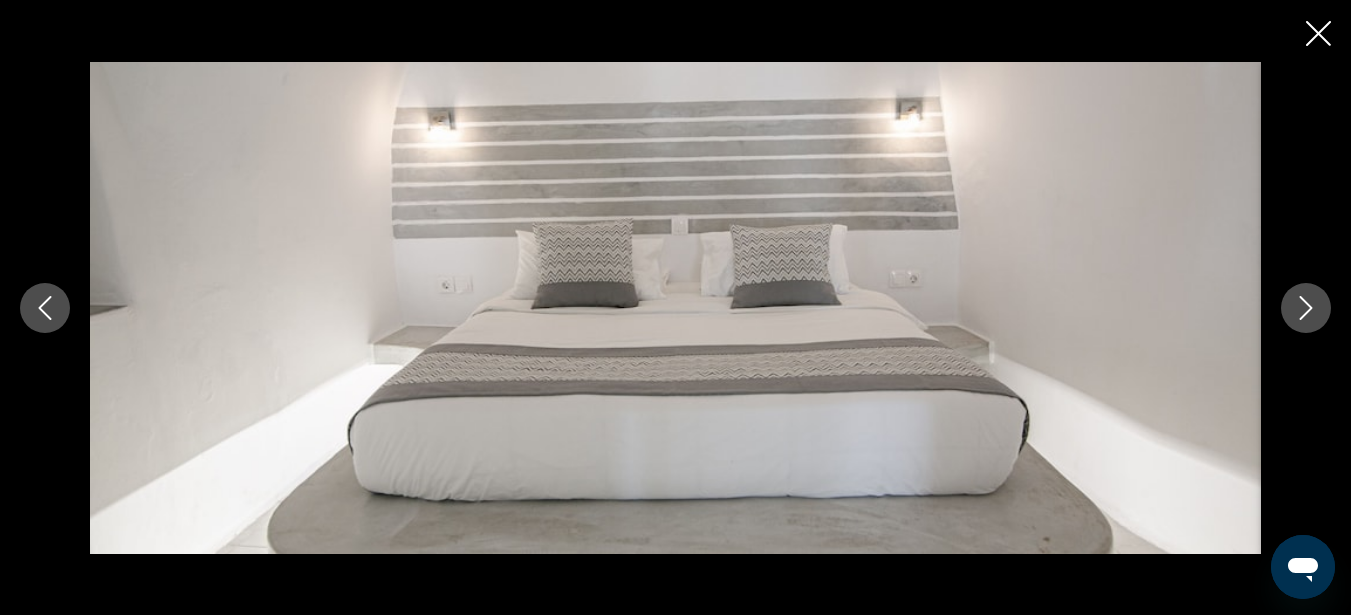 click 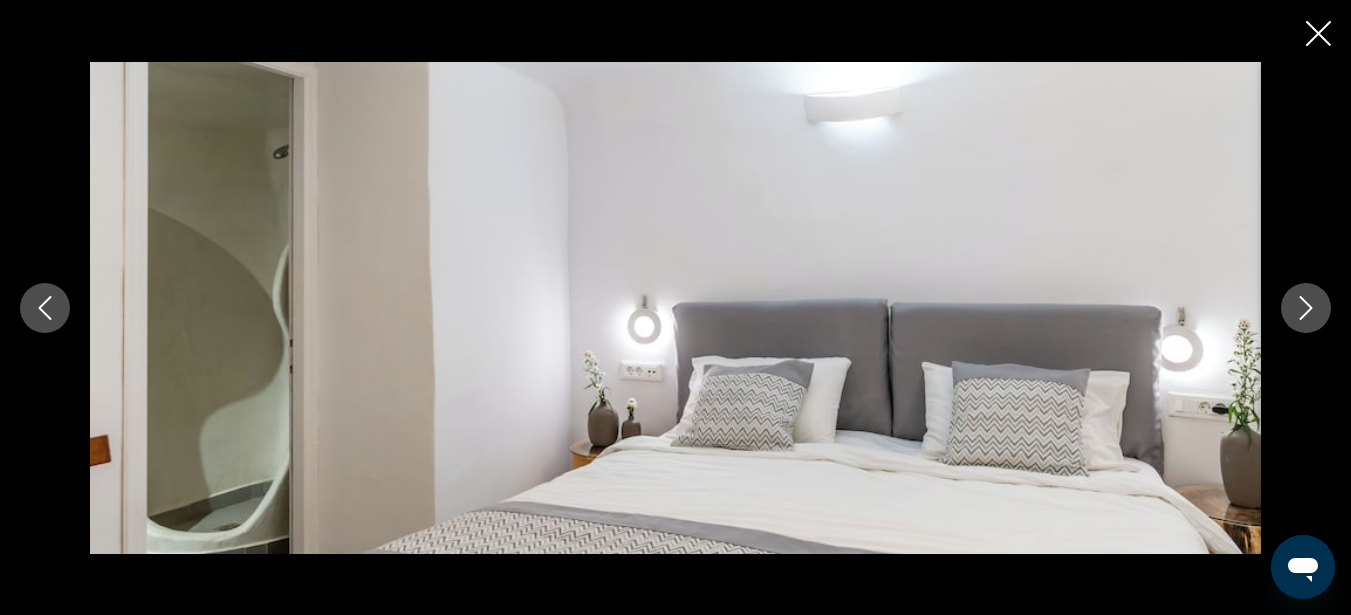 click 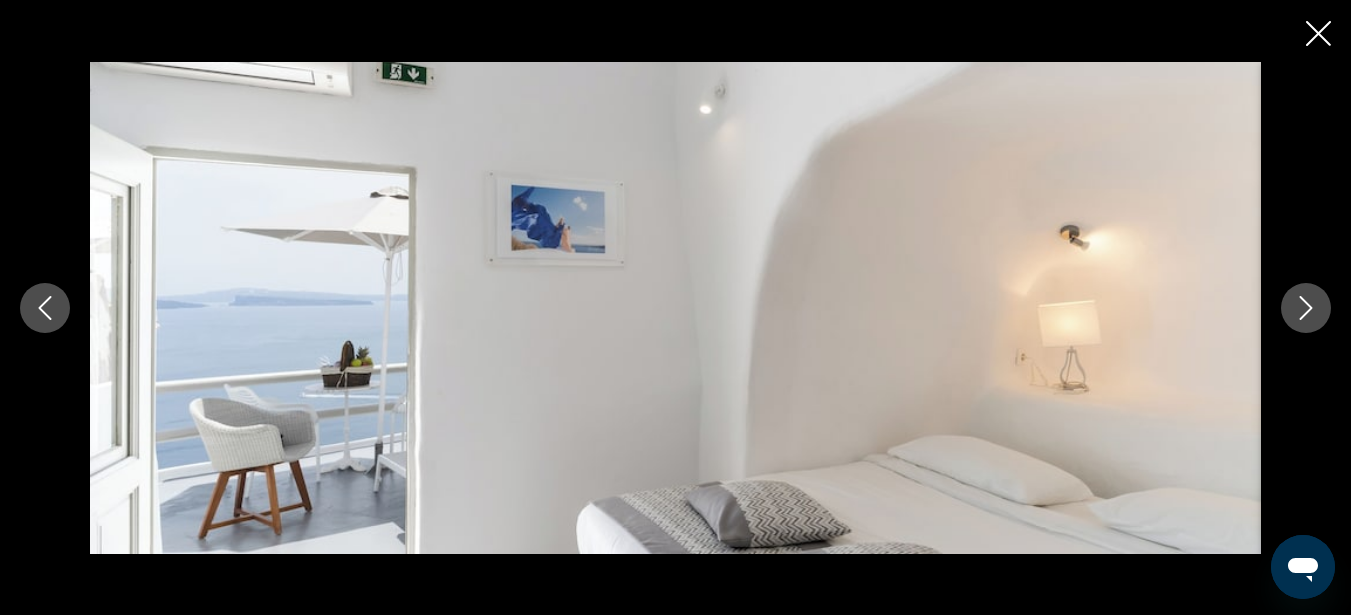 click 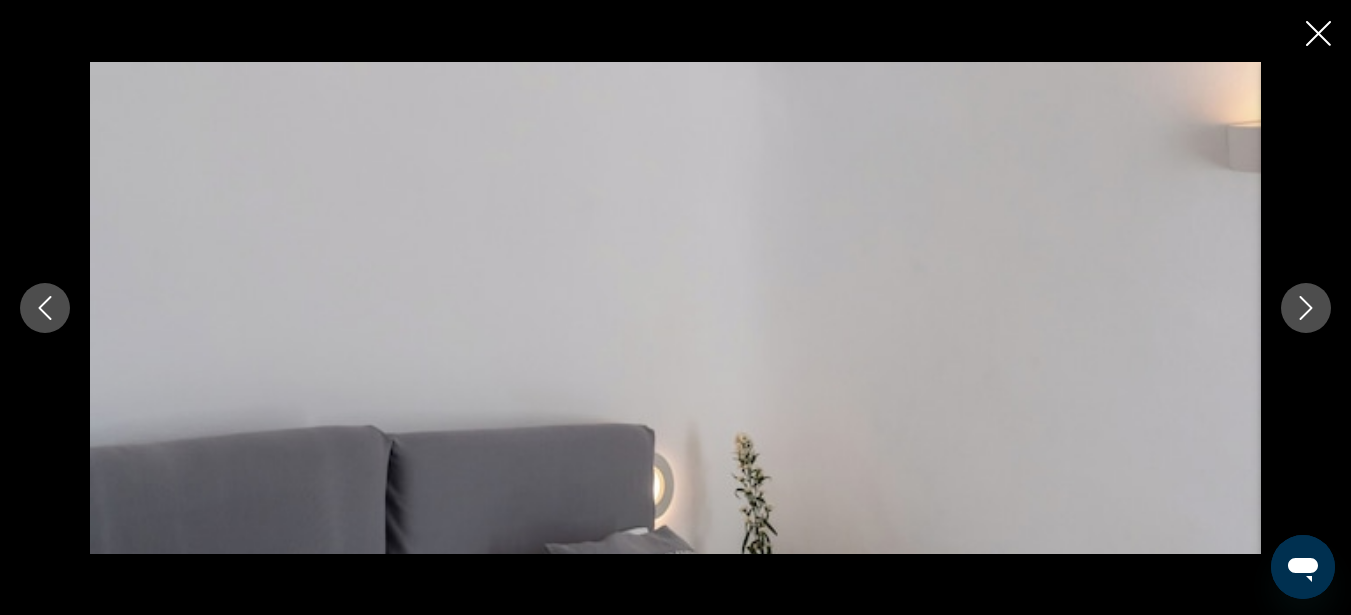 click 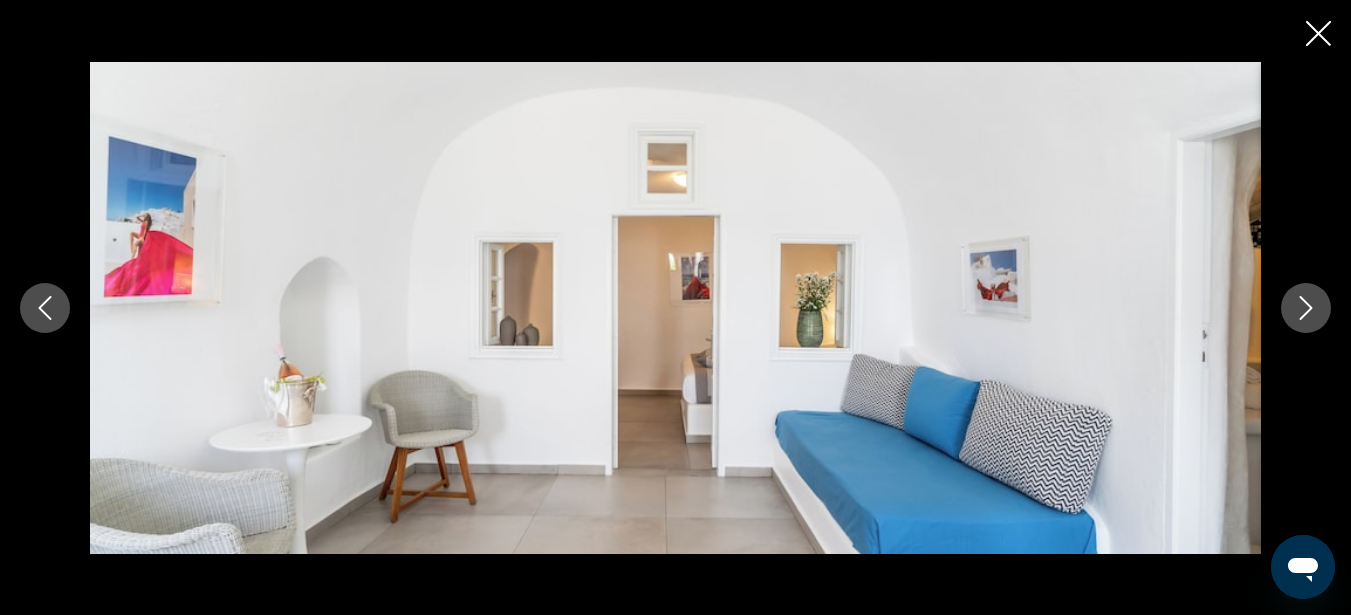 click 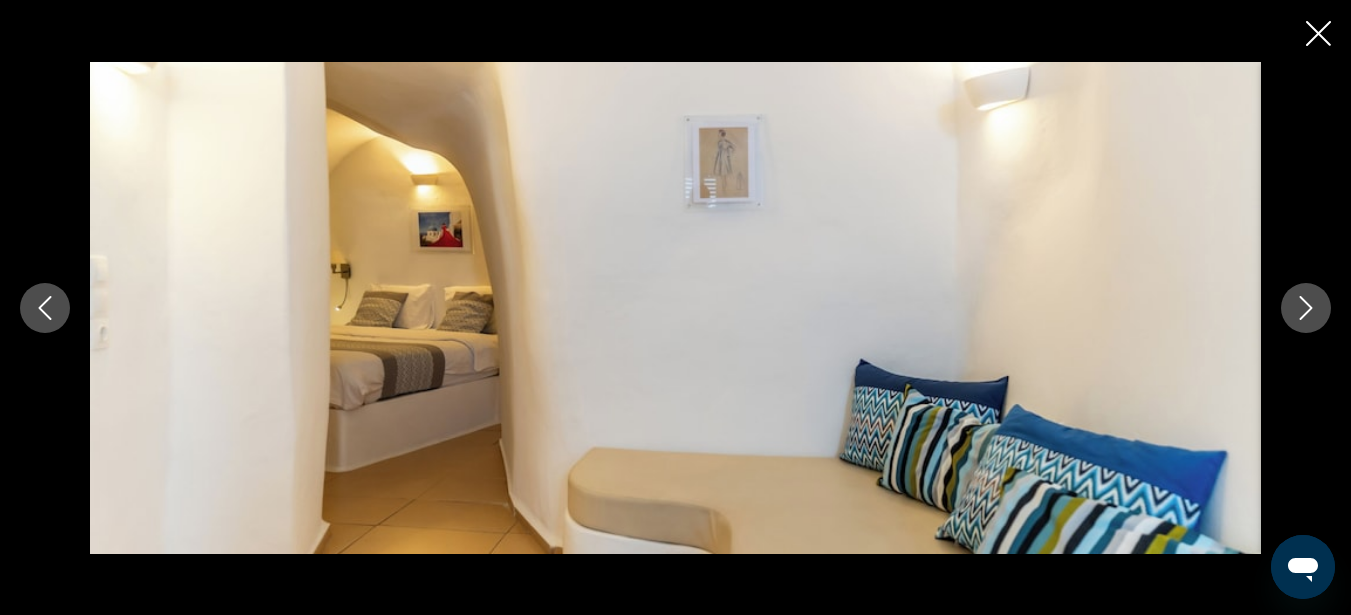 click 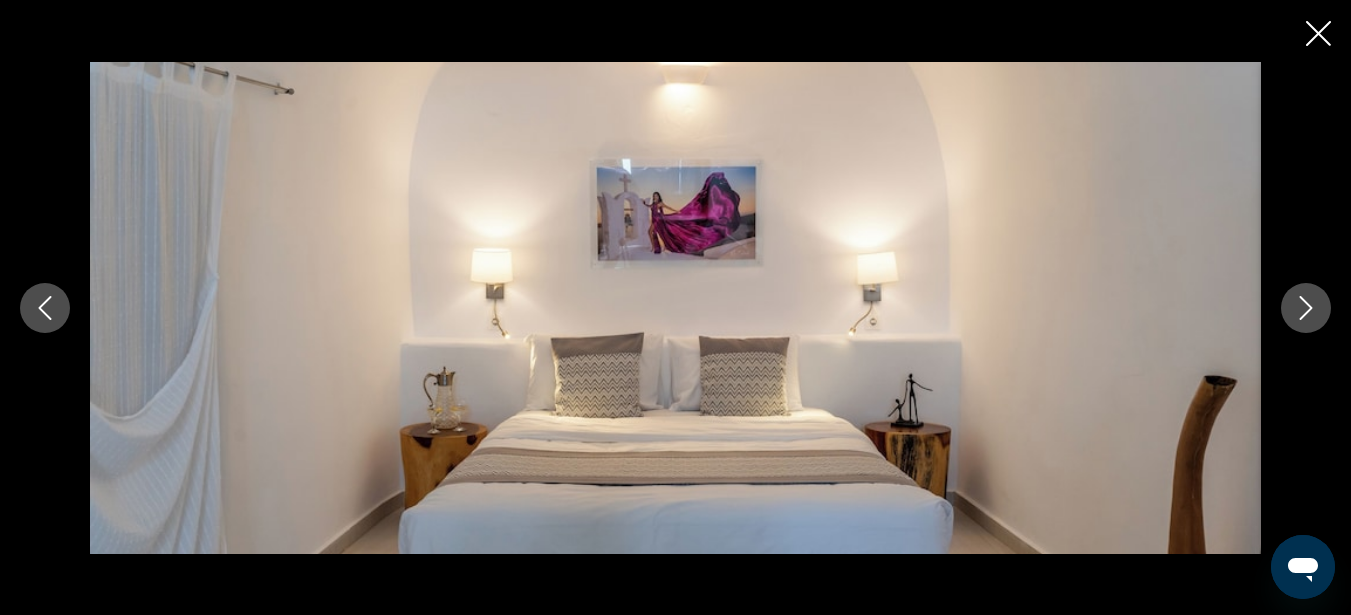 click 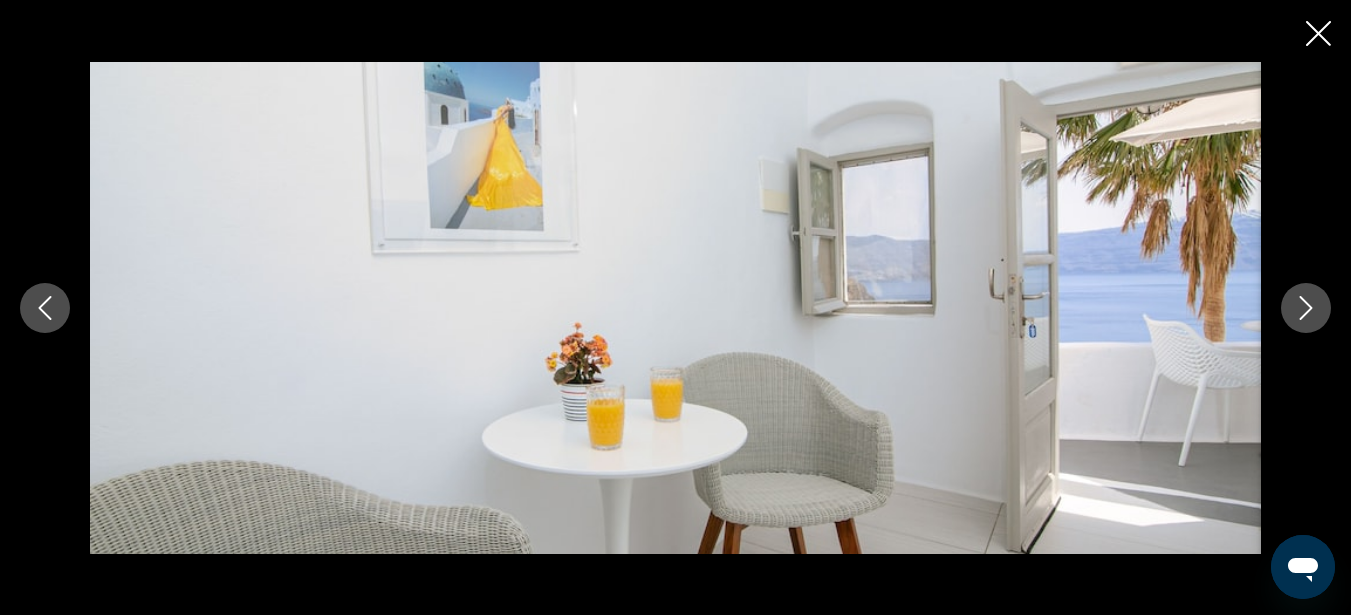 click 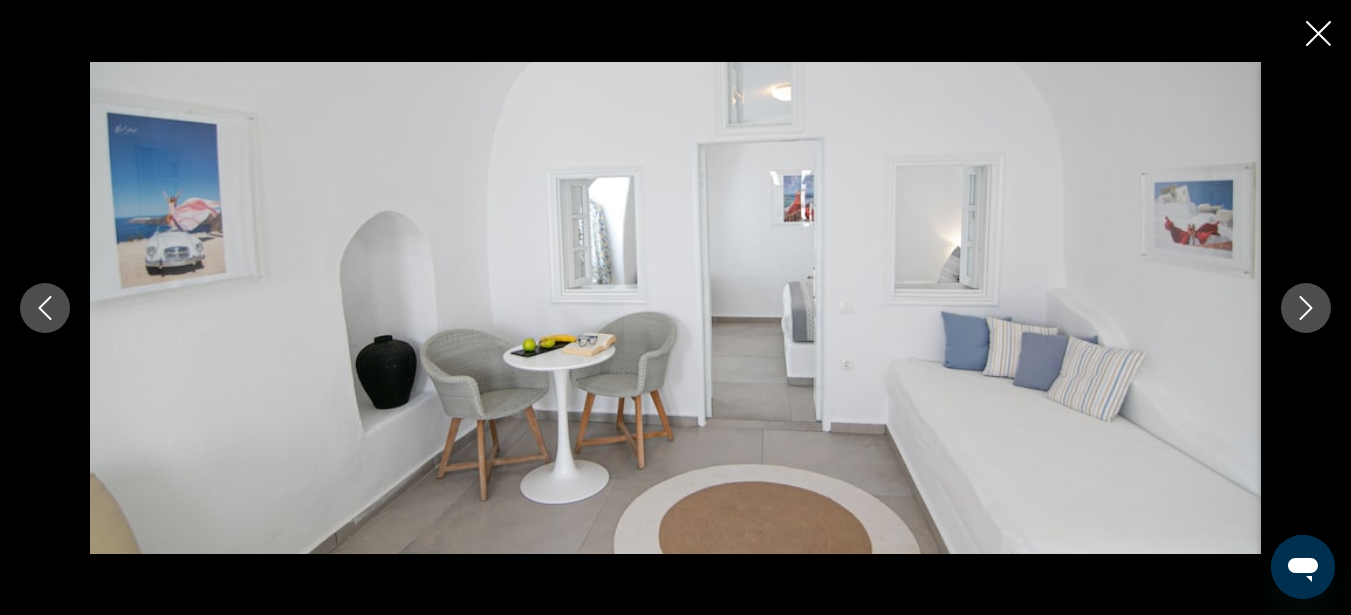 click 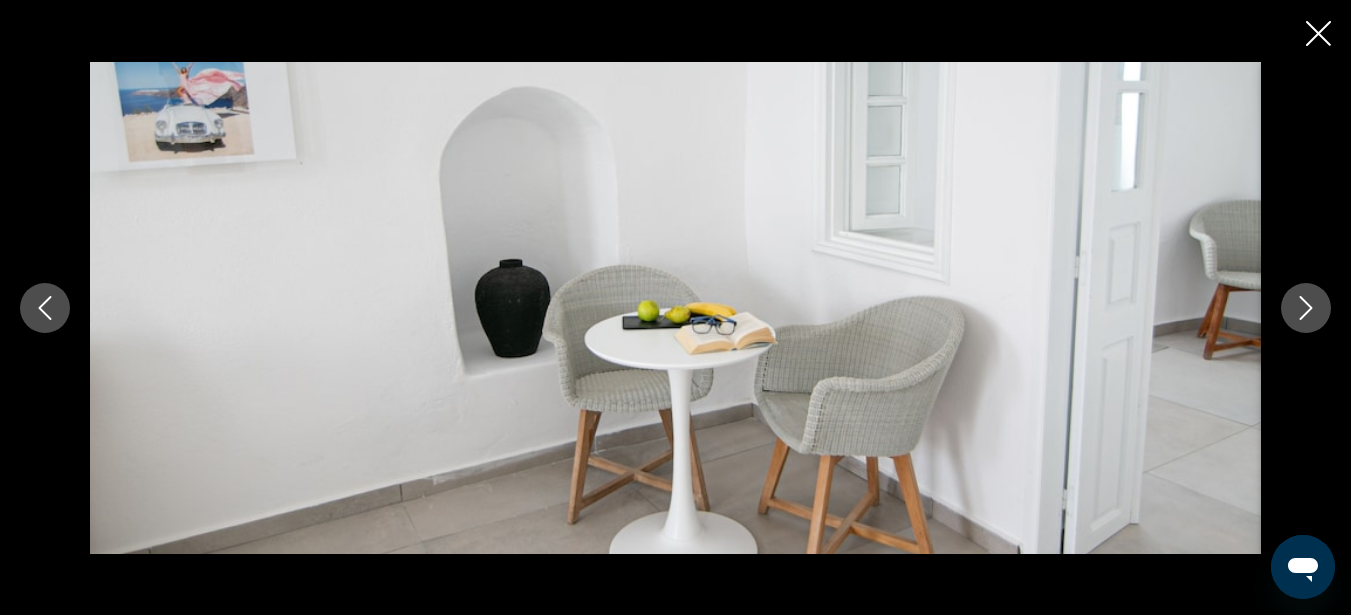 click 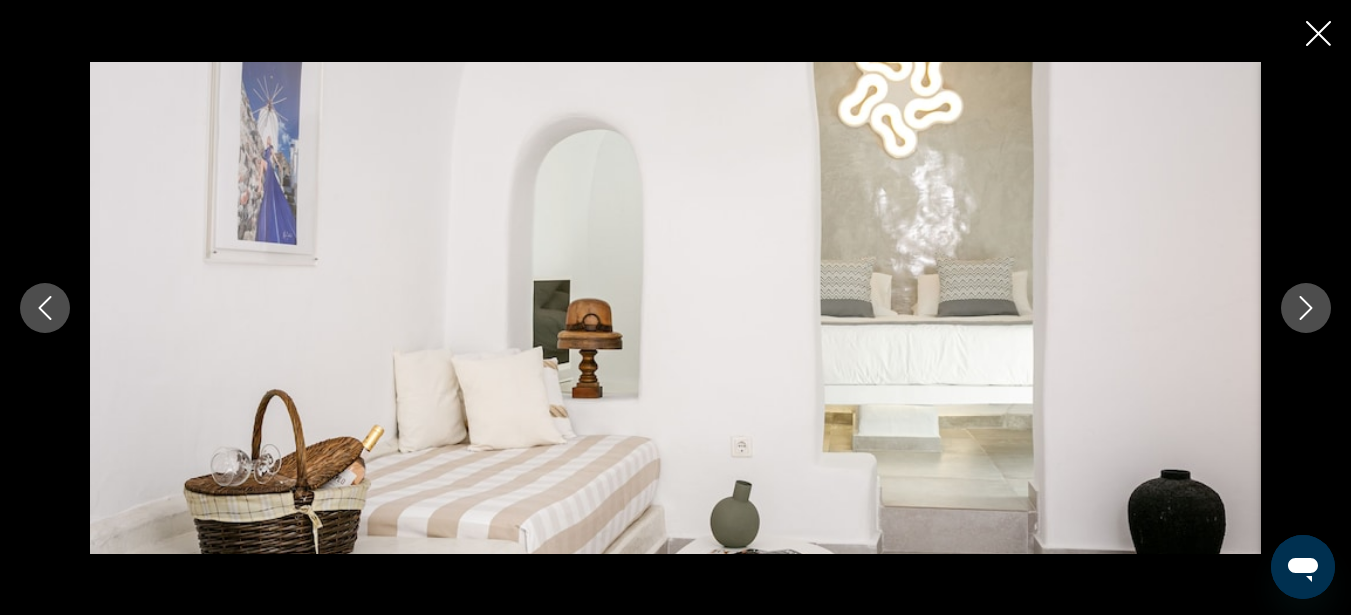 click 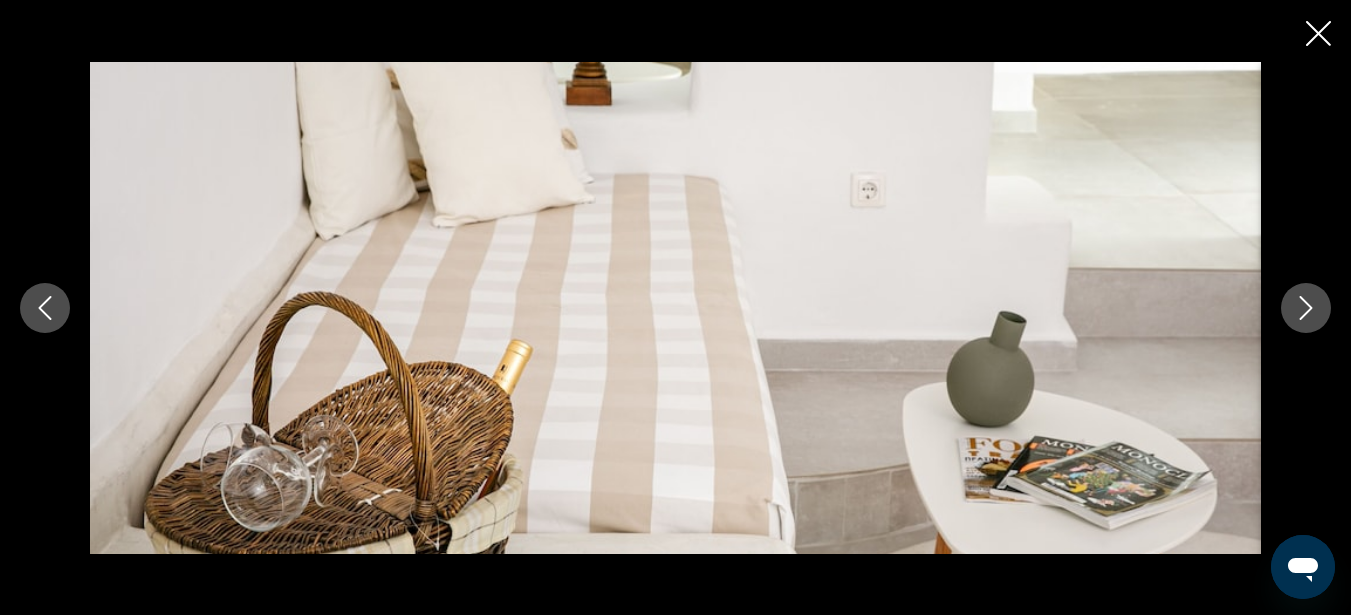 click 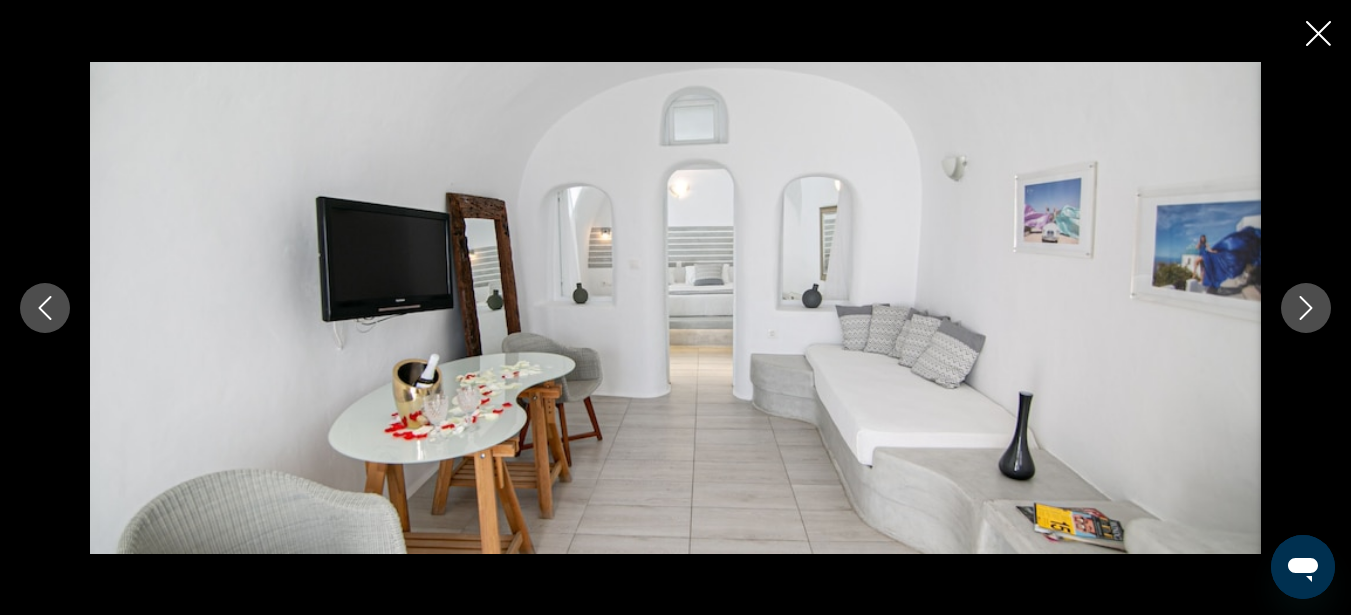 click 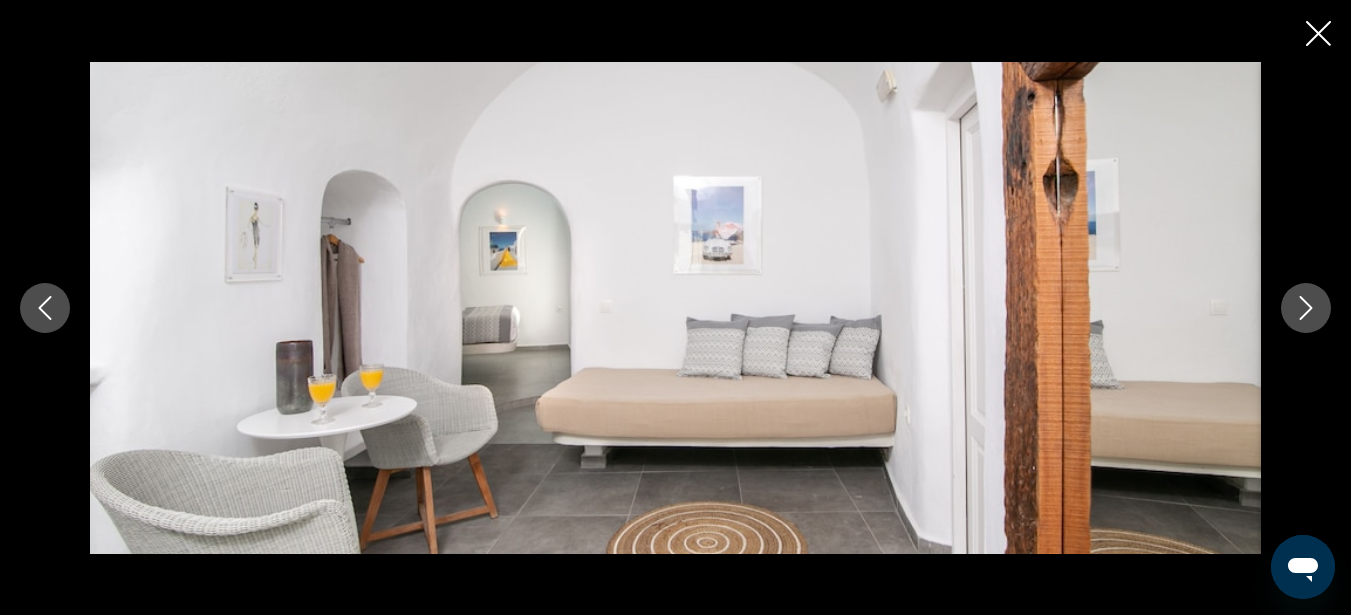 click 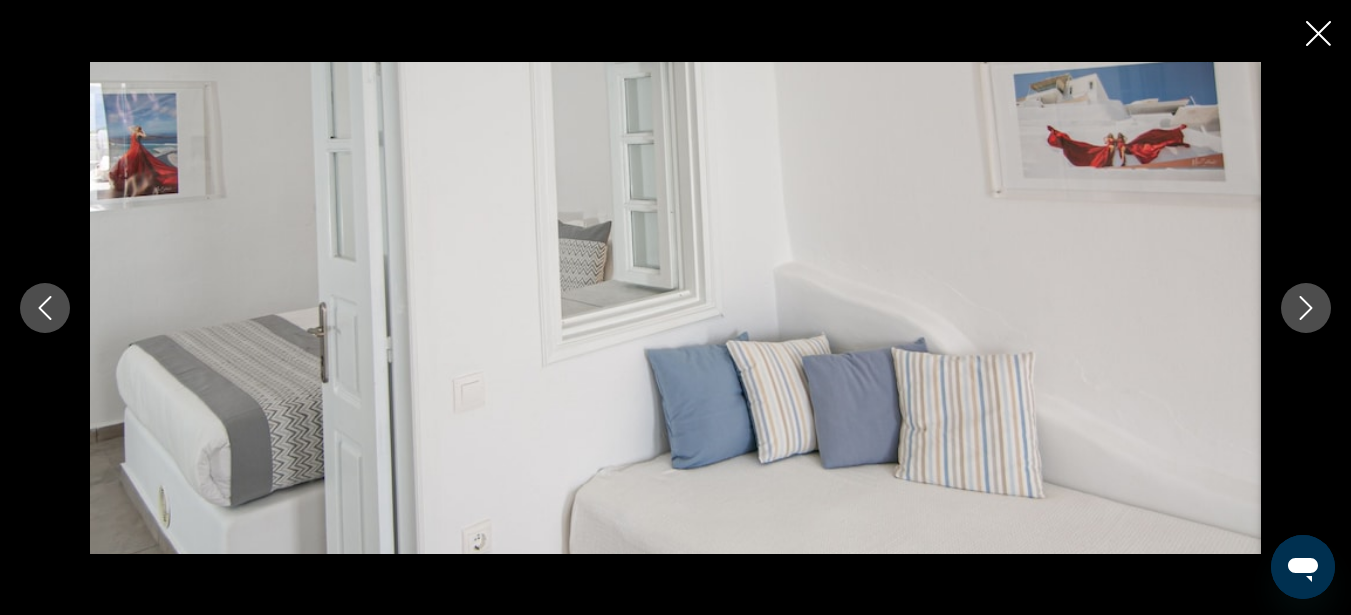 click 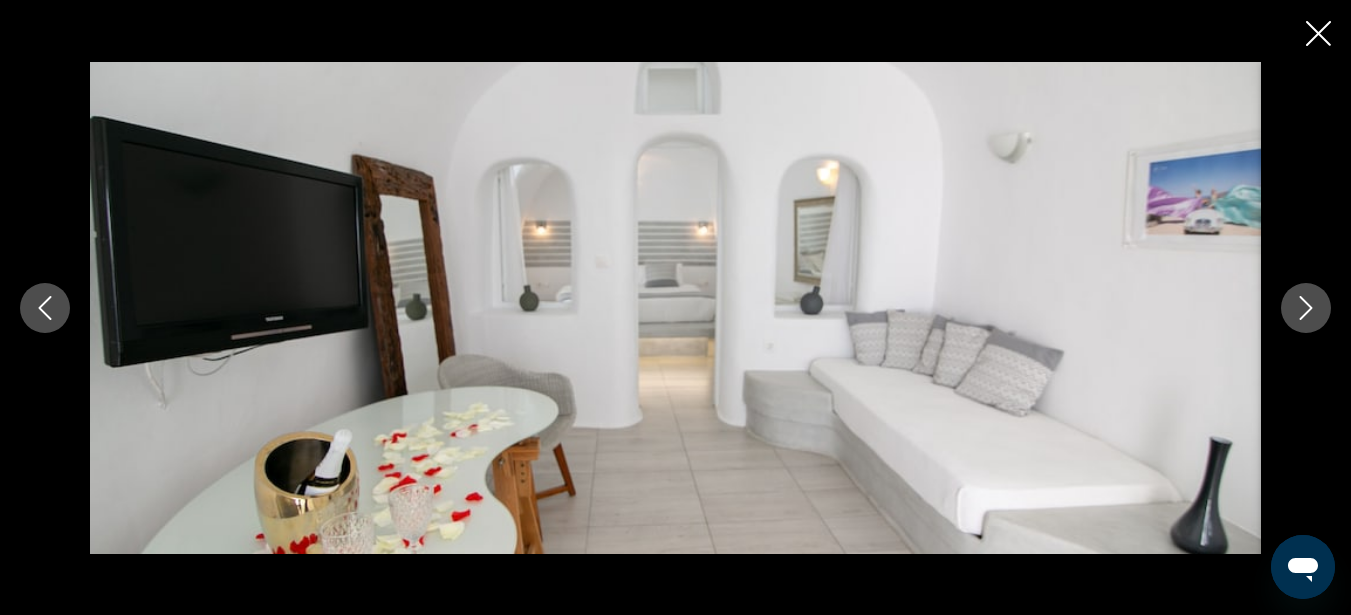 click 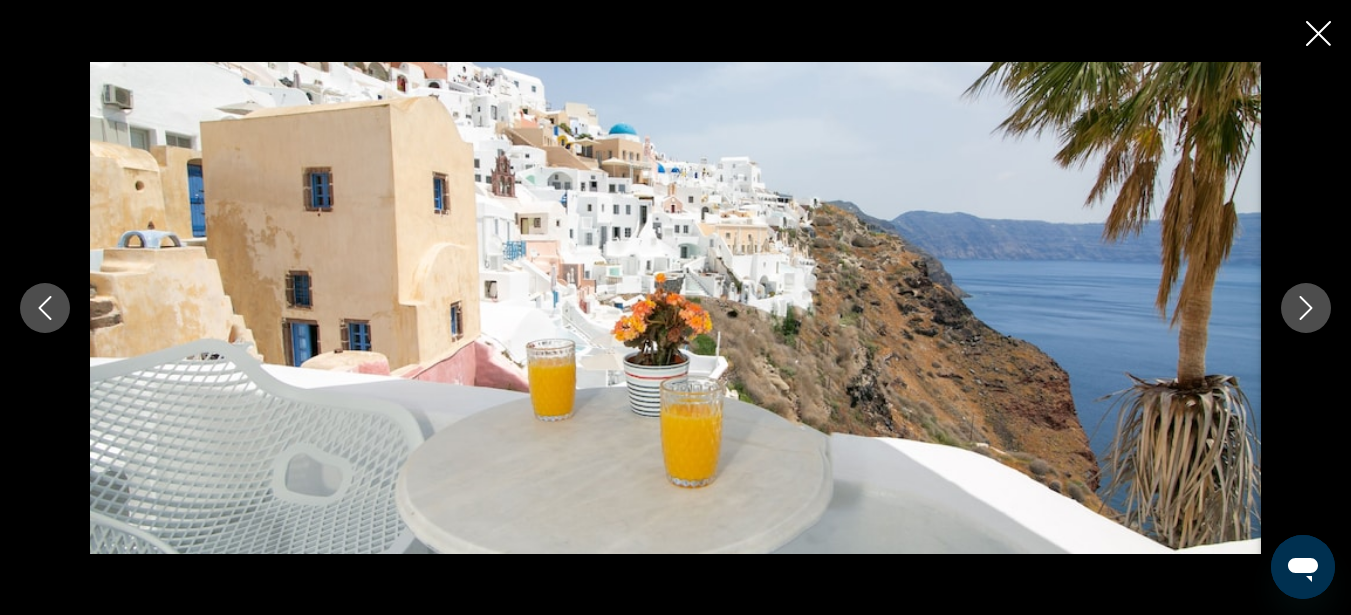 click 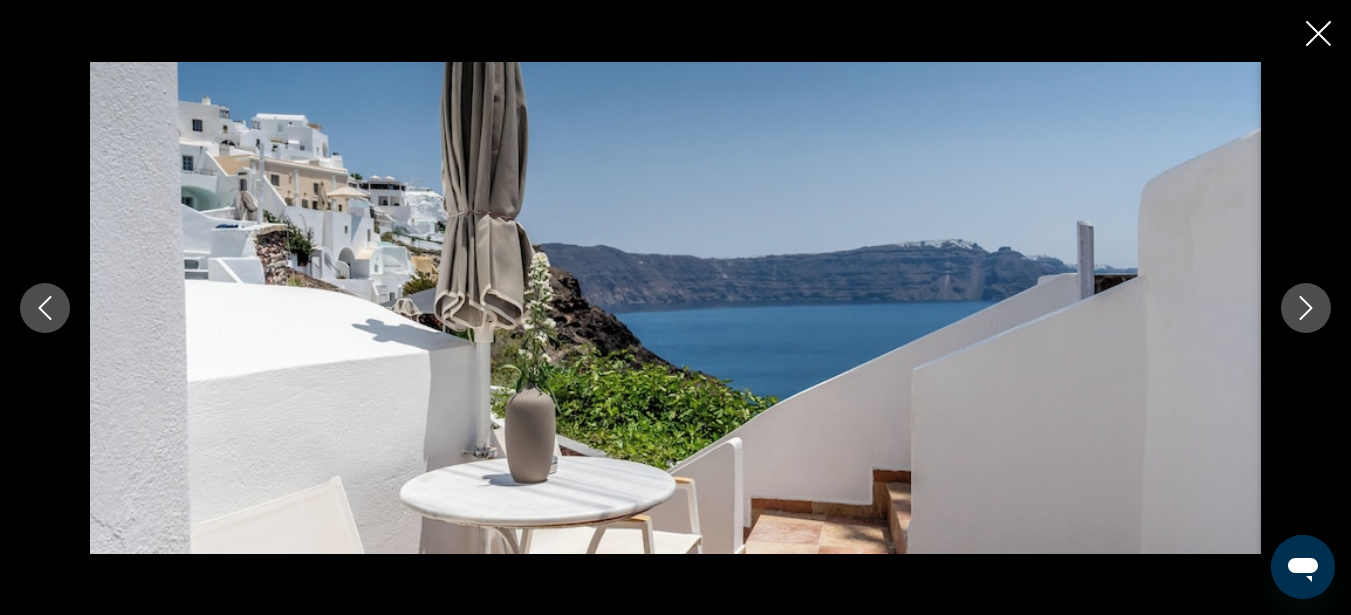 click 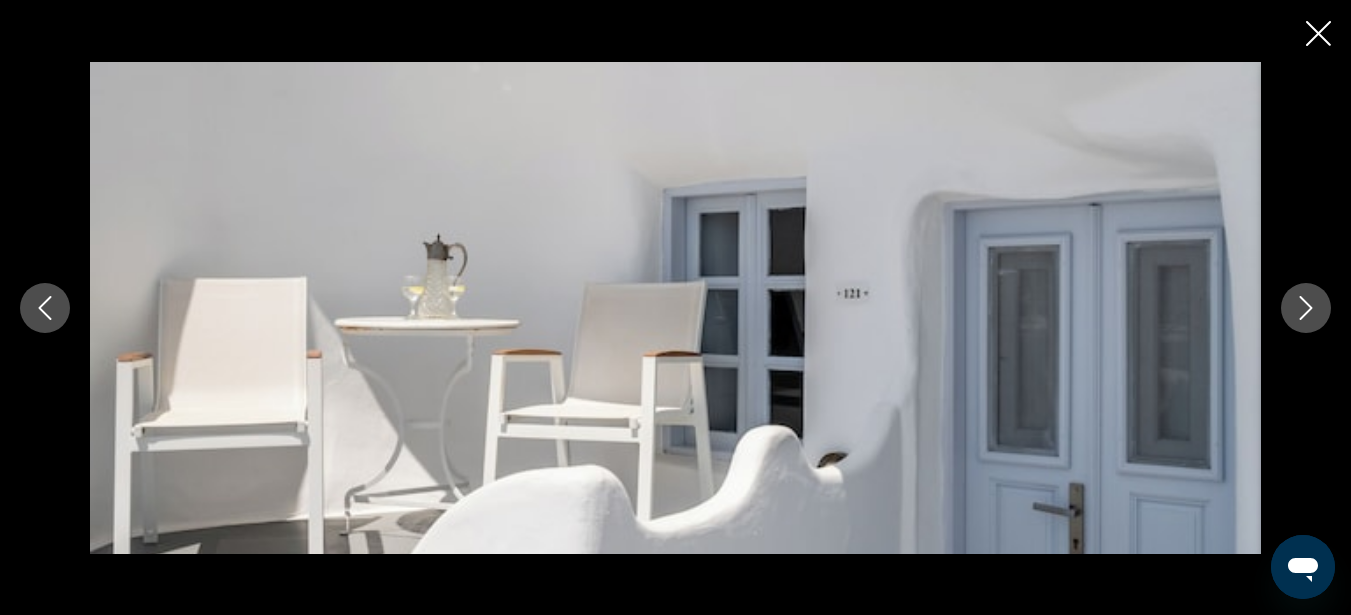 click 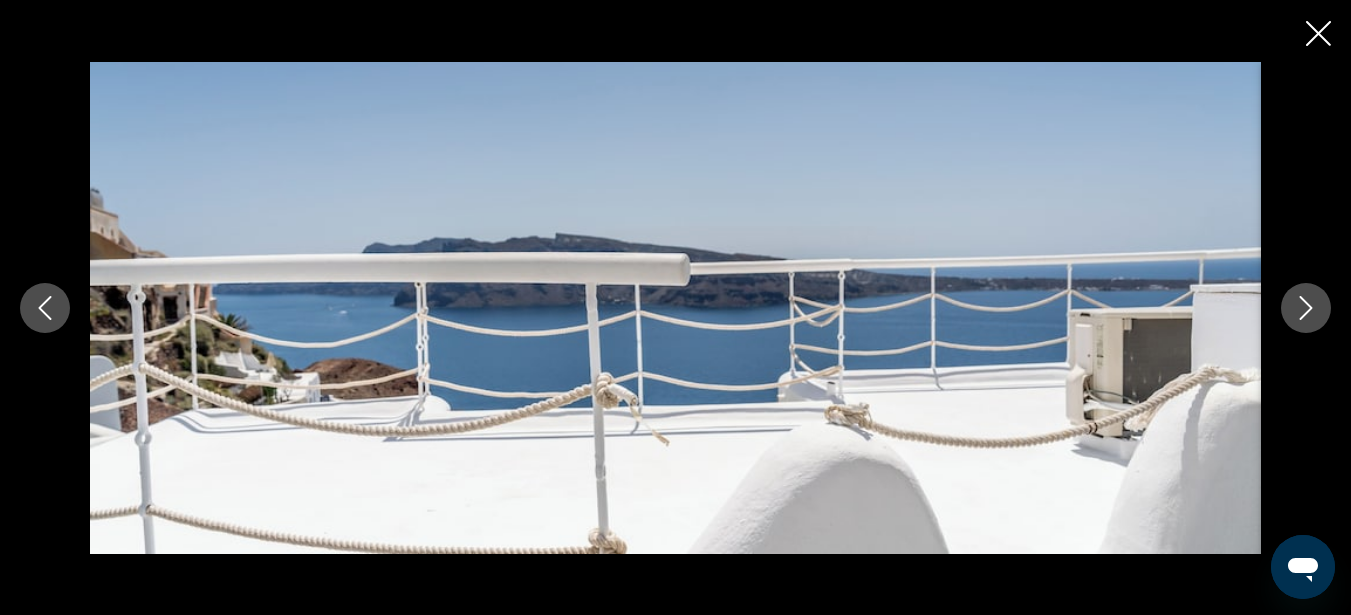 click 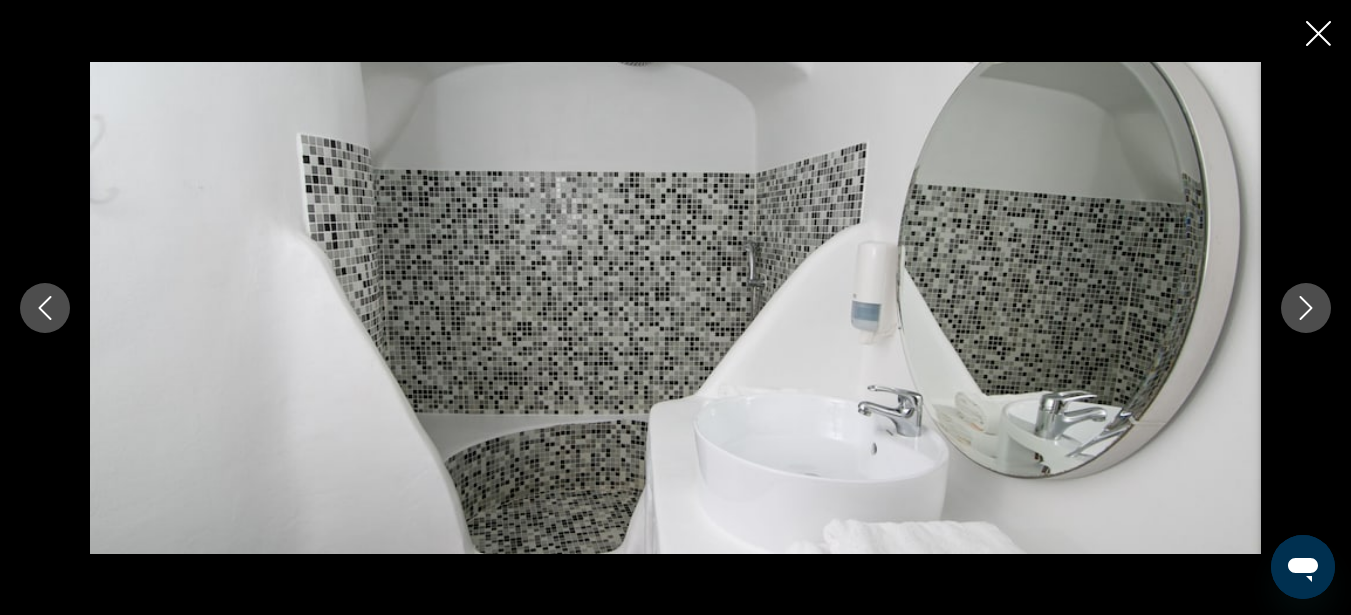 click 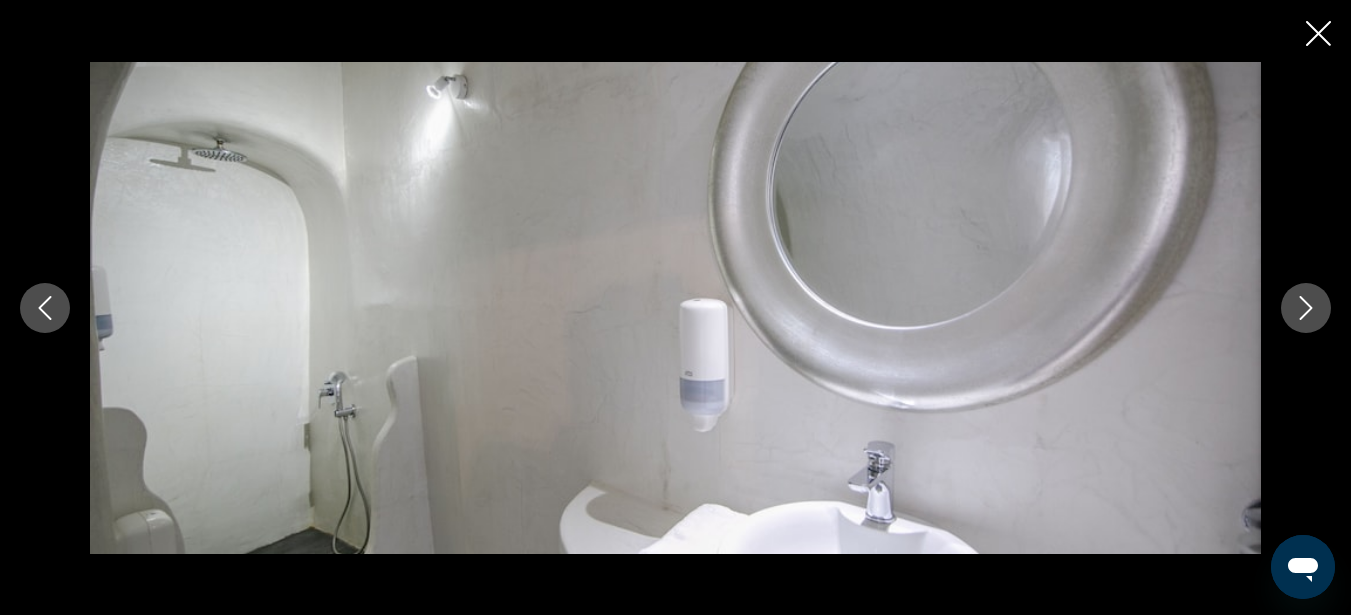 click 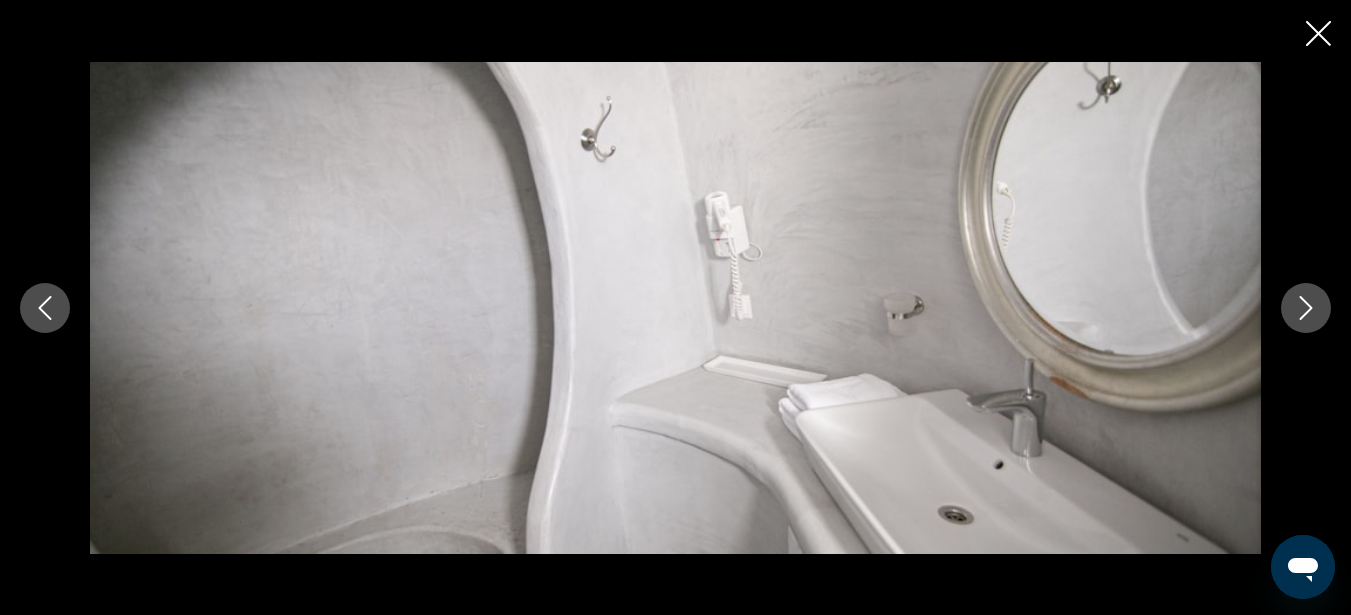 click 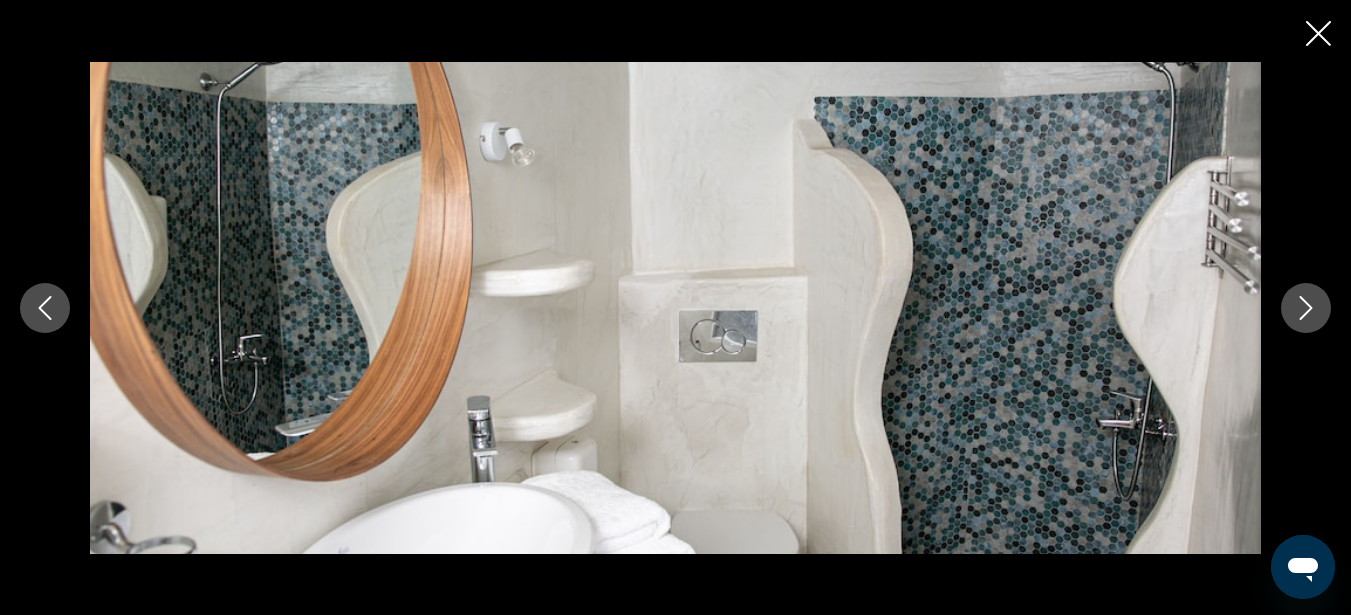 click 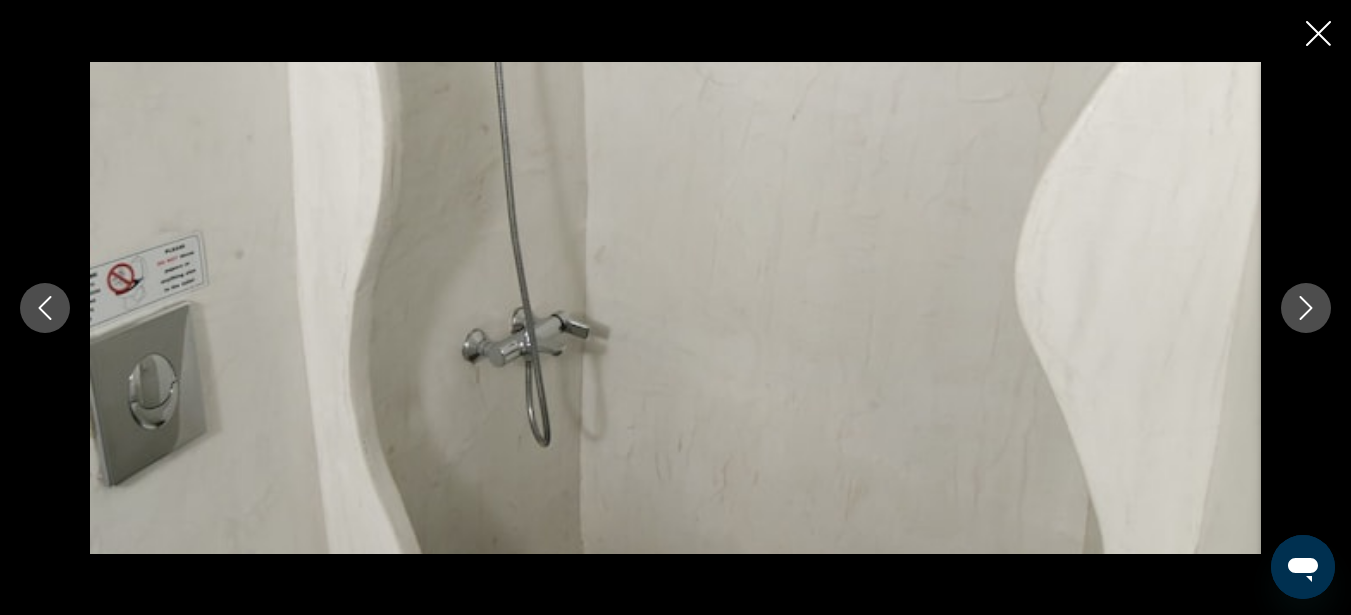 click 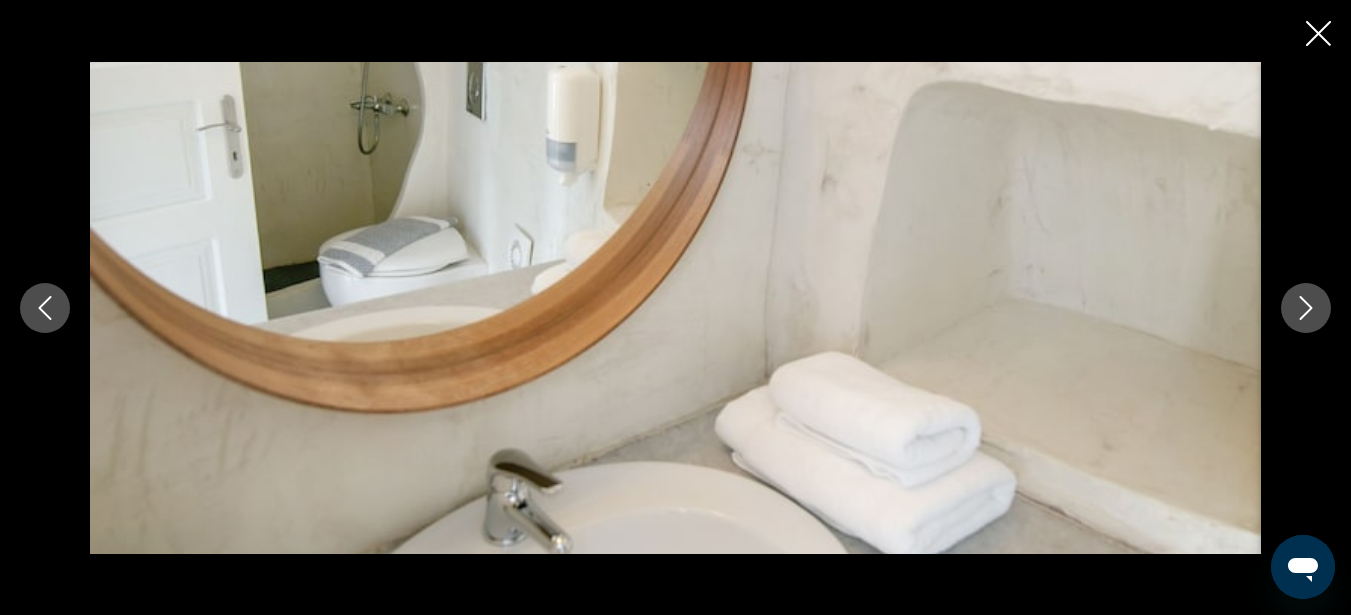 click 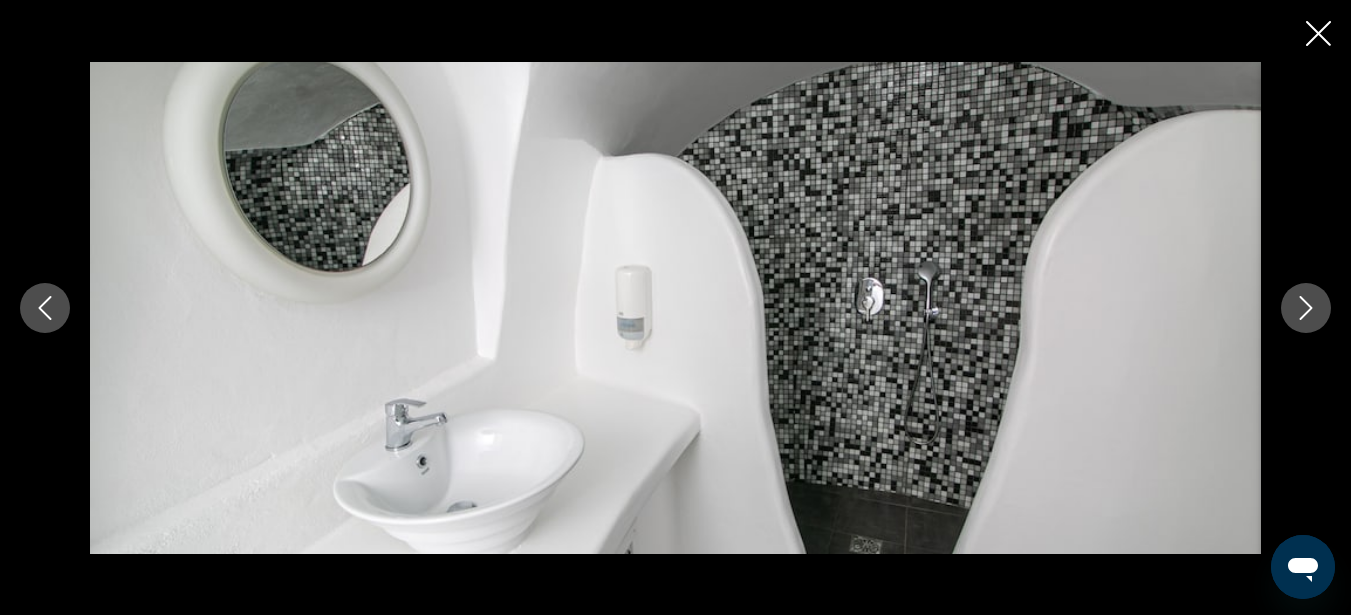 click 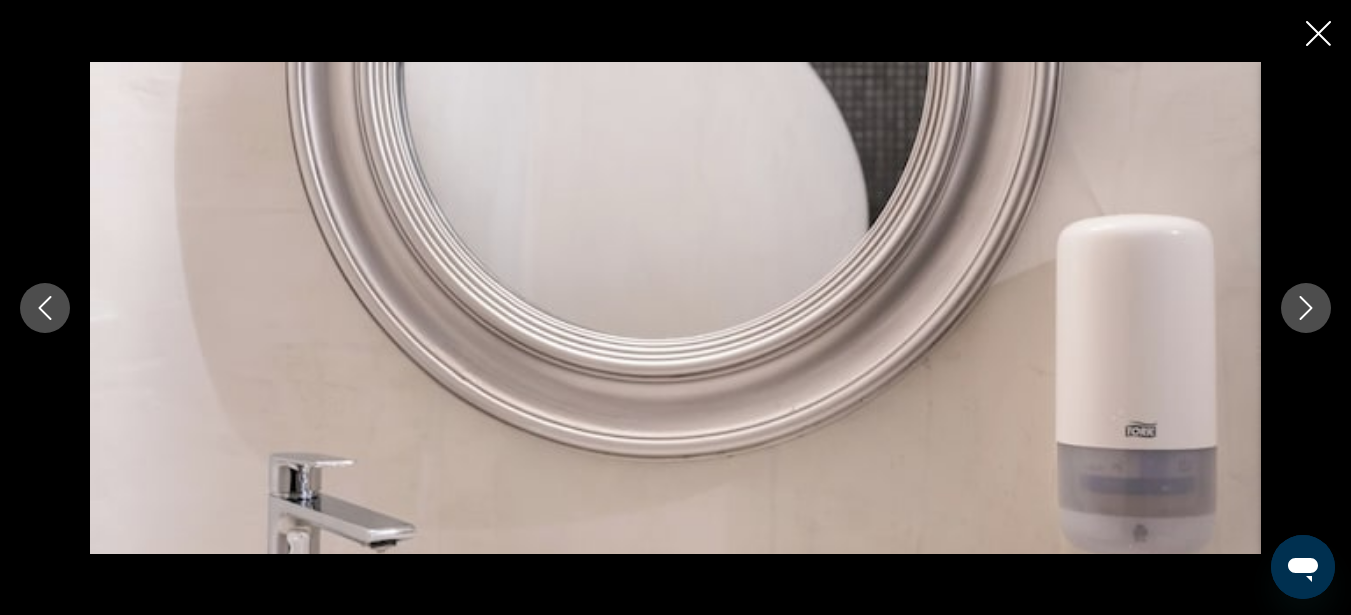 click 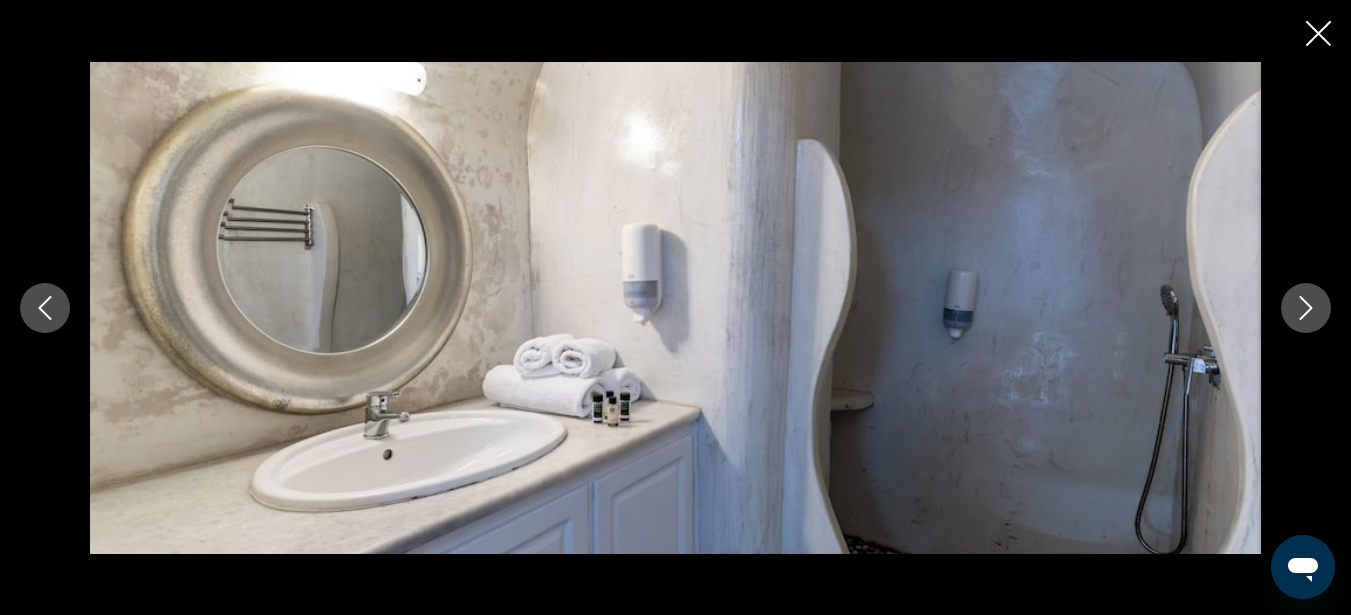 click 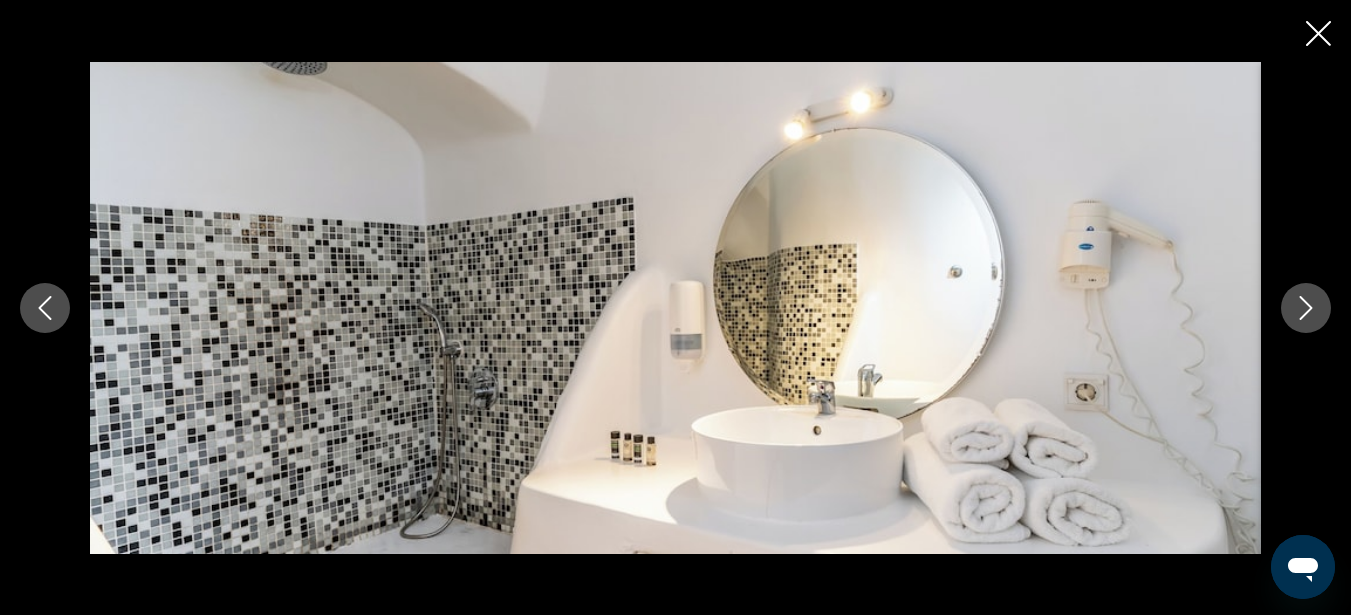 click 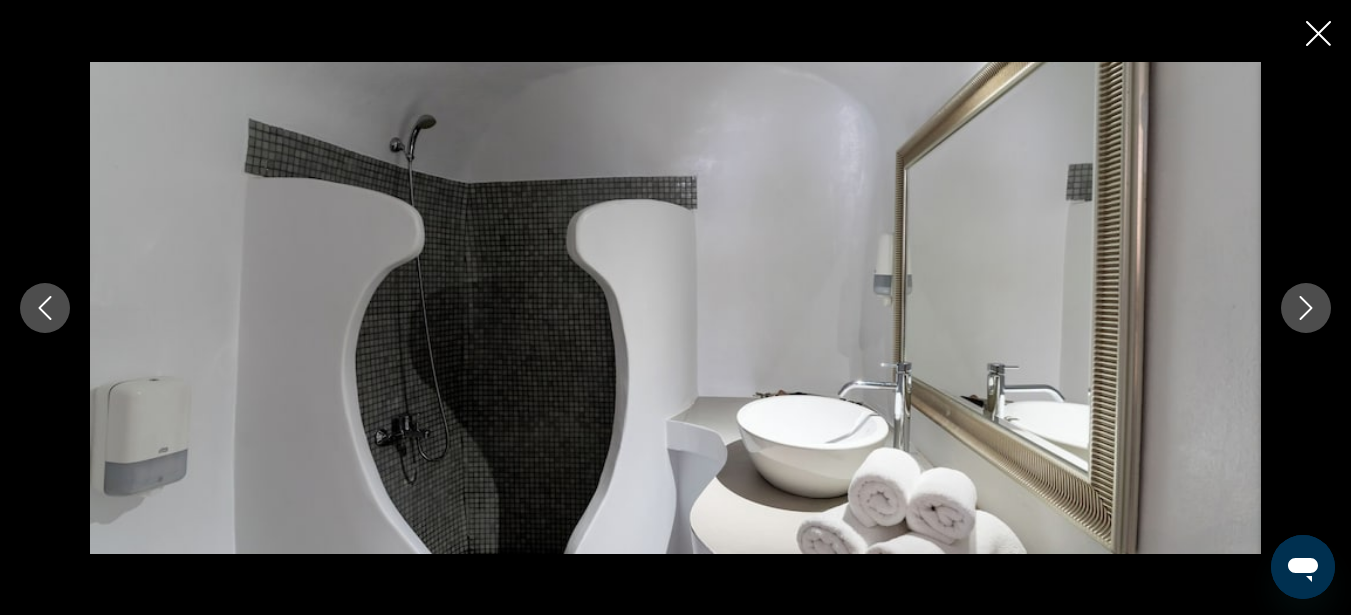 click 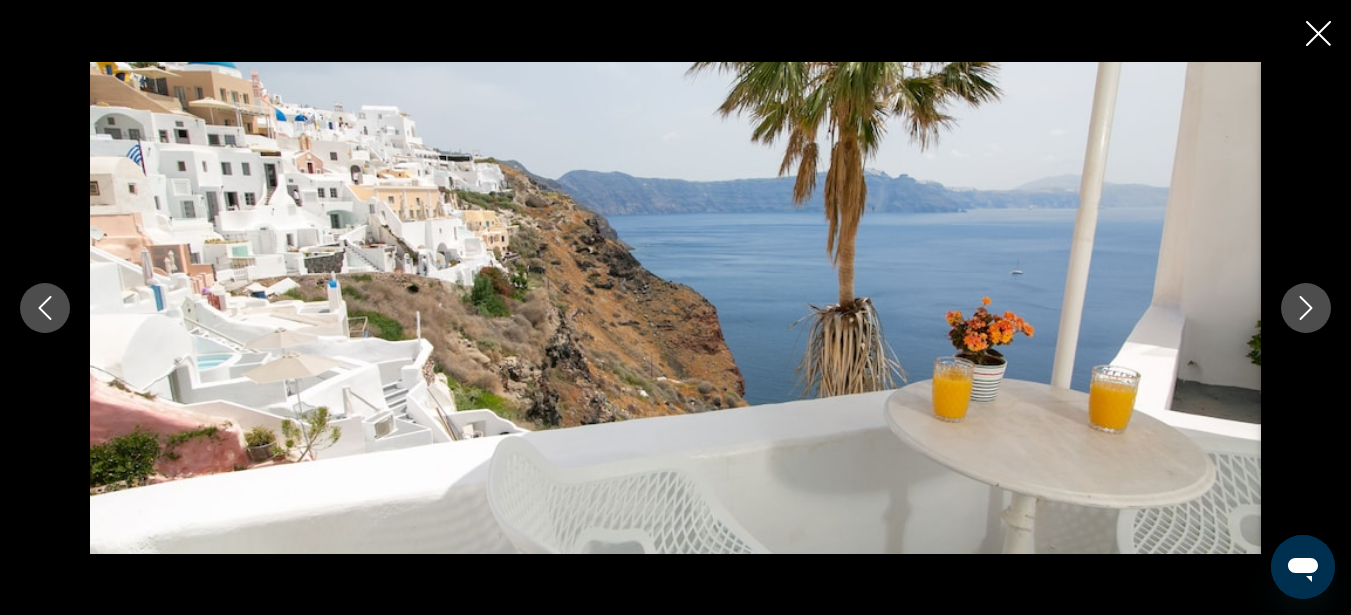 click 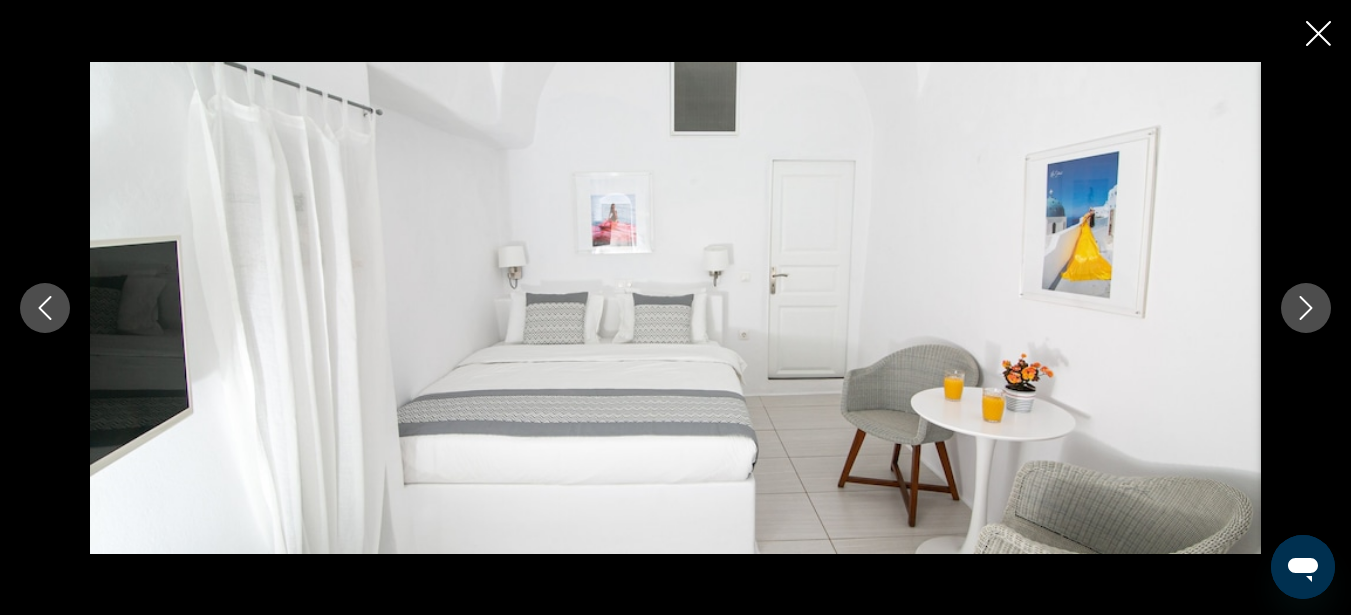 click 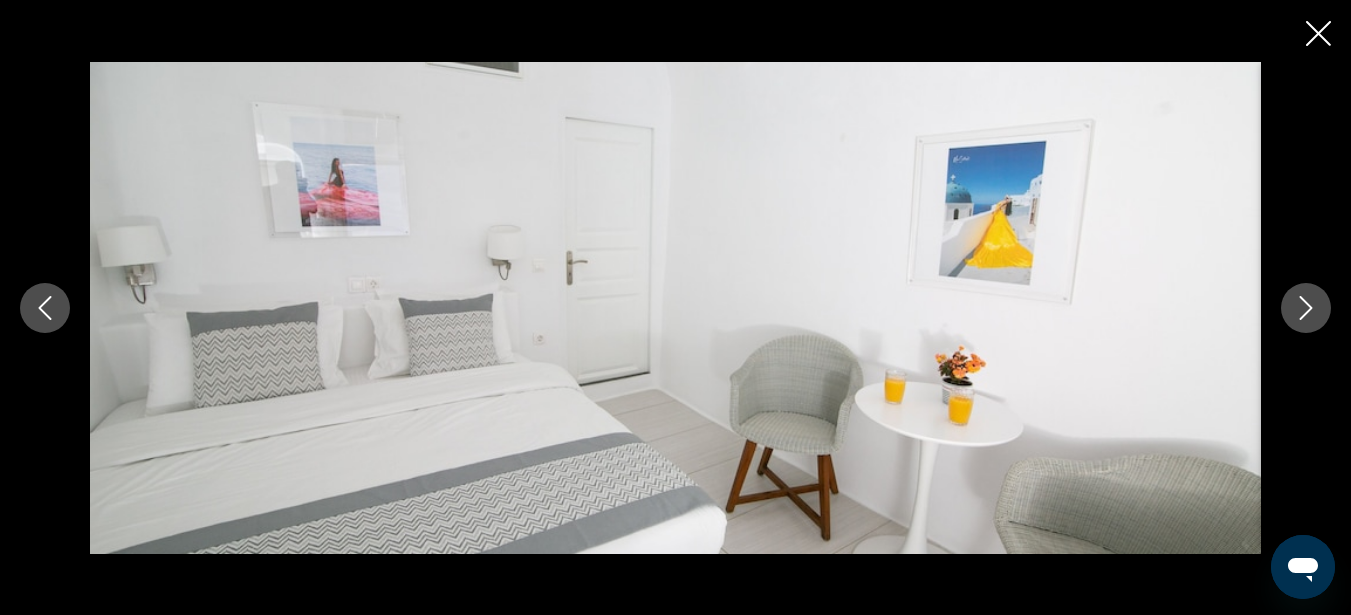 click 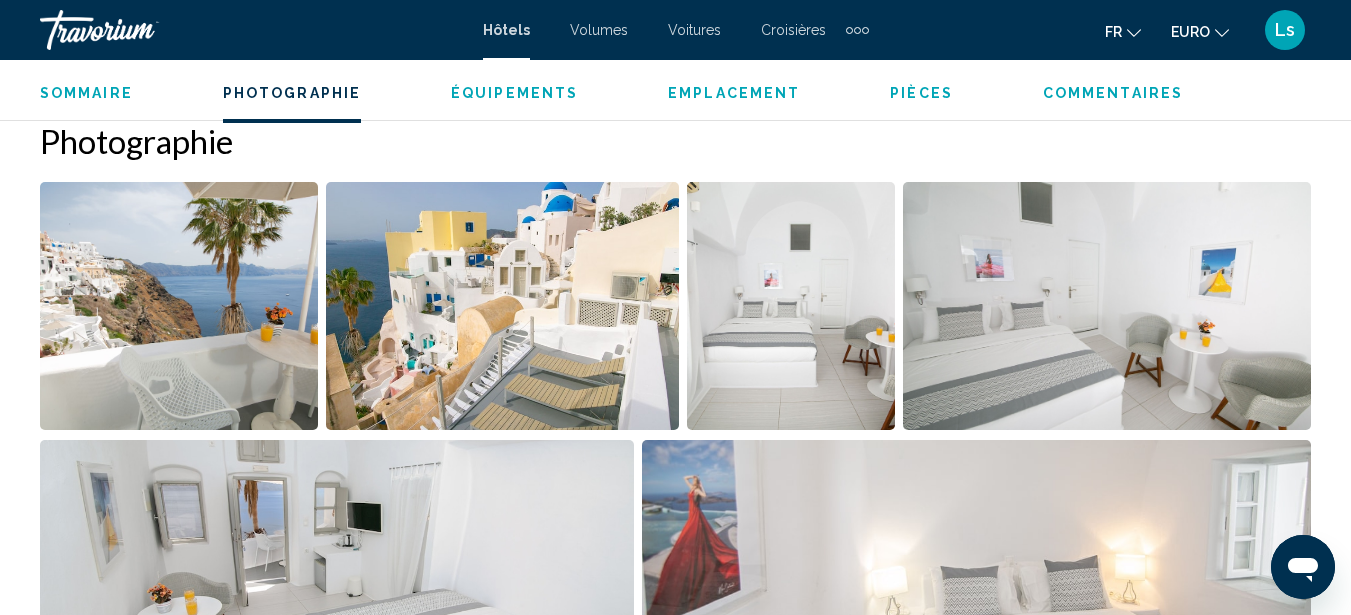 click on "Sommaire
Photographie
Équipements
Emplacement
Pièces
Commentaires
Voir les disponibilités" 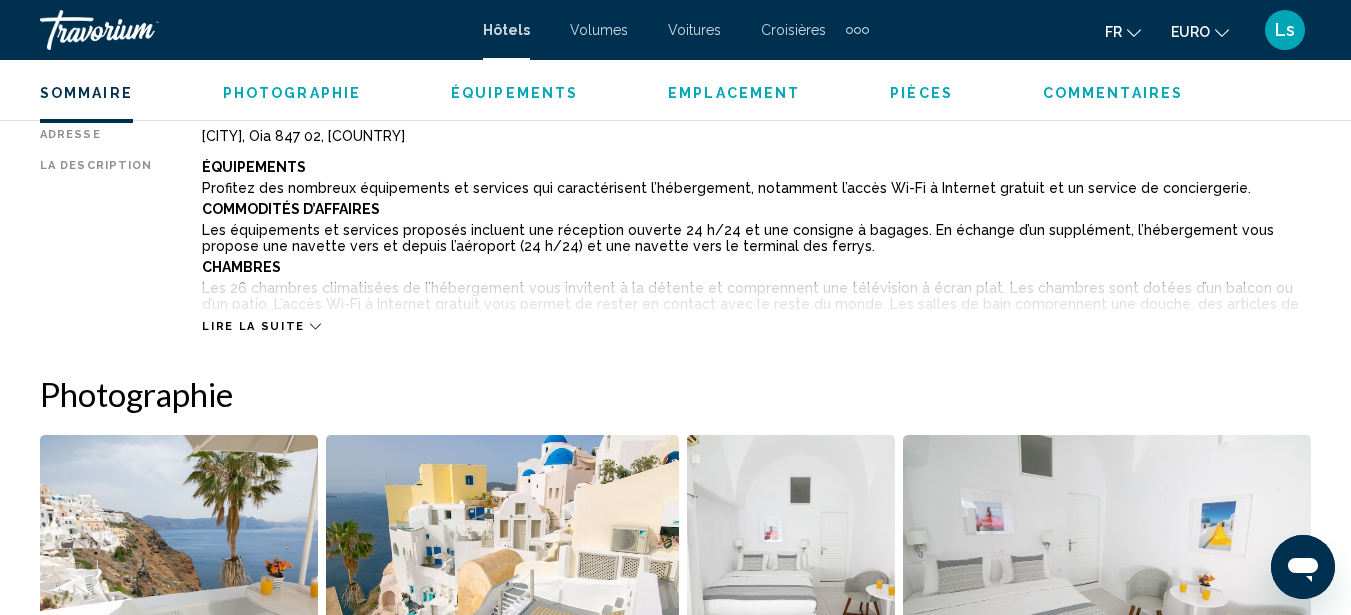 scroll, scrollTop: 991, scrollLeft: 0, axis: vertical 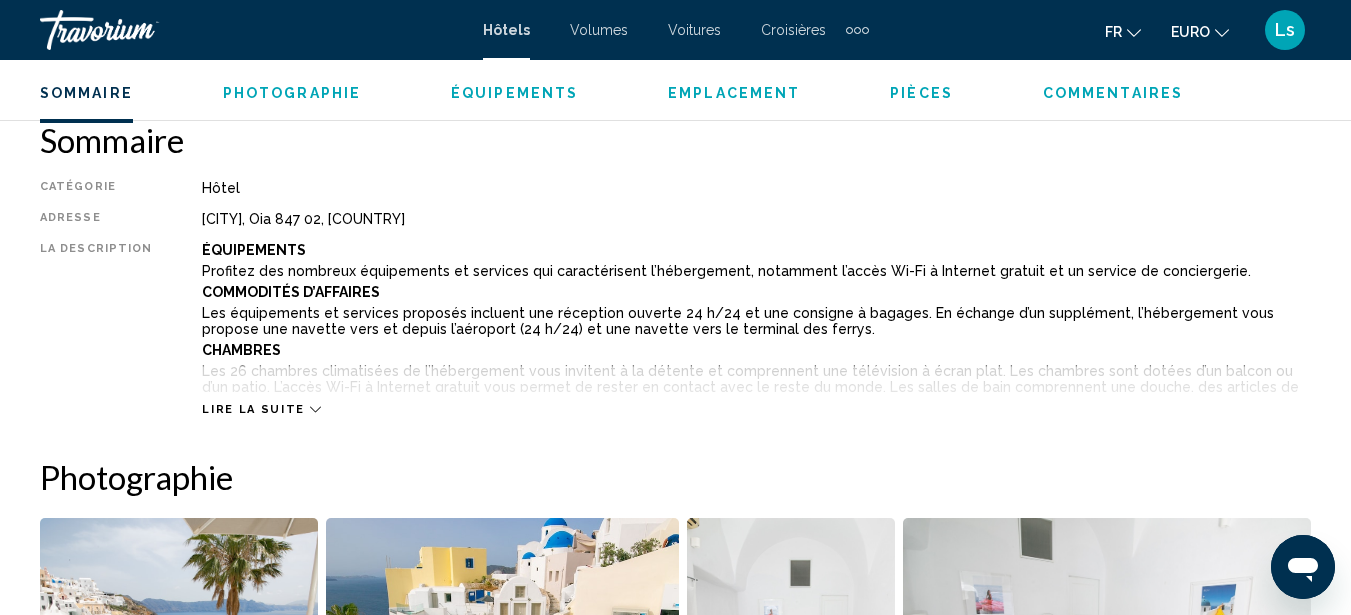 click on "Lire la suite" at bounding box center [253, 409] 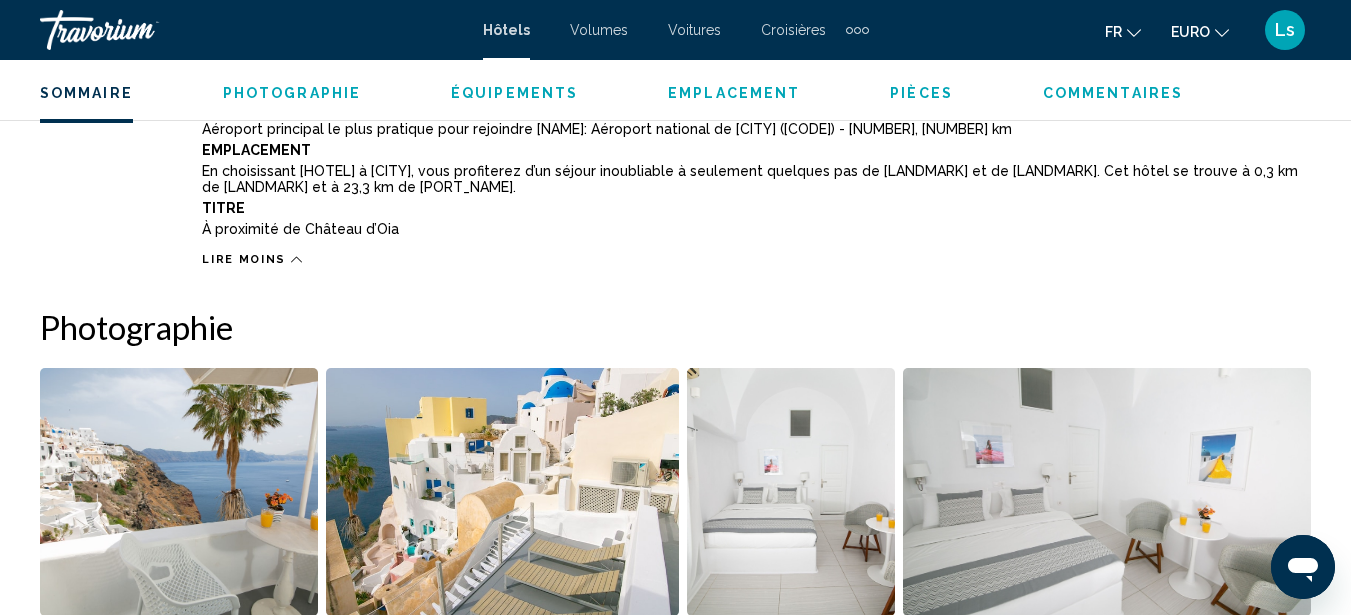 scroll, scrollTop: 1628, scrollLeft: 0, axis: vertical 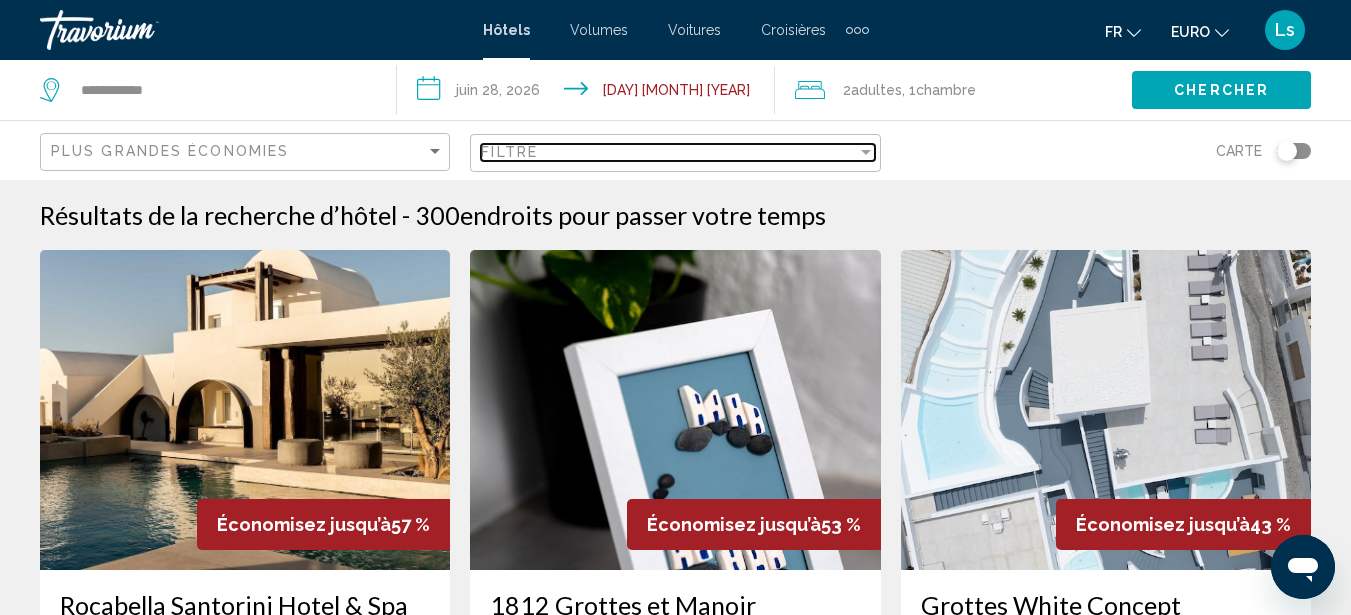 click on "Filtre" at bounding box center (668, 152) 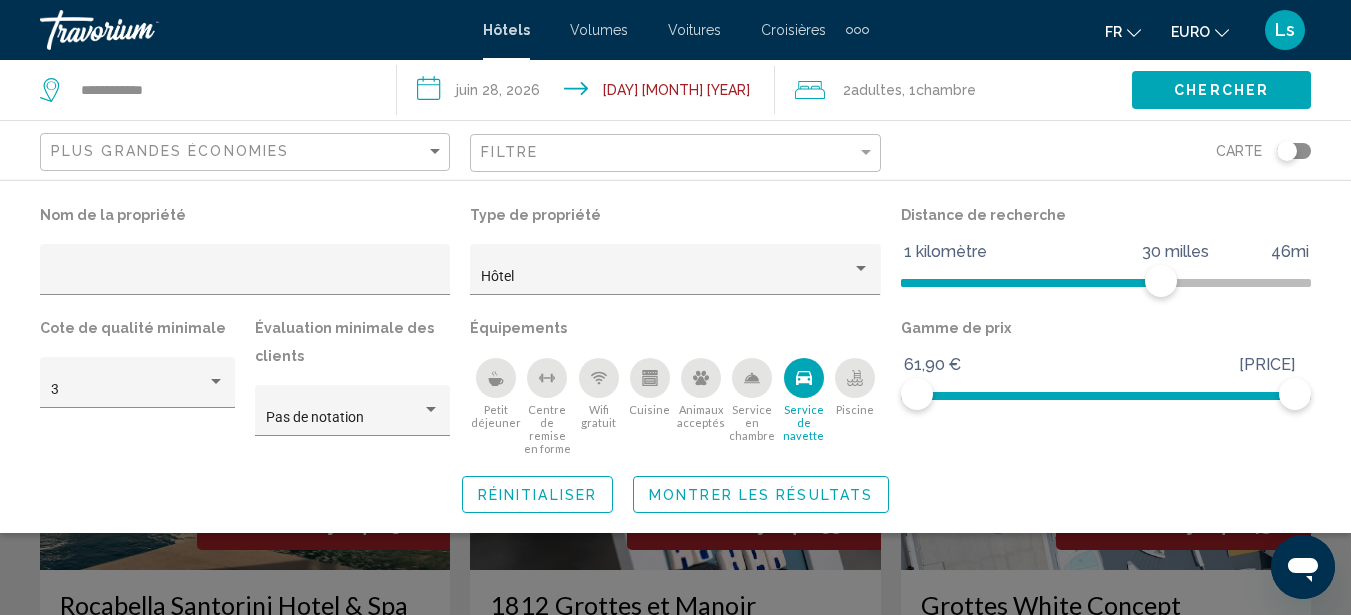 click 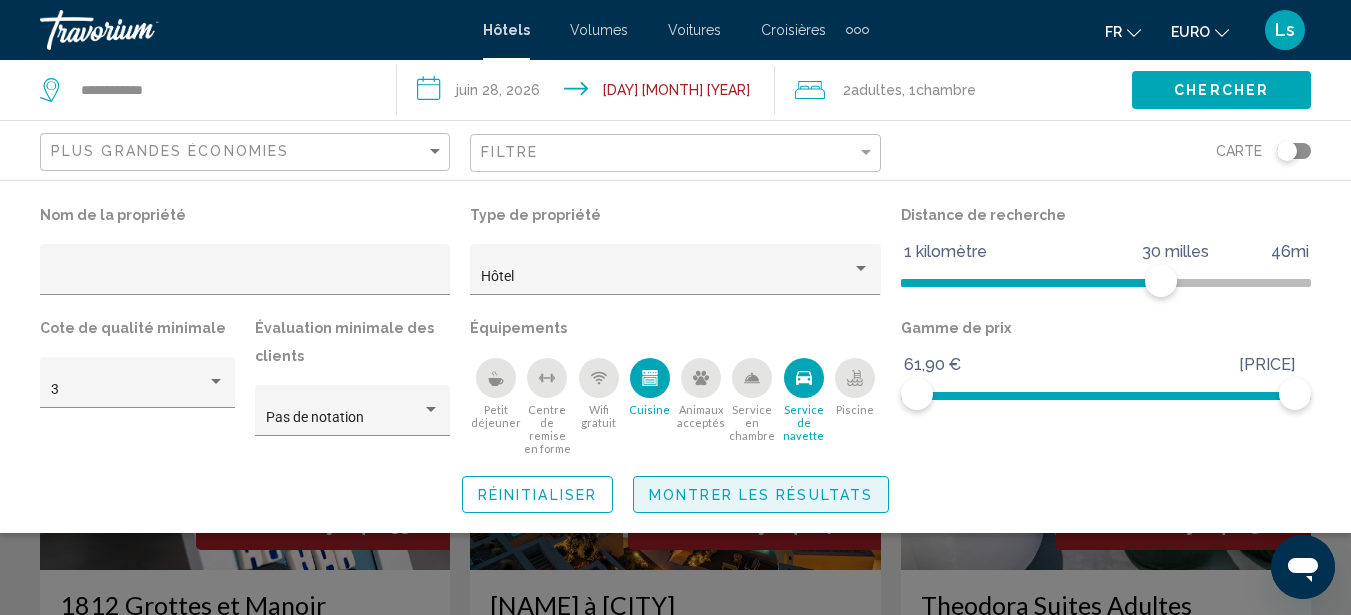 click on "Montrer les résultats" 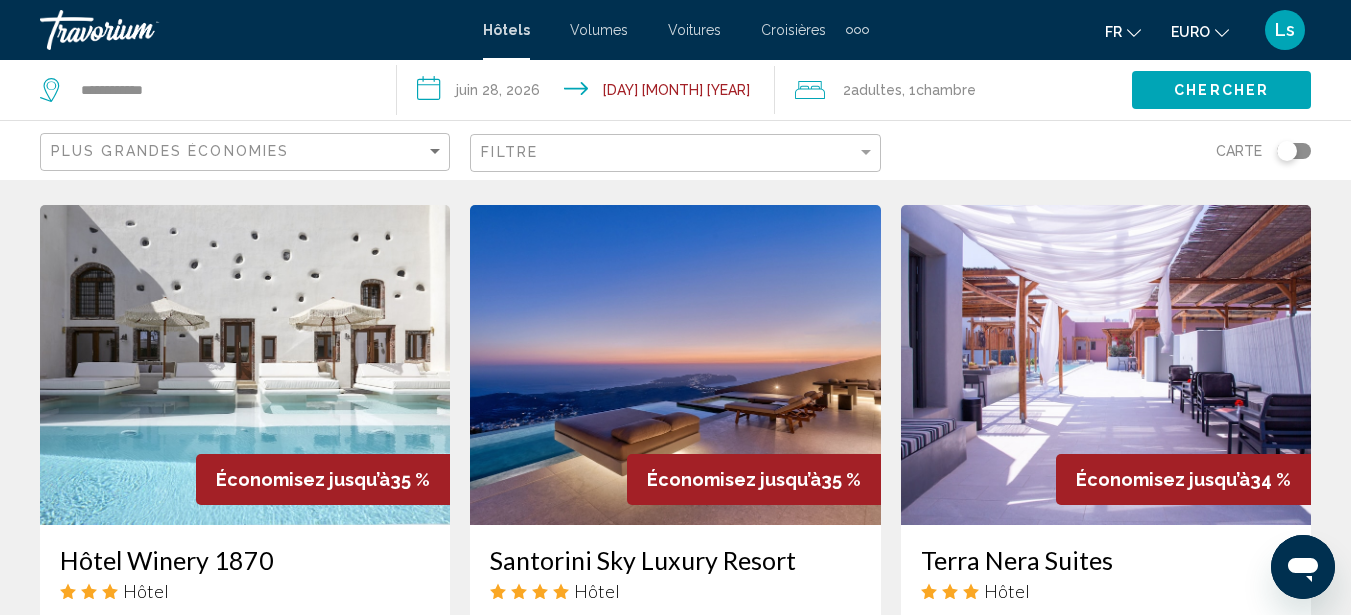 scroll, scrollTop: 0, scrollLeft: 0, axis: both 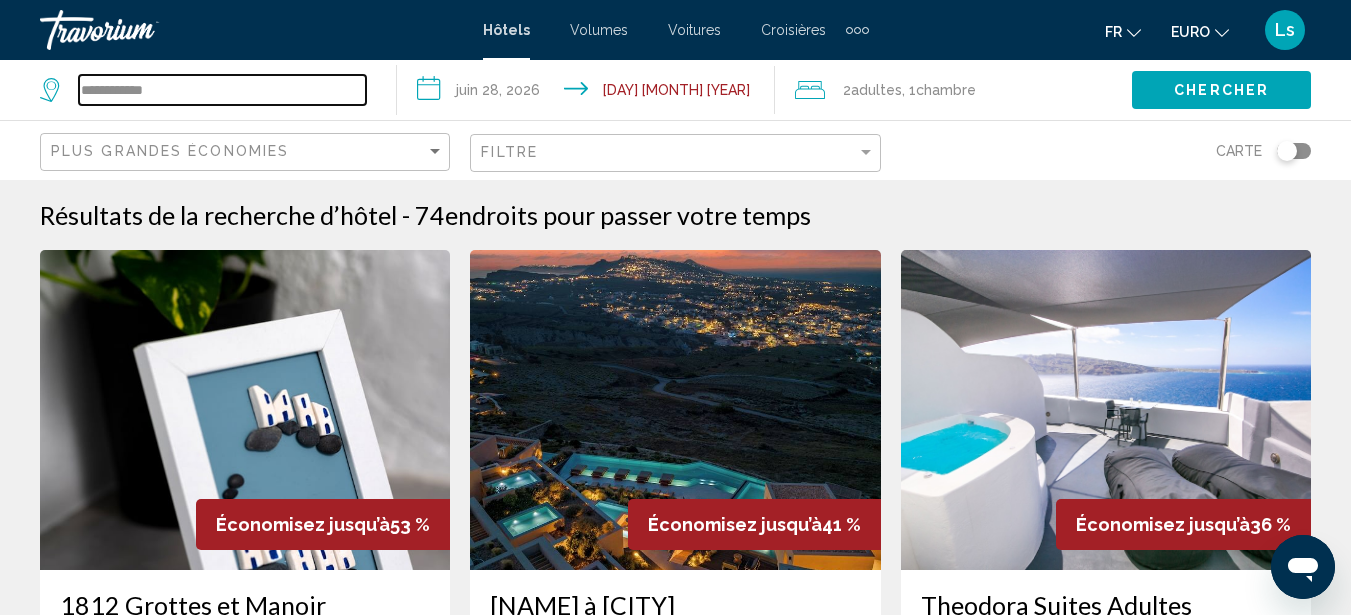 drag, startPoint x: 164, startPoint y: 84, endPoint x: 0, endPoint y: 102, distance: 164.98485 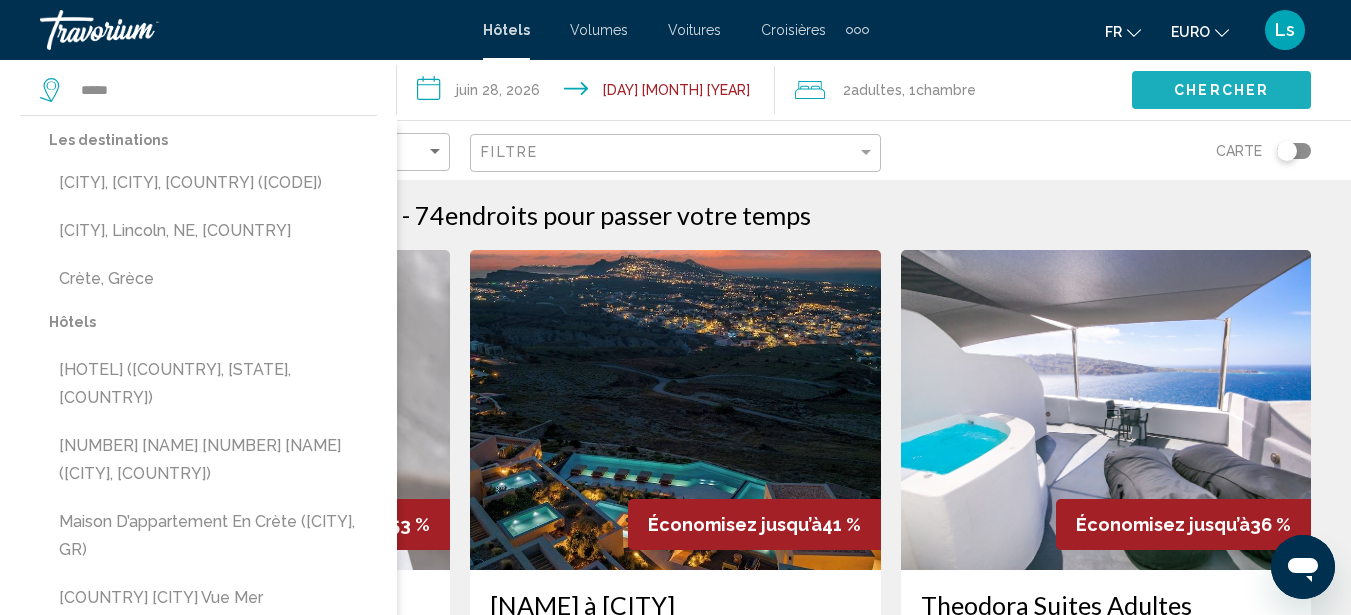 click on "Chercher" 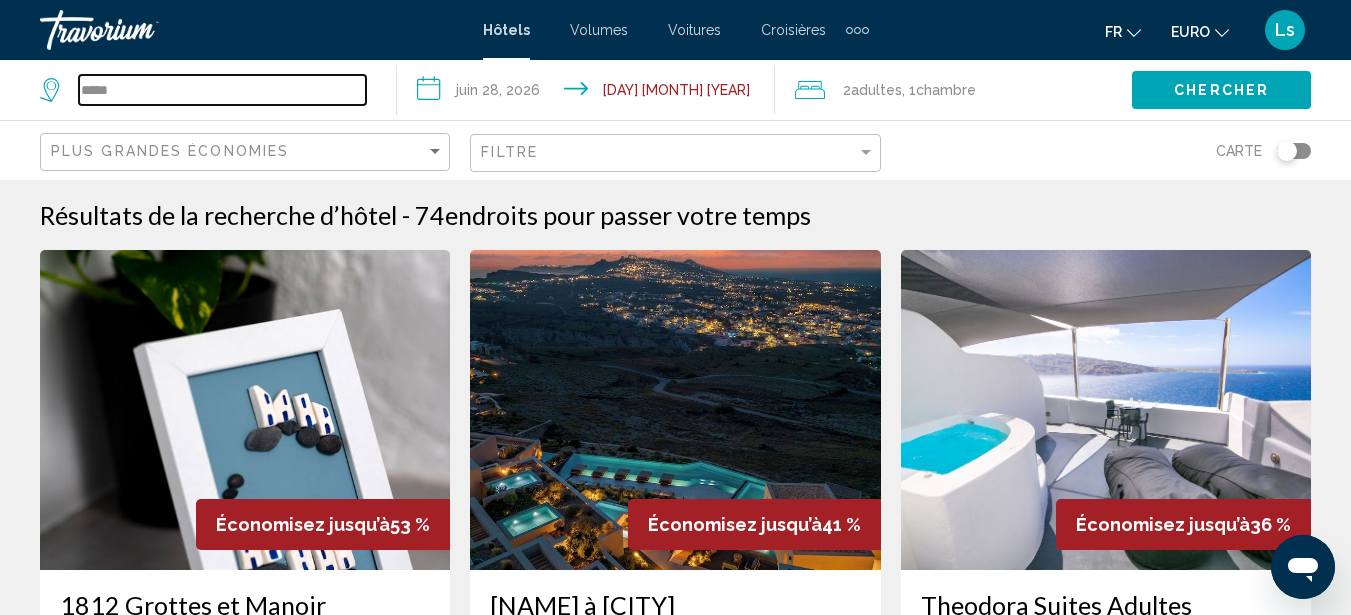 click on "*****" at bounding box center [222, 90] 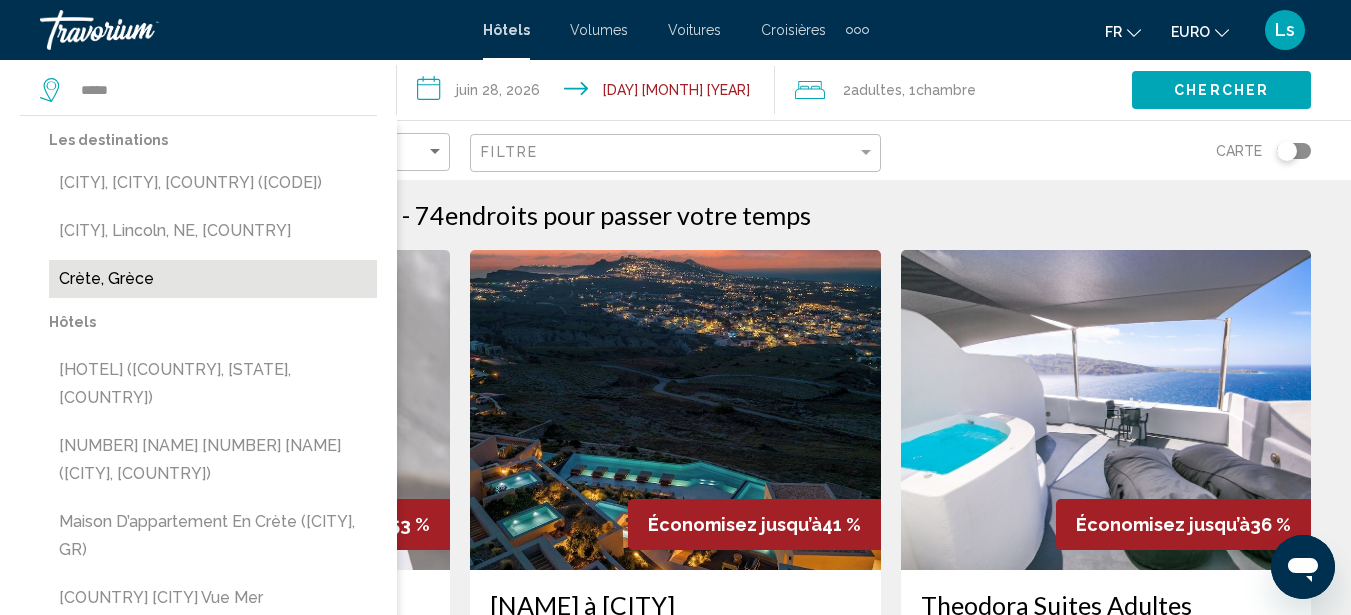 click on "Crète, Grèce" at bounding box center [213, 279] 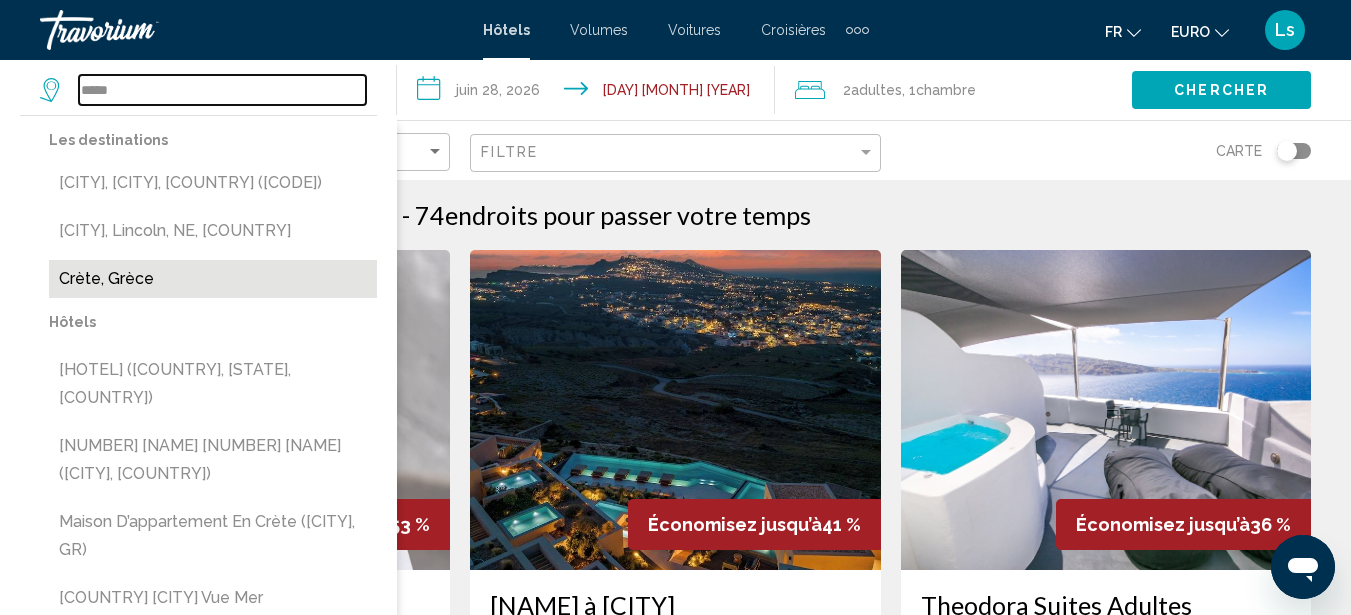 type on "**********" 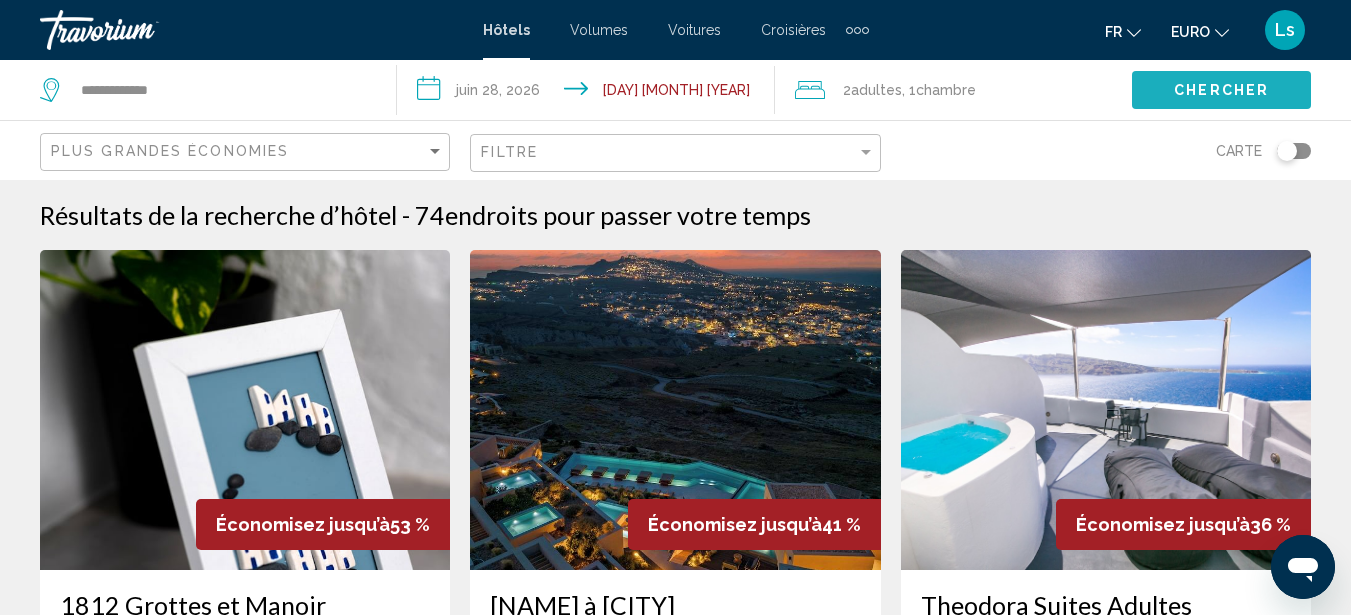 click on "Chercher" 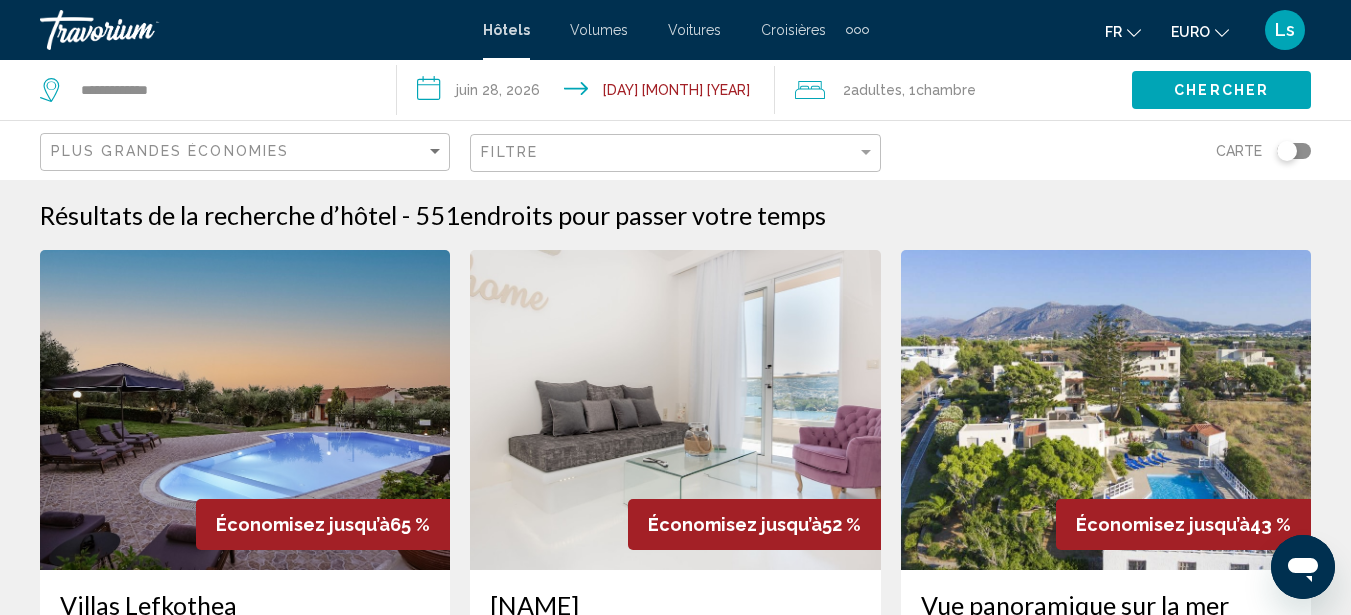 type 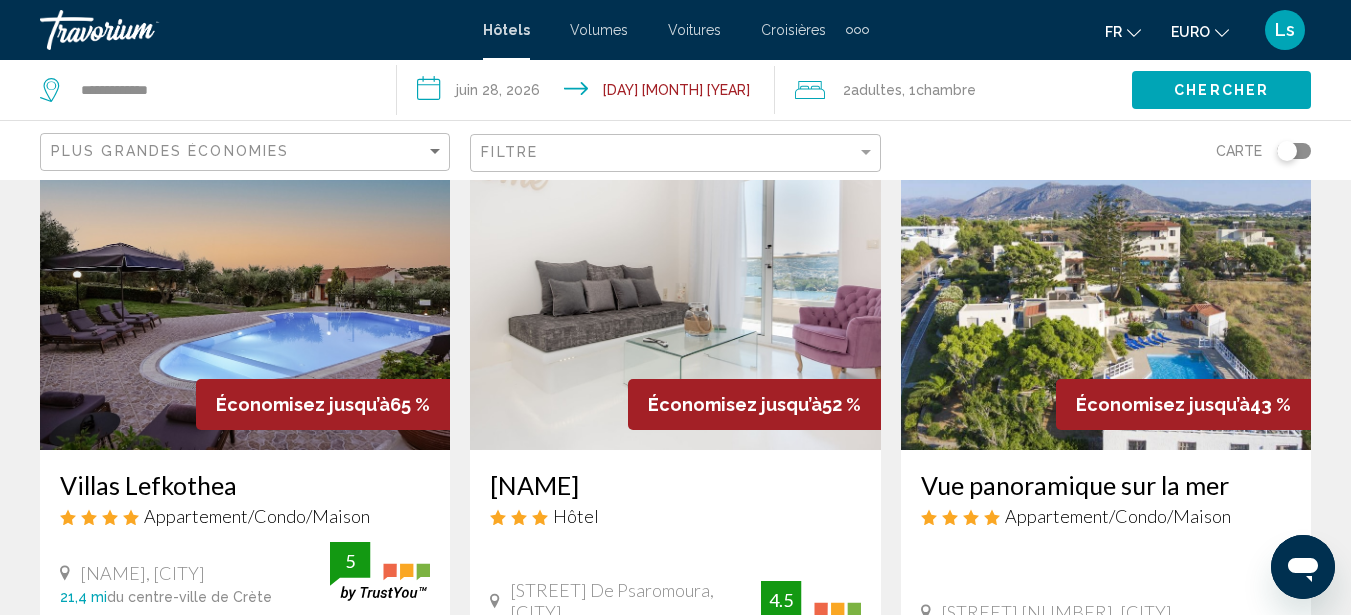 scroll, scrollTop: 160, scrollLeft: 0, axis: vertical 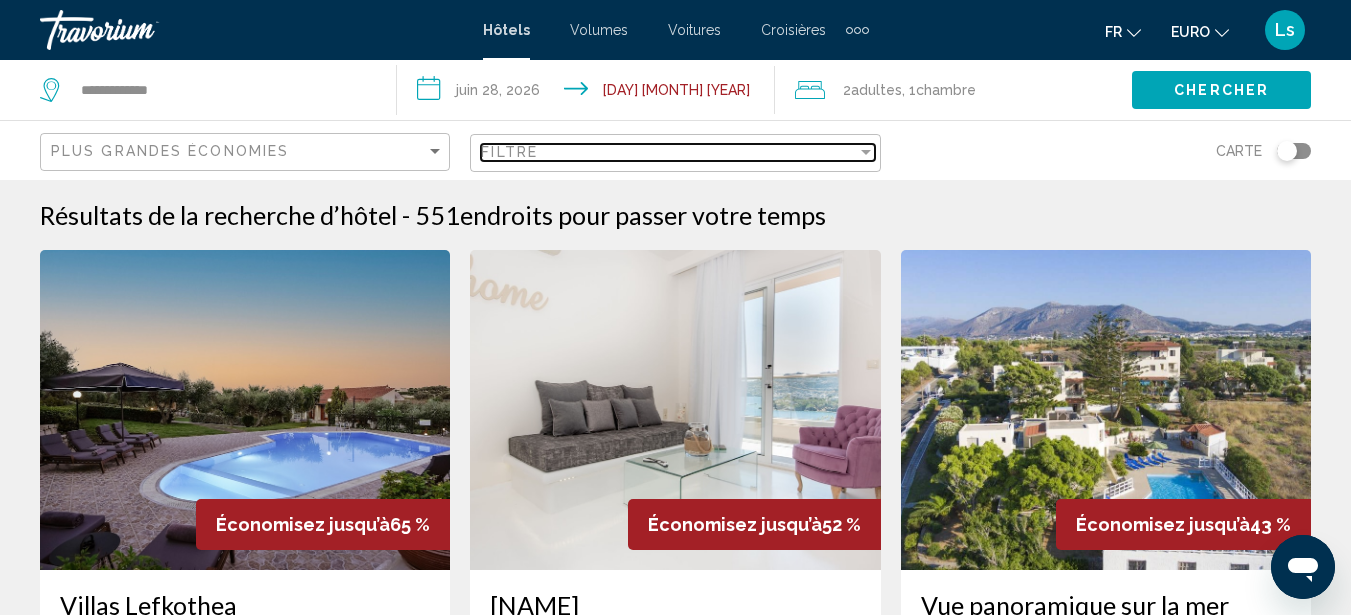 click on "Filtre" at bounding box center [668, 152] 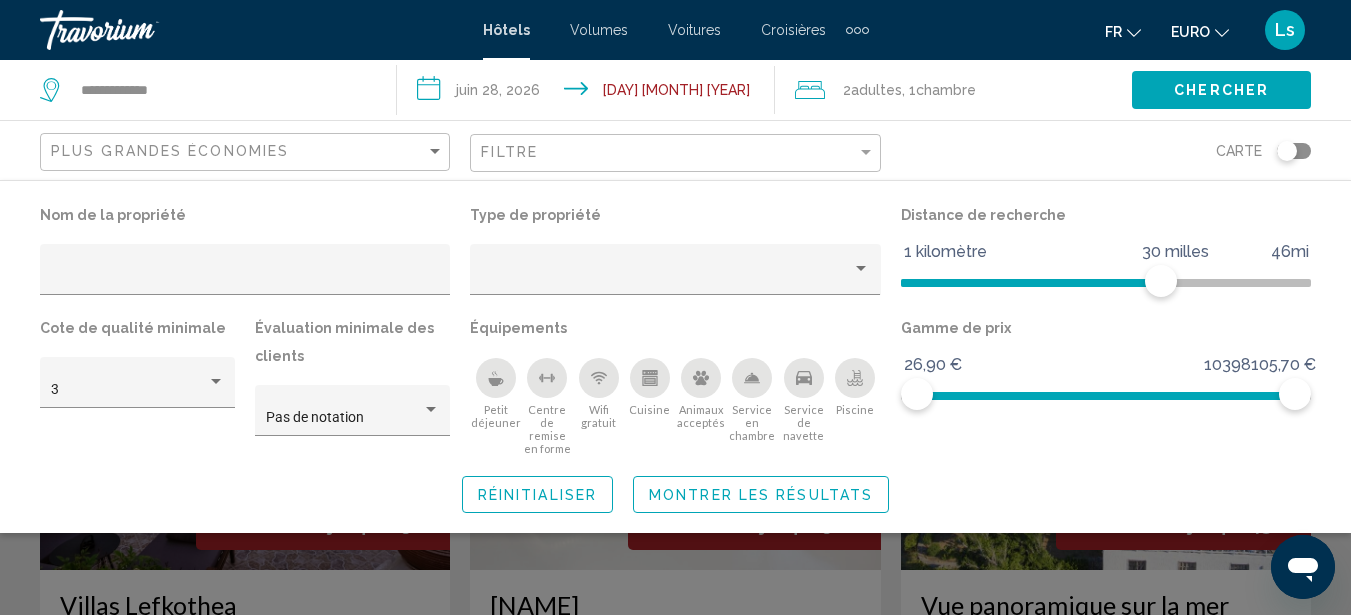 click 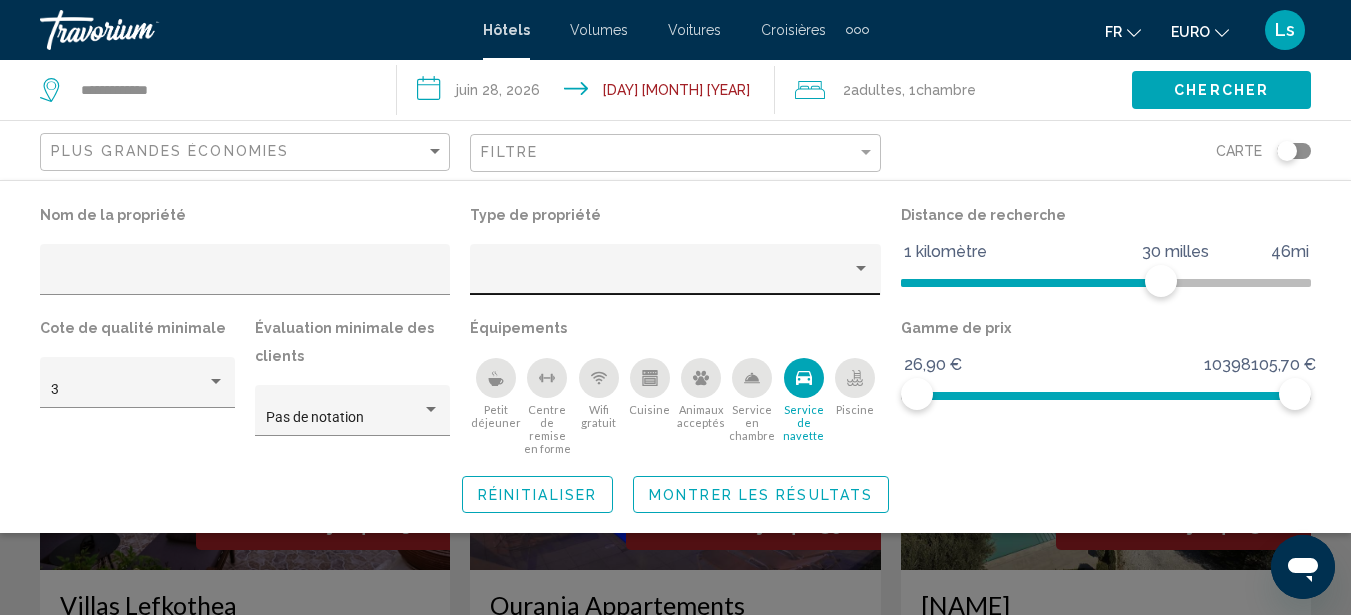click 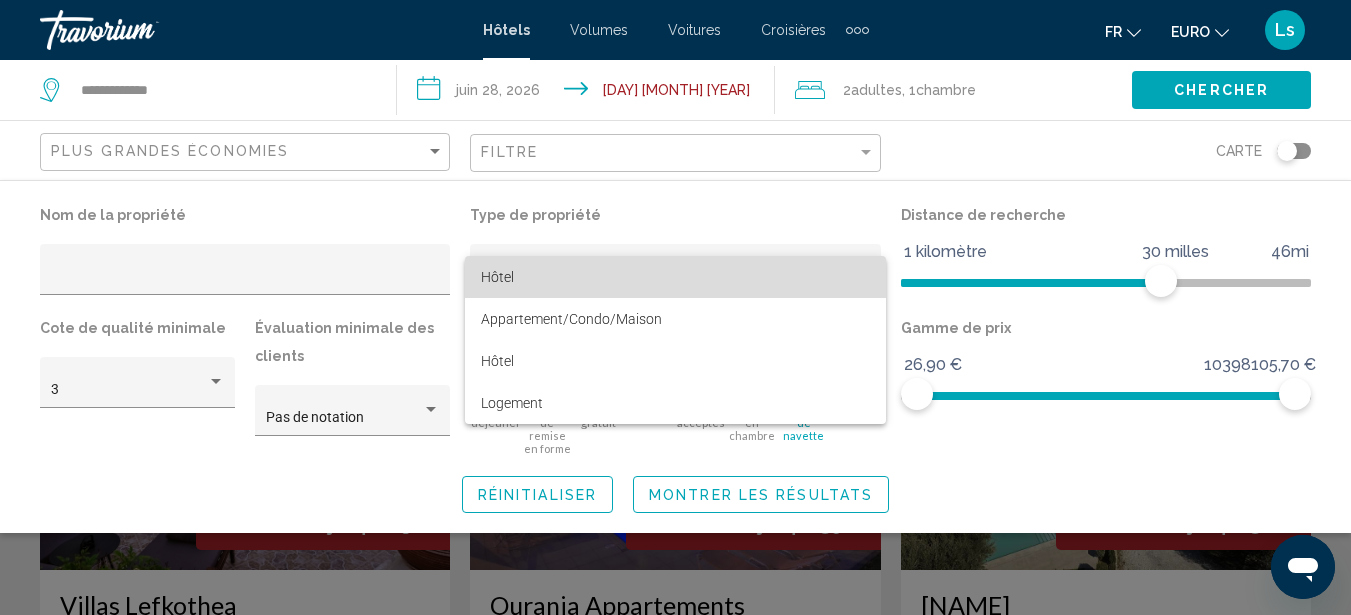 click on "Hôtel" at bounding box center [675, 277] 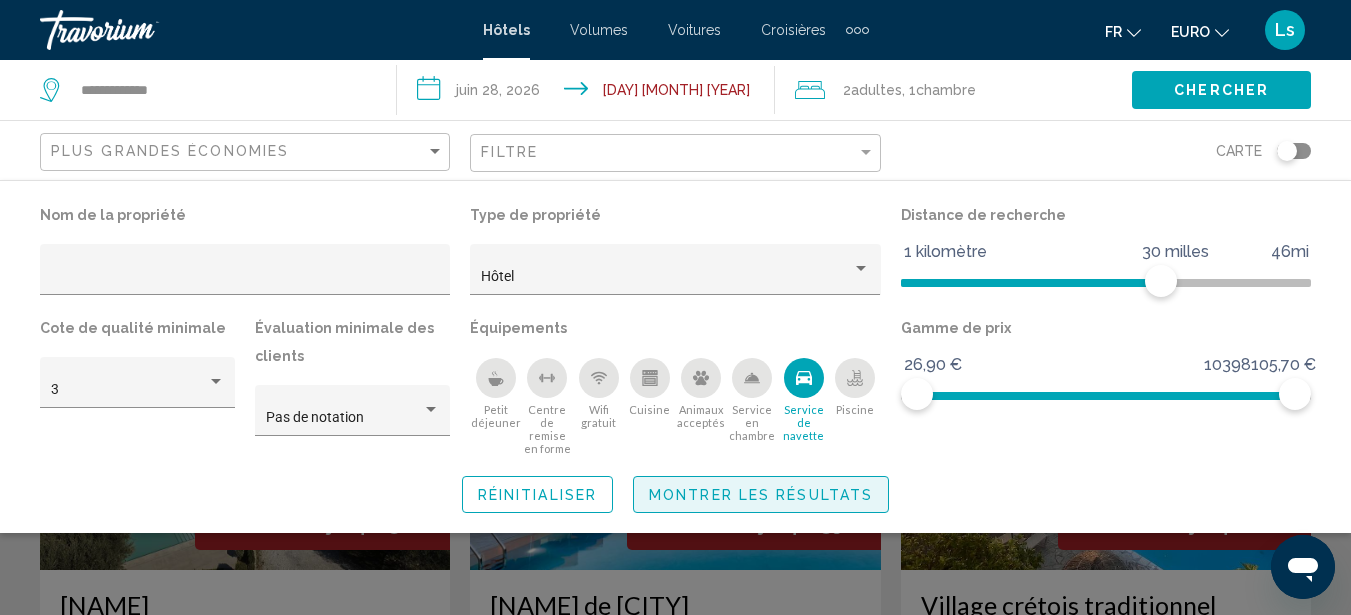 click on "Montrer les résultats" 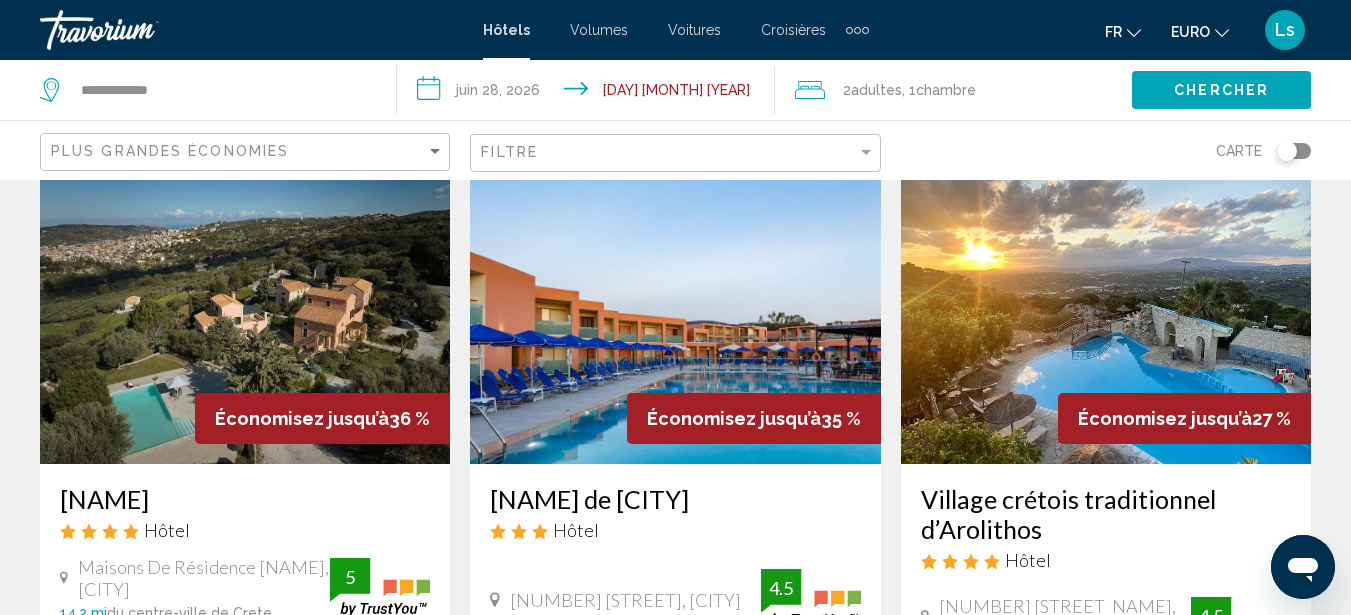 scroll, scrollTop: 112, scrollLeft: 0, axis: vertical 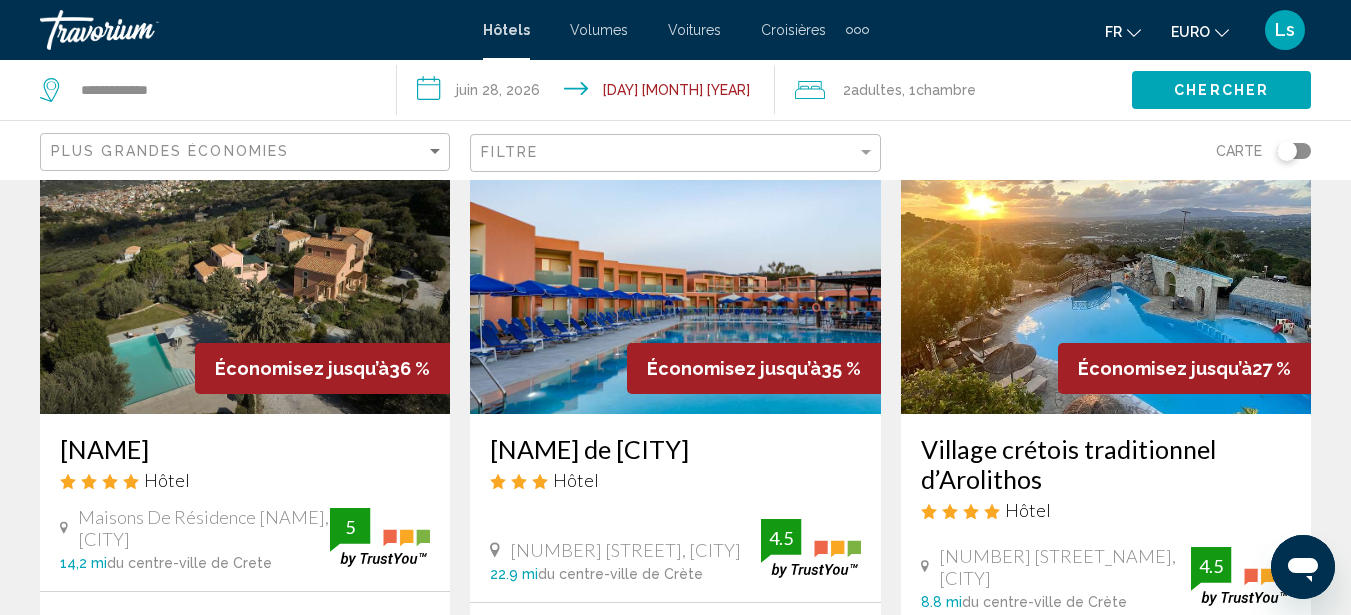click at bounding box center [1106, 254] 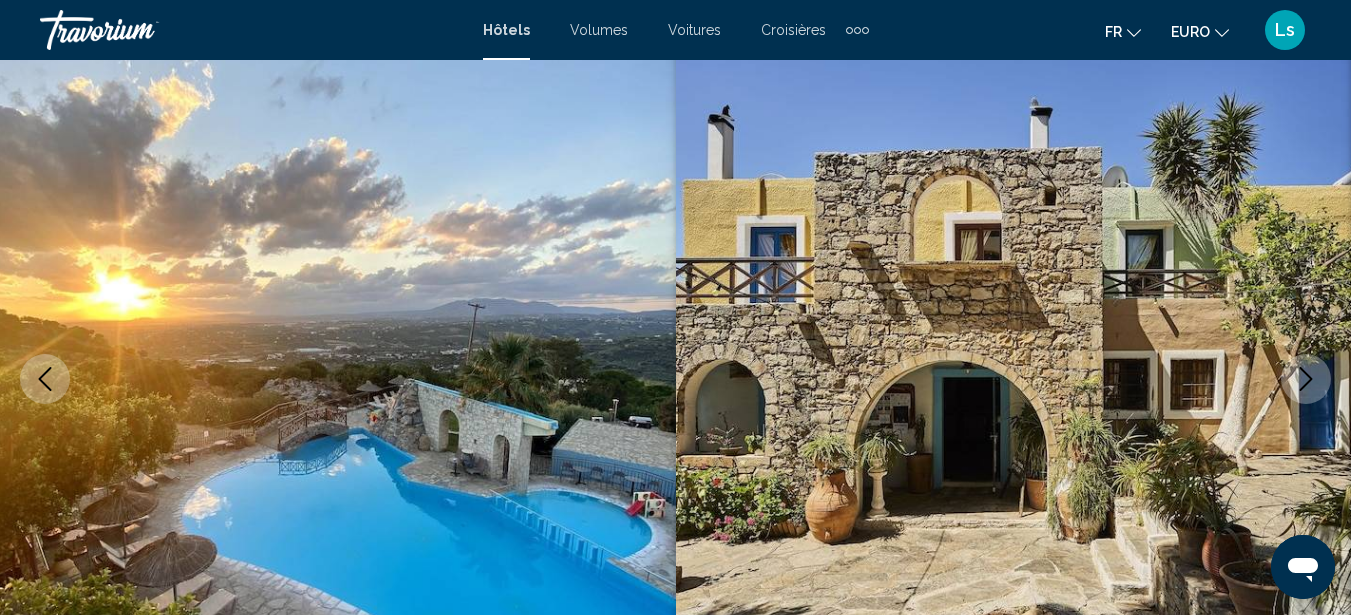 scroll, scrollTop: 227, scrollLeft: 0, axis: vertical 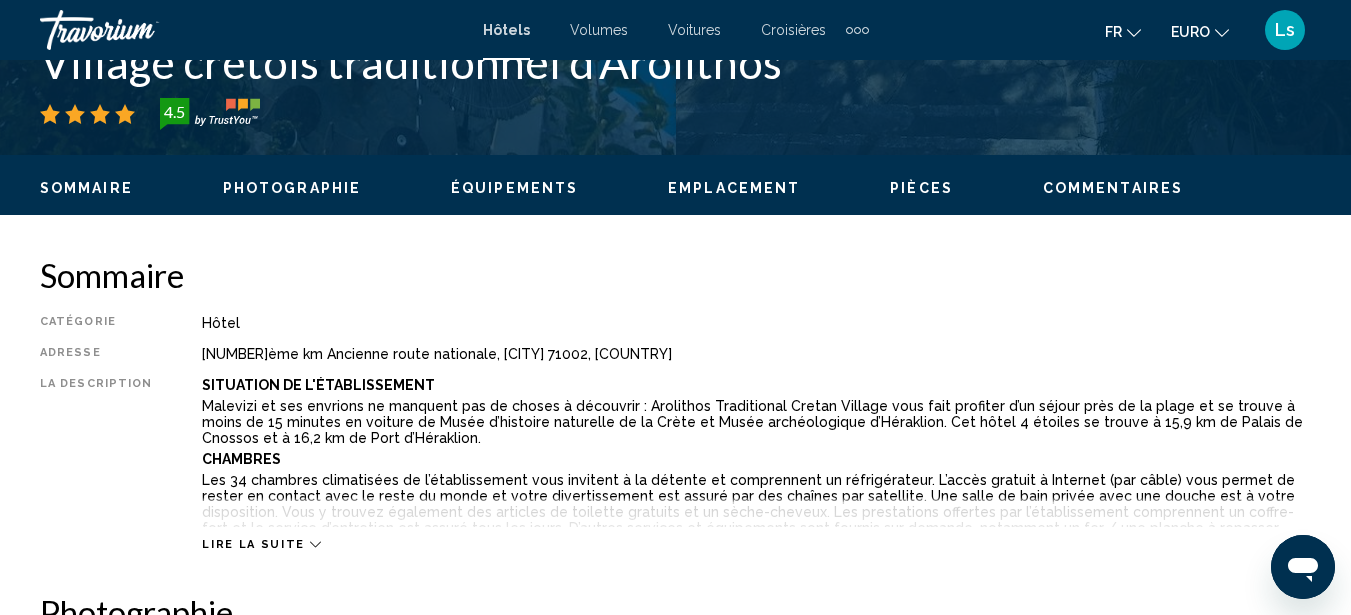 click 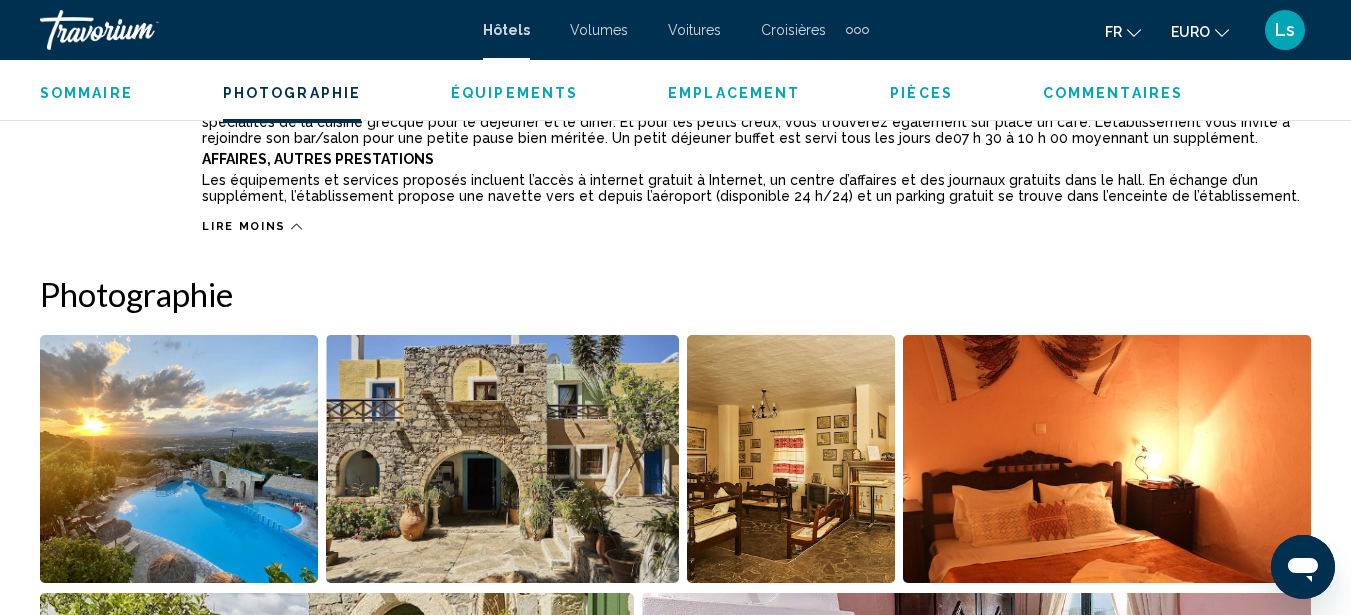 scroll, scrollTop: 1573, scrollLeft: 0, axis: vertical 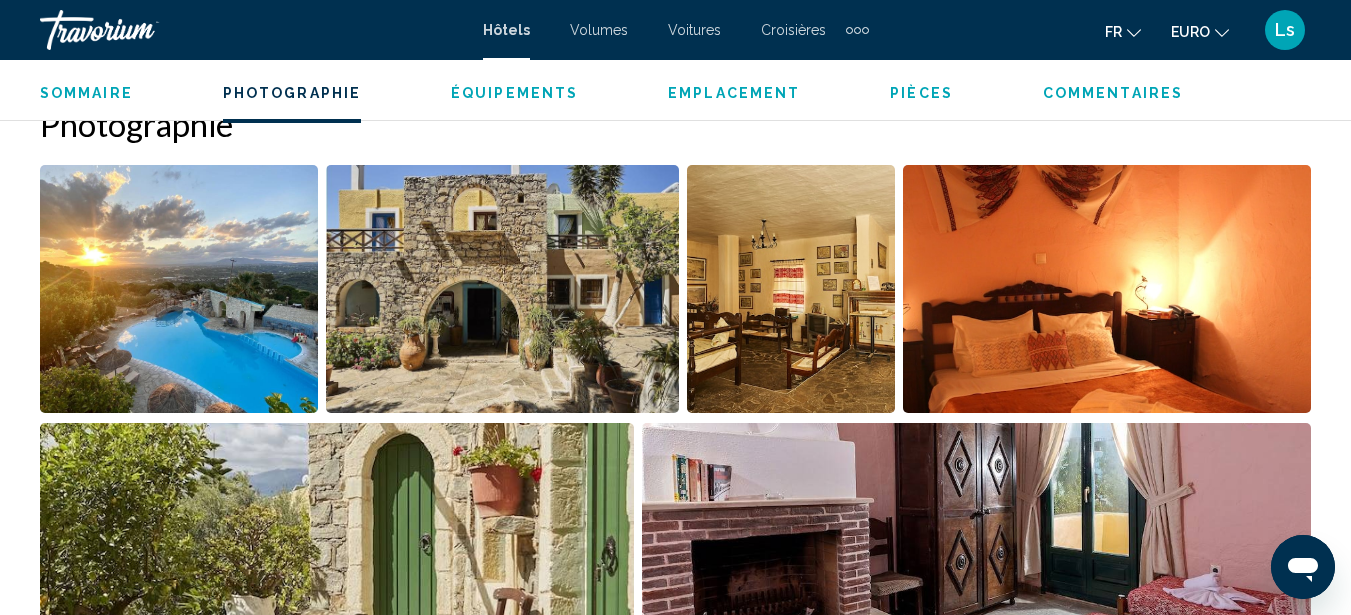 click on "Sommaire" at bounding box center (86, 93) 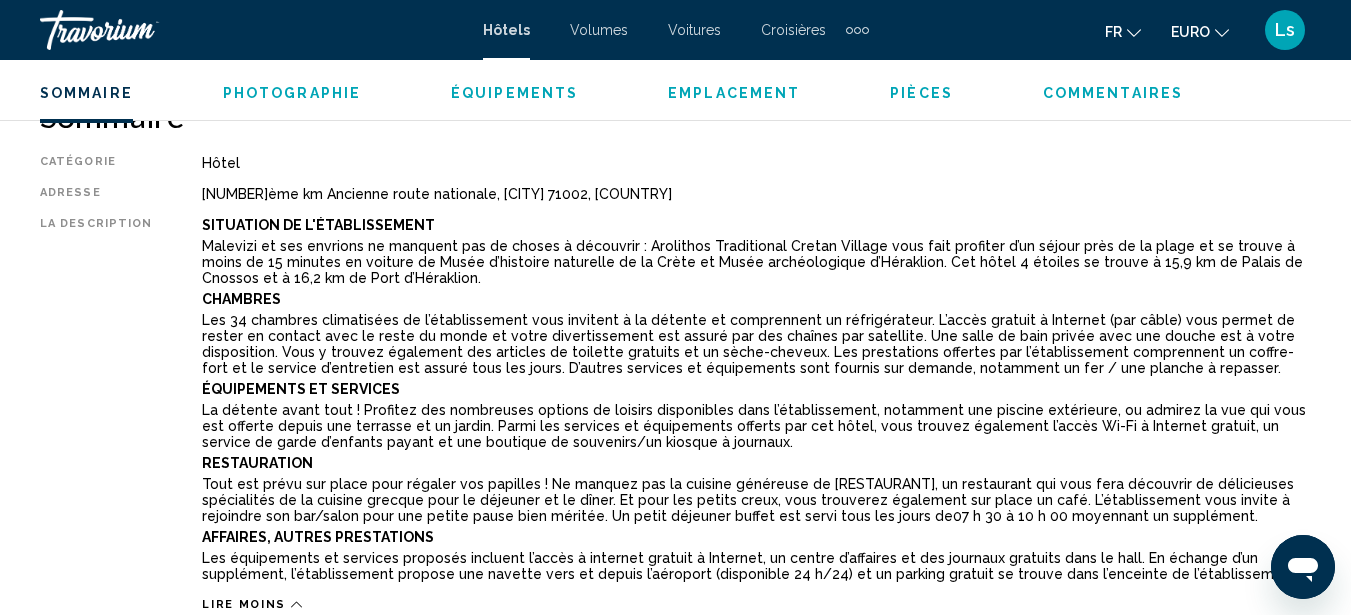 scroll, scrollTop: 991, scrollLeft: 0, axis: vertical 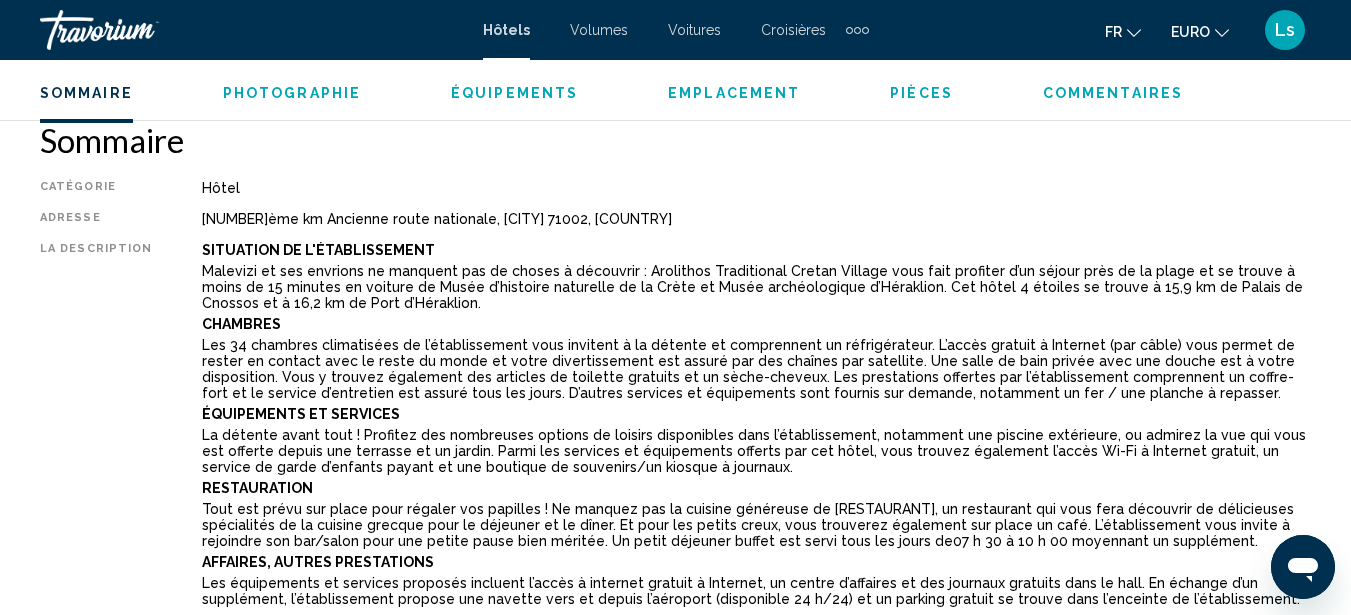 click on "Photographie" at bounding box center [292, 93] 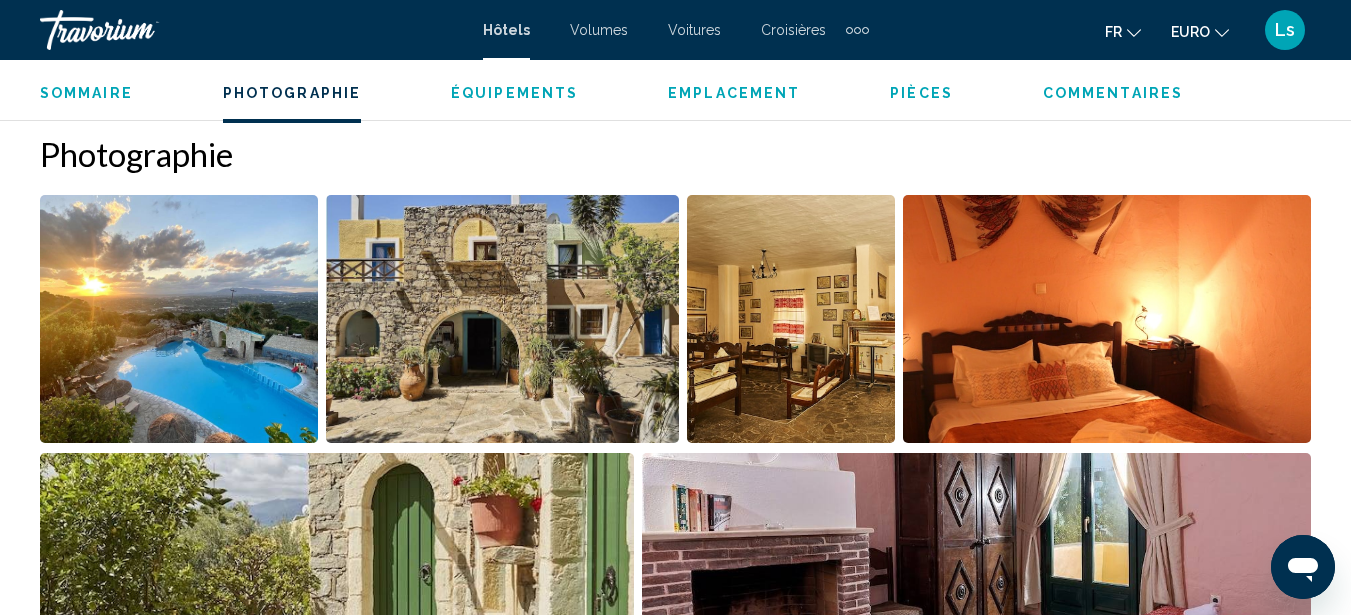 scroll, scrollTop: 1548, scrollLeft: 0, axis: vertical 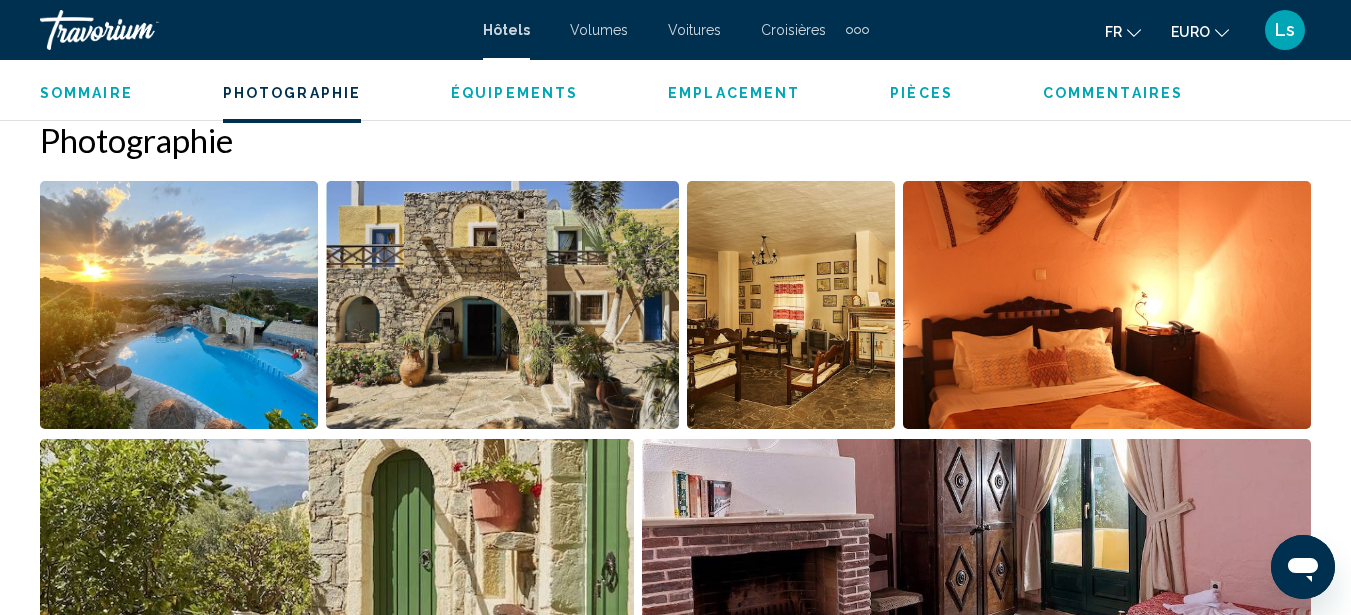 click at bounding box center [179, 305] 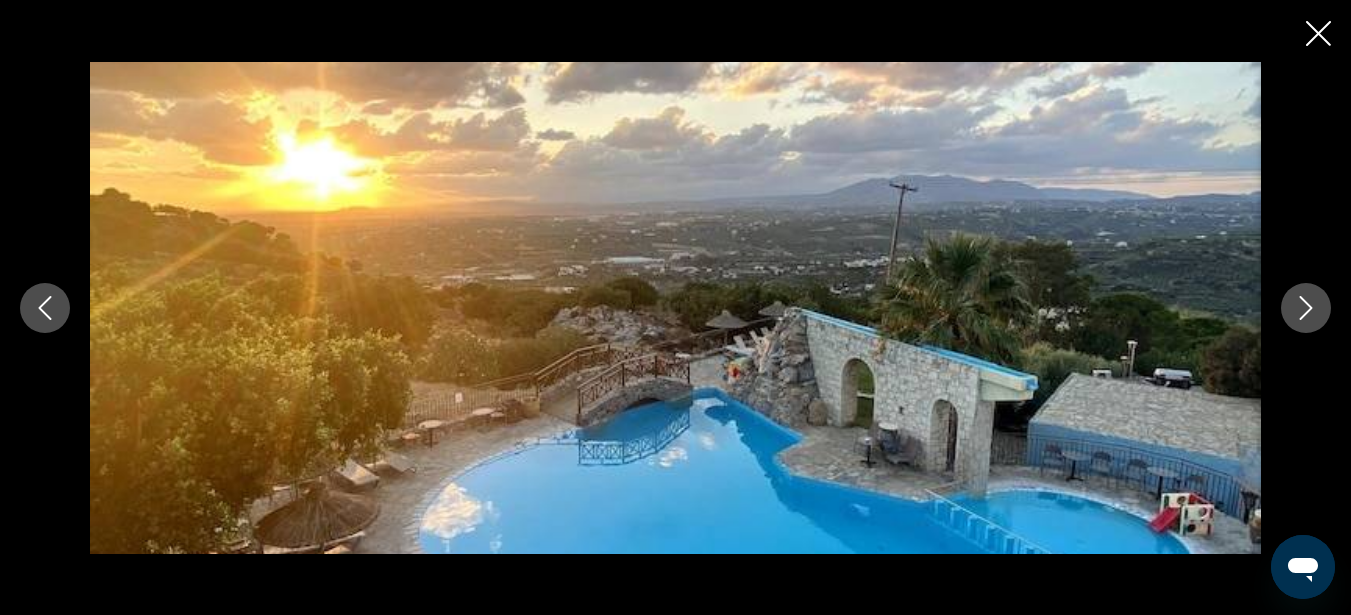 click 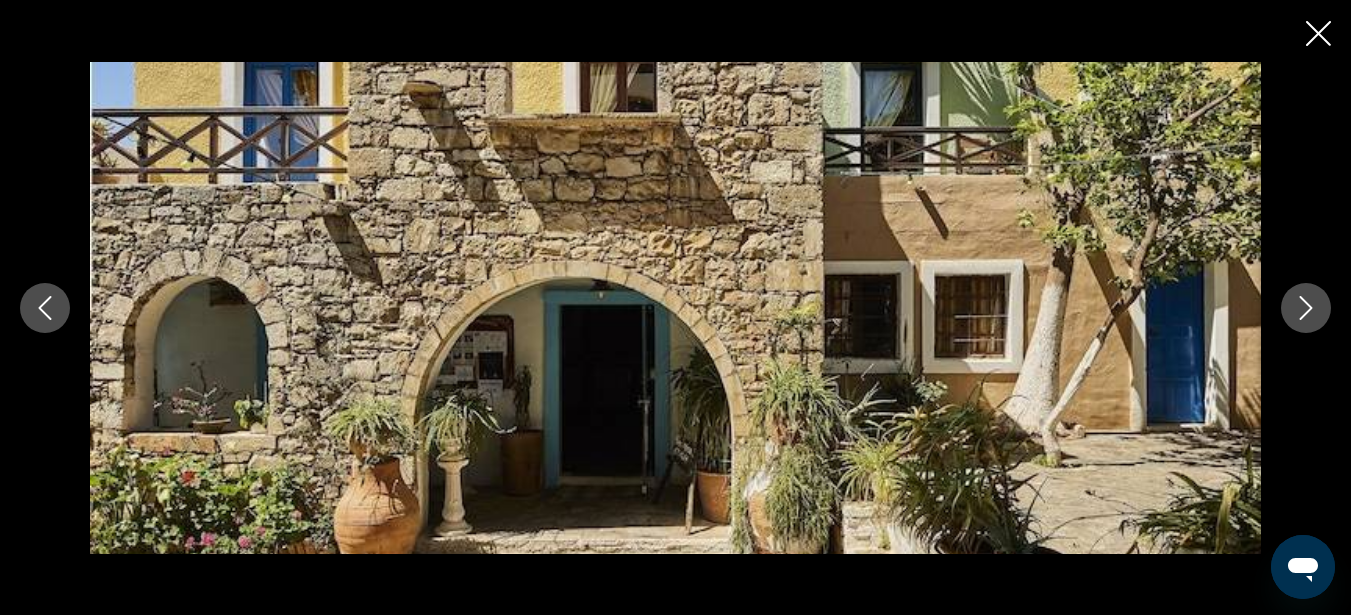 click 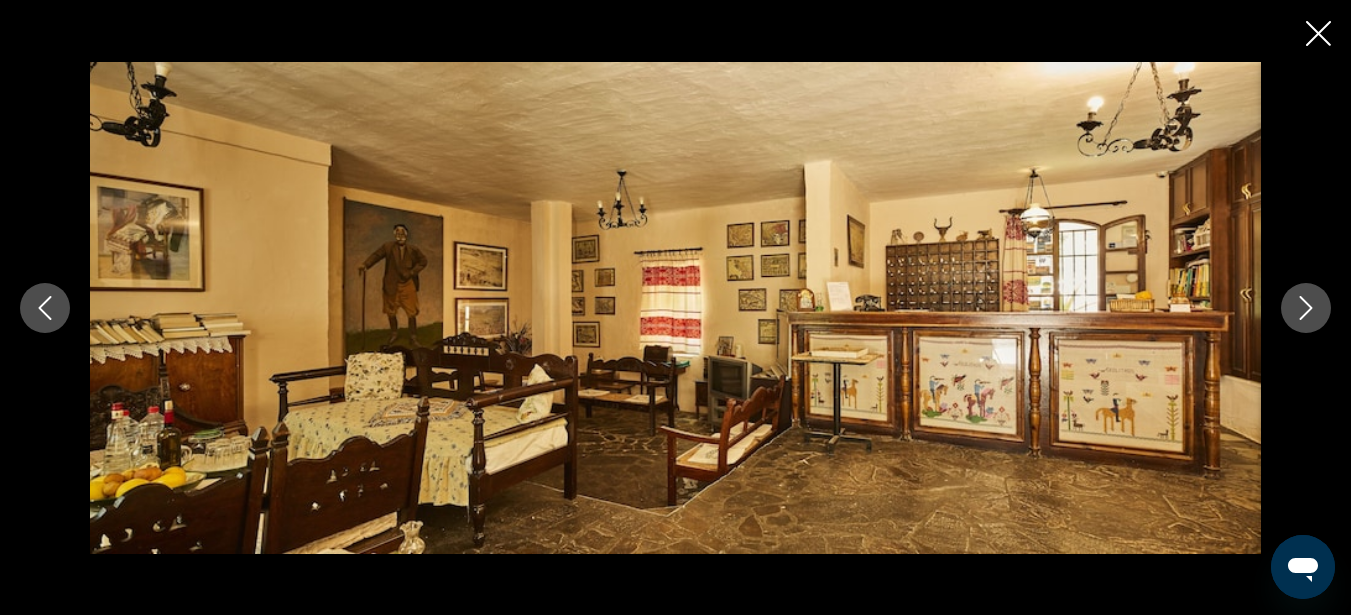 click 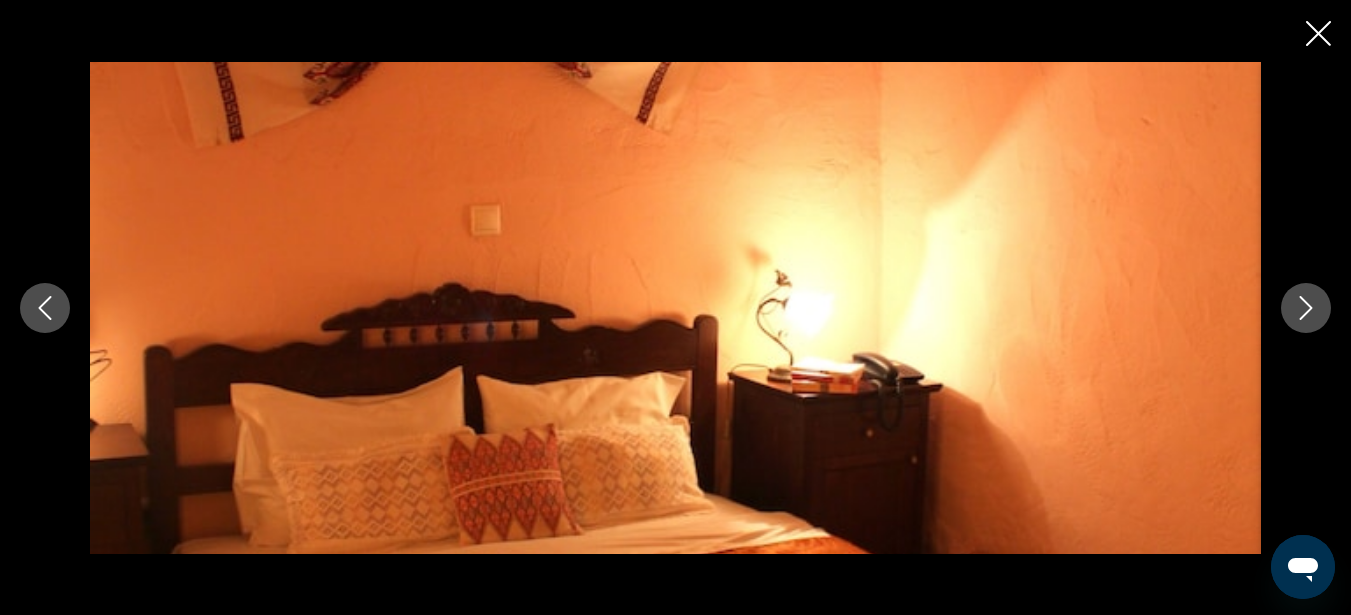 click 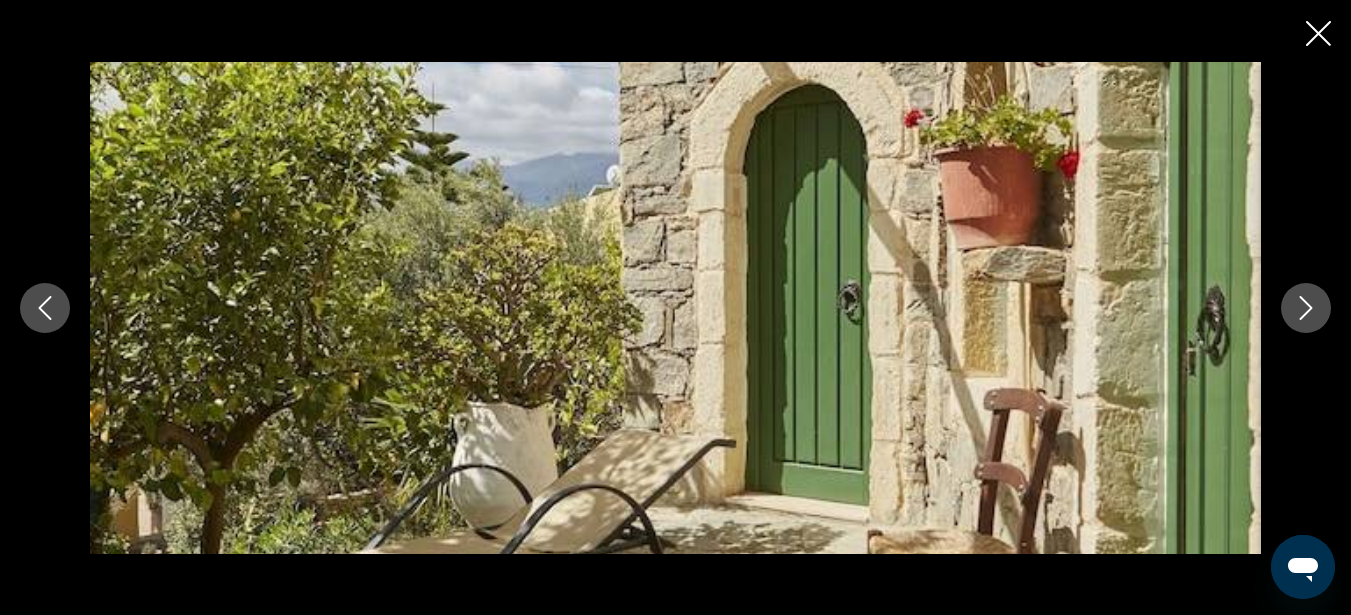 click at bounding box center (675, 307) 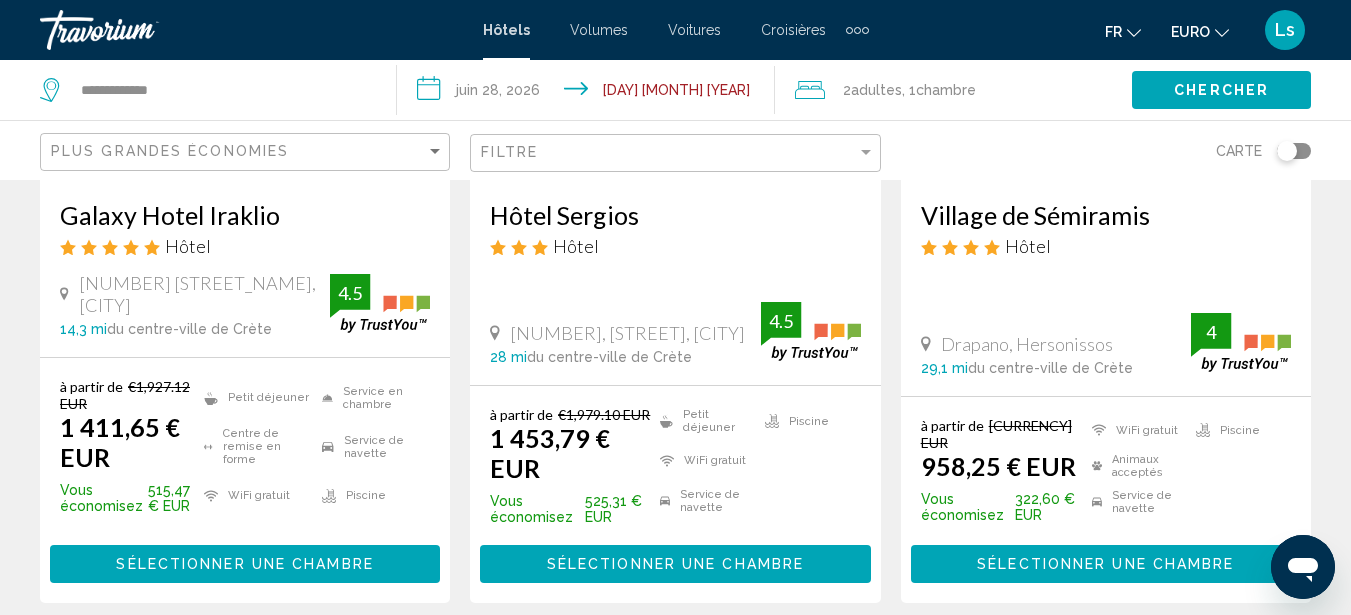 scroll, scrollTop: 949, scrollLeft: 0, axis: vertical 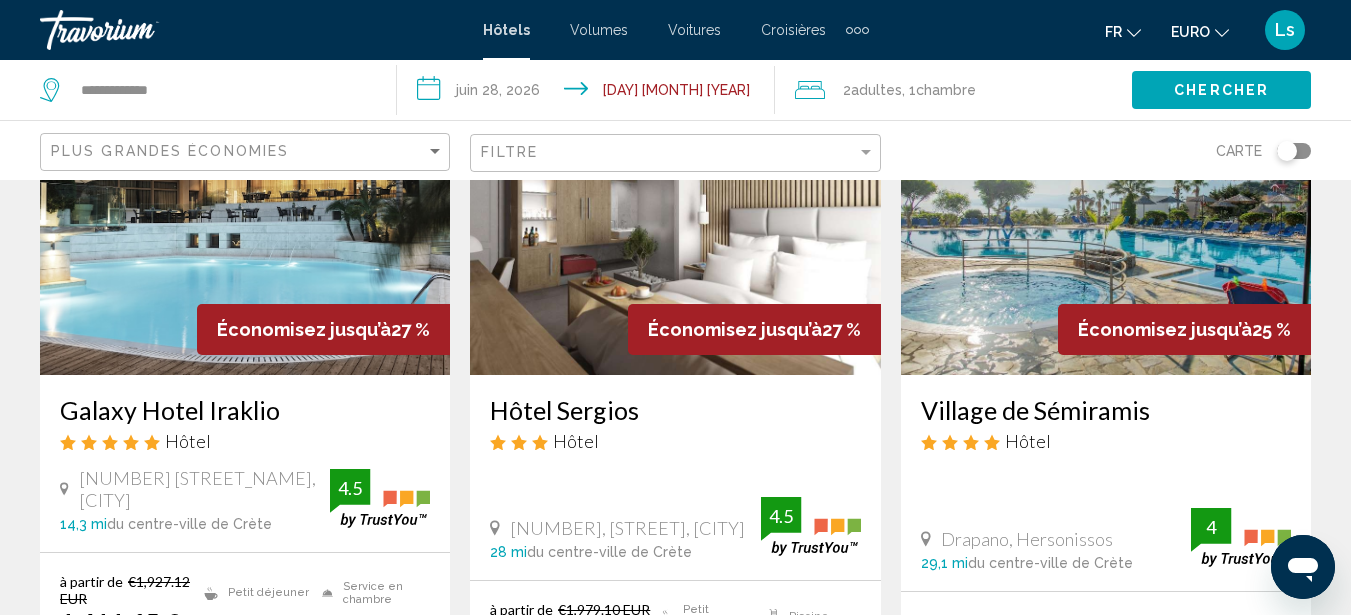click at bounding box center (1106, 215) 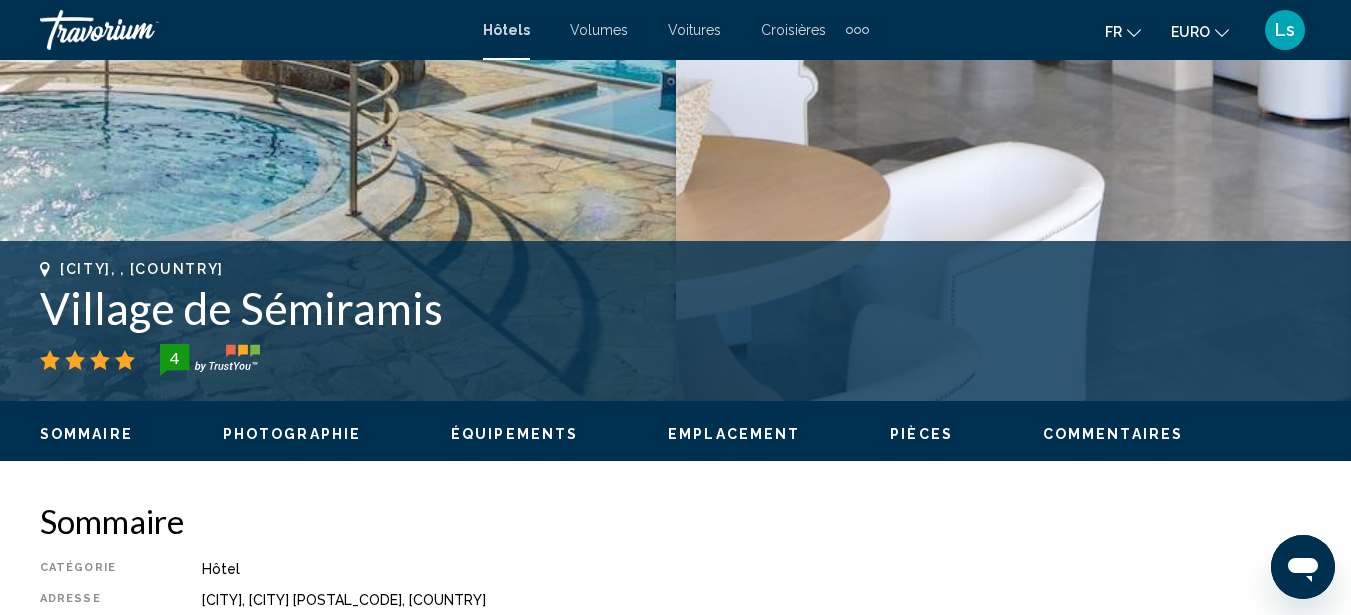 scroll, scrollTop: 599, scrollLeft: 0, axis: vertical 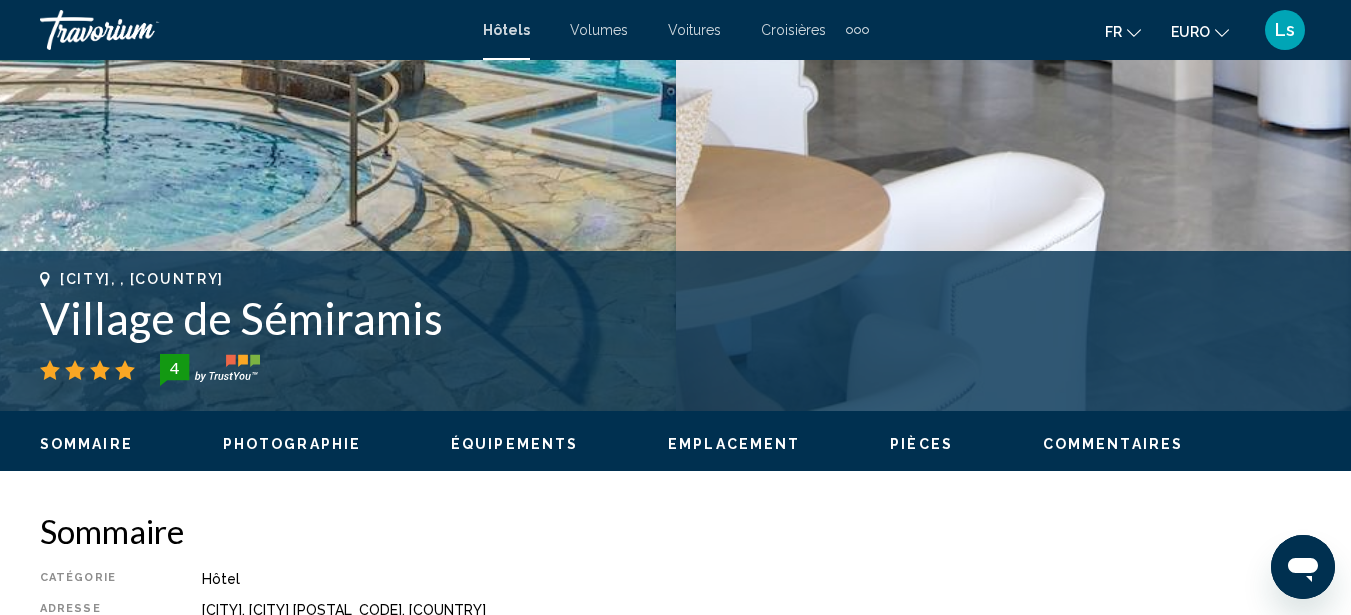 click on "Photographie" at bounding box center (292, 444) 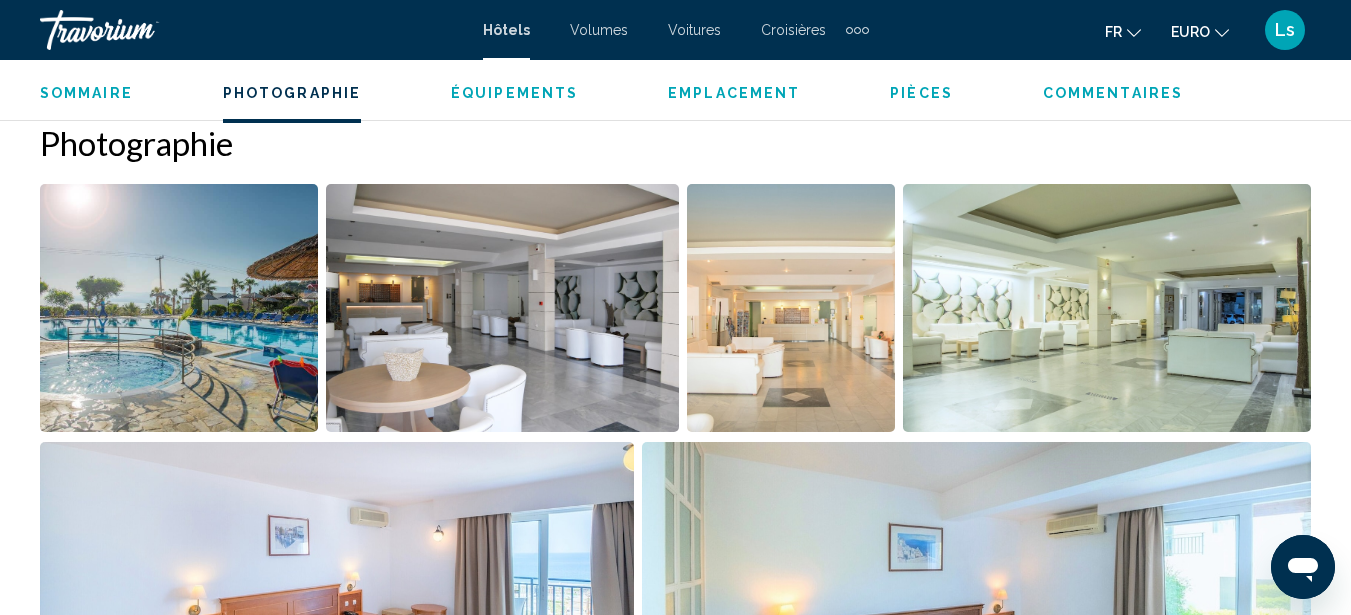 scroll, scrollTop: 1327, scrollLeft: 0, axis: vertical 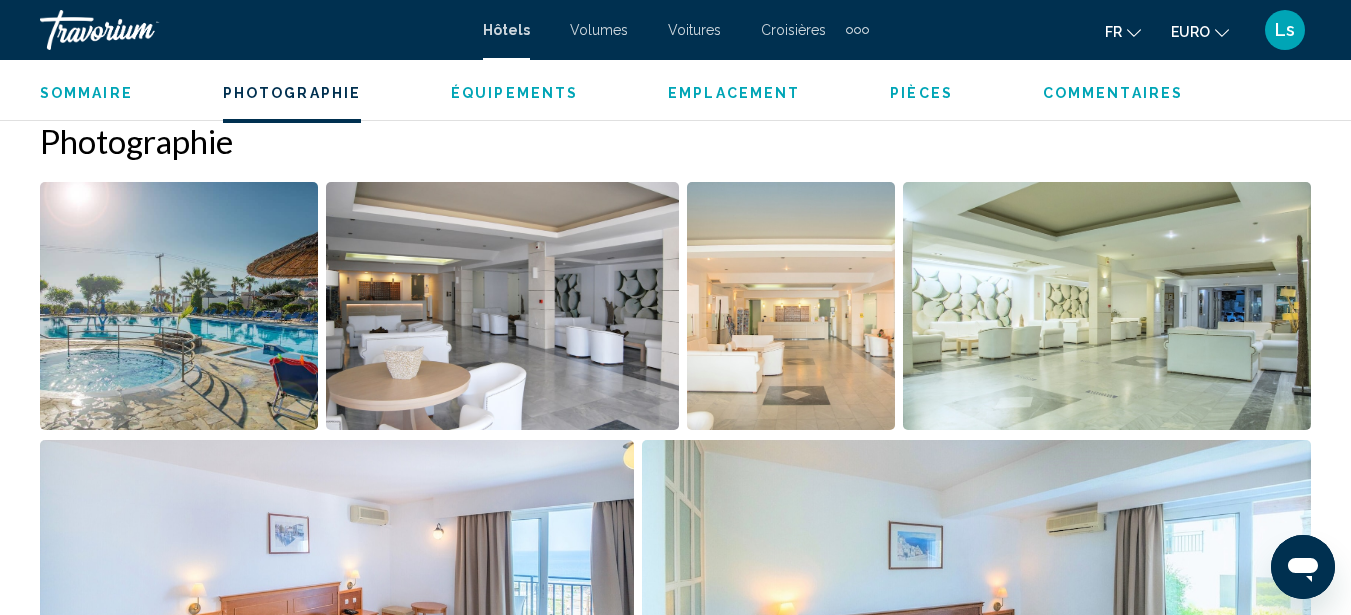 click at bounding box center [179, 306] 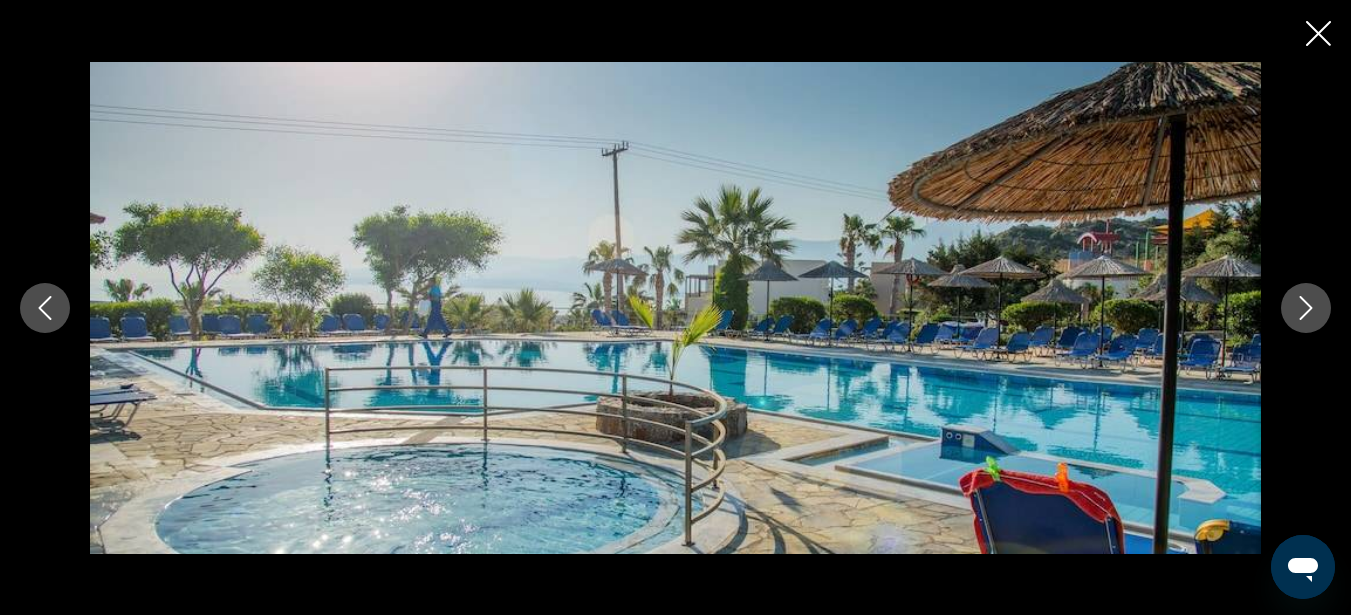 click 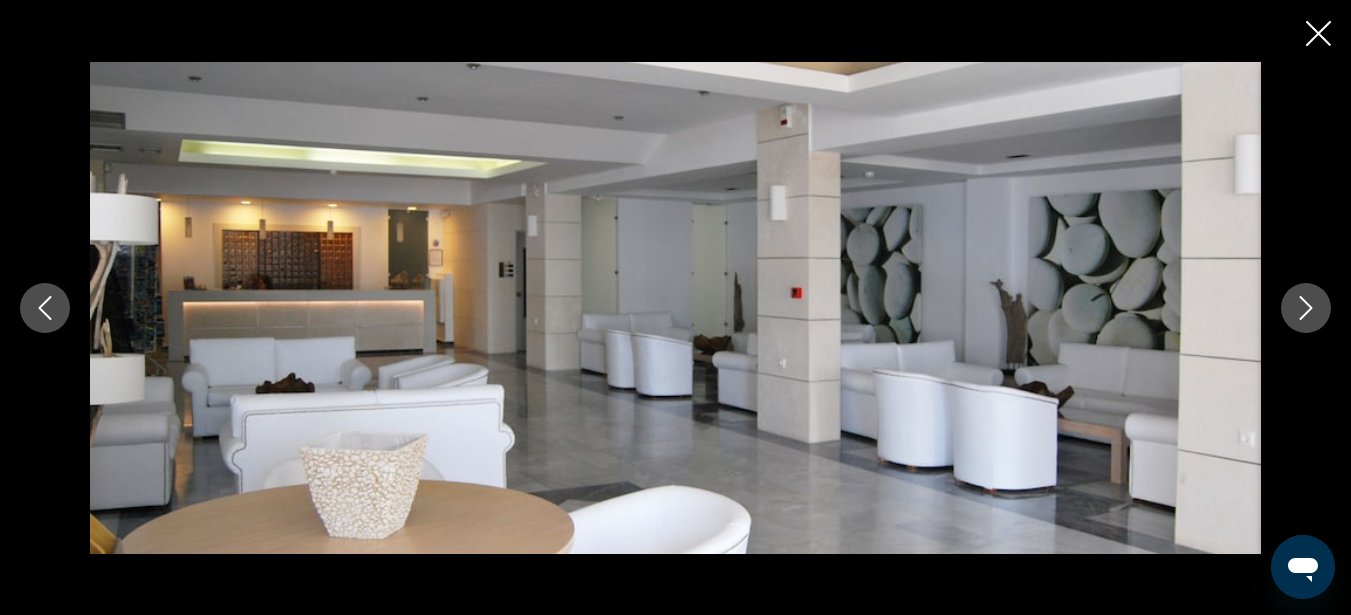 click 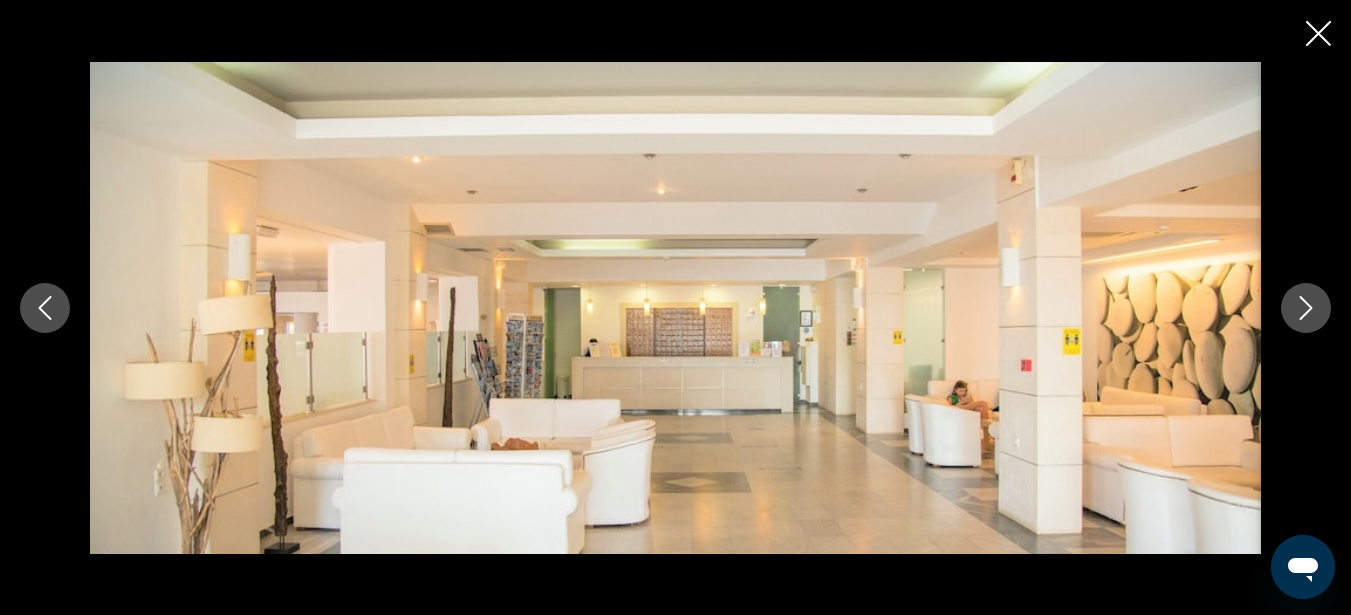 click 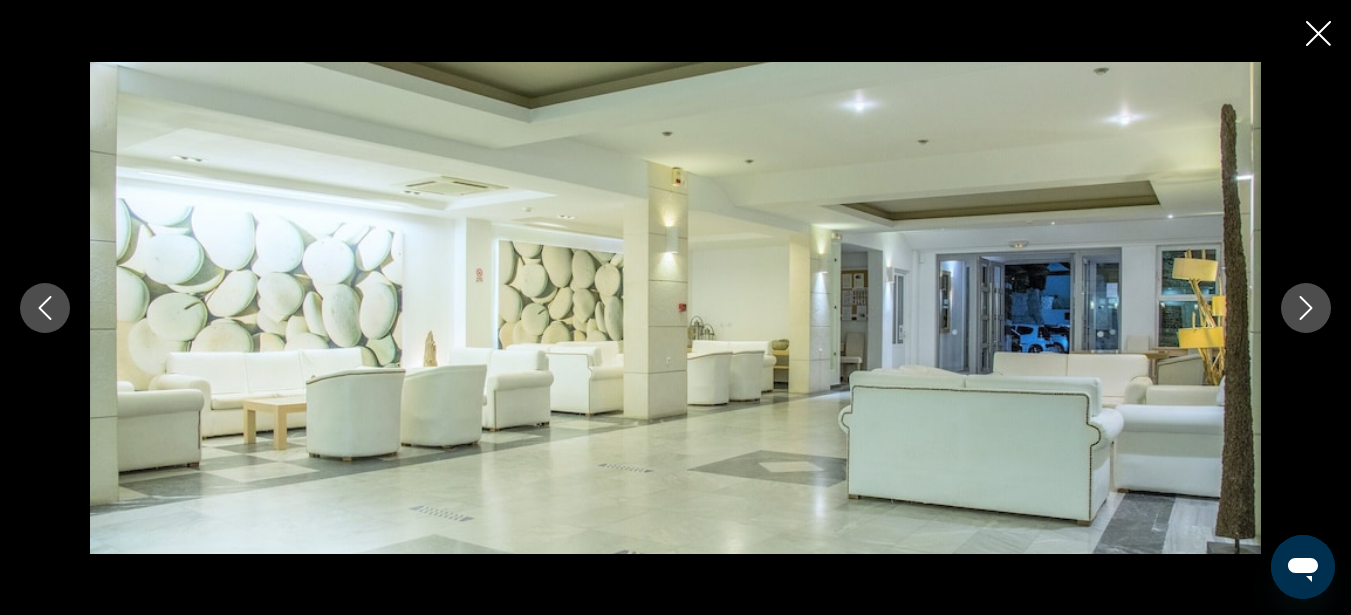 click 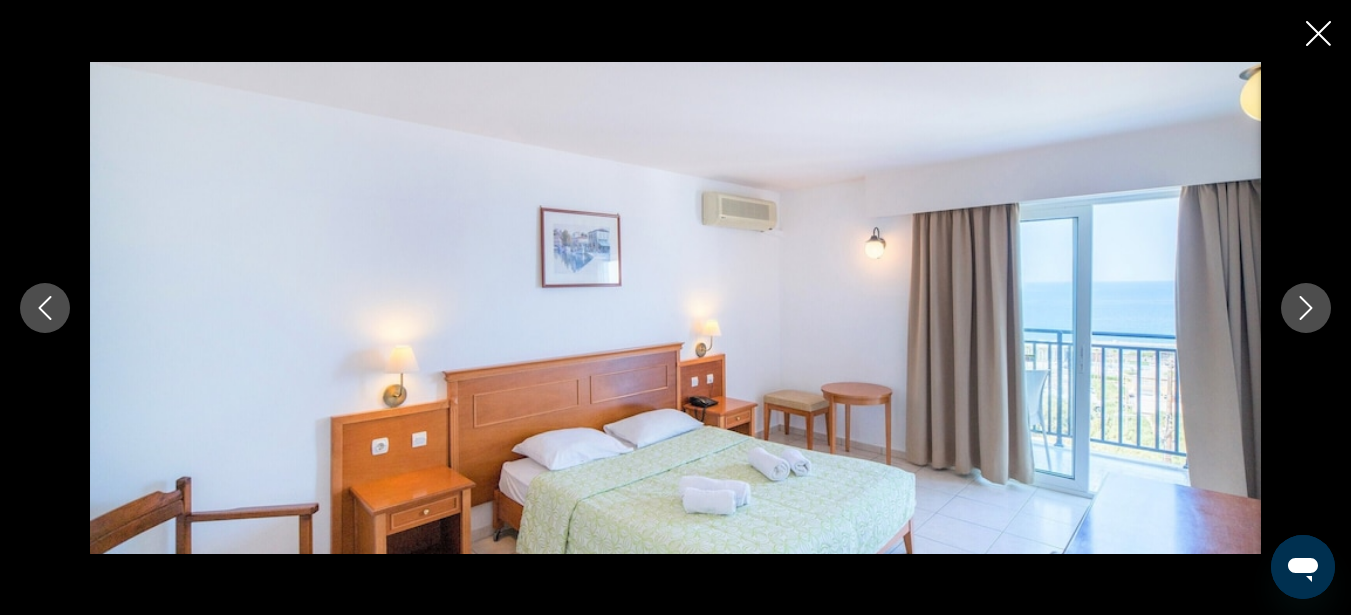 click 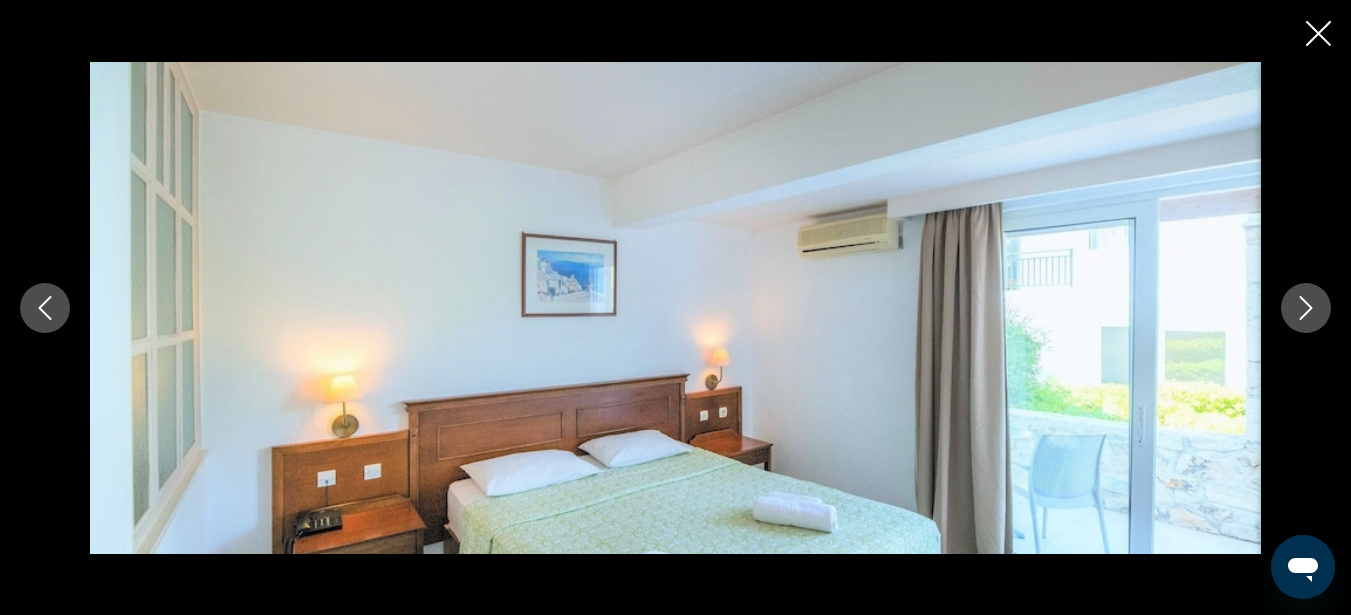 click 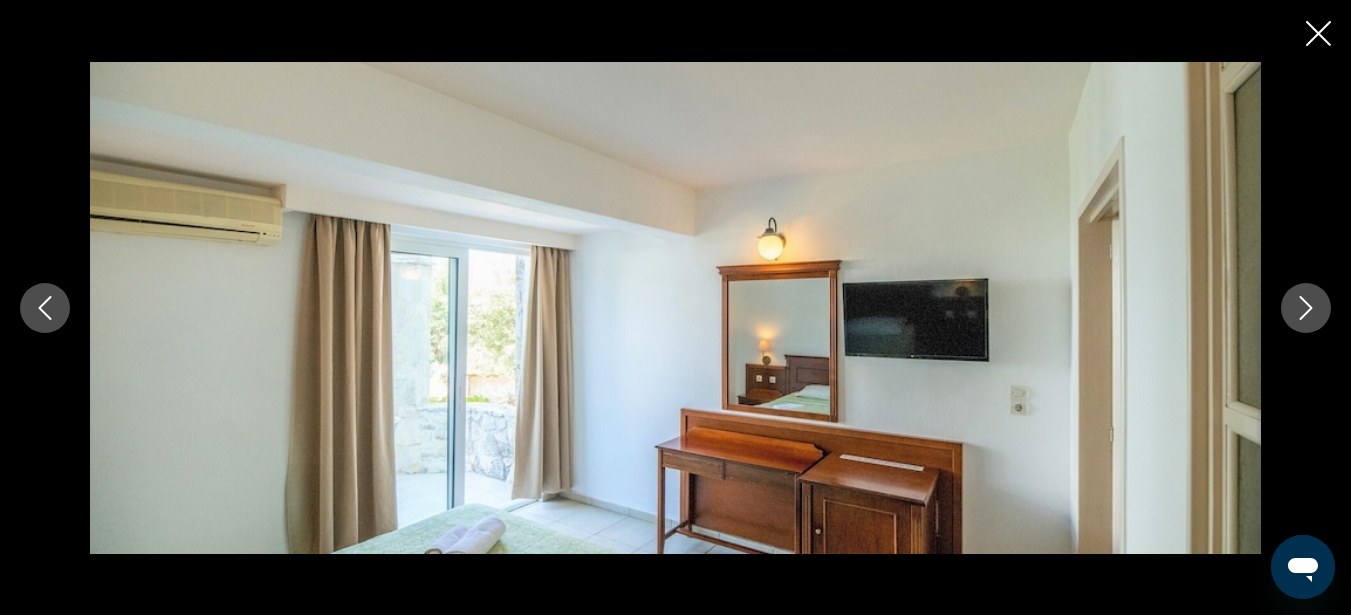 click 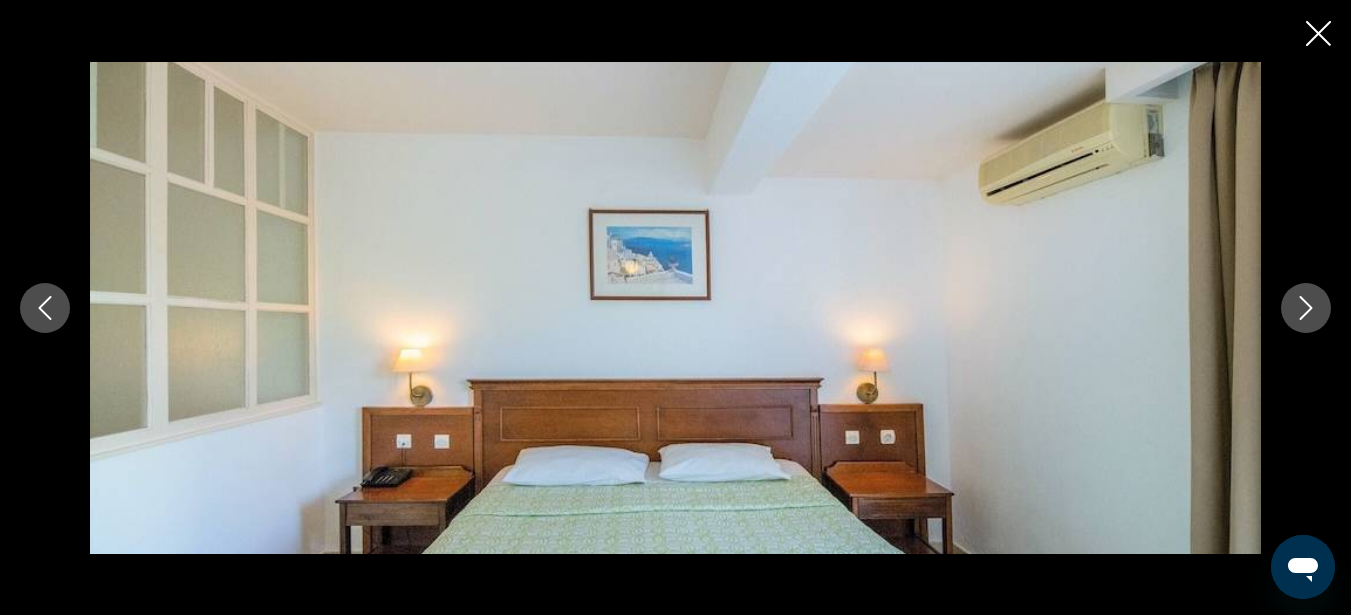 click 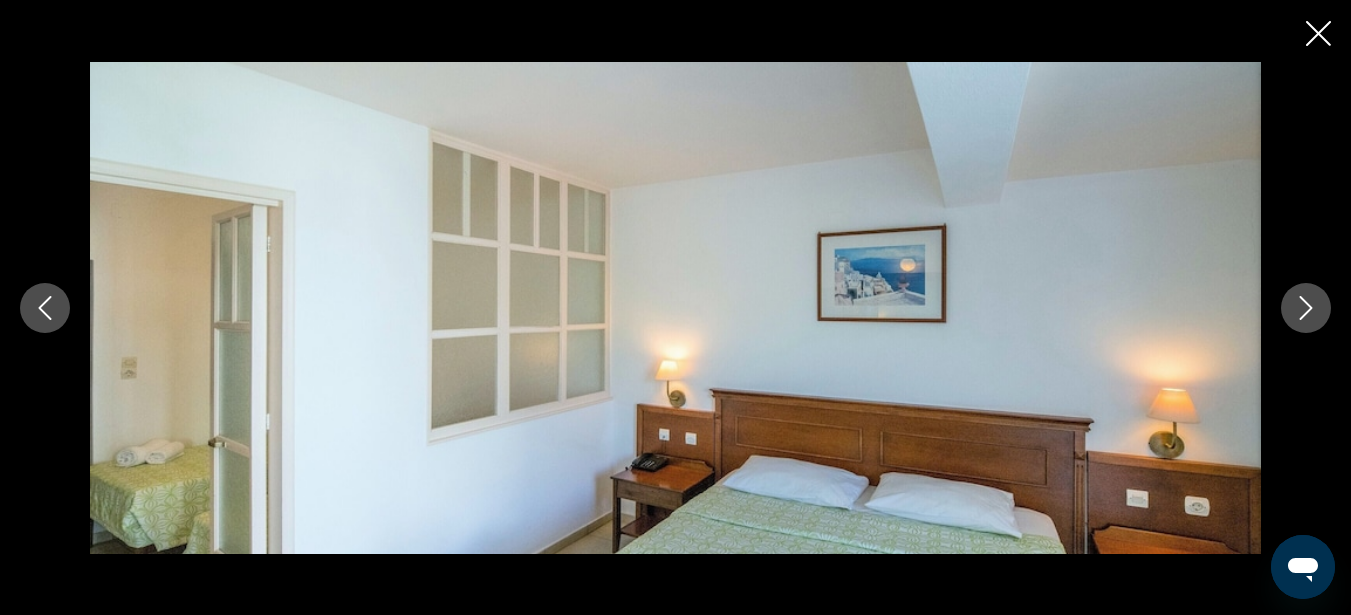 click 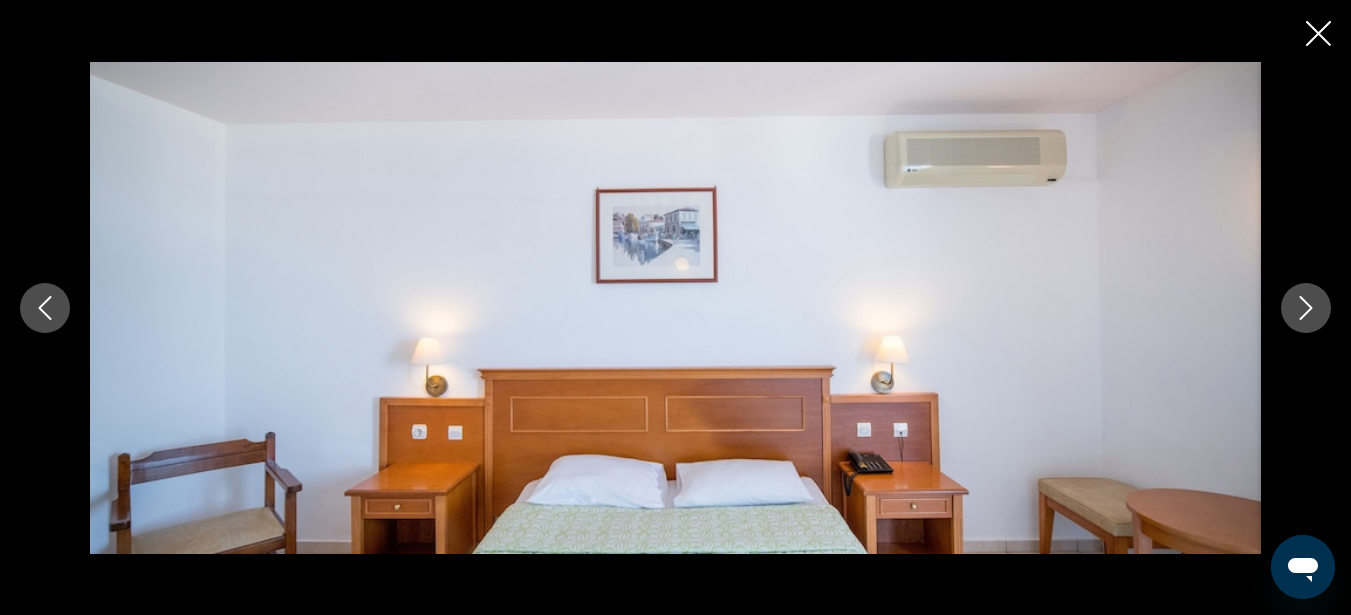 click 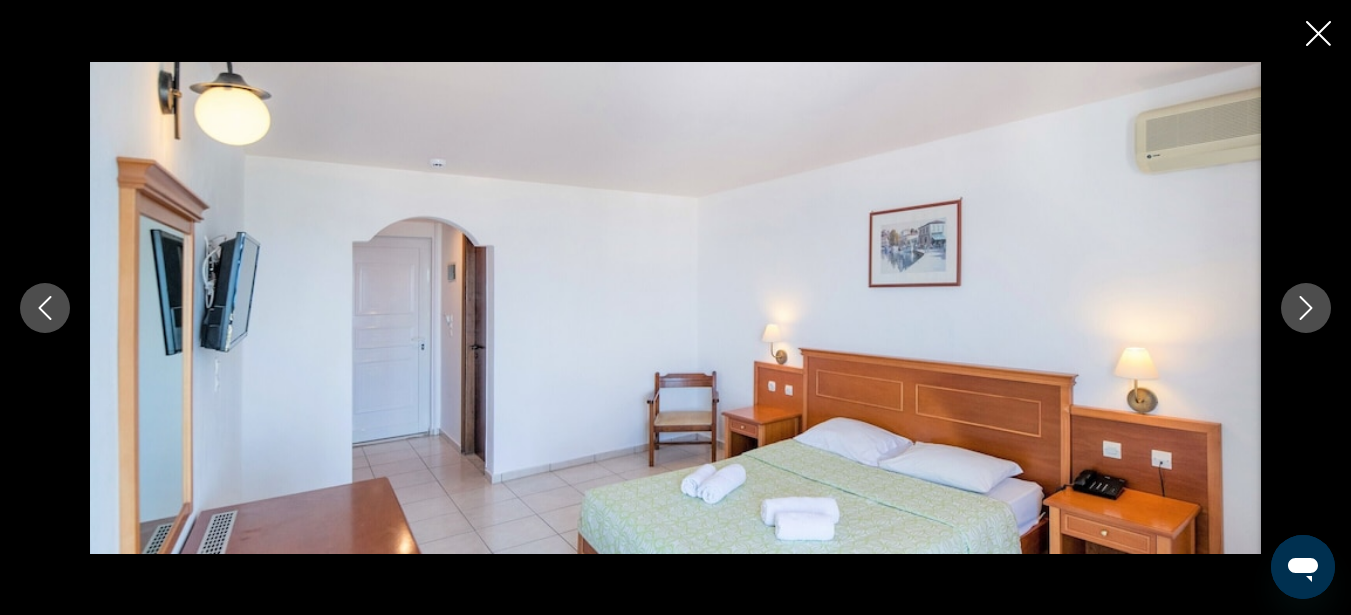 click 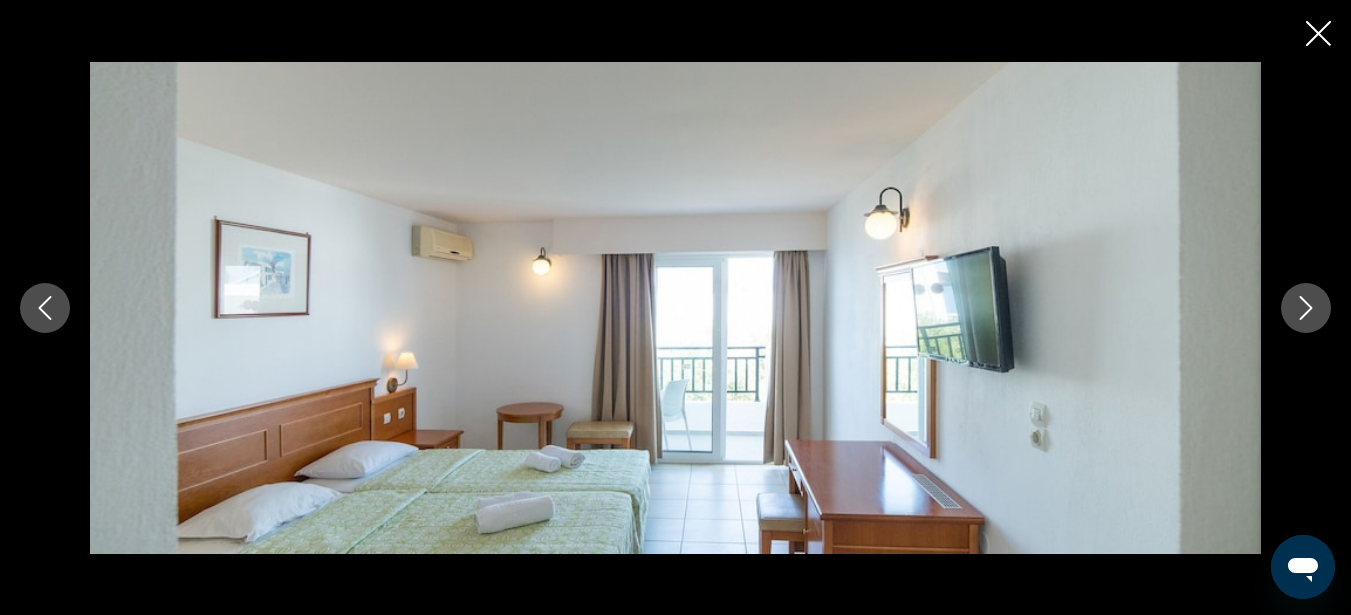 click 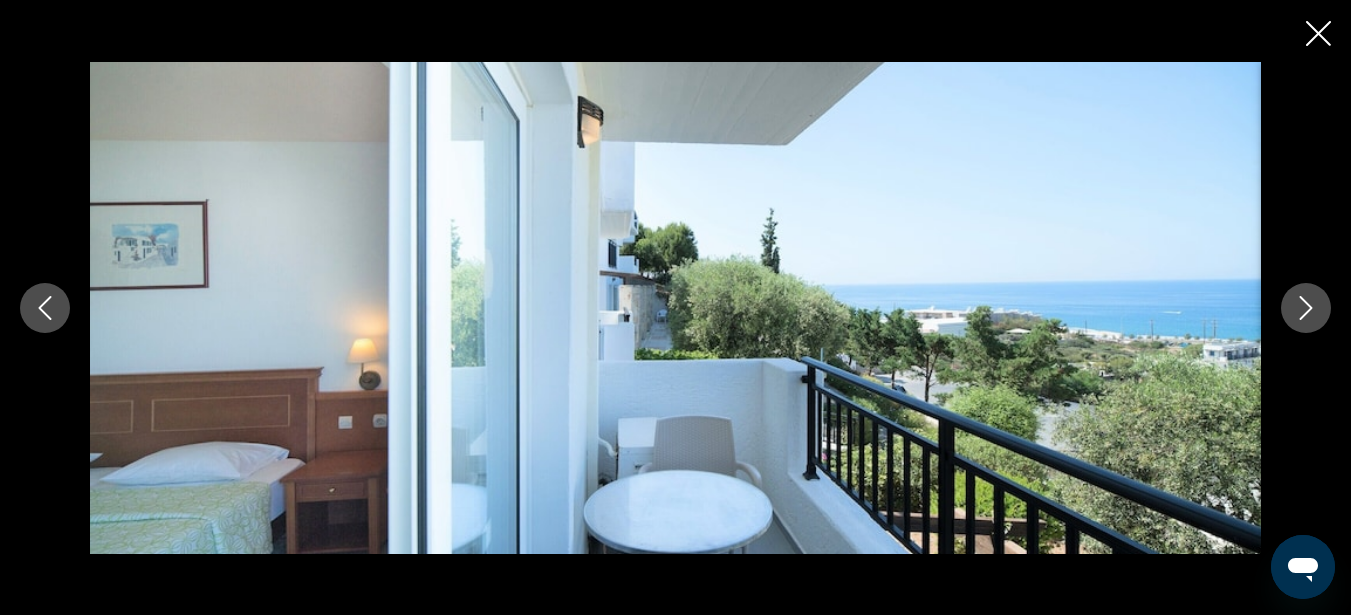 click 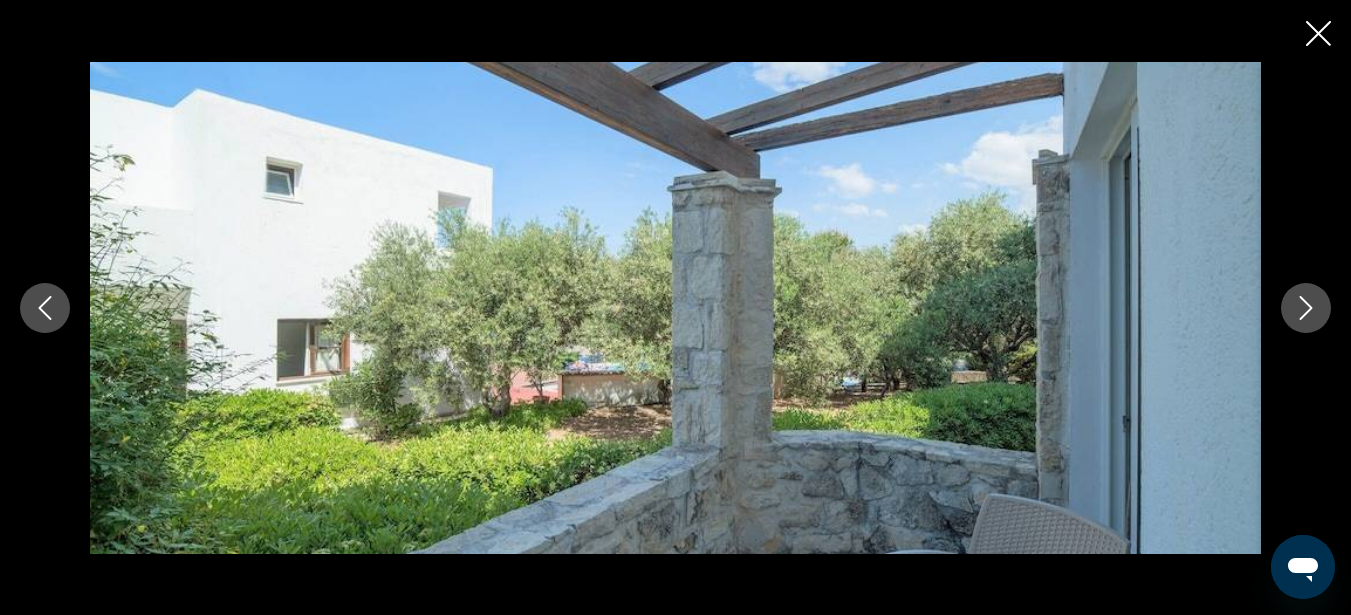 click 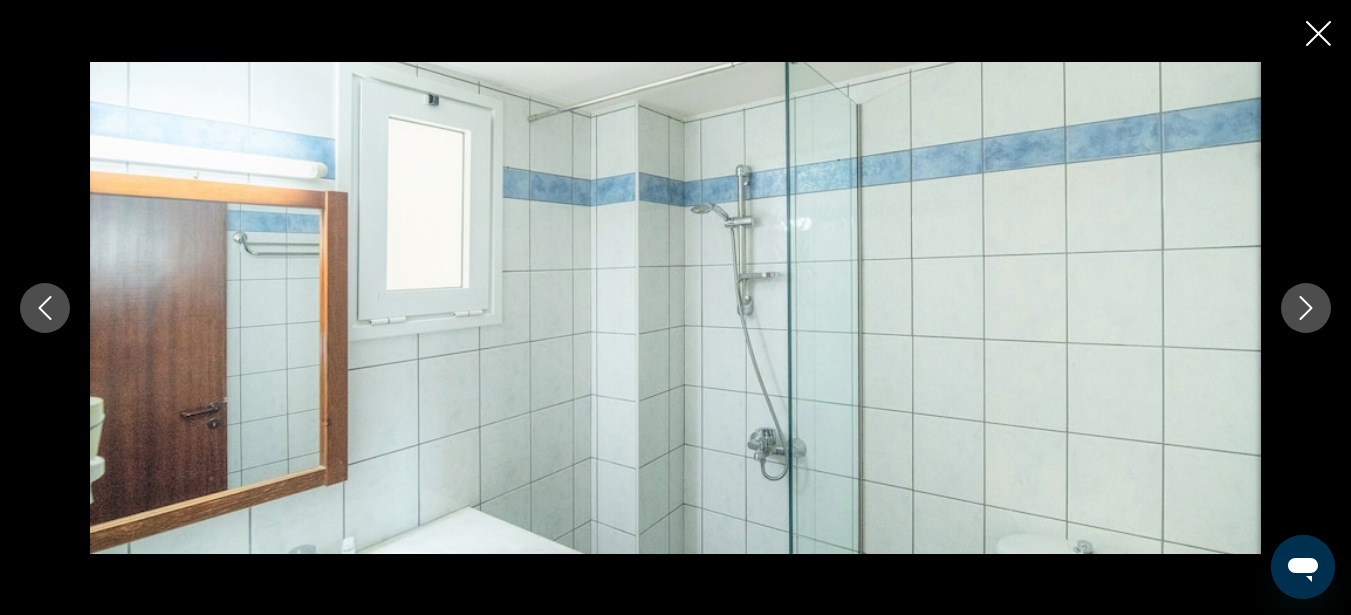 click 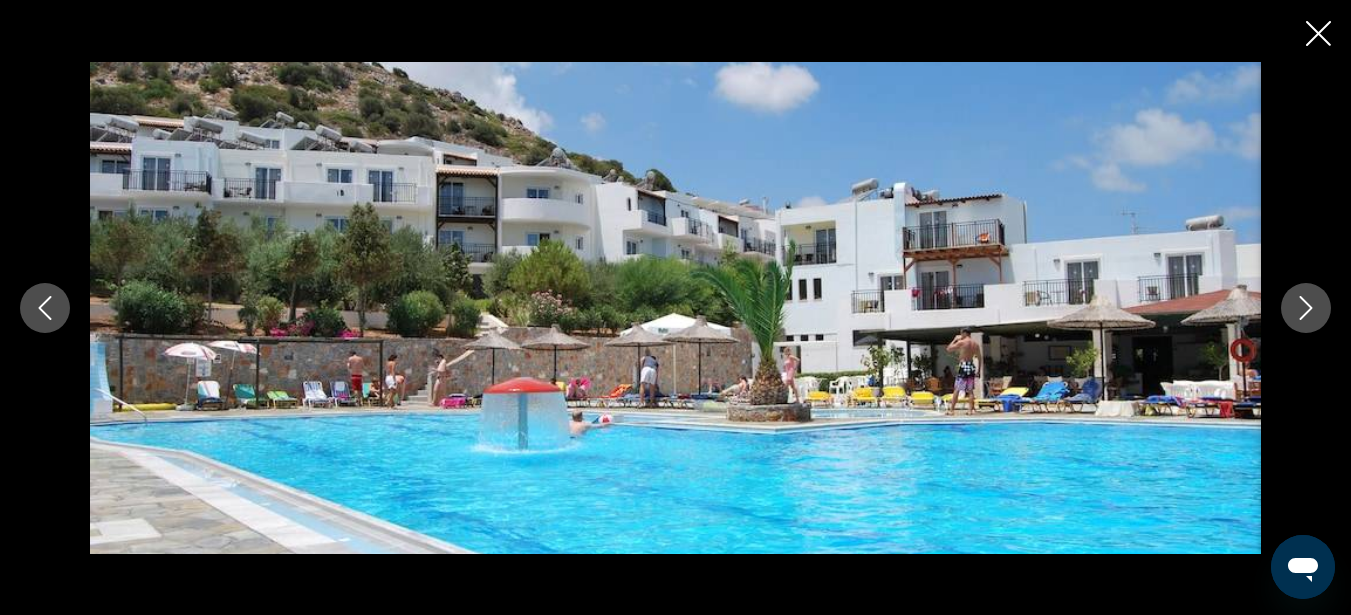 click 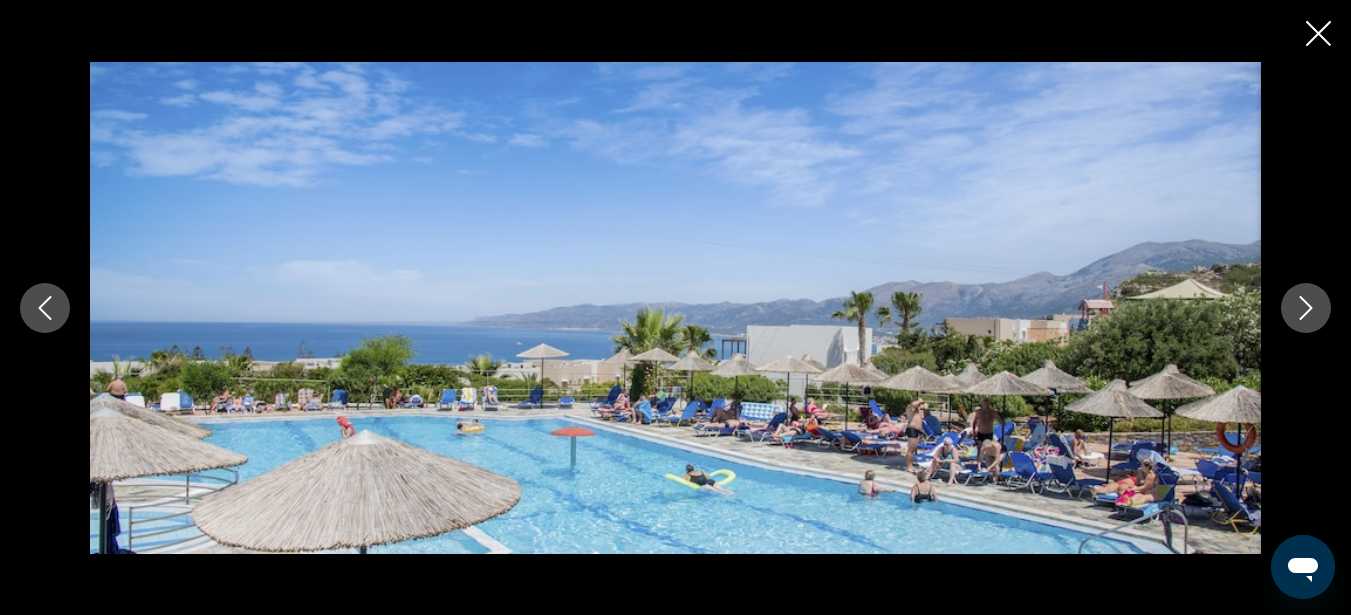 click 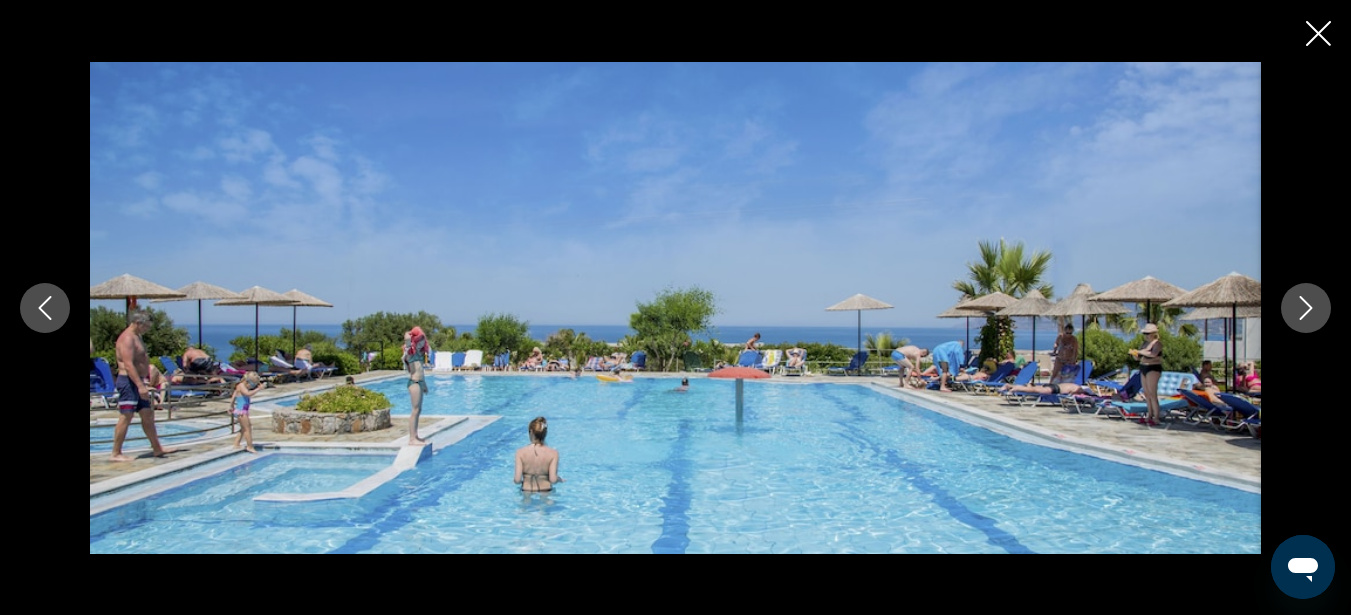 click 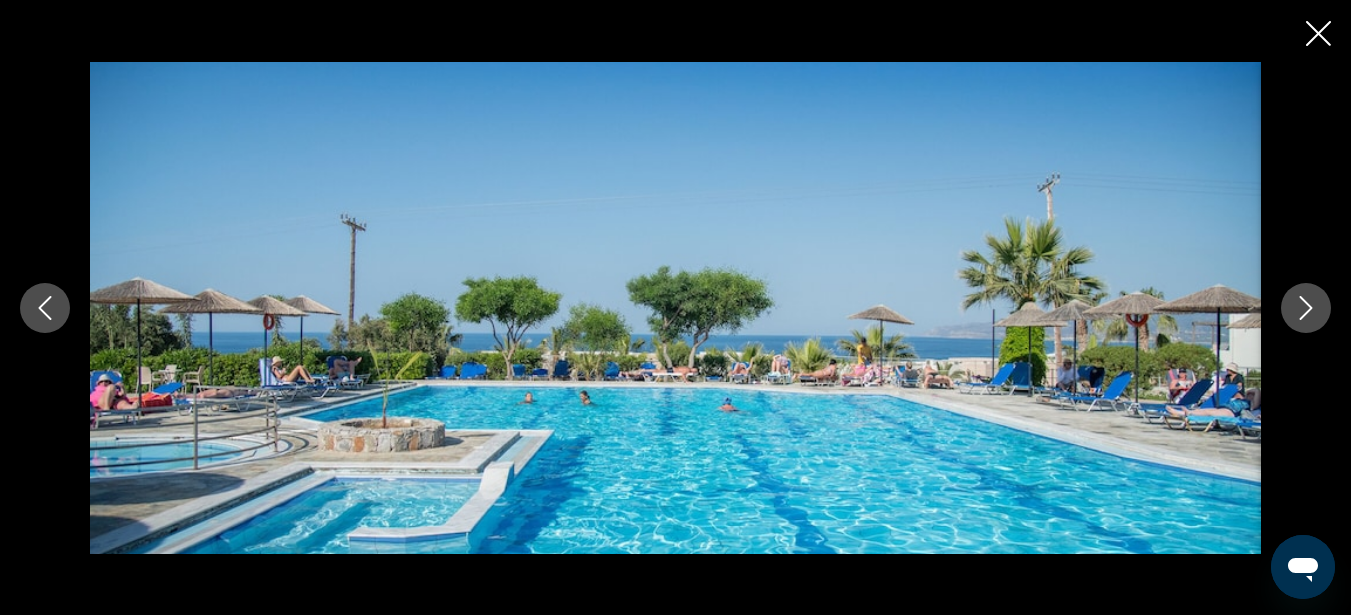 click 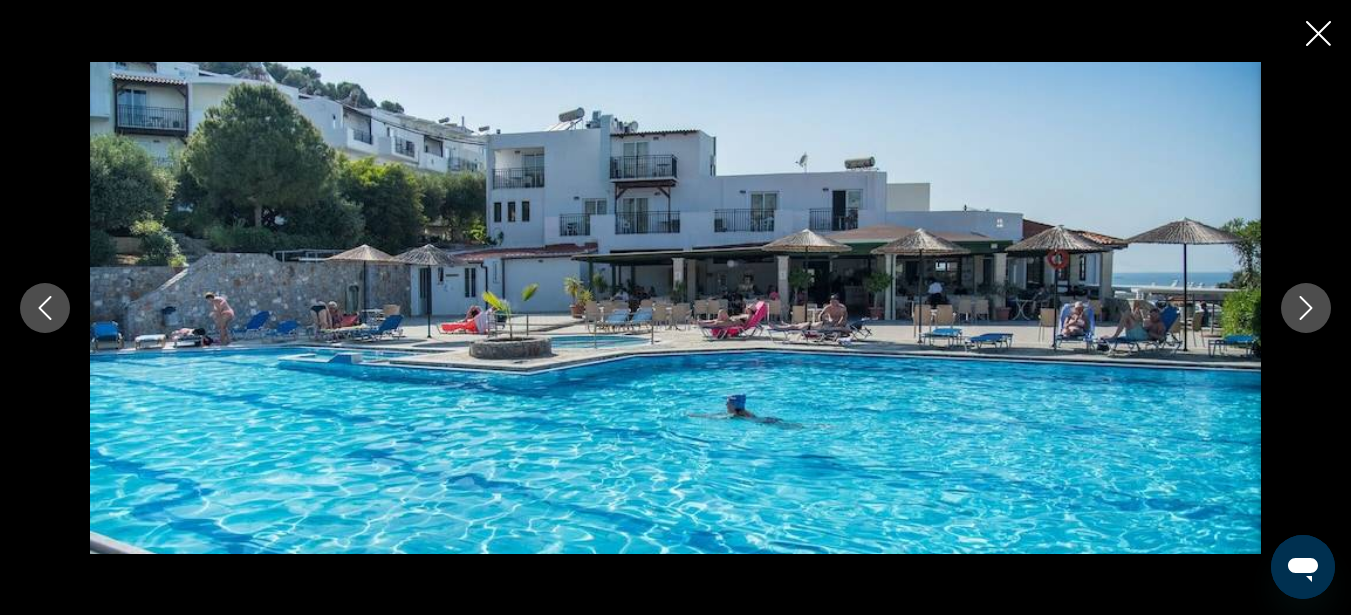 click 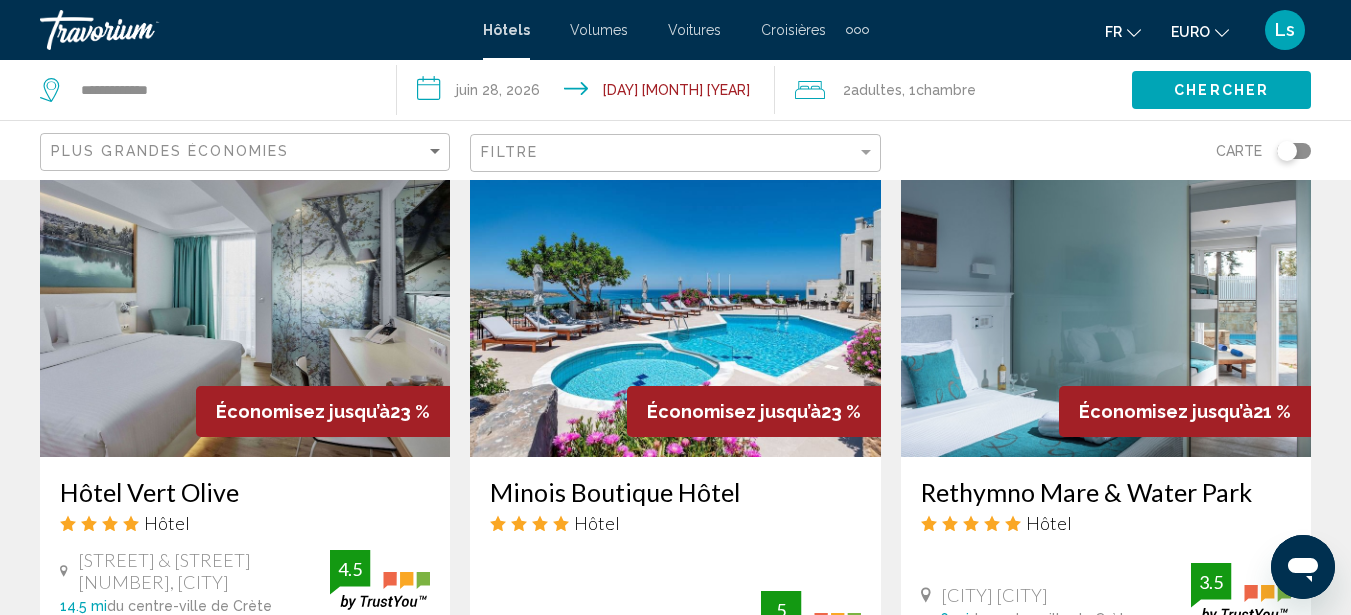 scroll, scrollTop: 2443, scrollLeft: 0, axis: vertical 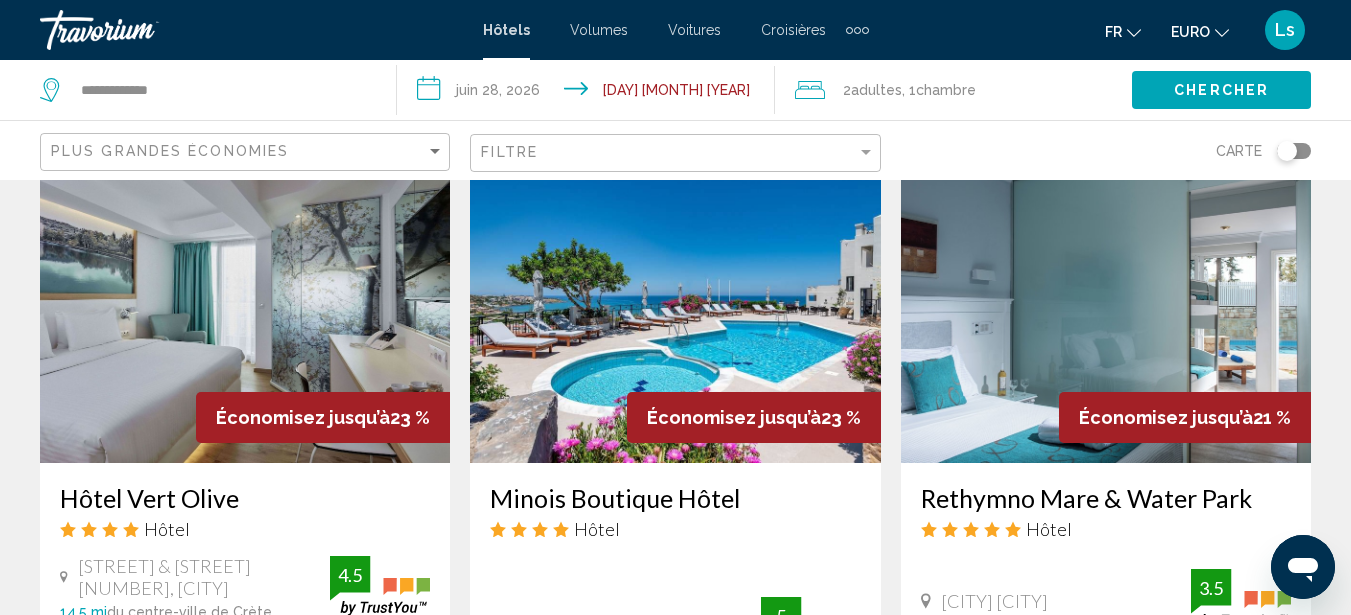 click at bounding box center (675, 303) 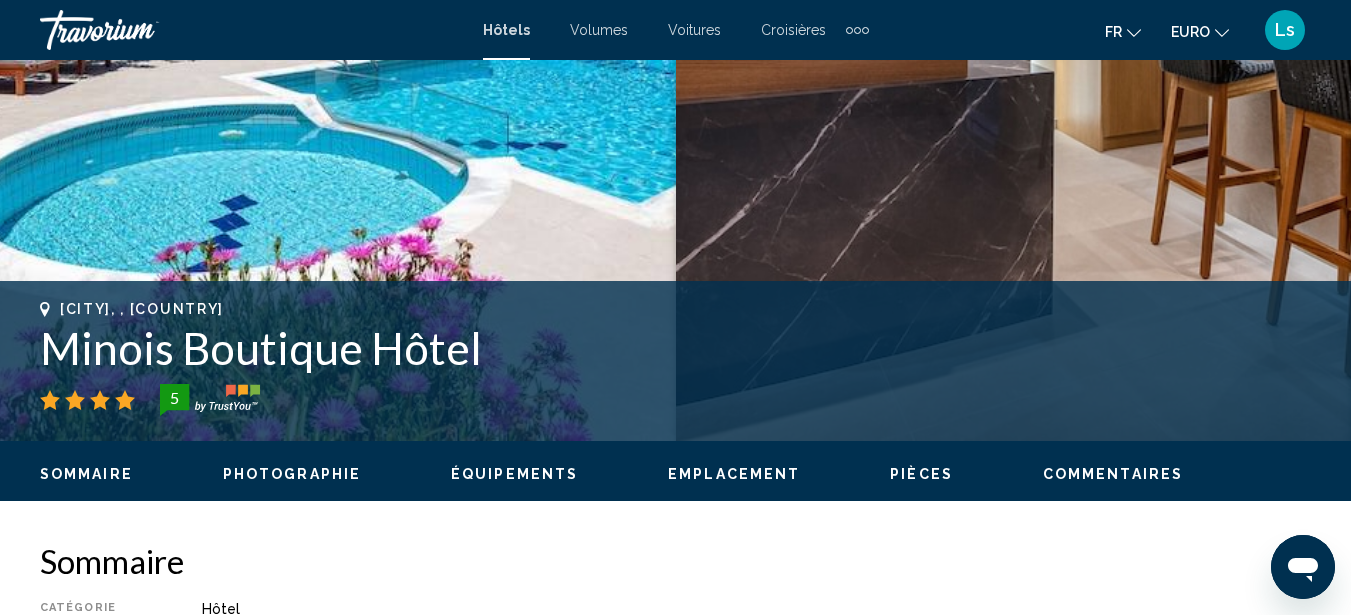 scroll, scrollTop: 668, scrollLeft: 0, axis: vertical 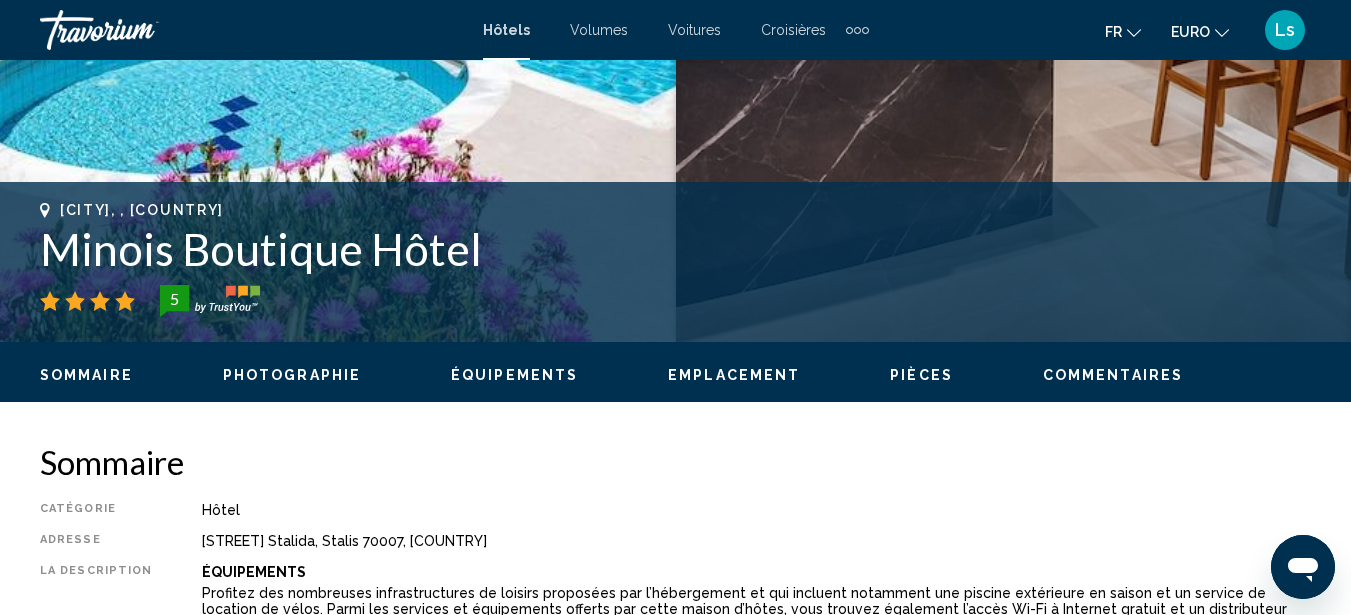 click on "Photographie" at bounding box center (292, 375) 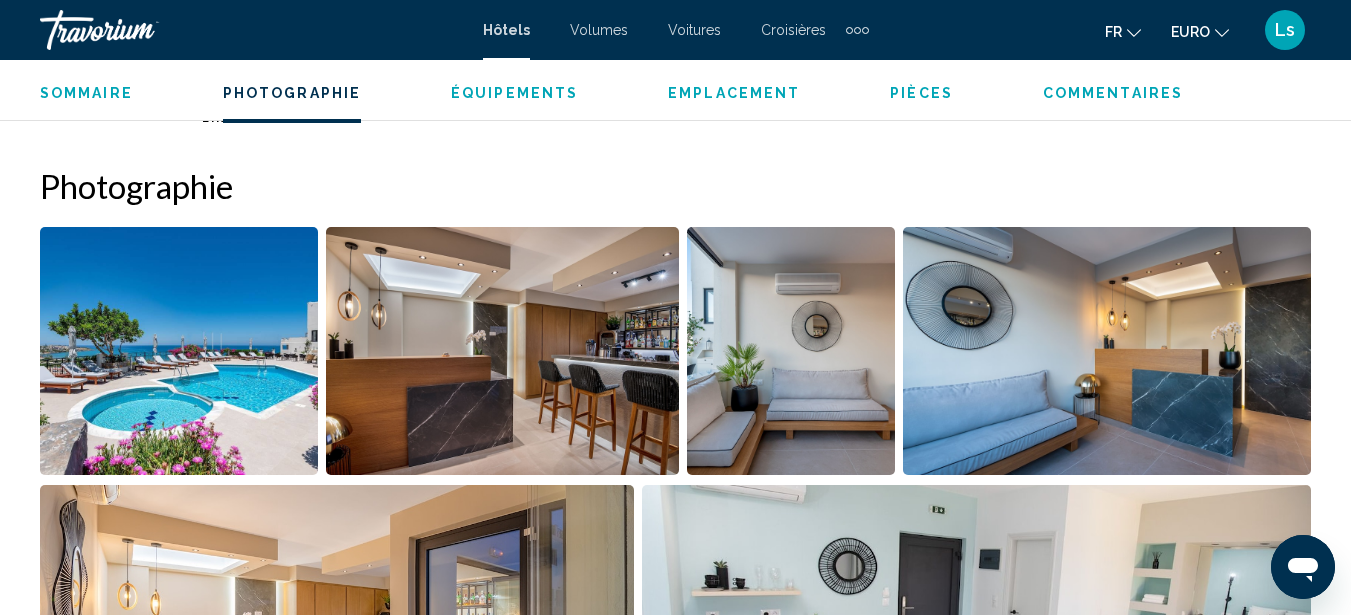 scroll, scrollTop: 1327, scrollLeft: 0, axis: vertical 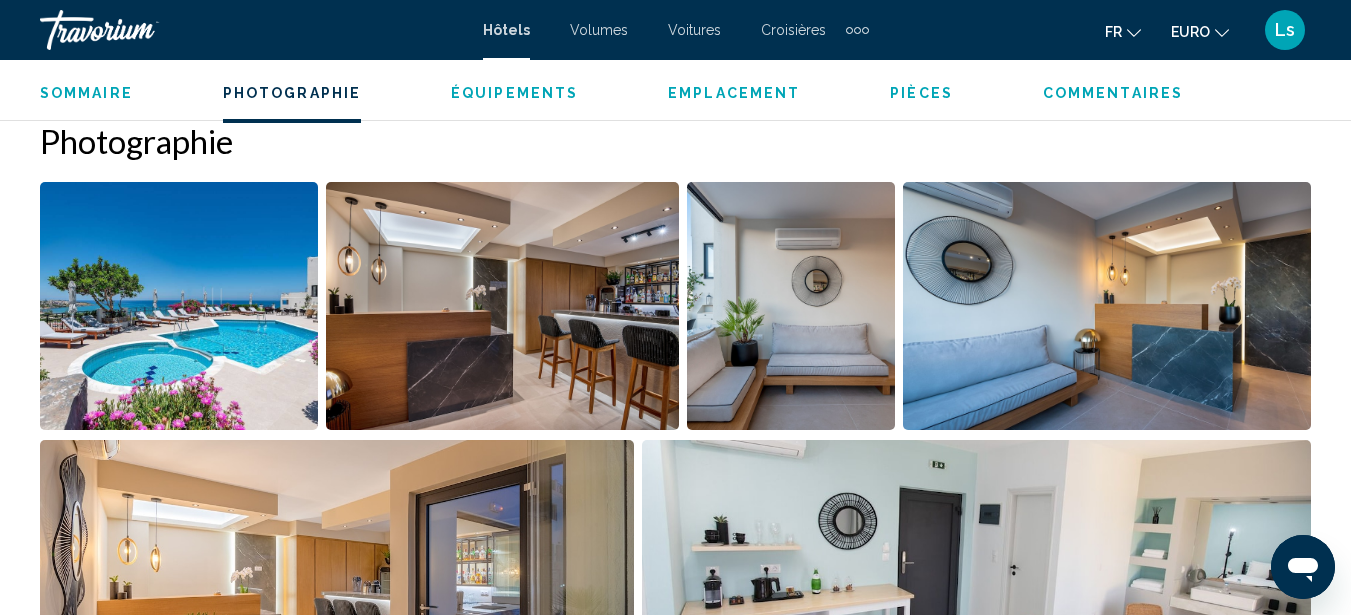click at bounding box center (179, 306) 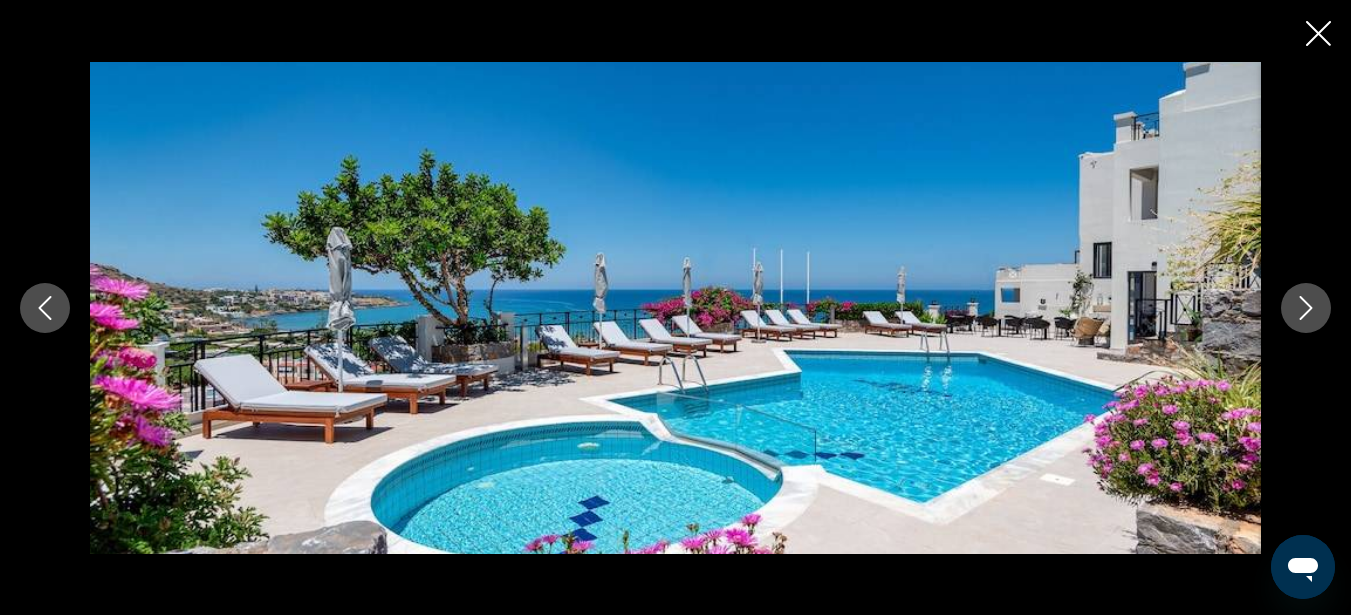 click at bounding box center (1306, 308) 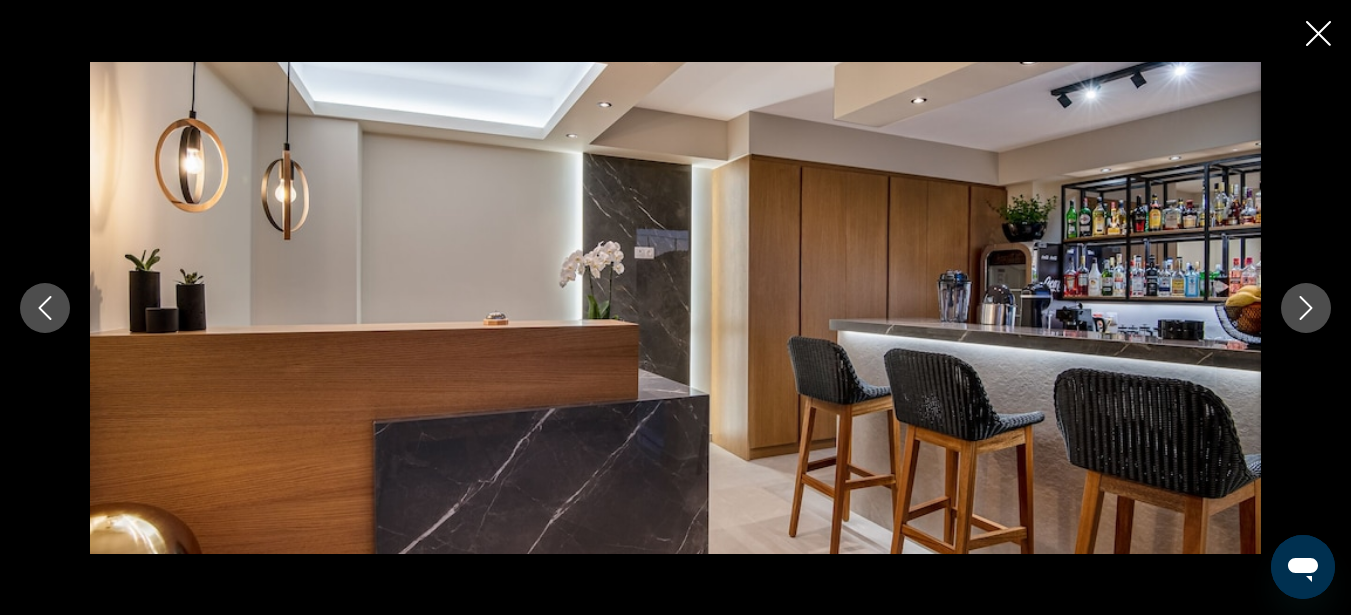 click at bounding box center (1306, 308) 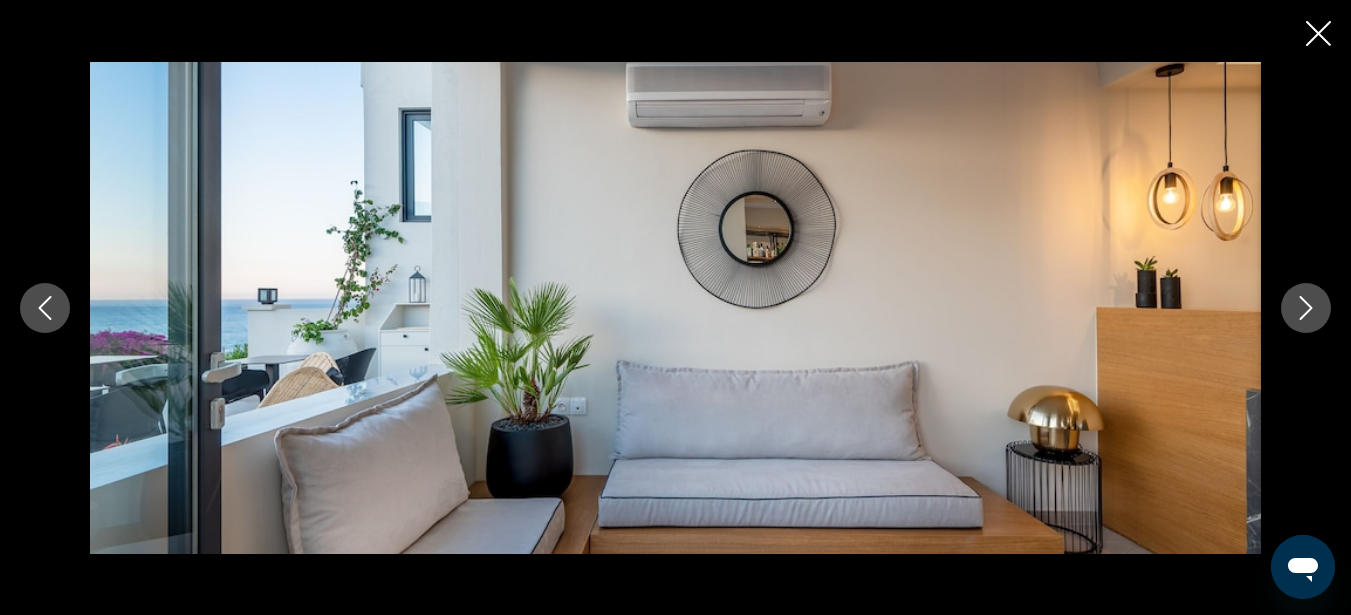 click at bounding box center (1306, 308) 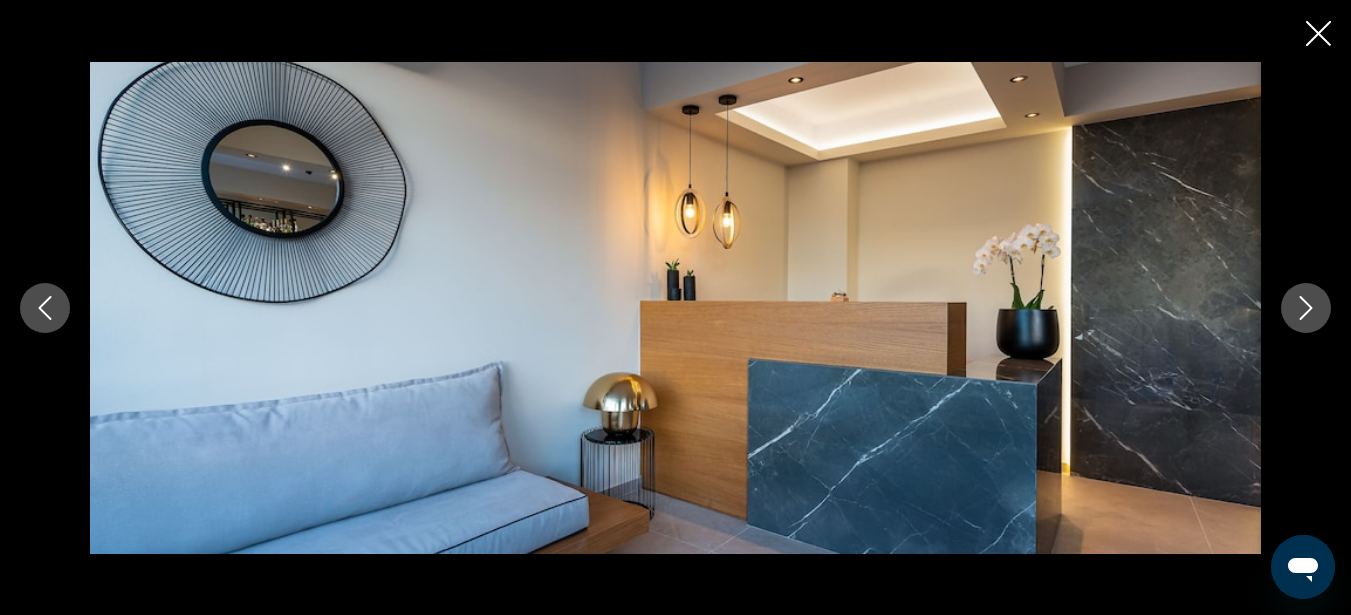 click at bounding box center (1306, 308) 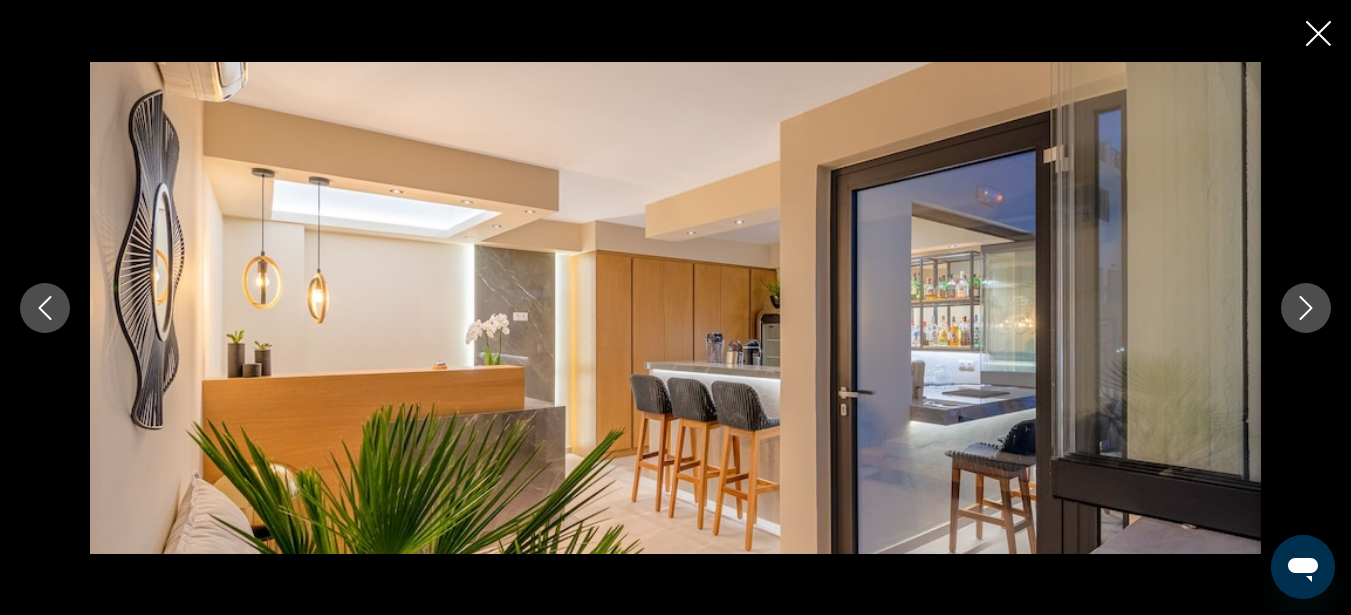 click at bounding box center (1306, 308) 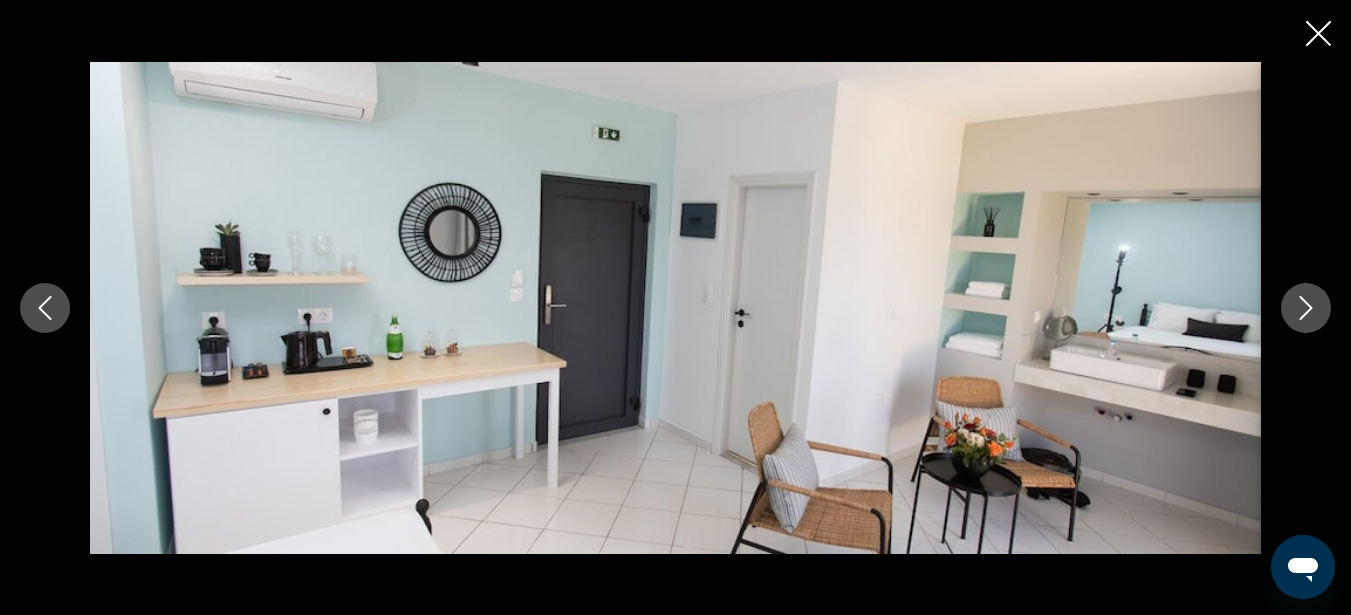 click at bounding box center [1306, 308] 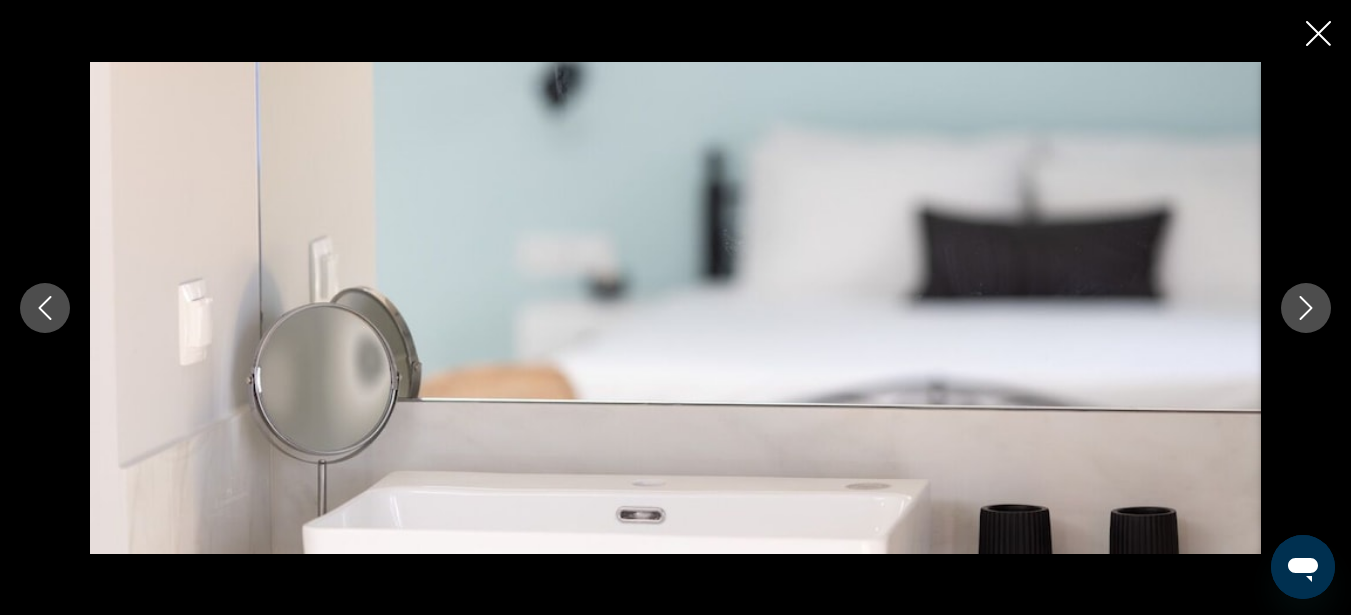 click at bounding box center [1306, 308] 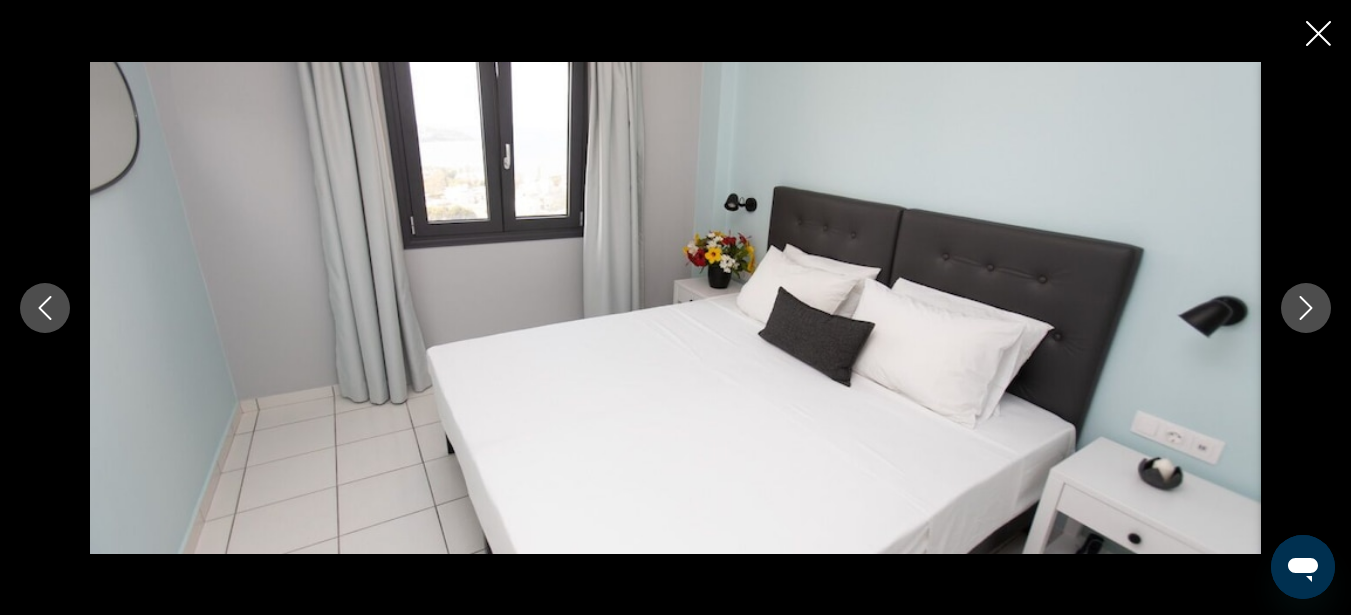 click at bounding box center (1306, 308) 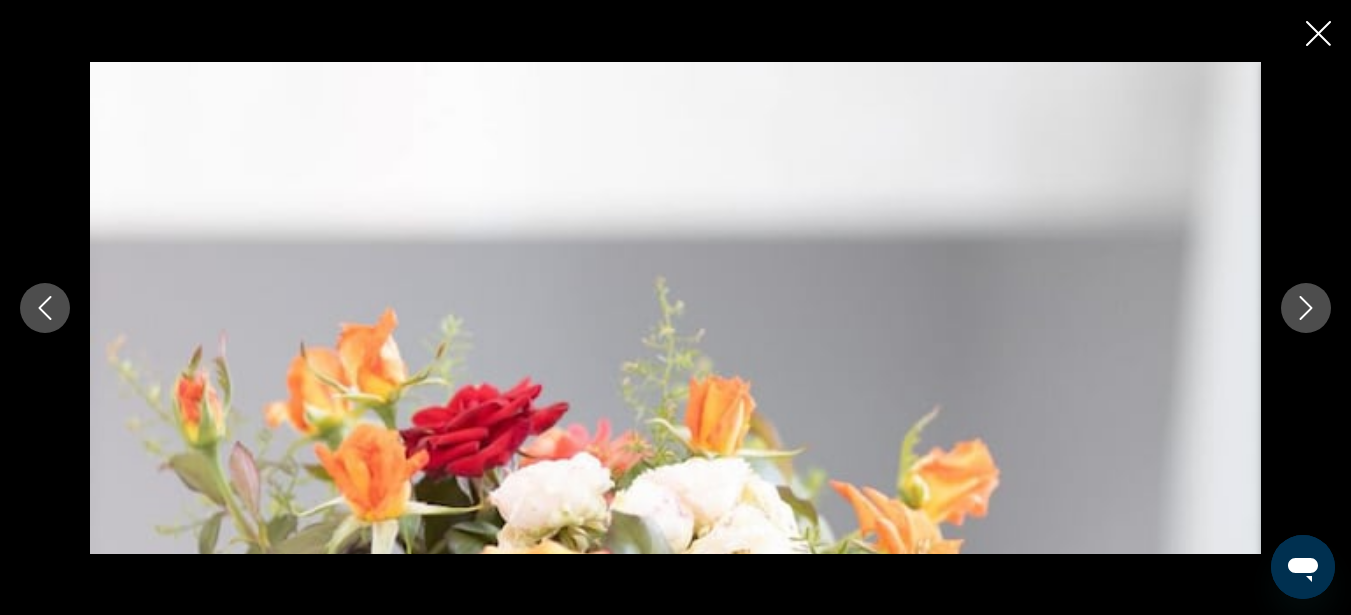 click at bounding box center [1306, 308] 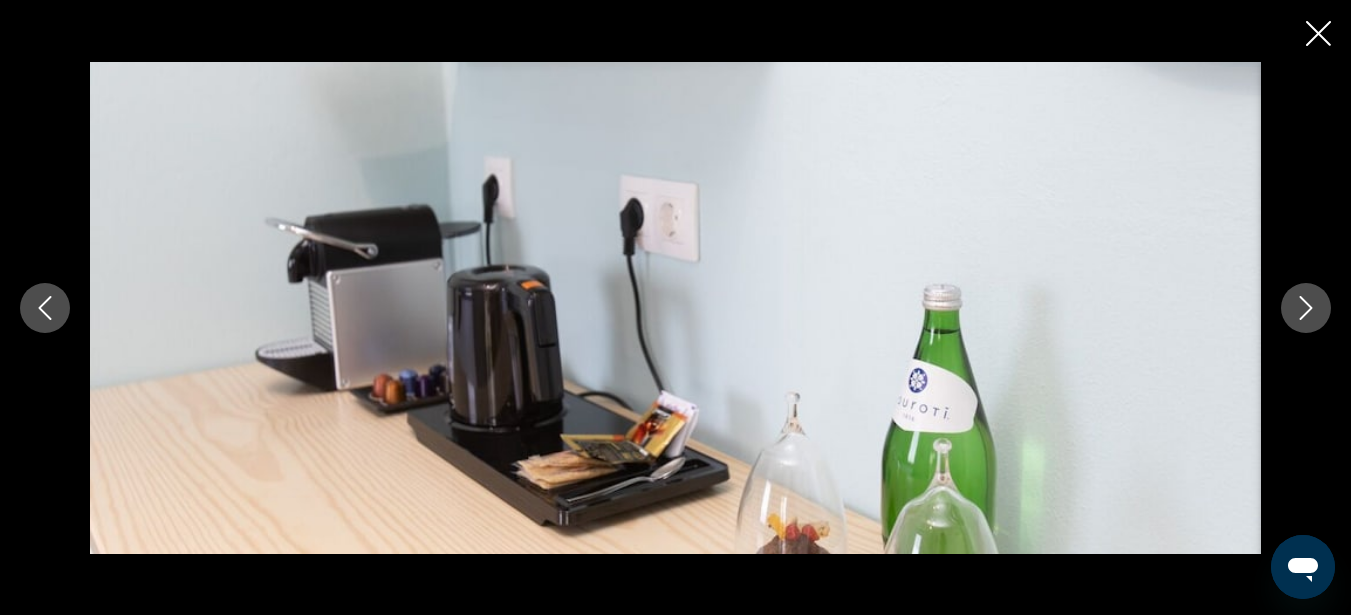 click at bounding box center [1306, 308] 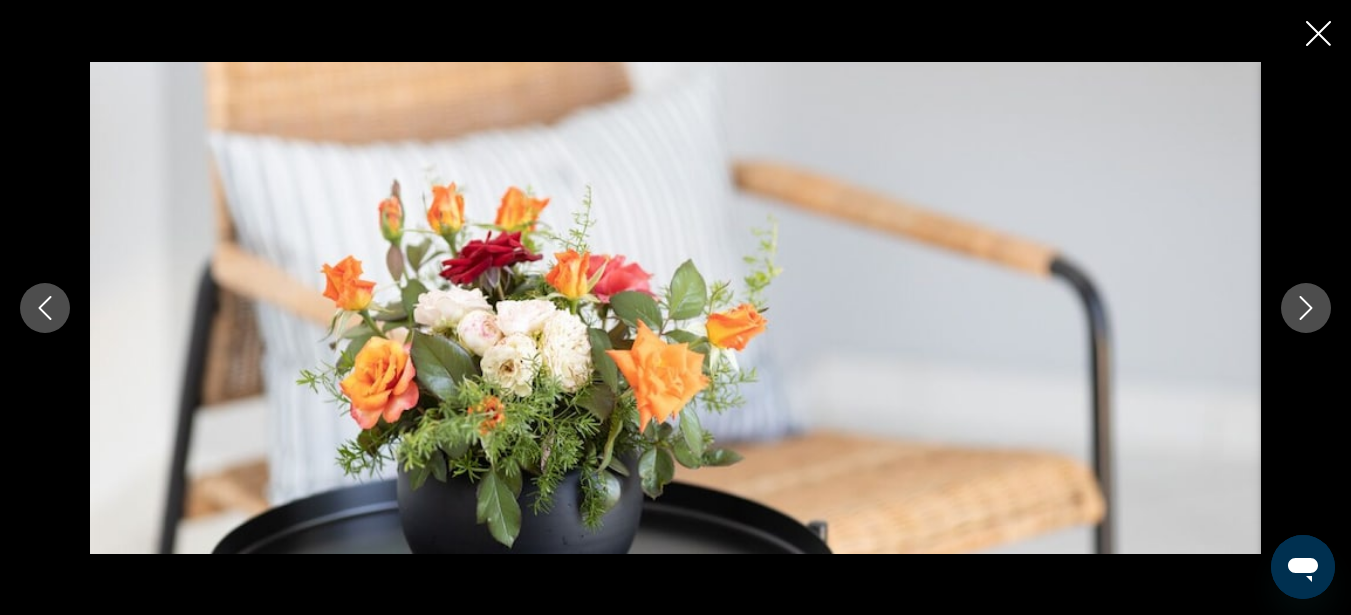 click at bounding box center (1306, 308) 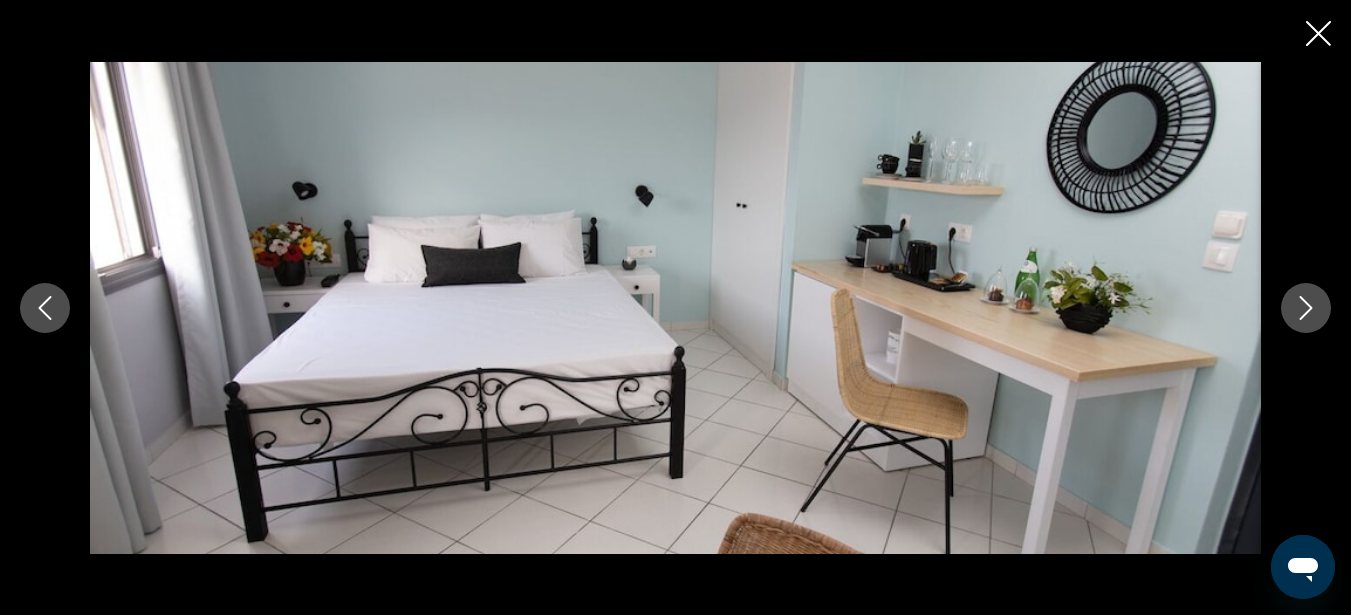 click at bounding box center (1306, 308) 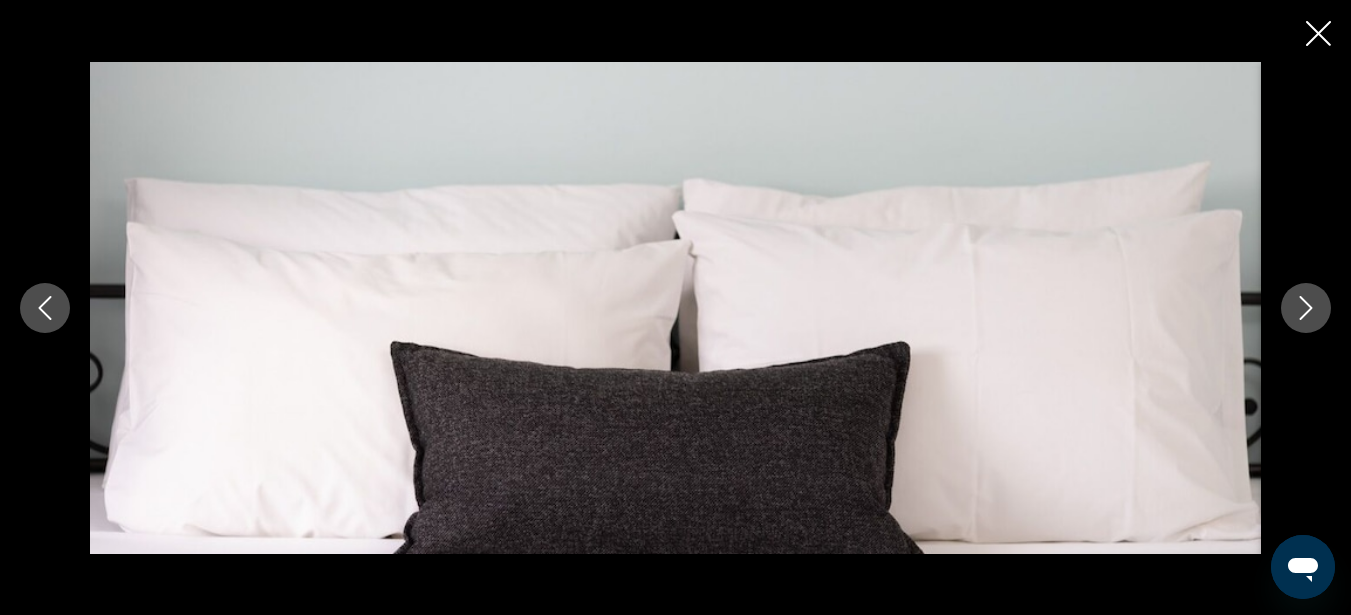 click at bounding box center [1306, 308] 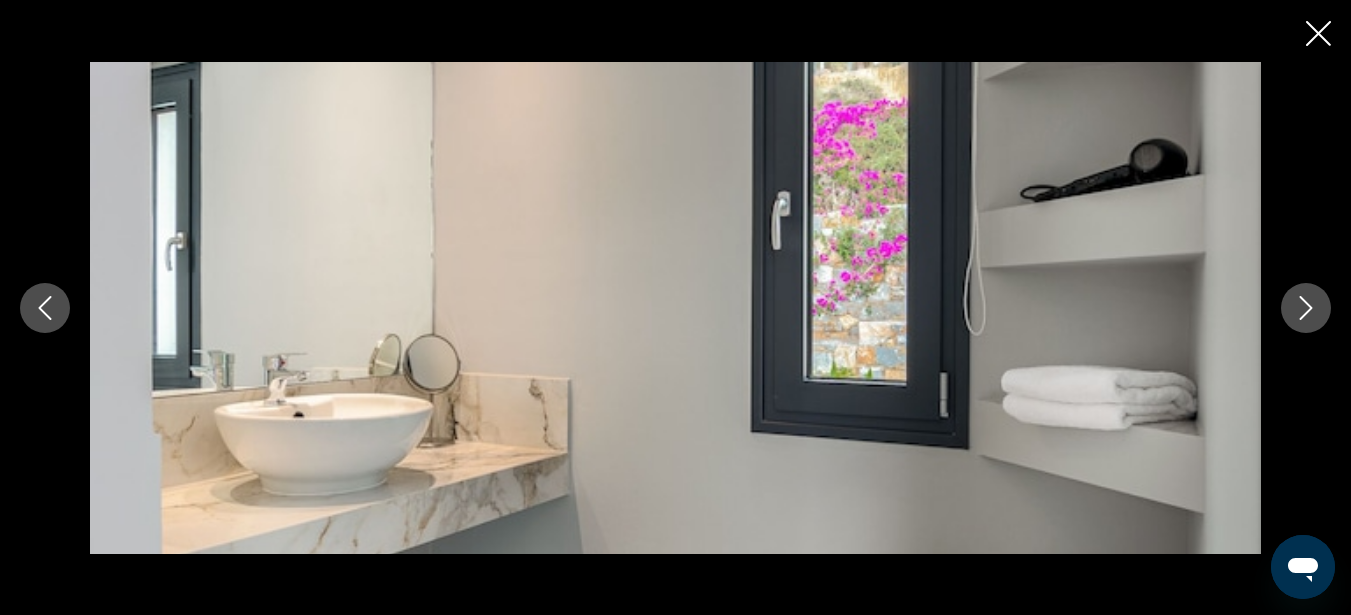 click at bounding box center (1306, 308) 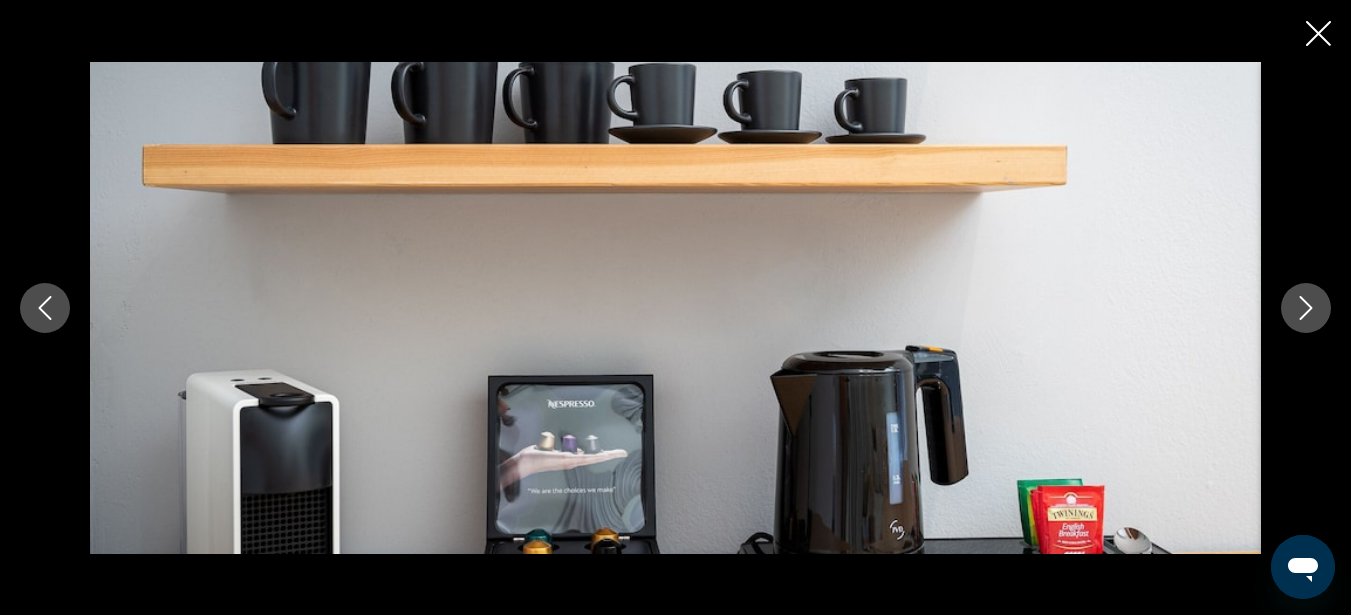 click at bounding box center (1306, 308) 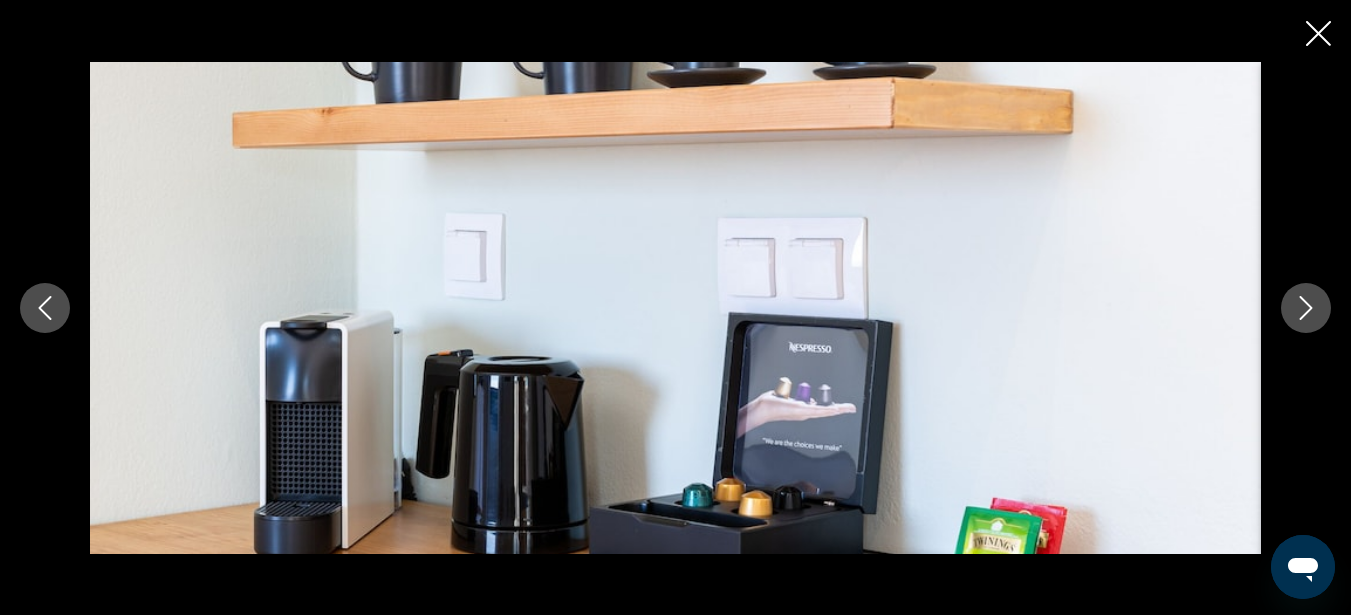 click at bounding box center [1306, 308] 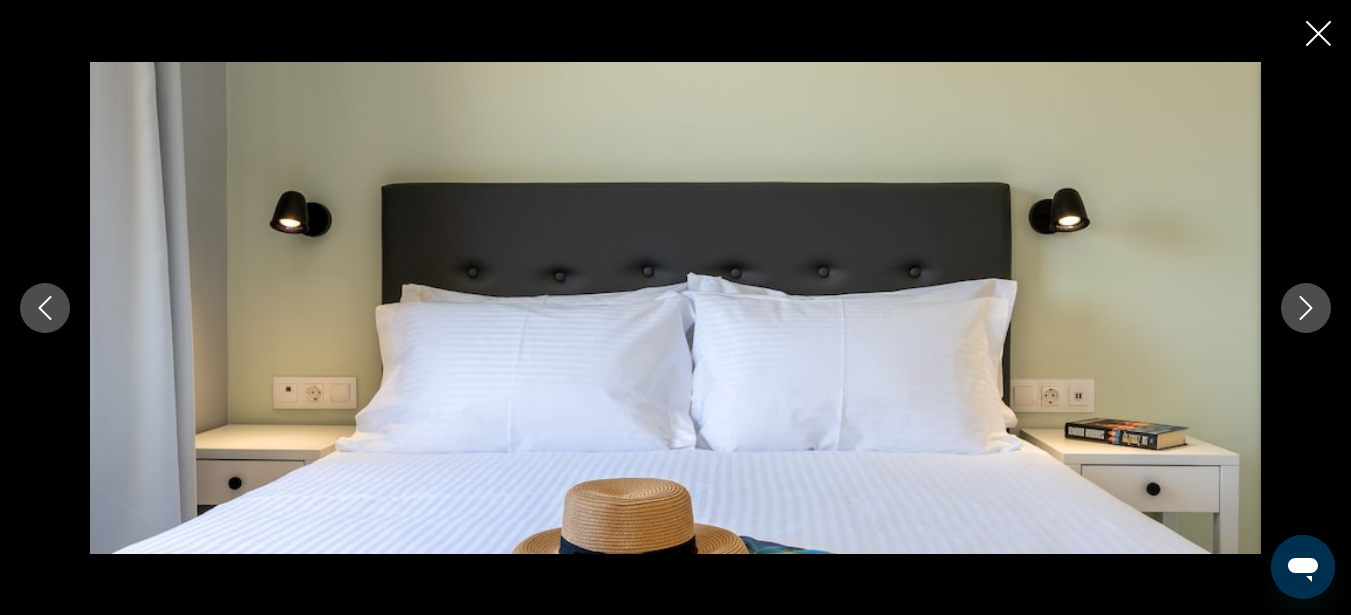 click at bounding box center [1306, 308] 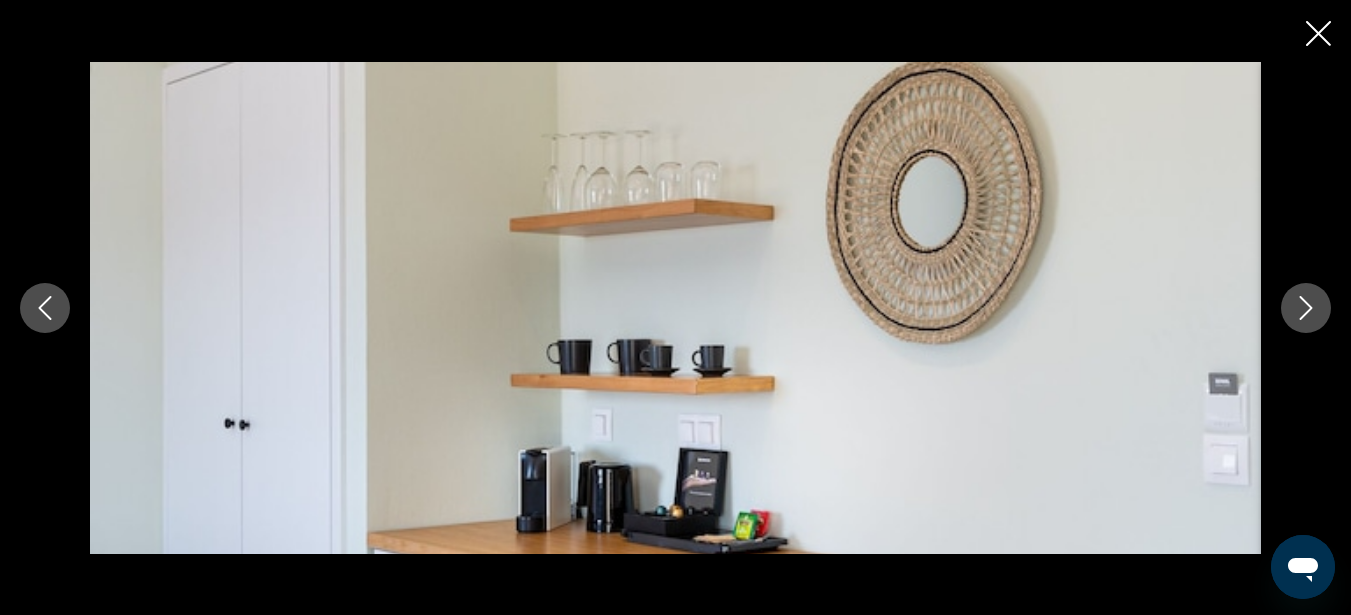 click at bounding box center (1306, 308) 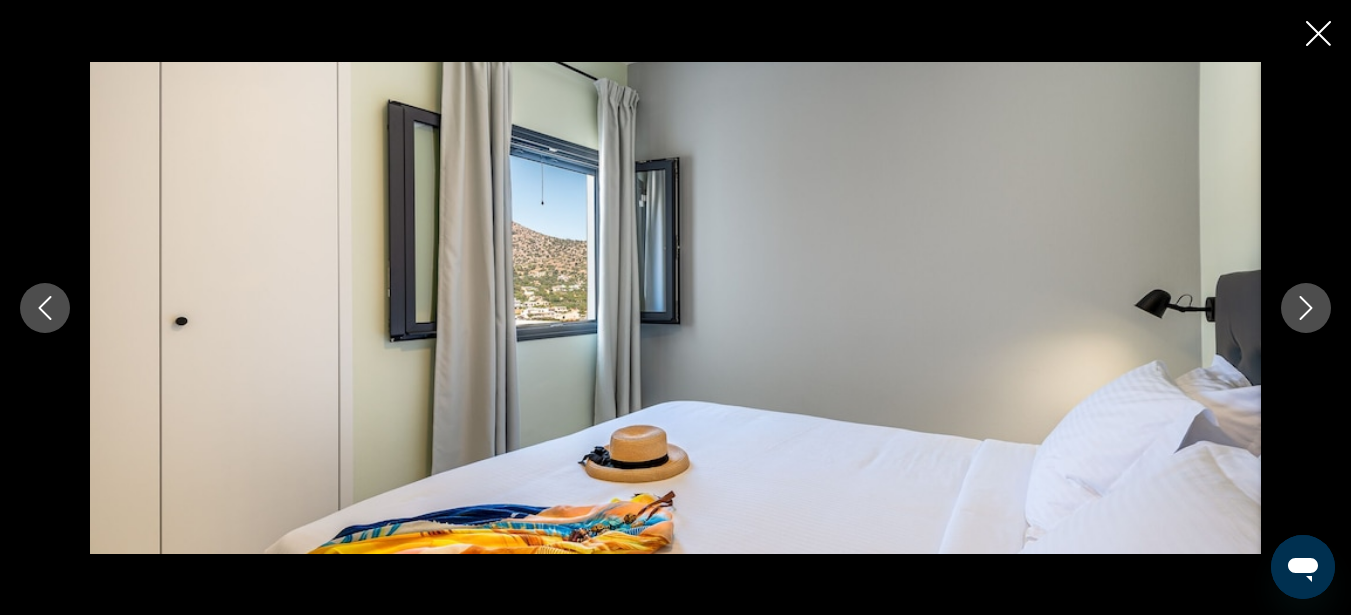 click at bounding box center [1306, 308] 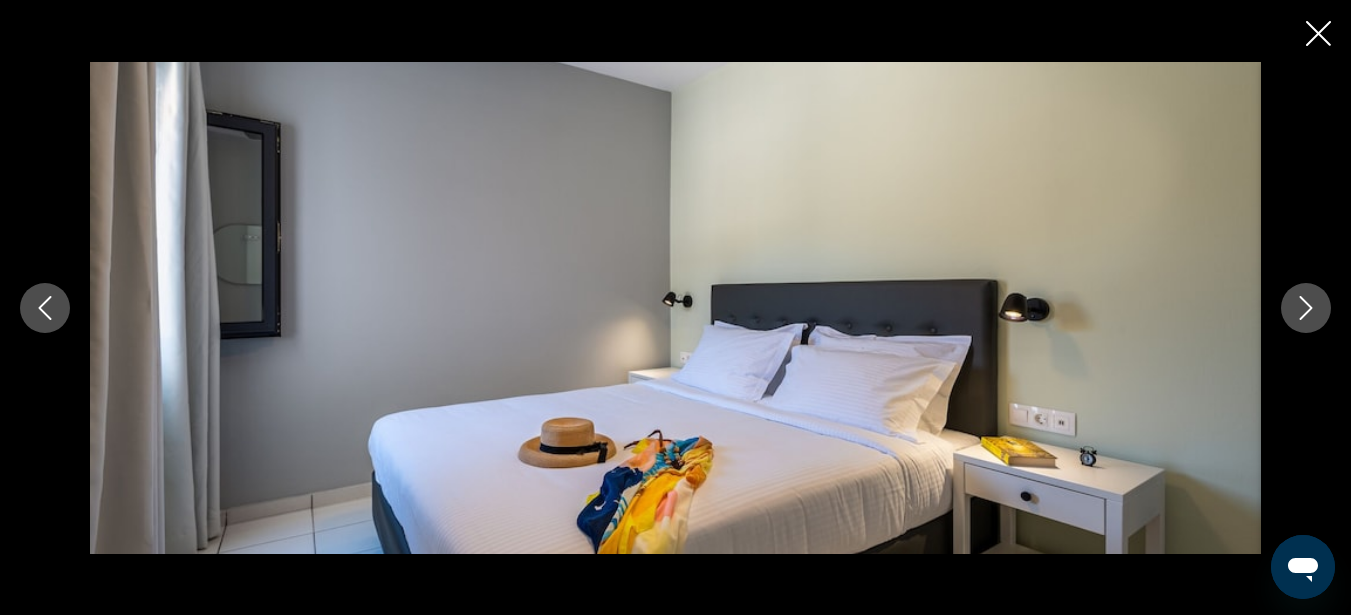 click at bounding box center [1306, 308] 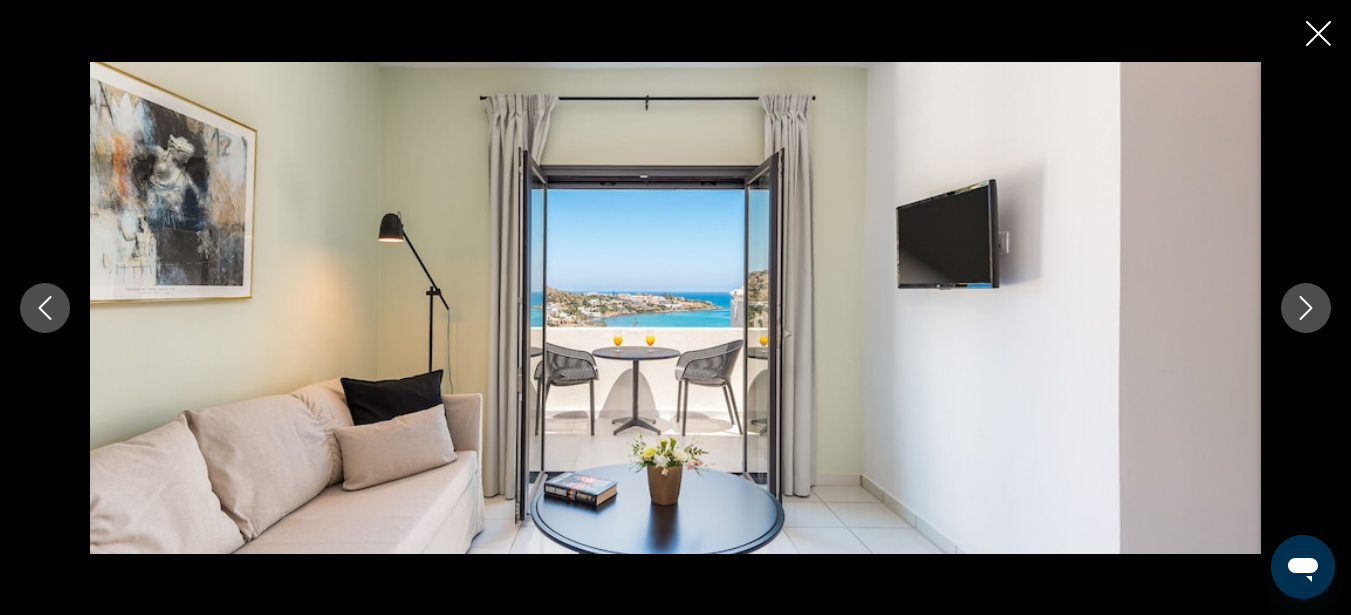 click at bounding box center (1306, 308) 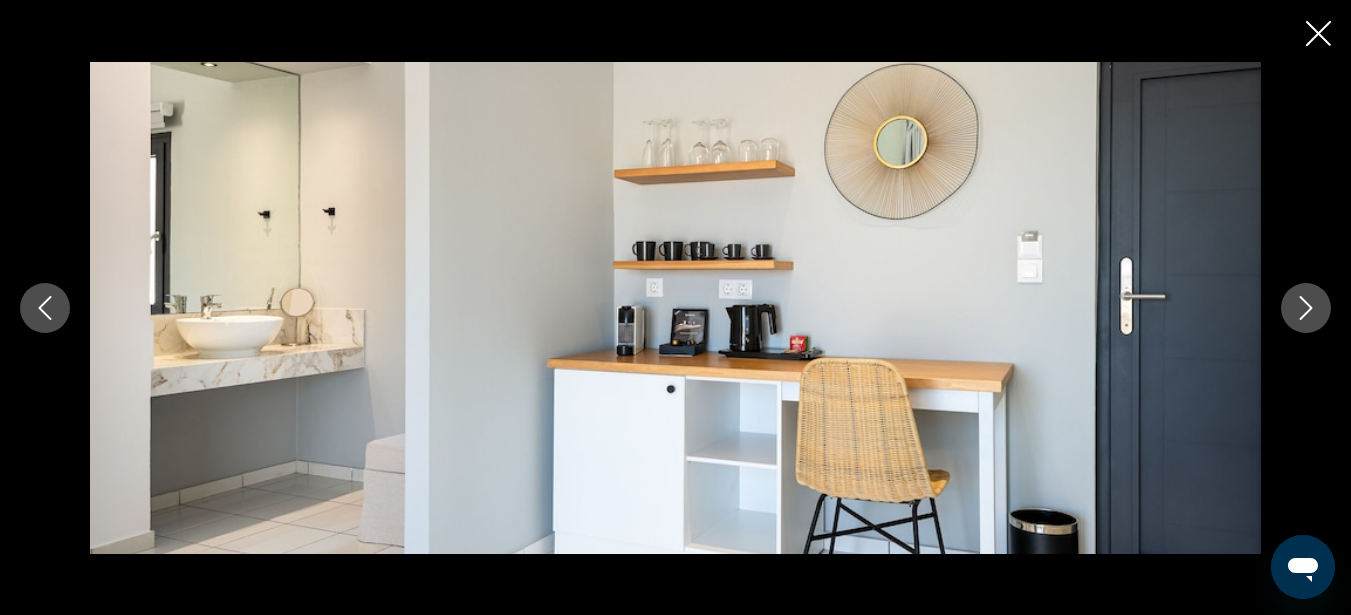 click at bounding box center [1306, 308] 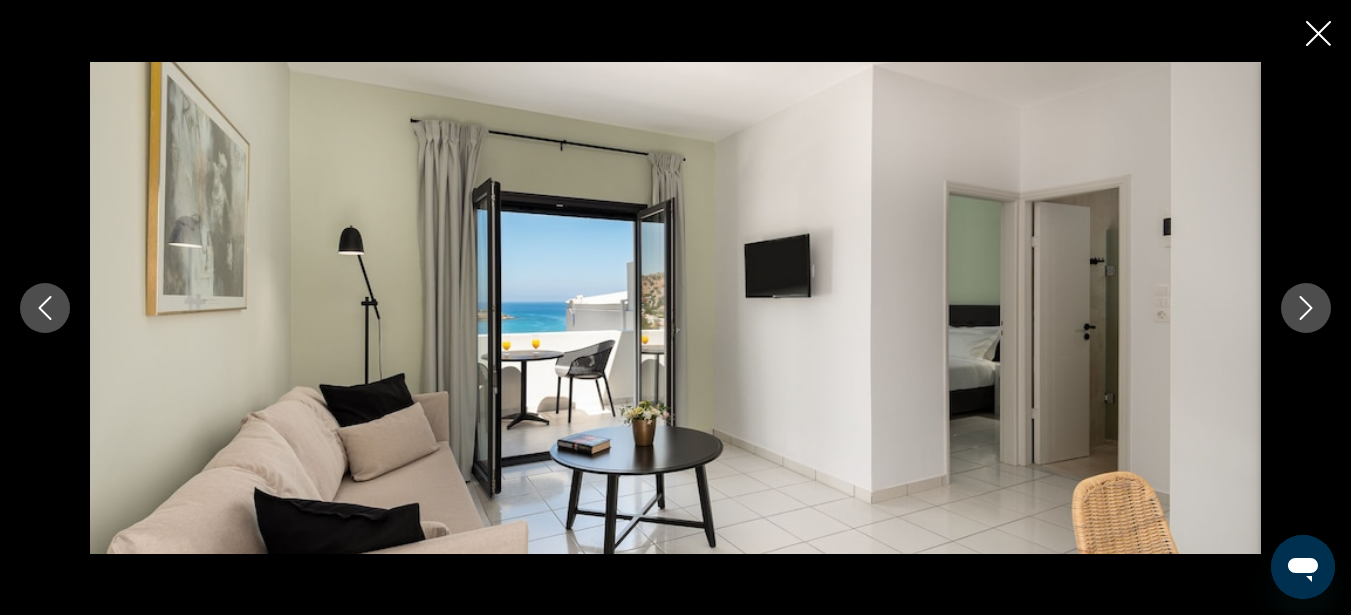 click at bounding box center [1306, 308] 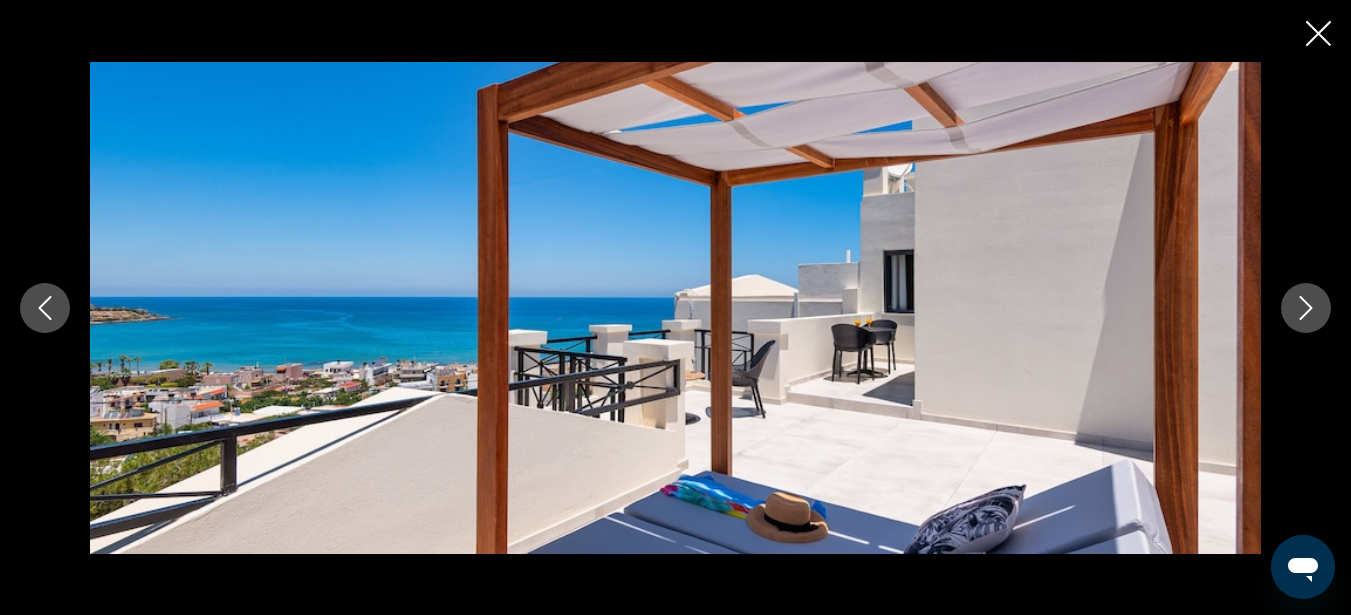 click at bounding box center [1306, 308] 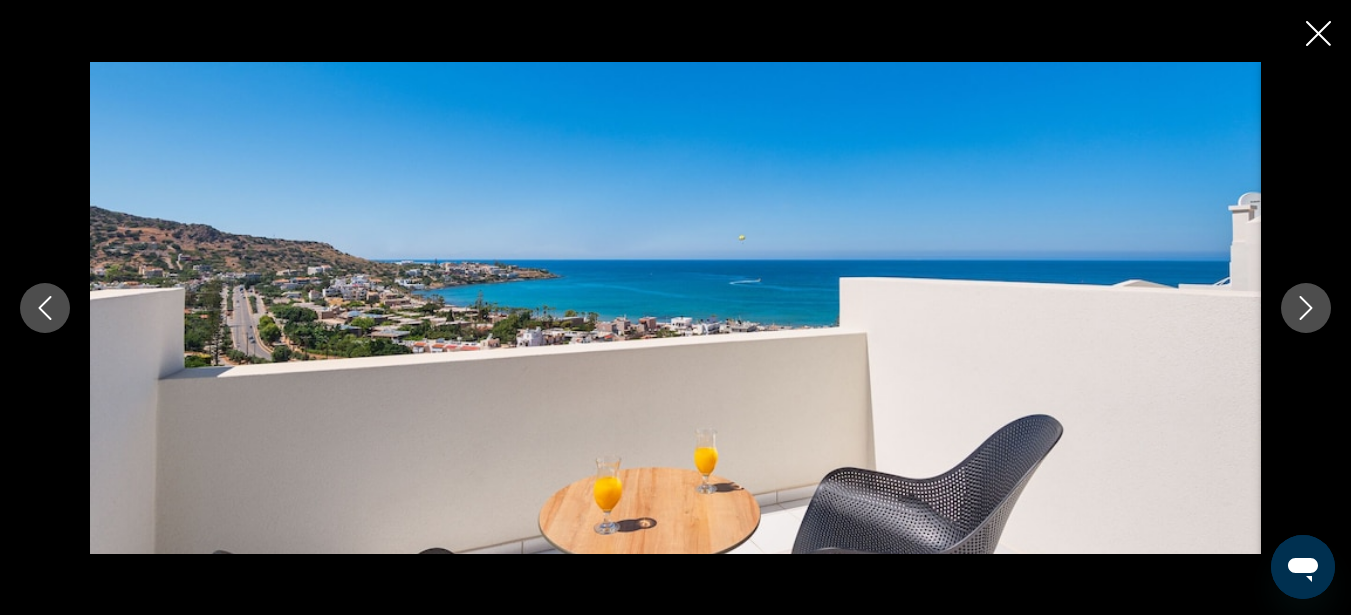 click at bounding box center [1306, 308] 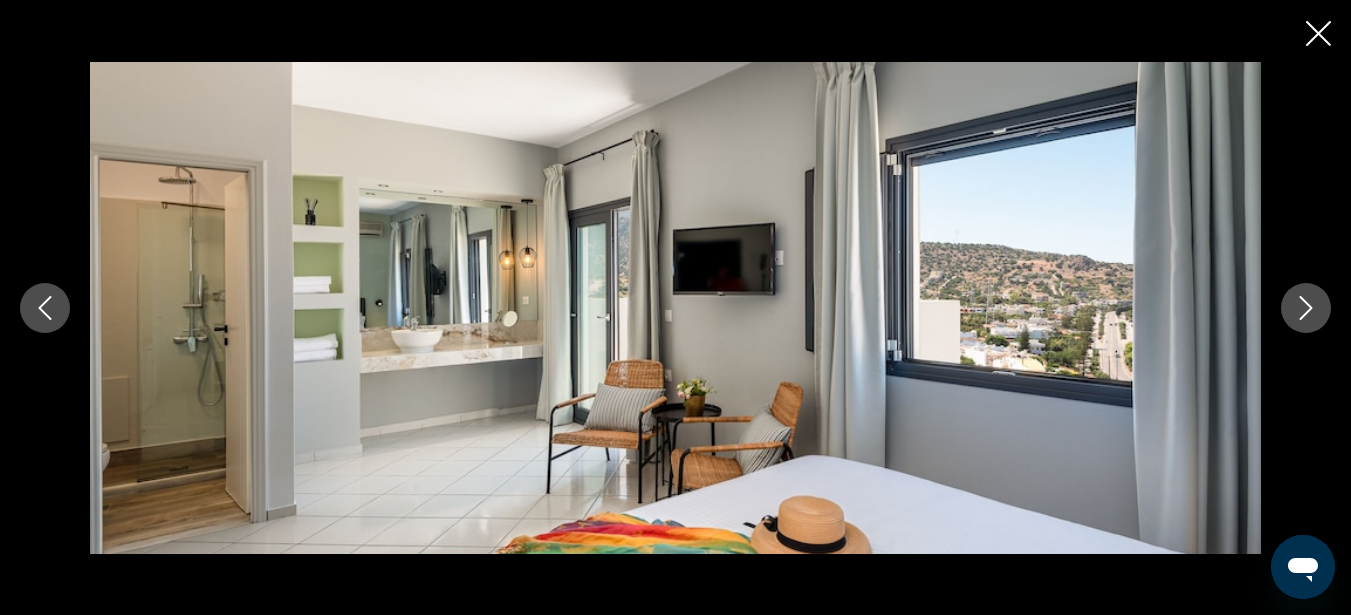 click at bounding box center (1306, 308) 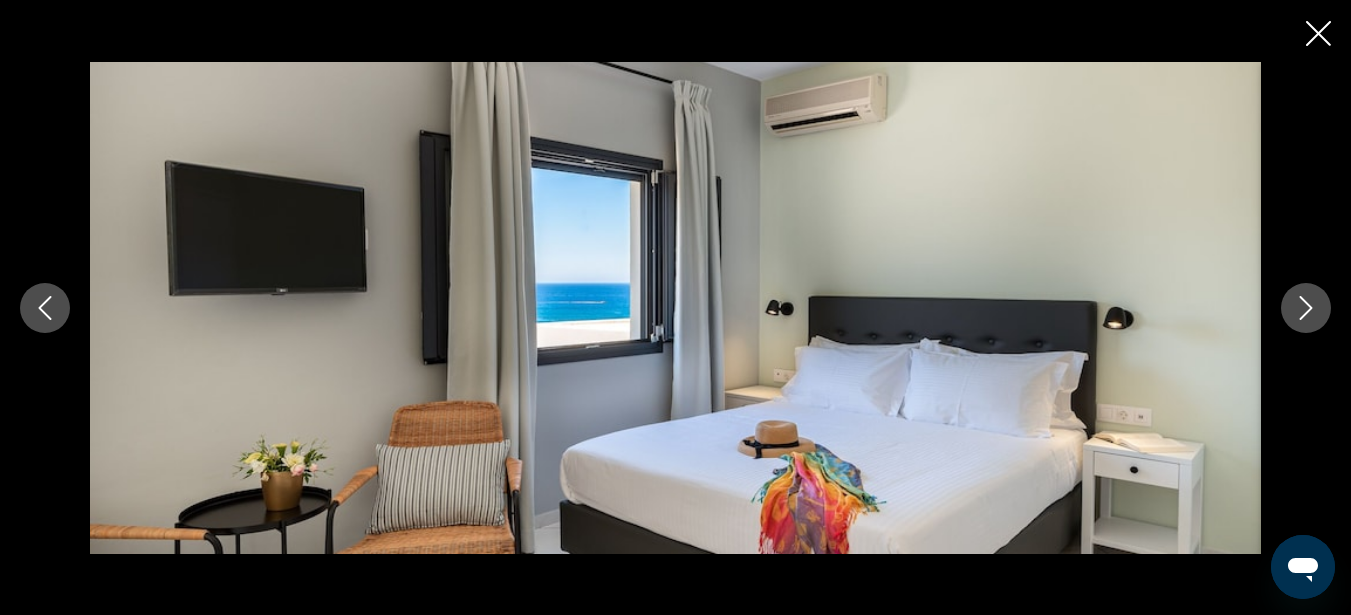 click at bounding box center [1306, 308] 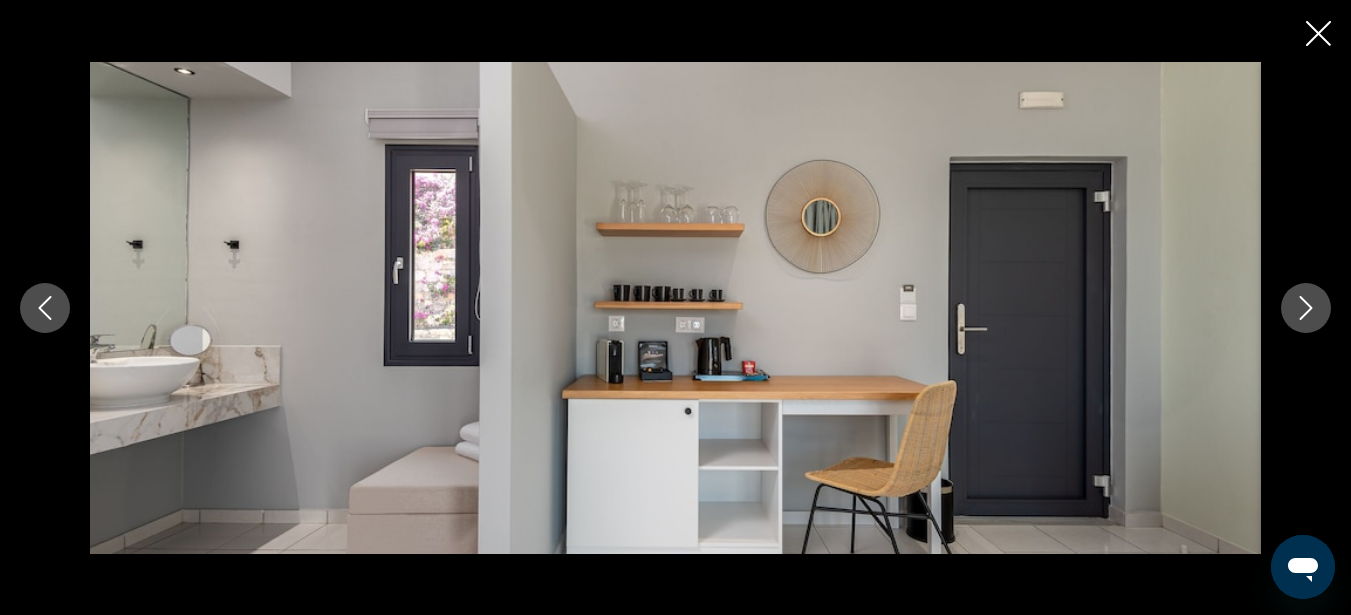 click at bounding box center [1306, 308] 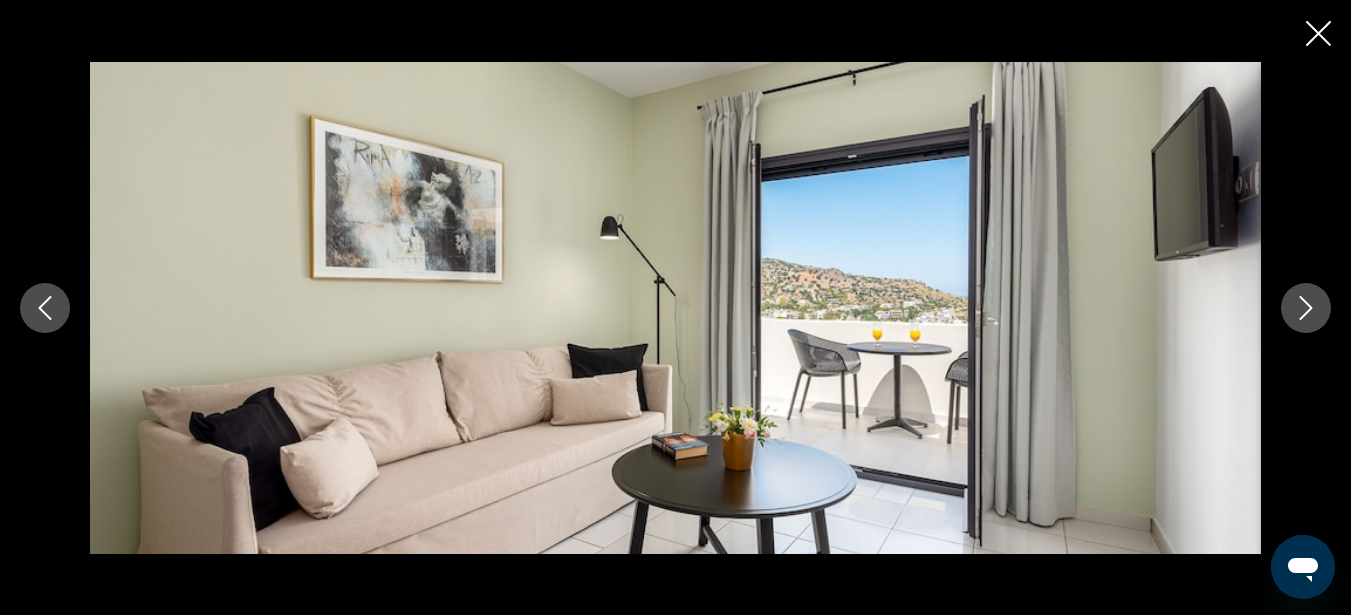 click at bounding box center [1306, 308] 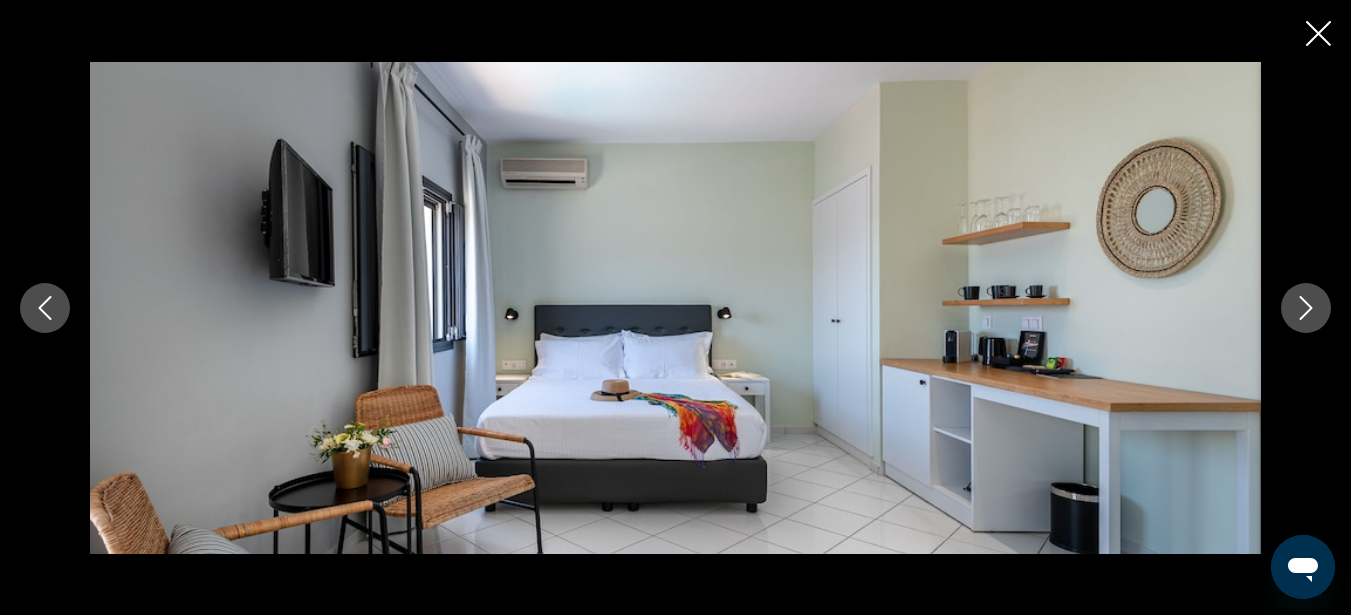 click at bounding box center (1306, 308) 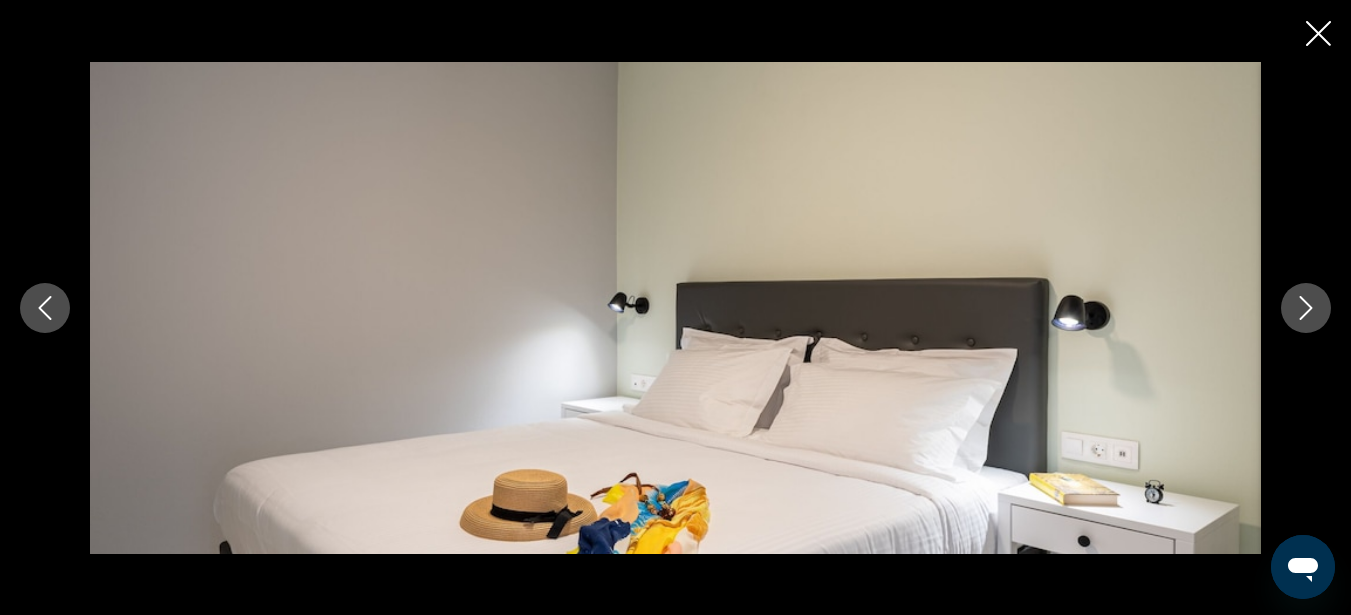 click at bounding box center [1306, 308] 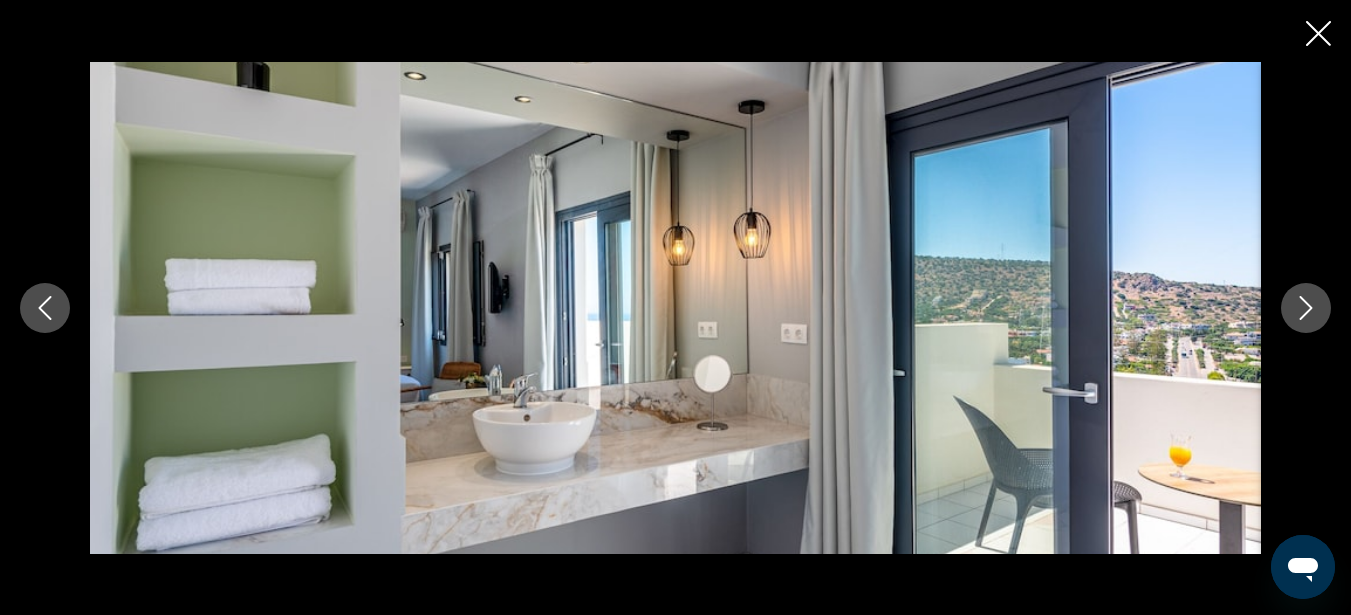 click at bounding box center [1306, 308] 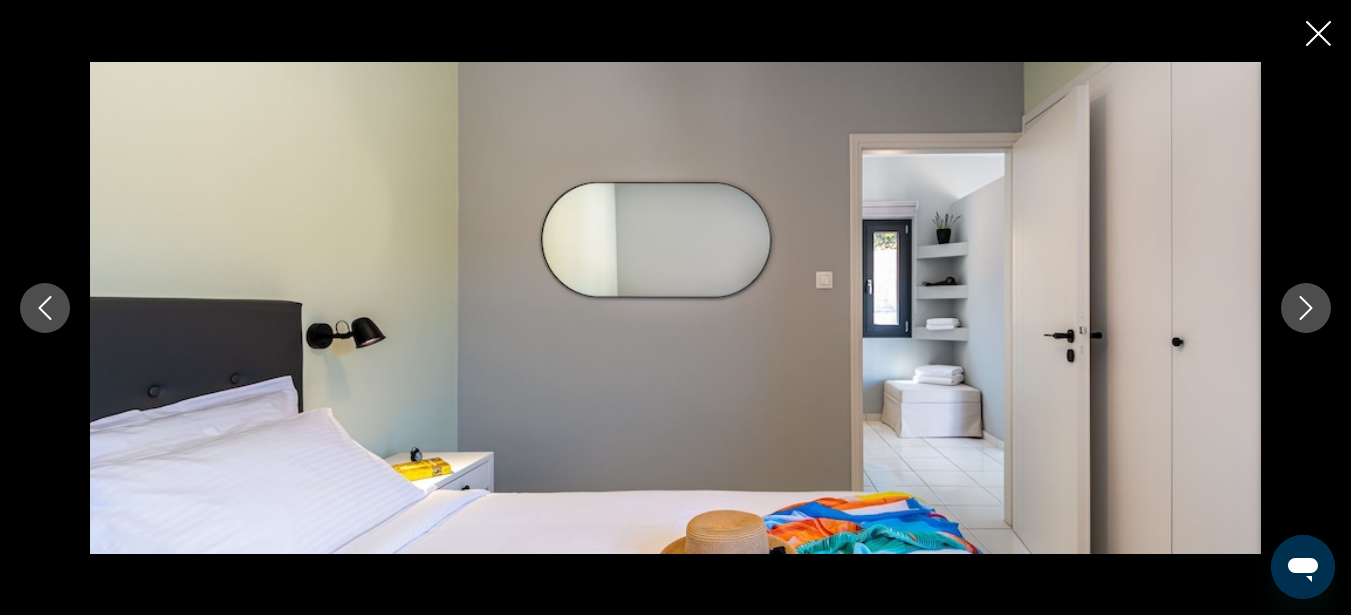 click at bounding box center (1306, 308) 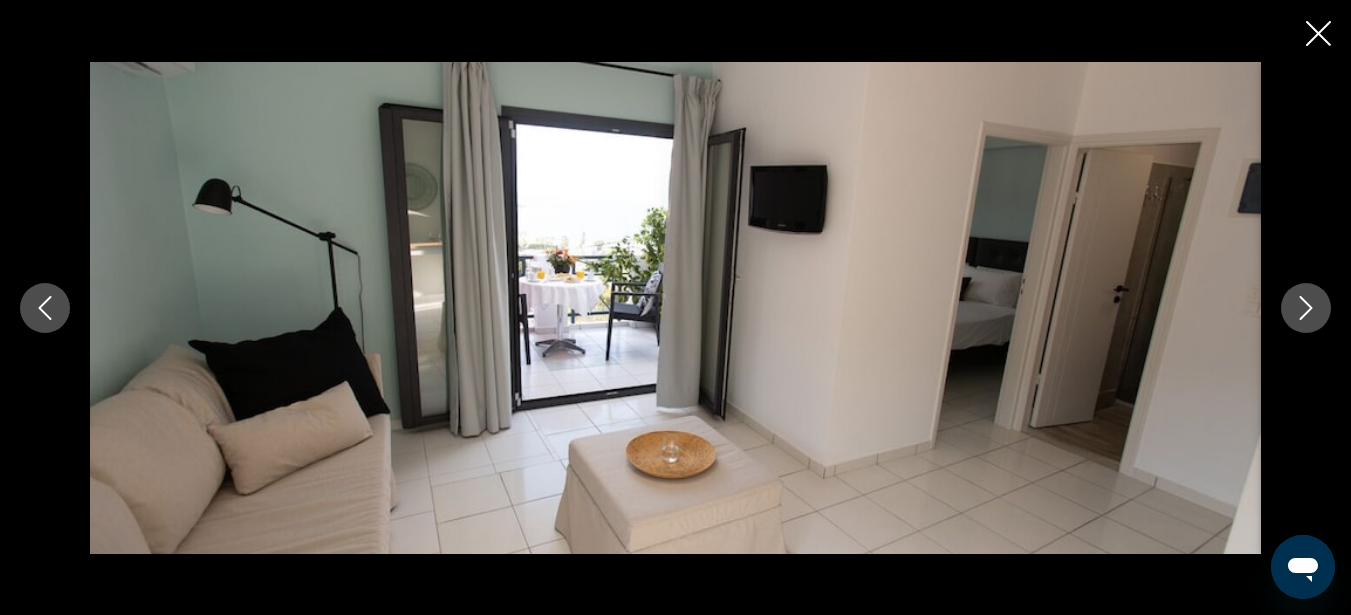 click at bounding box center [1306, 308] 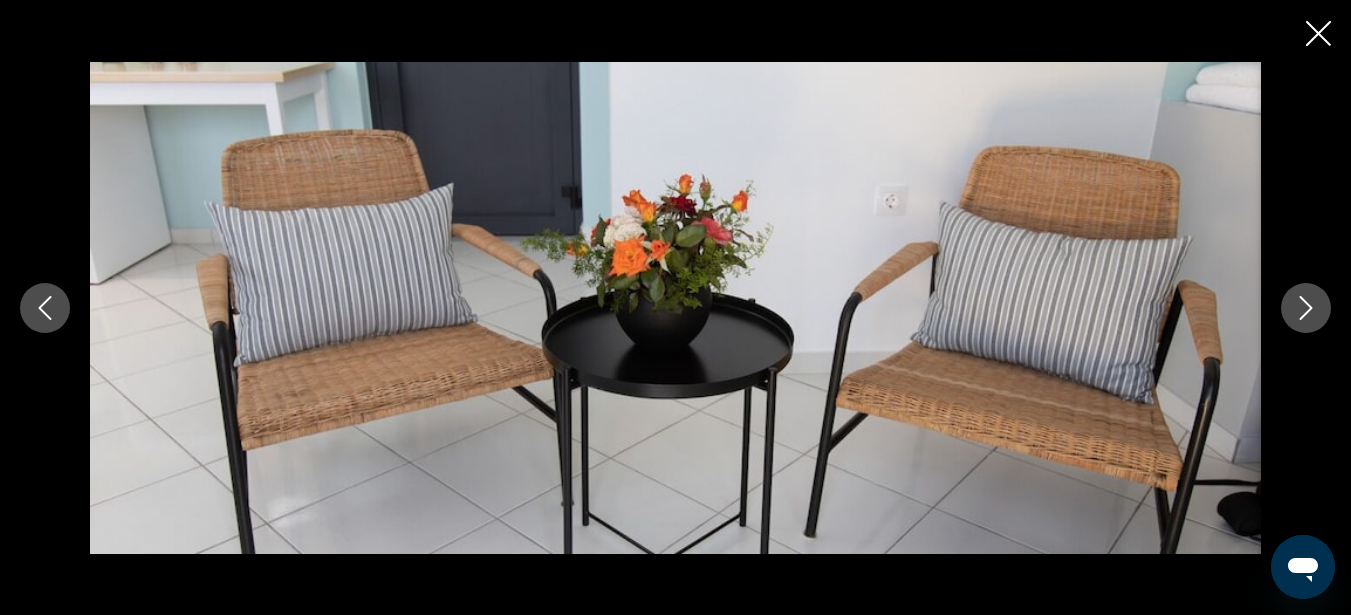 click at bounding box center [1306, 308] 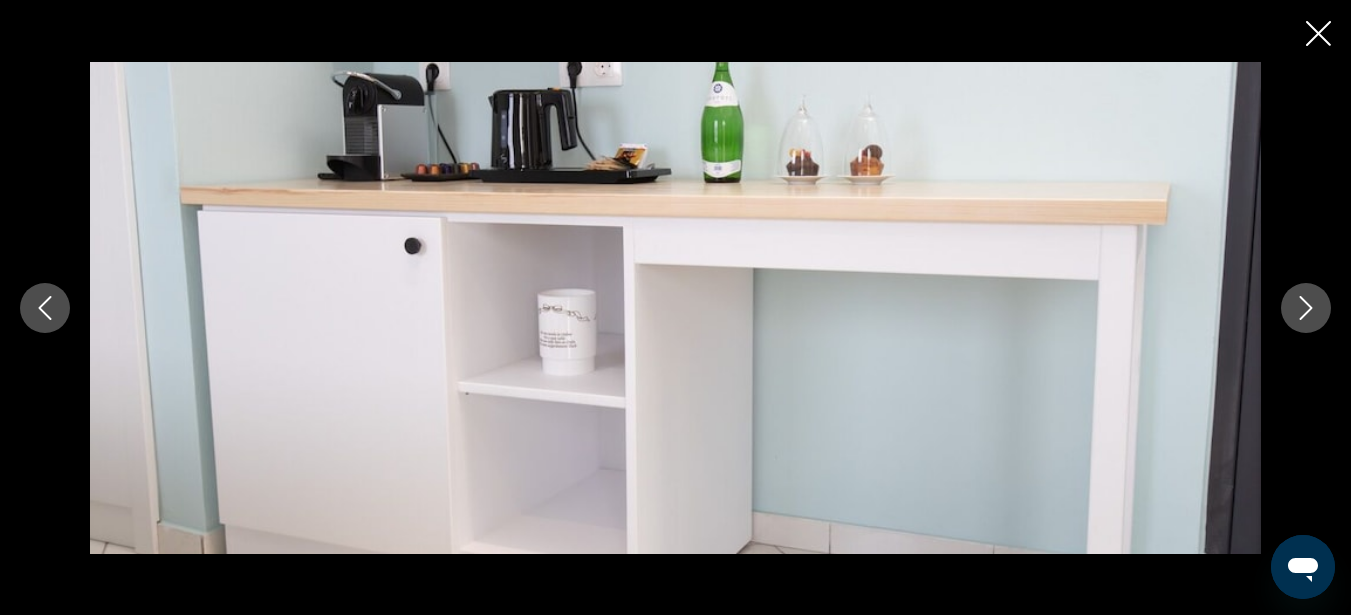 click at bounding box center [1306, 308] 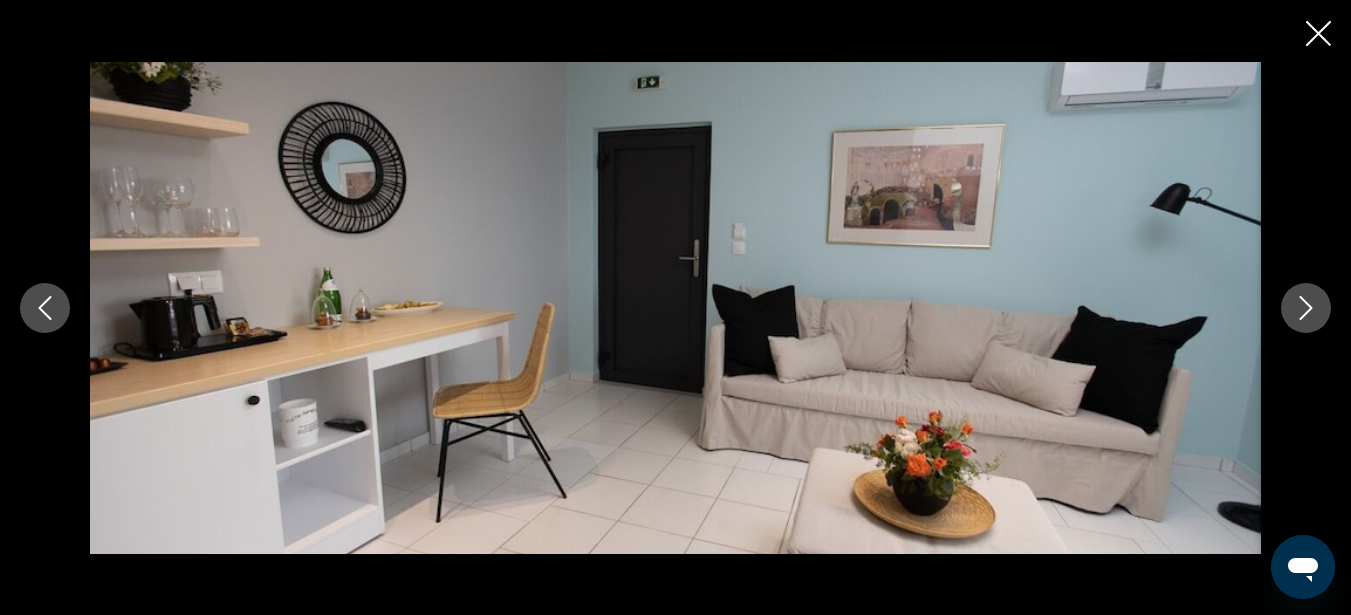 click at bounding box center [1306, 308] 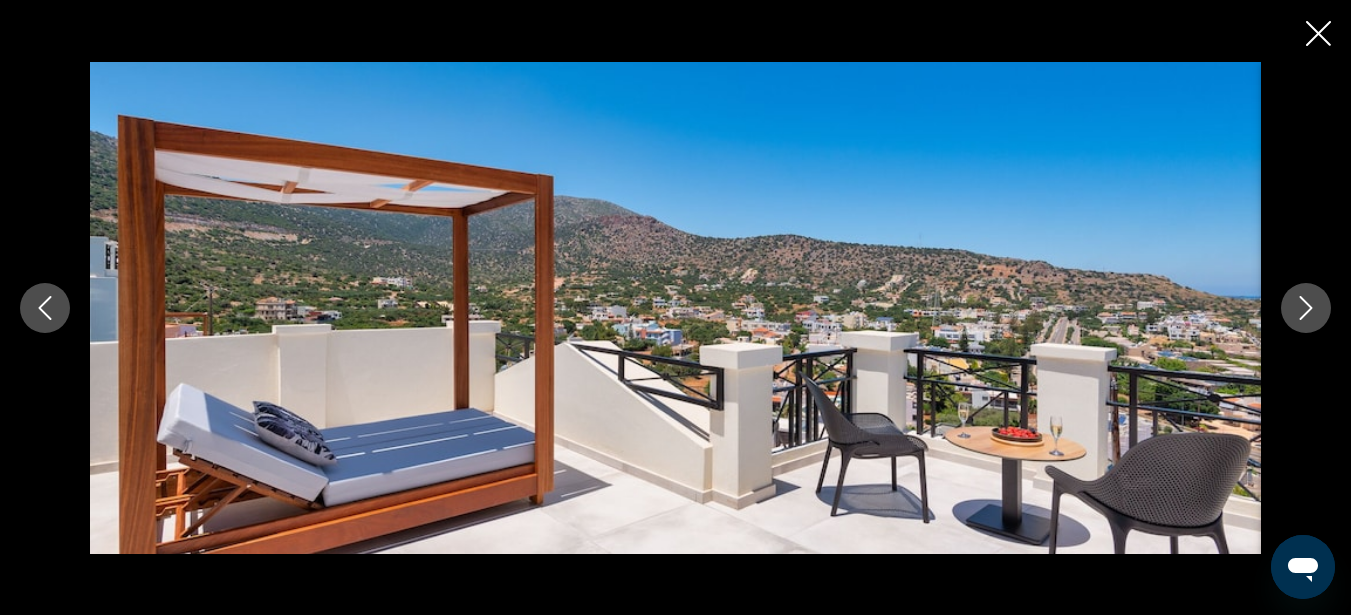 click at bounding box center [1306, 308] 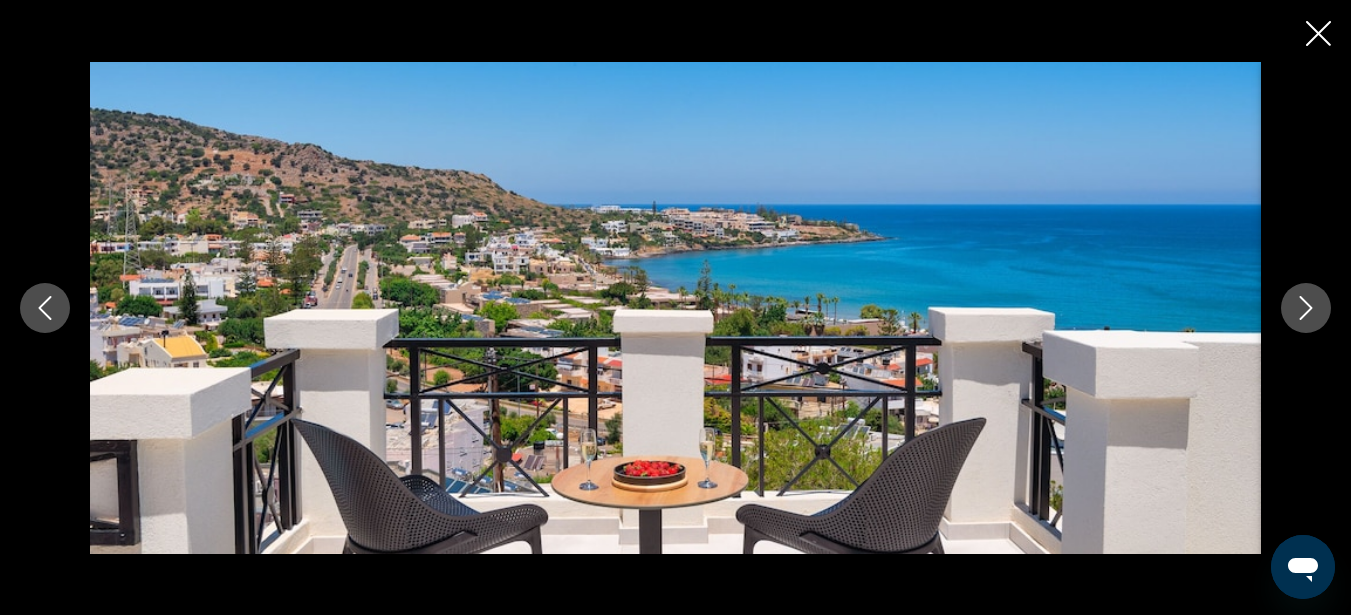 click at bounding box center [1306, 308] 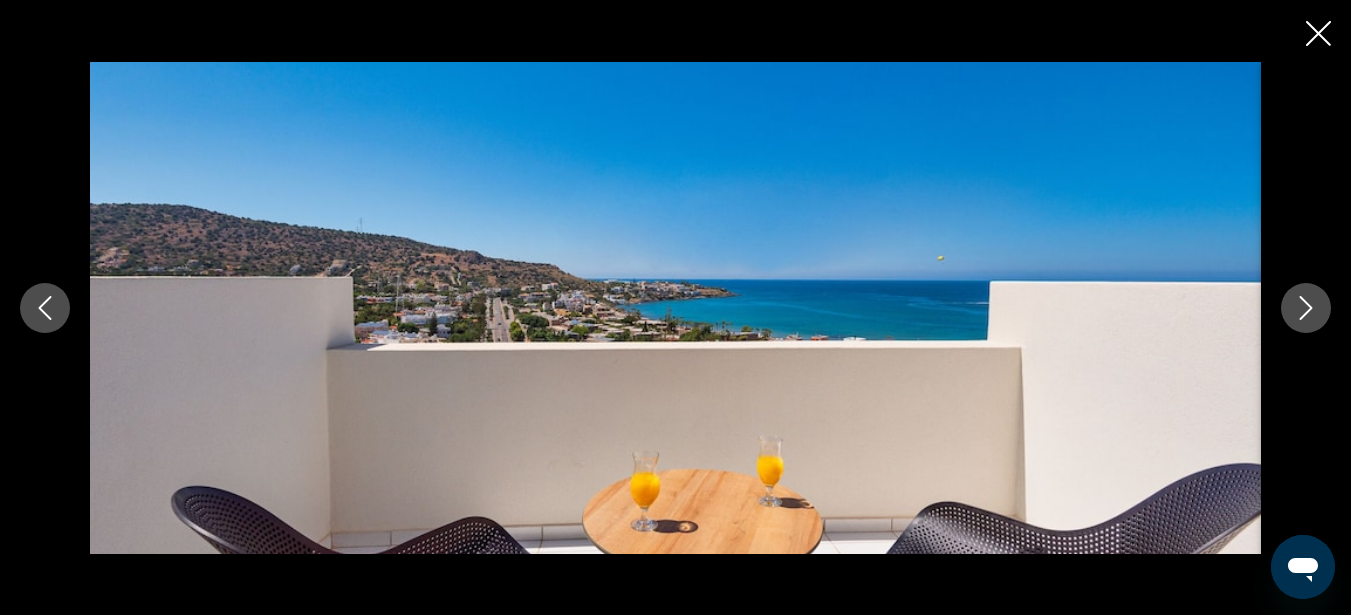 click at bounding box center [1306, 308] 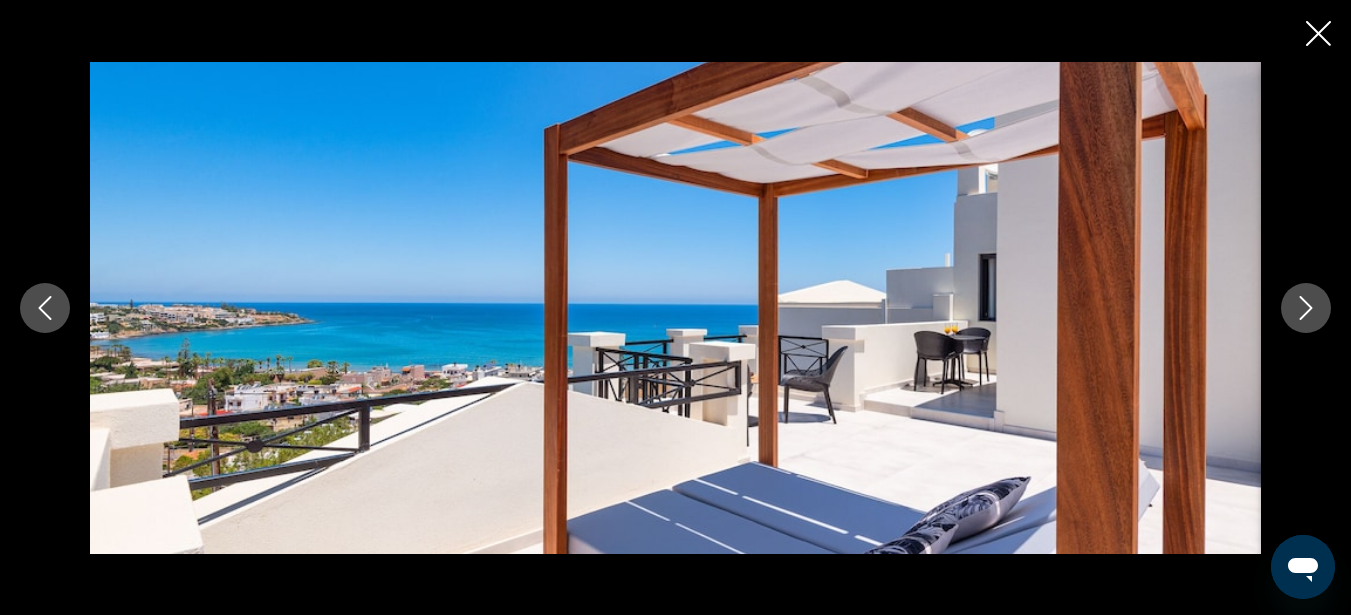 click at bounding box center [1306, 308] 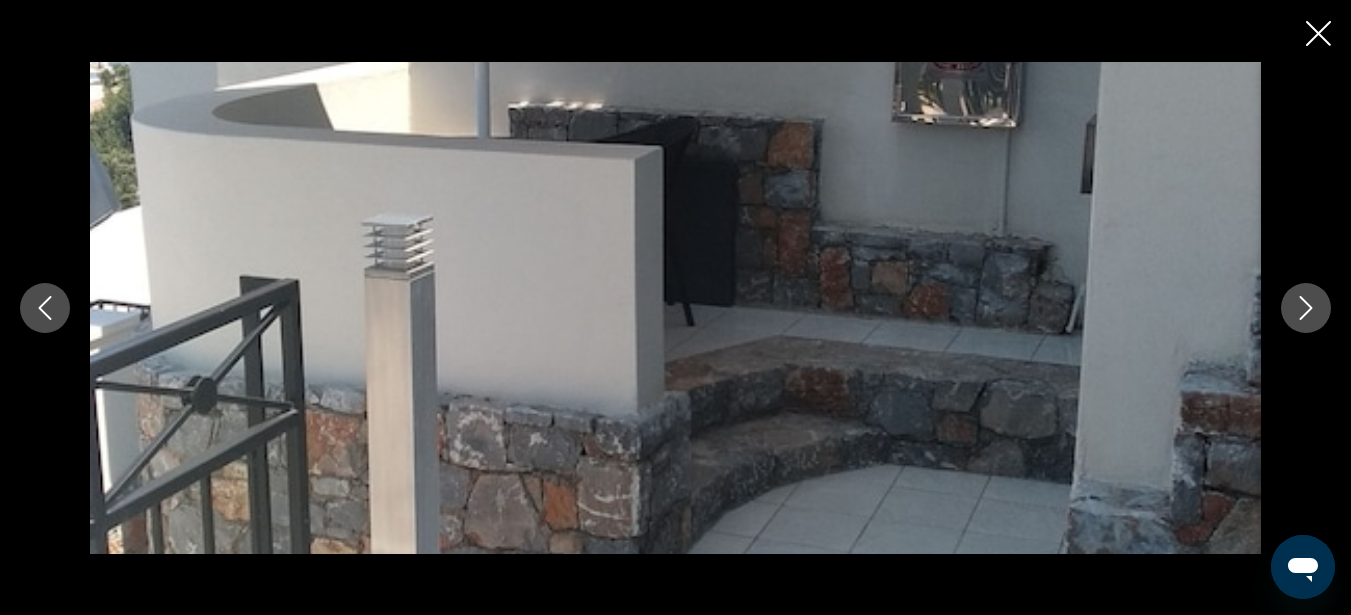 click at bounding box center (1306, 308) 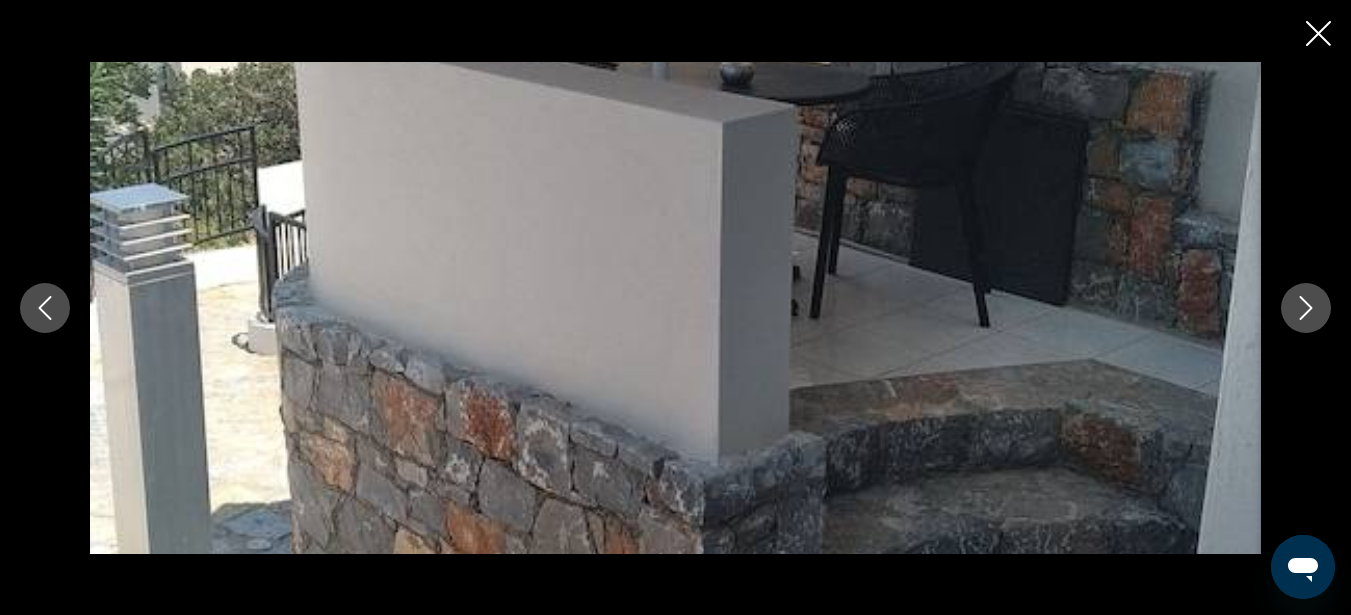 click at bounding box center [1306, 308] 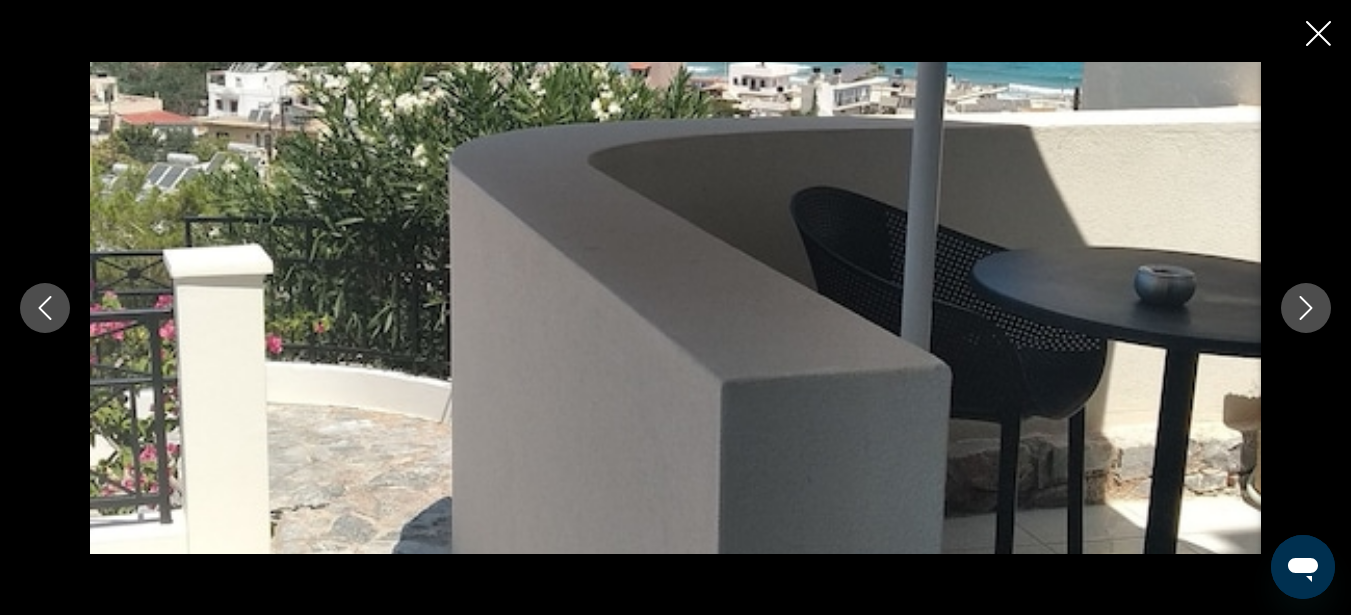 click at bounding box center (1306, 308) 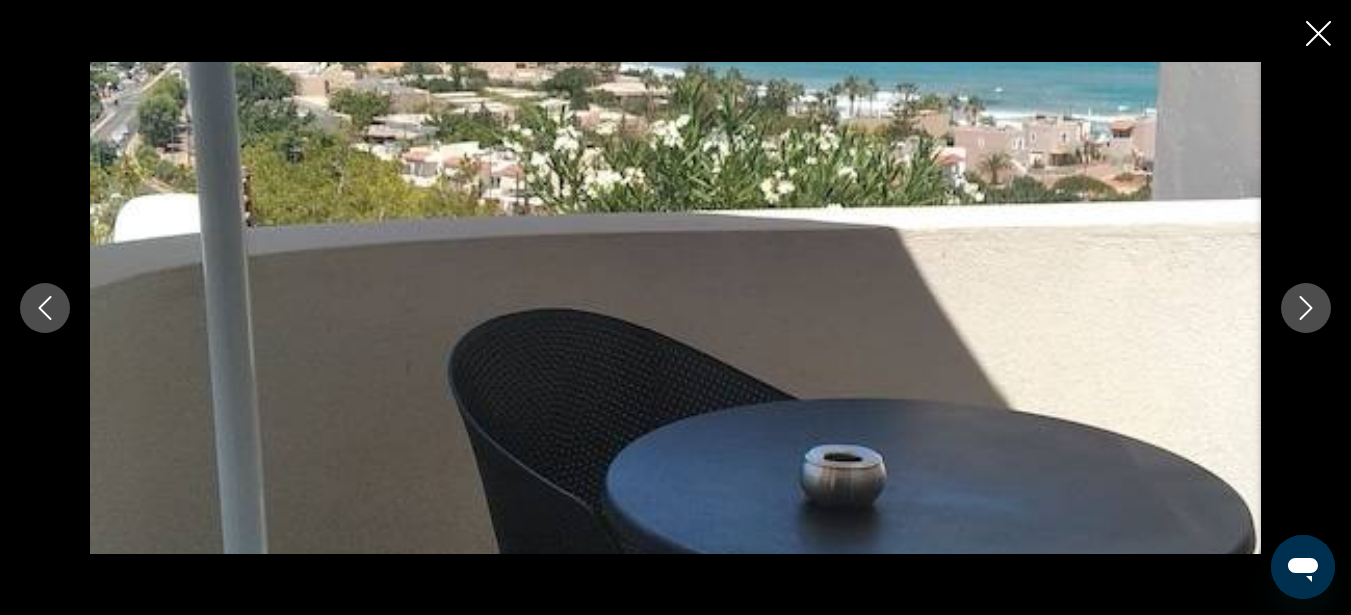 click at bounding box center (1306, 308) 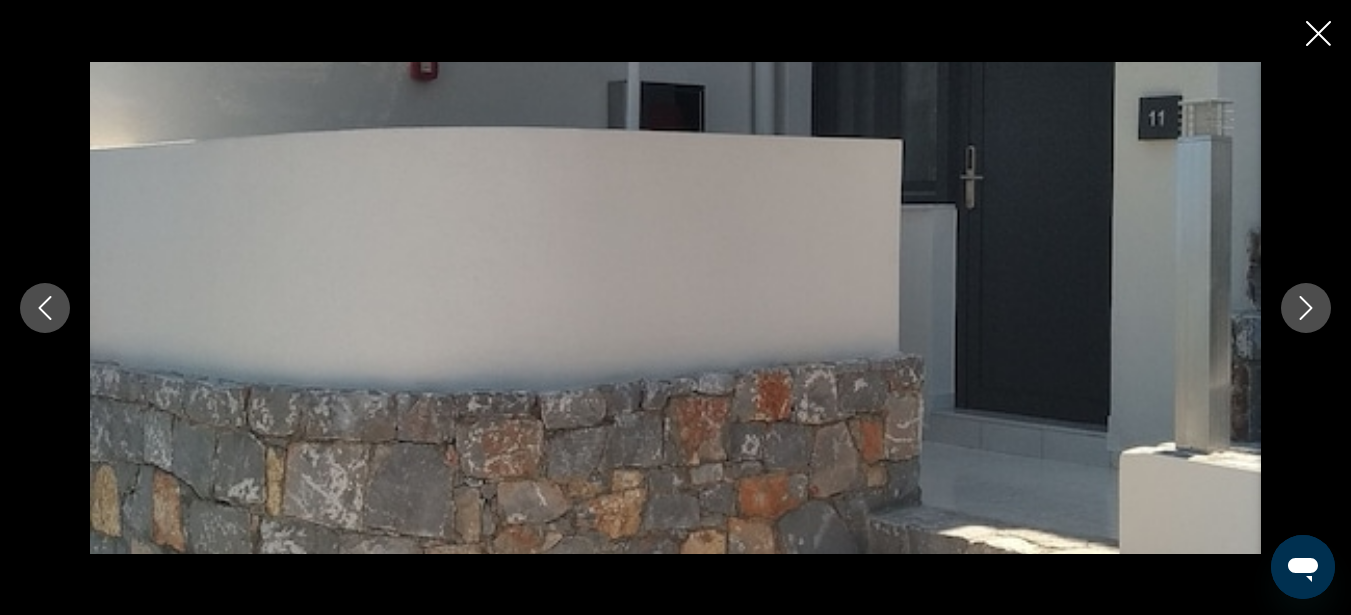 click at bounding box center (1306, 308) 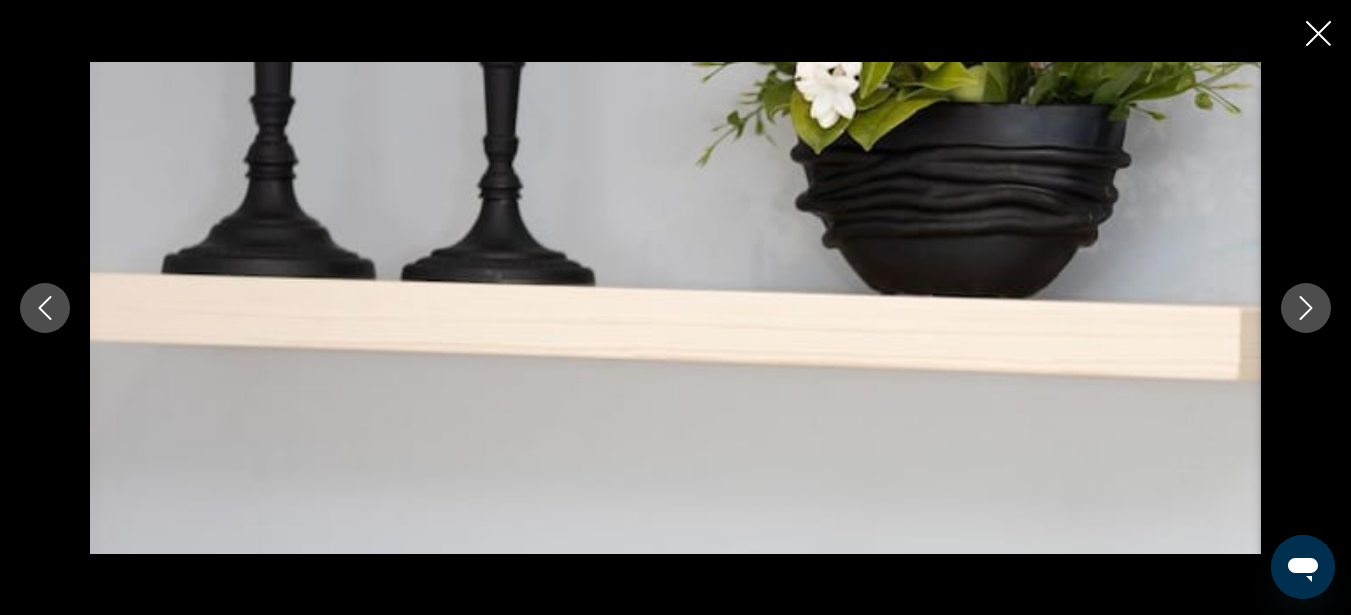 click at bounding box center [1306, 308] 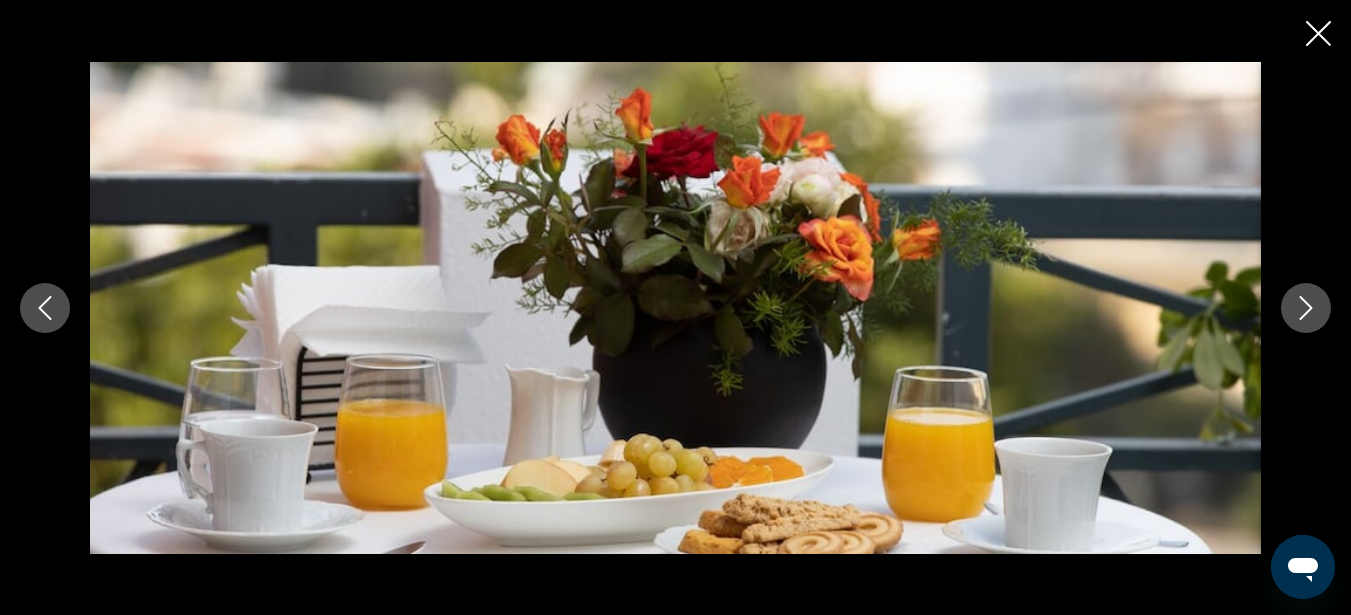 click at bounding box center [1306, 308] 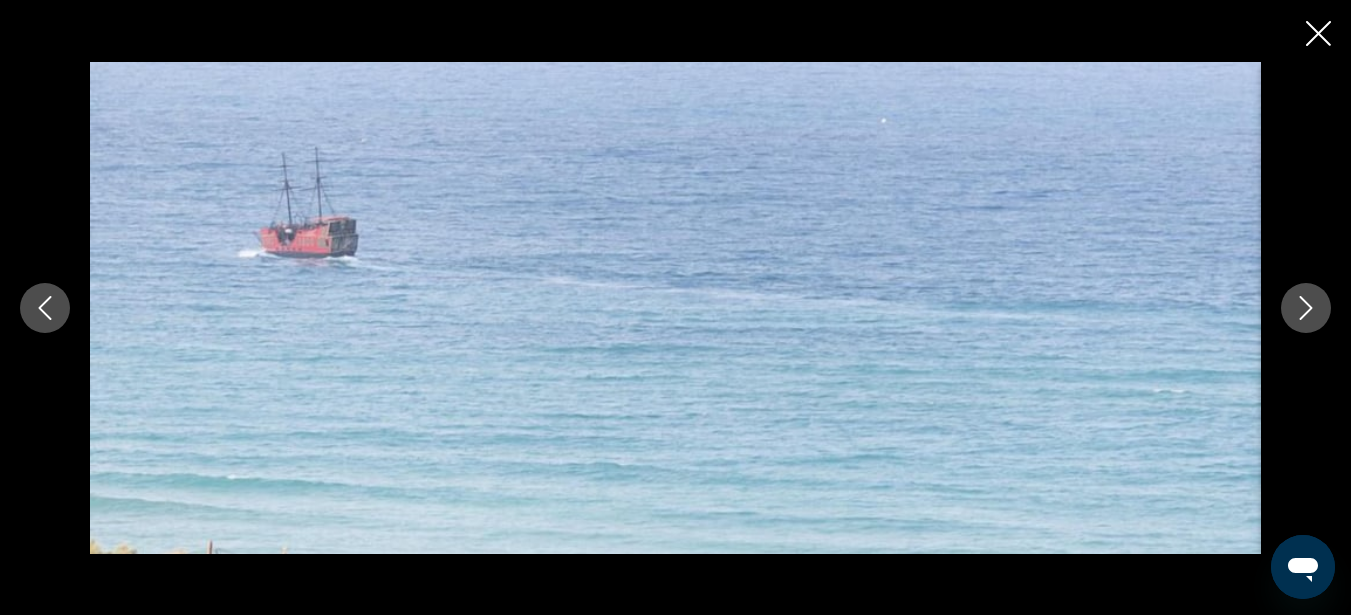 click at bounding box center [1306, 308] 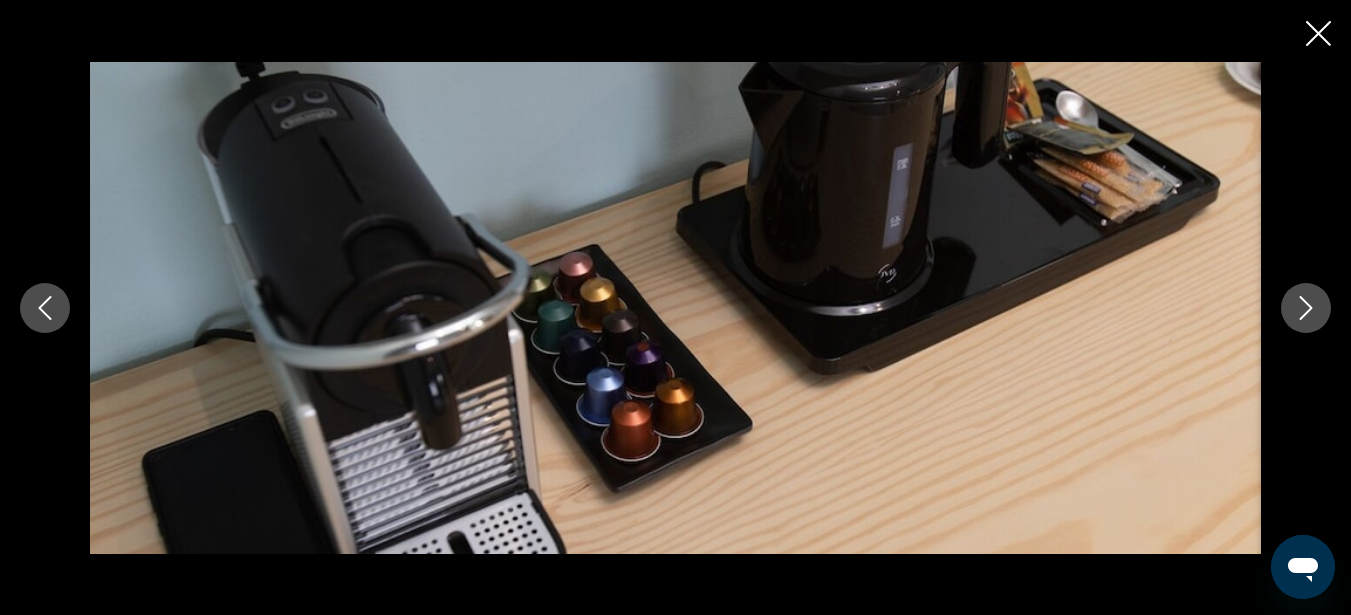 click at bounding box center (1306, 308) 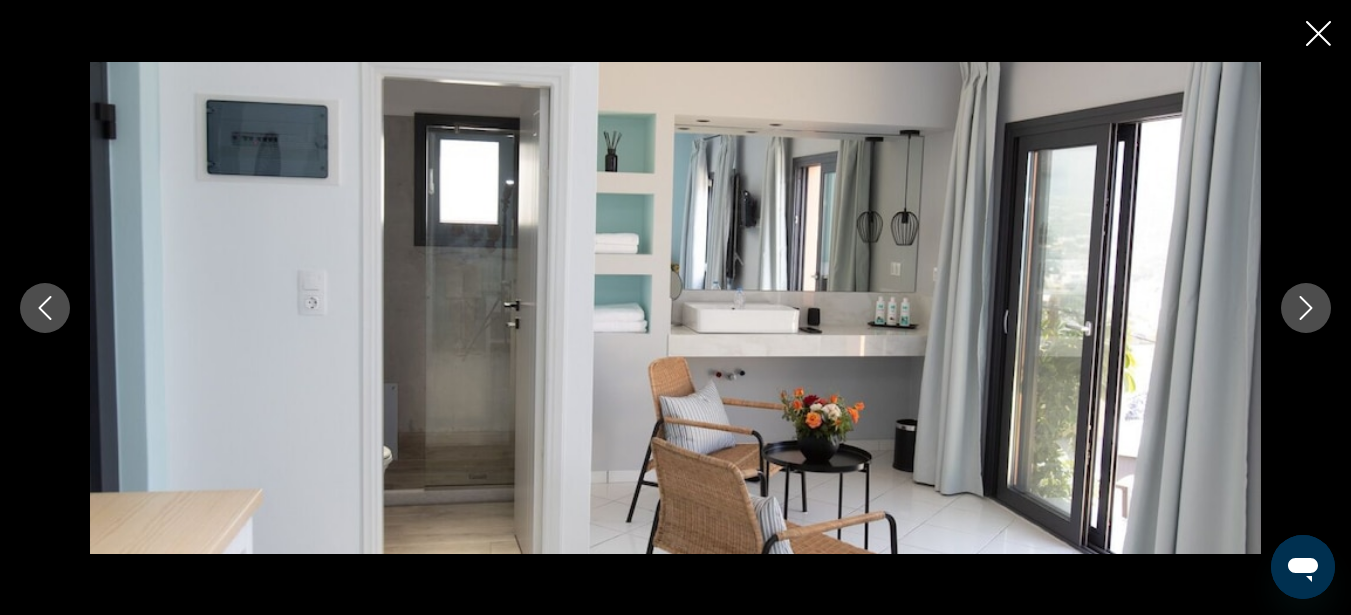 click at bounding box center [1306, 308] 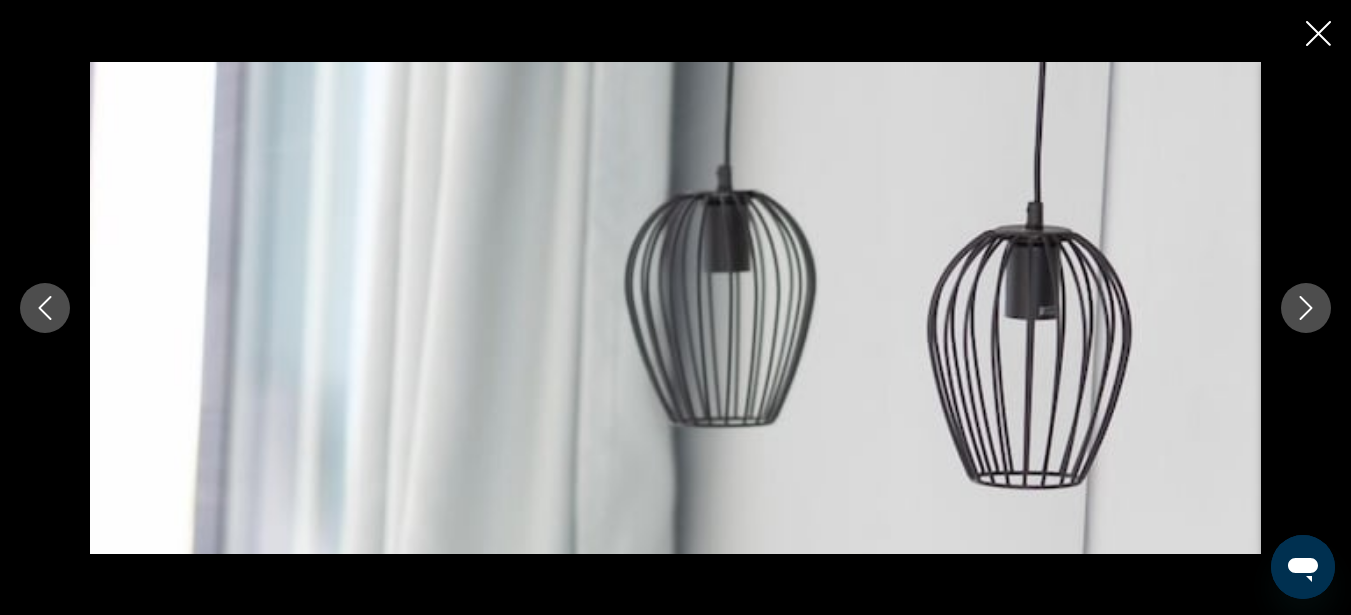 click at bounding box center [1306, 308] 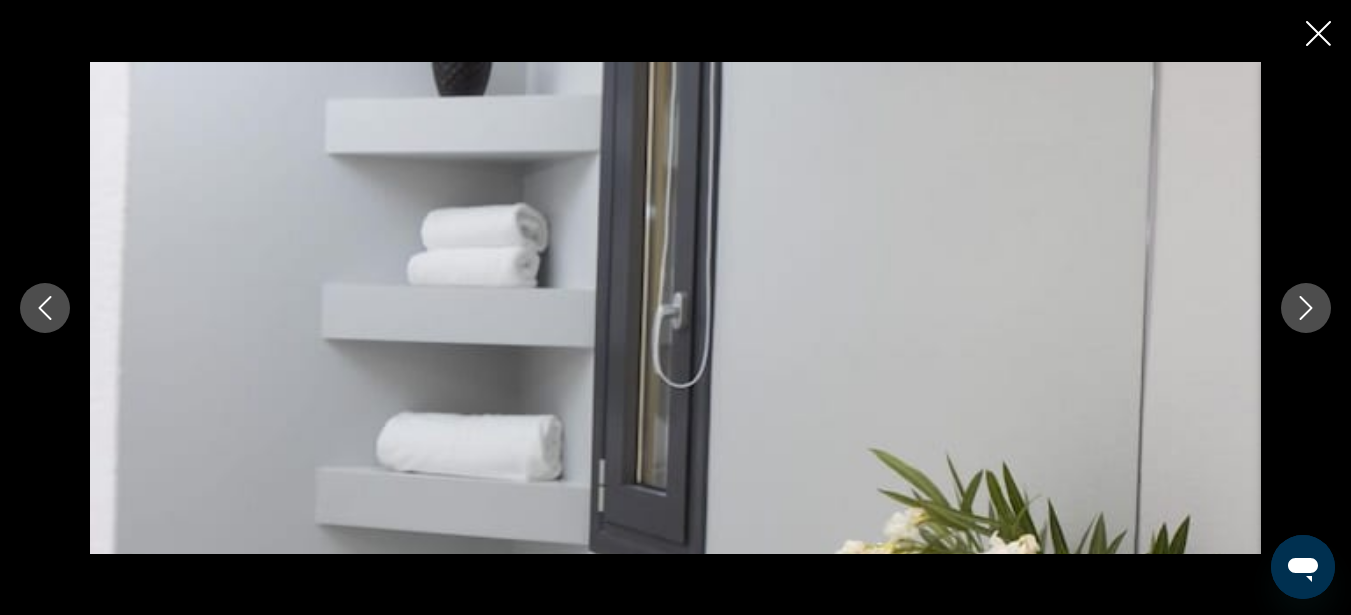 click at bounding box center (1306, 308) 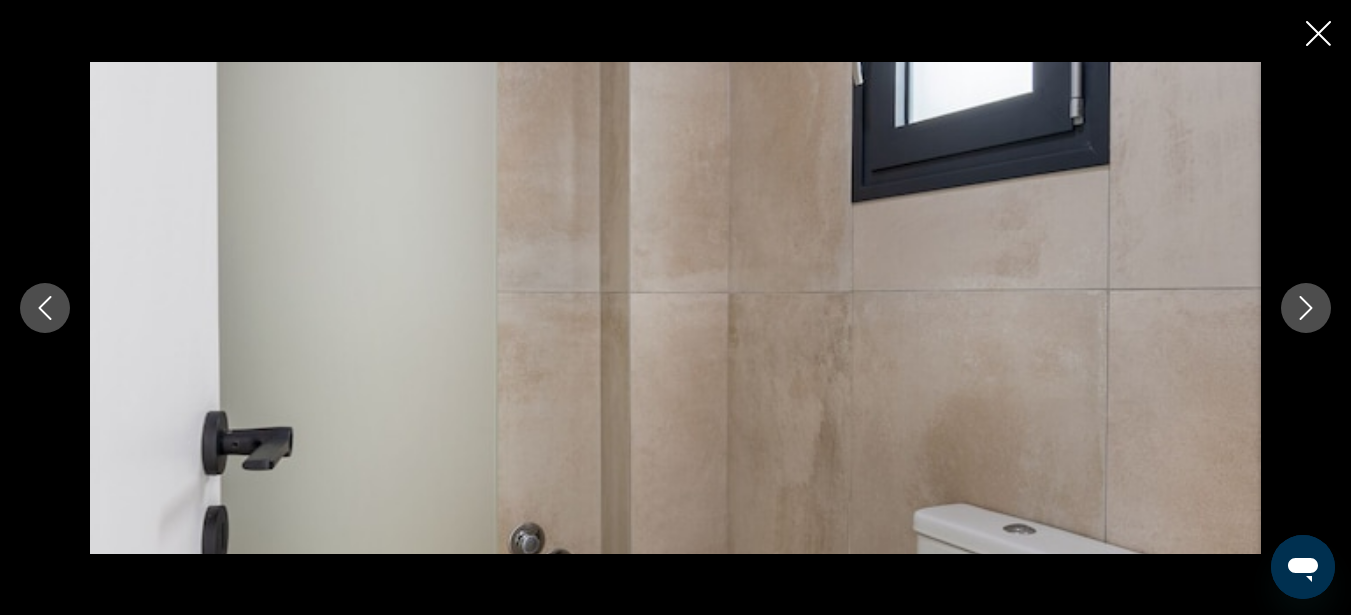 click at bounding box center [1306, 308] 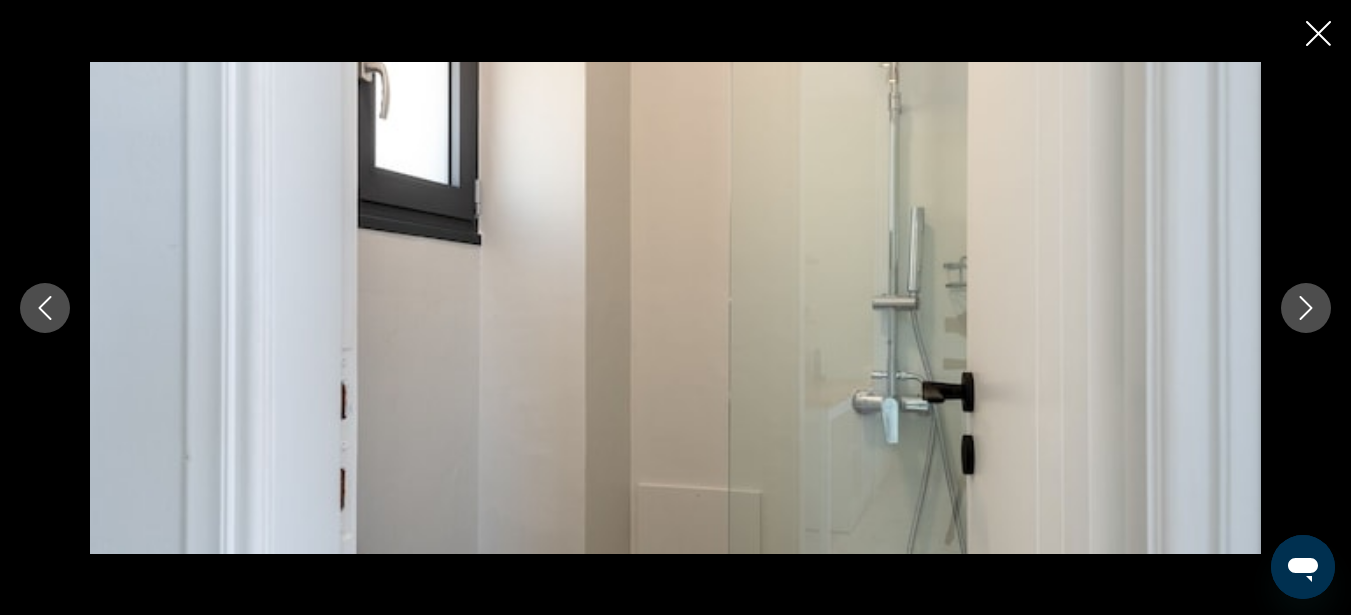 click at bounding box center (1306, 308) 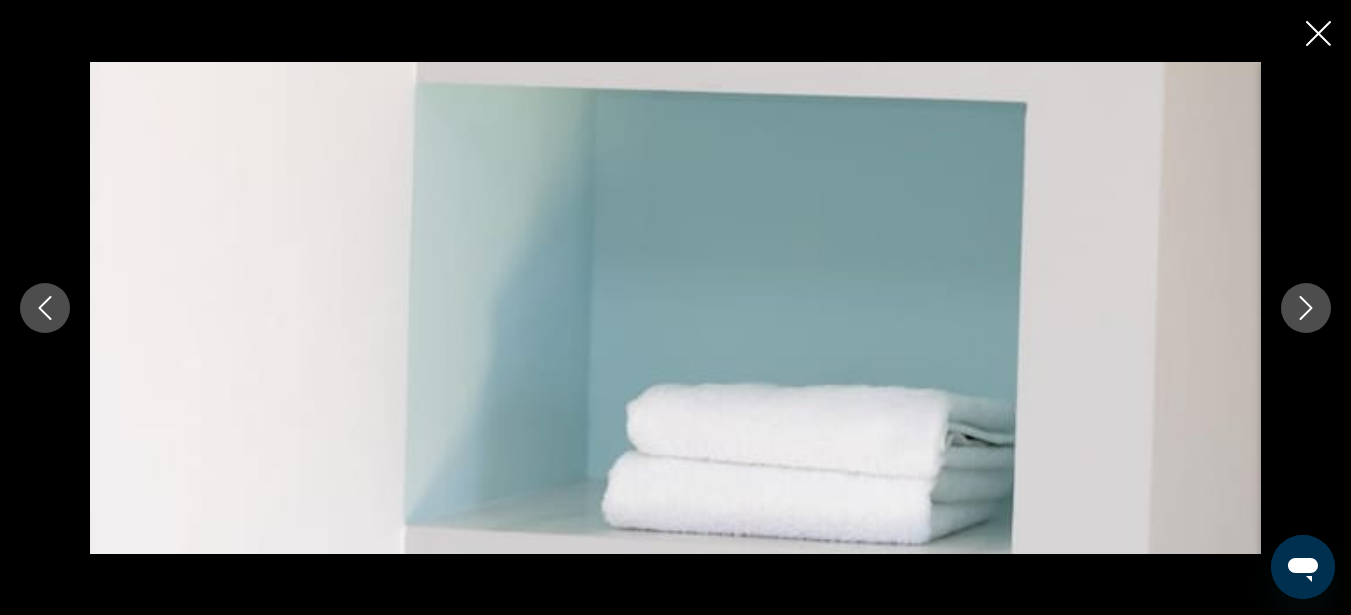 click at bounding box center [1306, 308] 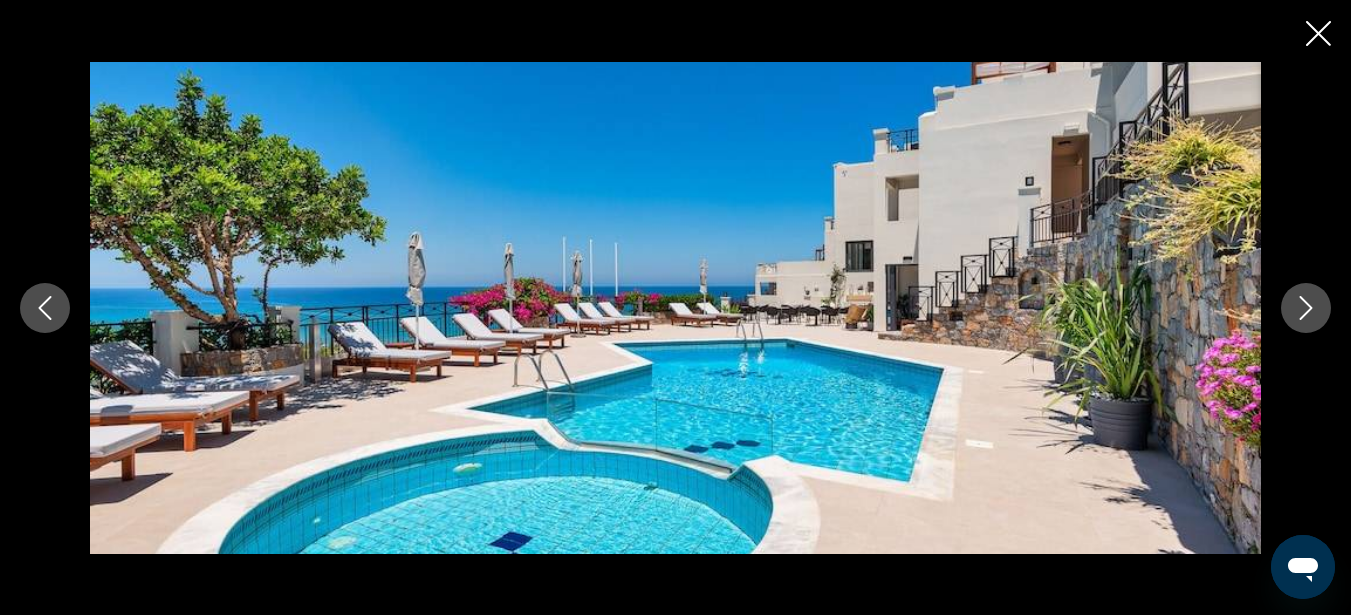 click at bounding box center [1306, 308] 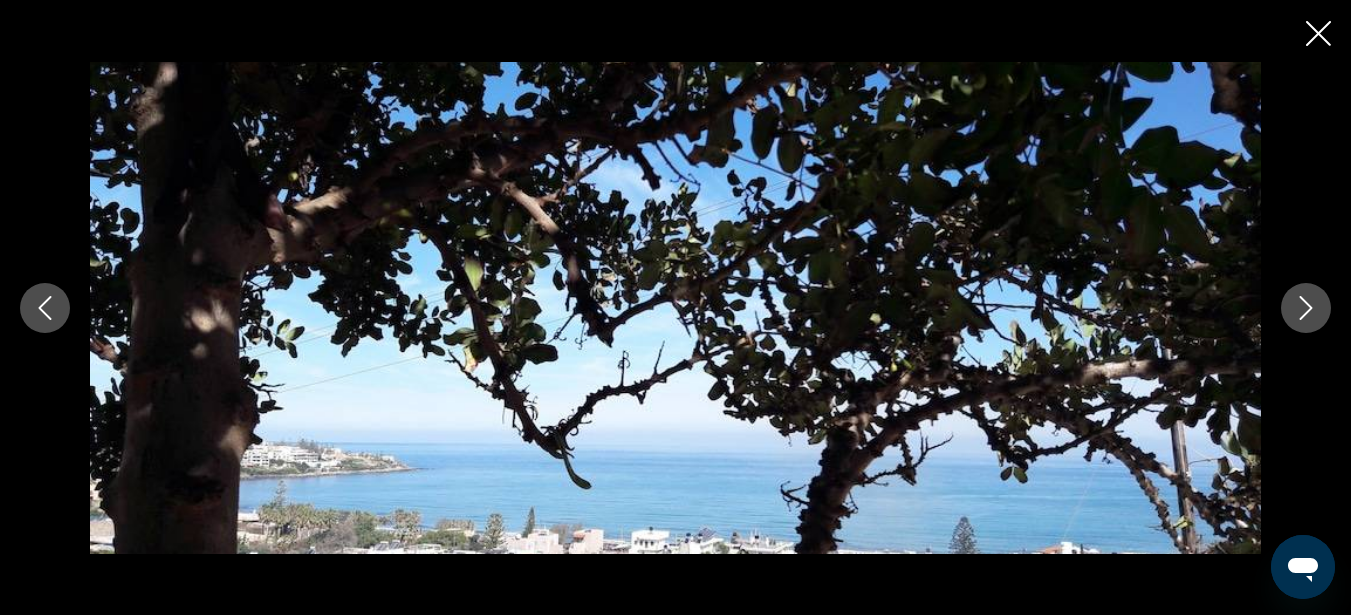 click at bounding box center [1306, 308] 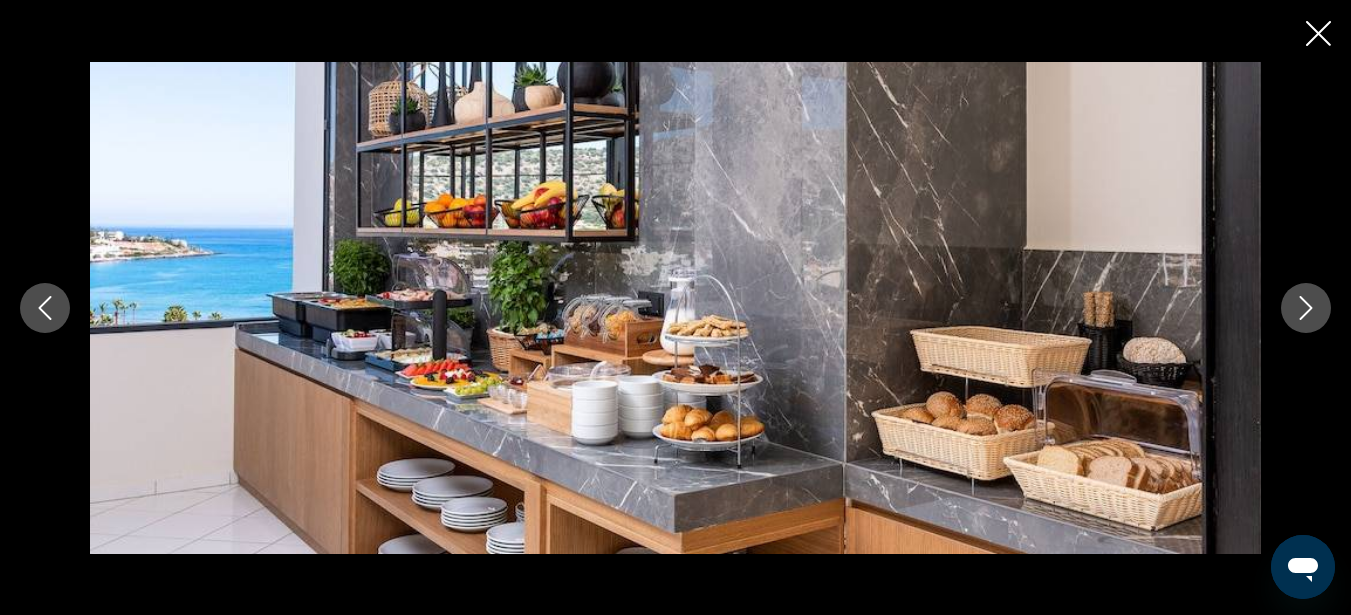 click at bounding box center (1306, 308) 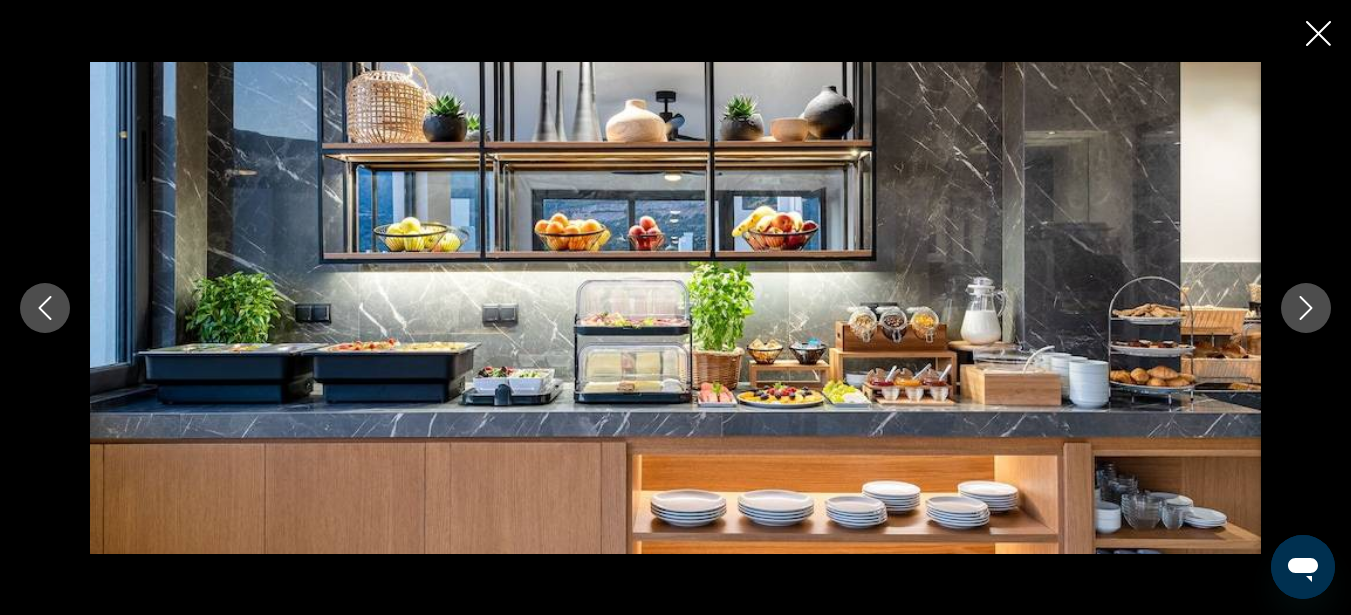 click at bounding box center (1306, 308) 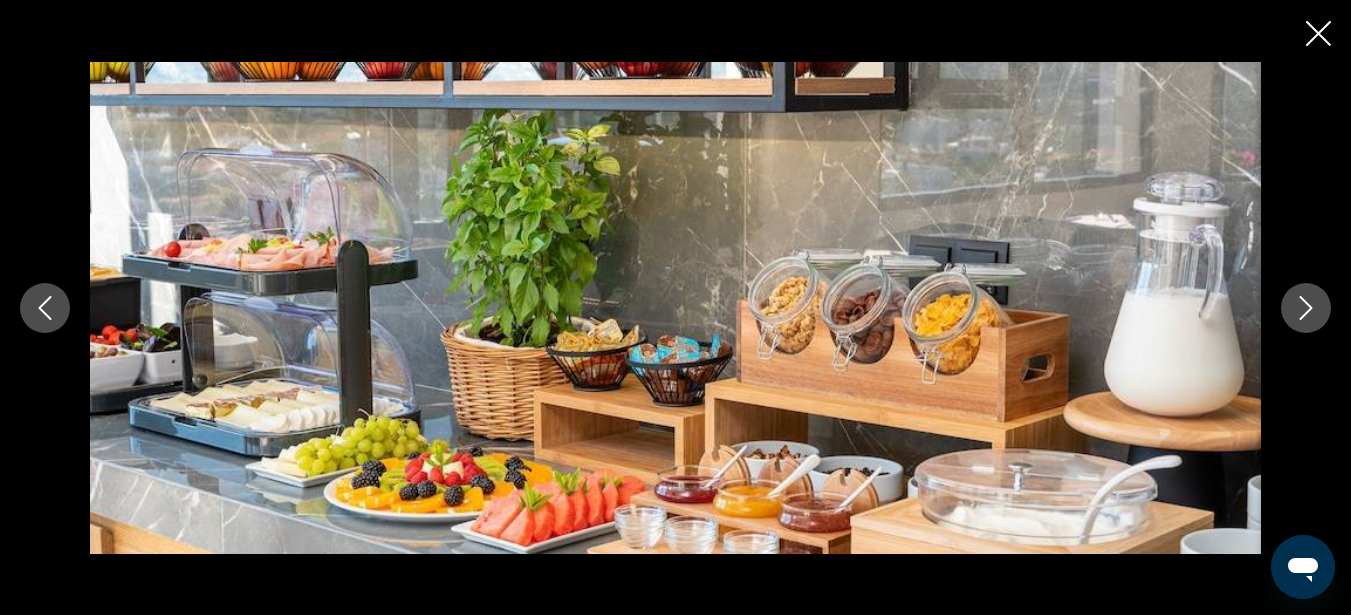 click at bounding box center (1306, 308) 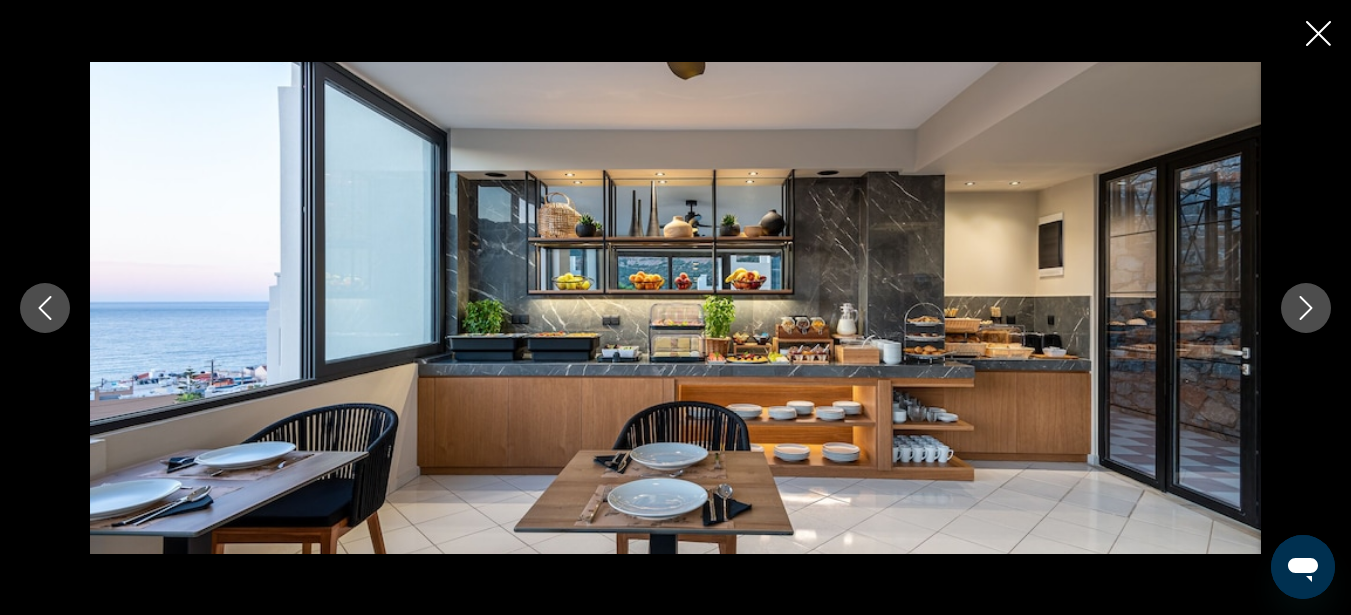 click at bounding box center [1306, 308] 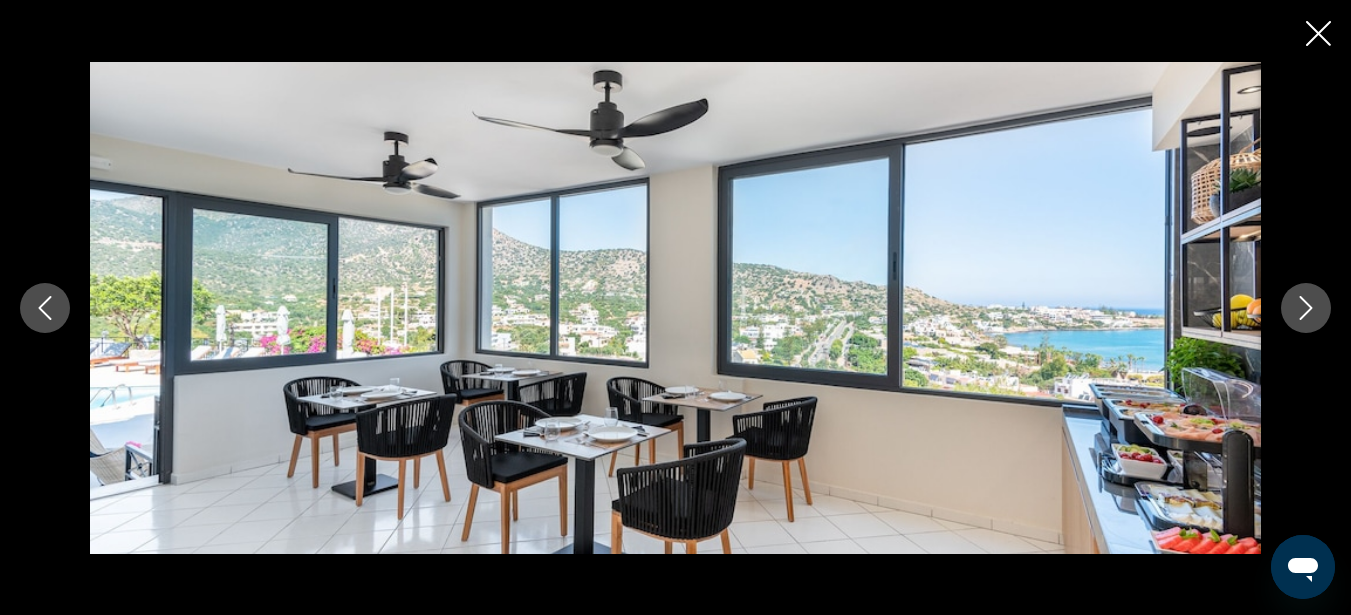 click at bounding box center (1306, 308) 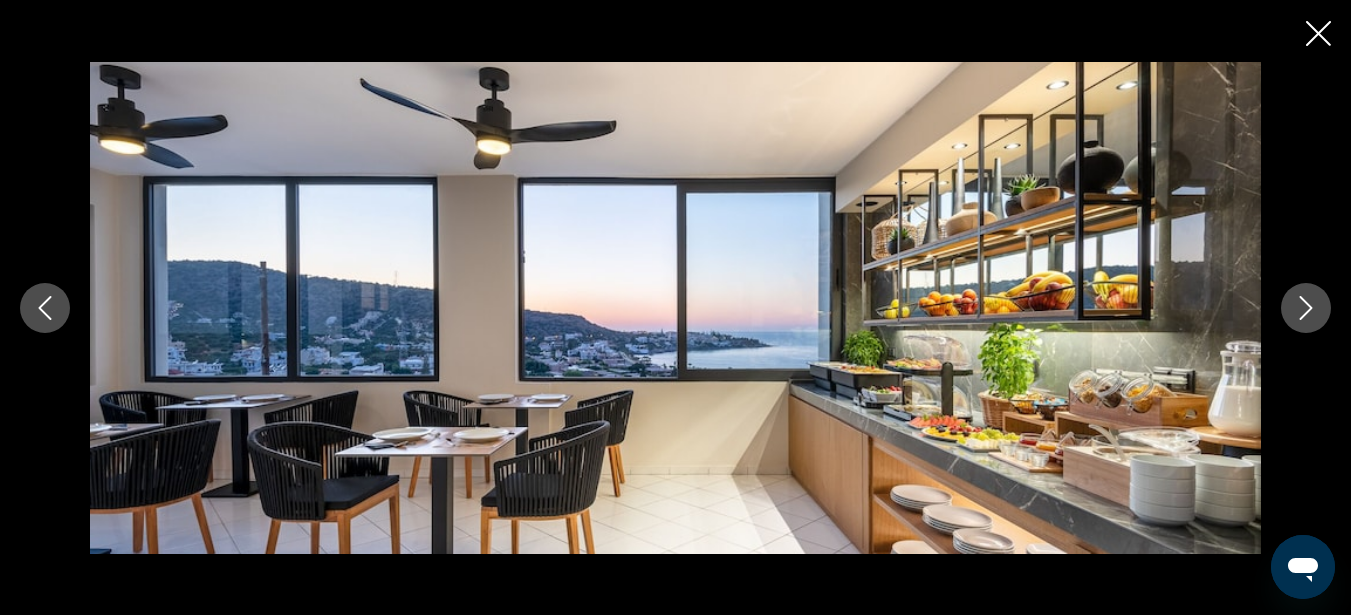 click at bounding box center [1306, 308] 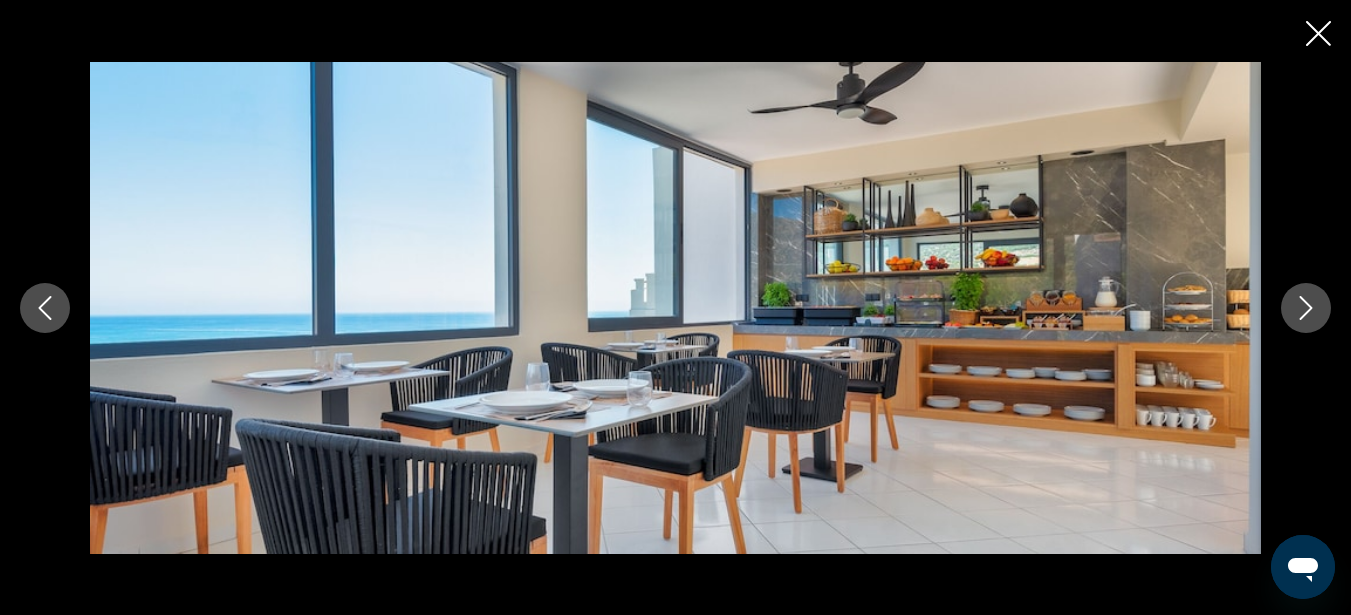 click at bounding box center (1306, 308) 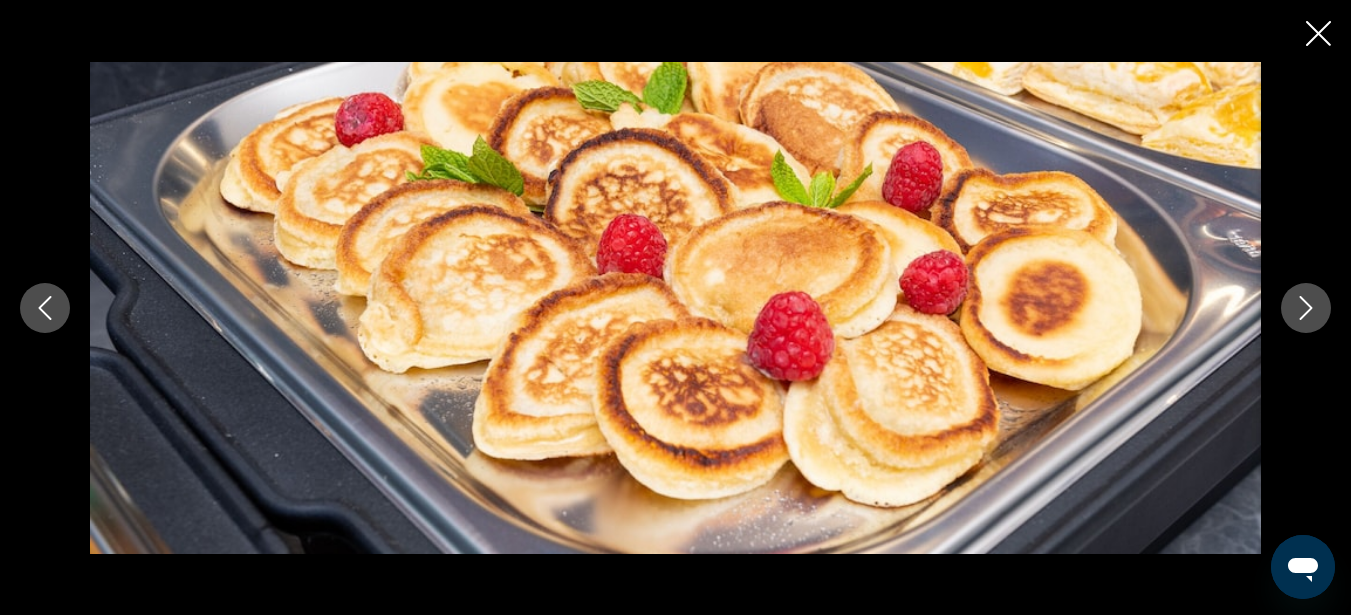 click at bounding box center [1306, 308] 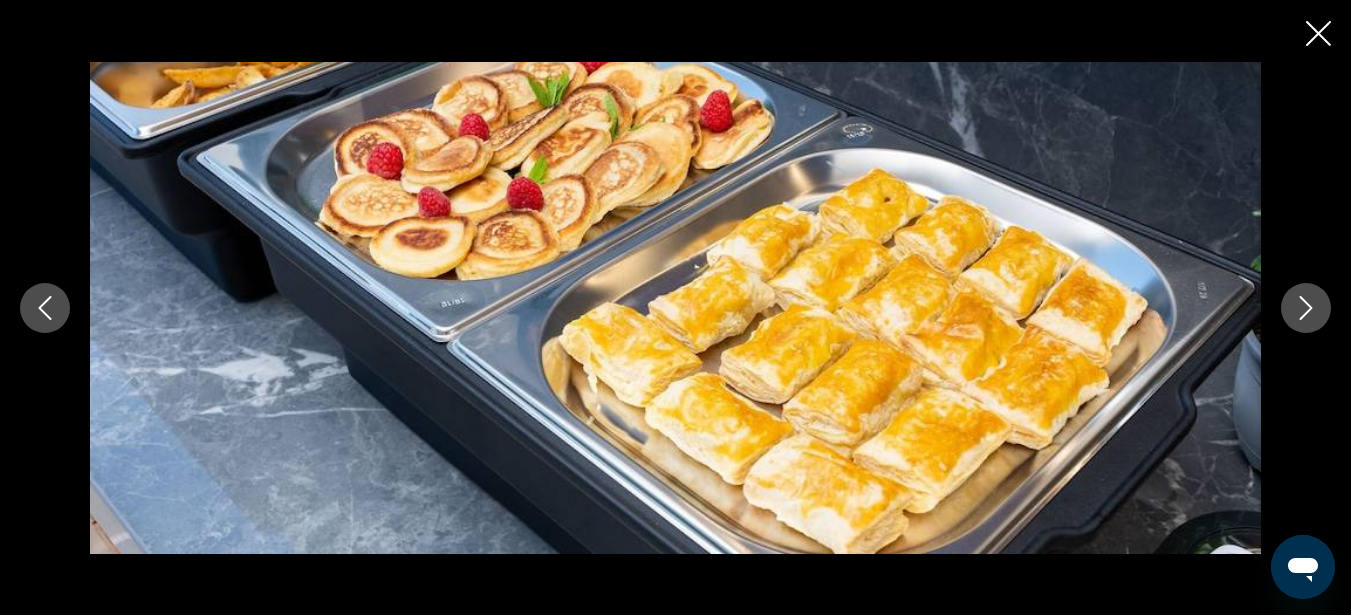 click at bounding box center (1306, 308) 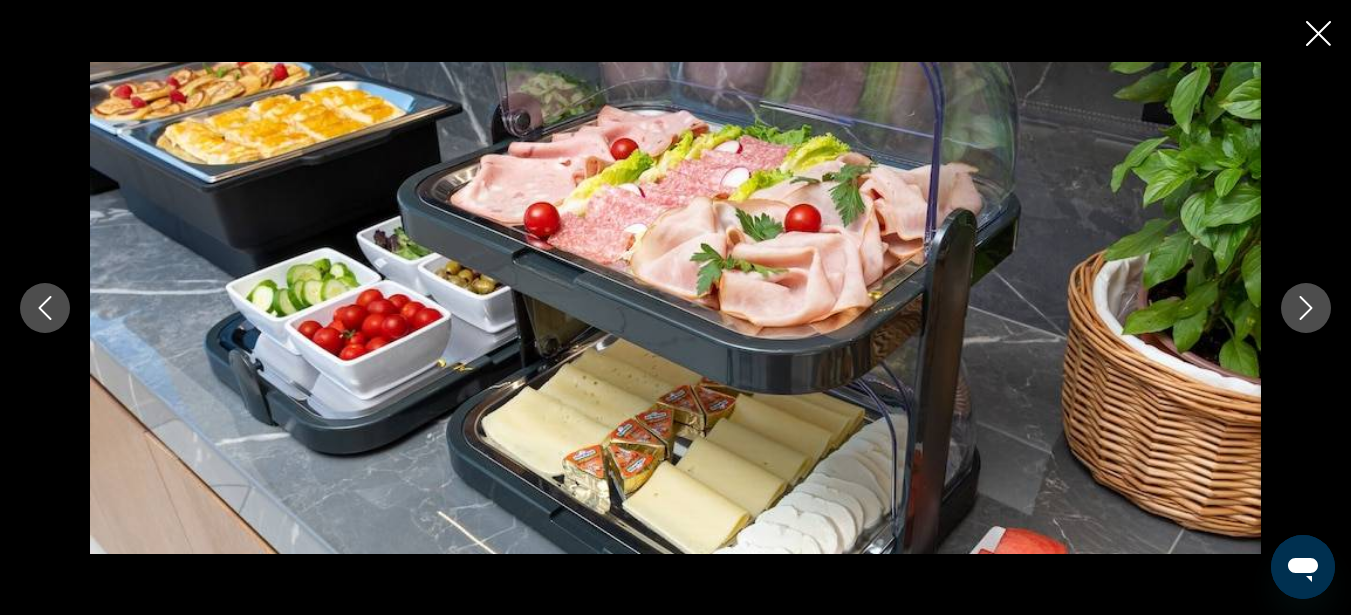 click at bounding box center (1306, 308) 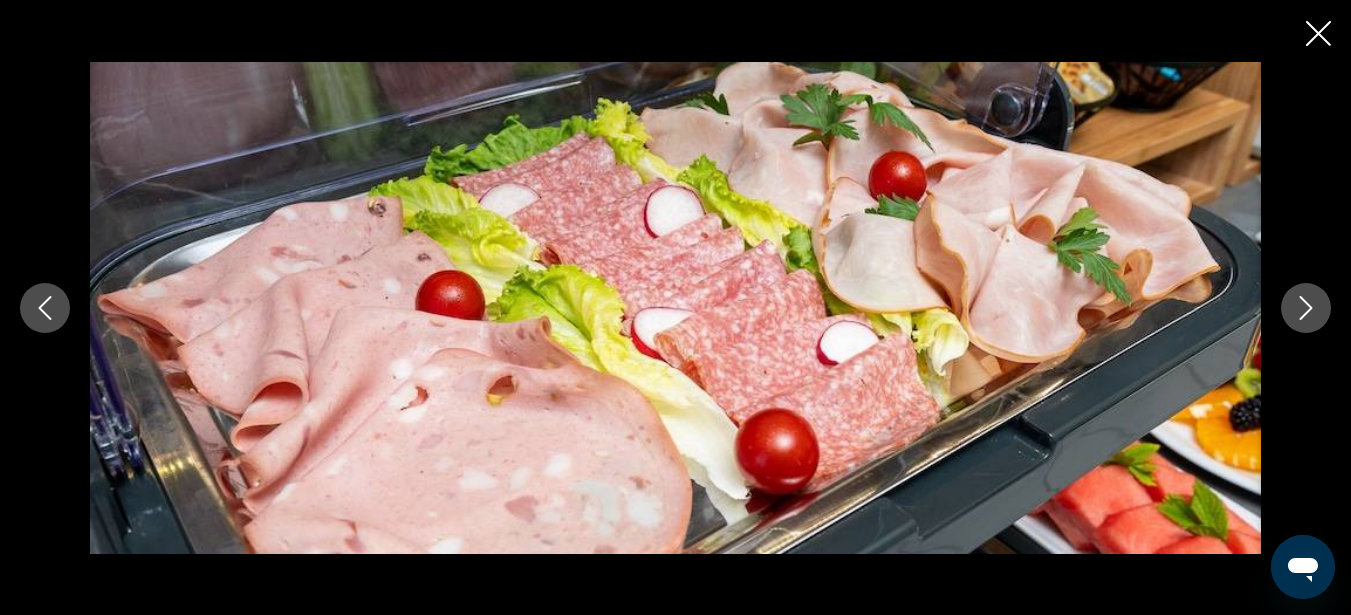 click at bounding box center (1306, 308) 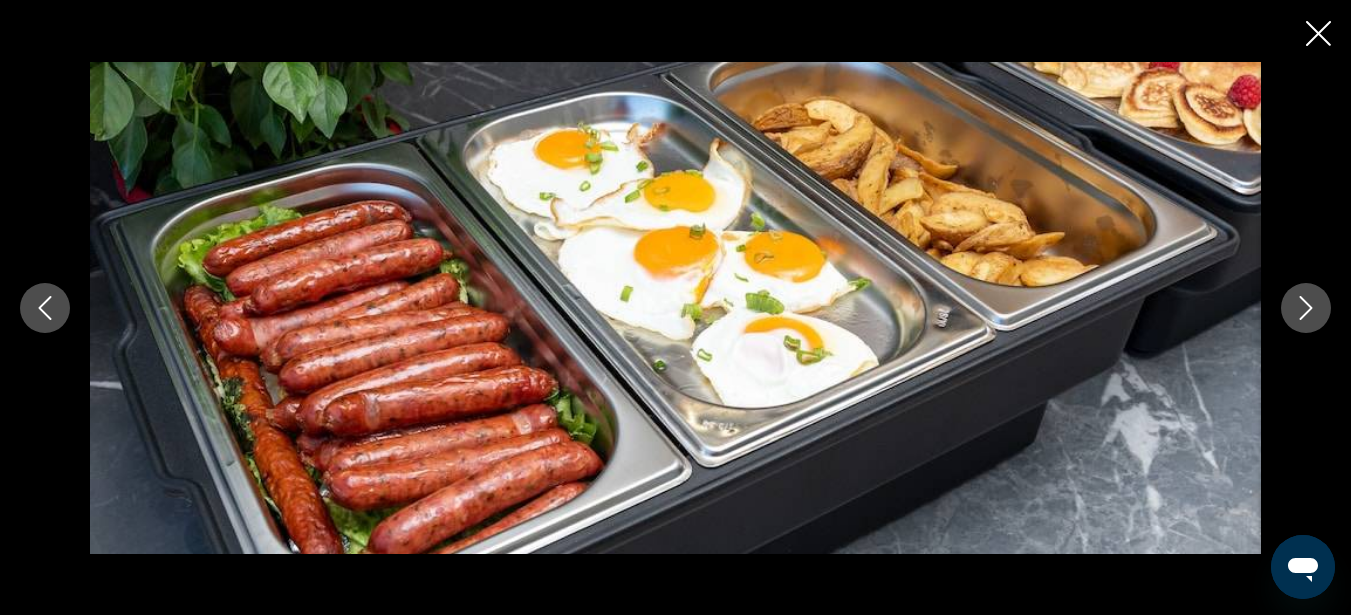 click at bounding box center (1306, 308) 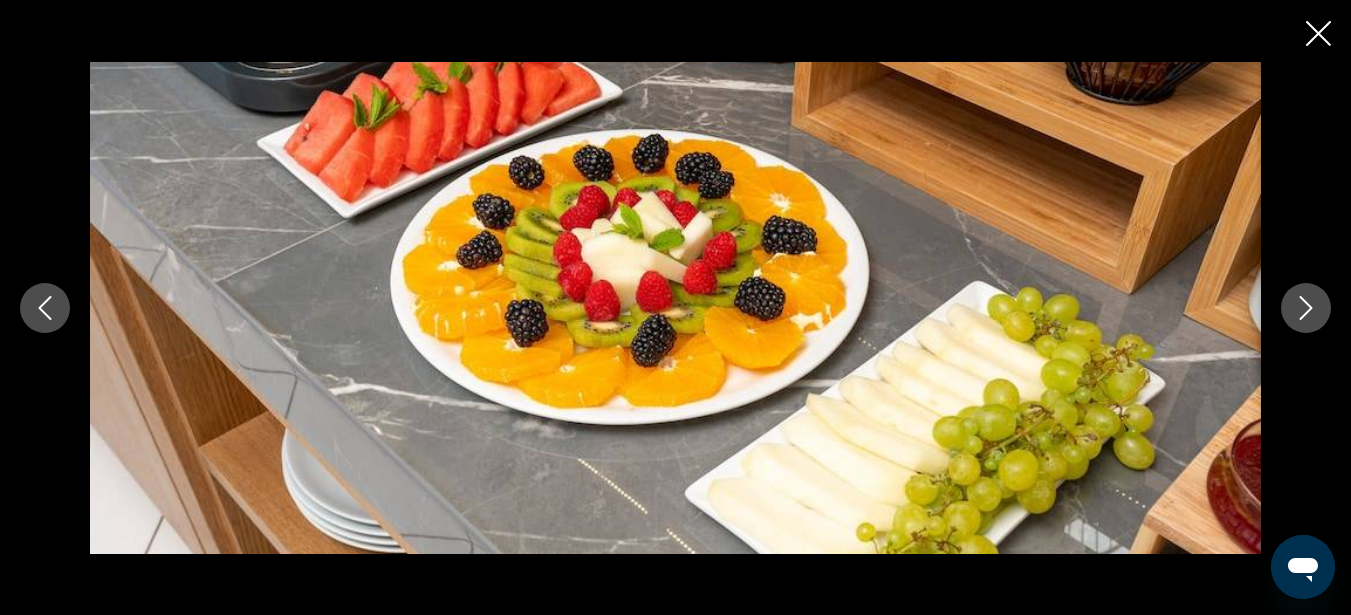 click at bounding box center [1306, 308] 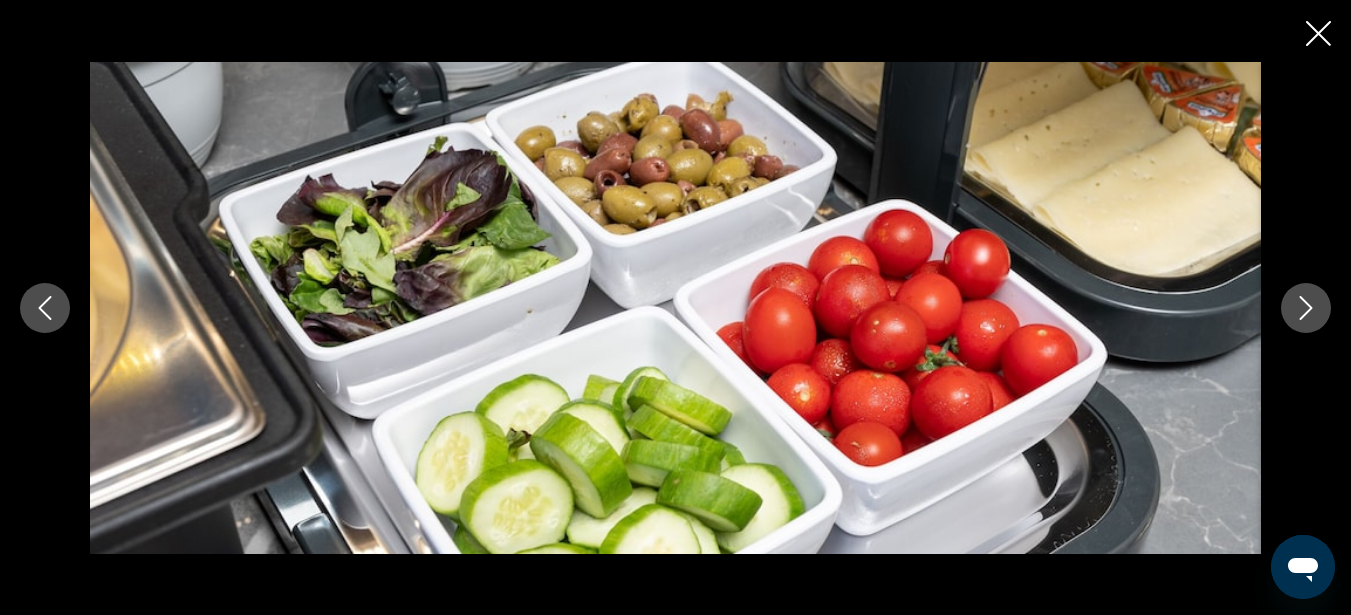 click at bounding box center [1306, 308] 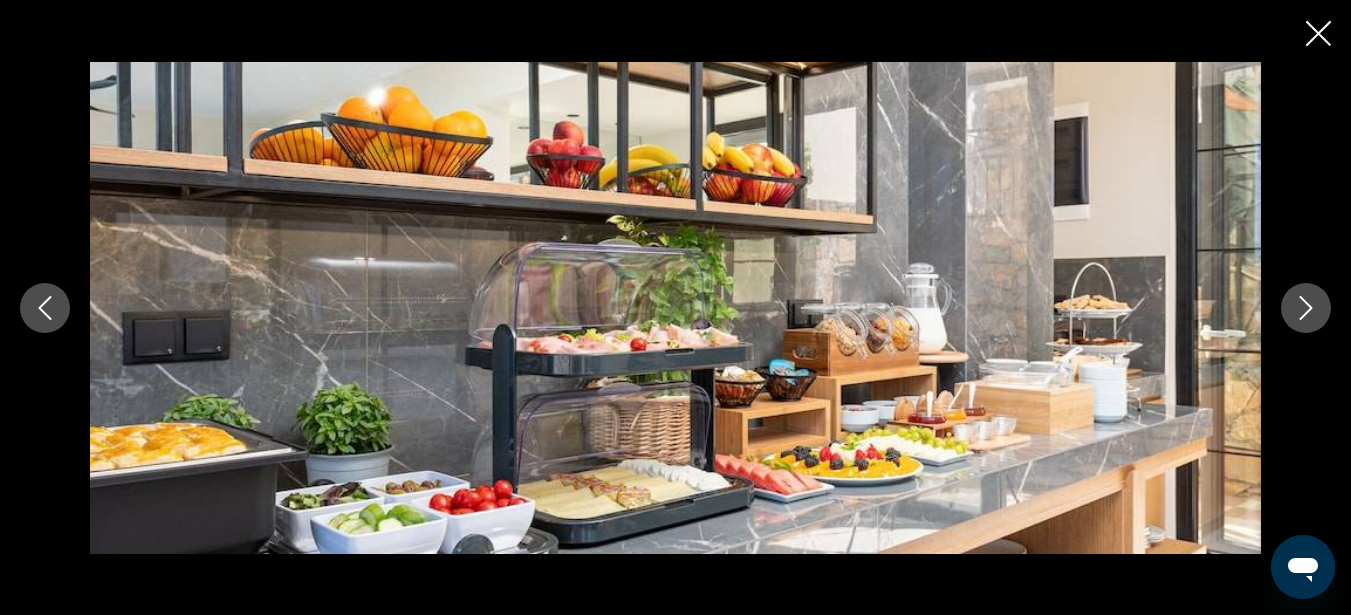 click at bounding box center (1306, 308) 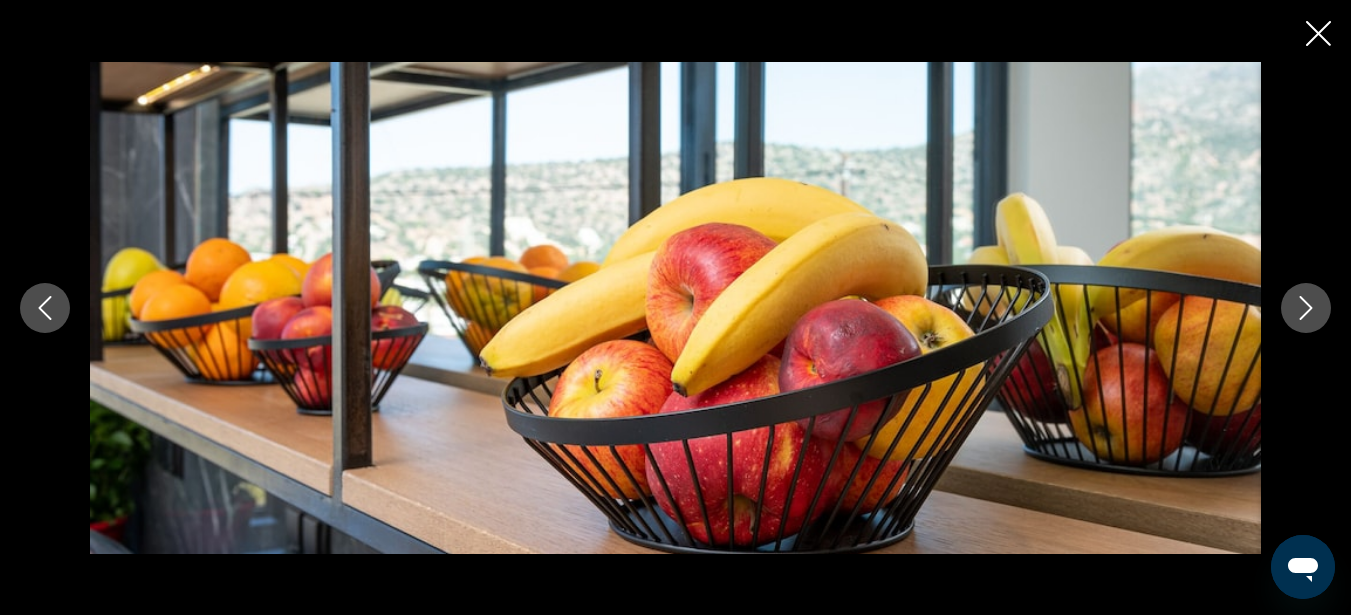 click at bounding box center [1306, 308] 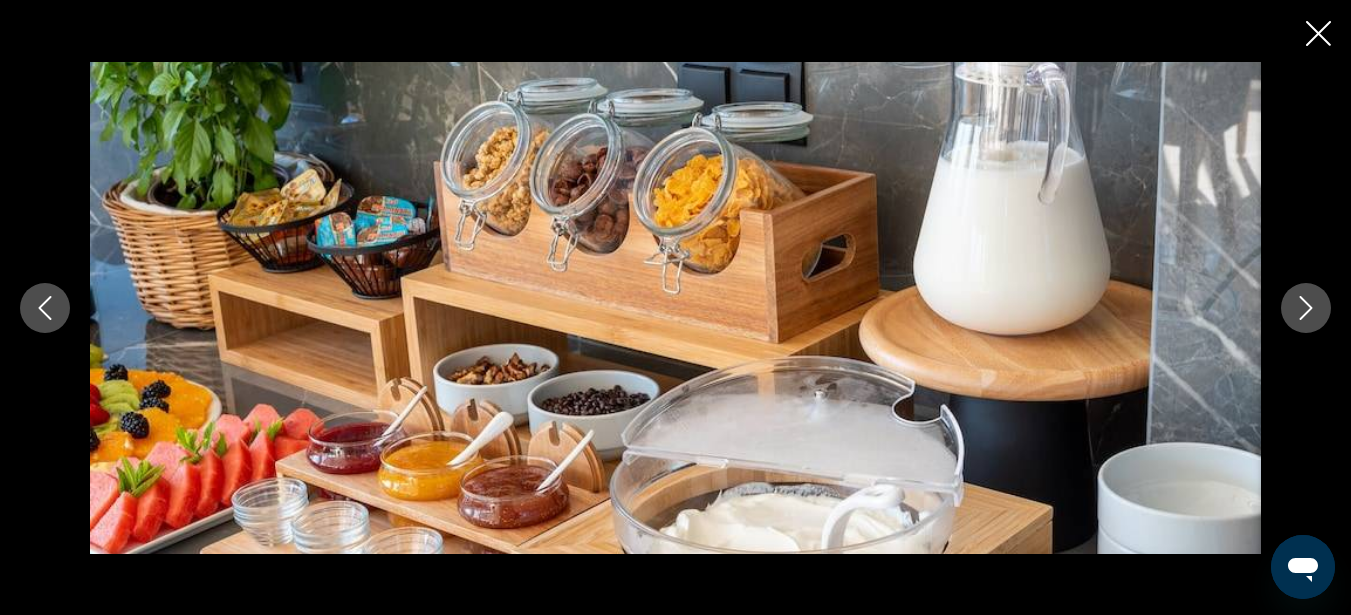 click at bounding box center [1306, 308] 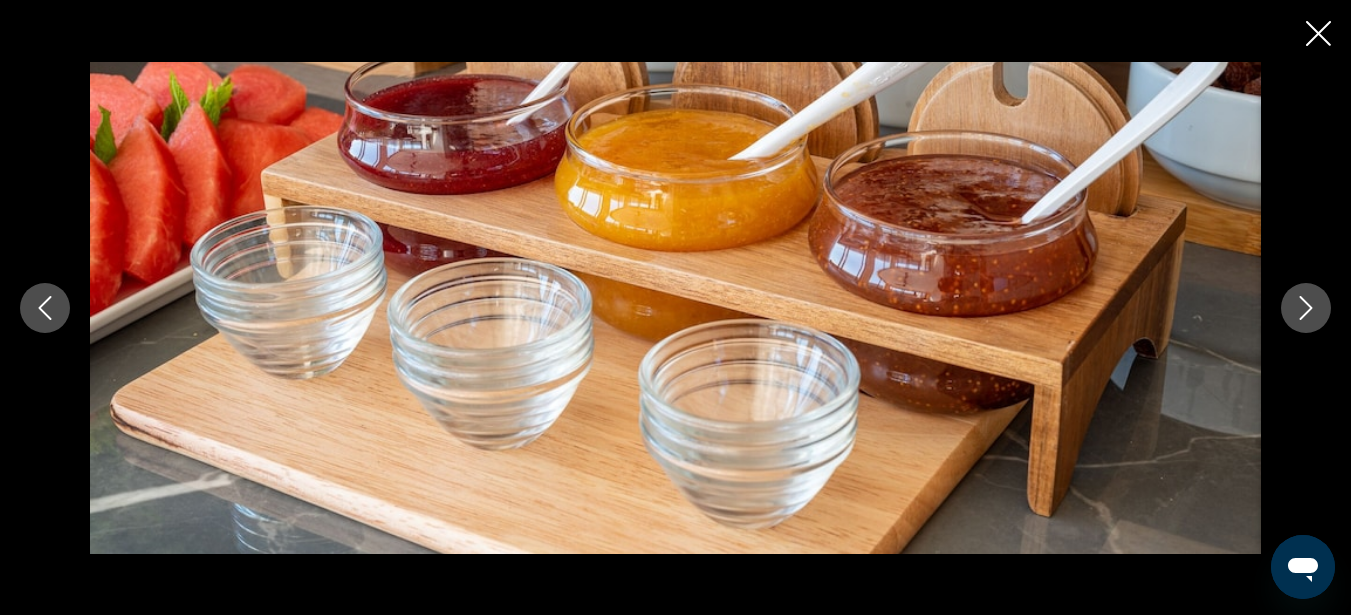click at bounding box center [1306, 308] 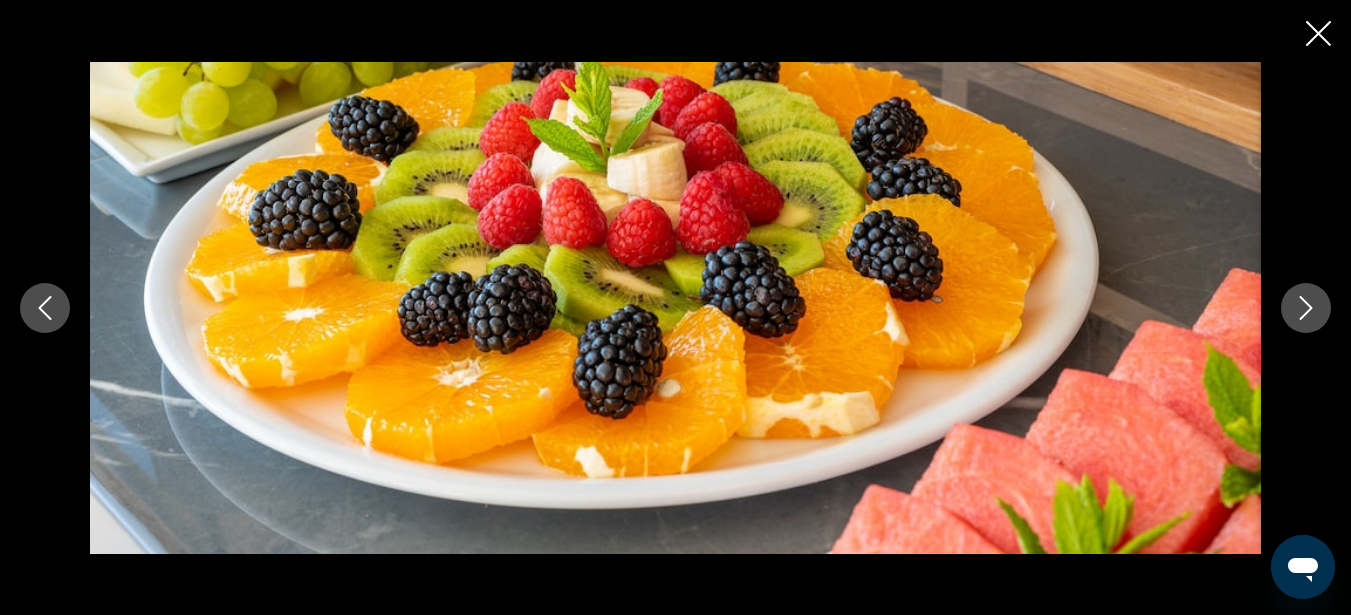 click at bounding box center [1306, 308] 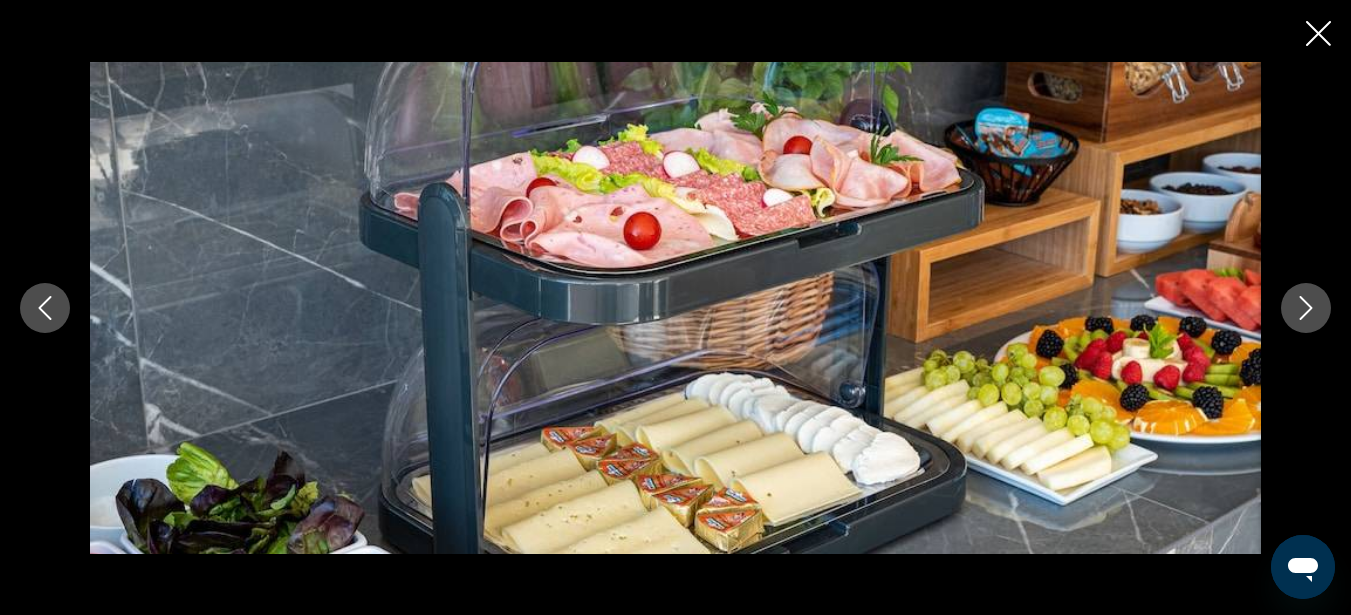 click at bounding box center [1306, 308] 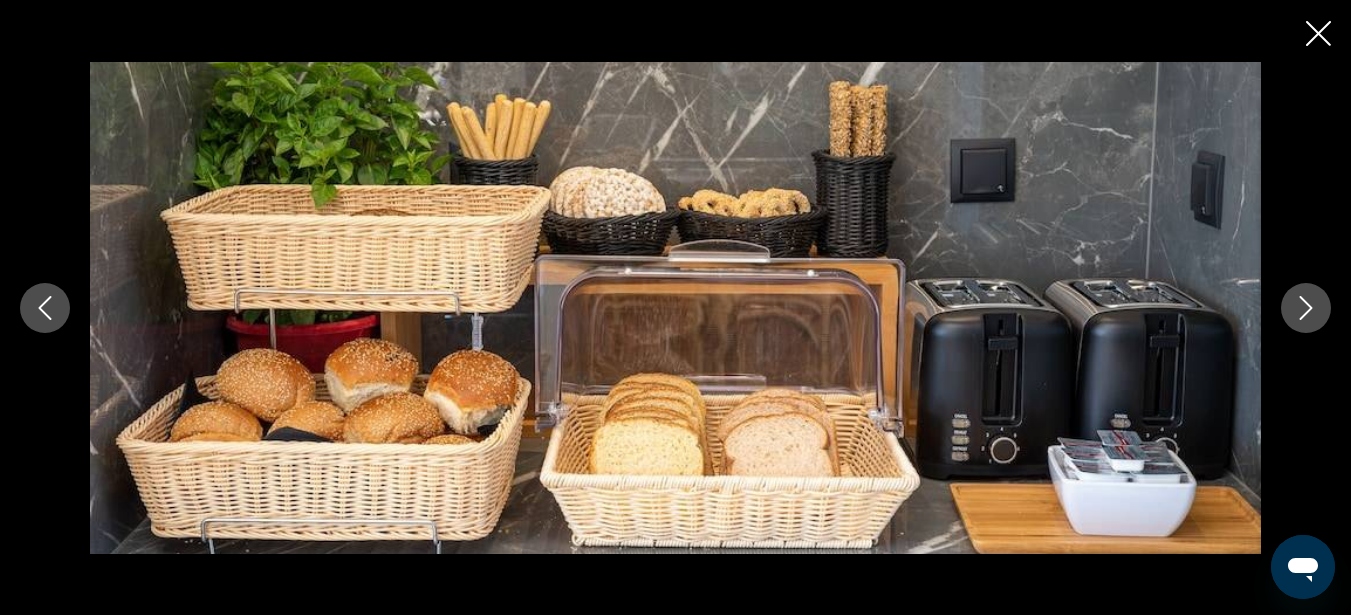 click at bounding box center (1306, 308) 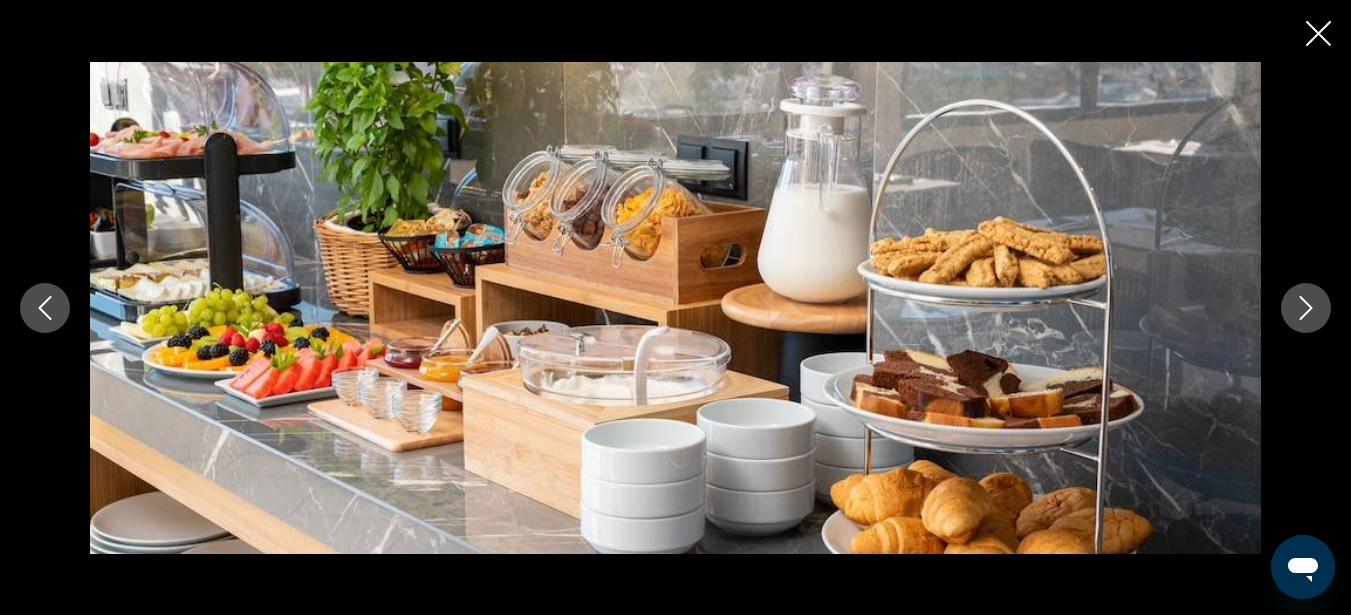click at bounding box center (1306, 308) 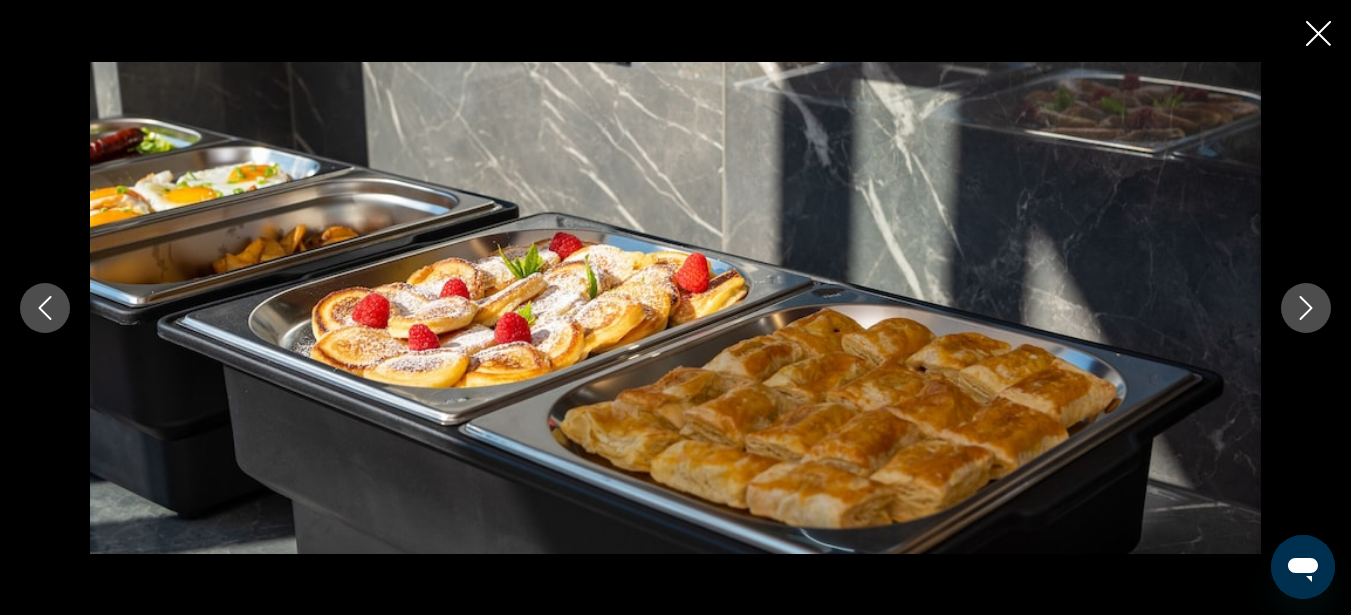click at bounding box center [1306, 308] 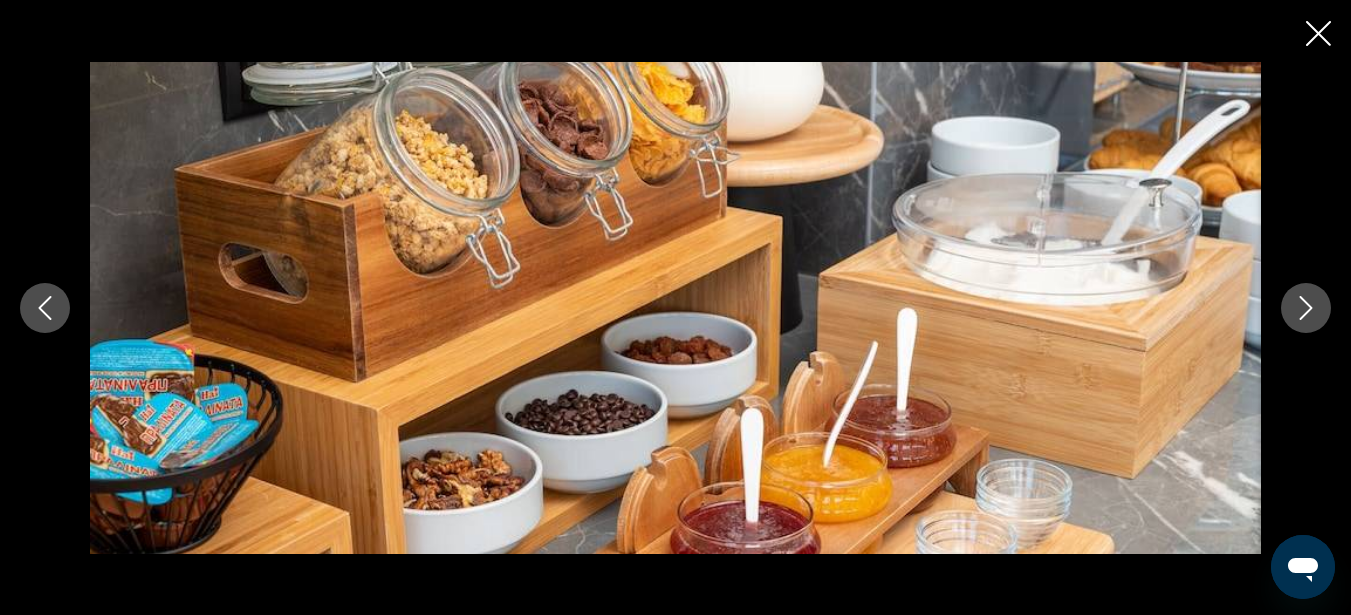 click at bounding box center (1306, 308) 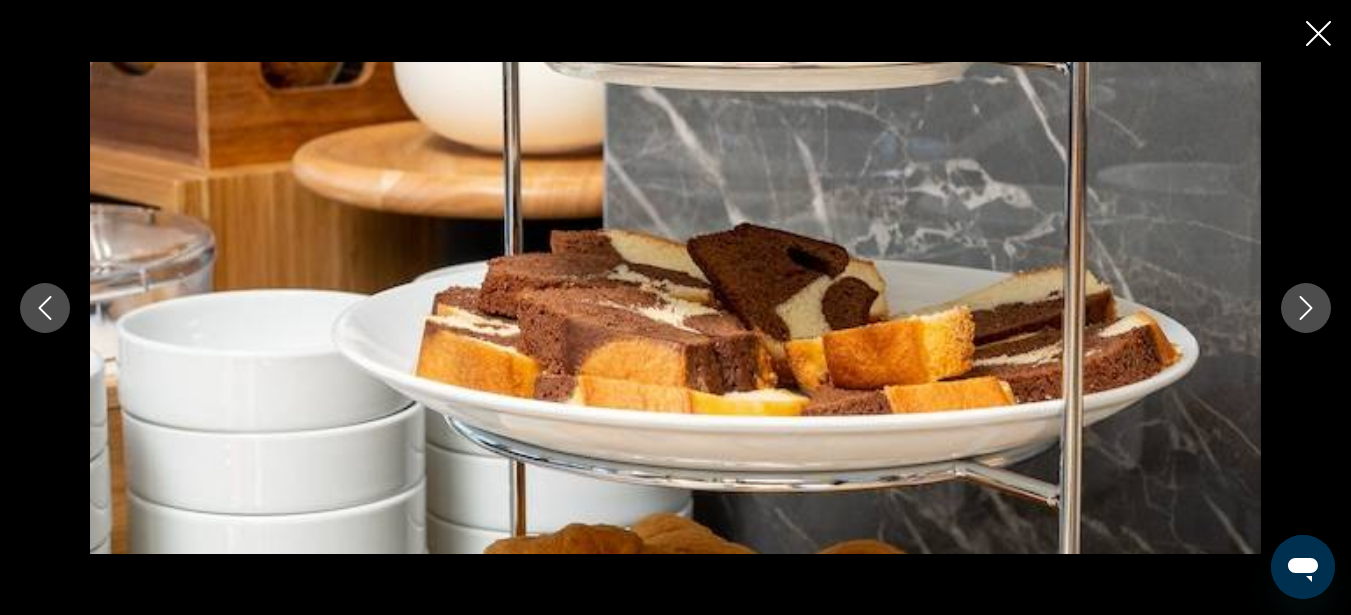 click at bounding box center (1306, 308) 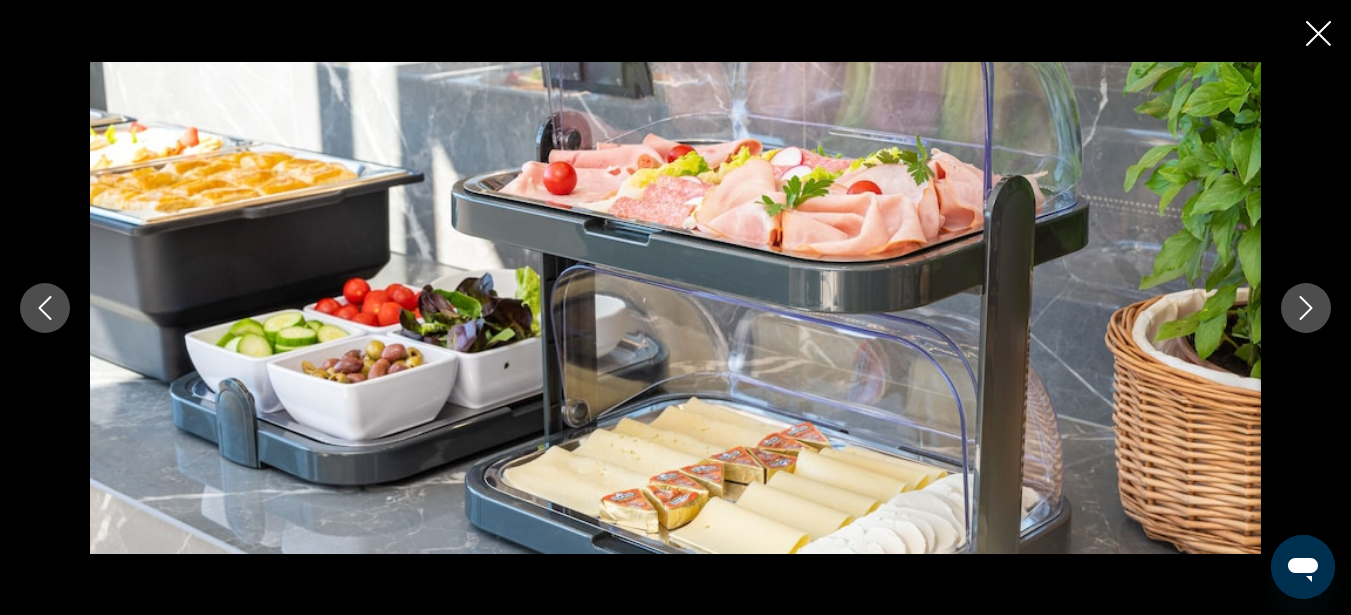click at bounding box center (1306, 308) 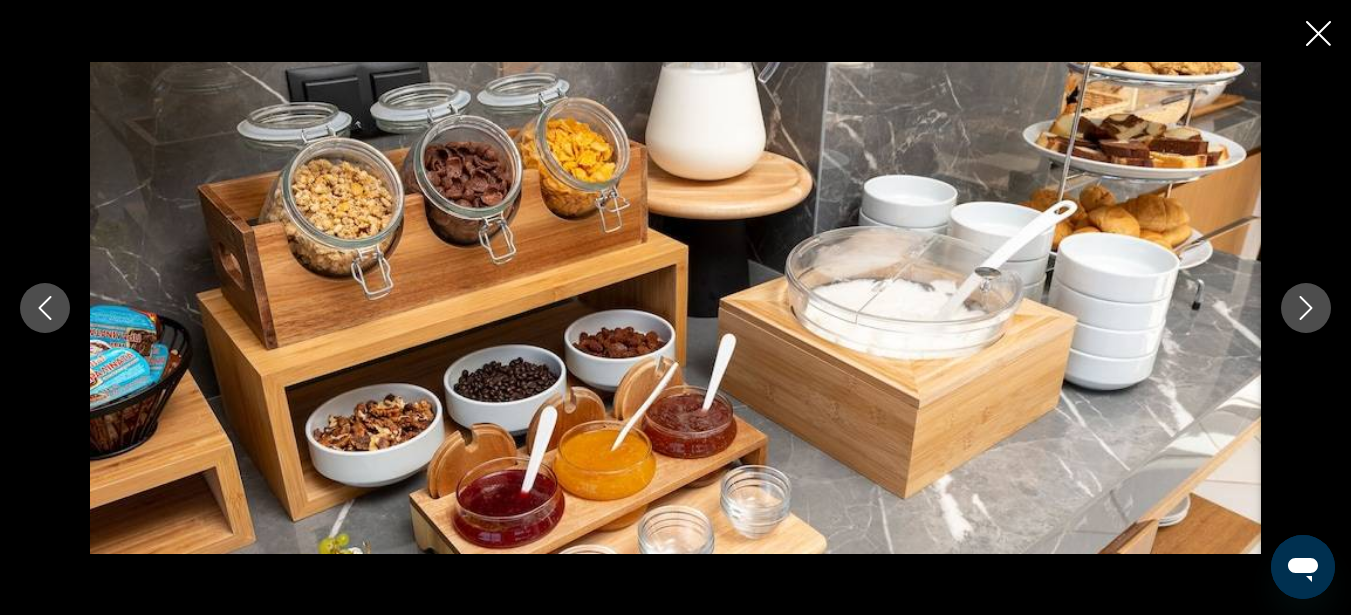 click at bounding box center (1306, 308) 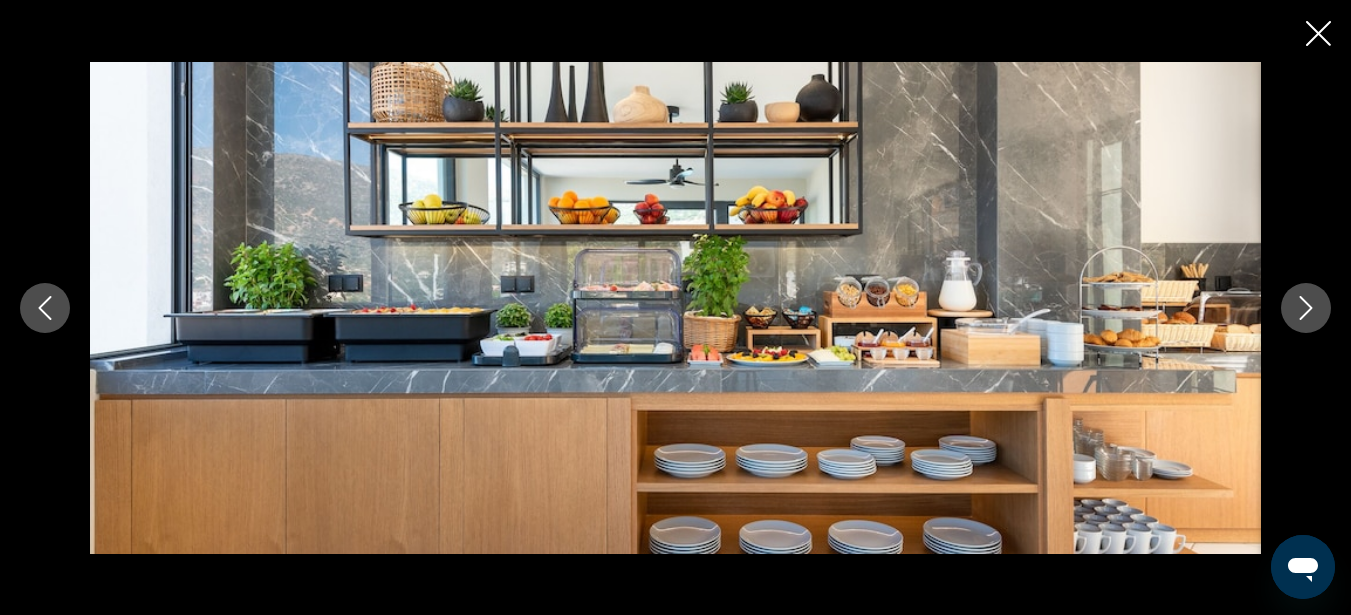 click at bounding box center (1306, 308) 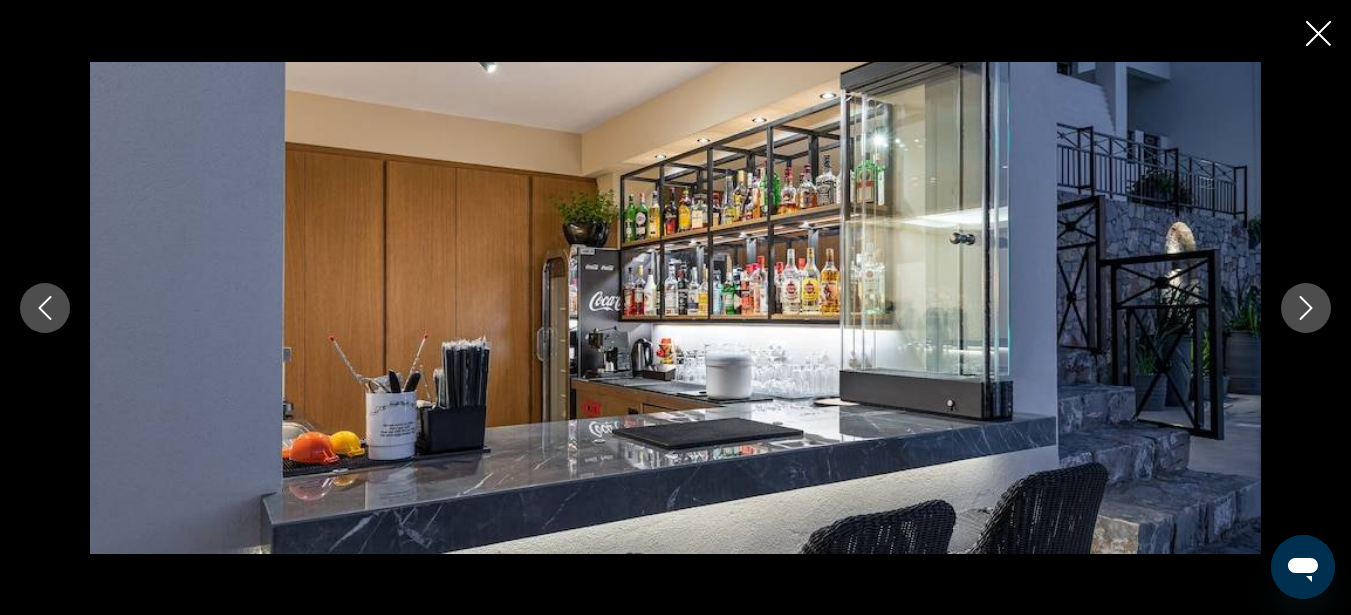 click at bounding box center (1306, 308) 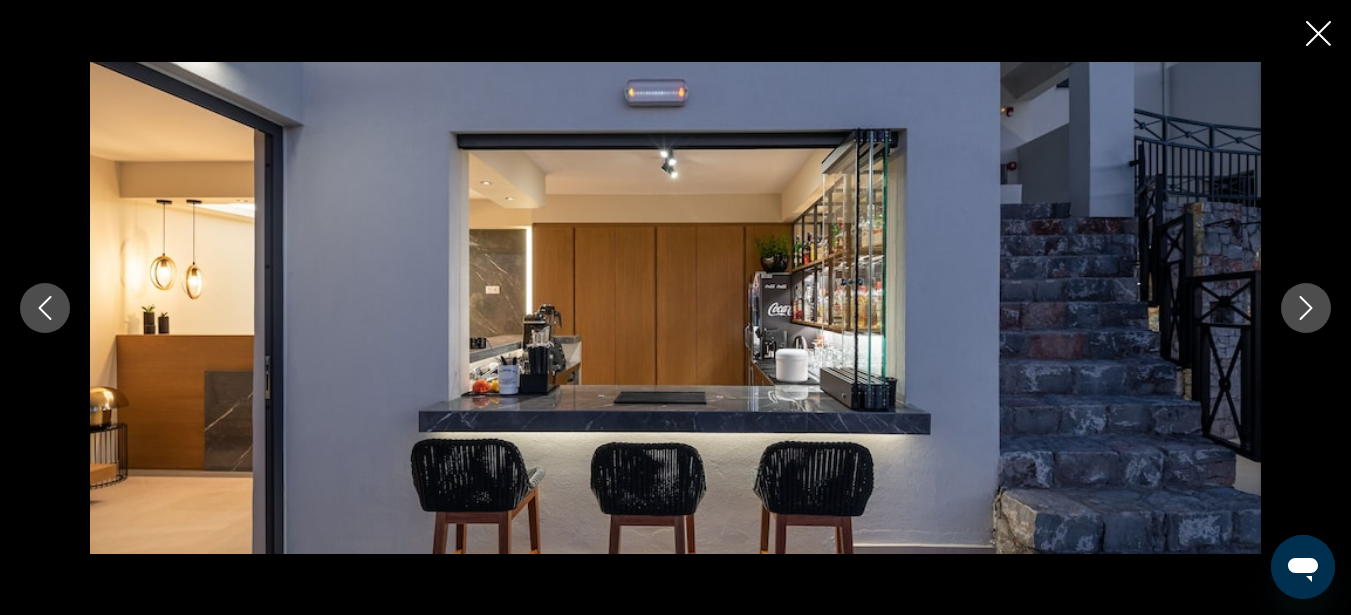 click at bounding box center [1306, 308] 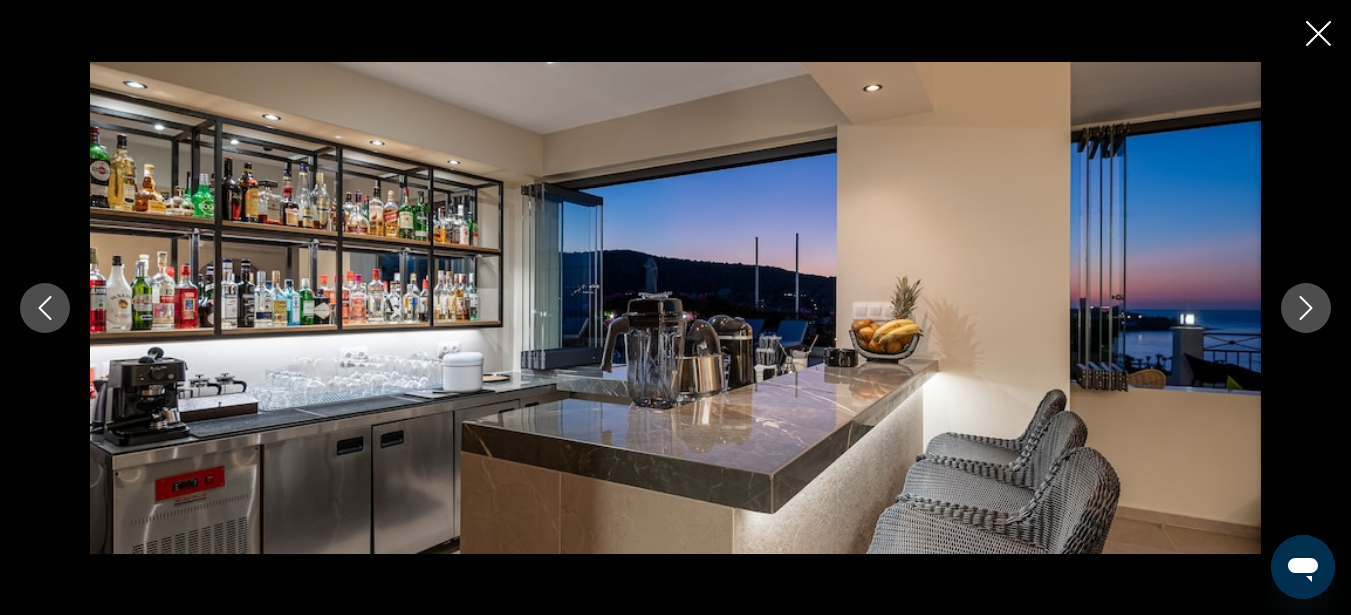 click at bounding box center [1306, 308] 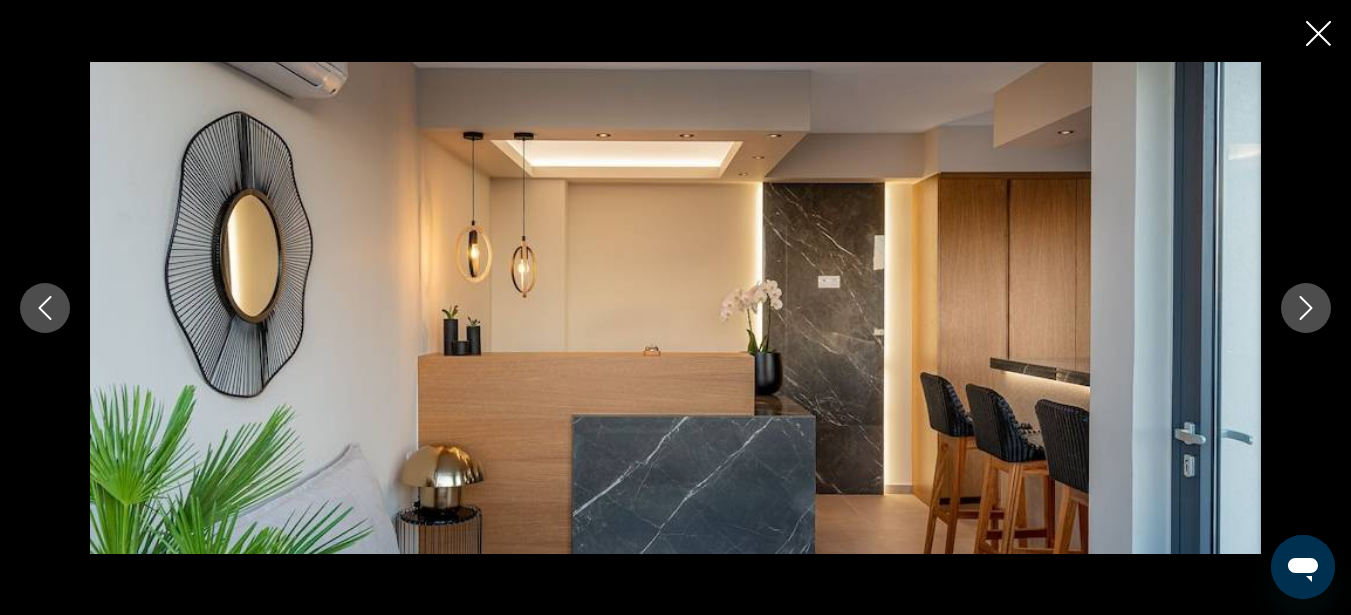 click at bounding box center [1306, 308] 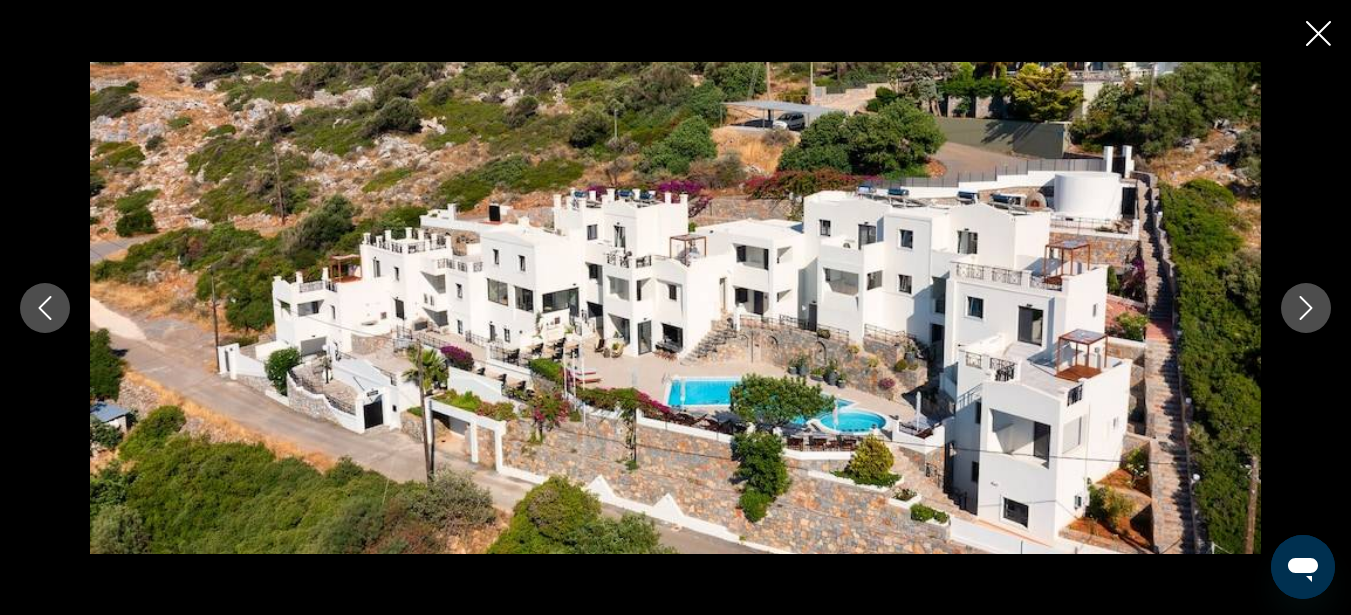 click at bounding box center [1306, 308] 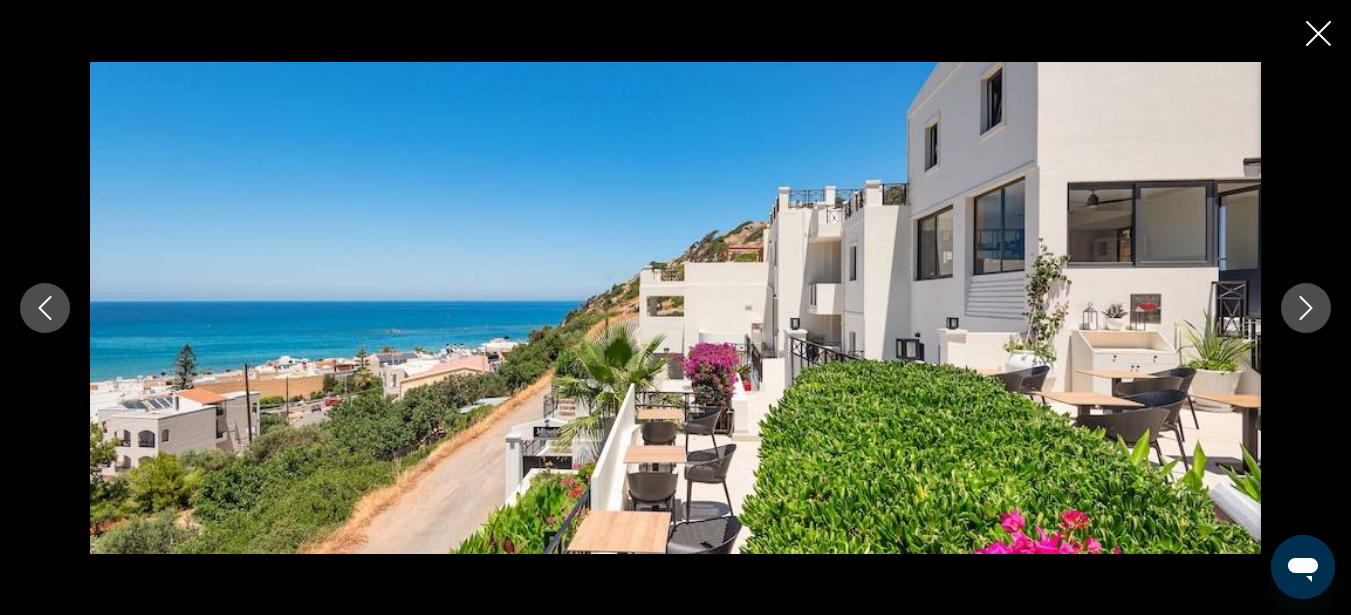 click at bounding box center (1306, 308) 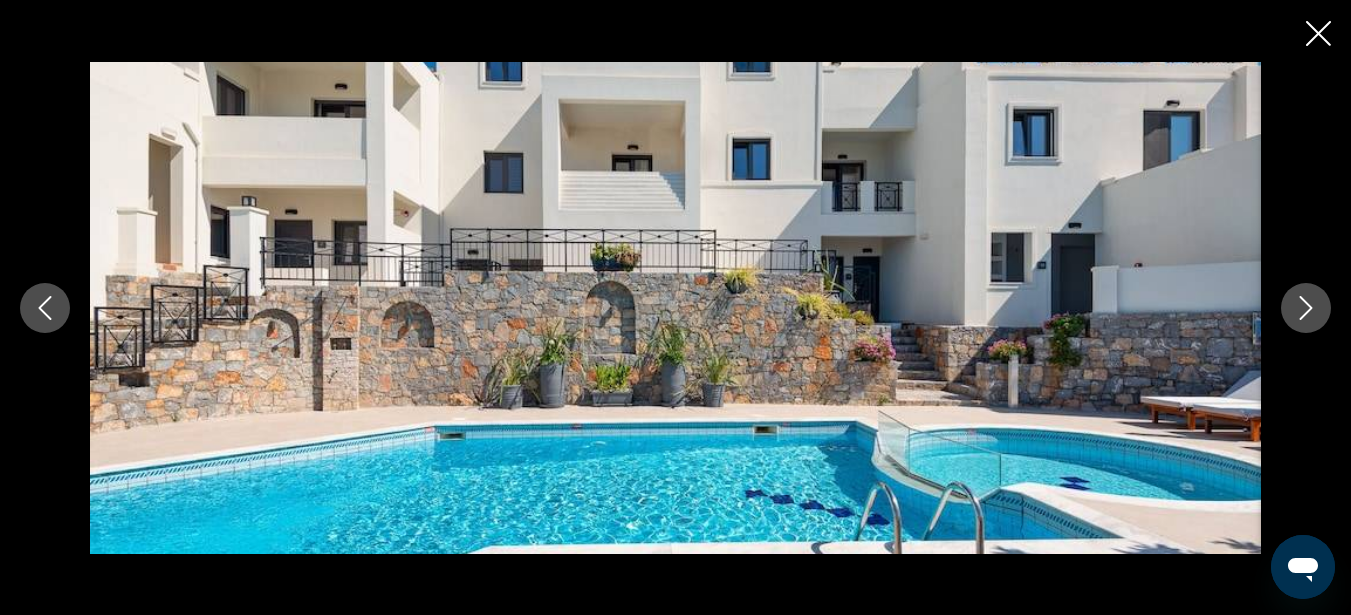 click at bounding box center (1306, 308) 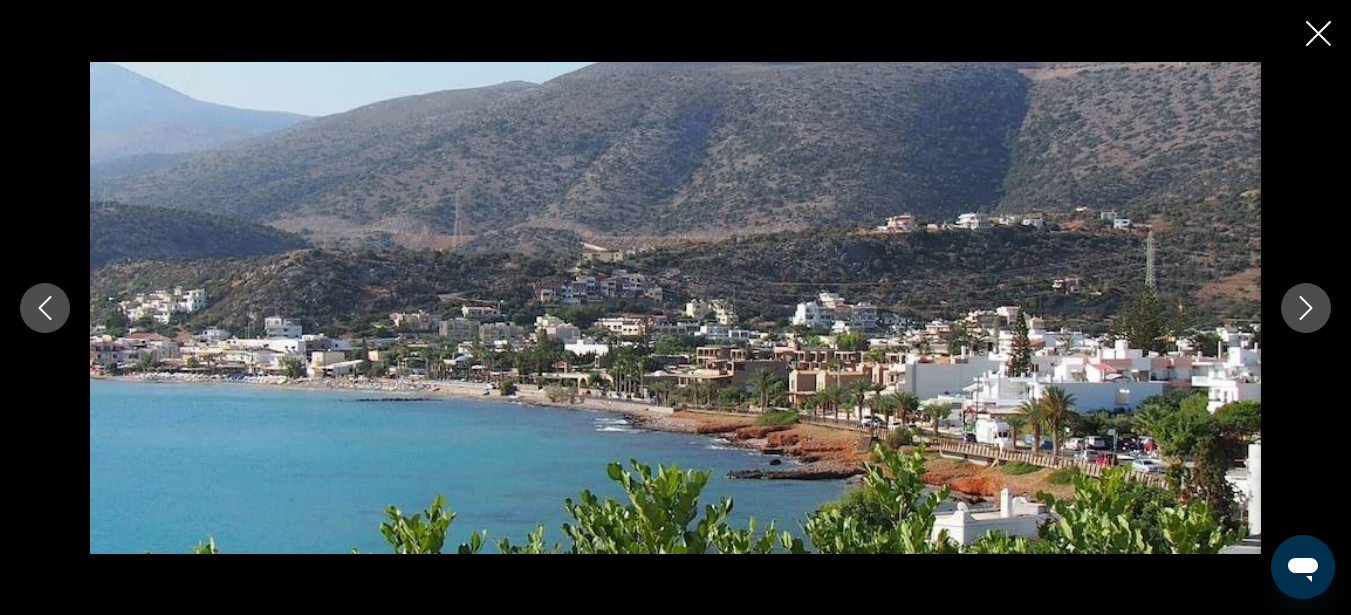 click at bounding box center (1306, 308) 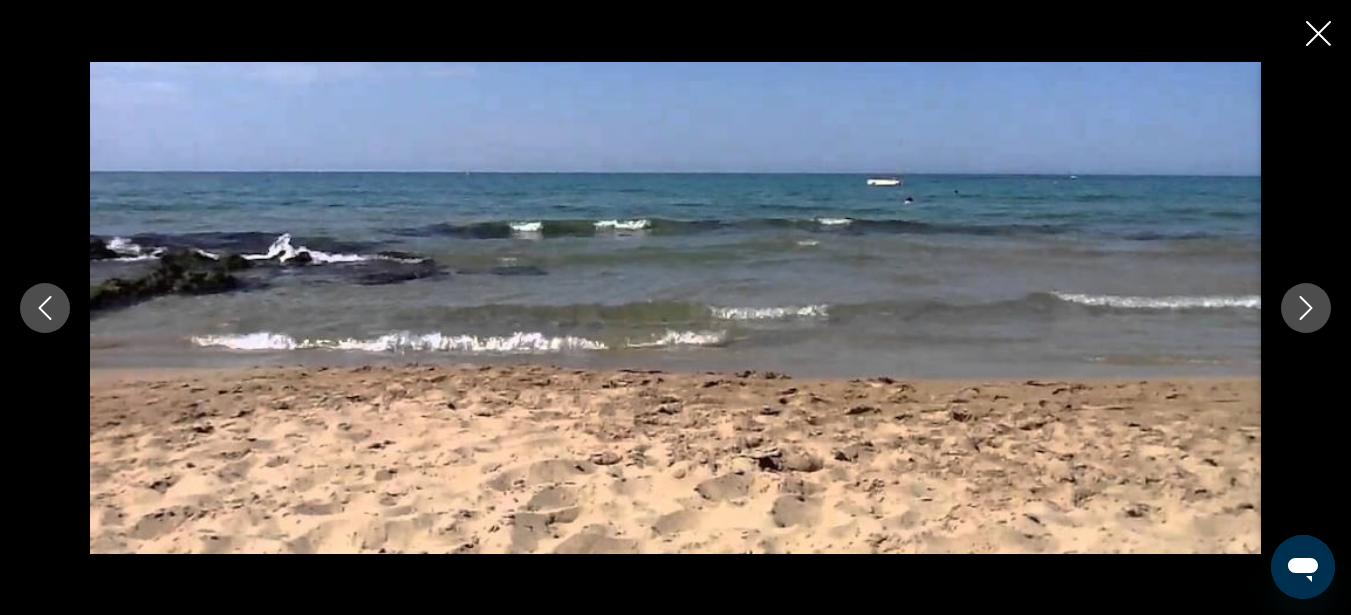 click 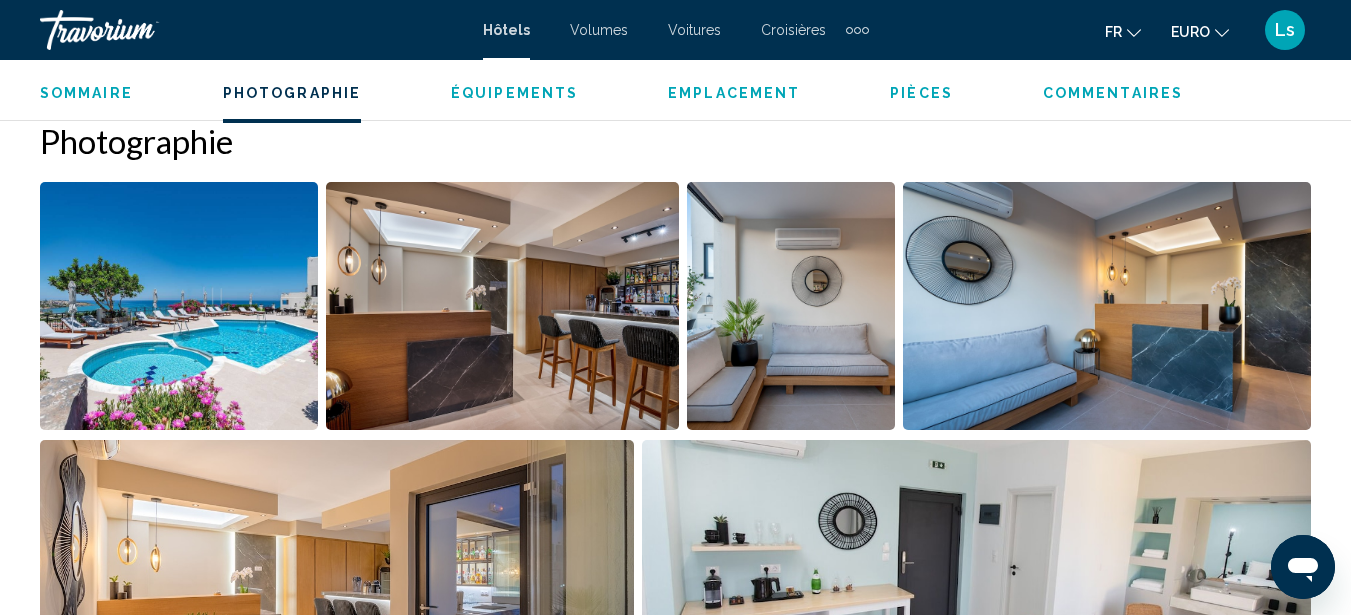 click on "Sommaire" at bounding box center (86, 93) 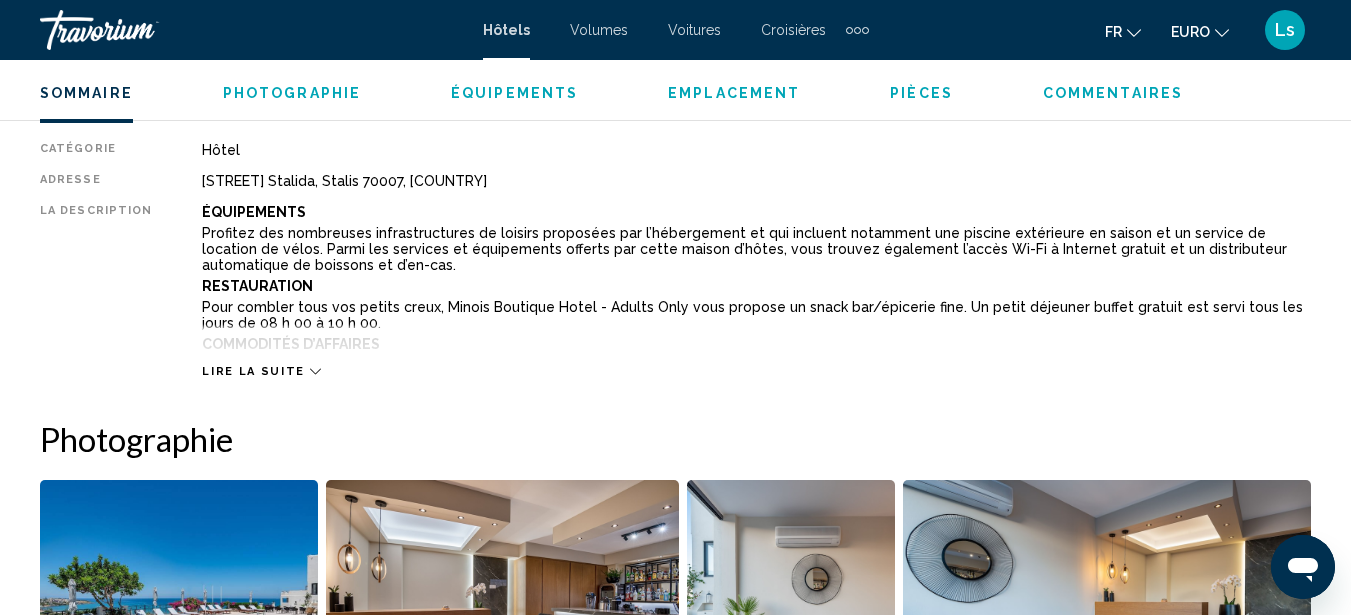 scroll, scrollTop: 991, scrollLeft: 0, axis: vertical 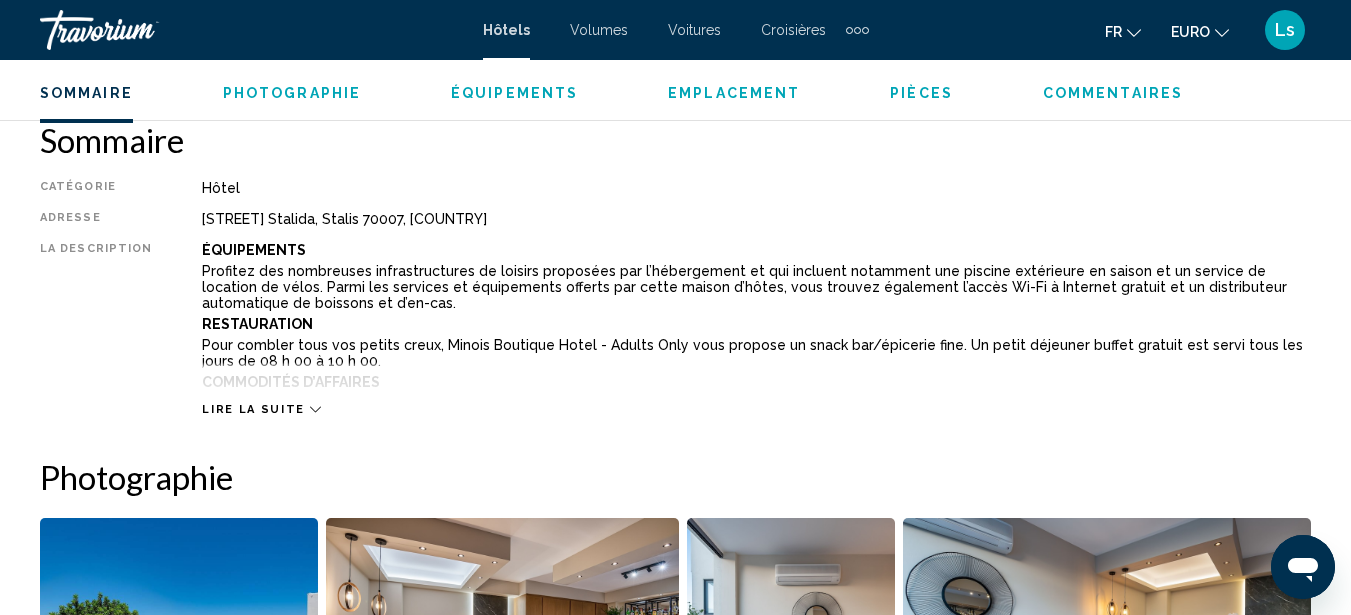 click on "Lire la suite" at bounding box center (253, 409) 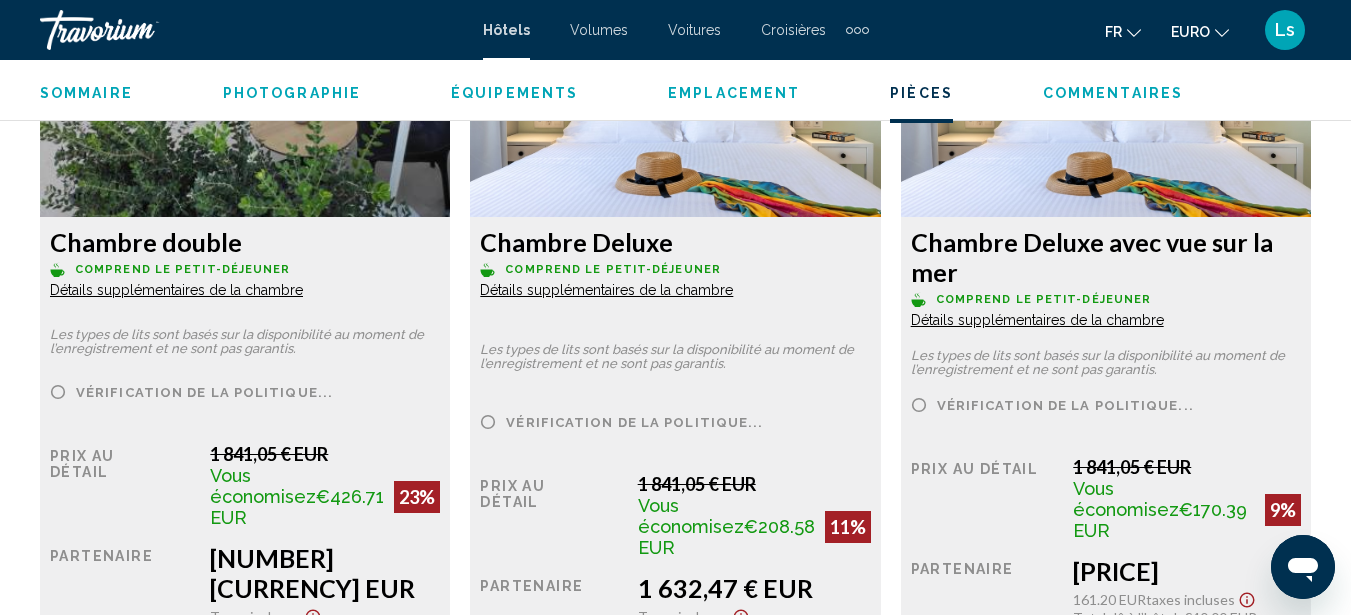 scroll, scrollTop: 3911, scrollLeft: 0, axis: vertical 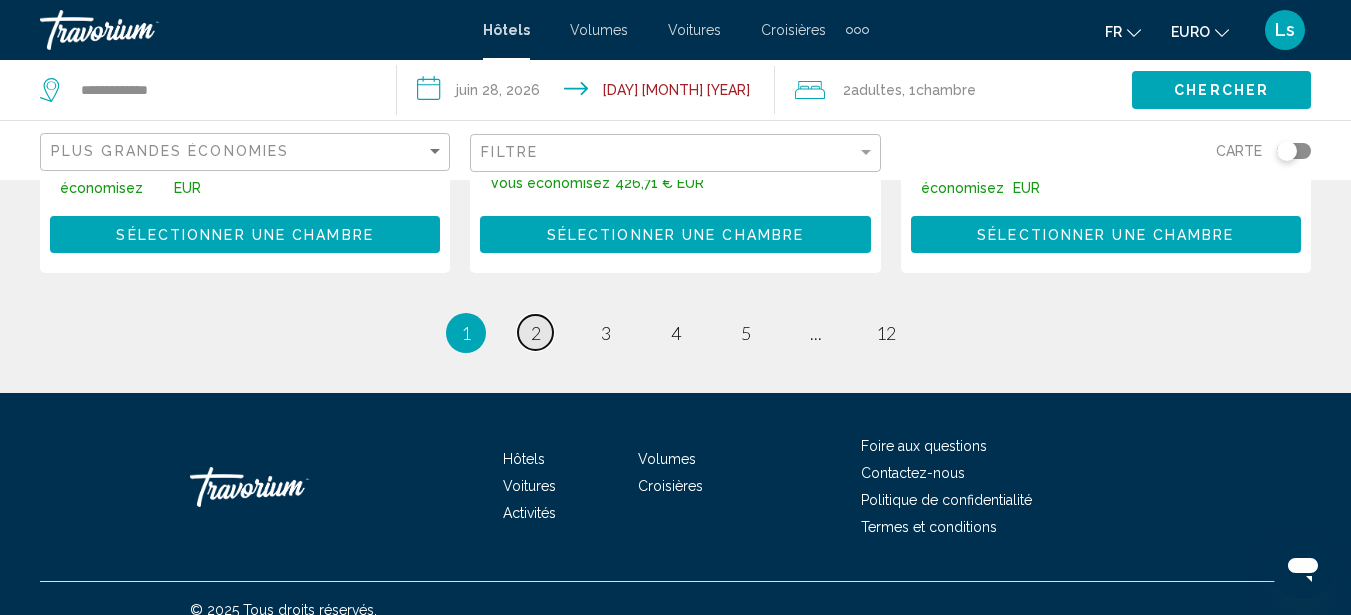 click on "page  2" at bounding box center (535, 332) 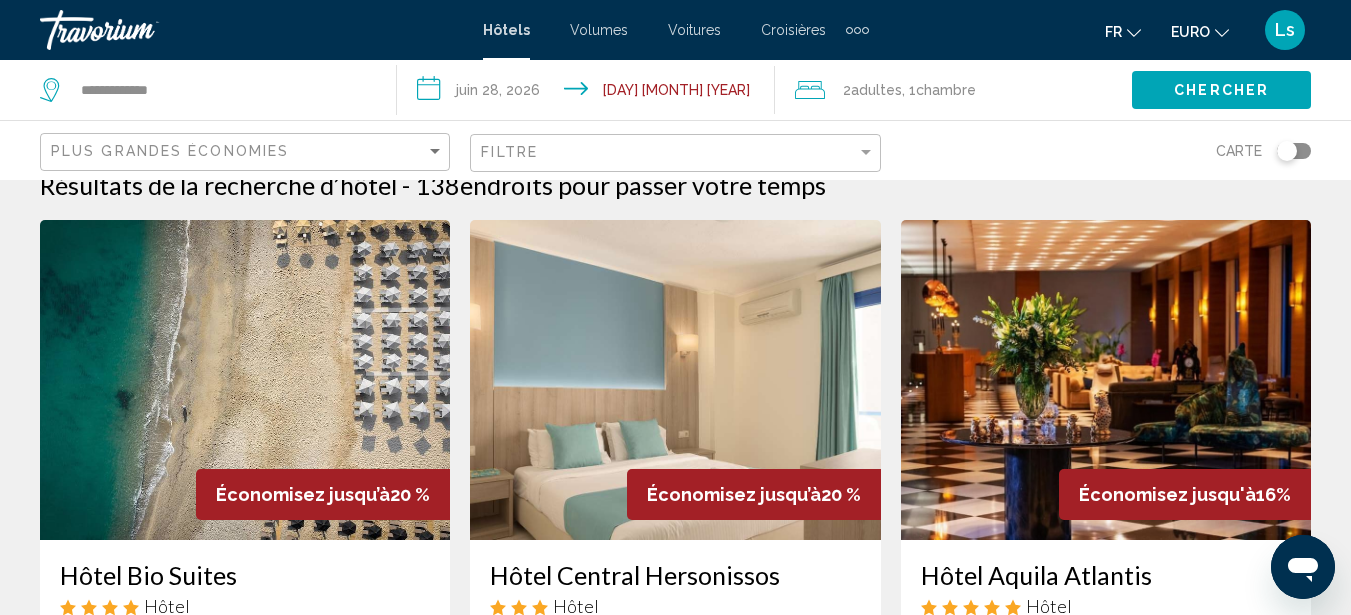 scroll, scrollTop: 0, scrollLeft: 0, axis: both 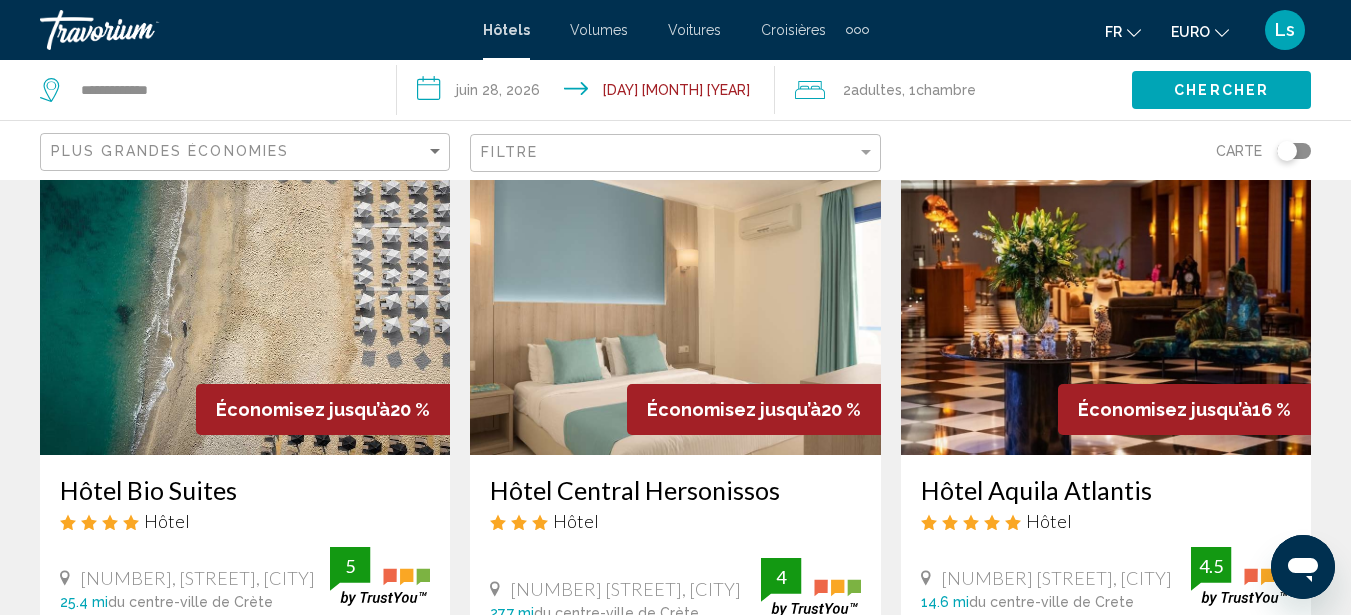 click at bounding box center (245, 295) 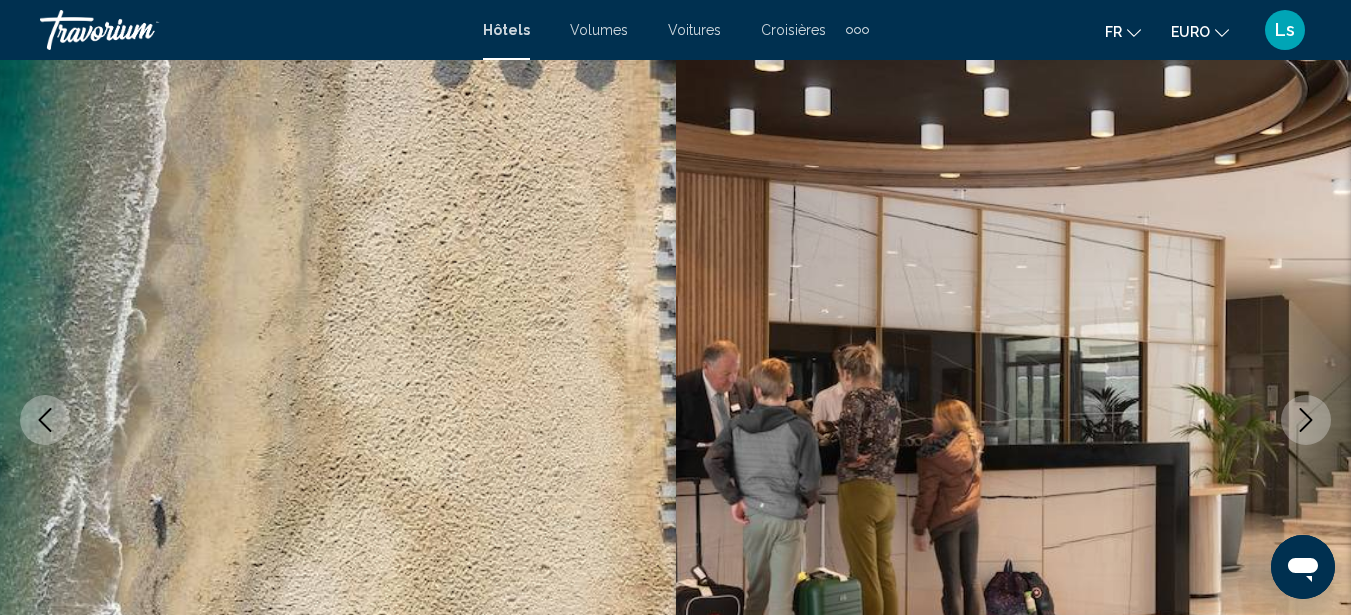 scroll, scrollTop: 227, scrollLeft: 0, axis: vertical 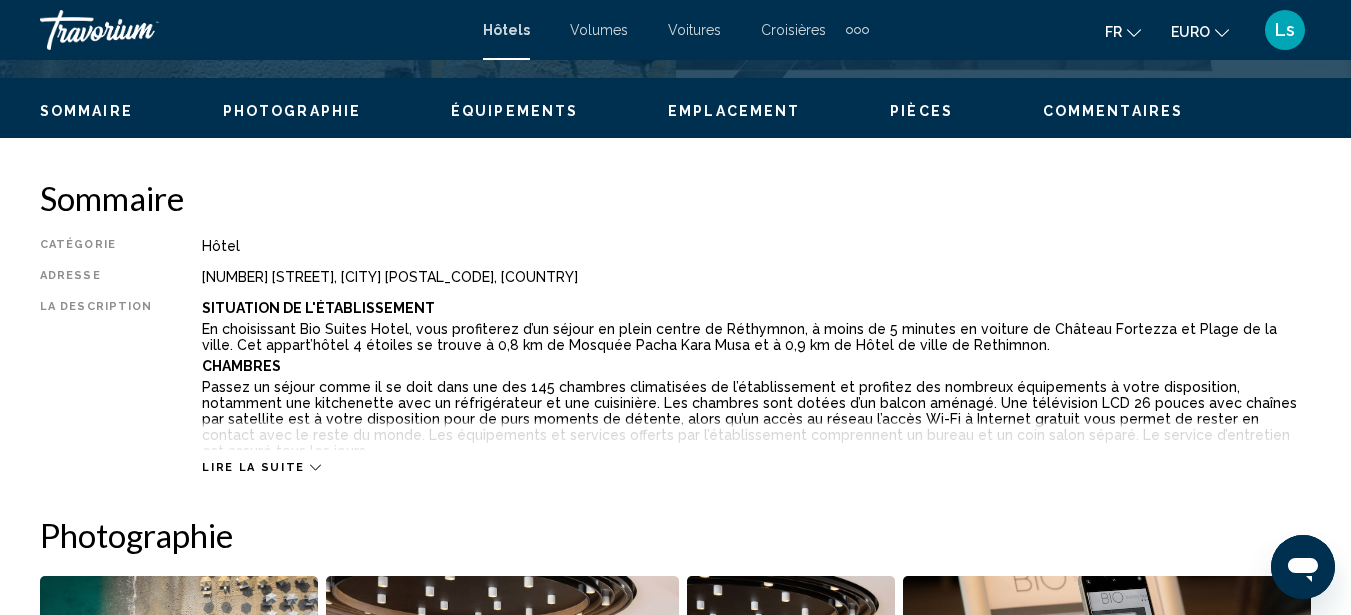 click on "Photographie" at bounding box center [292, 111] 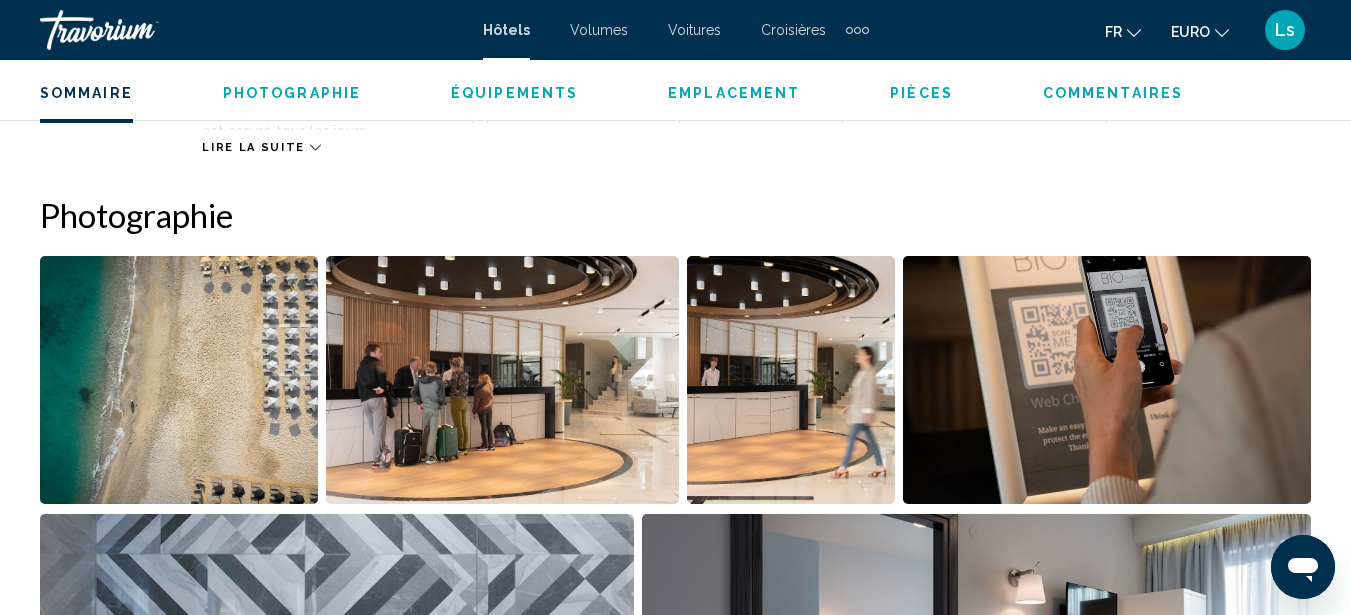 scroll, scrollTop: 1327, scrollLeft: 0, axis: vertical 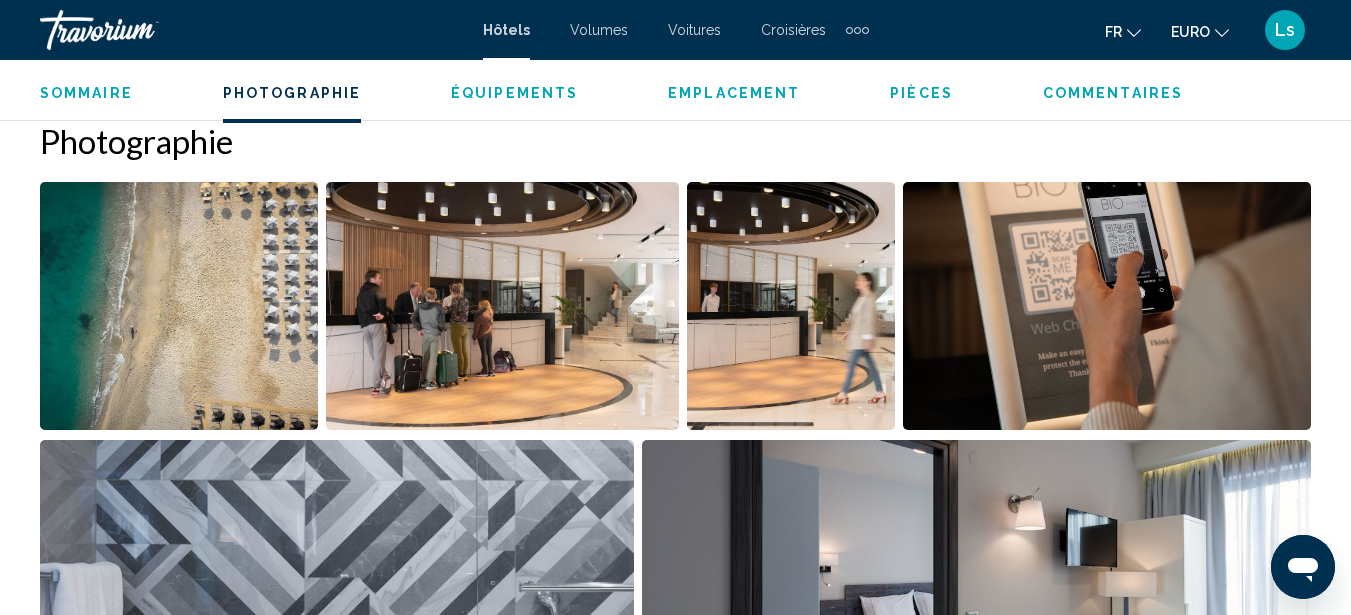 click at bounding box center [179, 306] 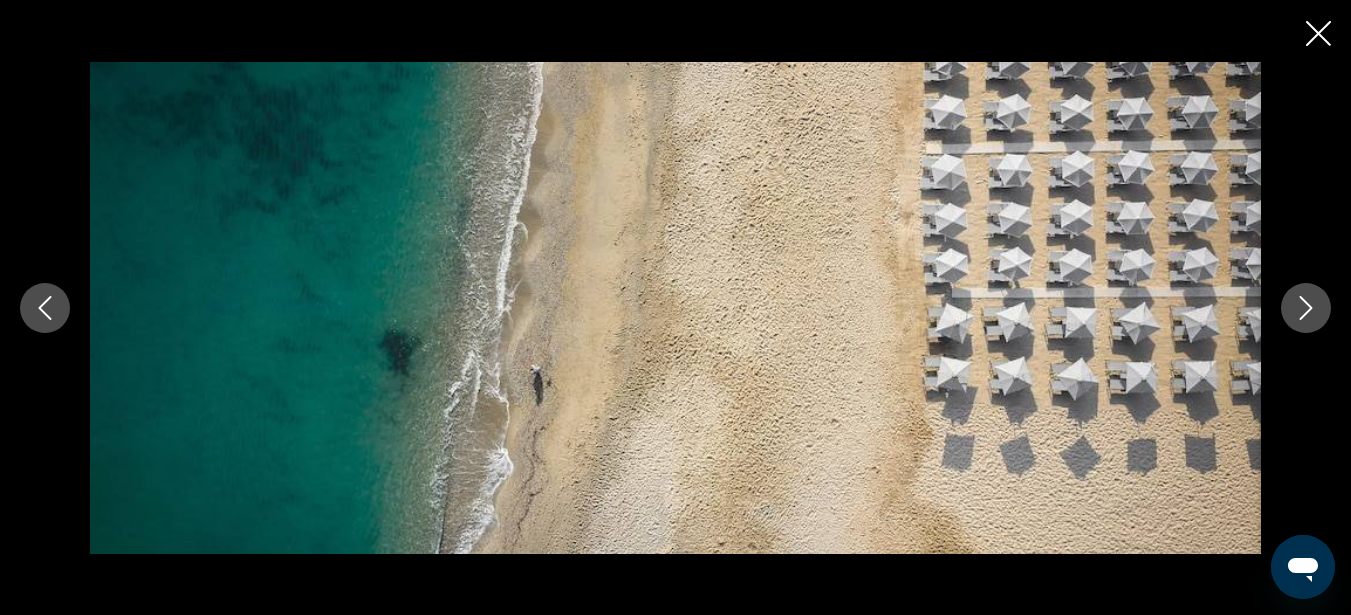click 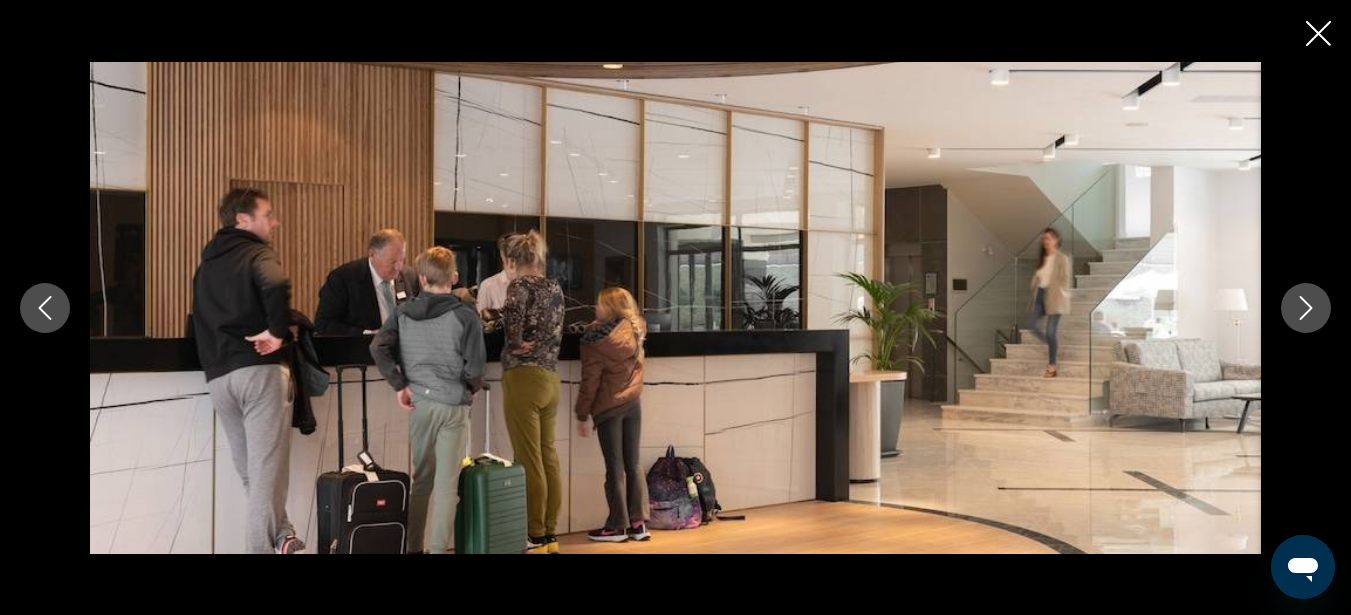 click 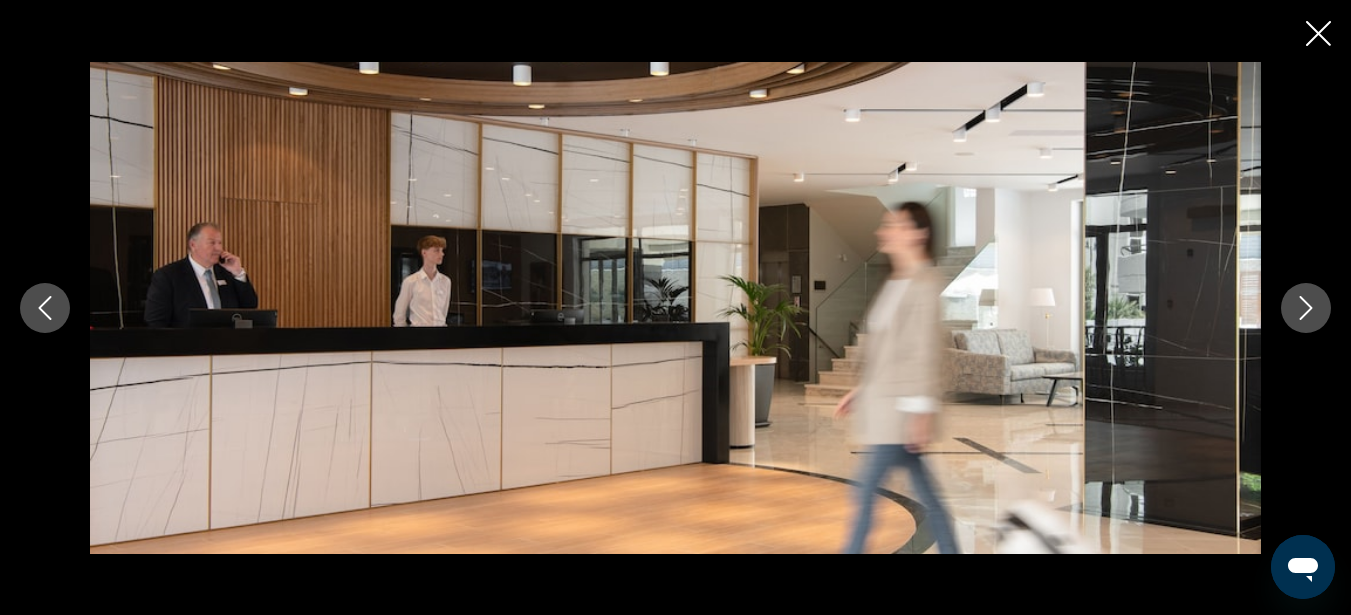 click 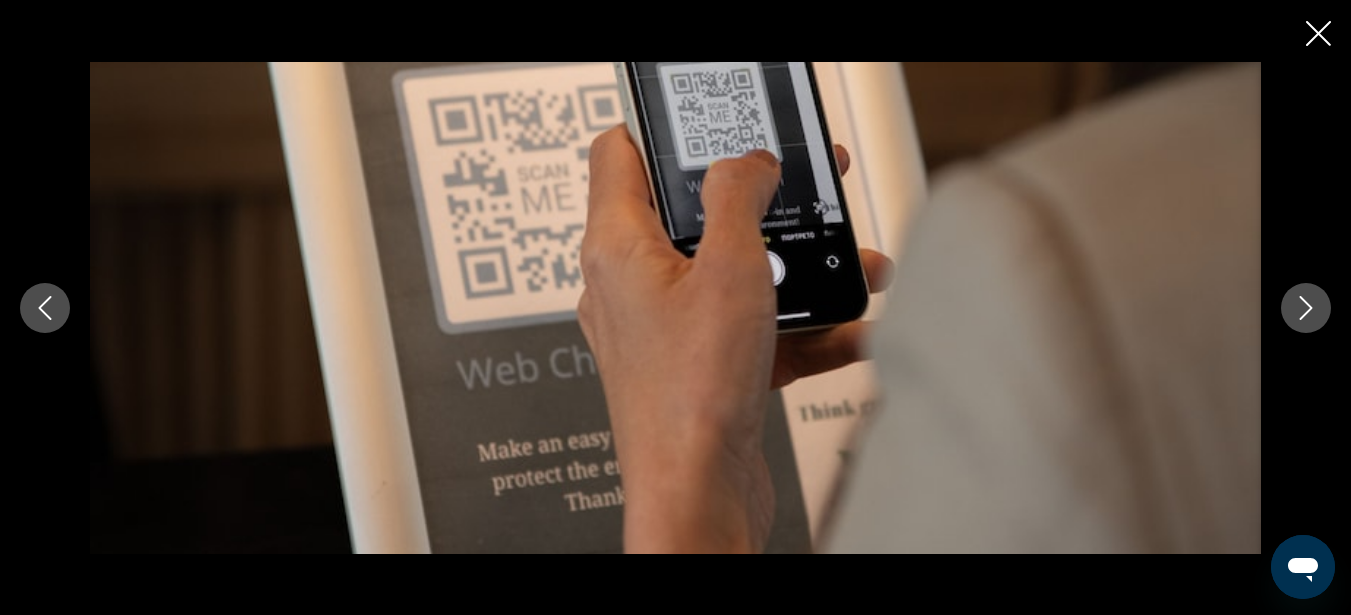 click 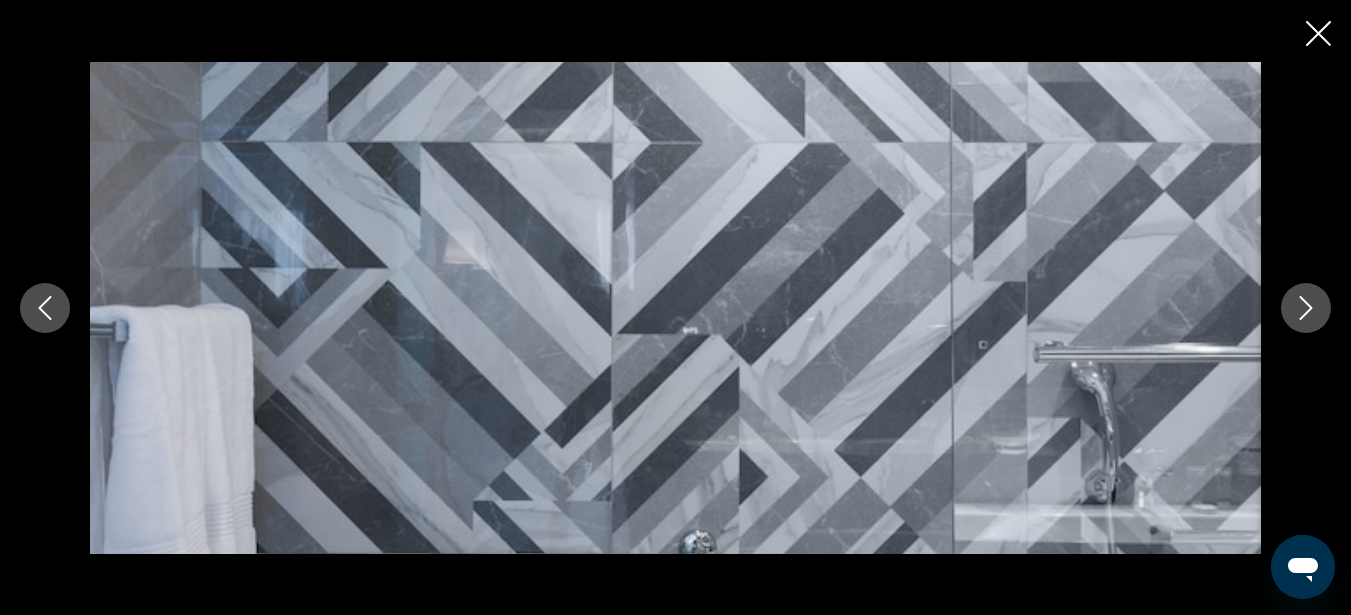 click 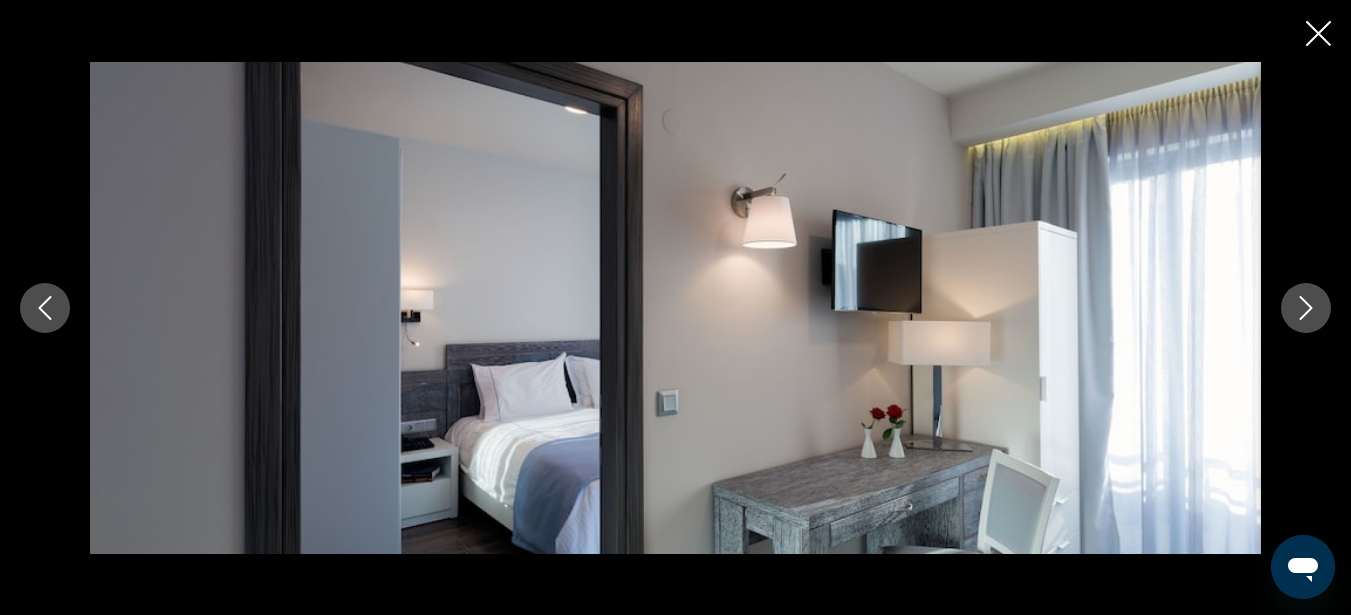 click 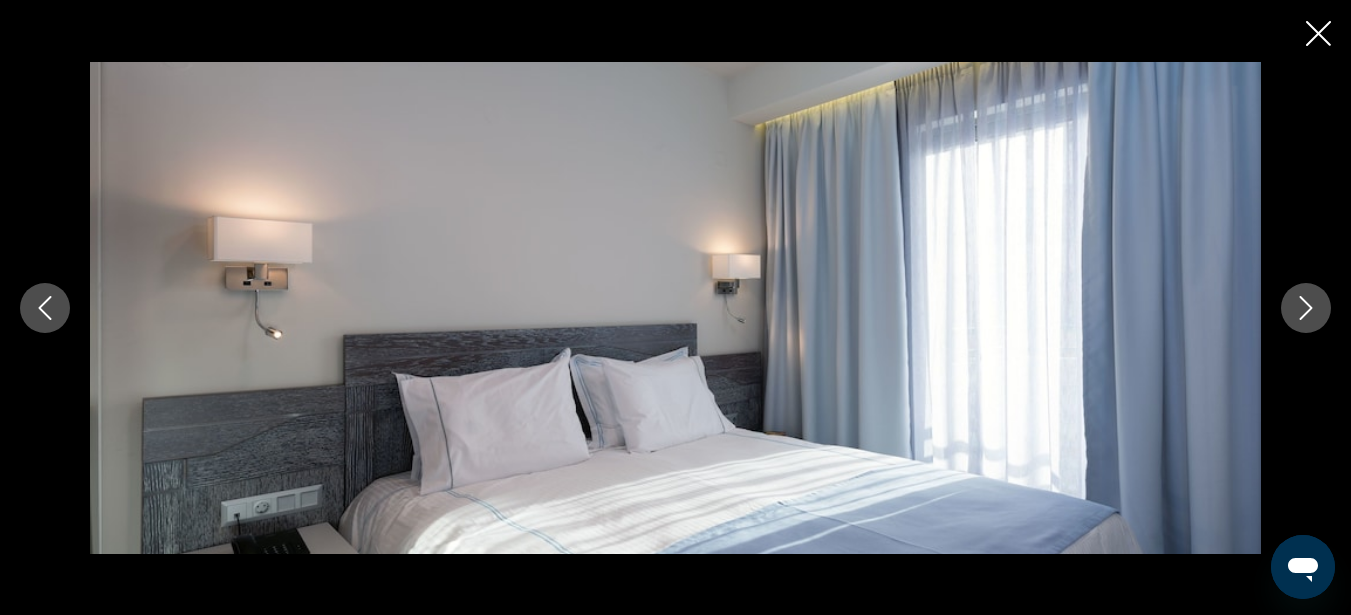 click 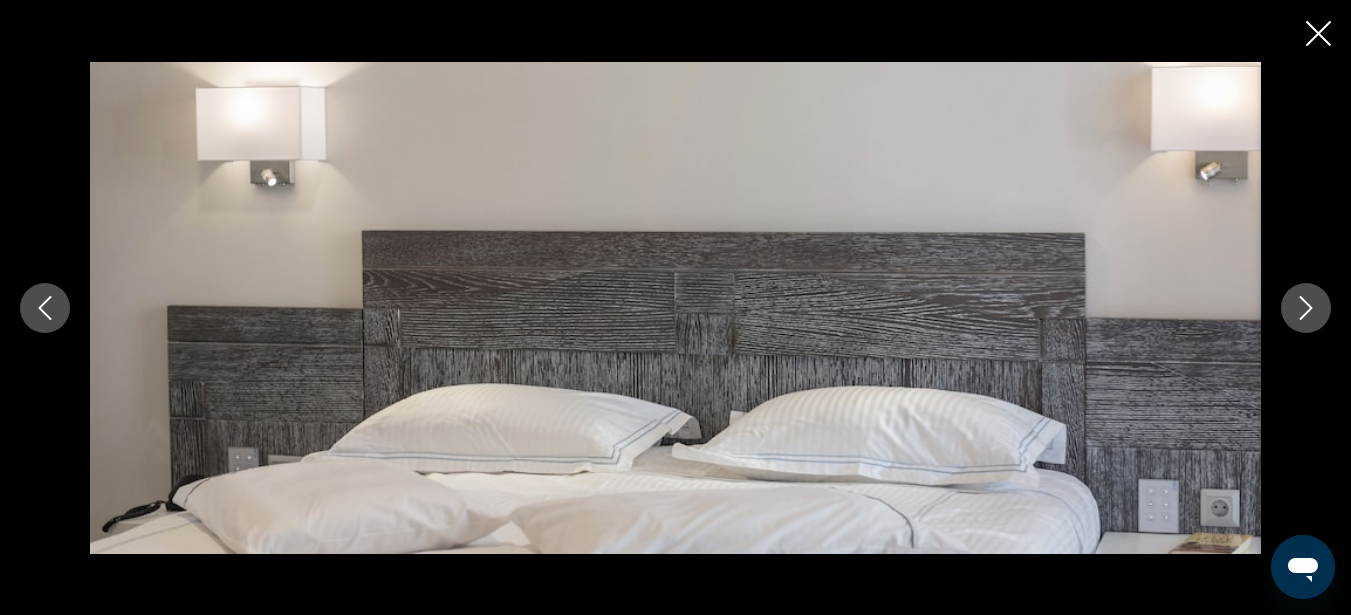 click 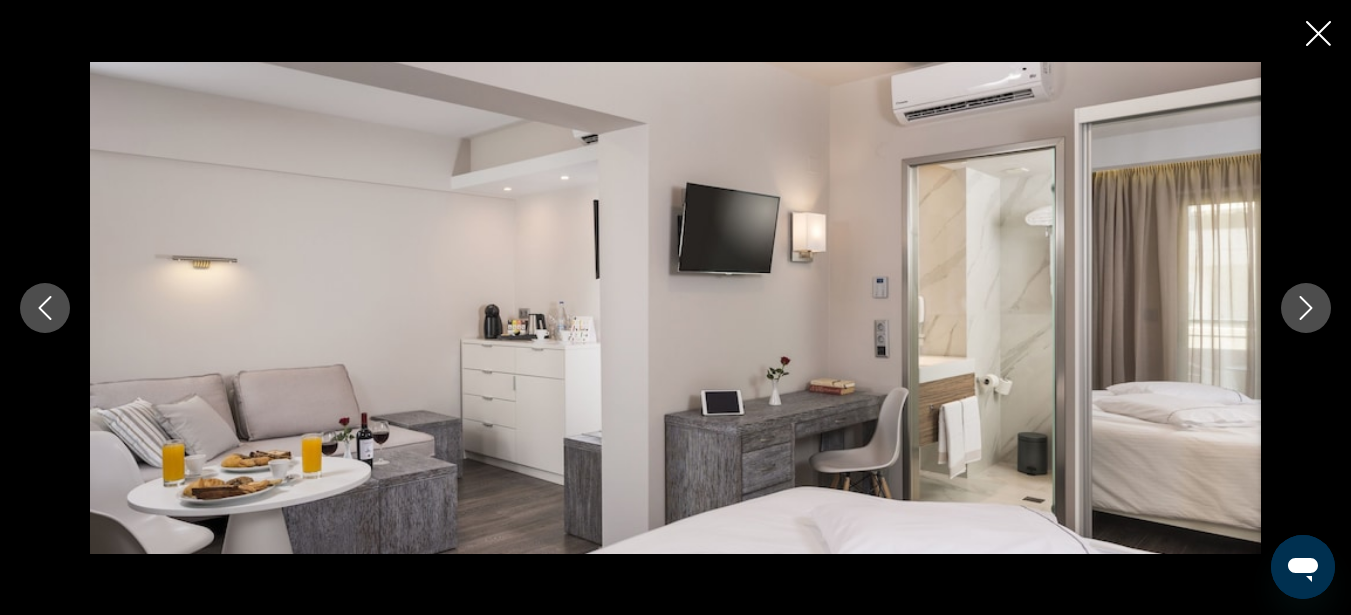 click 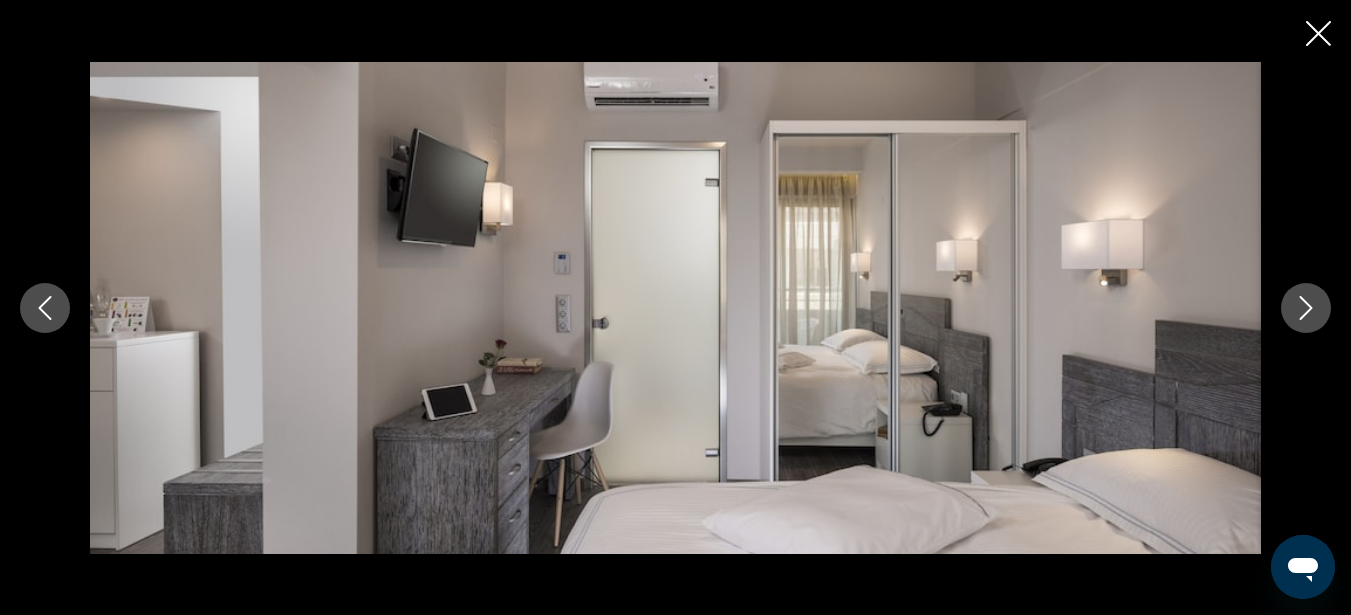 click 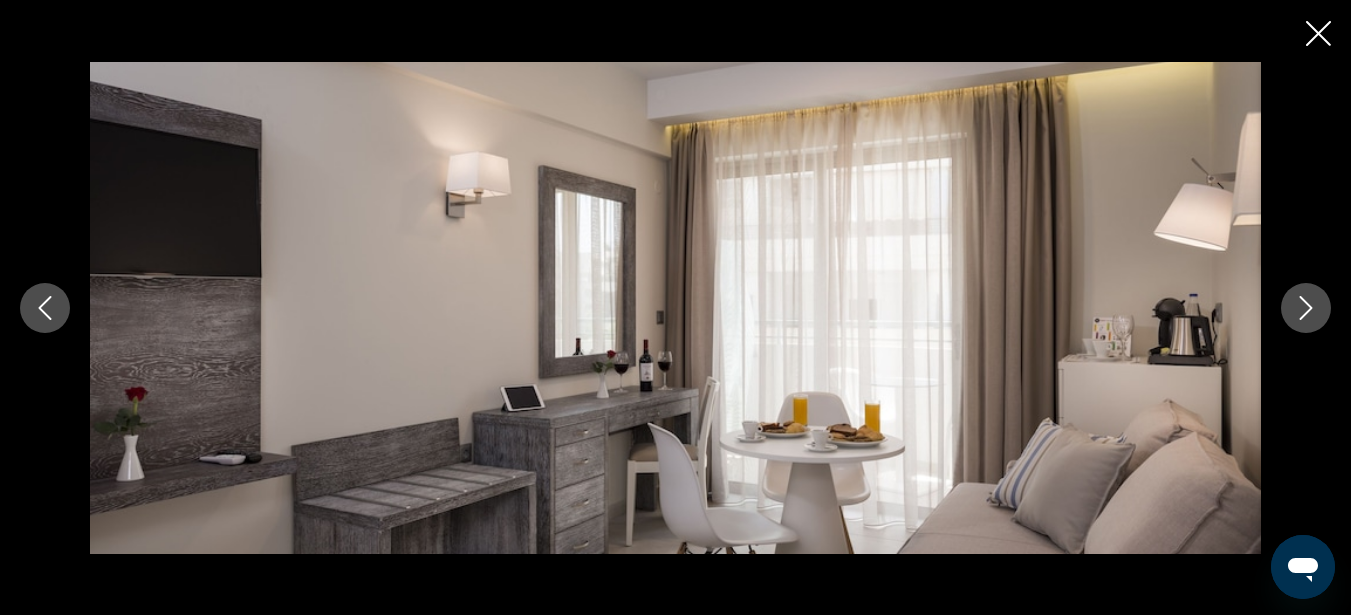 click 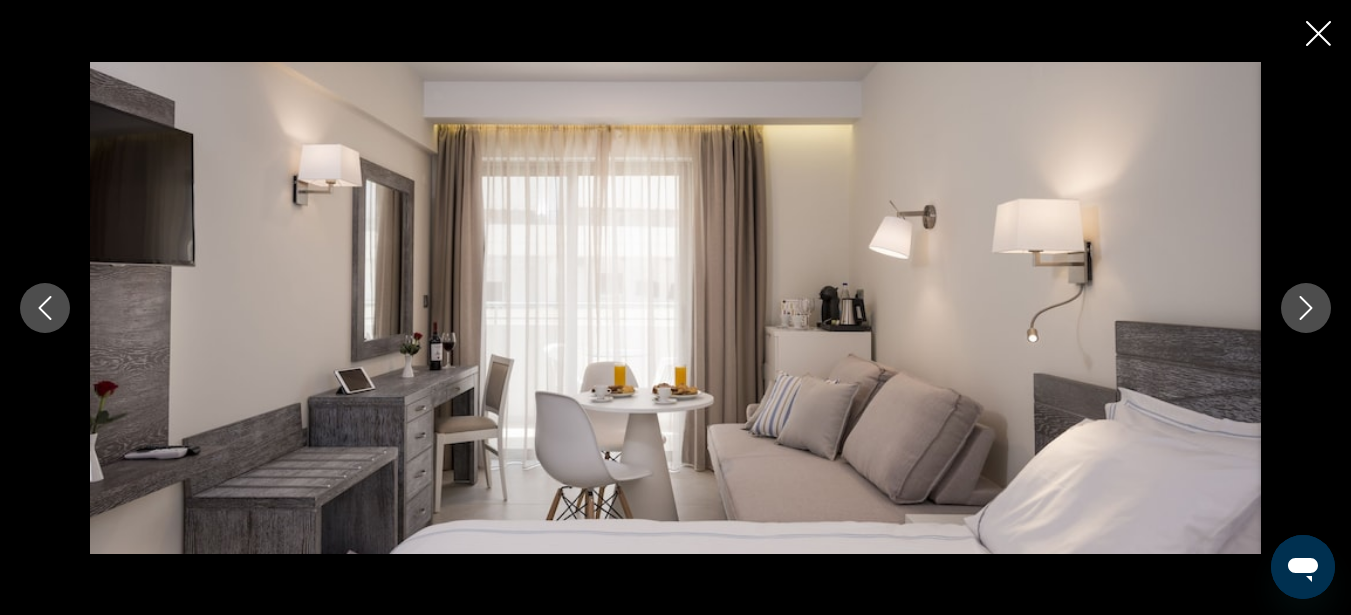click 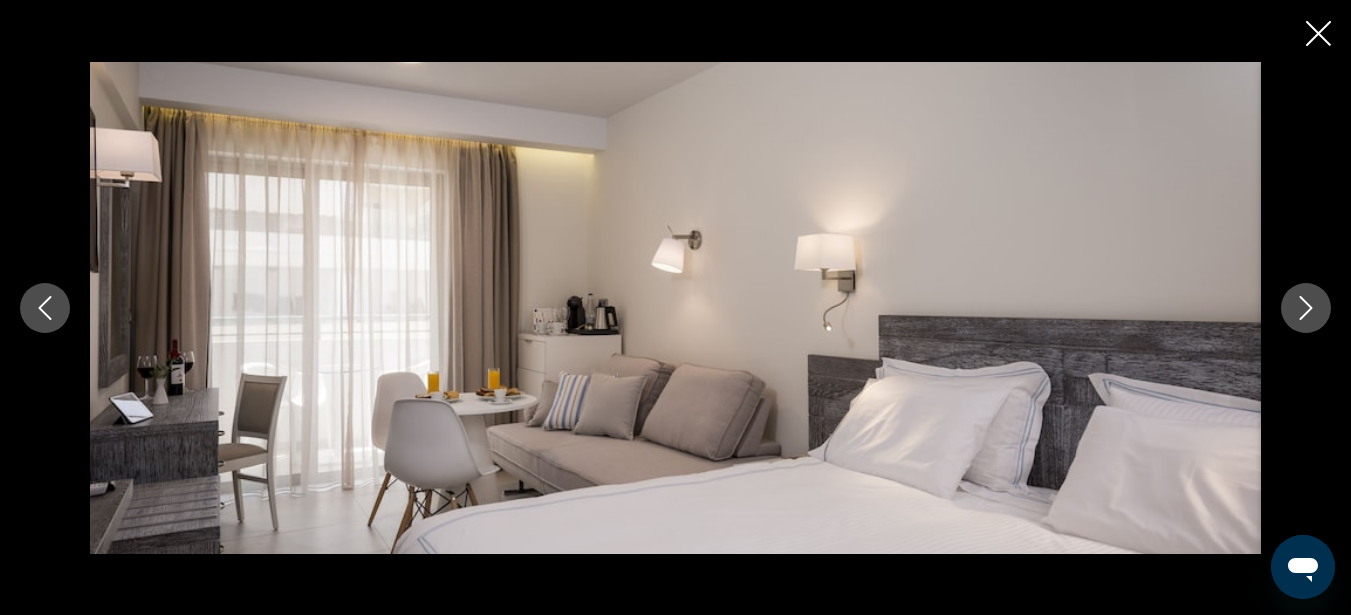 click 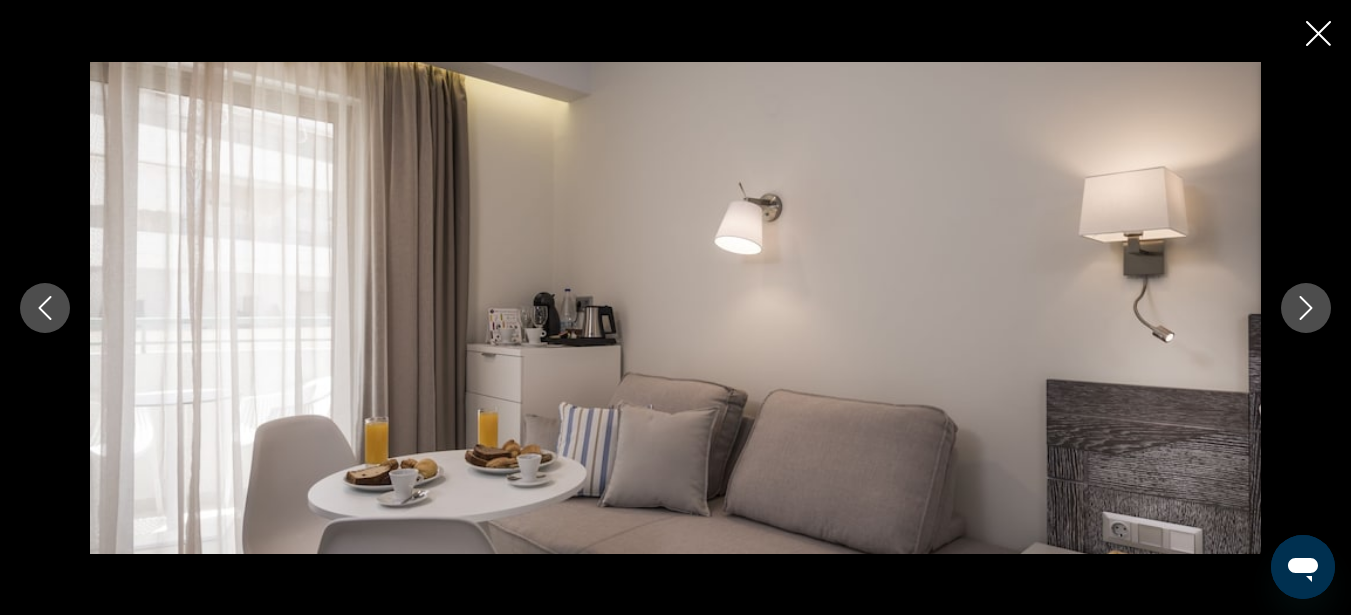 click 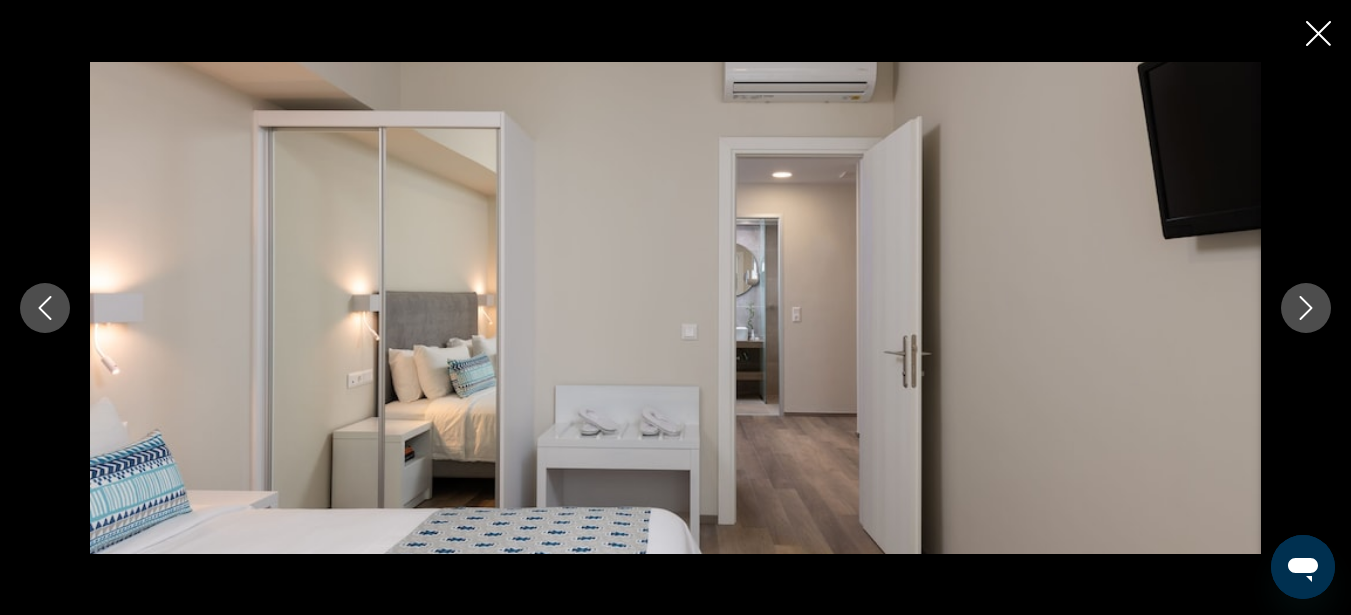 click 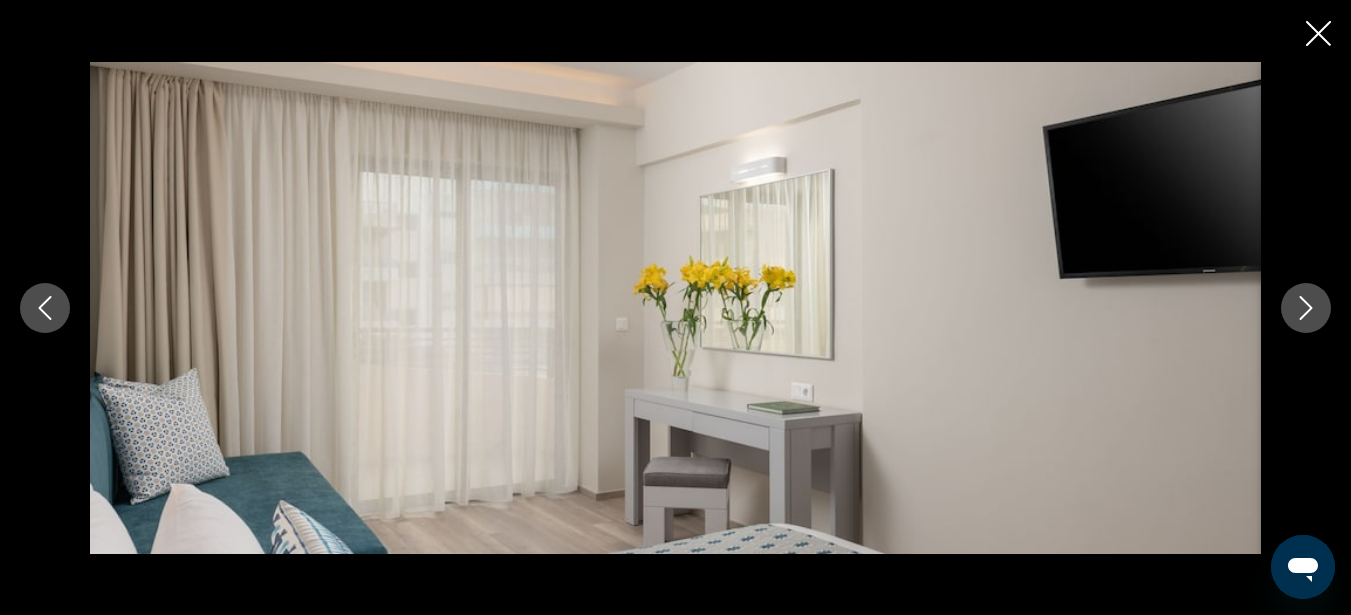 click 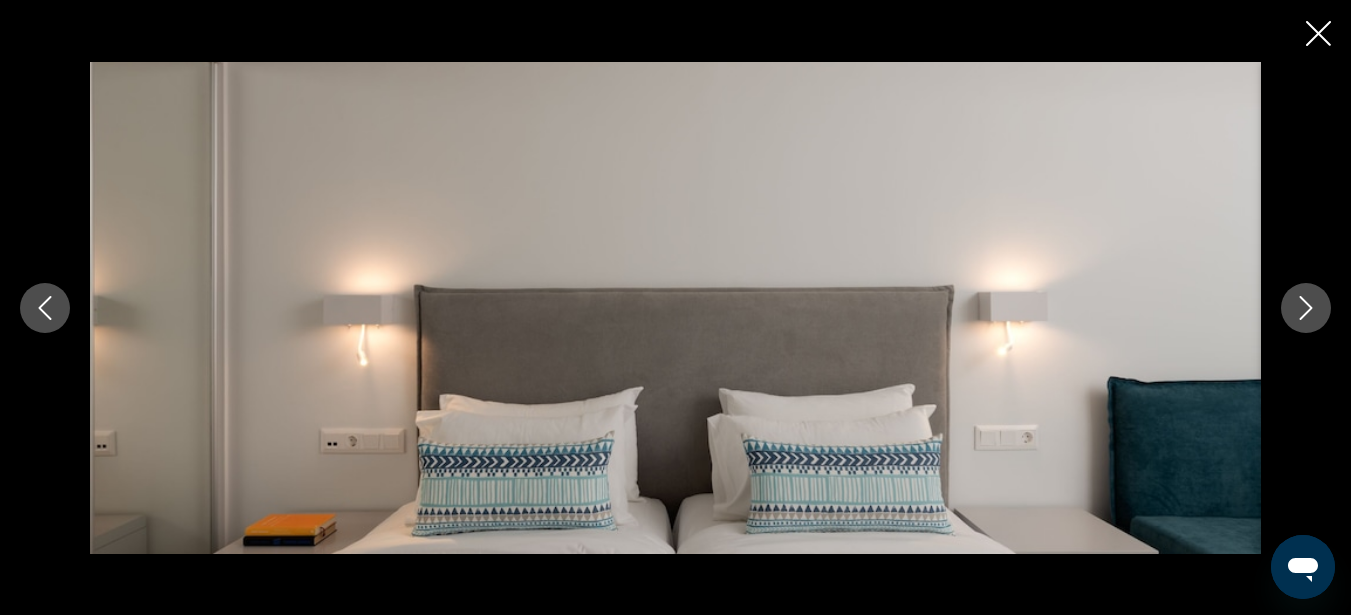 click 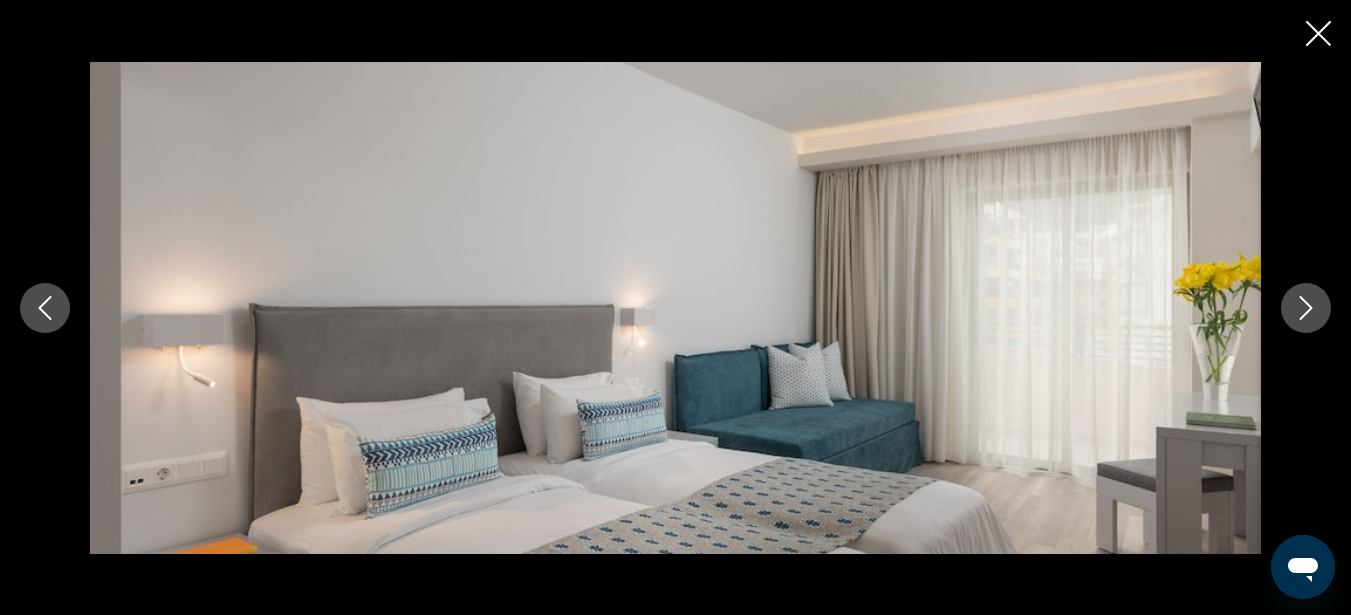 click 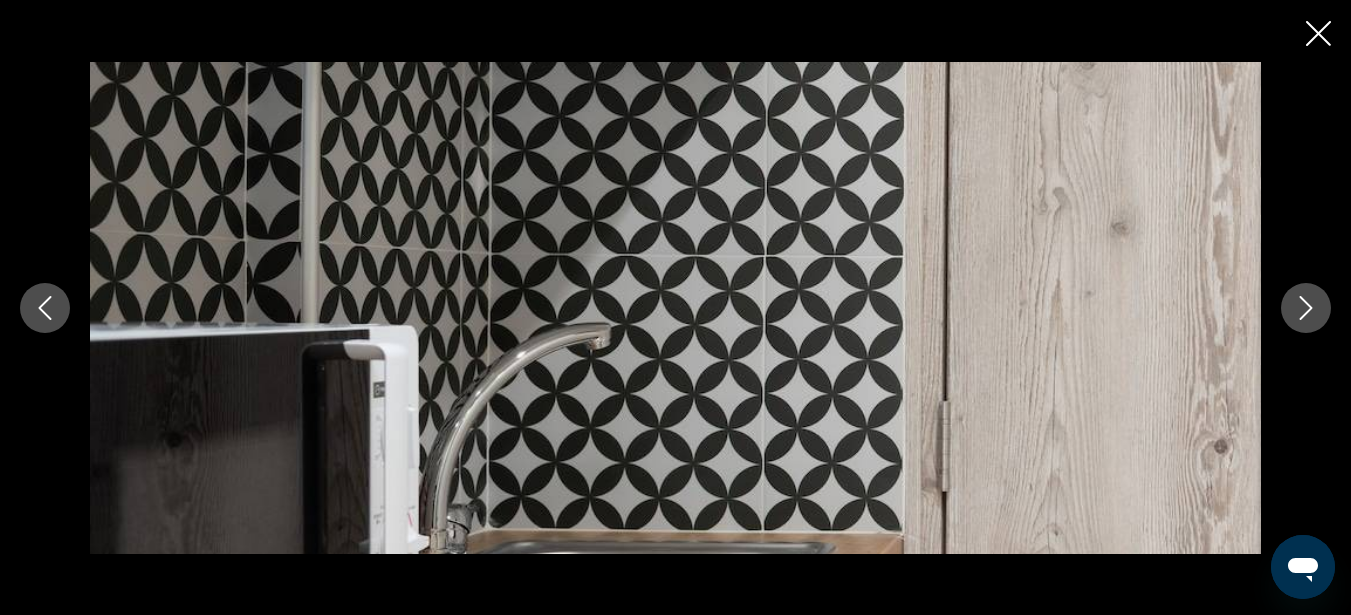 click 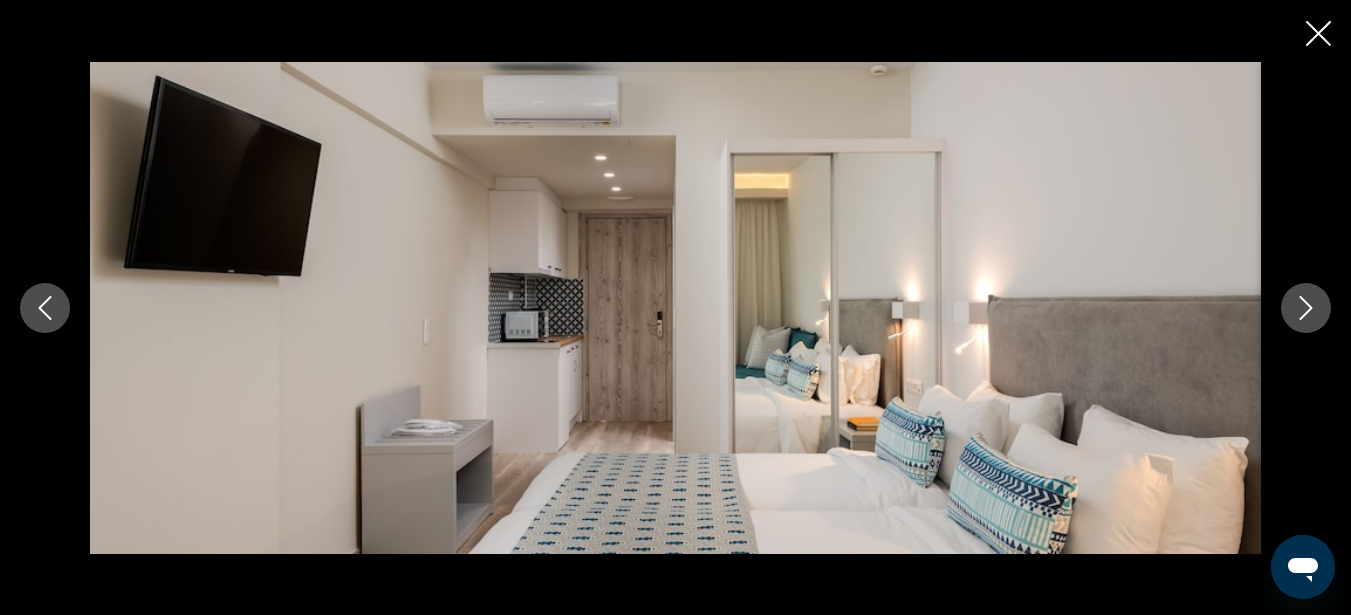 click 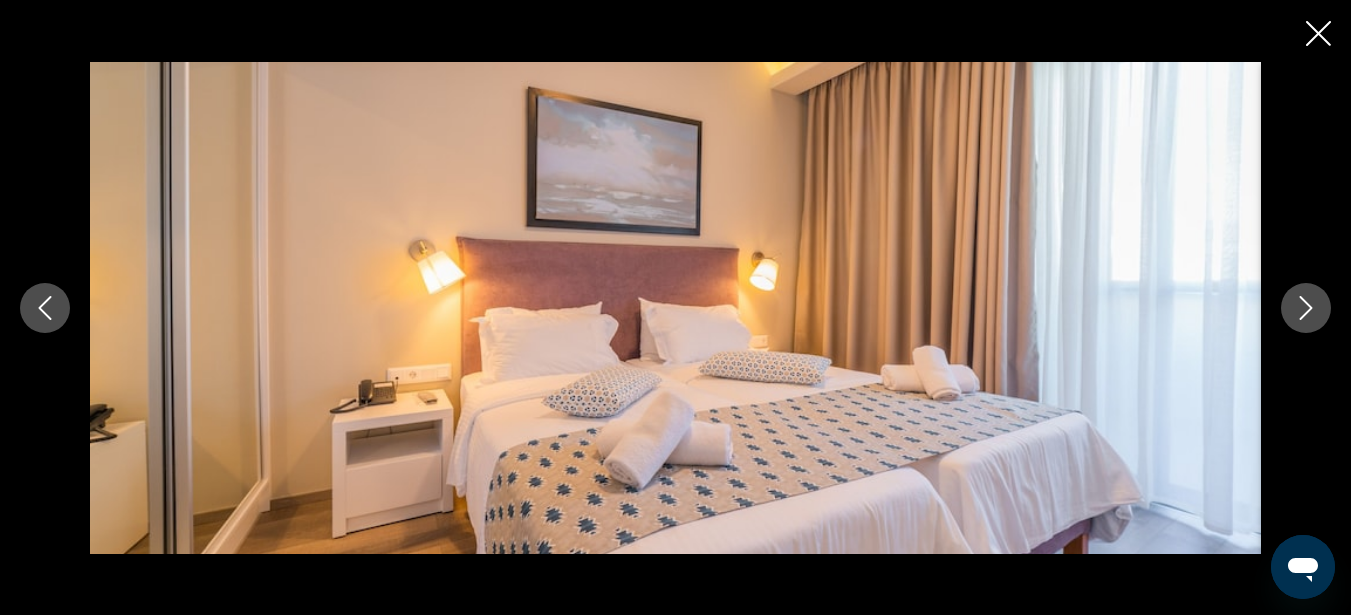 click 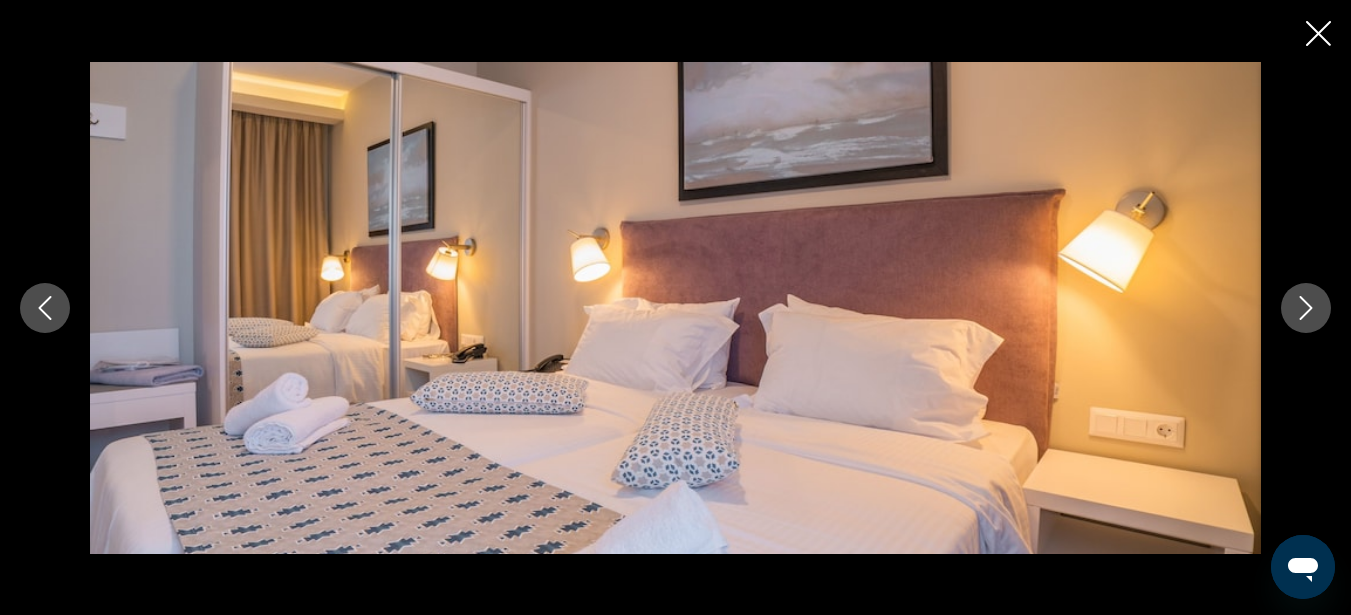 click 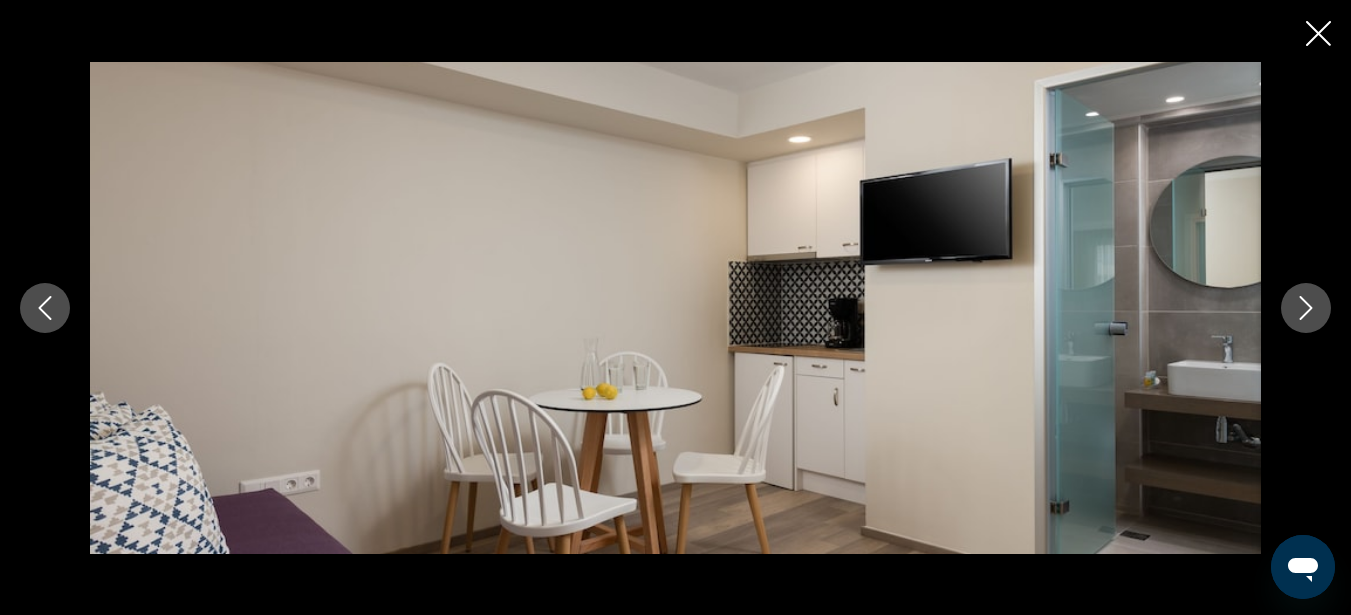 click 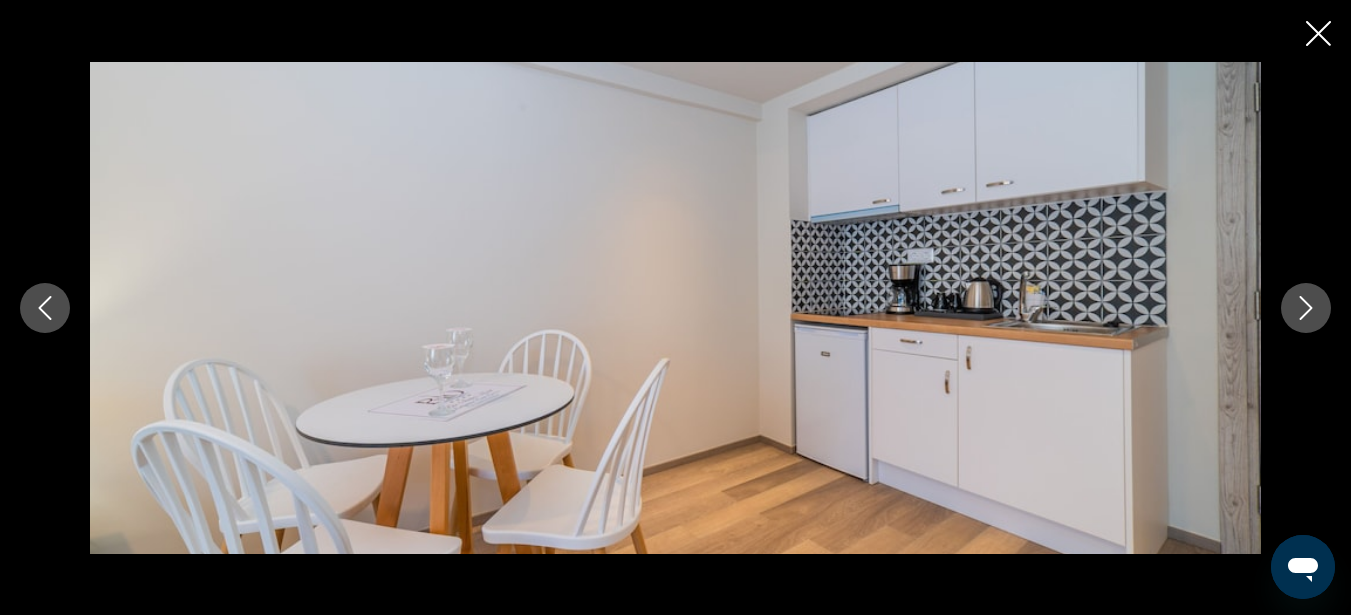 click 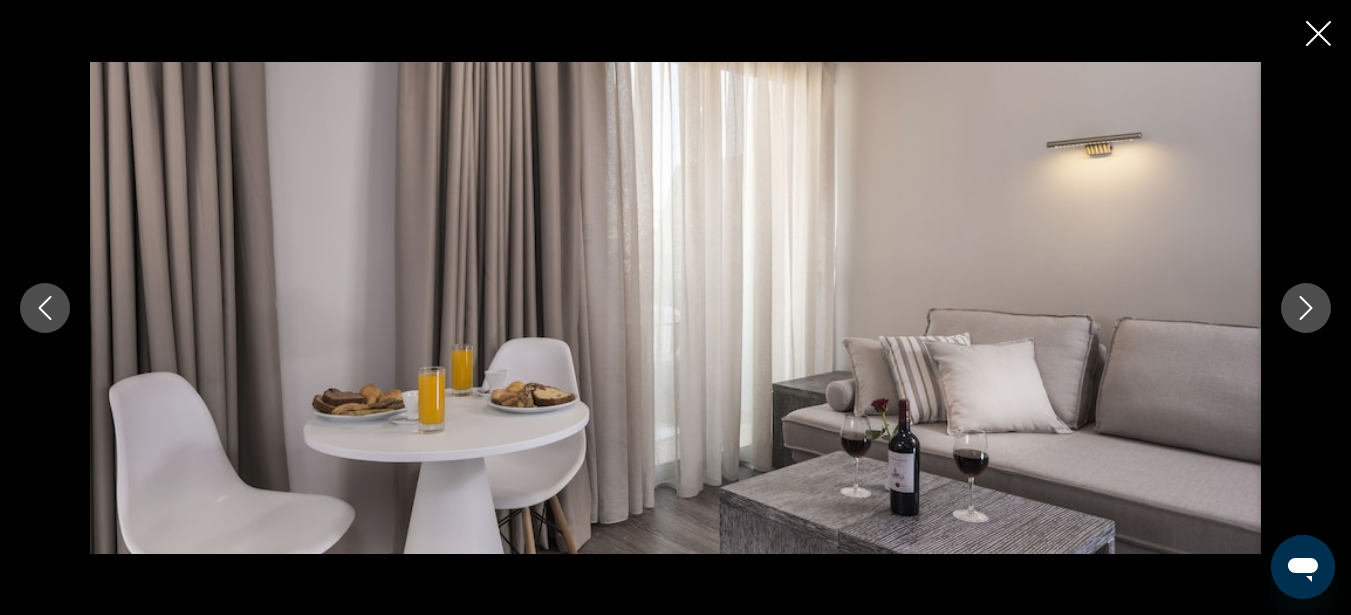 click 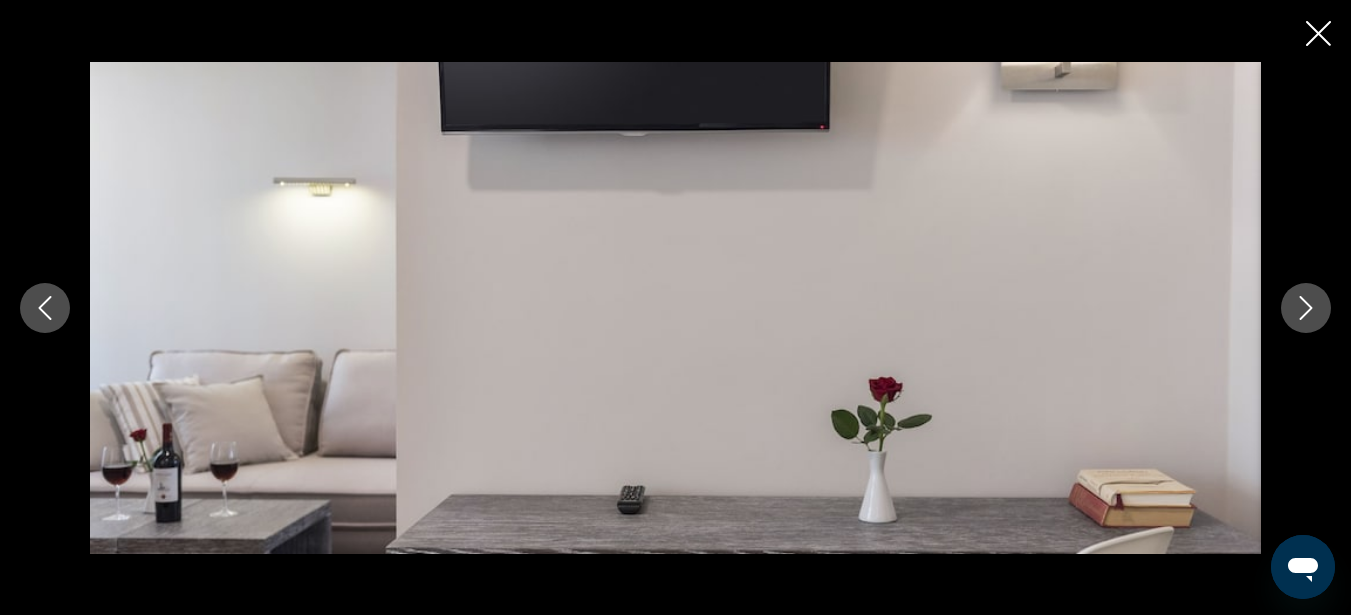 click 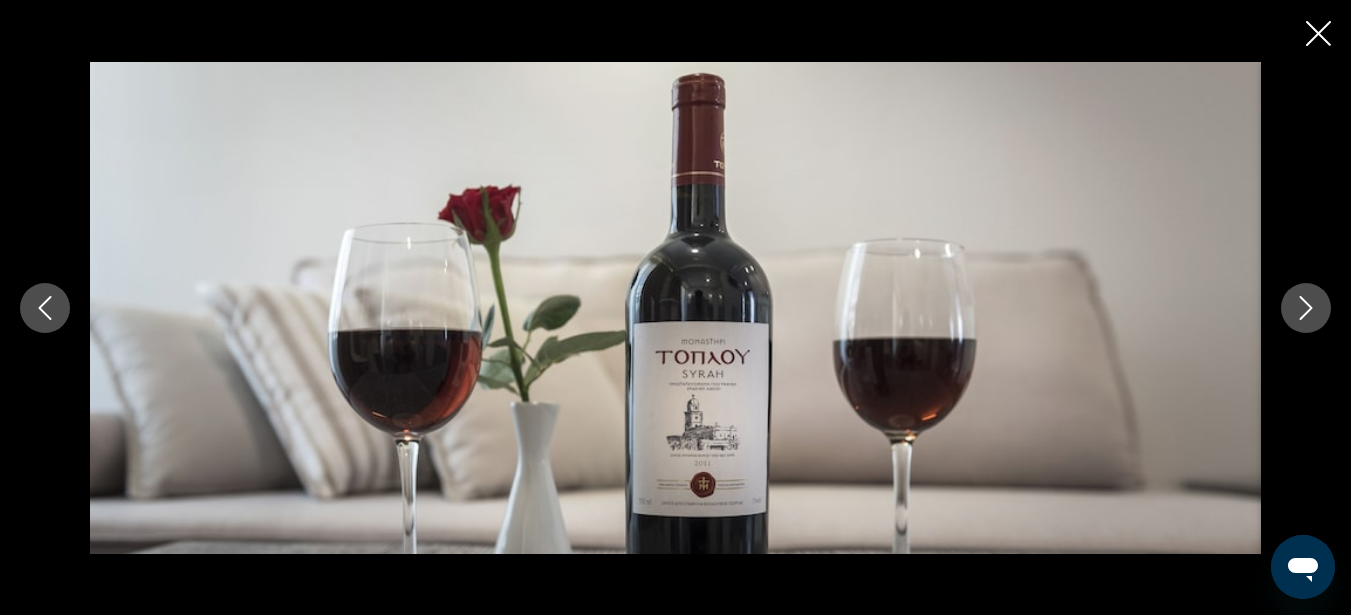 click 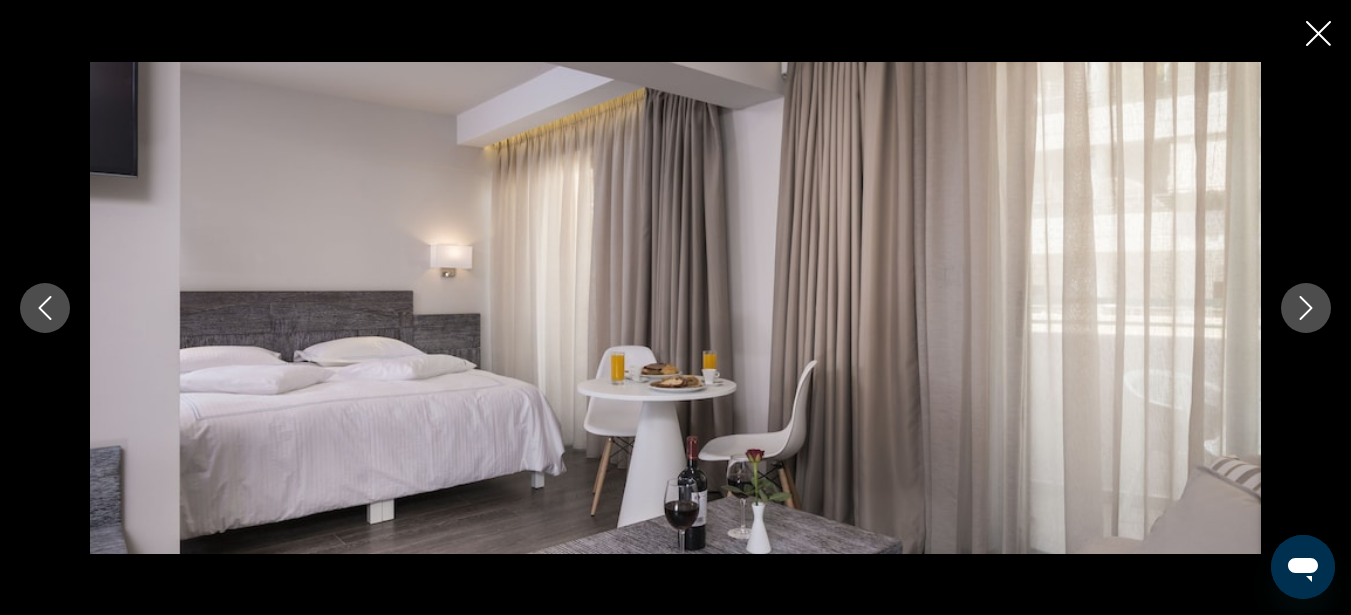 click 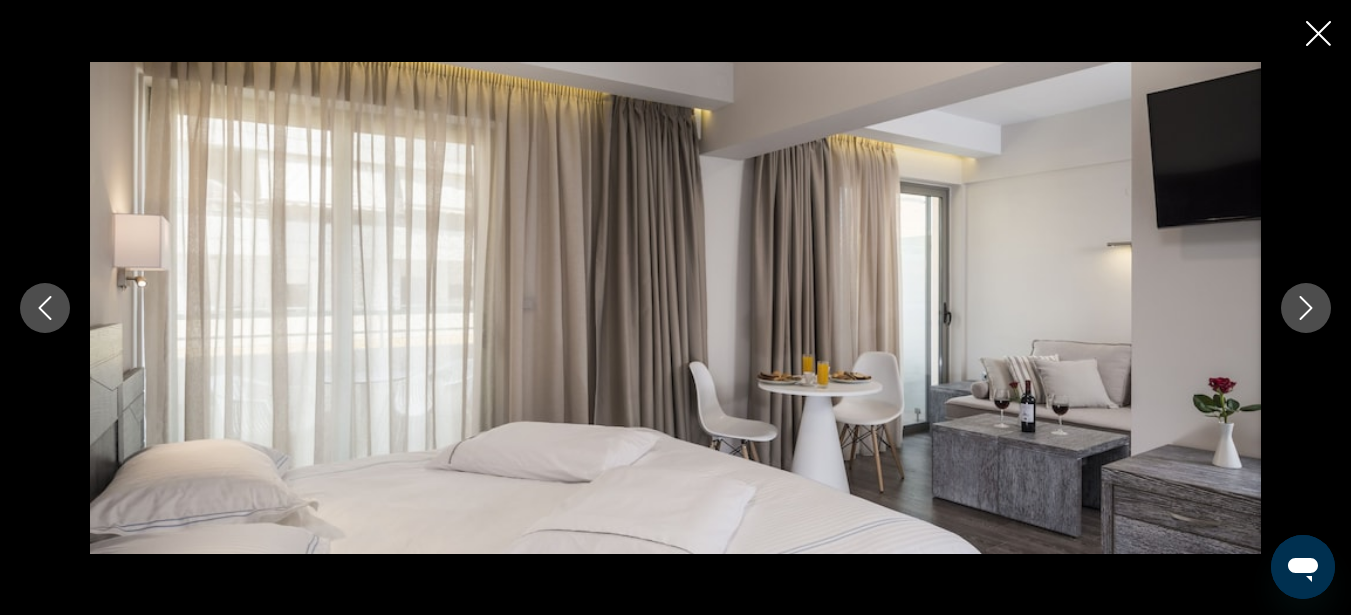 click 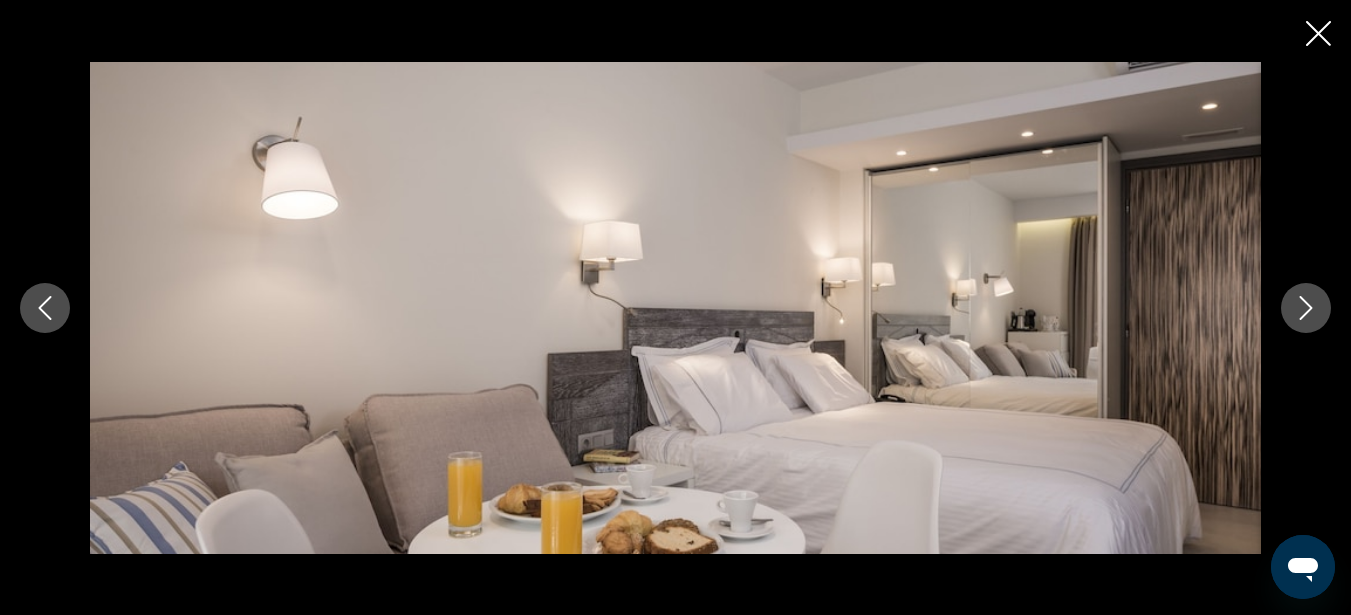 click 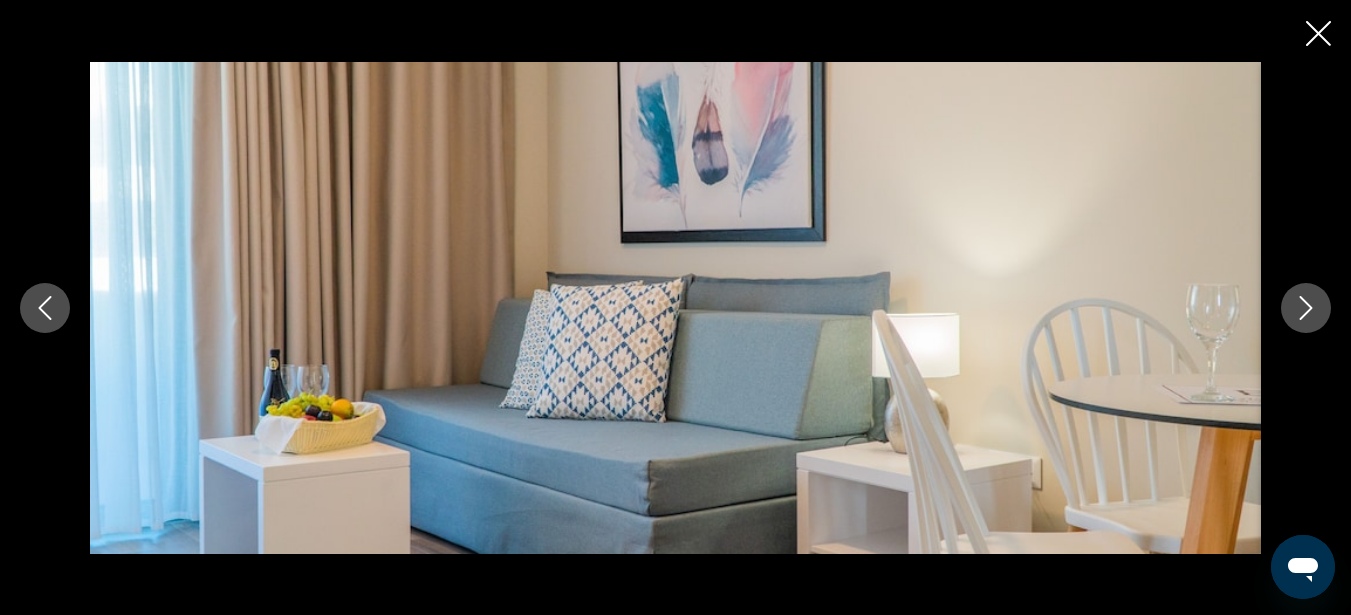 click 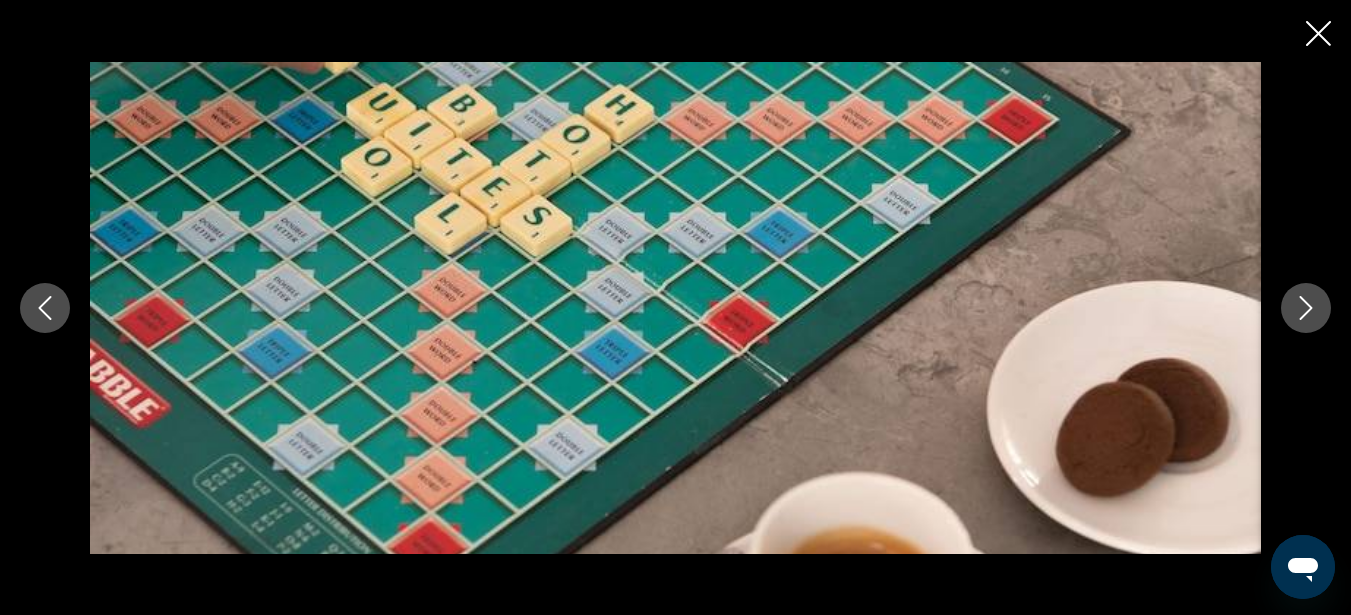 click 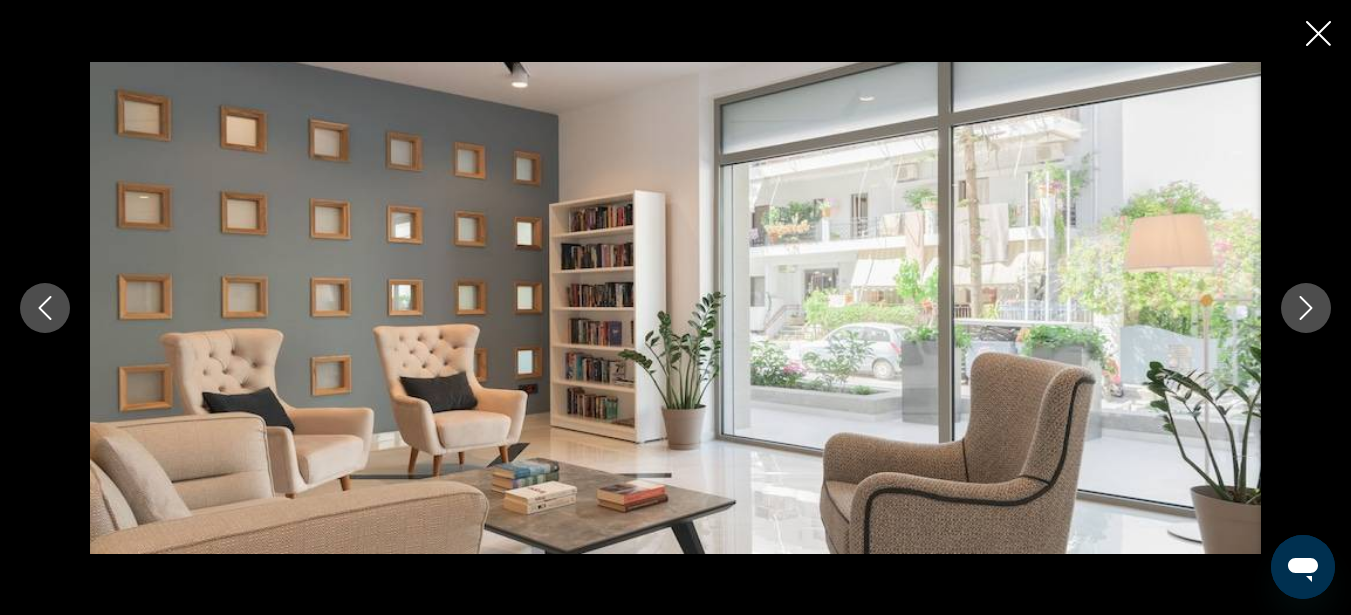 click 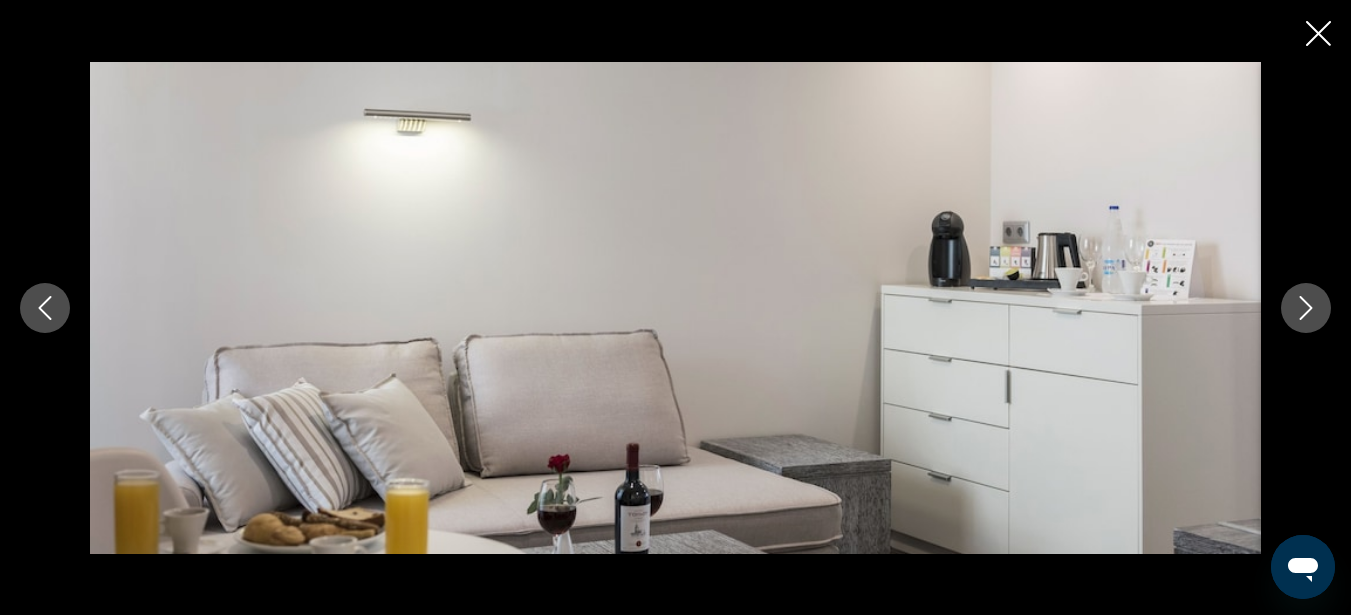 click 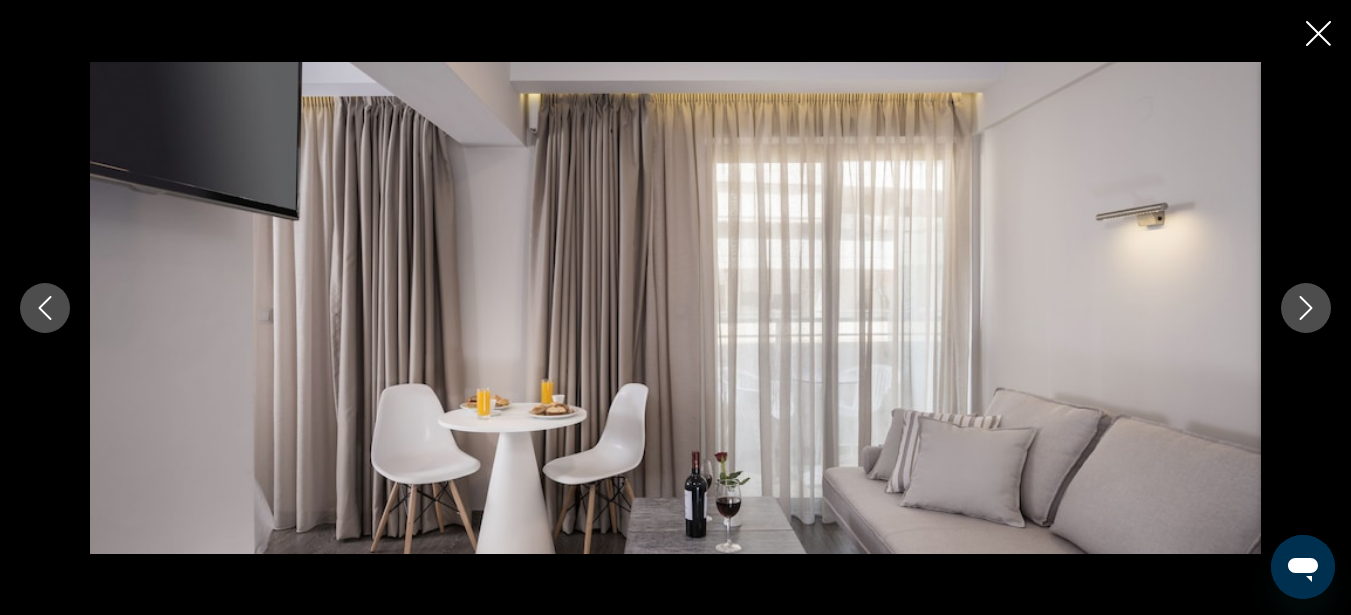 click 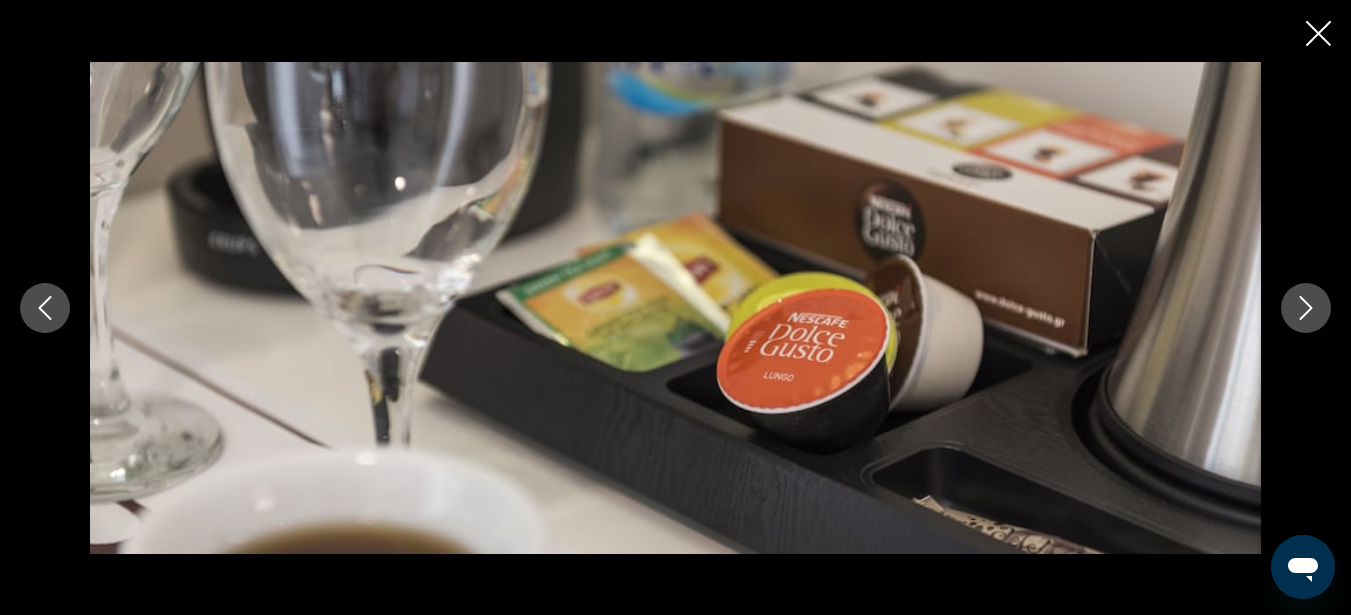 click 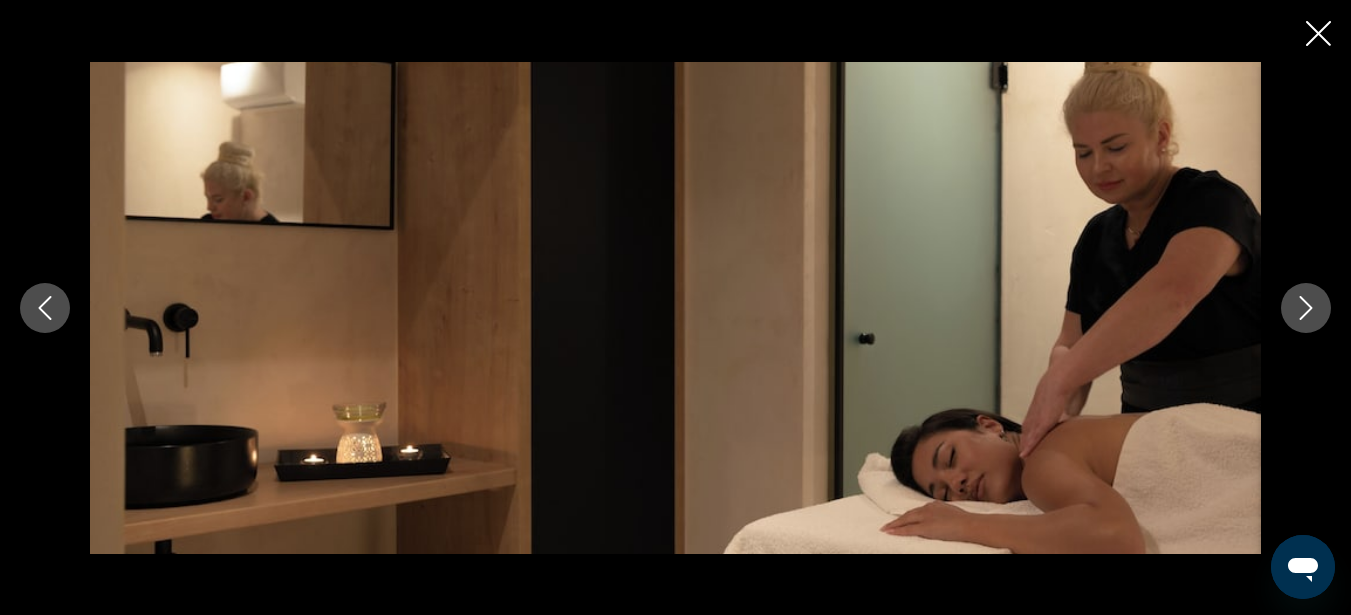 click 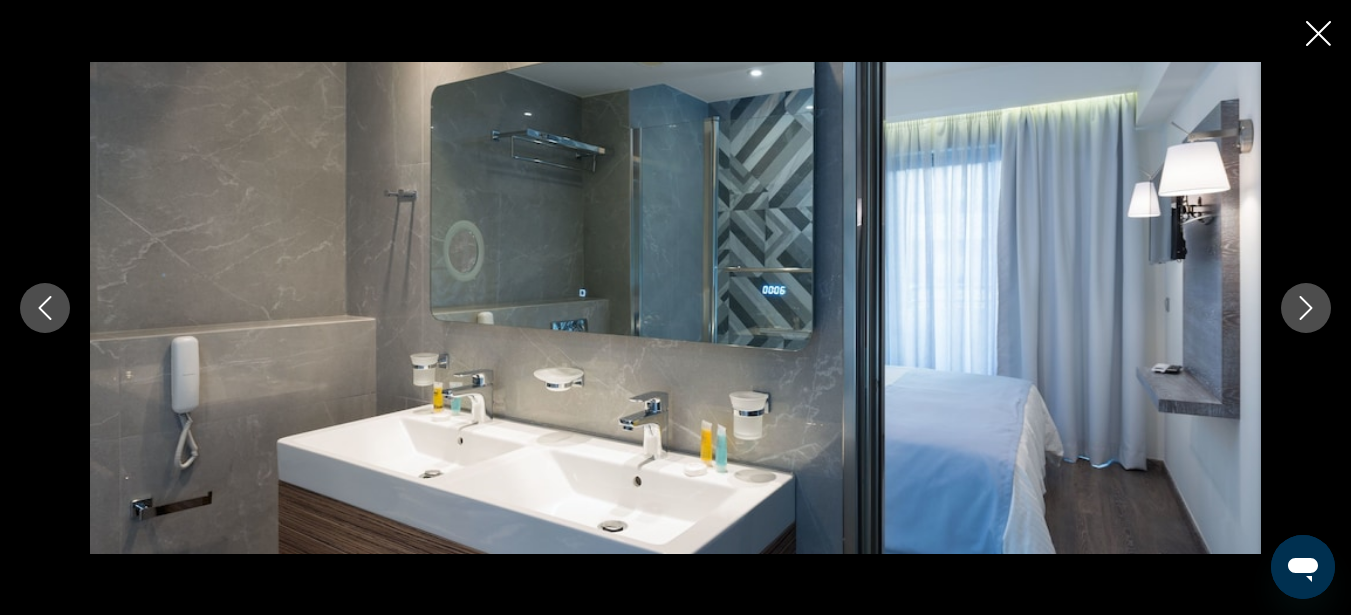 click 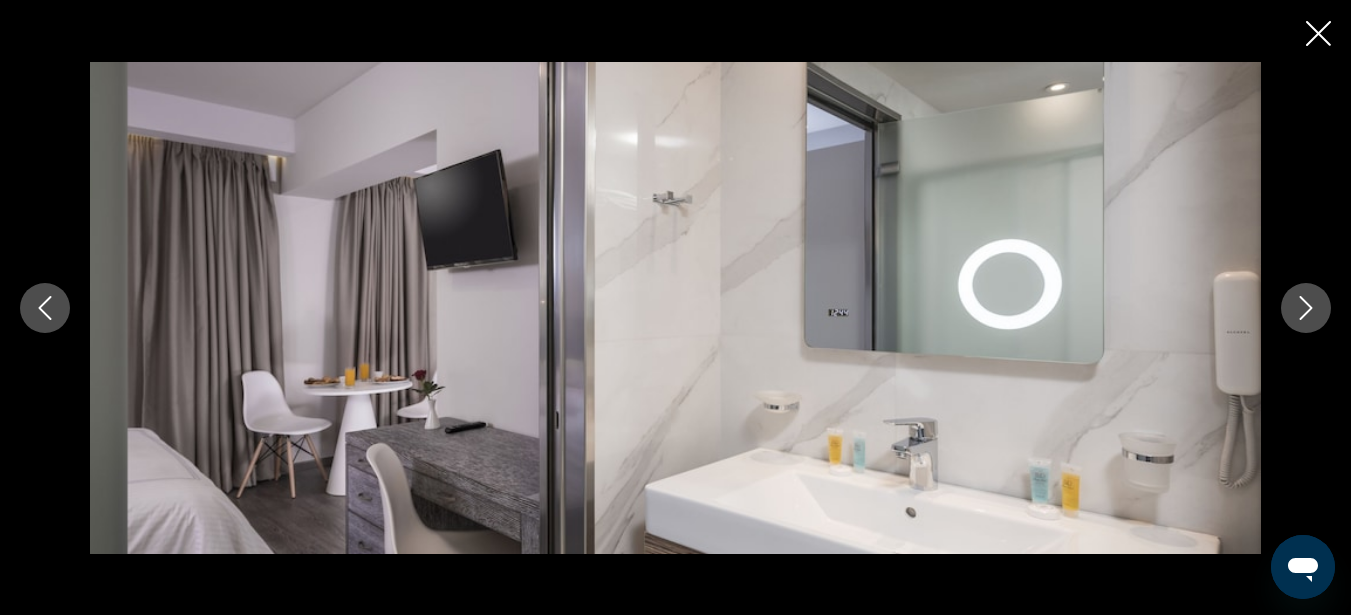 click 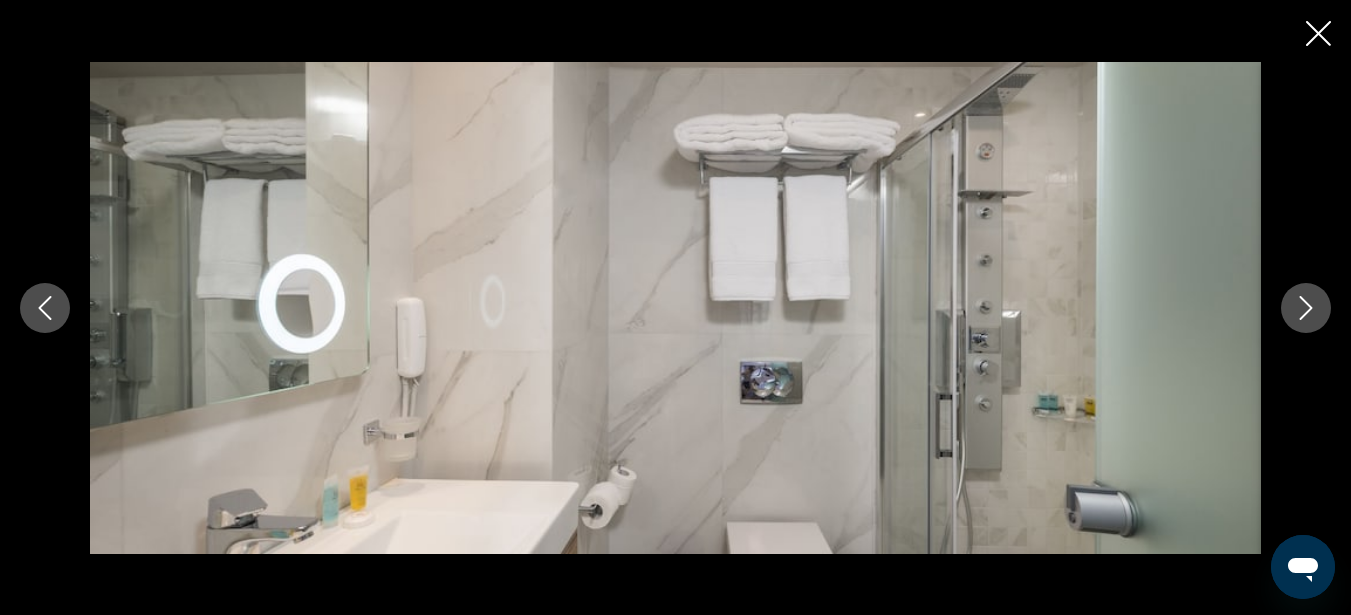 click 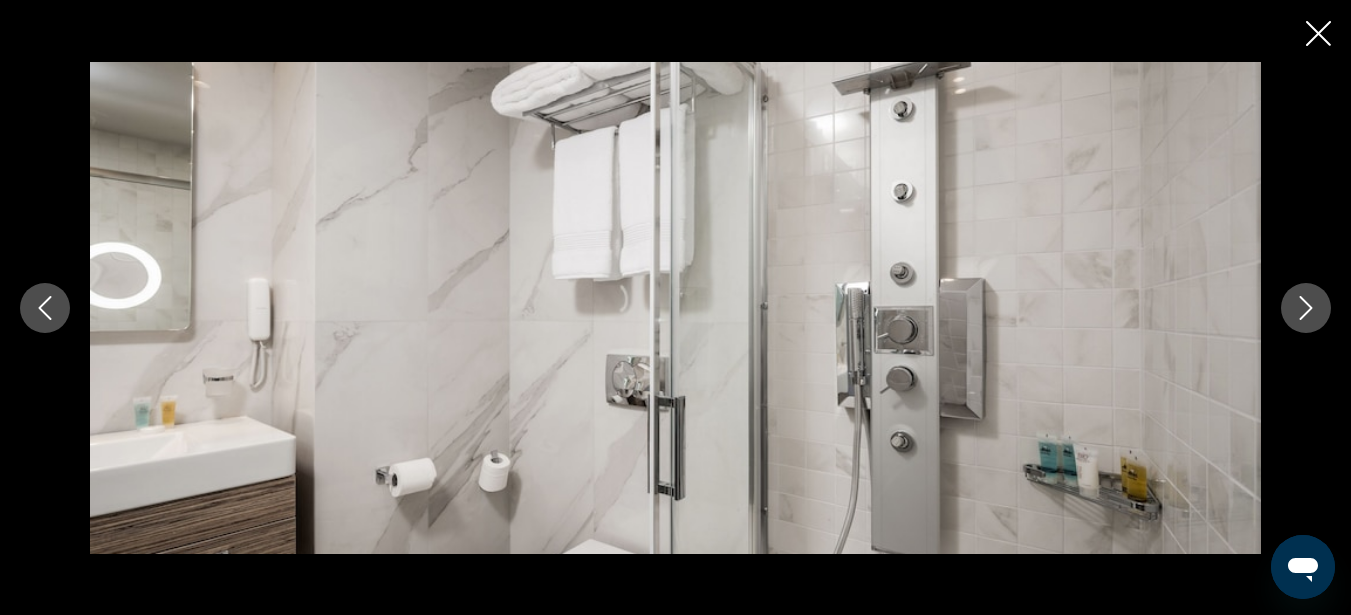 click 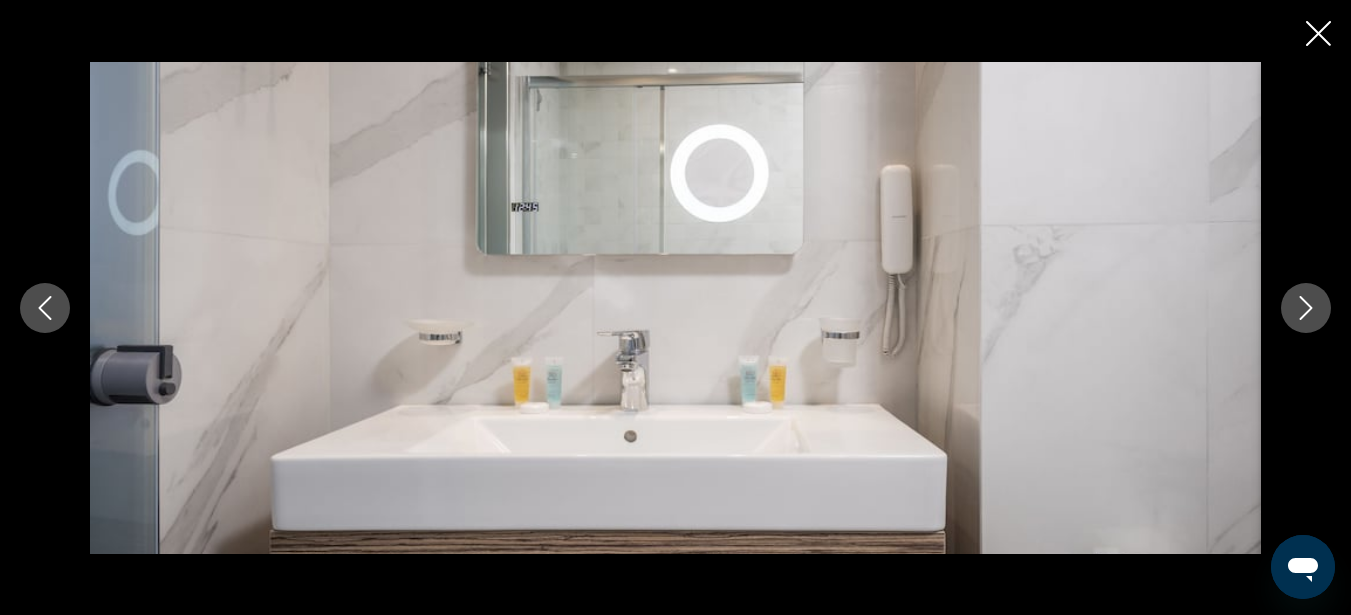 click 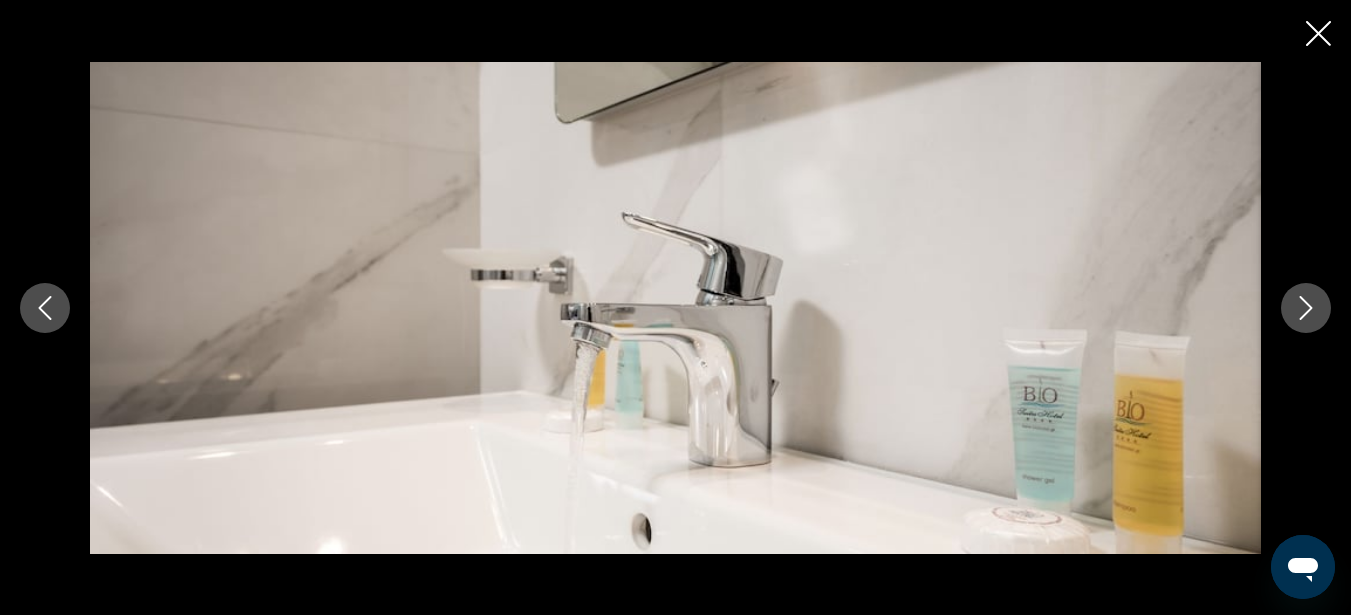 click 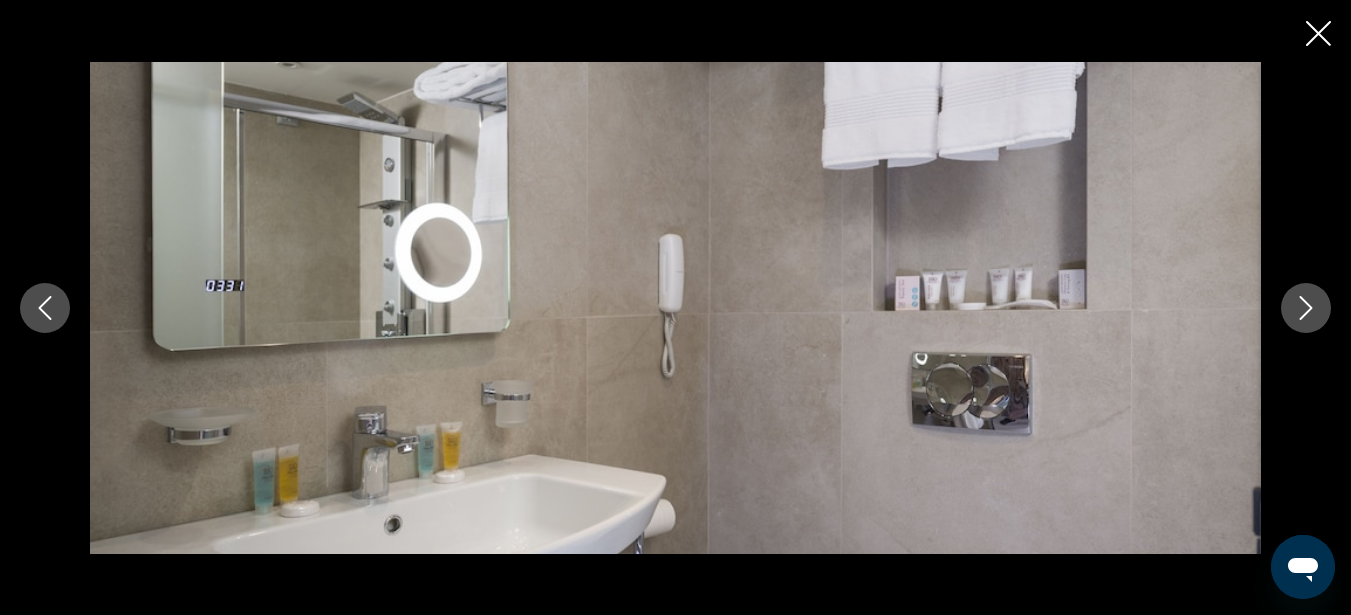 click 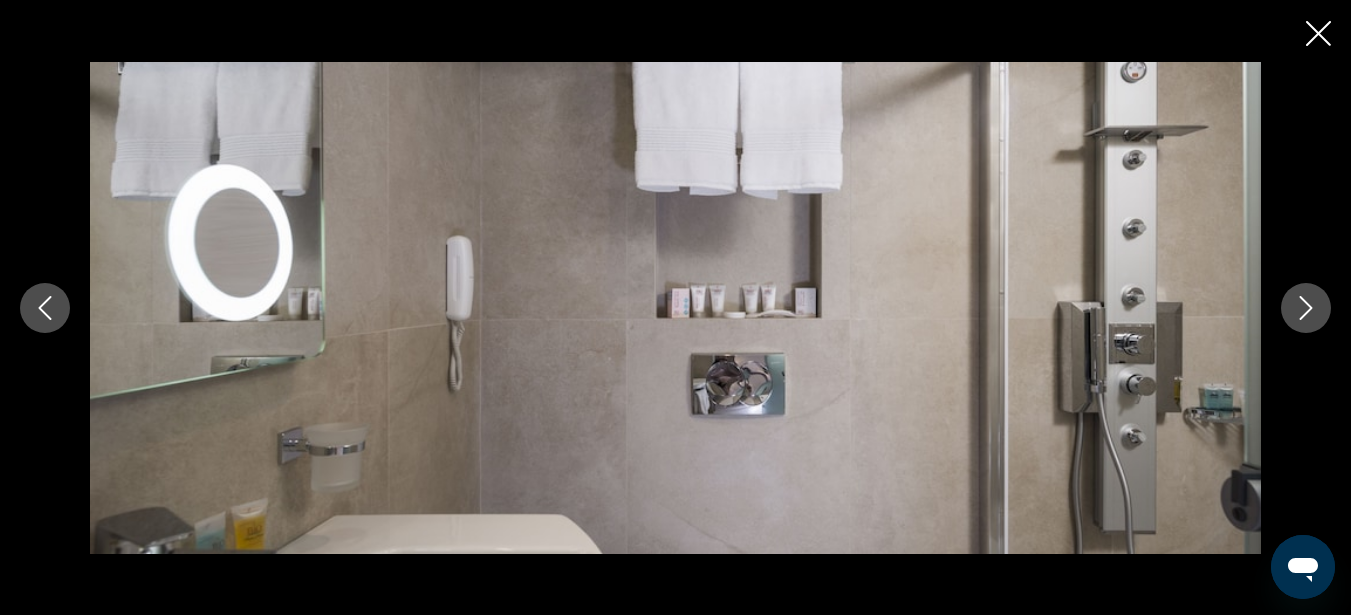 click 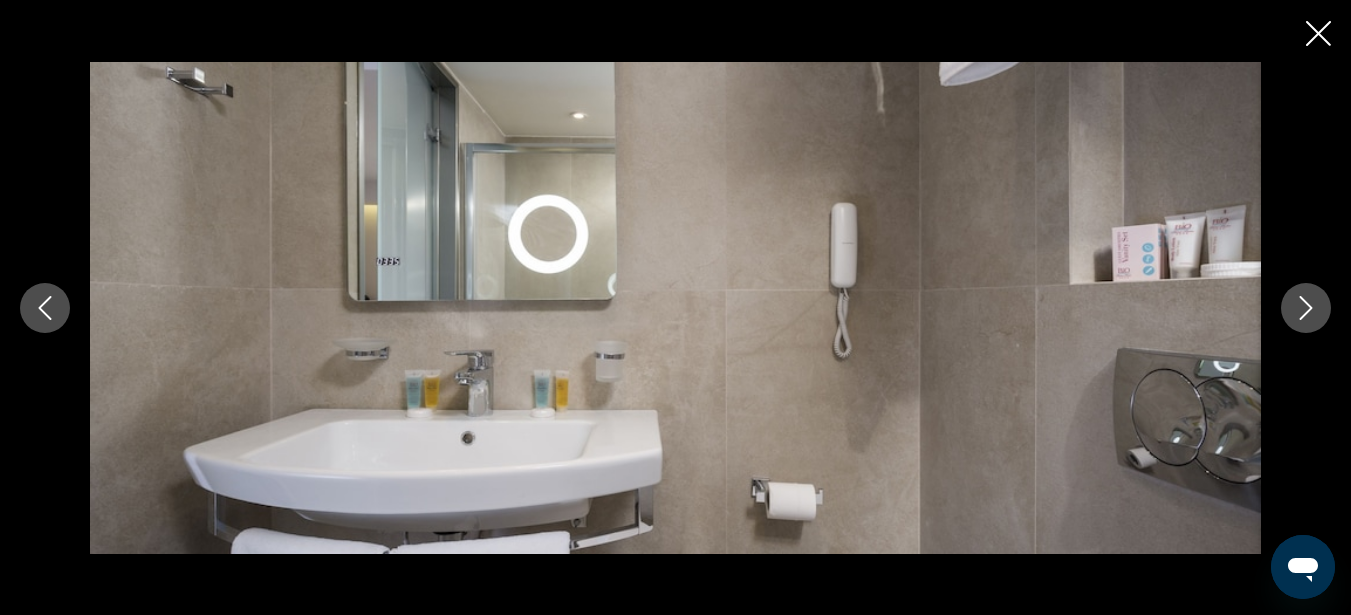 click 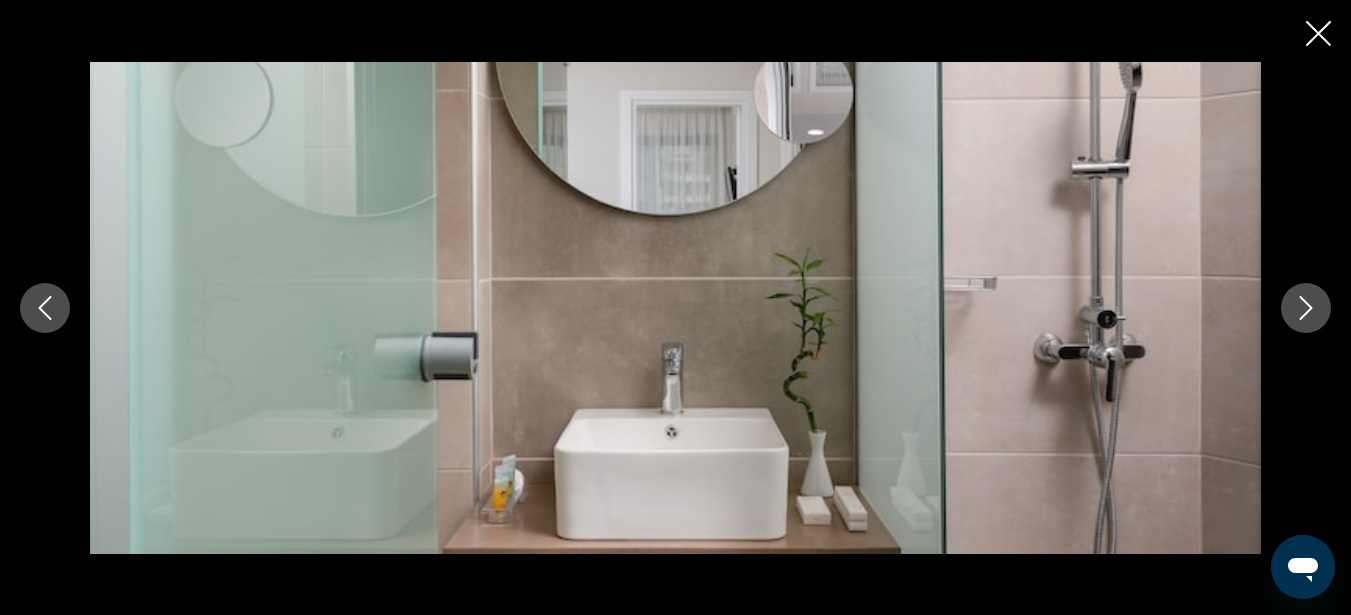 click 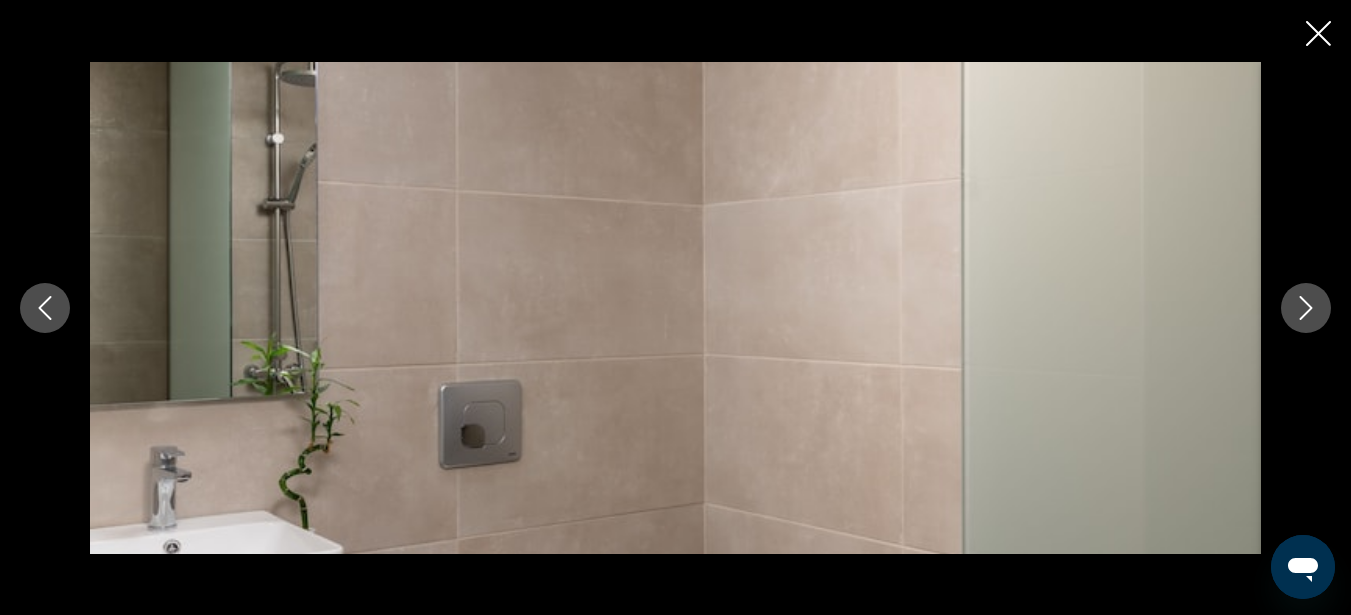 click 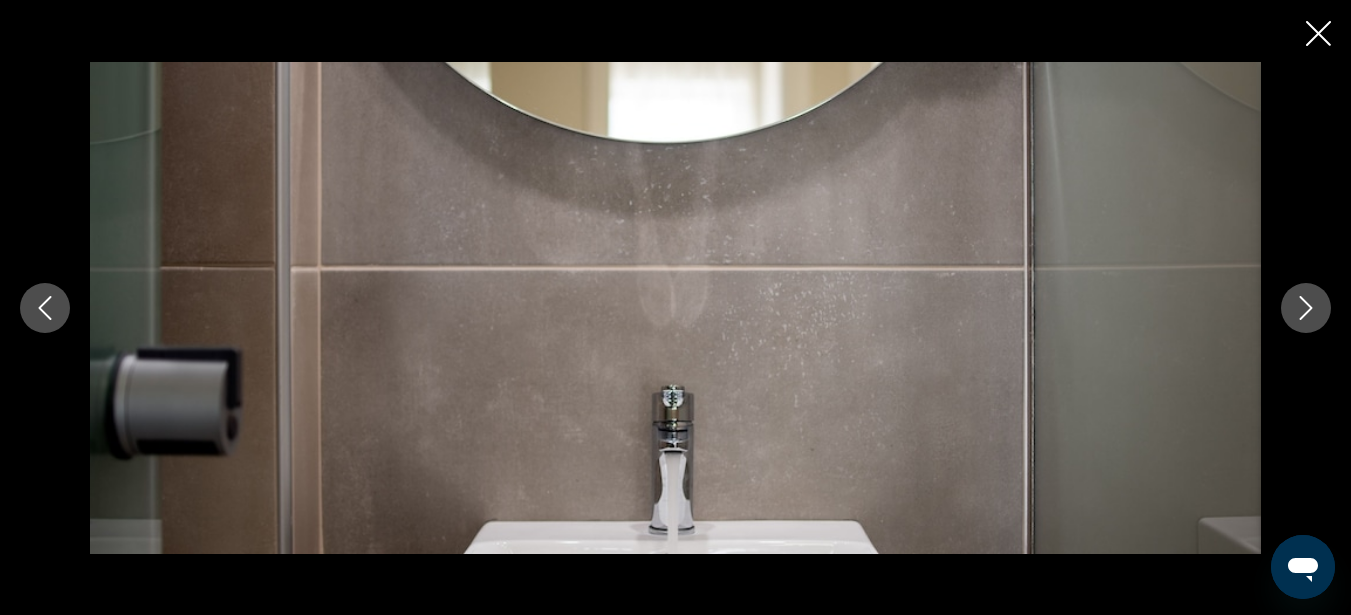 click 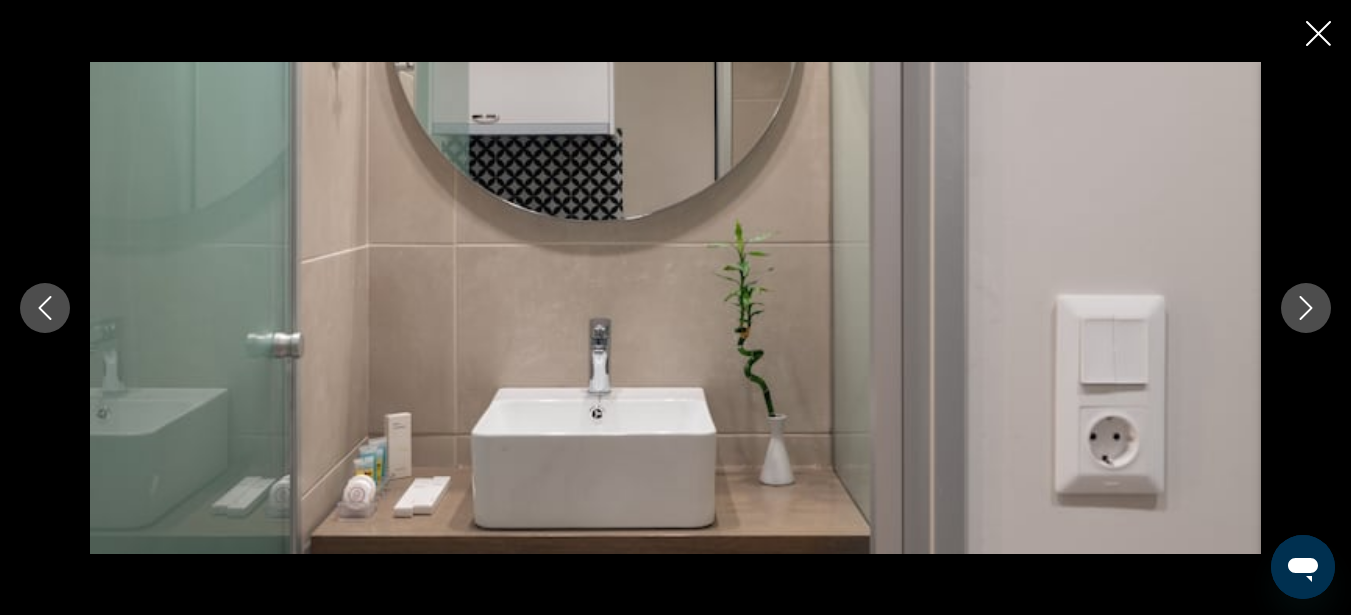 click 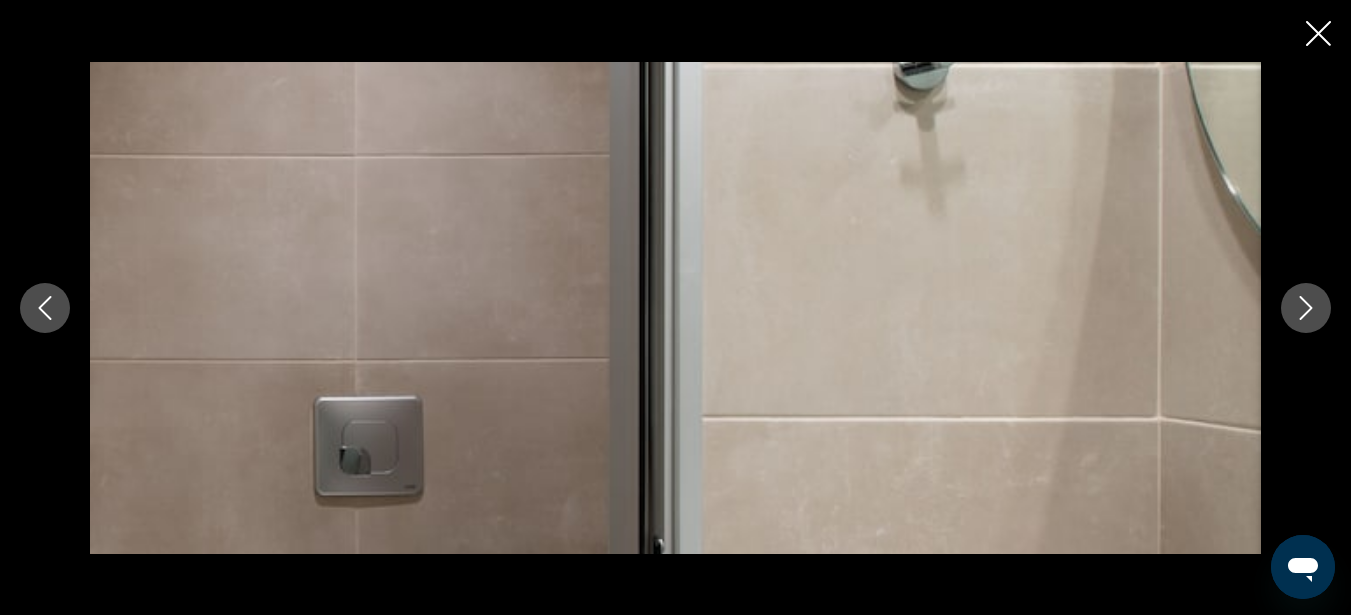 click 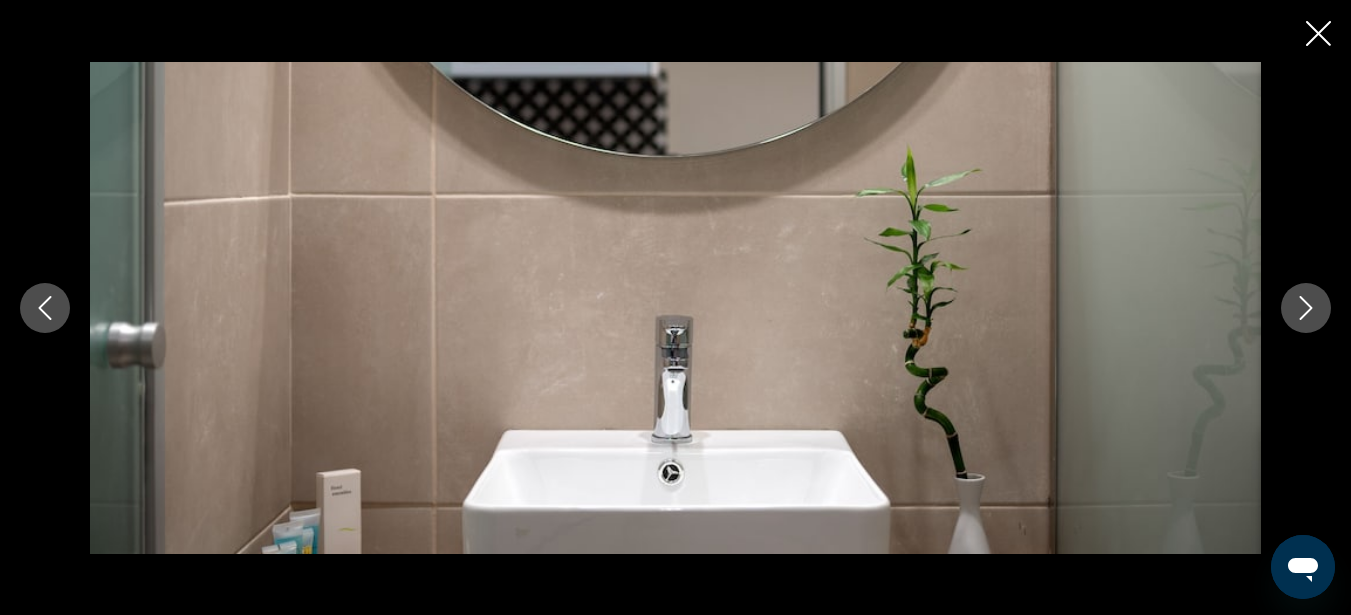 click 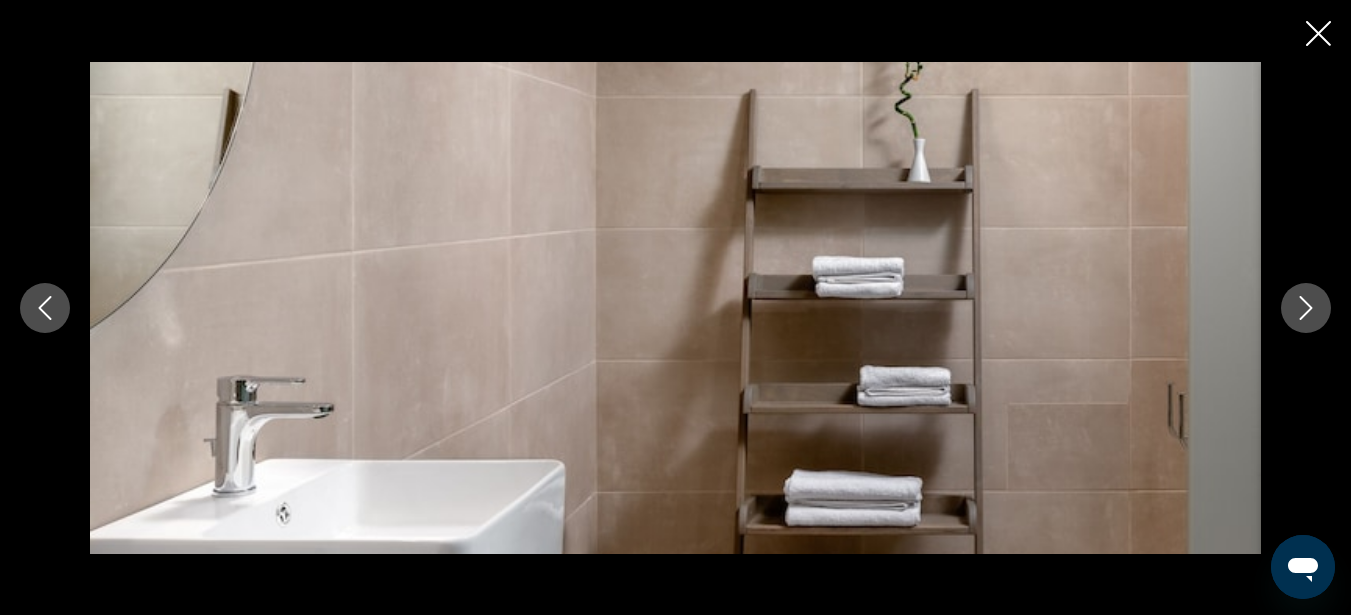click 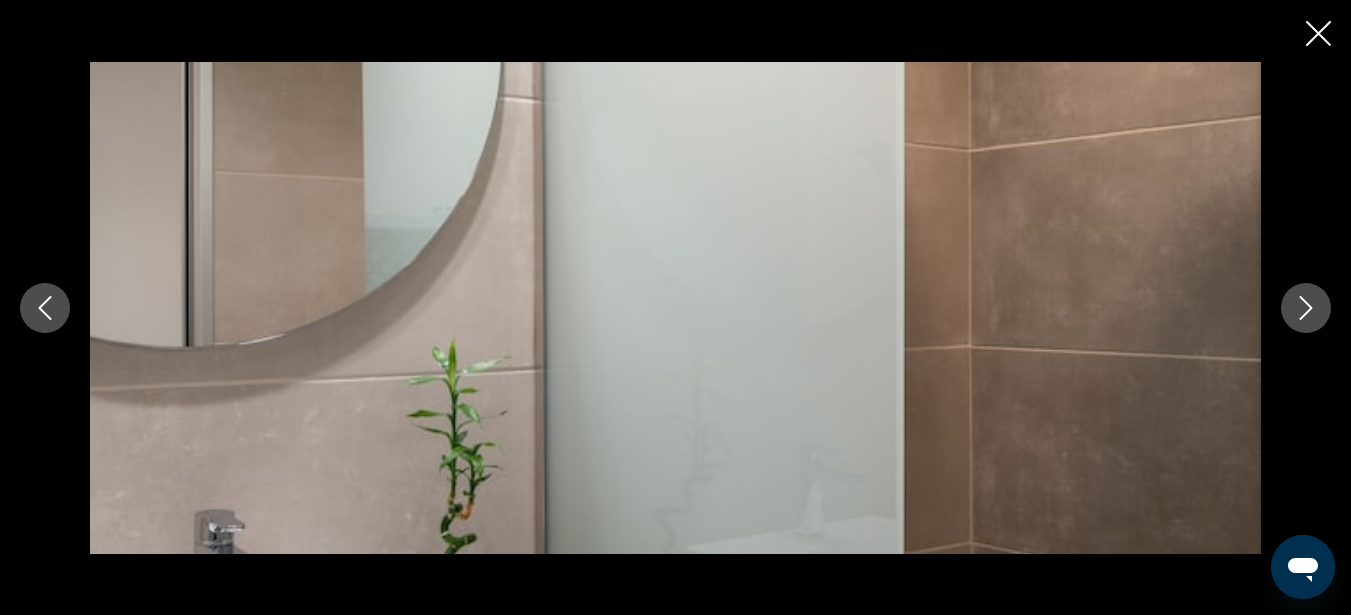 click 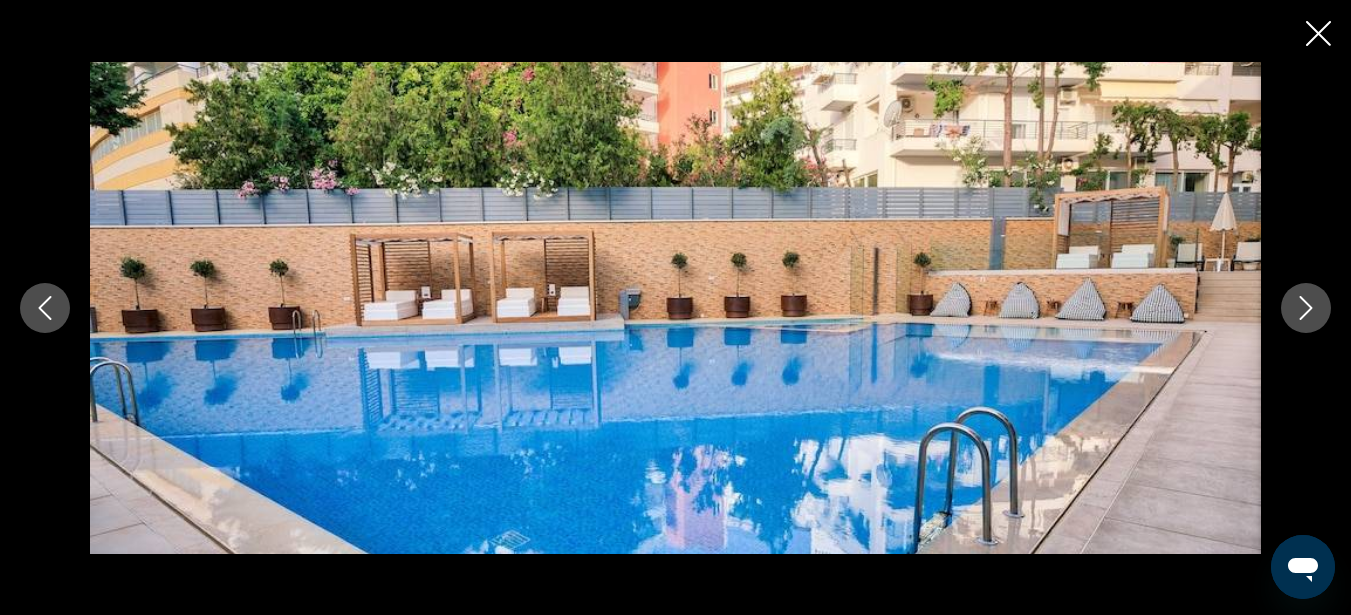 click 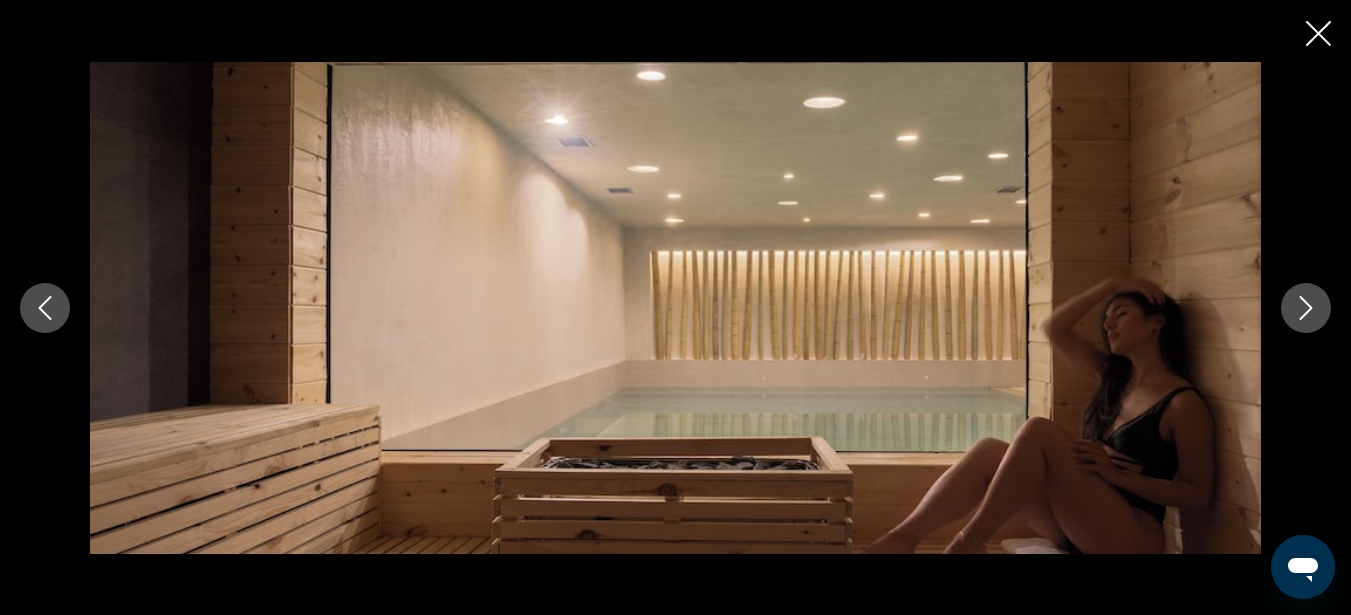 click 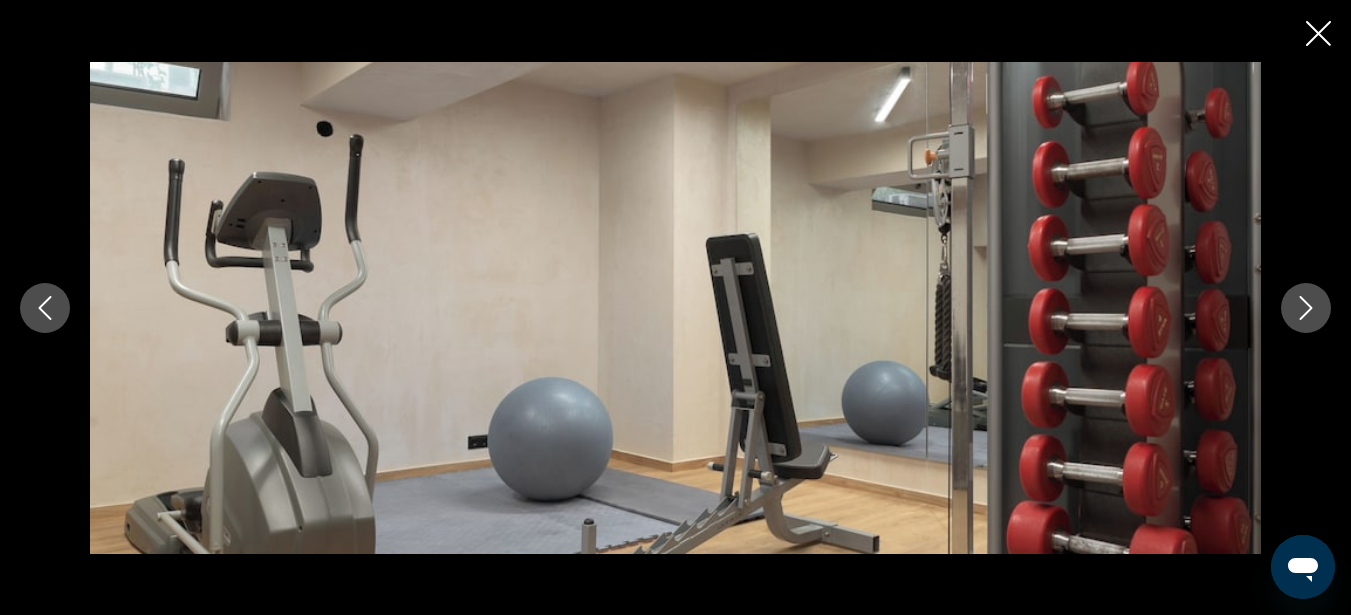 click 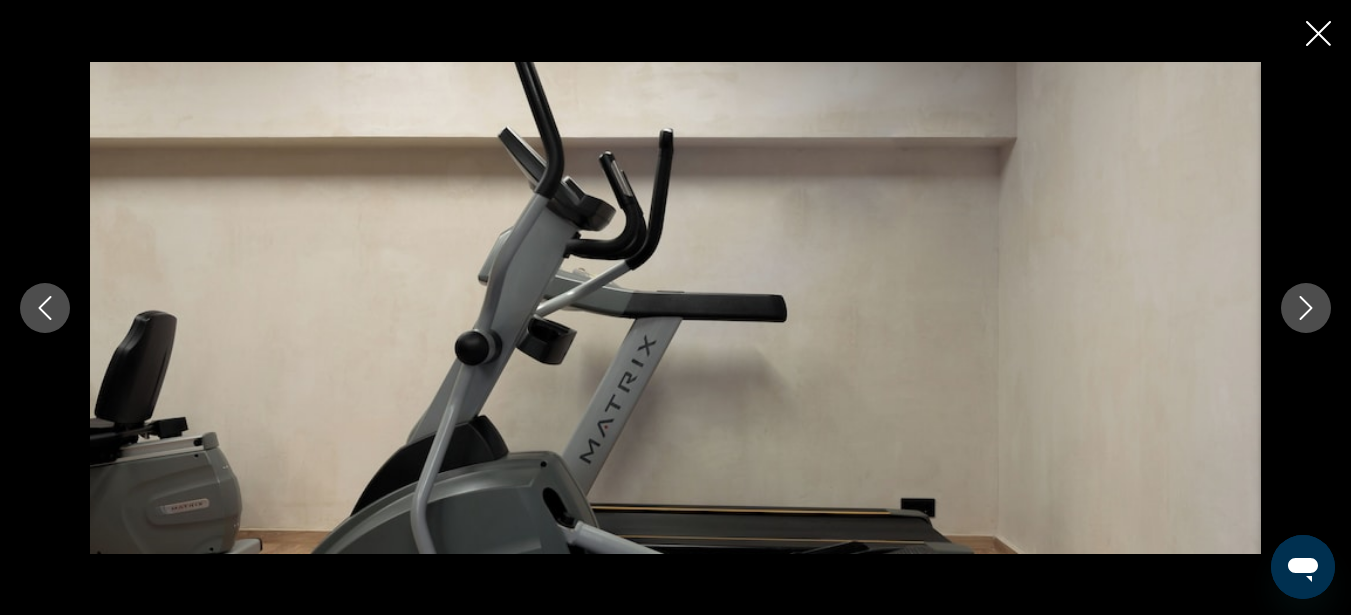 click 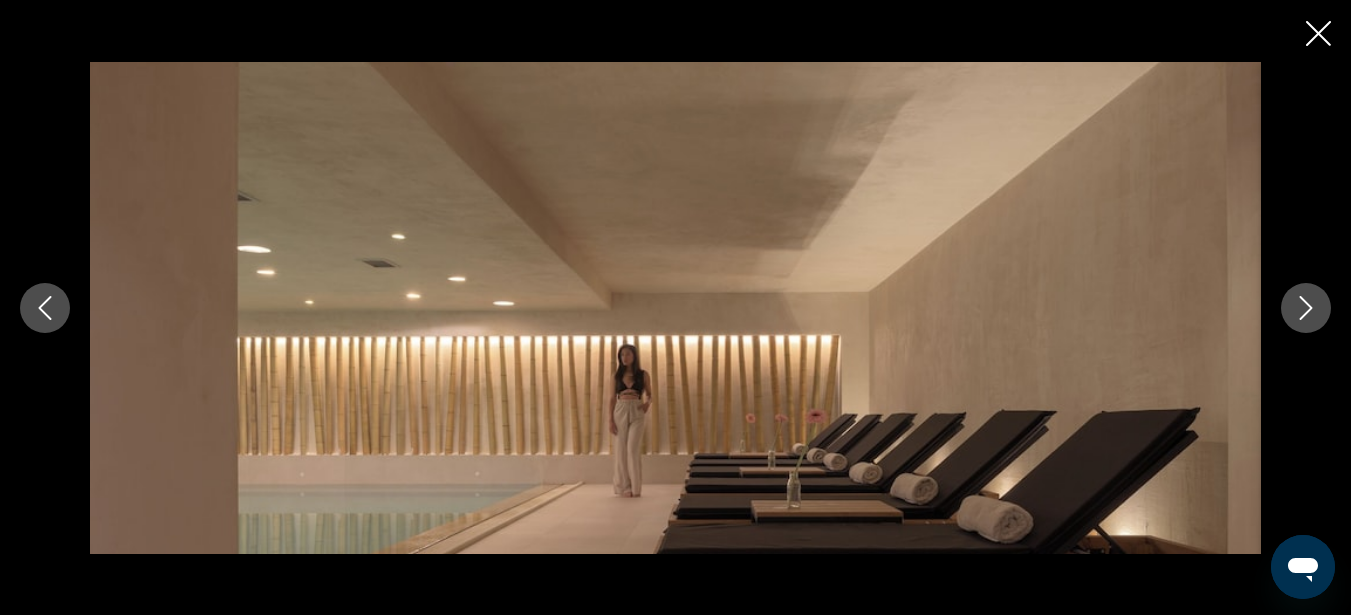 click 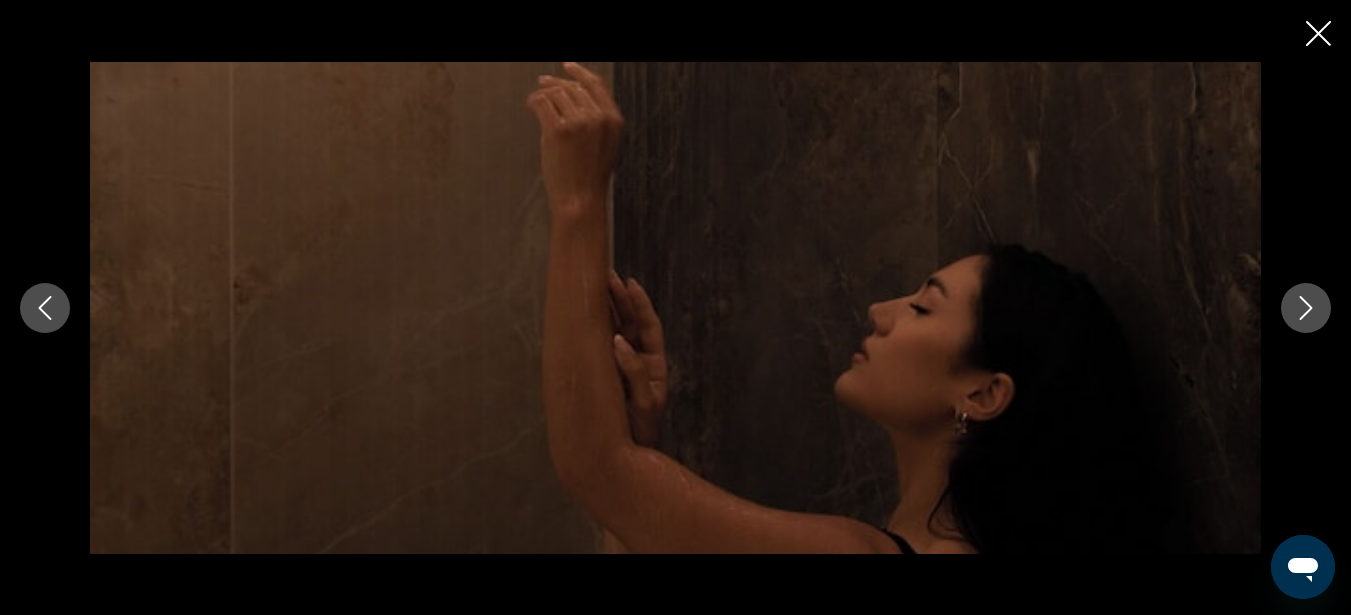 click 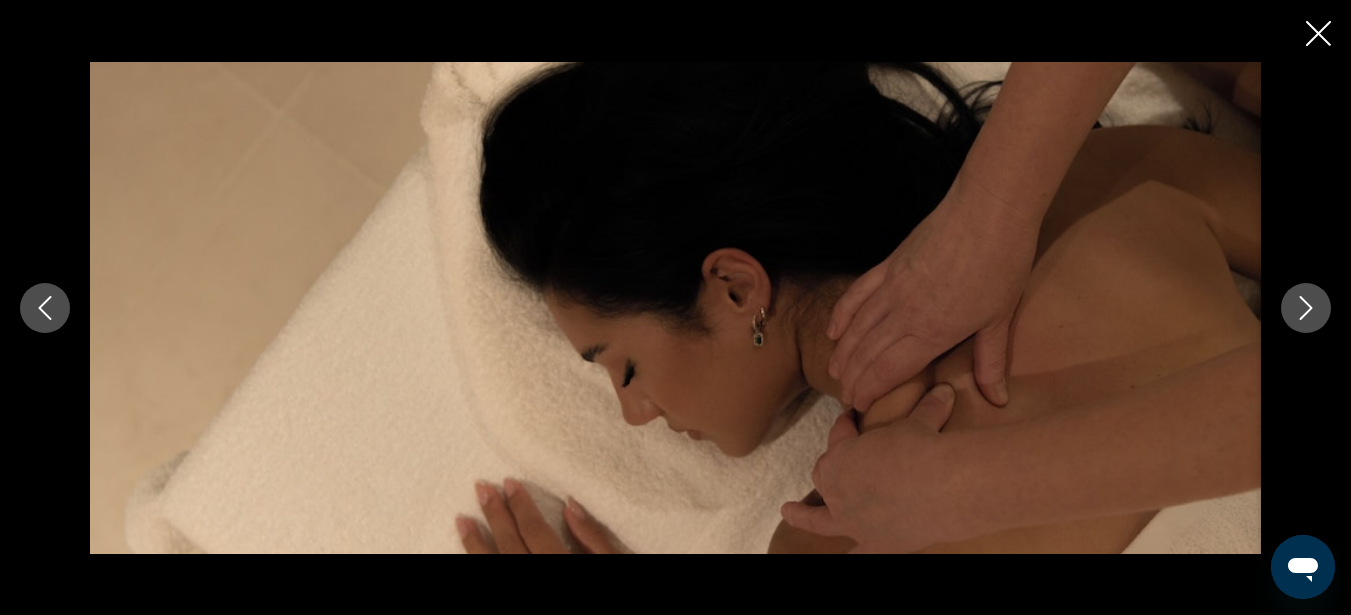 click 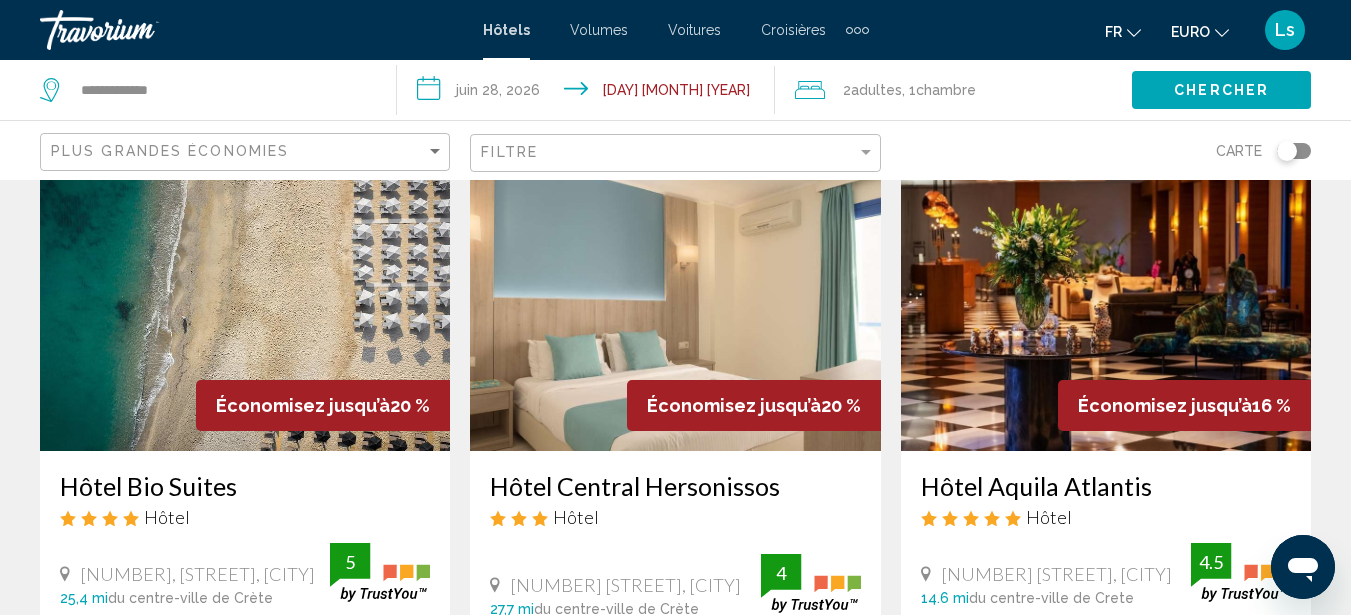 scroll, scrollTop: 113, scrollLeft: 0, axis: vertical 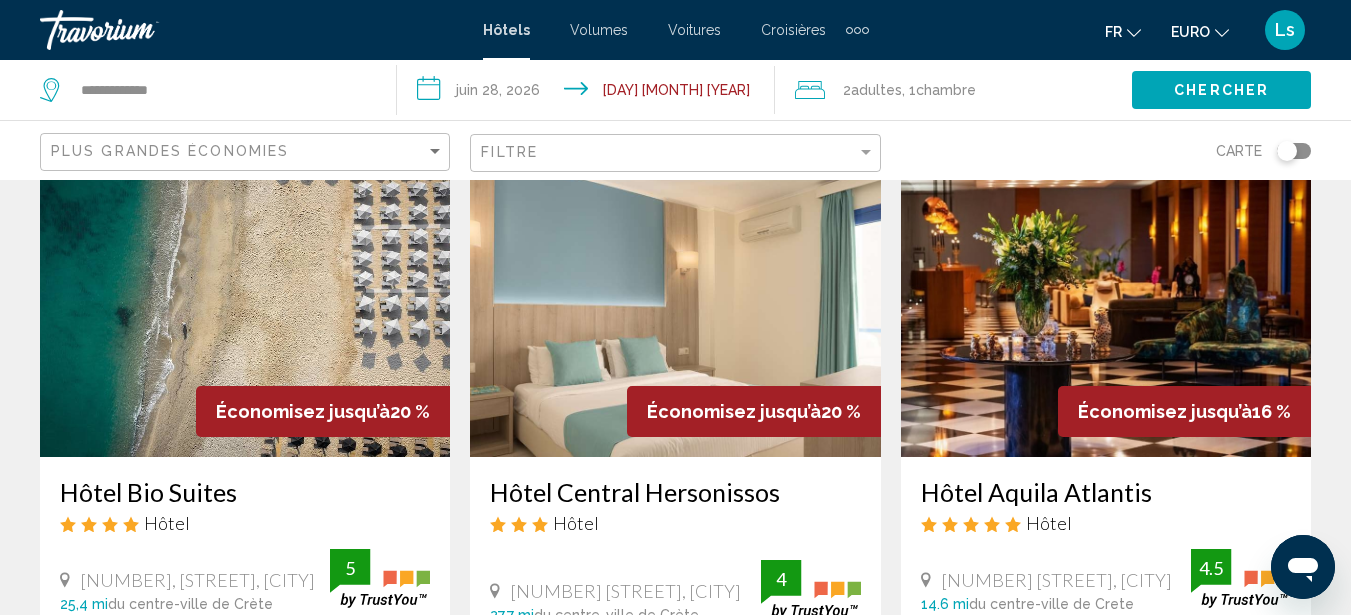 click at bounding box center [1106, 297] 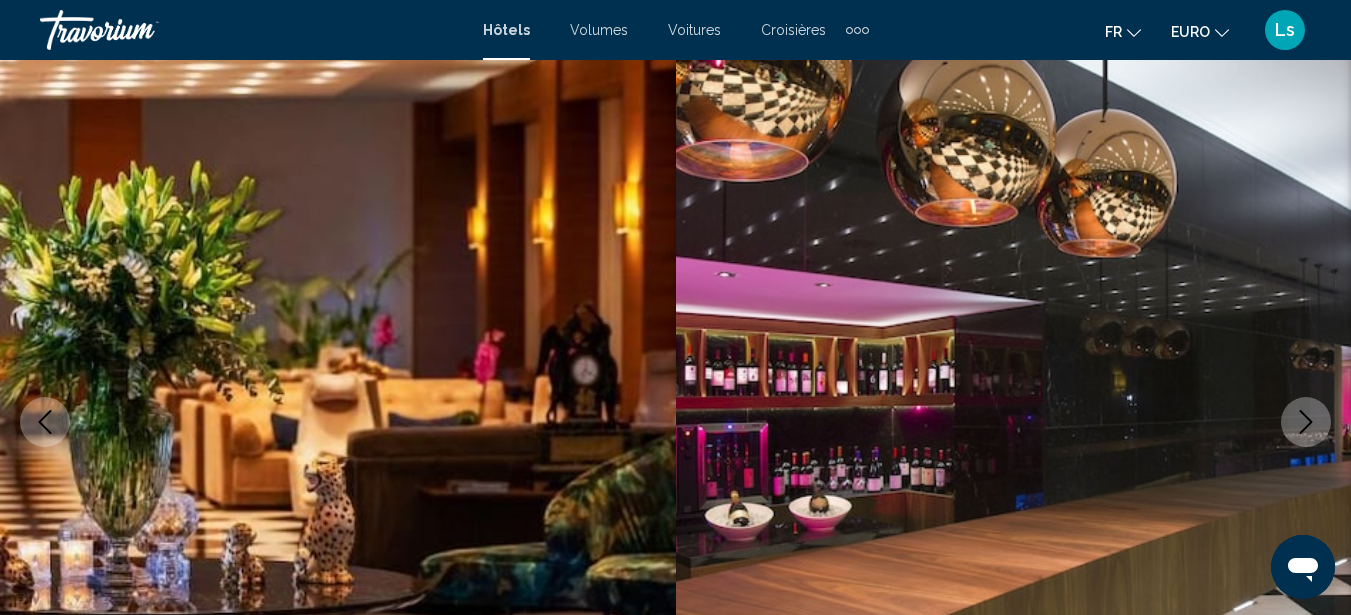 scroll, scrollTop: 227, scrollLeft: 0, axis: vertical 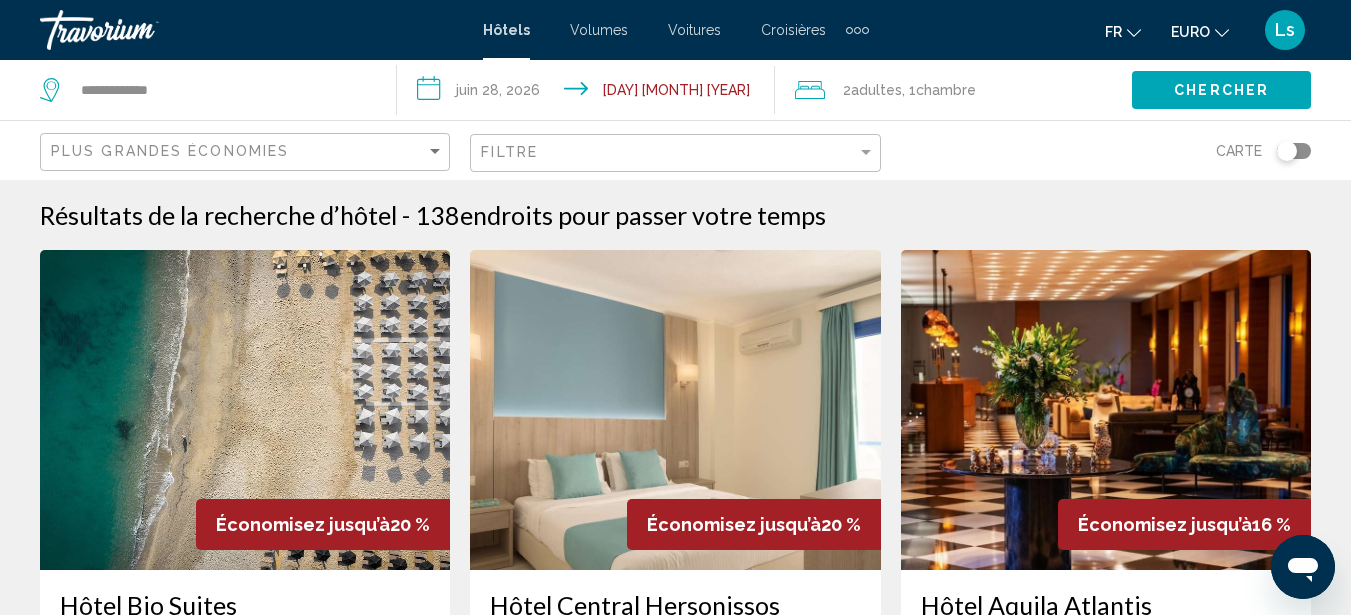 click on "Filtre" 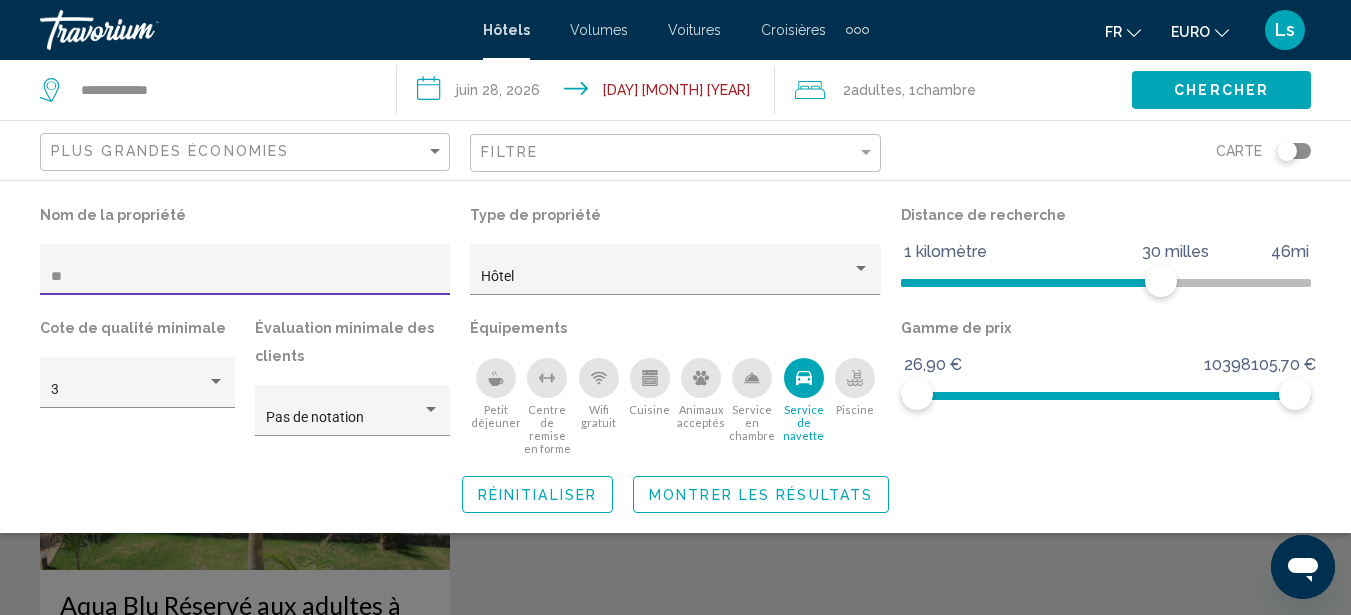 type on "*" 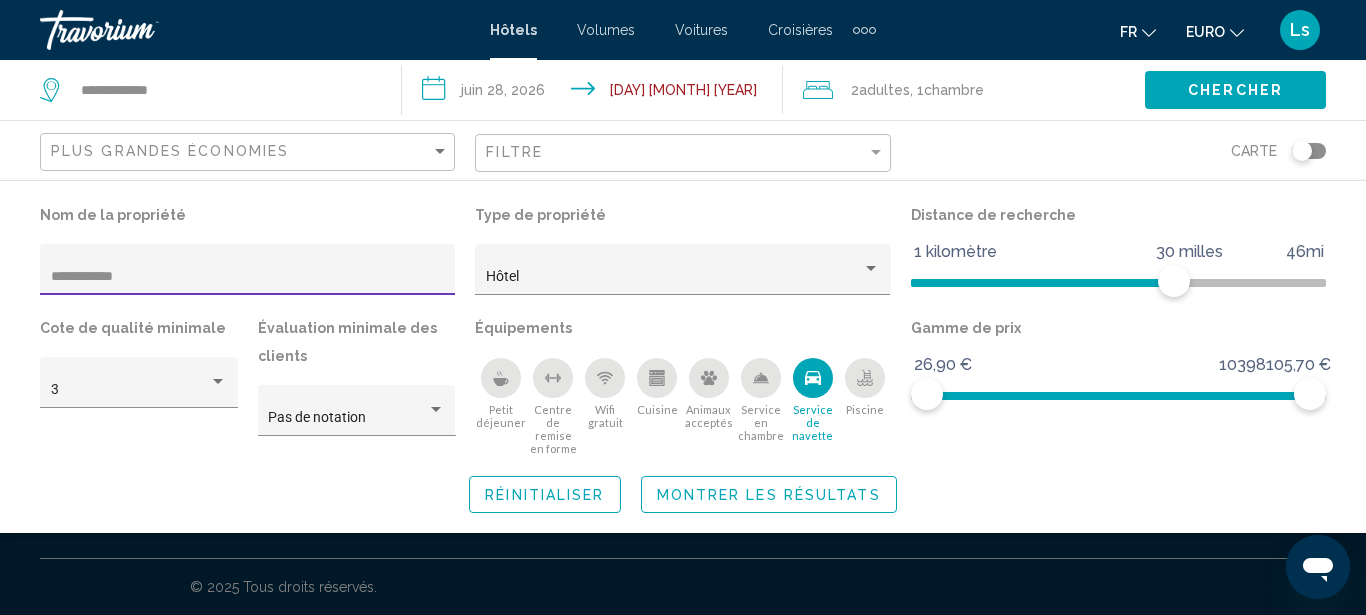 type on "**********" 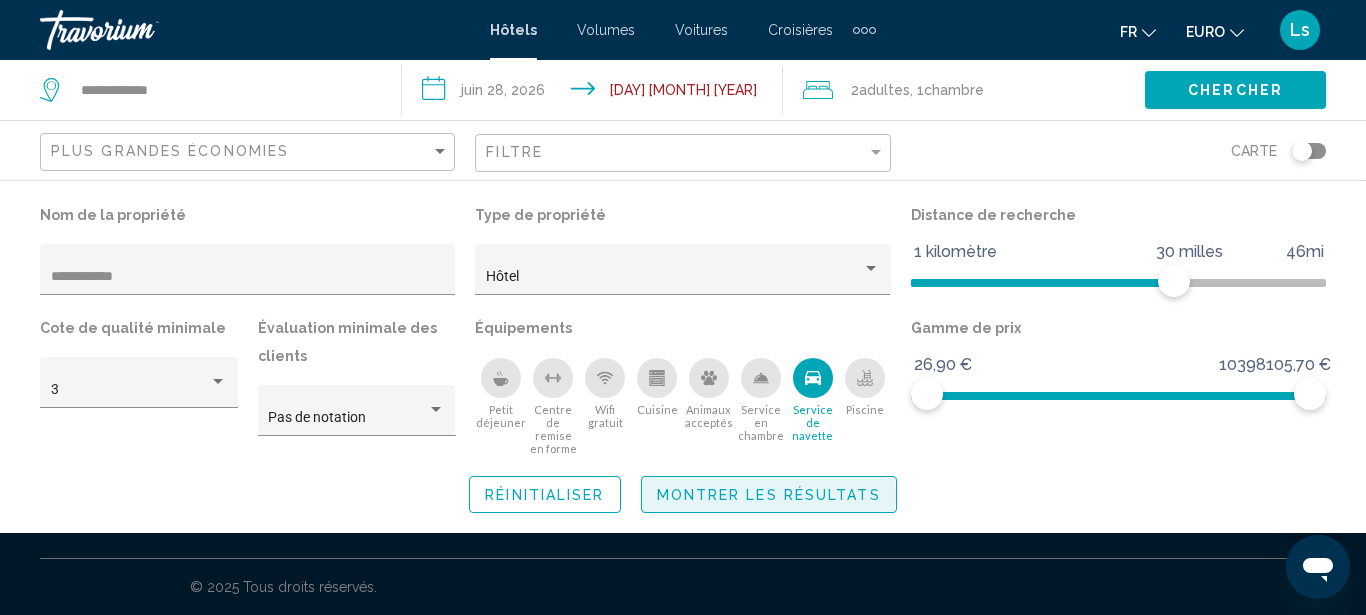 click on "Montrer les résultats" 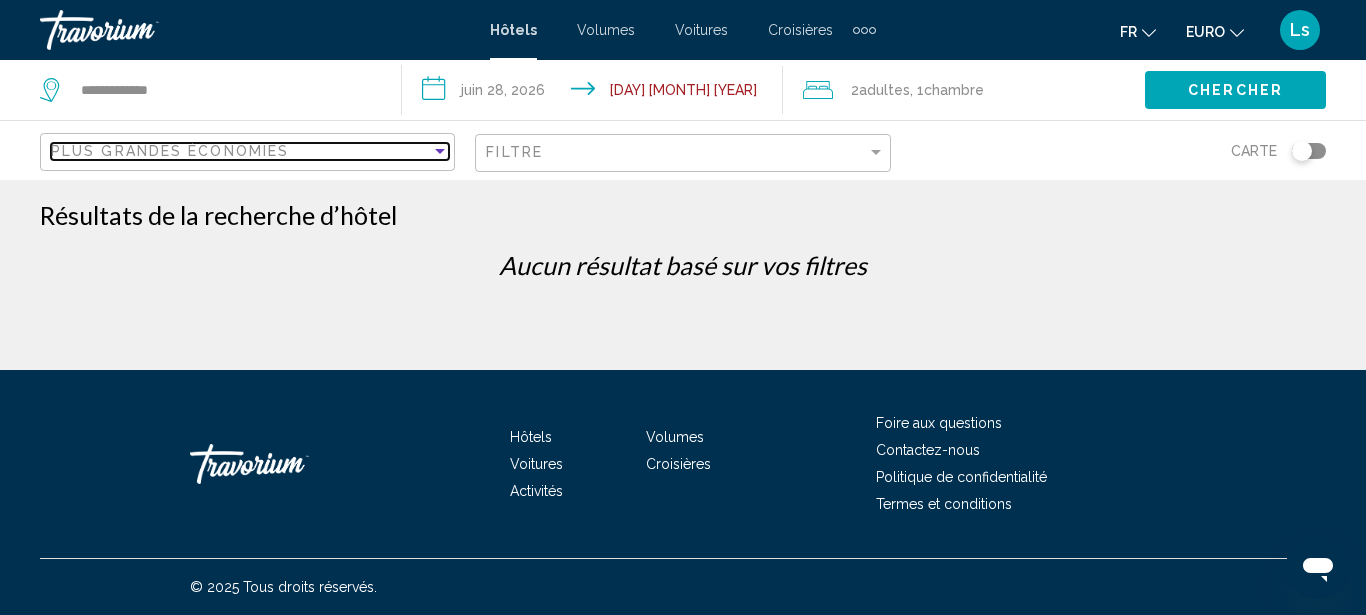 click on "Plus grandes économies" at bounding box center (241, 151) 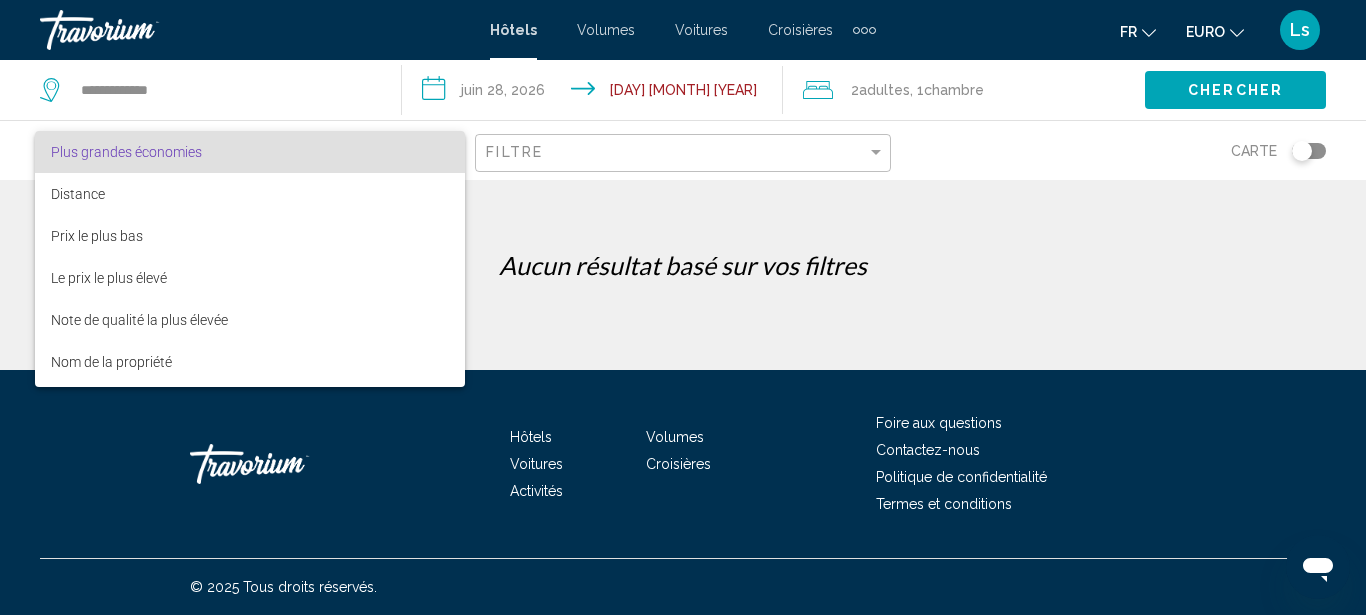 click at bounding box center (683, 307) 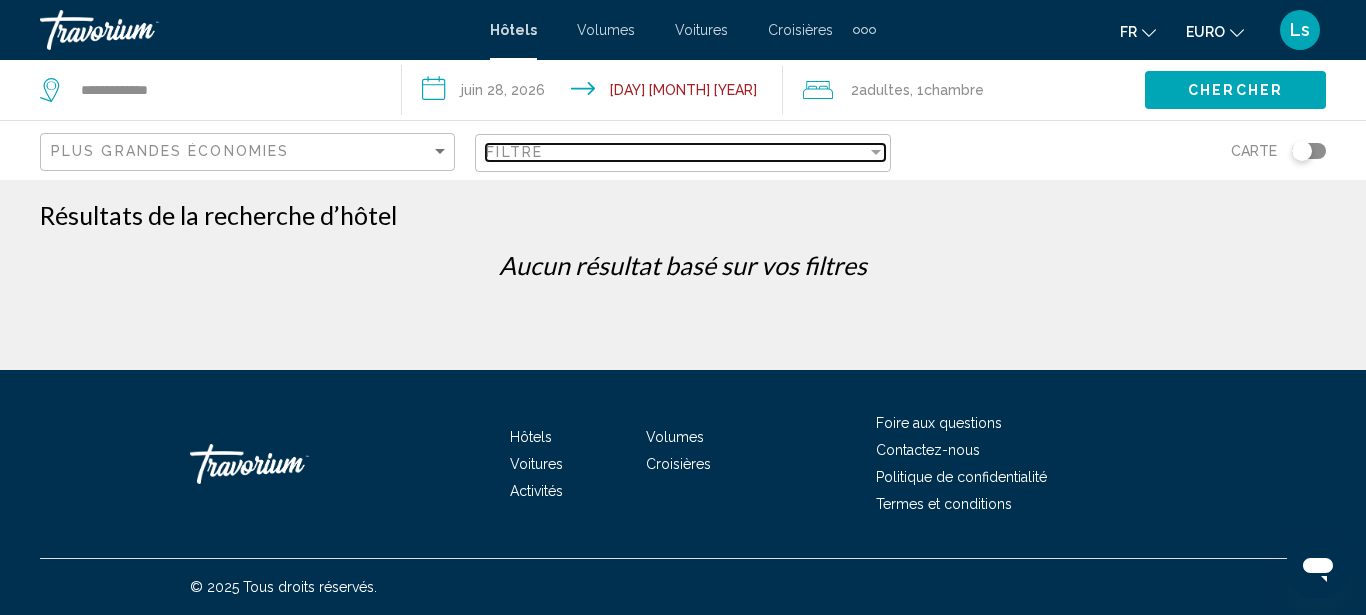 click on "Filtre" at bounding box center (676, 152) 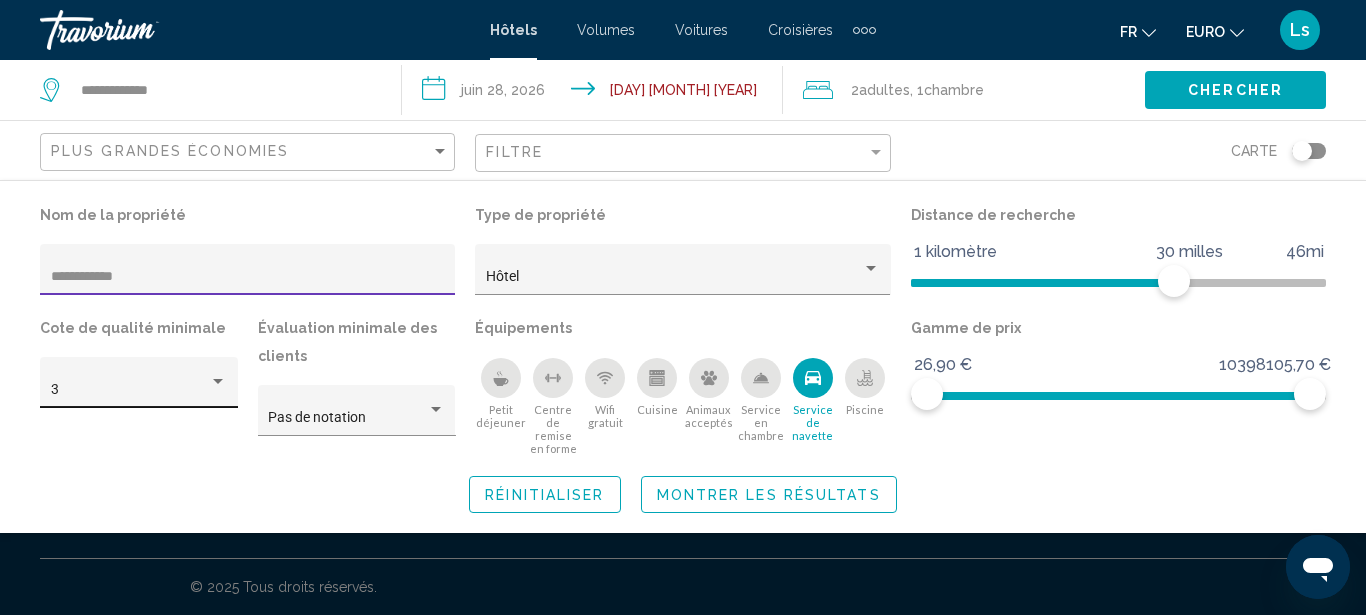 click on "3" at bounding box center [130, 390] 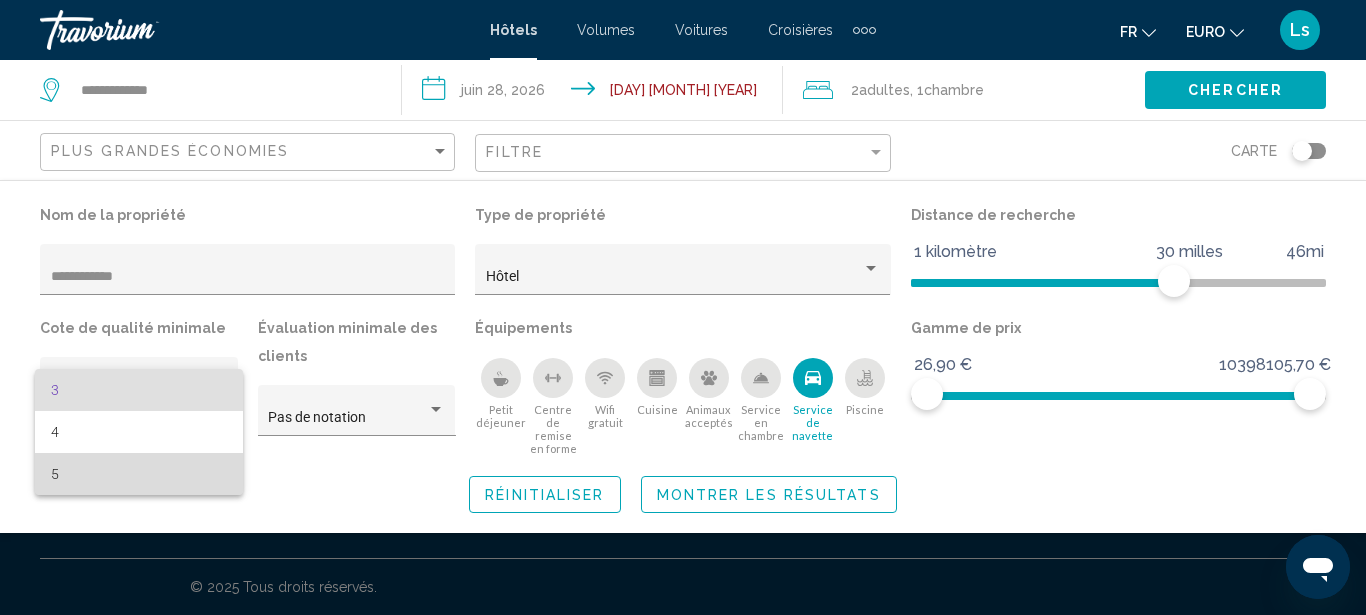 click on "5" at bounding box center (139, 474) 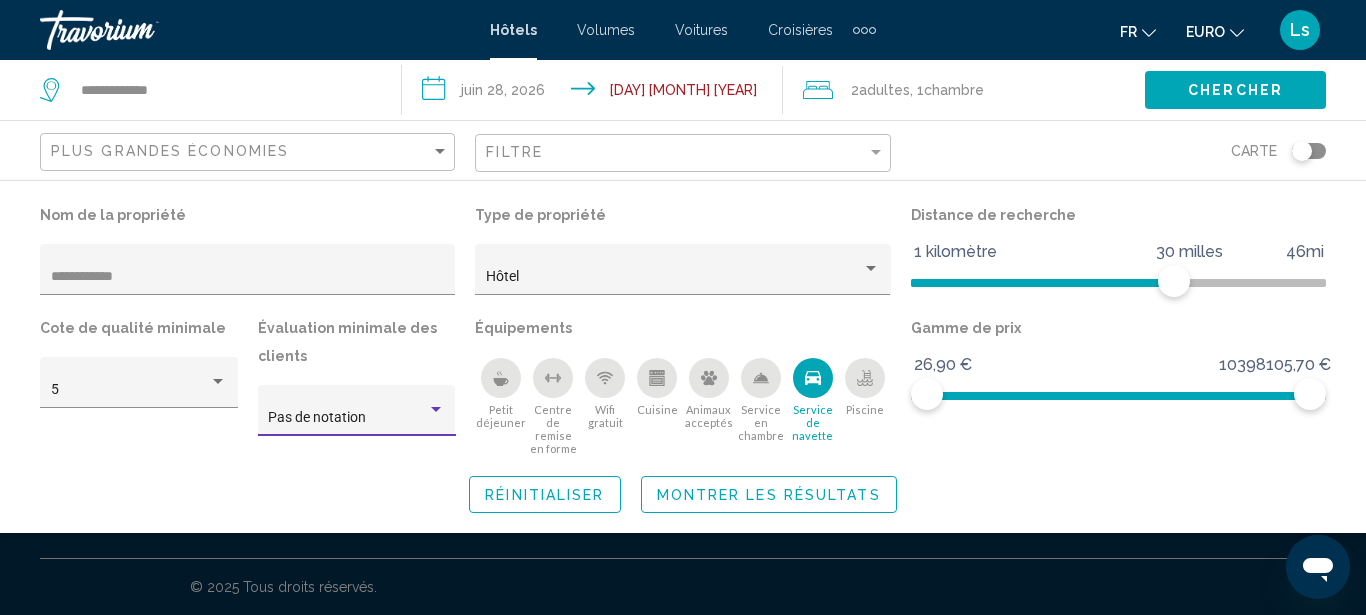 click on "Pas de notation" at bounding box center [347, 418] 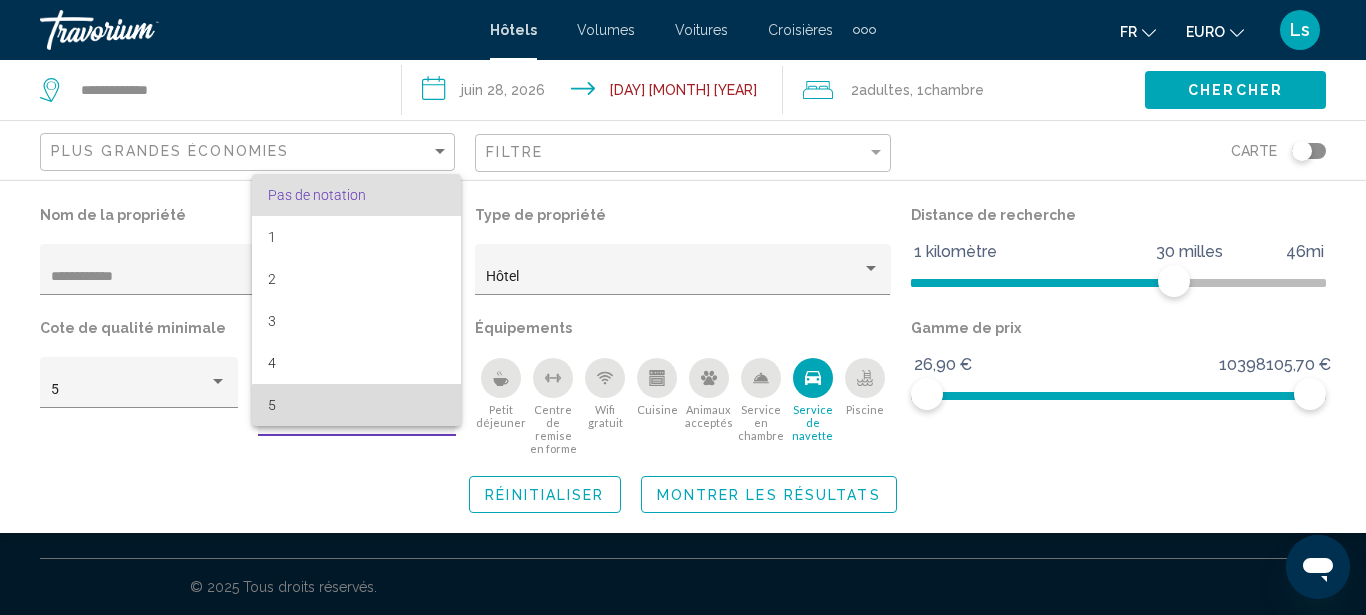 click on "5" at bounding box center (356, 405) 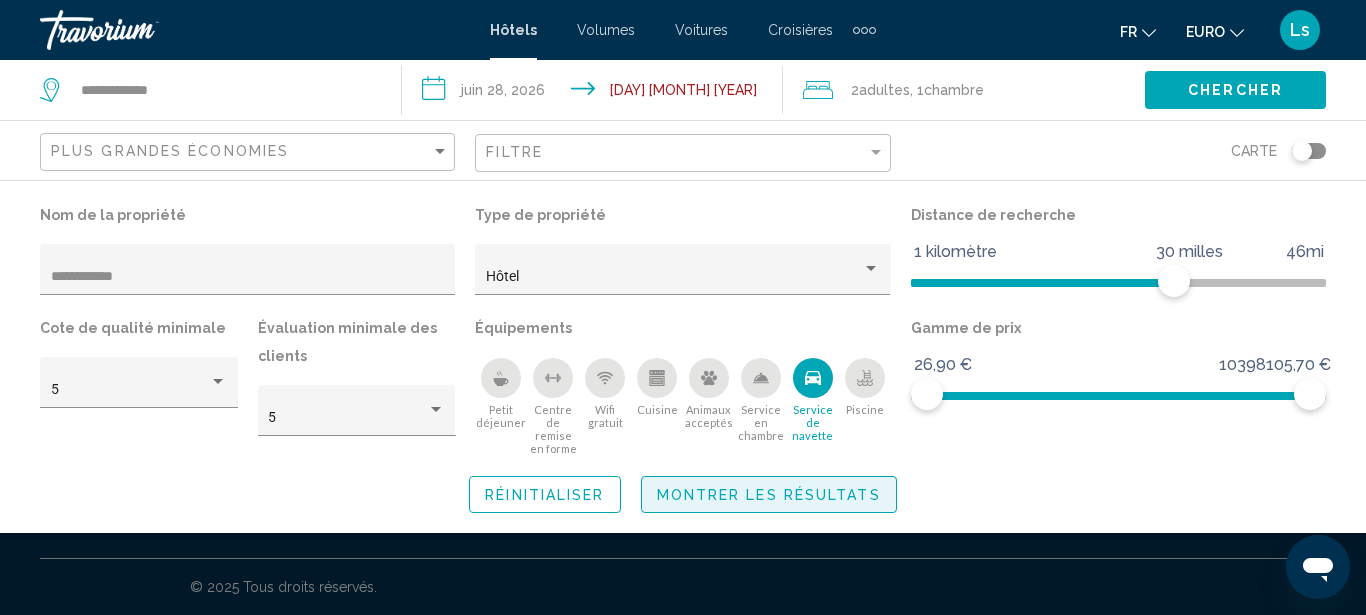 click on "Montrer les résultats" 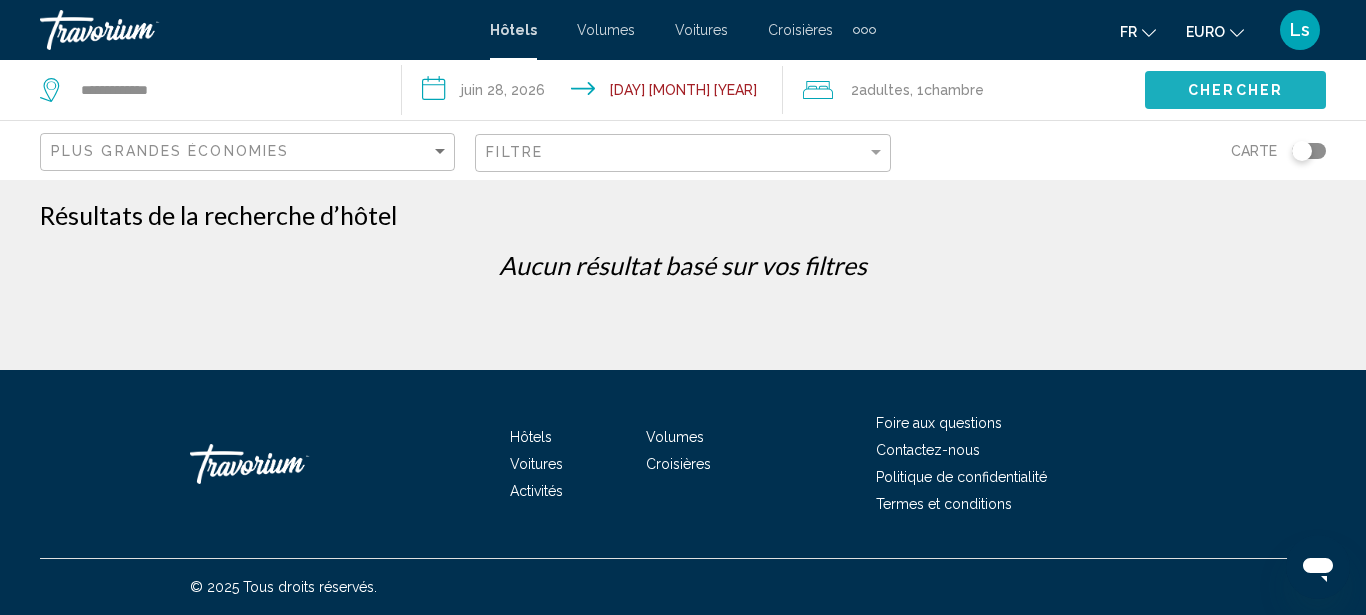 click on "Chercher" 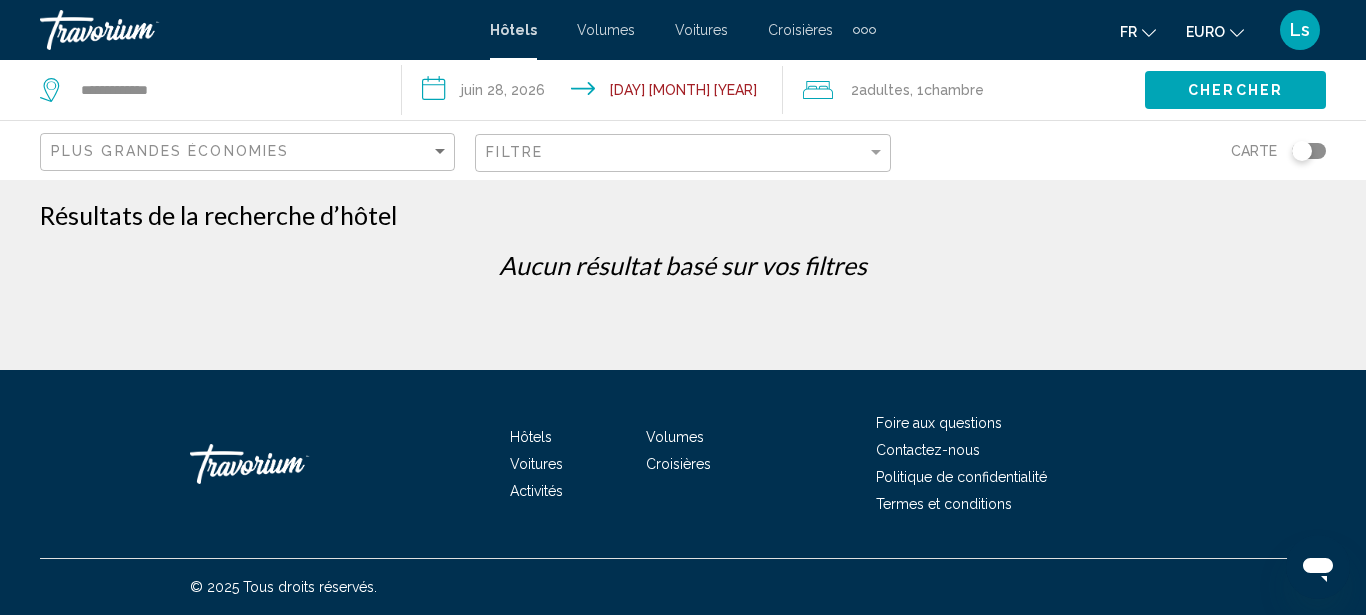 click on "Plus grandes économies" 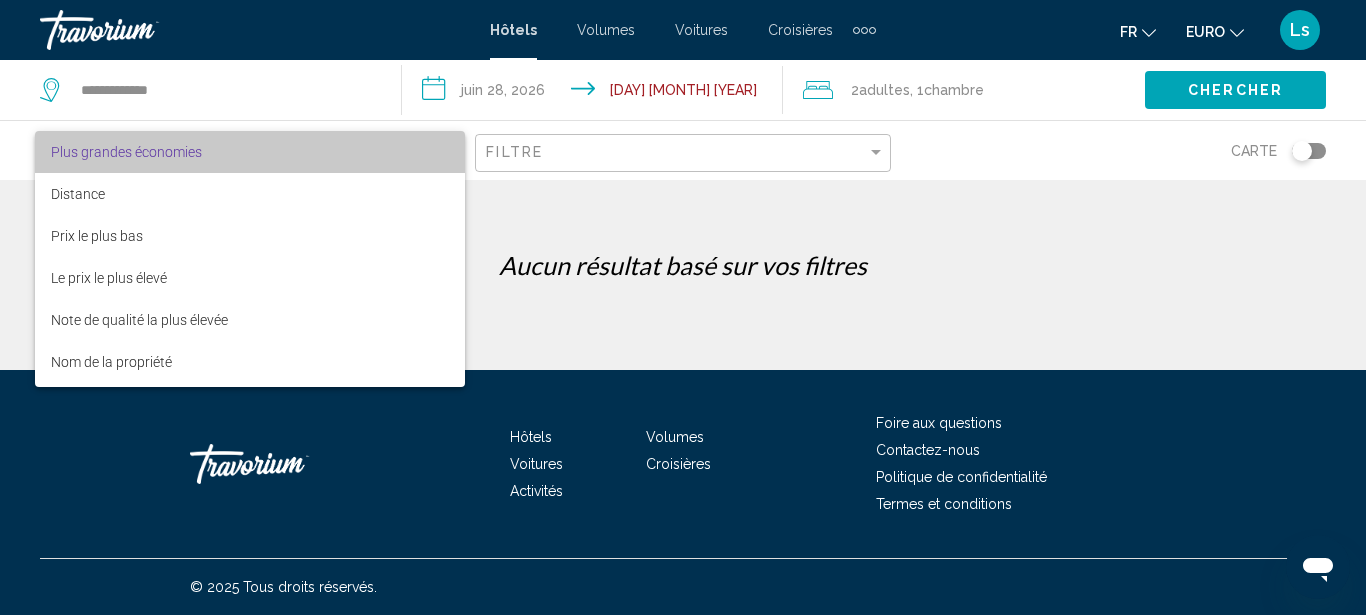 click on "Plus grandes économies" at bounding box center (250, 152) 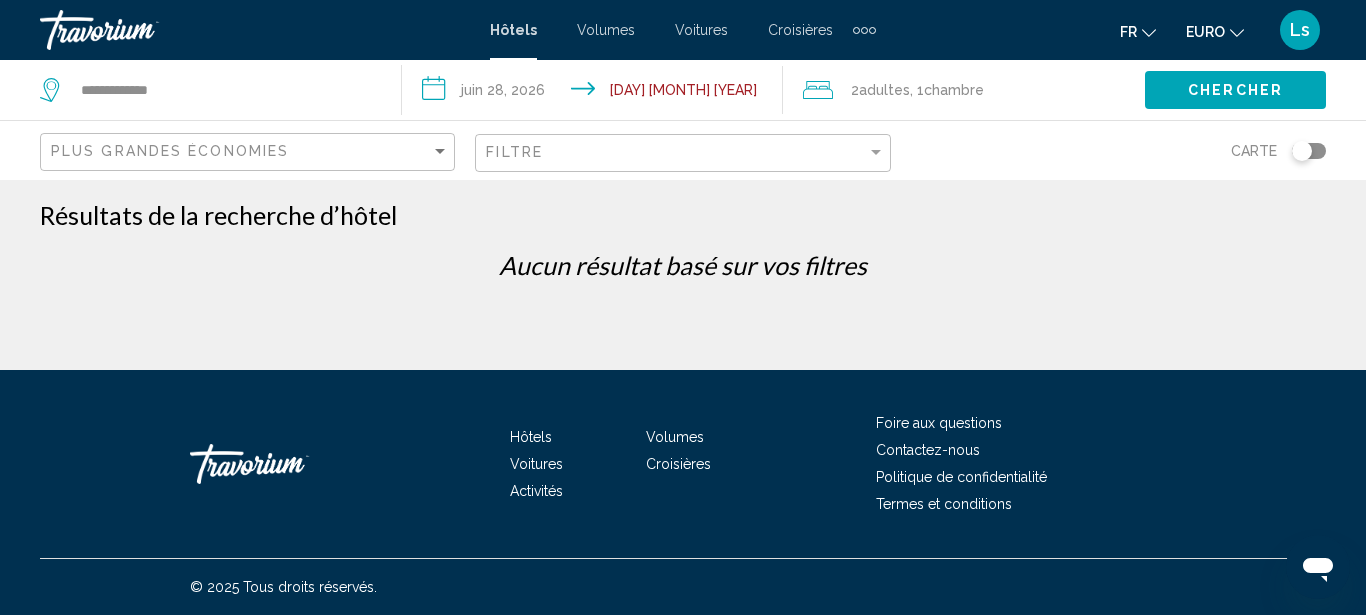 click on "Filtre" 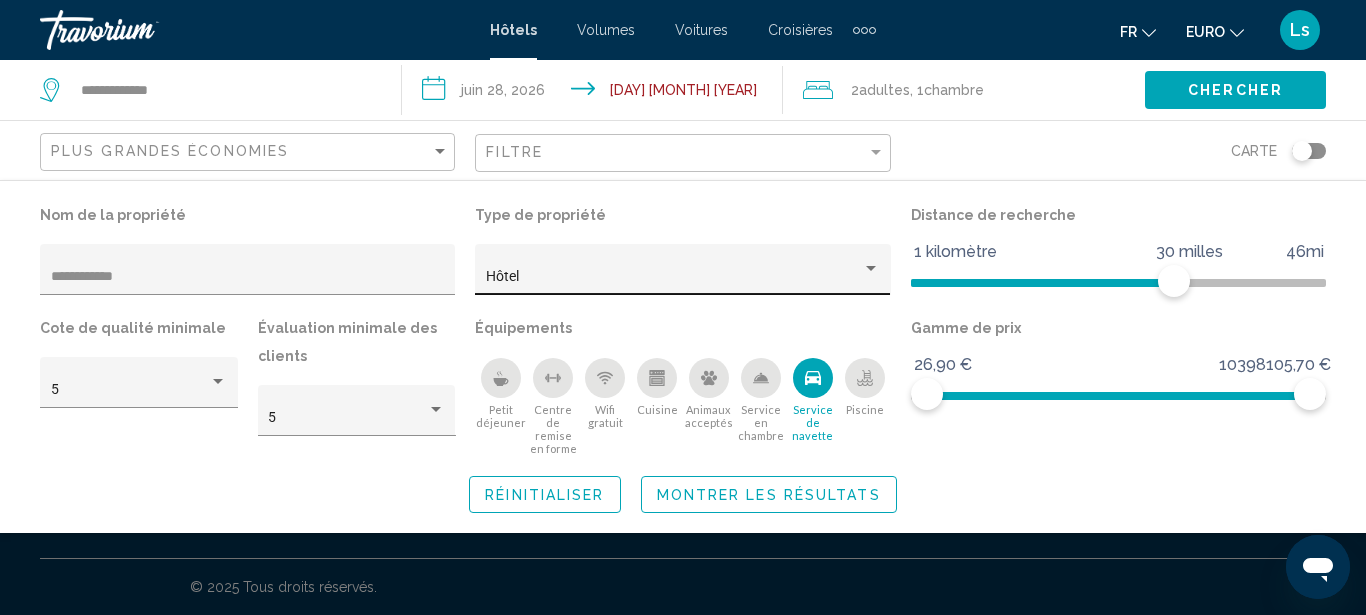 click on "Hôtel" 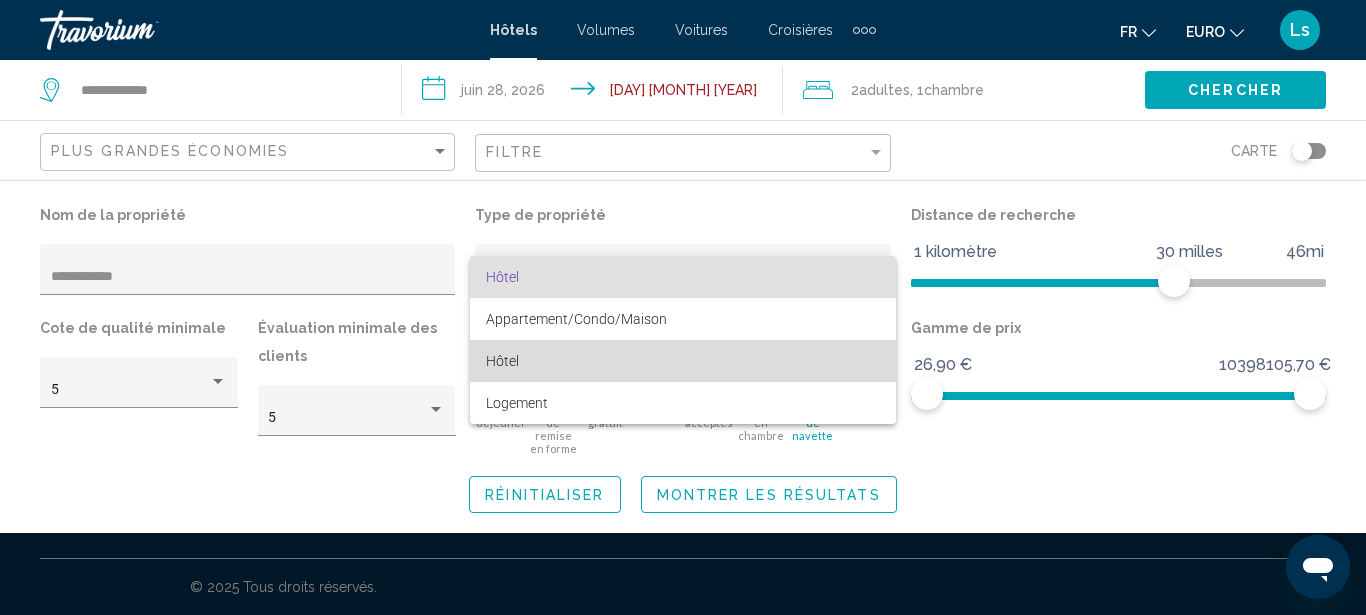 click on "Hôtel" at bounding box center (683, 361) 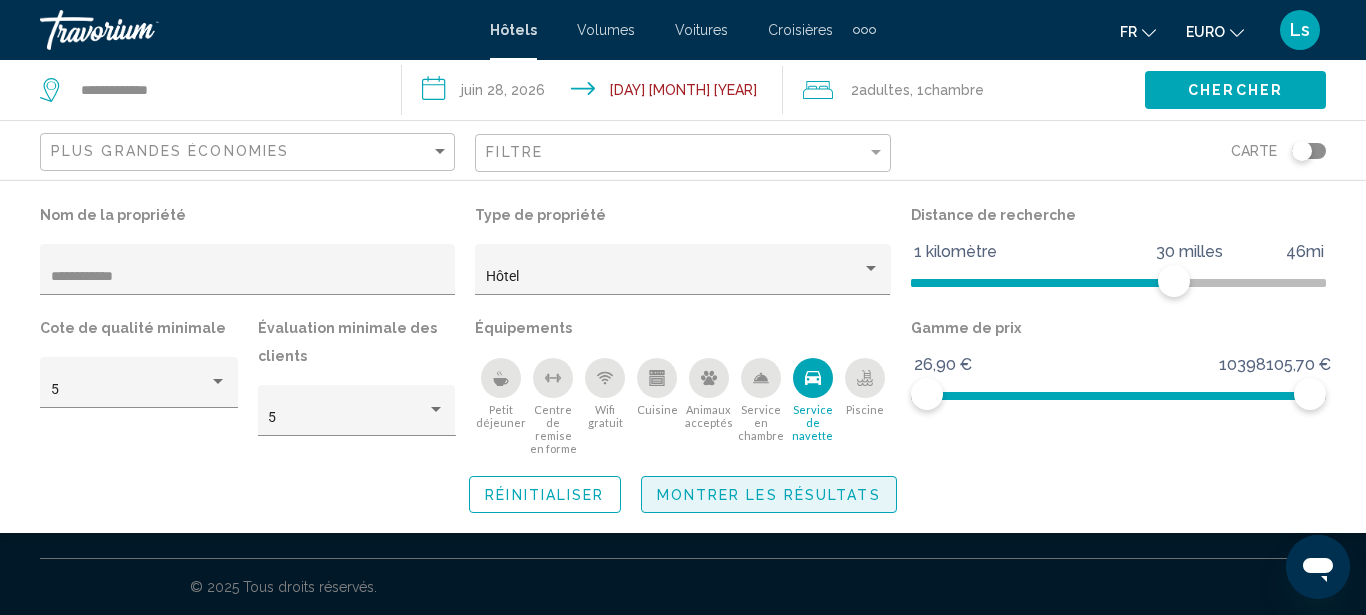 click on "Montrer les résultats" 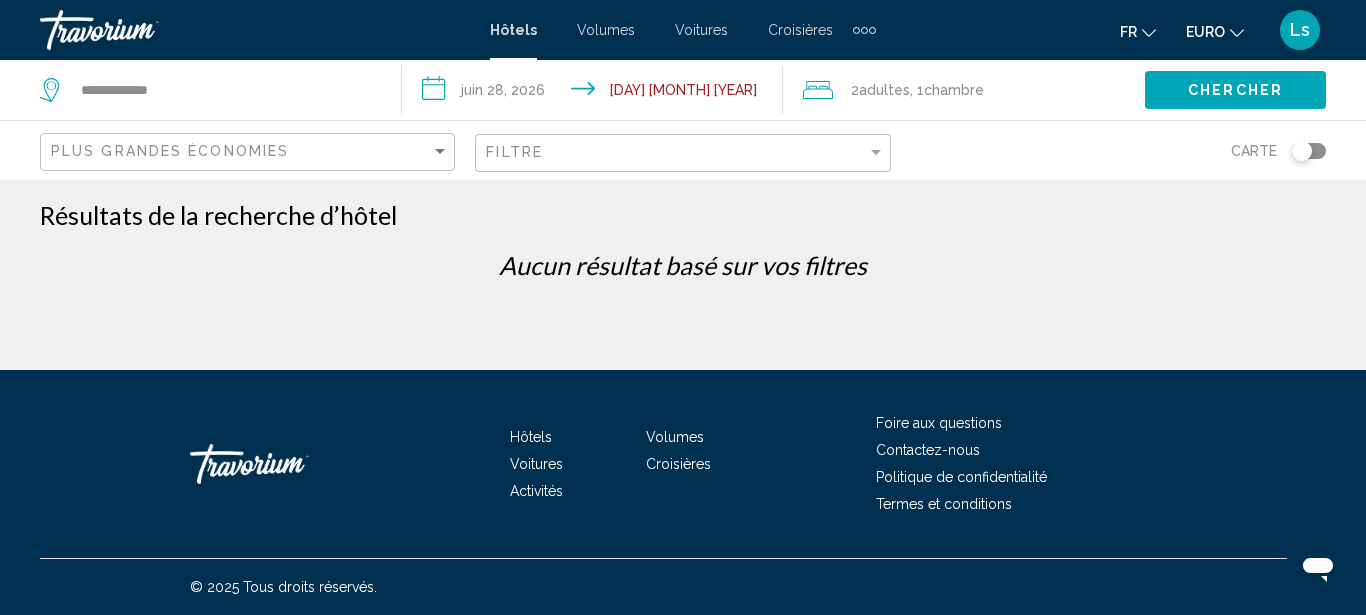 click on "Filtre" 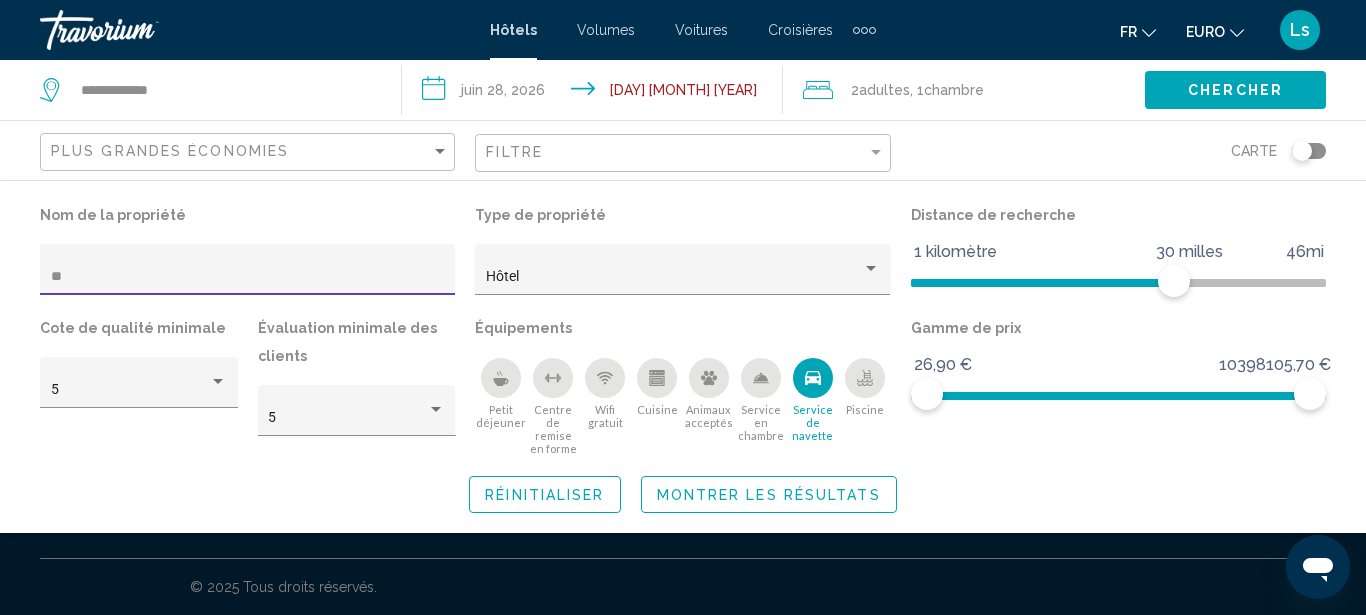 type on "*" 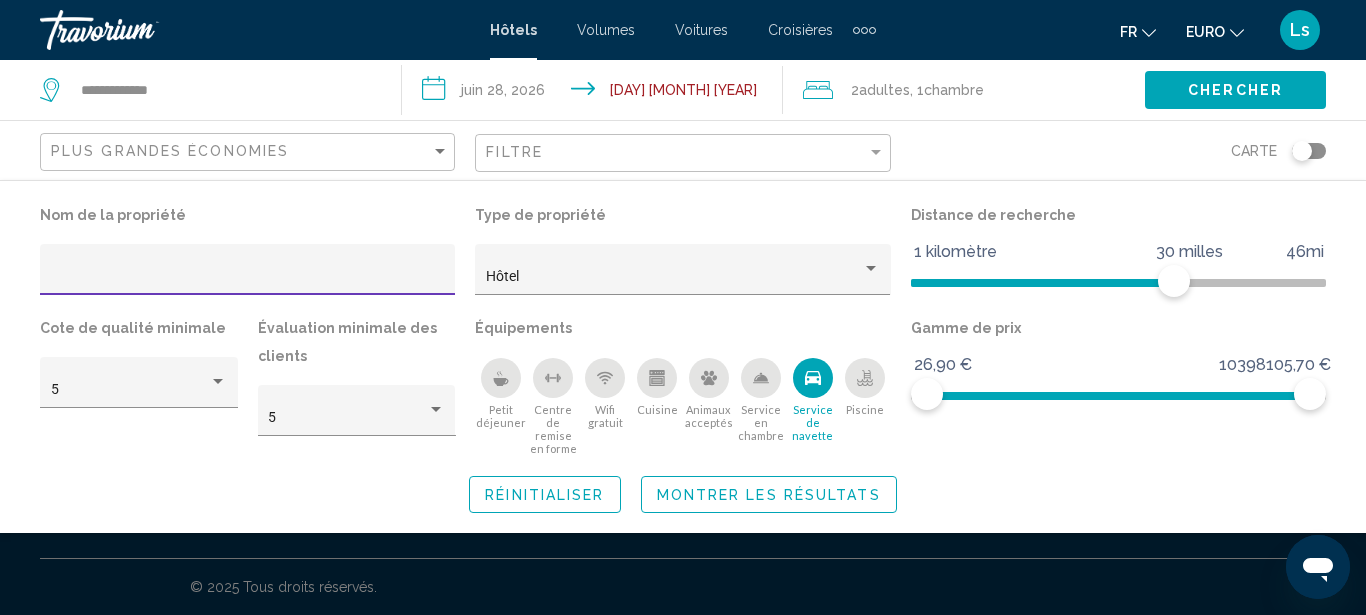 type 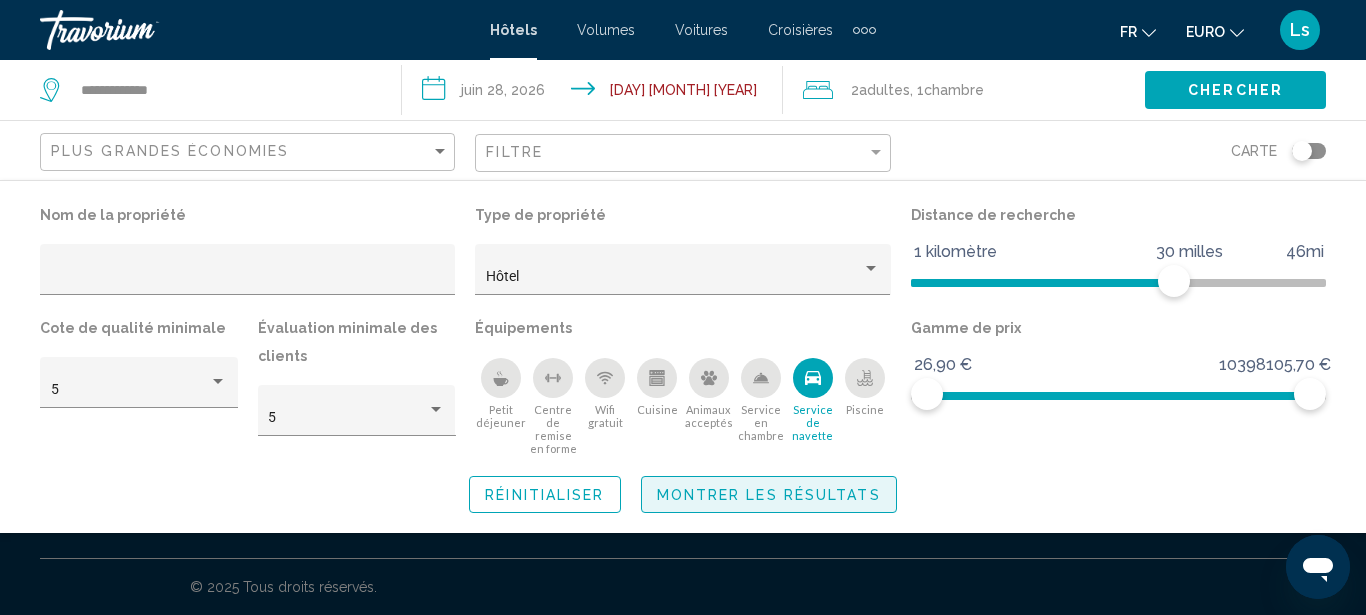 click on "Montrer les résultats" 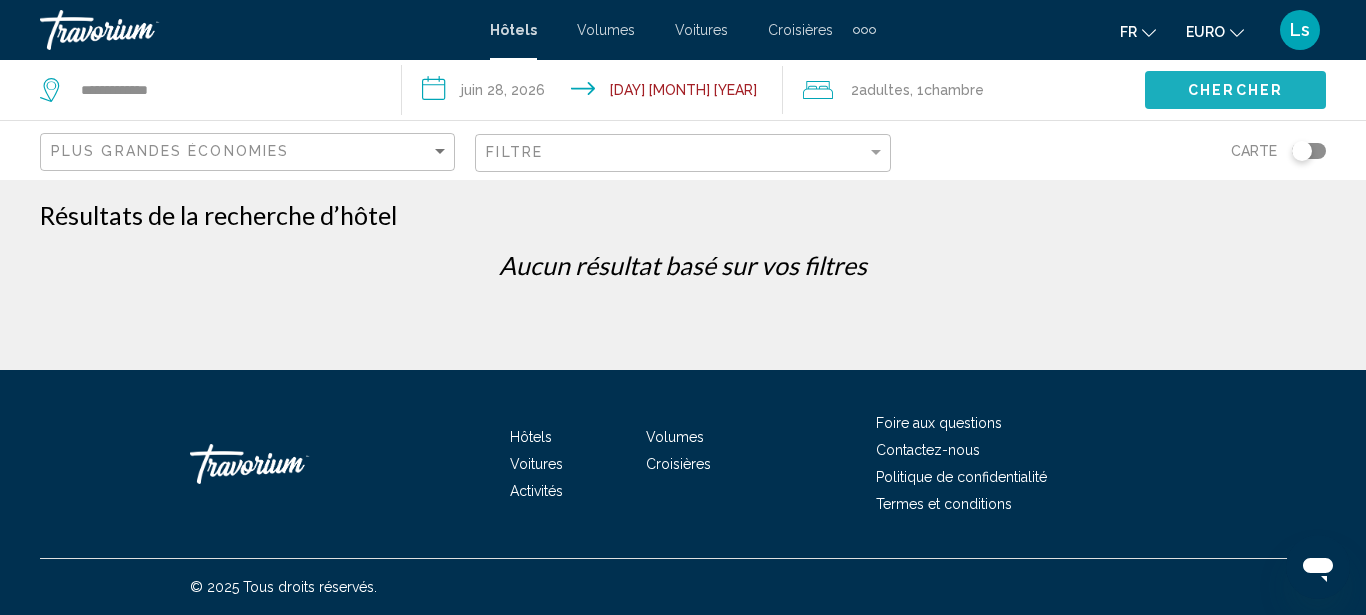 click on "Chercher" 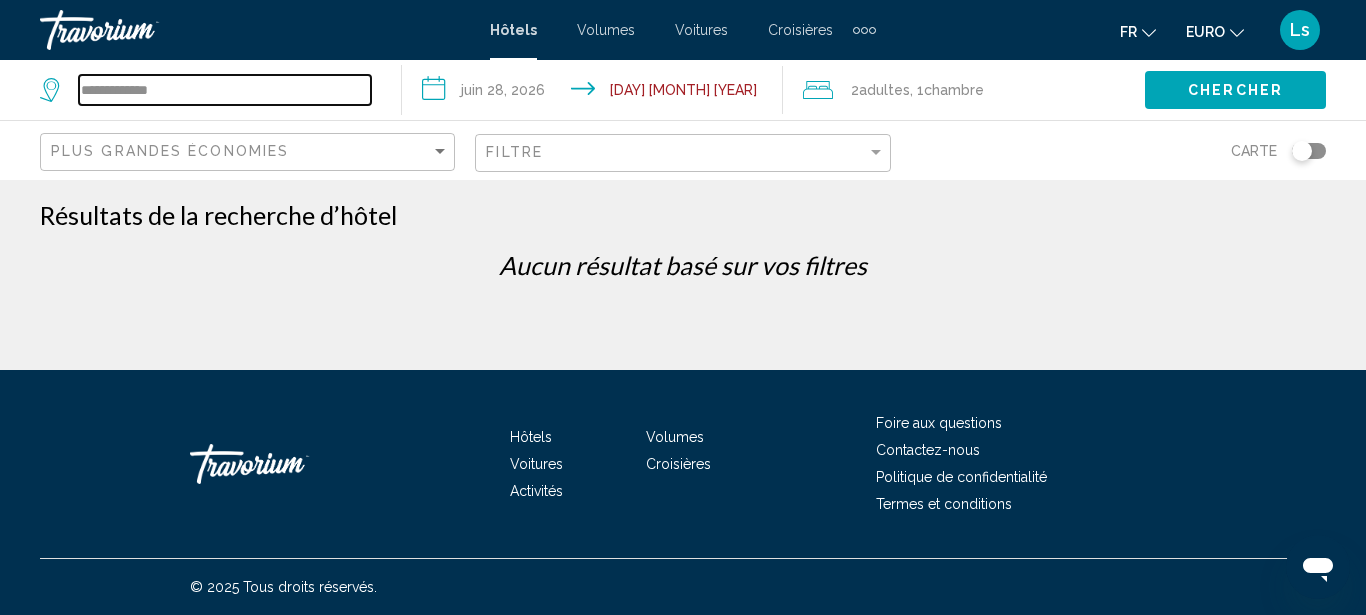 click on "**********" at bounding box center [225, 90] 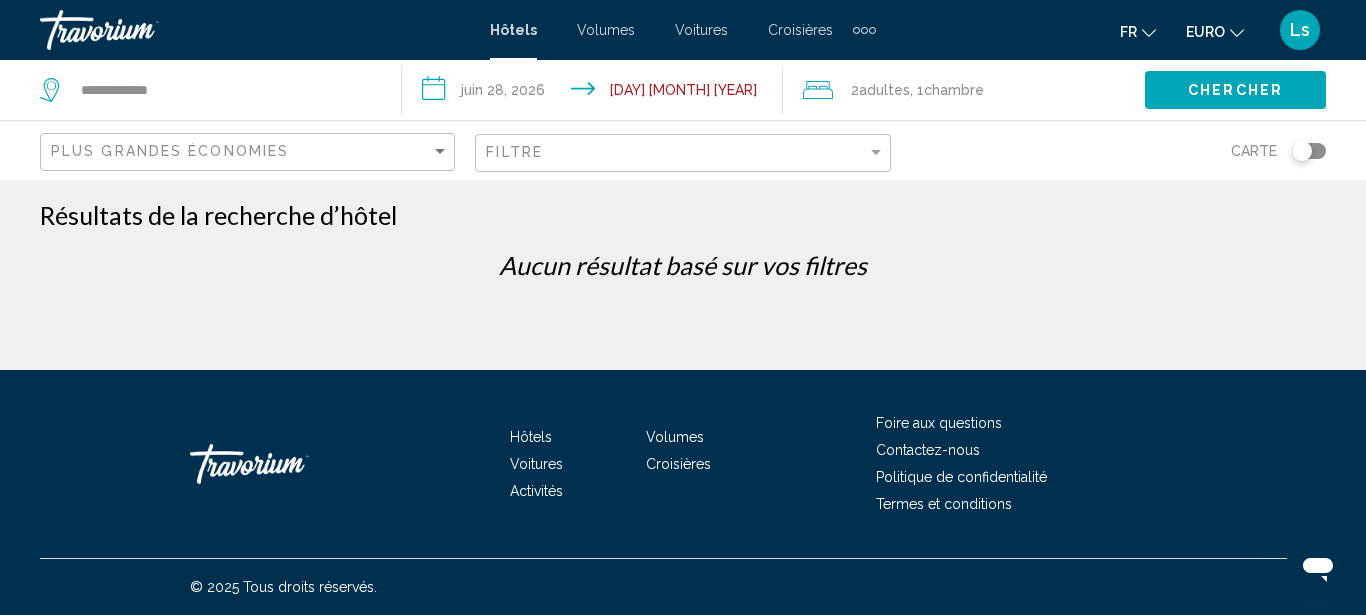 click at bounding box center [140, 30] 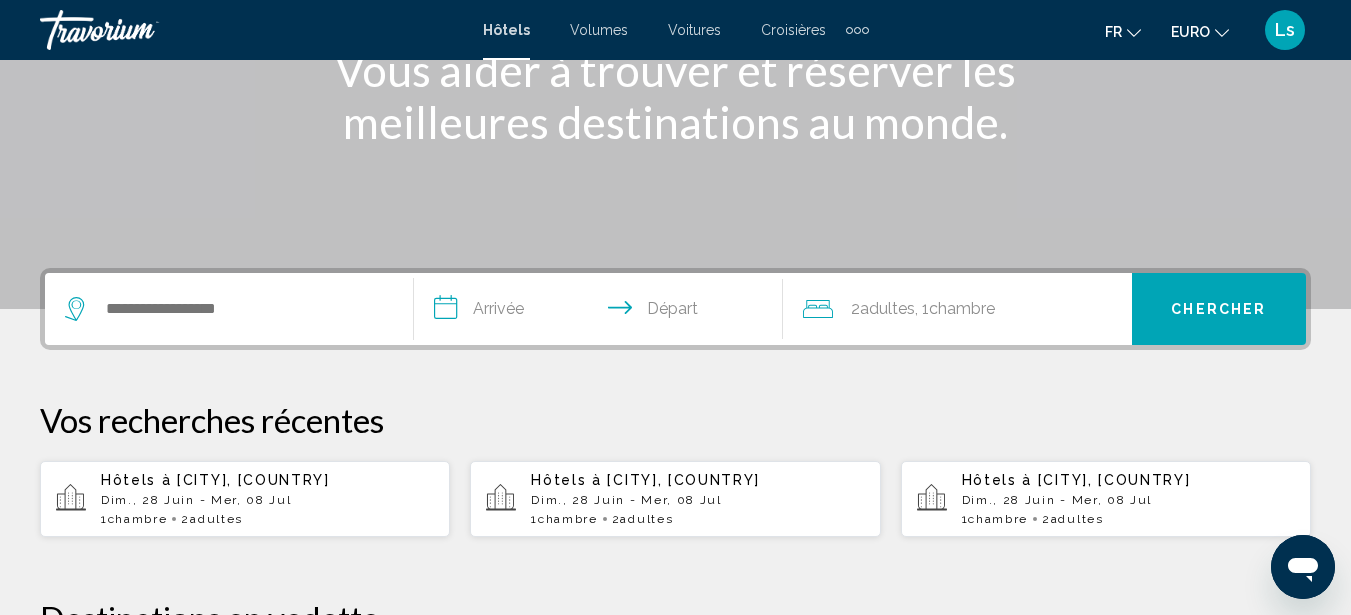 scroll, scrollTop: 320, scrollLeft: 0, axis: vertical 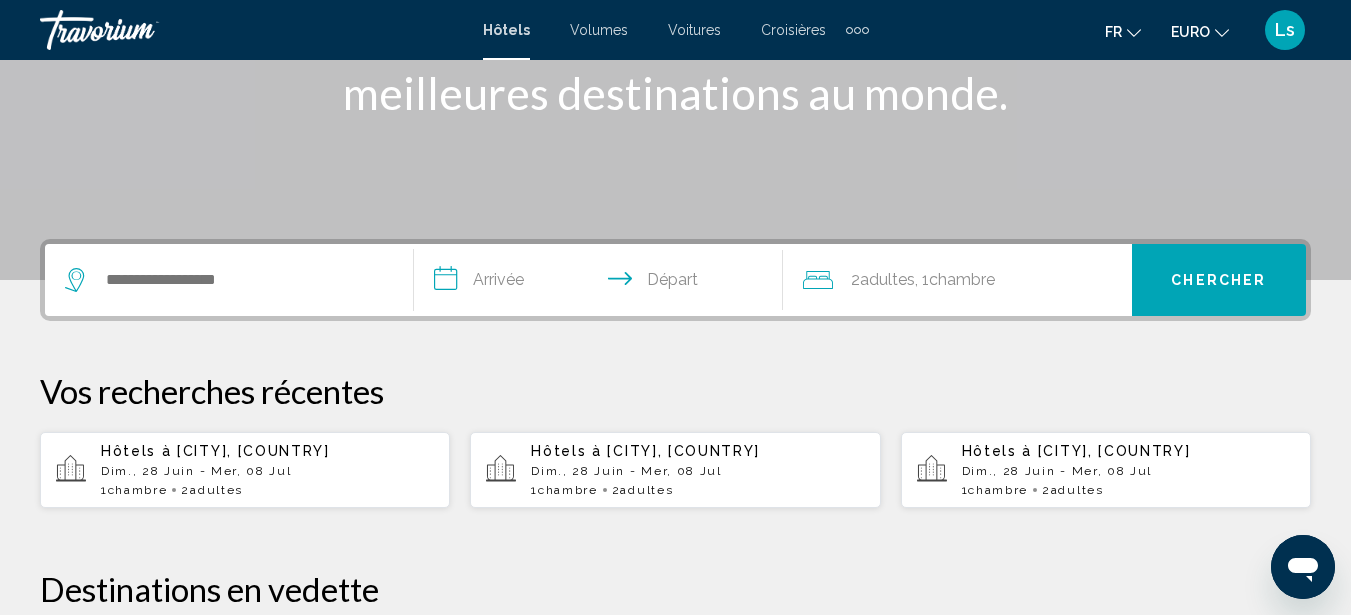 click at bounding box center (229, 280) 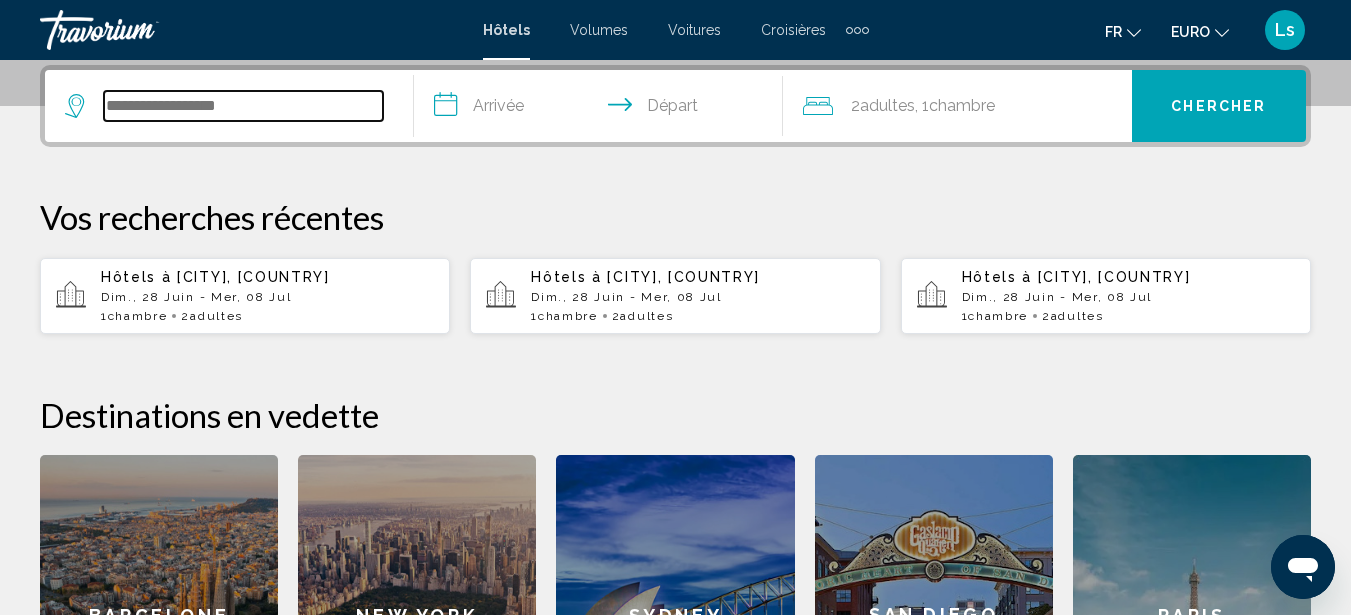click at bounding box center [243, 106] 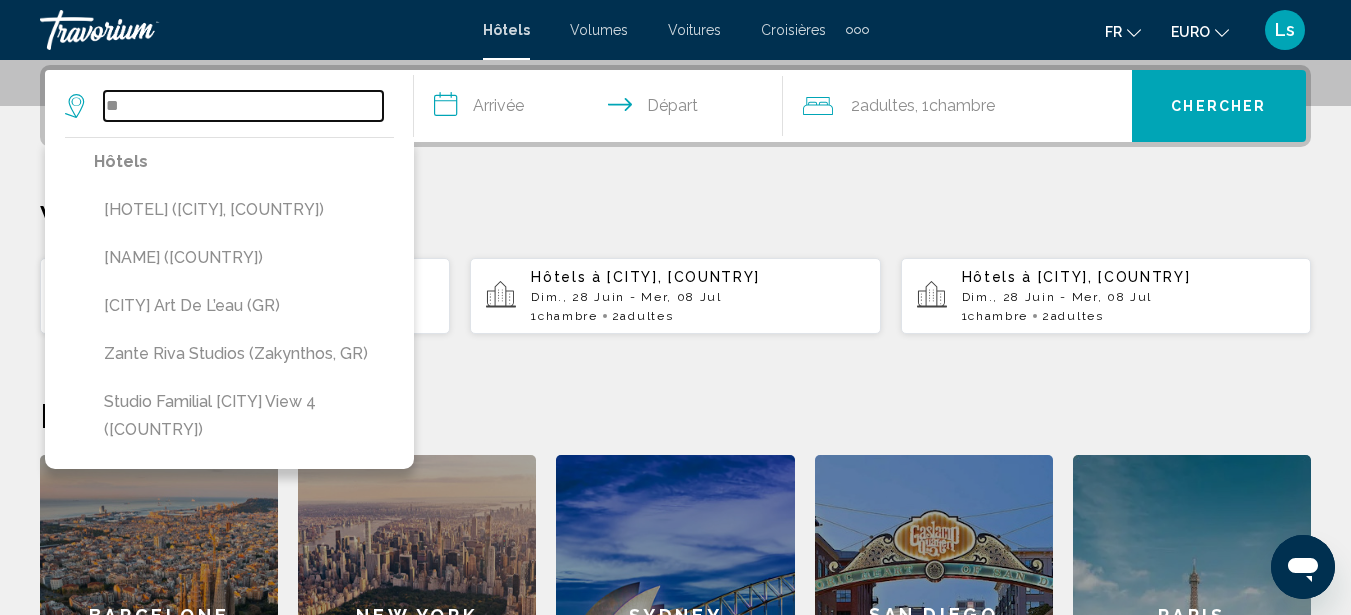 type on "*" 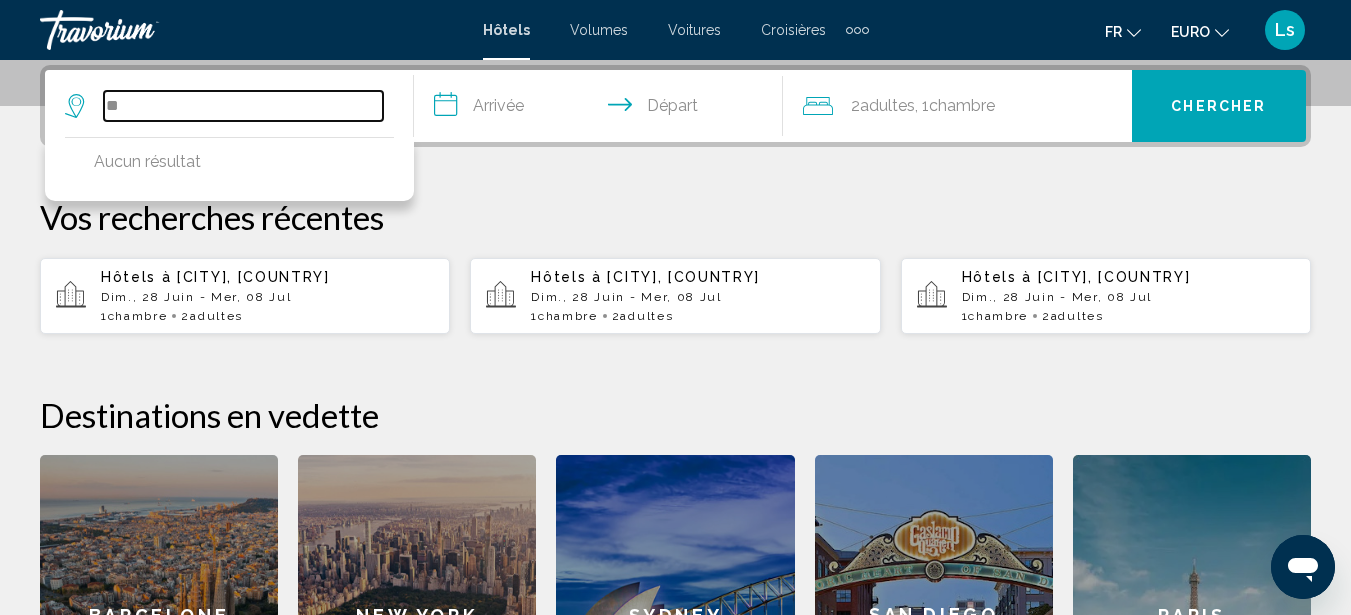 type on "*" 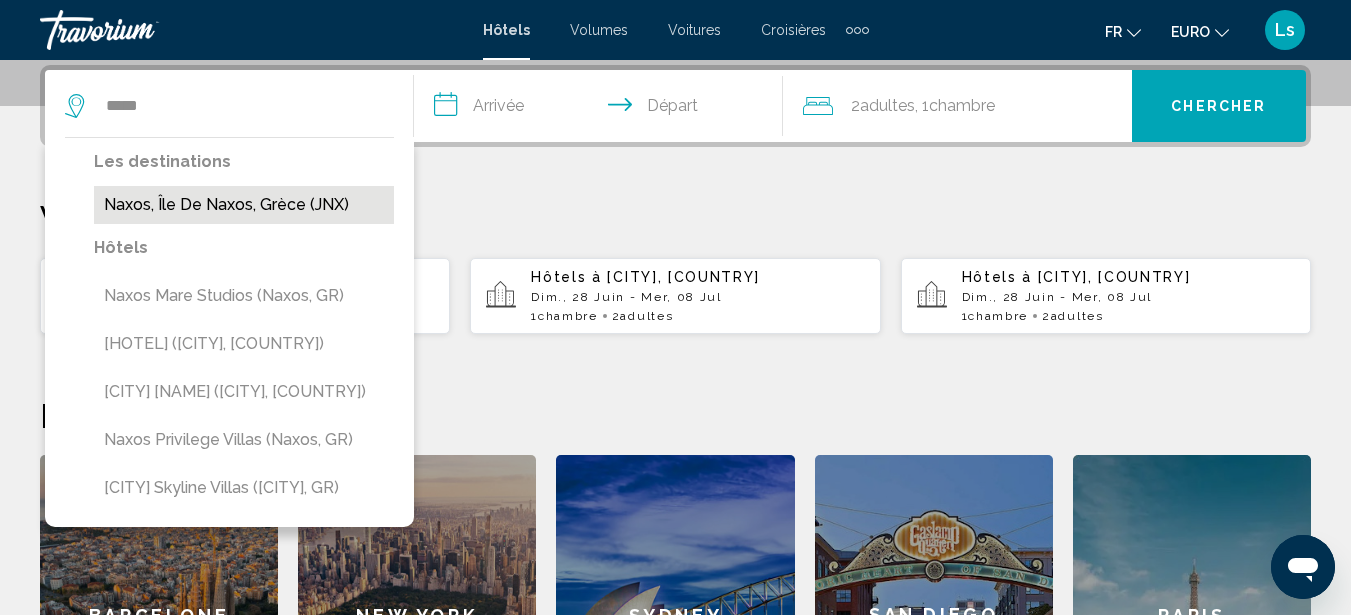 click on "Naxos, Île de Naxos, Grèce (JNX)" at bounding box center [244, 205] 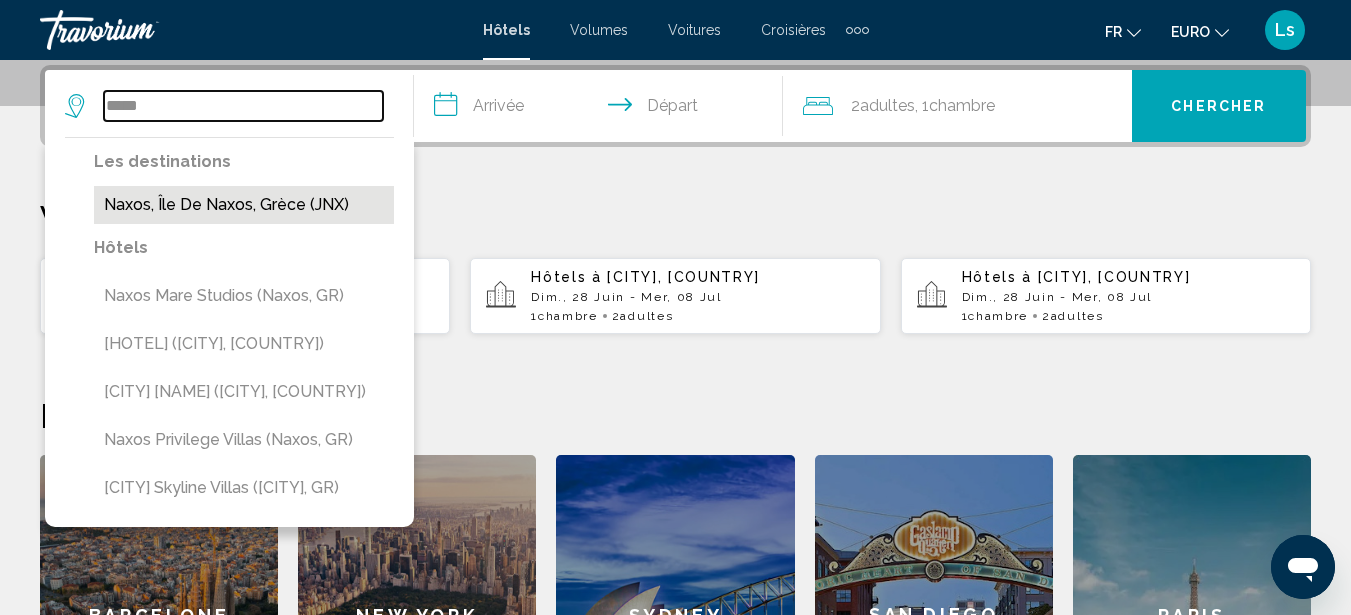 type on "**********" 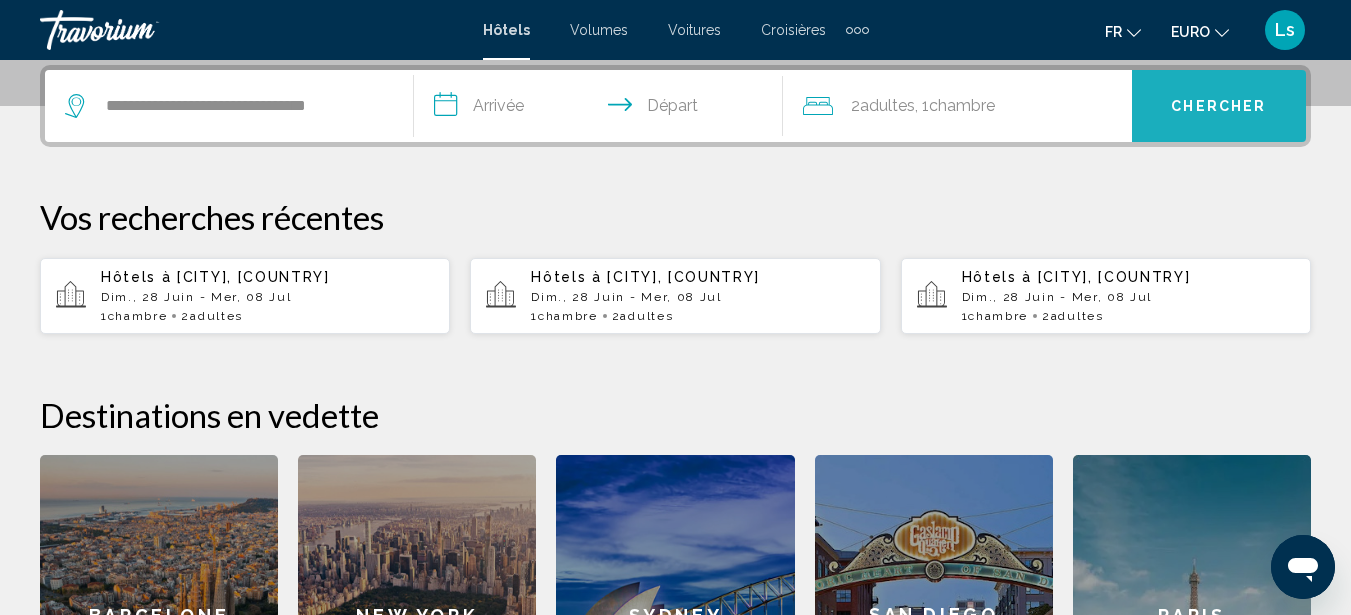 click on "Chercher" at bounding box center [1219, 106] 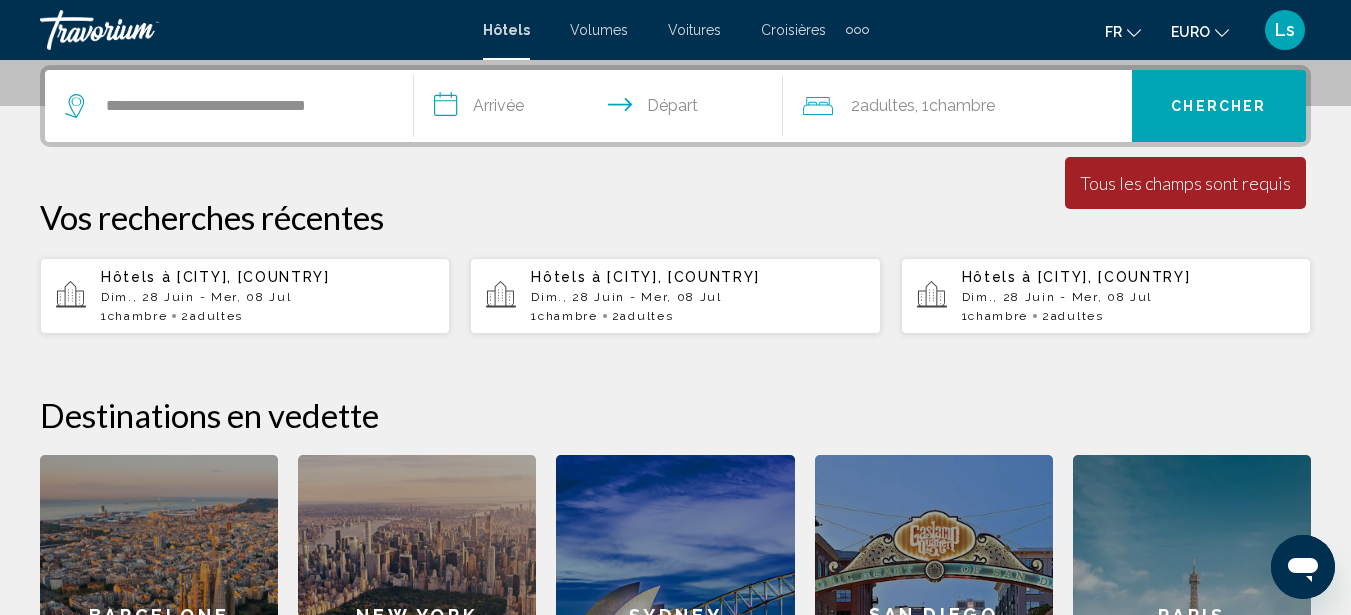 click on "**********" at bounding box center [602, 109] 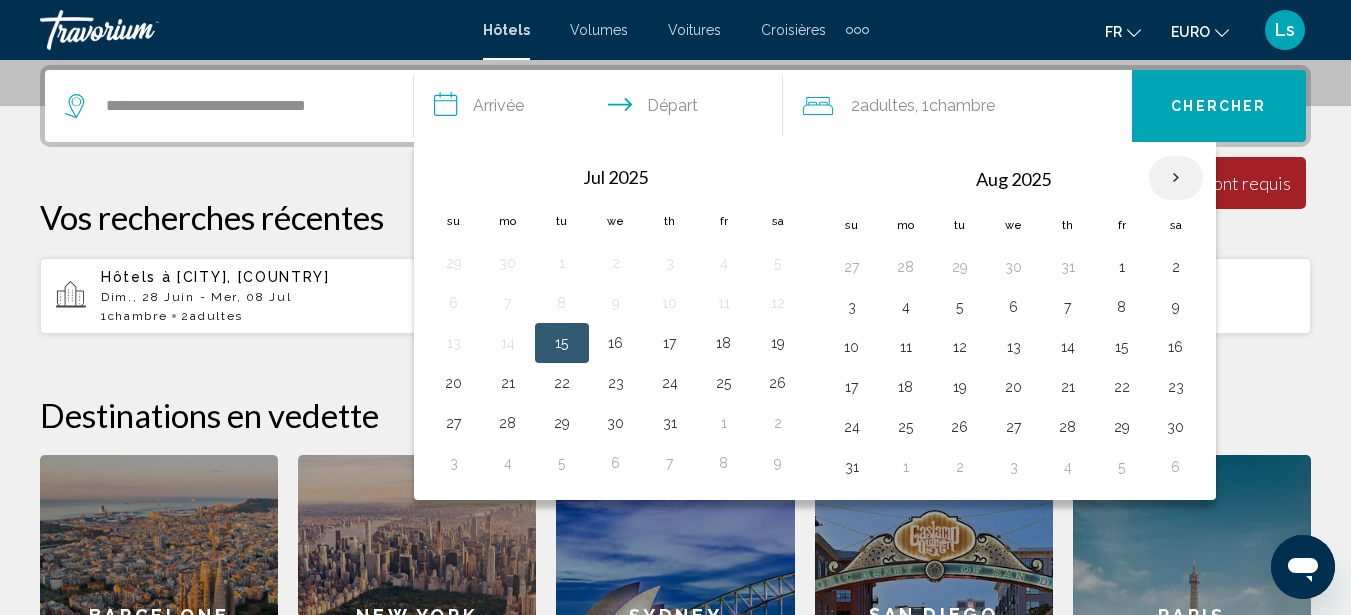 click at bounding box center [1176, 178] 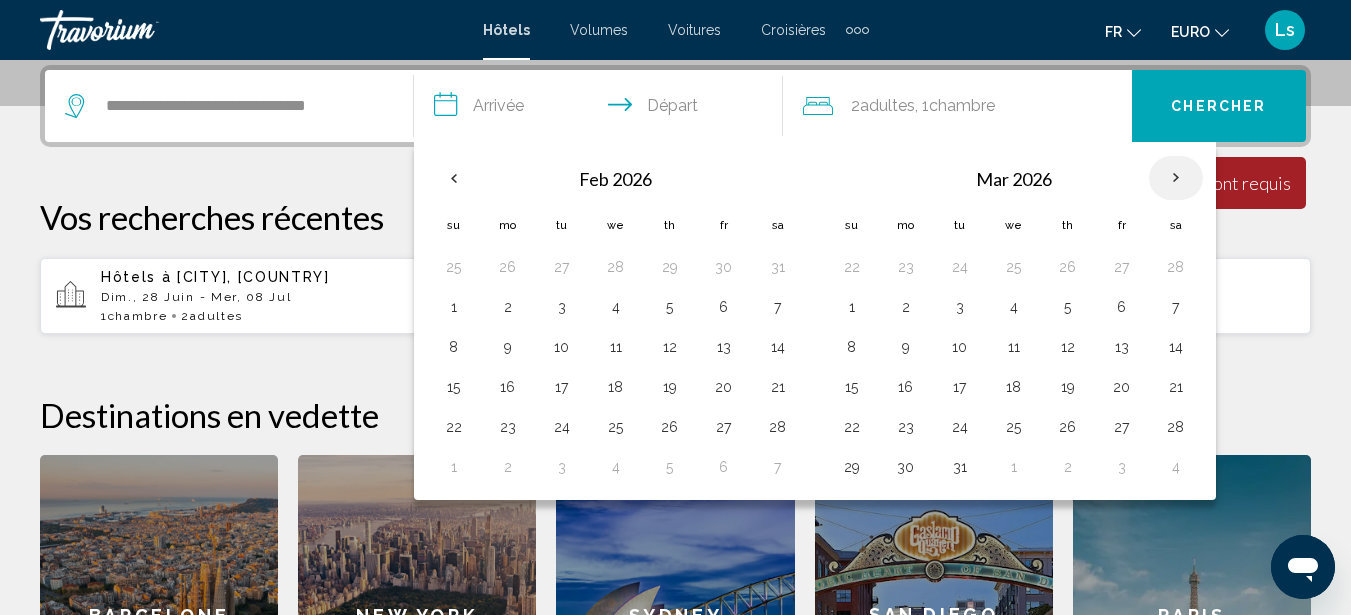 click at bounding box center [1176, 178] 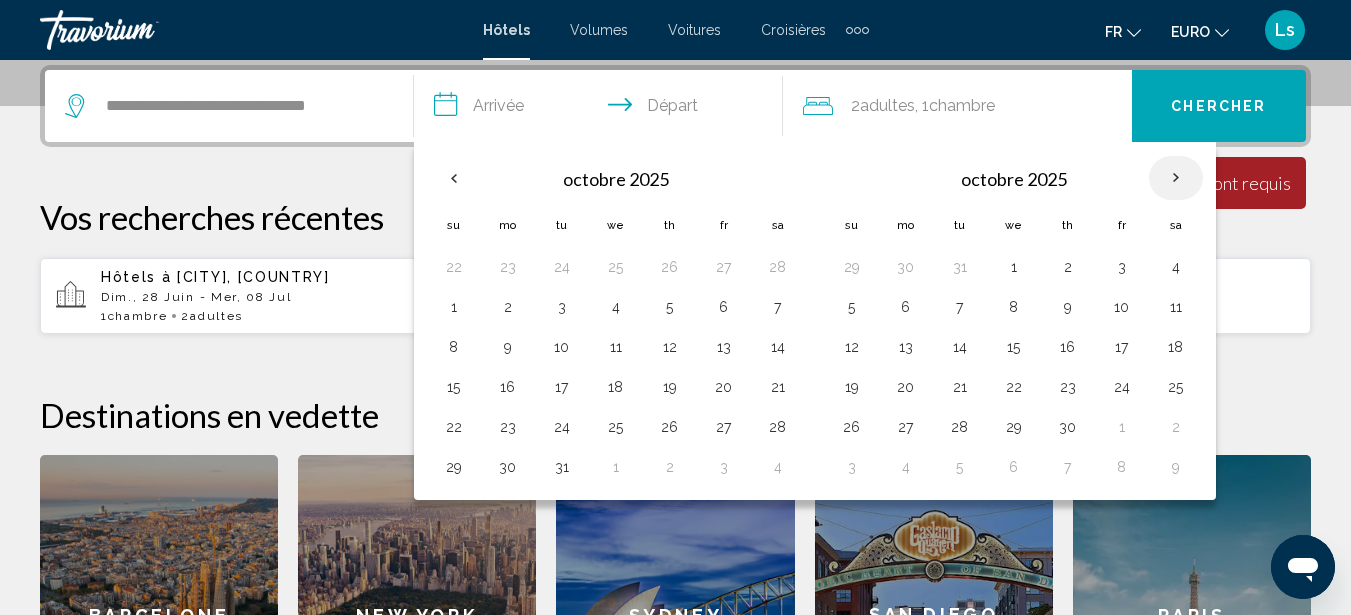 click at bounding box center [1176, 178] 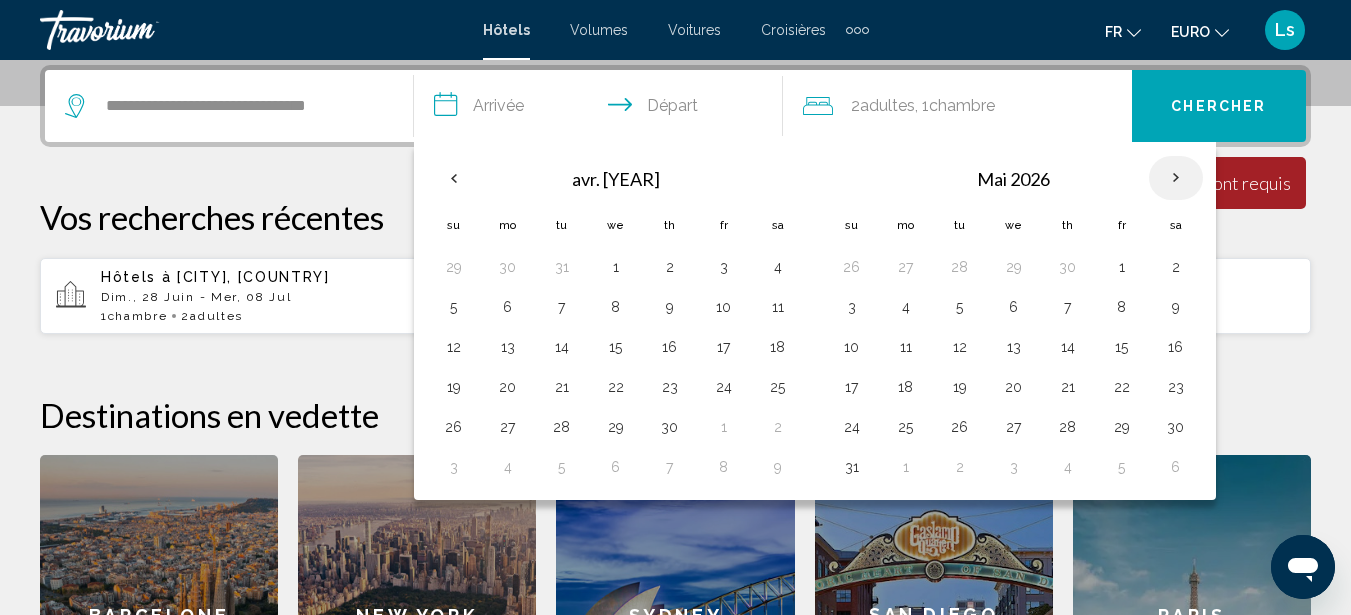 click at bounding box center (1176, 178) 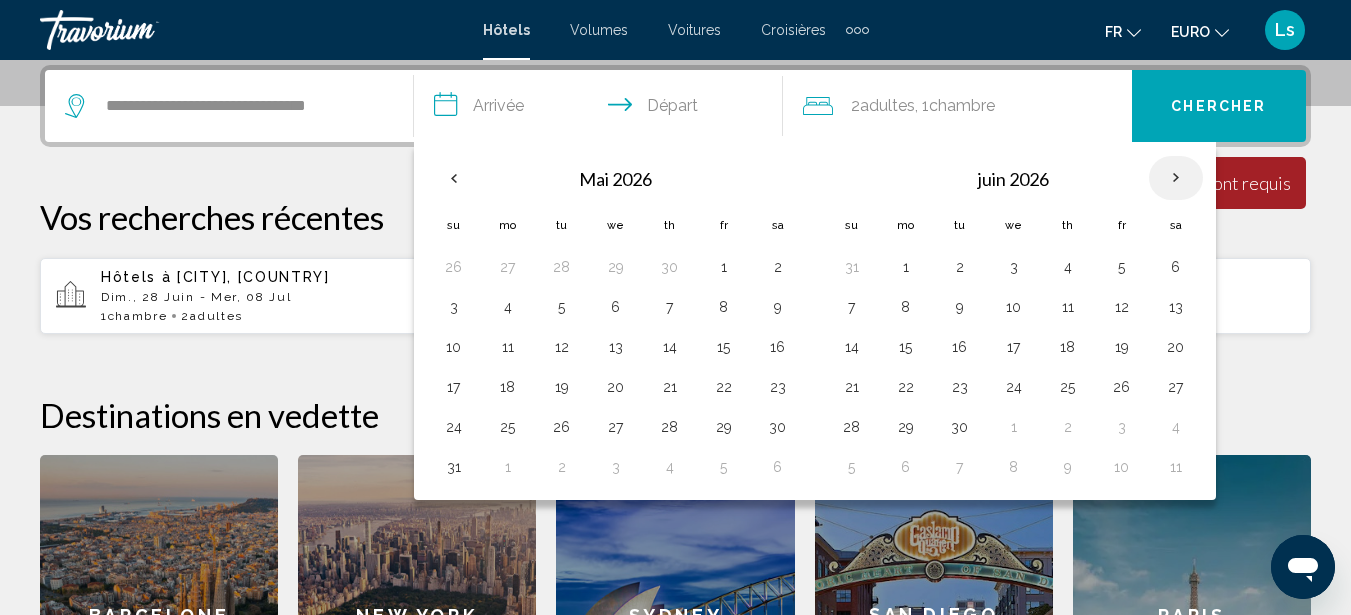 click at bounding box center [1176, 178] 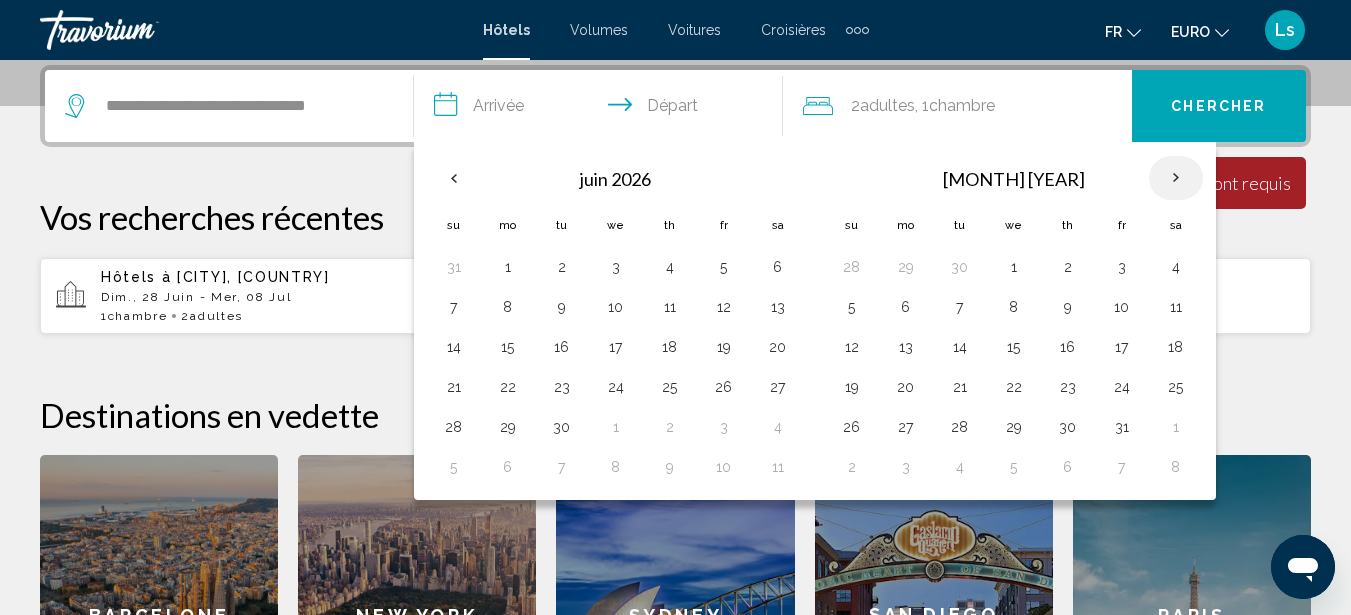 click at bounding box center (1176, 178) 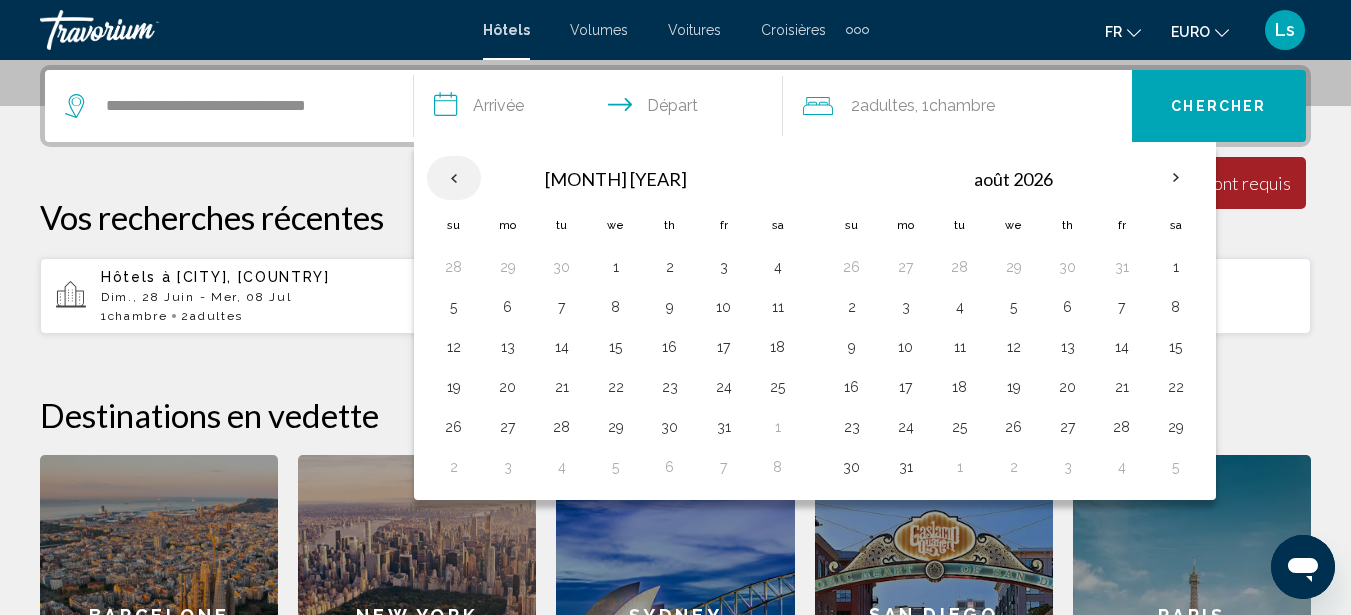 click at bounding box center [454, 178] 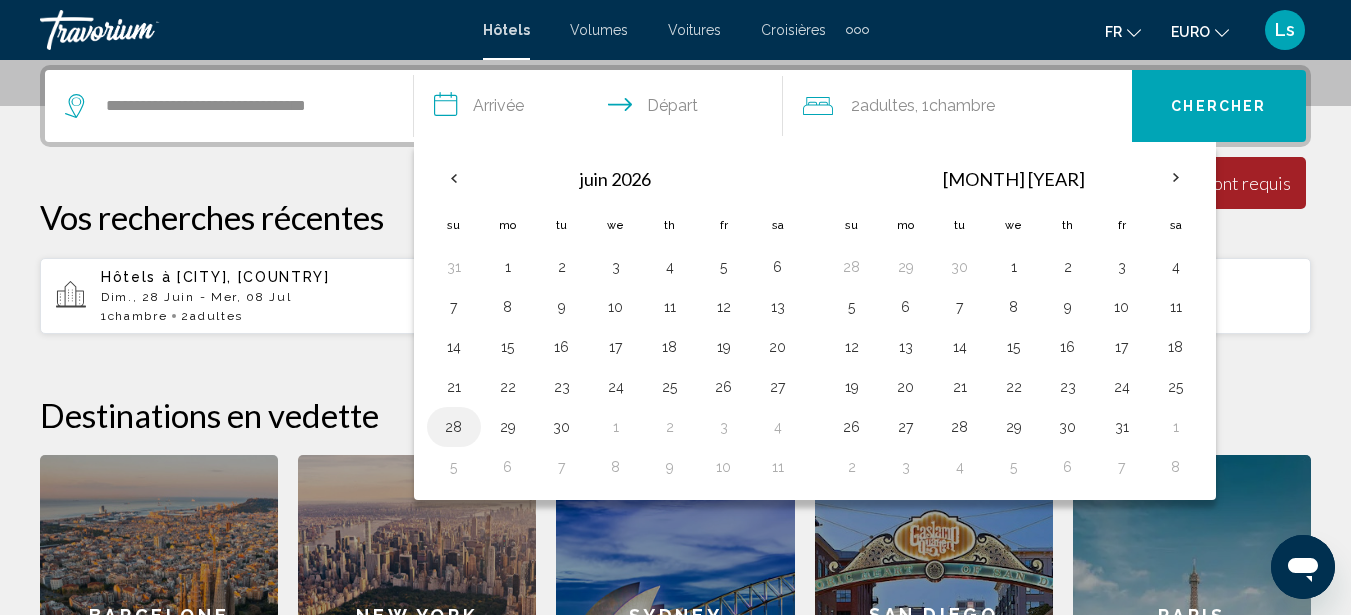click on "28" at bounding box center [454, 427] 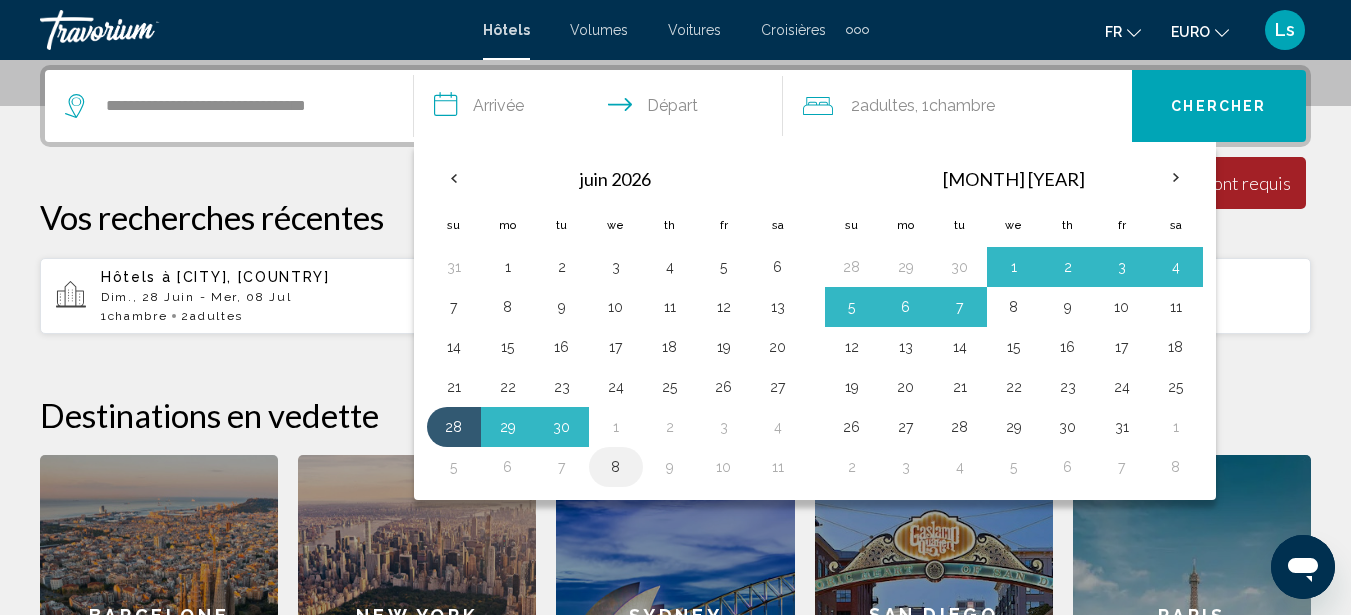 click on "8" at bounding box center [616, 467] 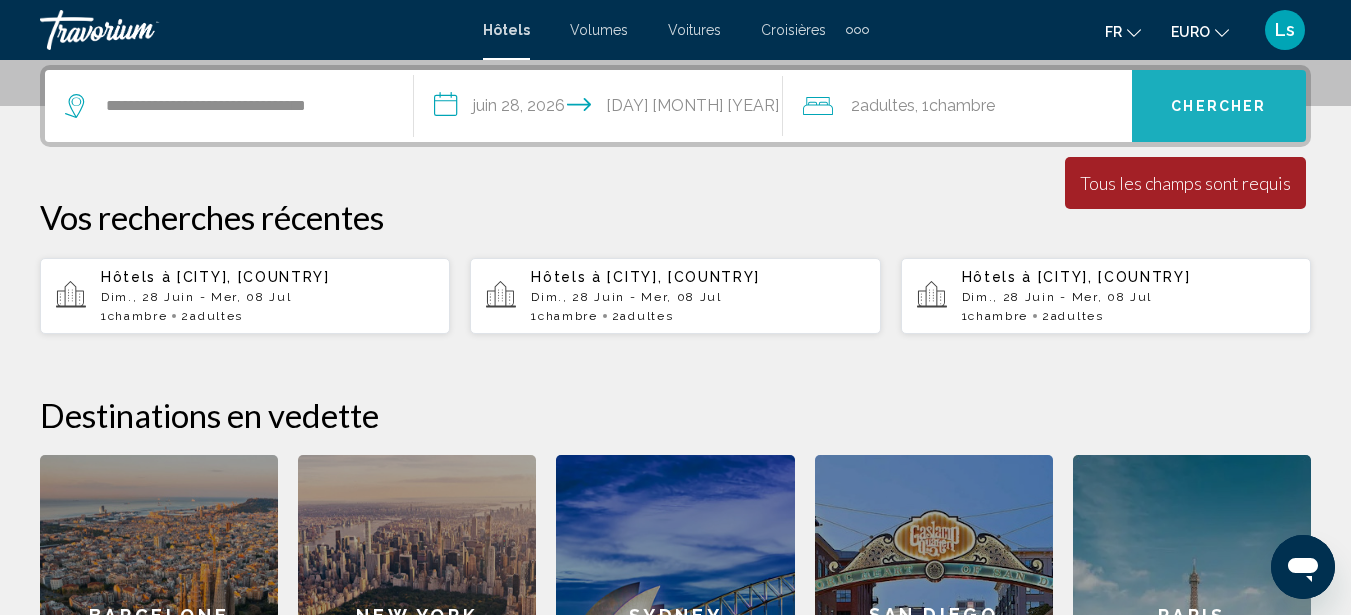 click on "Chercher" at bounding box center [1219, 106] 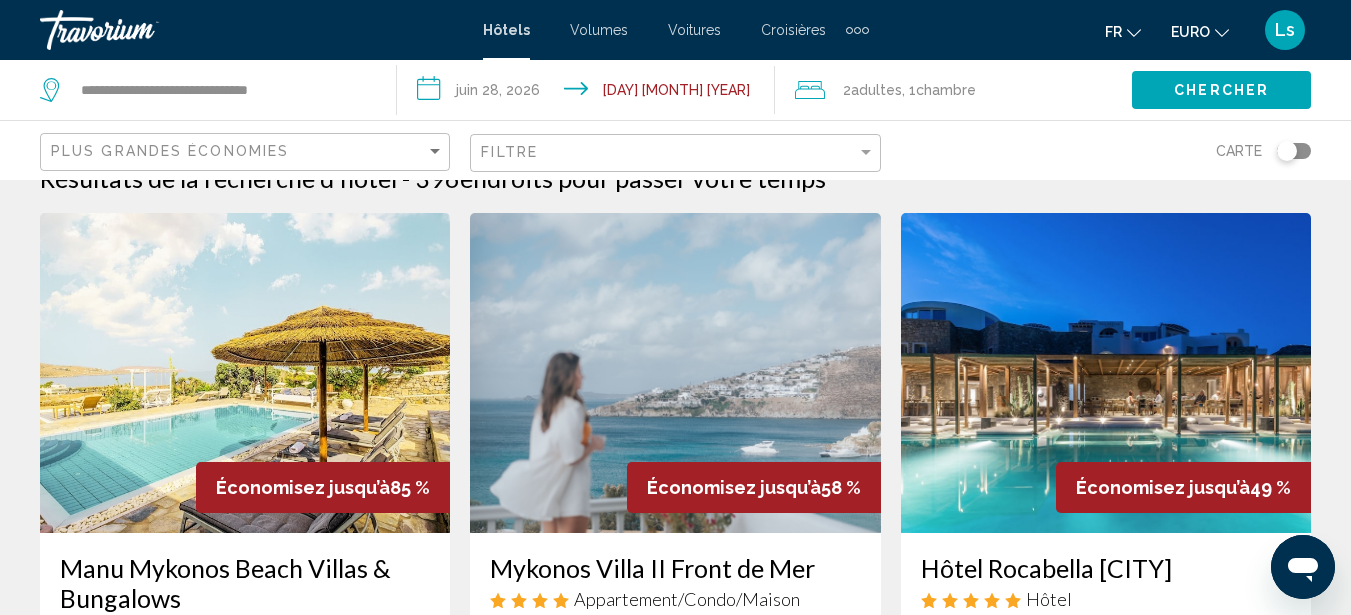 scroll, scrollTop: 40, scrollLeft: 0, axis: vertical 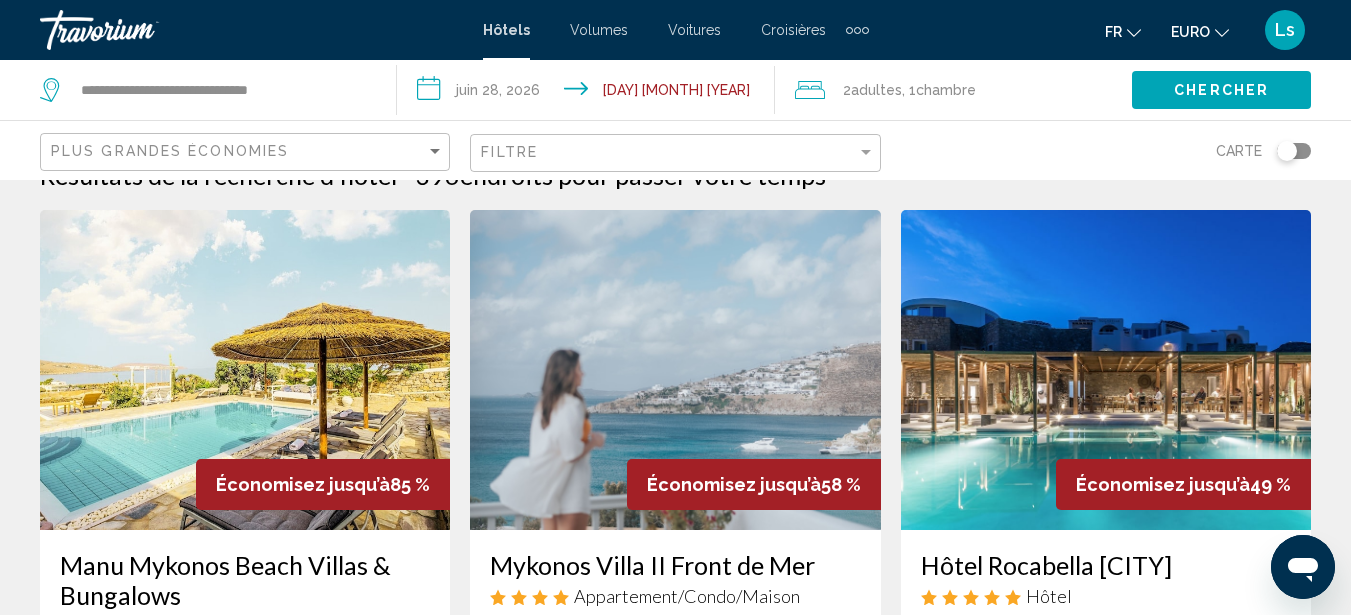 click on "Filtre" 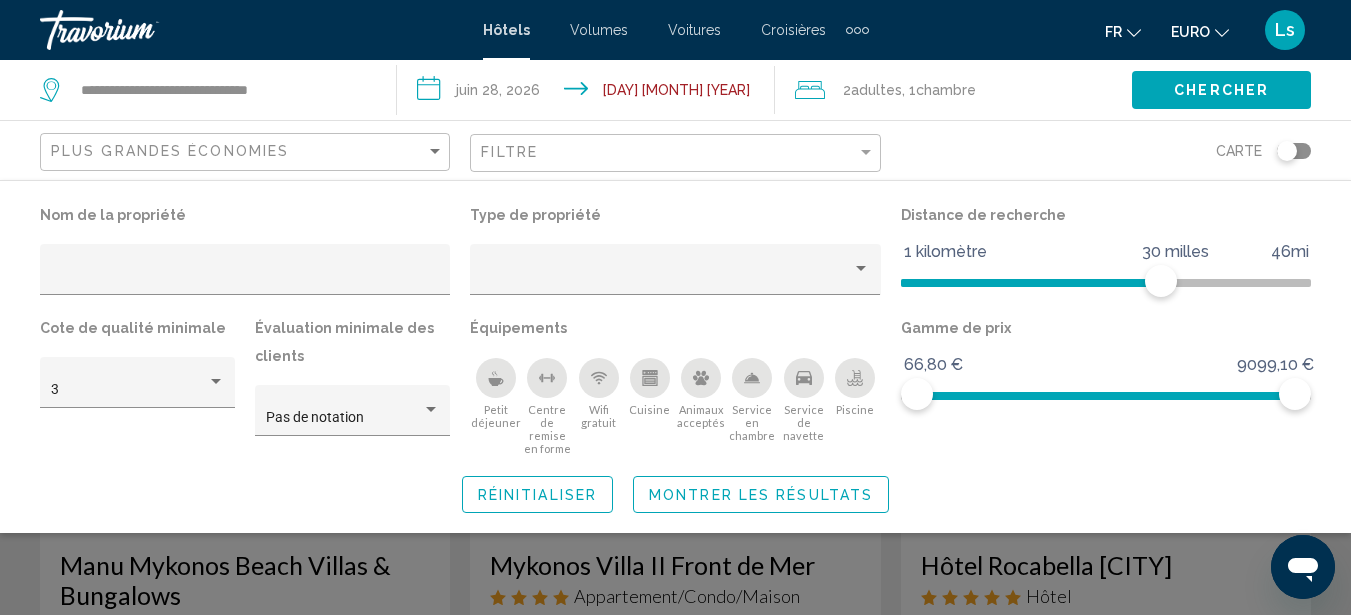 click 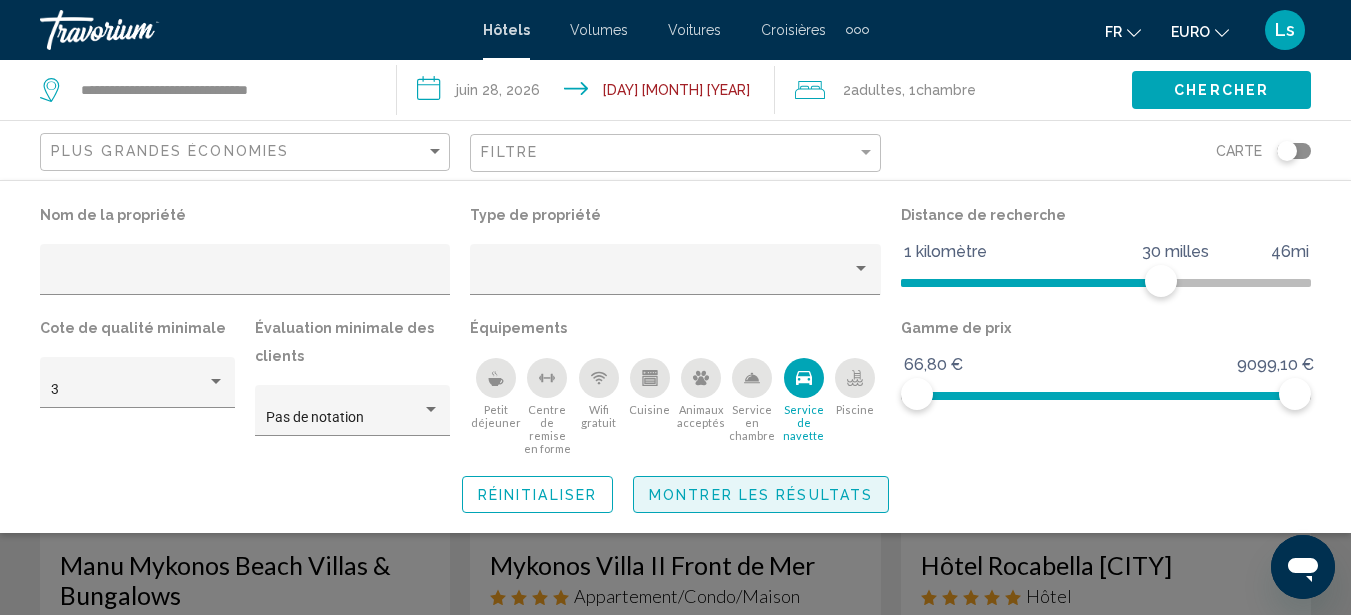 click on "Montrer les résultats" 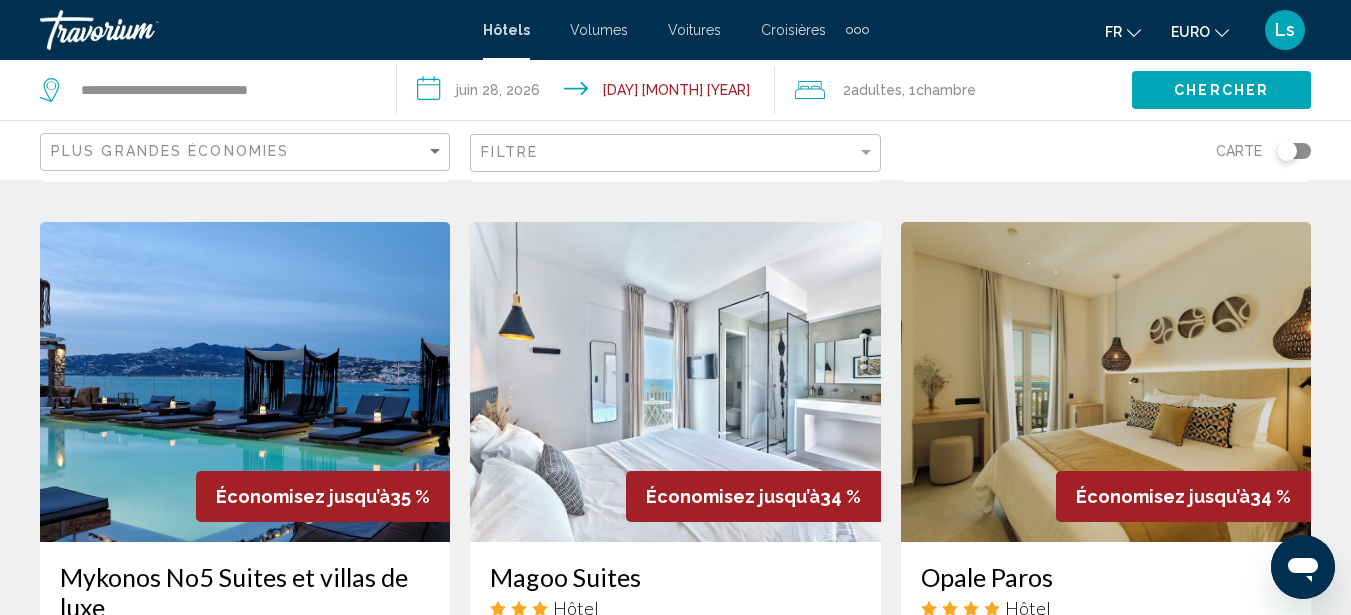 scroll, scrollTop: 1574, scrollLeft: 0, axis: vertical 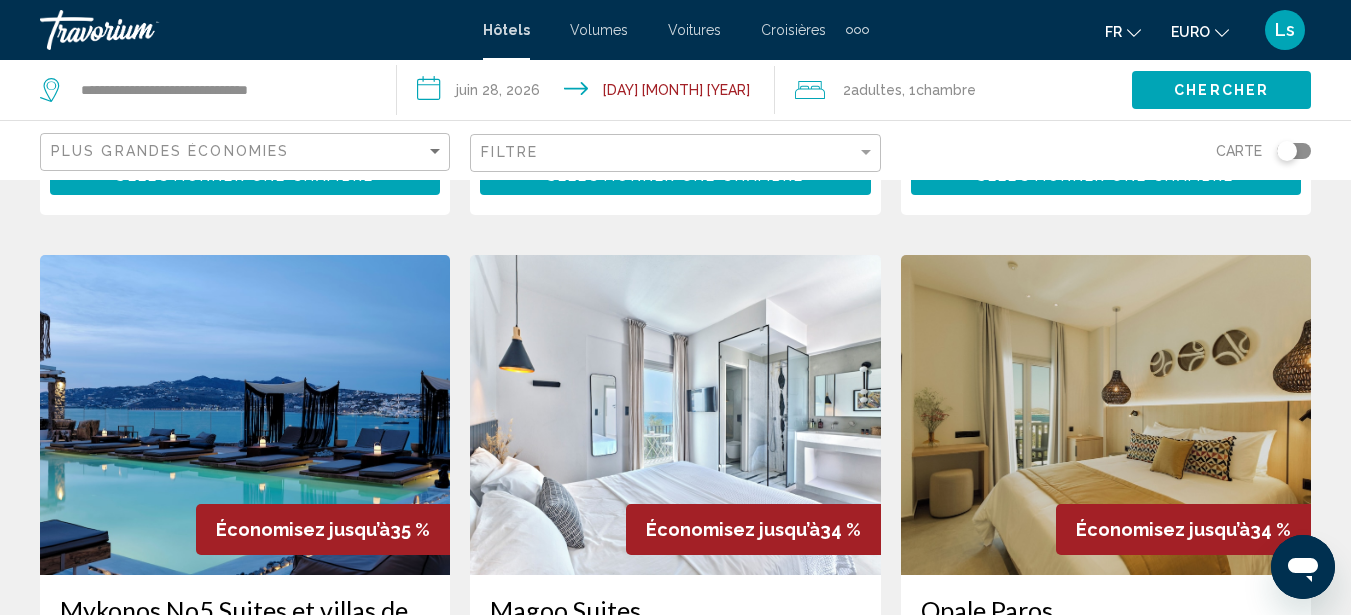 click at bounding box center [245, 415] 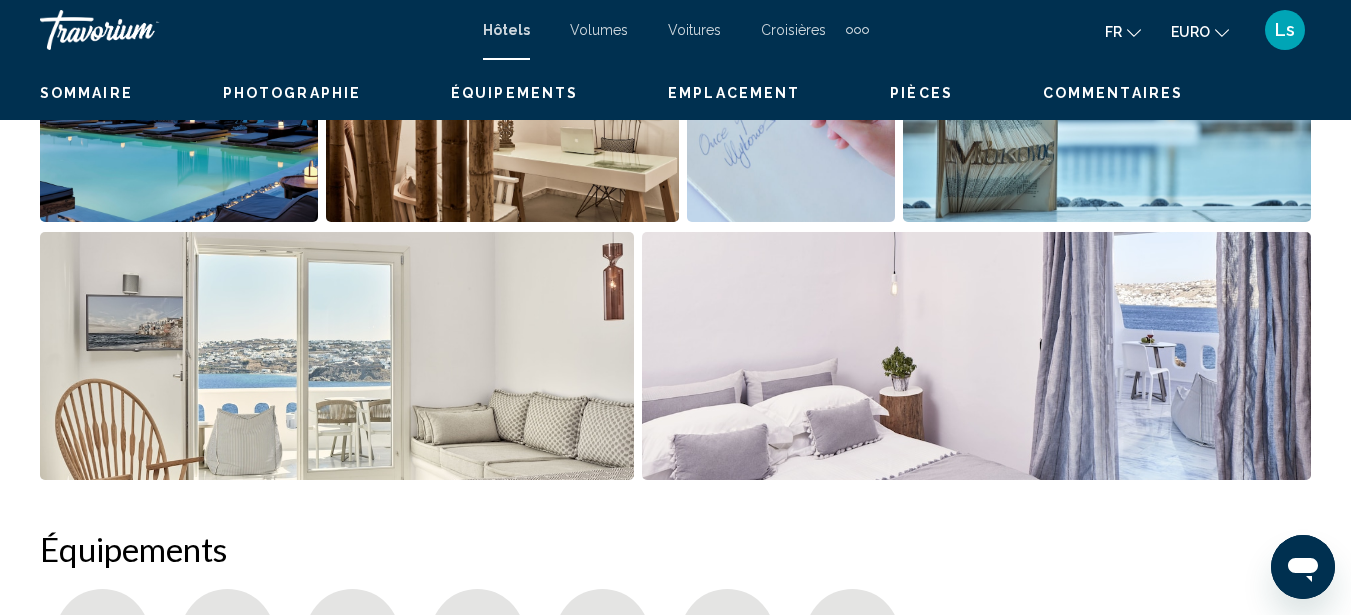 scroll, scrollTop: 227, scrollLeft: 0, axis: vertical 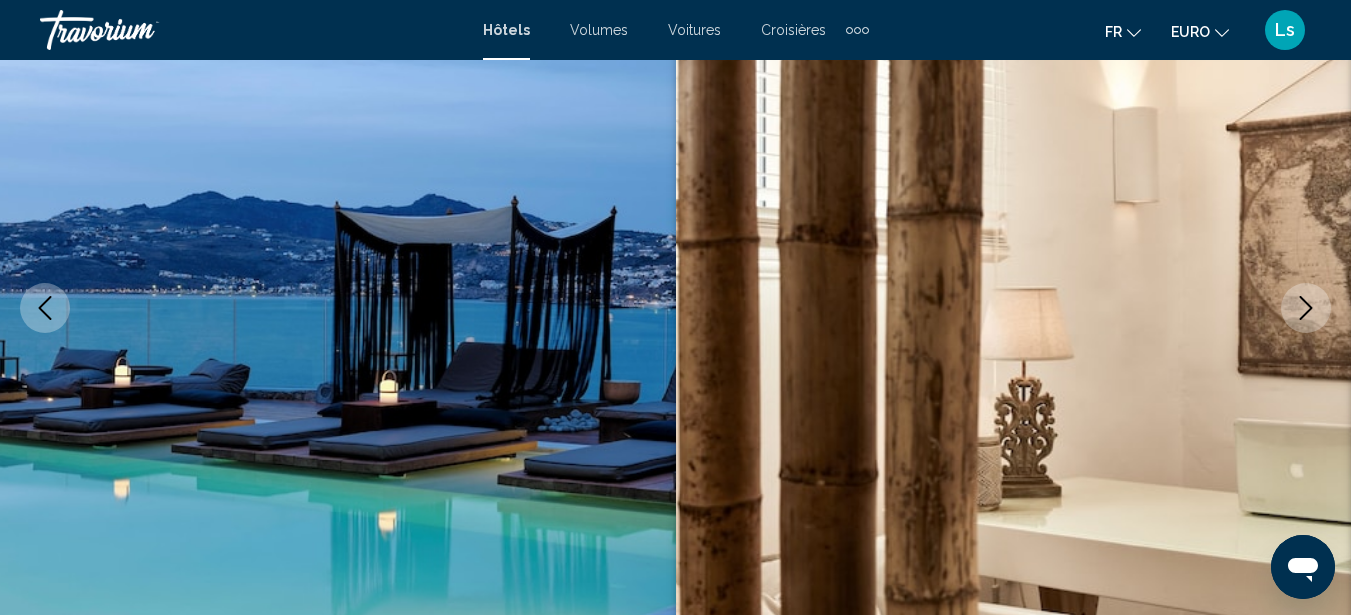 type 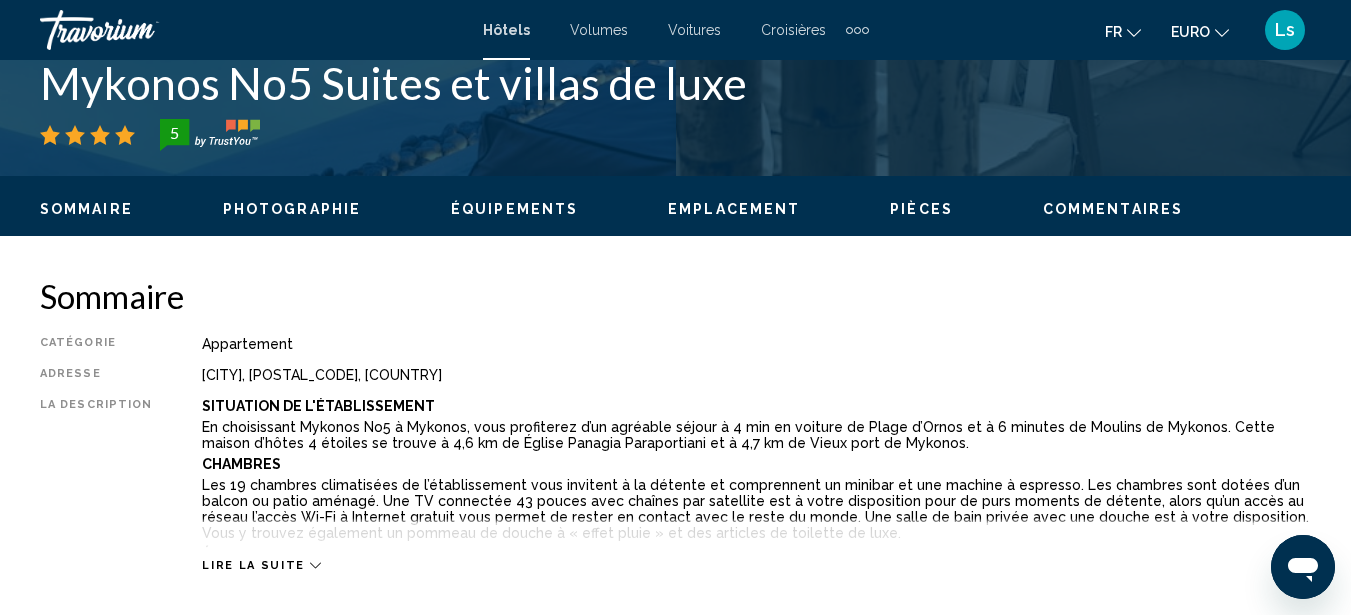 scroll, scrollTop: 867, scrollLeft: 0, axis: vertical 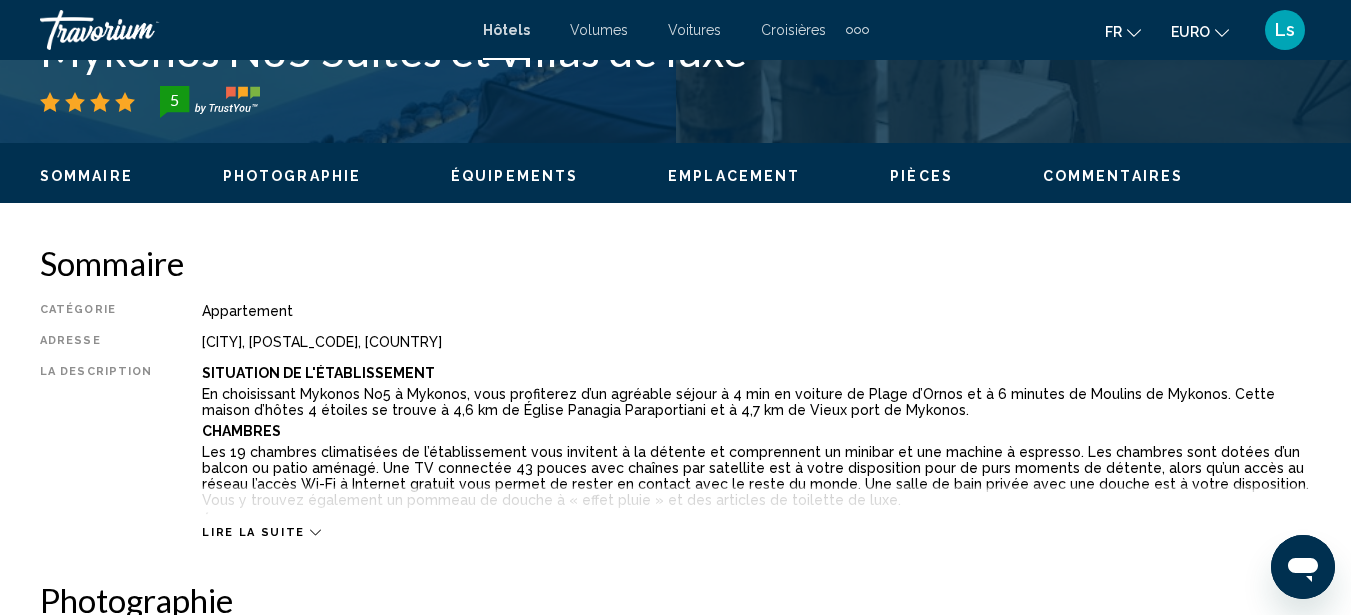 click on "Lire la suite" at bounding box center (261, 532) 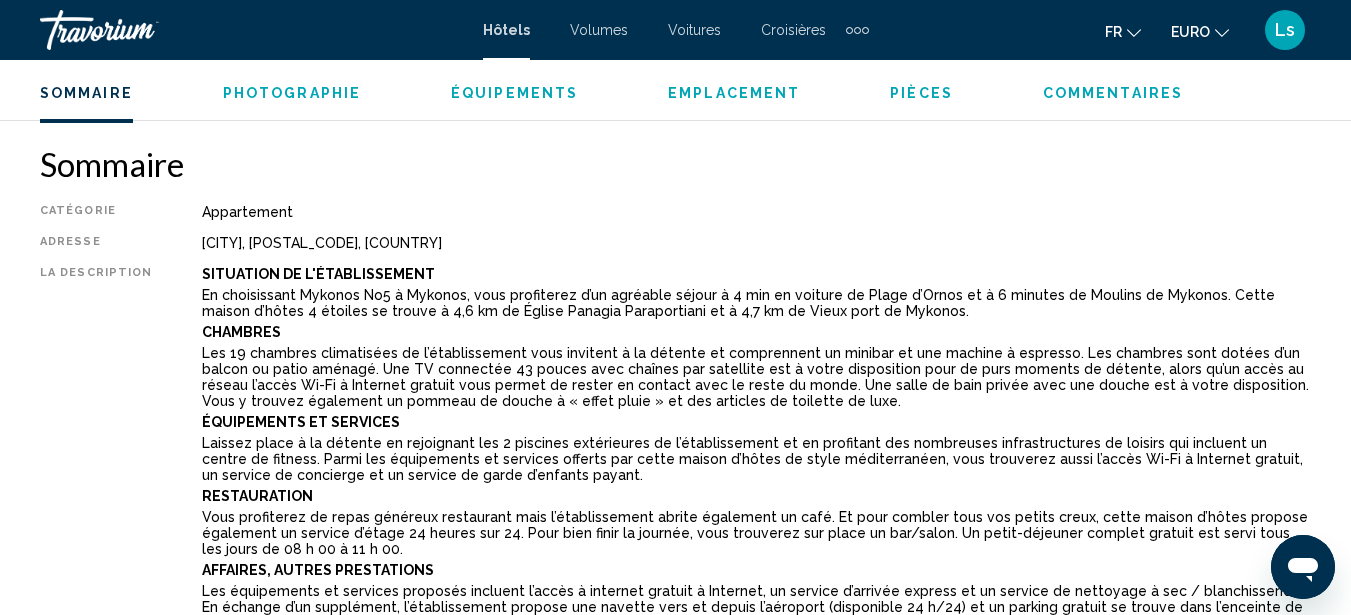 scroll, scrollTop: 987, scrollLeft: 0, axis: vertical 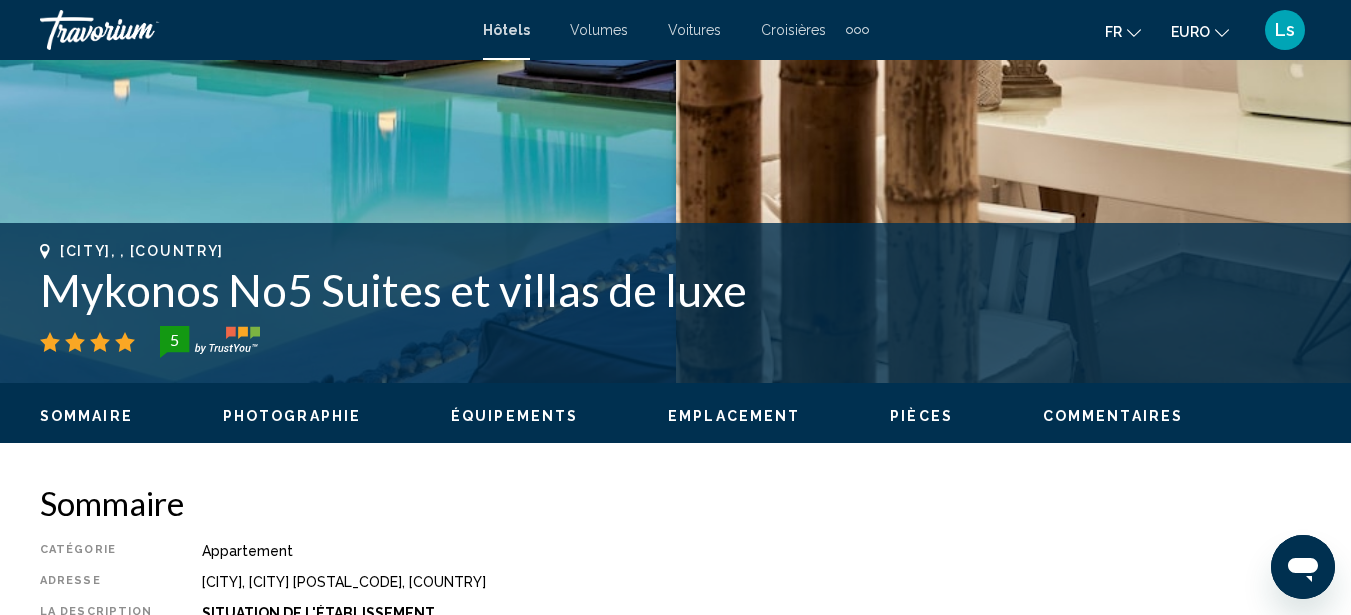 click on "Photographie" at bounding box center (292, 416) 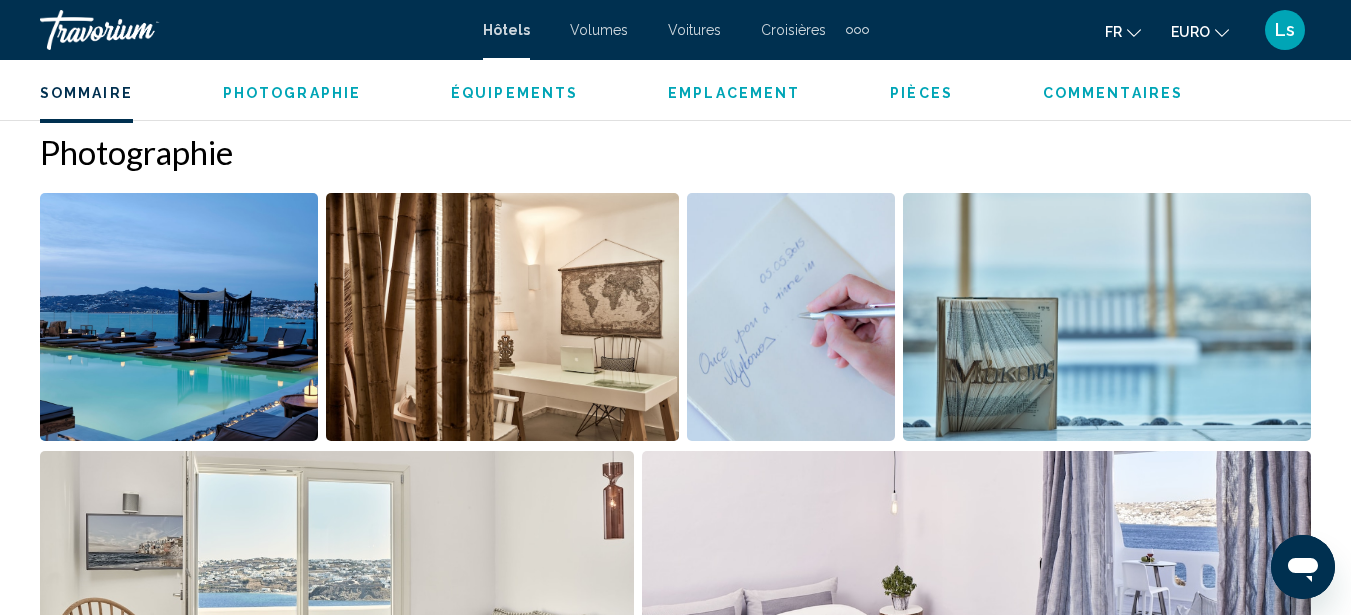 scroll, scrollTop: 1547, scrollLeft: 0, axis: vertical 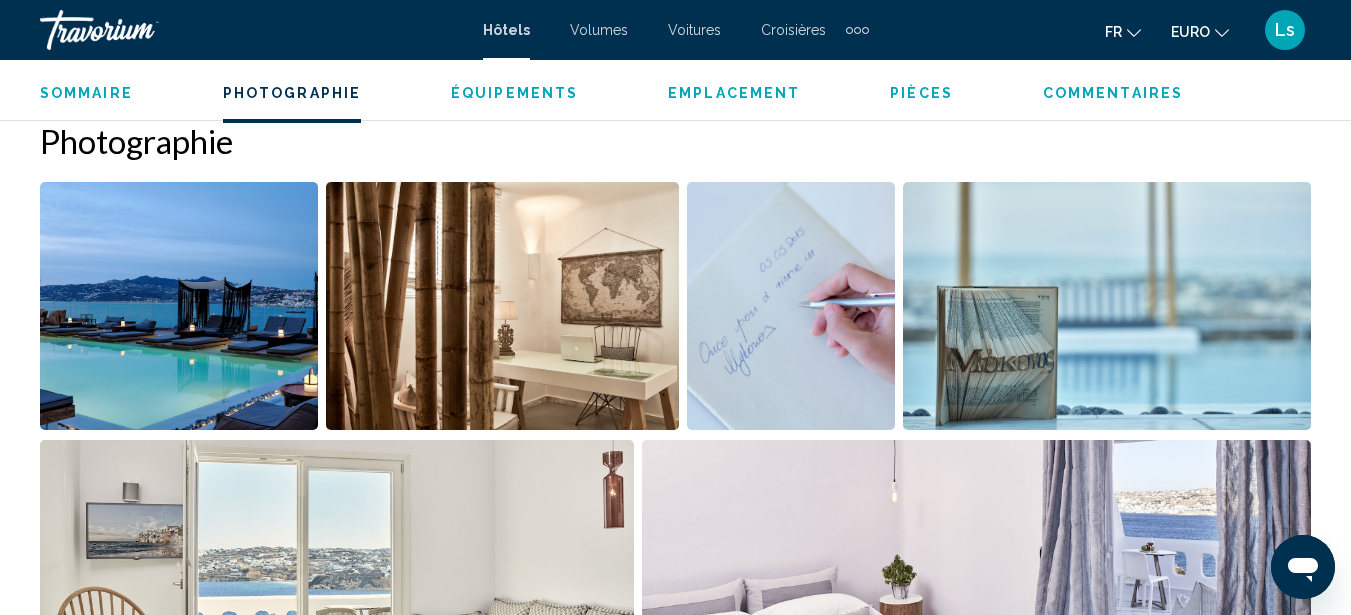 click at bounding box center (179, 306) 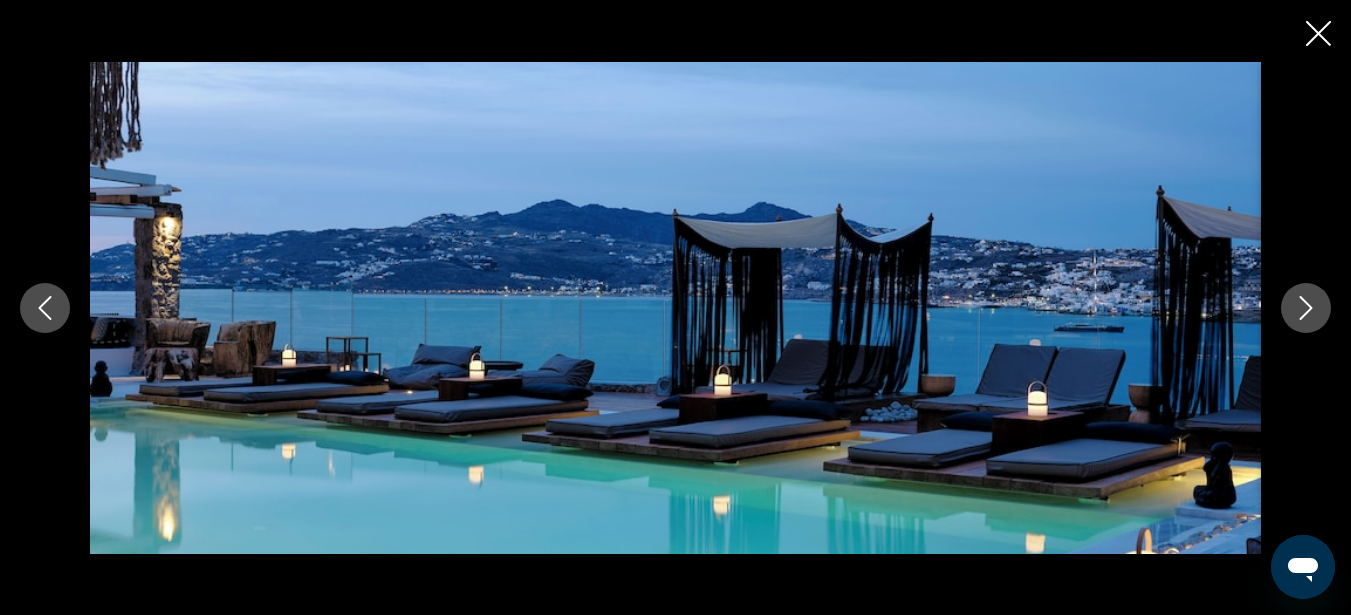 click 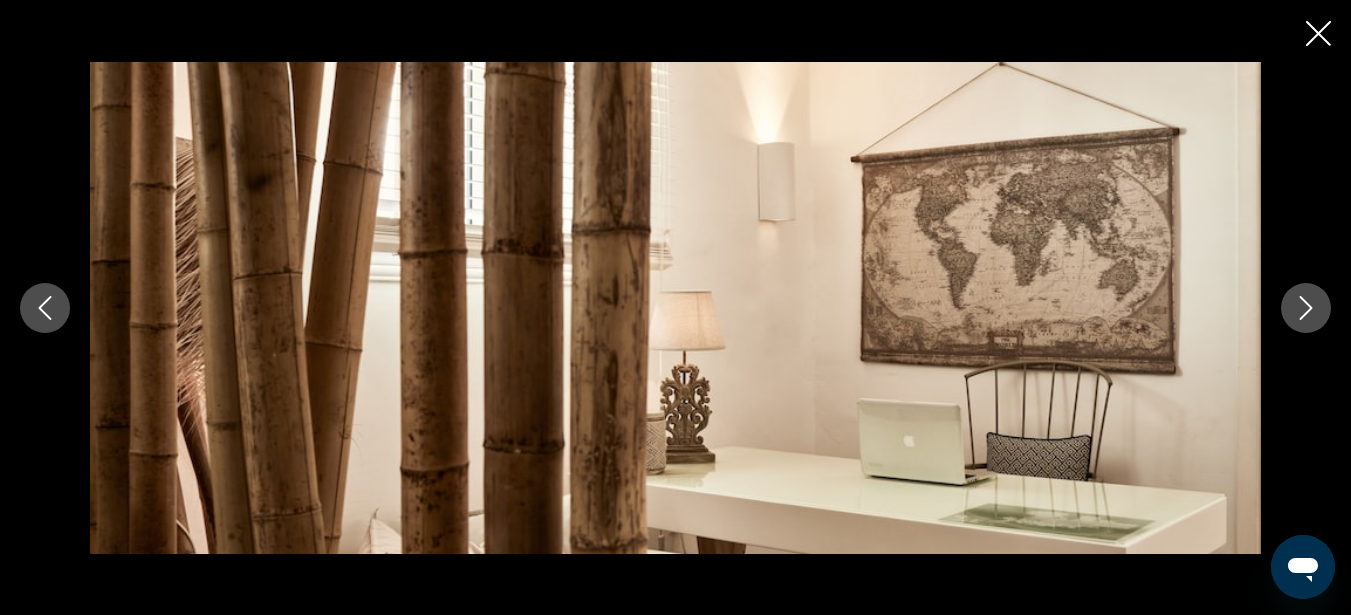 click 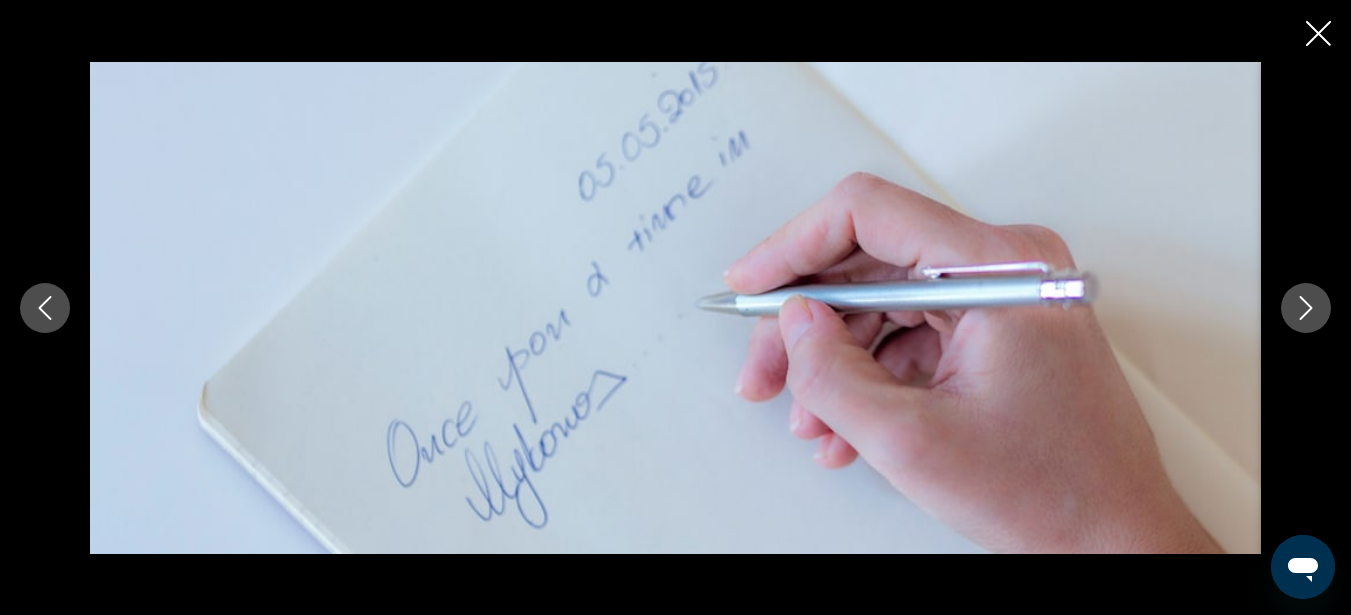 click 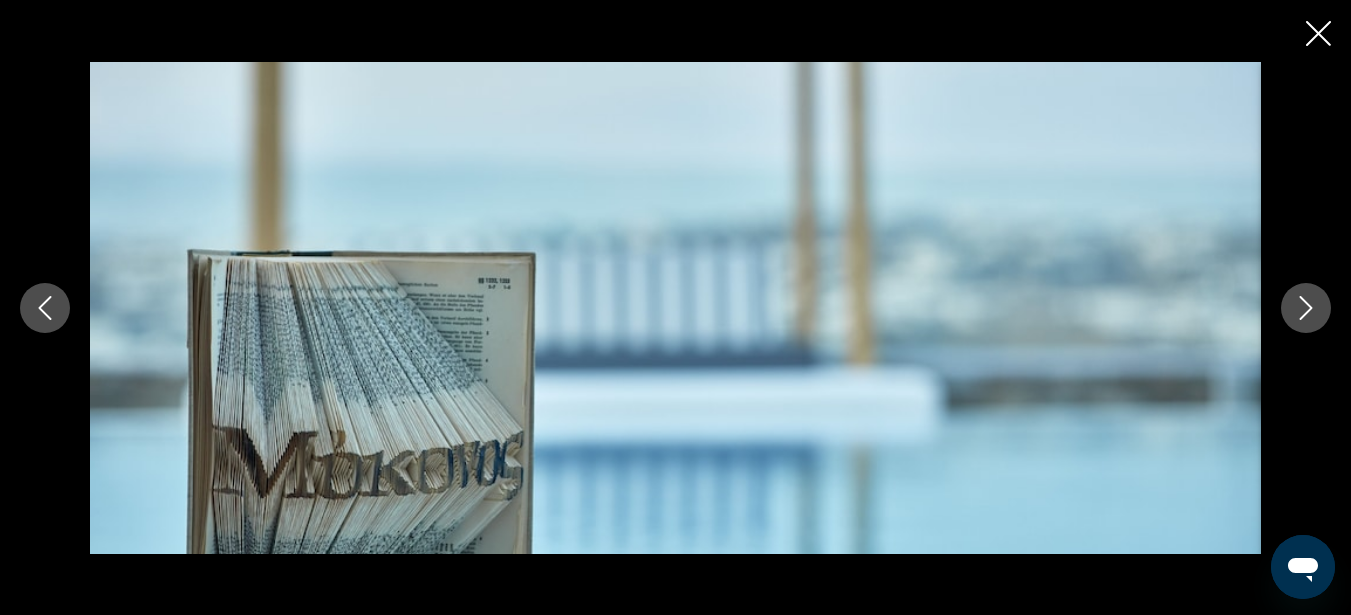 click 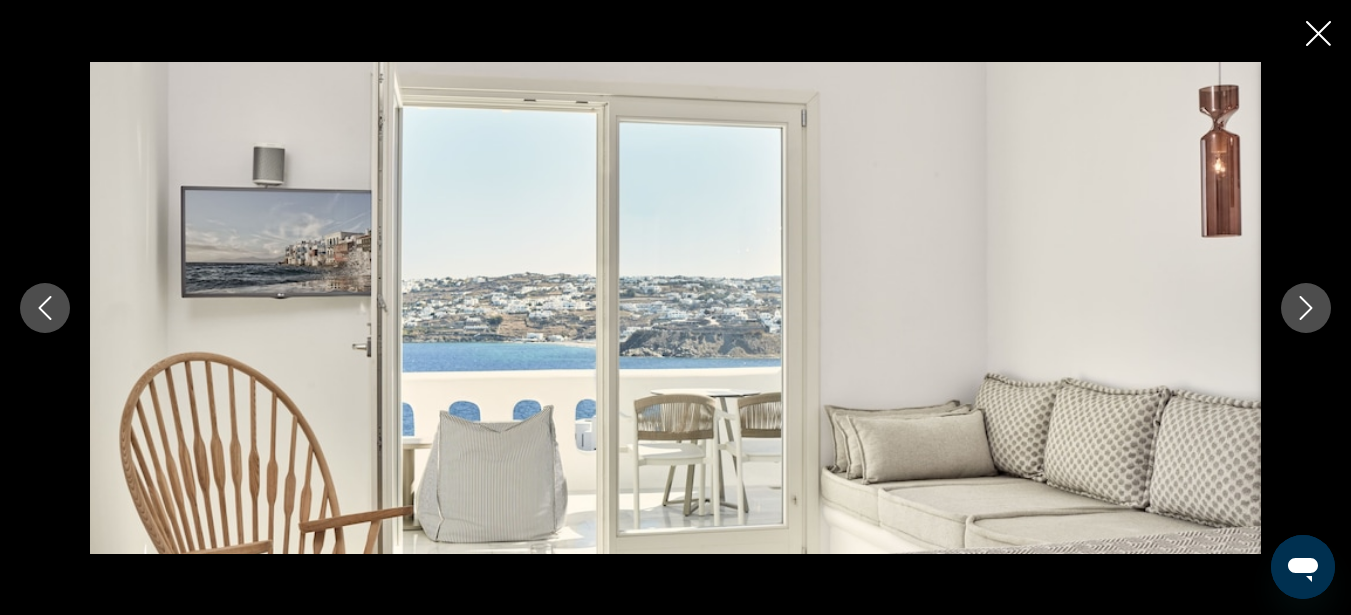 click 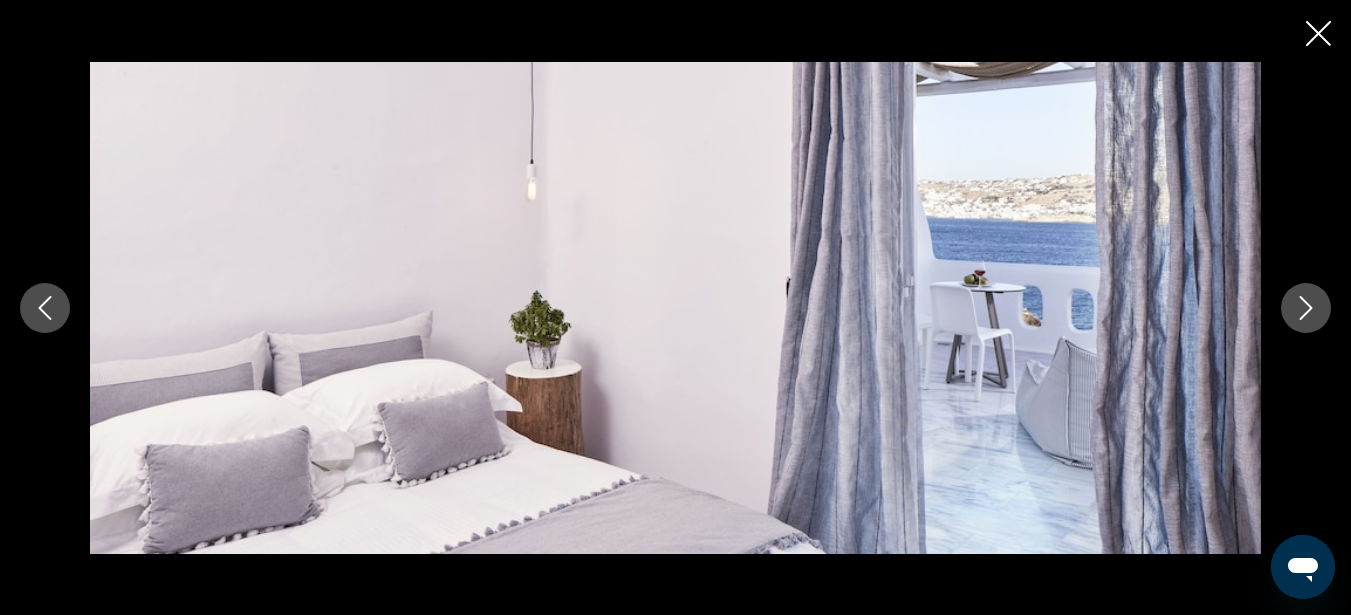 click 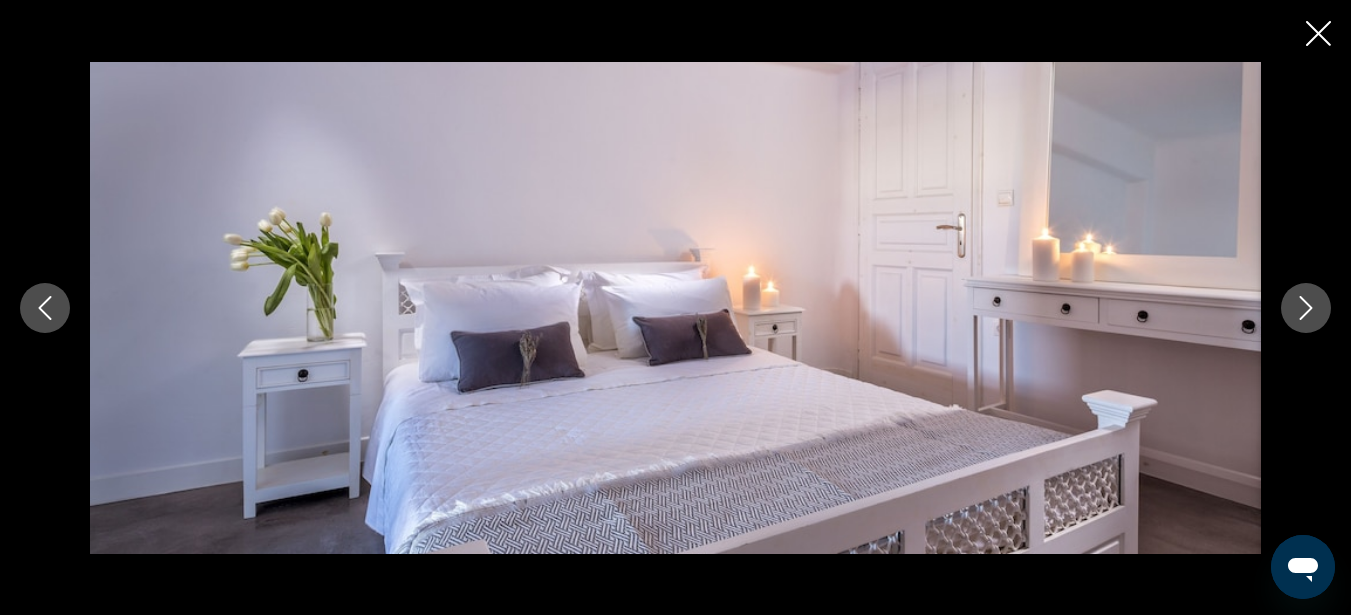 click 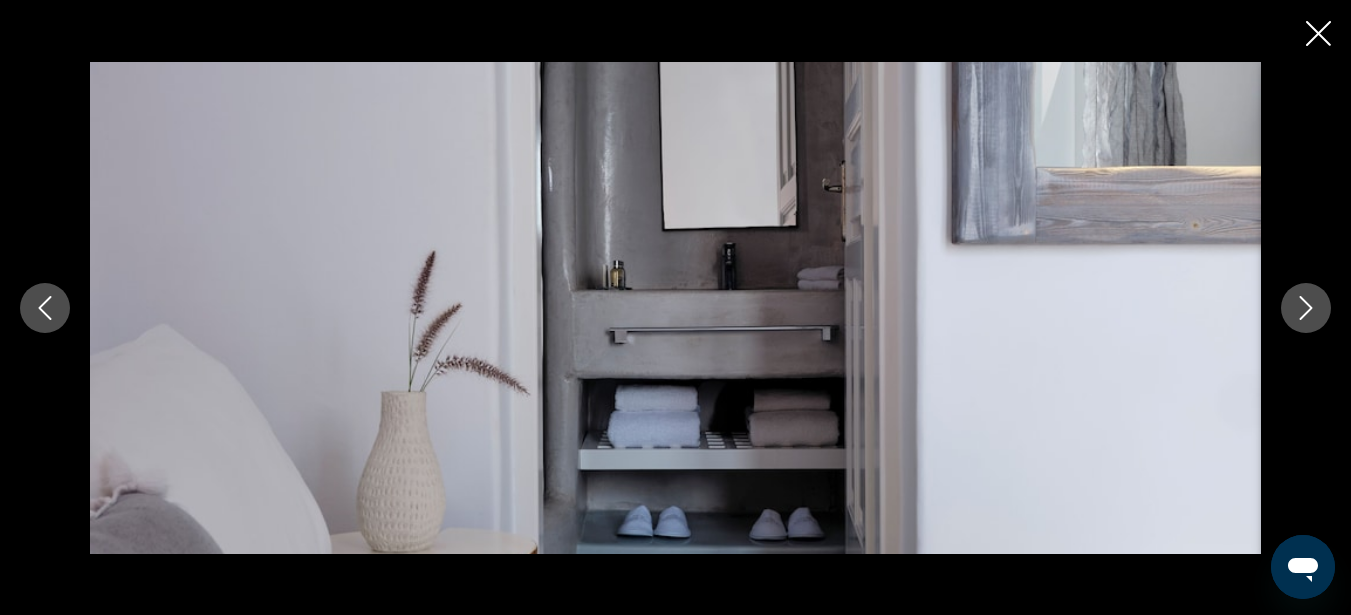 click 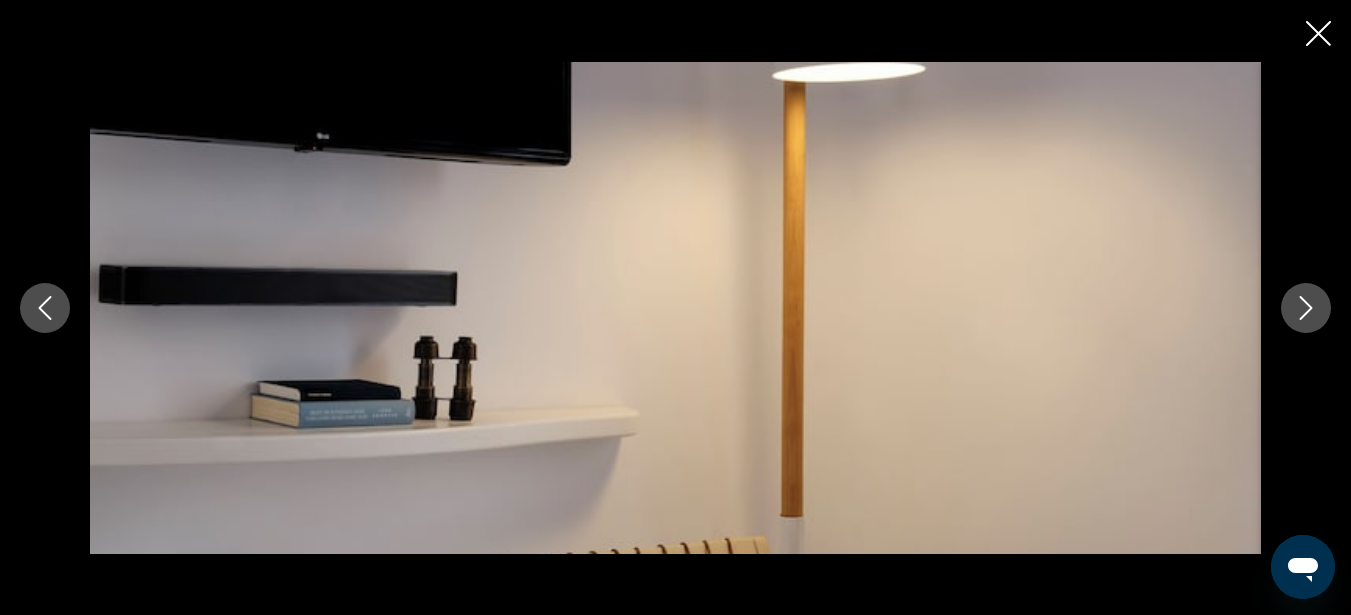 click 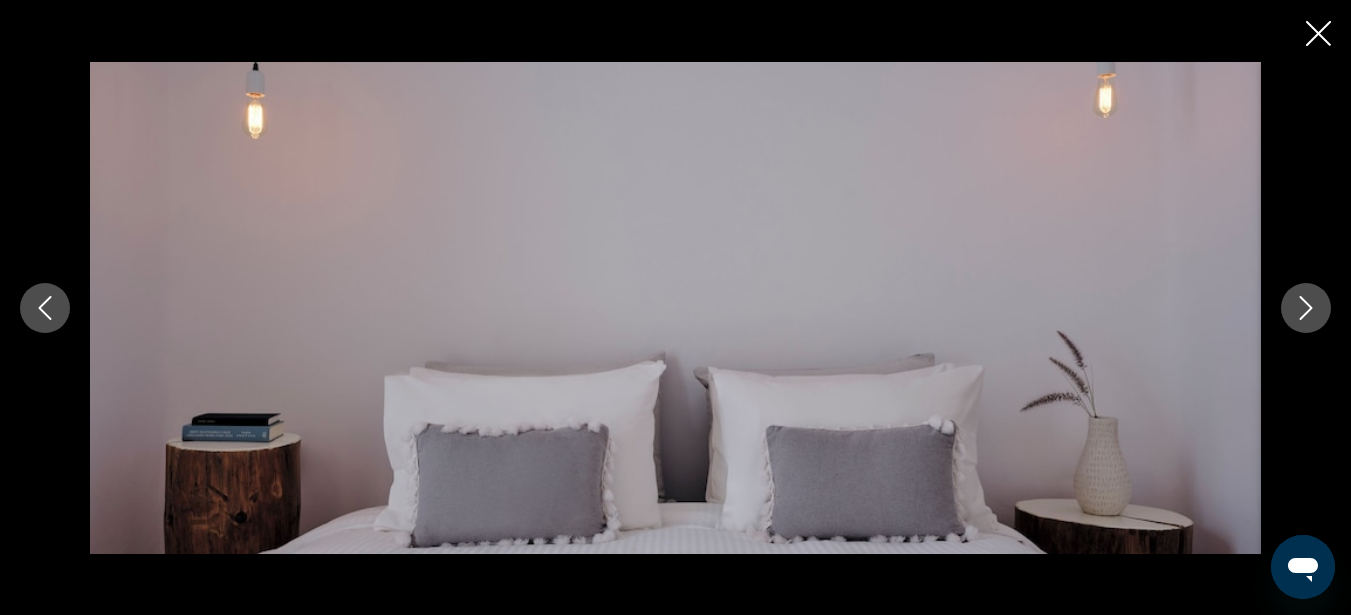click 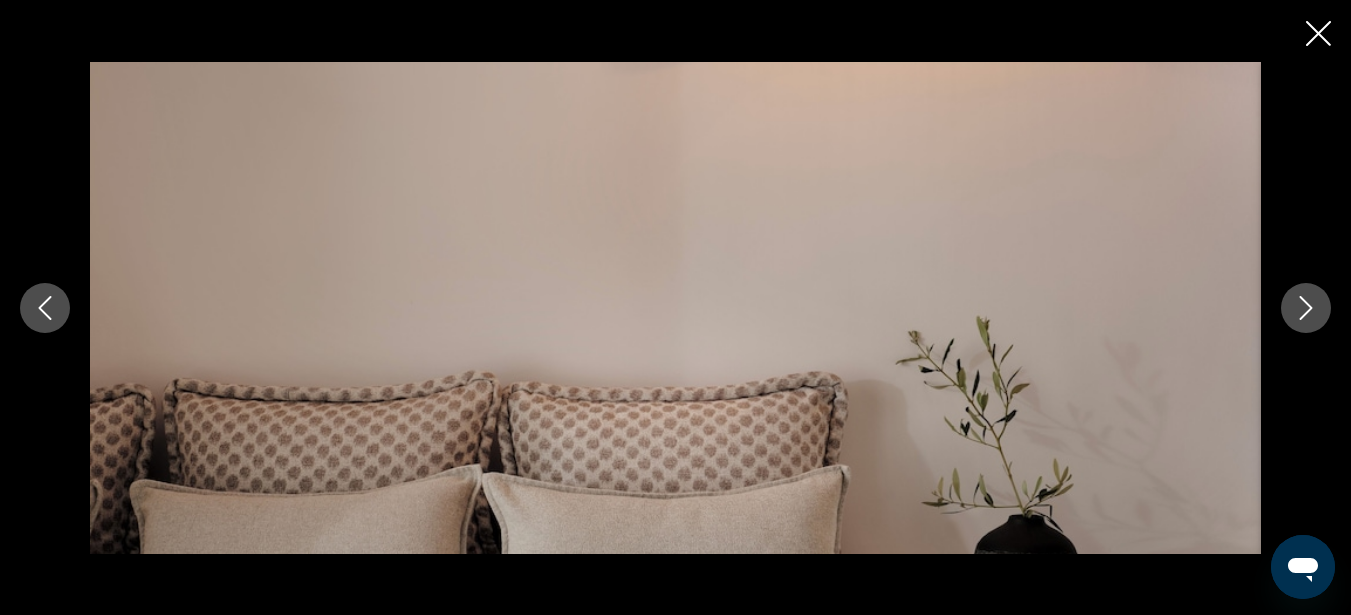 click 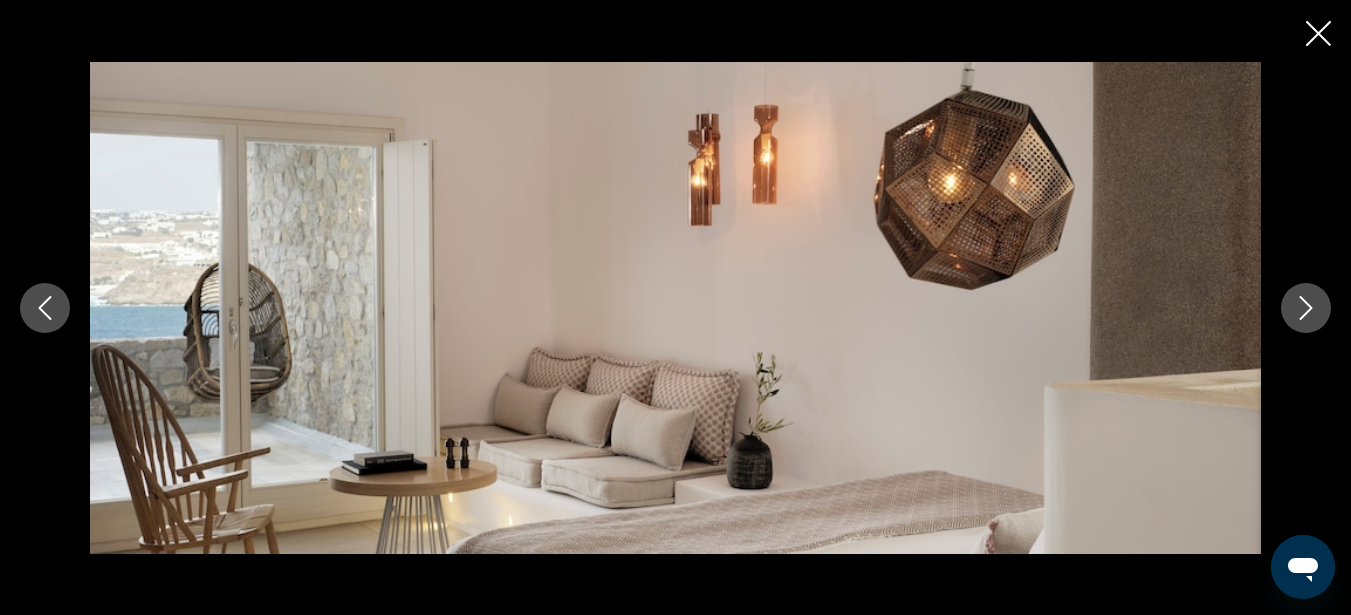 click 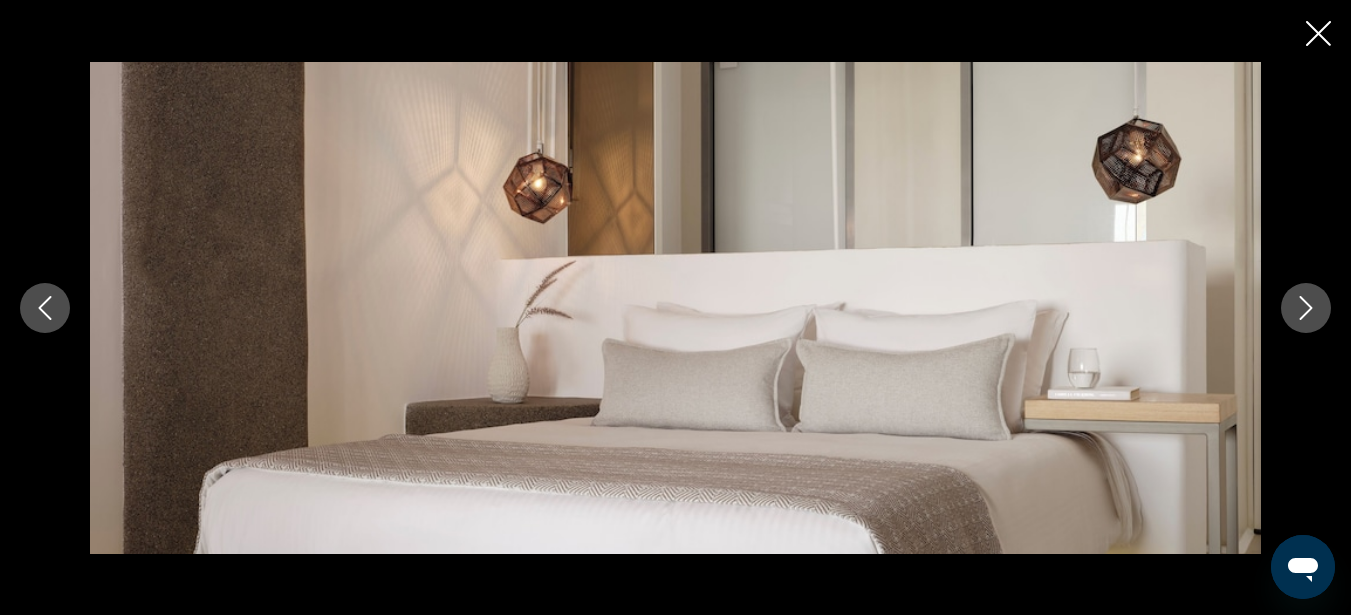 click 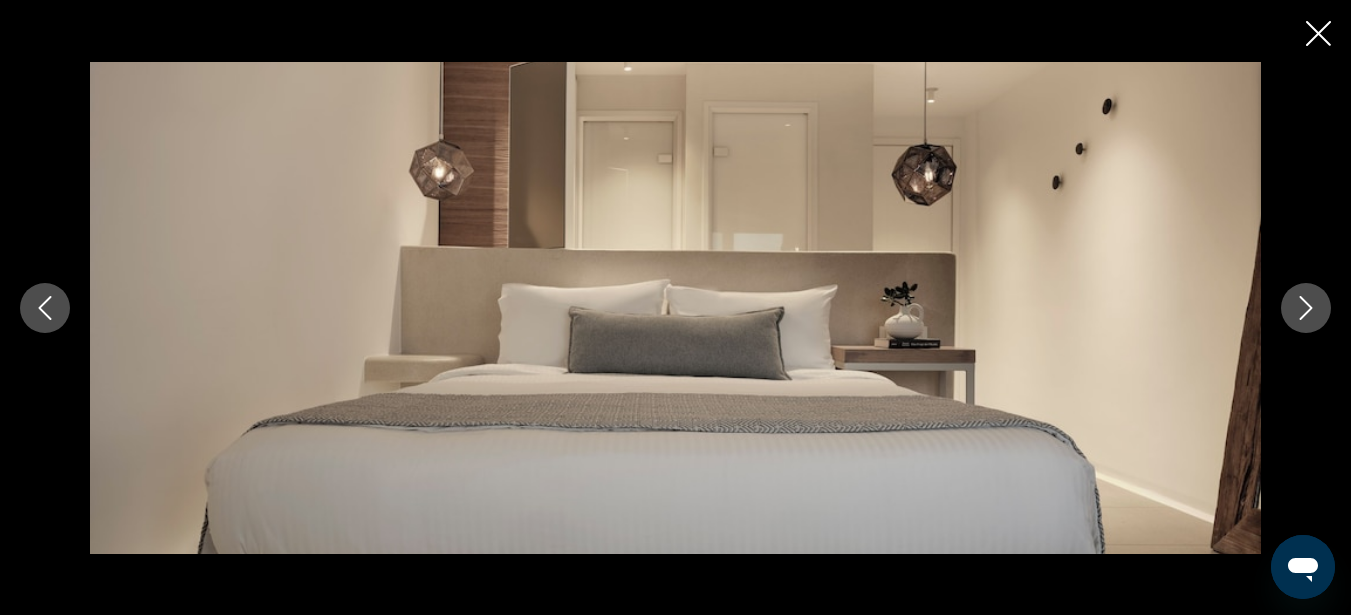 click 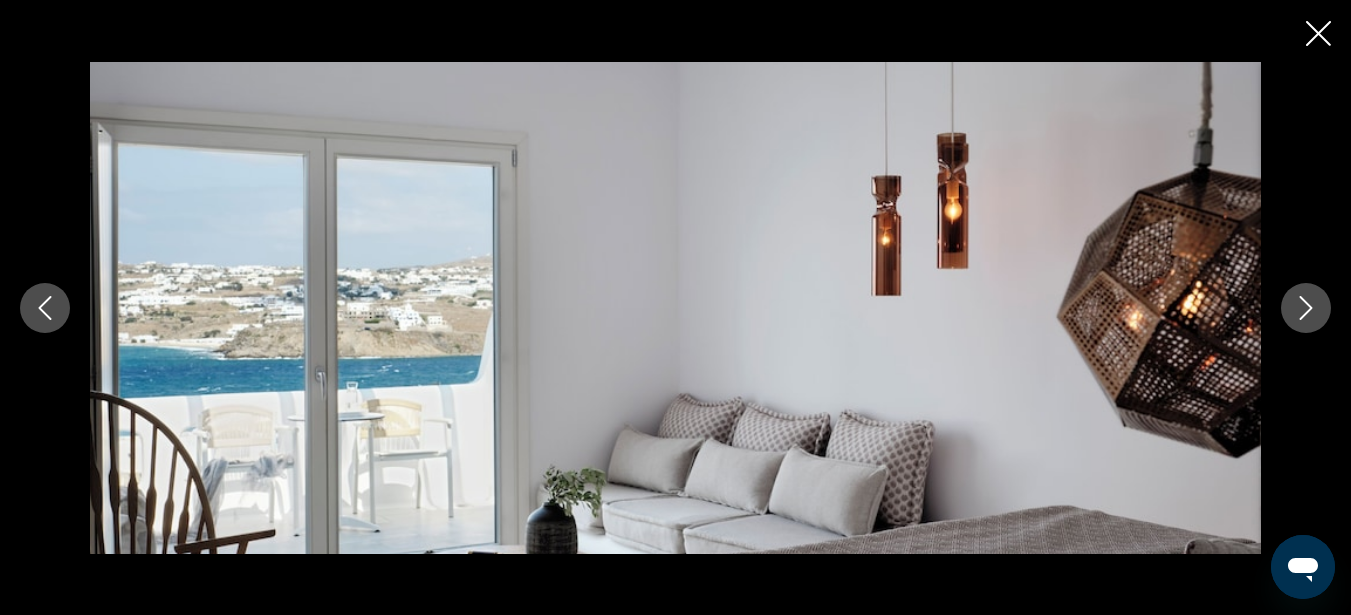 click 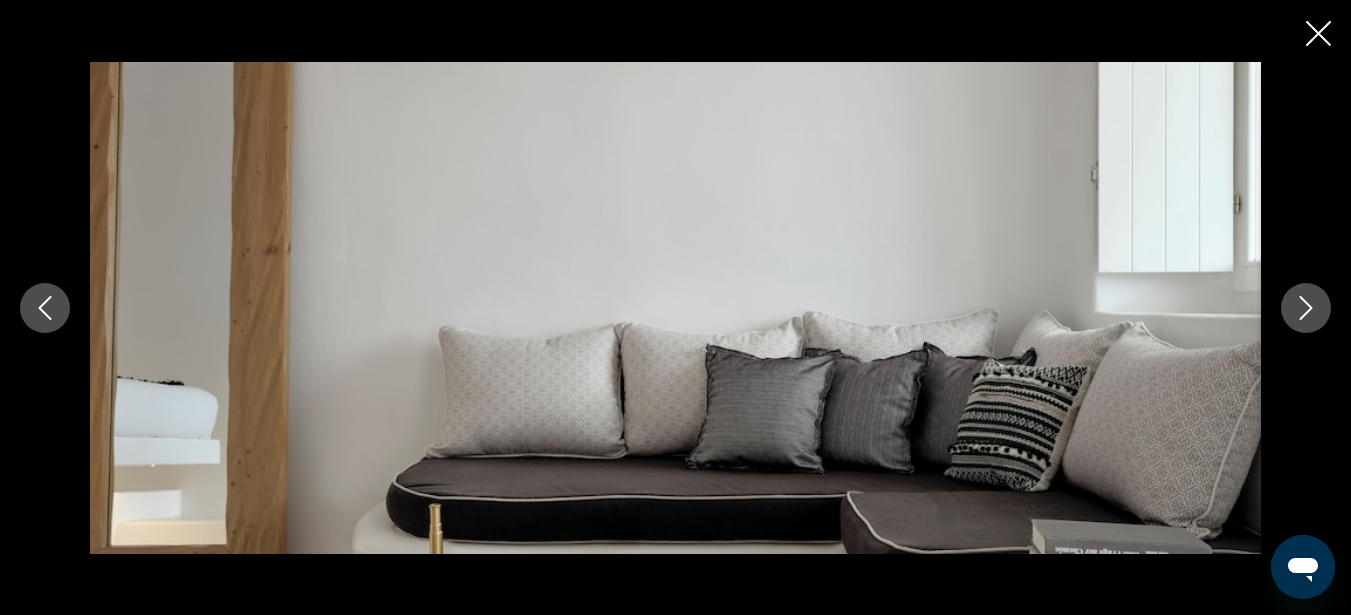 click 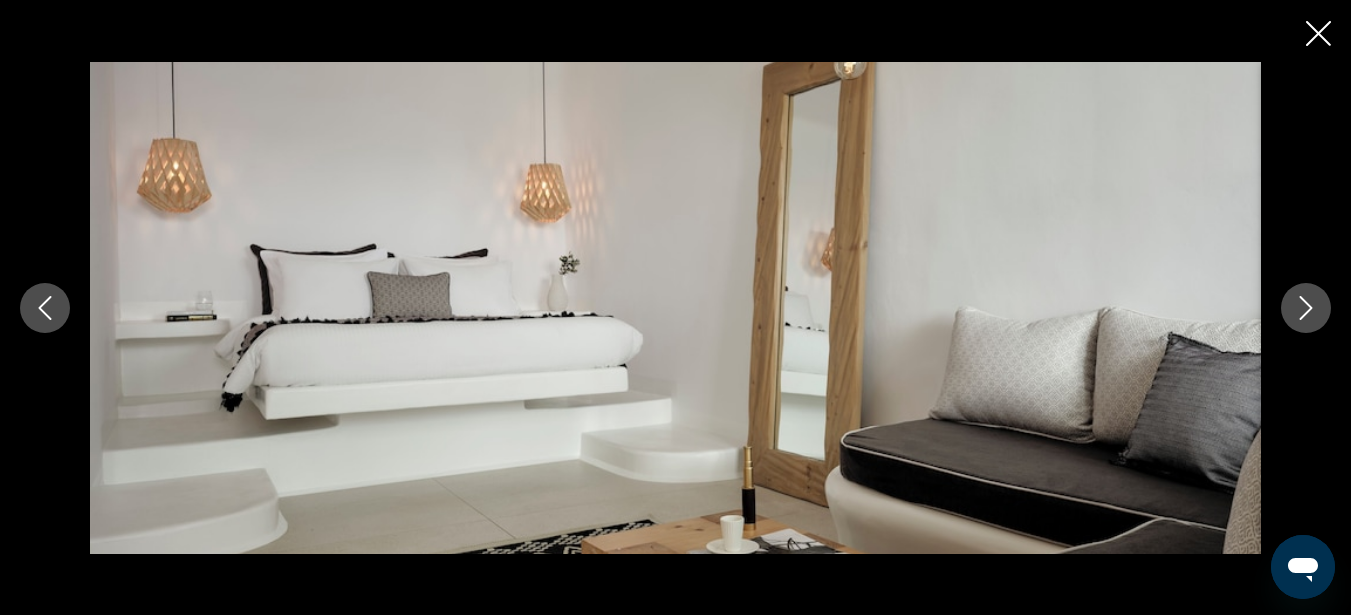 click 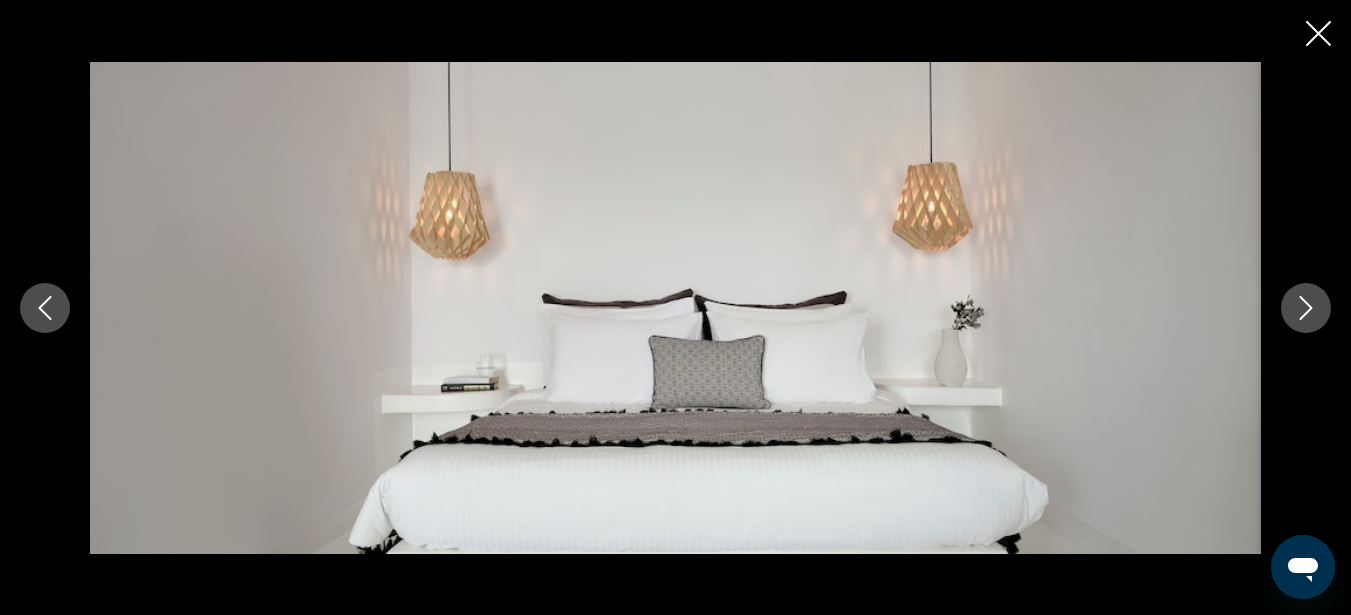 click 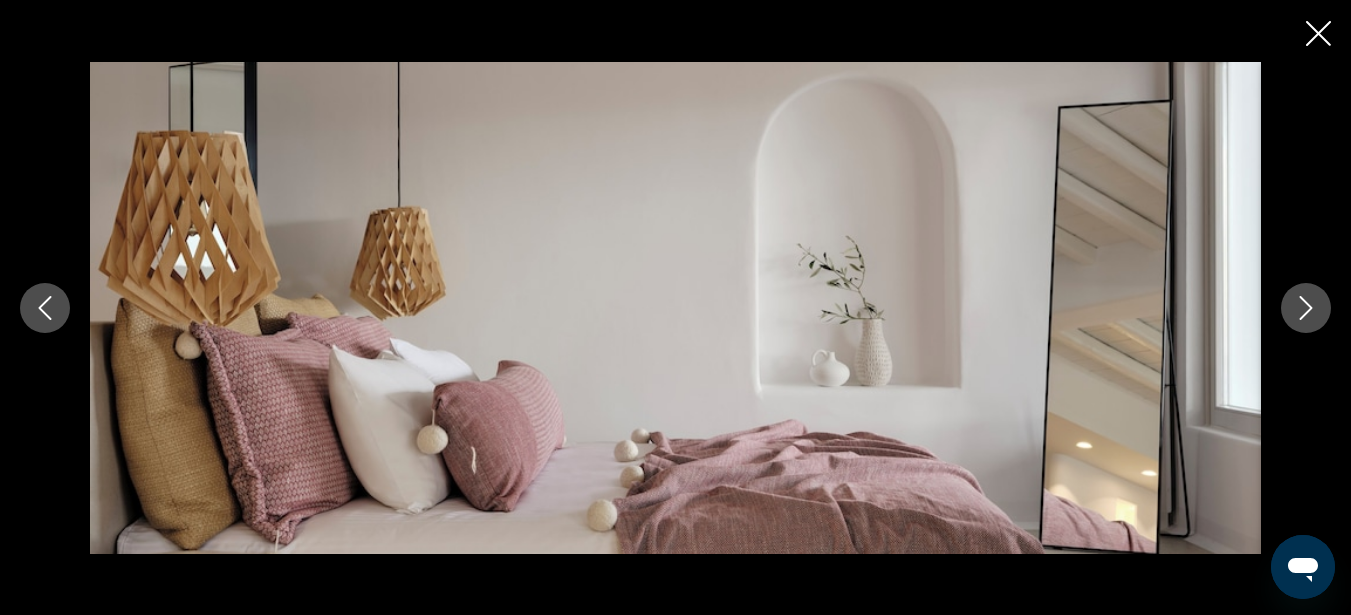 click 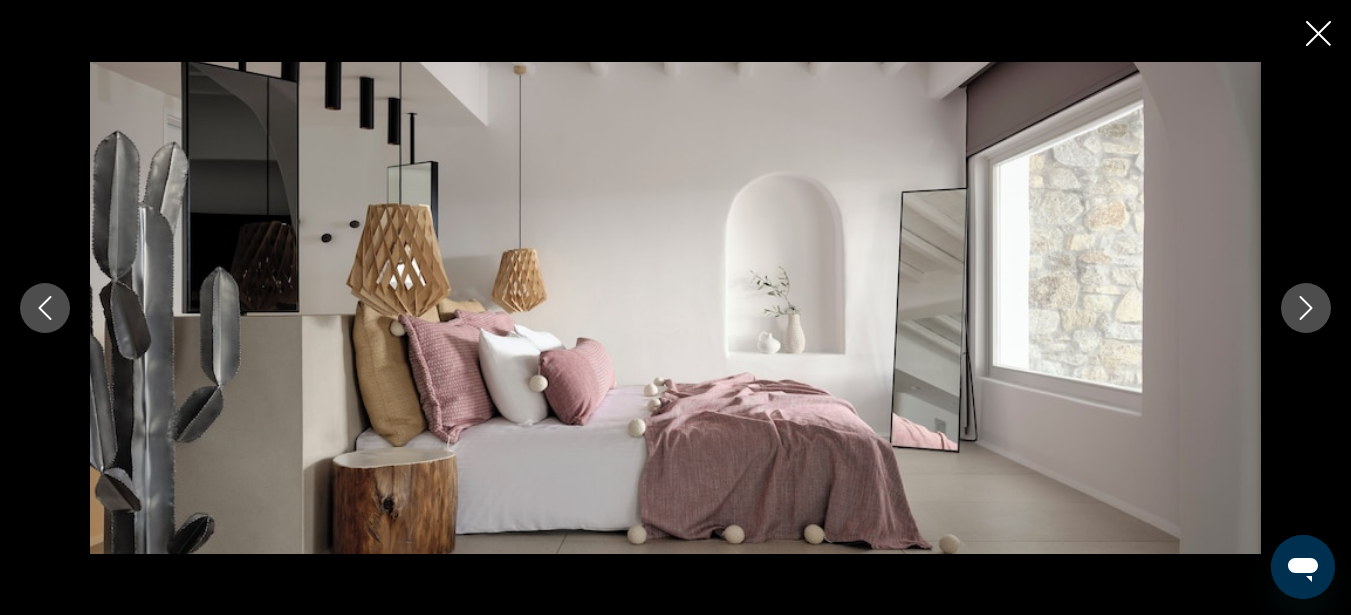 click 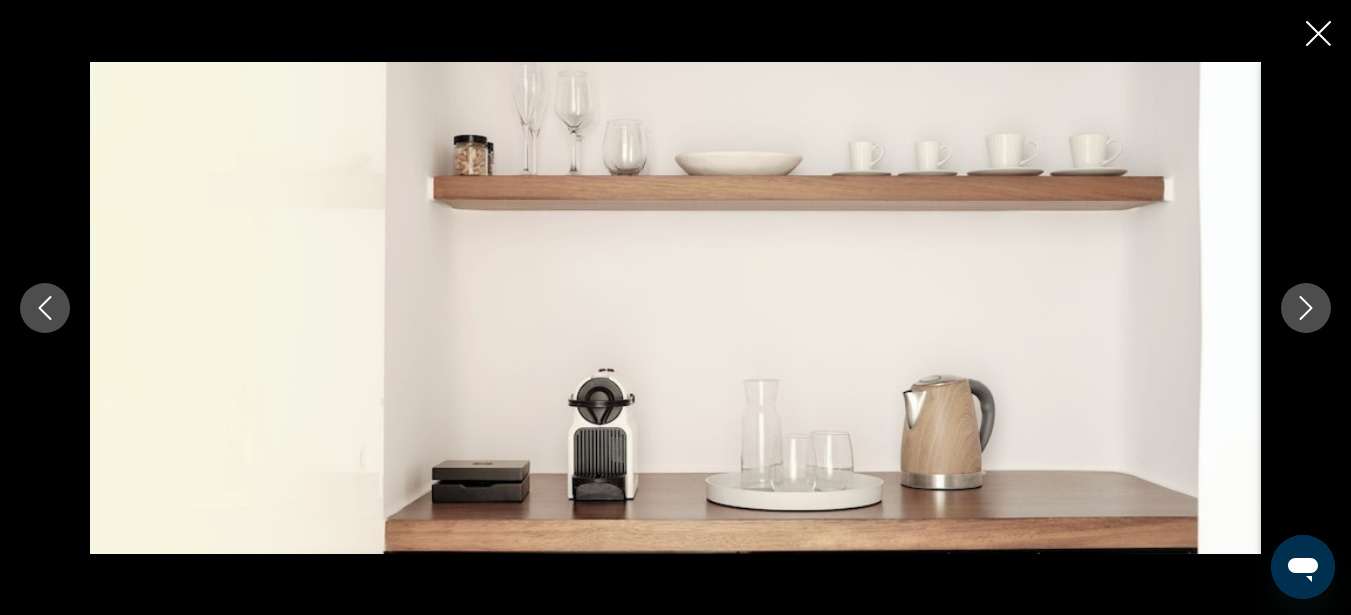 click 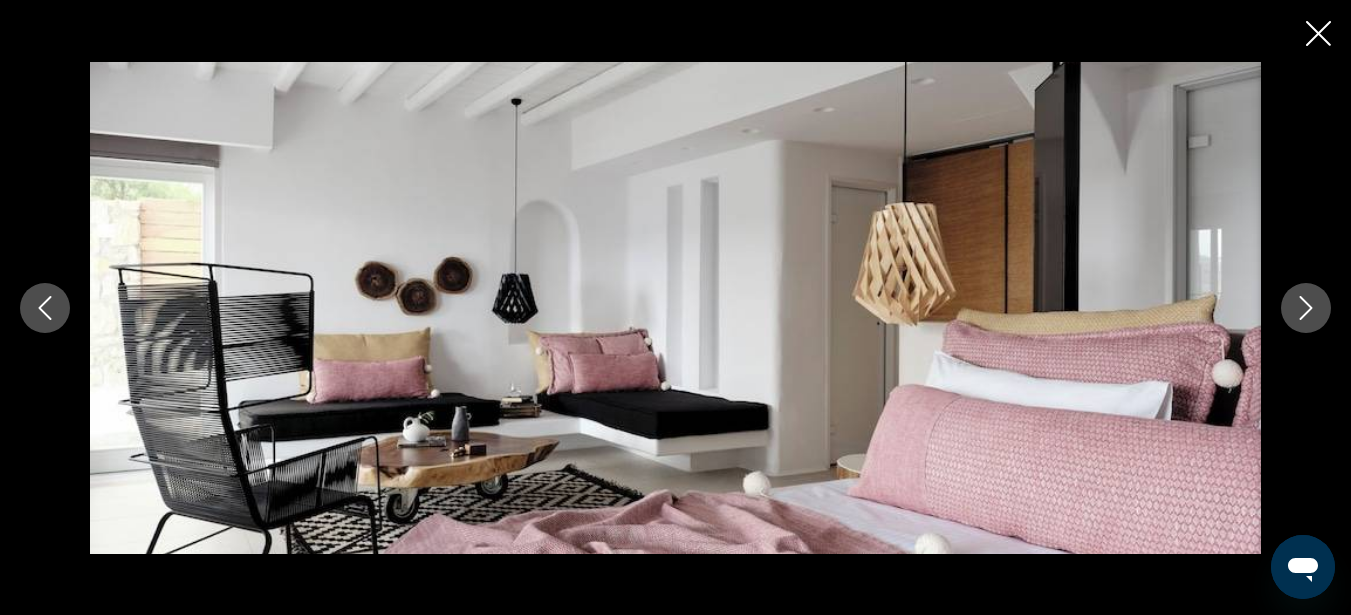 click 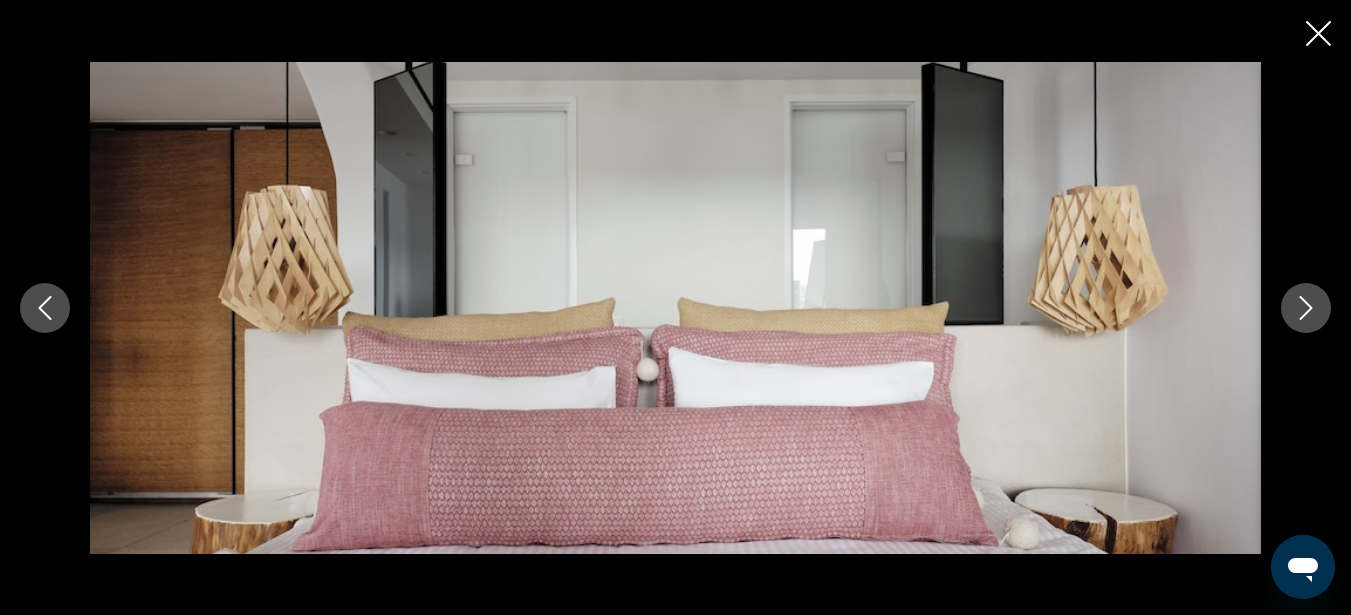 click 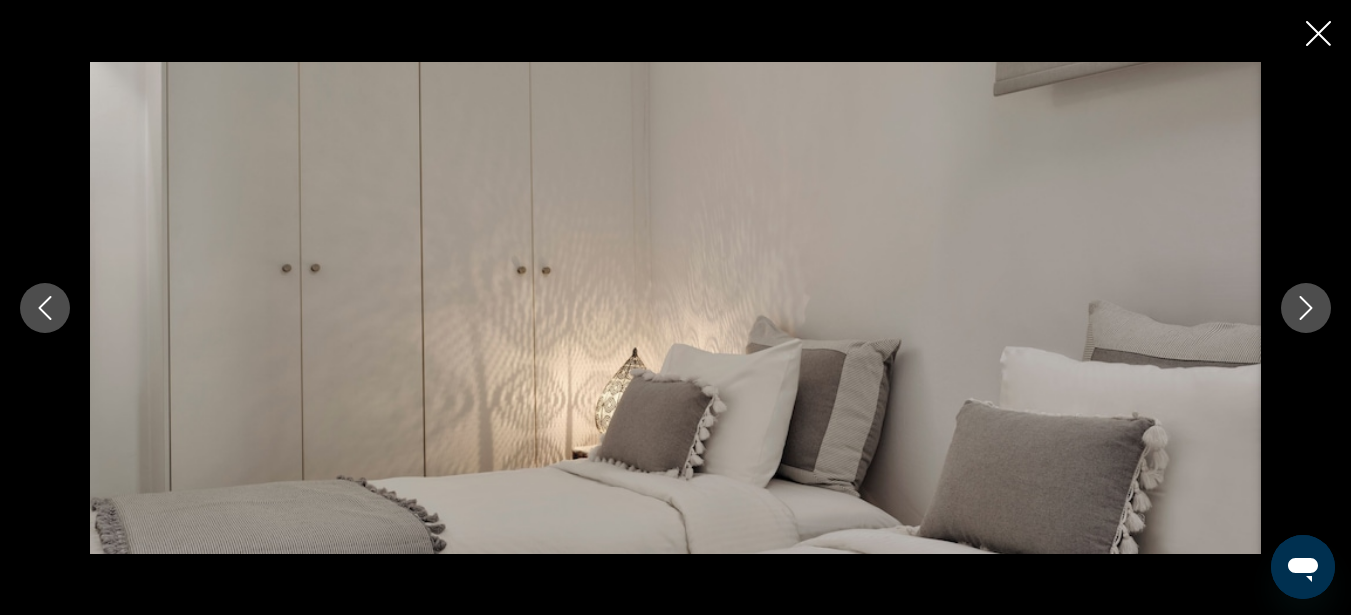 click 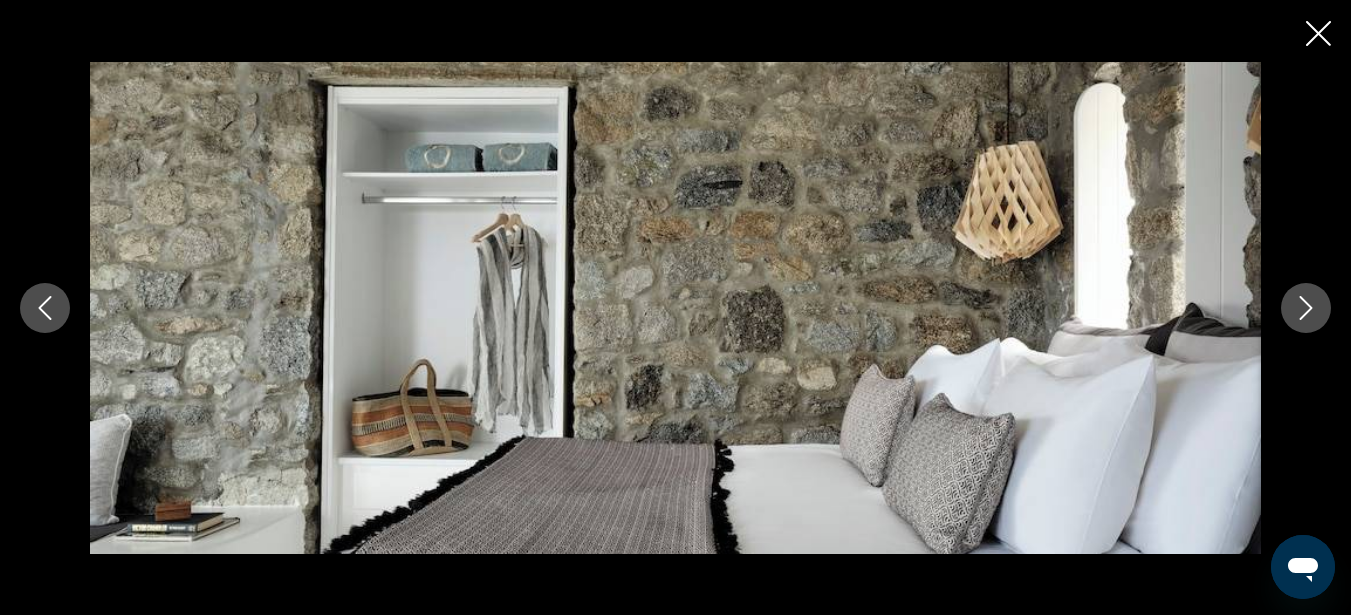 click 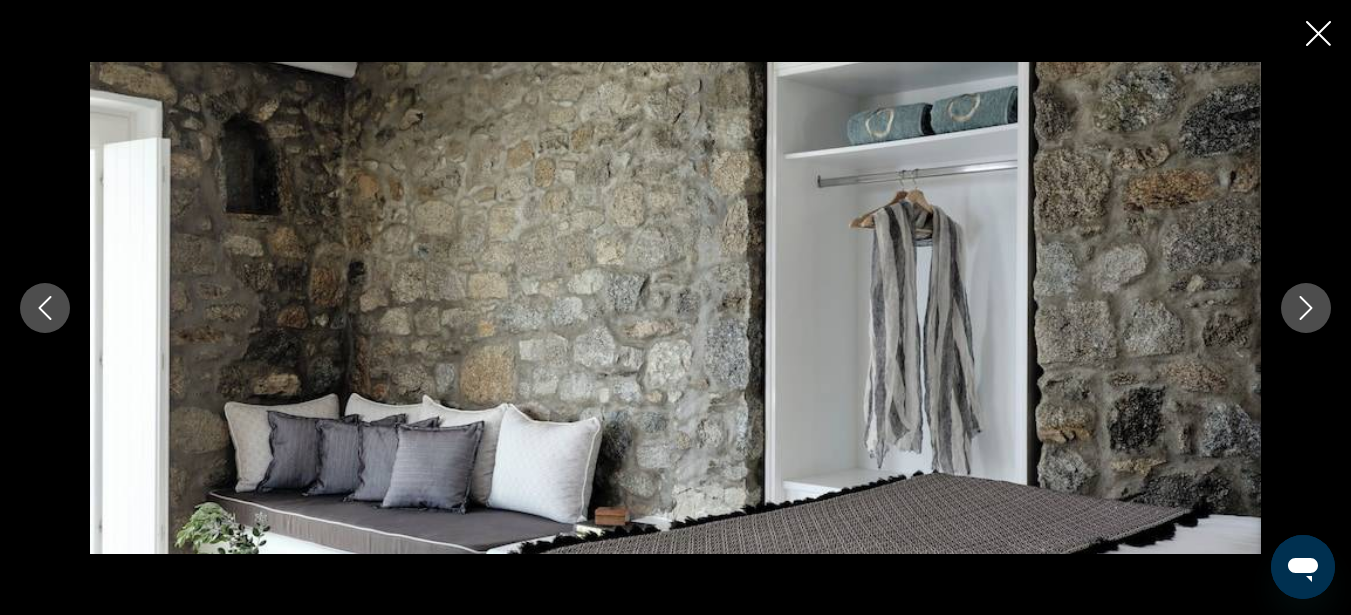 click 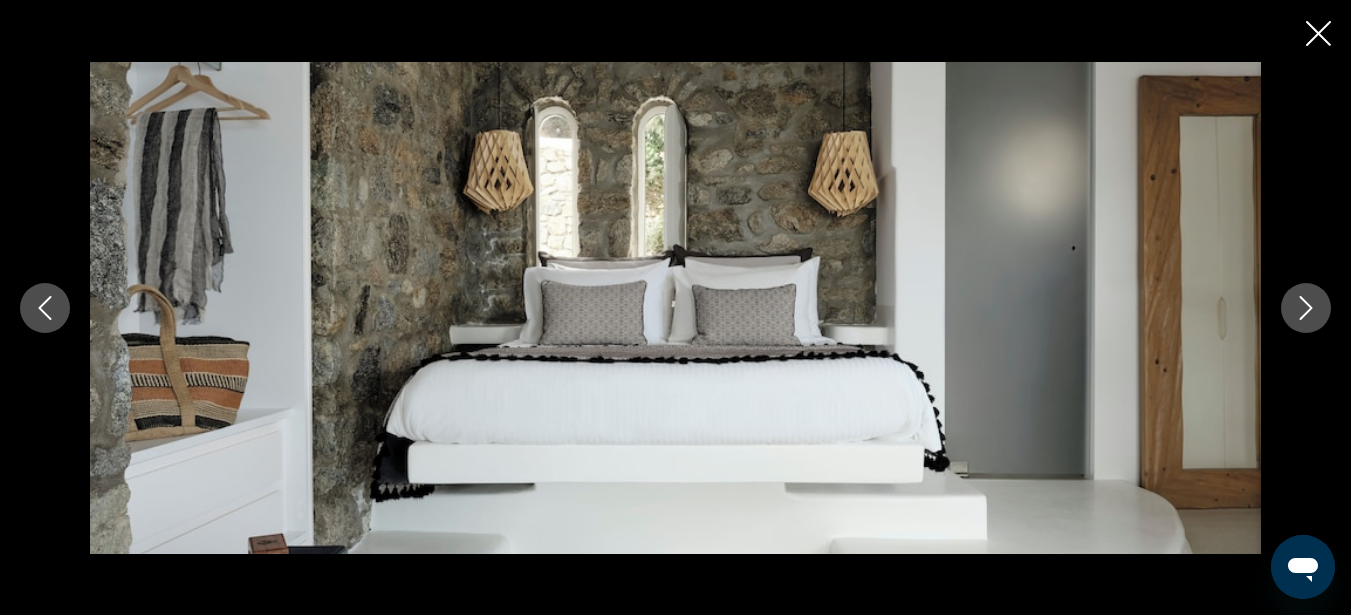 click 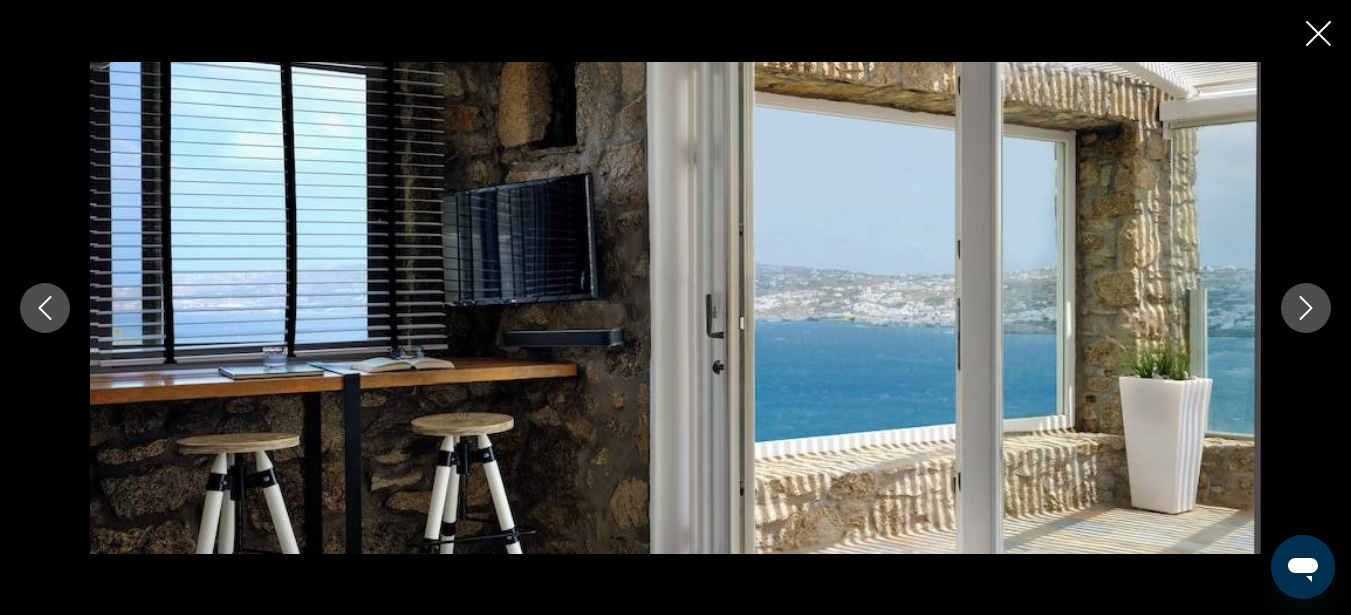 click 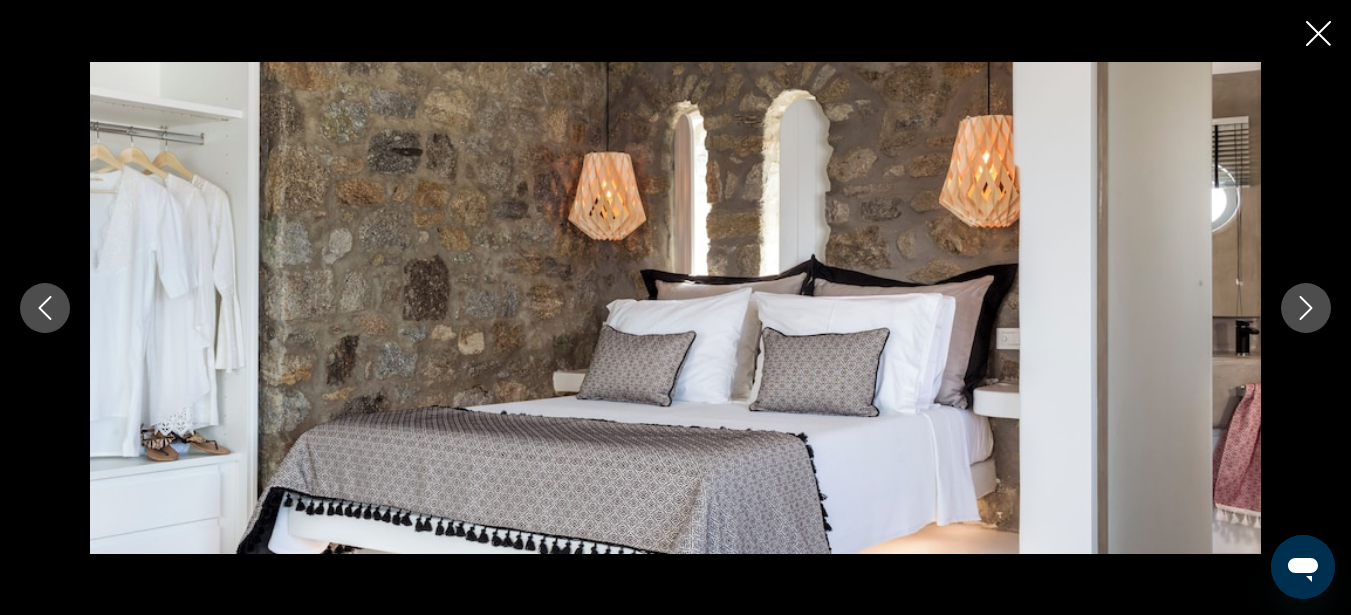 click 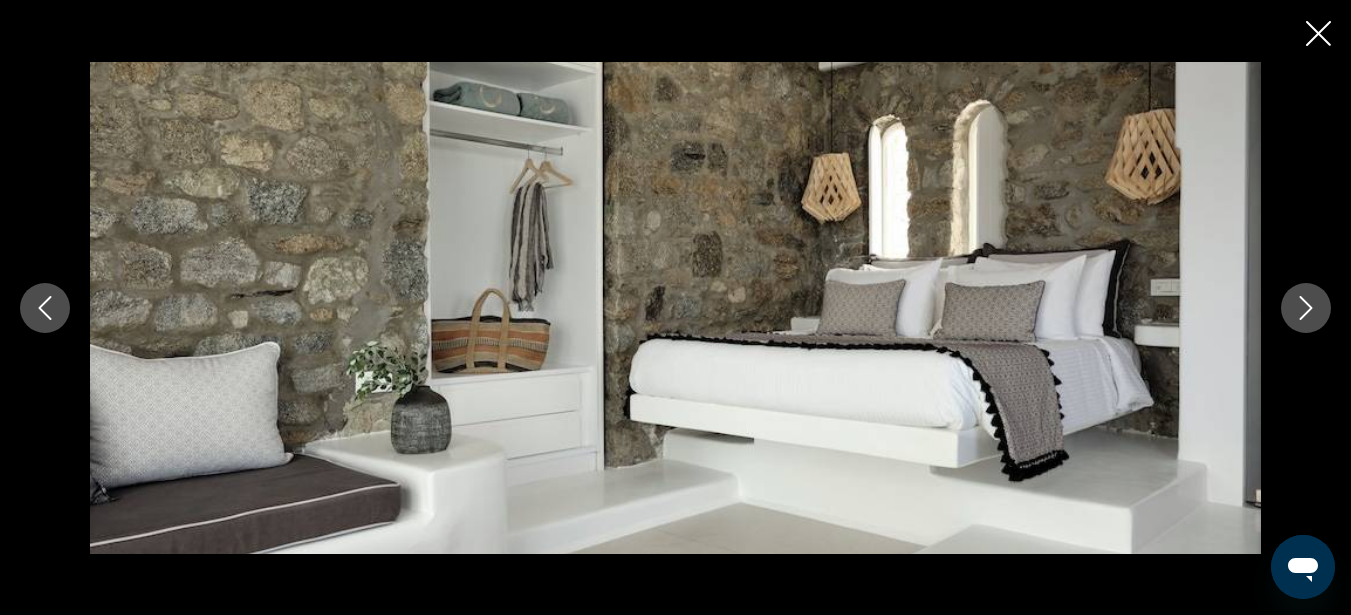 click 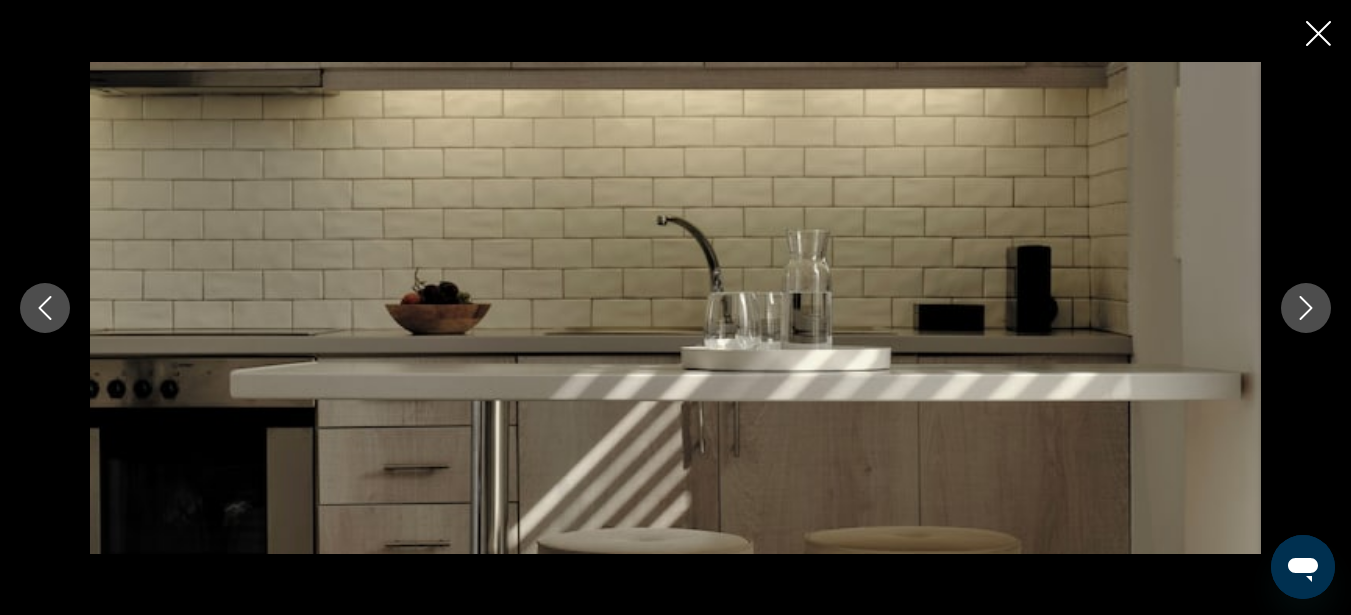 click 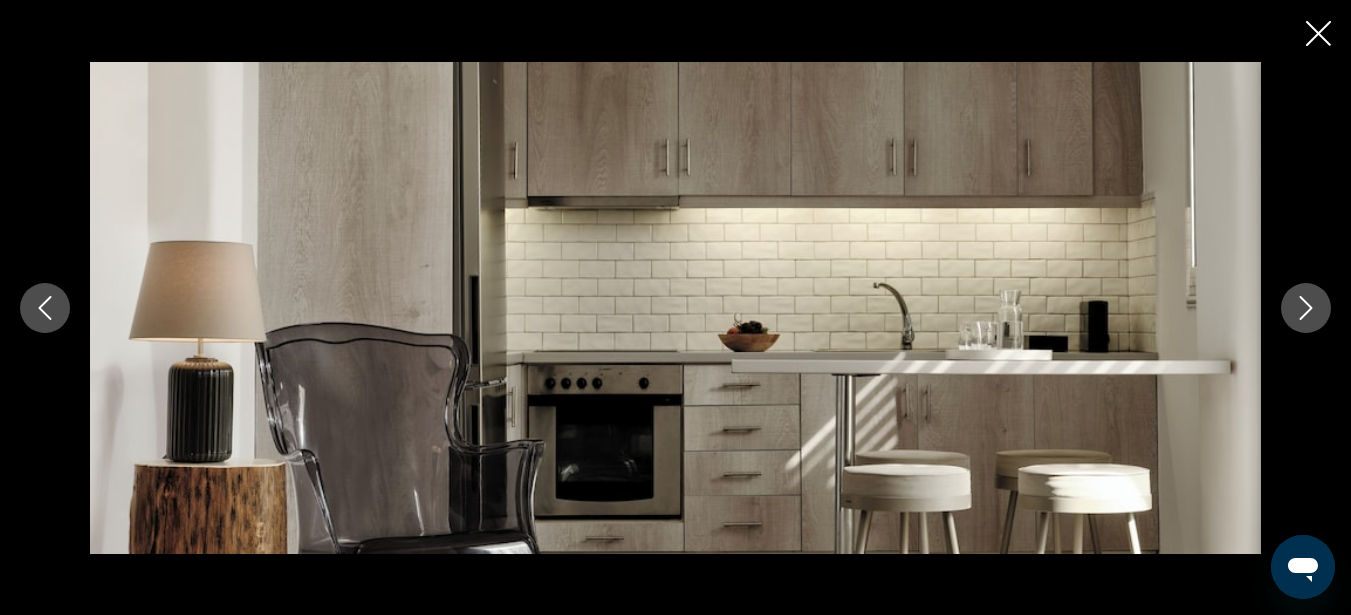 click 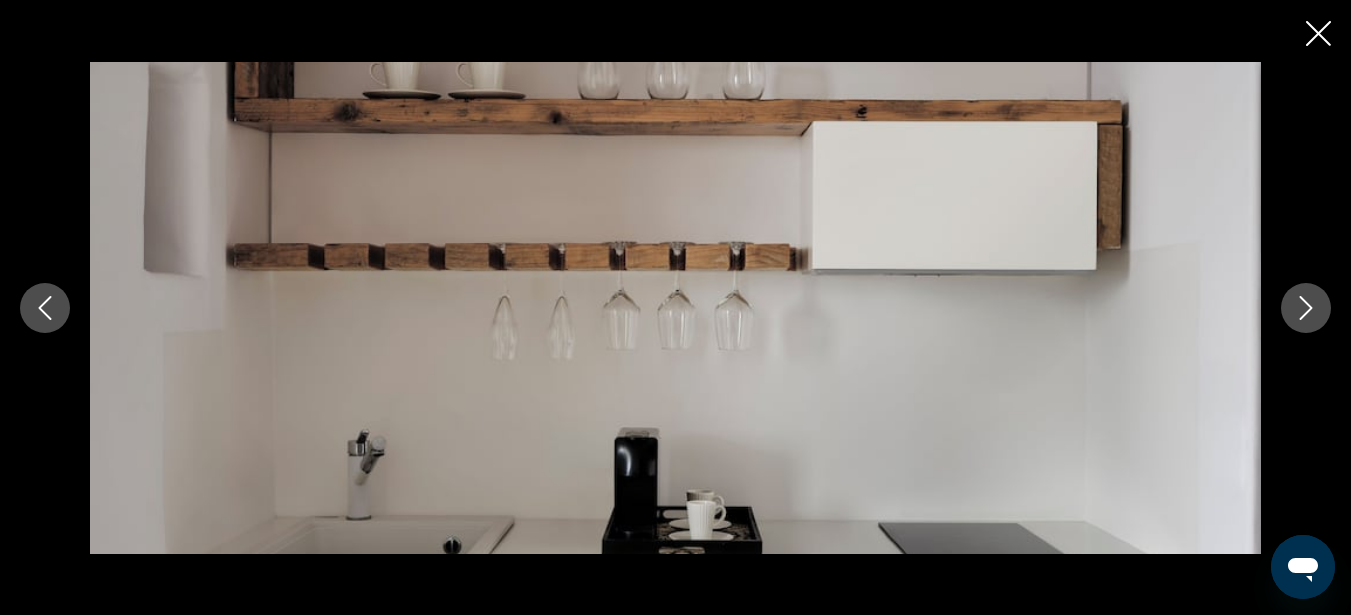 click 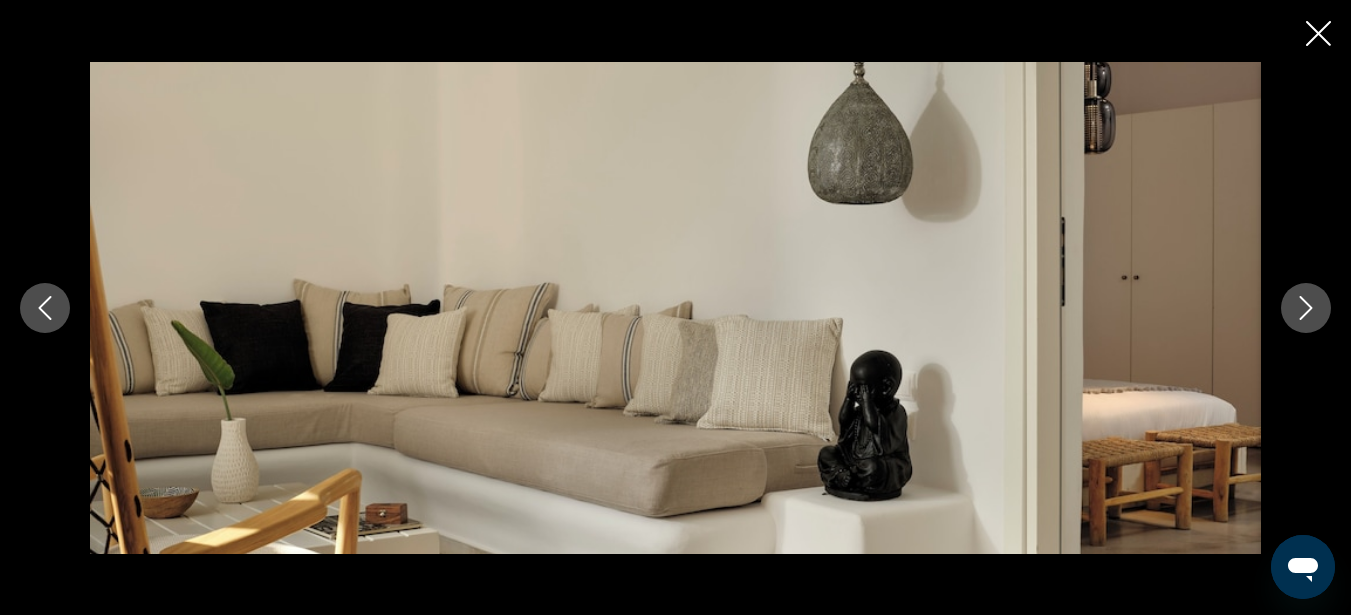 click 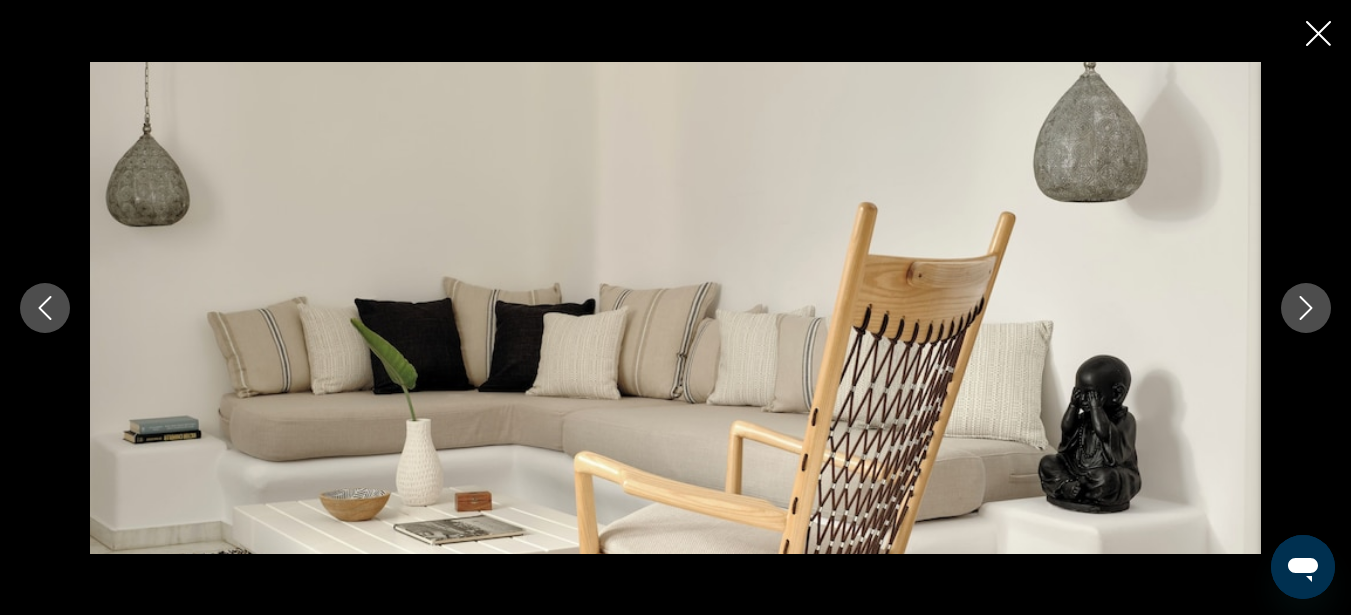 click 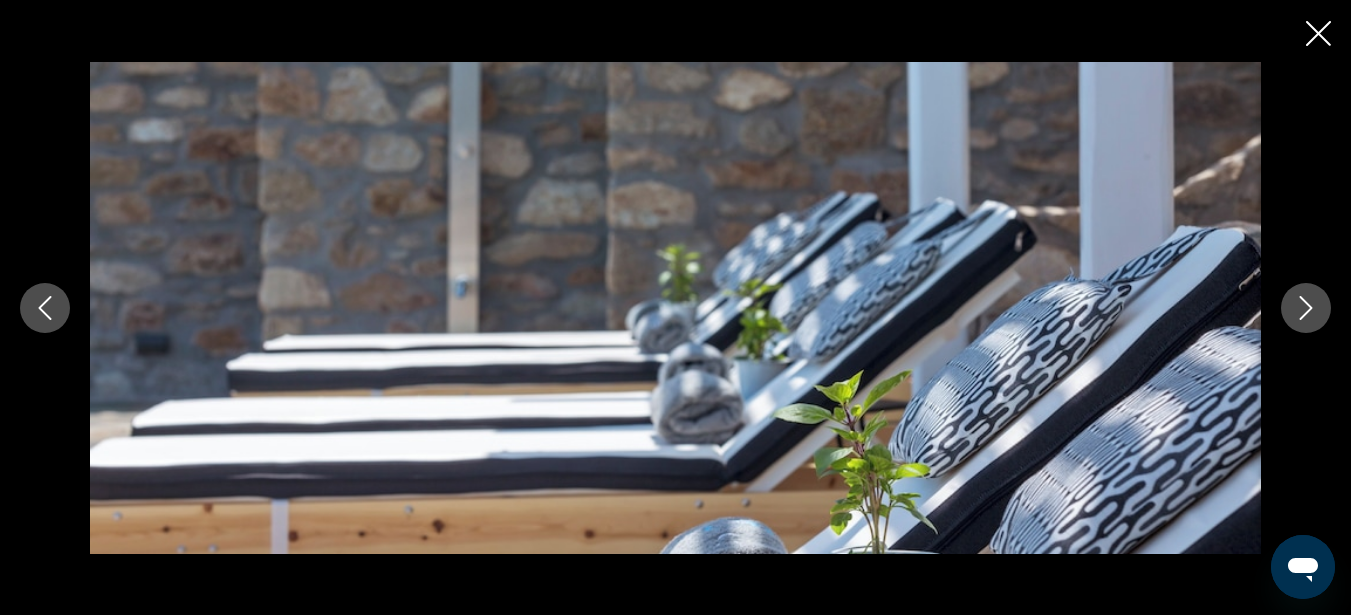 click 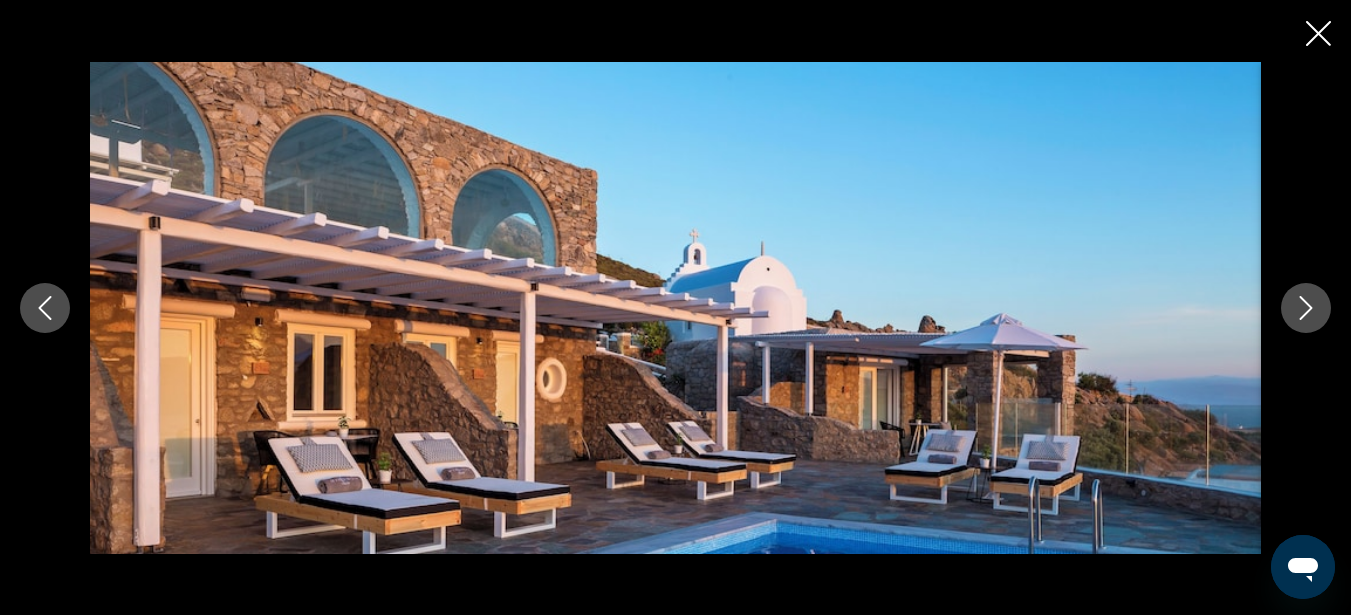 click 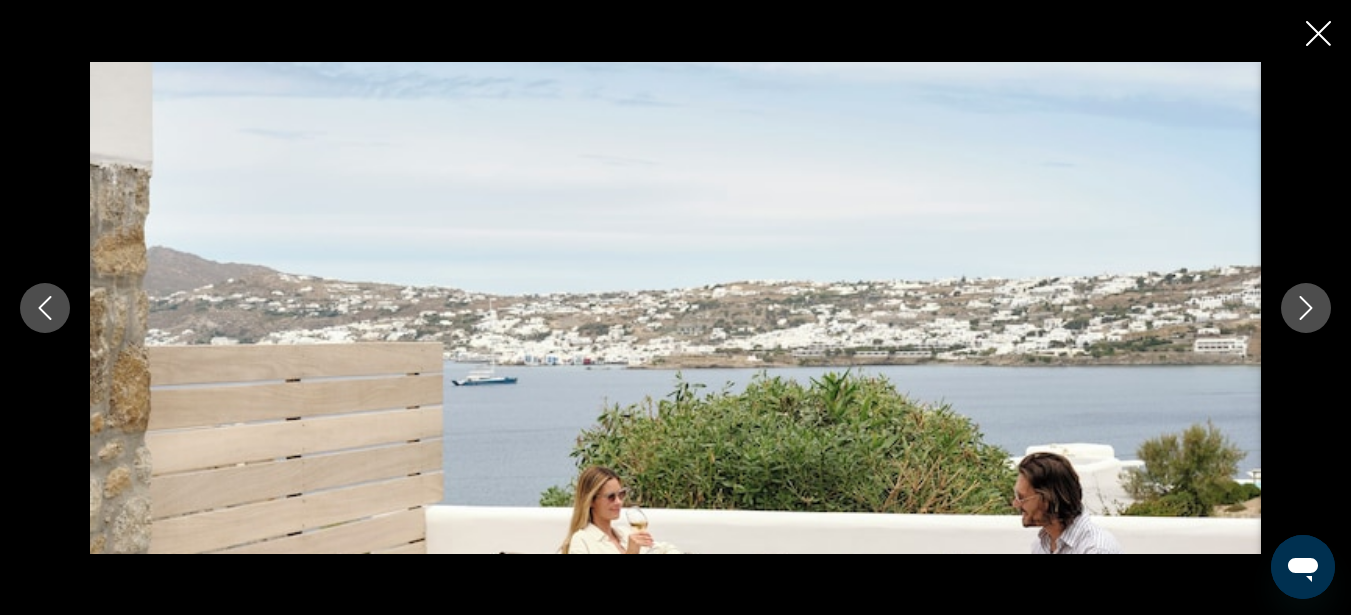 click at bounding box center (45, 308) 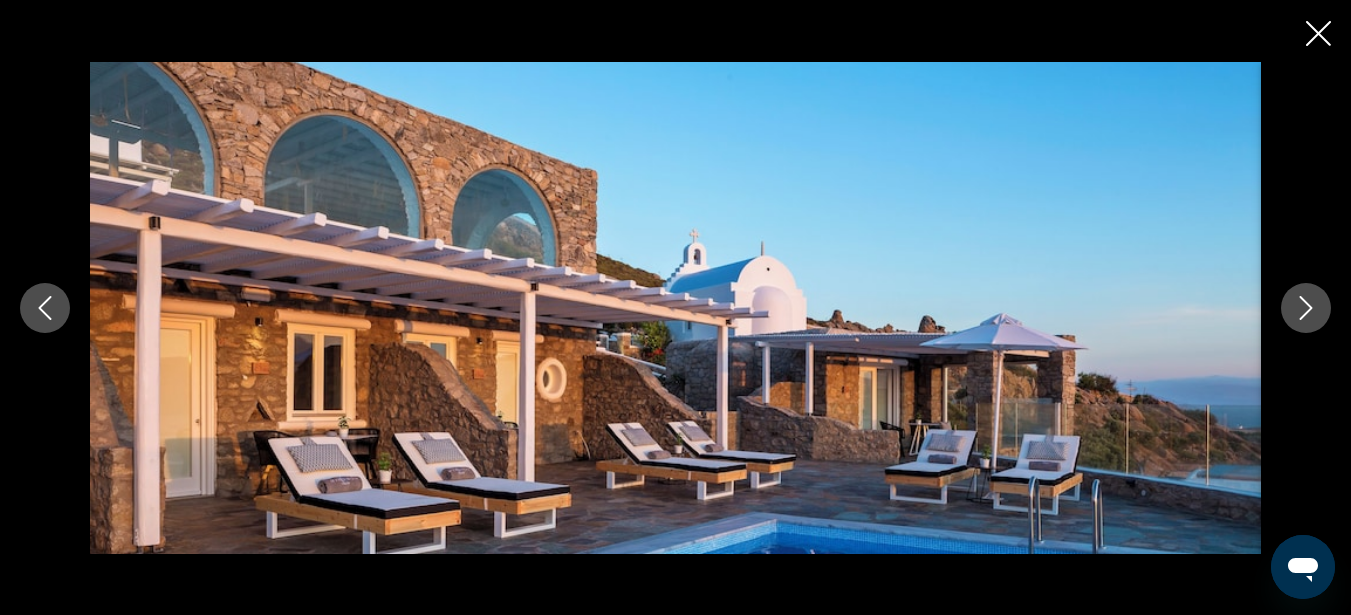 click 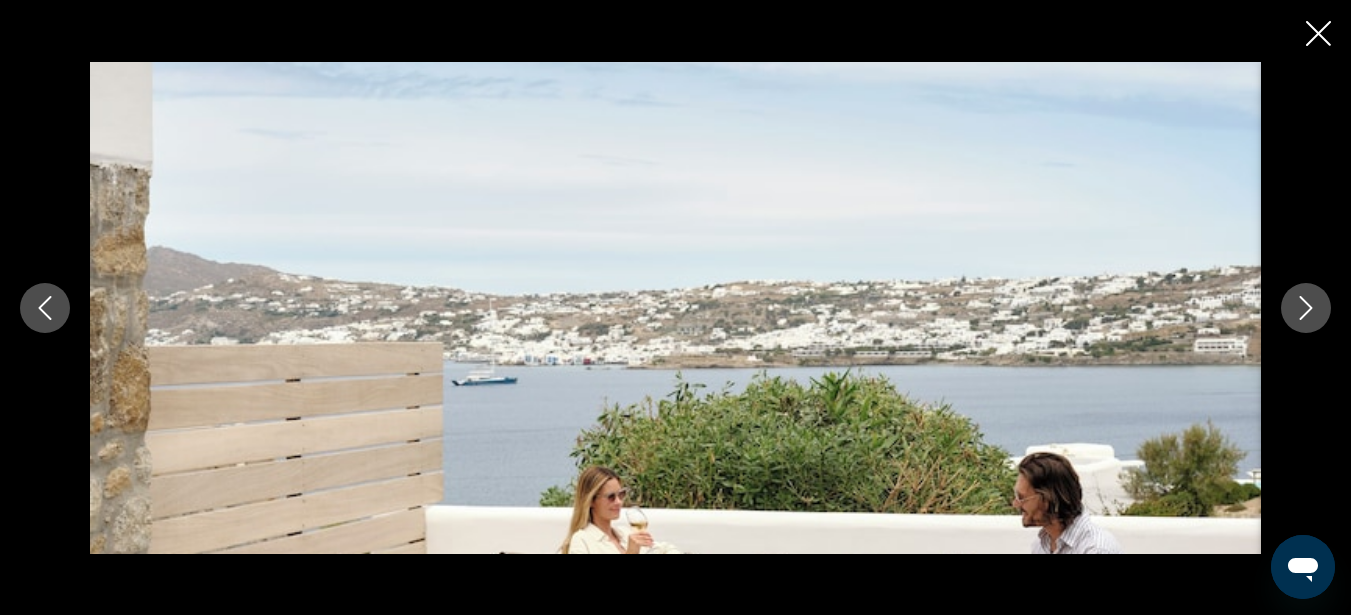 click 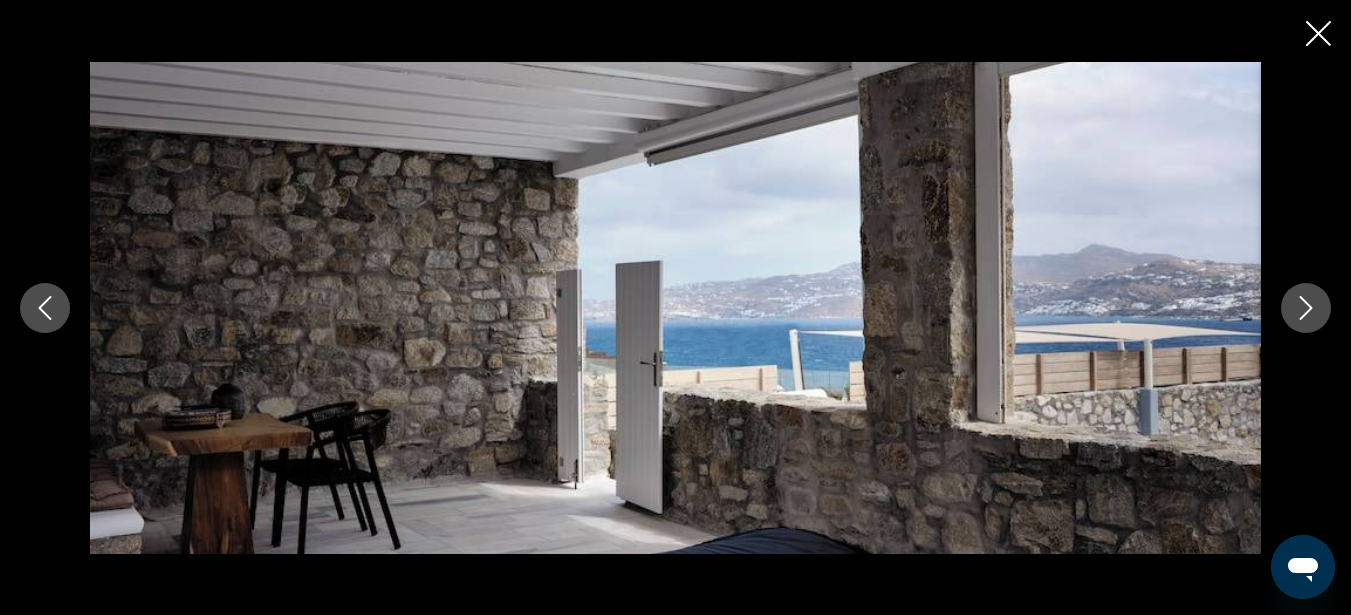 click 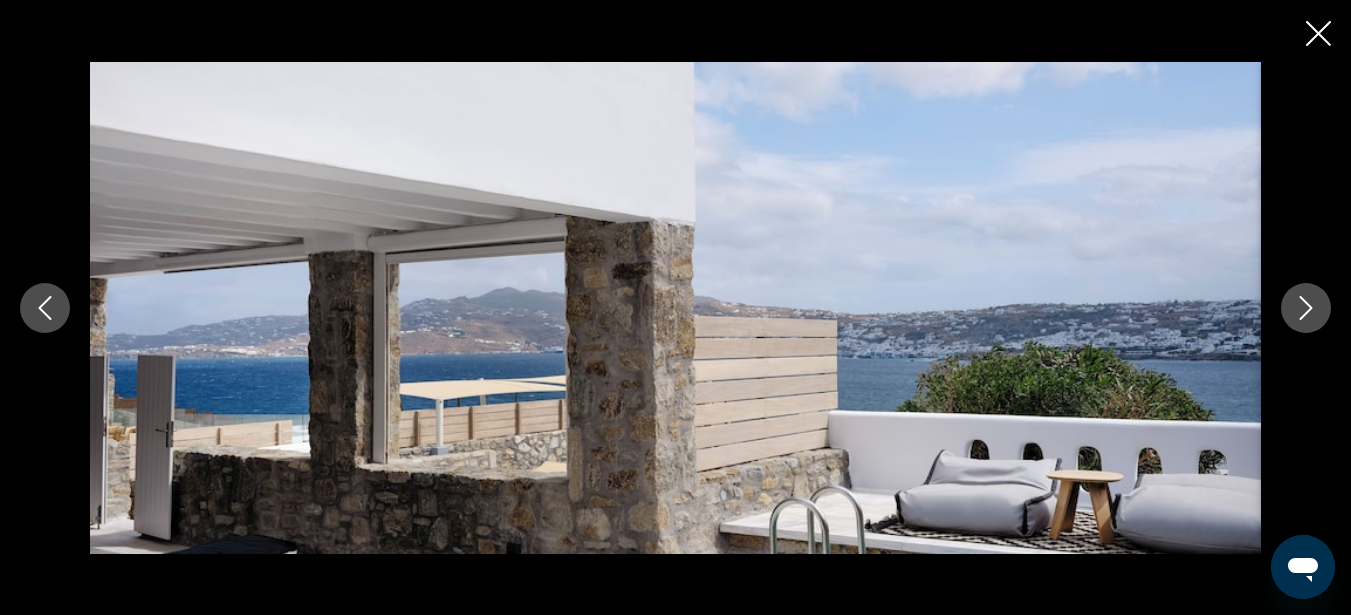 click 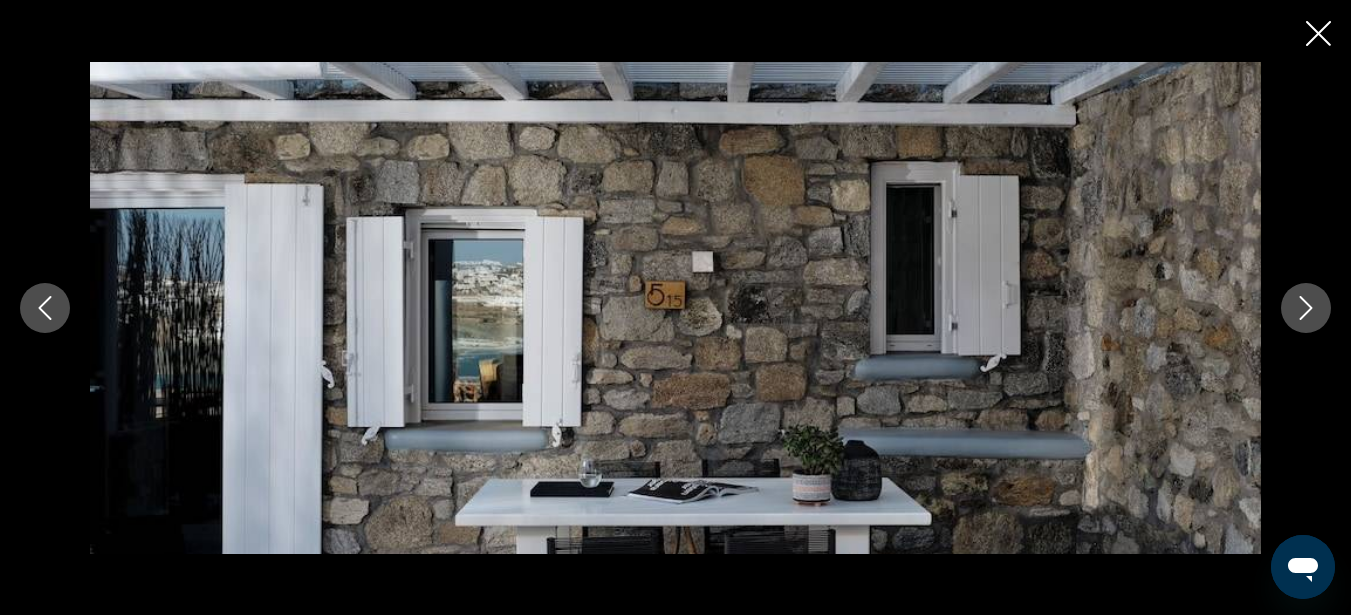 click 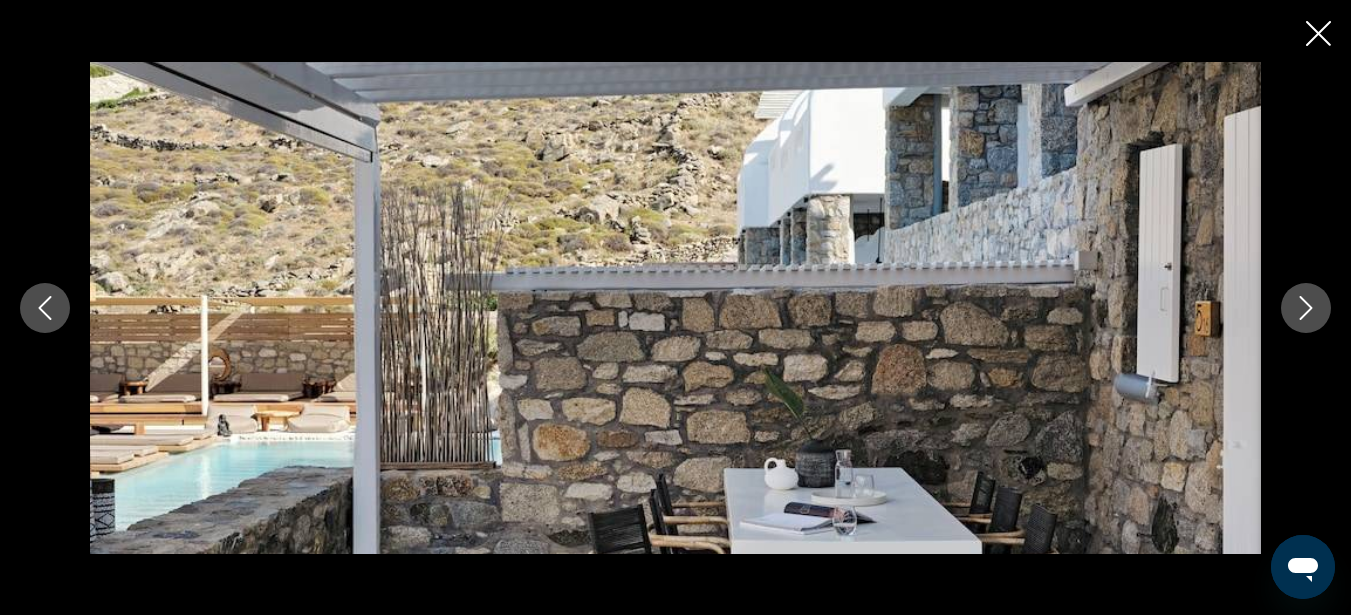click 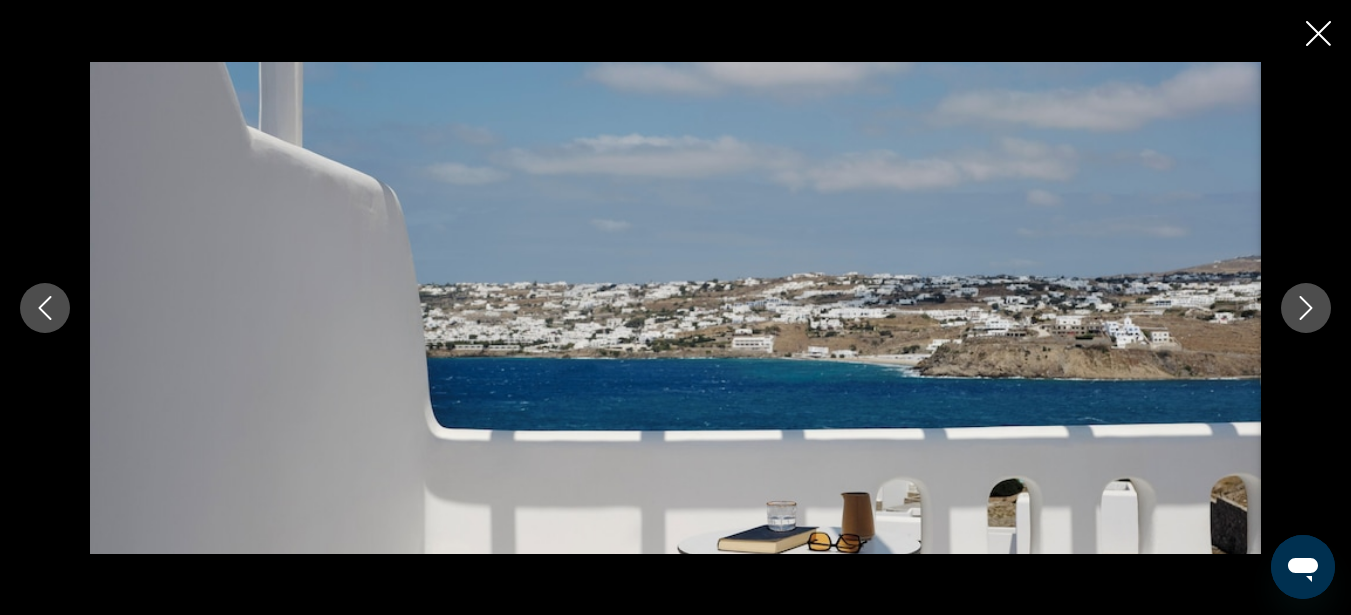 click 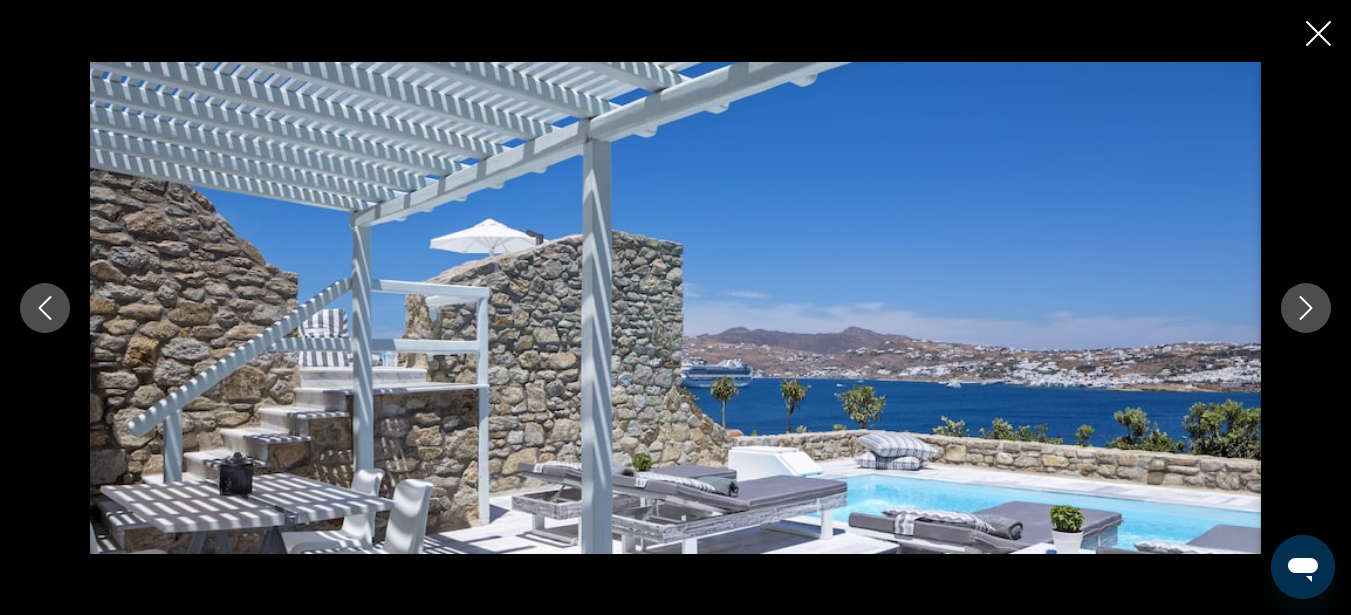 click 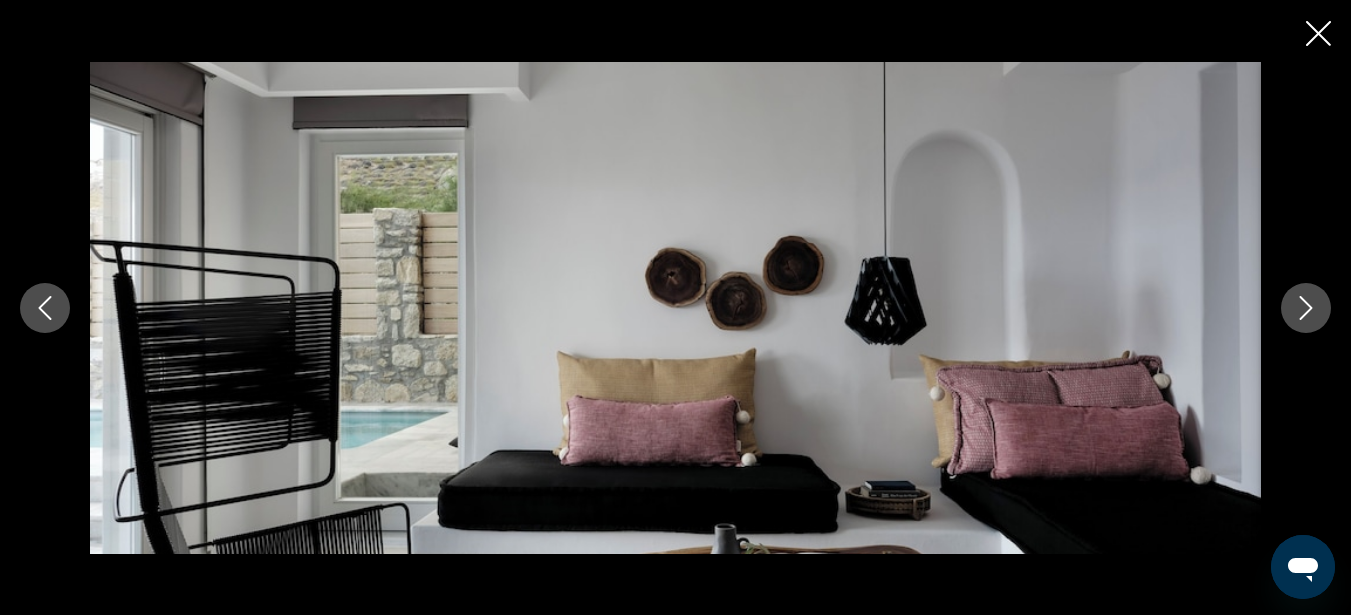 click 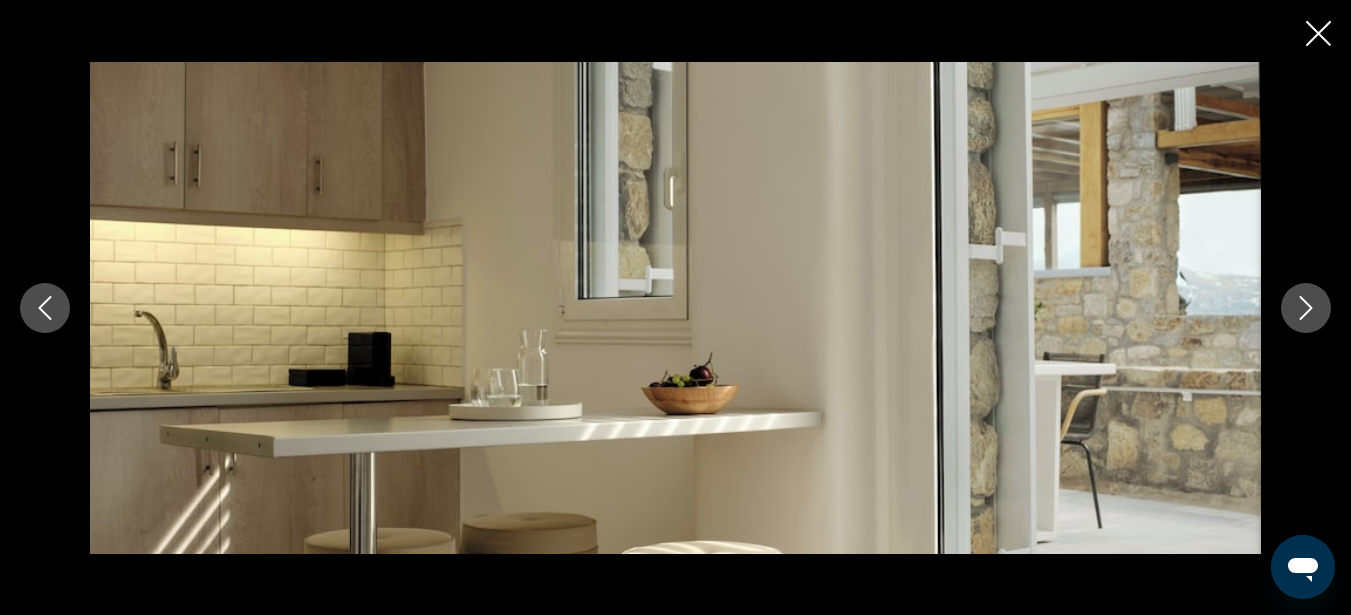 click 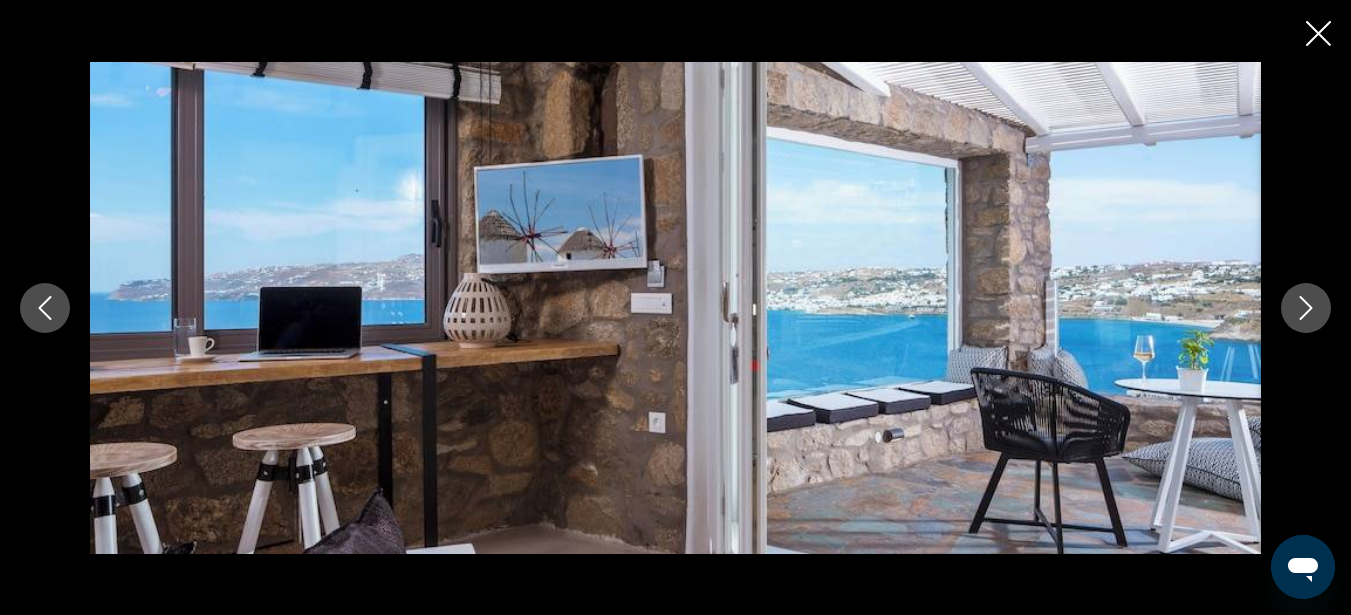 click 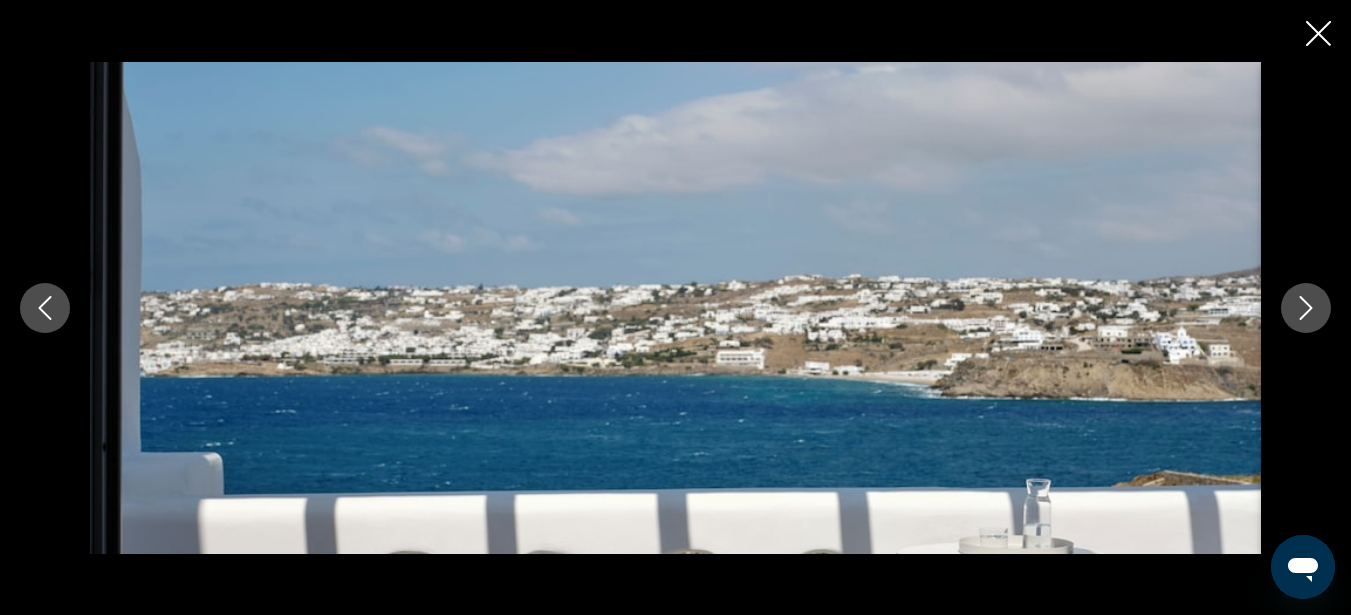 click 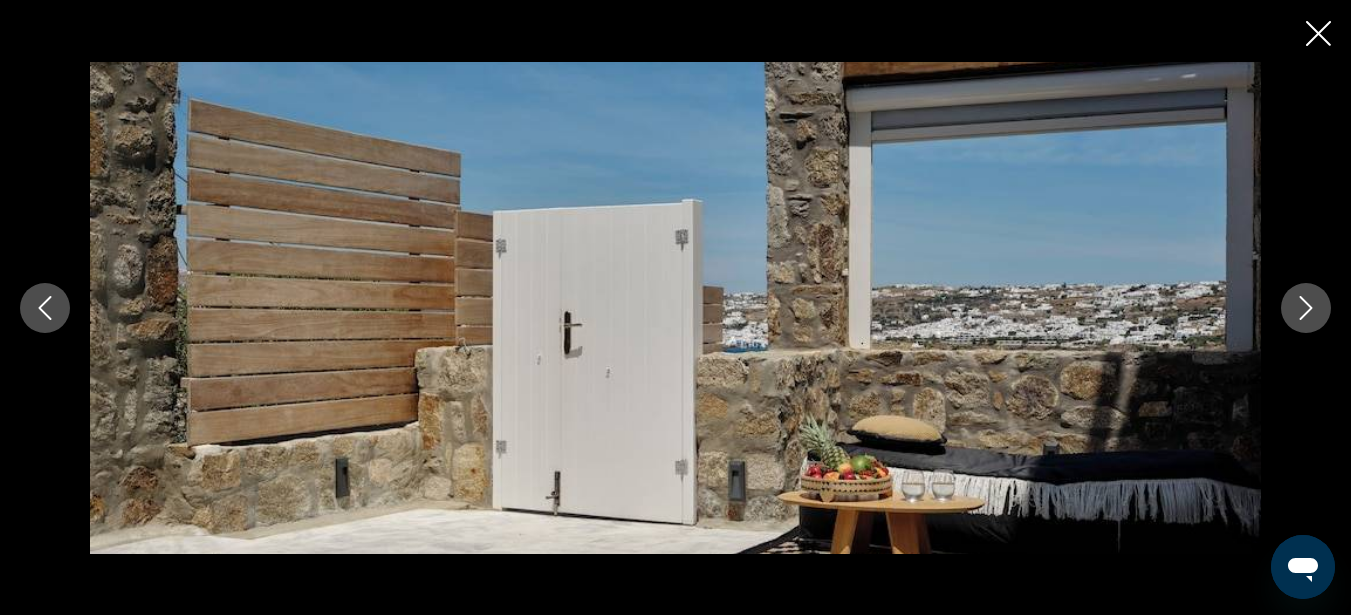 click 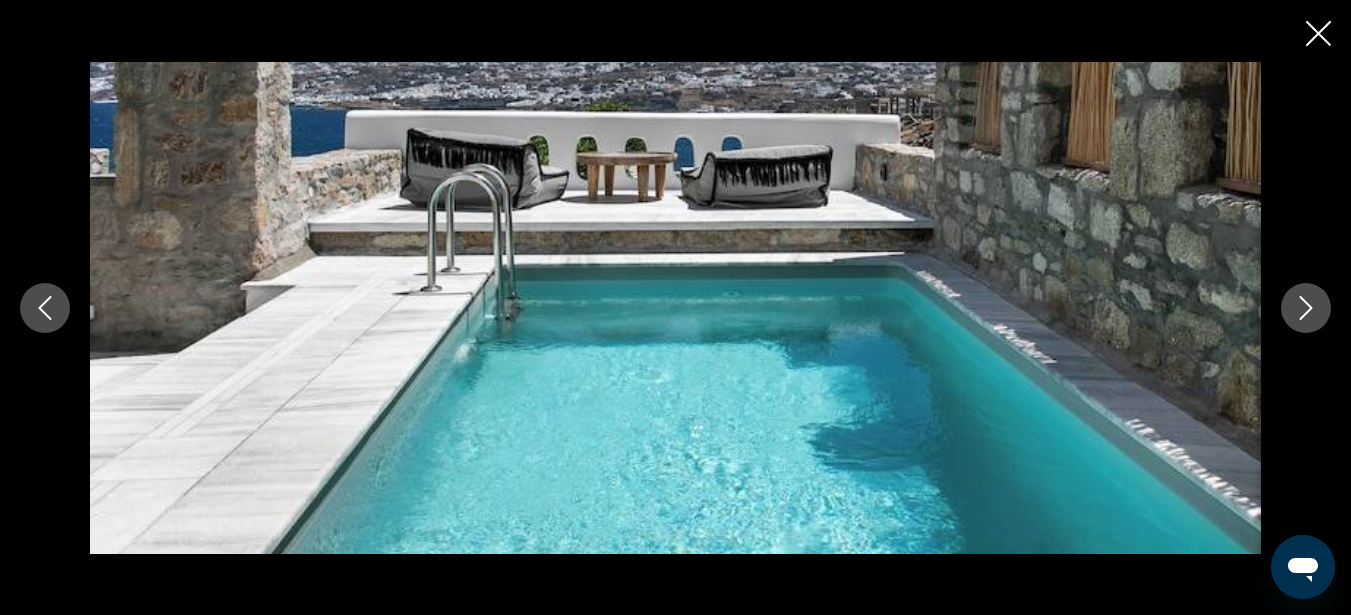 click 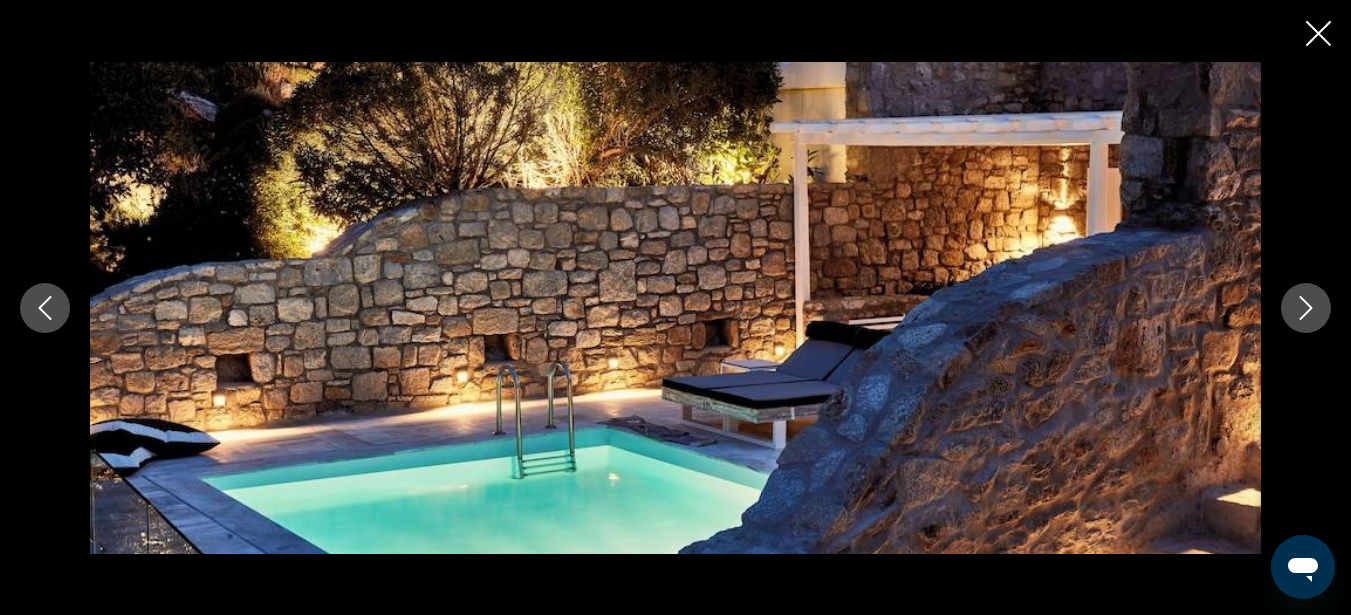 click 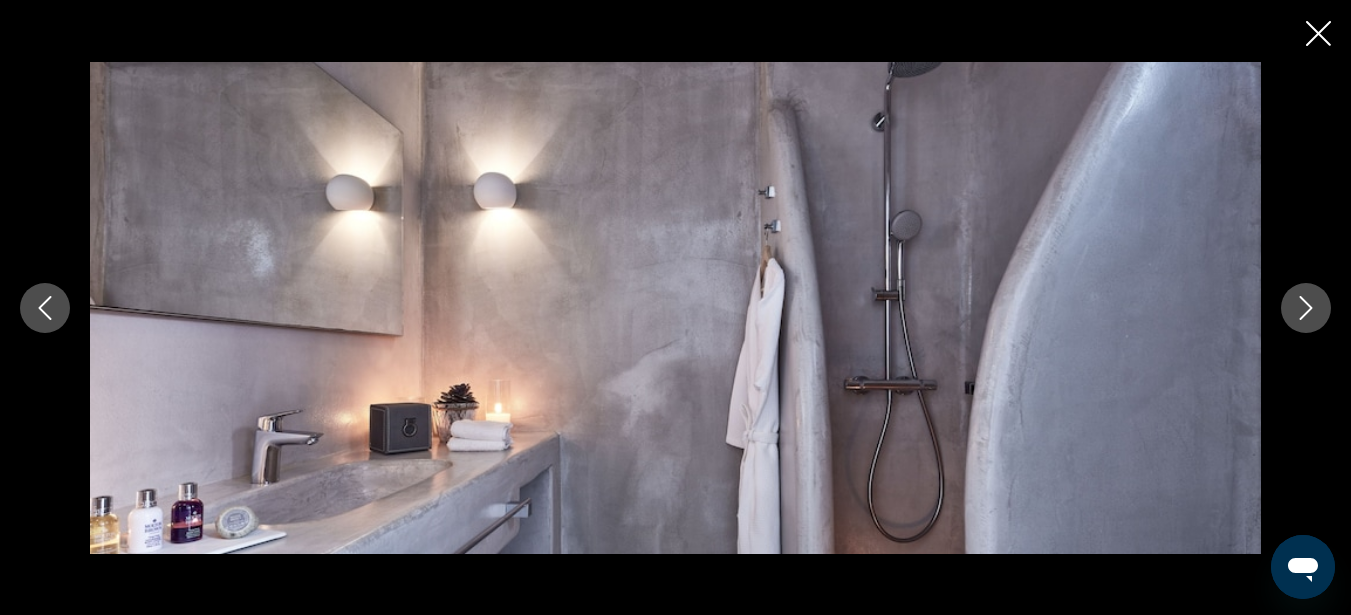 click 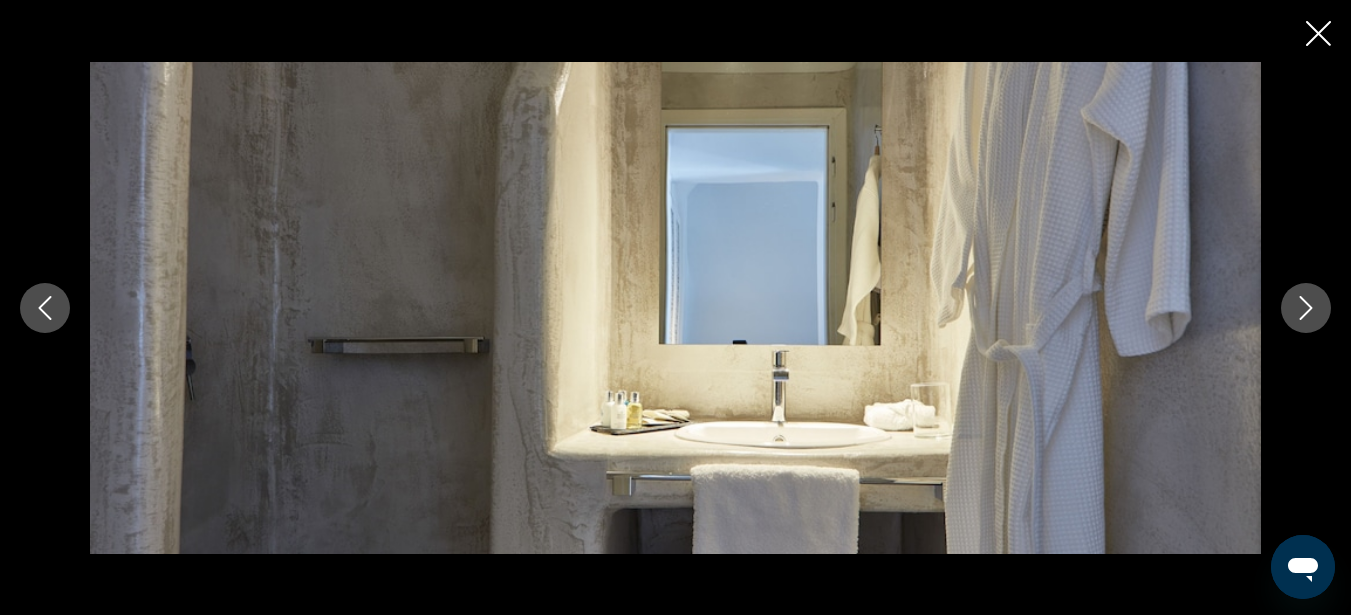 click 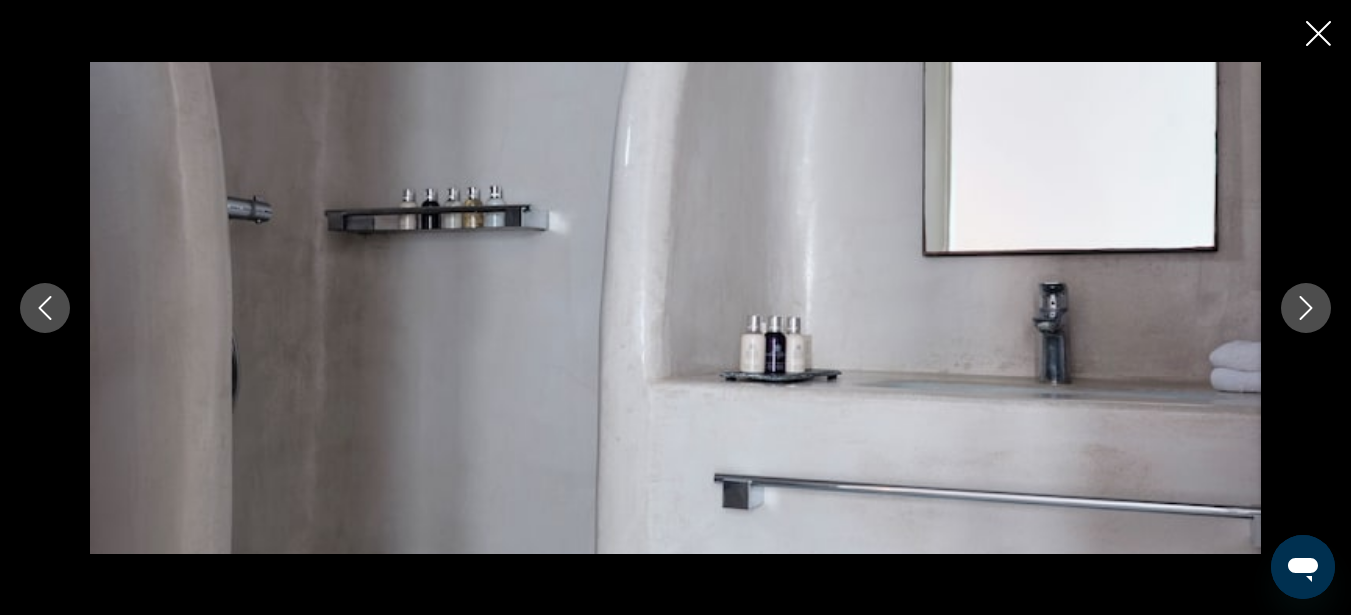 click 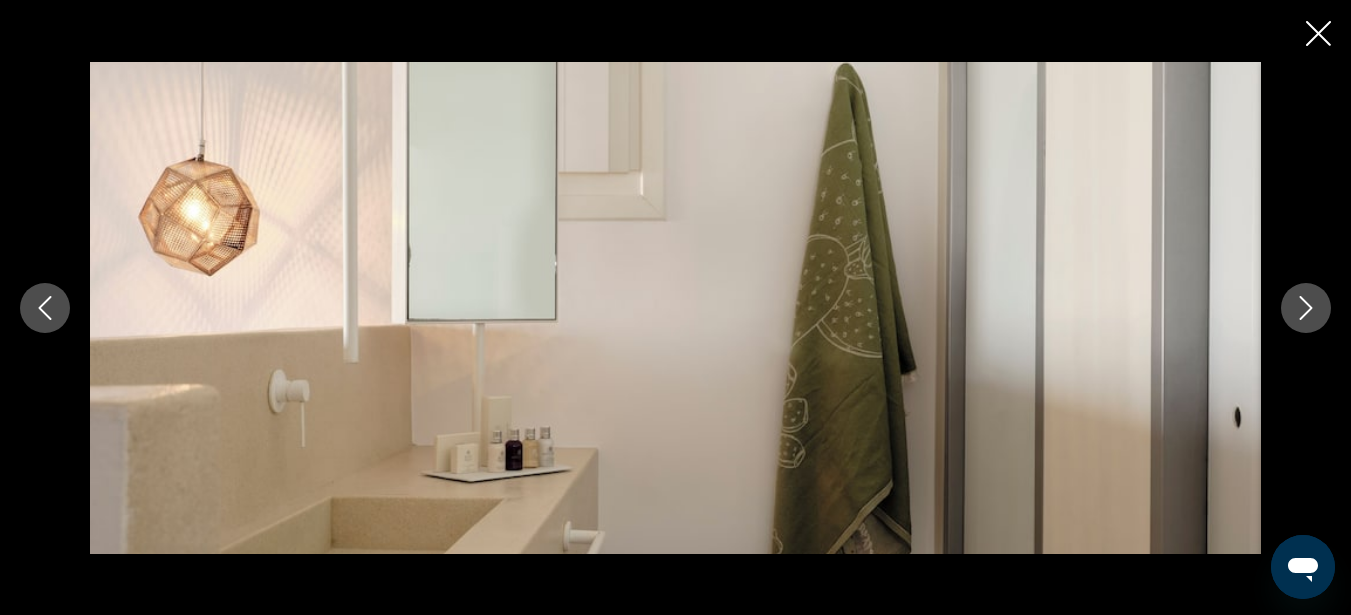 click 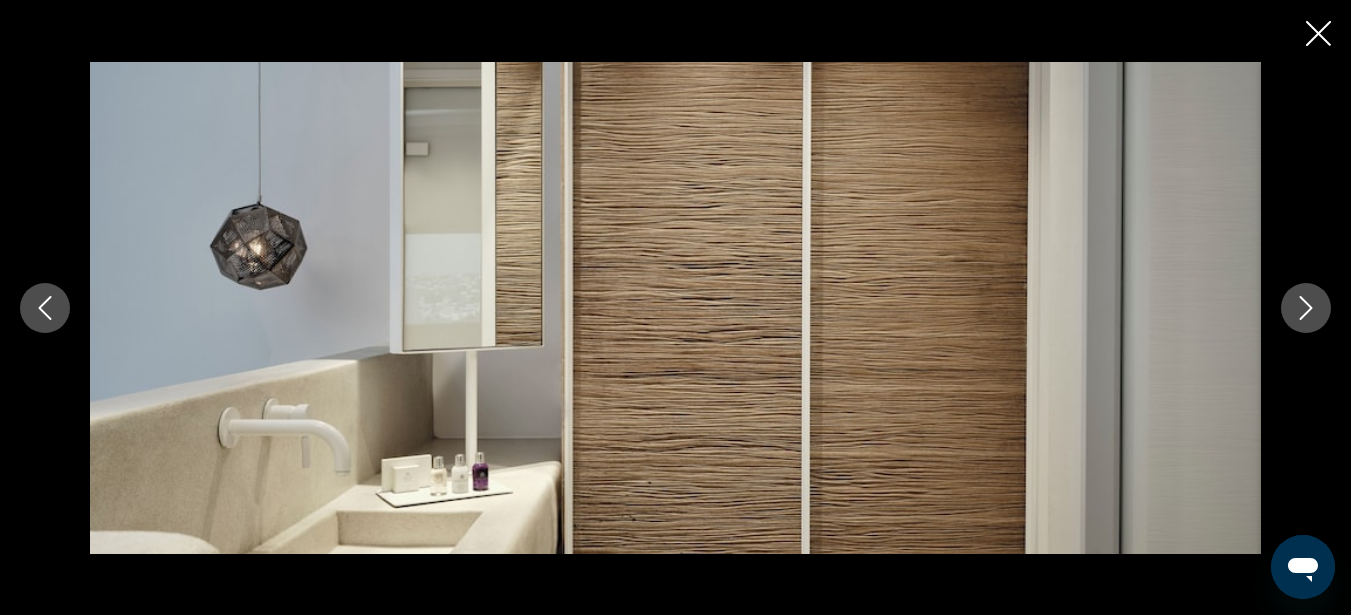 click 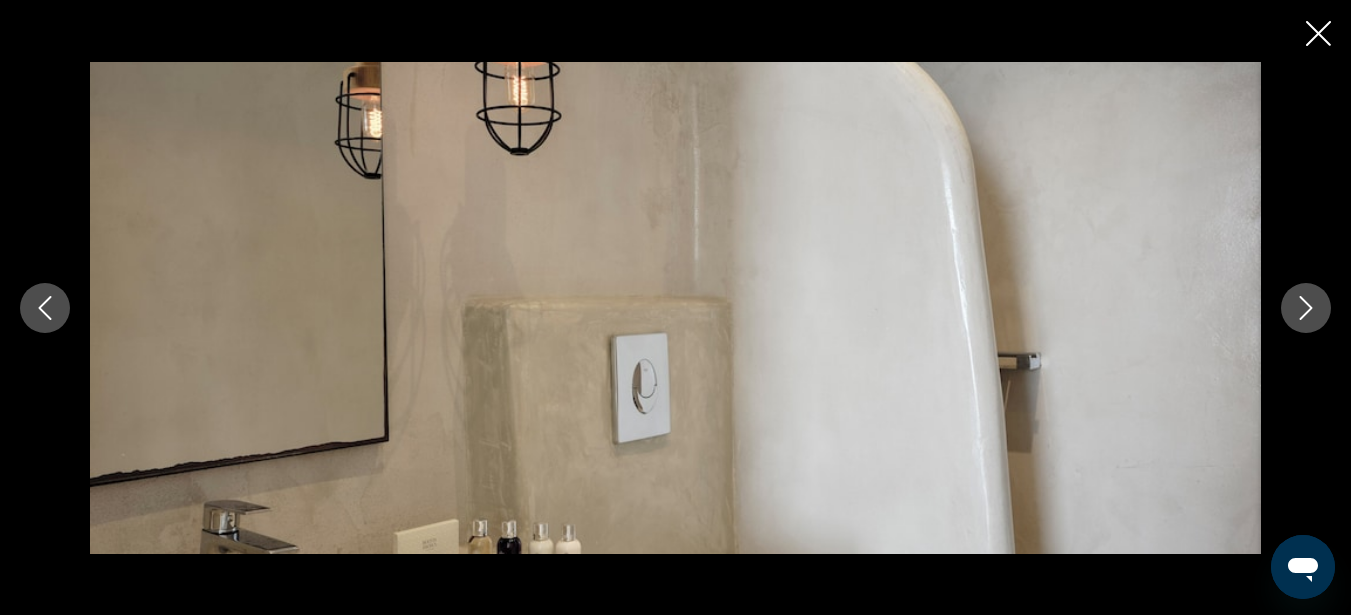 click 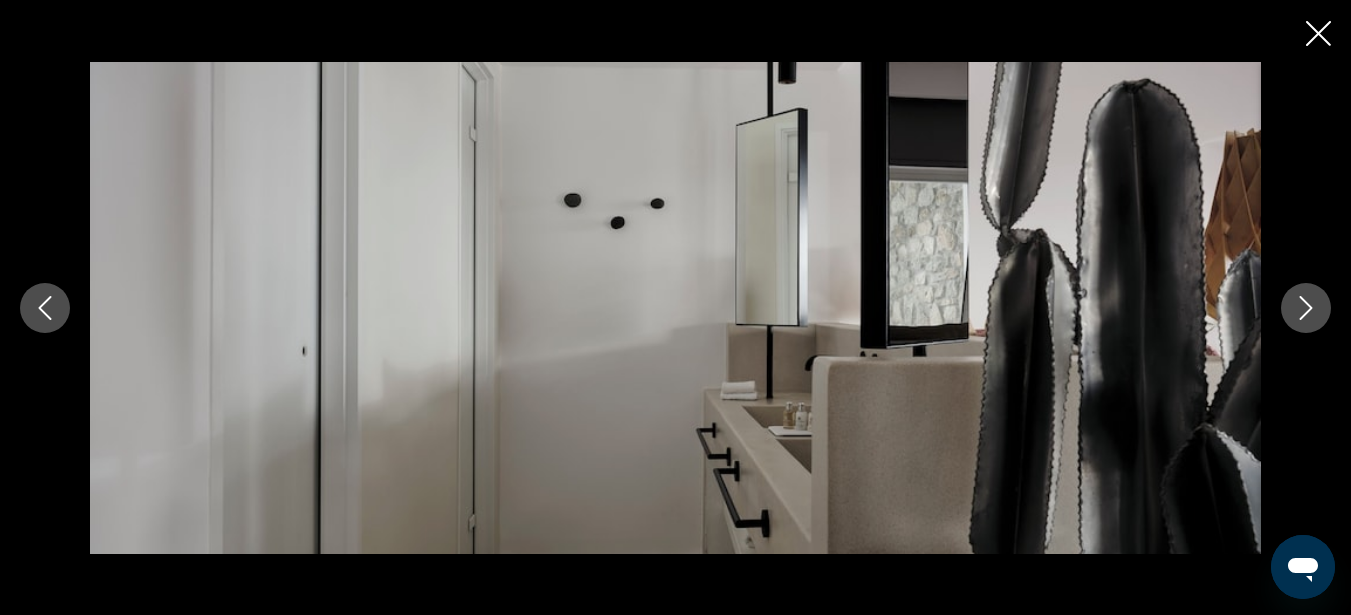 click 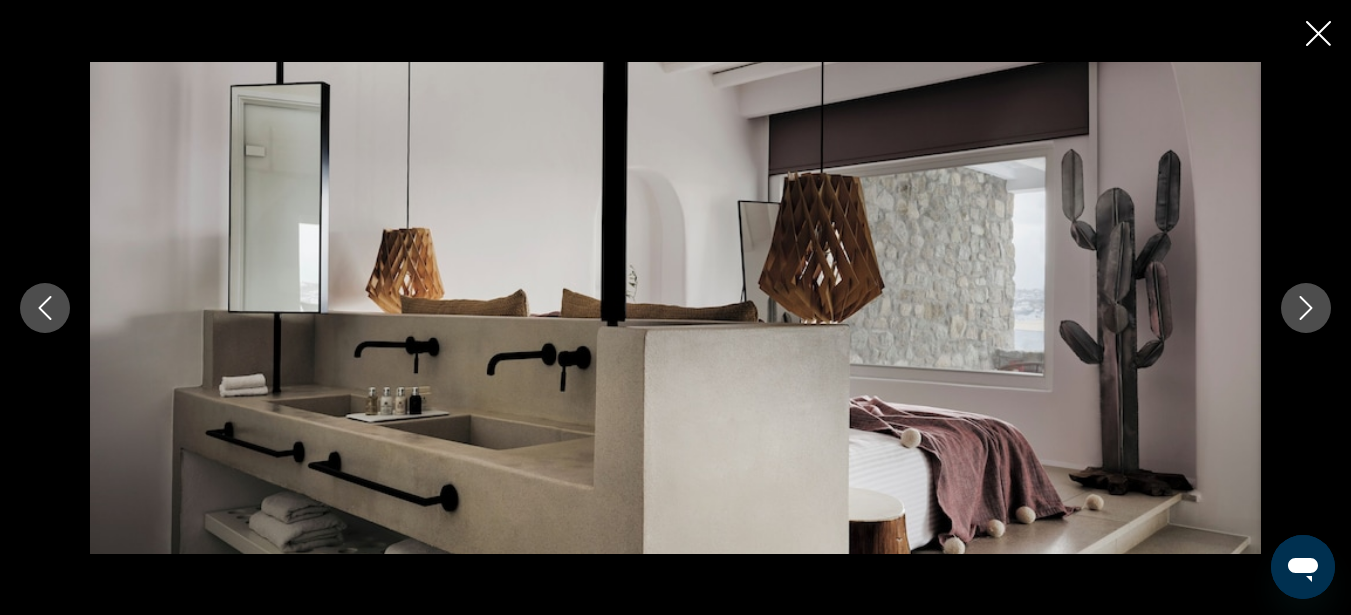 click 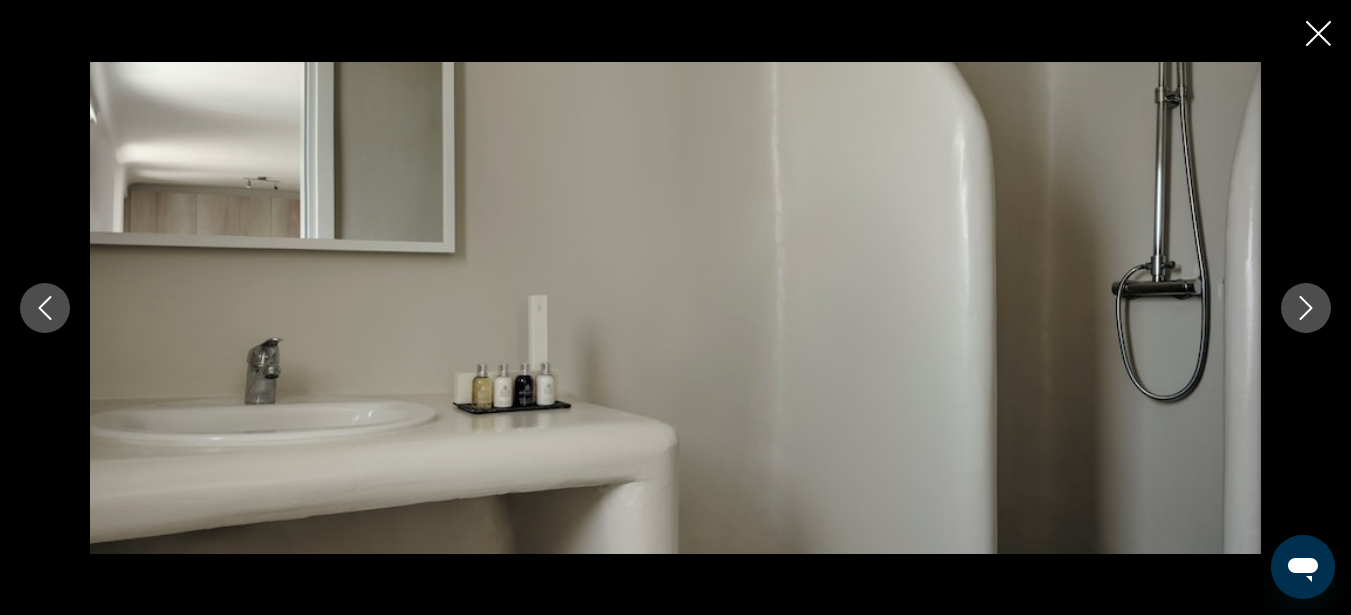 click 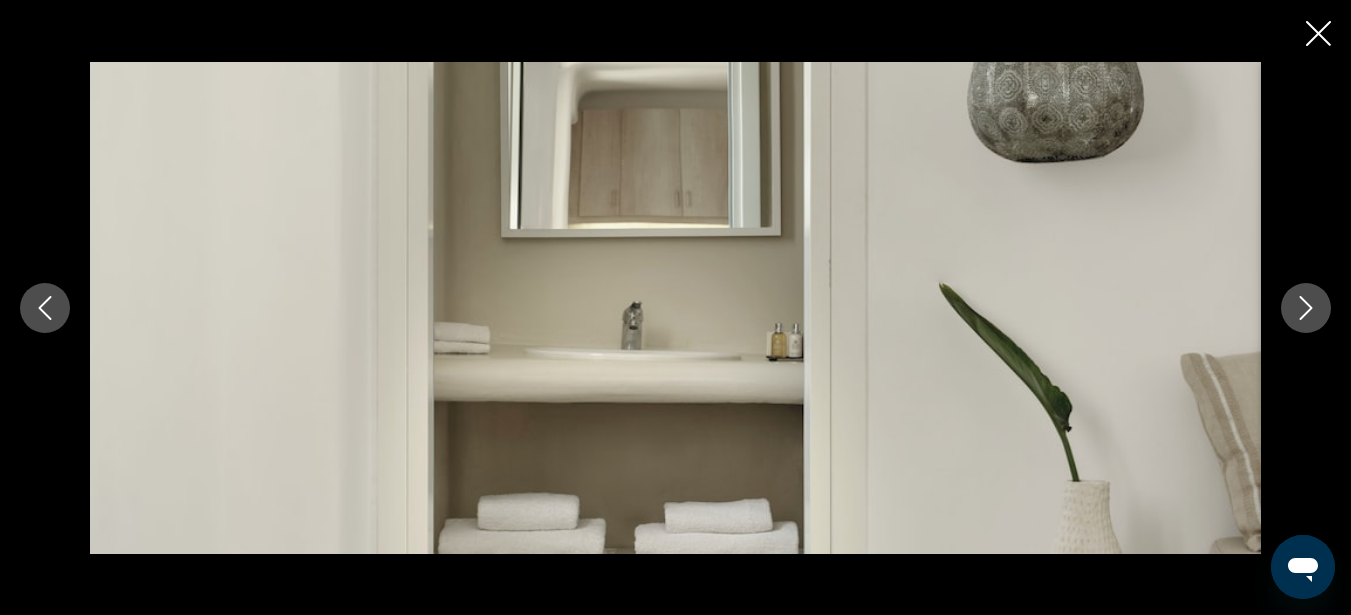 click 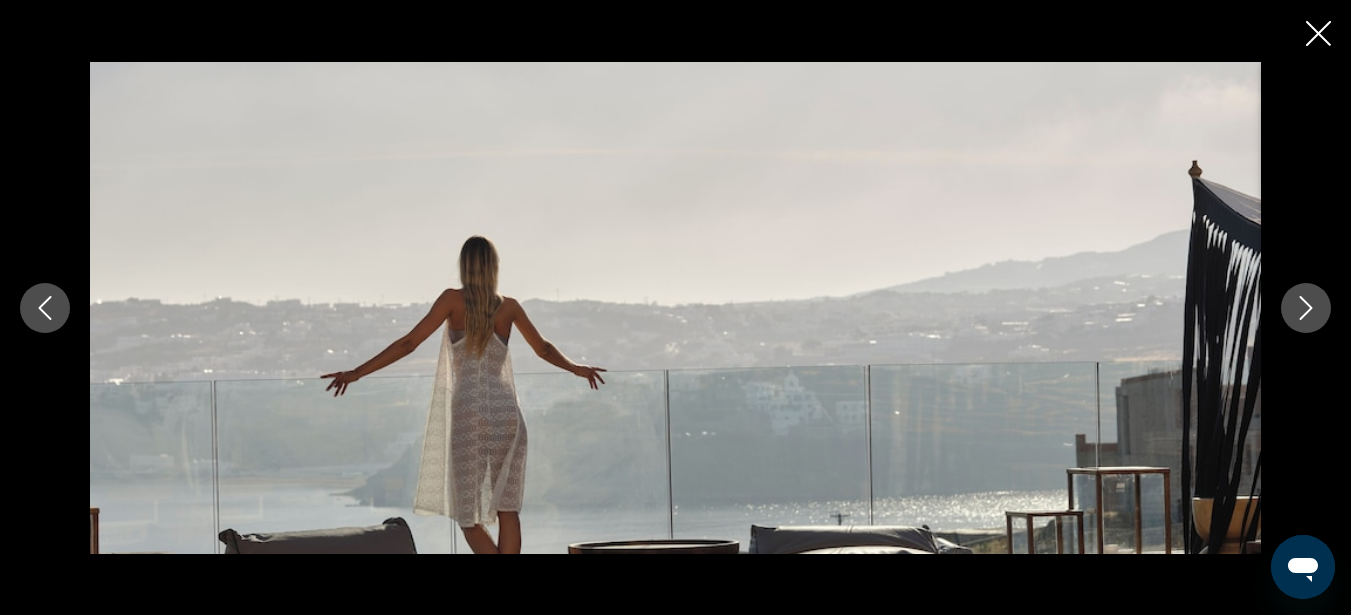 click 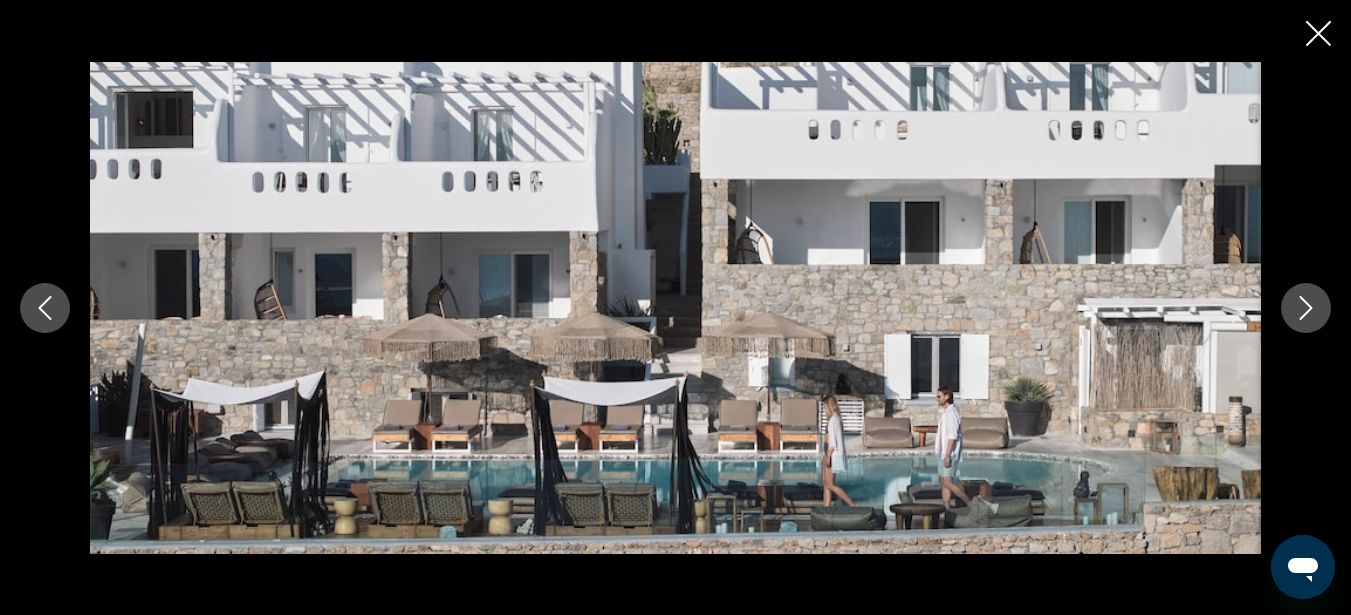click 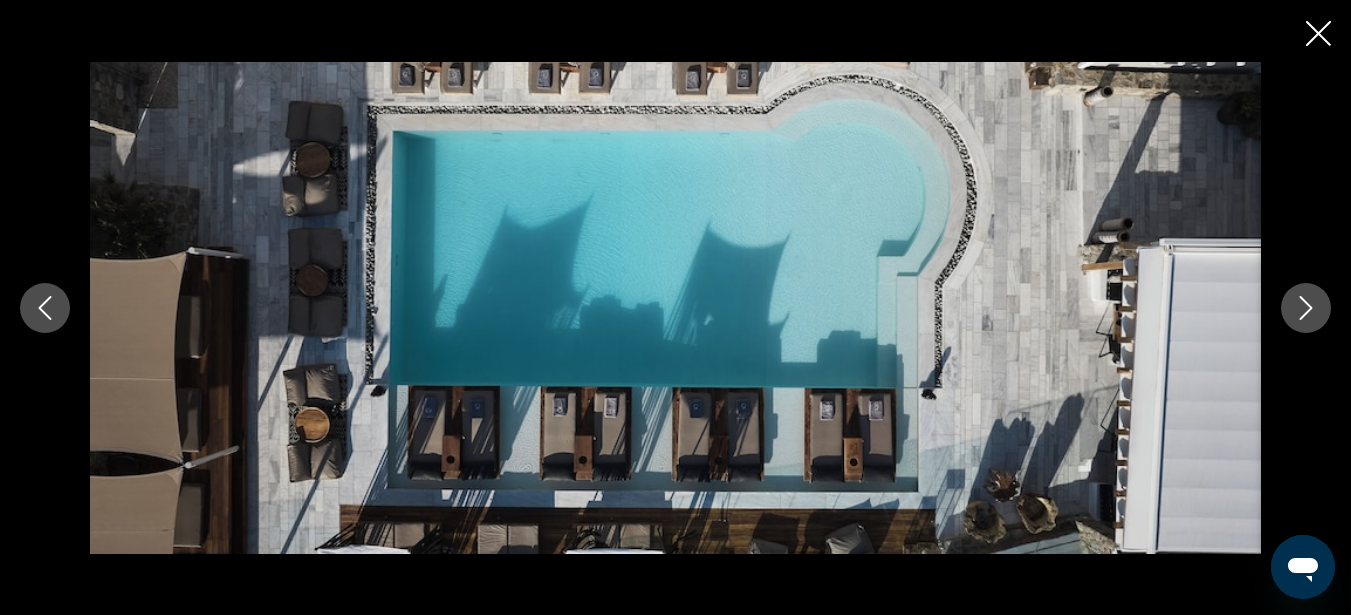 click at bounding box center (1318, 35) 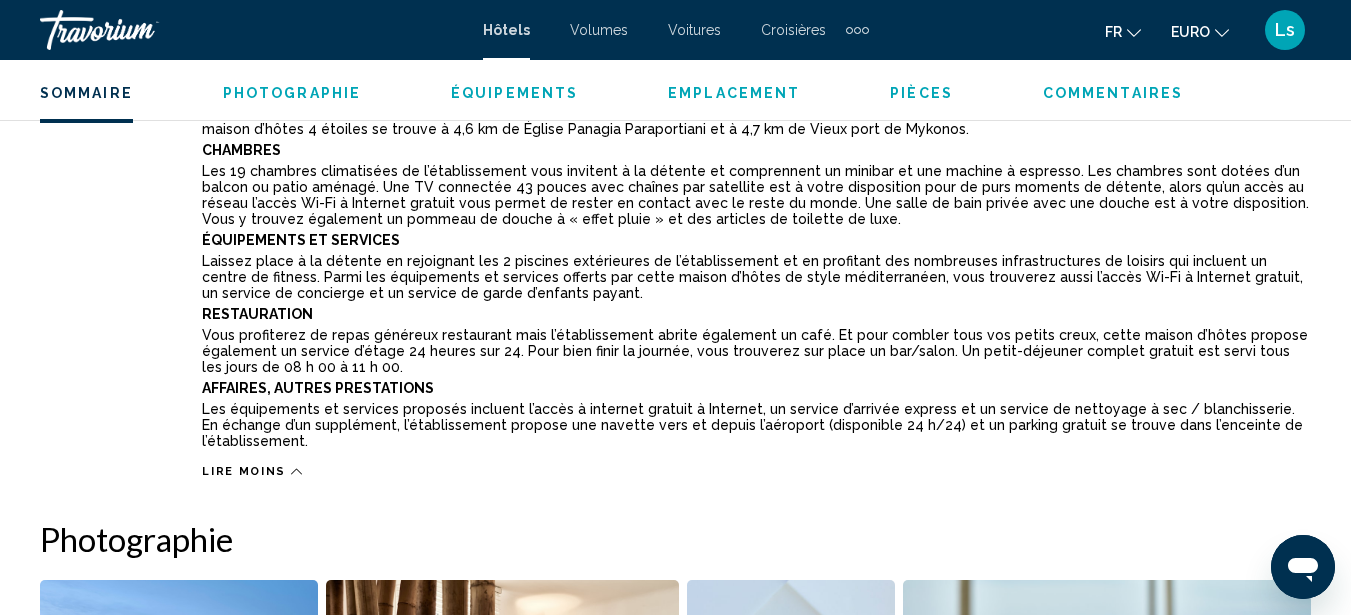 scroll, scrollTop: 1154, scrollLeft: 0, axis: vertical 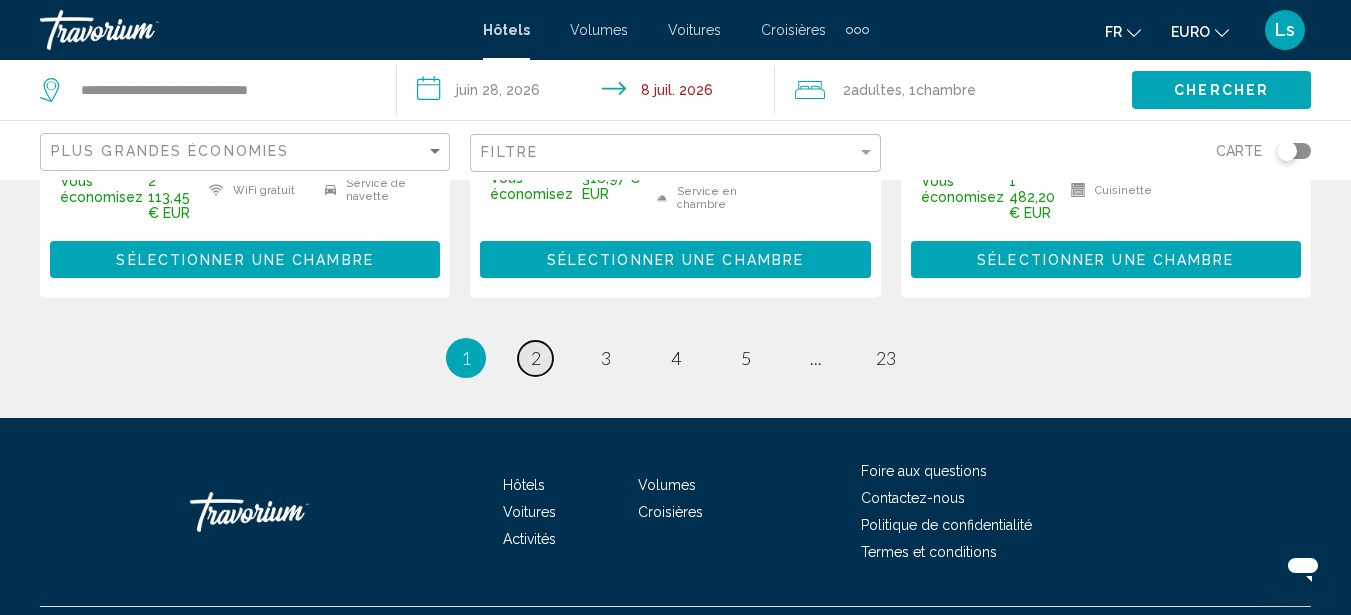 click on "page  2" at bounding box center (535, 358) 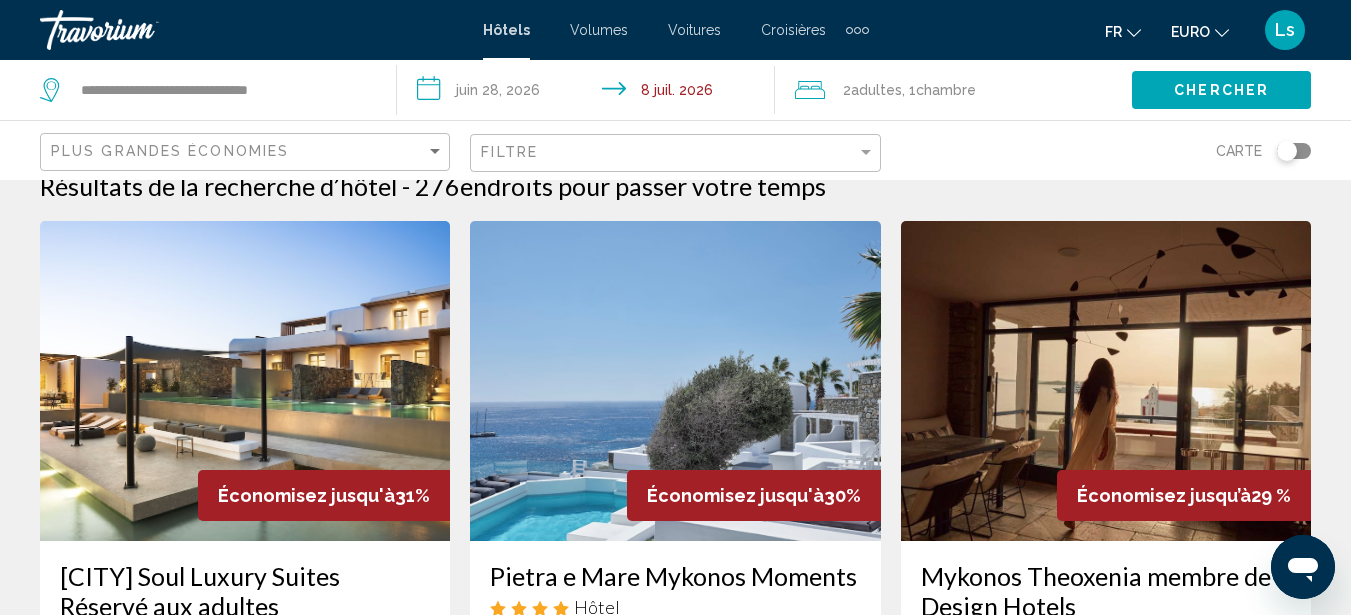 scroll, scrollTop: 0, scrollLeft: 0, axis: both 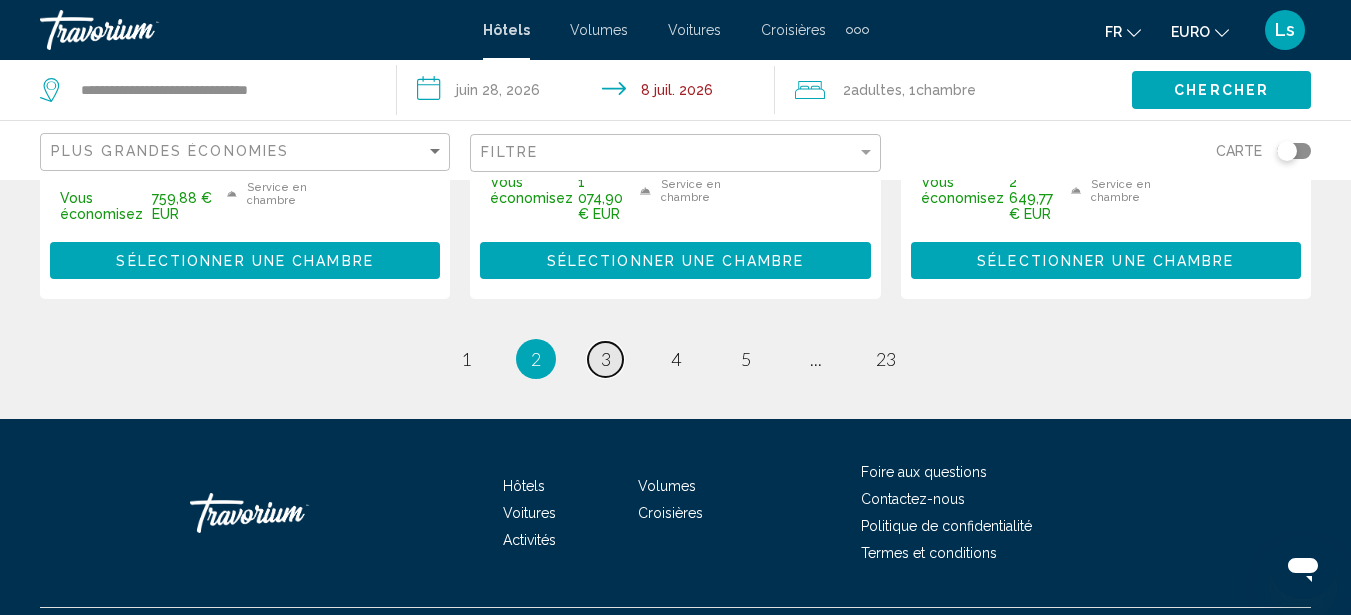 click on "3" at bounding box center [606, 359] 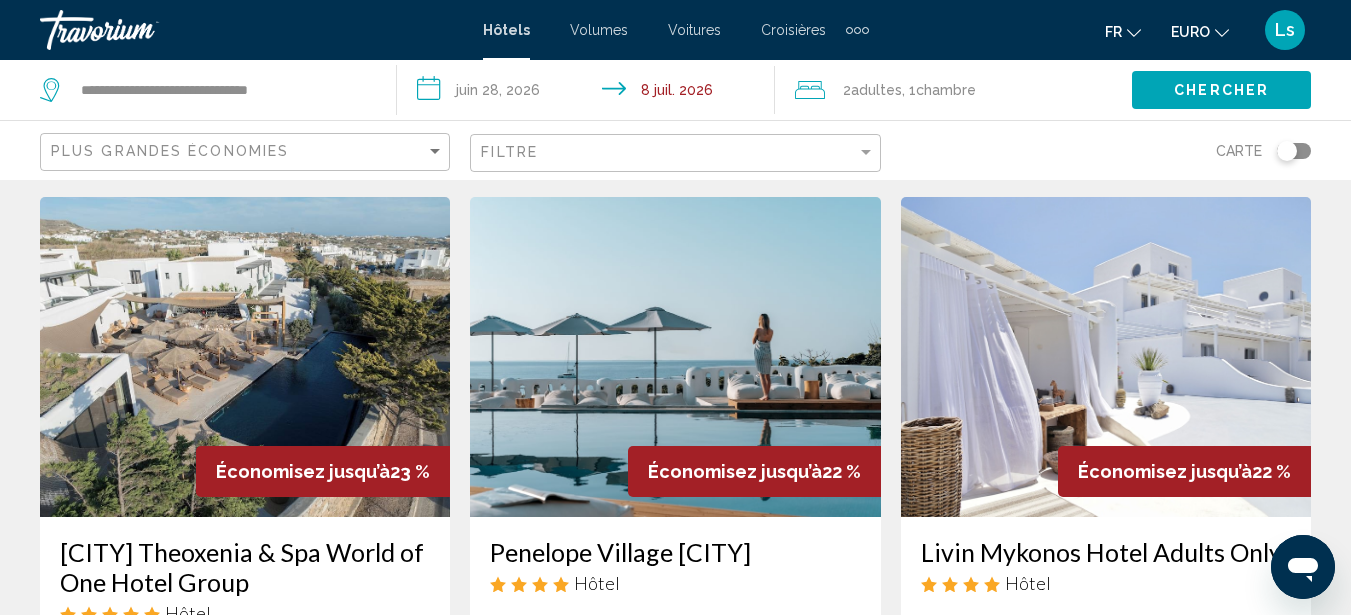 scroll, scrollTop: 0, scrollLeft: 0, axis: both 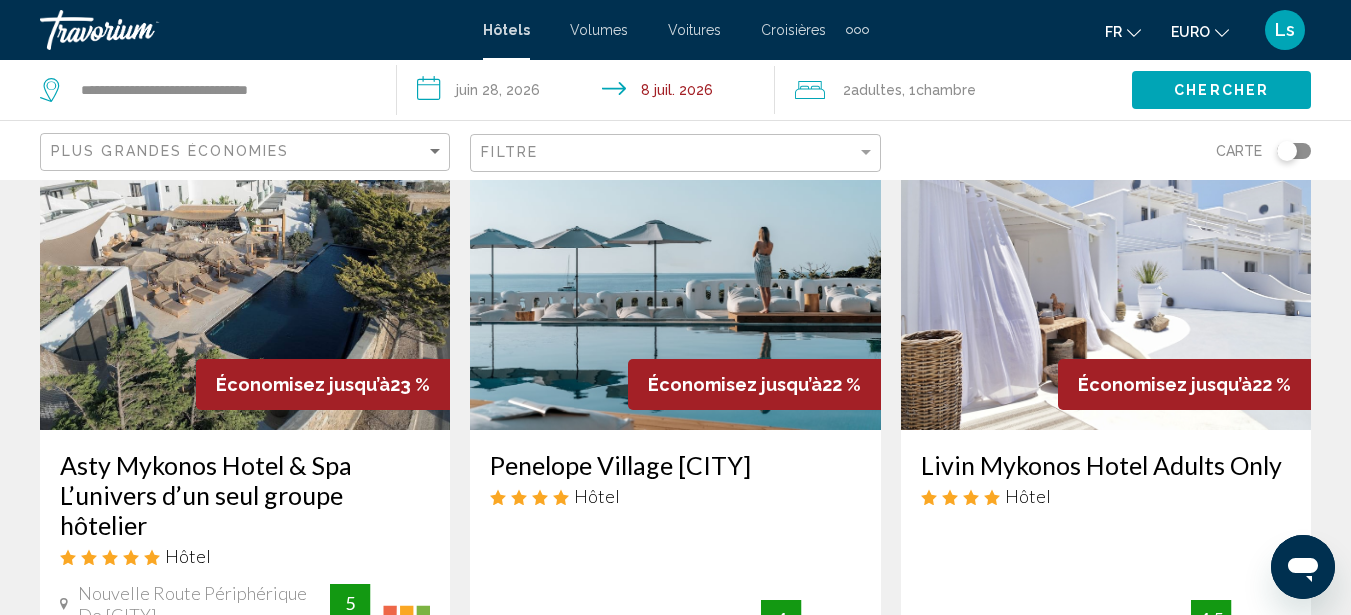 click at bounding box center [675, 270] 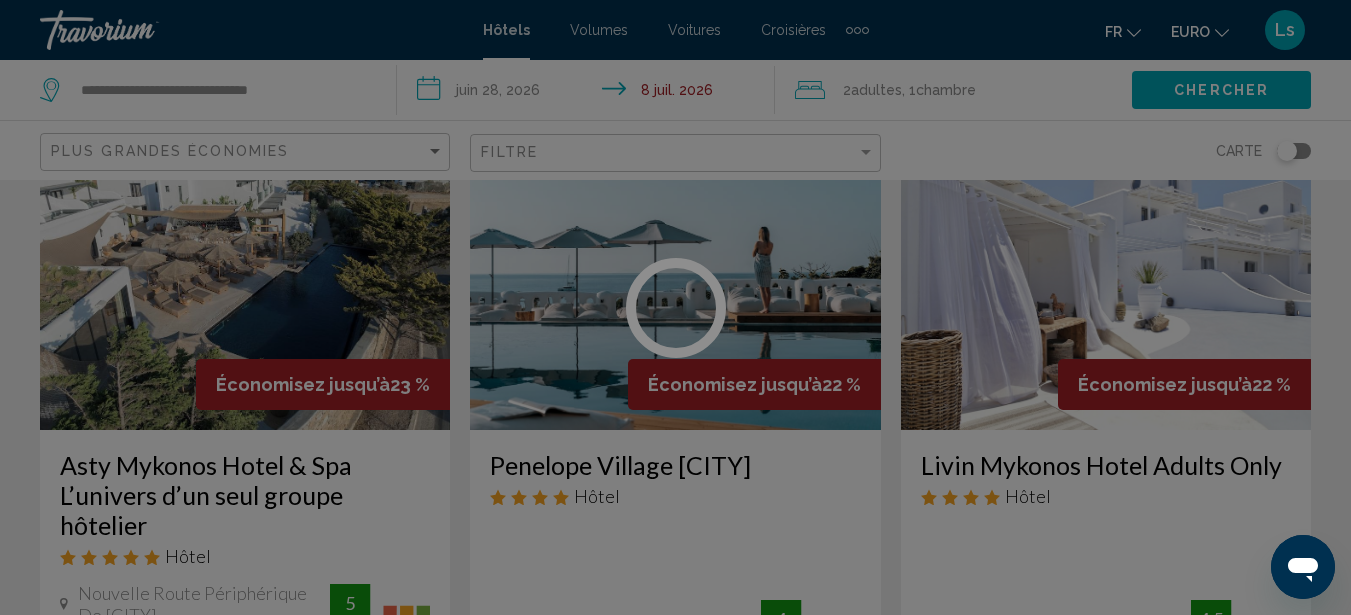 click at bounding box center [675, 307] 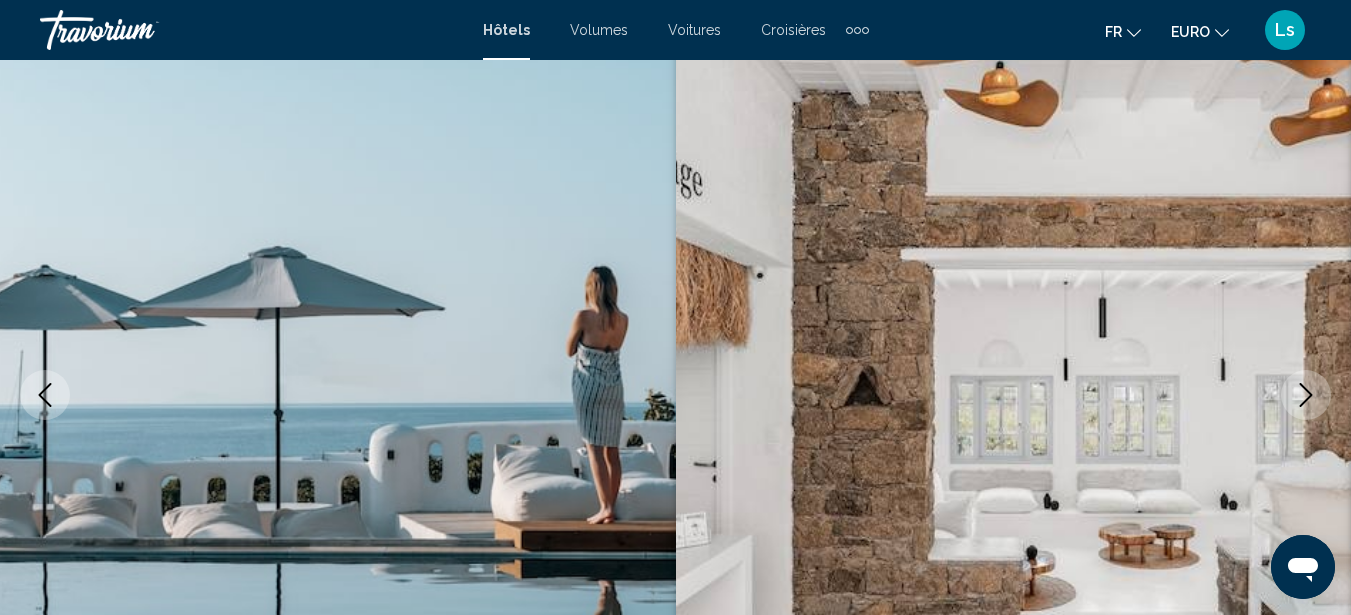scroll, scrollTop: 227, scrollLeft: 0, axis: vertical 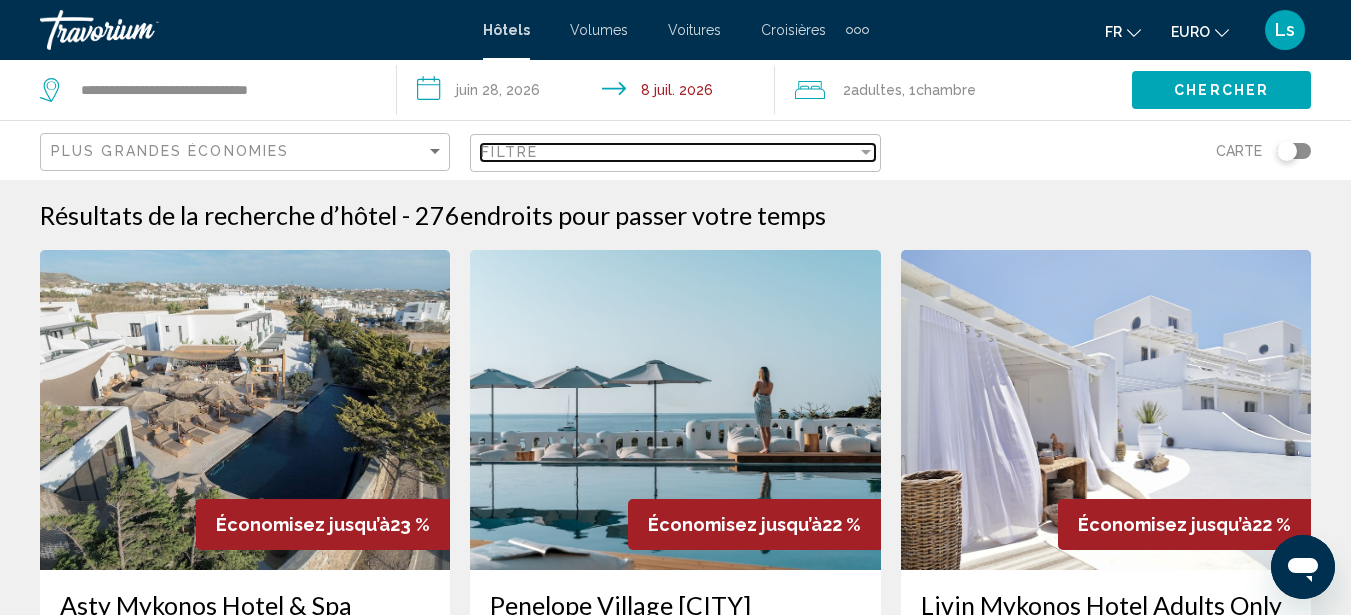 click on "Filtre" at bounding box center (668, 152) 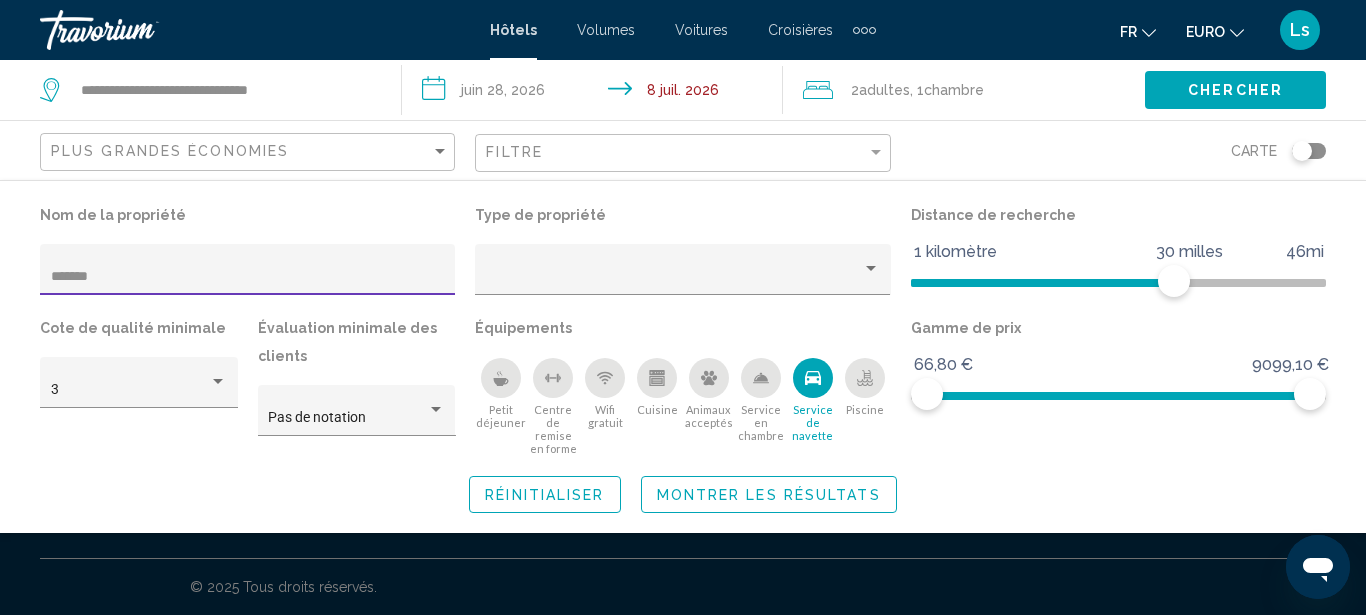 type on "******" 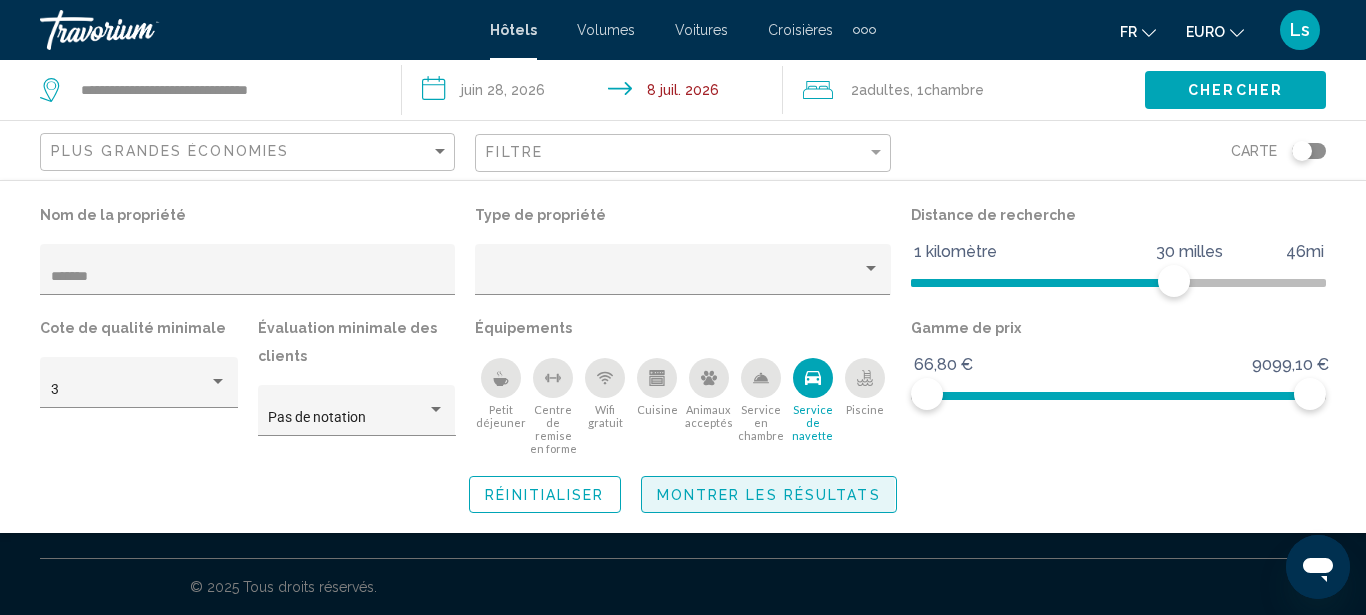 click on "Montrer les résultats" 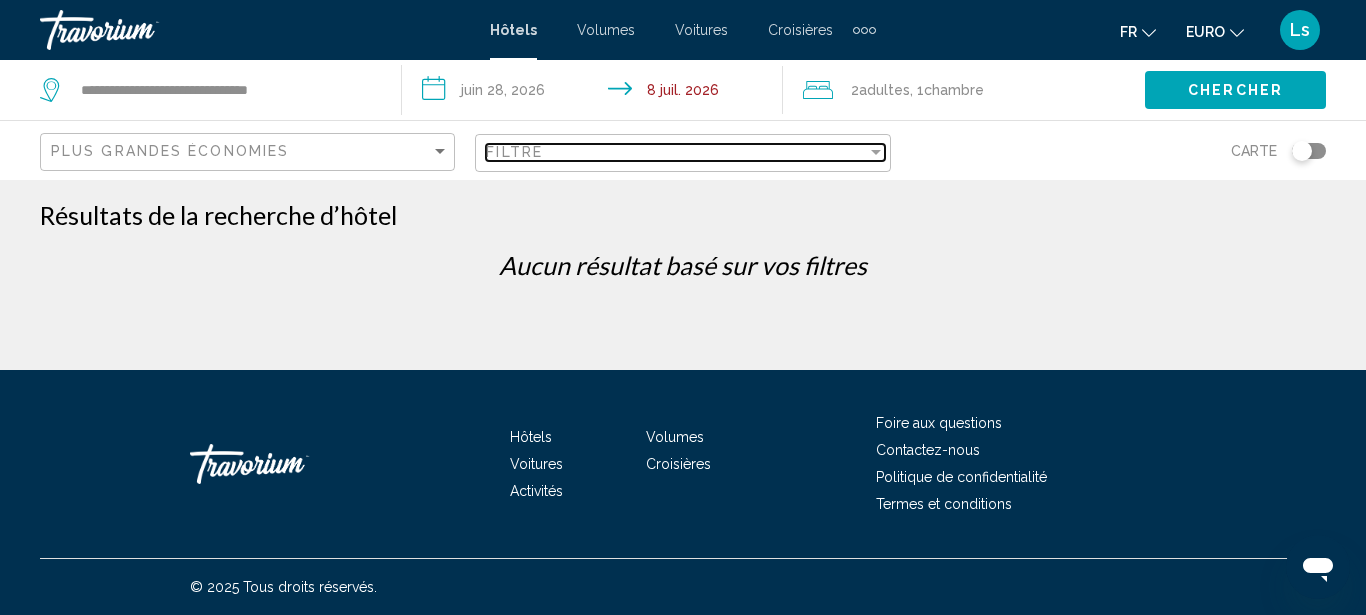 click on "Filtre" at bounding box center [676, 152] 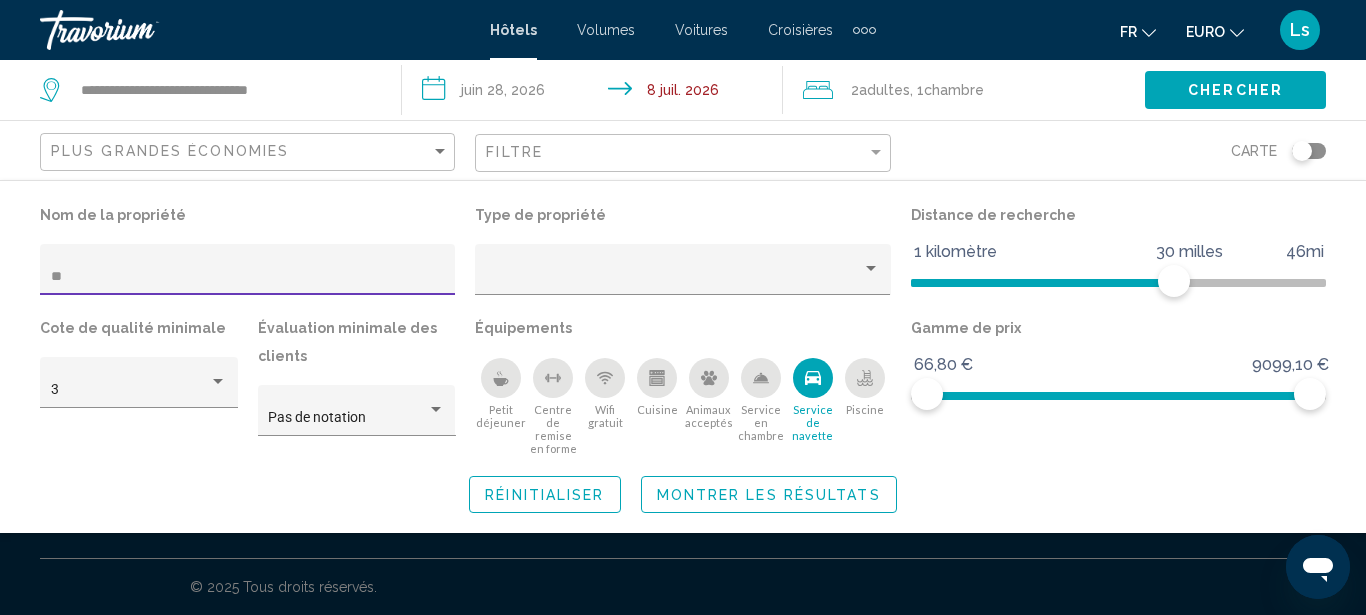 type on "*" 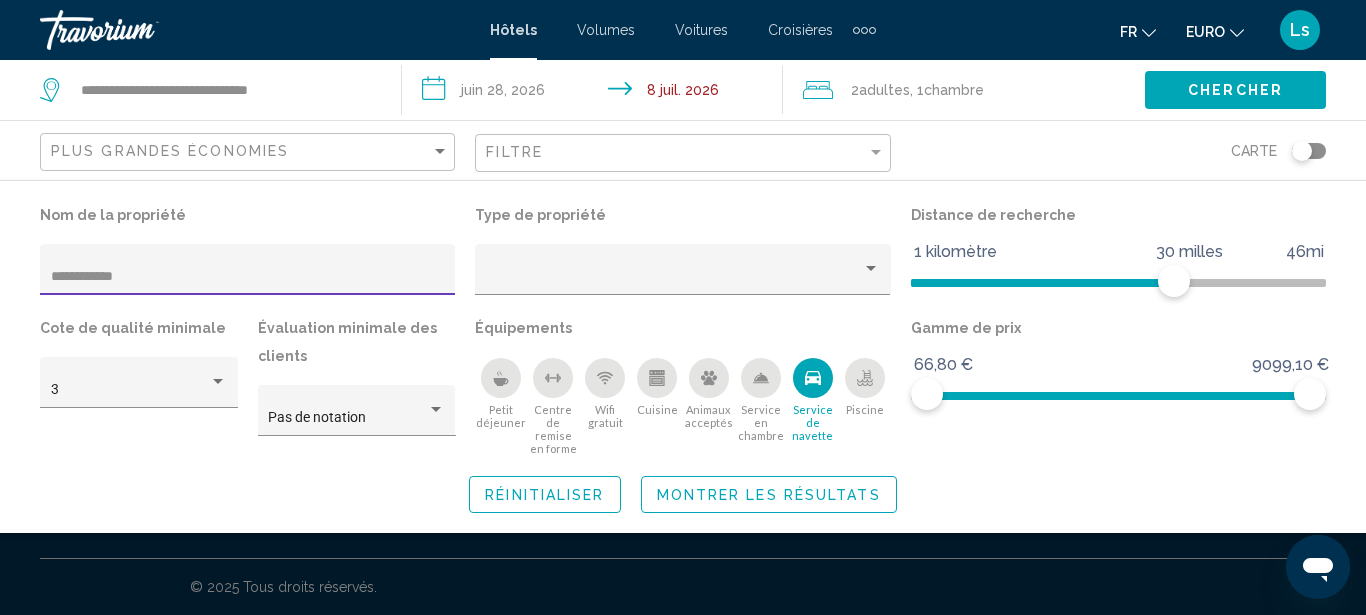 type on "**********" 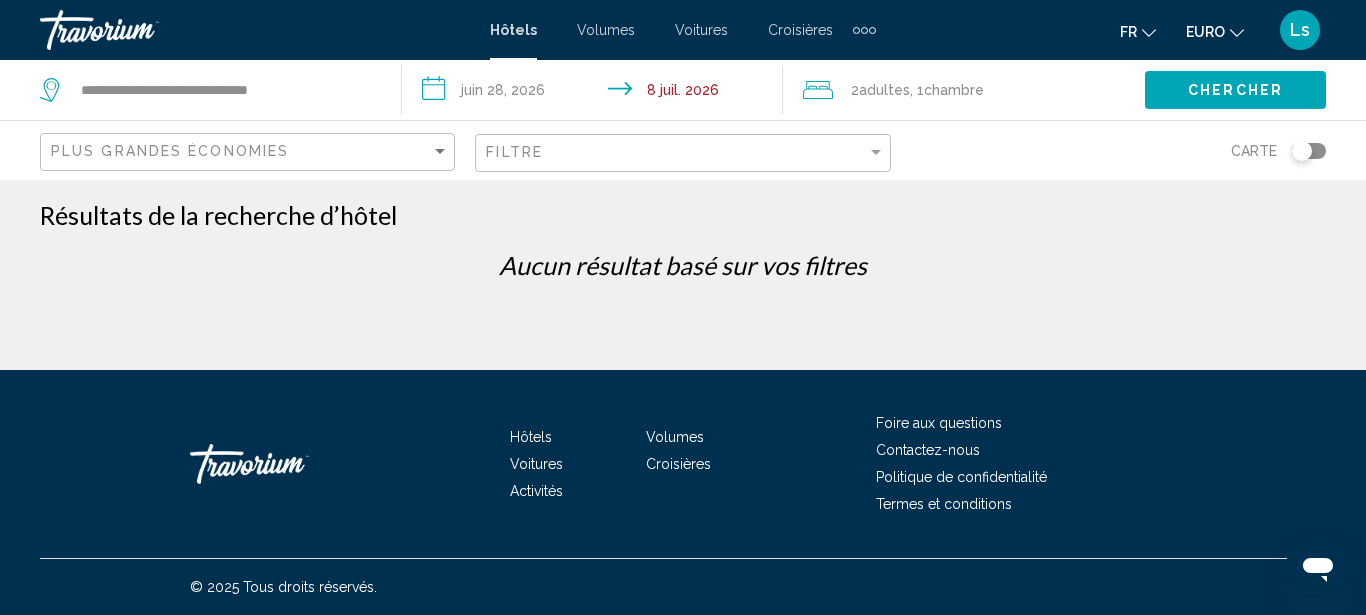 click on "Filtre" 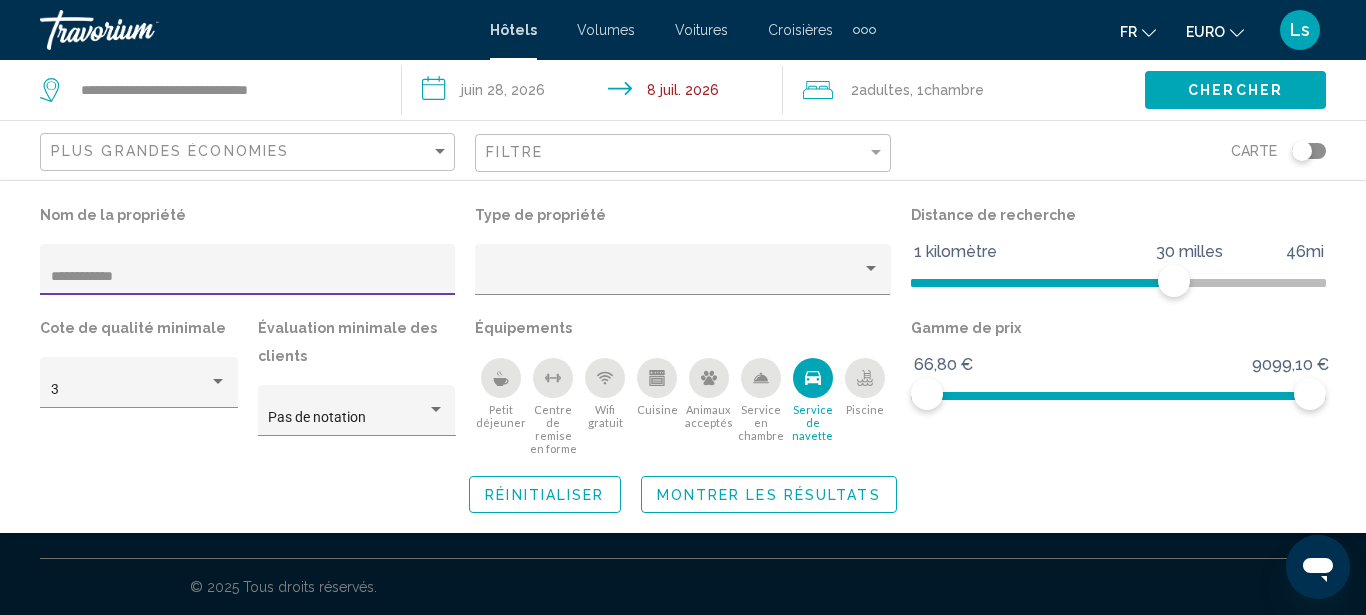 click on "**********" at bounding box center [248, 277] 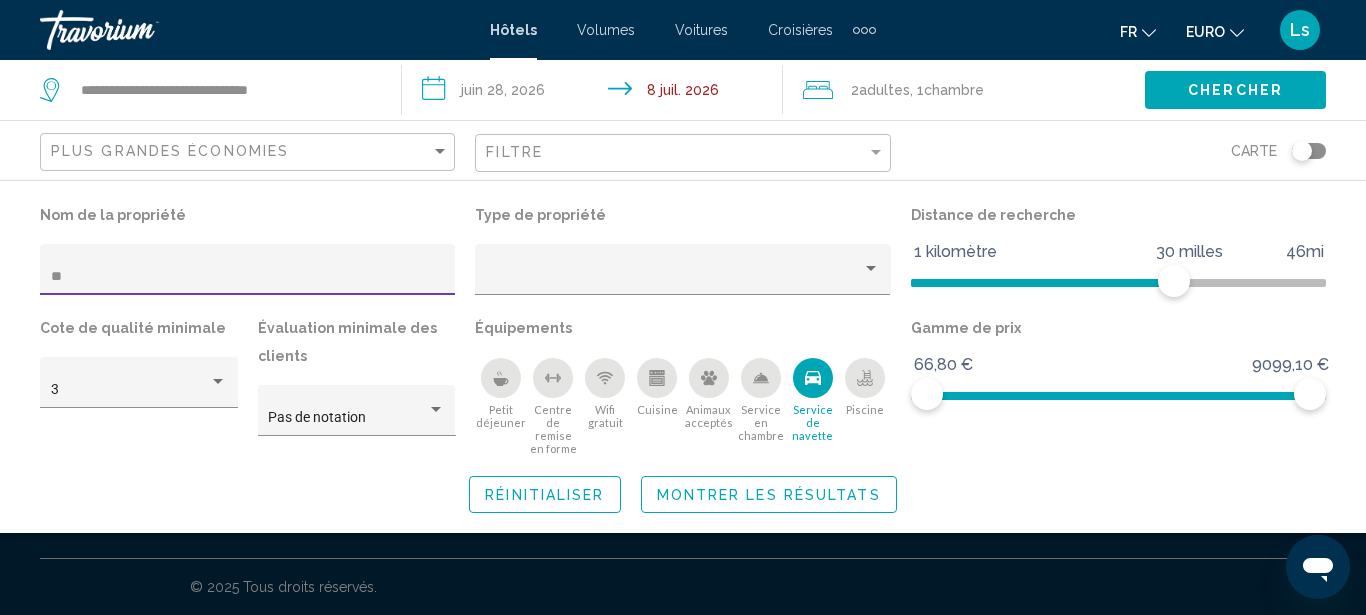 type on "*" 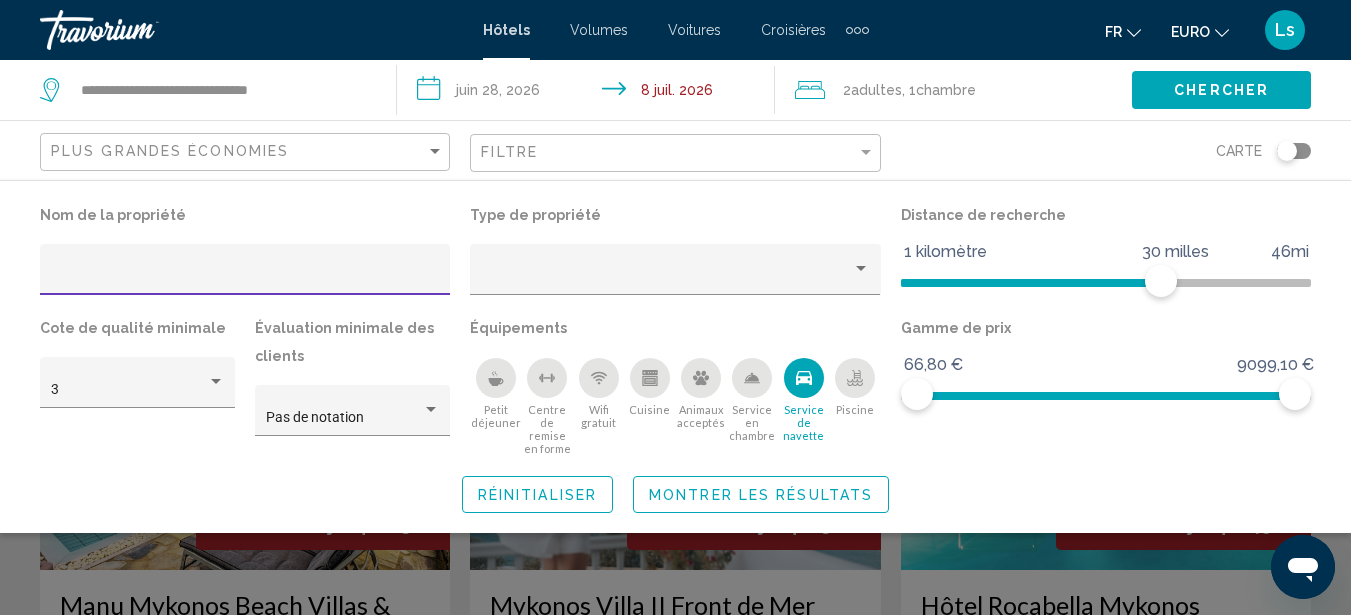 type 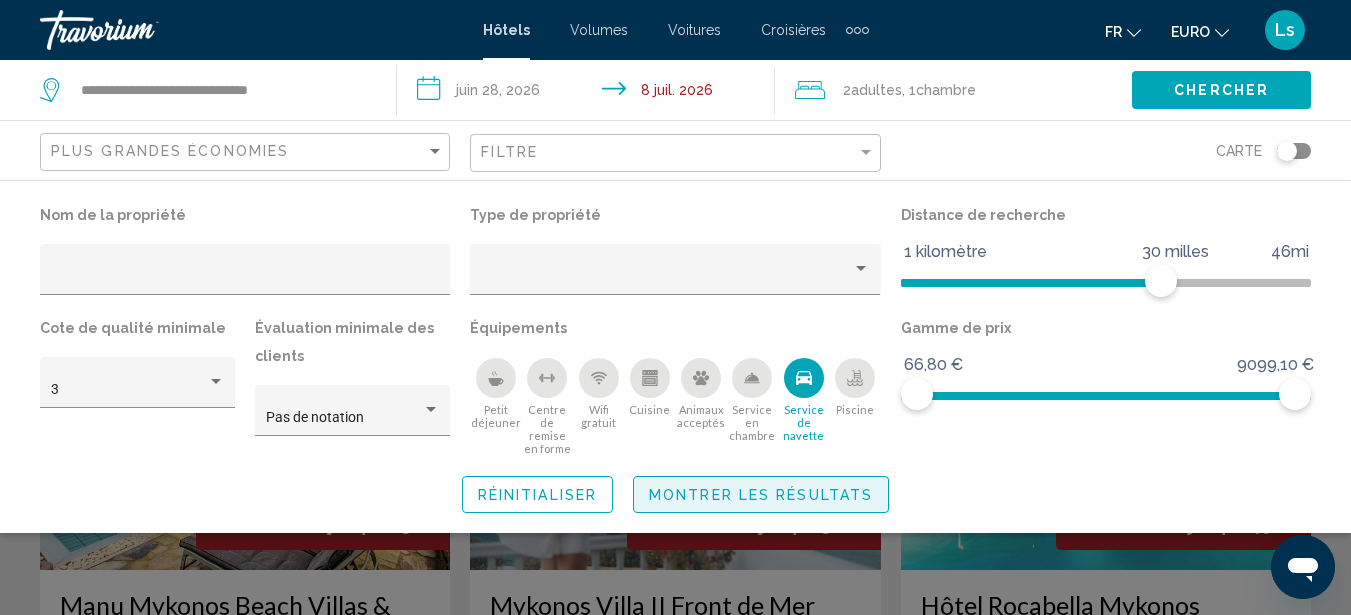 click on "Montrer les résultats" 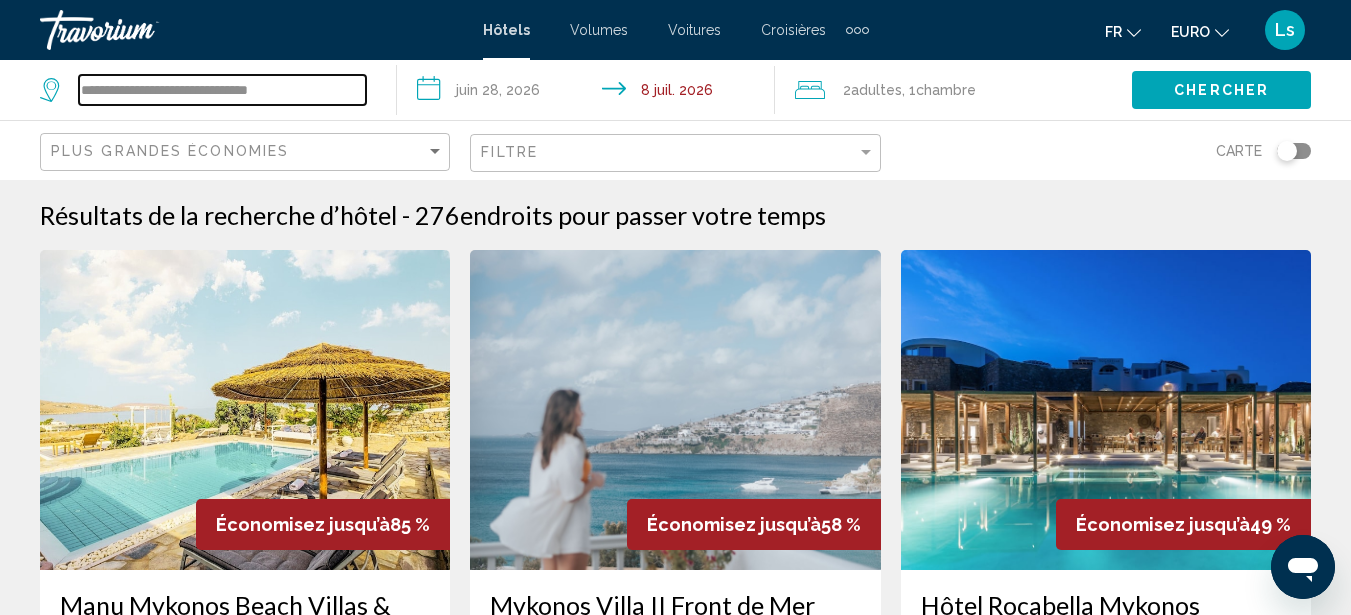 drag, startPoint x: 318, startPoint y: 89, endPoint x: 8, endPoint y: 131, distance: 312.8322 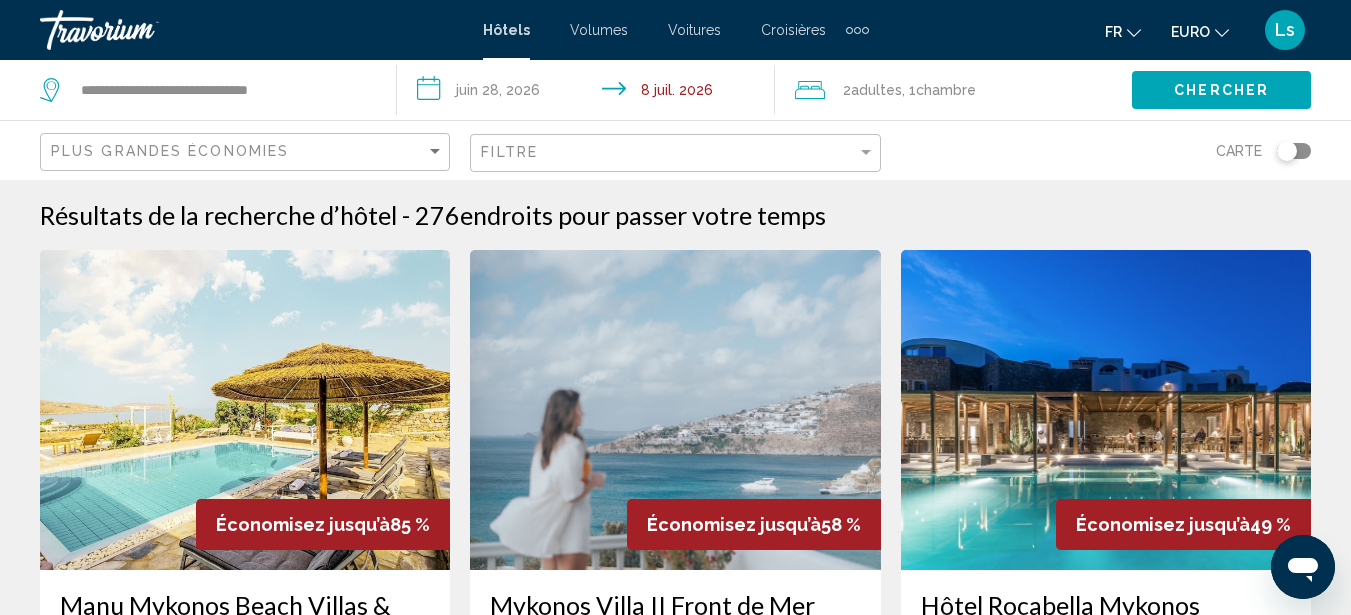 click on "Plus grandes économies Filtre Carte" 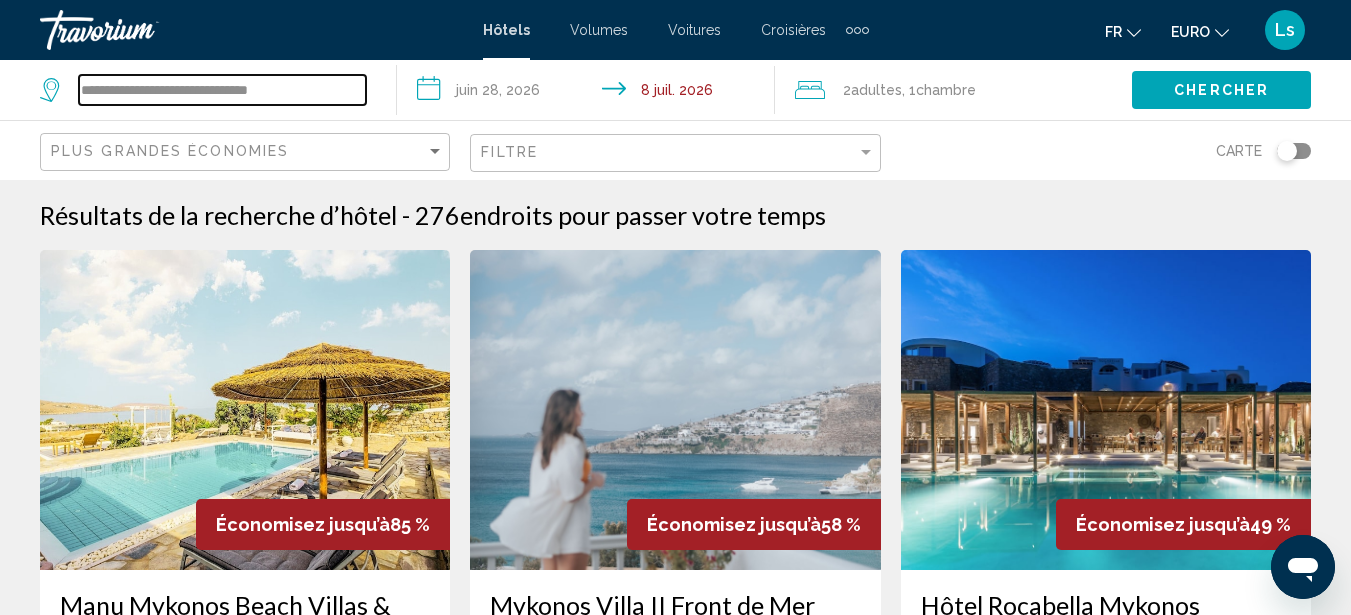 drag, startPoint x: 303, startPoint y: 81, endPoint x: 45, endPoint y: 73, distance: 258.124 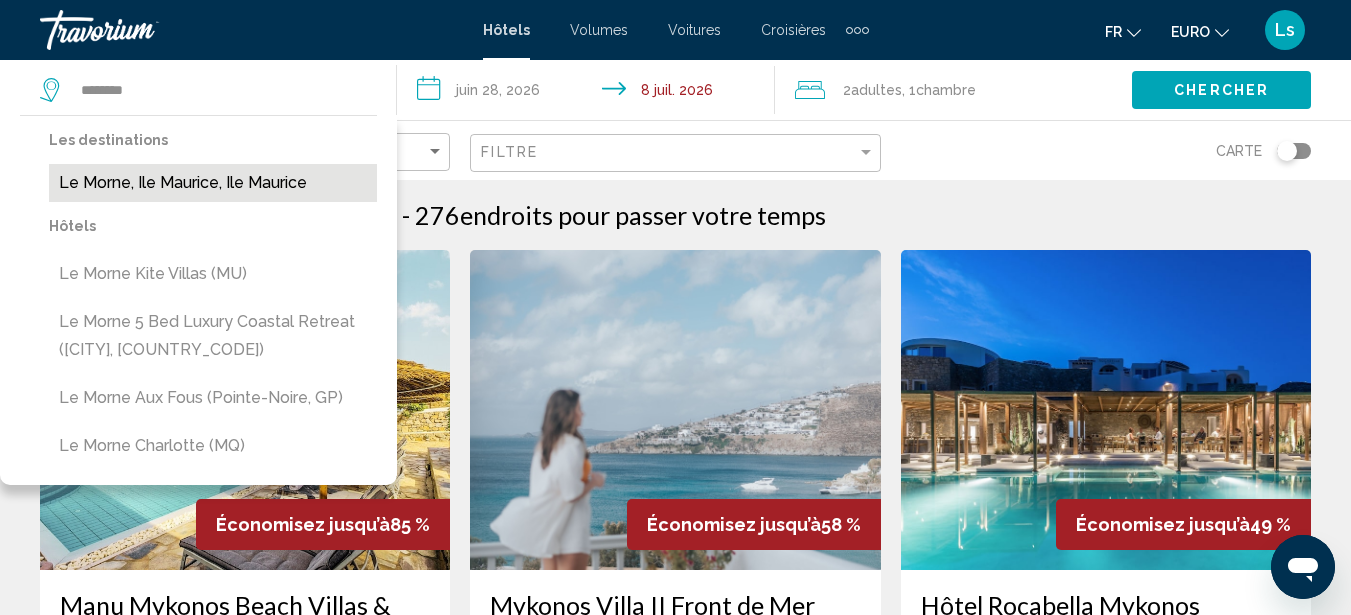 click on "Le Morne, Ile Maurice, Ile Maurice" at bounding box center (213, 183) 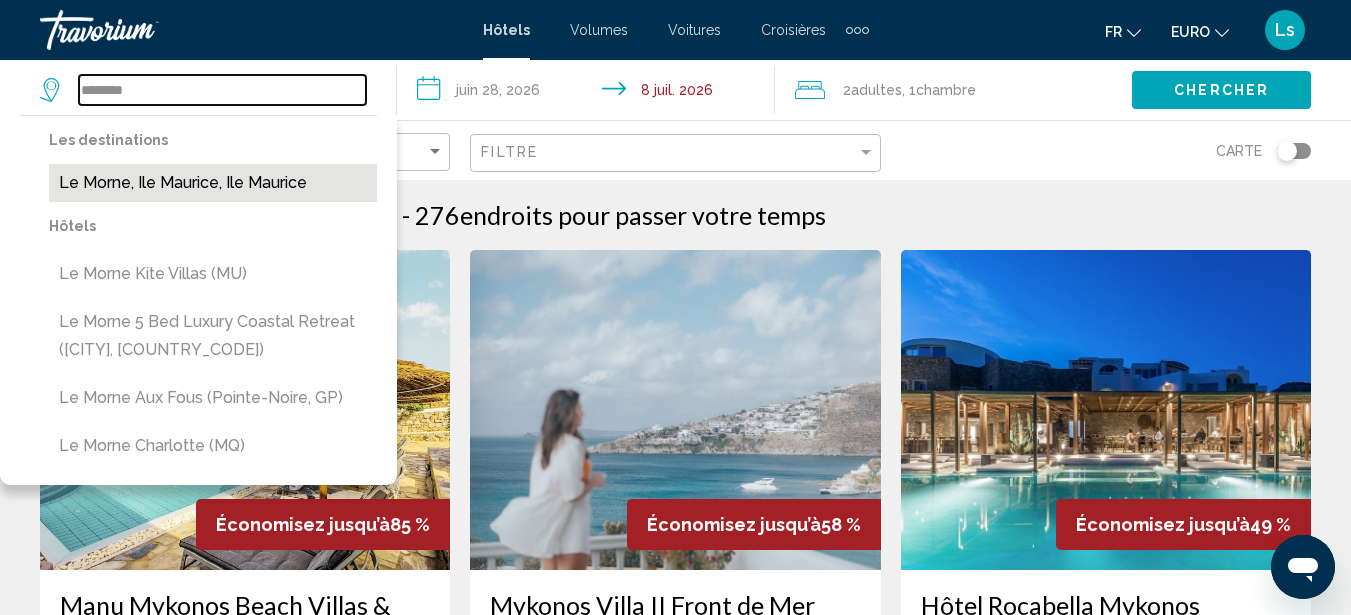 type on "**********" 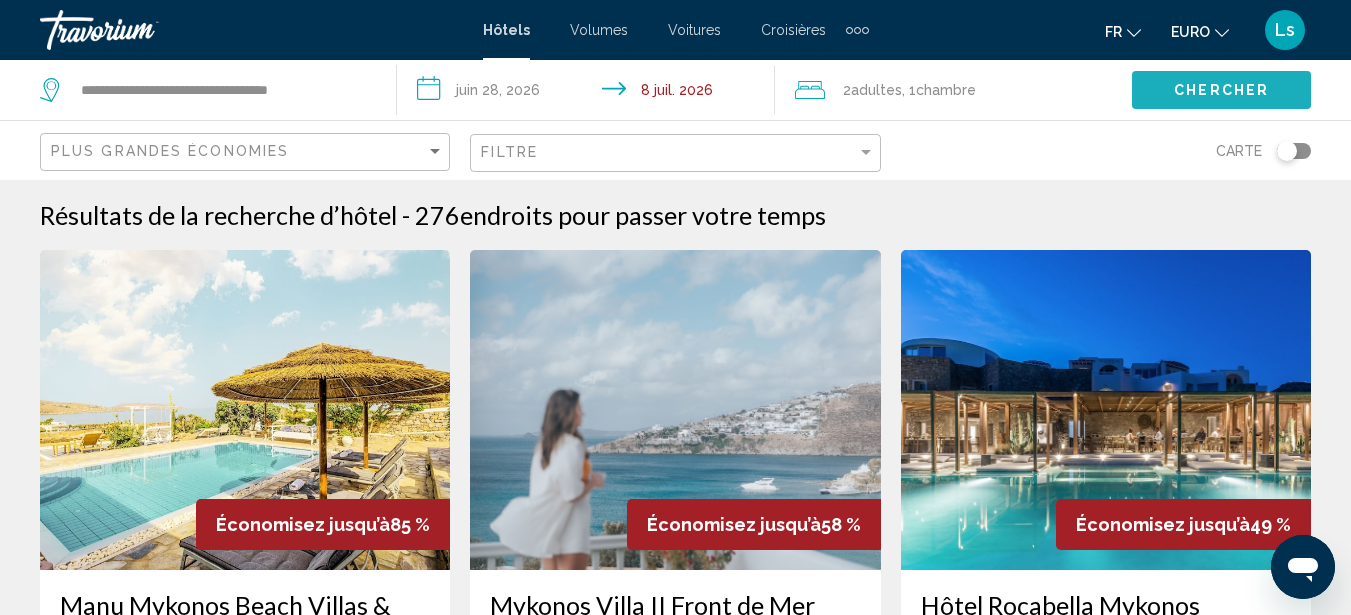 click on "Chercher" 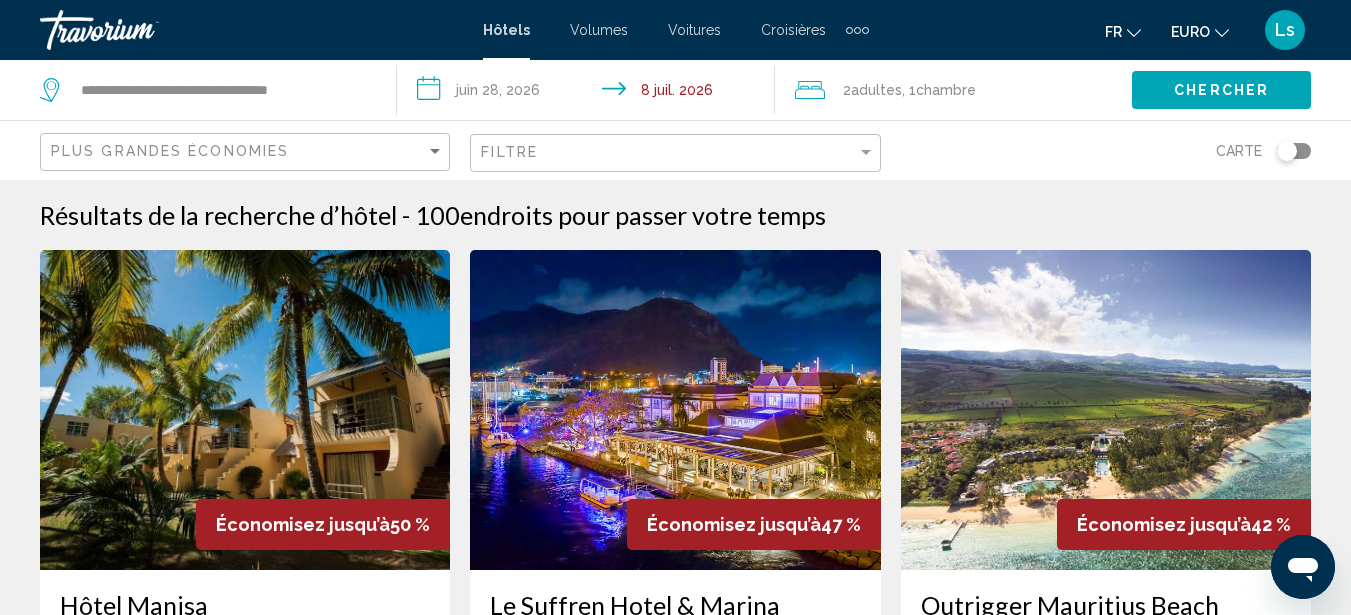 type 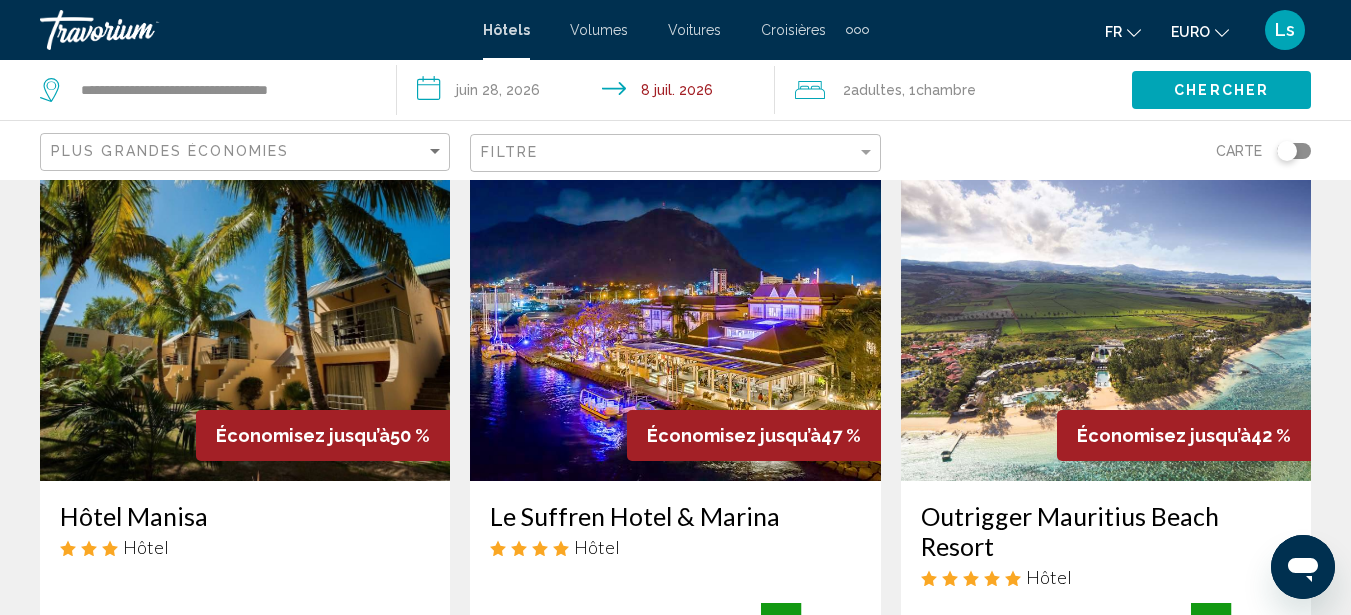 scroll, scrollTop: 80, scrollLeft: 0, axis: vertical 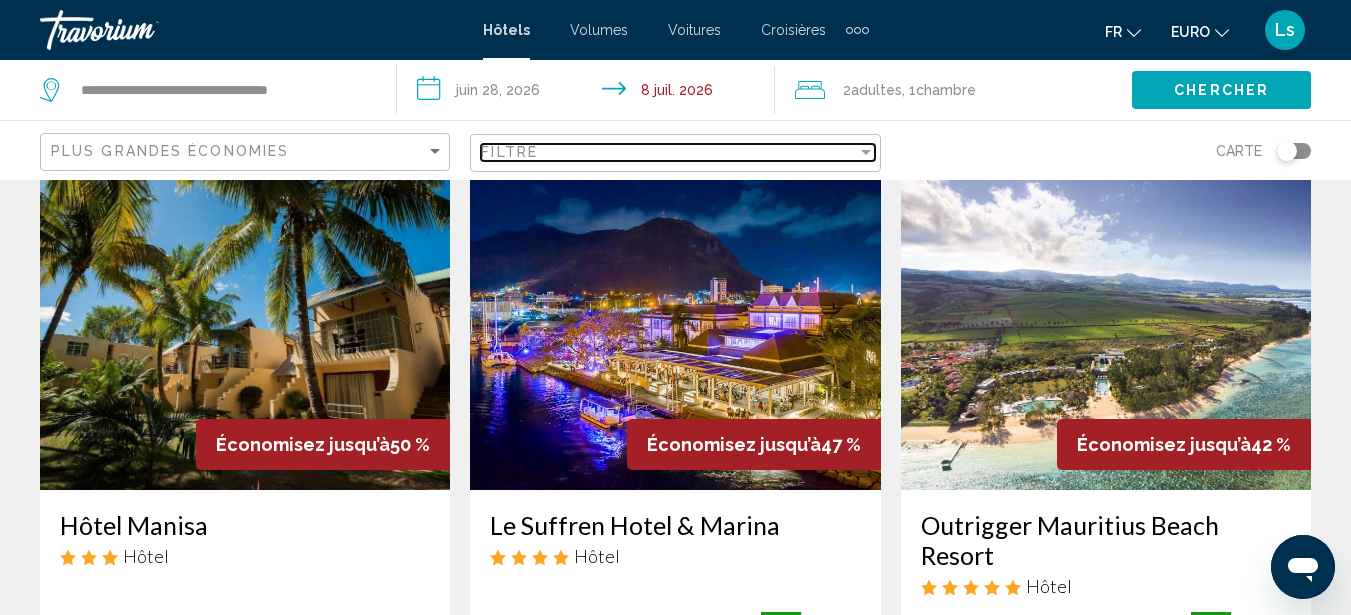 click on "Filtre" at bounding box center (668, 152) 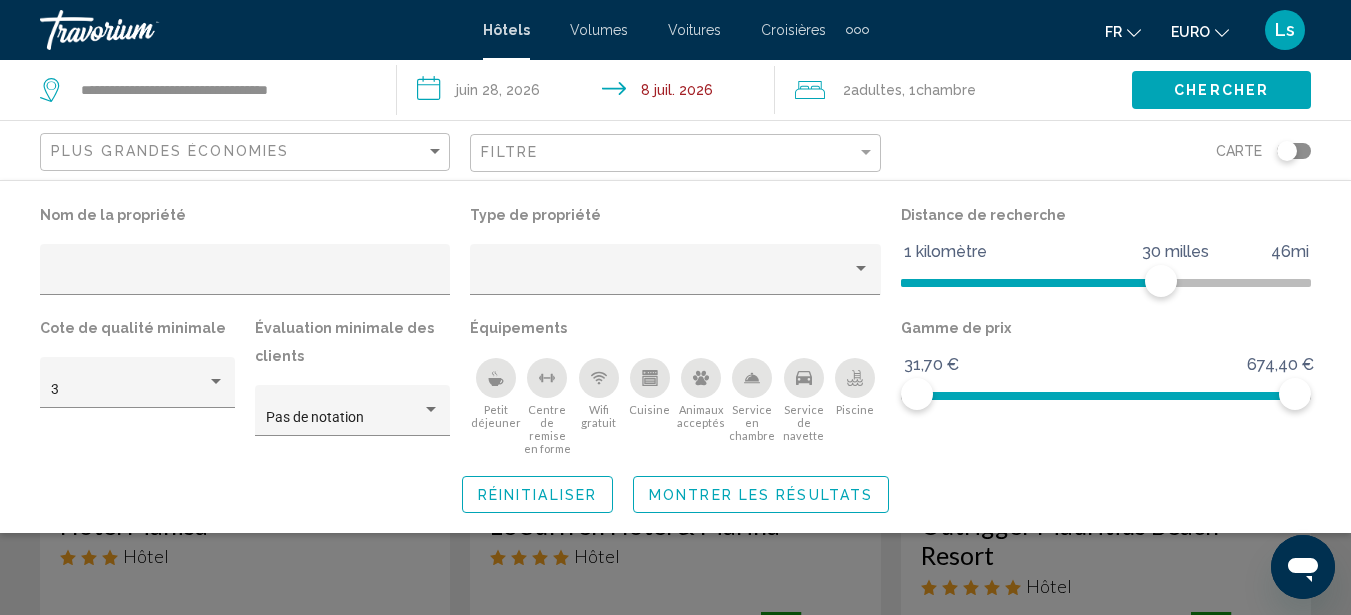 click 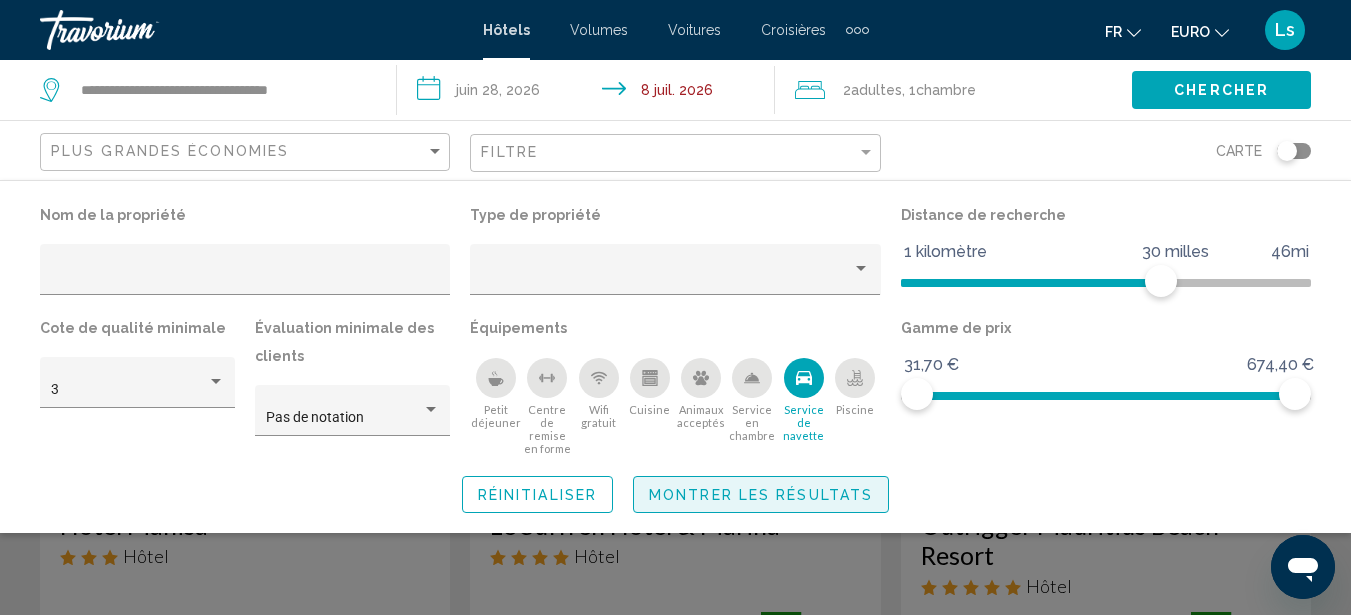 click on "Montrer les résultats" 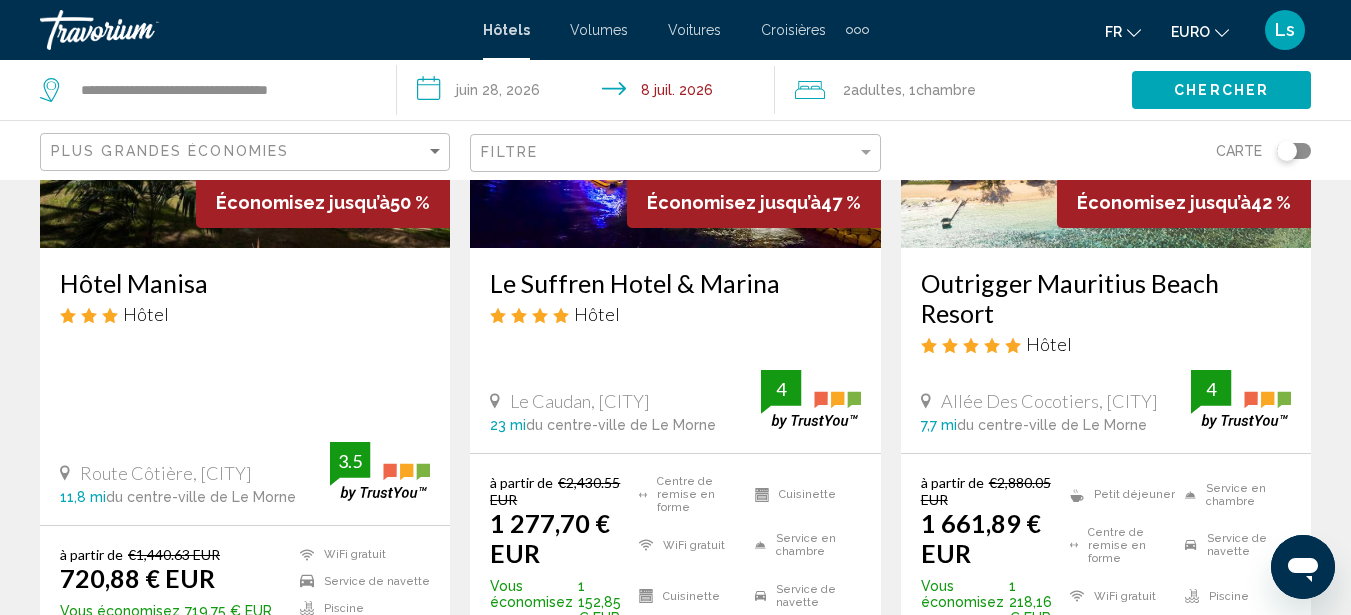 scroll, scrollTop: 335, scrollLeft: 0, axis: vertical 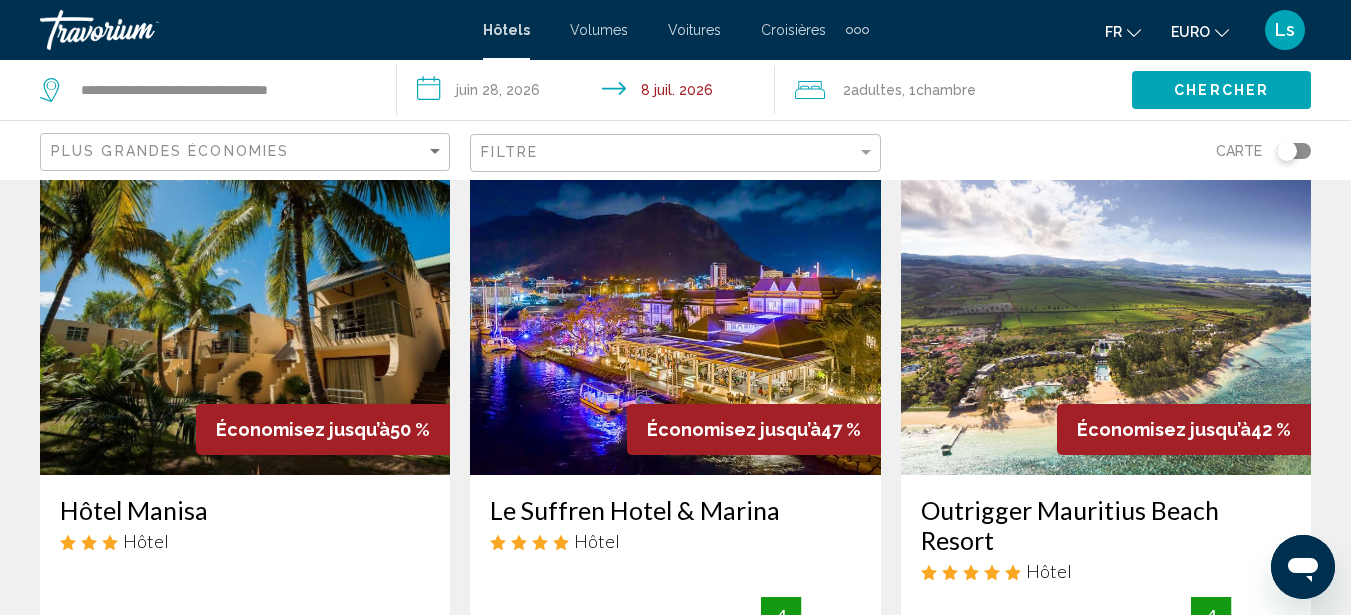click at bounding box center (245, 315) 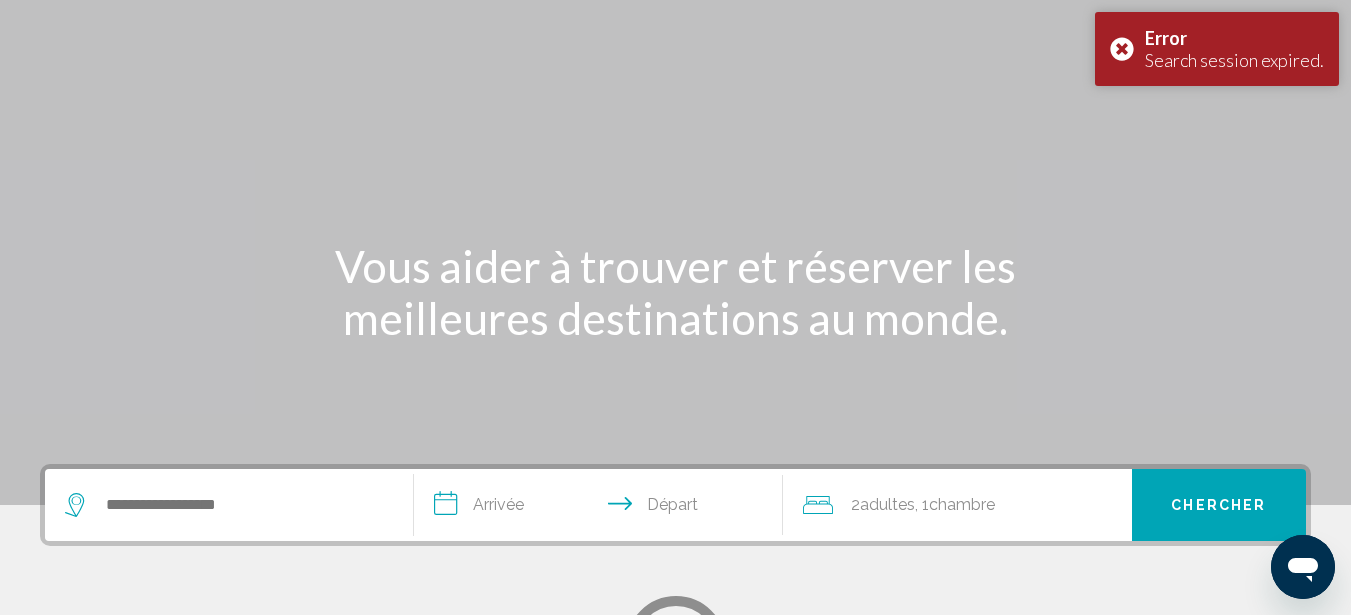 scroll, scrollTop: 0, scrollLeft: 0, axis: both 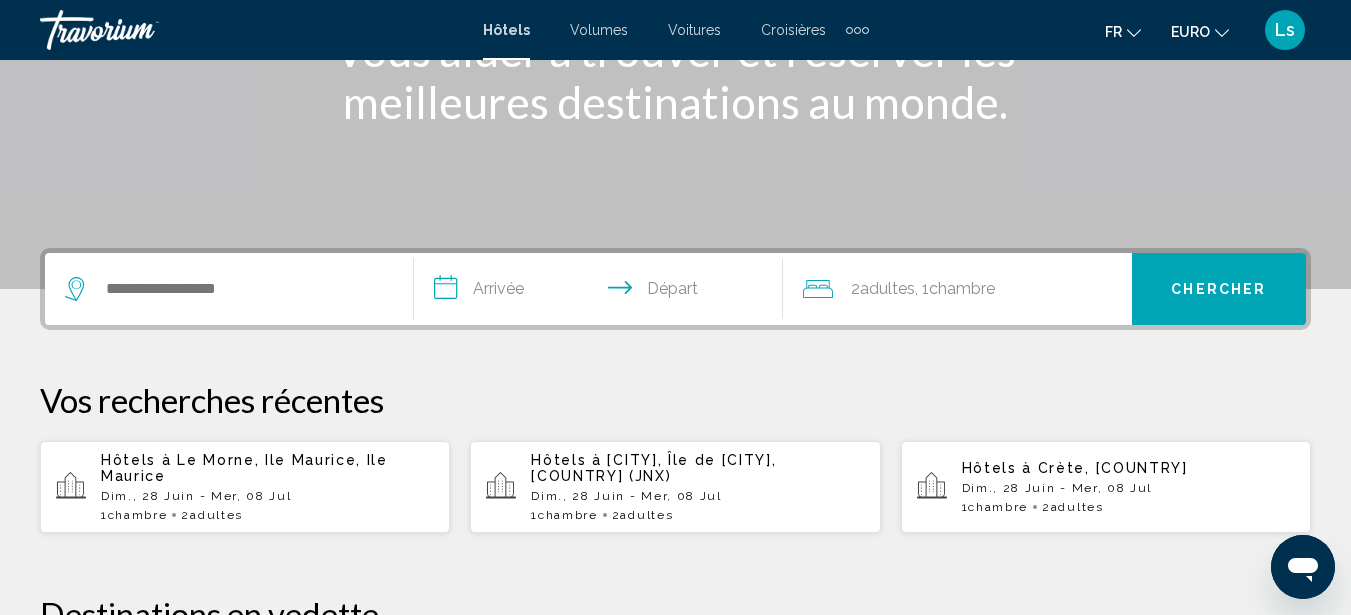 click on "Hôtels à" at bounding box center [136, 460] 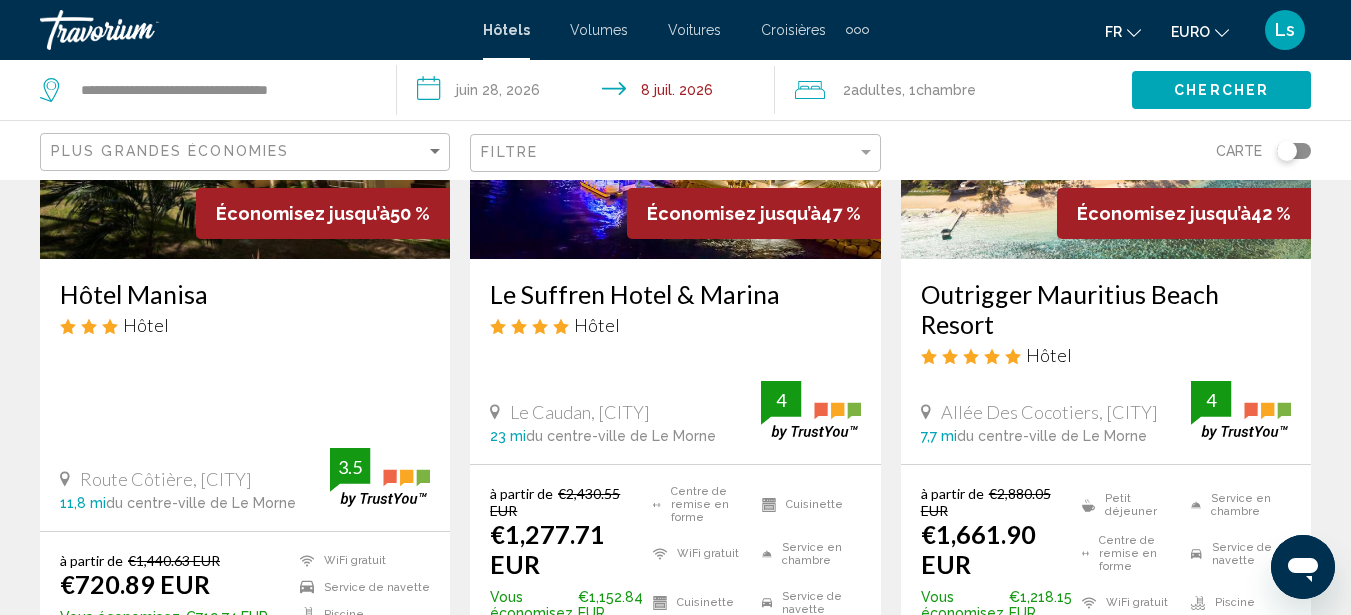 scroll, scrollTop: 0, scrollLeft: 0, axis: both 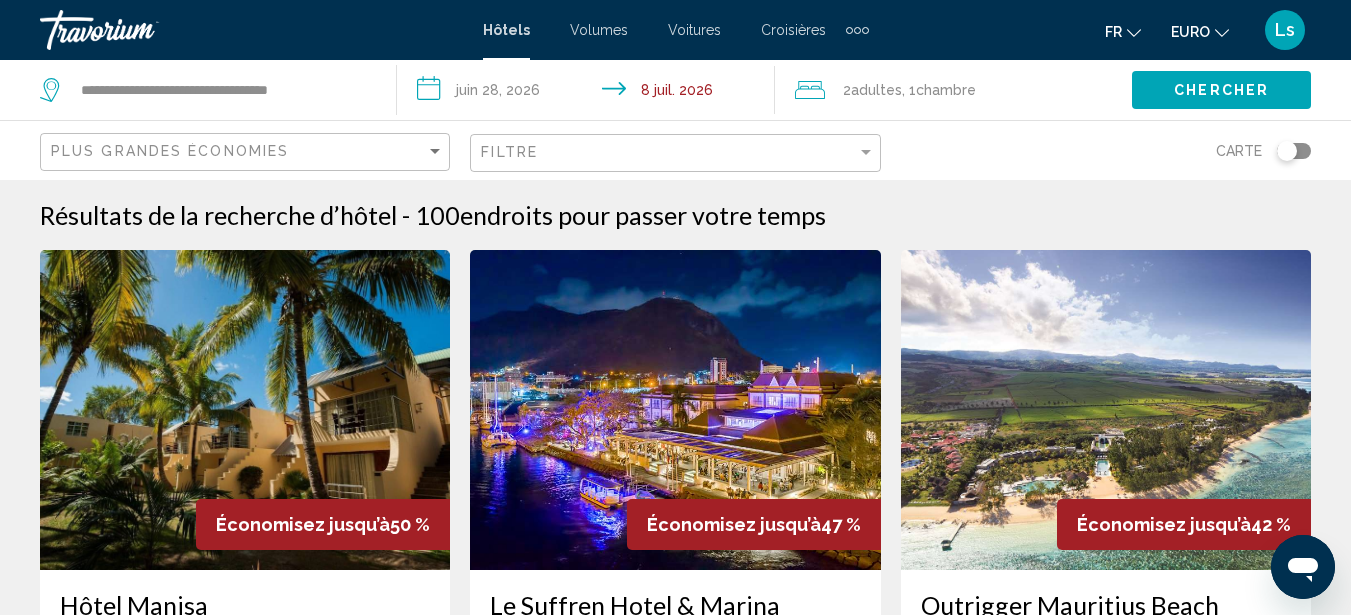 click at bounding box center (245, 410) 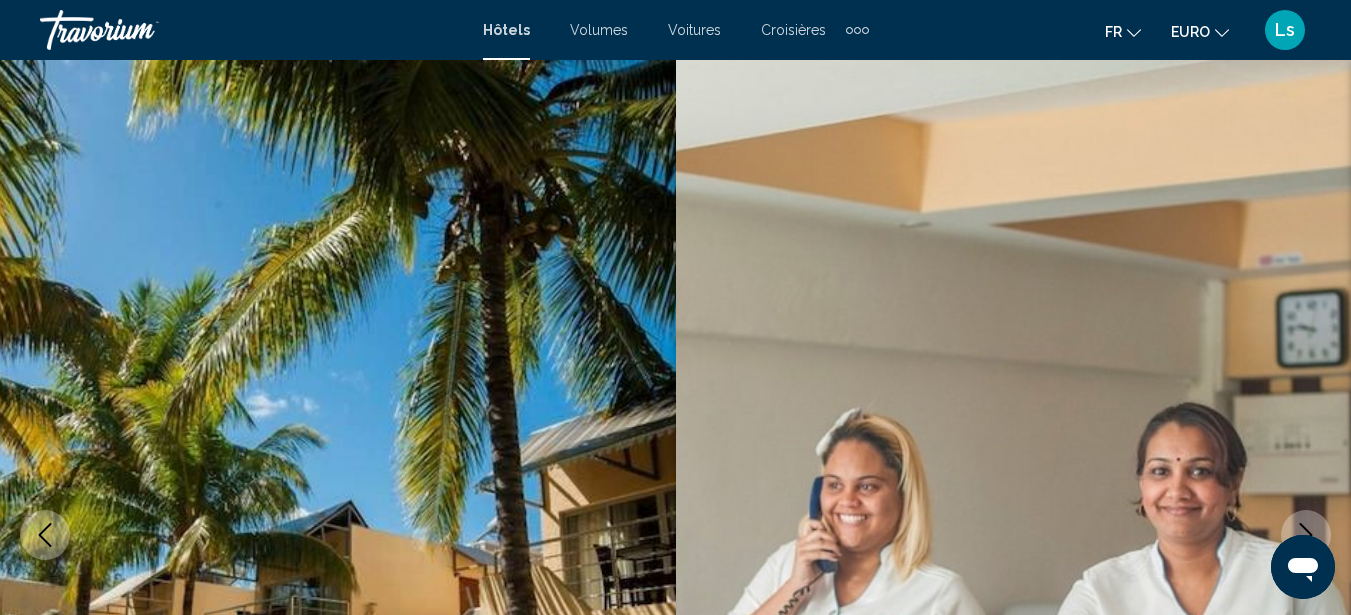 scroll, scrollTop: 227, scrollLeft: 0, axis: vertical 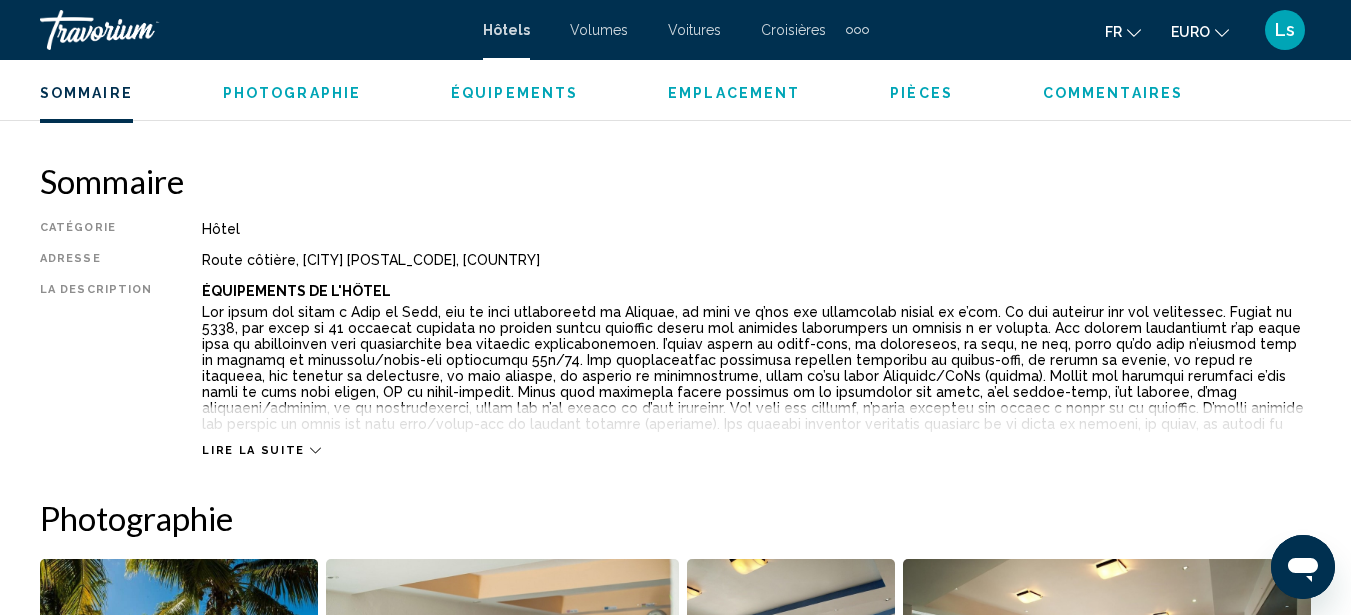 click on "Lire la suite" at bounding box center (253, 450) 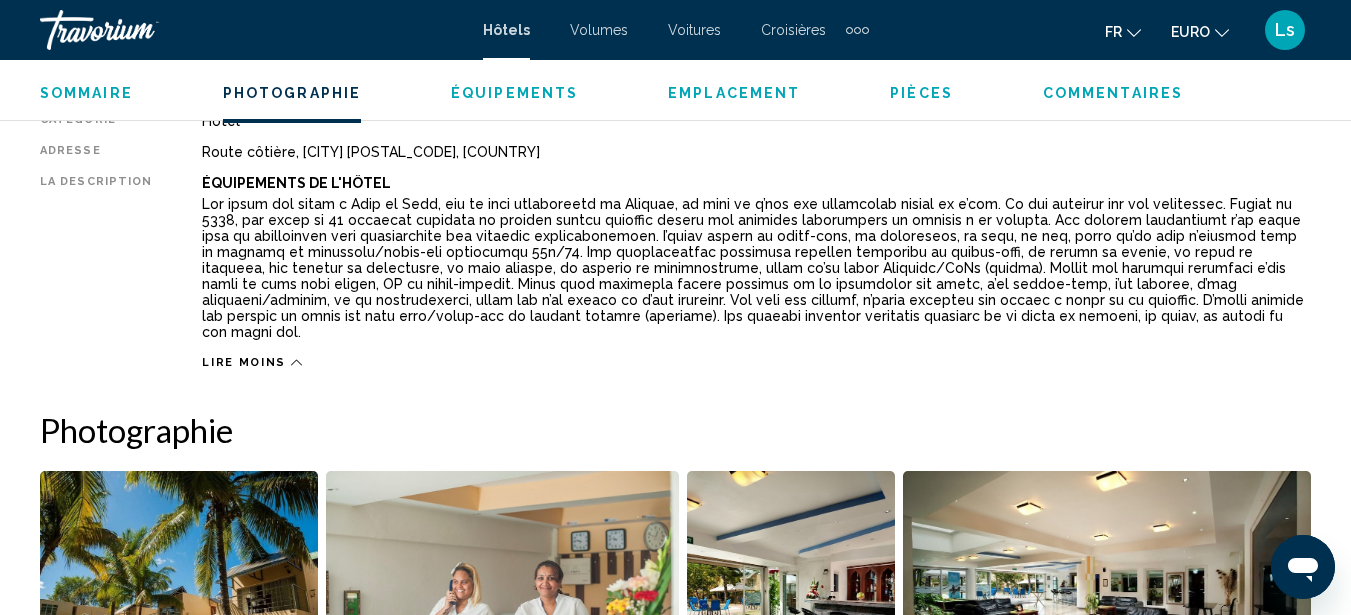 scroll, scrollTop: 161, scrollLeft: 0, axis: vertical 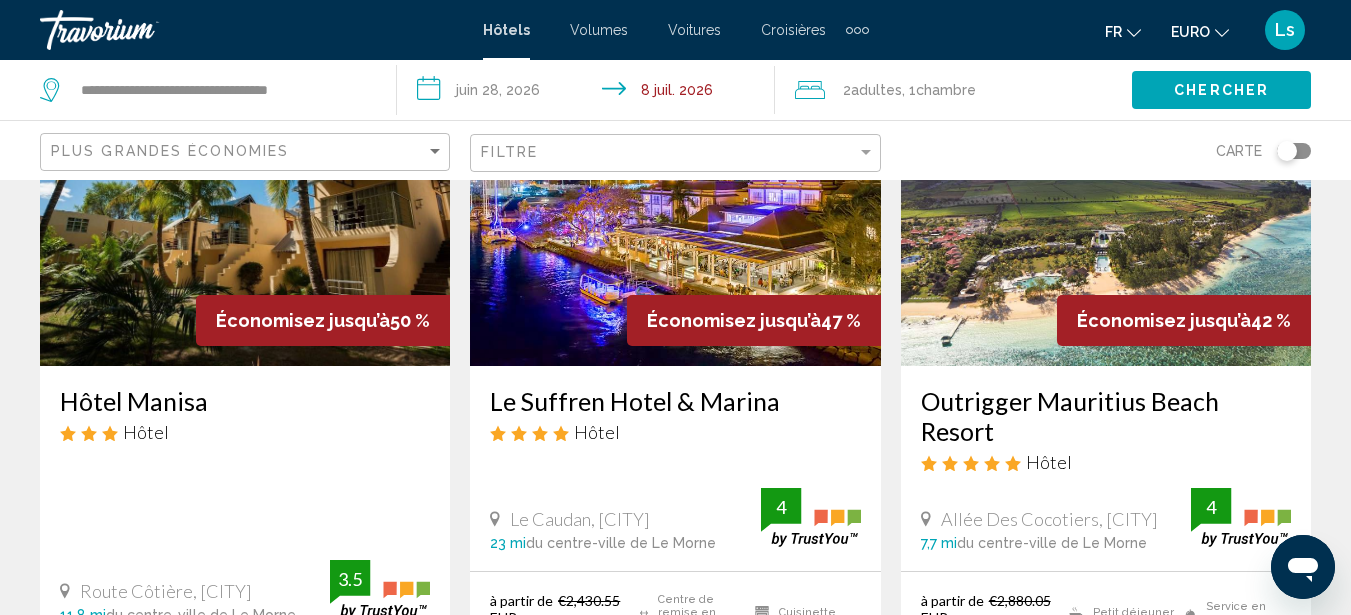 click at bounding box center [675, 206] 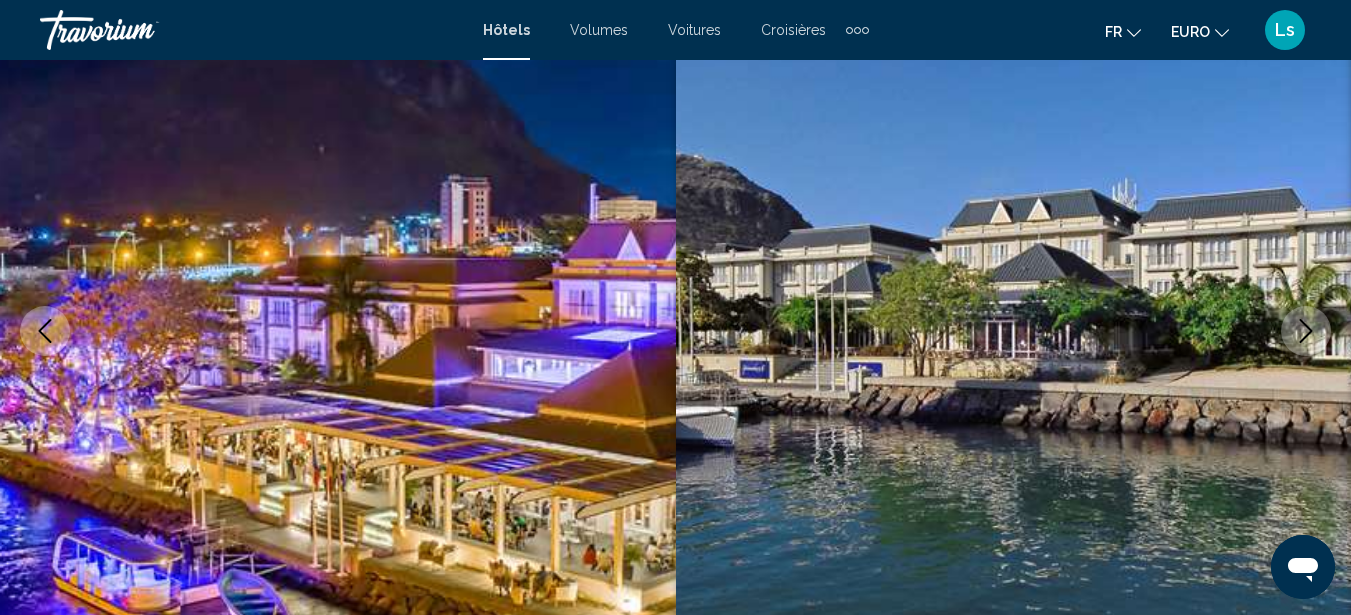 scroll, scrollTop: 227, scrollLeft: 0, axis: vertical 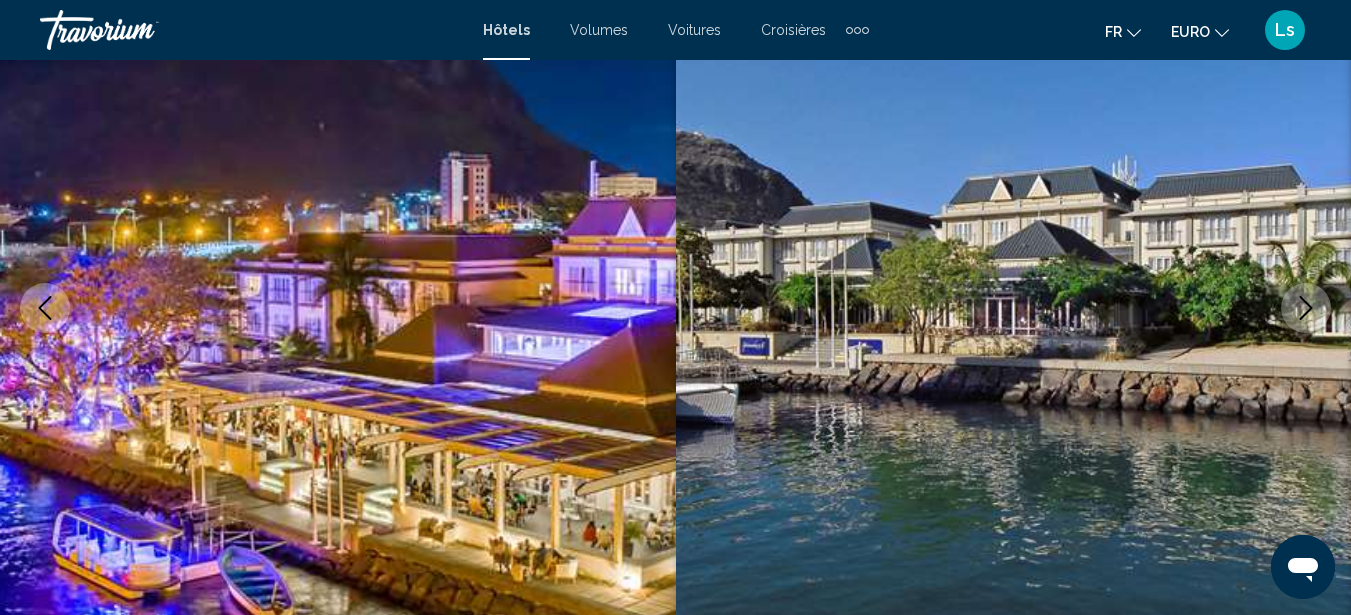 type 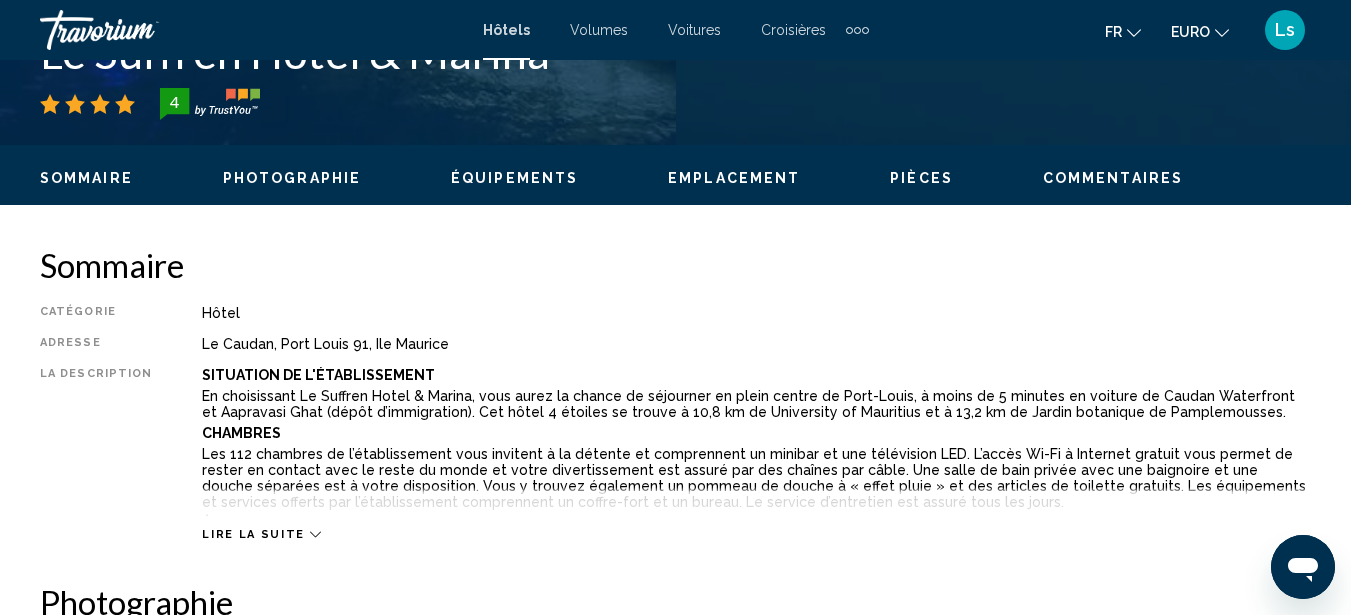 scroll, scrollTop: 867, scrollLeft: 0, axis: vertical 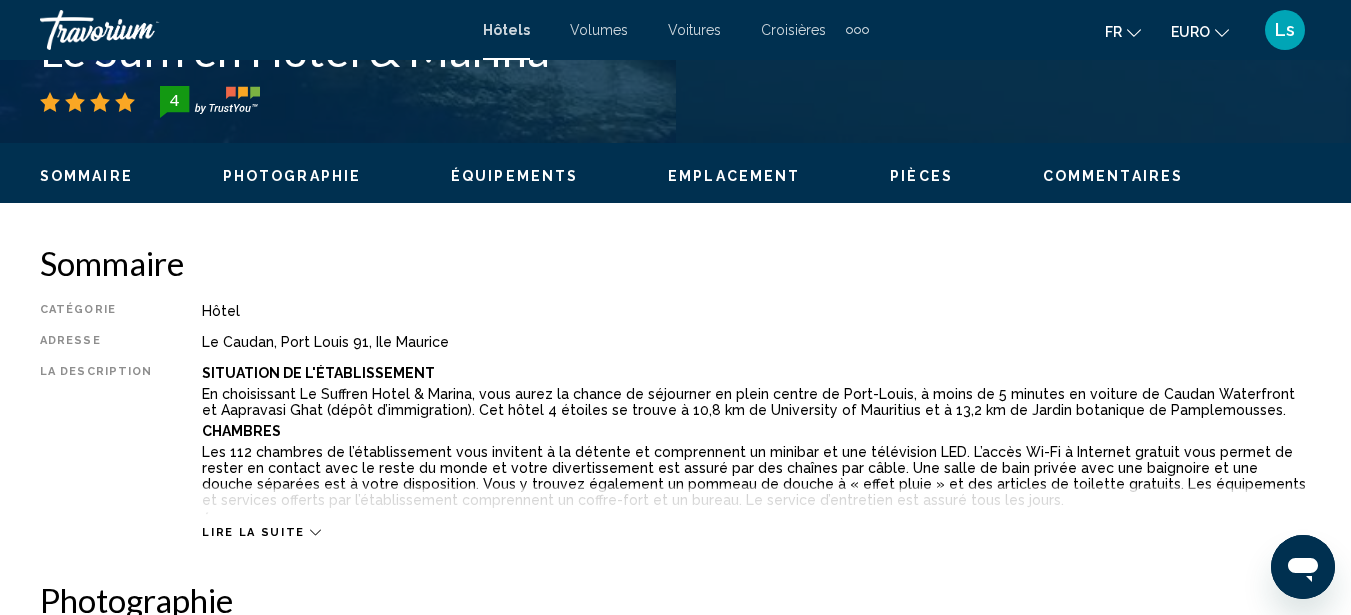click on "Lire la suite" at bounding box center (253, 532) 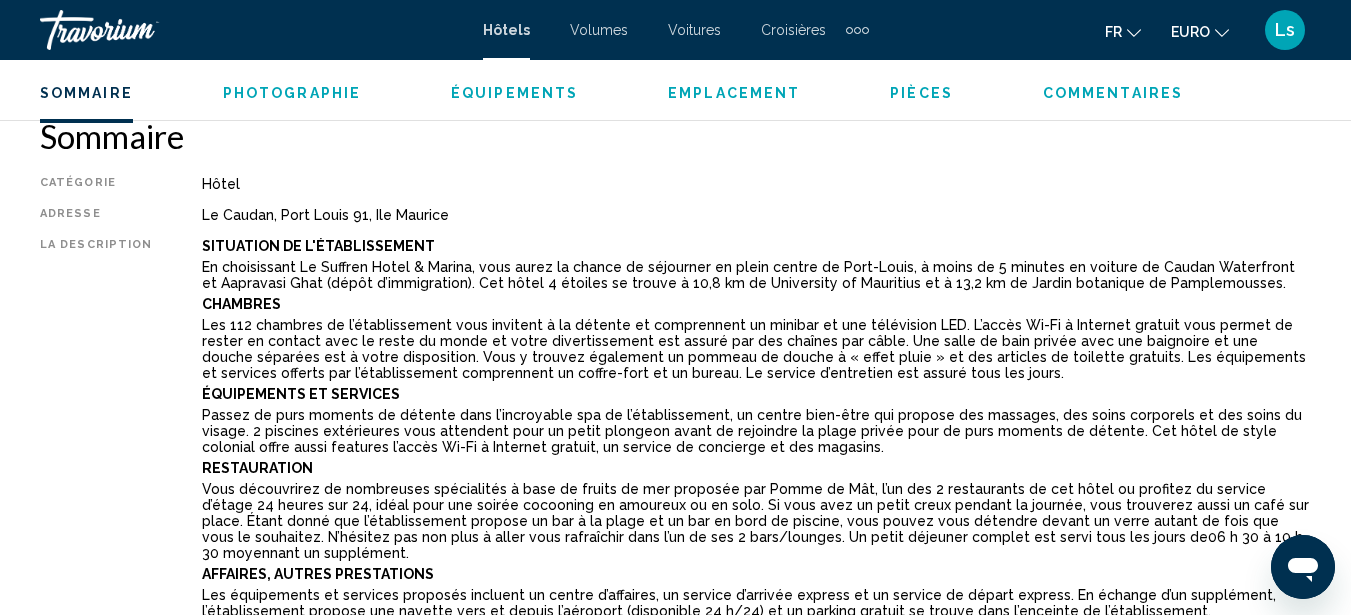 scroll, scrollTop: 1027, scrollLeft: 0, axis: vertical 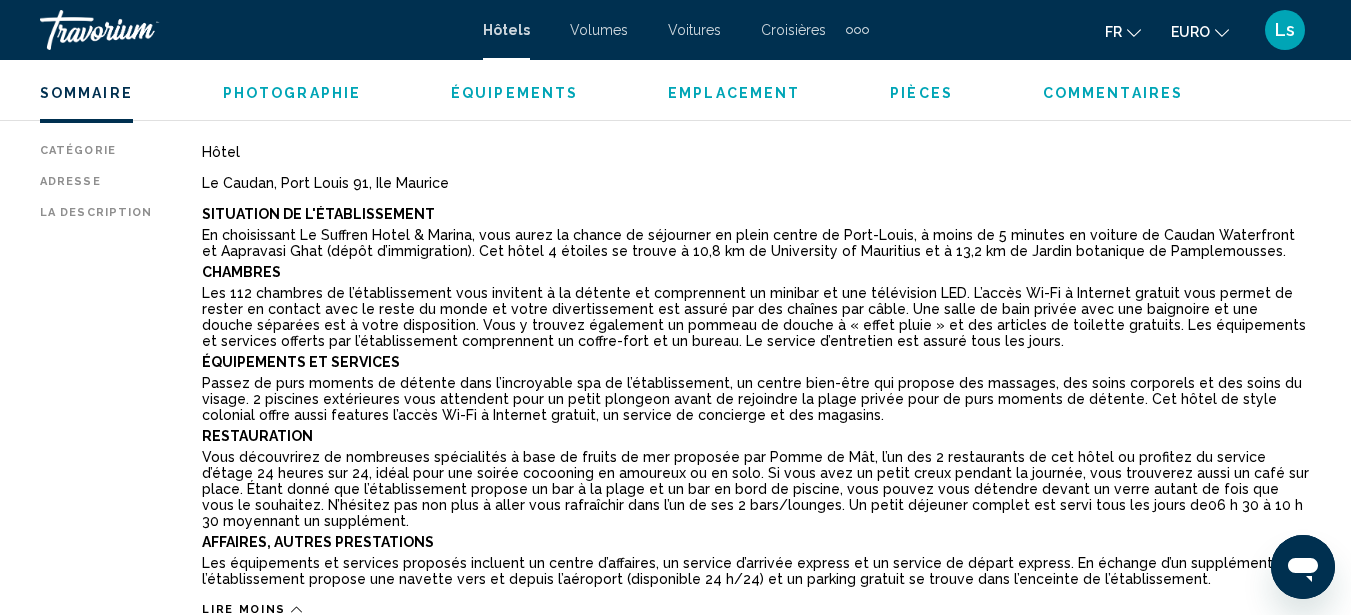 click on "Photographie" at bounding box center (292, 93) 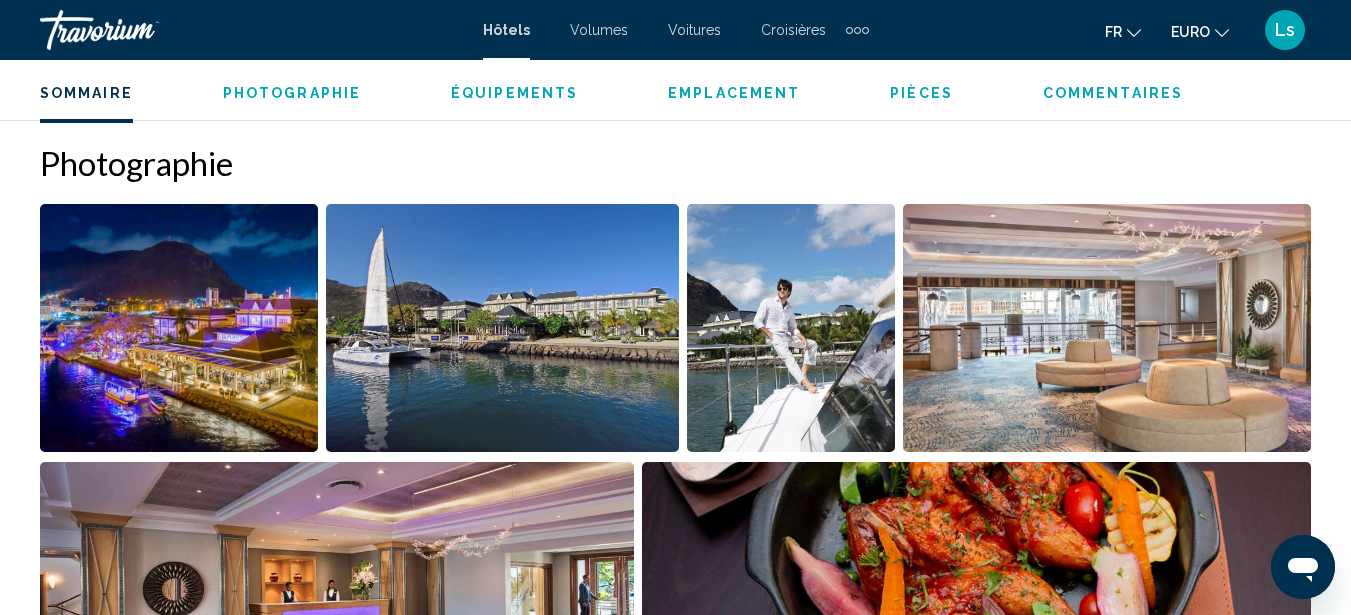 scroll, scrollTop: 1548, scrollLeft: 0, axis: vertical 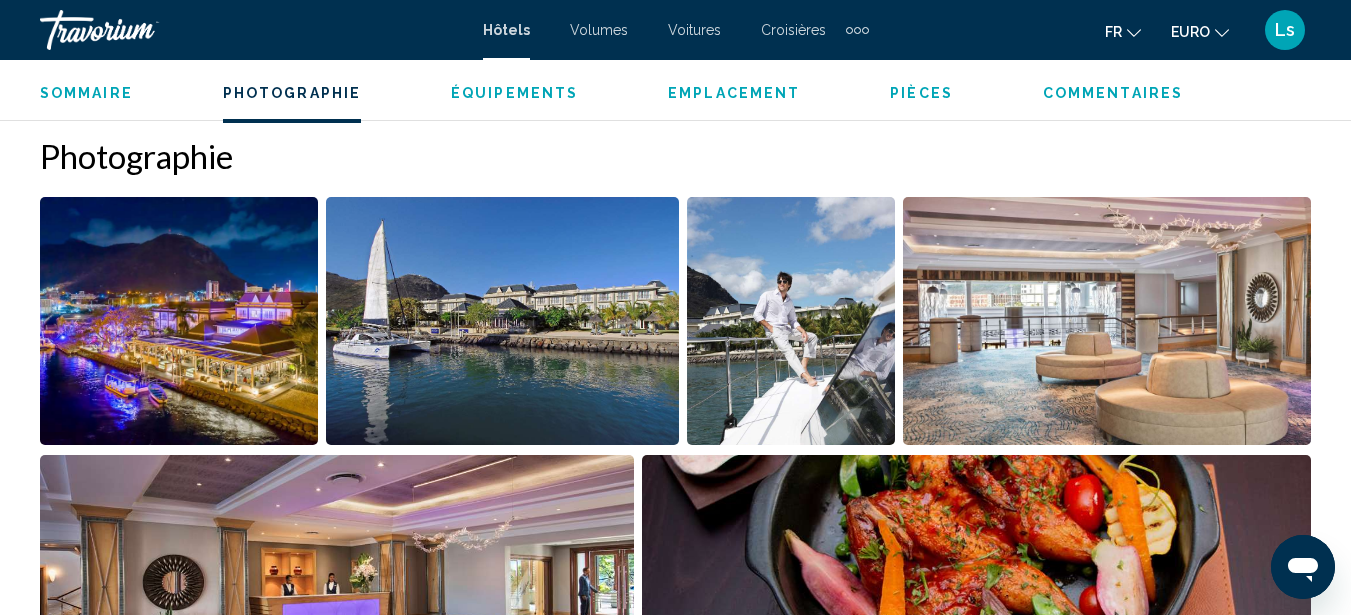 click at bounding box center [179, 321] 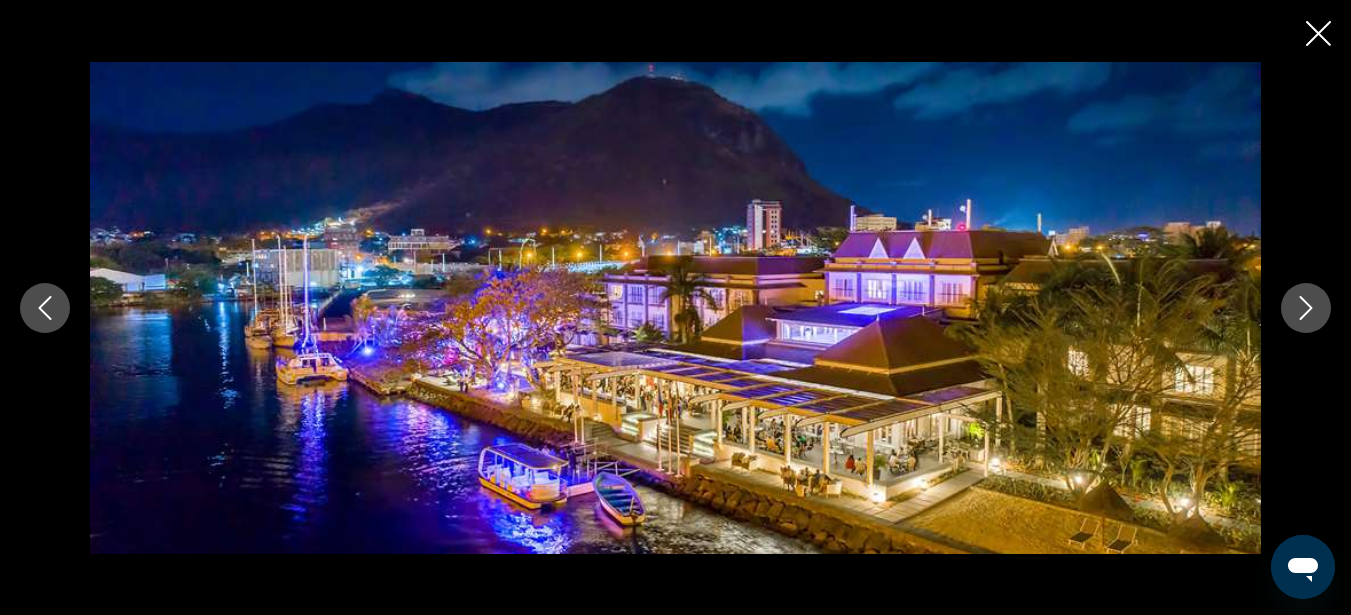 click 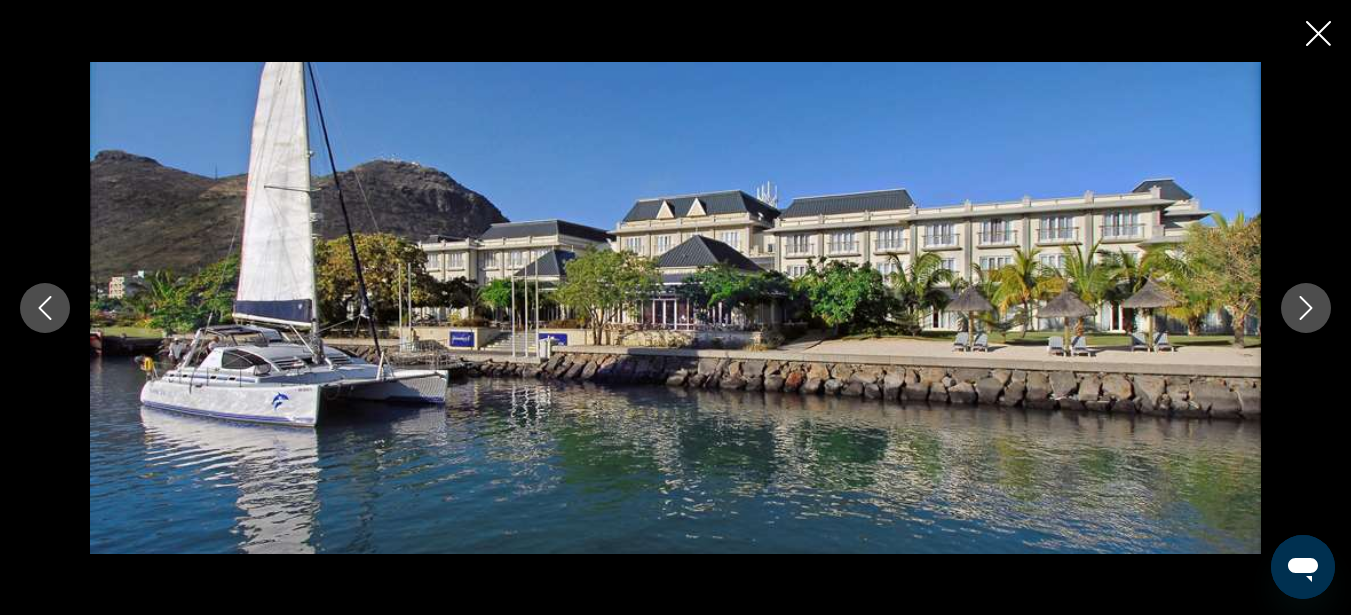 click 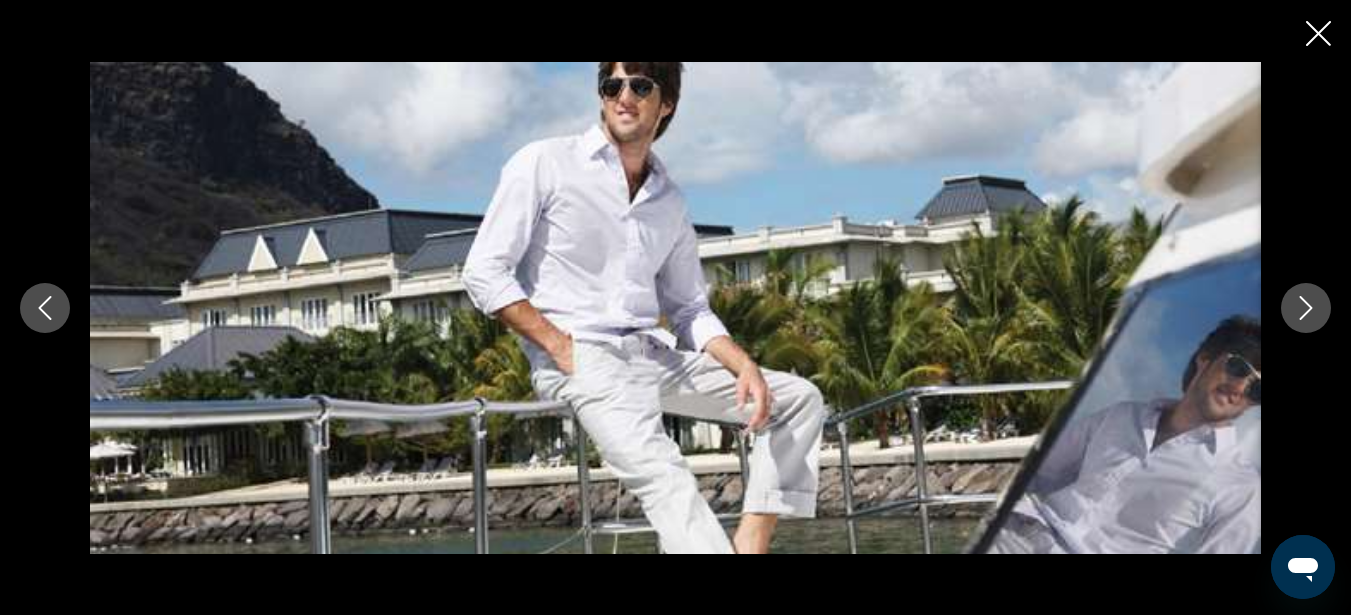 click 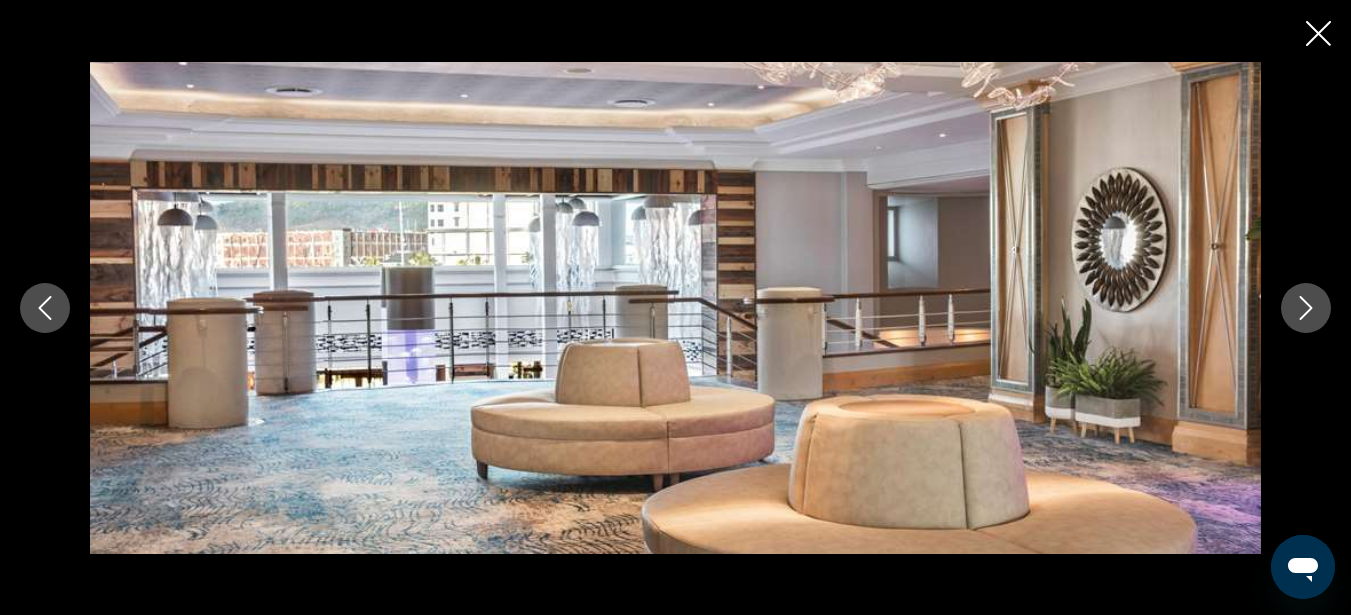 click 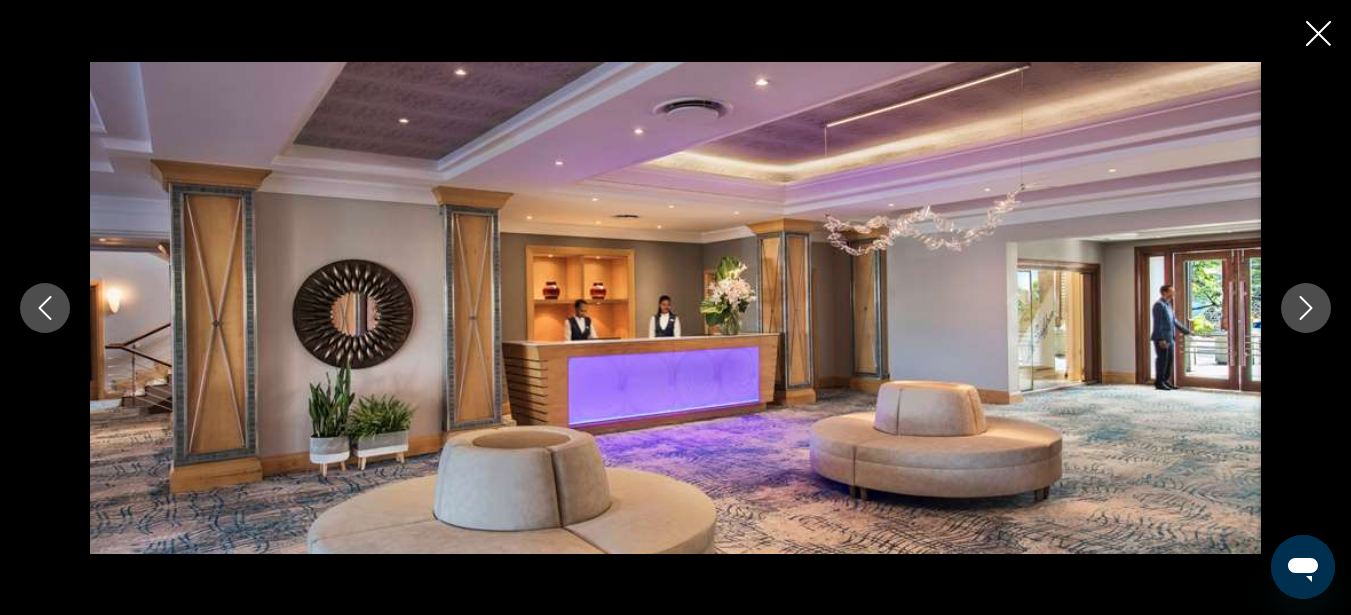 click 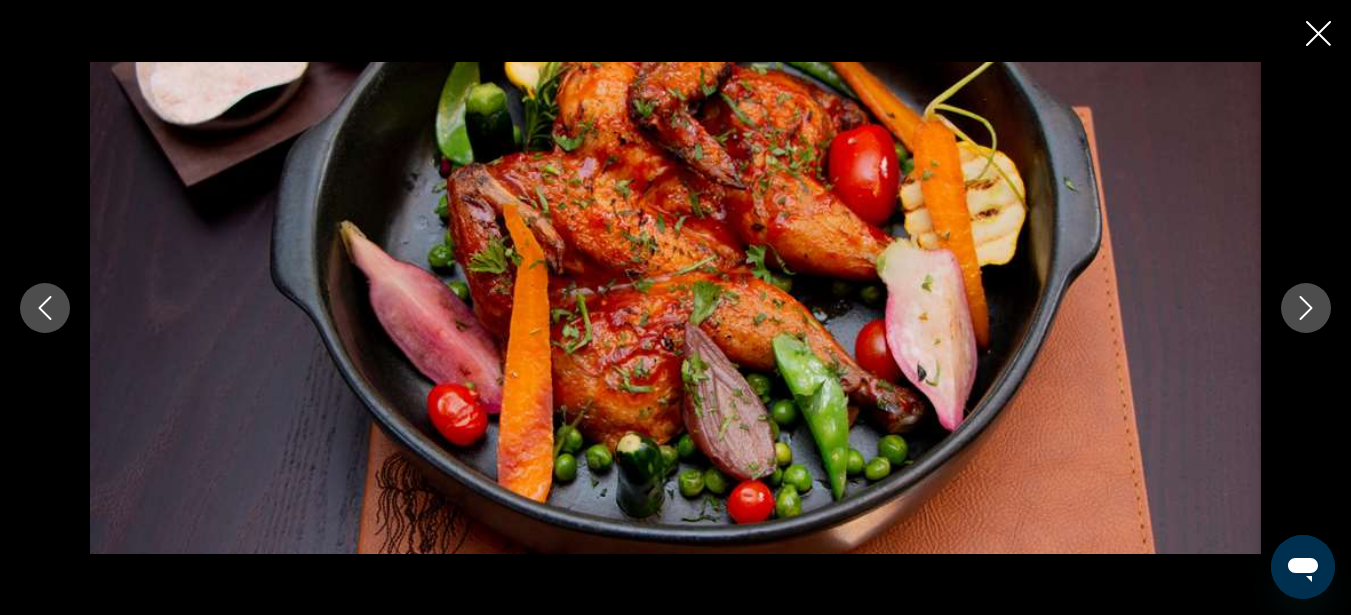 click 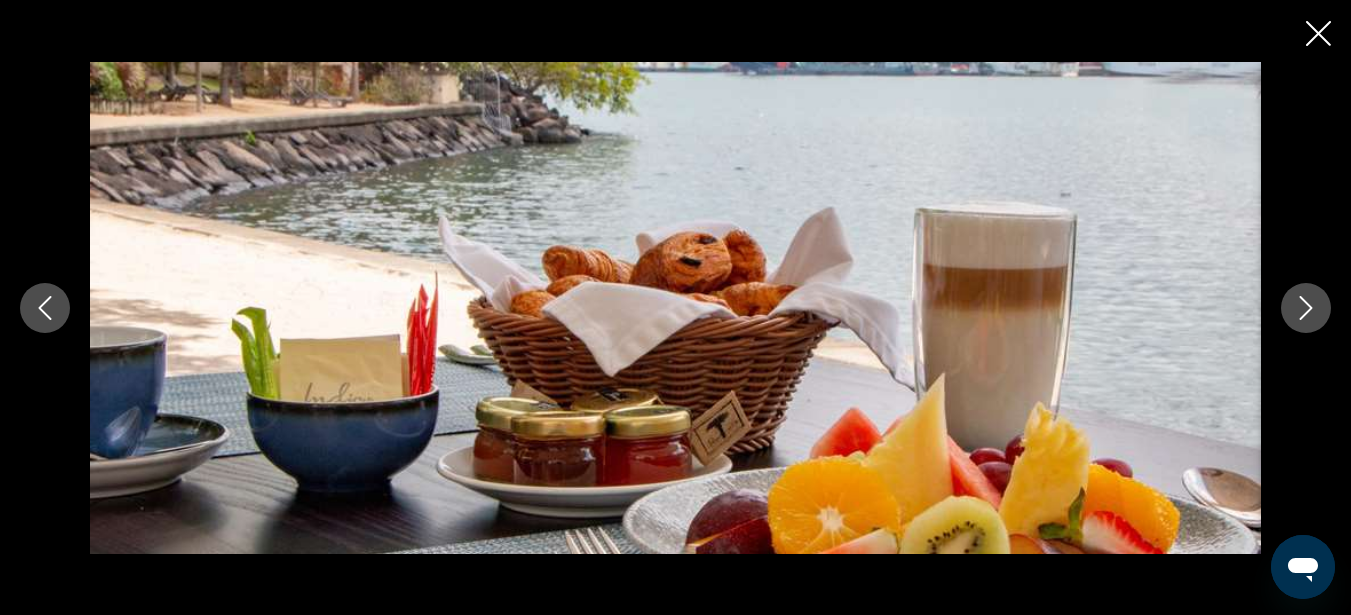 click 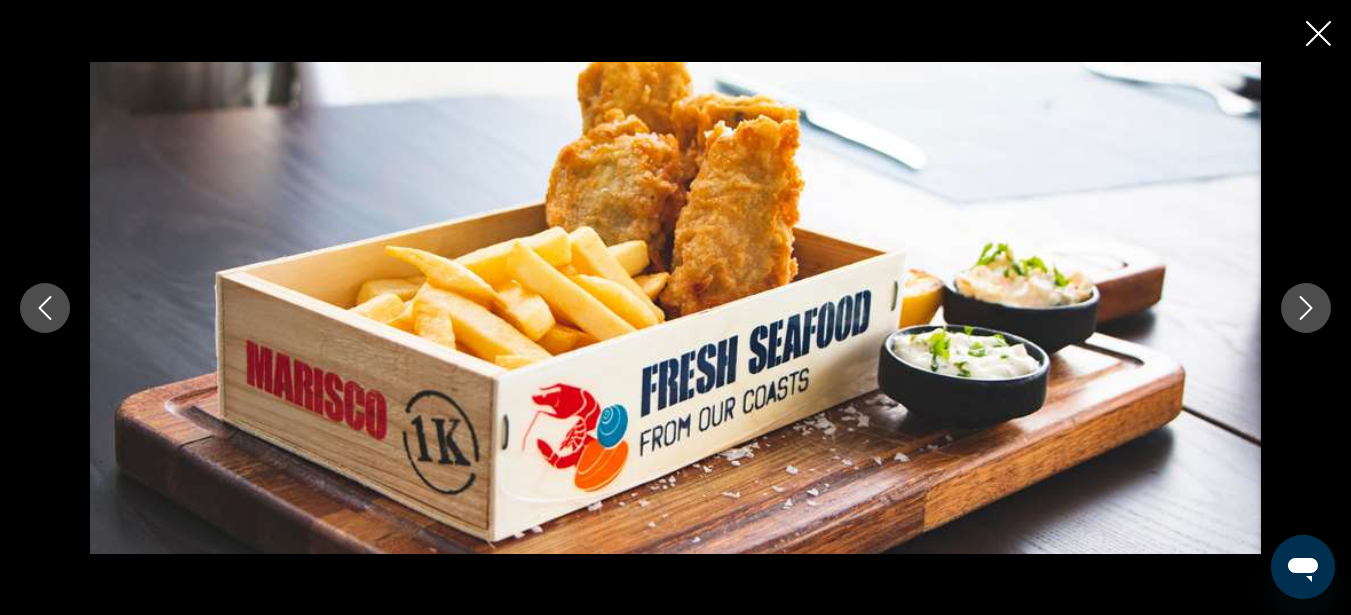 click 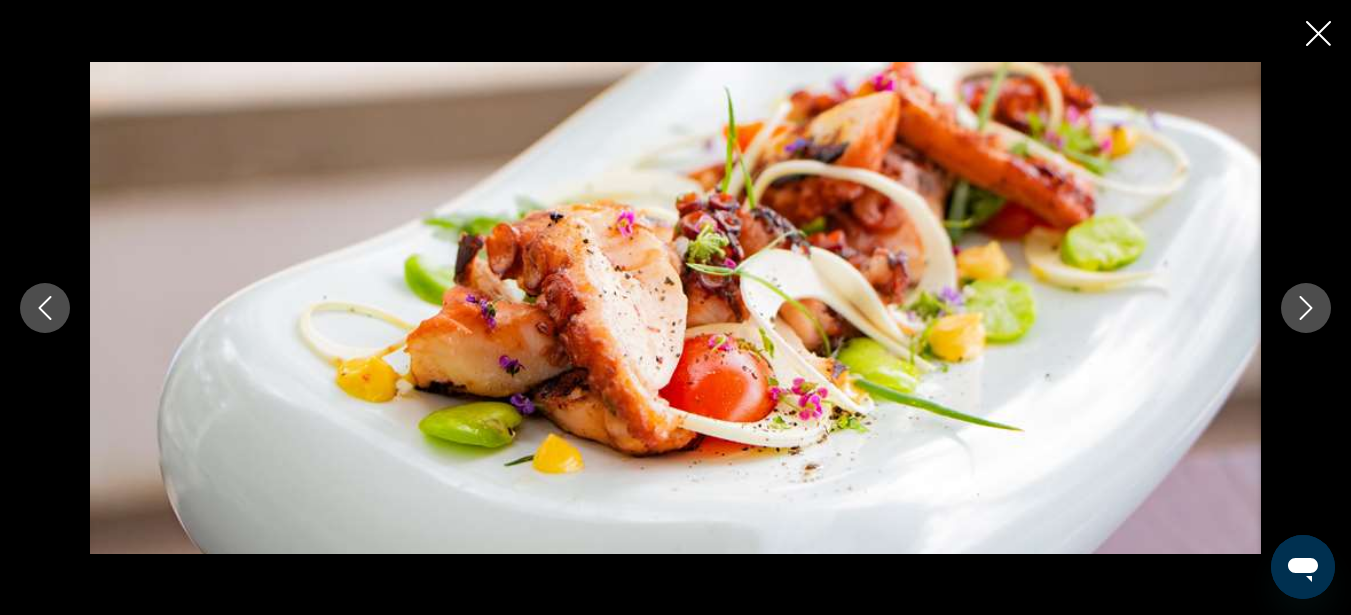 click 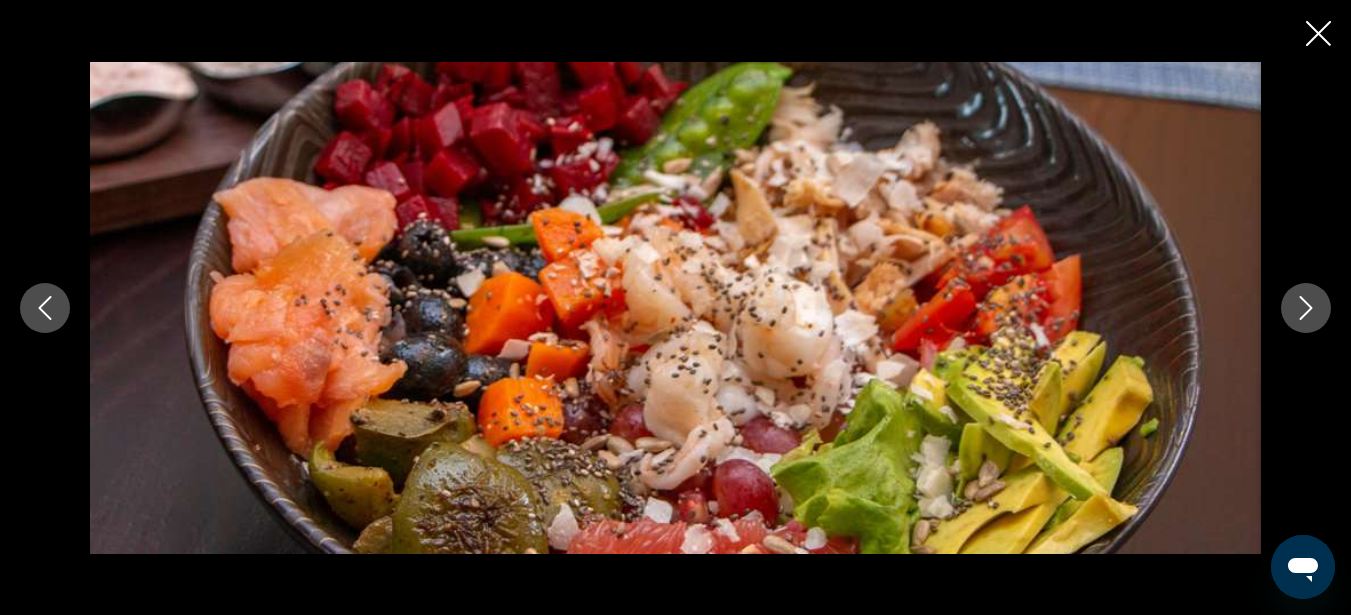 click 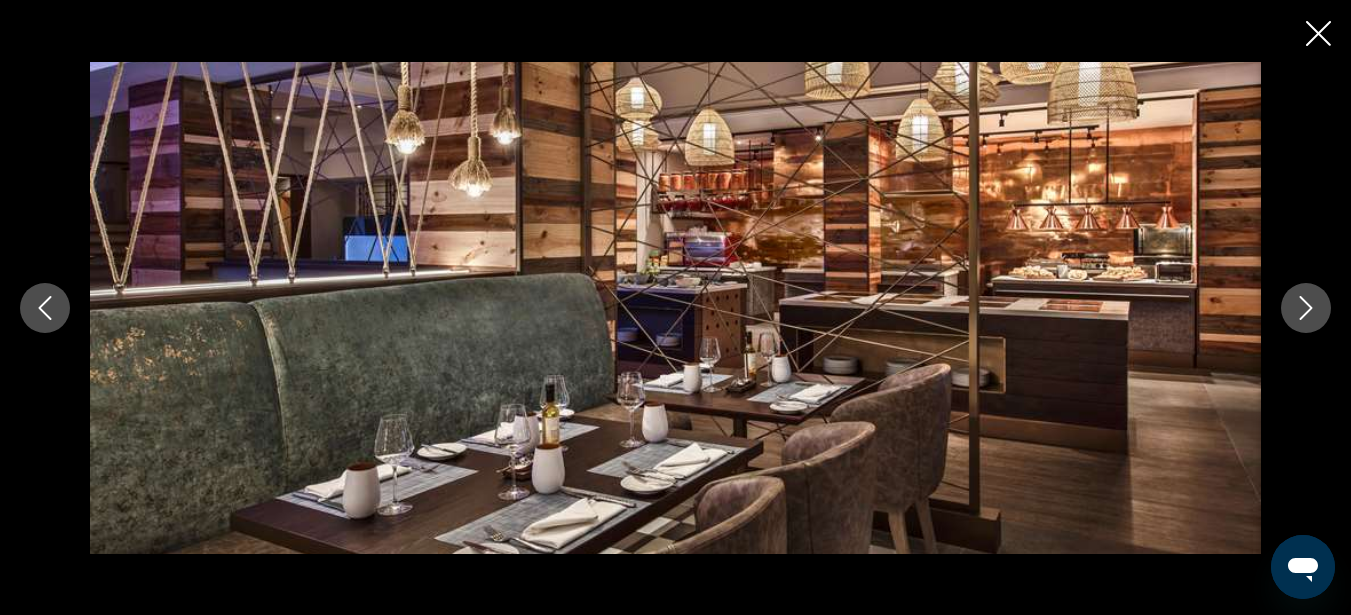 click 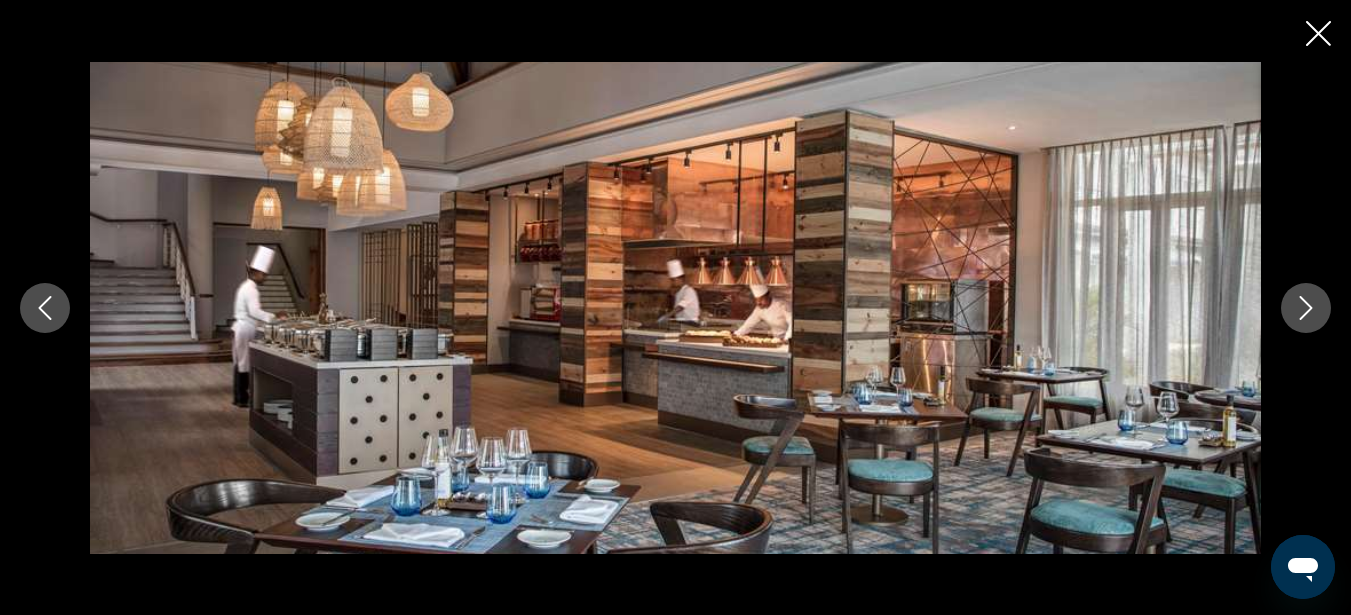 click 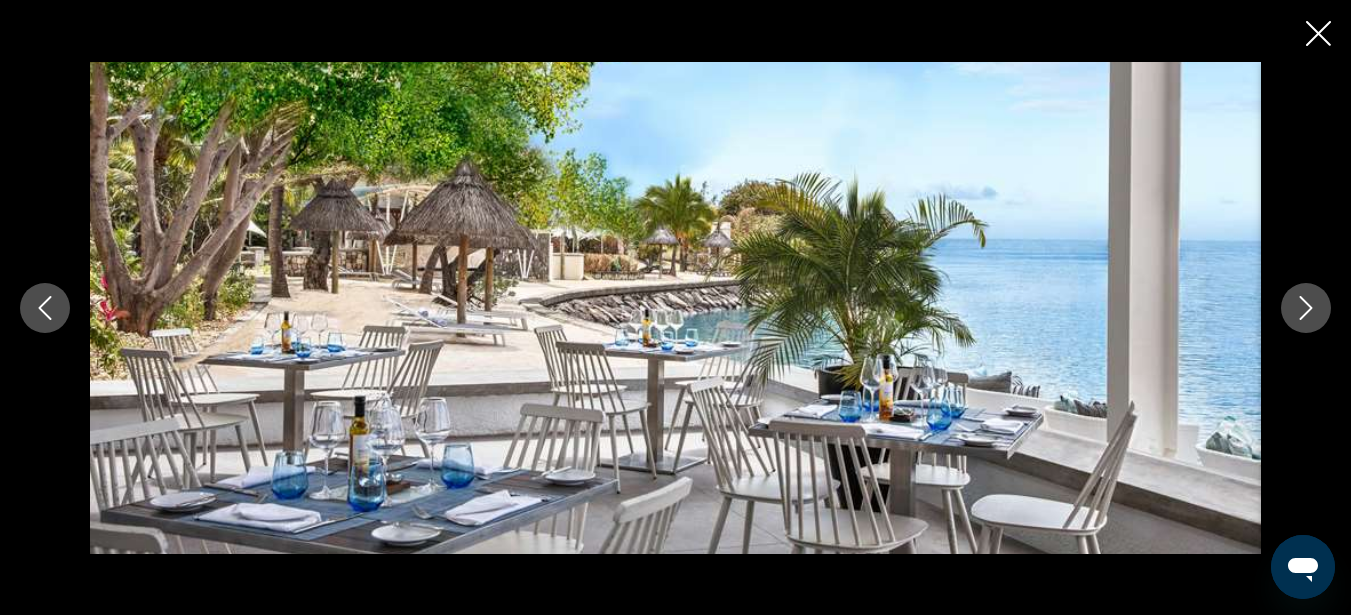 click 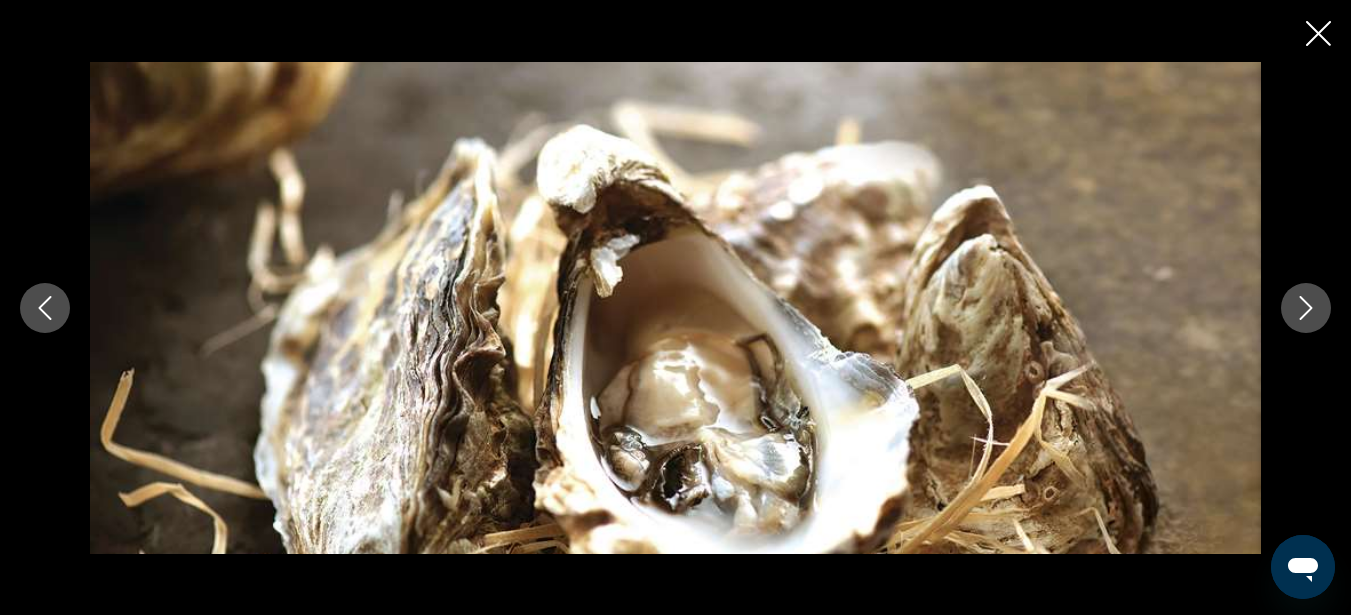 click 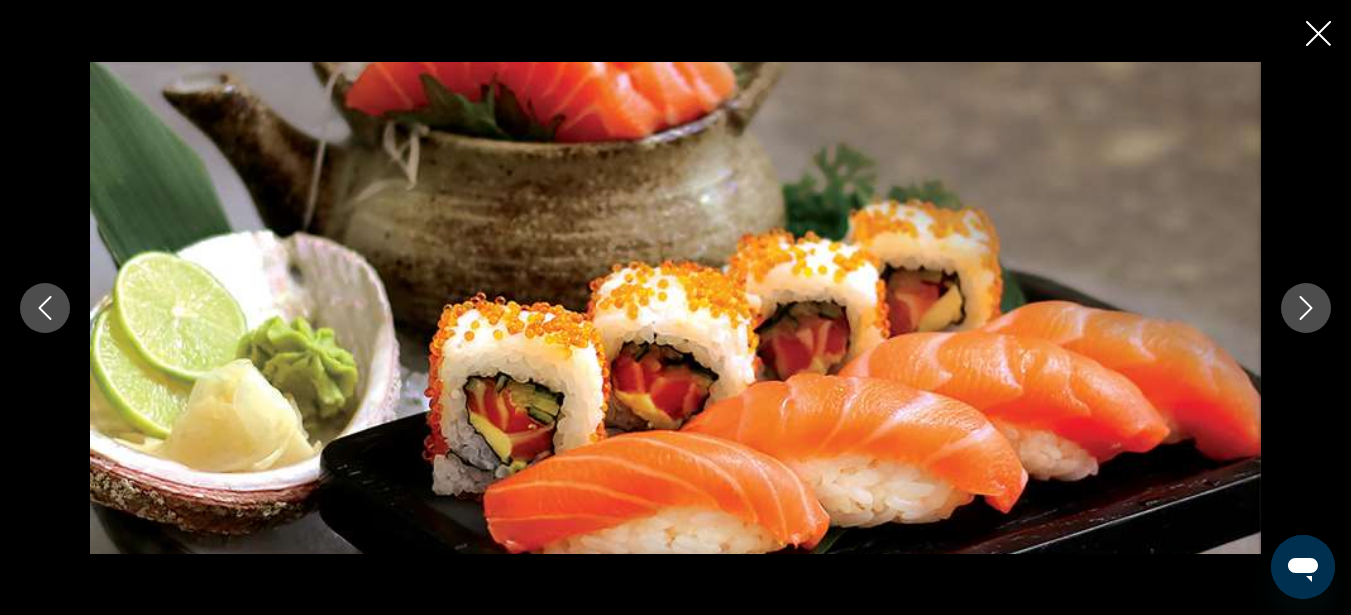 click 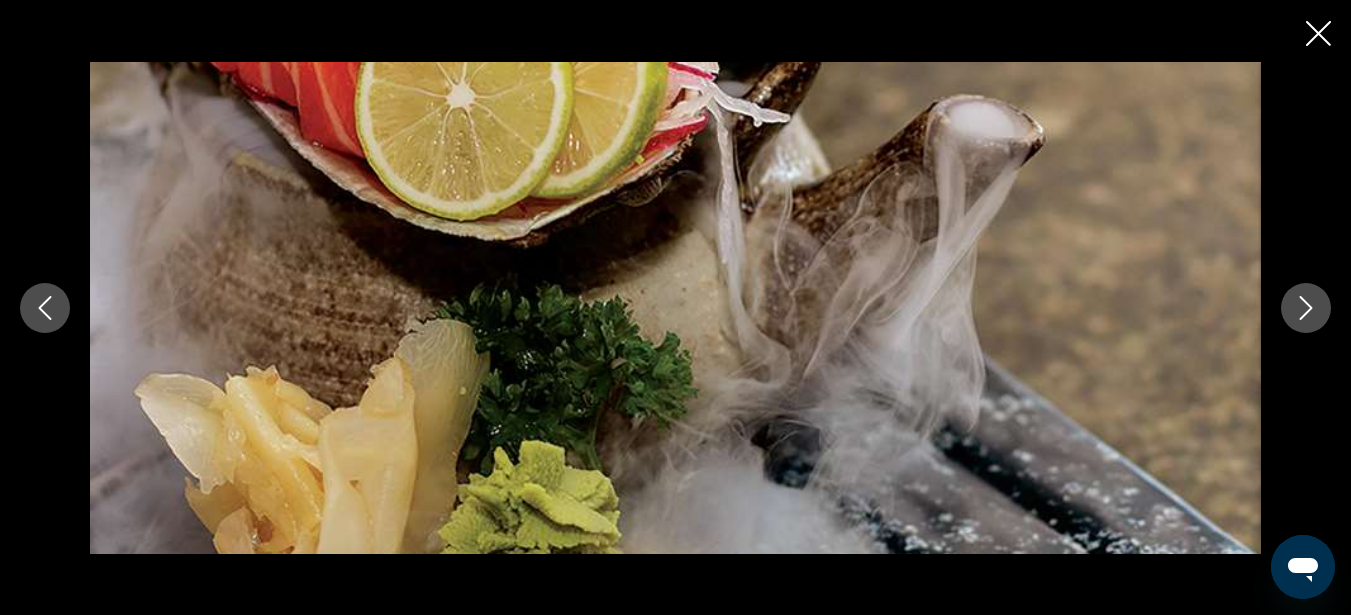 click 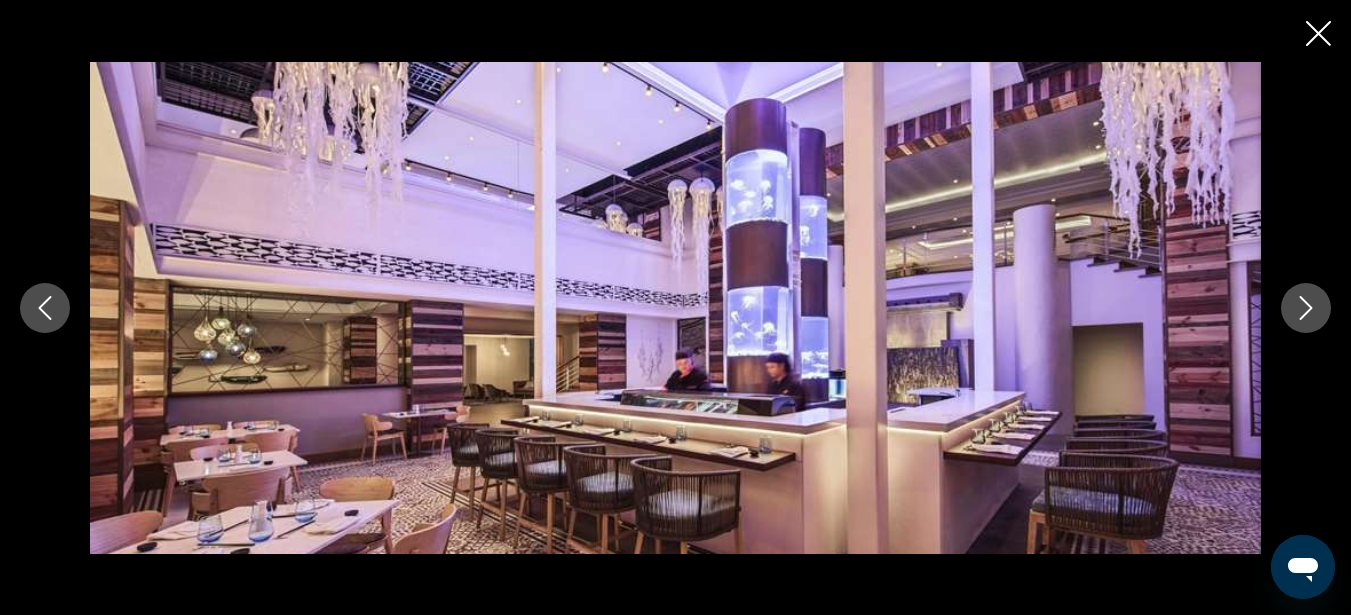click 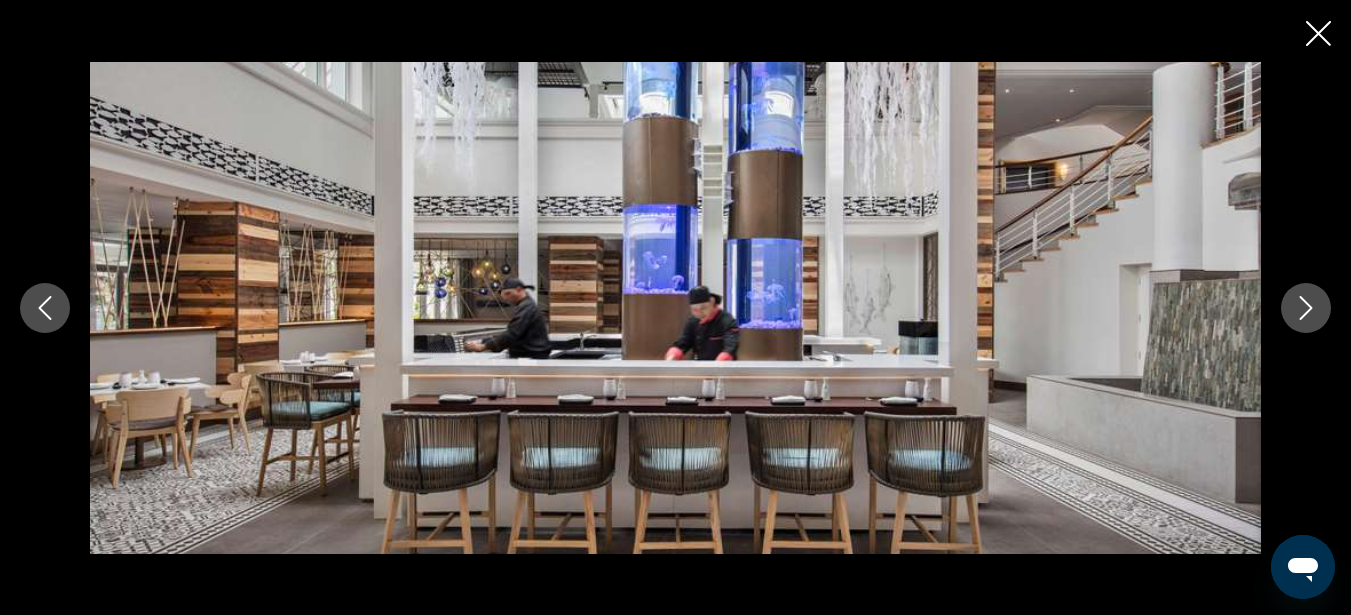click 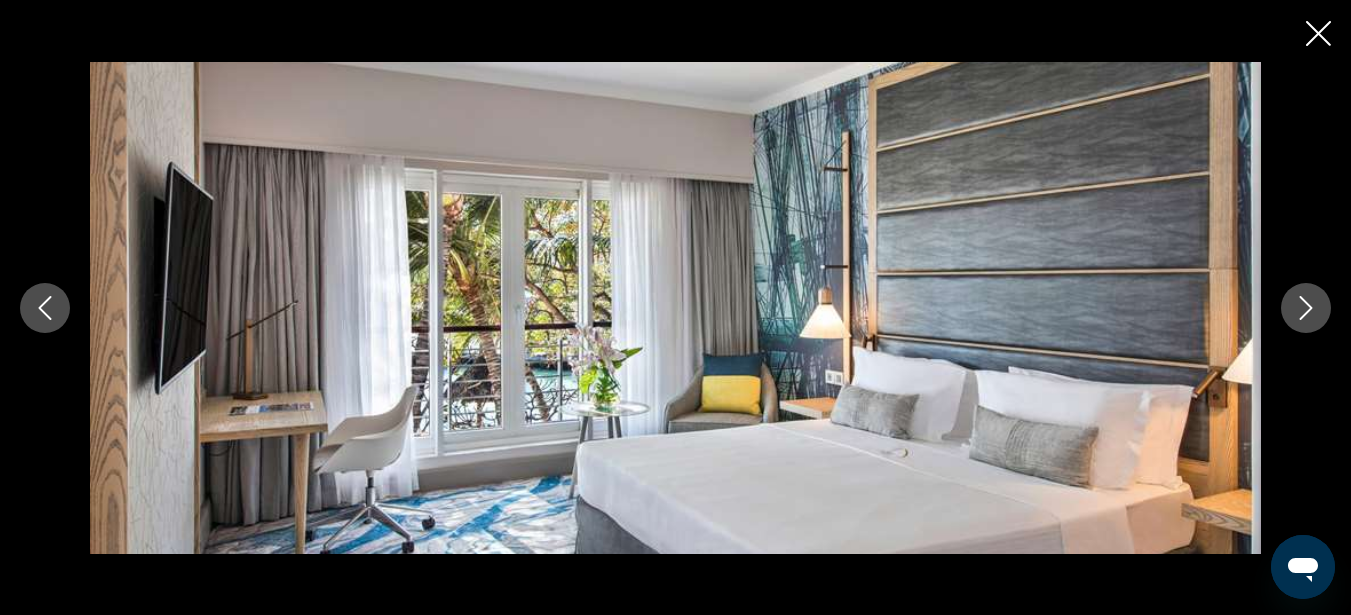 click 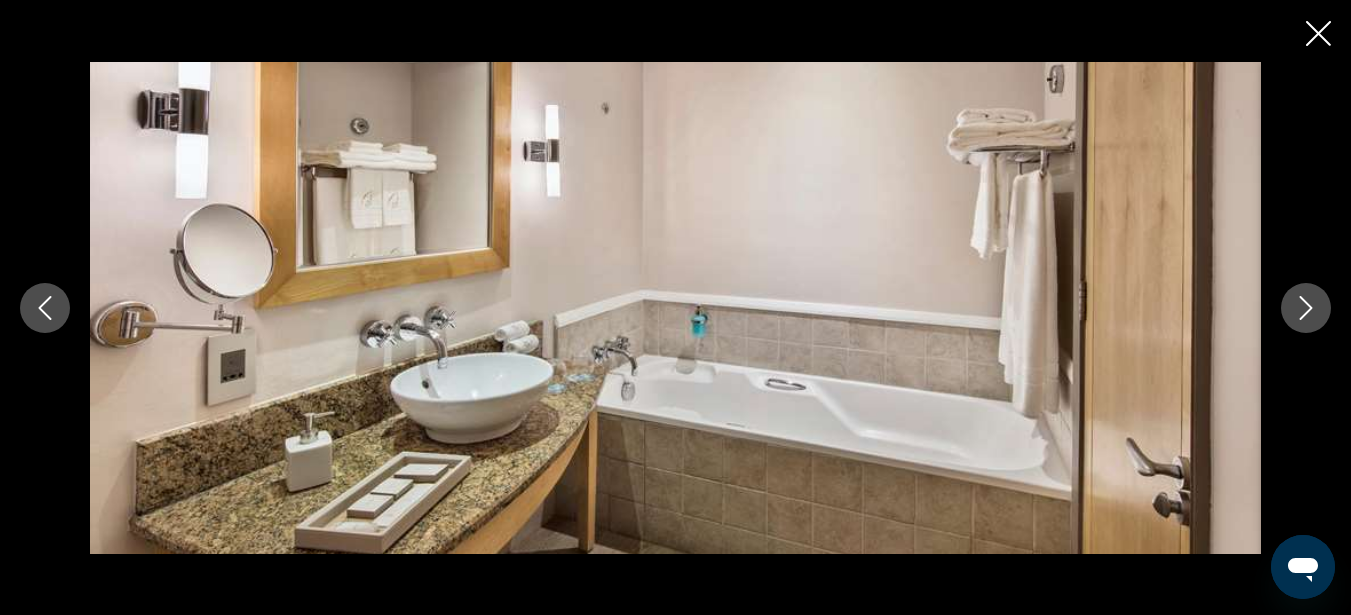 click 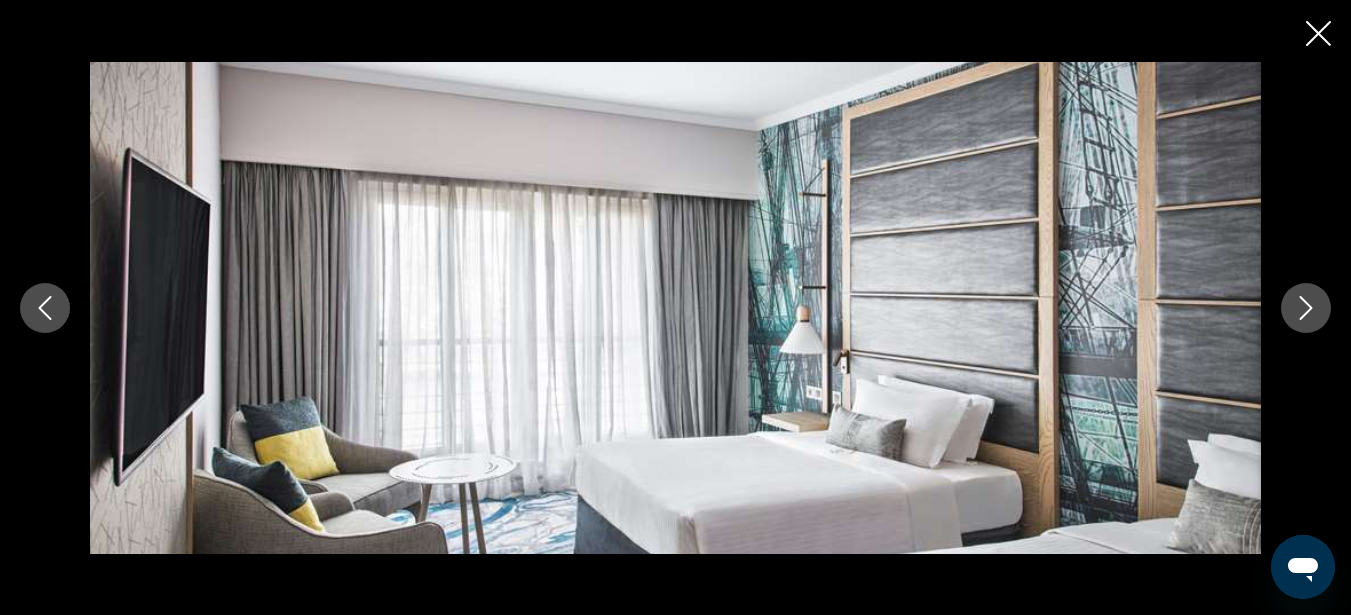 click 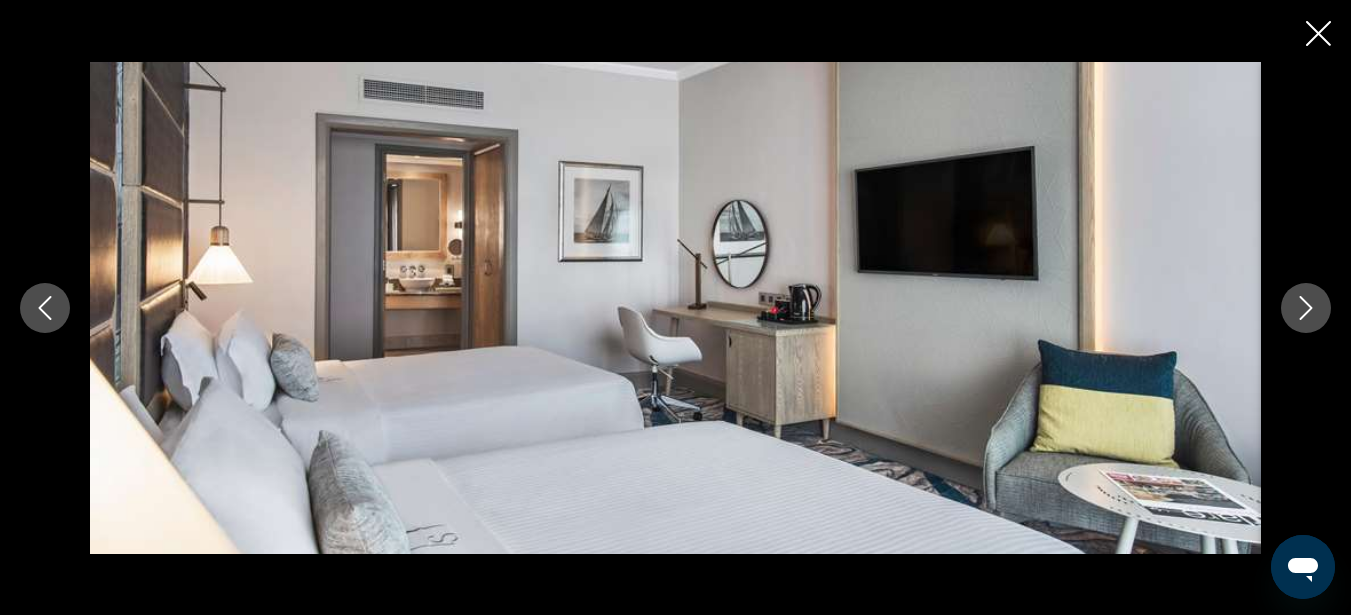 click 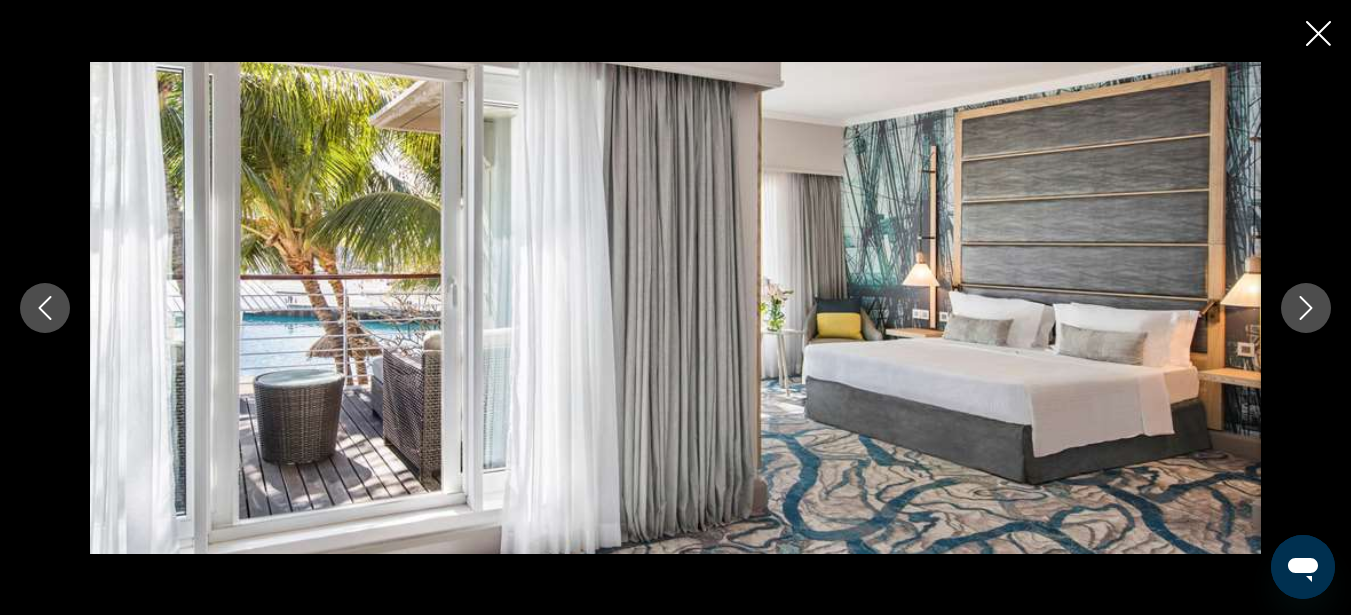 click 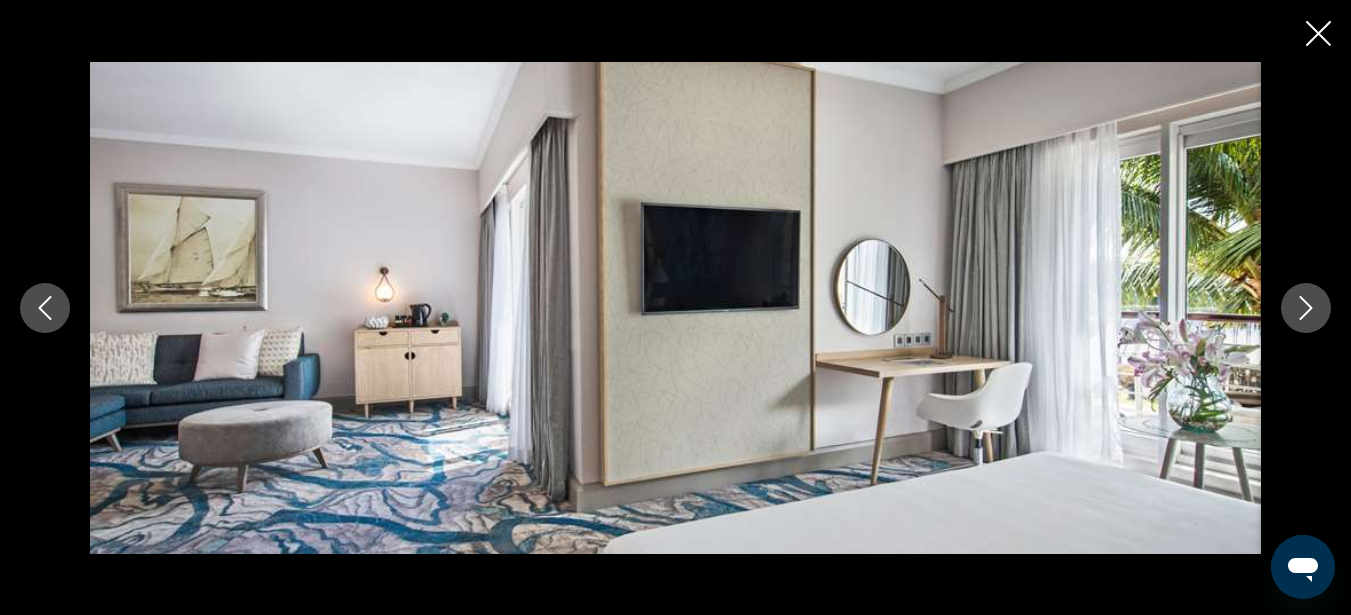 click 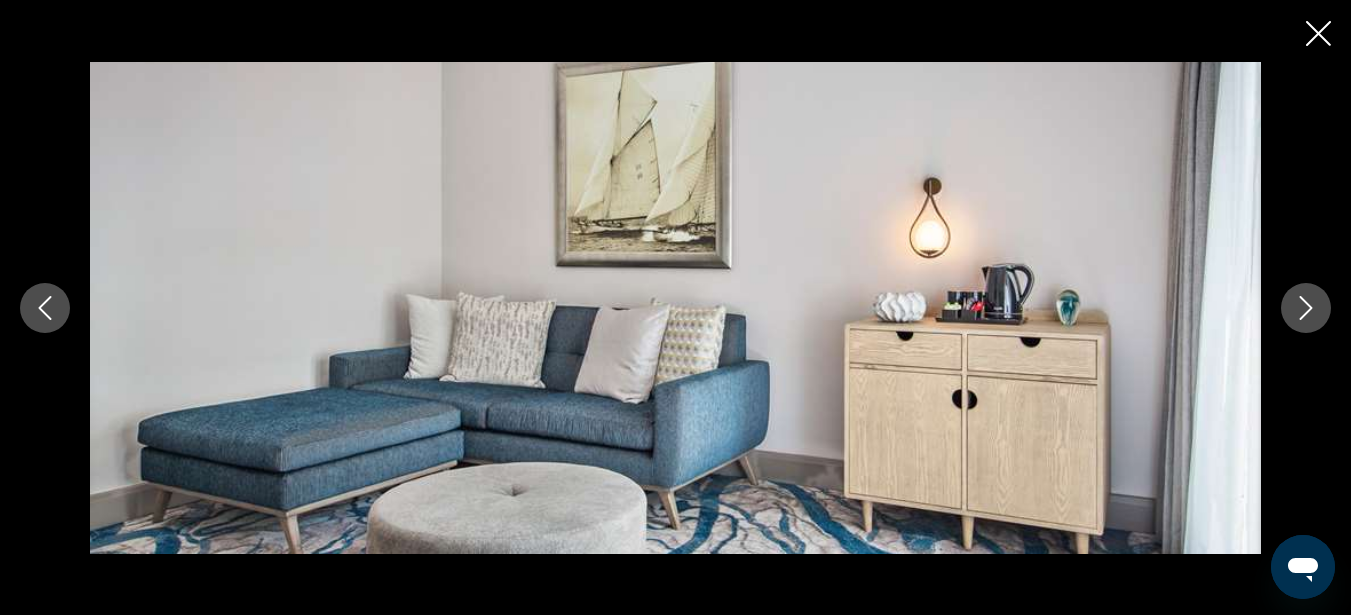 click 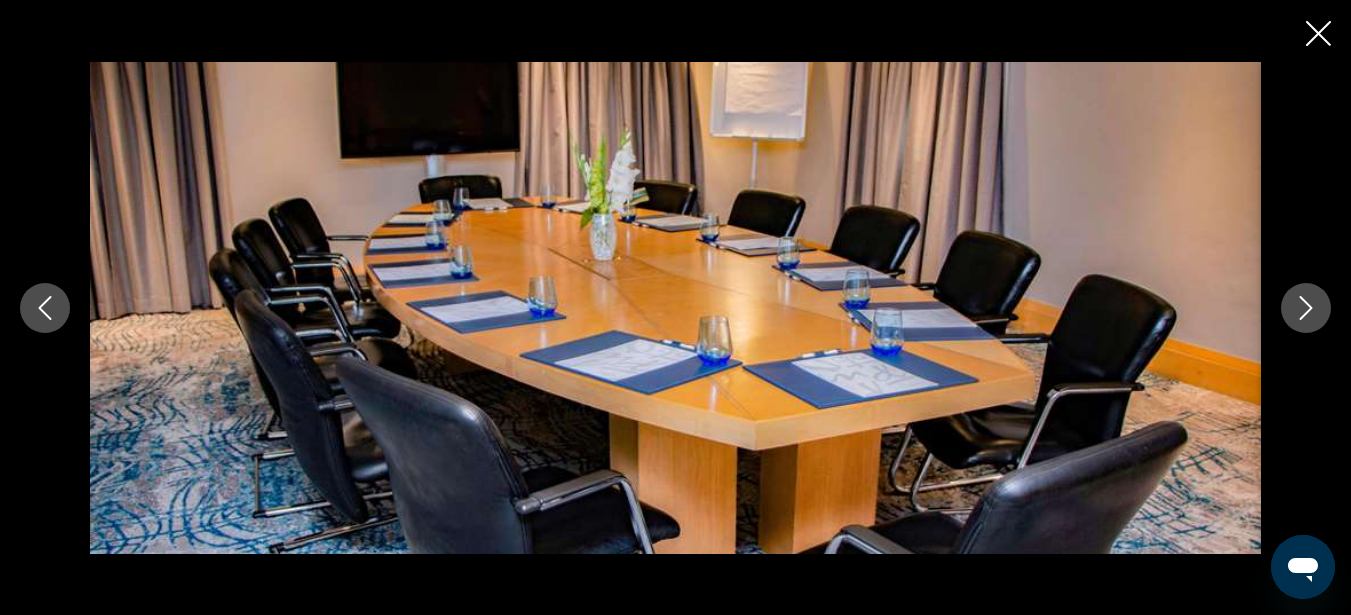 click 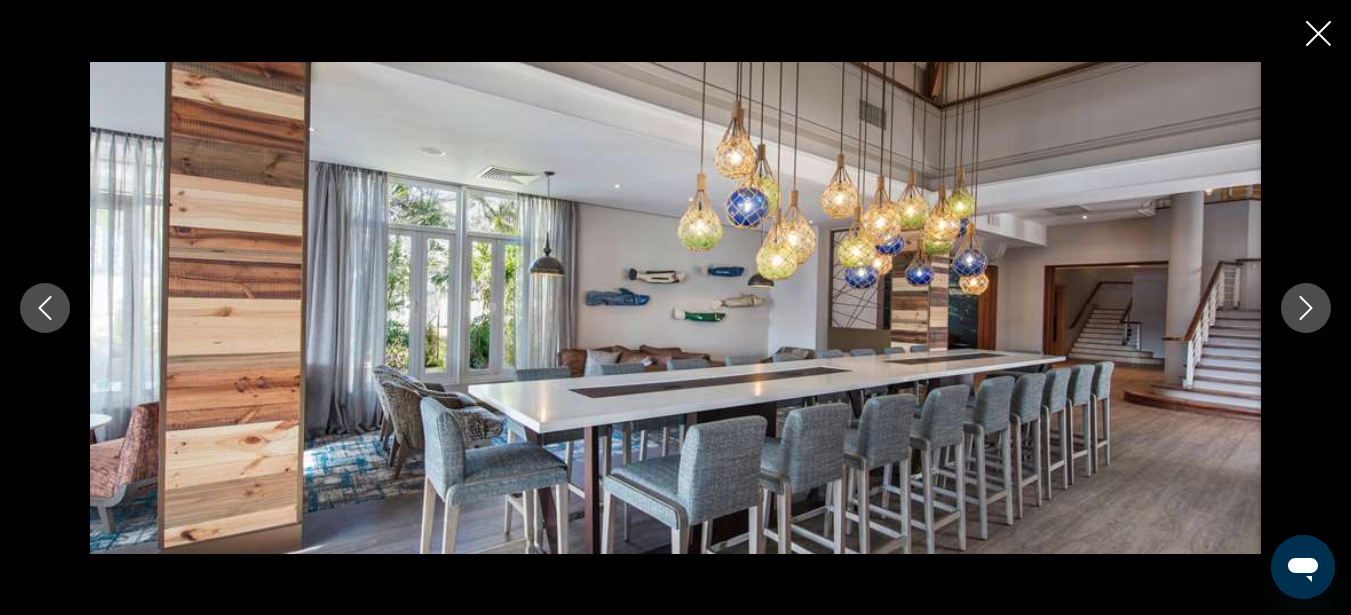 click 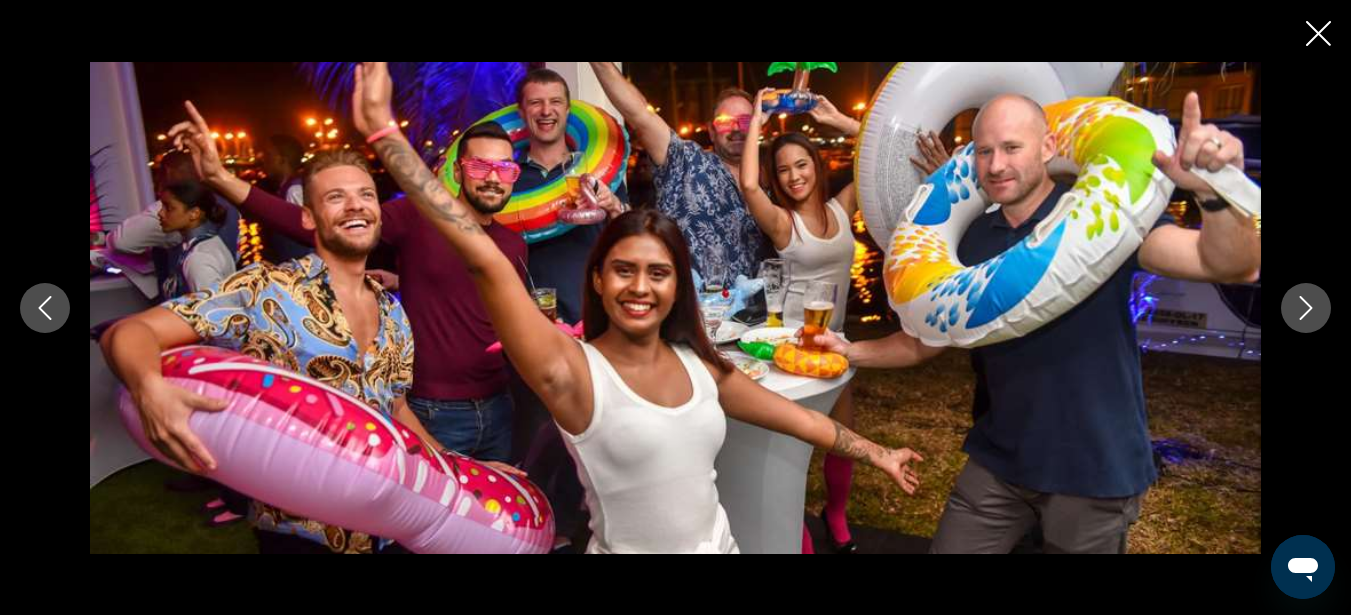click 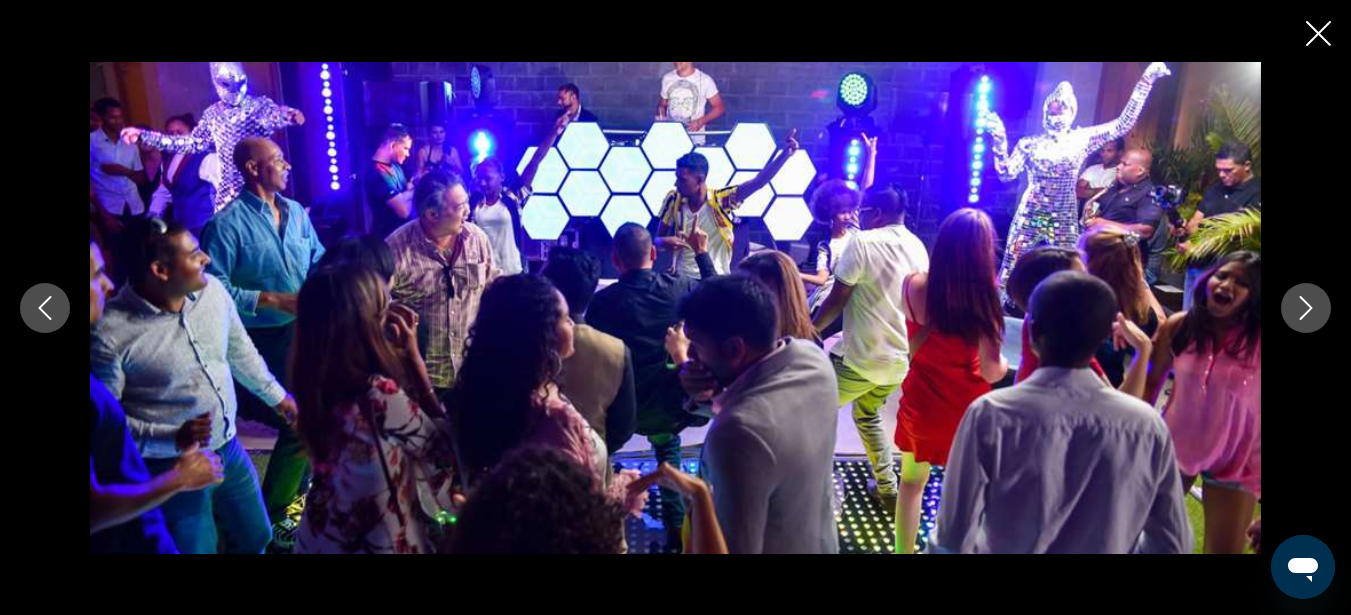 click 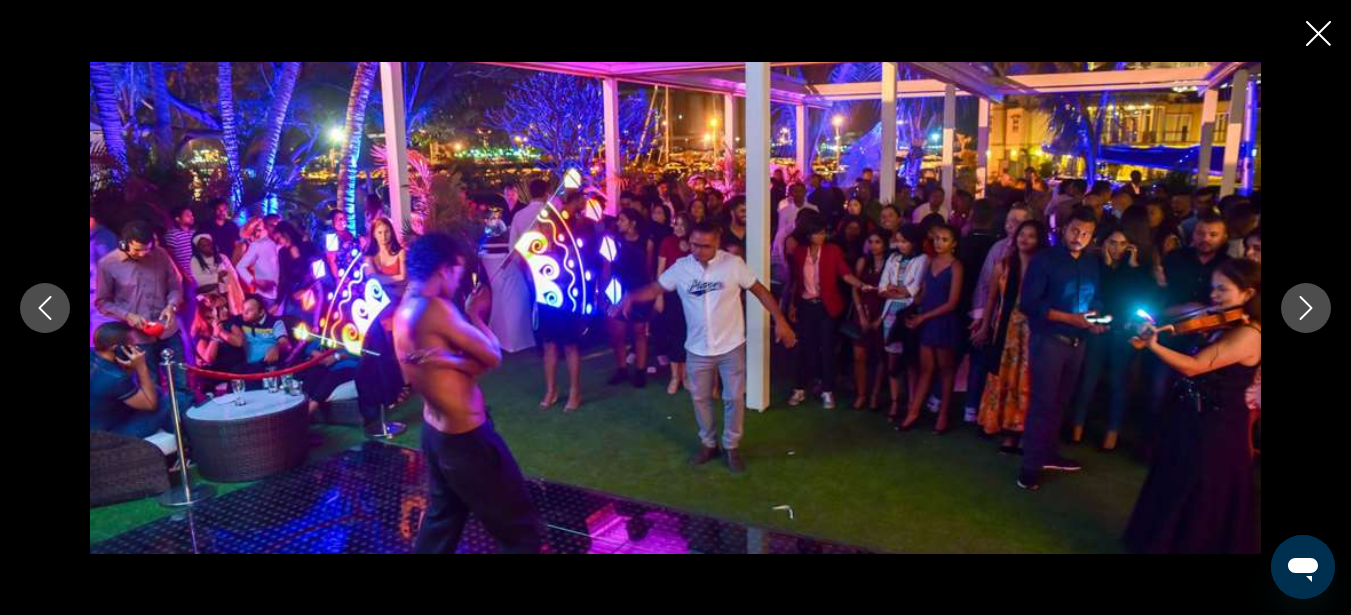 click 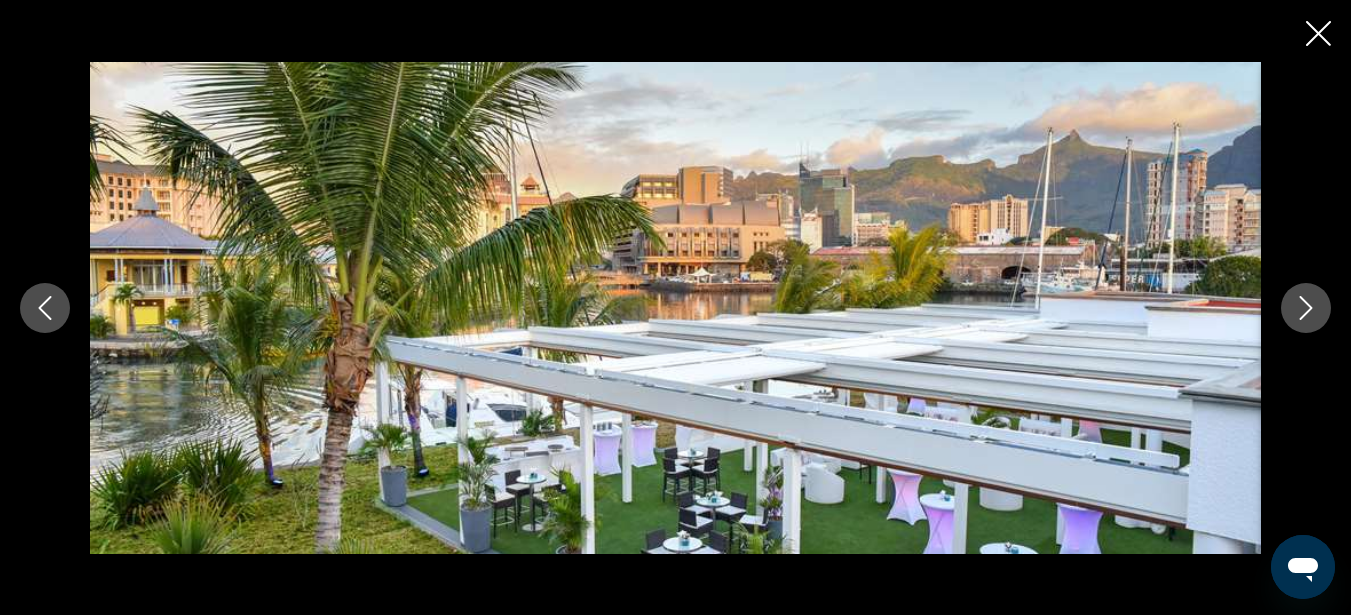 click 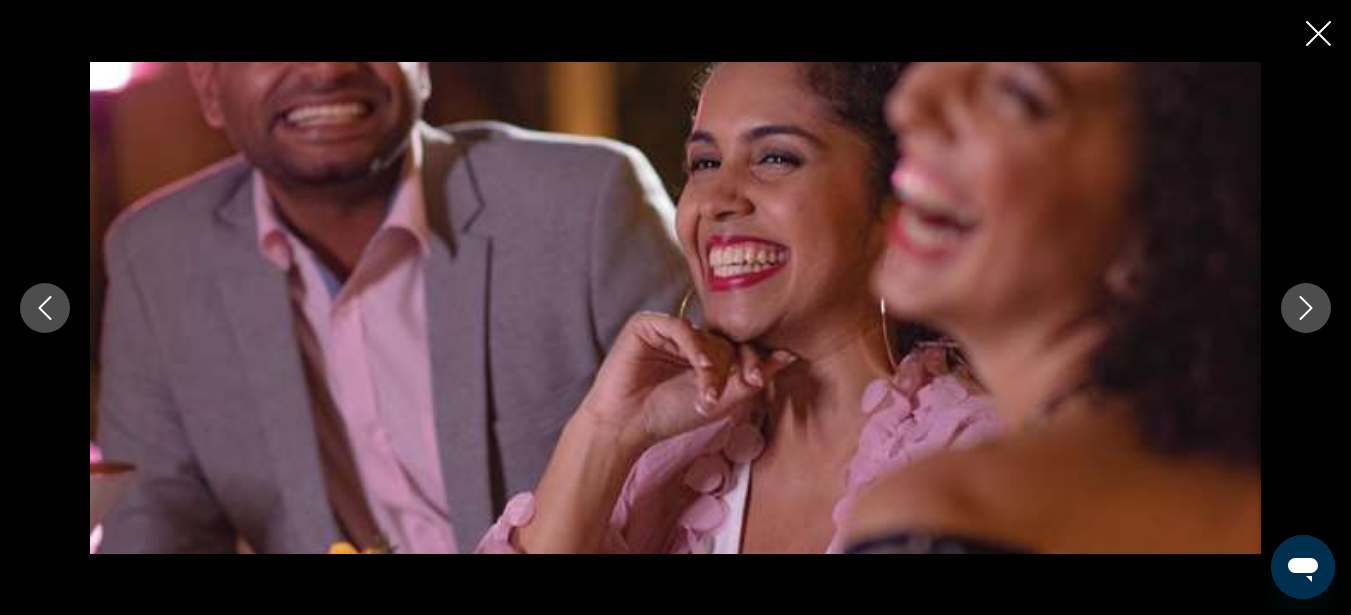 click 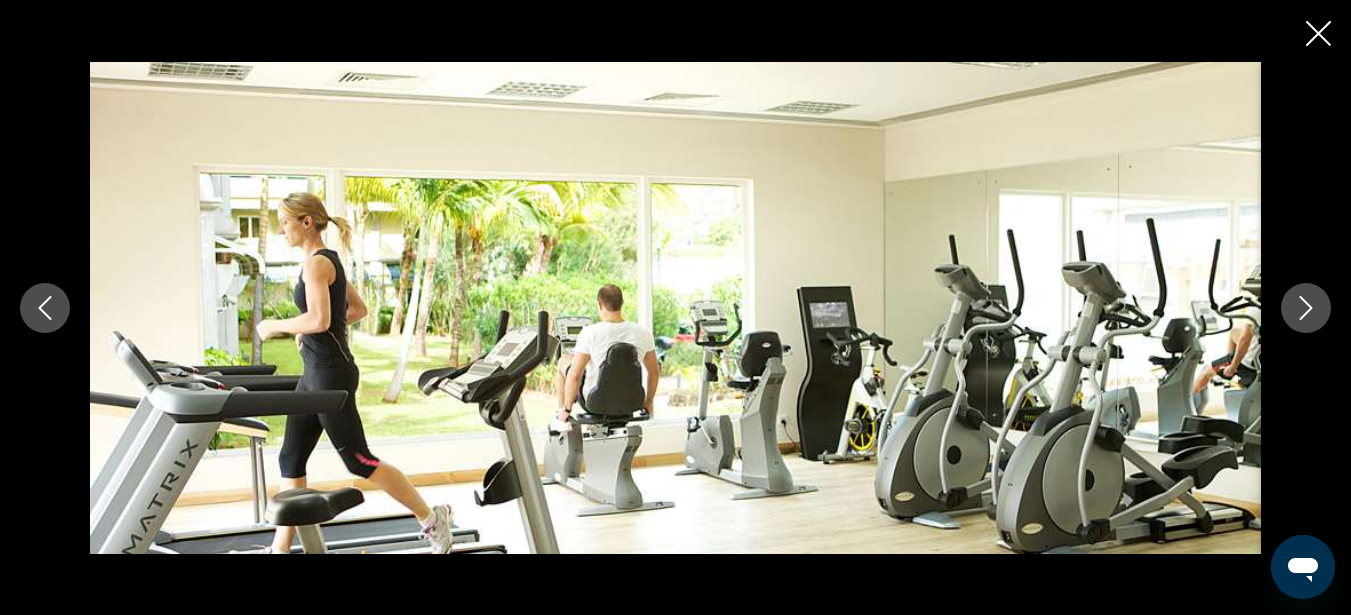 click 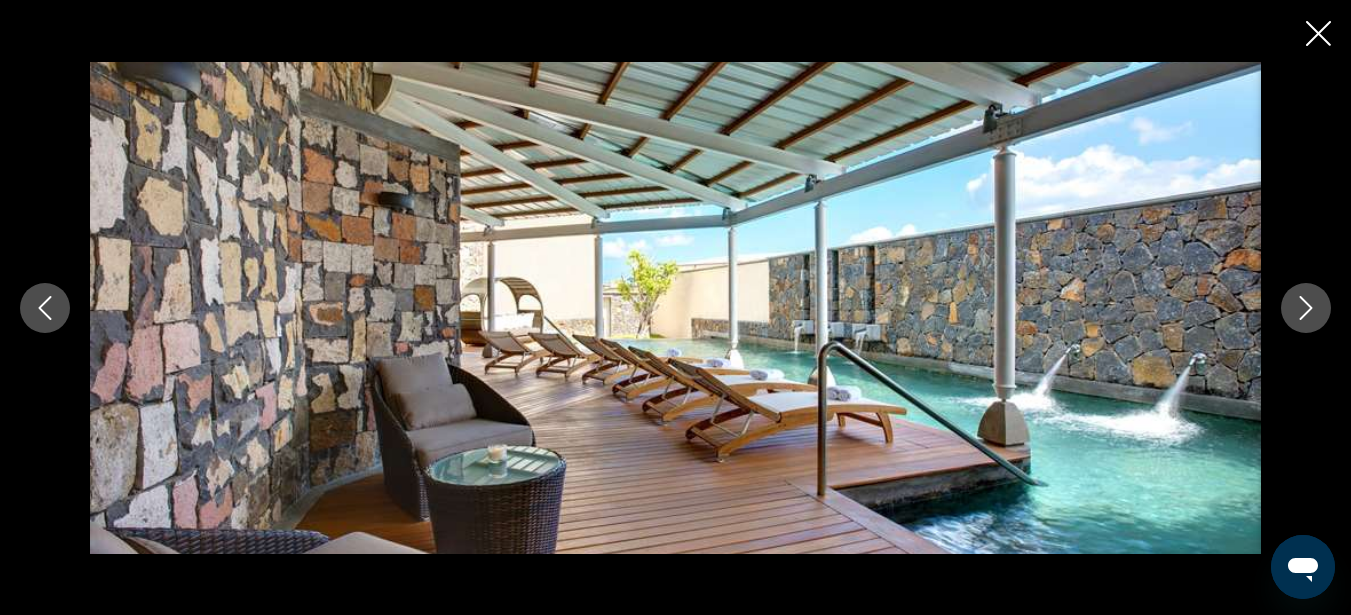 click 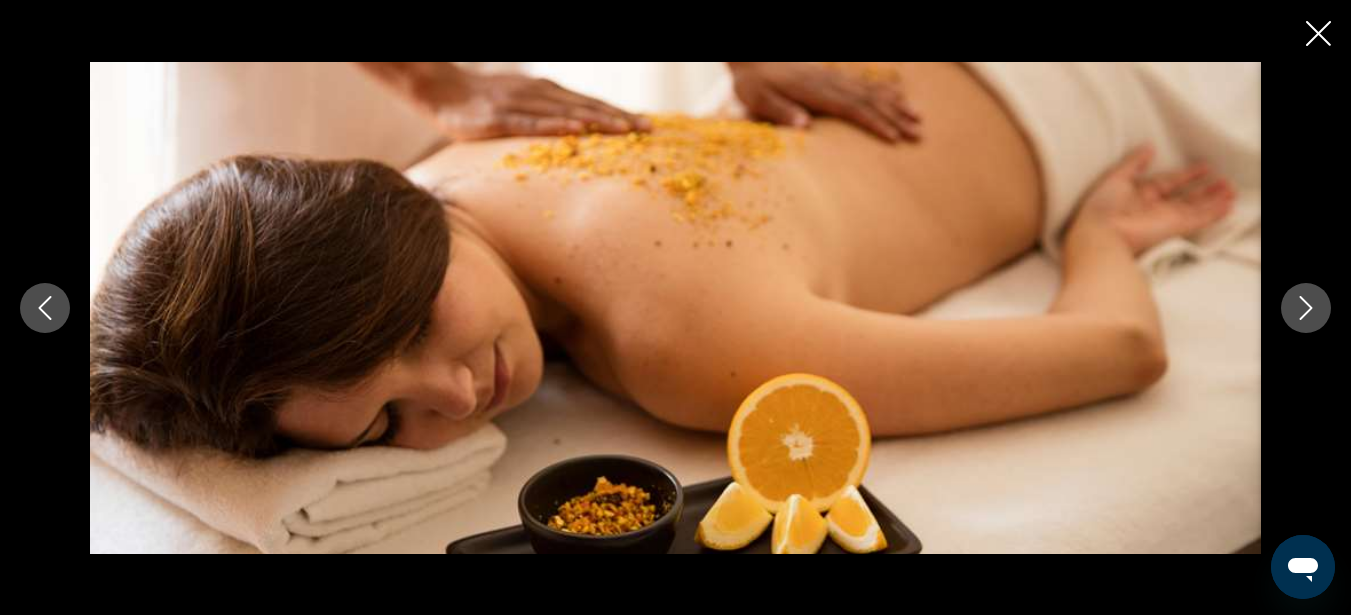 click 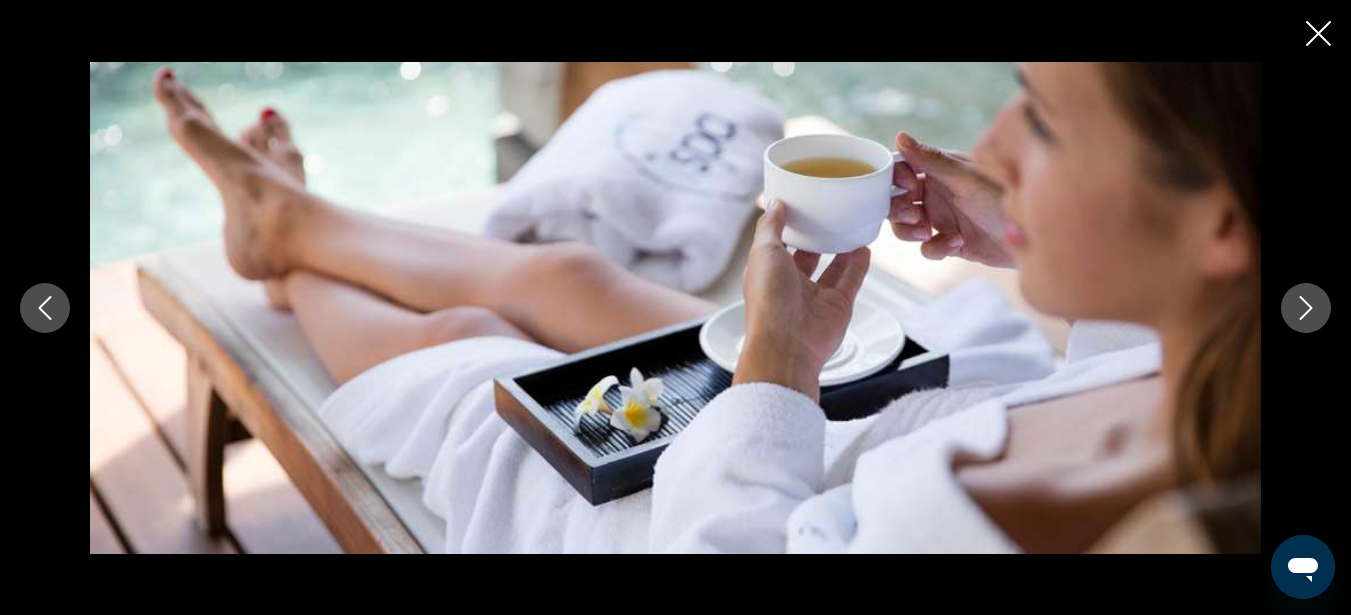 click 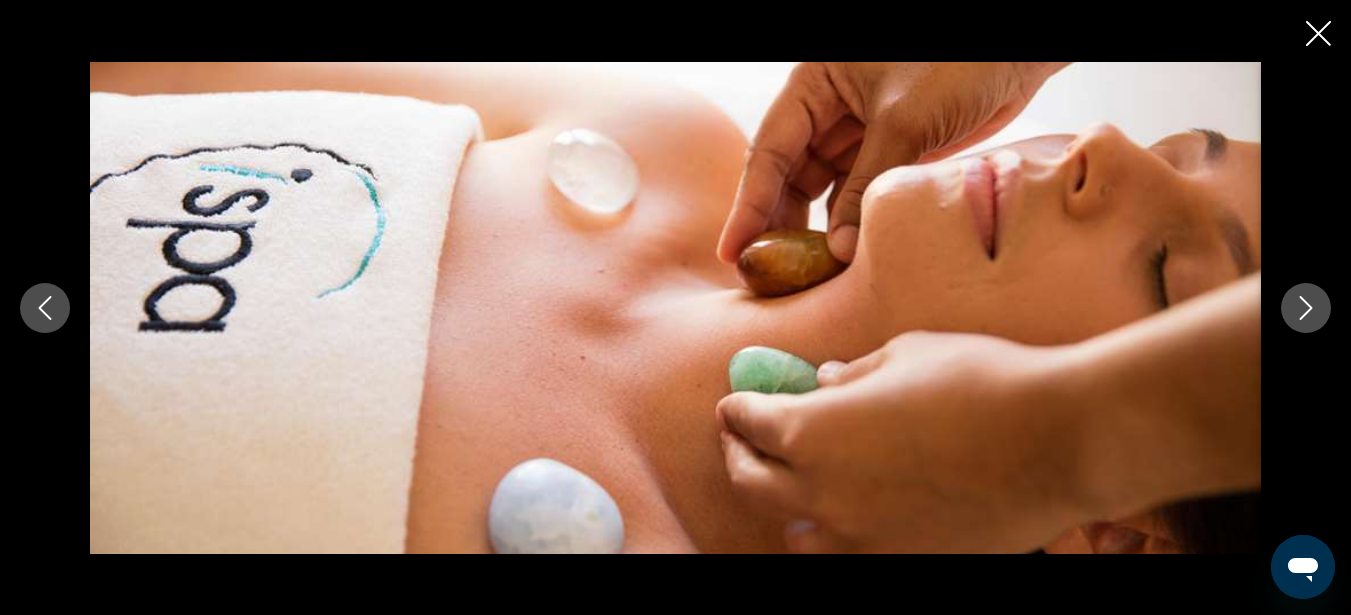 click 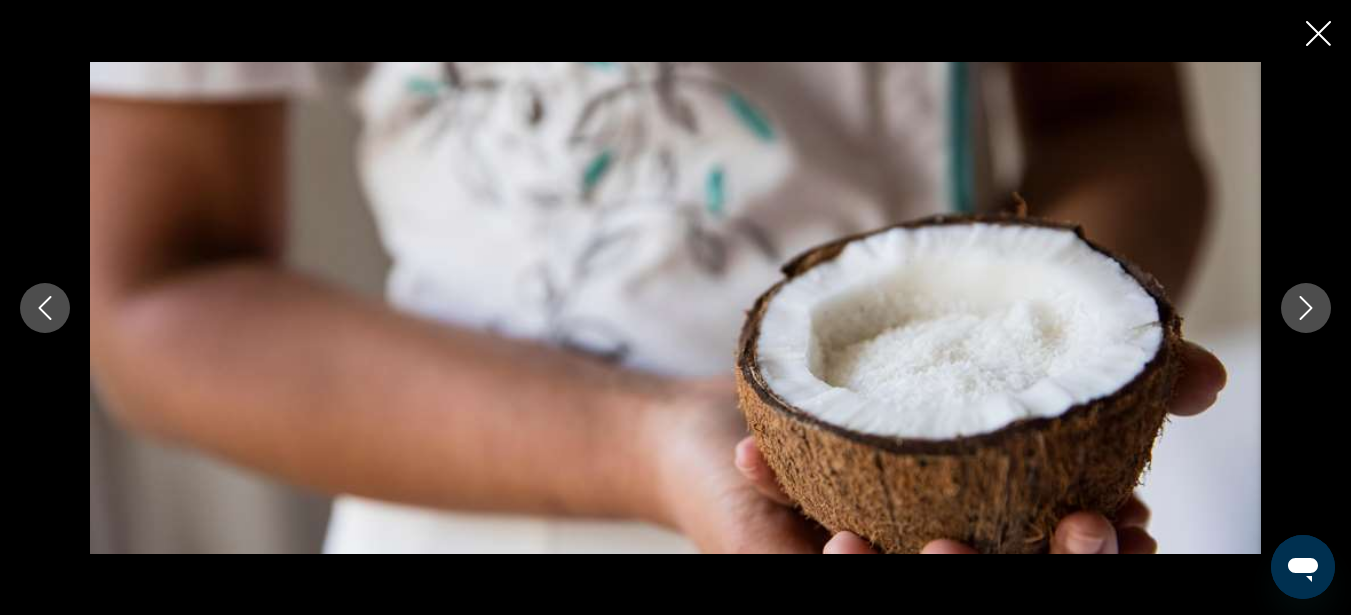 click 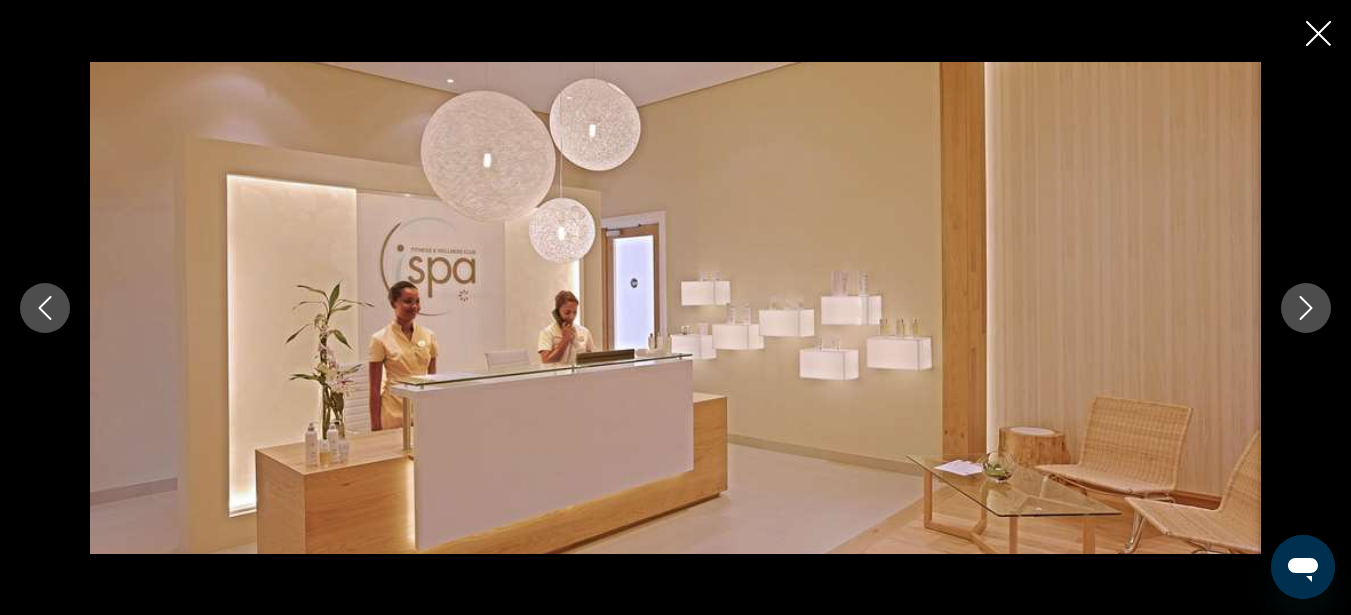 click 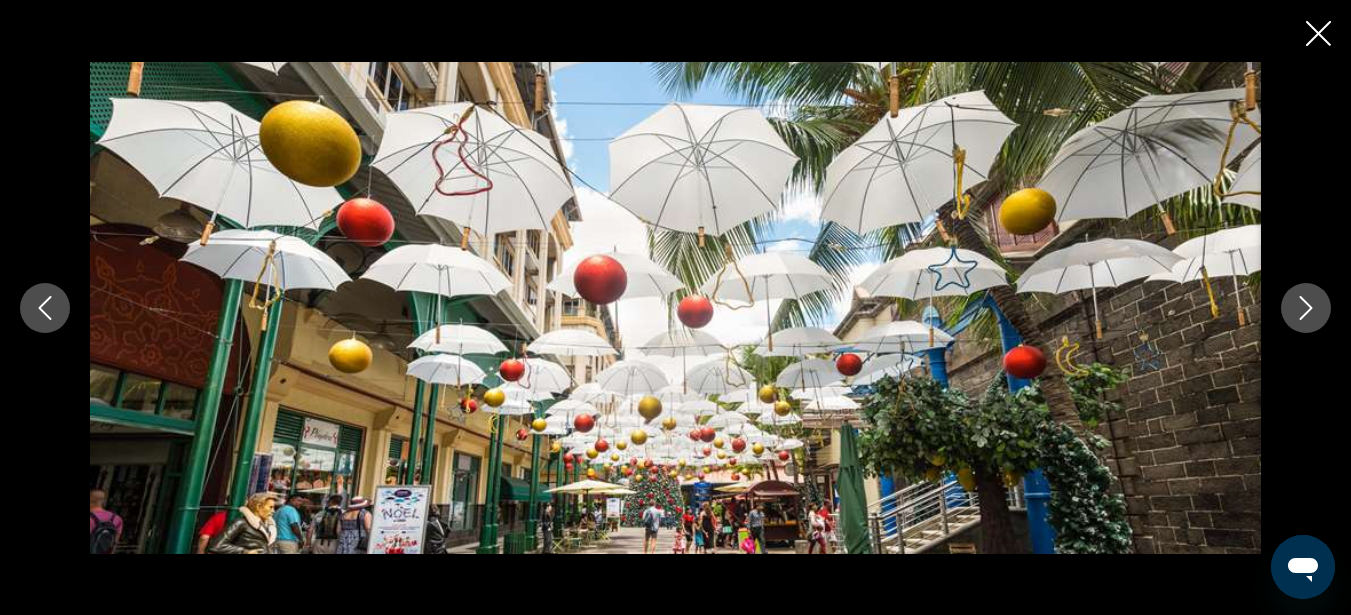 click 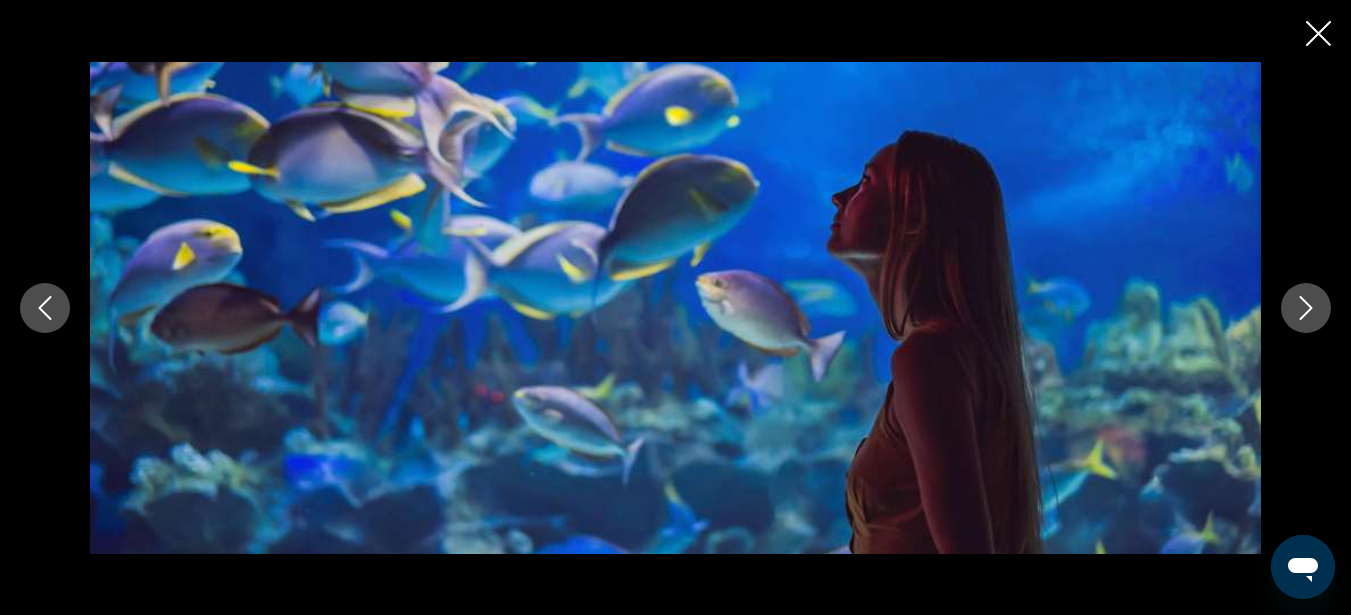 click 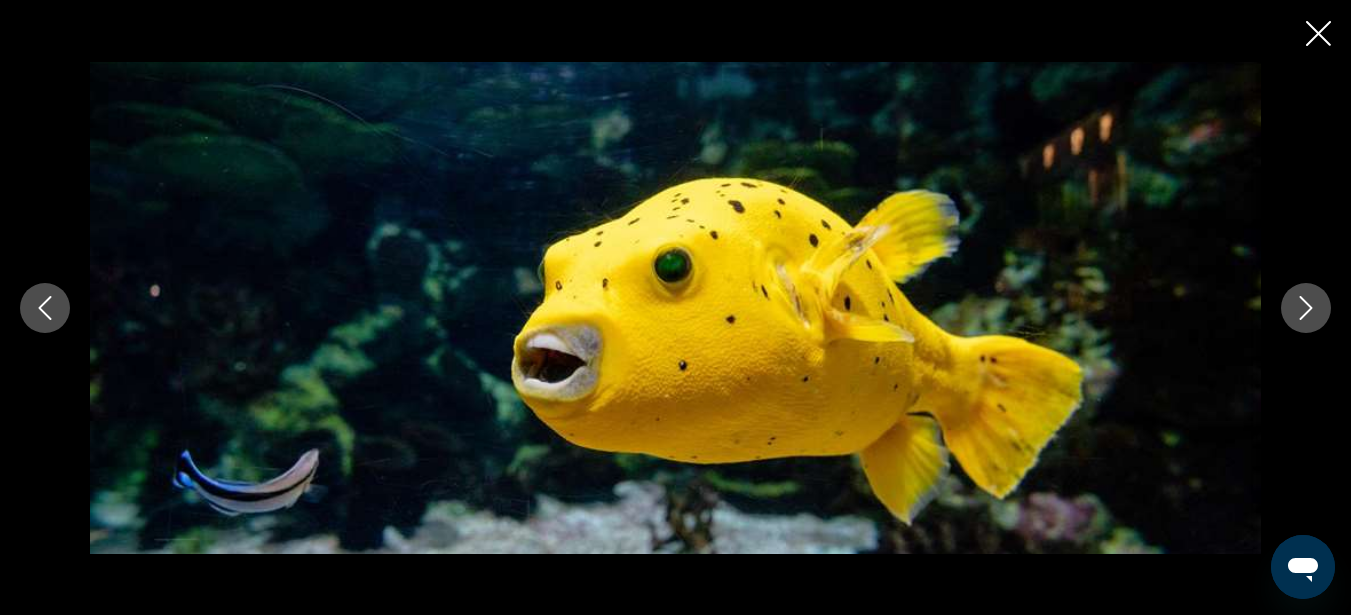 click 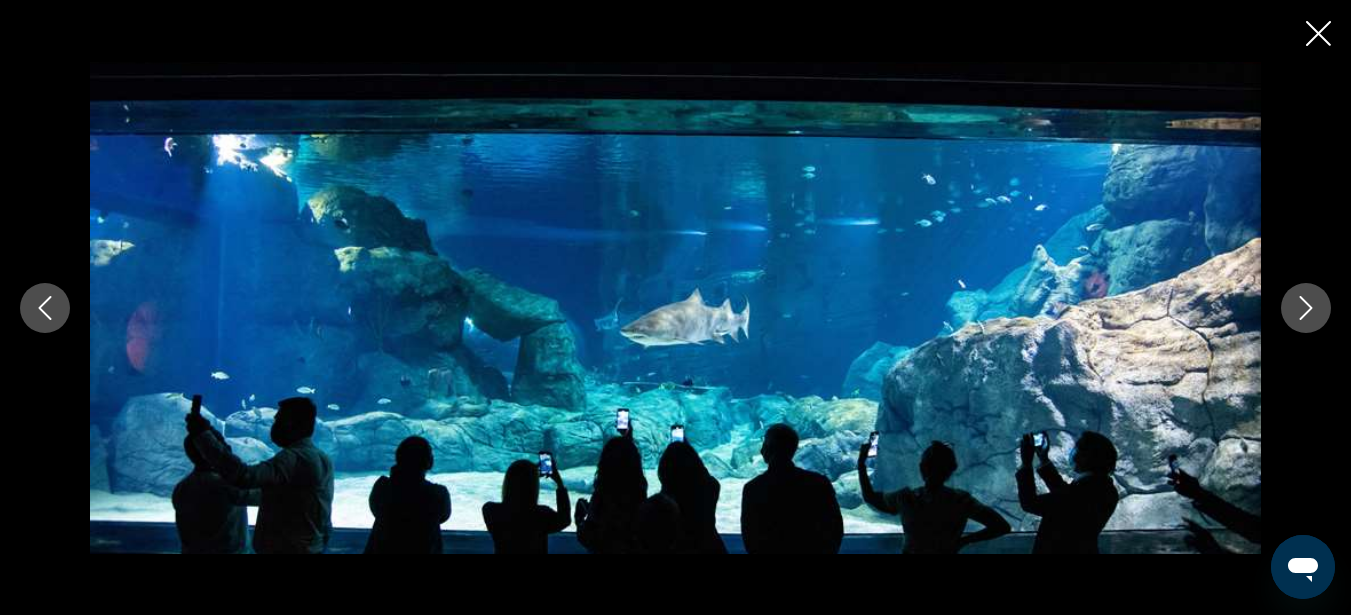 click 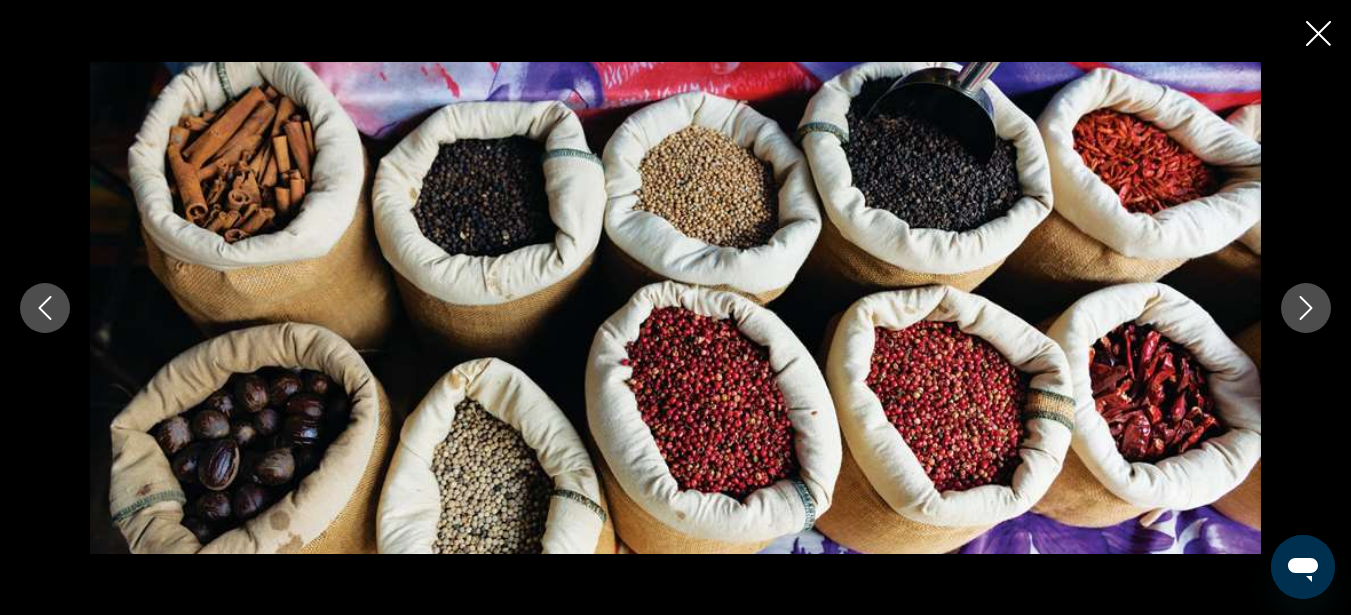 click 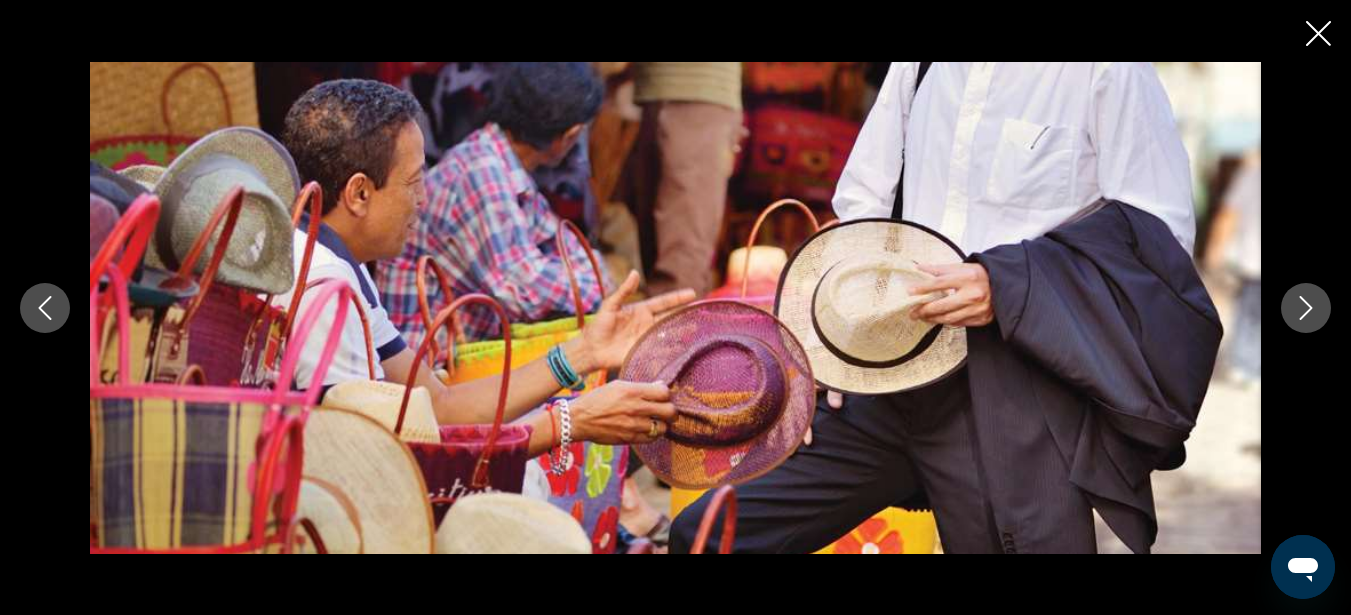 click 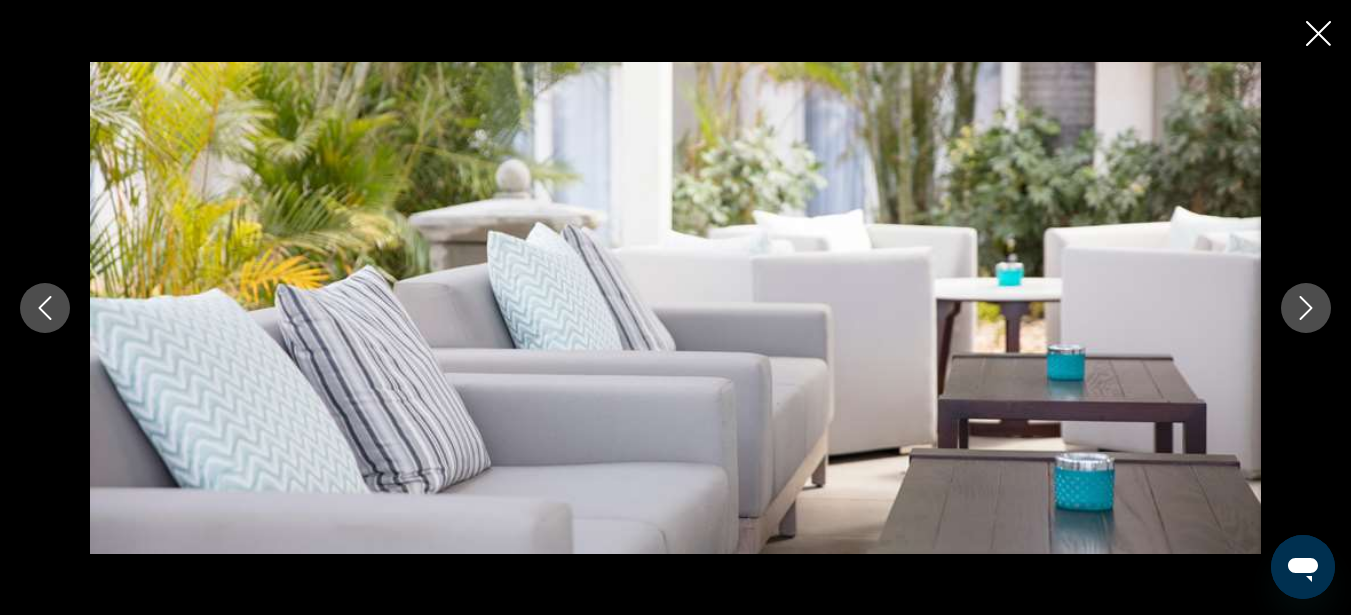click 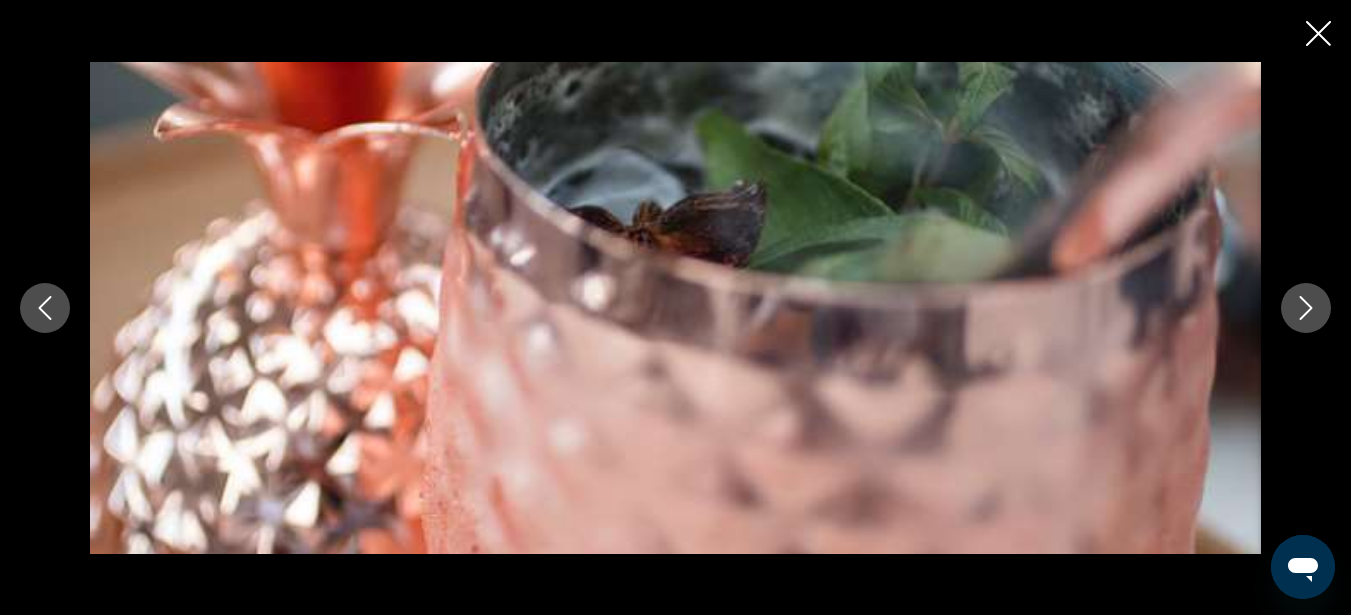 click 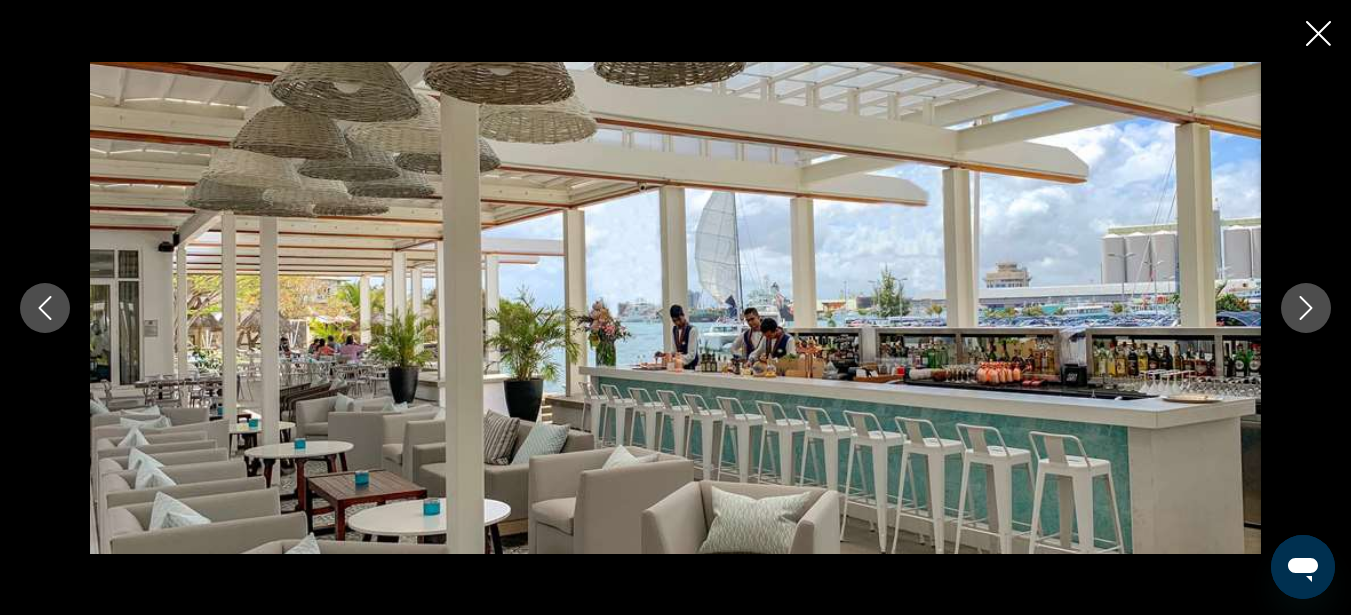 click 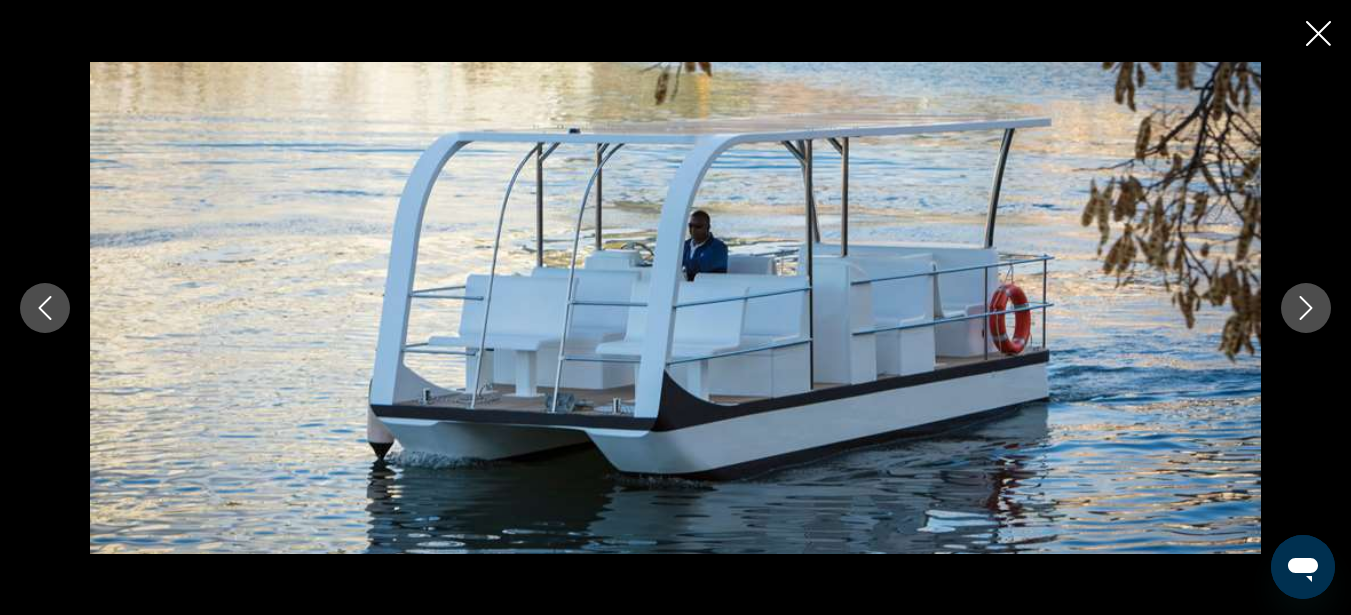 click 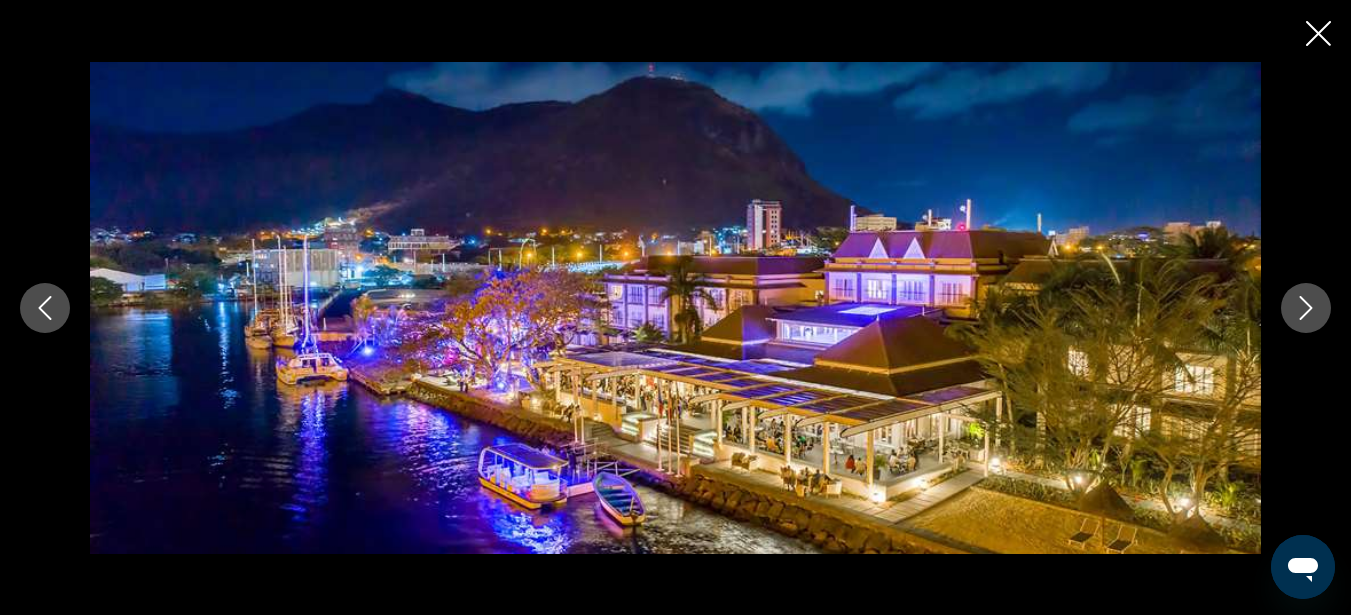 click 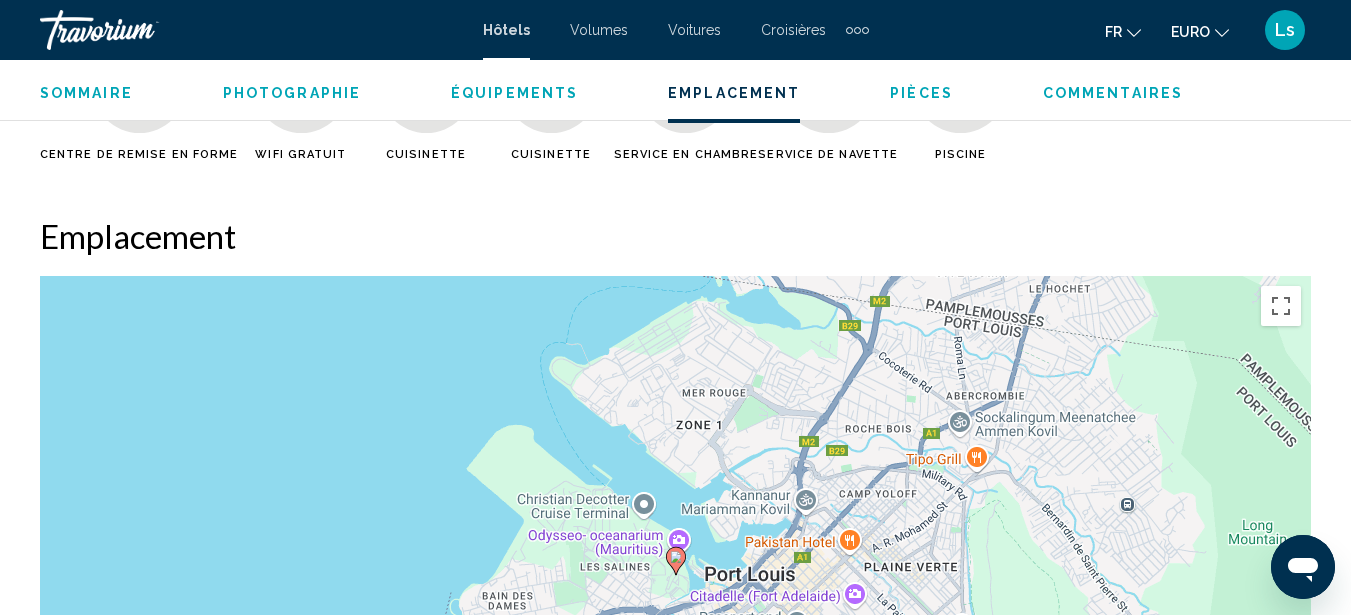 scroll, scrollTop: 2475, scrollLeft: 0, axis: vertical 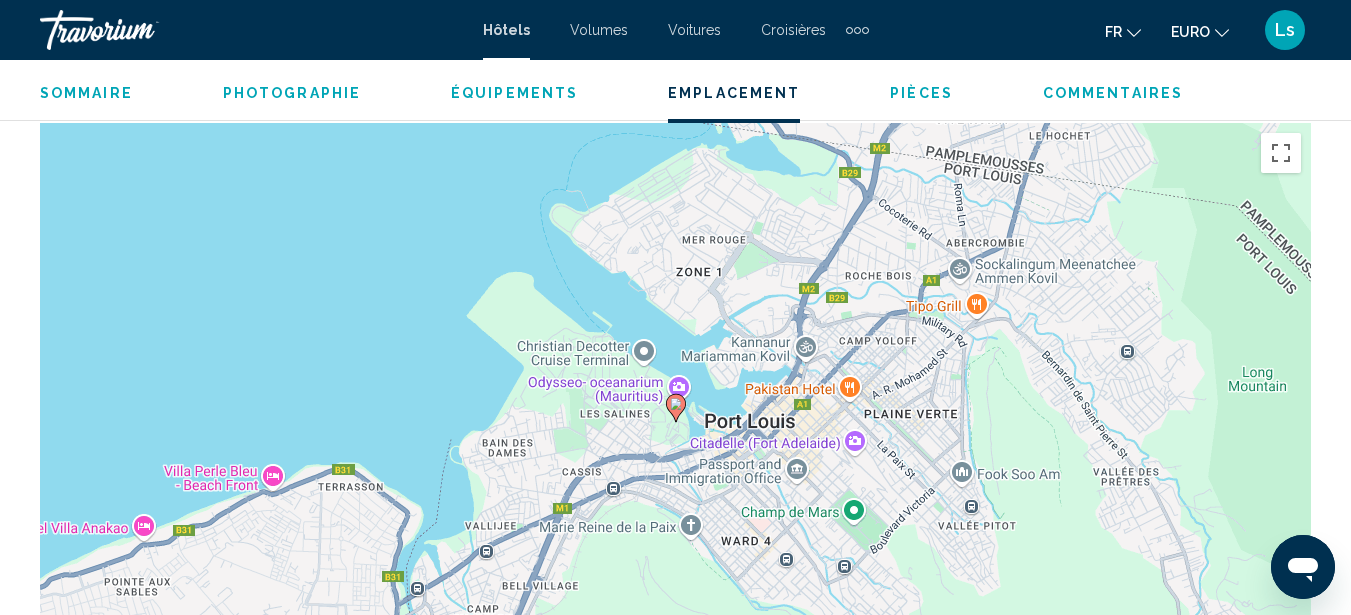 click on "Sommaire" at bounding box center [86, 93] 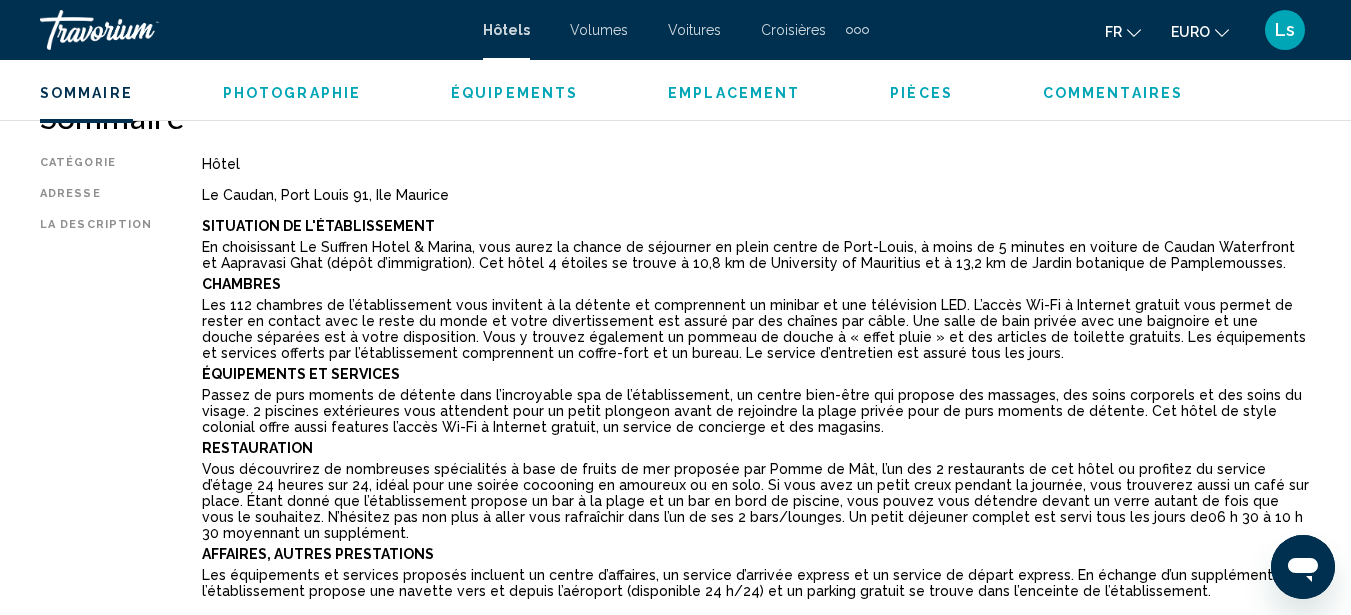 scroll, scrollTop: 991, scrollLeft: 0, axis: vertical 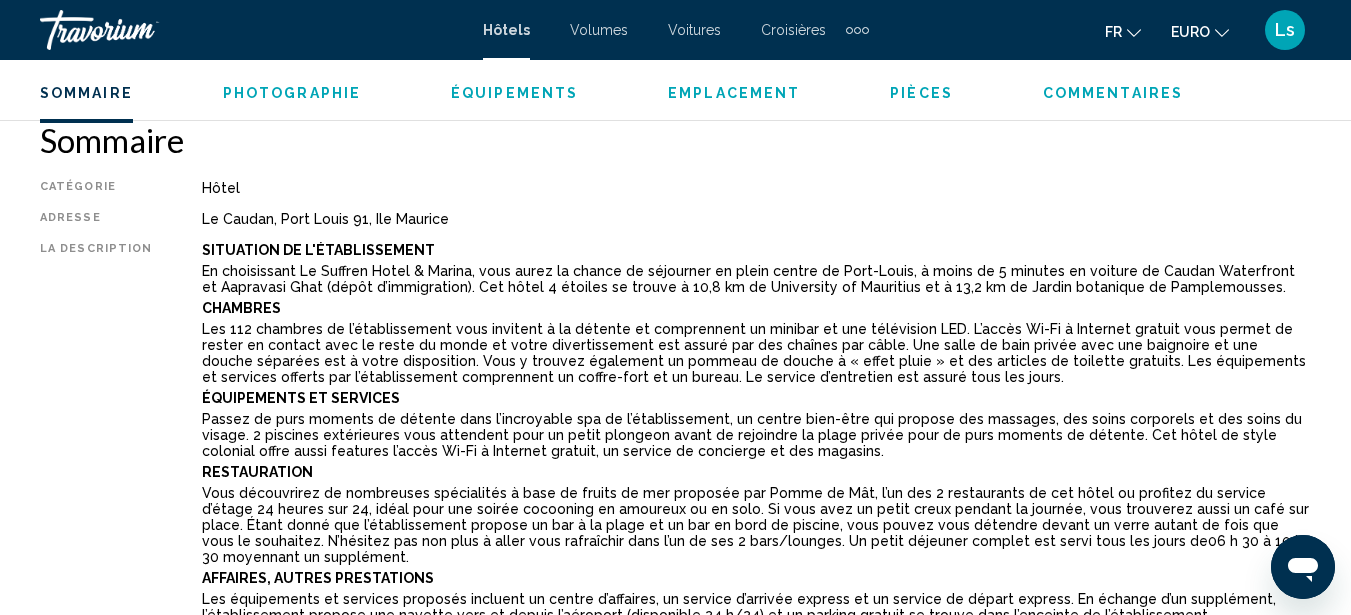 type 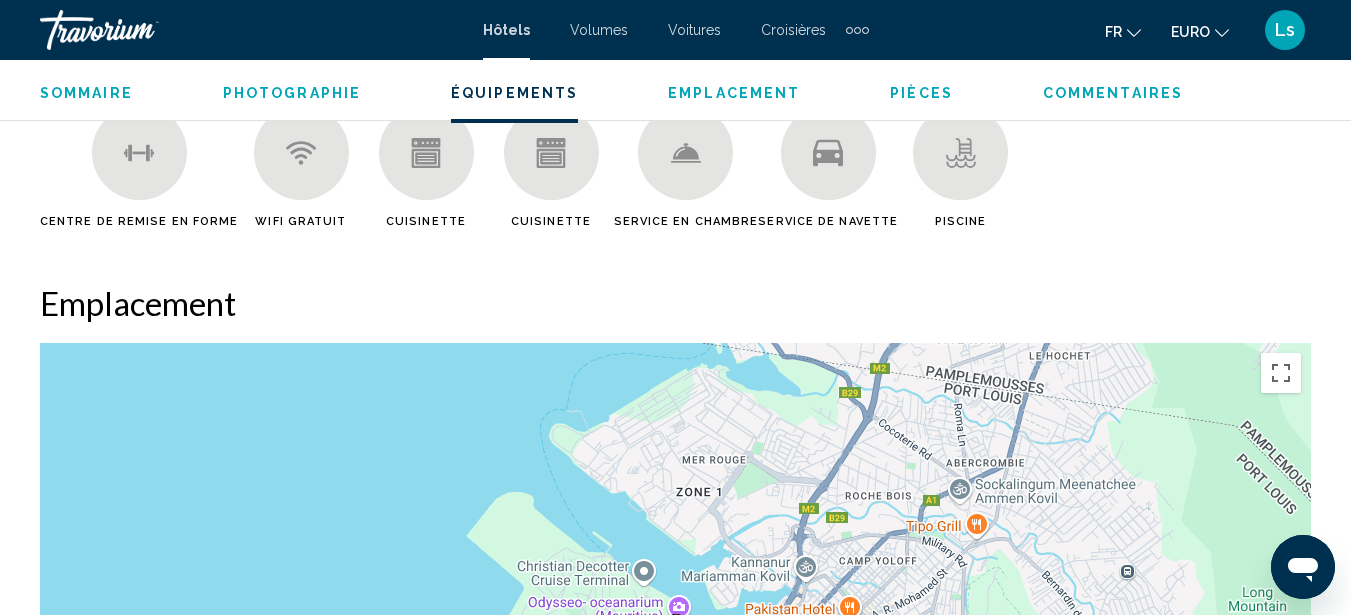 scroll, scrollTop: 2271, scrollLeft: 0, axis: vertical 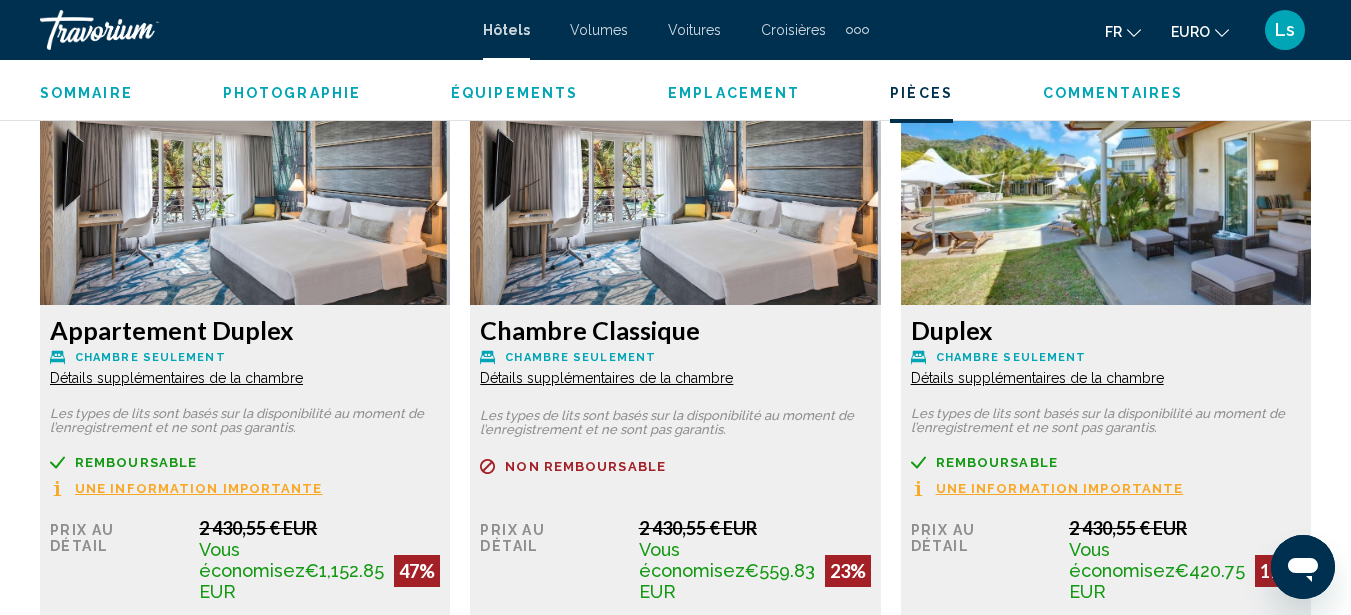 click on "Une information importante" at bounding box center (199, 488) 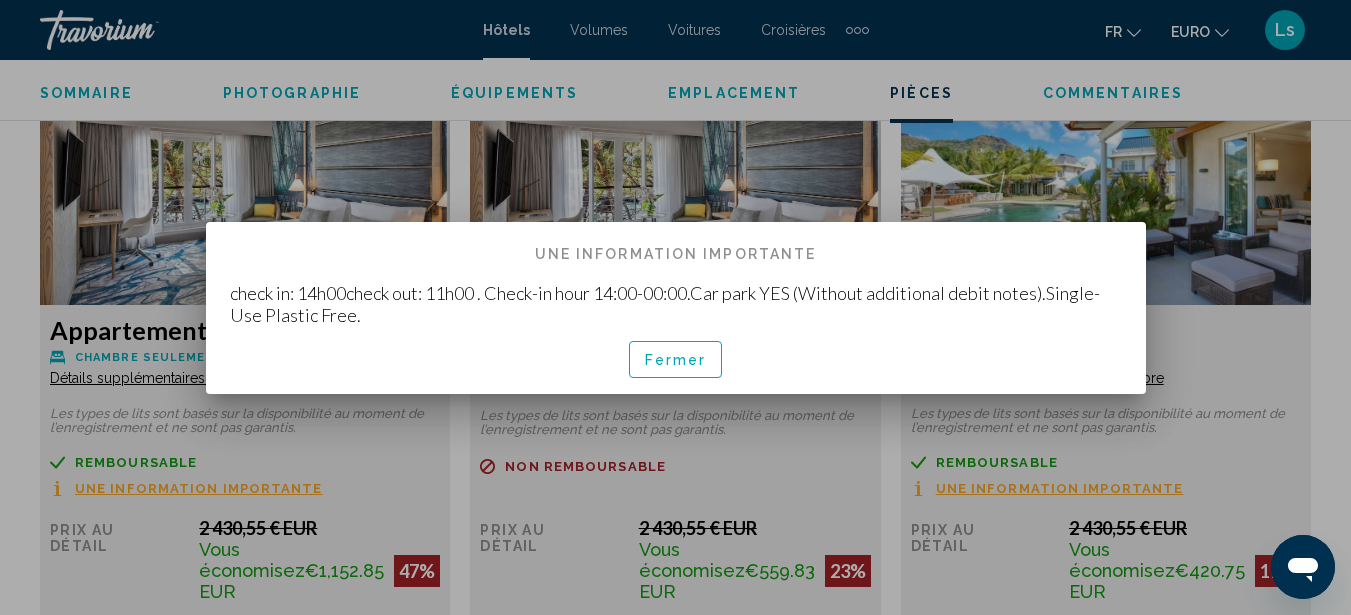 scroll, scrollTop: 0, scrollLeft: 0, axis: both 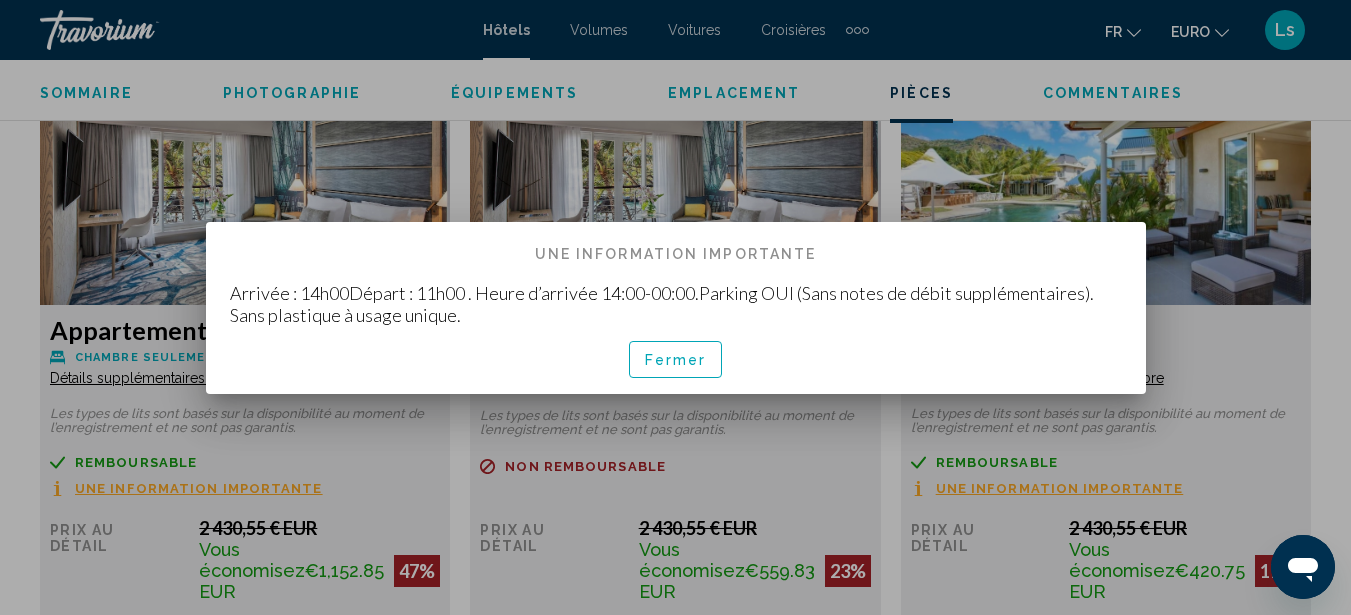 click on "Fermer" at bounding box center (676, 360) 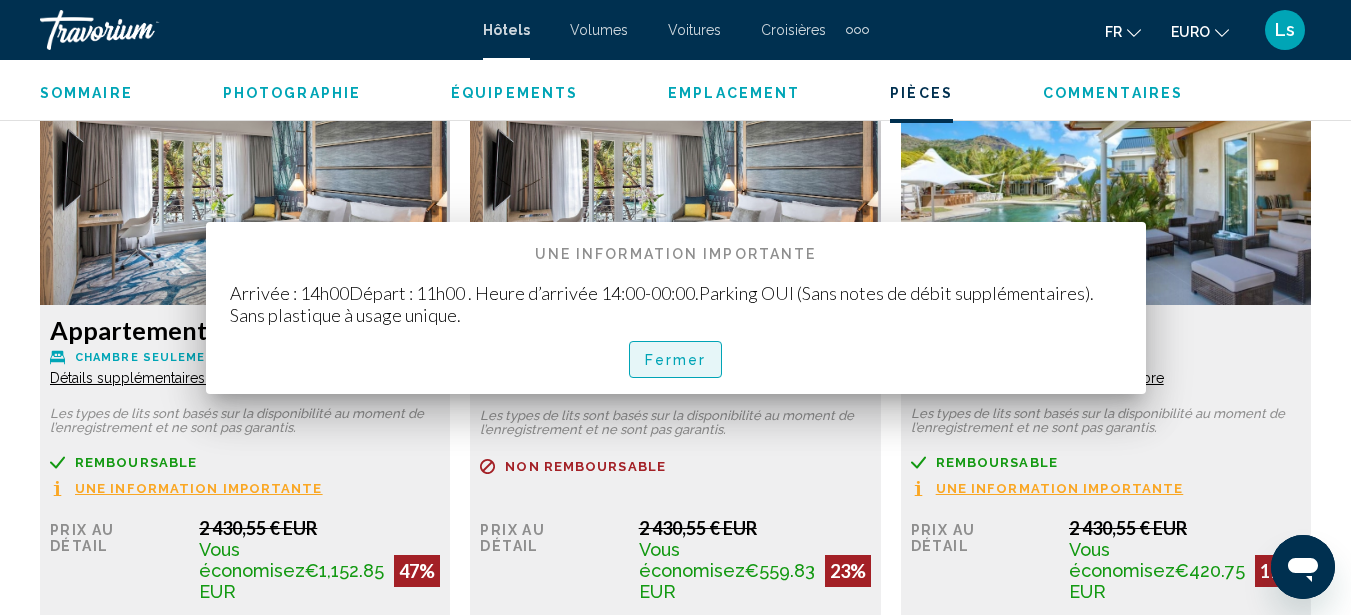 scroll, scrollTop: 3363, scrollLeft: 0, axis: vertical 